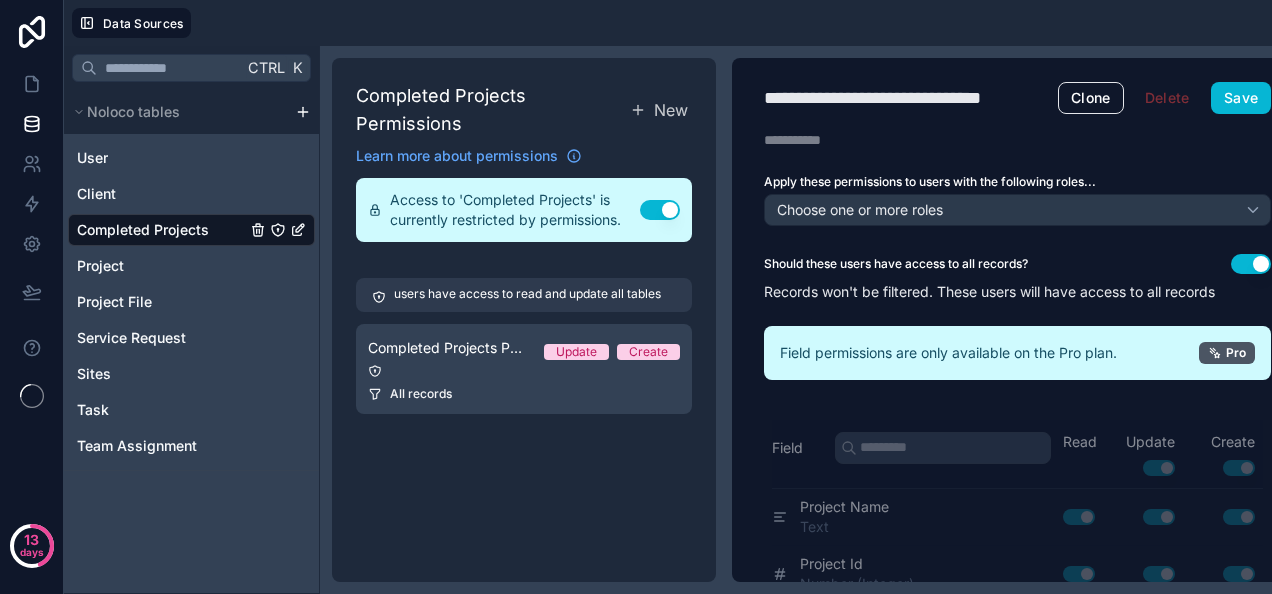 scroll, scrollTop: 0, scrollLeft: 0, axis: both 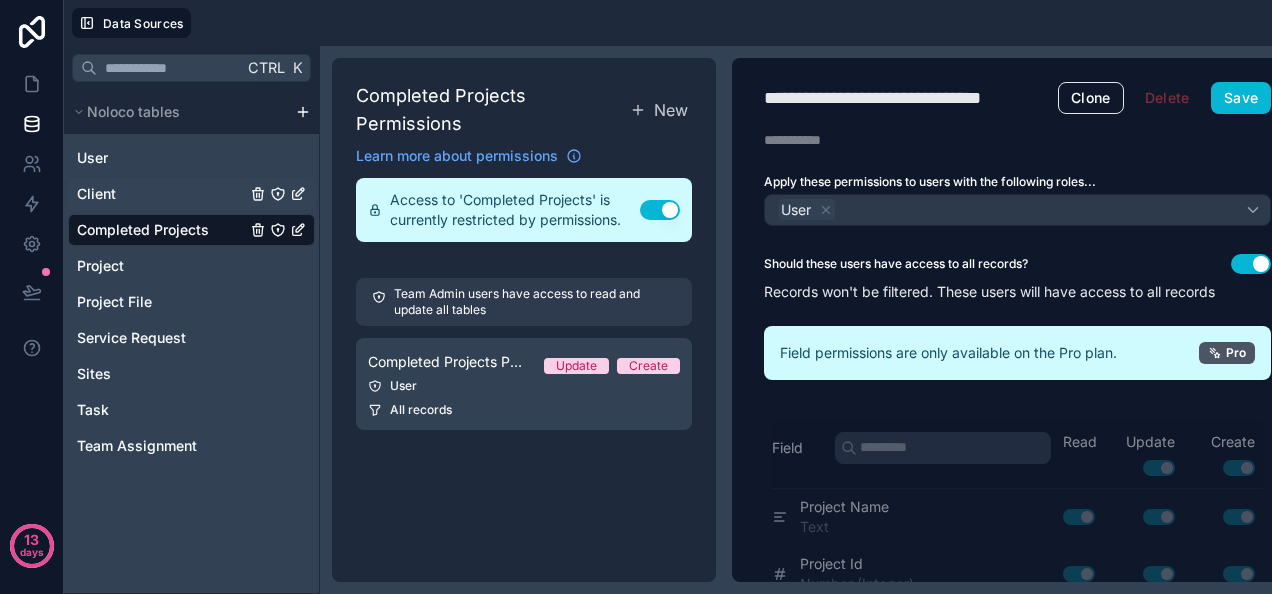 click on "Client" at bounding box center [191, 194] 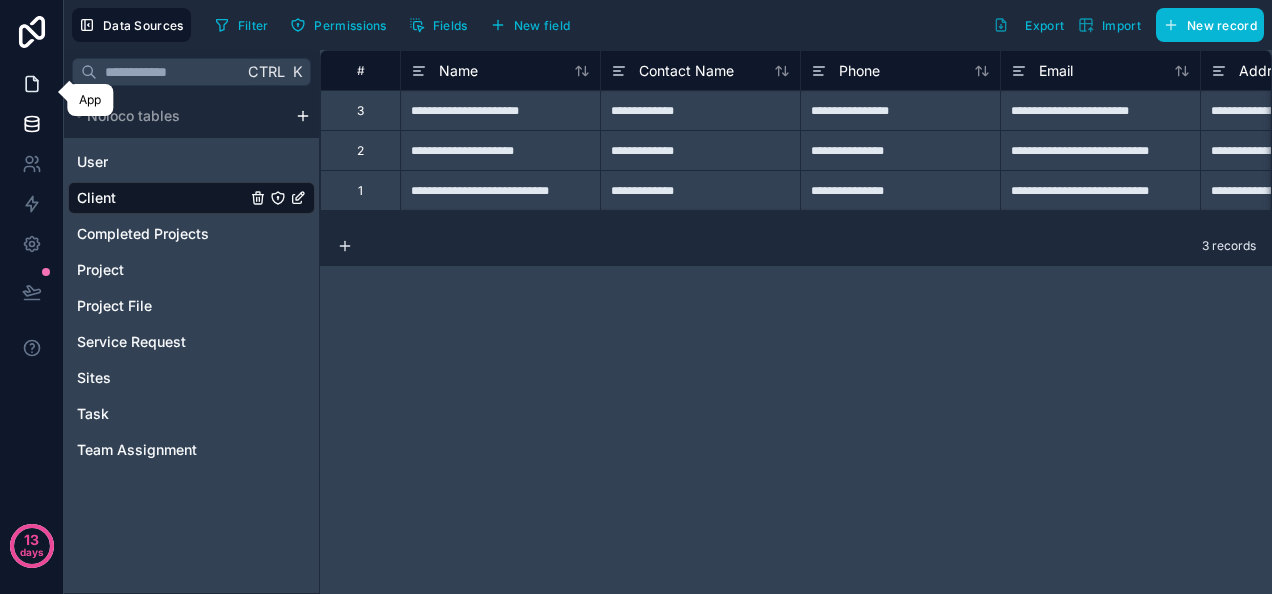 click at bounding box center [31, 84] 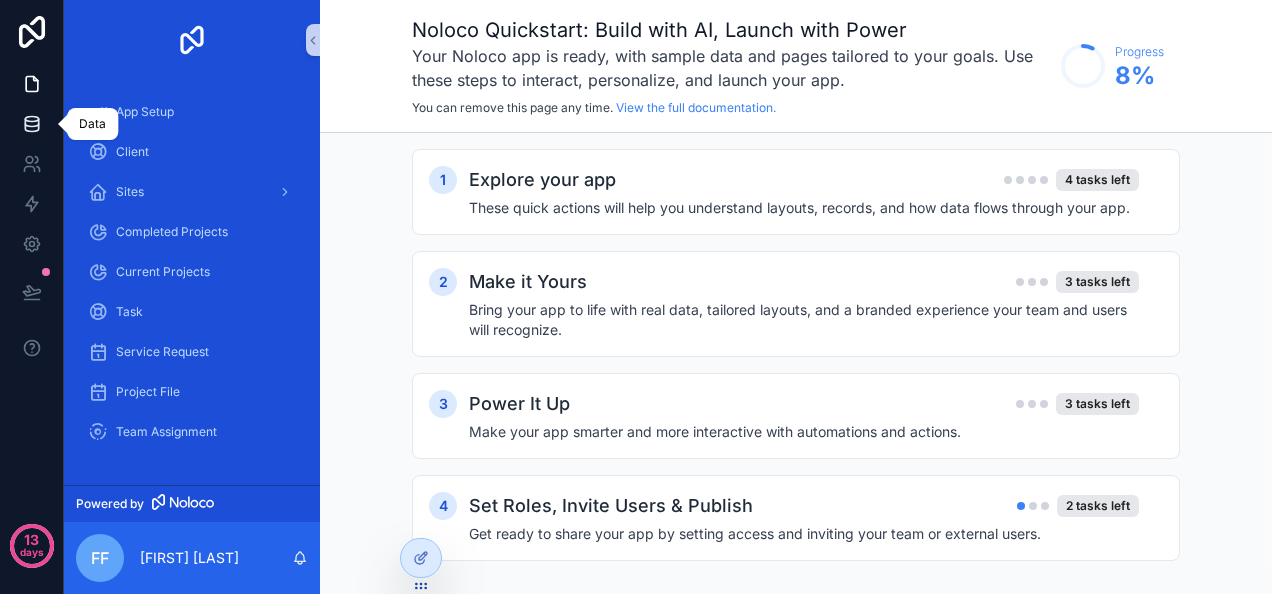 click at bounding box center [31, 124] 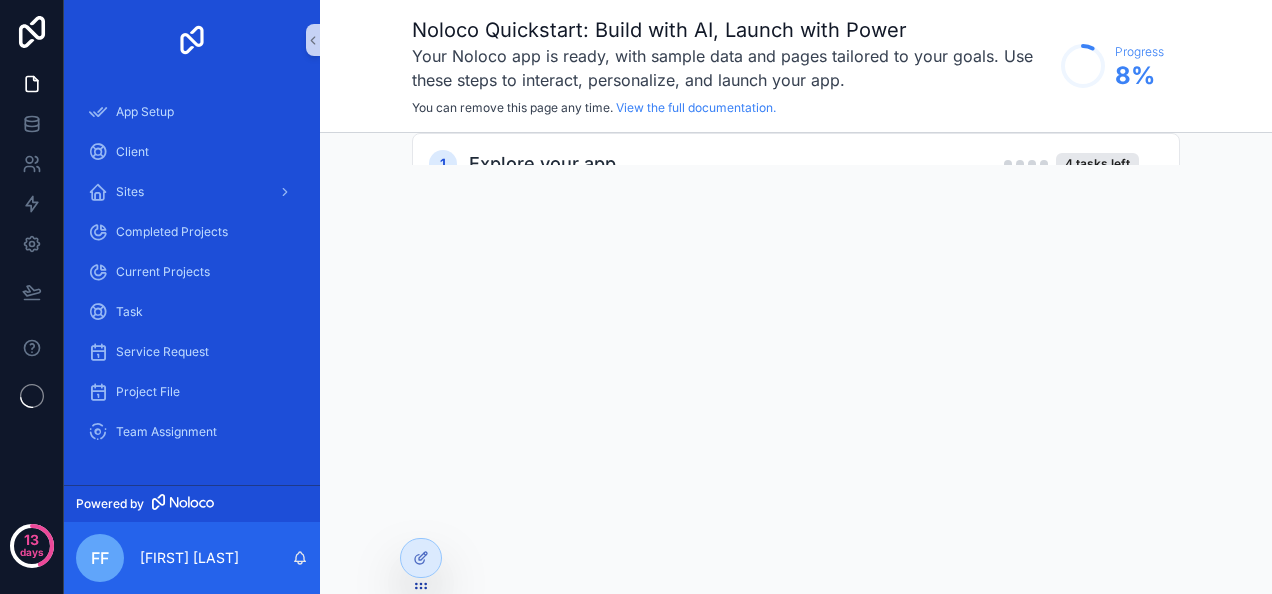 scroll, scrollTop: 0, scrollLeft: 0, axis: both 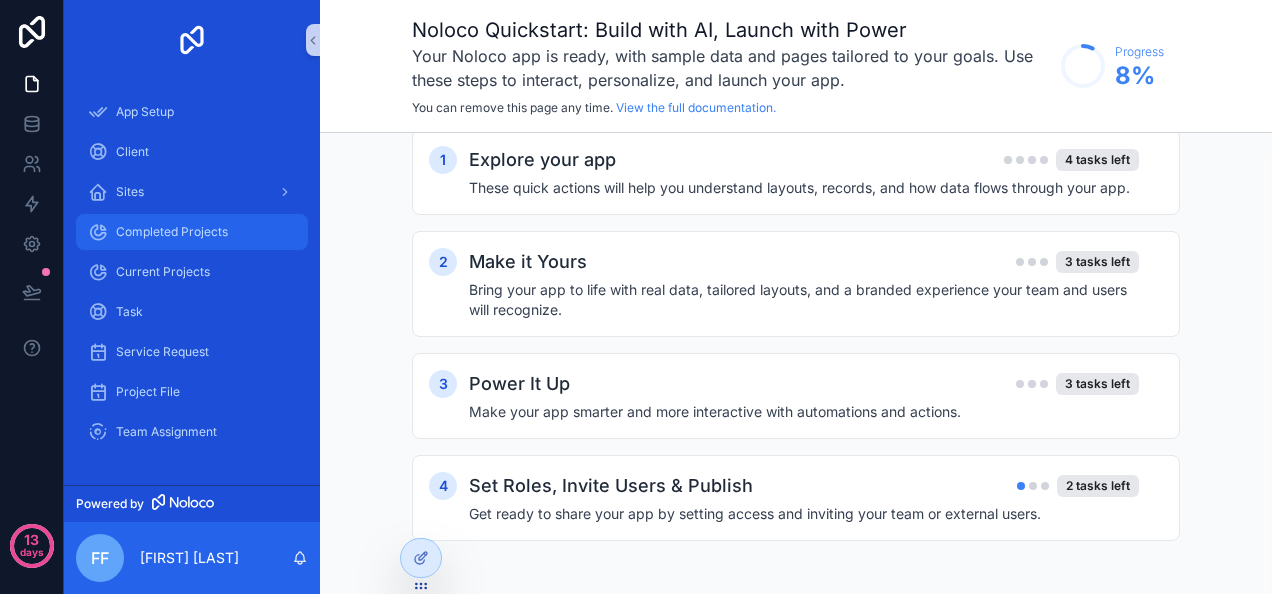 click on "Completed Projects" at bounding box center (172, 232) 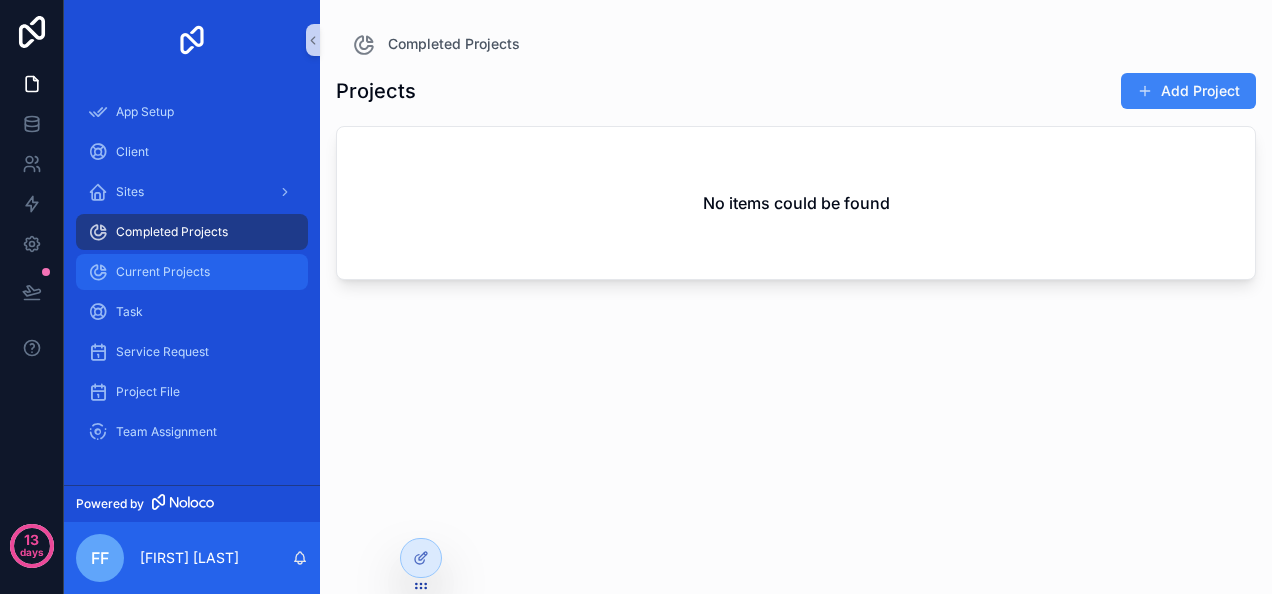click on "Current Projects" at bounding box center [163, 272] 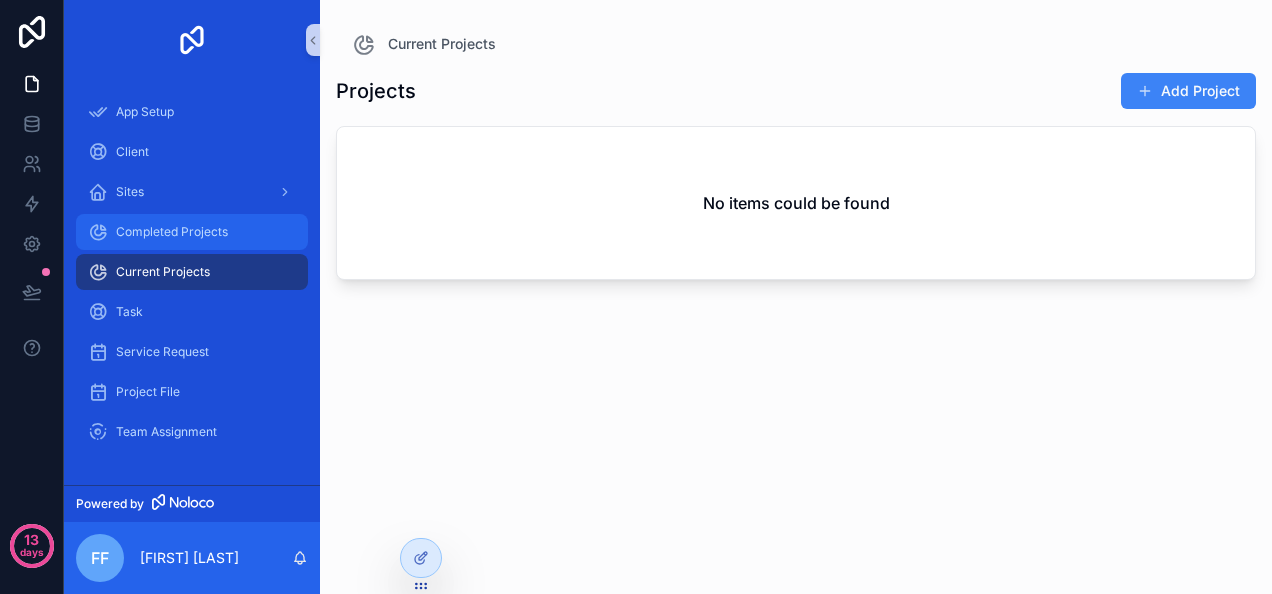 click on "Completed Projects" at bounding box center [192, 232] 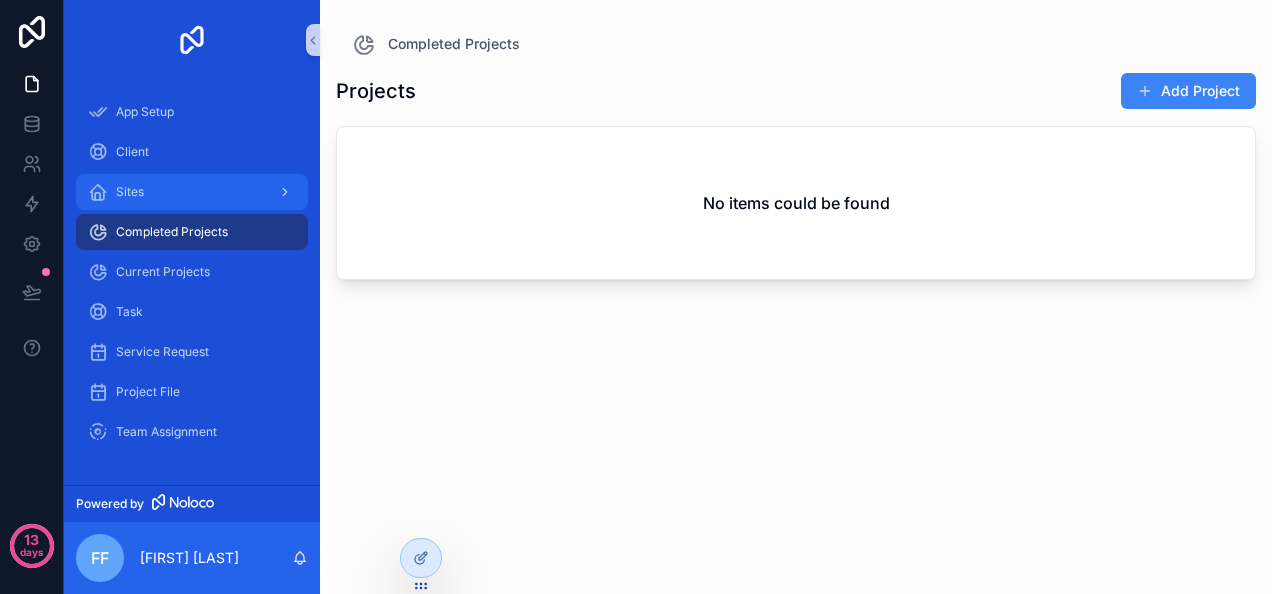 click on "Sites" at bounding box center (192, 192) 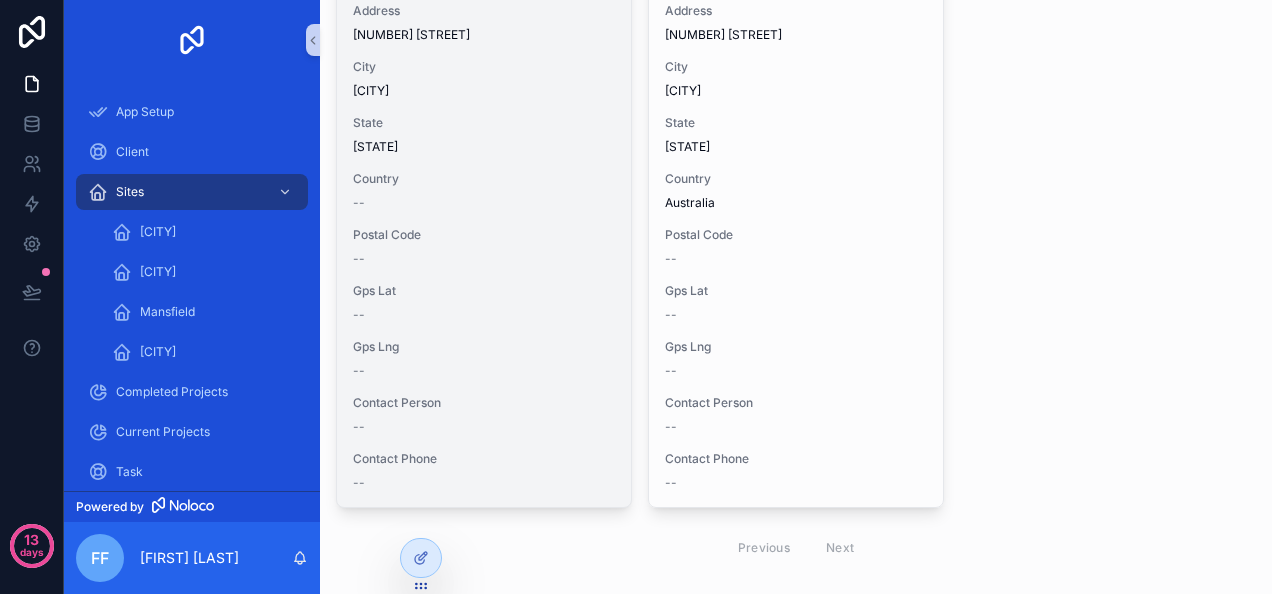 scroll, scrollTop: 340, scrollLeft: 0, axis: vertical 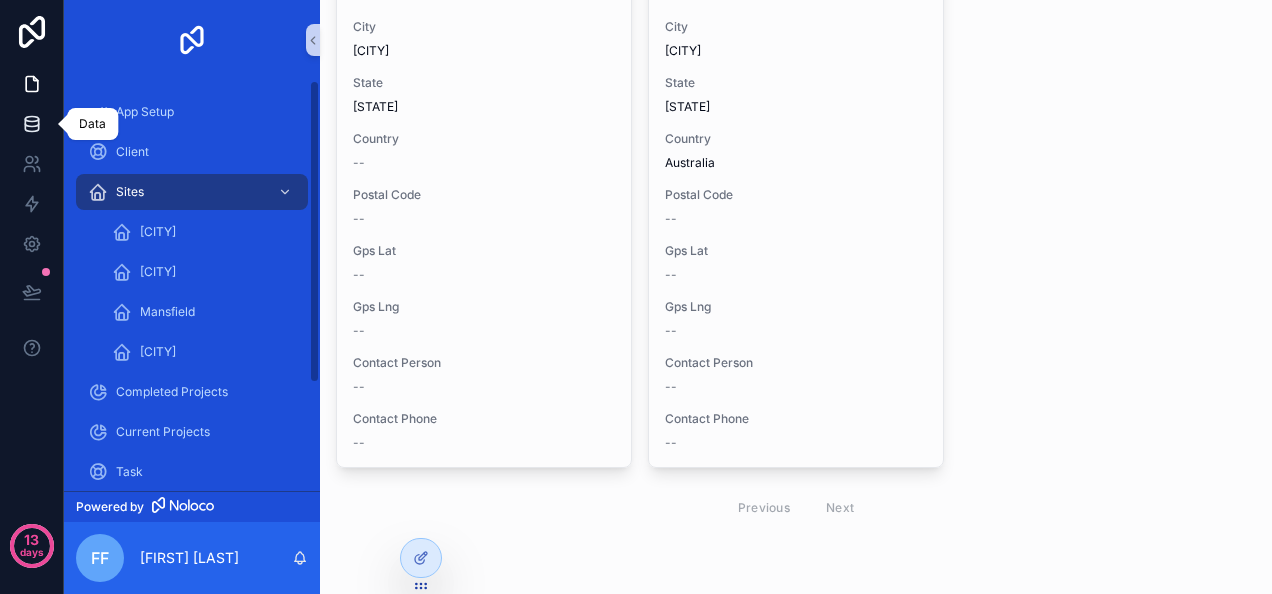 click 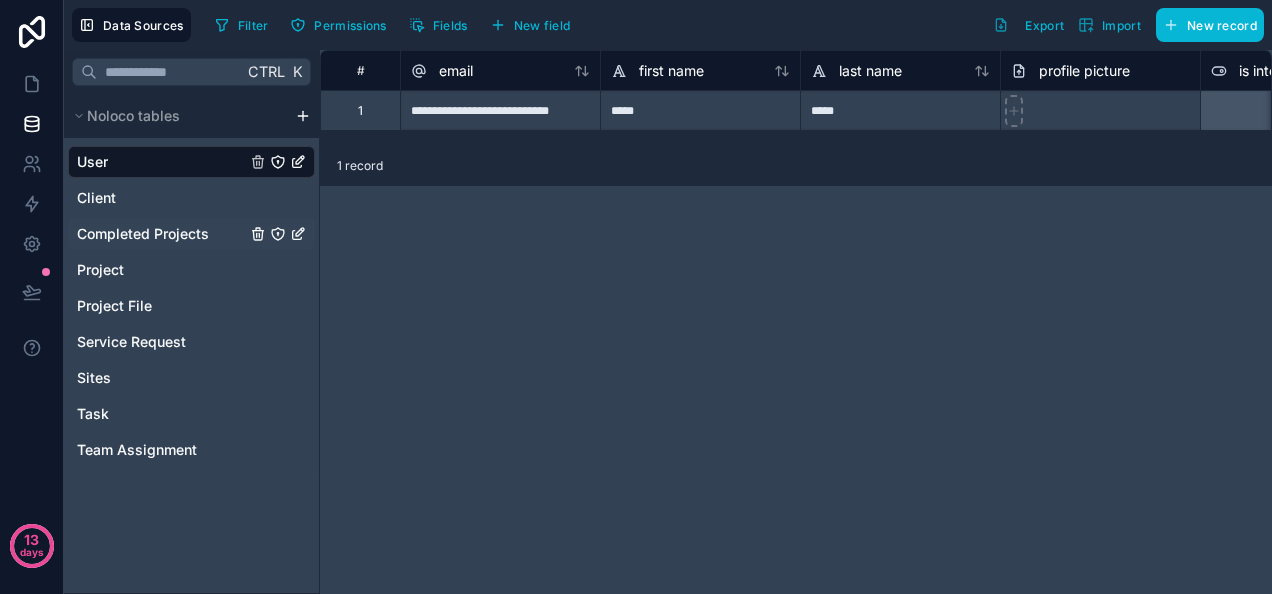 click on "Completed Projects" at bounding box center (143, 234) 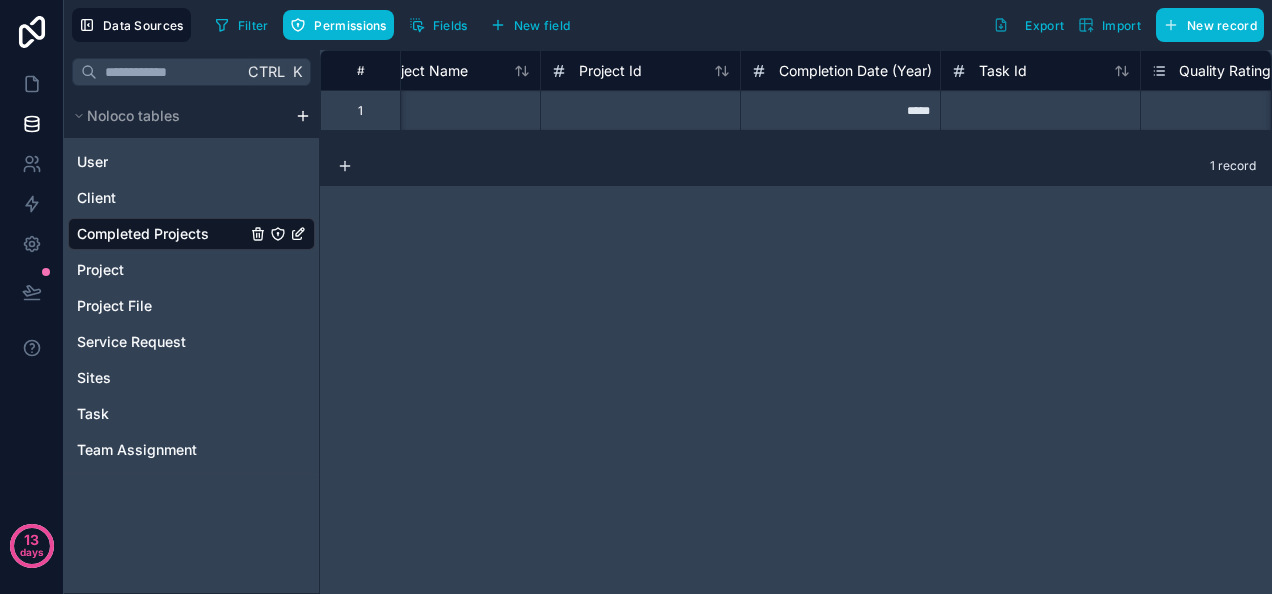 scroll, scrollTop: 0, scrollLeft: 0, axis: both 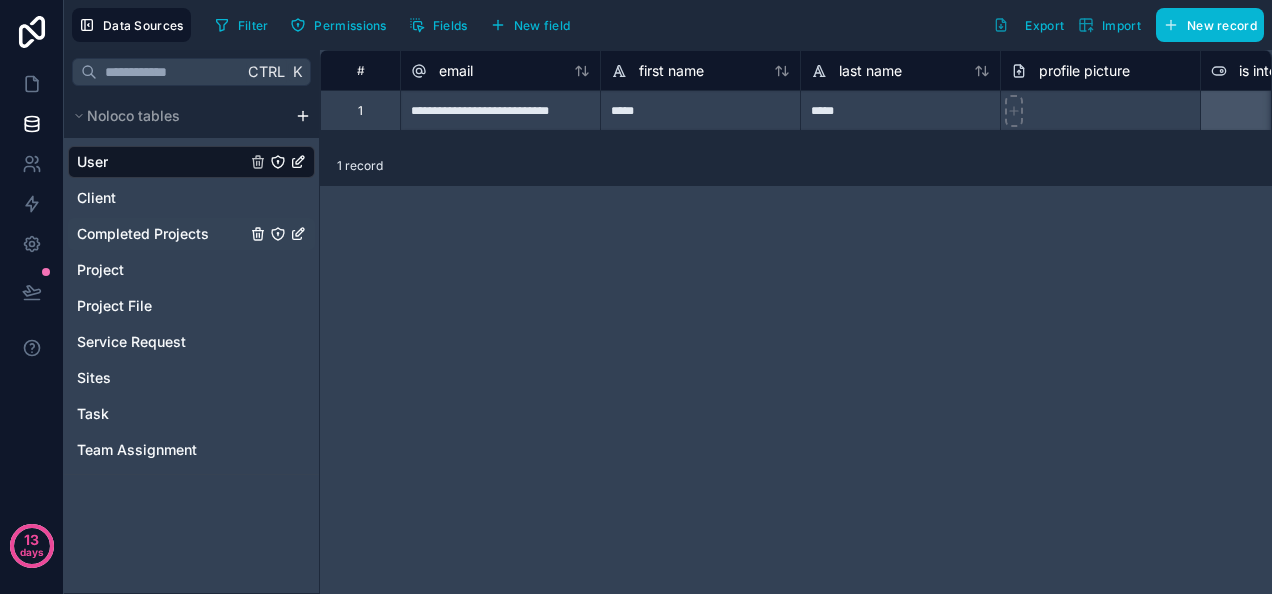 click on "Completed Projects" at bounding box center (143, 234) 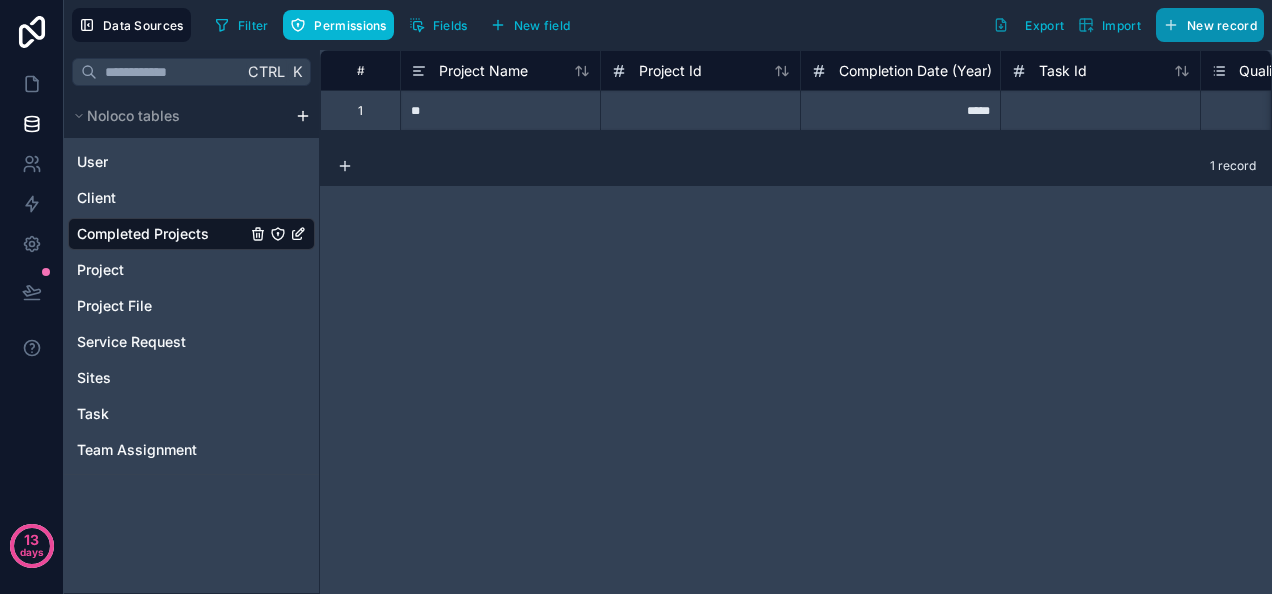 click on "New record" at bounding box center [1222, 25] 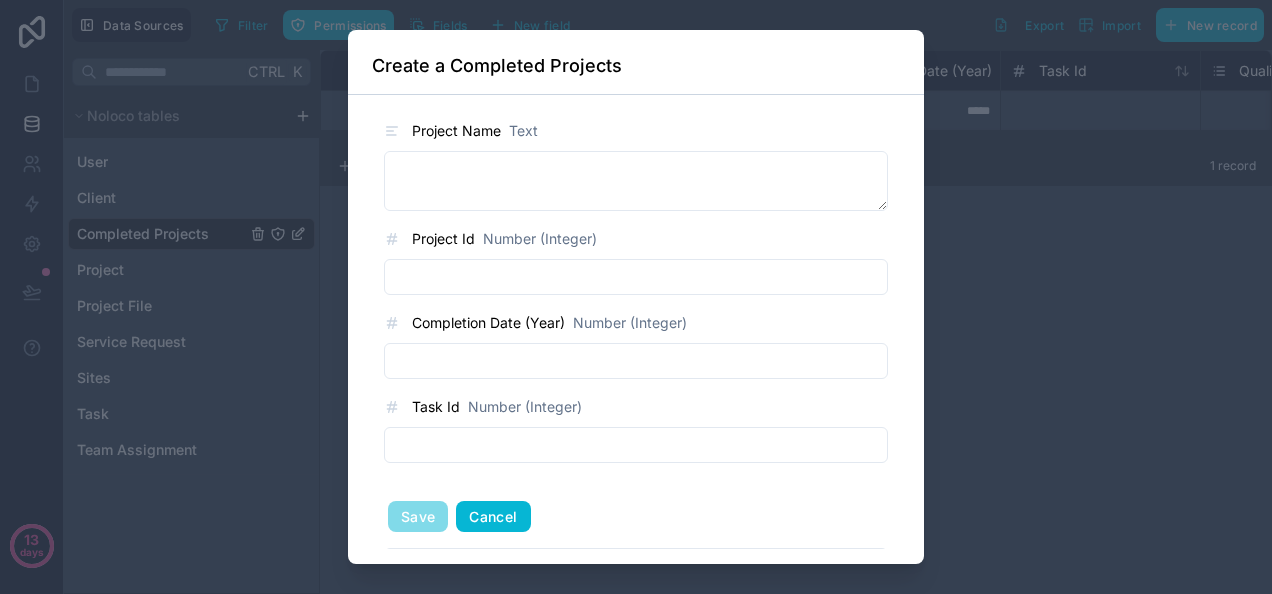 click on "Cancel" at bounding box center (493, 517) 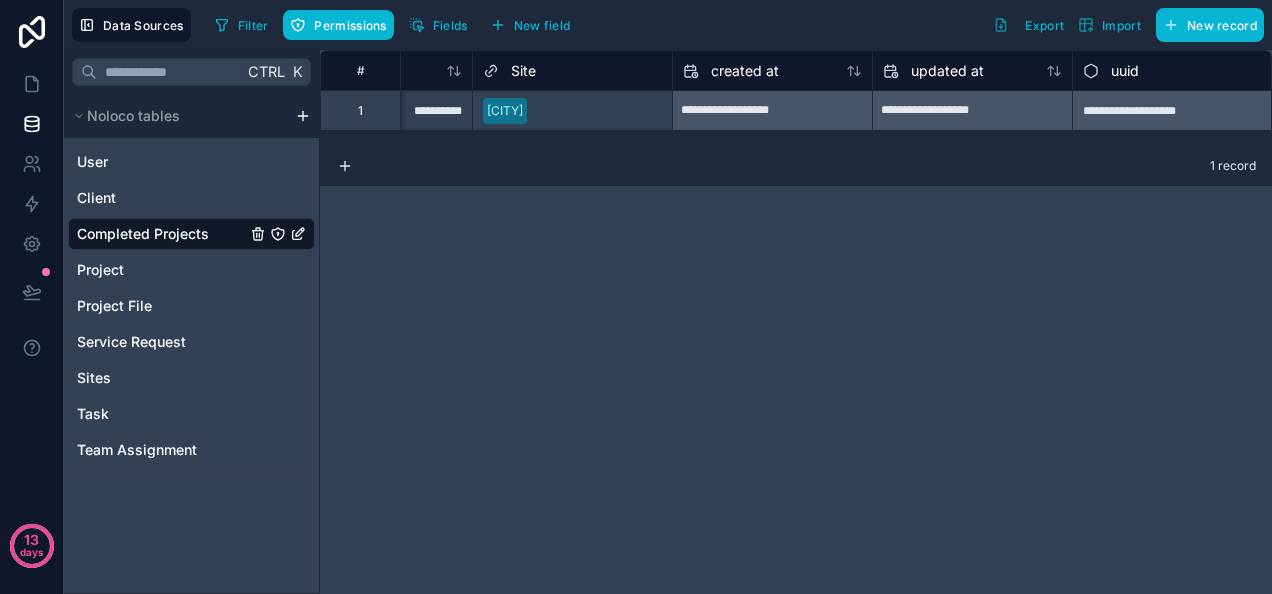 scroll, scrollTop: 0, scrollLeft: 1608, axis: horizontal 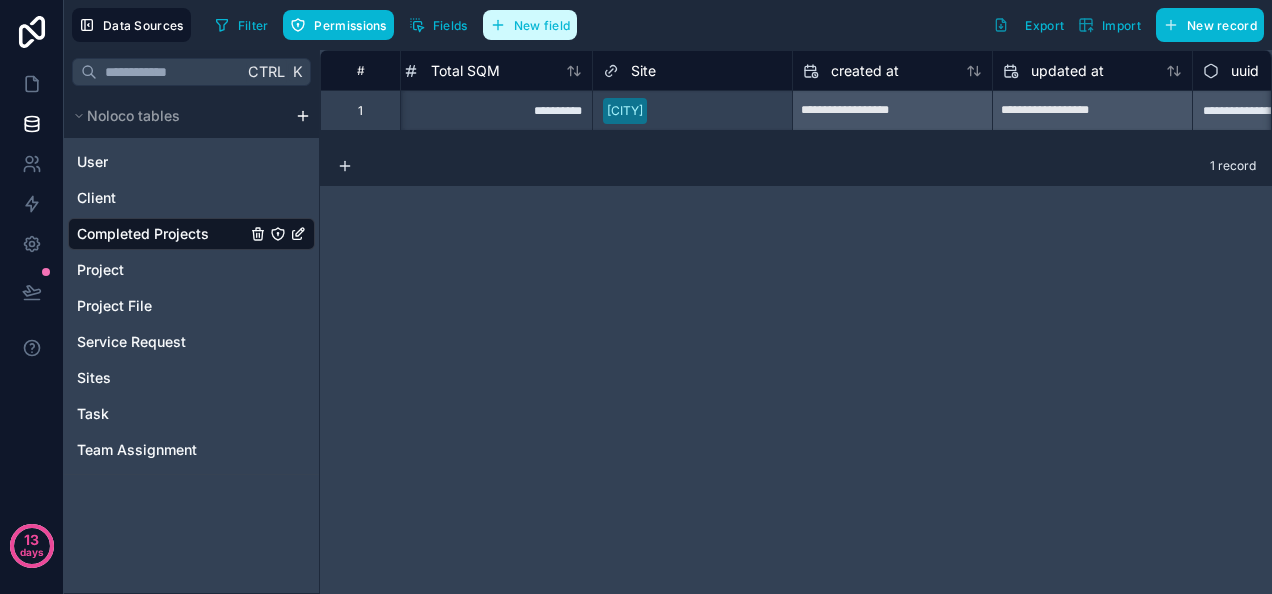 click 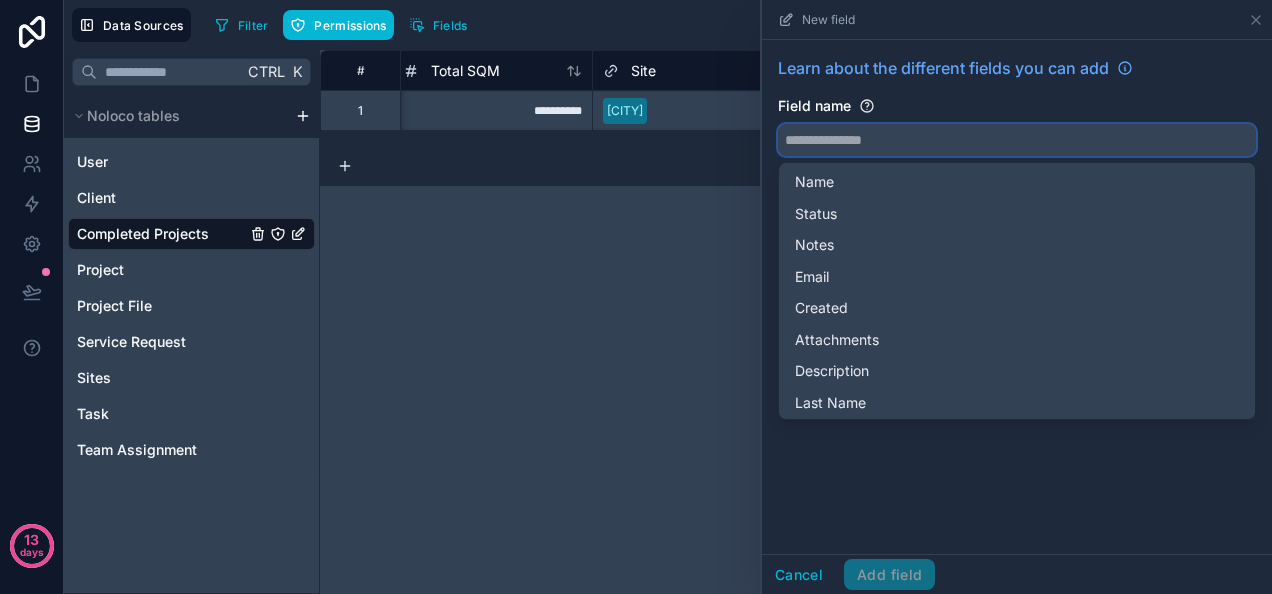 click at bounding box center [1017, 140] 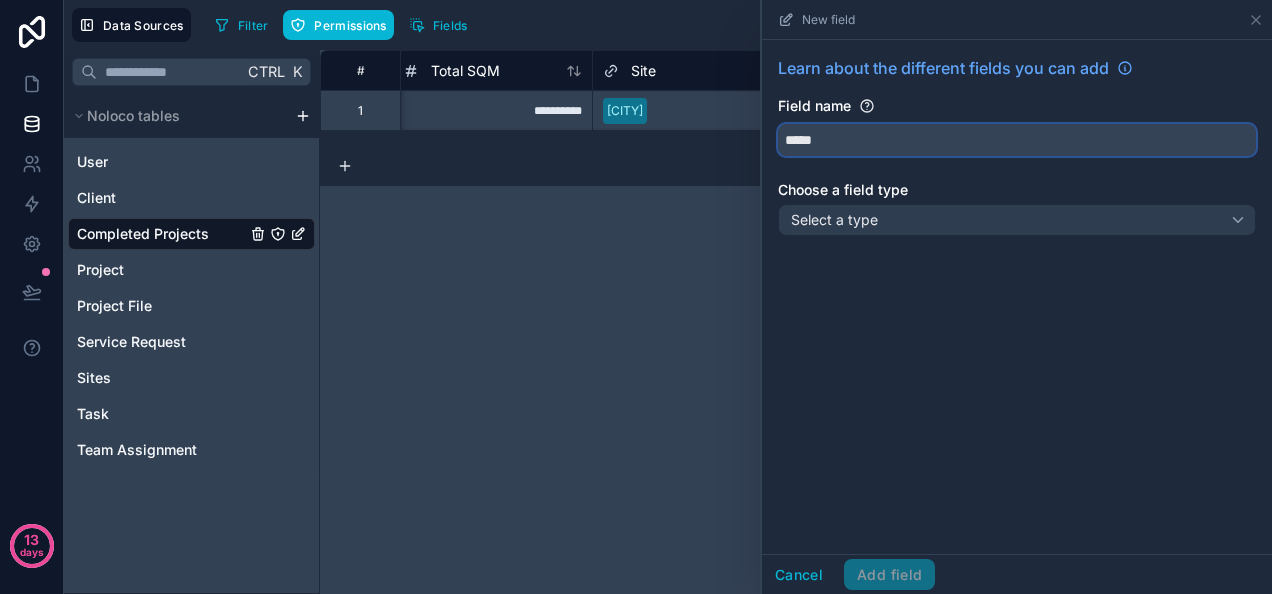 click on "****" at bounding box center [1017, 140] 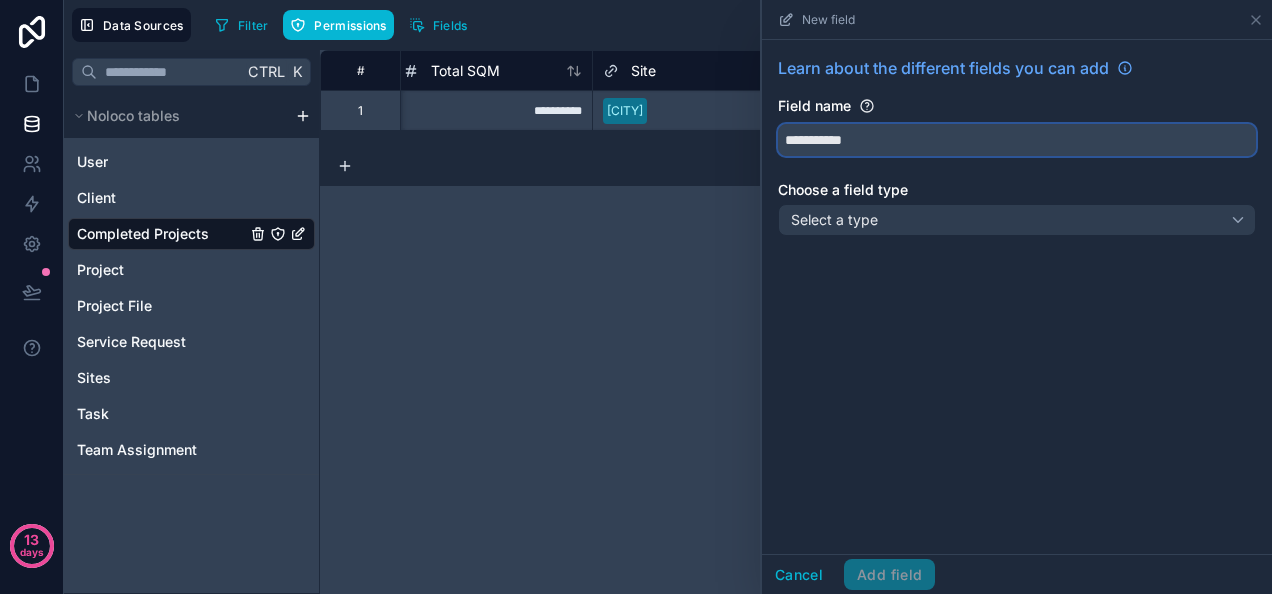type on "**********" 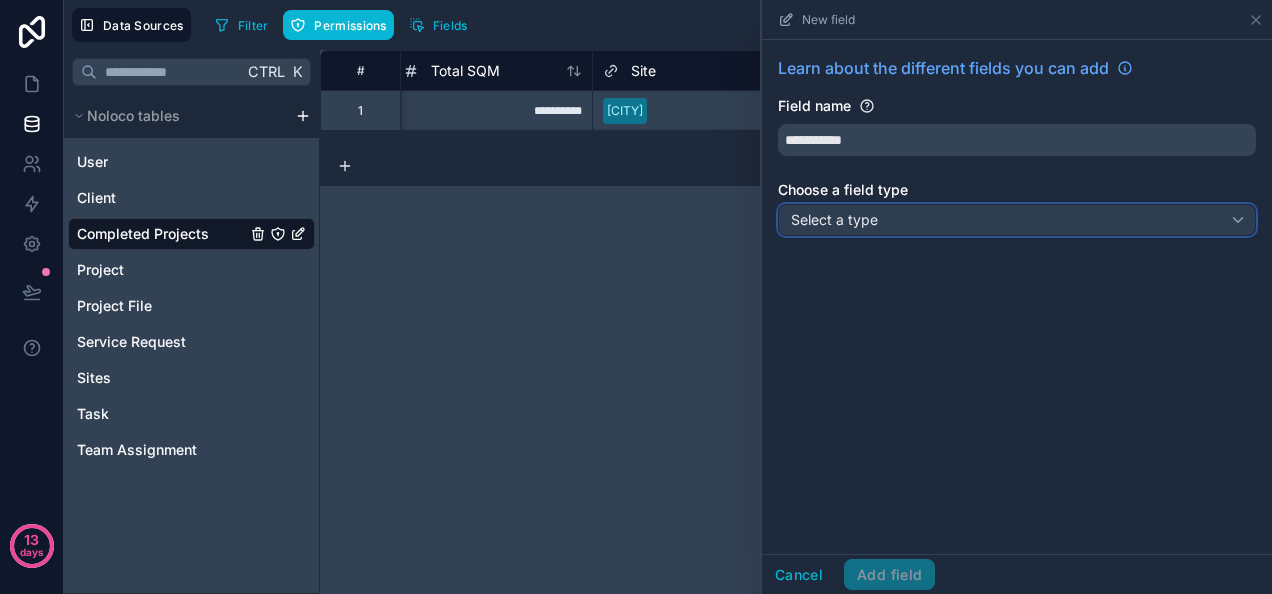 click on "Select a type" at bounding box center (1017, 220) 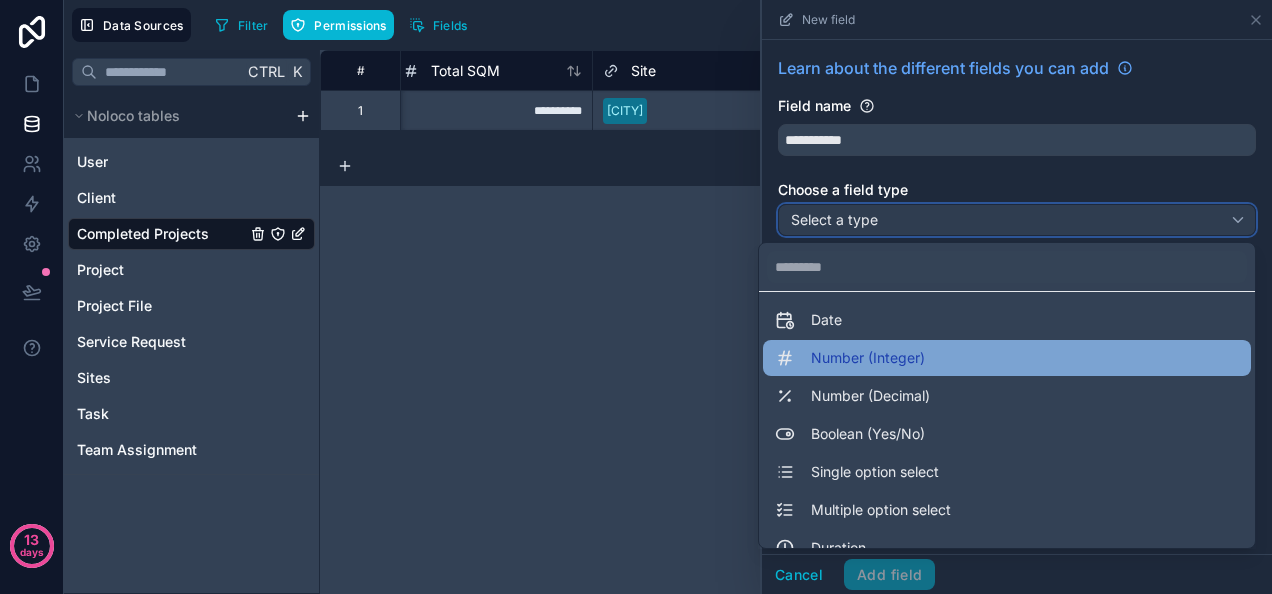 scroll, scrollTop: 45, scrollLeft: 0, axis: vertical 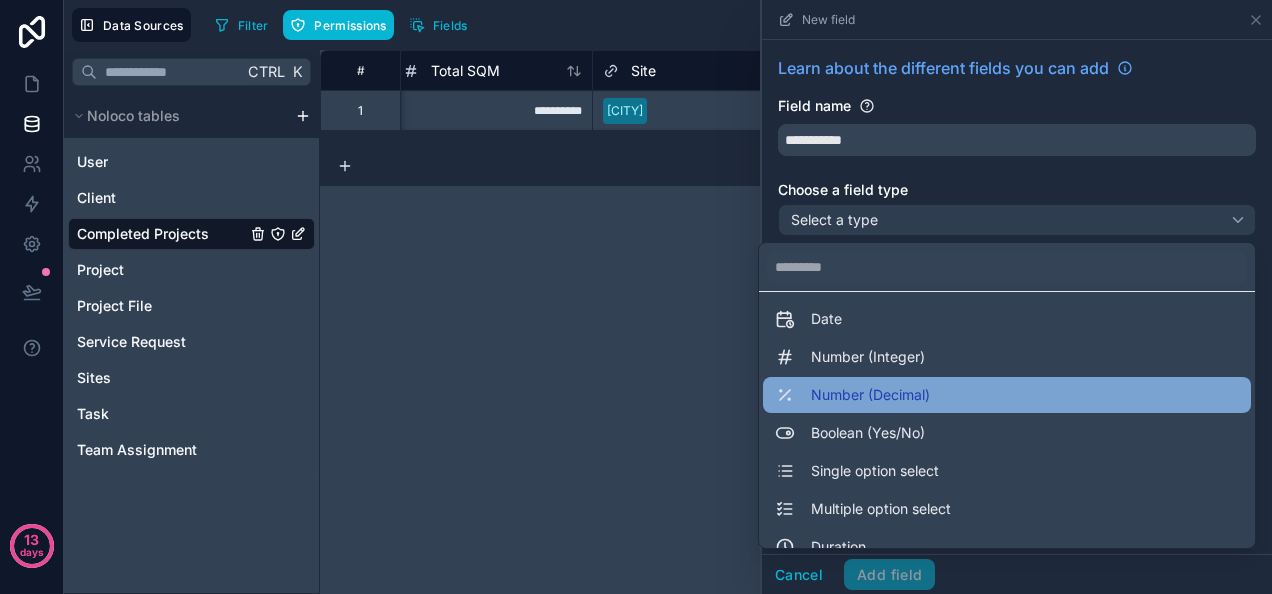 click on "Number (Decimal)" at bounding box center (1007, 395) 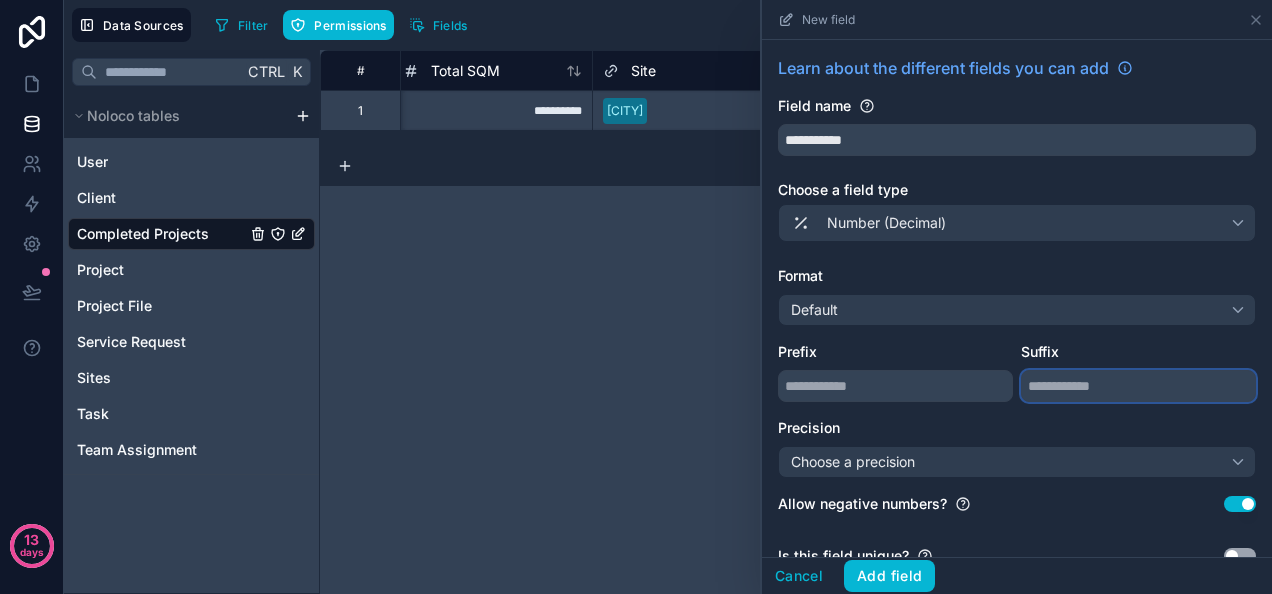 click at bounding box center [1138, 386] 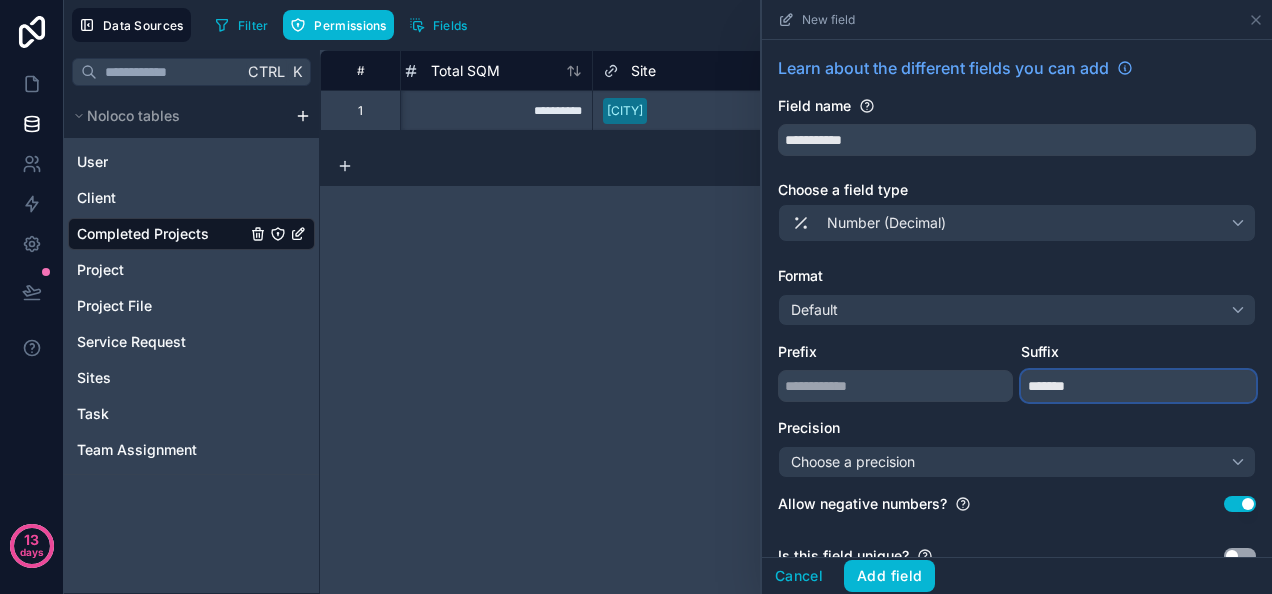 scroll, scrollTop: 40, scrollLeft: 0, axis: vertical 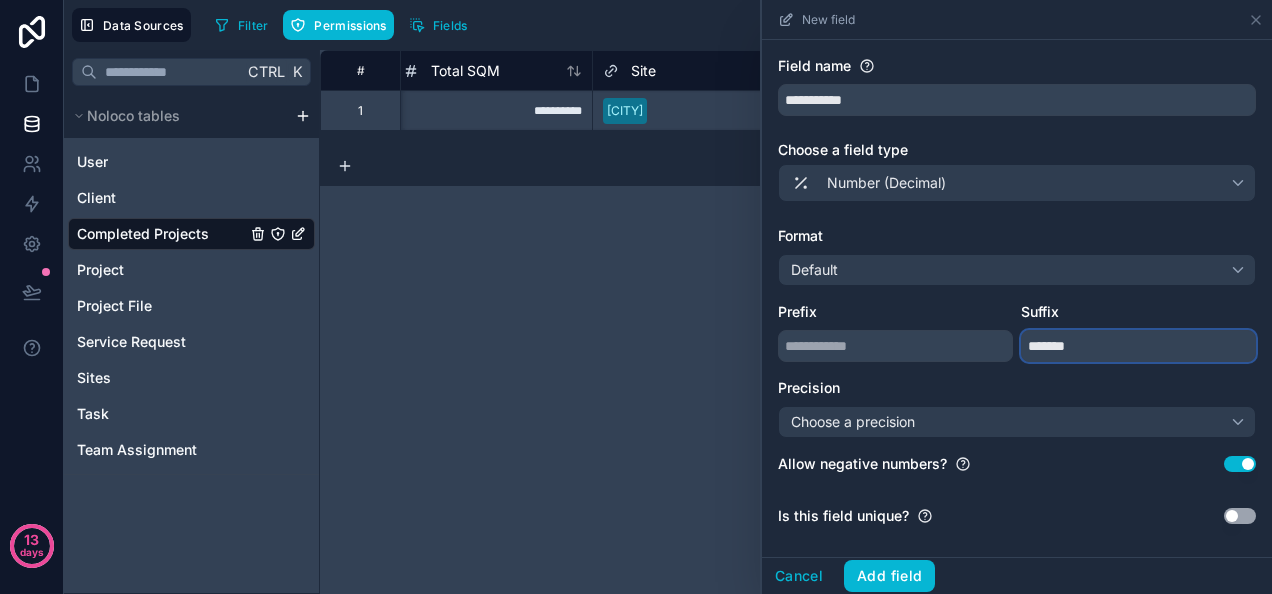type on "******" 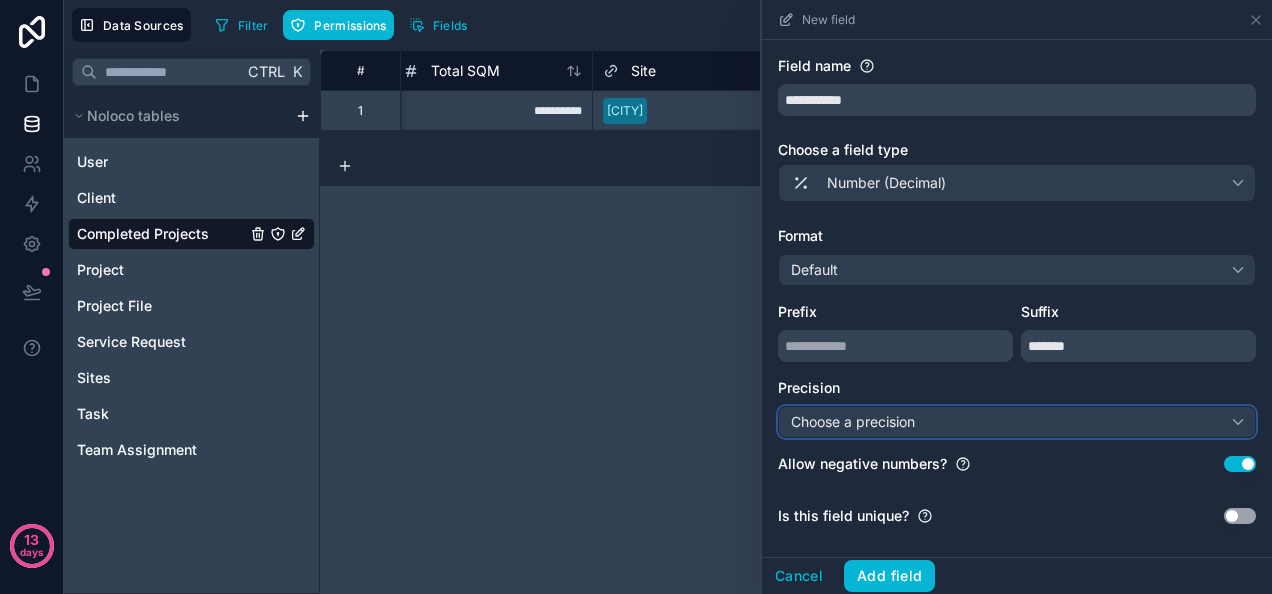 click on "Choose a precision" at bounding box center [1017, 422] 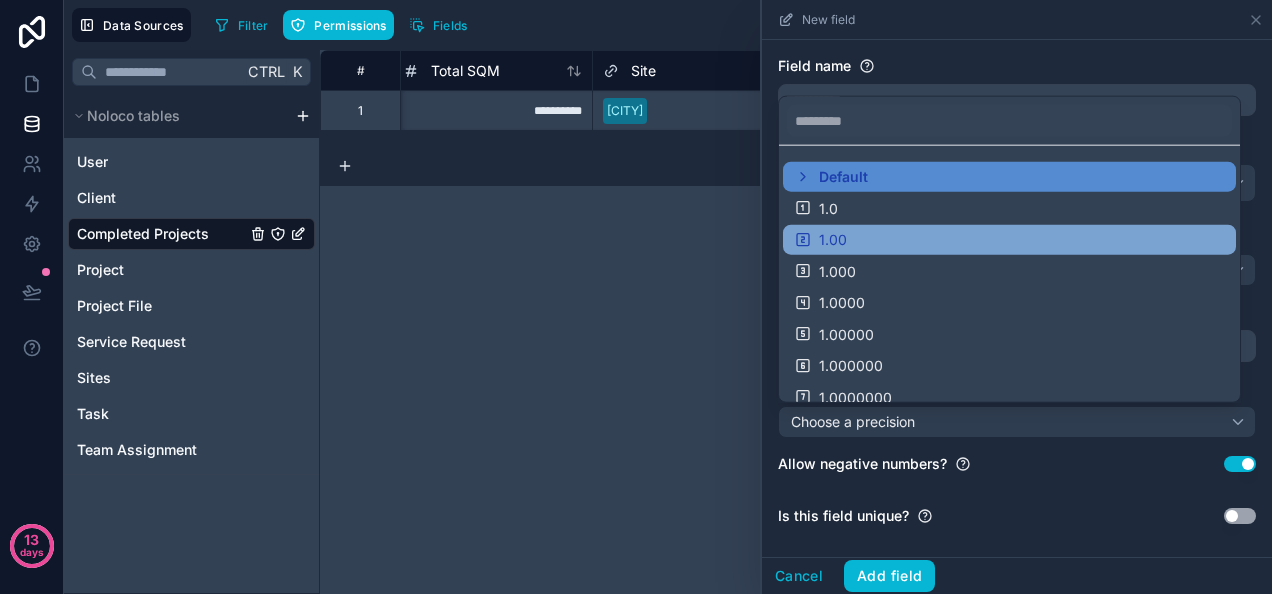 click on "1.00" at bounding box center [1009, 240] 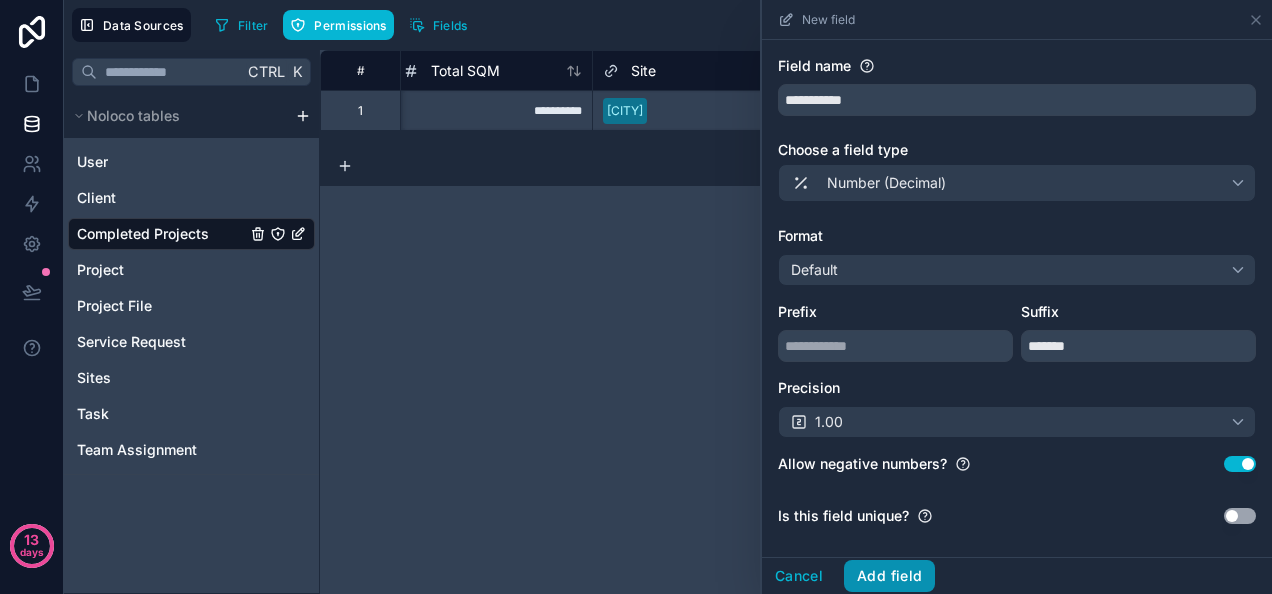 click on "Add field" at bounding box center [889, 576] 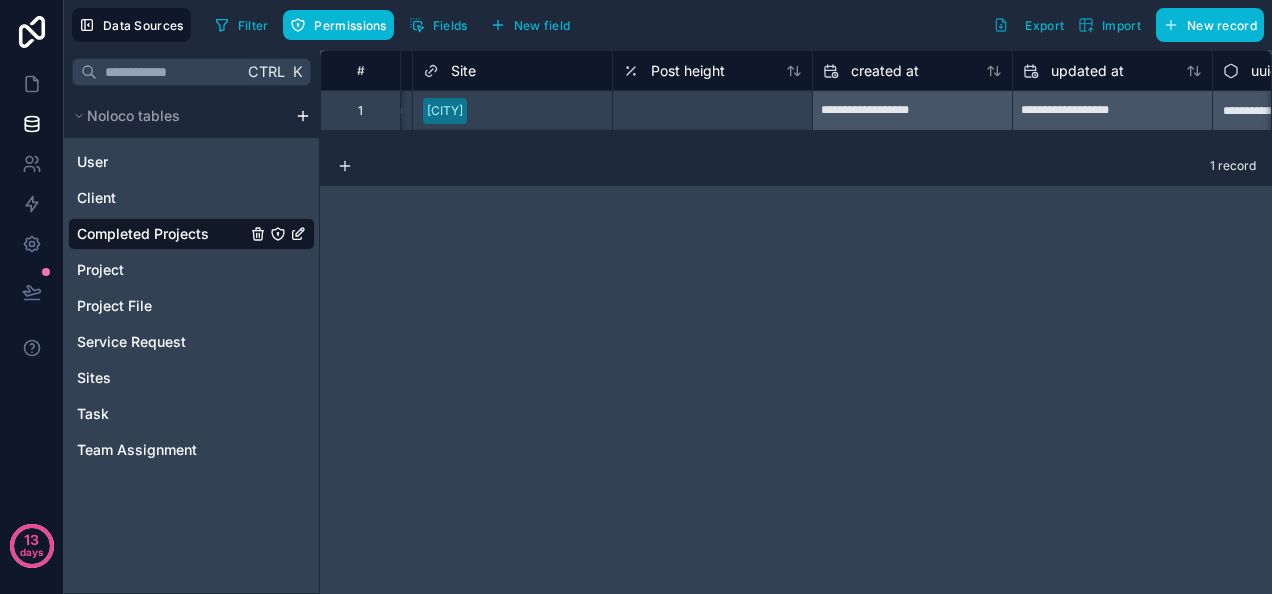 scroll, scrollTop: 0, scrollLeft: 1660, axis: horizontal 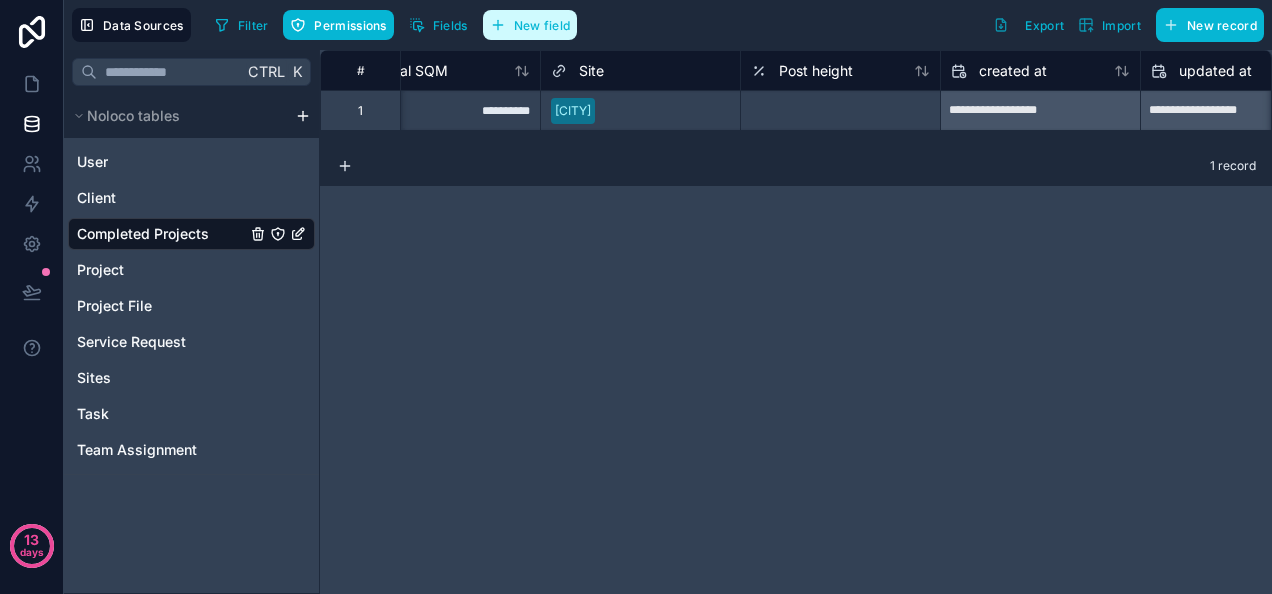 click on "New field" at bounding box center [542, 25] 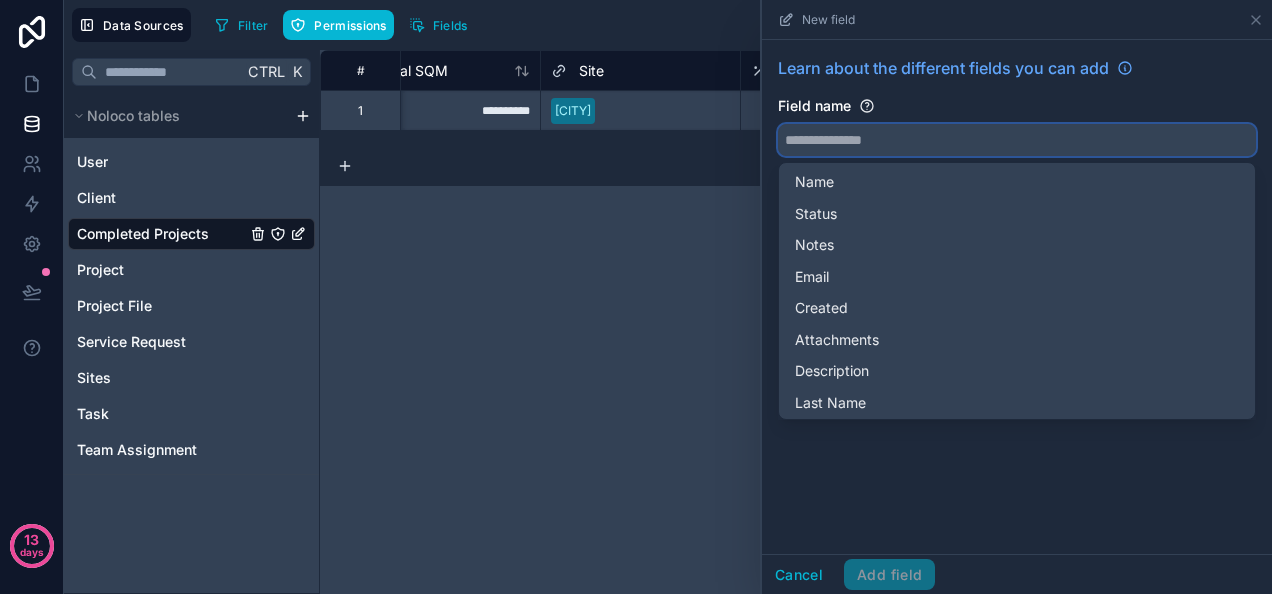 click at bounding box center (1017, 140) 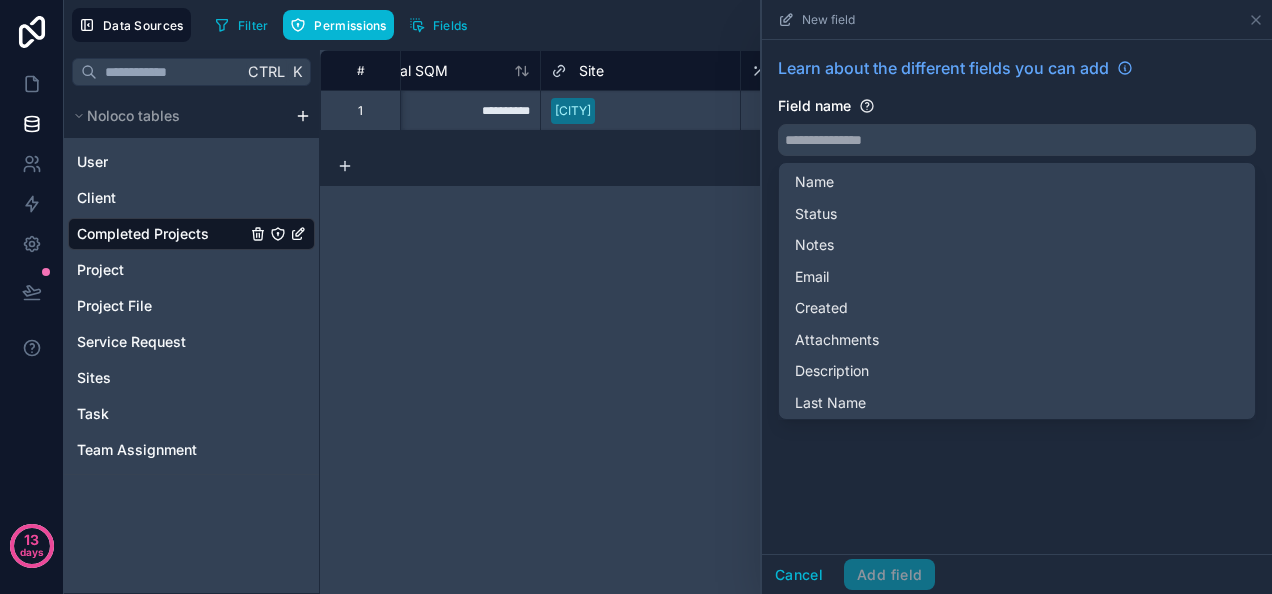 click on "**********" at bounding box center (796, 322) 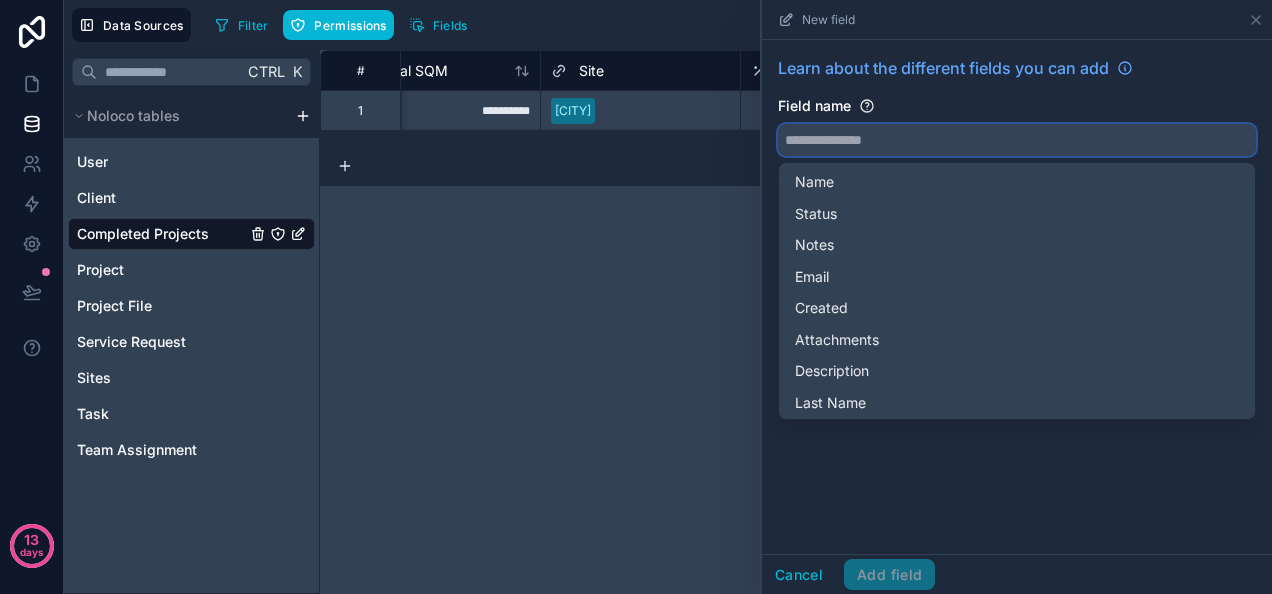 click at bounding box center [1017, 140] 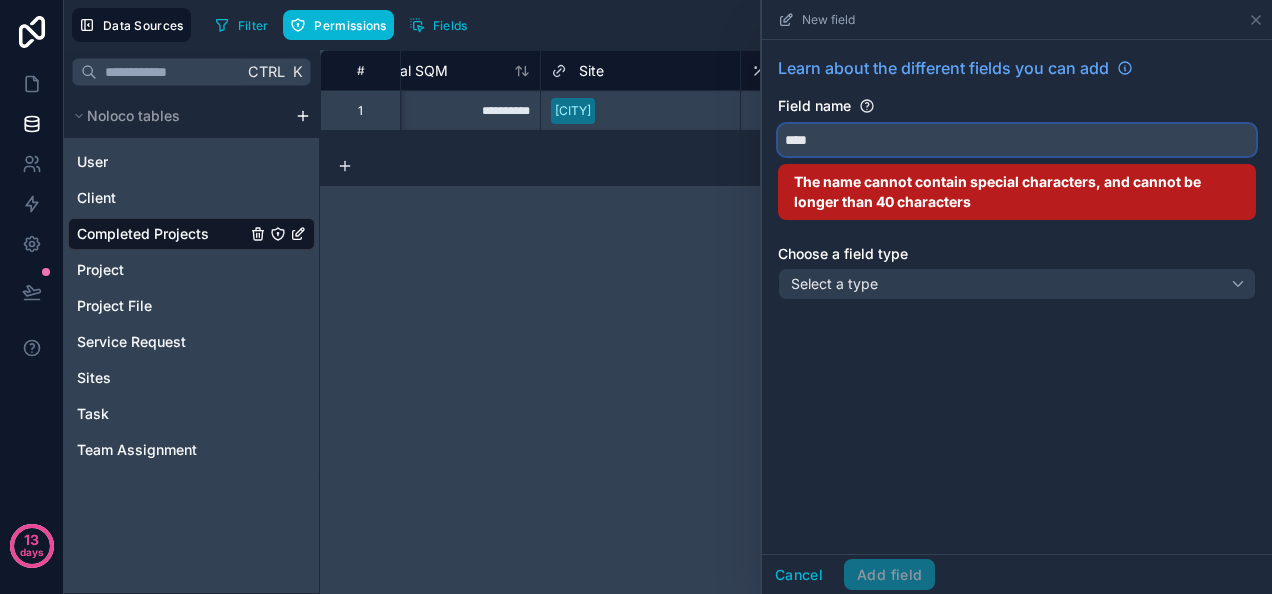 click on "***" at bounding box center (1017, 140) 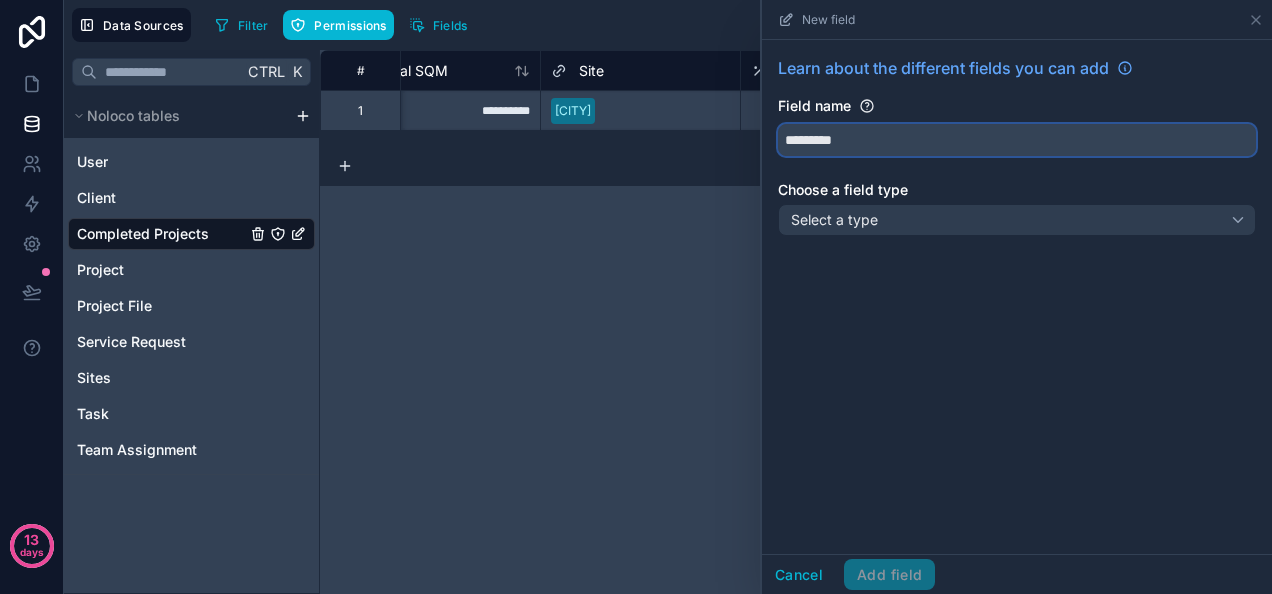 click on "********" at bounding box center (1017, 140) 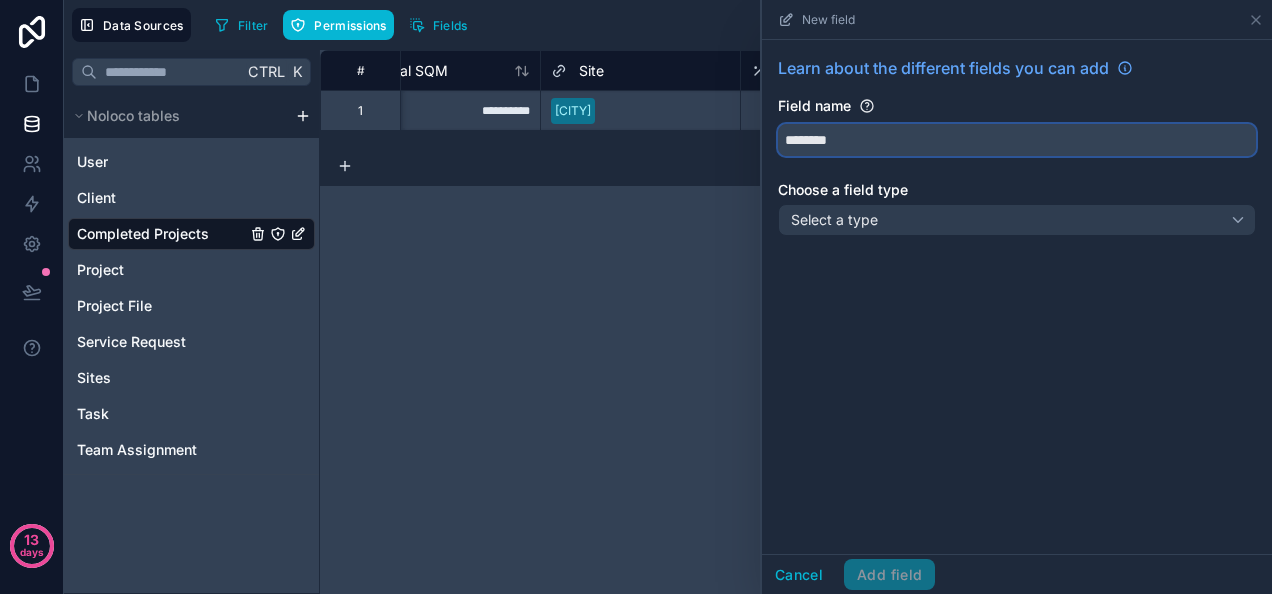 type on "********" 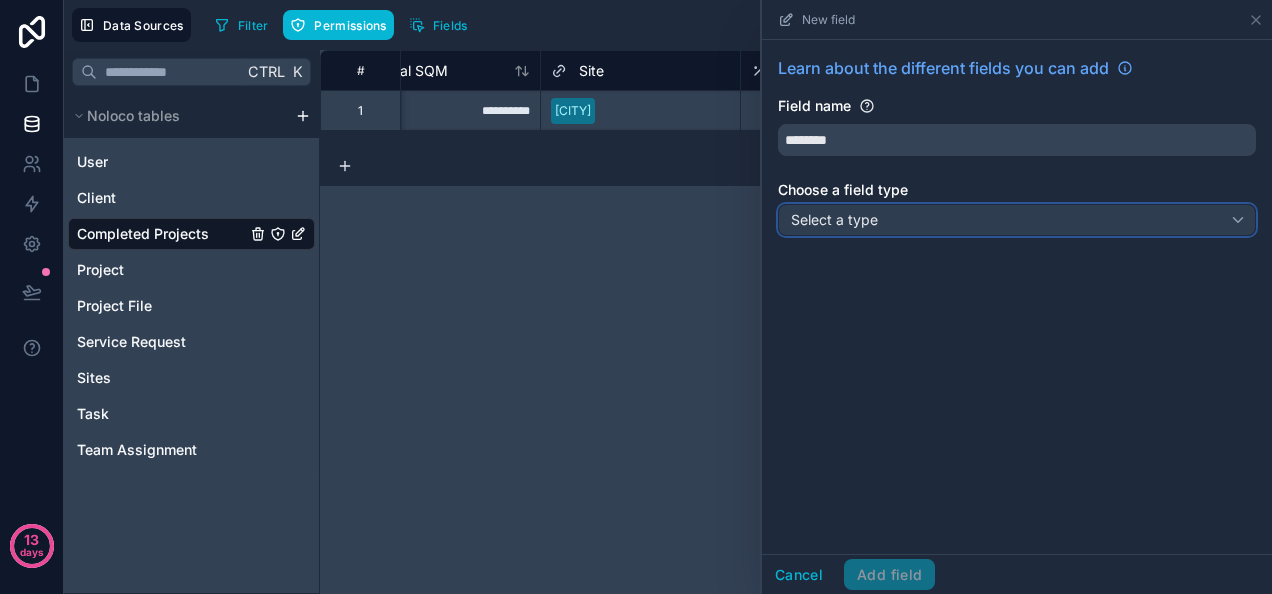 click on "Select a type" at bounding box center (1017, 220) 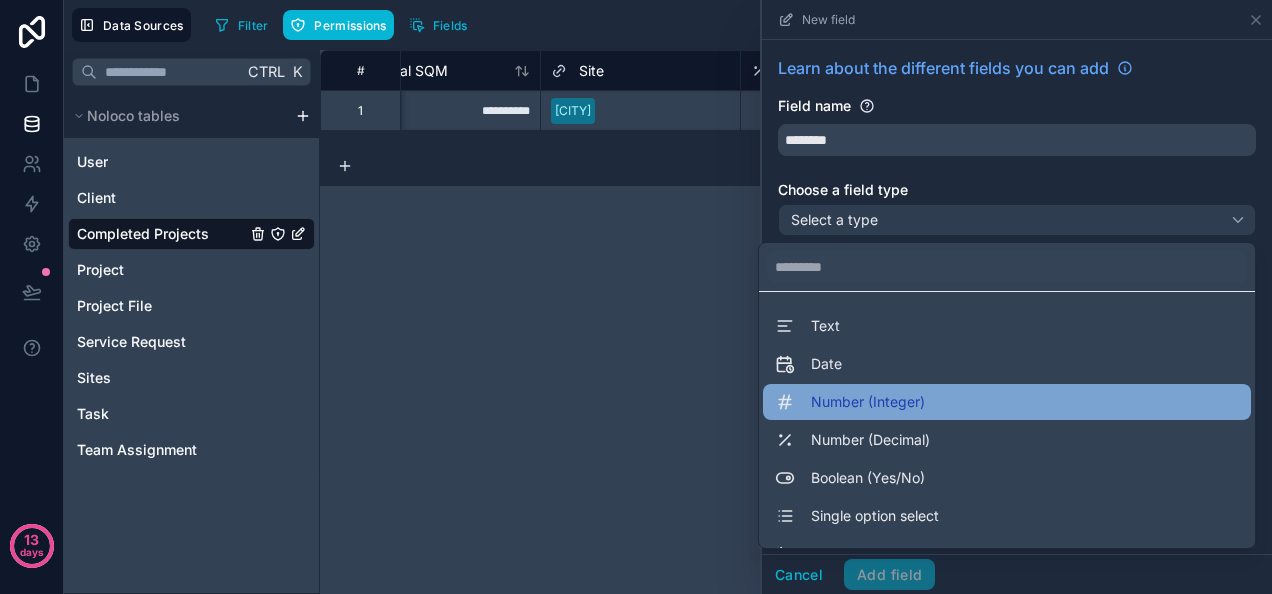 click on "Number (Integer)" at bounding box center (868, 402) 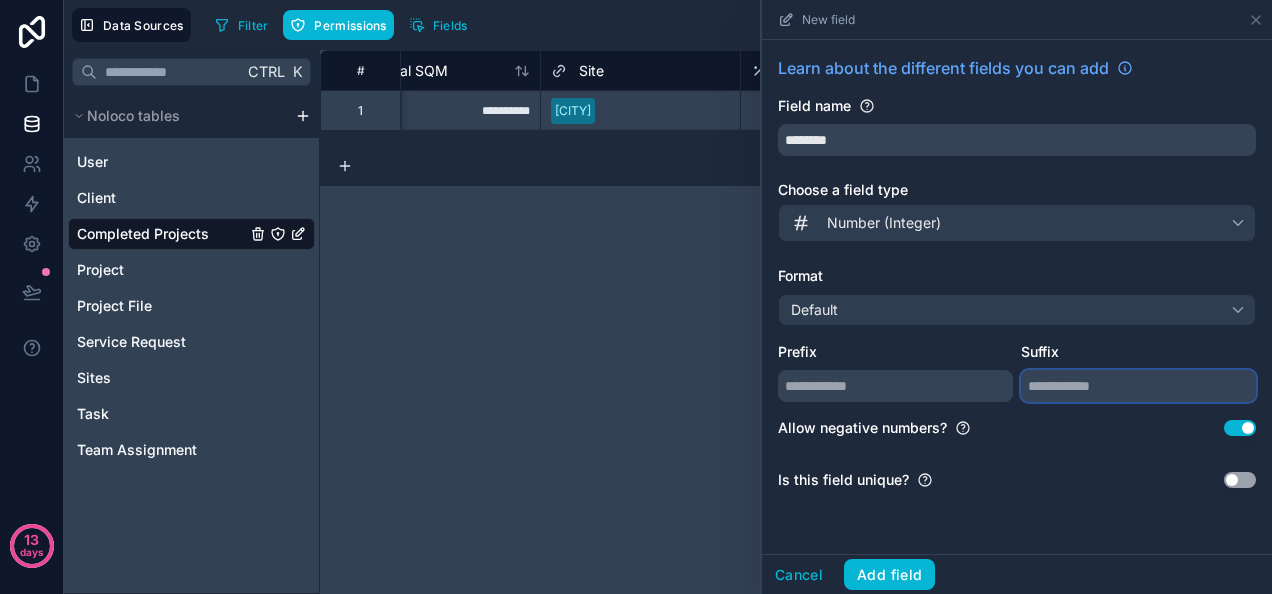 click at bounding box center [1138, 386] 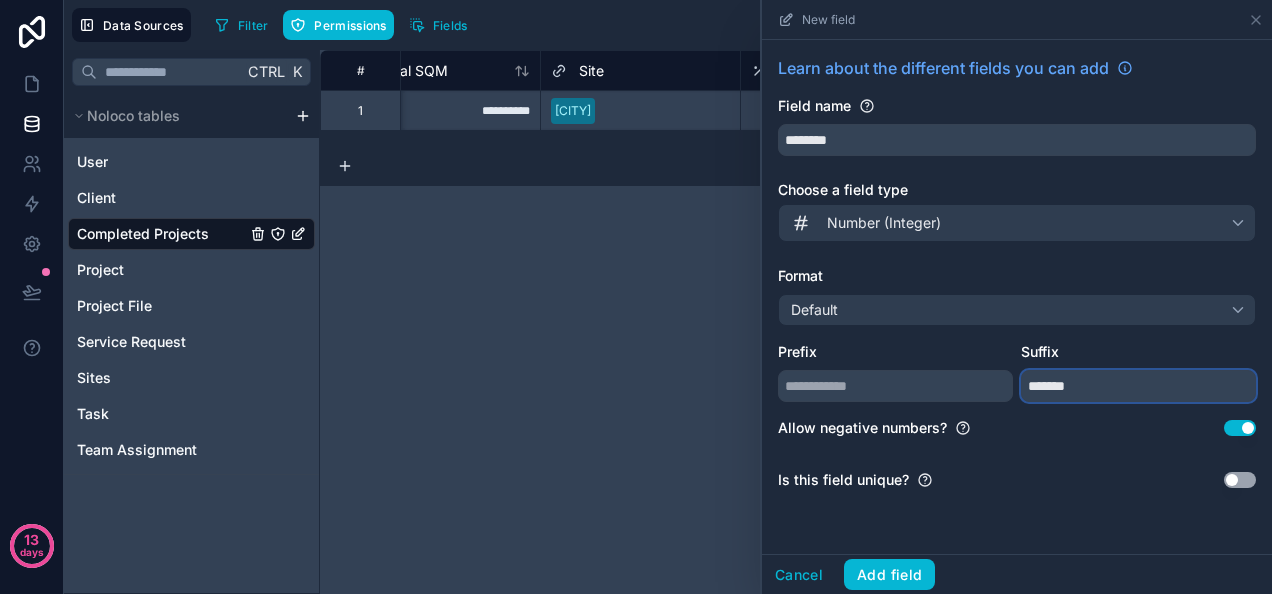 type on "******" 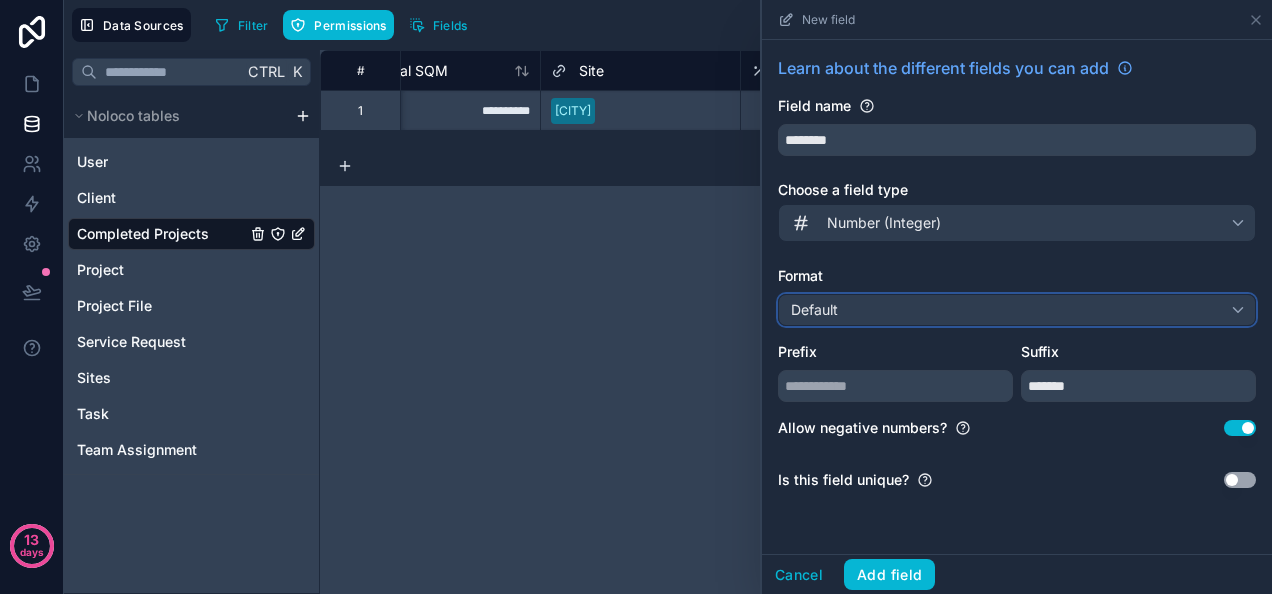 click on "Default" at bounding box center [1017, 310] 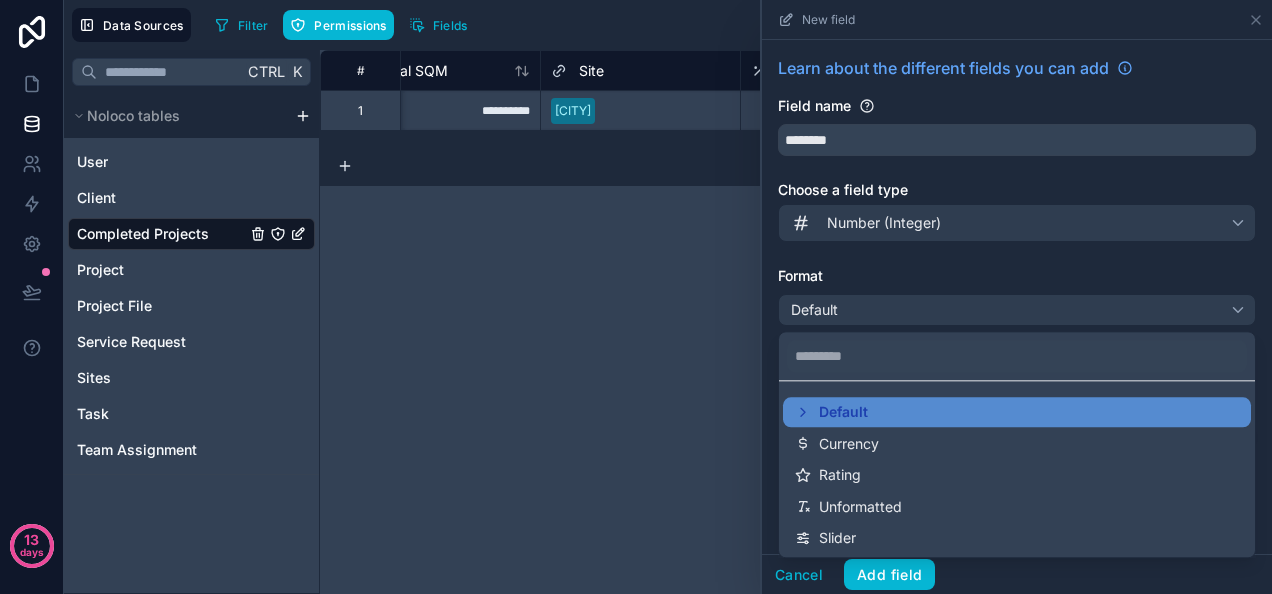click at bounding box center (1017, 297) 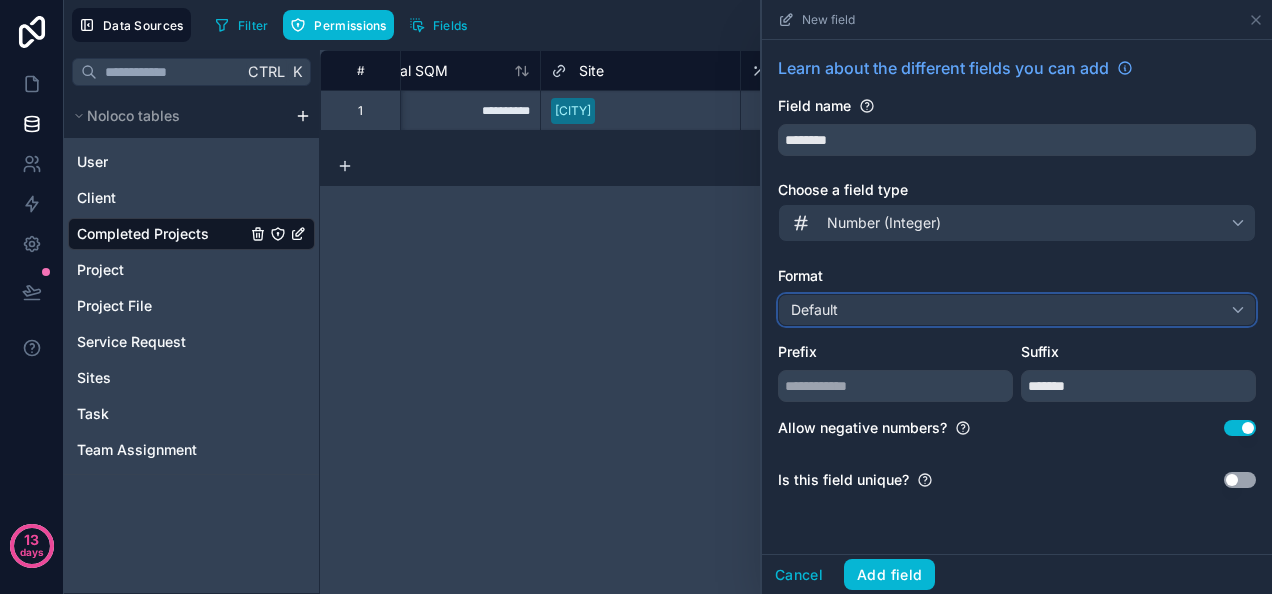 click on "Default" at bounding box center (1017, 310) 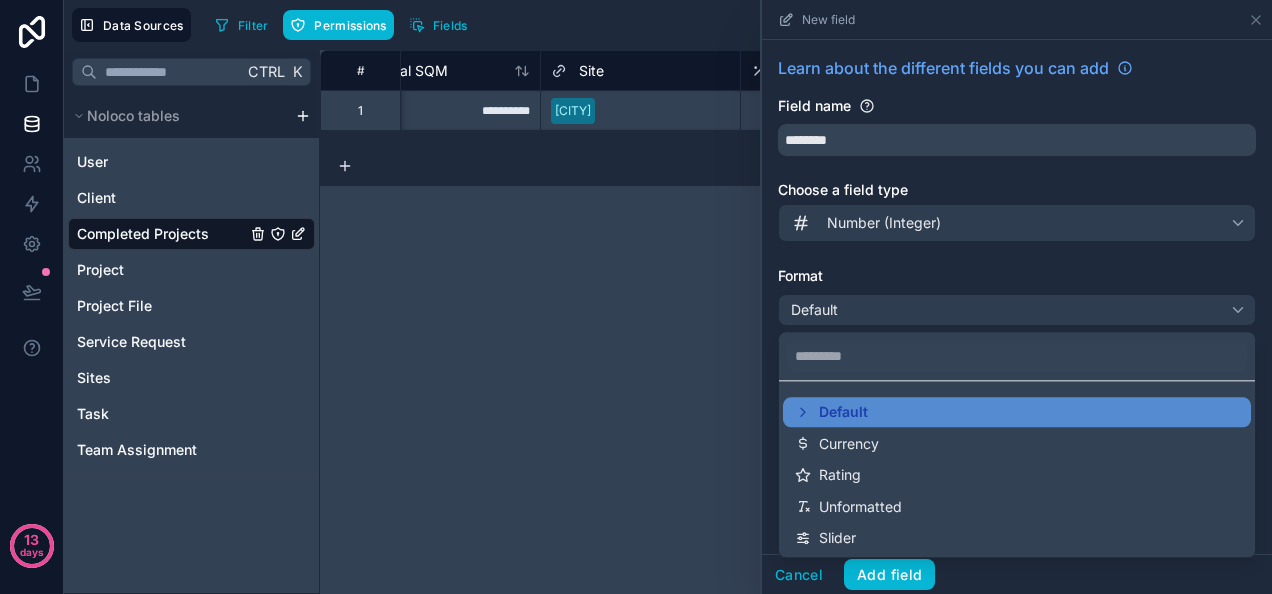 click at bounding box center (1017, 297) 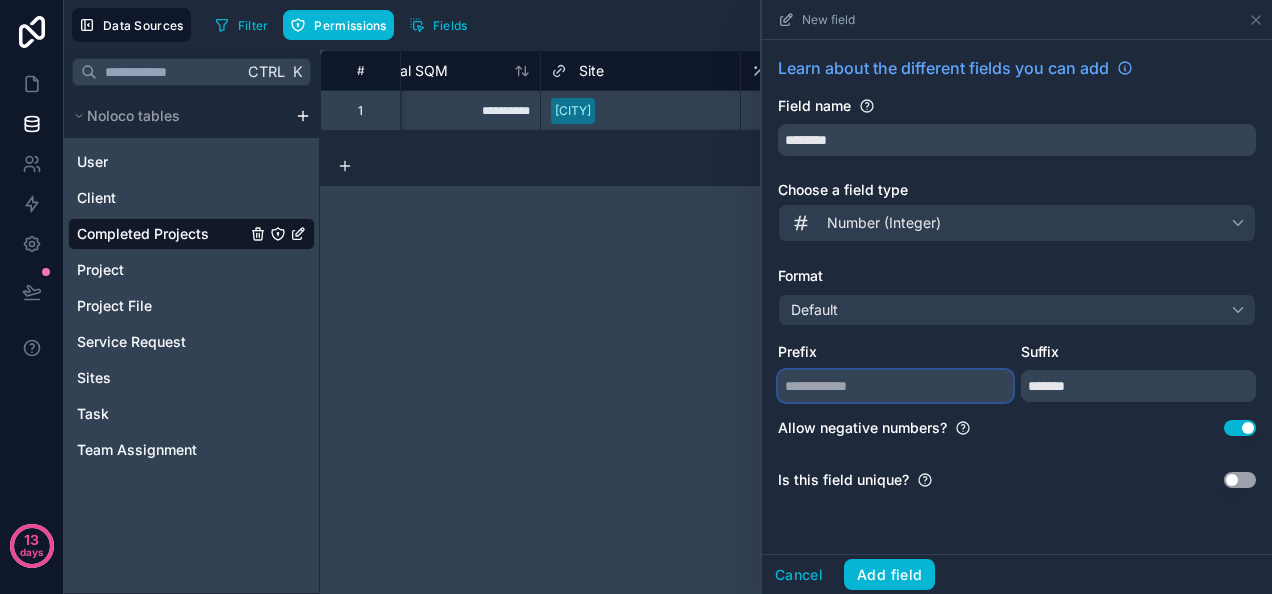 click at bounding box center [895, 386] 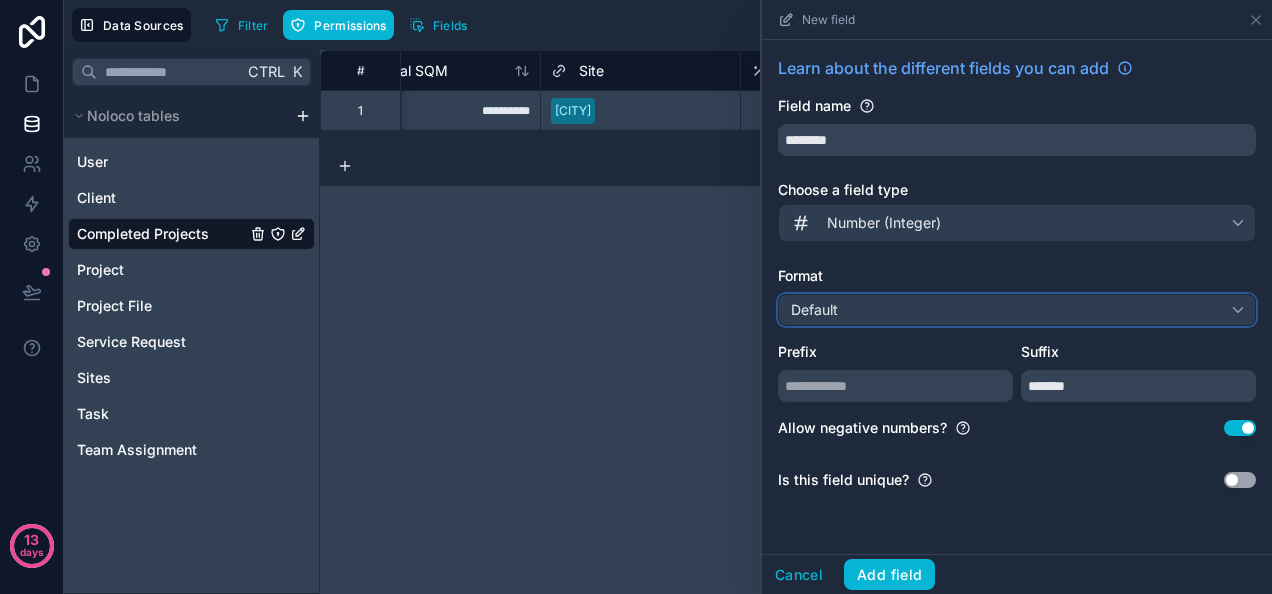 click on "Default" at bounding box center (1017, 310) 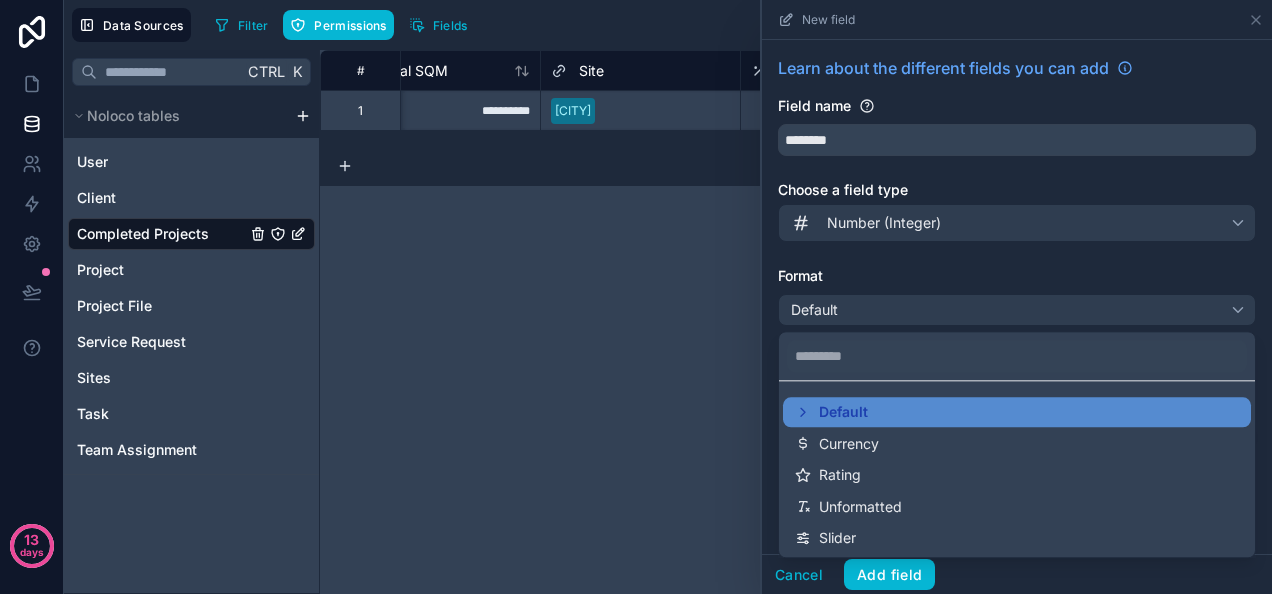 click at bounding box center [1017, 297] 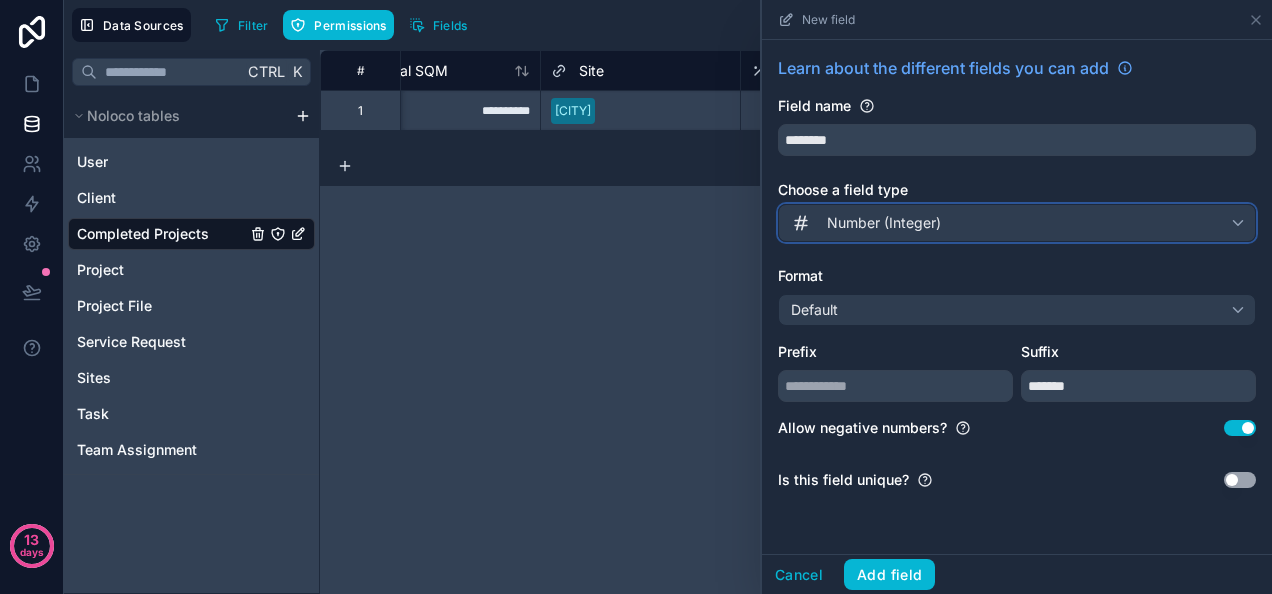 click on "Number (Integer)" at bounding box center (1017, 223) 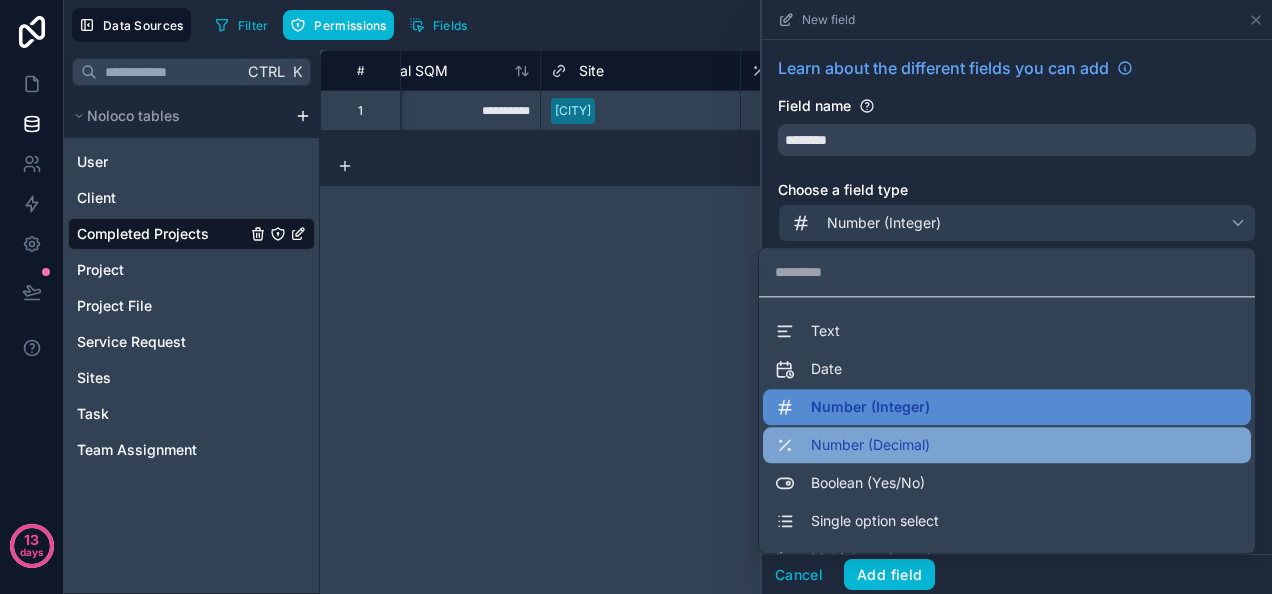 click on "Number (Decimal)" at bounding box center (870, 446) 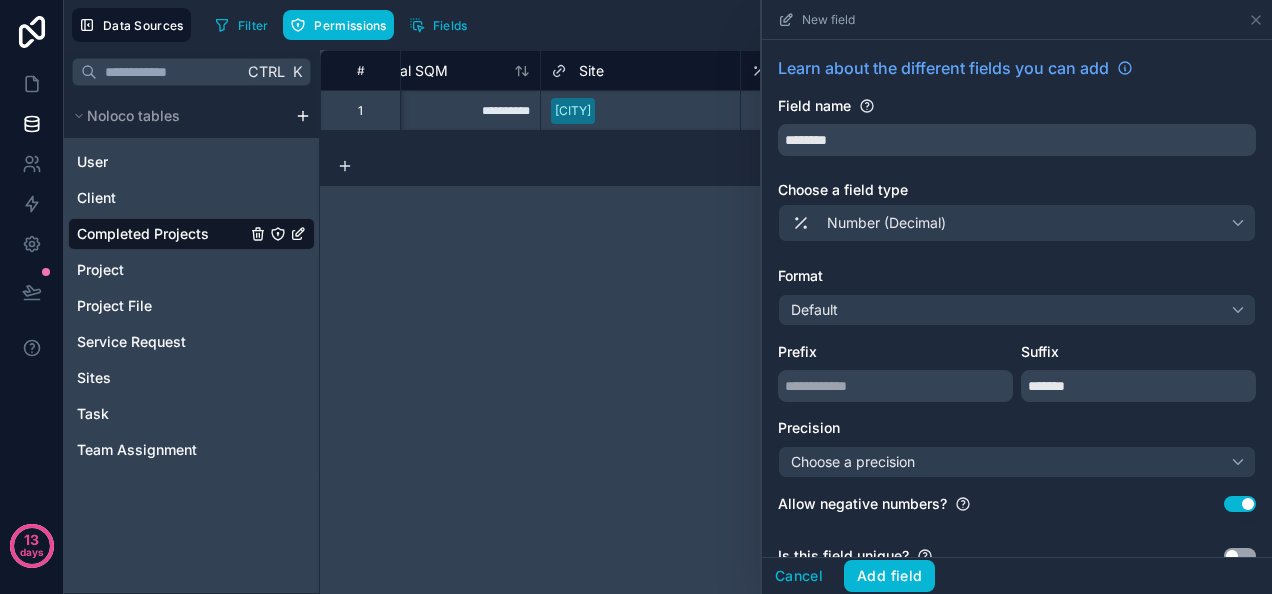 scroll, scrollTop: 40, scrollLeft: 0, axis: vertical 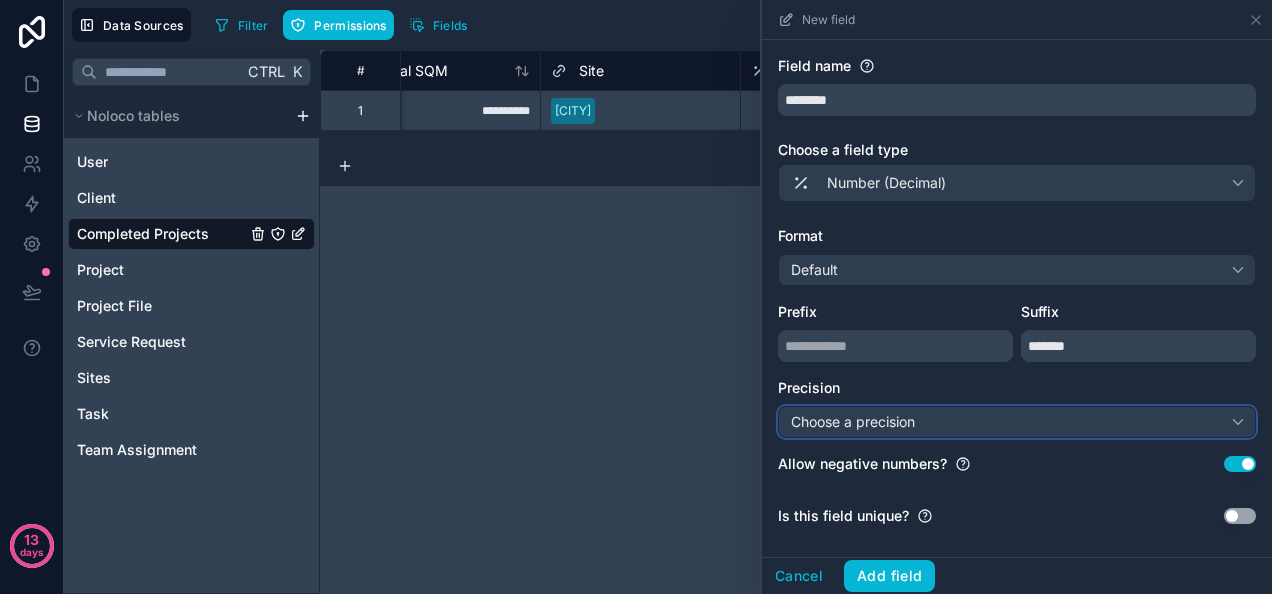 click on "Choose a precision" at bounding box center (1017, 422) 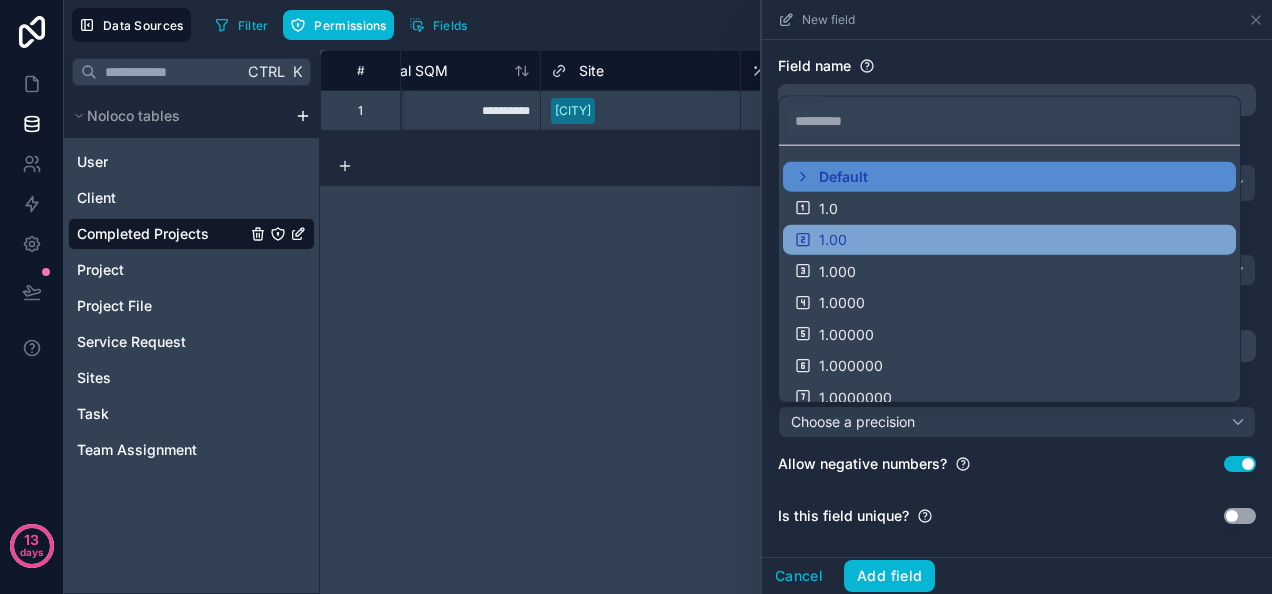 click on "1.00" at bounding box center (1009, 240) 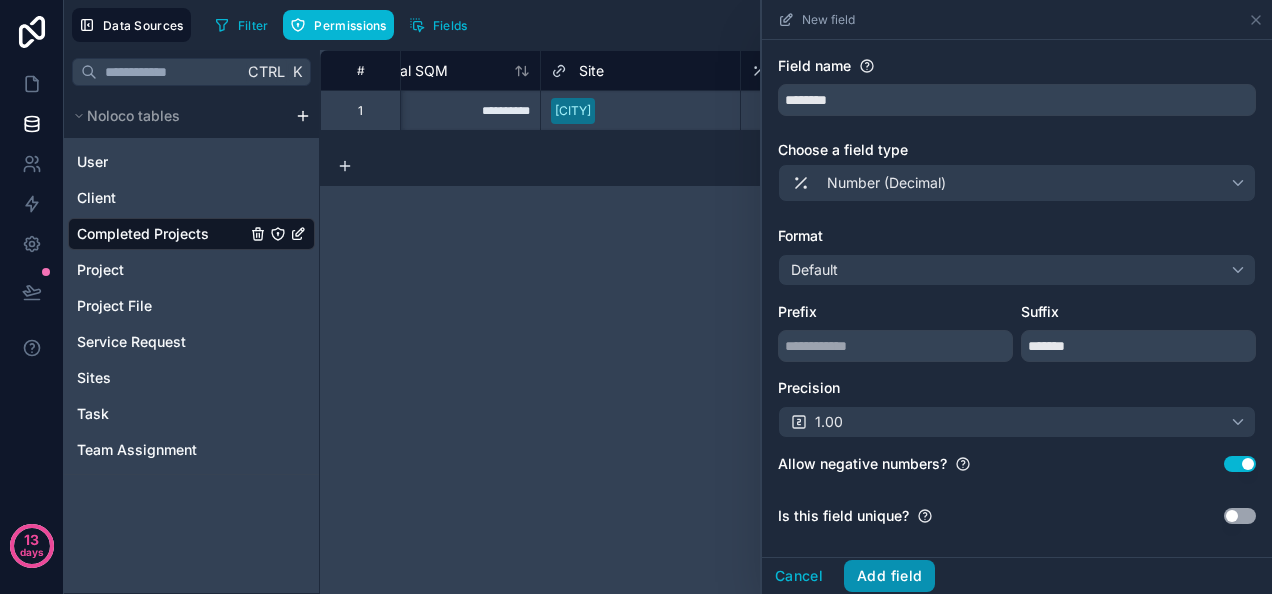 click on "Add field" at bounding box center (889, 576) 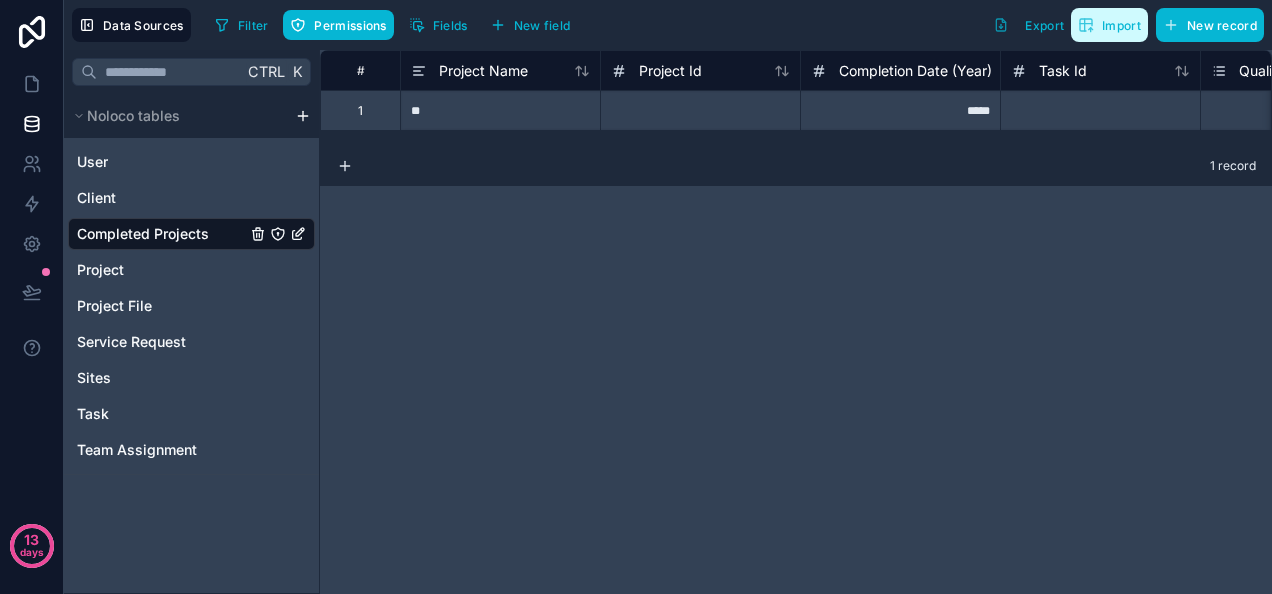 click on "Import" at bounding box center (1121, 25) 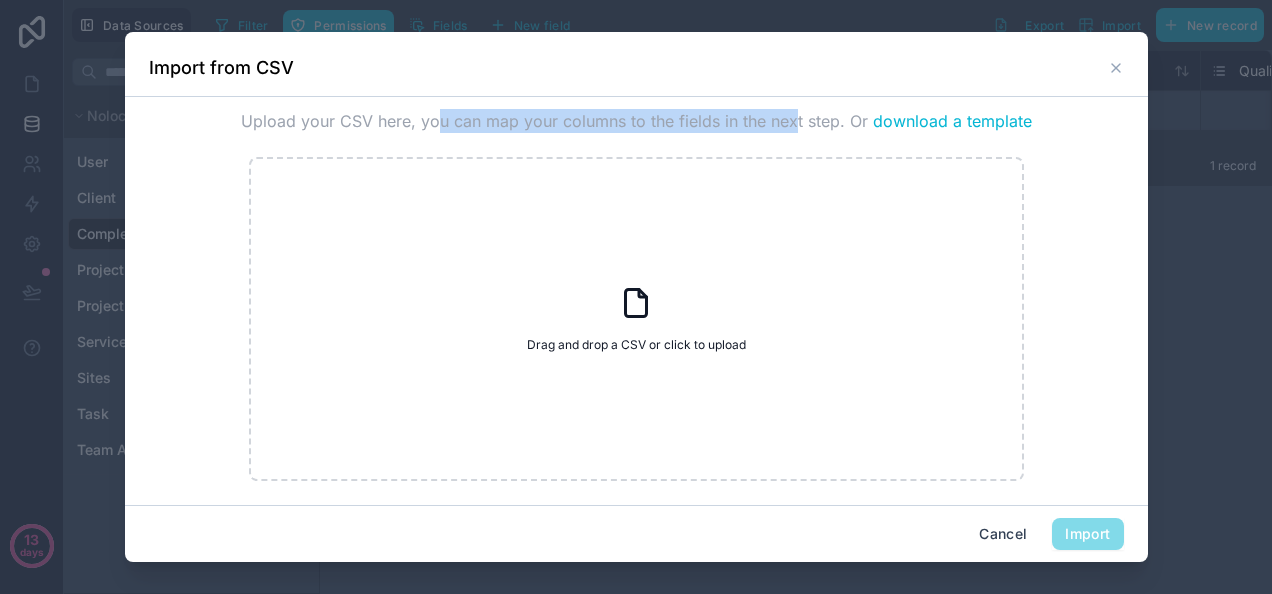 drag, startPoint x: 440, startPoint y: 118, endPoint x: 791, endPoint y: 127, distance: 351.11536 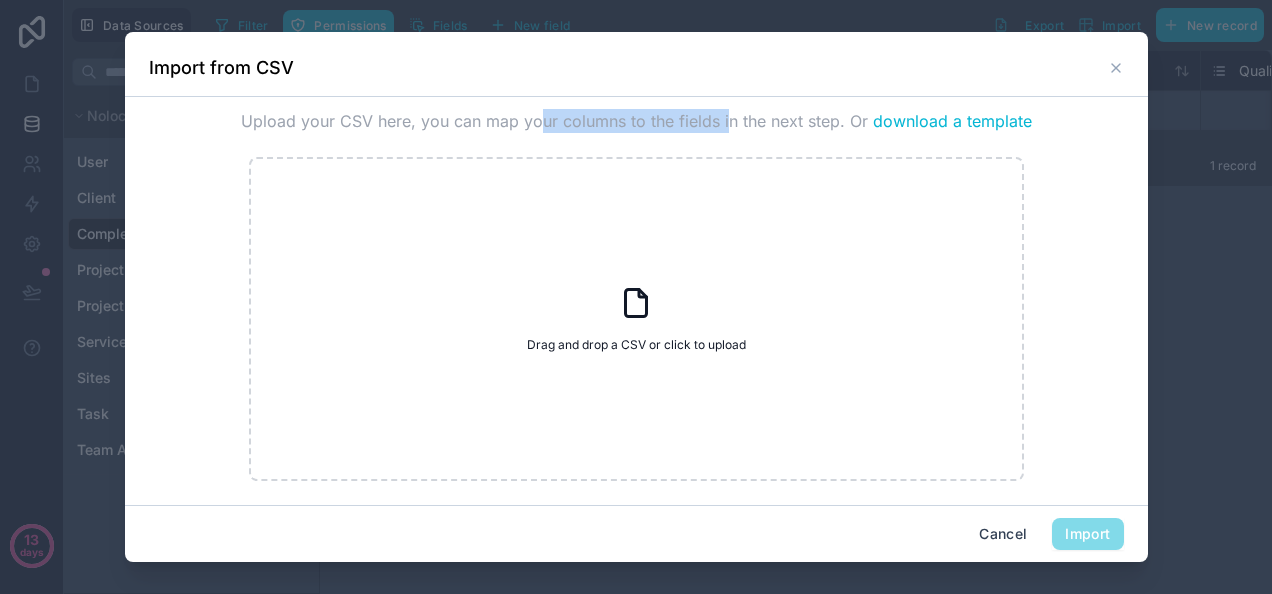 drag, startPoint x: 728, startPoint y: 119, endPoint x: 540, endPoint y: 127, distance: 188.17014 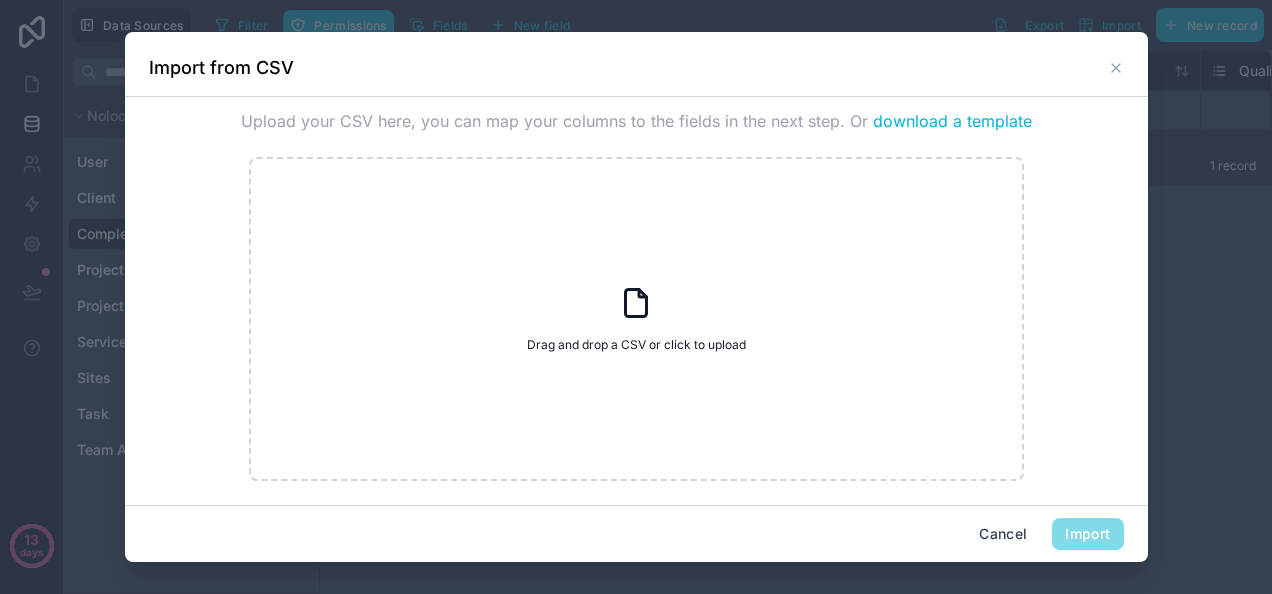 drag, startPoint x: 540, startPoint y: 127, endPoint x: 510, endPoint y: 126, distance: 30.016663 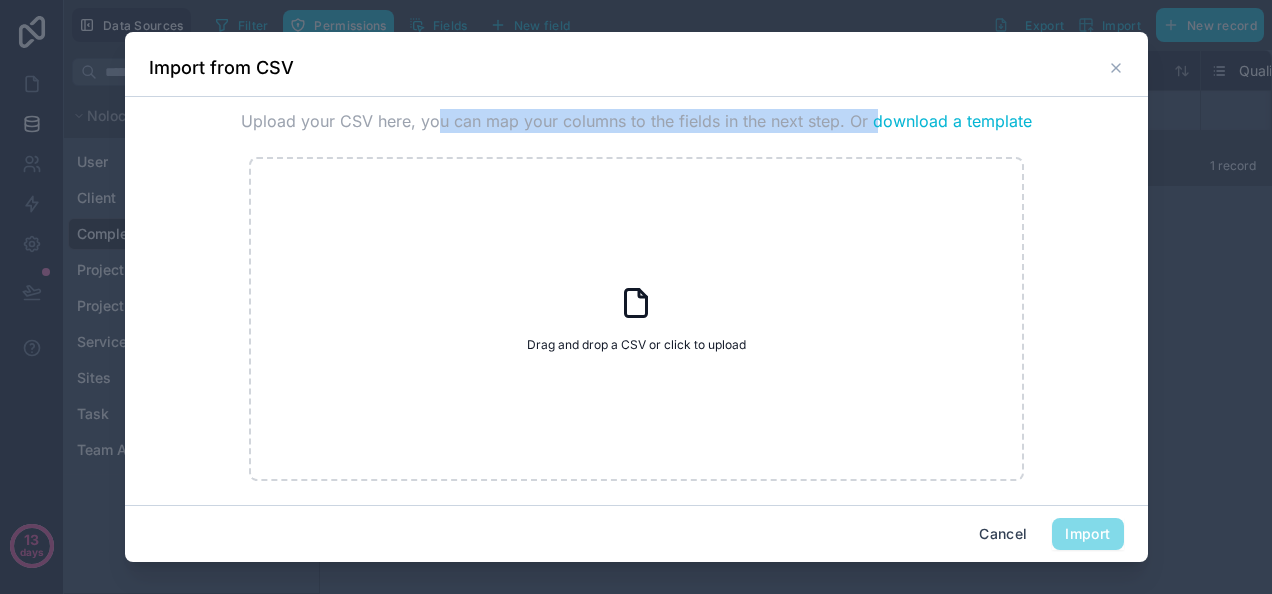 drag, startPoint x: 439, startPoint y: 123, endPoint x: 724, endPoint y: 136, distance: 285.29633 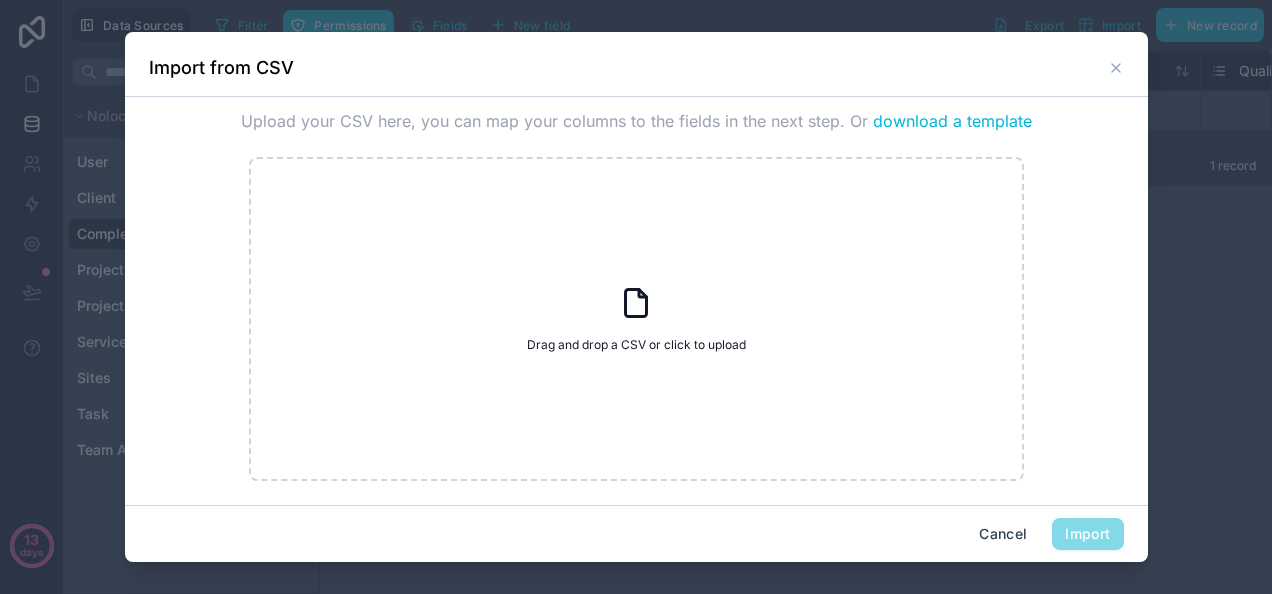 click 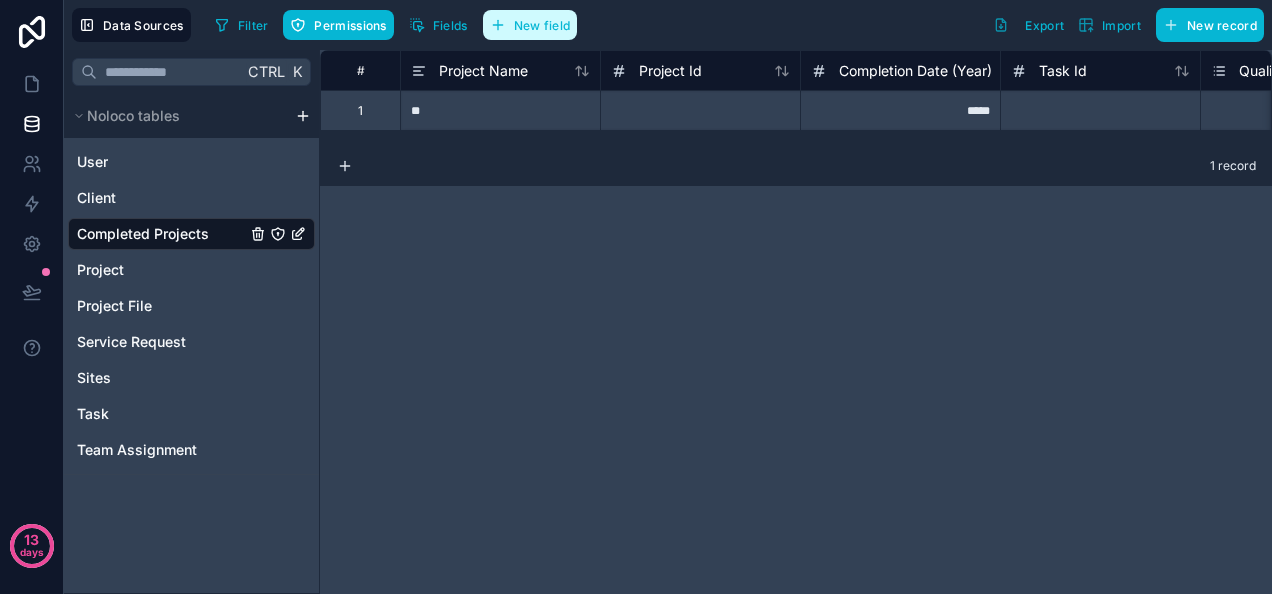 click on "New field" at bounding box center [542, 25] 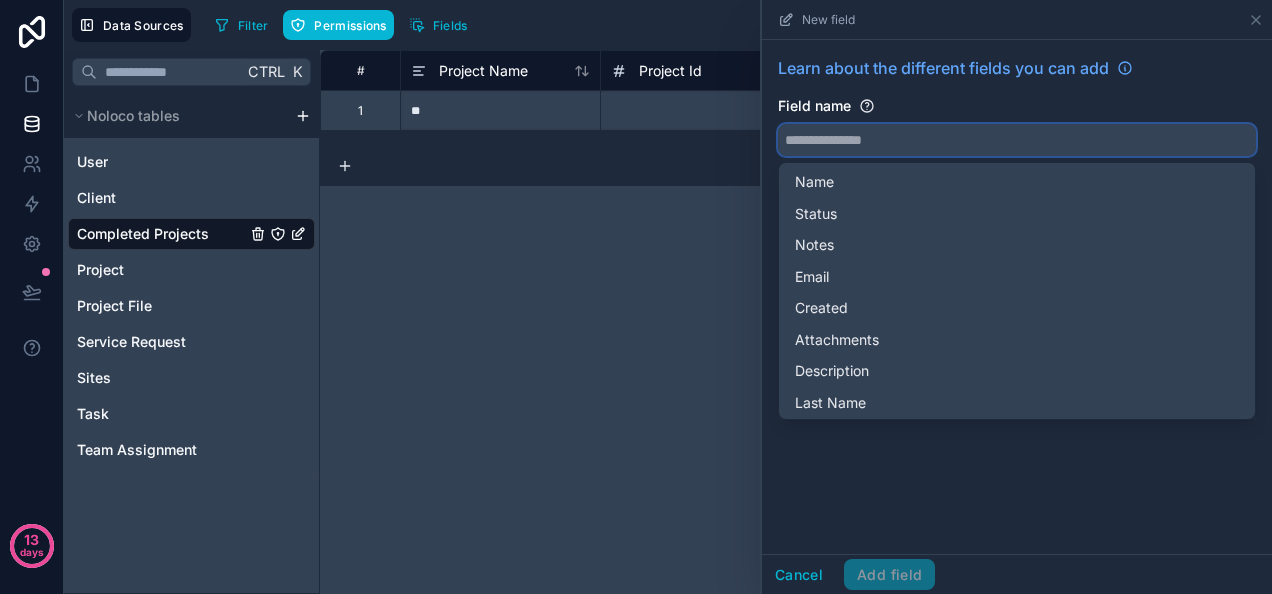 click at bounding box center (1017, 140) 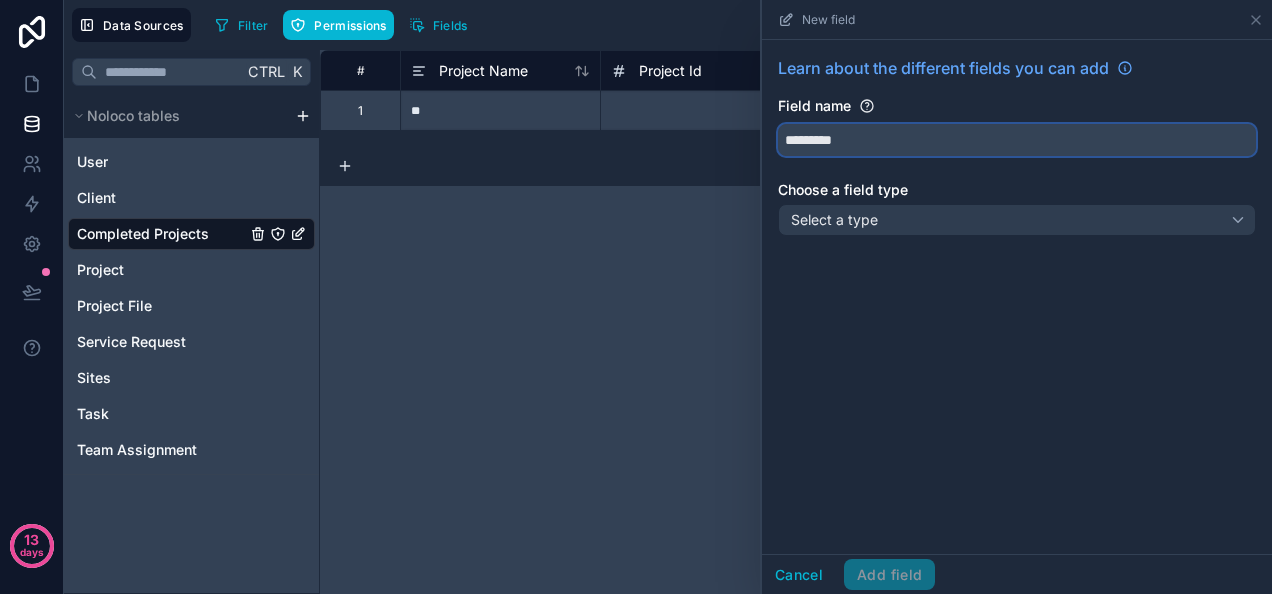 click on "********" at bounding box center [1017, 140] 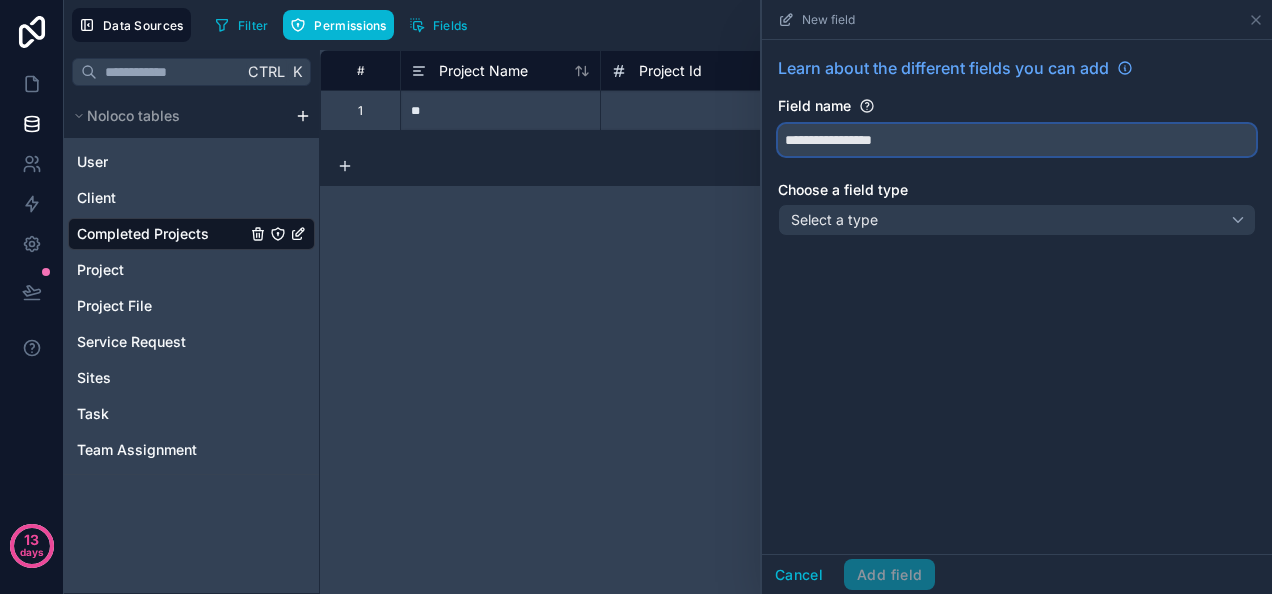 click on "**********" at bounding box center (1017, 140) 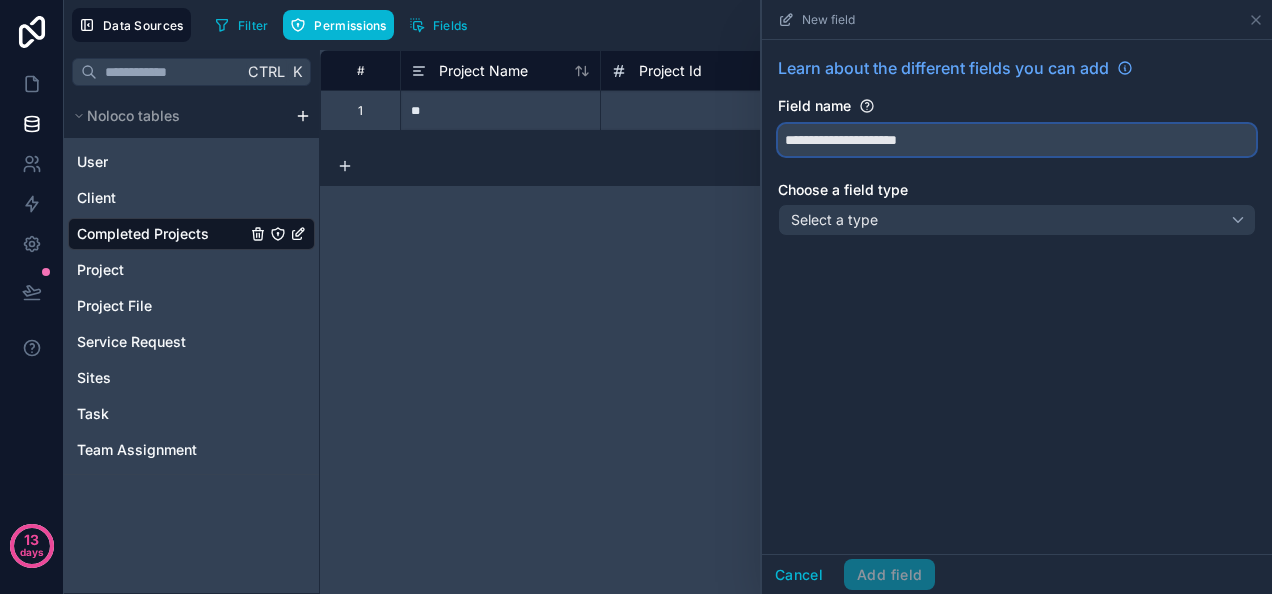 click on "**********" at bounding box center [1017, 140] 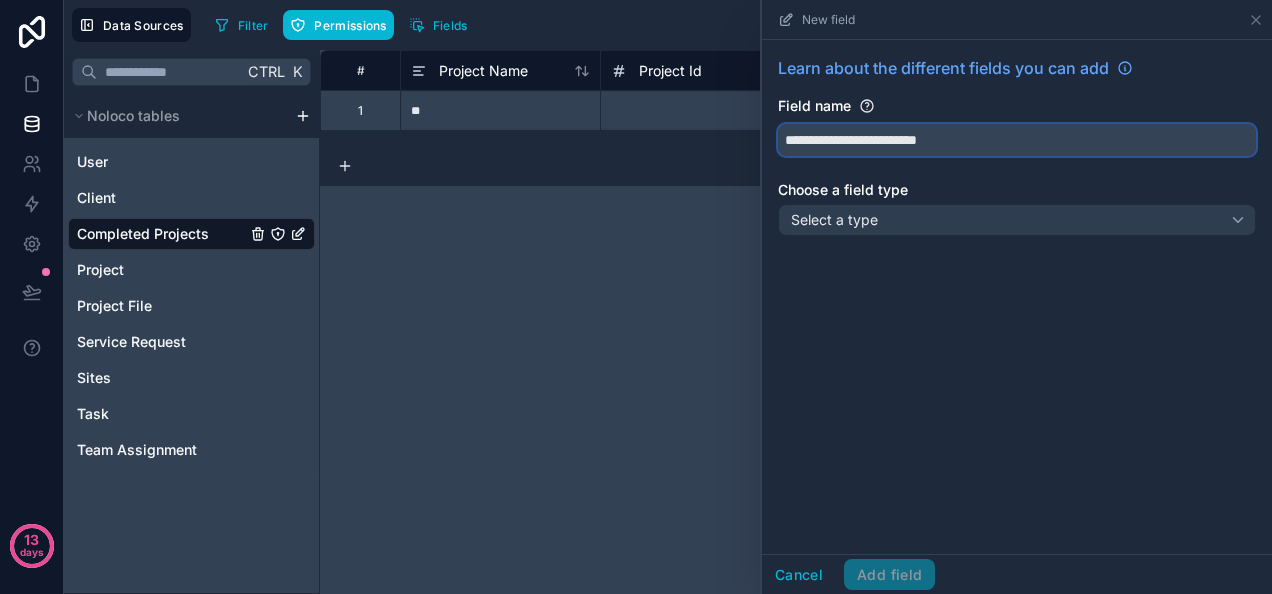 type on "**********" 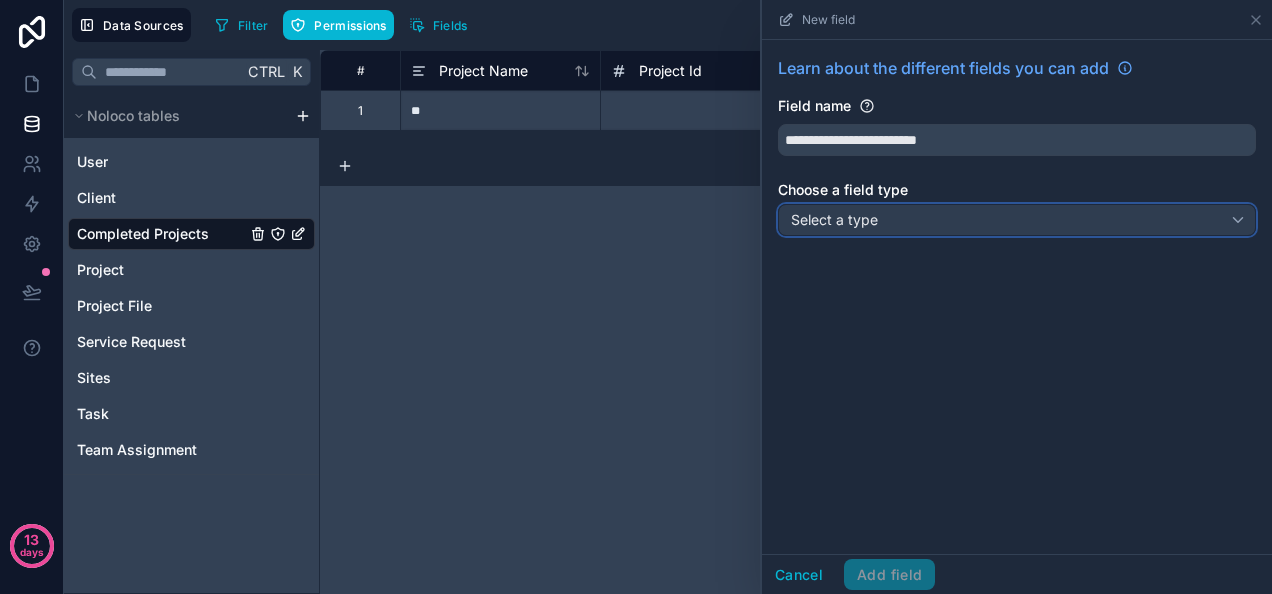 click on "Select a type" at bounding box center [1017, 220] 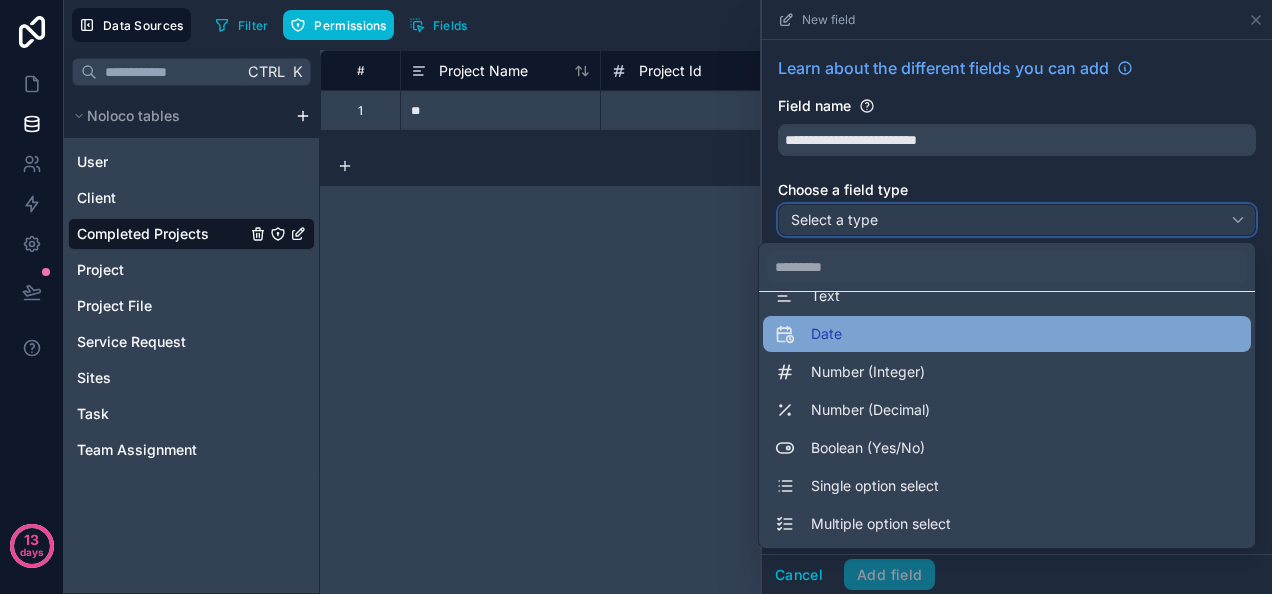scroll, scrollTop: 0, scrollLeft: 0, axis: both 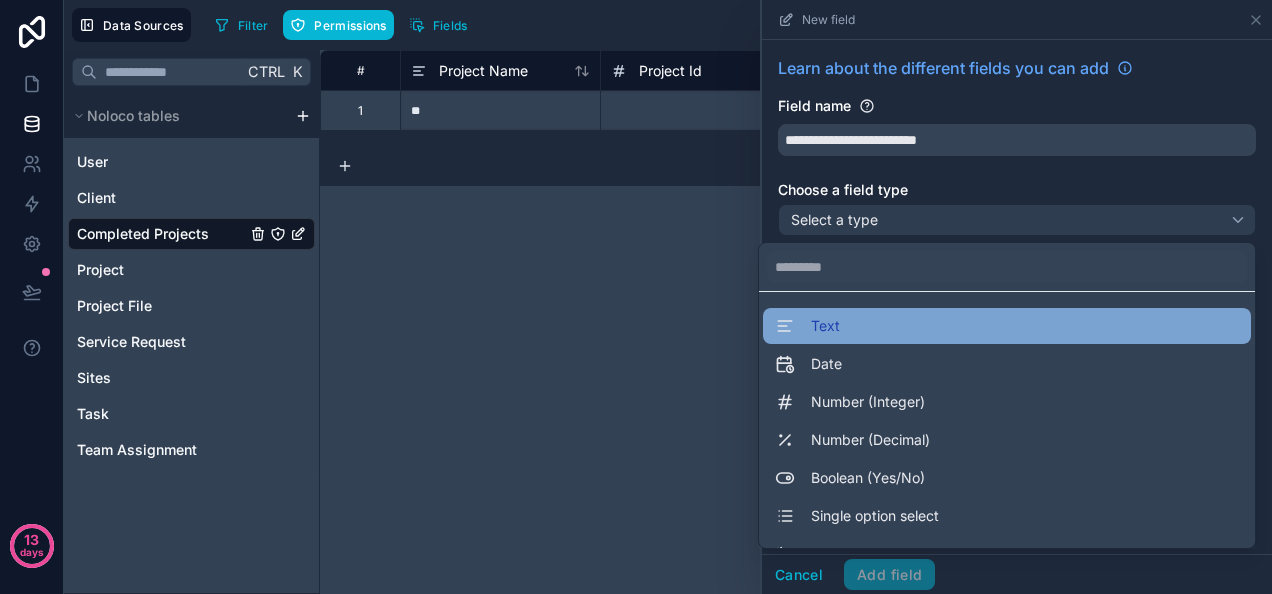 click on "Text" at bounding box center (1007, 326) 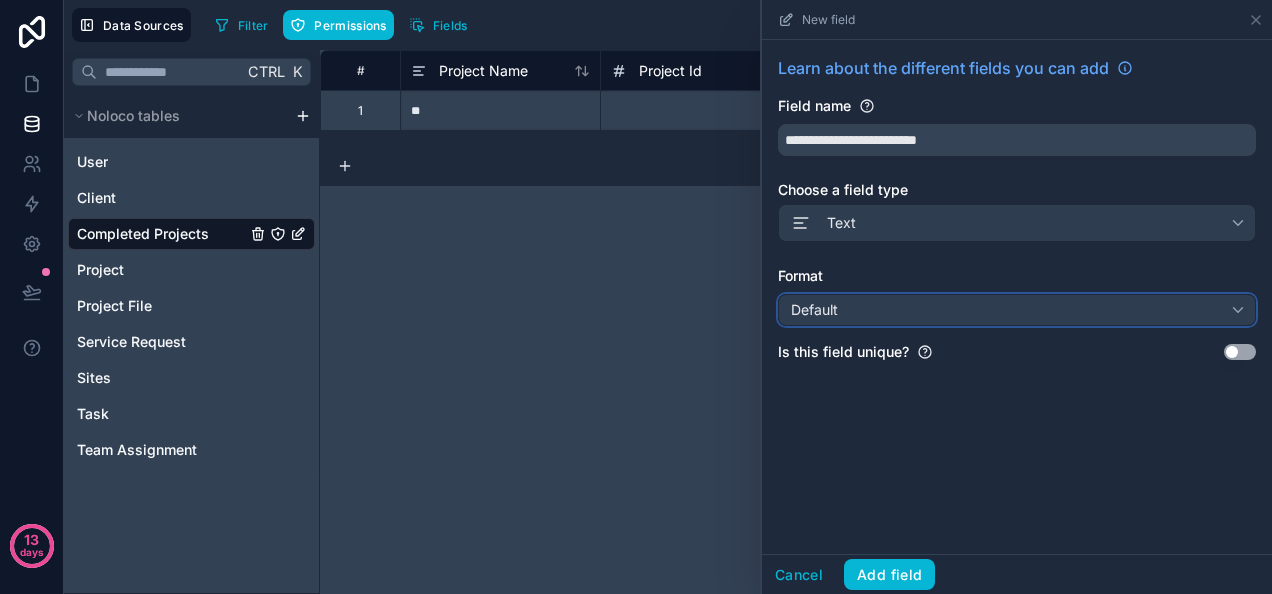 click on "Default" at bounding box center [1017, 310] 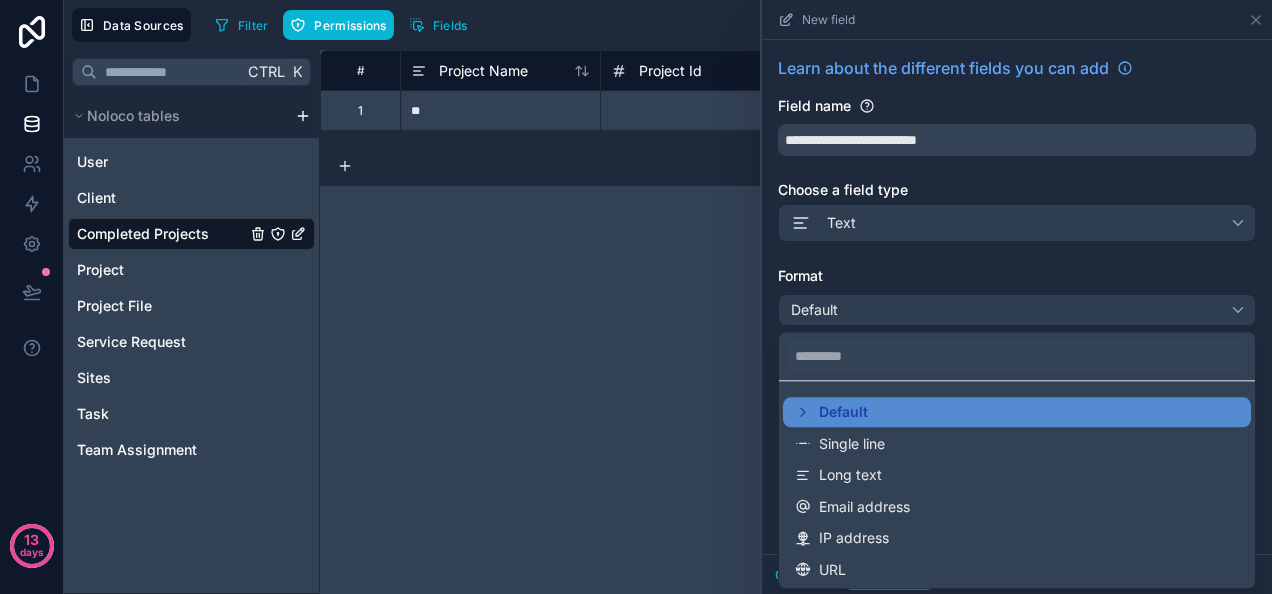 click at bounding box center [1017, 297] 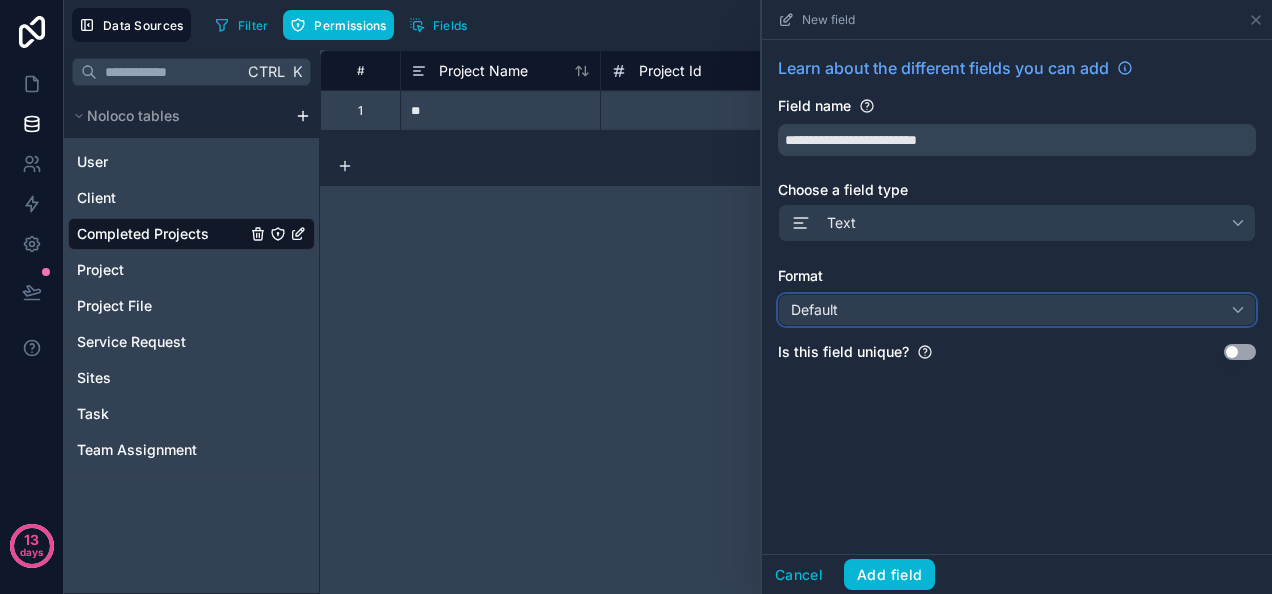 click on "Default" at bounding box center [1017, 310] 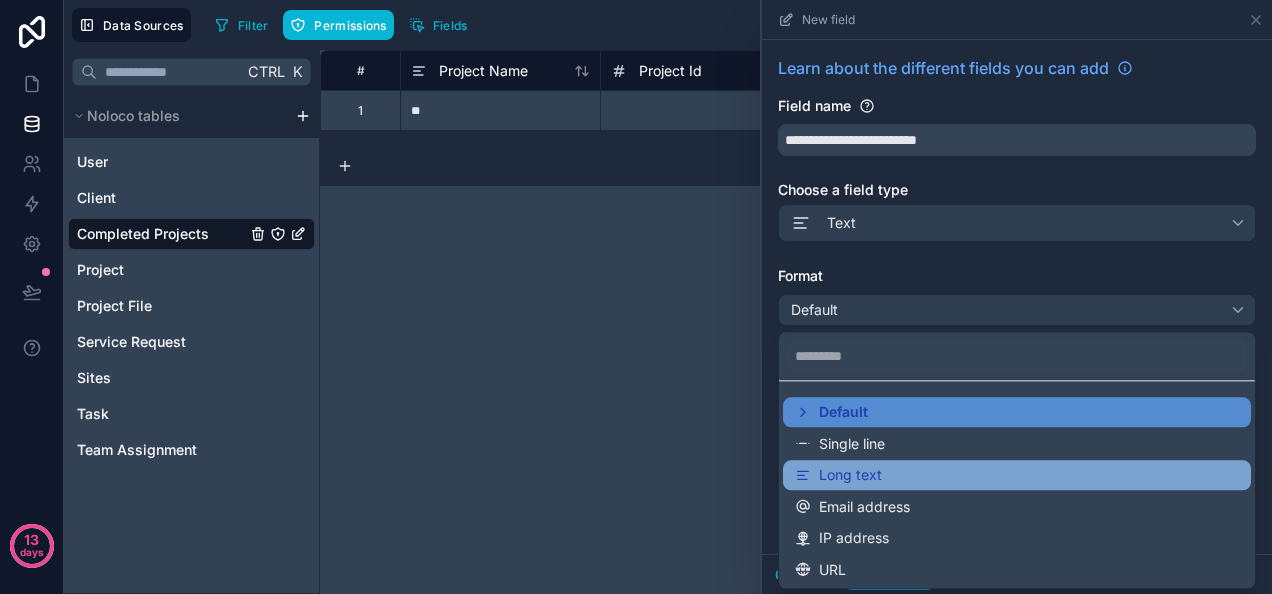 click on "Long text" at bounding box center [1017, 475] 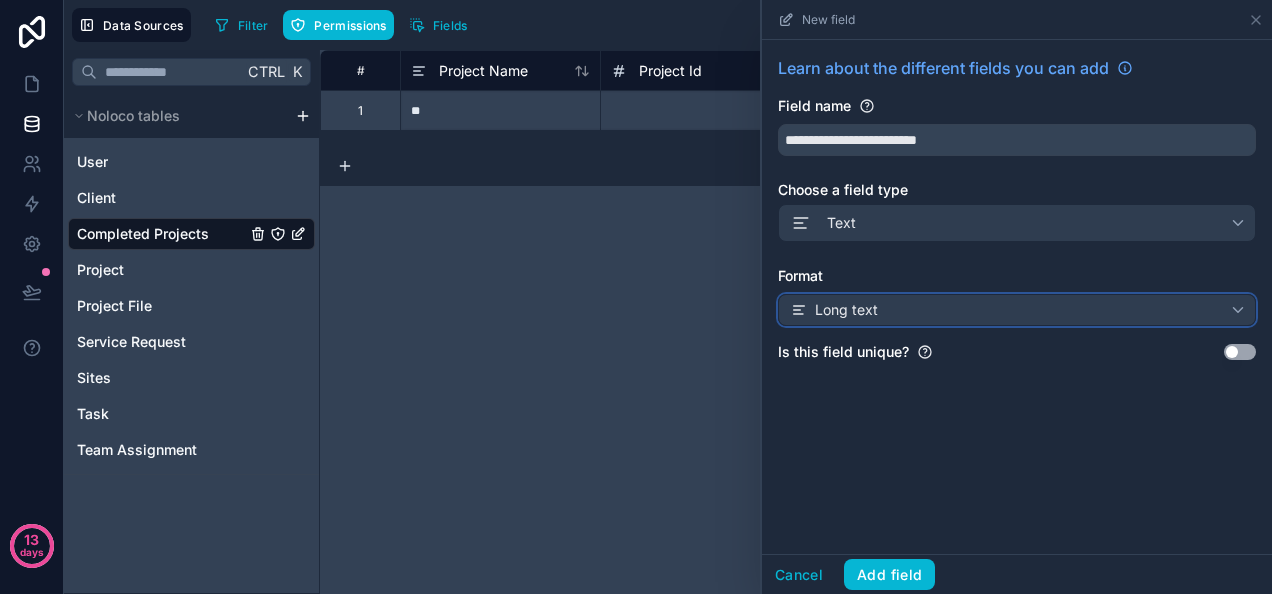 click on "Long text" at bounding box center [1017, 310] 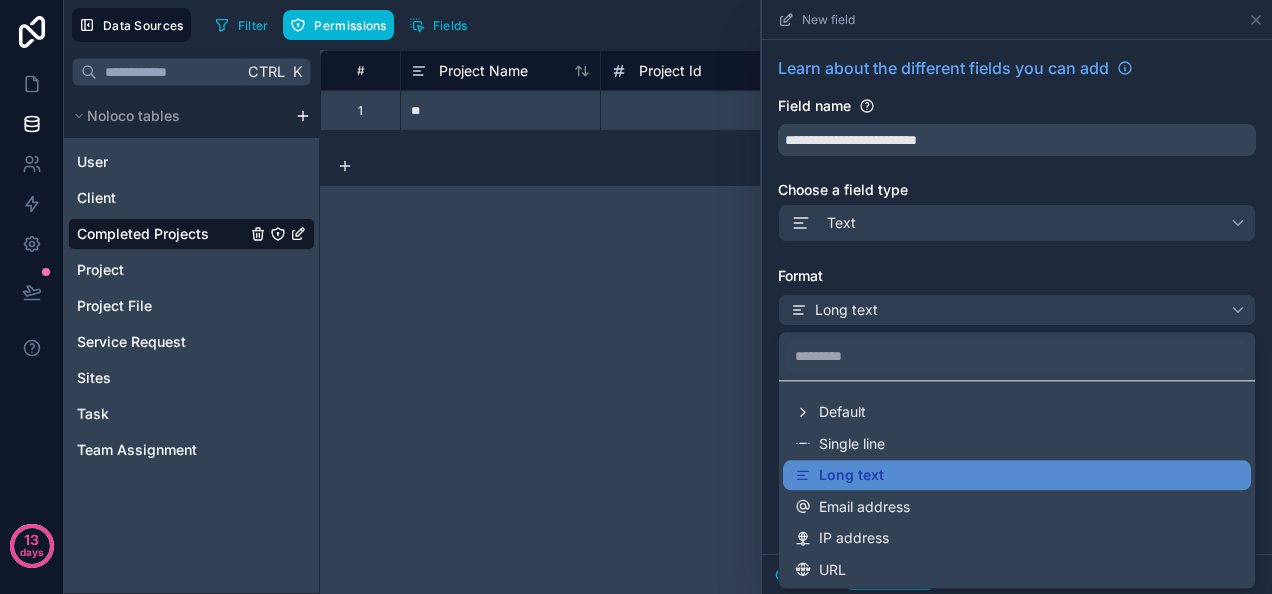 click at bounding box center [1017, 297] 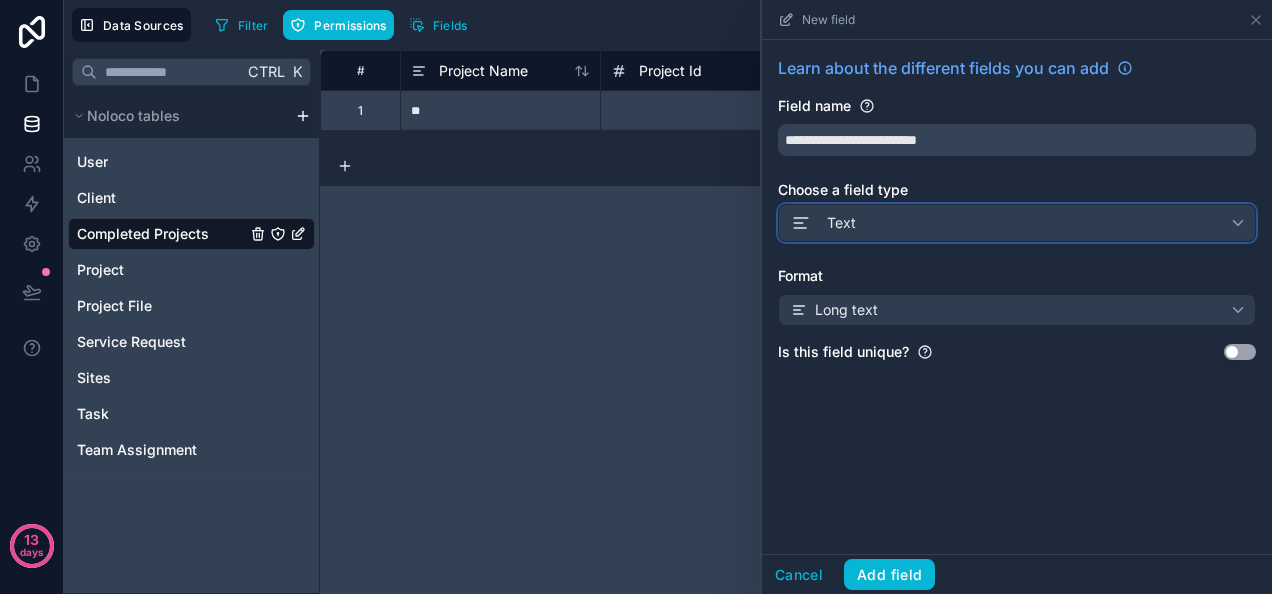 click on "Text" at bounding box center [1017, 223] 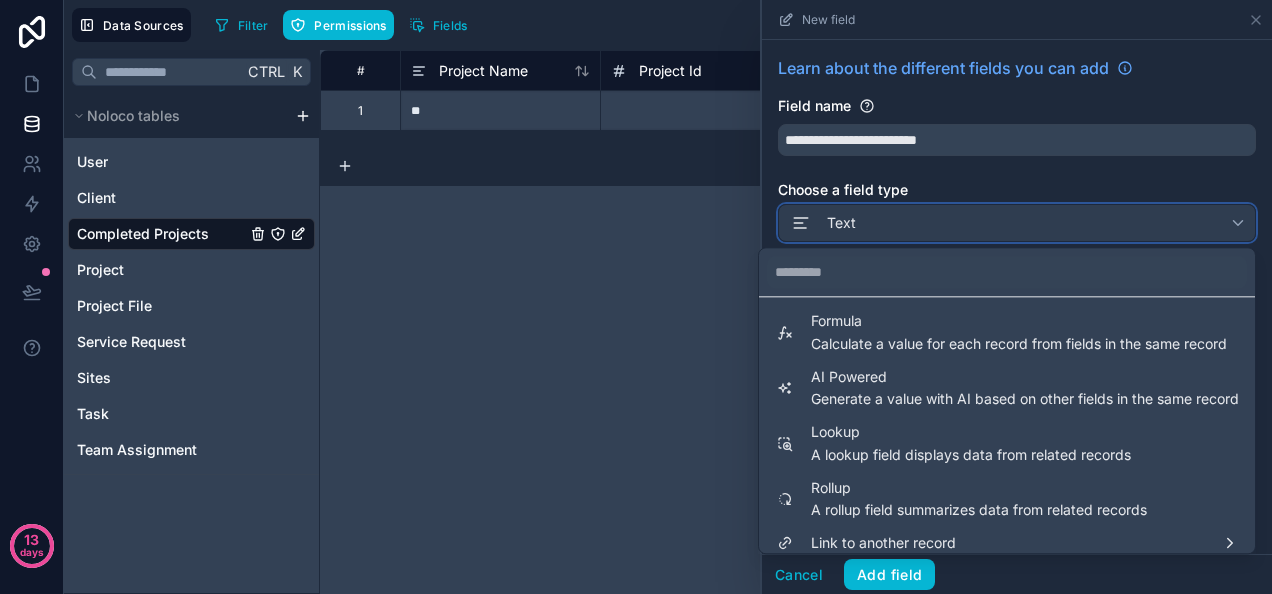 scroll, scrollTop: 540, scrollLeft: 0, axis: vertical 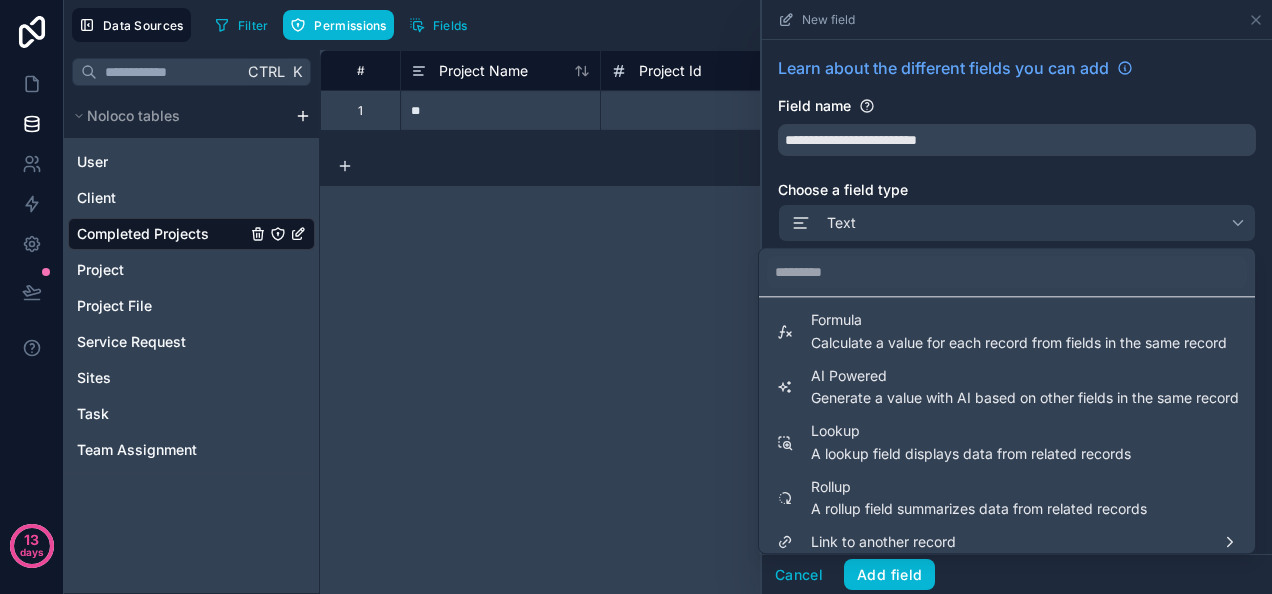 click at bounding box center [1017, 297] 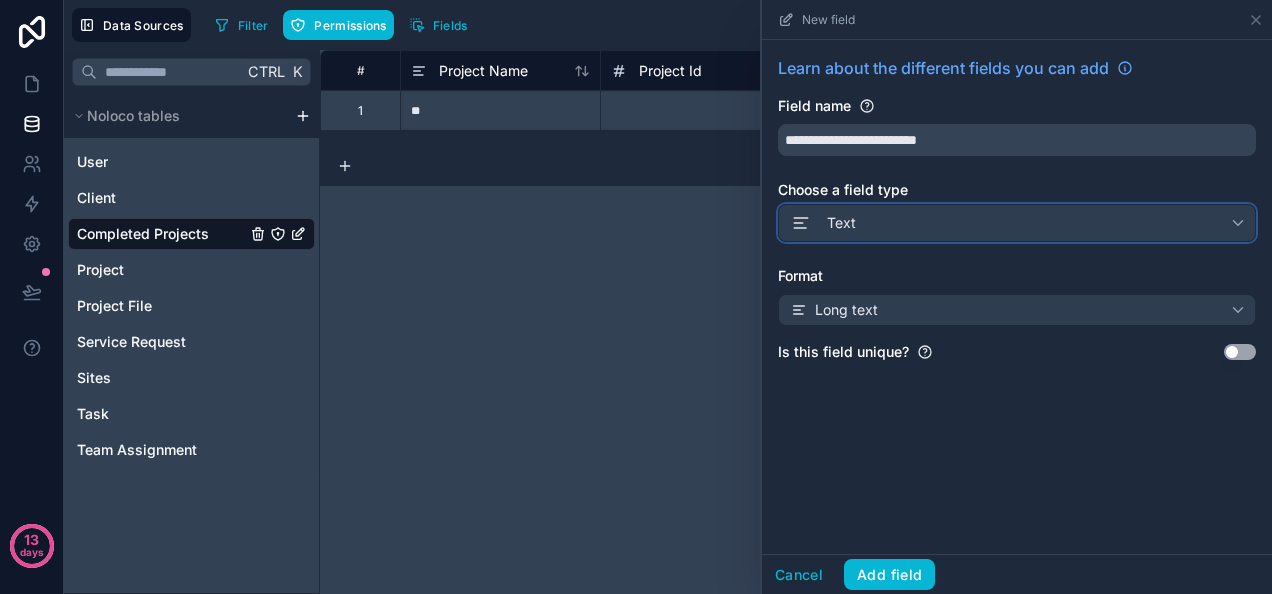 click on "Text" at bounding box center (1017, 223) 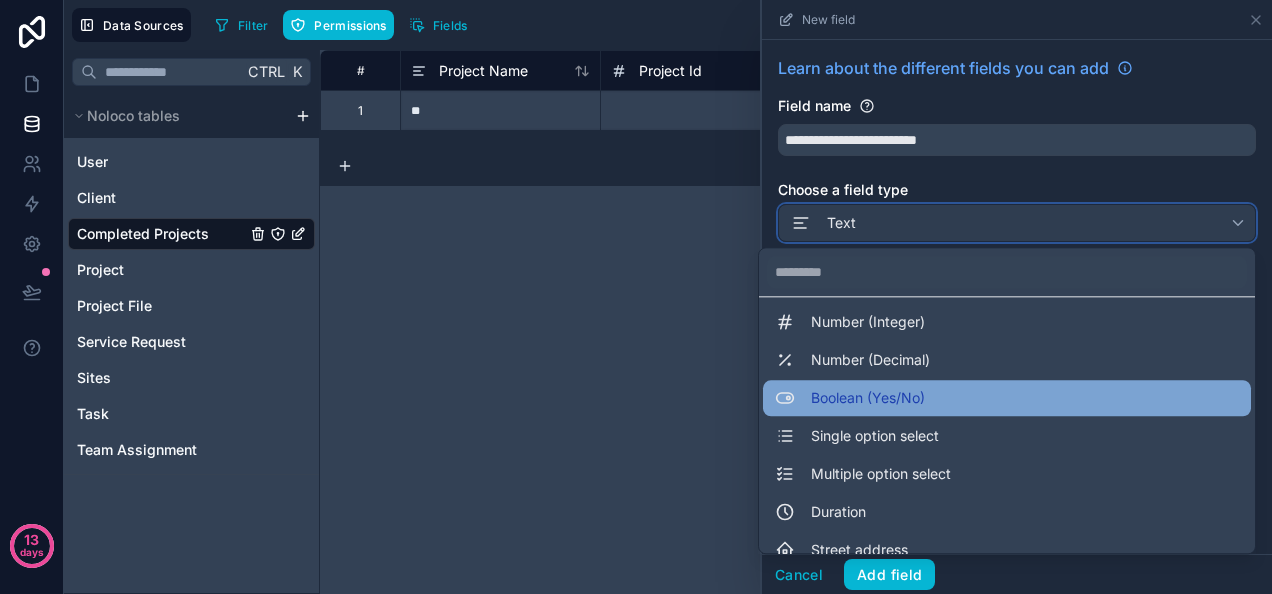 scroll, scrollTop: 91, scrollLeft: 0, axis: vertical 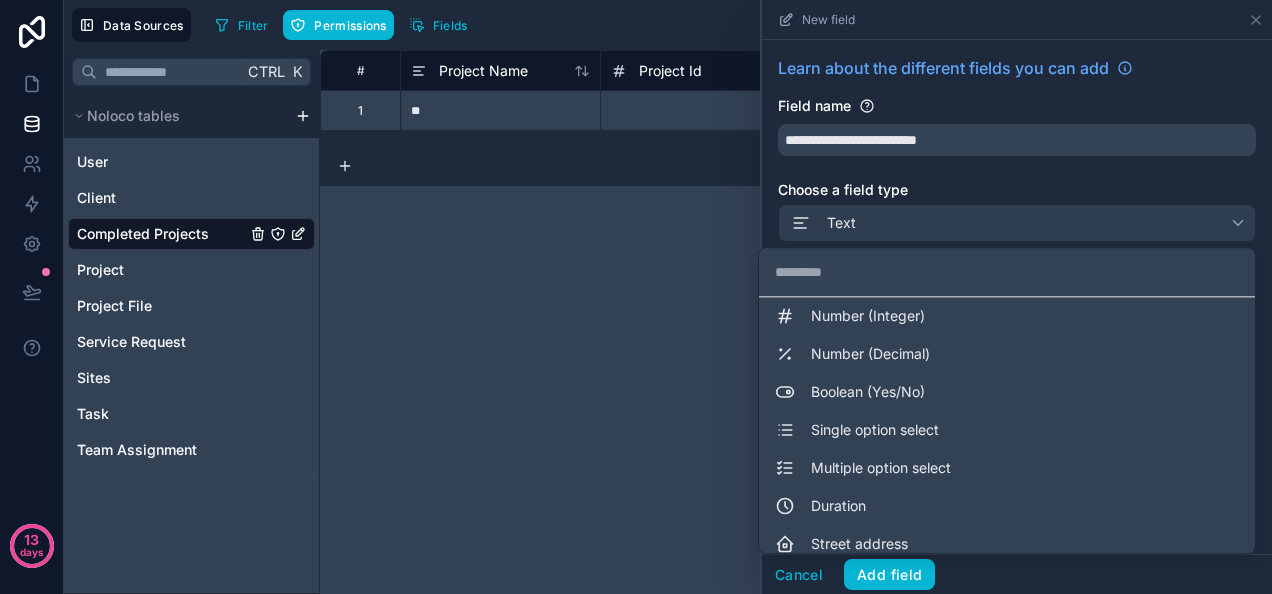 click at bounding box center (1017, 297) 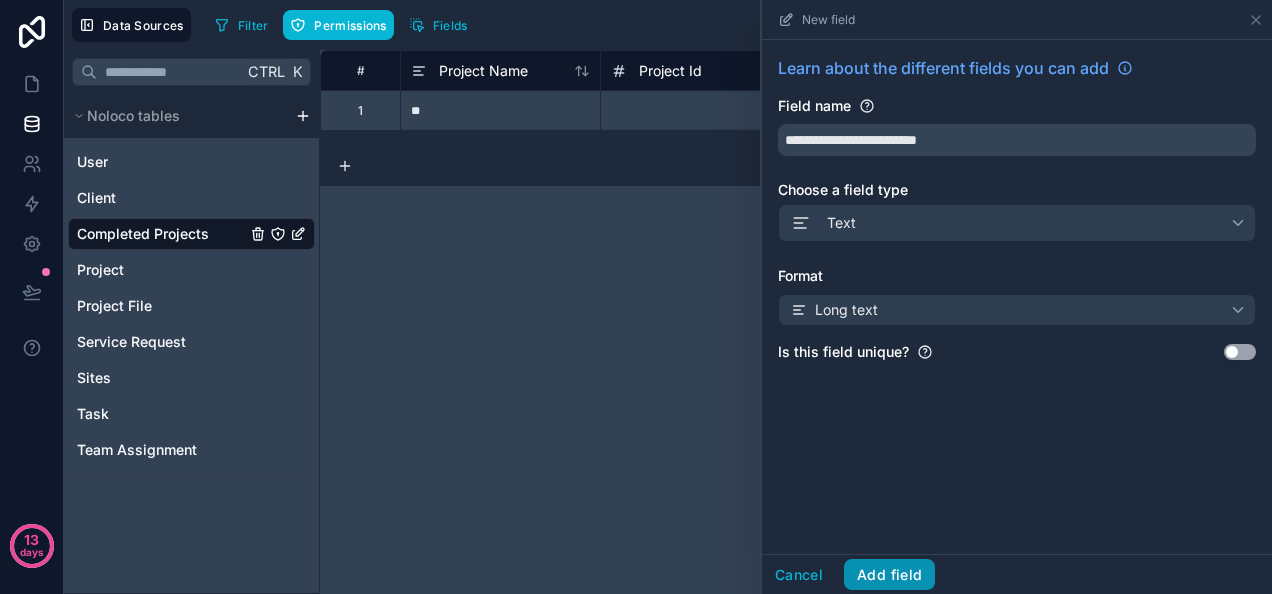 click on "Add field" at bounding box center (889, 575) 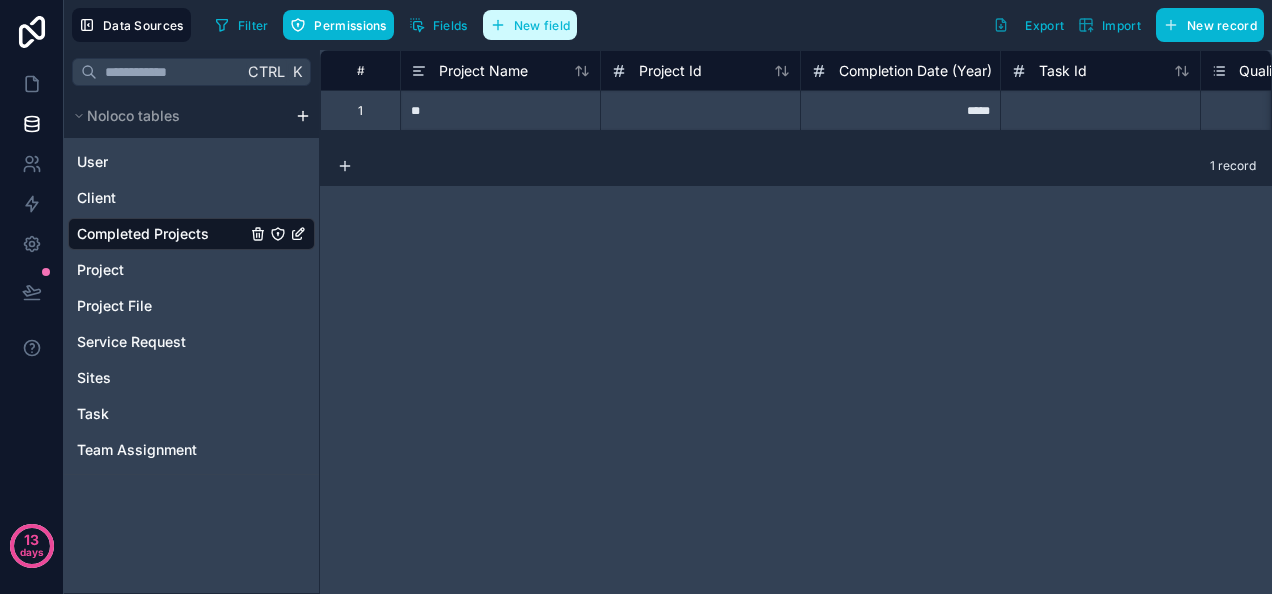 click on "New field" at bounding box center [542, 25] 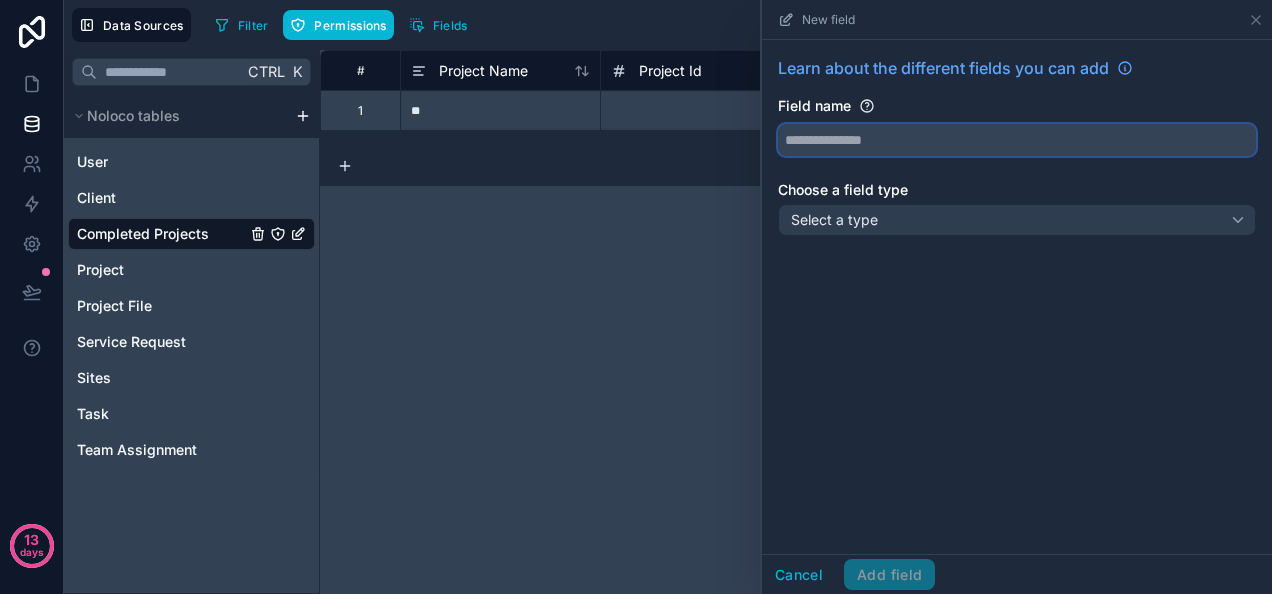 click at bounding box center [1017, 140] 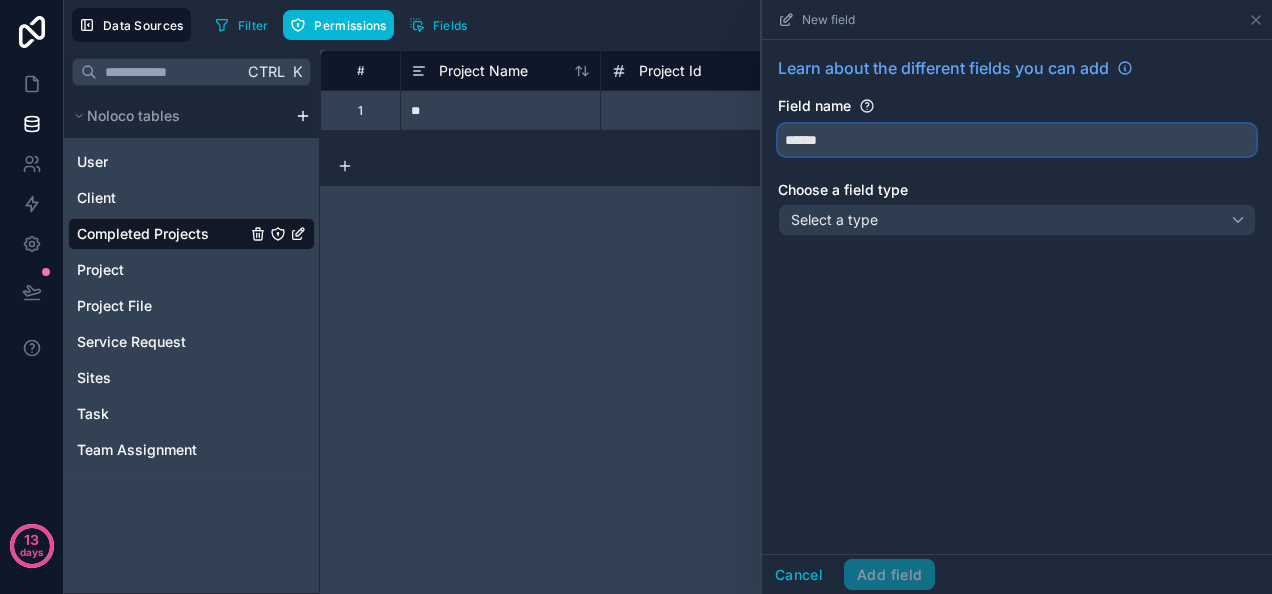 click on "*****" at bounding box center [1017, 140] 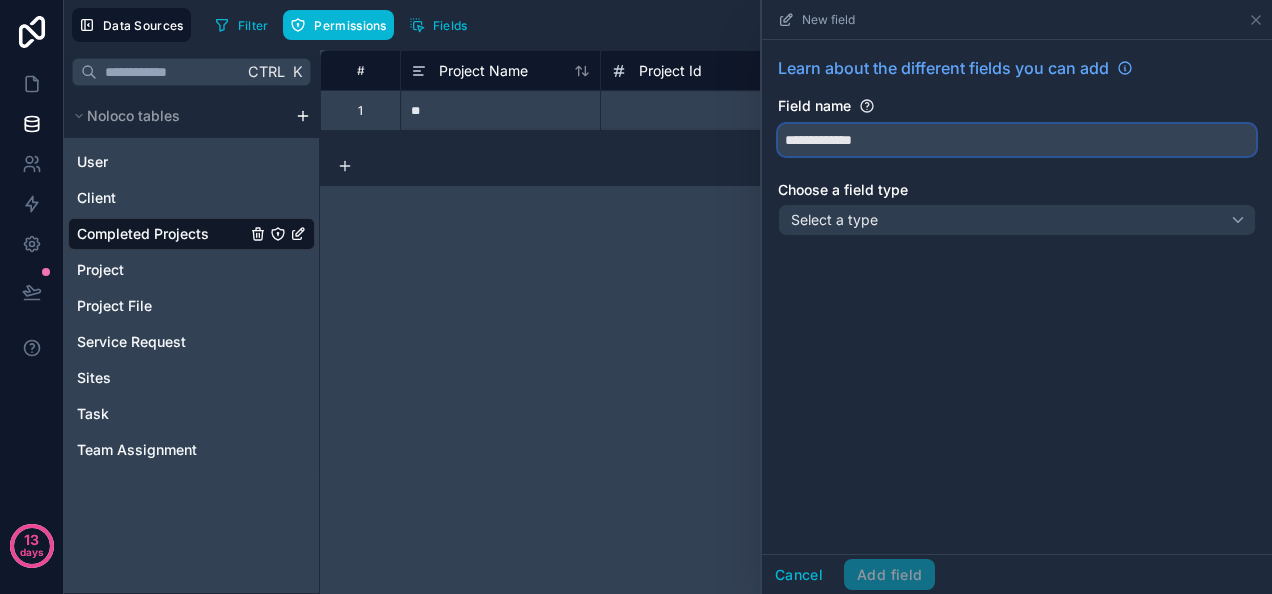 click on "**********" at bounding box center (1017, 140) 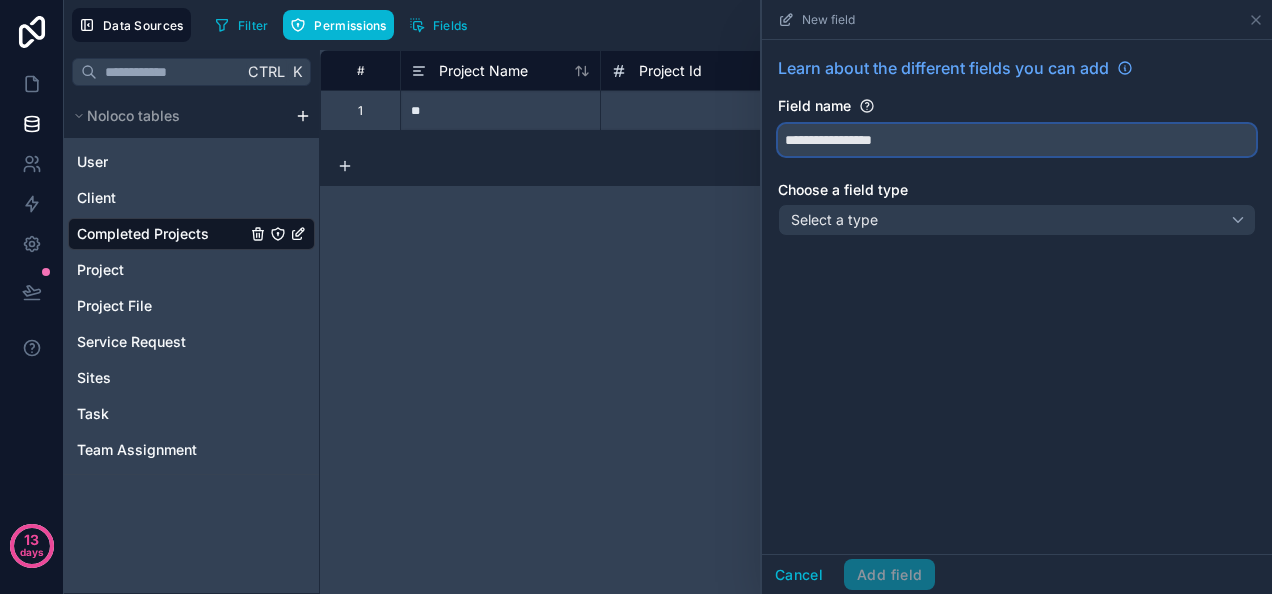 type on "**********" 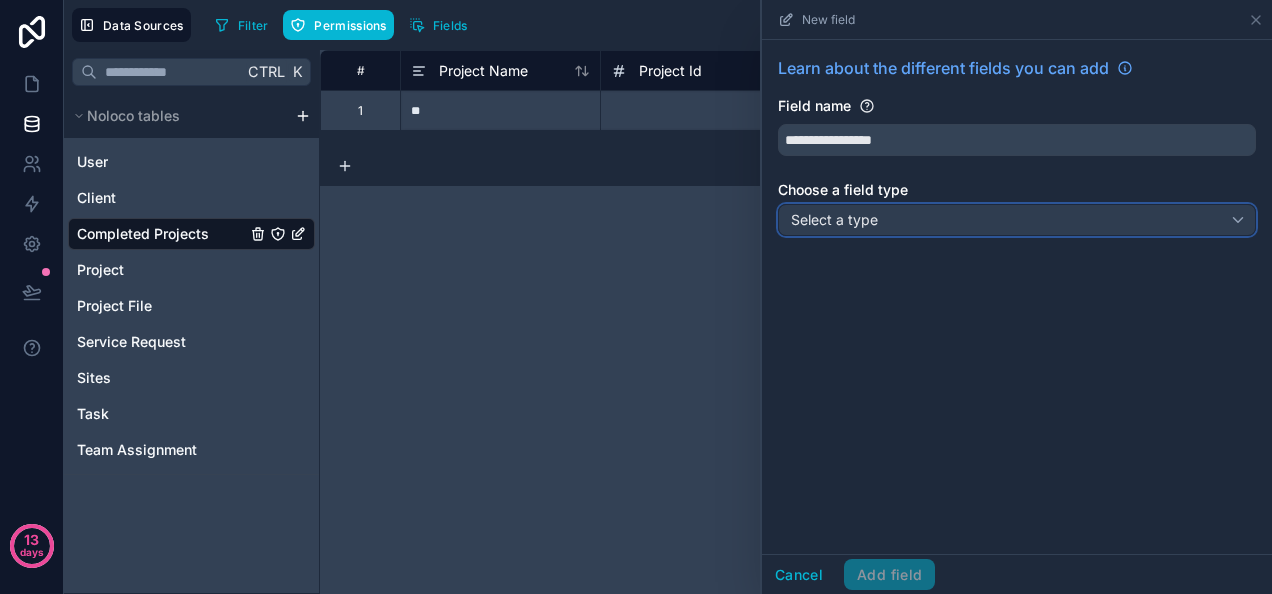 click on "Select a type" at bounding box center [1017, 220] 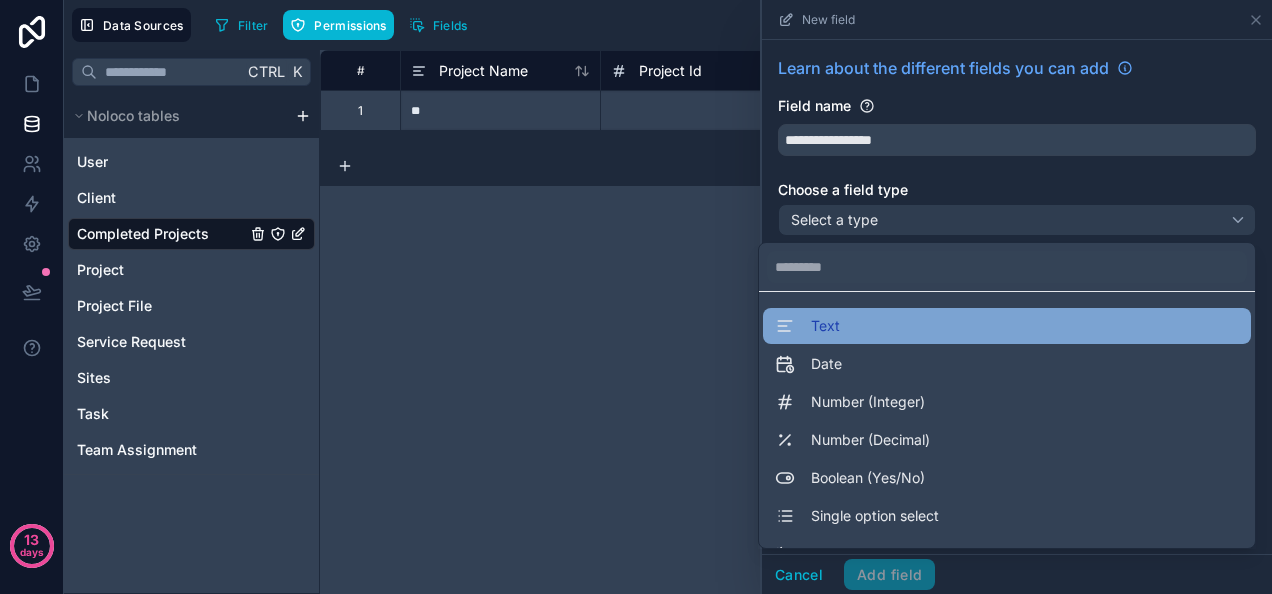 click on "Text" at bounding box center (1007, 326) 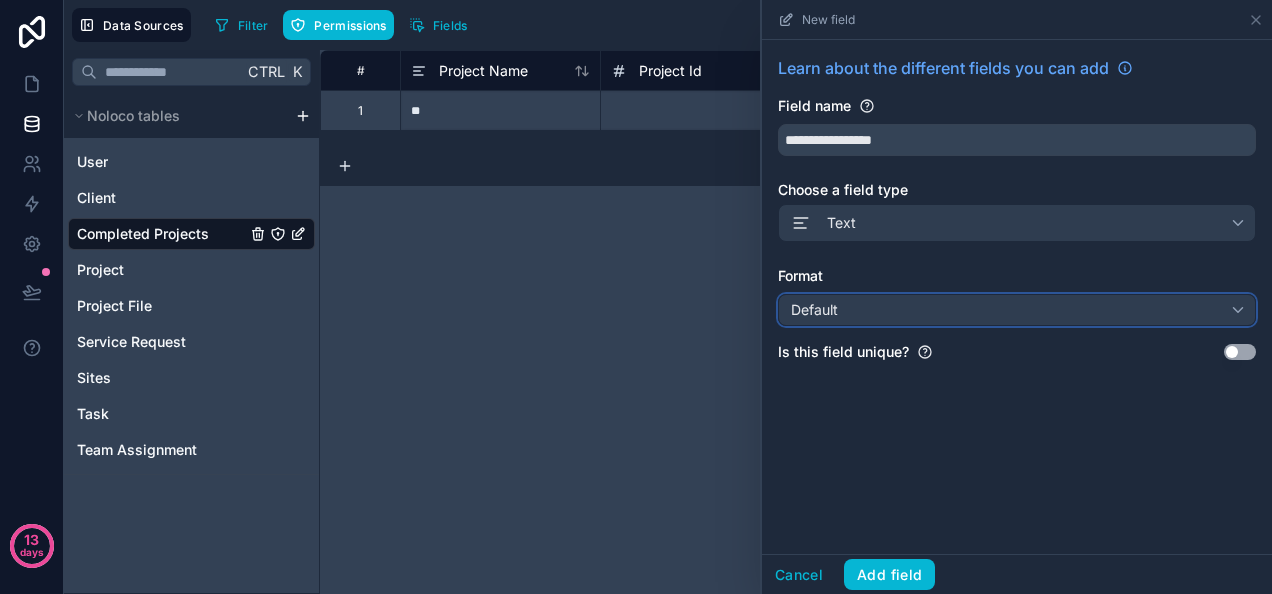click on "Default" at bounding box center [1017, 310] 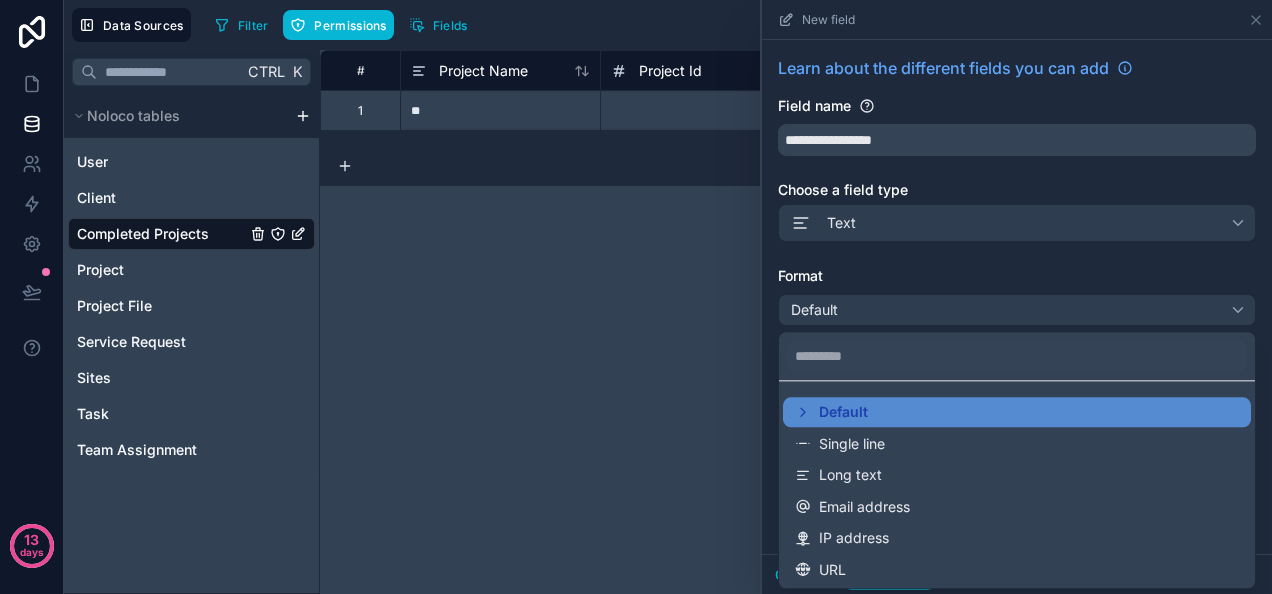 click at bounding box center [1017, 297] 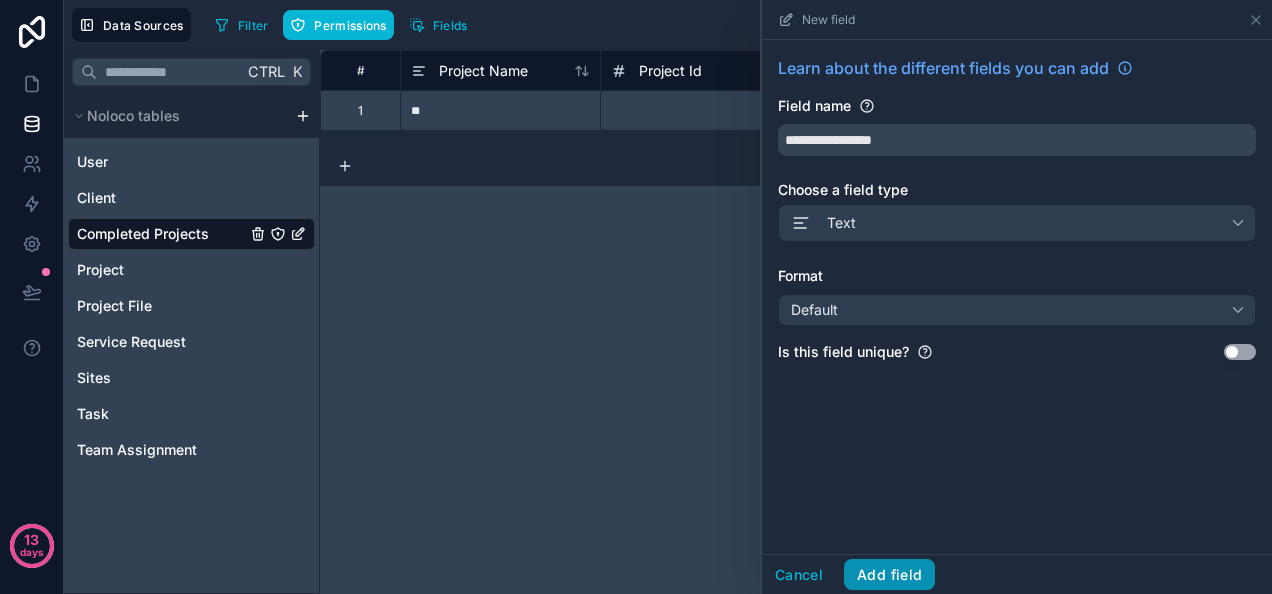 click on "Add field" at bounding box center [889, 575] 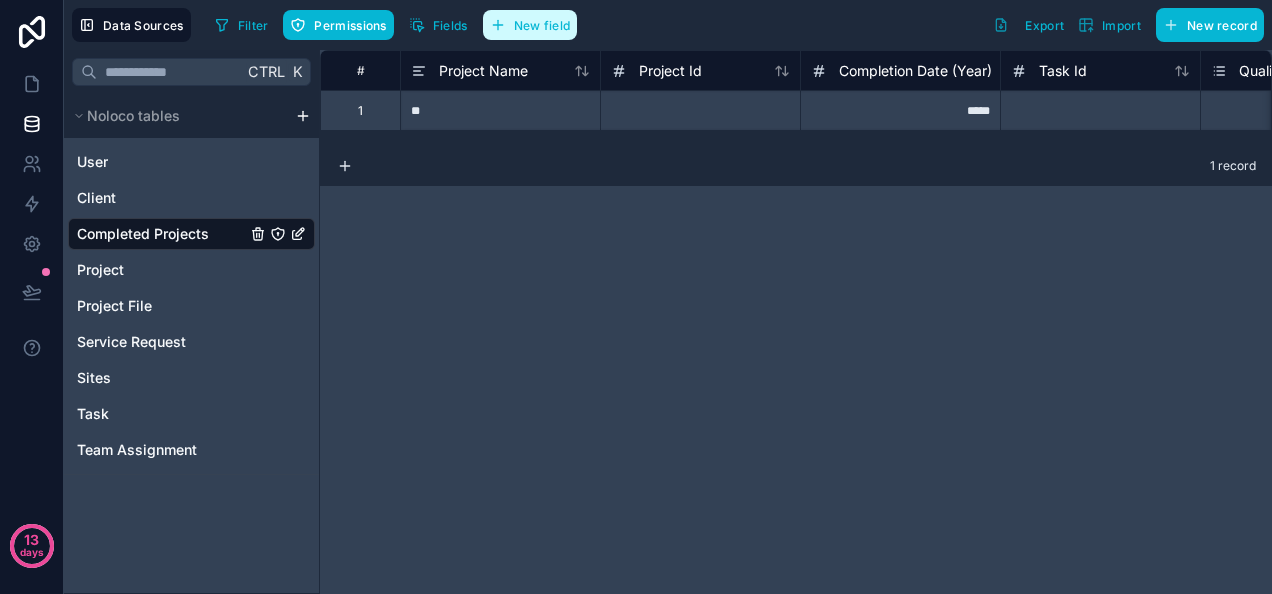 click on "New field" at bounding box center [542, 25] 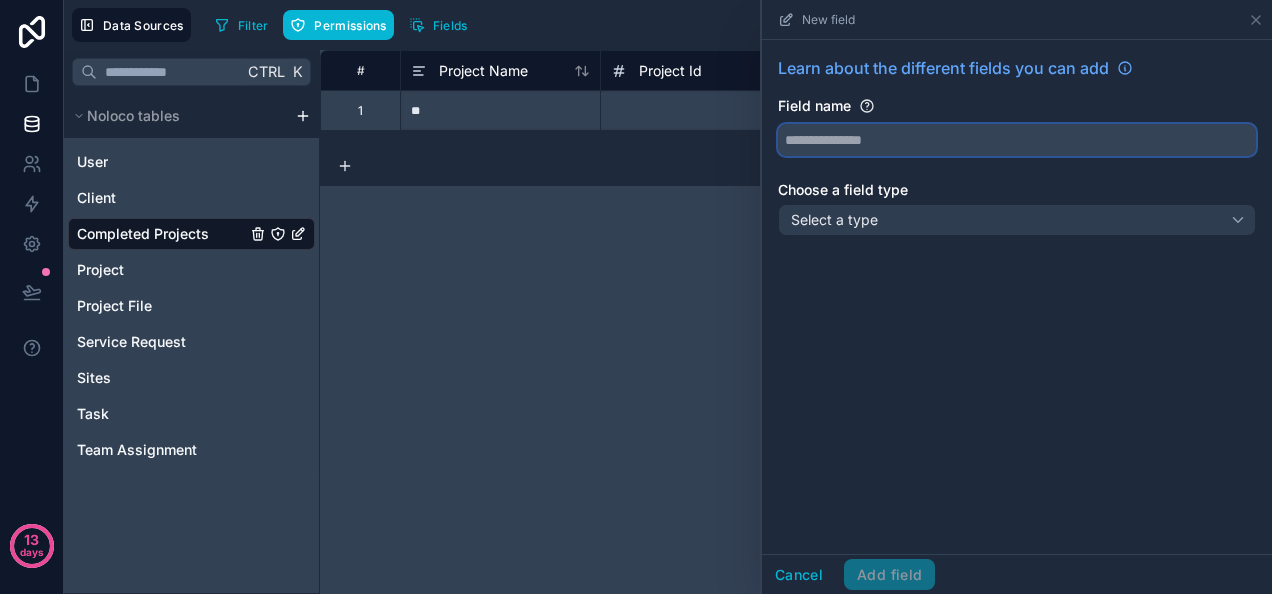 click at bounding box center [1017, 140] 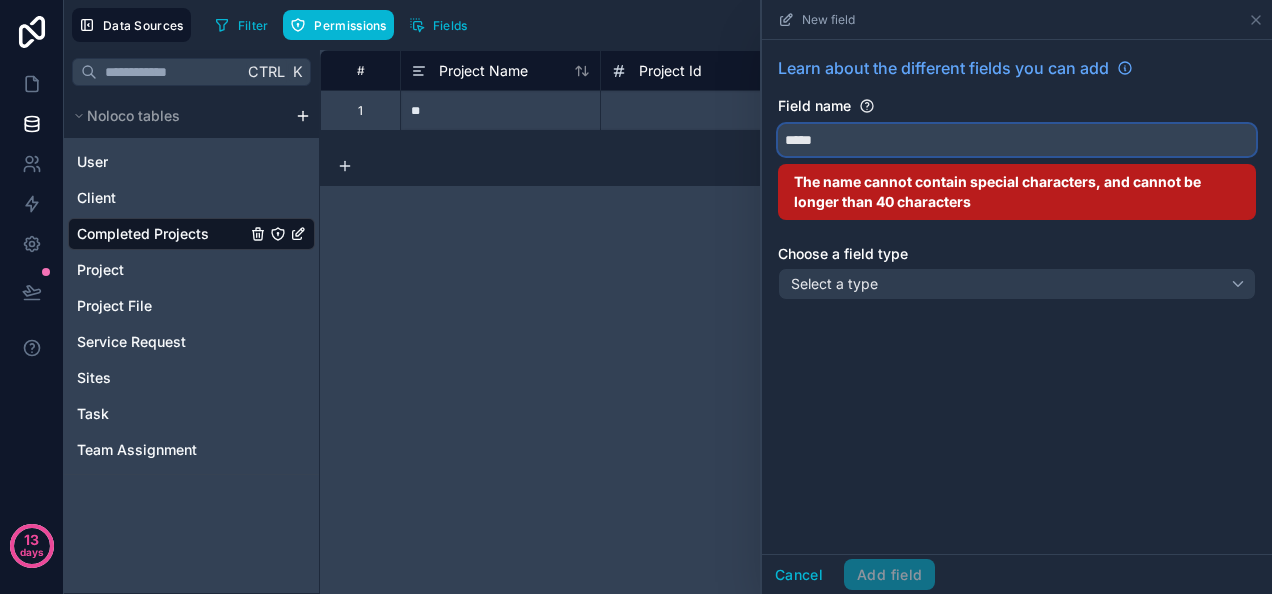 click on "****" at bounding box center [1017, 140] 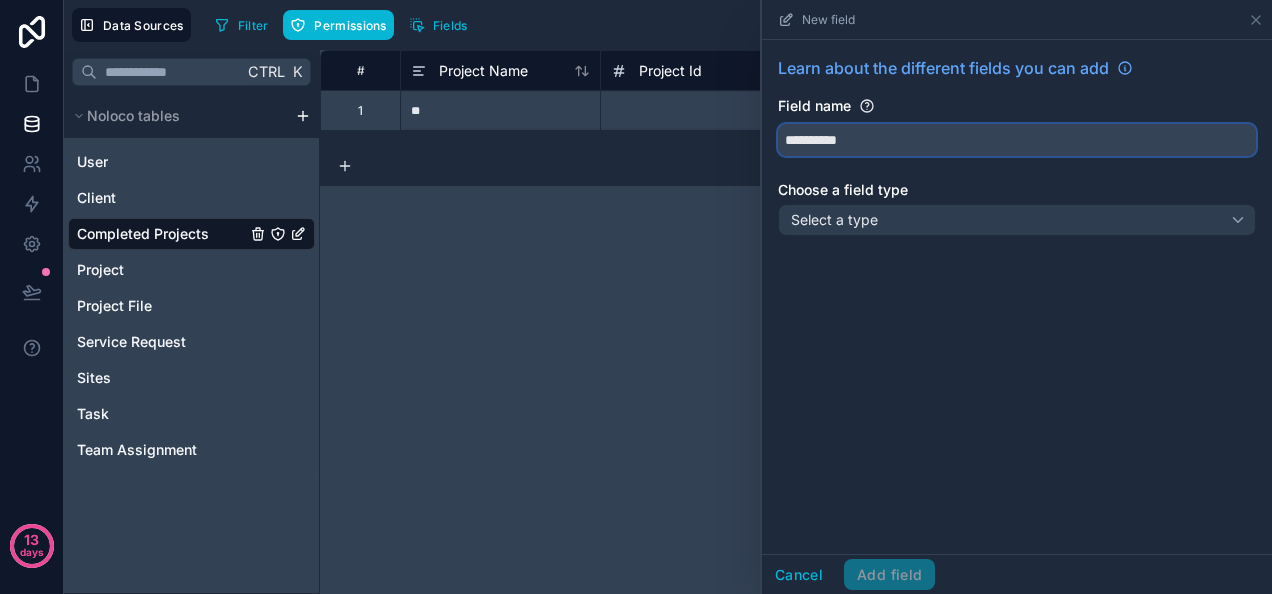 click on "*********" at bounding box center [1017, 140] 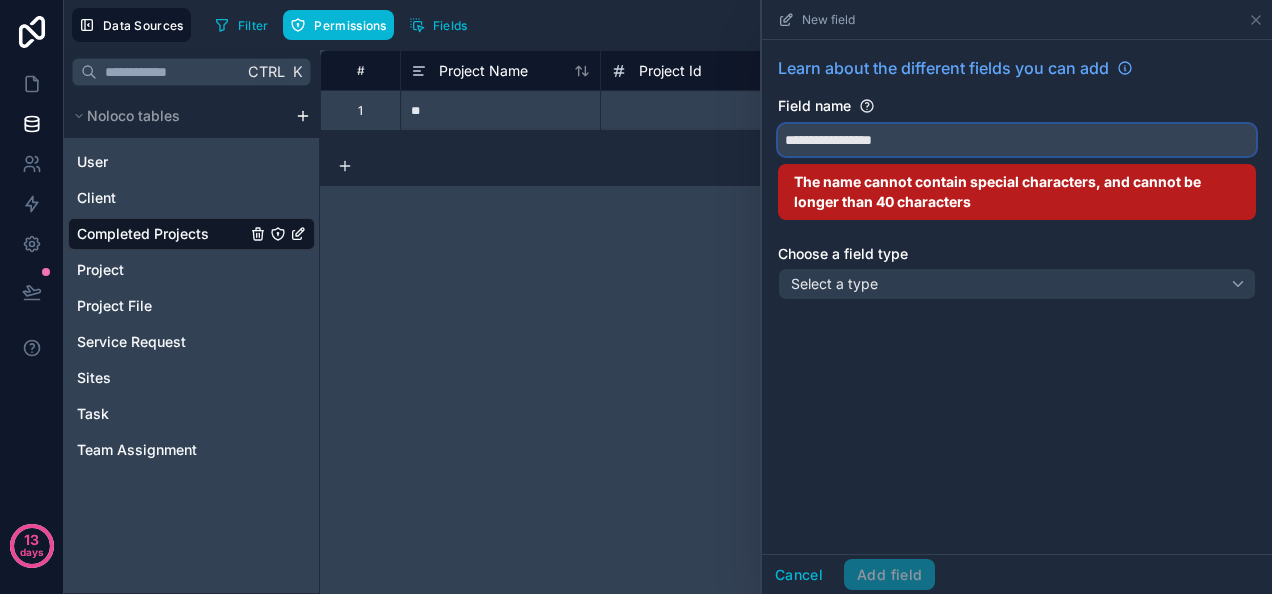 click on "**********" at bounding box center (1017, 140) 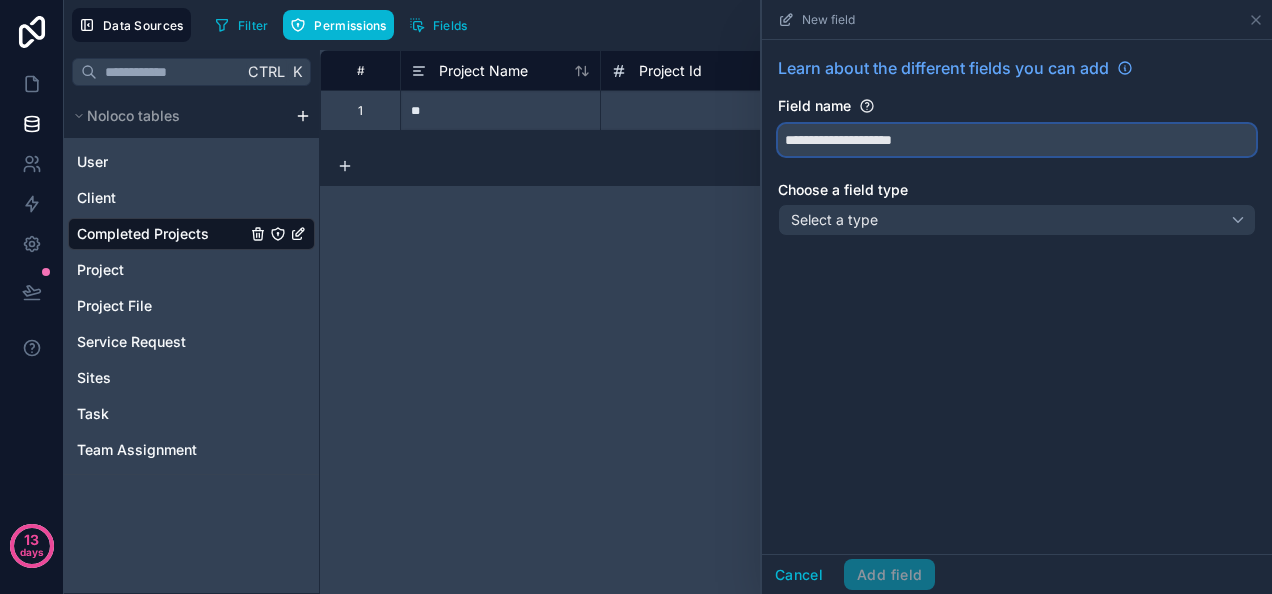 type on "**********" 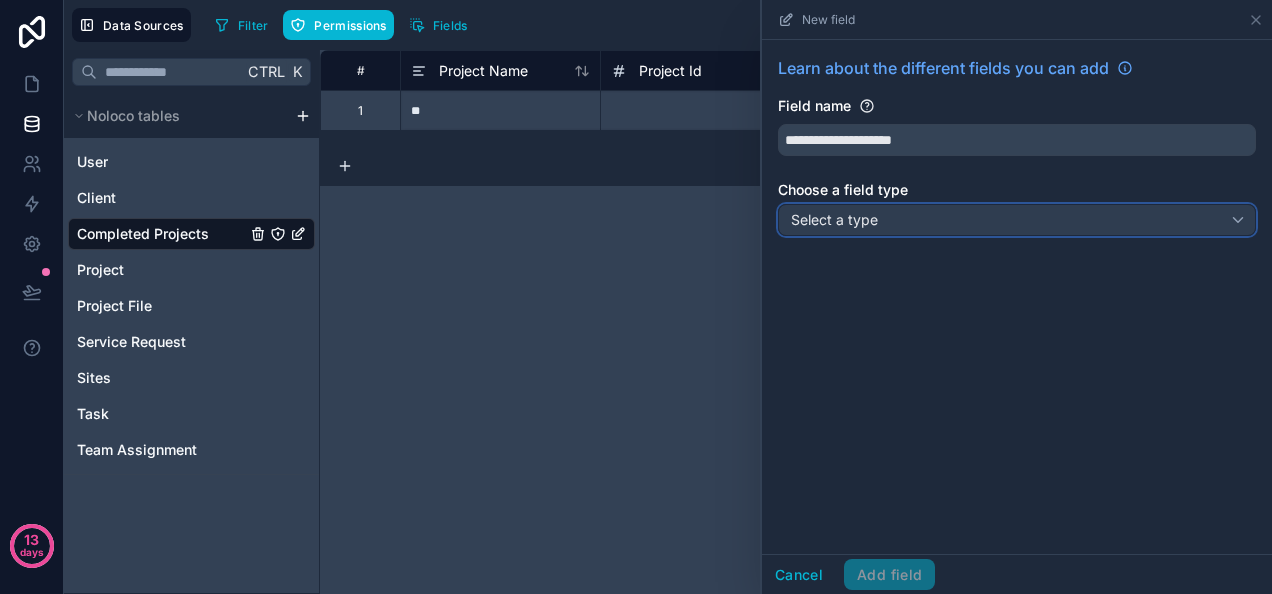 click on "Select a type" at bounding box center (1017, 220) 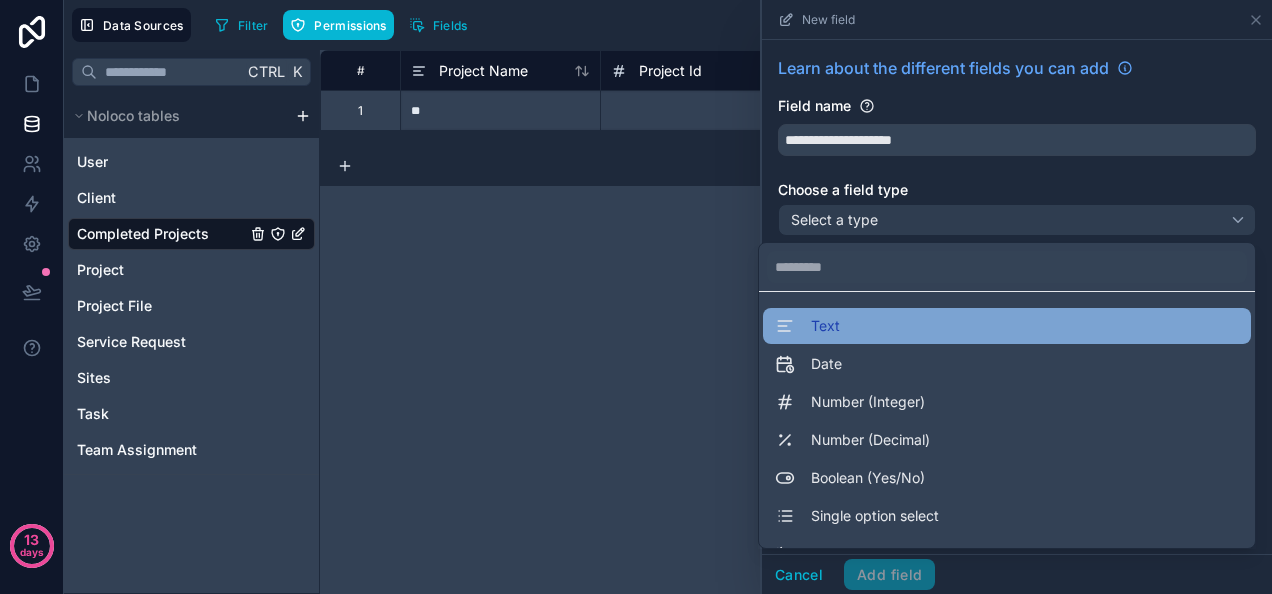 click on "Text" at bounding box center [1007, 326] 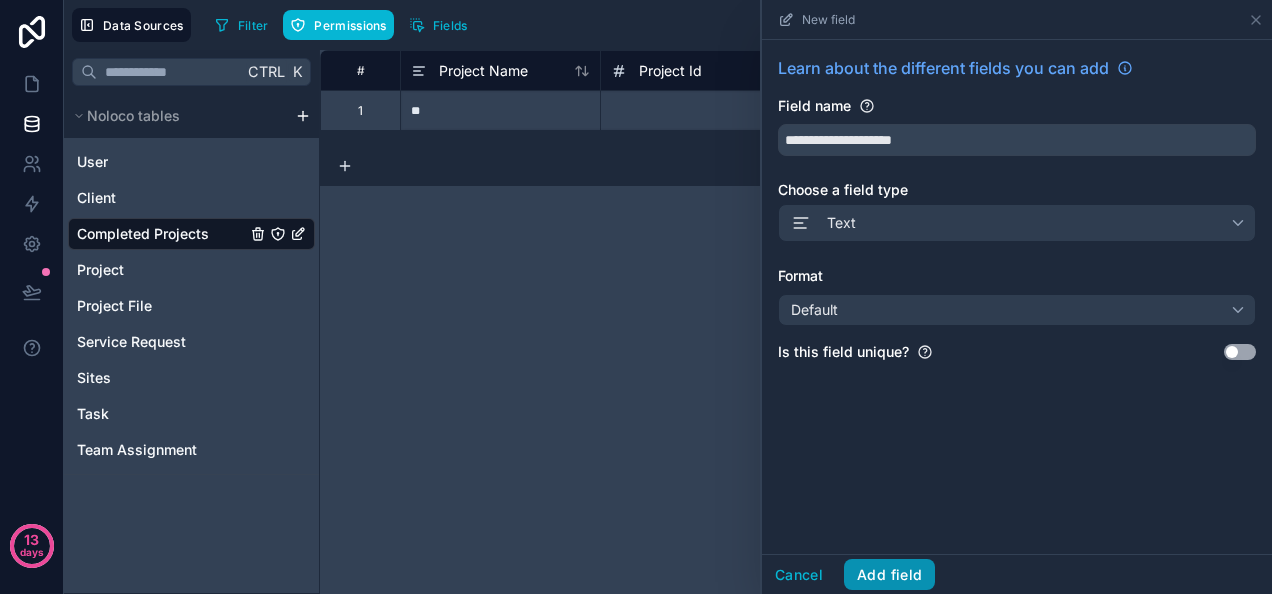 click on "Add field" at bounding box center [889, 575] 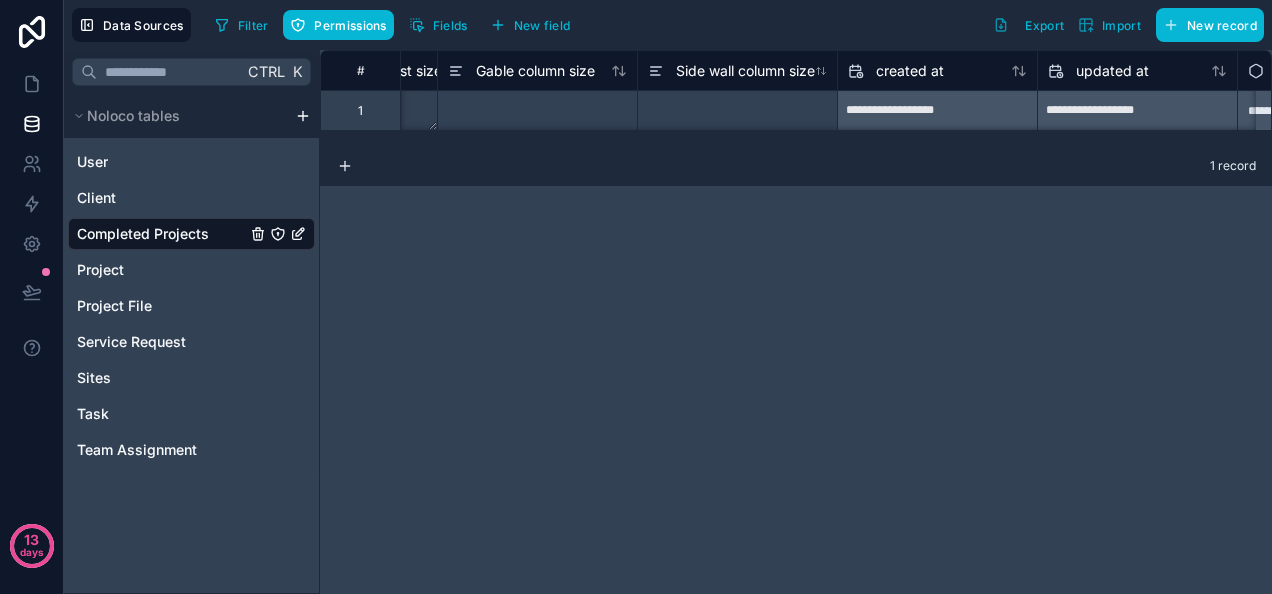 scroll, scrollTop: 0, scrollLeft: 2562, axis: horizontal 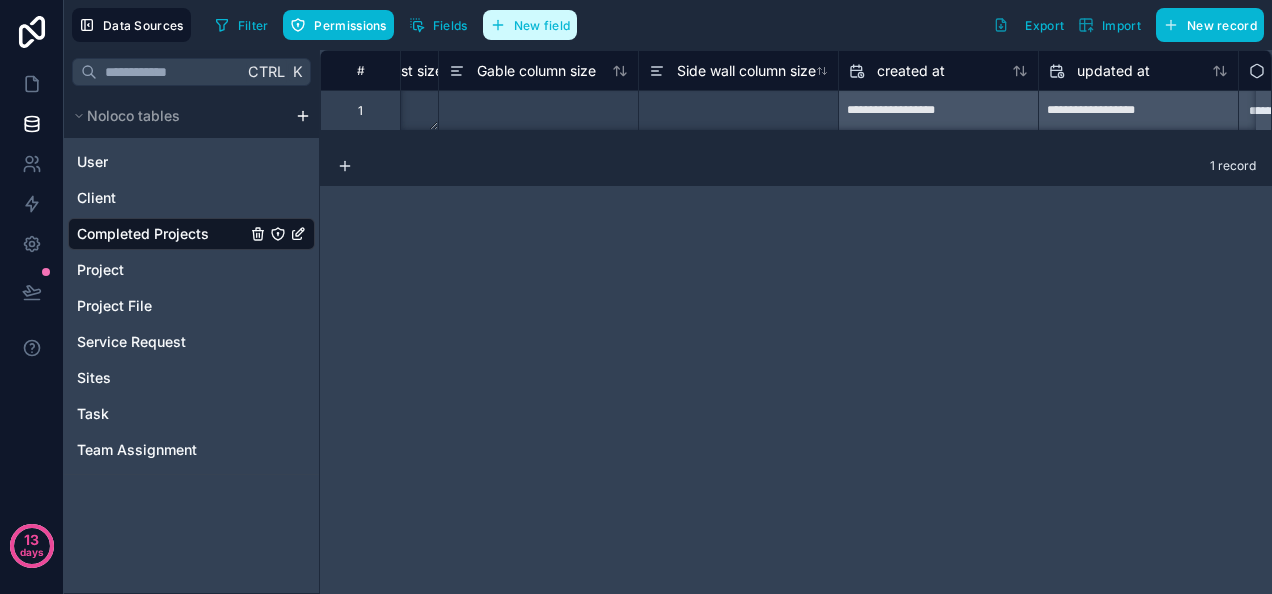 click on "New field" at bounding box center (542, 25) 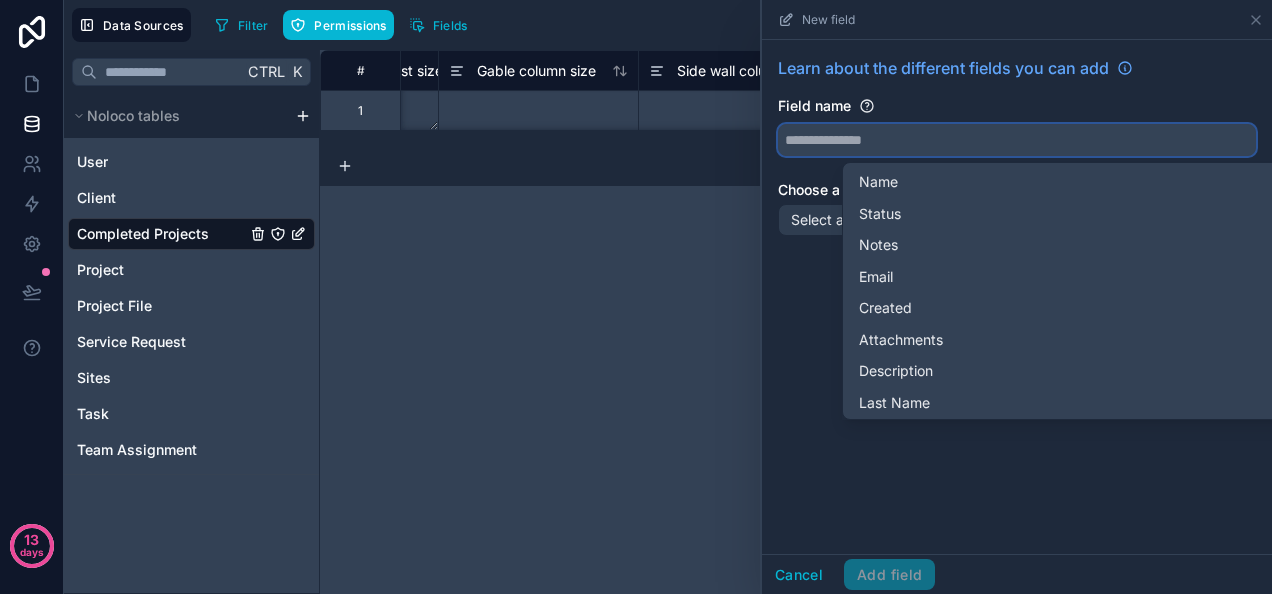 click at bounding box center (1017, 140) 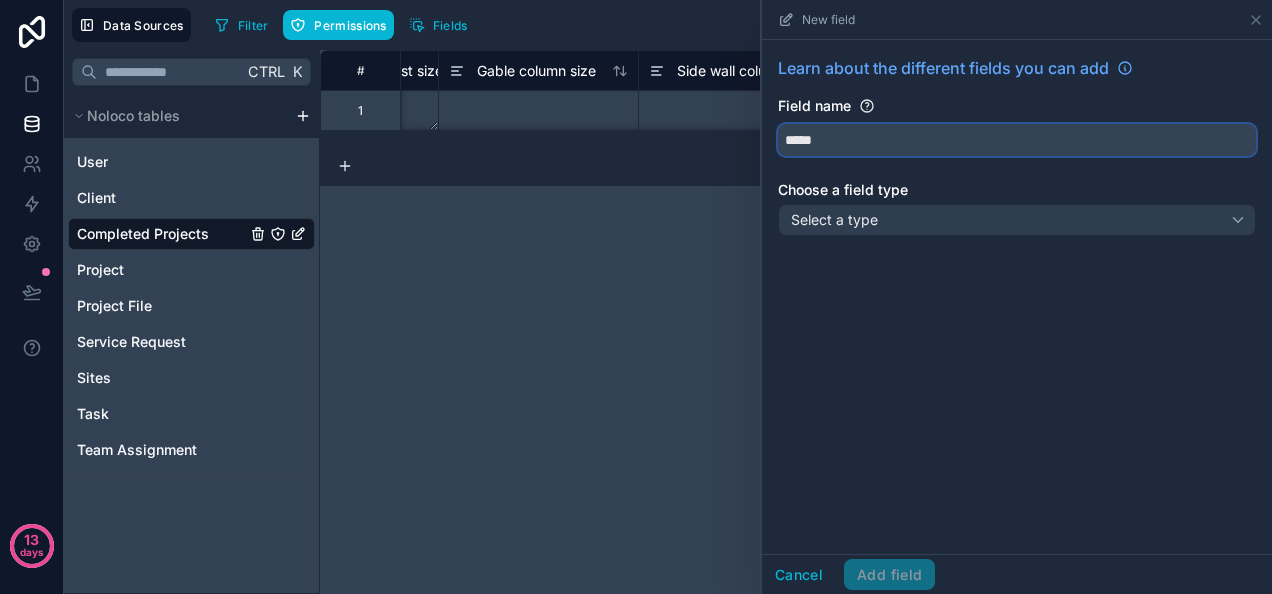 click on "****" at bounding box center (1017, 140) 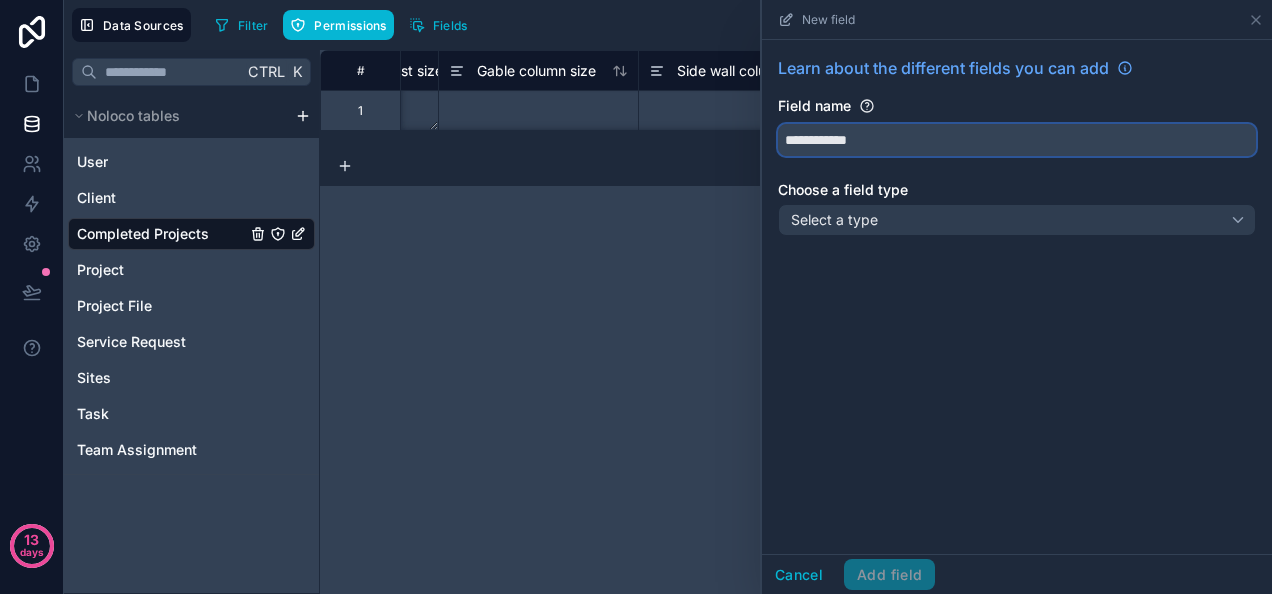 click on "**********" at bounding box center (1017, 140) 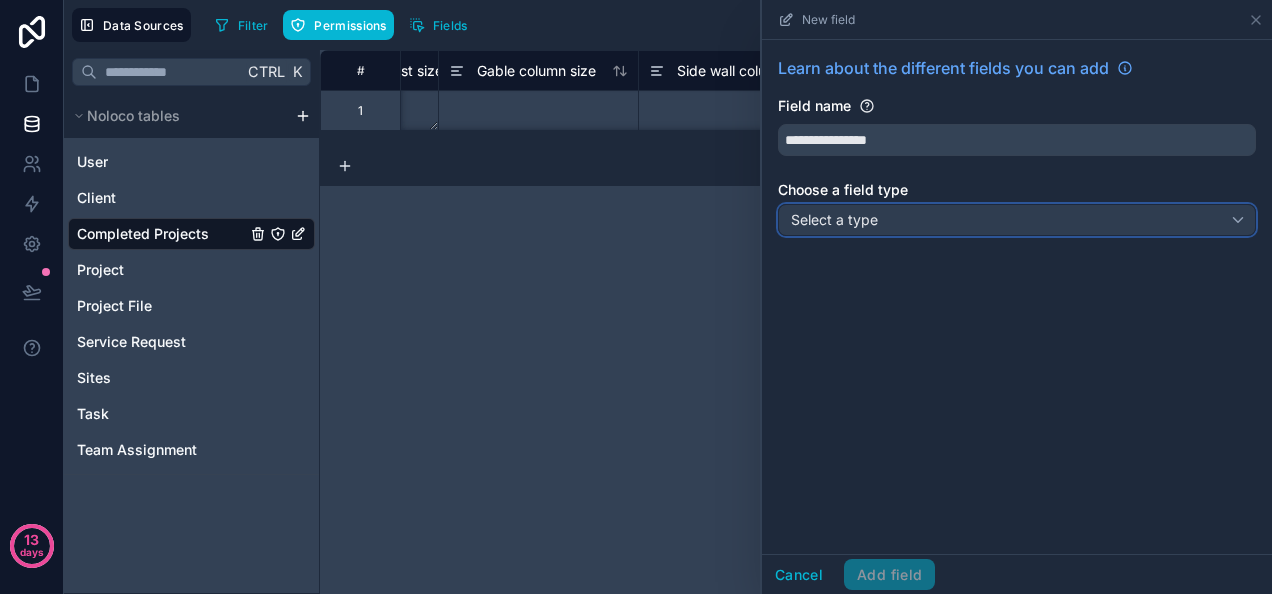 click on "Select a type" at bounding box center [1017, 220] 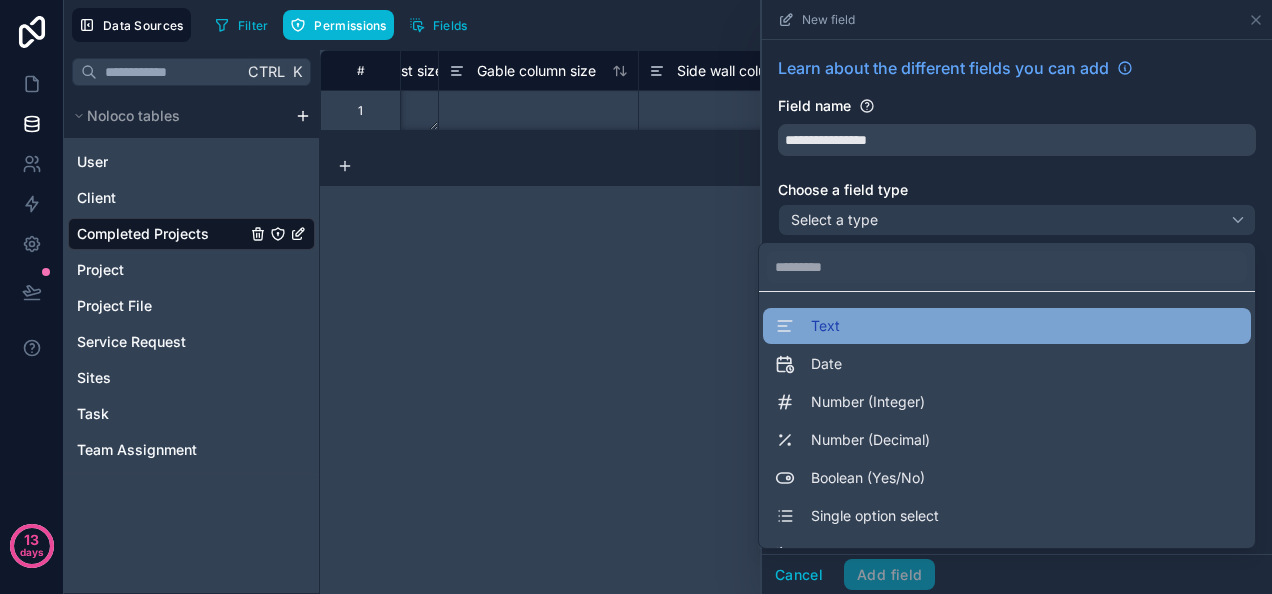 click on "Text" at bounding box center [1007, 326] 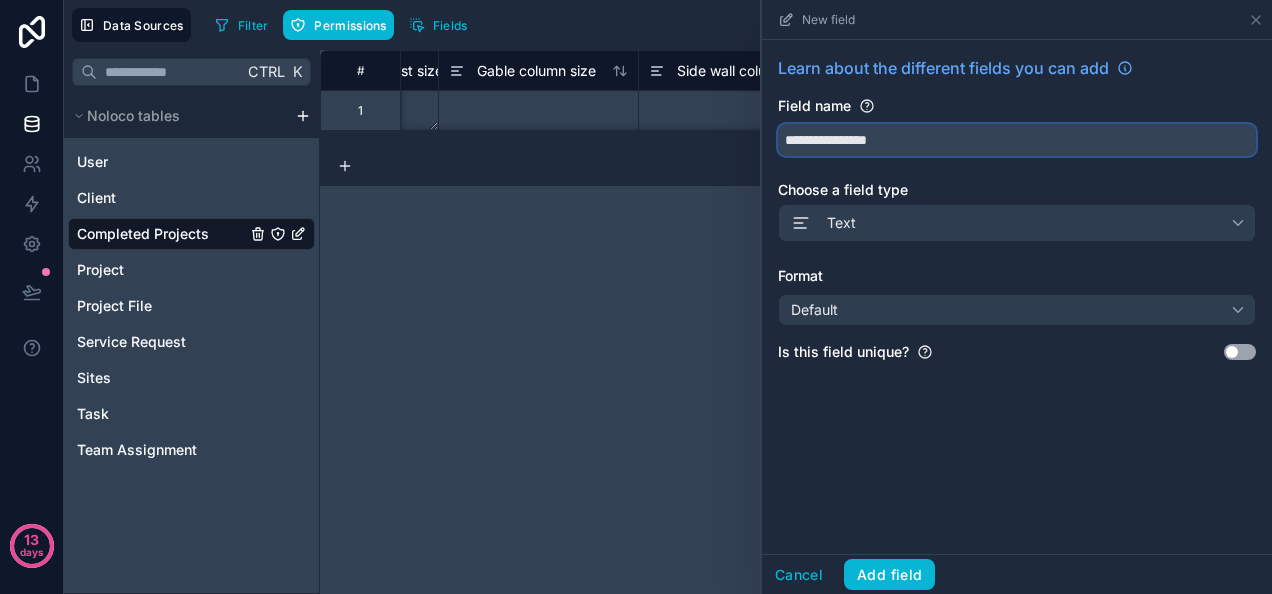 click on "**********" at bounding box center [1017, 140] 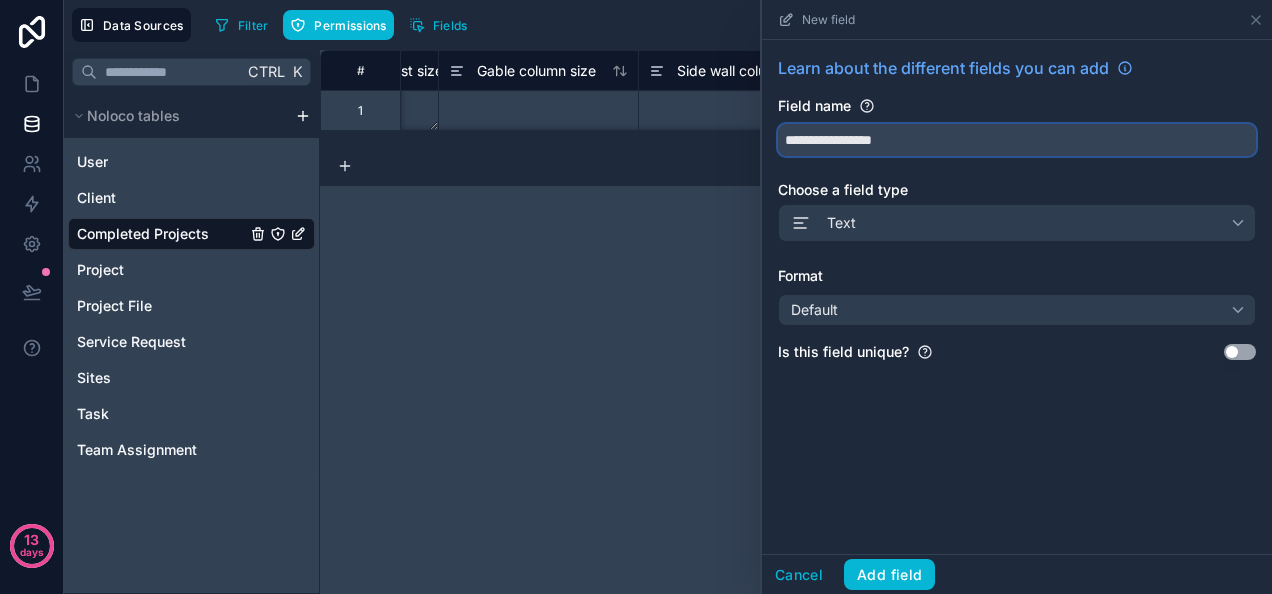 click on "**********" at bounding box center [1017, 140] 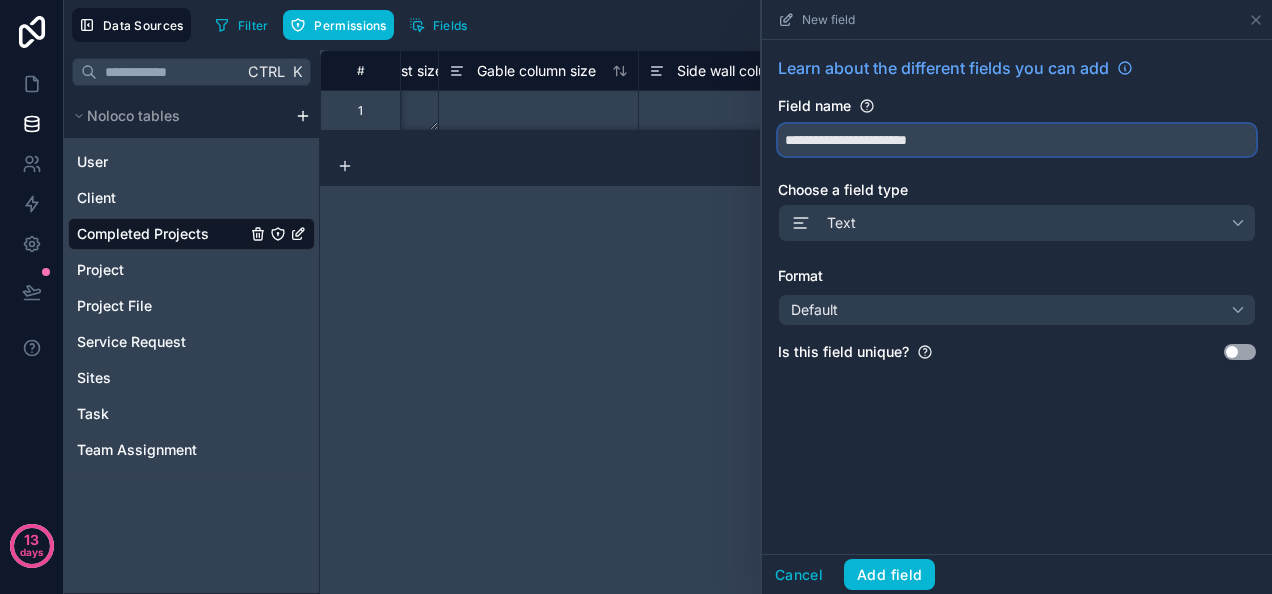 click on "**********" at bounding box center [1017, 140] 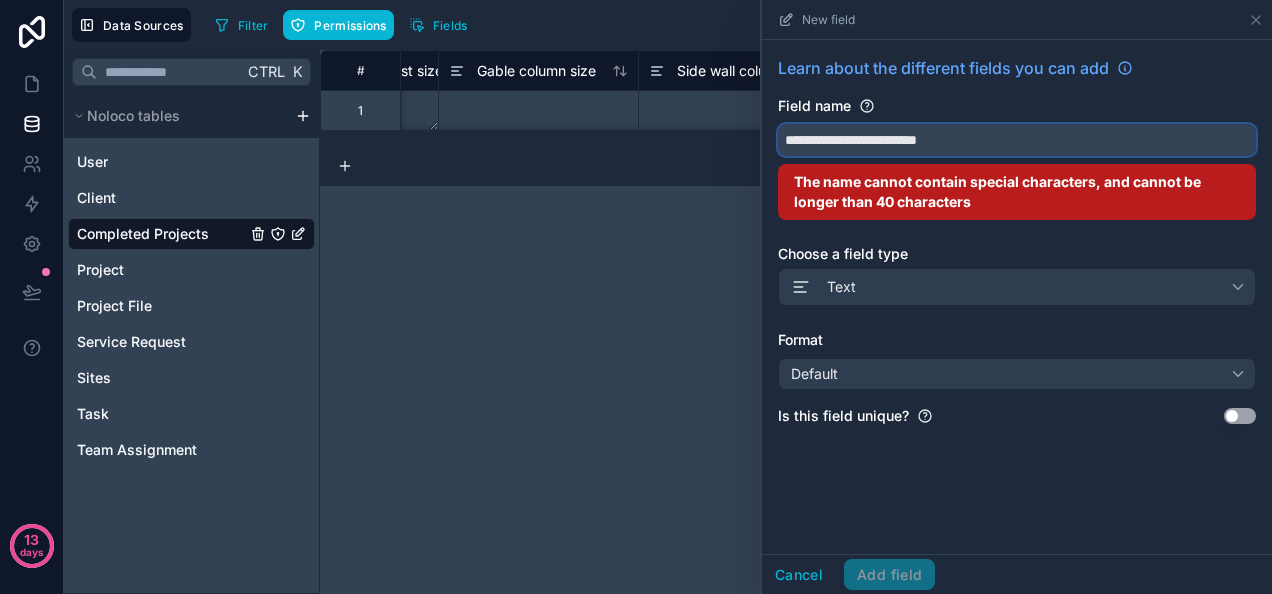 click on "**********" at bounding box center [1017, 140] 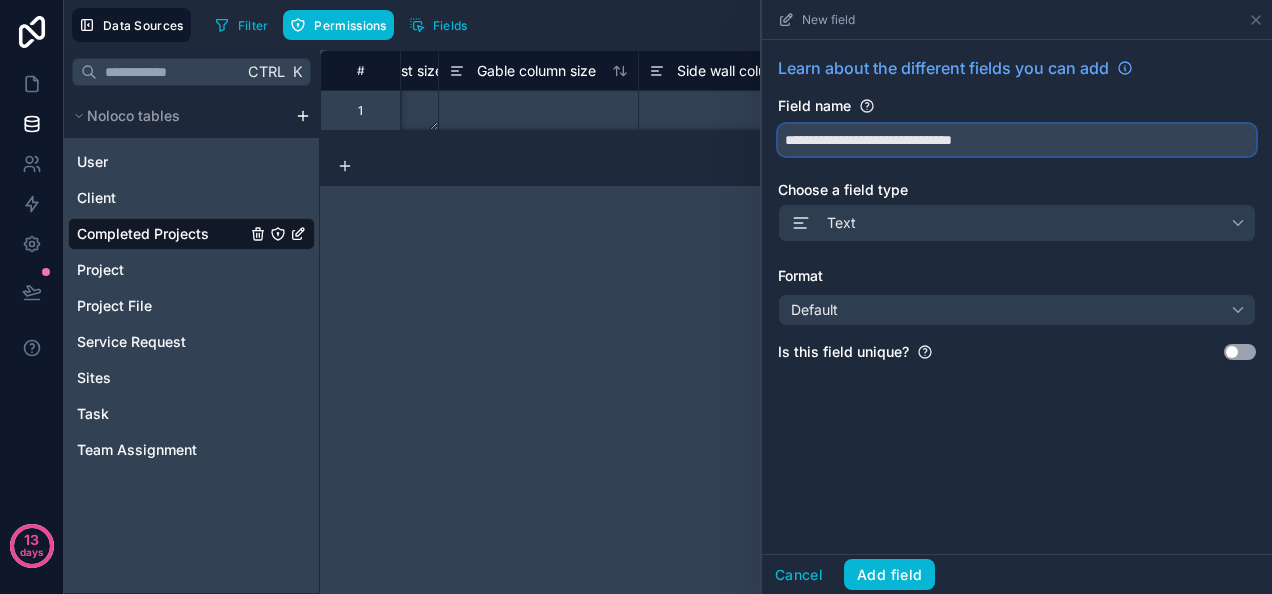click on "**********" at bounding box center [1017, 140] 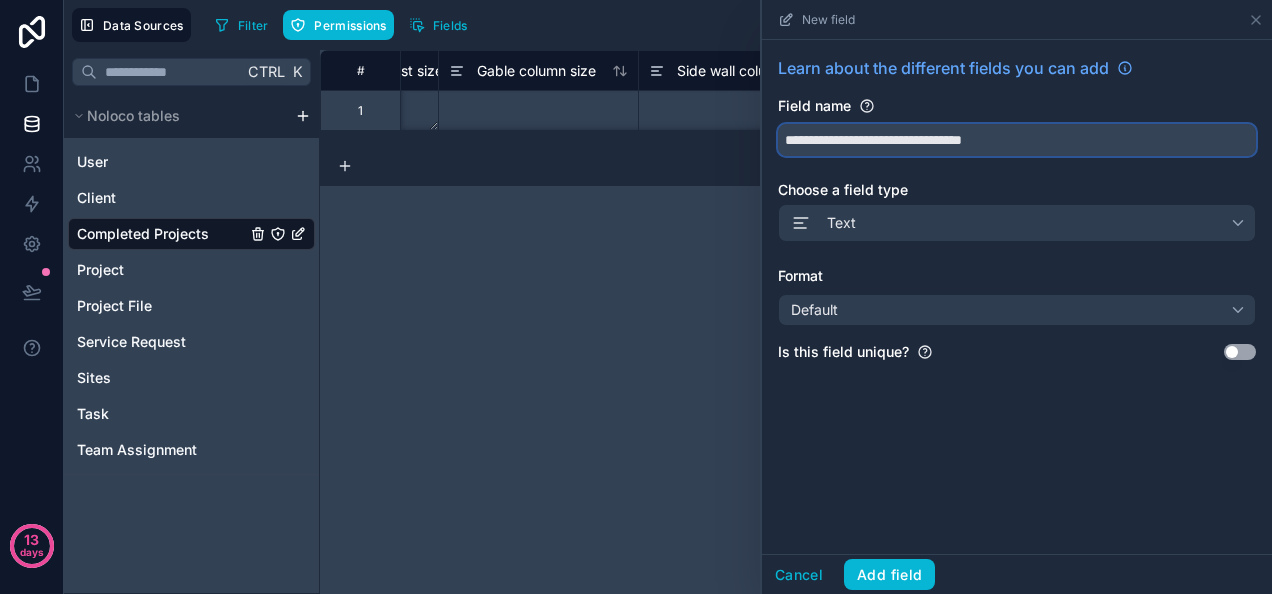 click on "**********" at bounding box center [1017, 140] 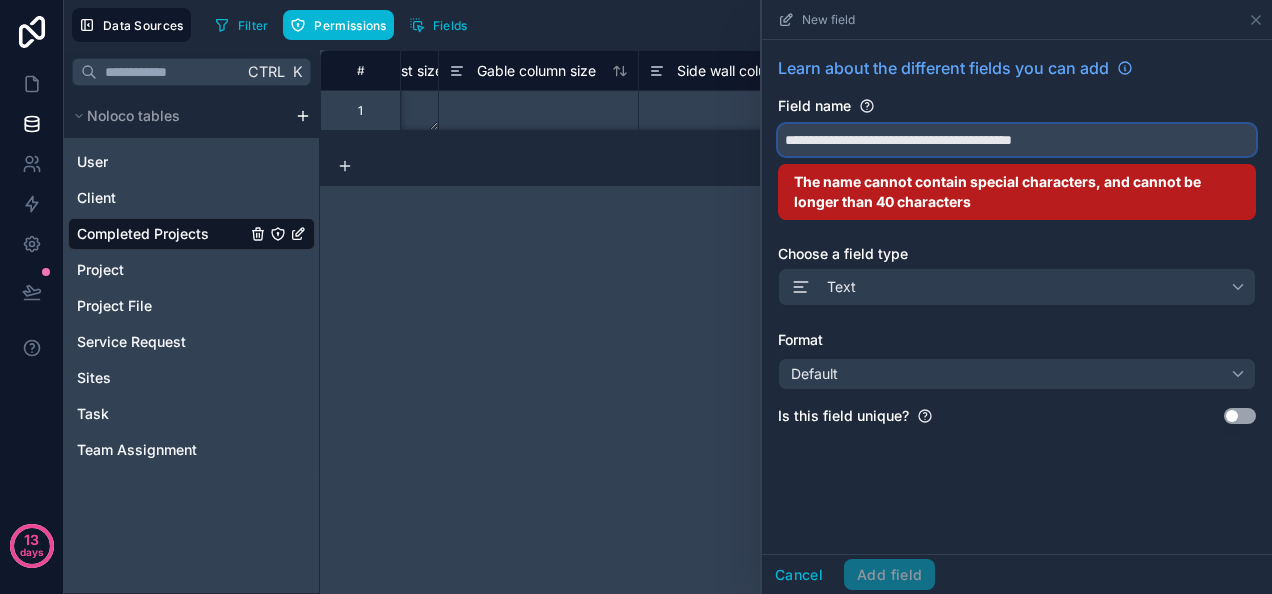 click on "**********" at bounding box center (1017, 140) 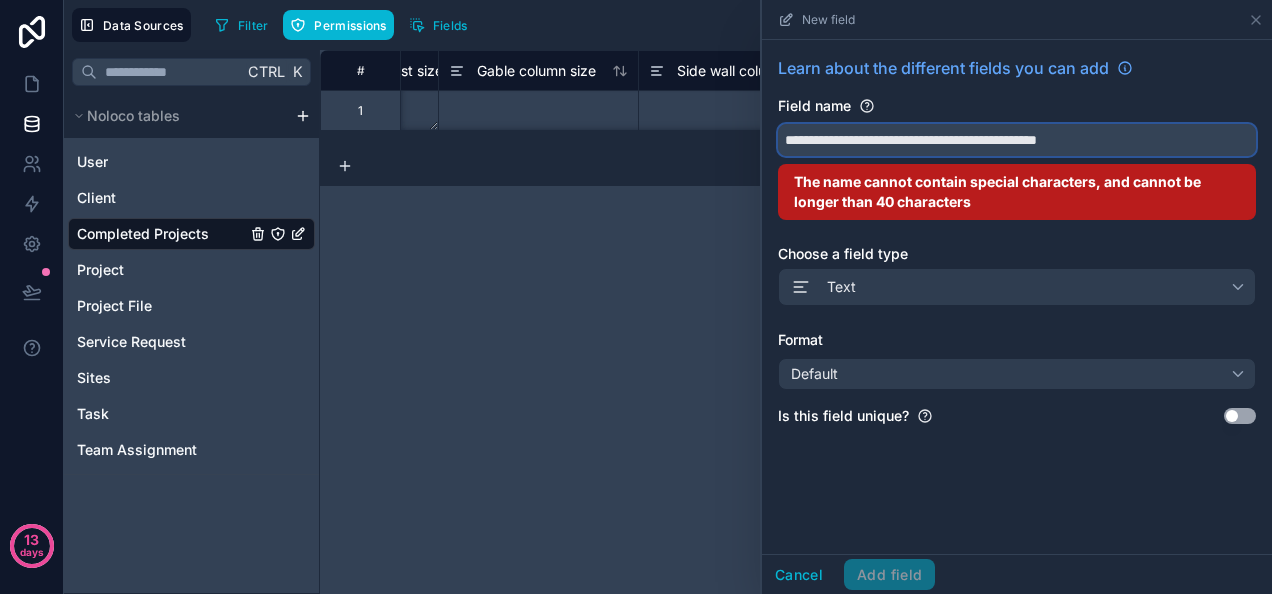 click on "**********" at bounding box center (1017, 140) 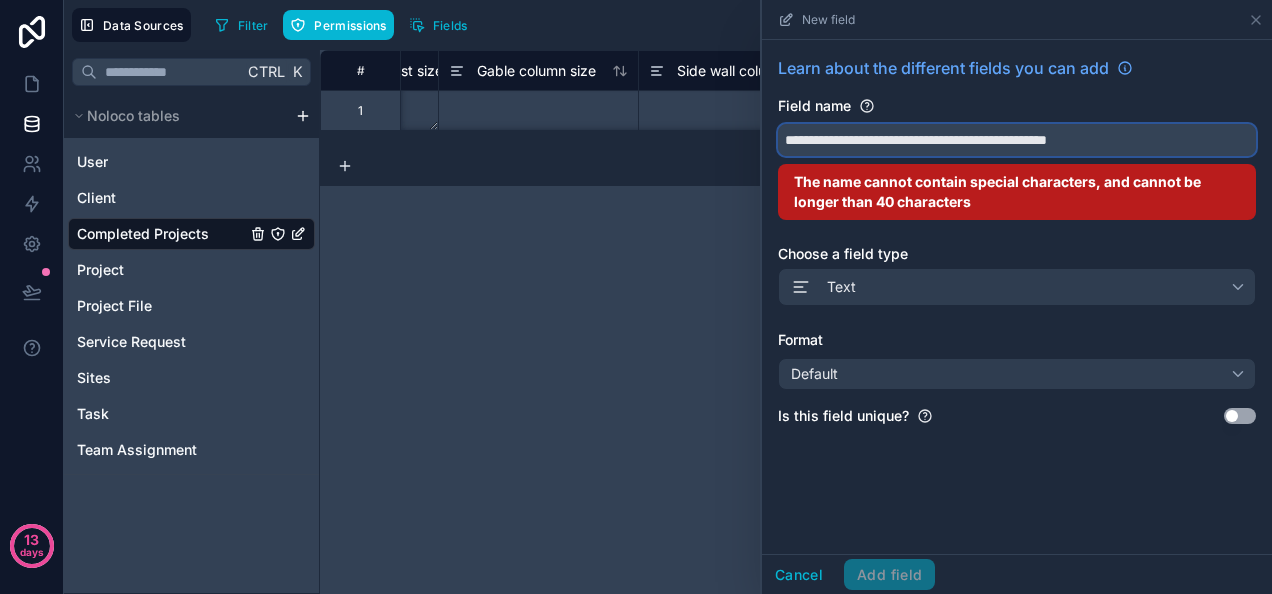 click on "**********" at bounding box center [1017, 140] 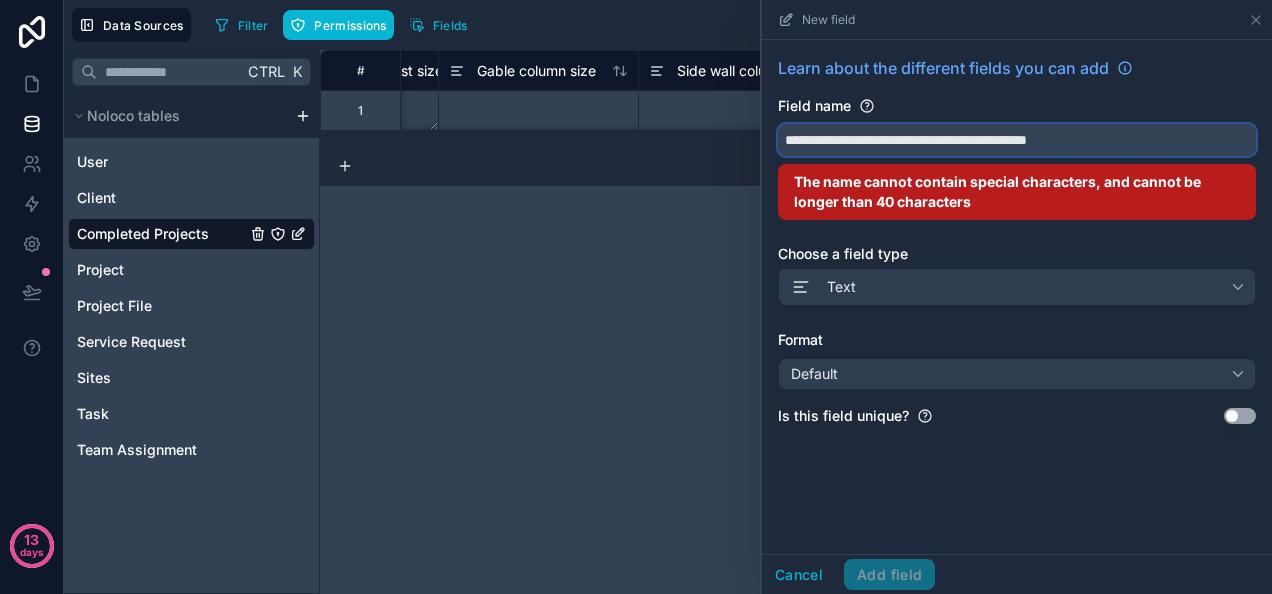 click on "**********" at bounding box center [1017, 140] 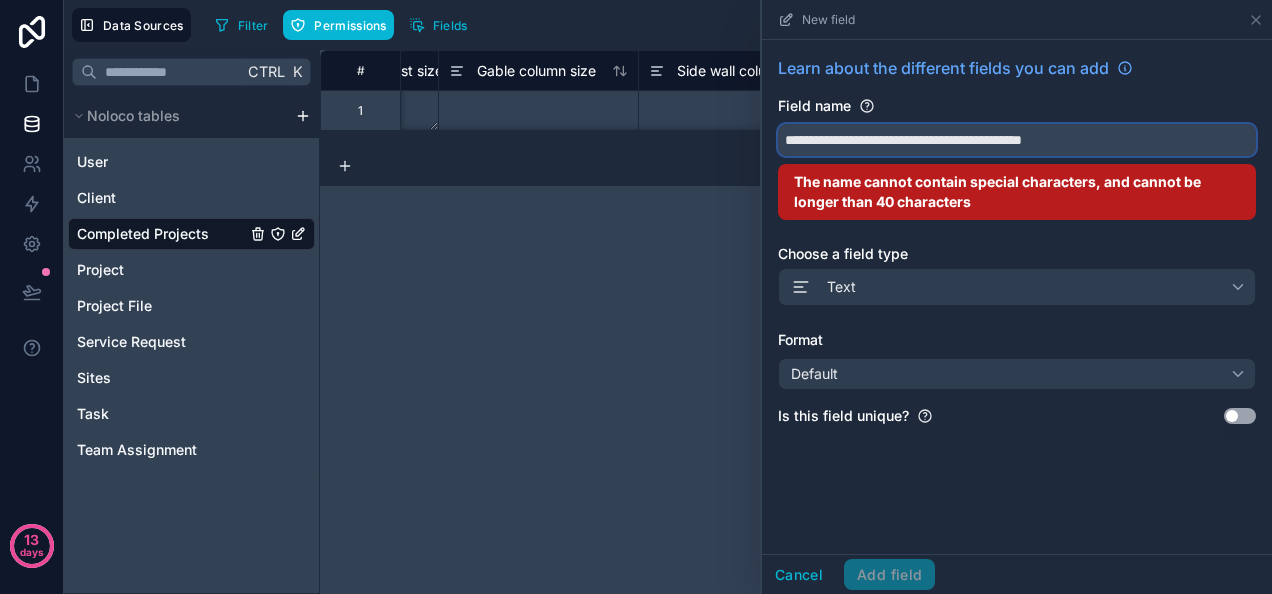 click on "**********" at bounding box center [1017, 140] 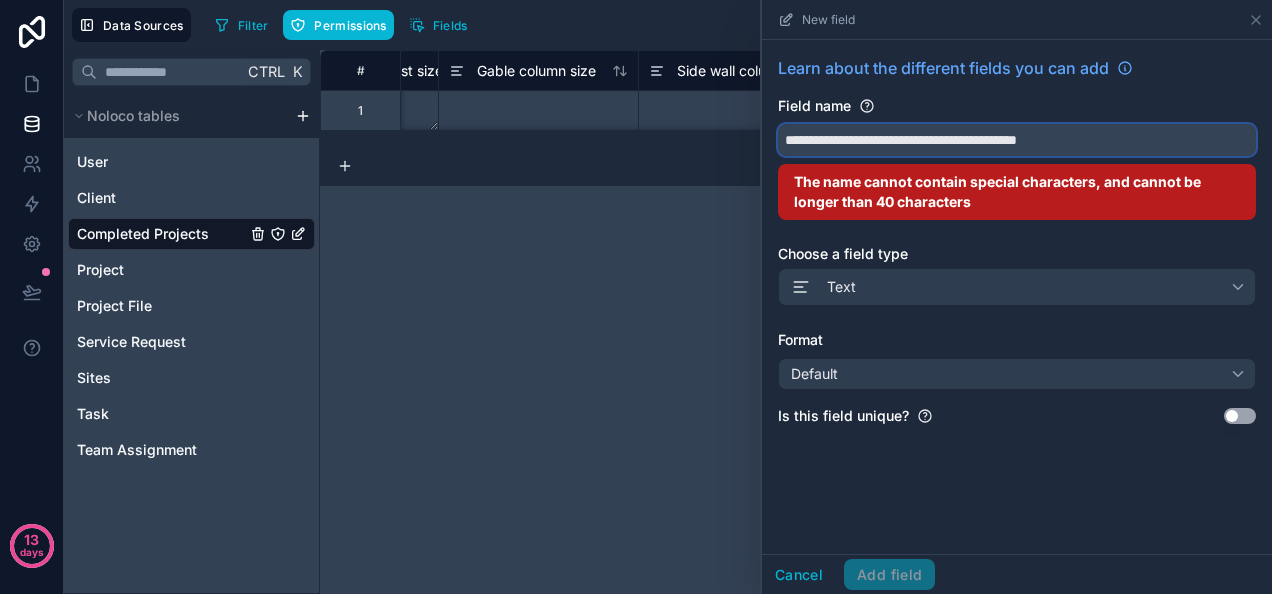 click on "**********" at bounding box center [1017, 140] 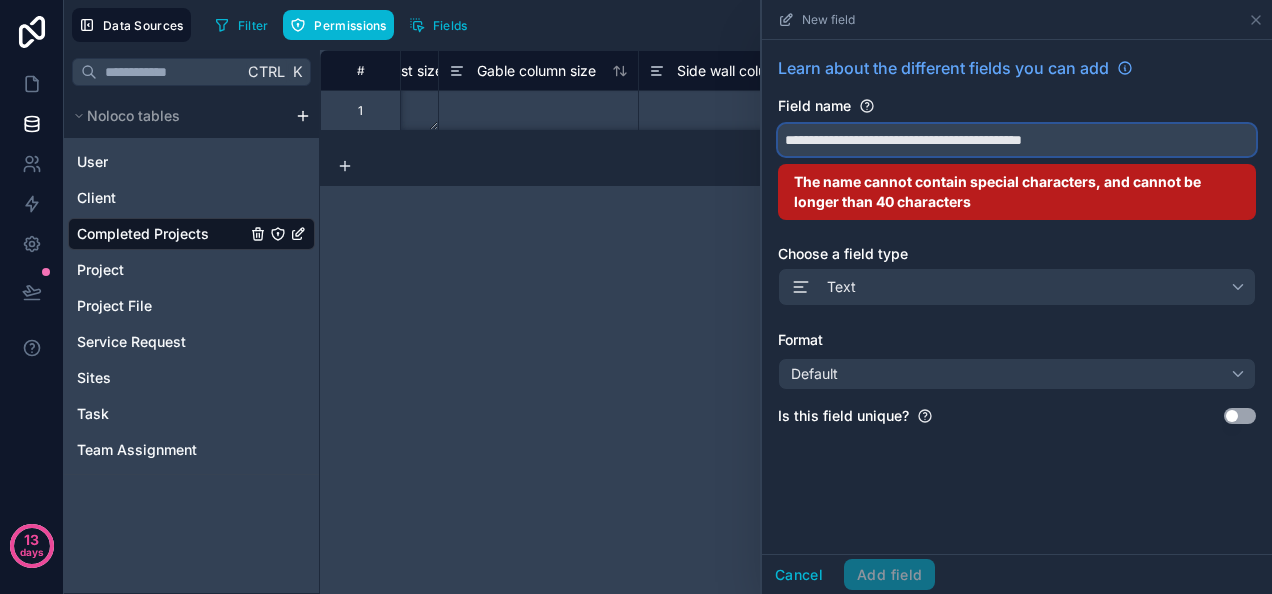 click on "**********" at bounding box center [1017, 140] 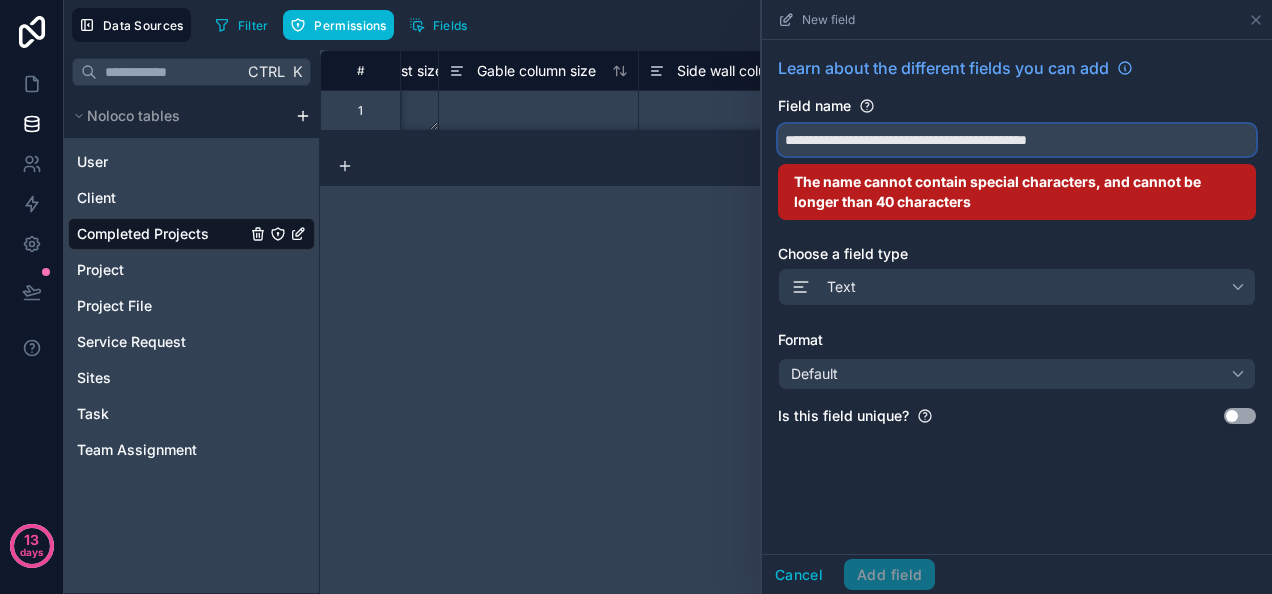 click on "**********" at bounding box center (1017, 140) 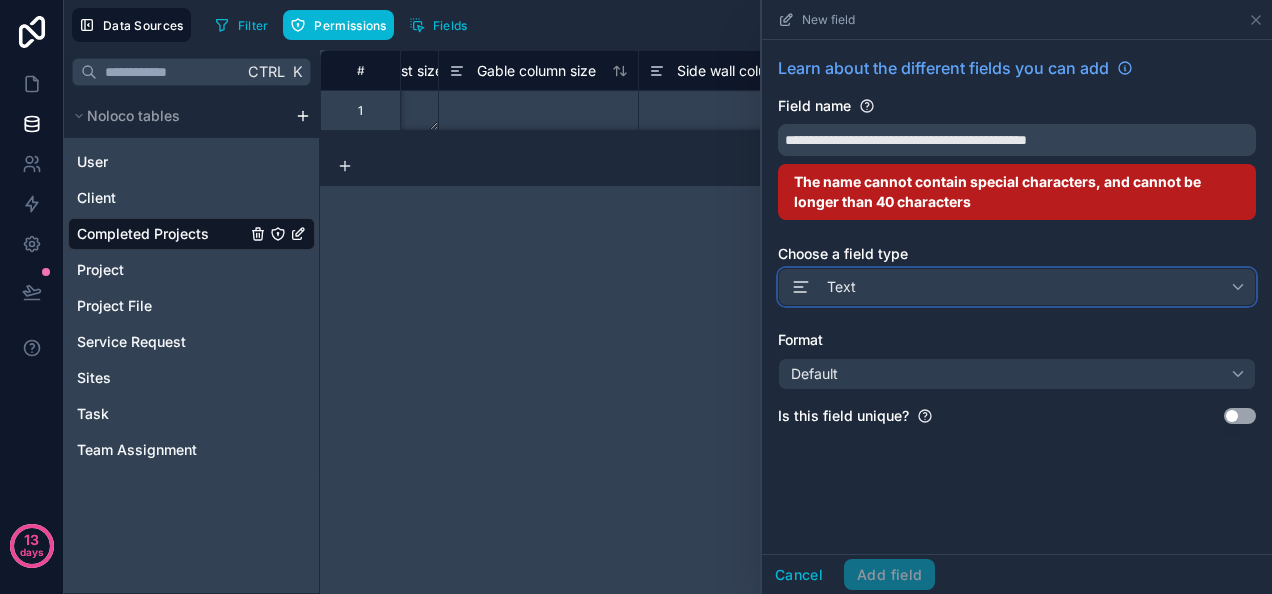 click on "Text" at bounding box center [1017, 287] 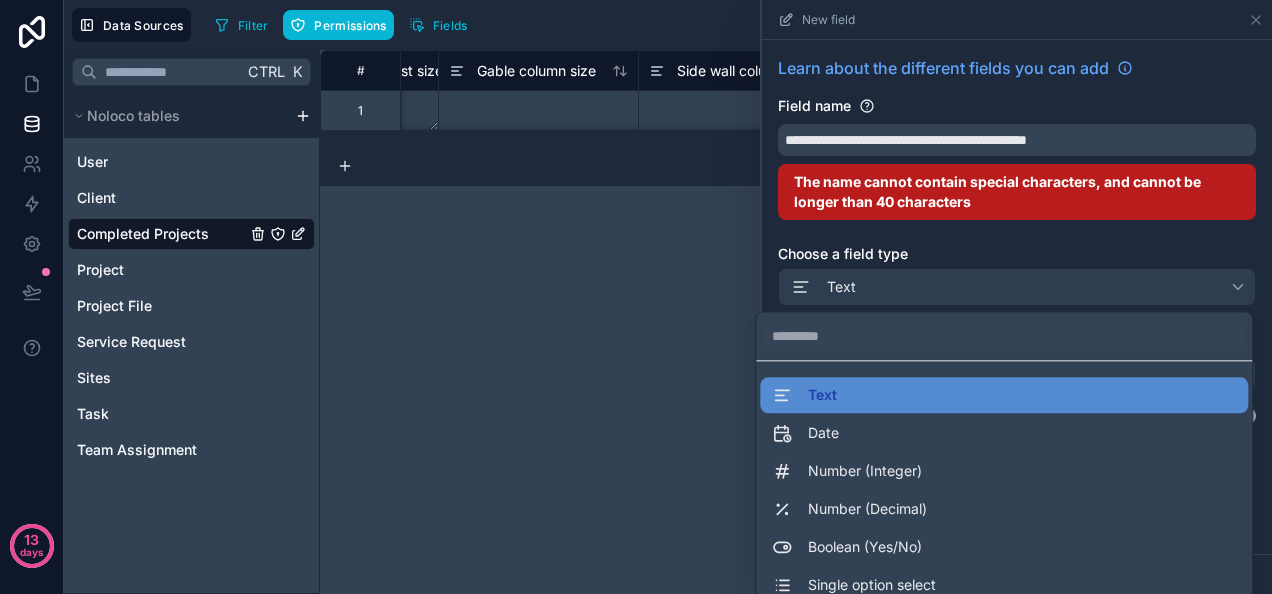 click at bounding box center (1017, 297) 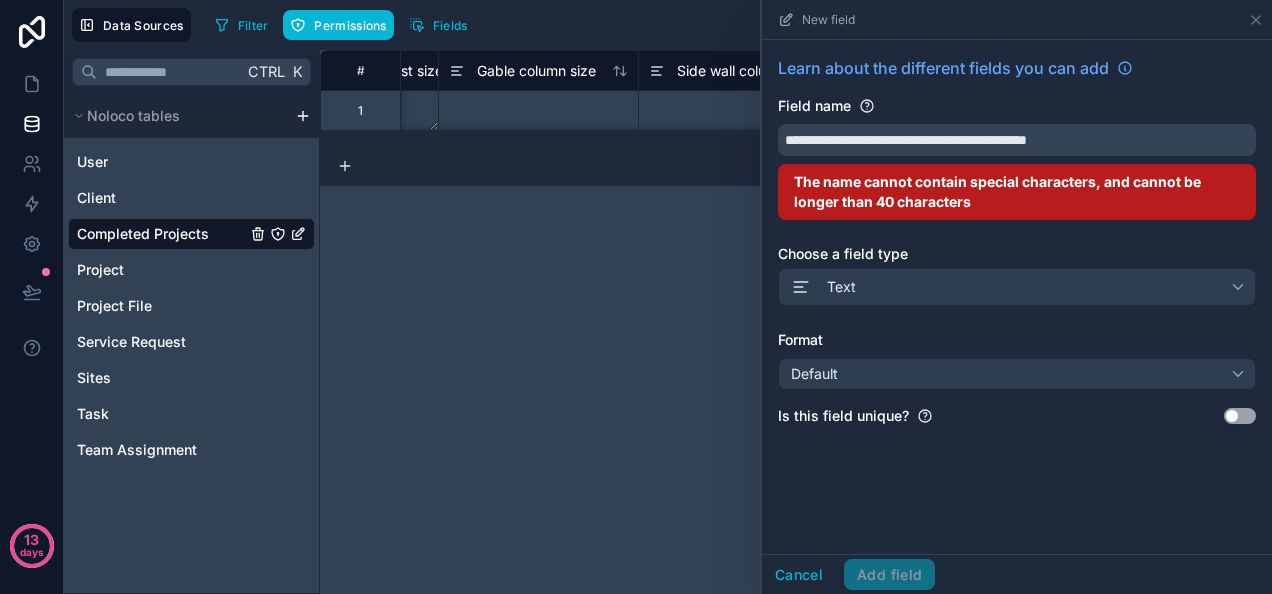 click on "The name cannot contain special characters, and cannot be longer than 40 characters" at bounding box center (997, 191) 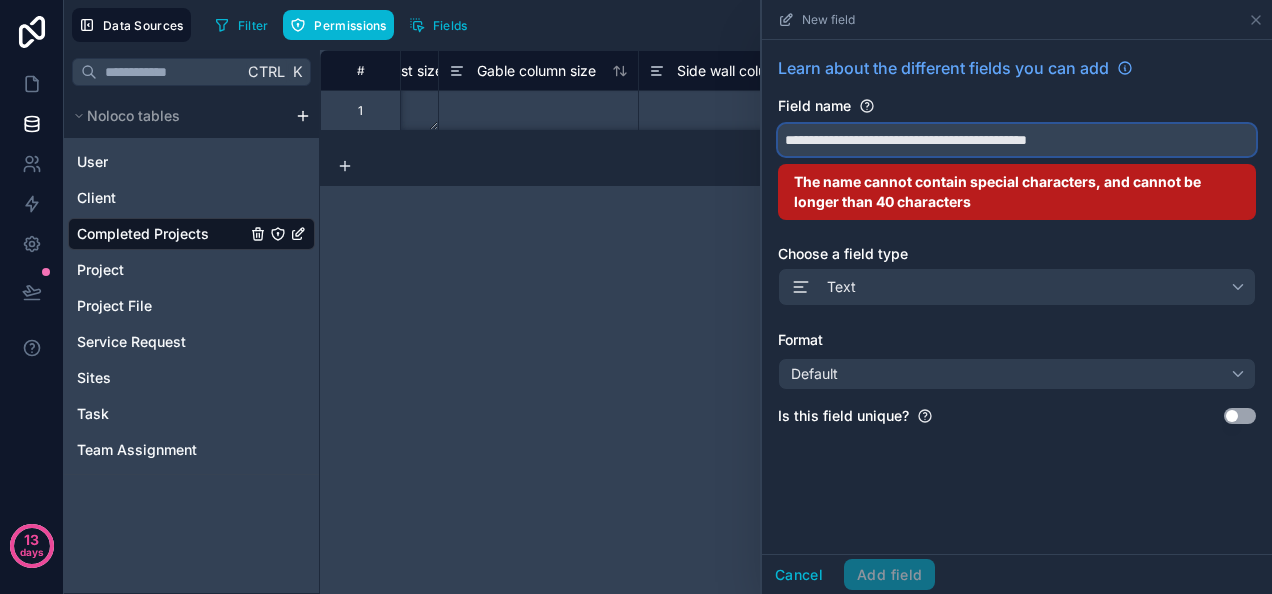 click on "**********" at bounding box center (1017, 140) 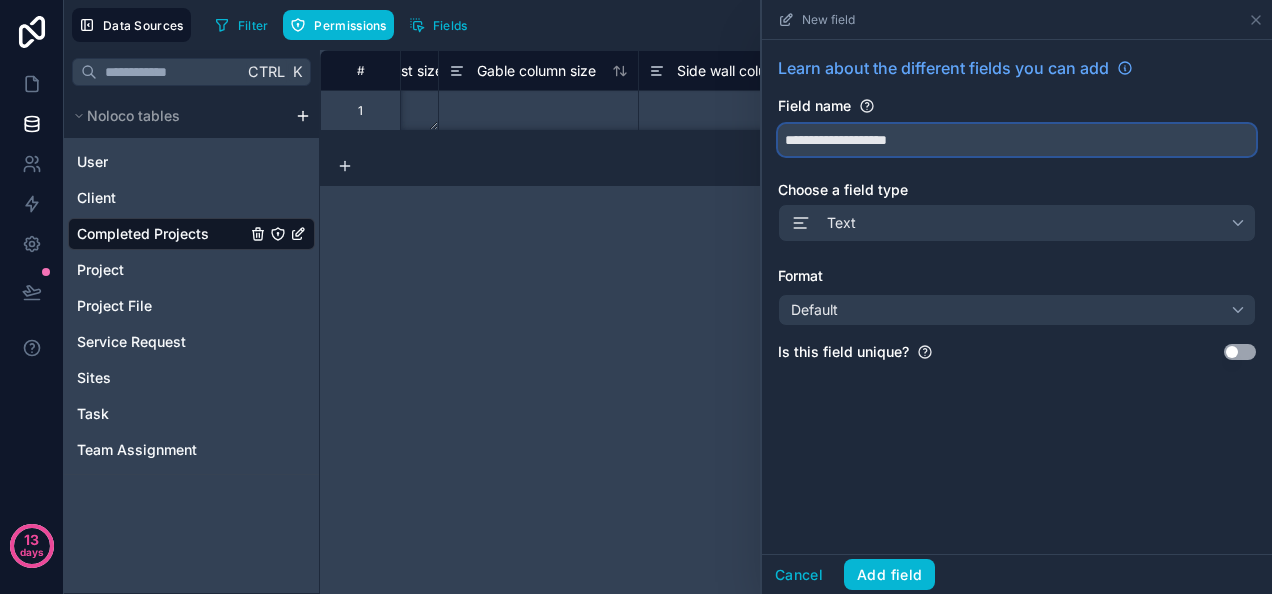click on "**********" at bounding box center (1017, 140) 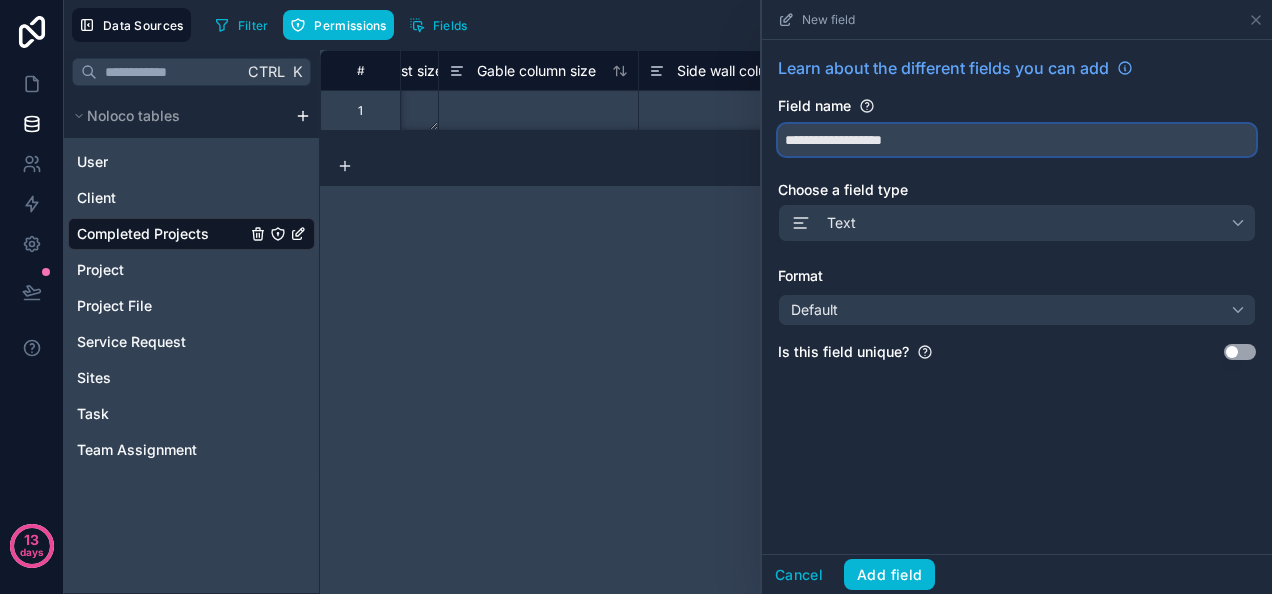 click on "**********" at bounding box center (1017, 140) 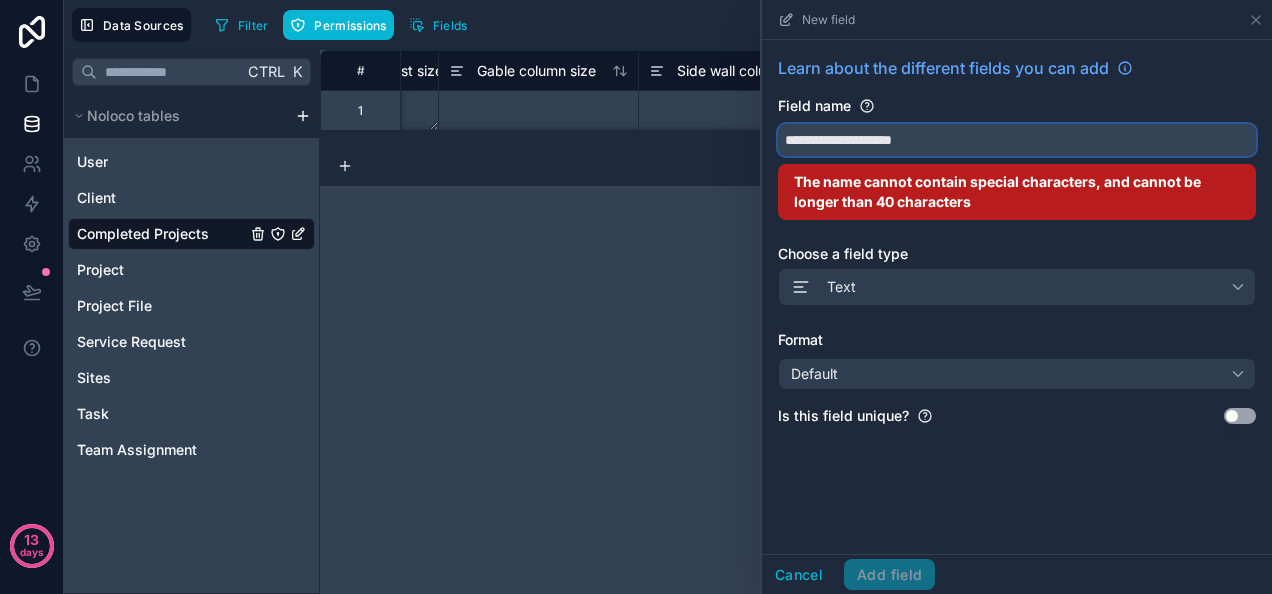 click on "**********" at bounding box center [1017, 140] 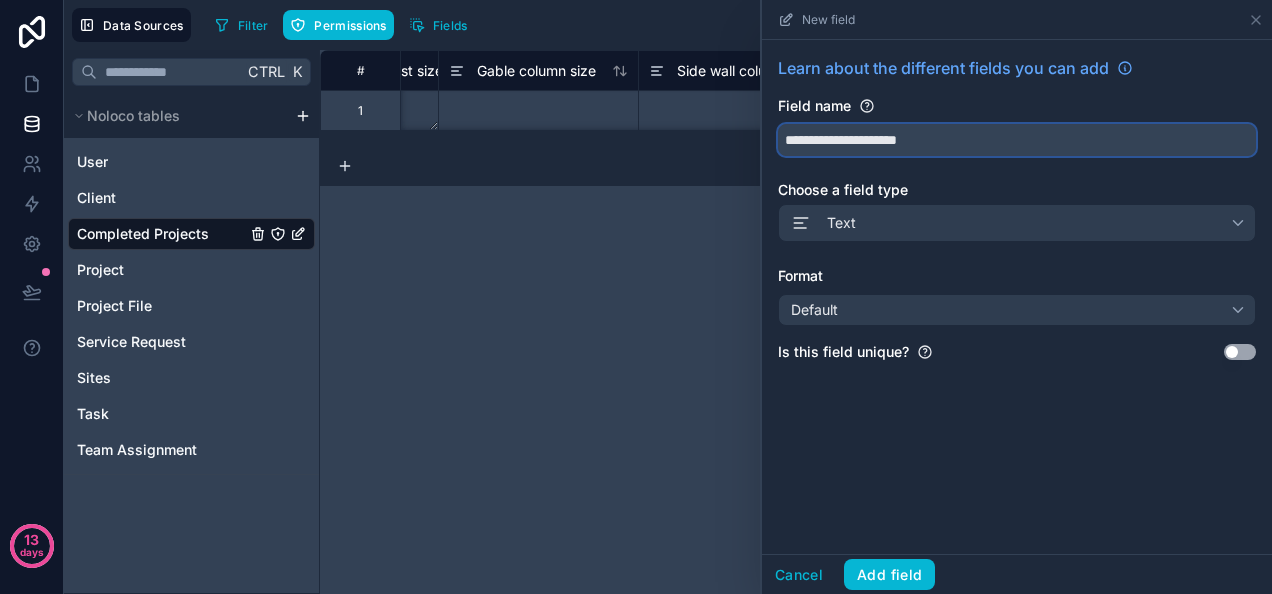 click on "**********" at bounding box center [1017, 140] 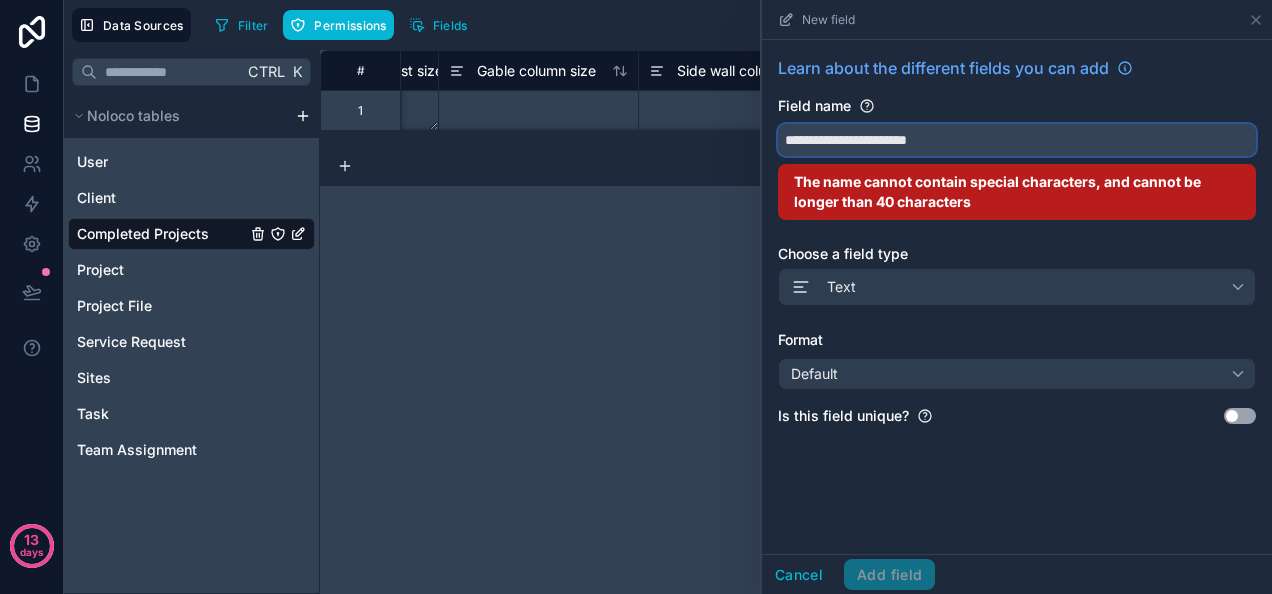 click on "**********" at bounding box center [1017, 140] 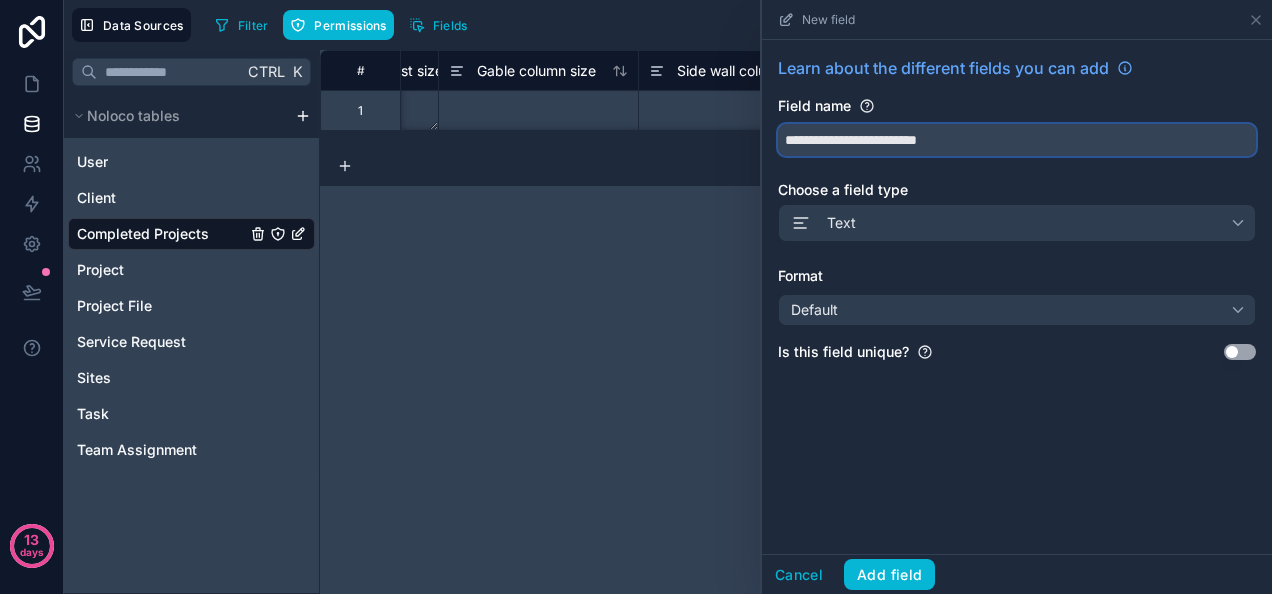 click on "**********" at bounding box center [1017, 140] 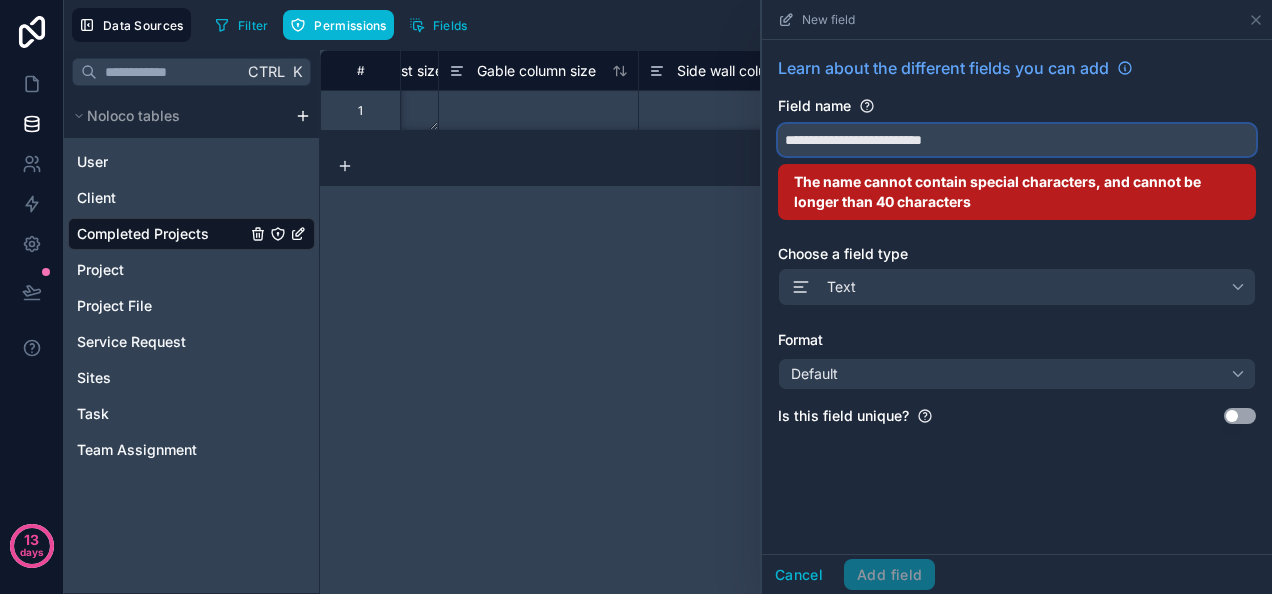 click on "**********" at bounding box center (1017, 140) 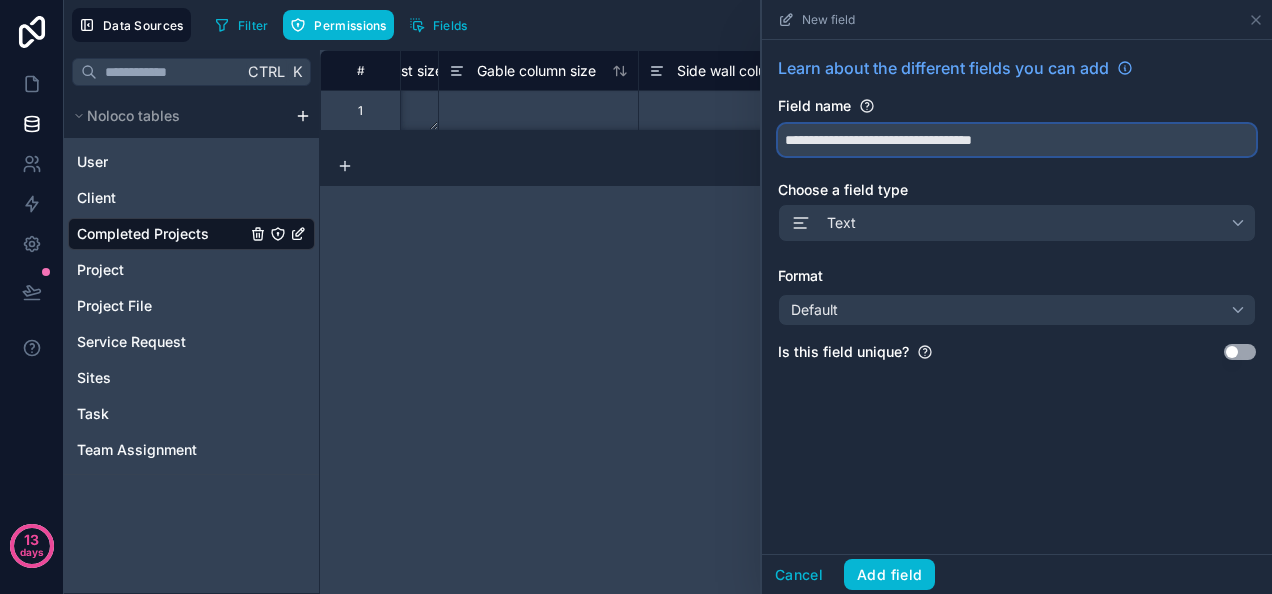 click on "**********" at bounding box center (1017, 140) 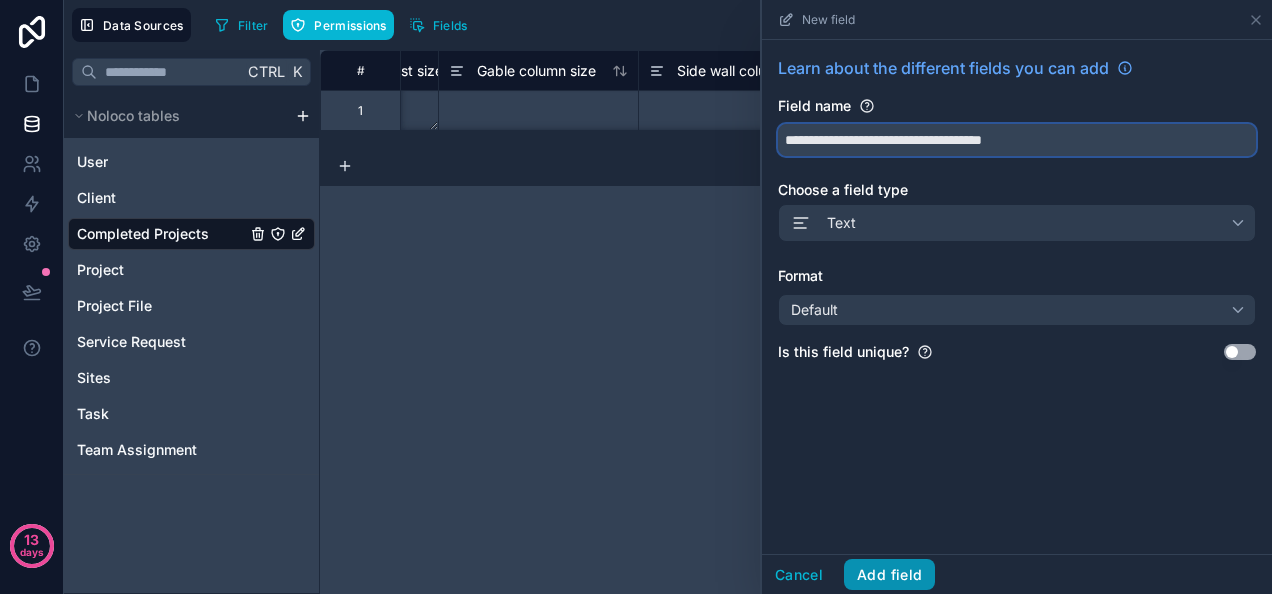 type on "**********" 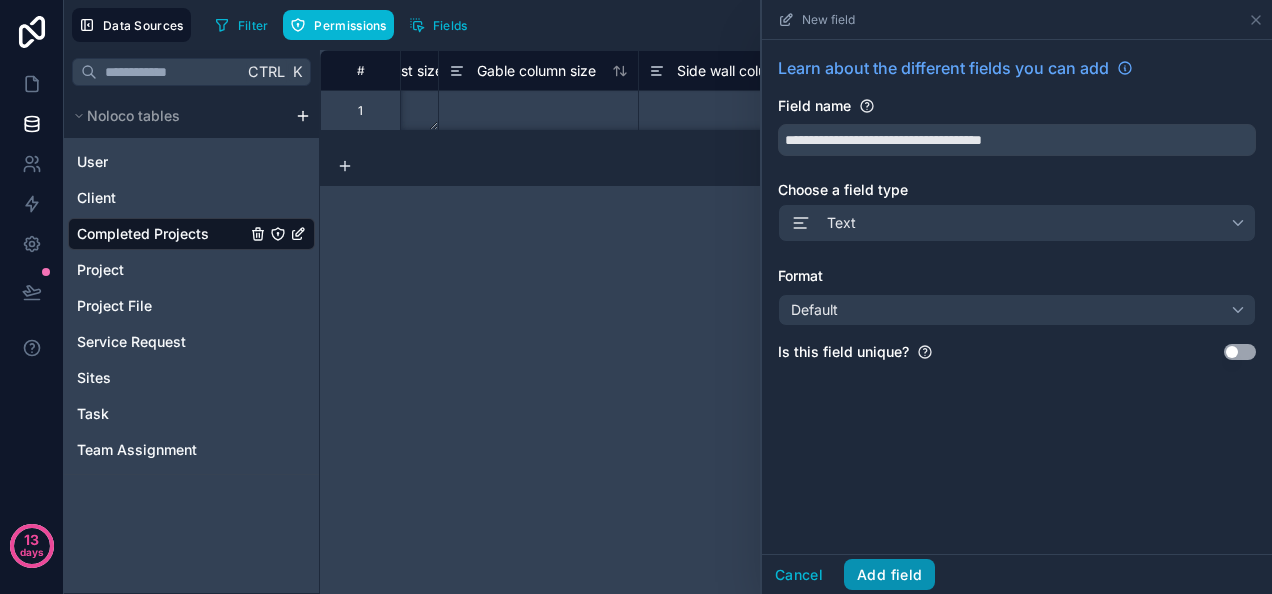 click on "Add field" at bounding box center (889, 575) 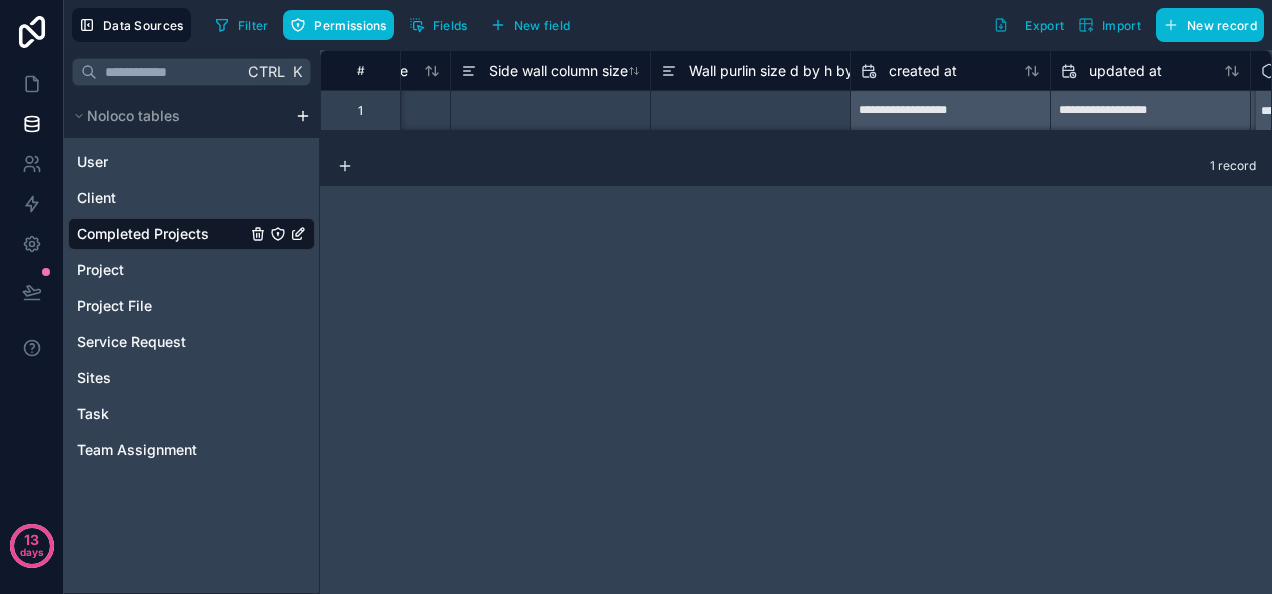 scroll, scrollTop: 0, scrollLeft: 2700, axis: horizontal 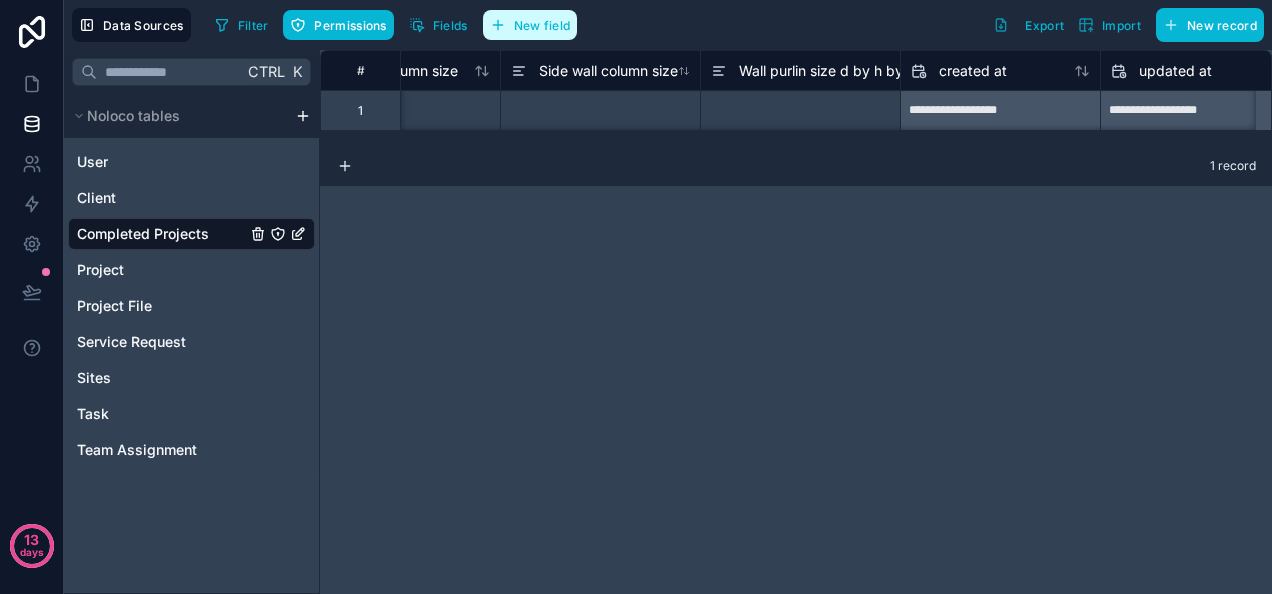 click on "New field" at bounding box center [530, 25] 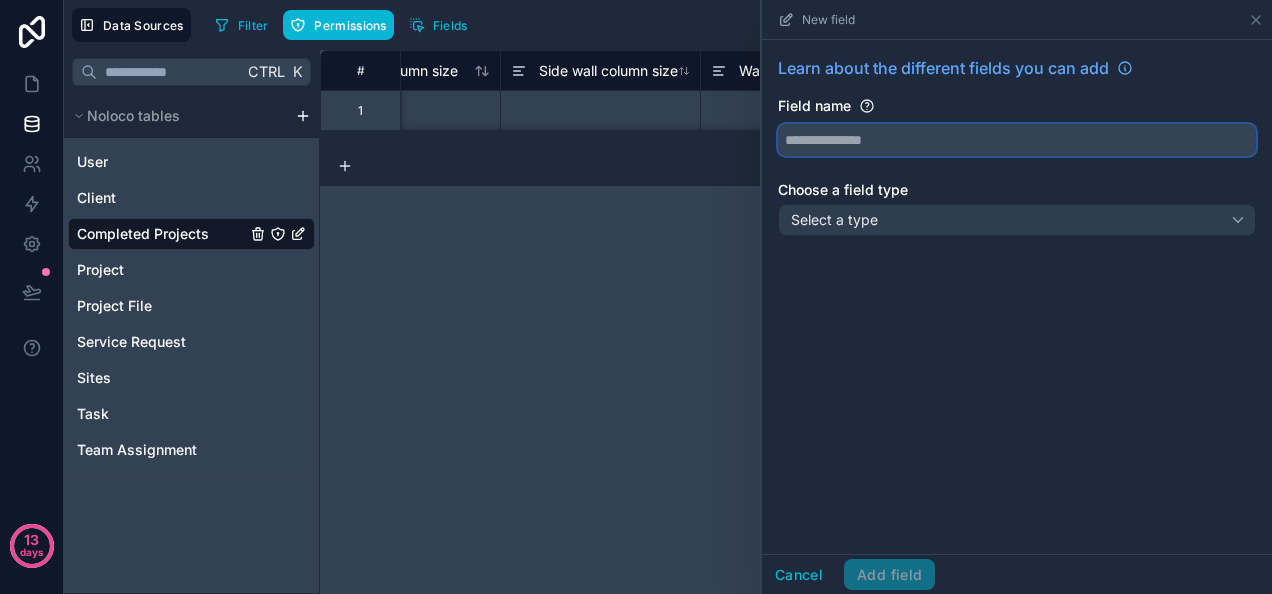 click at bounding box center [1017, 140] 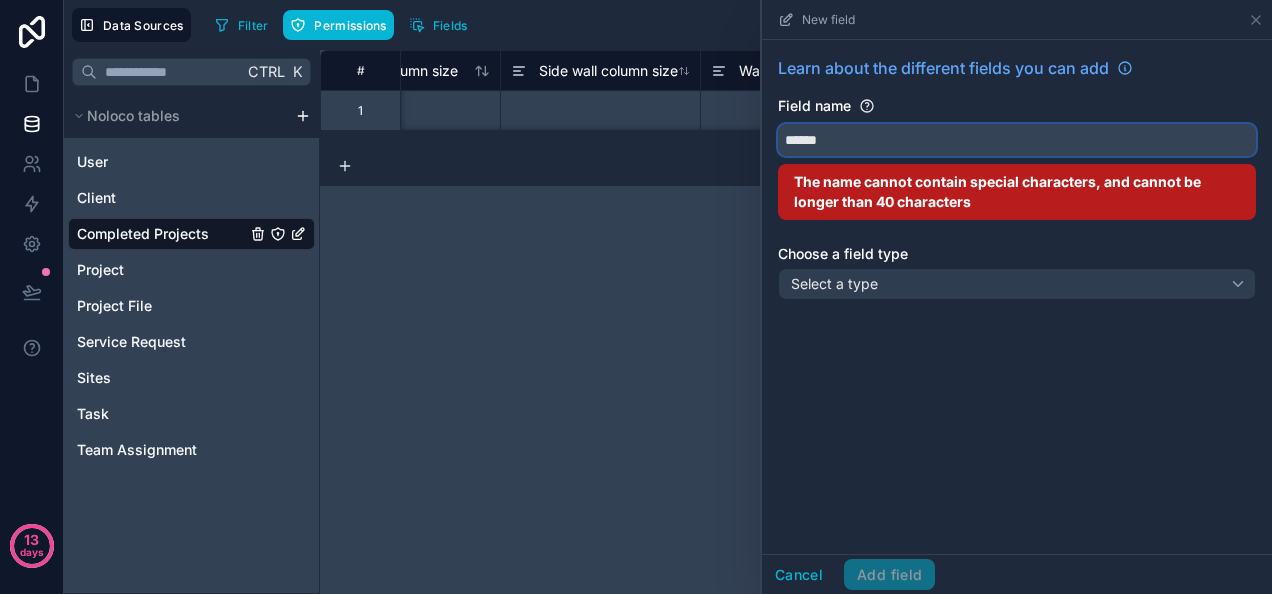 click on "*****" at bounding box center (1017, 140) 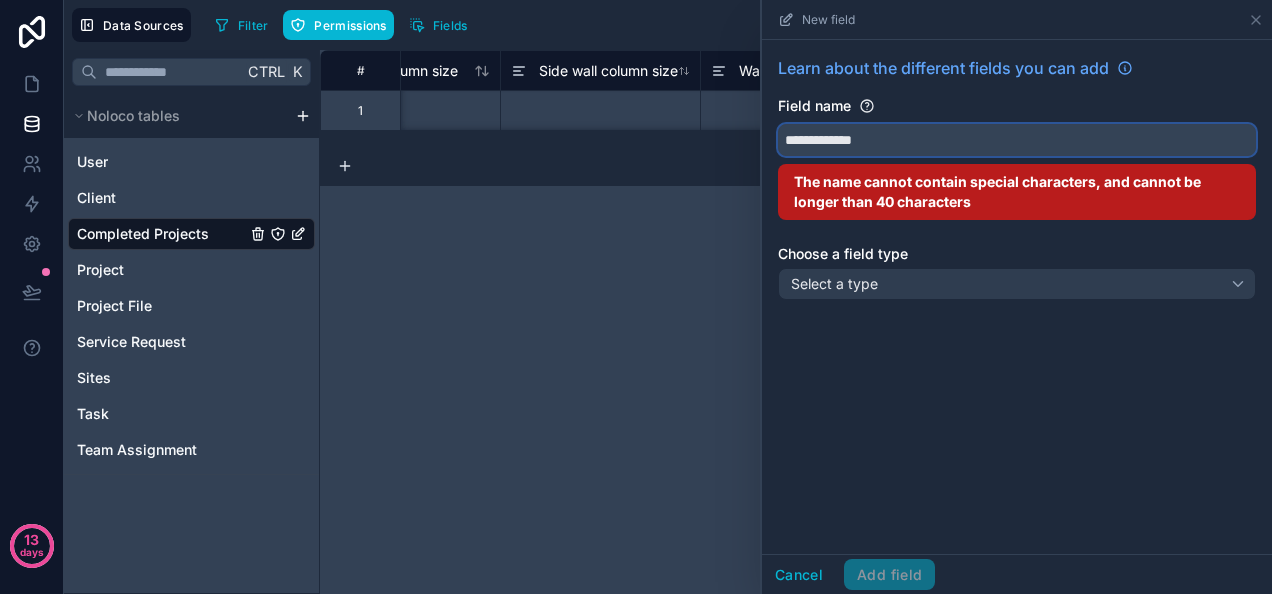 click on "**********" at bounding box center (1017, 140) 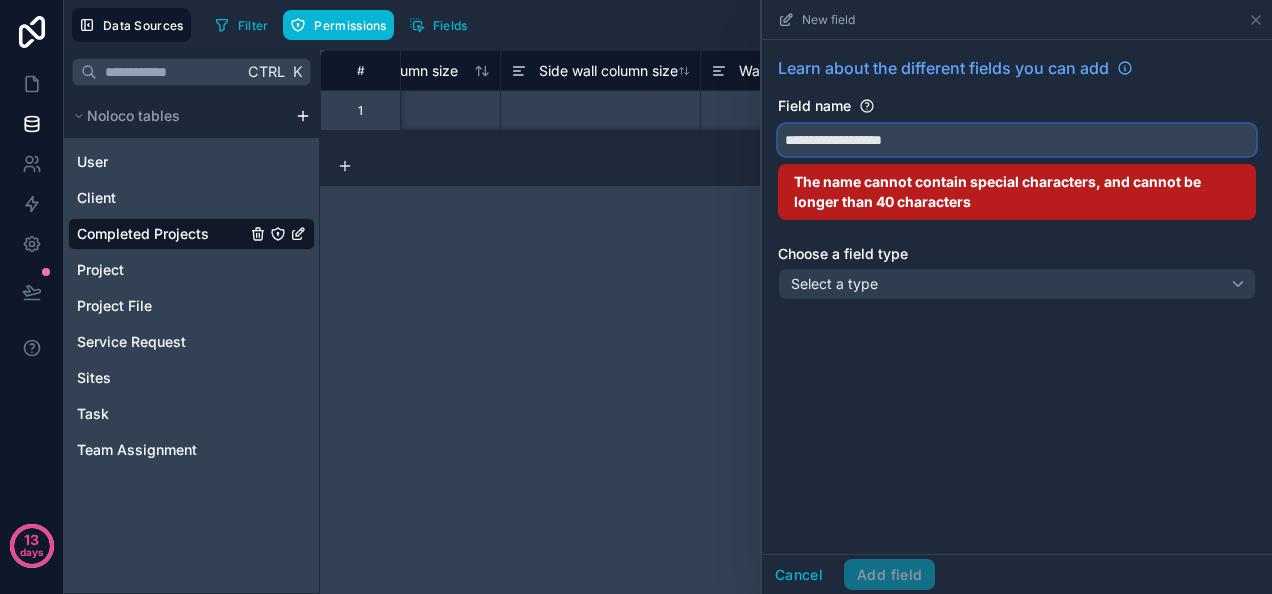 click on "**********" at bounding box center (1017, 140) 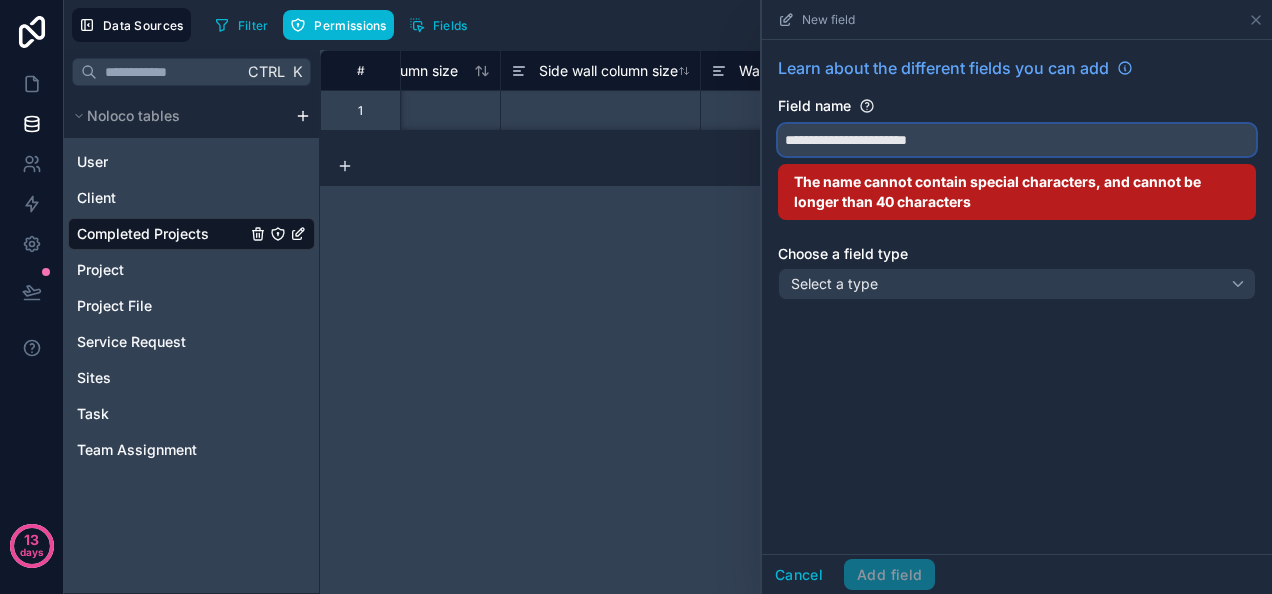 click on "**********" at bounding box center [1017, 140] 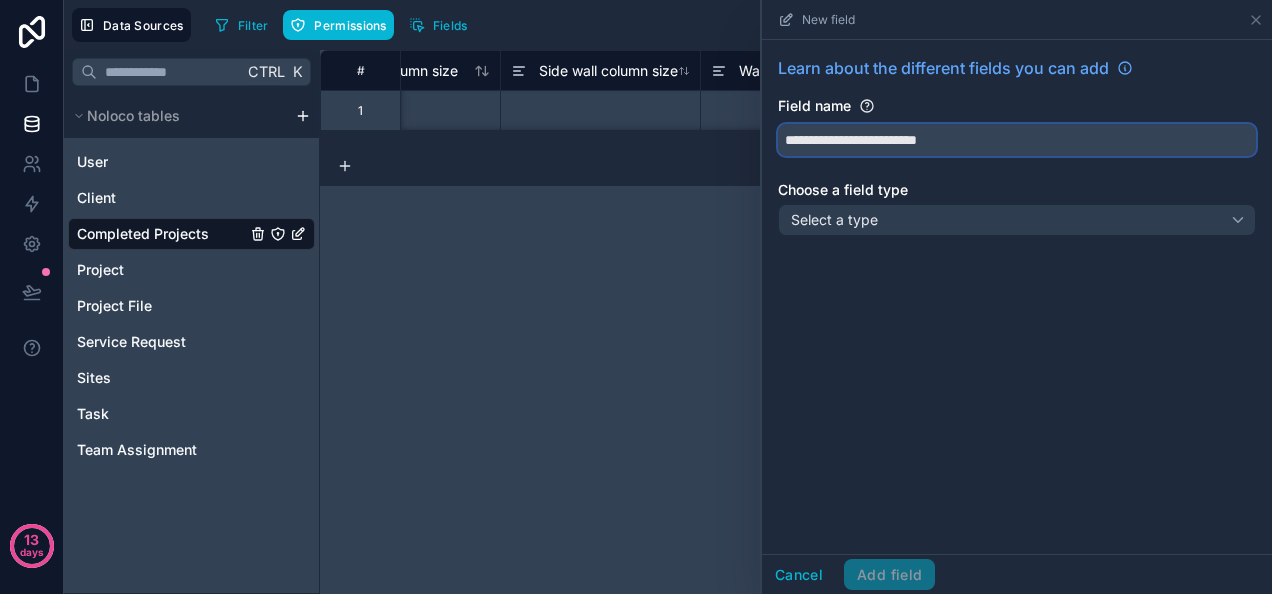 type on "**********" 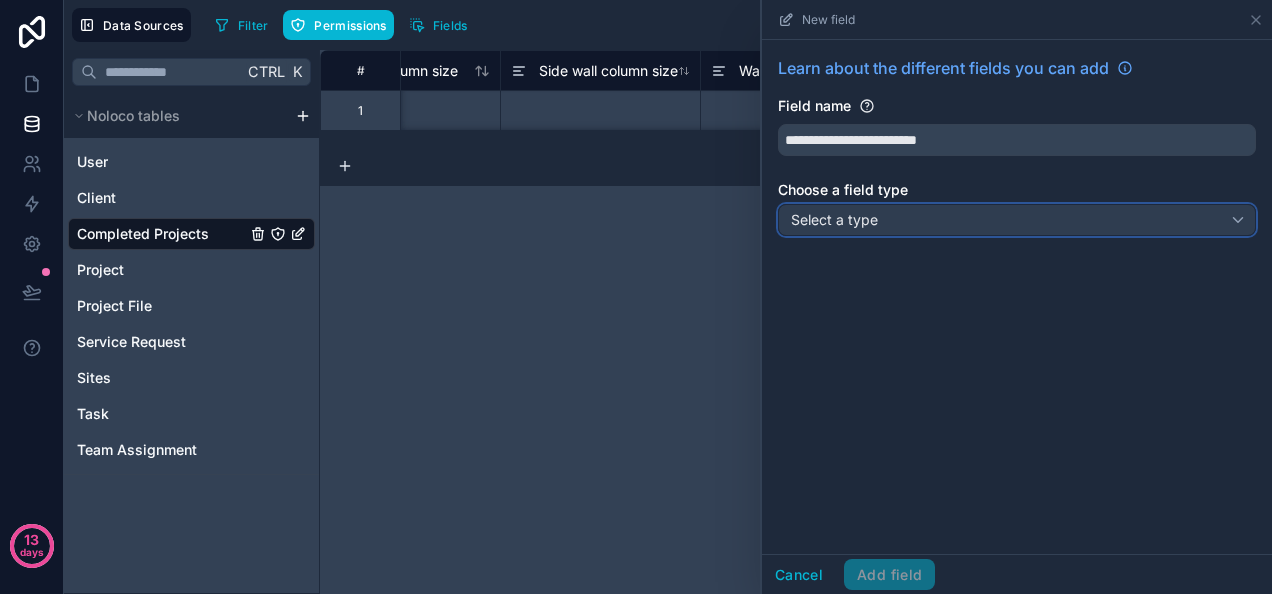 click on "Select a type" at bounding box center [1017, 220] 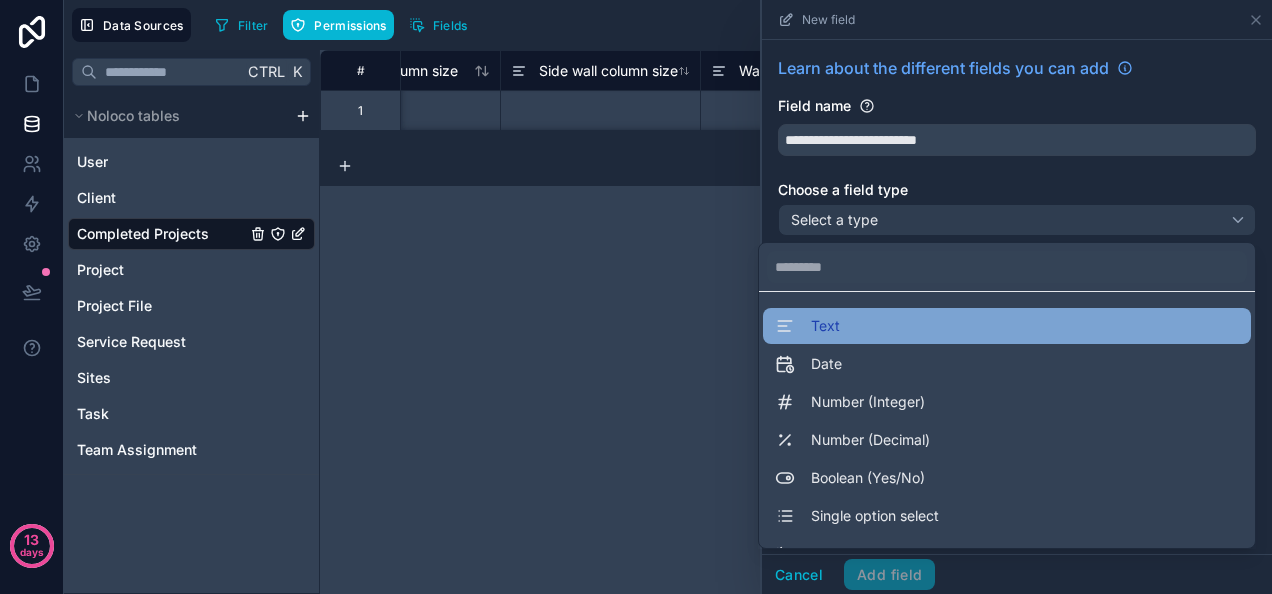 click on "Text" at bounding box center (1007, 326) 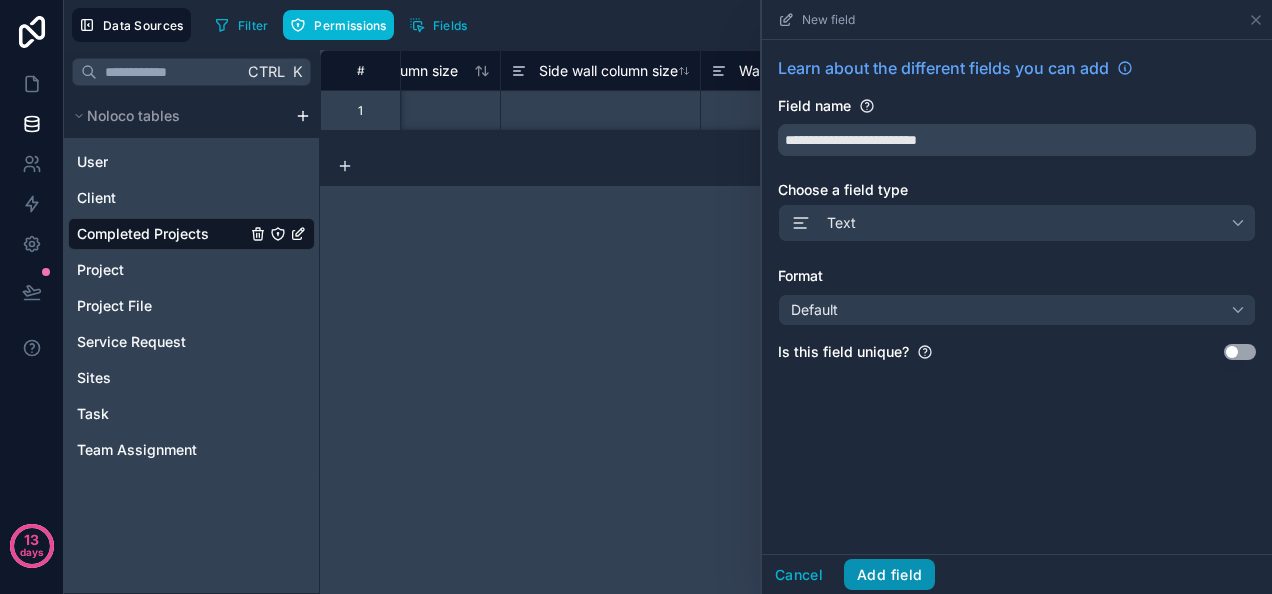 click on "Add field" at bounding box center (889, 575) 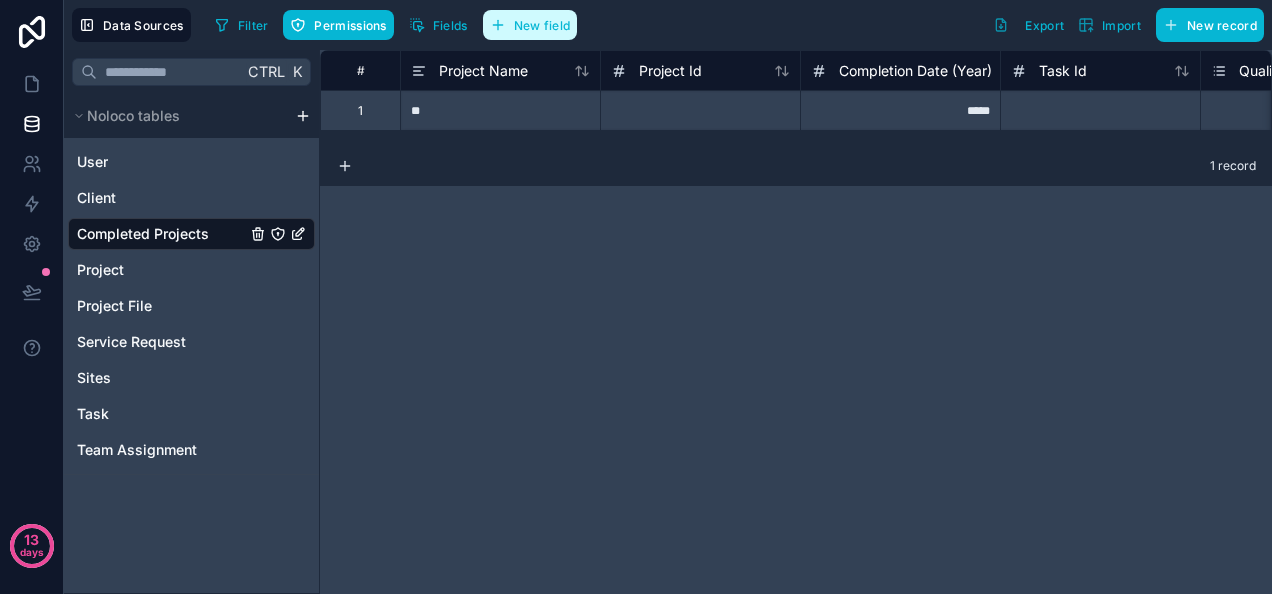 click on "New field" at bounding box center [542, 25] 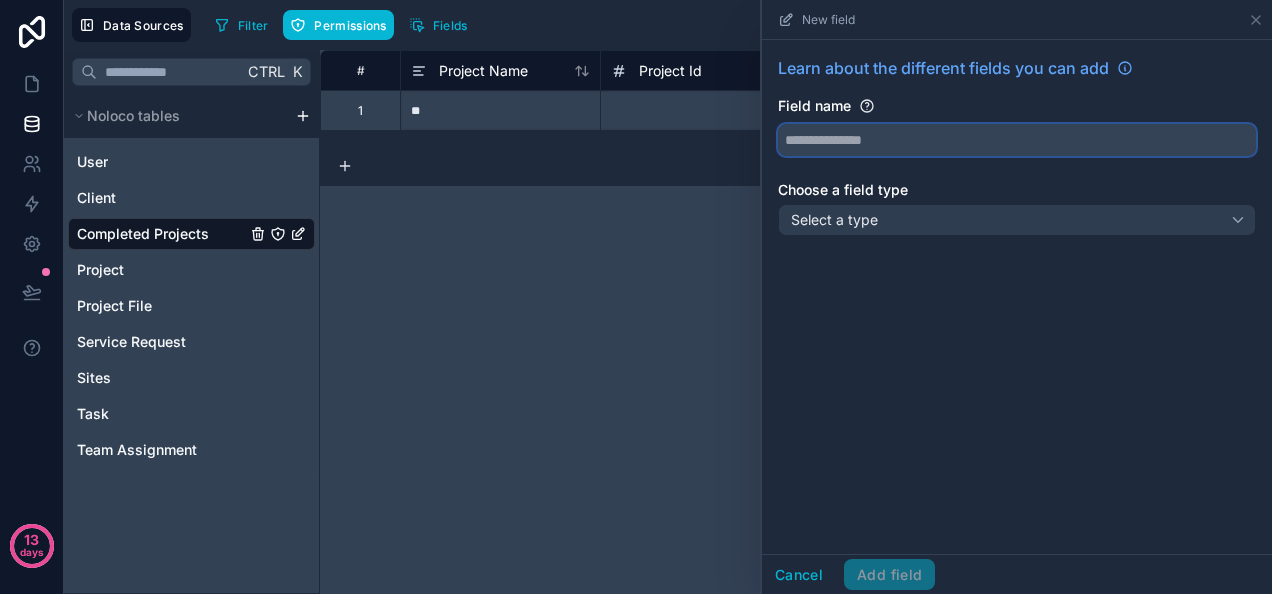 click at bounding box center (1017, 140) 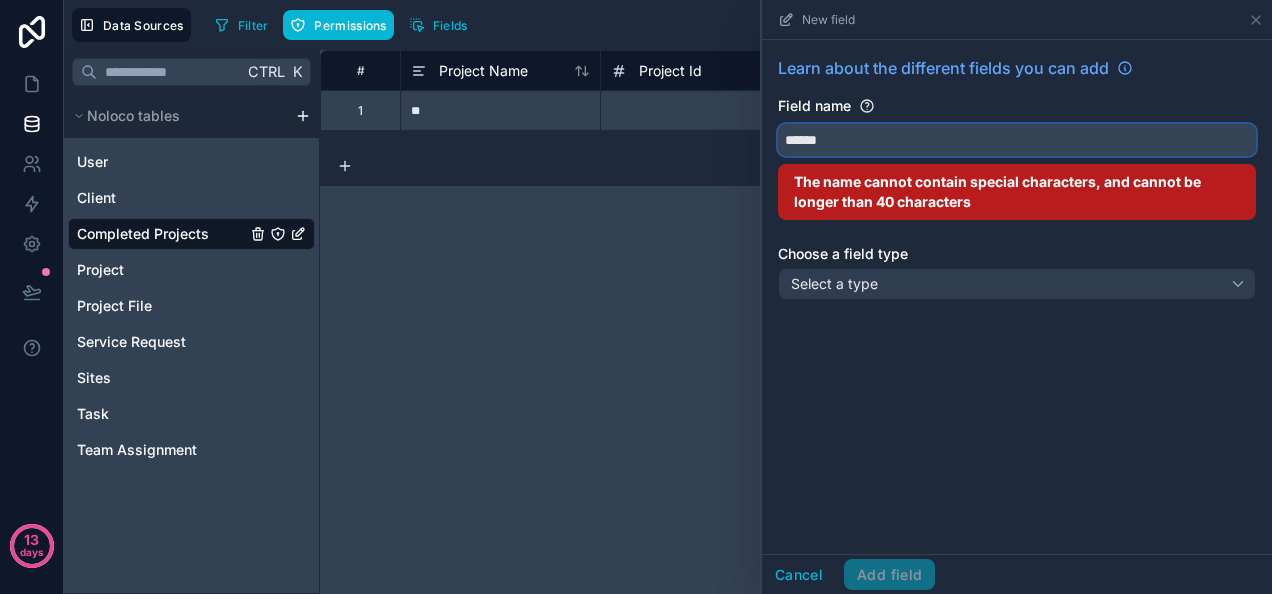 click on "*****" at bounding box center [1017, 140] 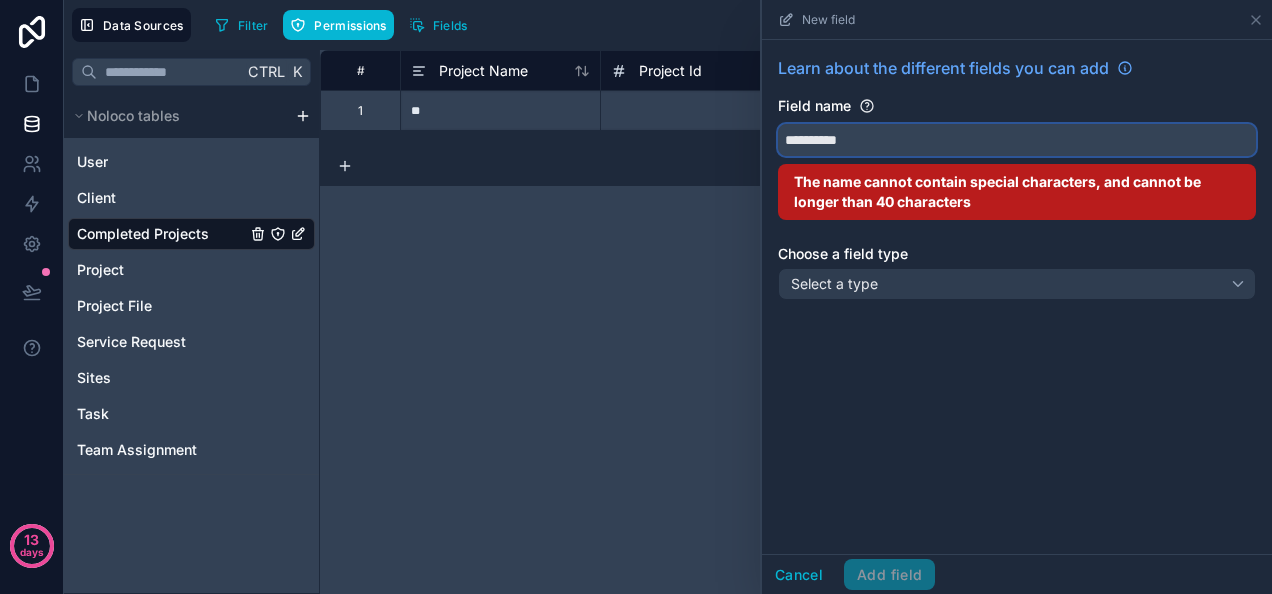 click on "*********" at bounding box center [1017, 140] 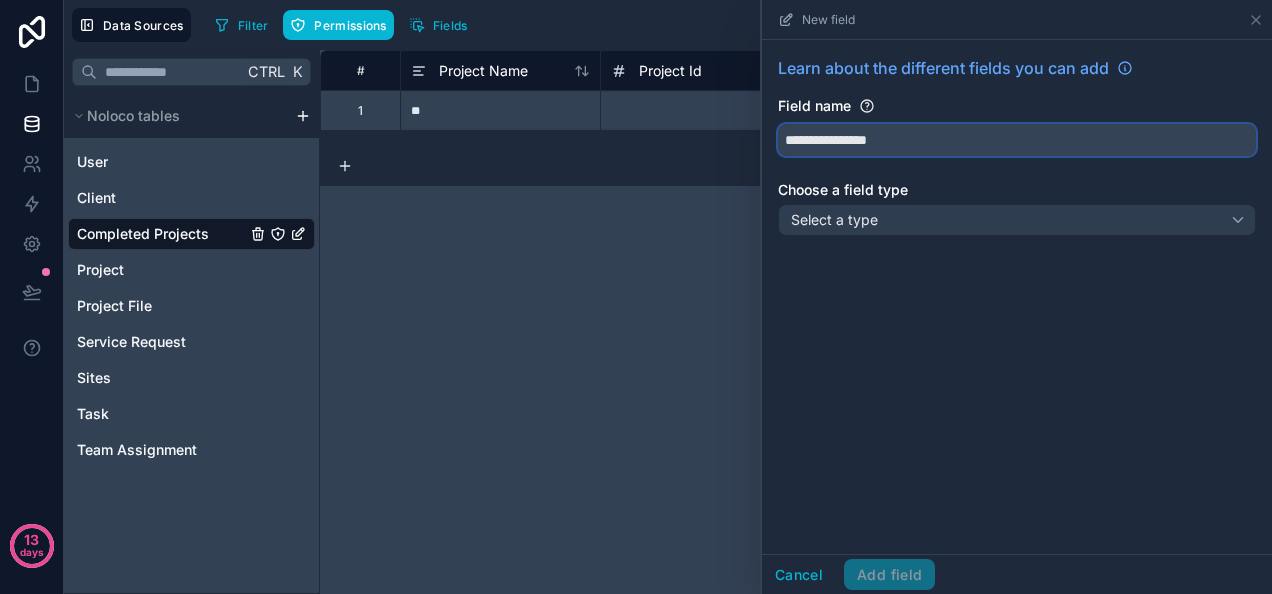 click on "**********" at bounding box center [1017, 140] 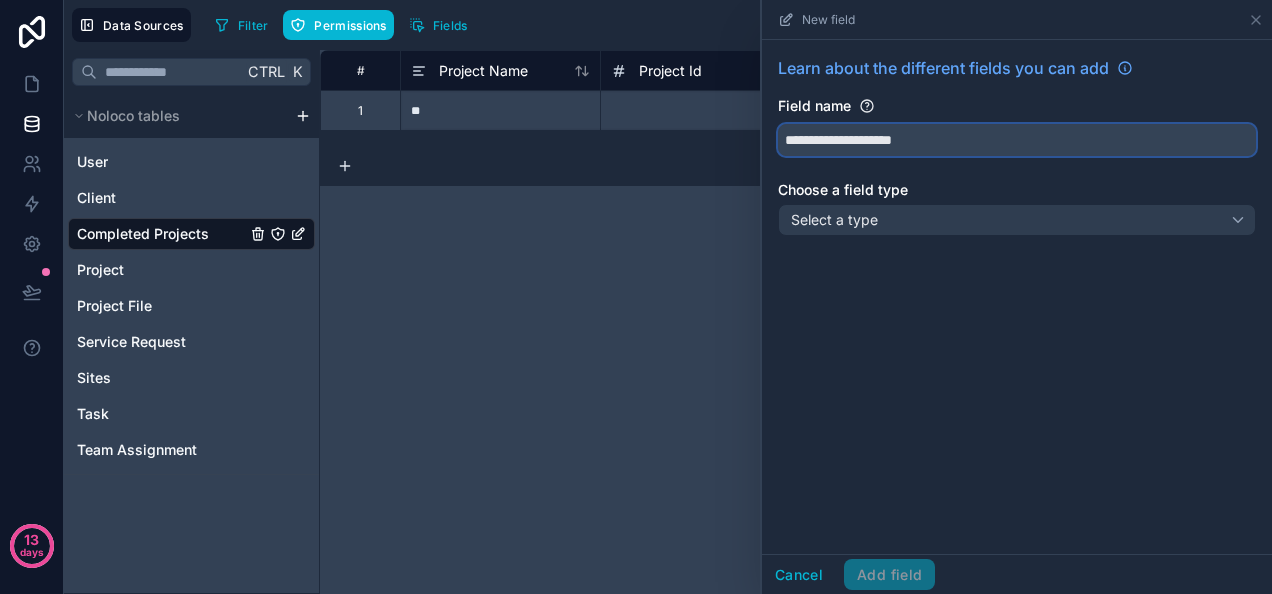 click on "**********" at bounding box center [1017, 140] 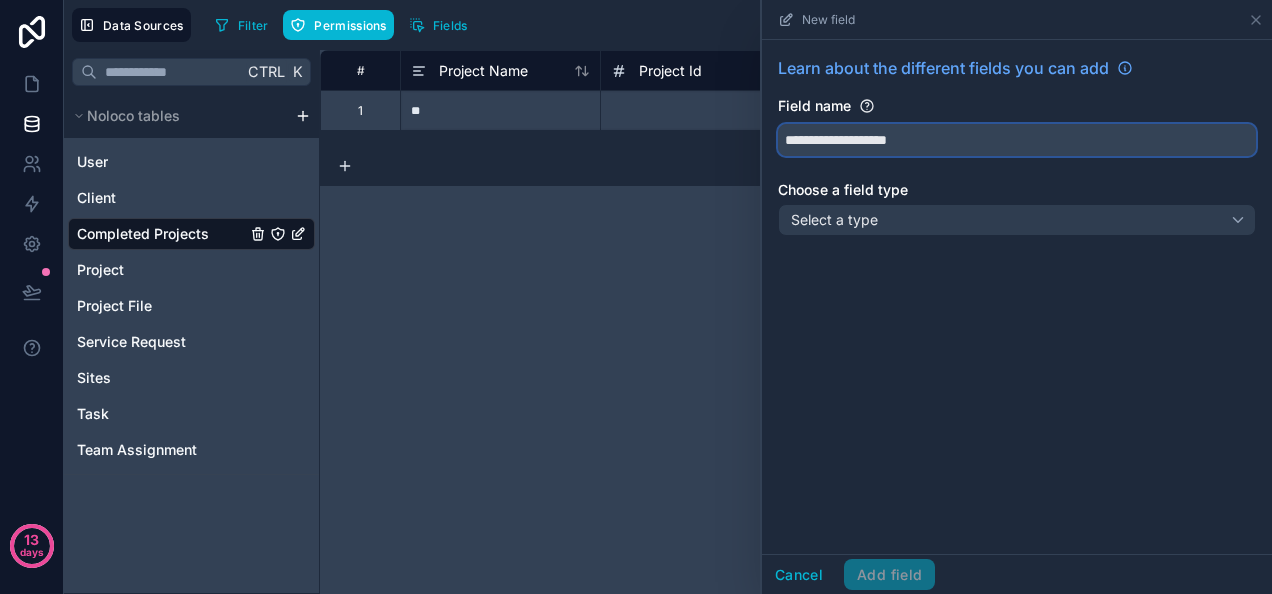 type on "**********" 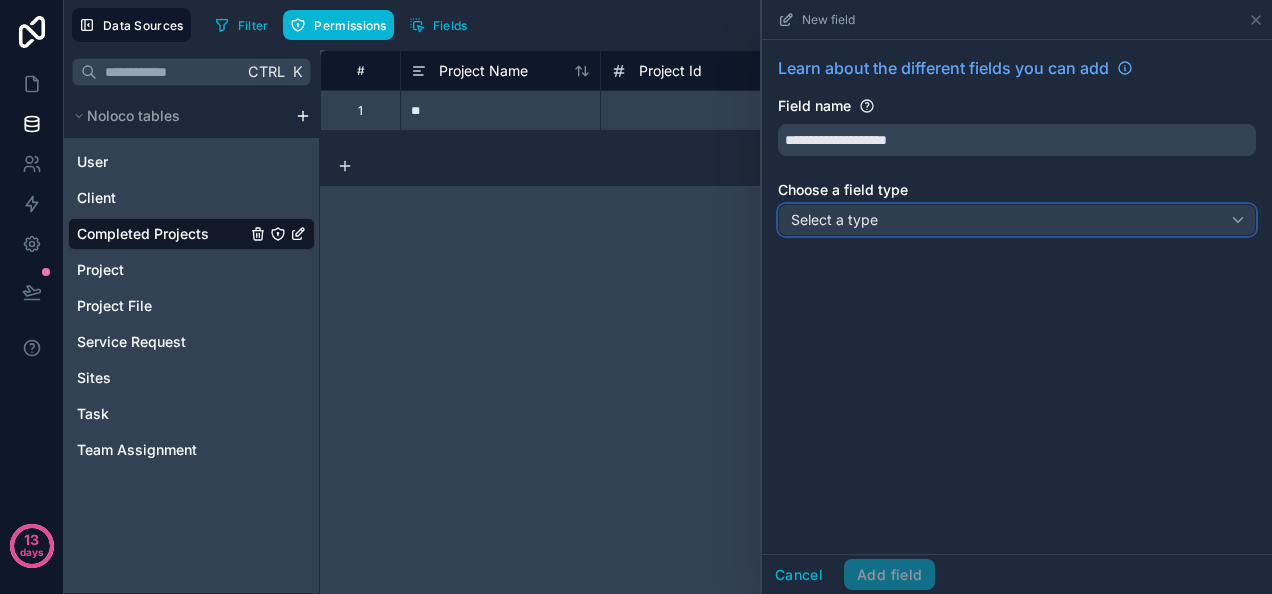 click on "Select a type" at bounding box center (1017, 220) 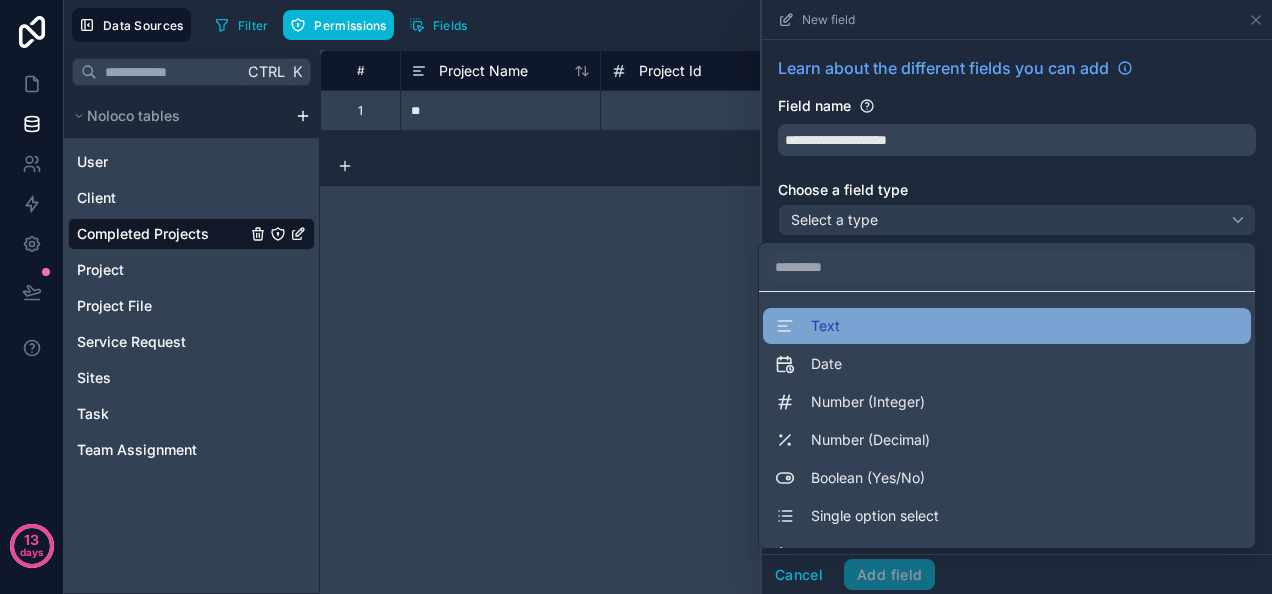 click on "Text" at bounding box center [1007, 326] 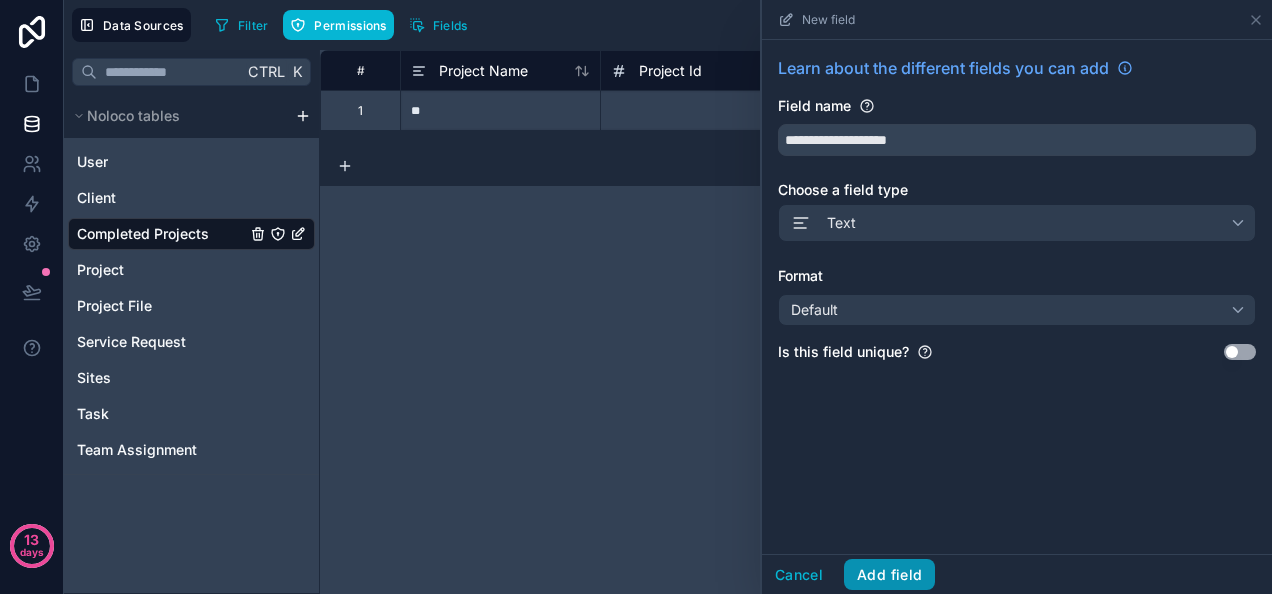click on "Add field" at bounding box center (889, 575) 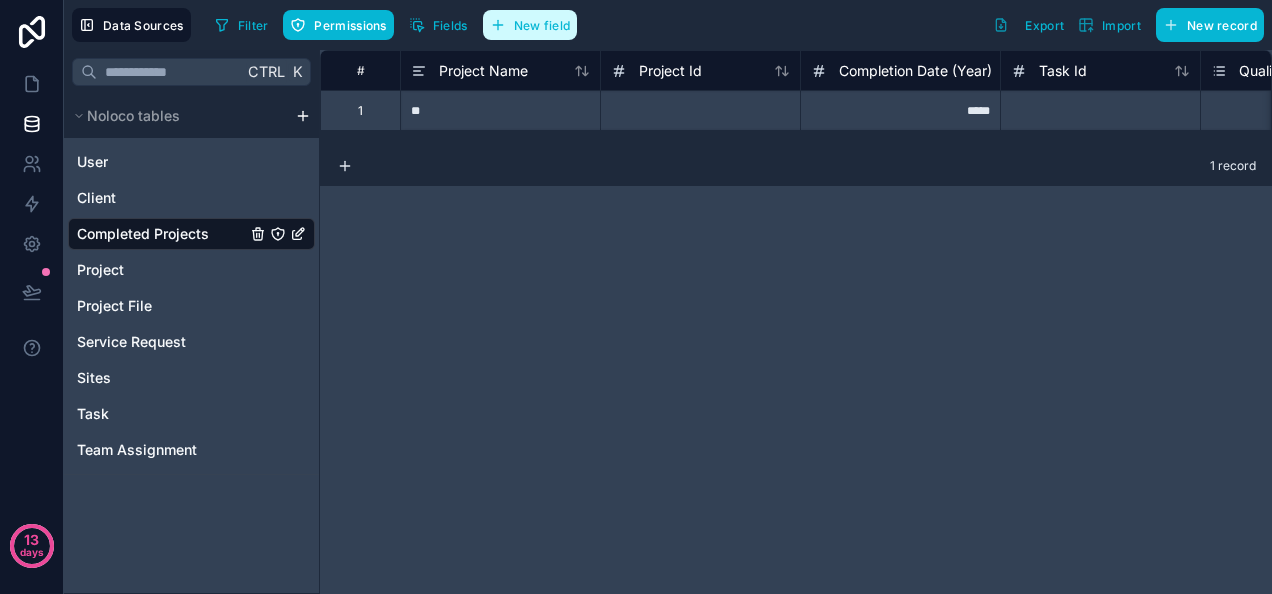click on "New field" at bounding box center (542, 25) 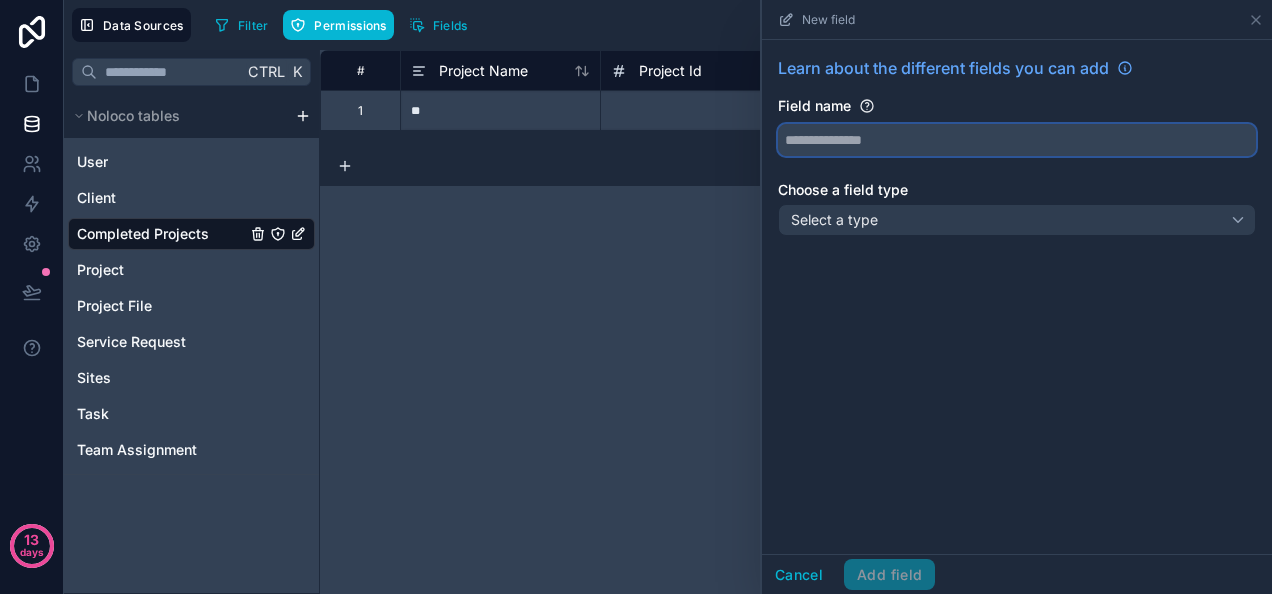 click at bounding box center (1017, 140) 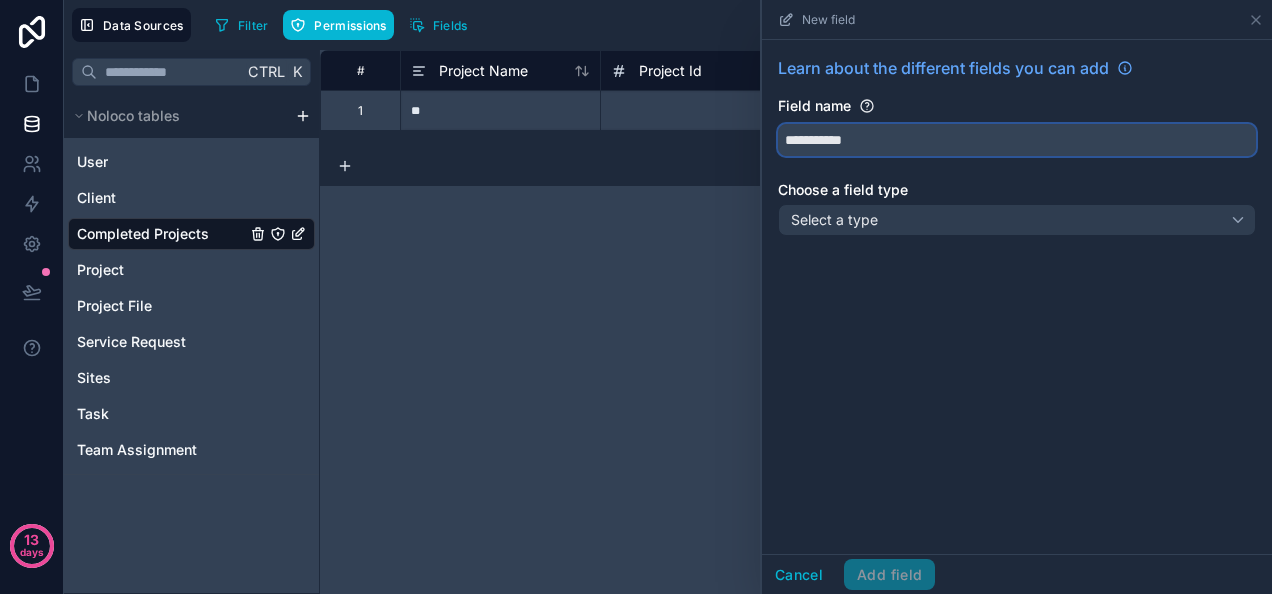 click on "**********" at bounding box center [1017, 140] 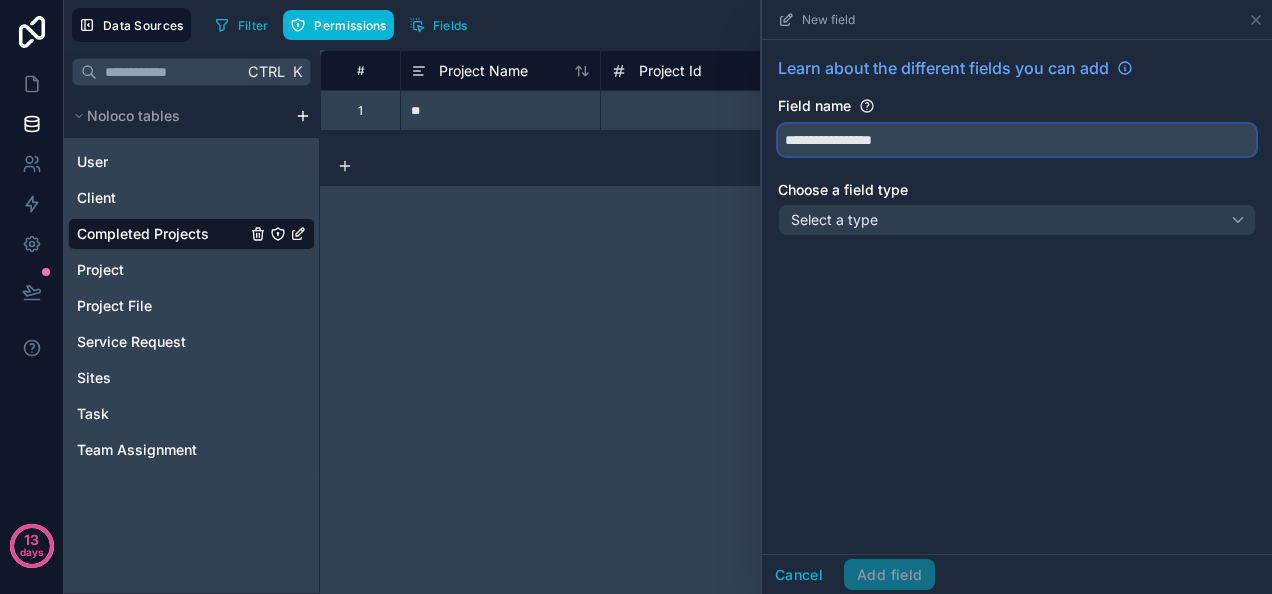 click on "**********" at bounding box center (1017, 140) 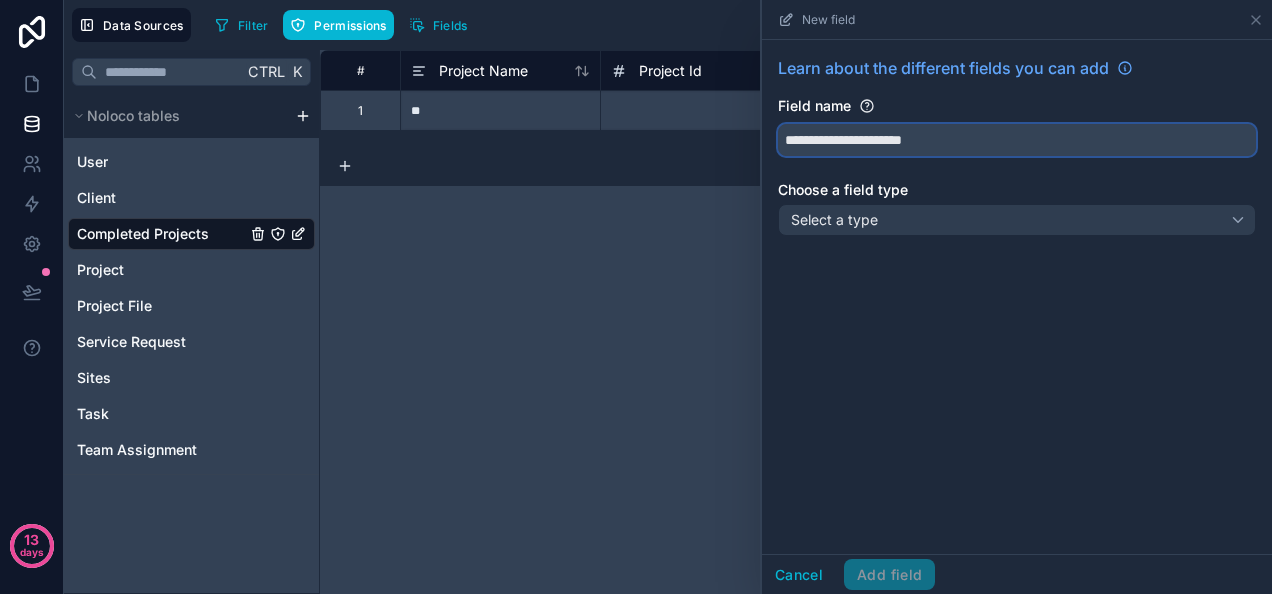type on "**********" 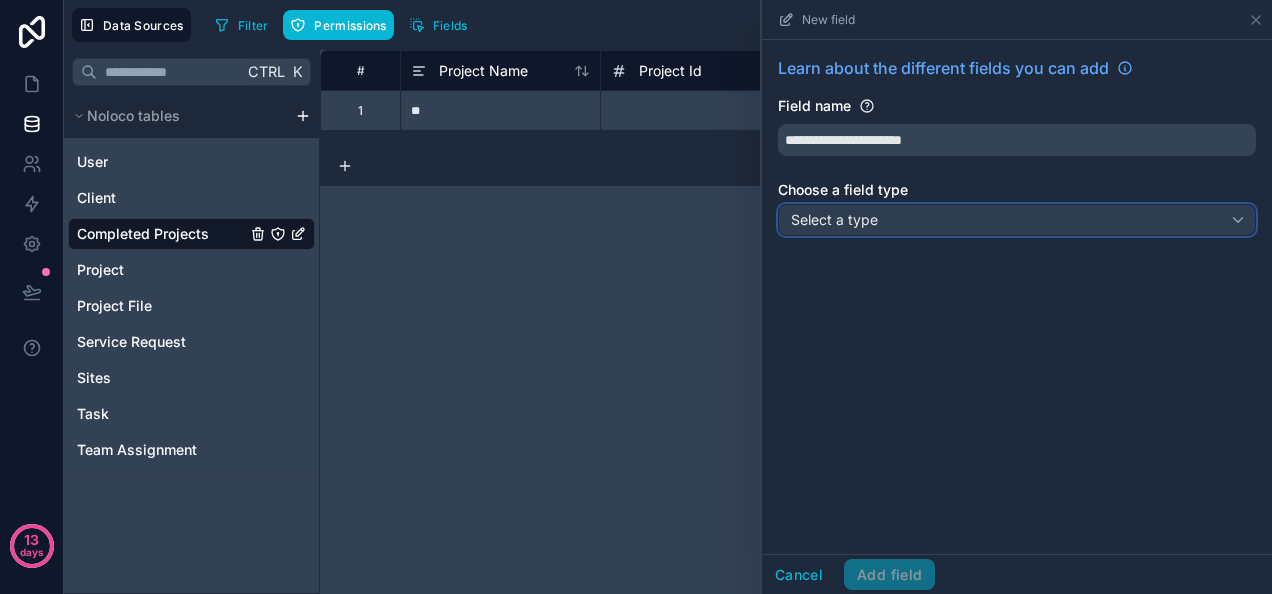 click on "Select a type" at bounding box center (1017, 220) 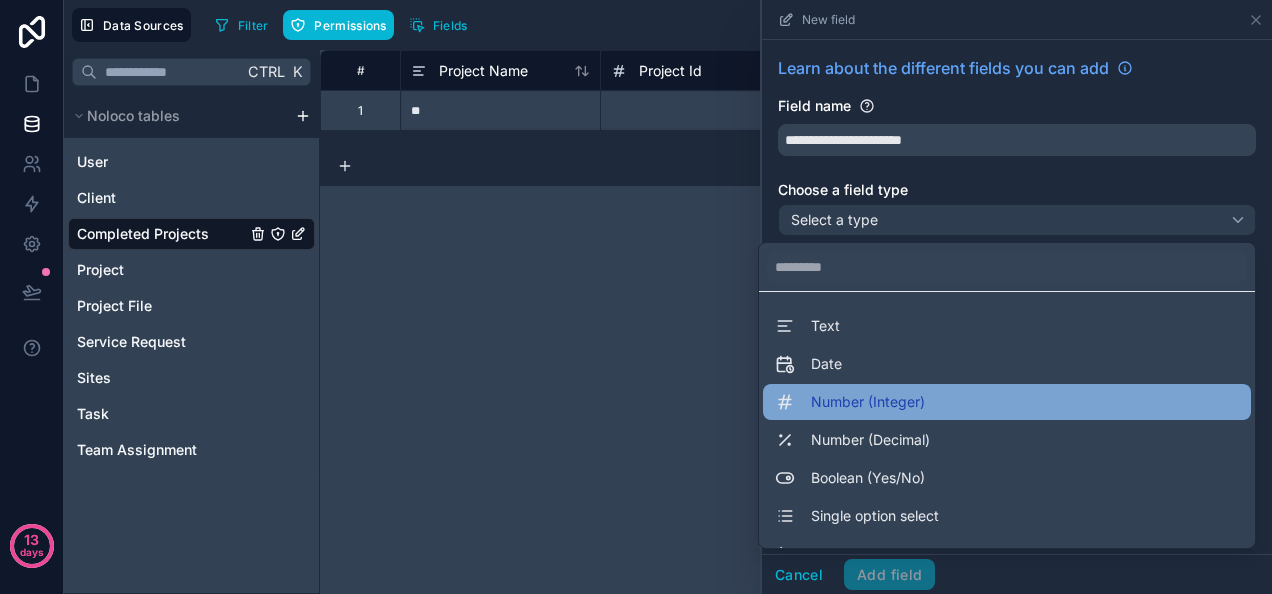 click on "Number (Integer)" at bounding box center (868, 402) 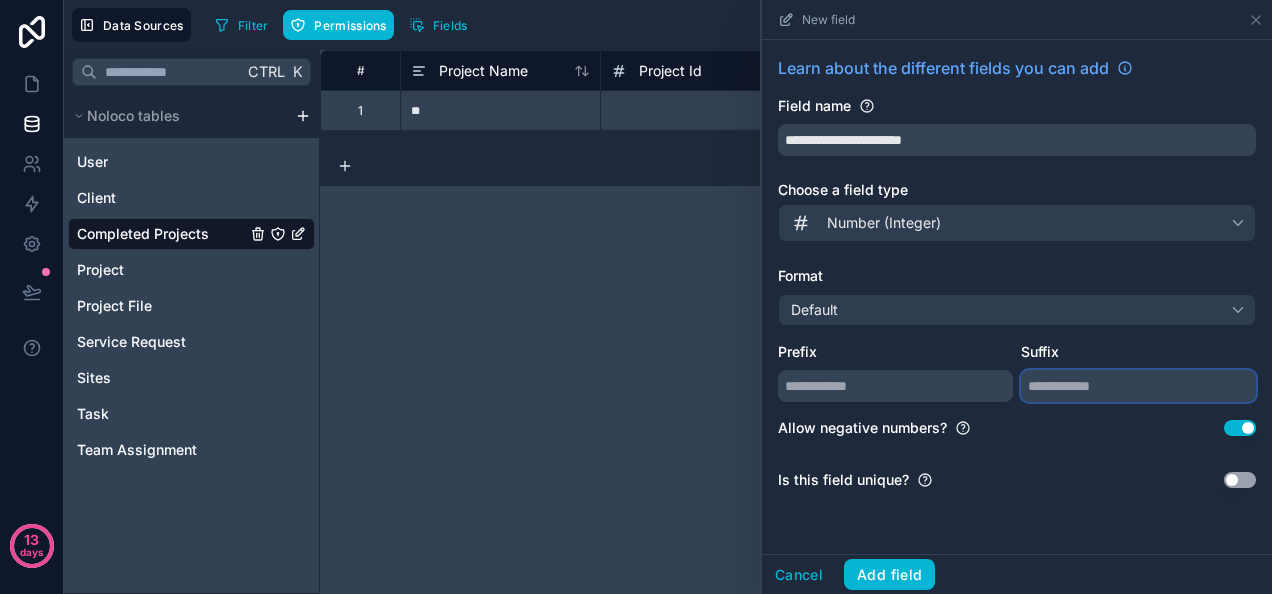 click at bounding box center (1138, 386) 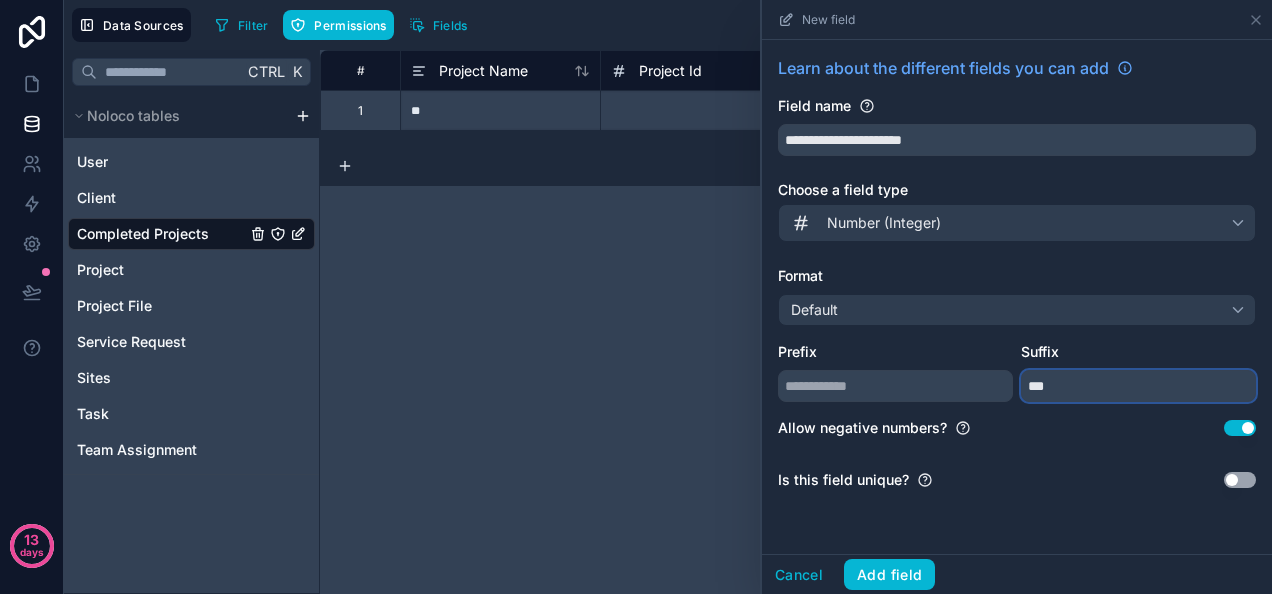 type on "**" 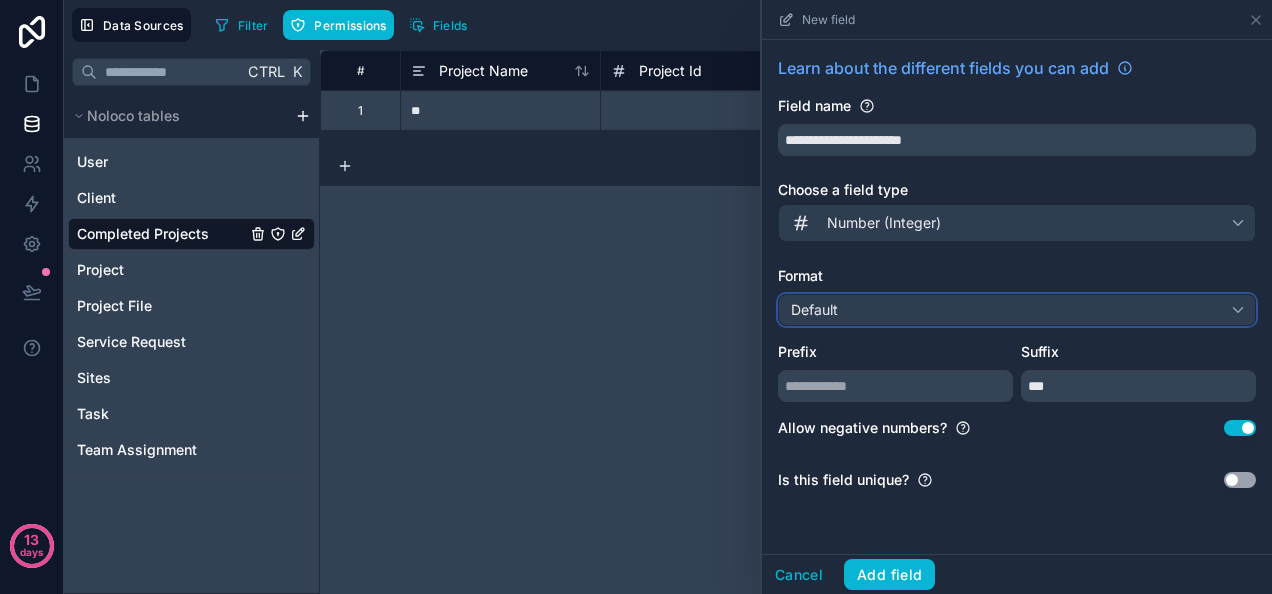click on "Default" at bounding box center (1017, 310) 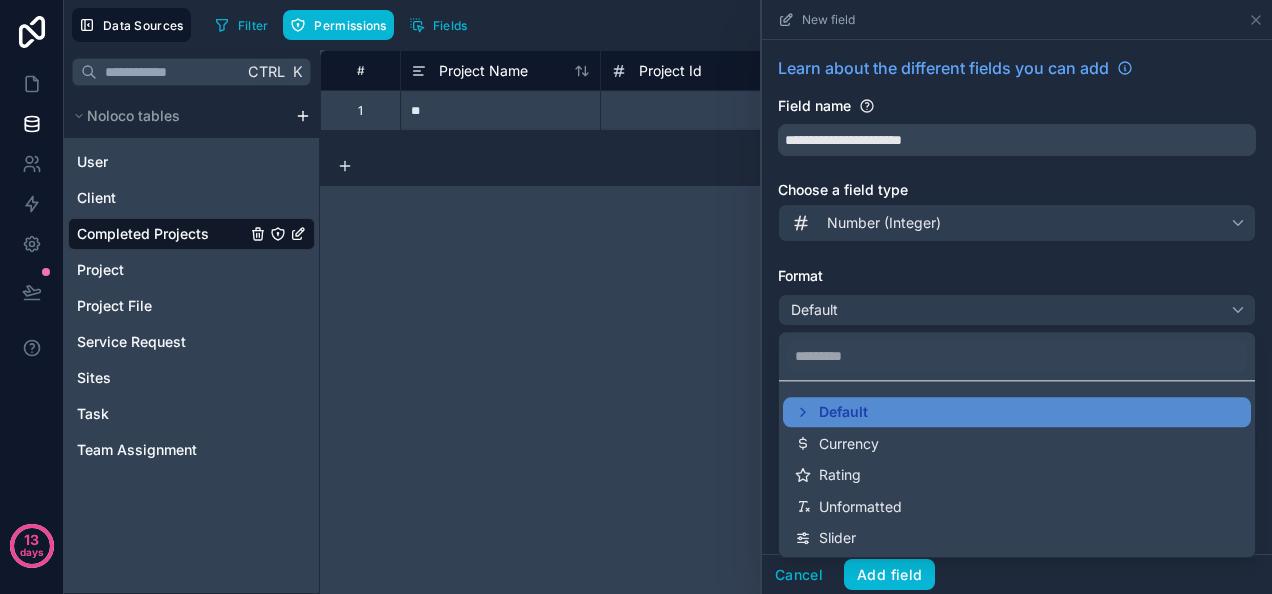 click at bounding box center (1017, 297) 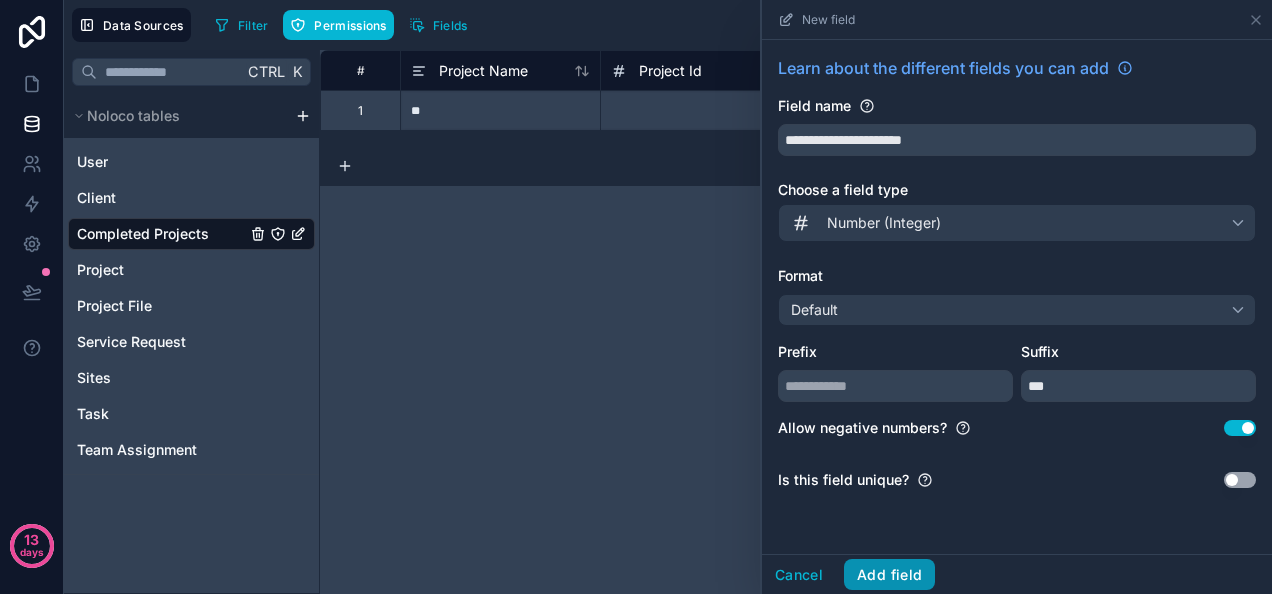 click on "Add field" at bounding box center (889, 575) 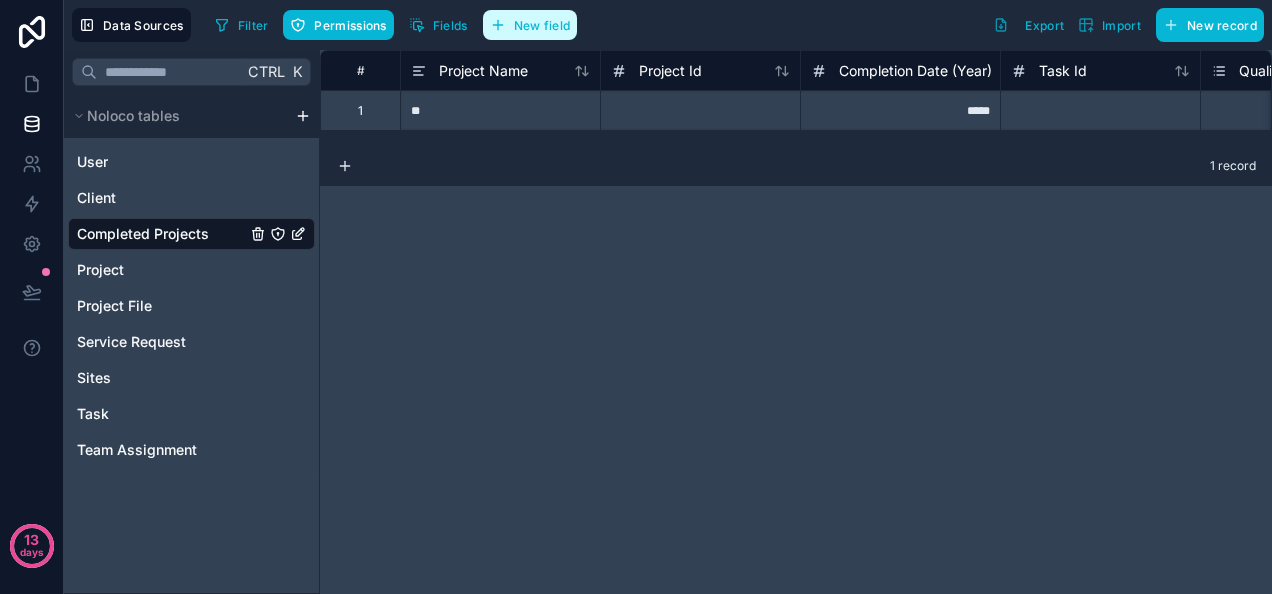 click on "New field" at bounding box center (542, 25) 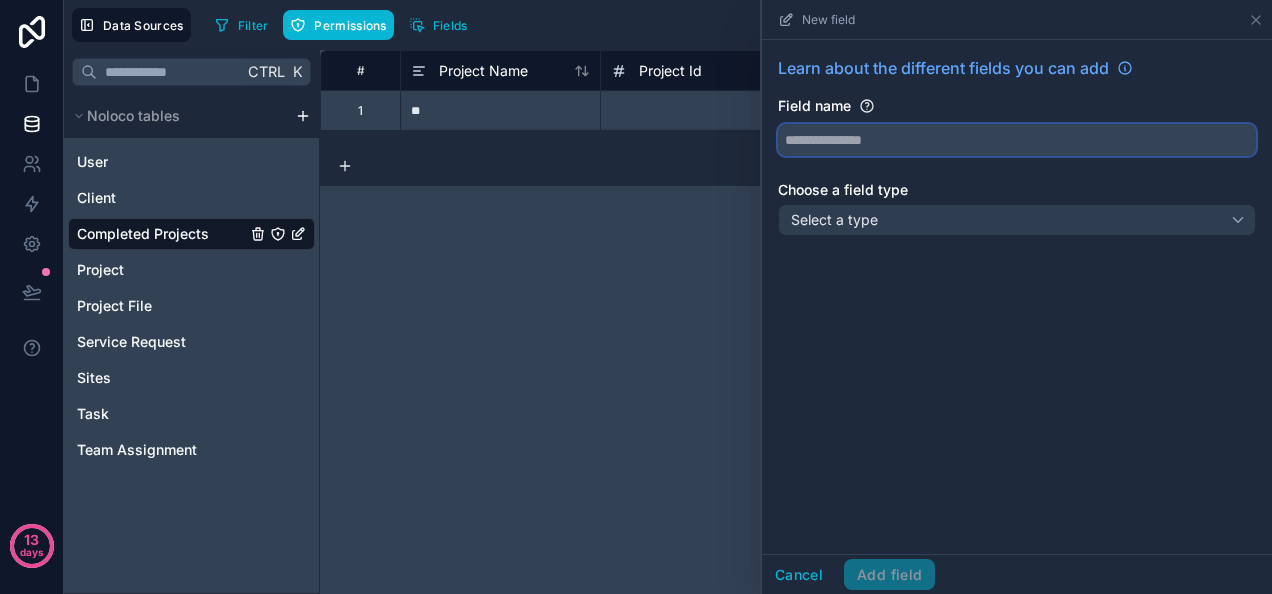 click at bounding box center [1017, 140] 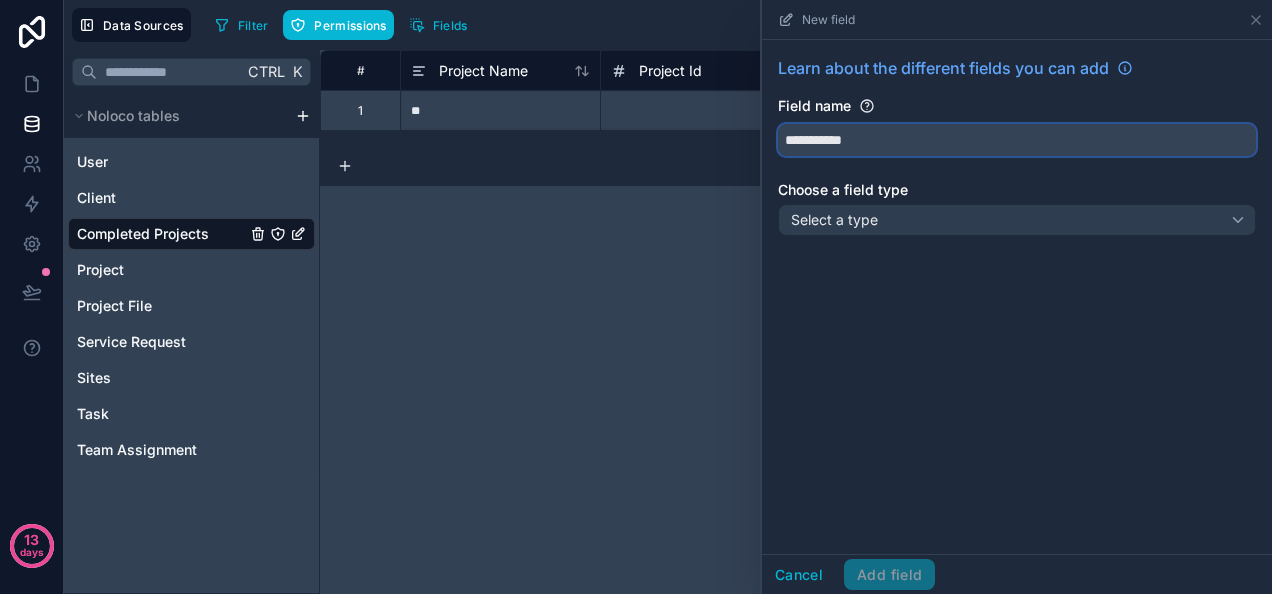 click on "**********" at bounding box center (1017, 140) 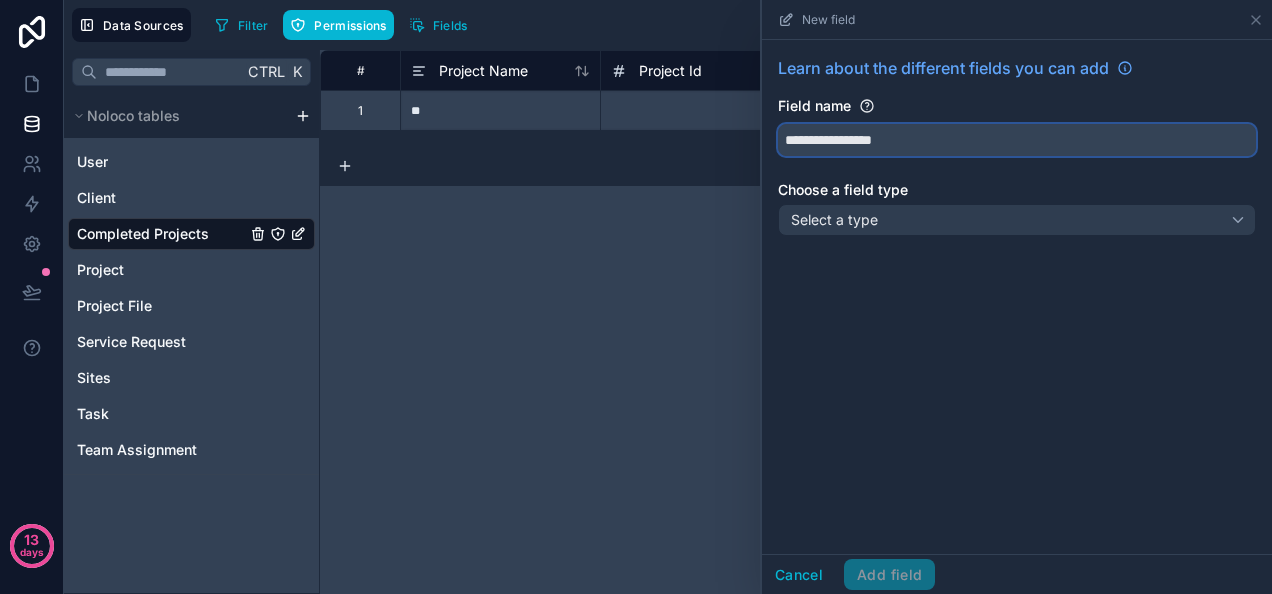 click on "**********" at bounding box center (1017, 140) 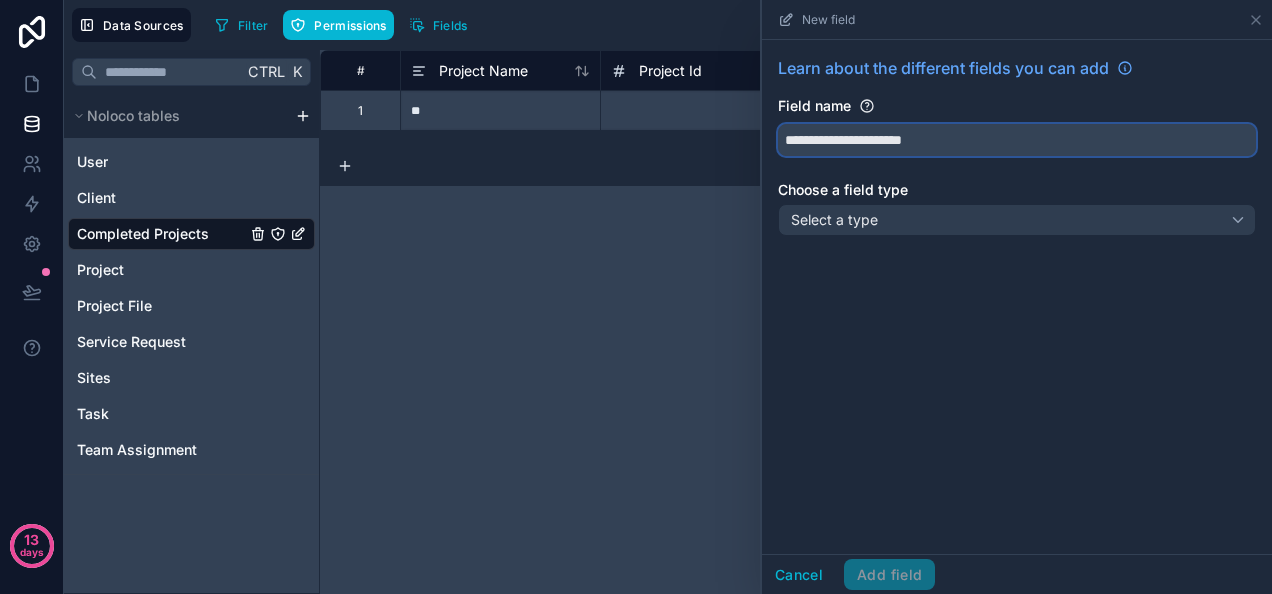 type on "**********" 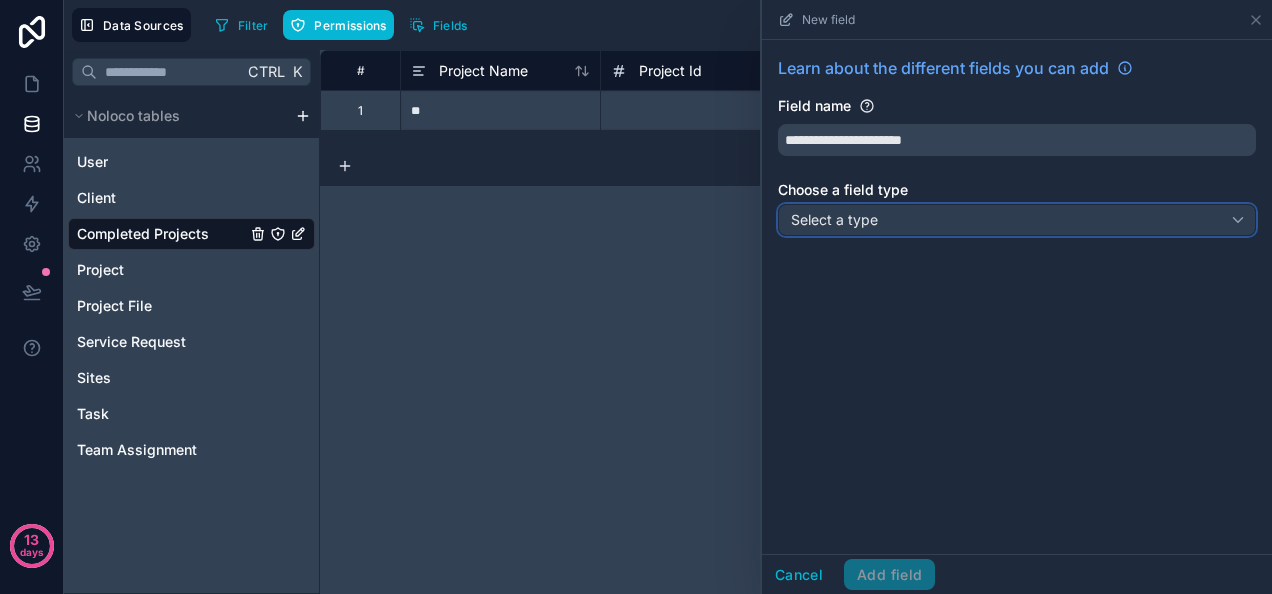 click on "Select a type" at bounding box center [1017, 220] 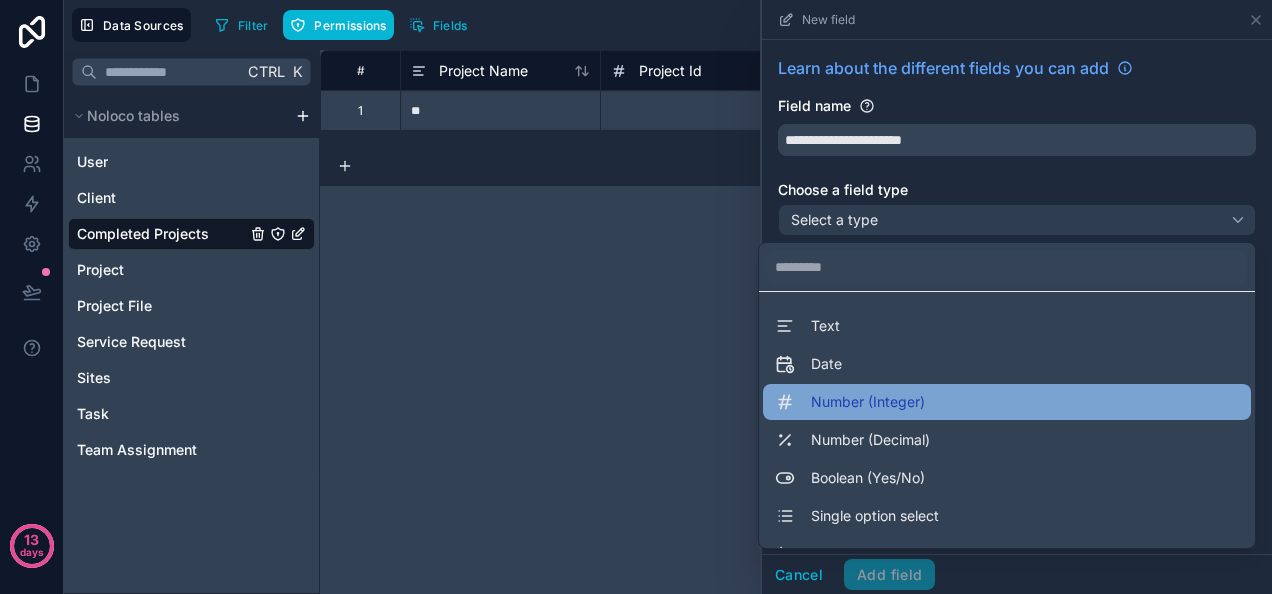 click on "Number (Integer)" at bounding box center [868, 402] 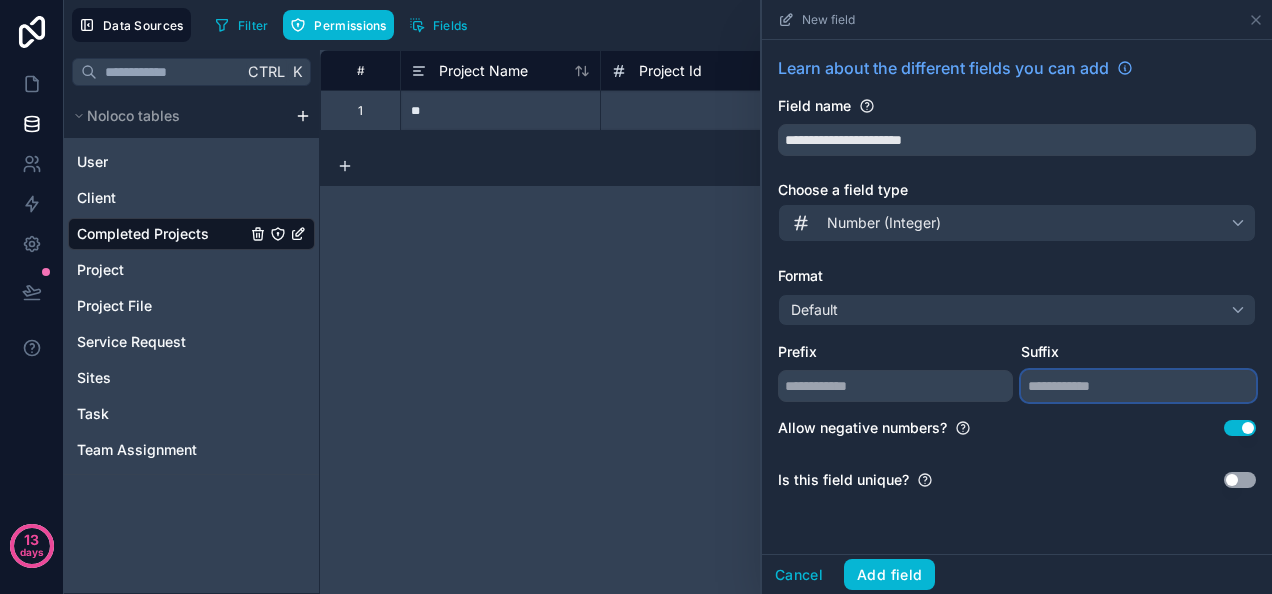 click at bounding box center (1138, 386) 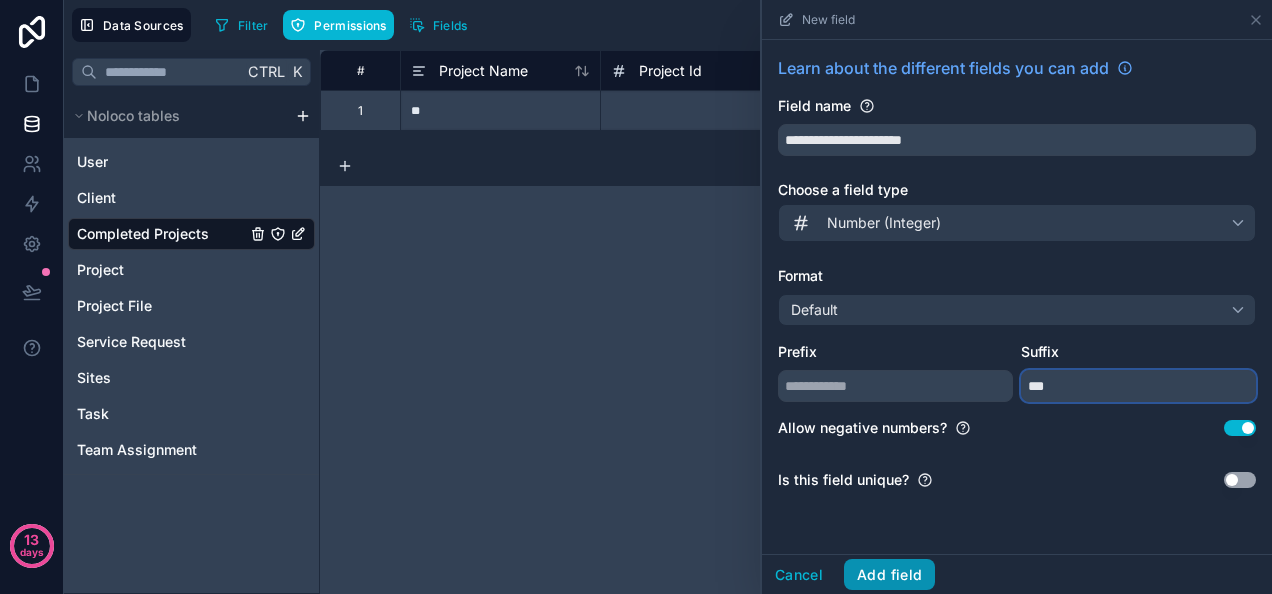 type on "**" 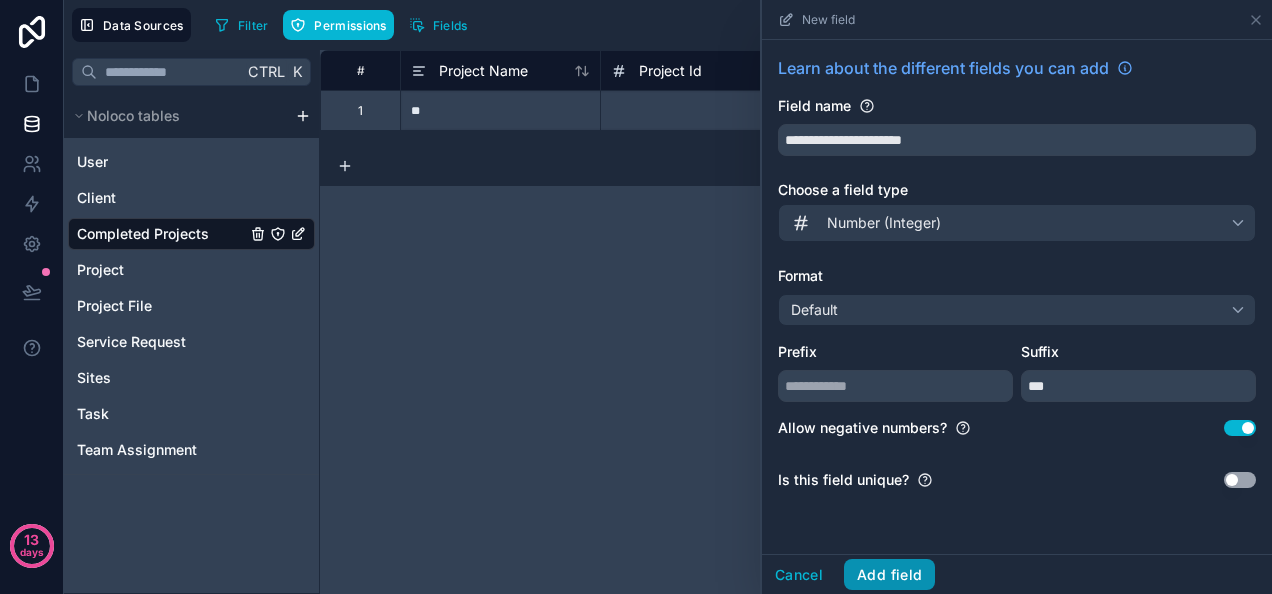 click on "Add field" at bounding box center [889, 575] 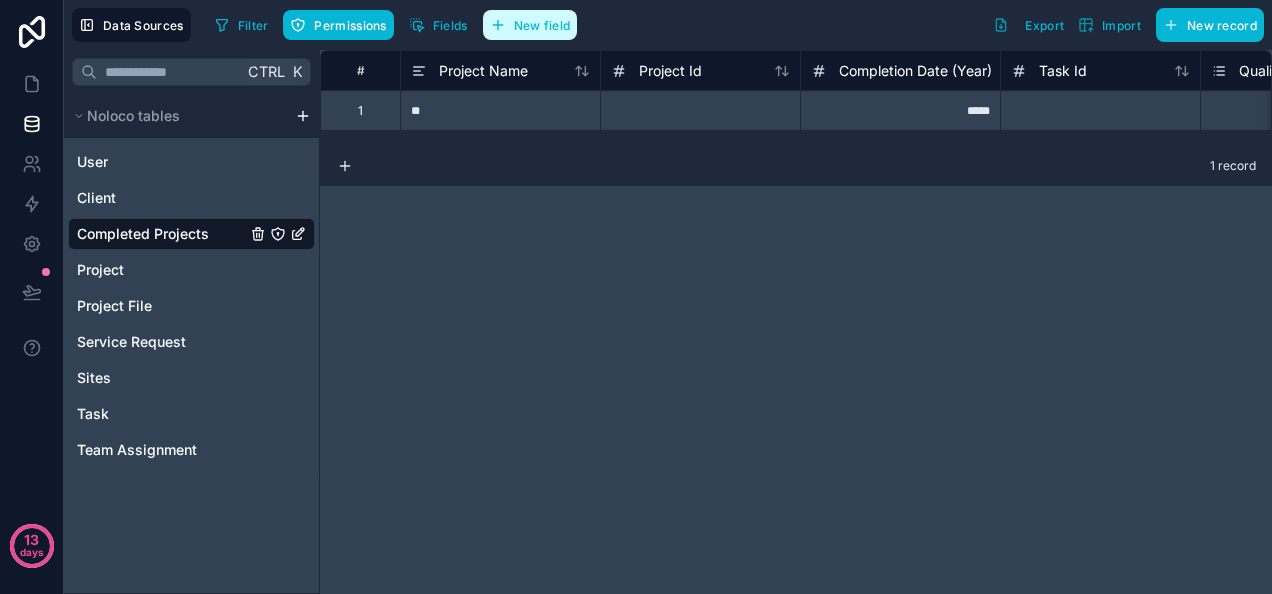 click on "New field" at bounding box center [542, 25] 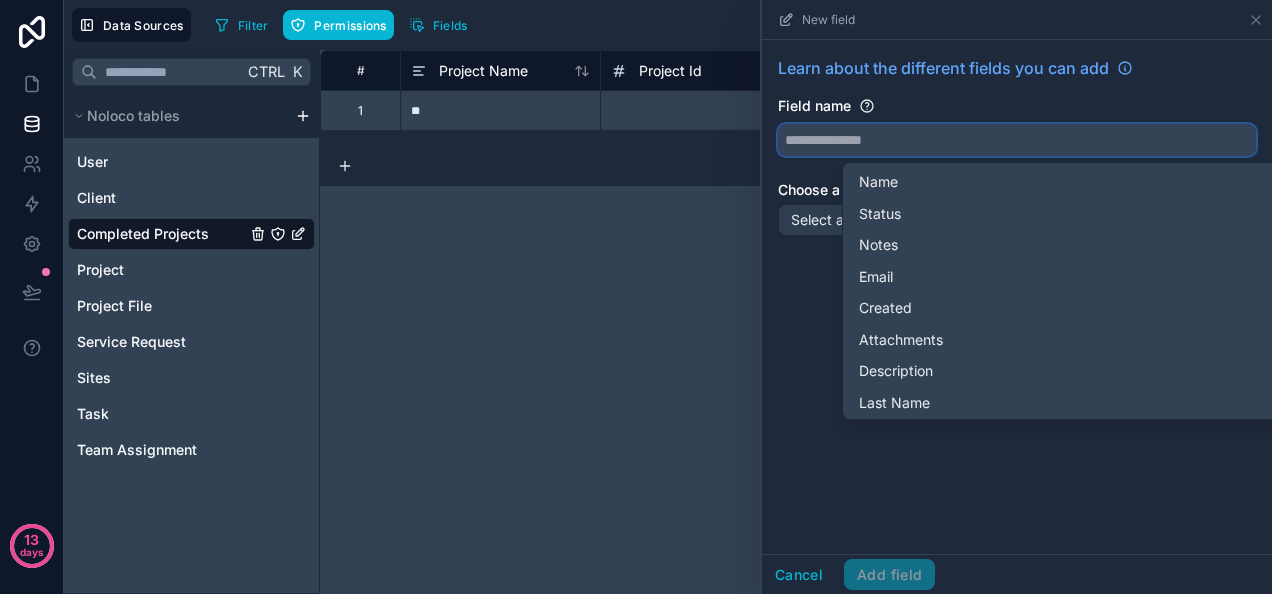 click at bounding box center (1017, 140) 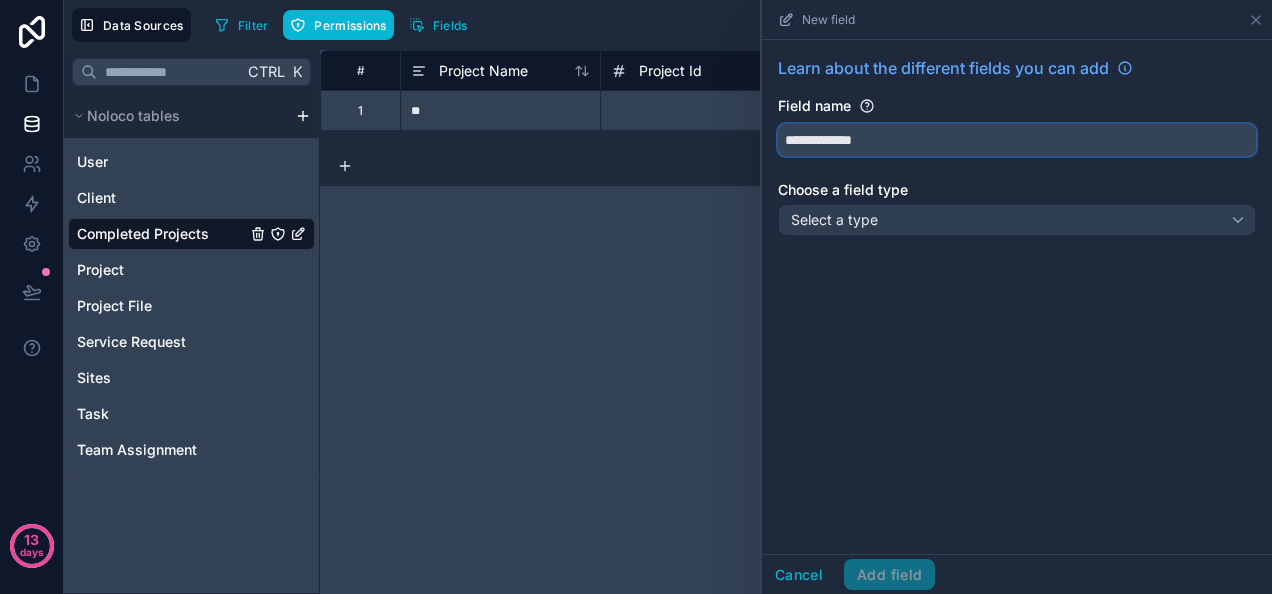 type on "**********" 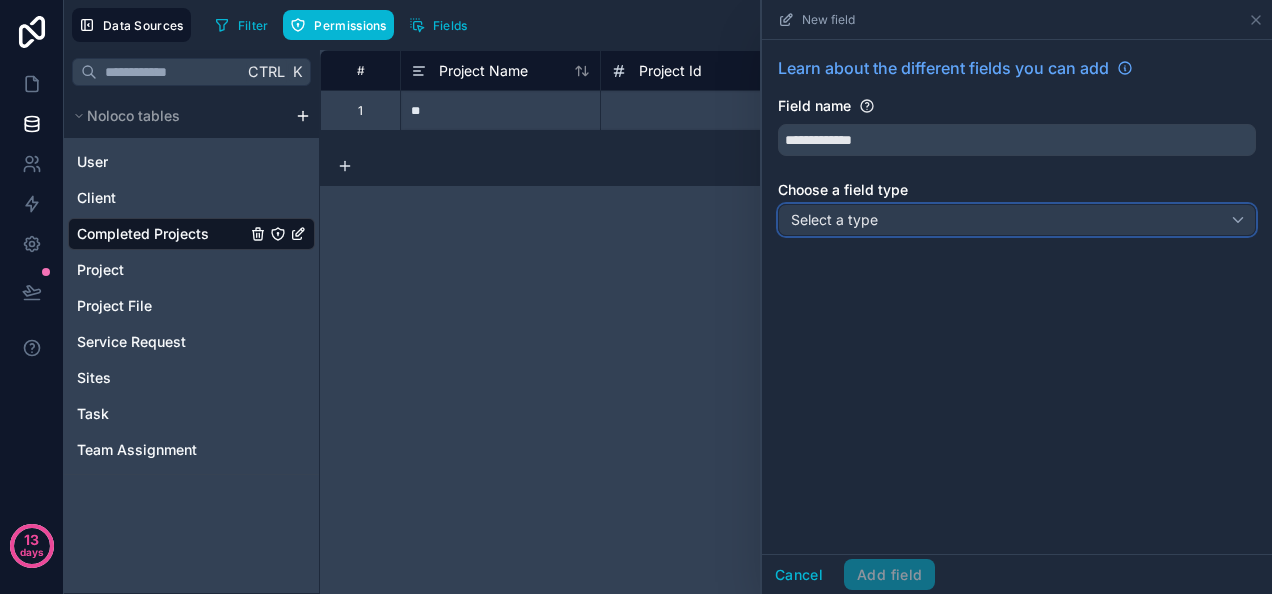 click on "Select a type" at bounding box center [1017, 220] 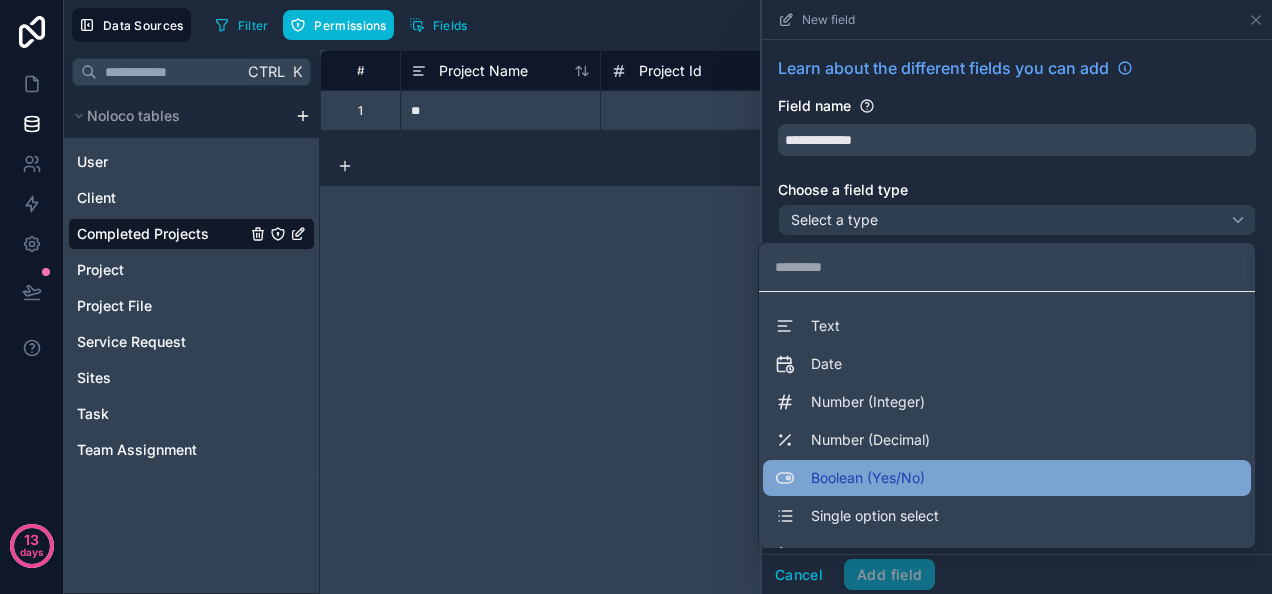 click on "Boolean (Yes/No)" at bounding box center (1007, 478) 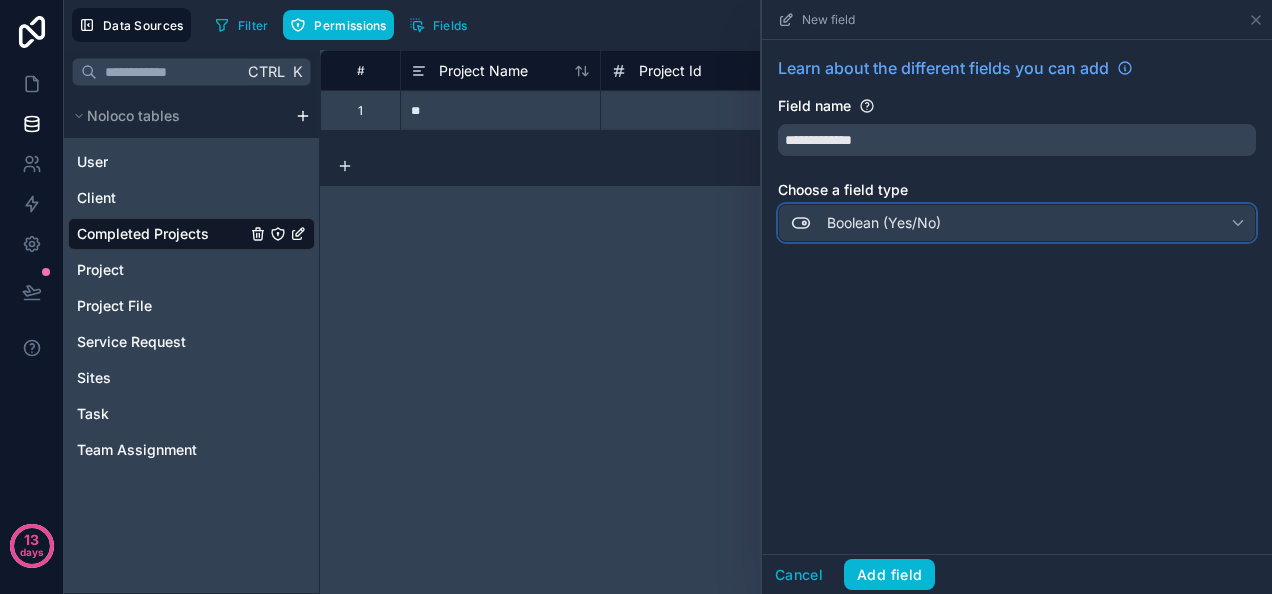 click on "Boolean (Yes/No)" at bounding box center [1017, 223] 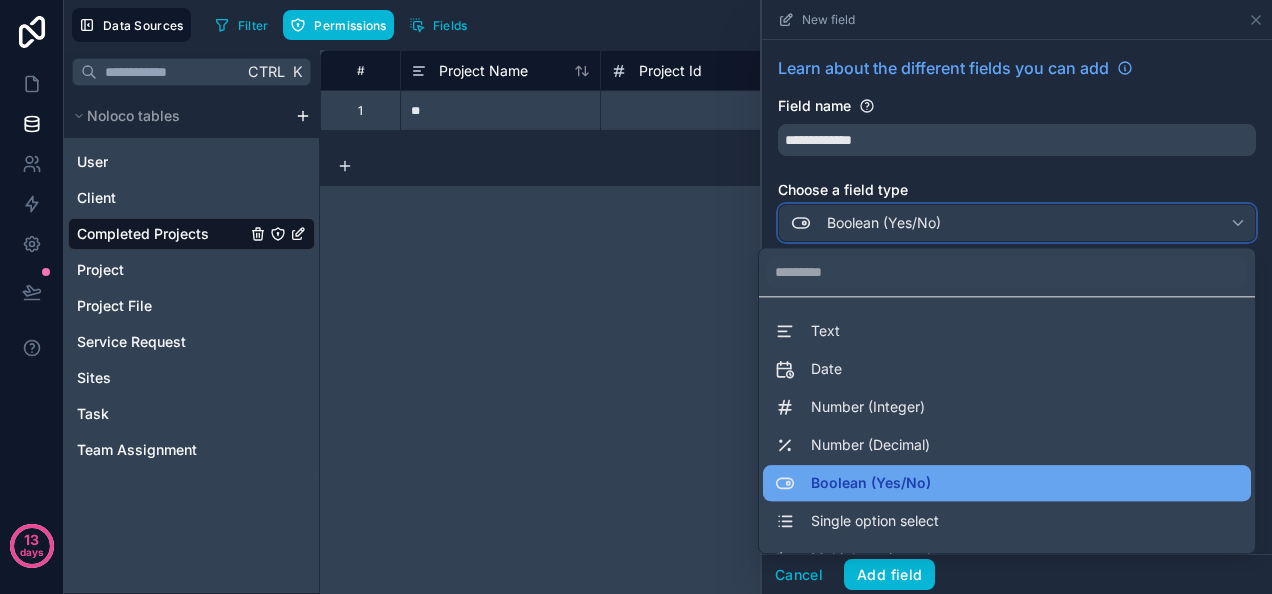 scroll, scrollTop: 75, scrollLeft: 0, axis: vertical 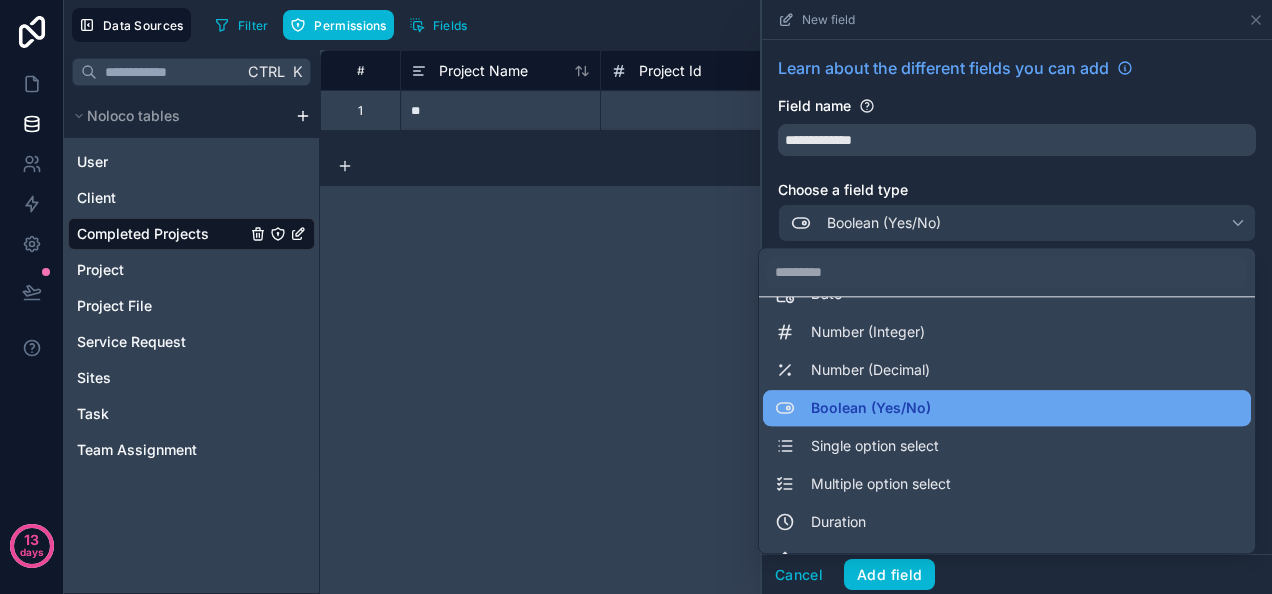 click on "Boolean (Yes/No)" at bounding box center (1007, 408) 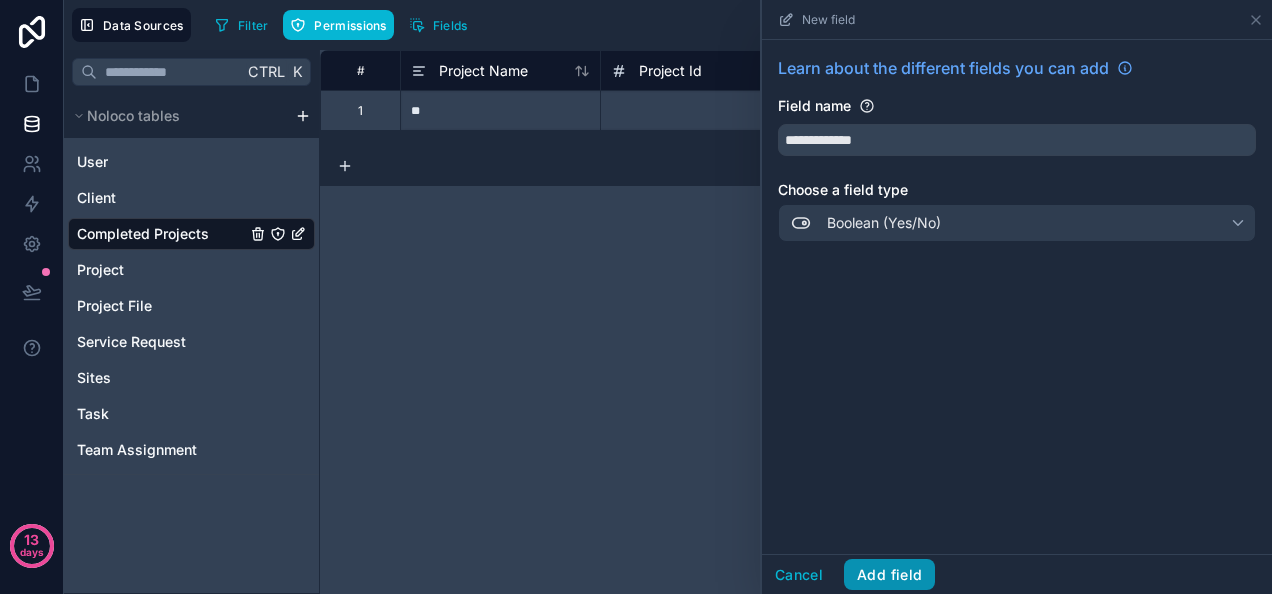 click on "Add field" at bounding box center (889, 575) 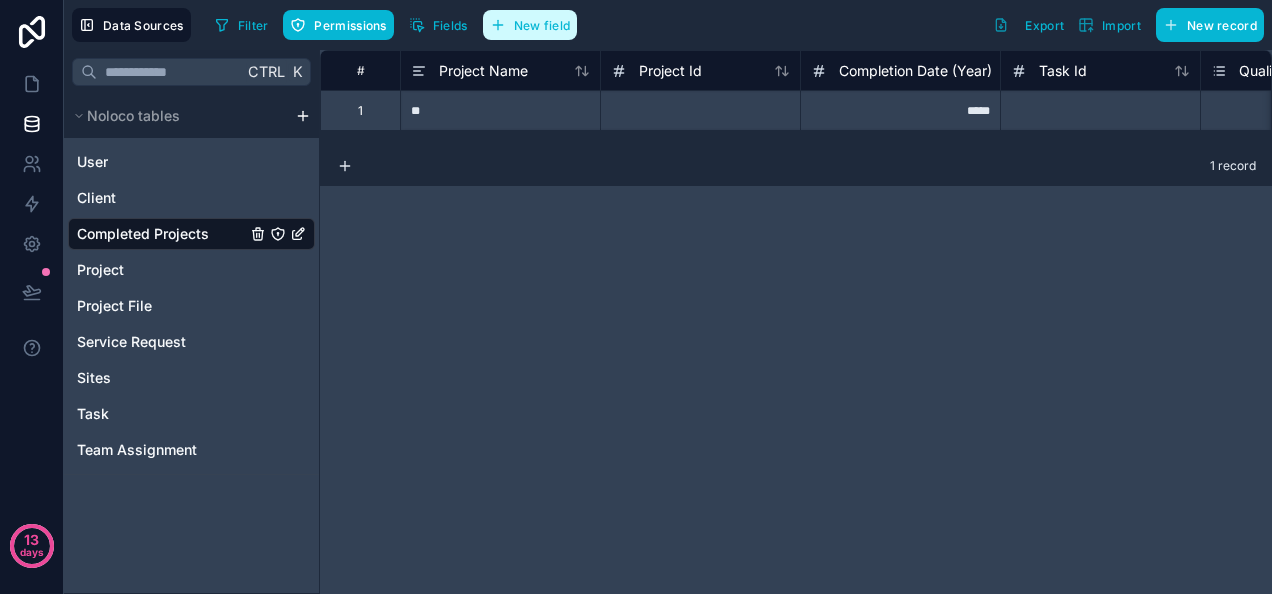 click on "New field" at bounding box center [542, 25] 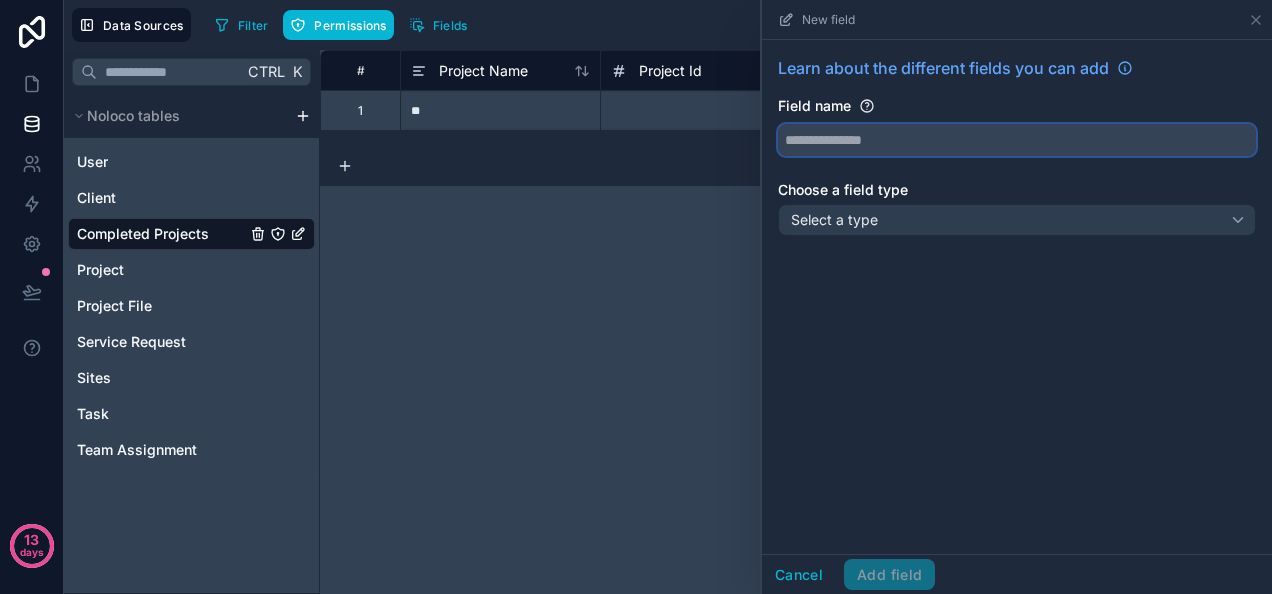 click at bounding box center [1017, 140] 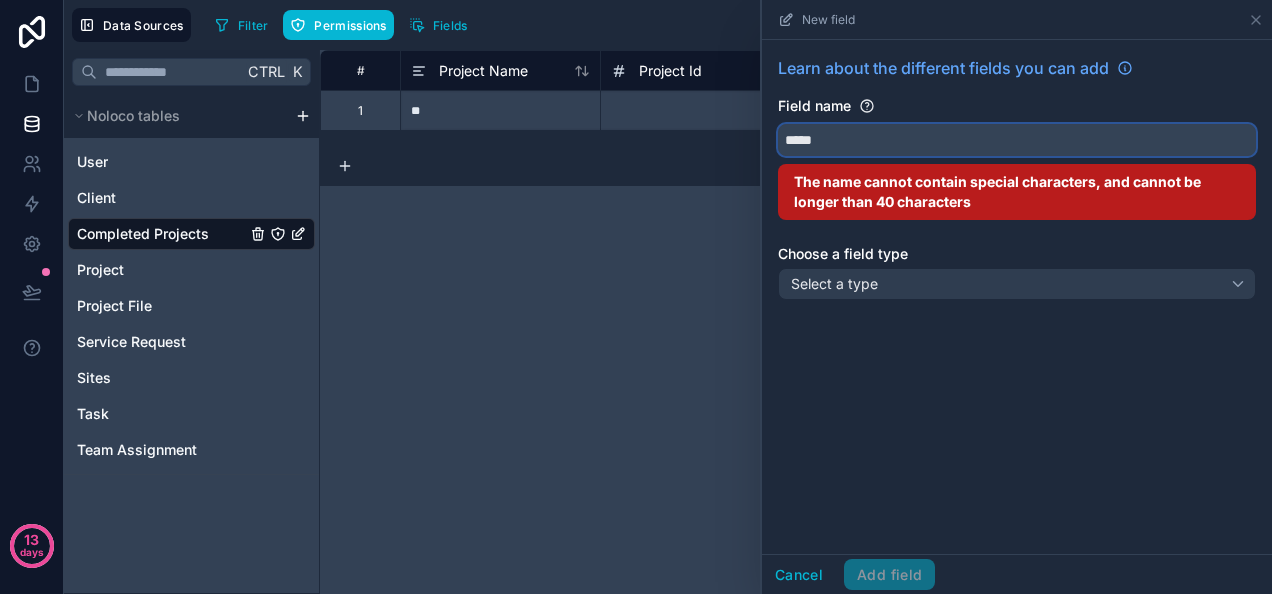 click on "****" at bounding box center (1017, 140) 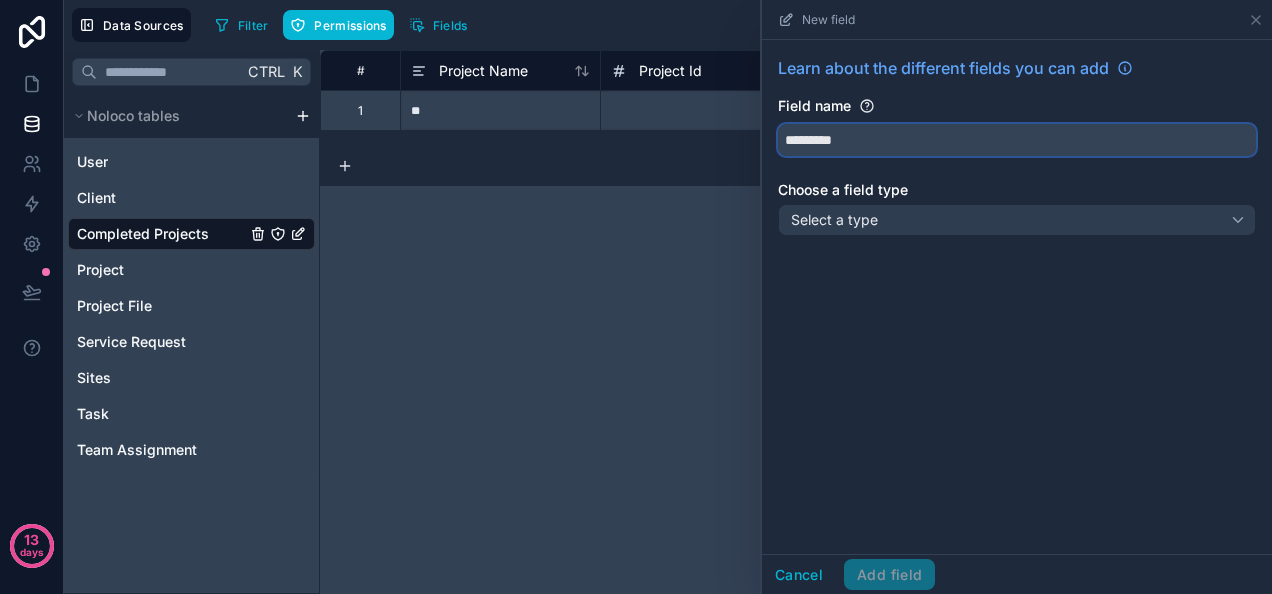 click on "********" at bounding box center (1017, 140) 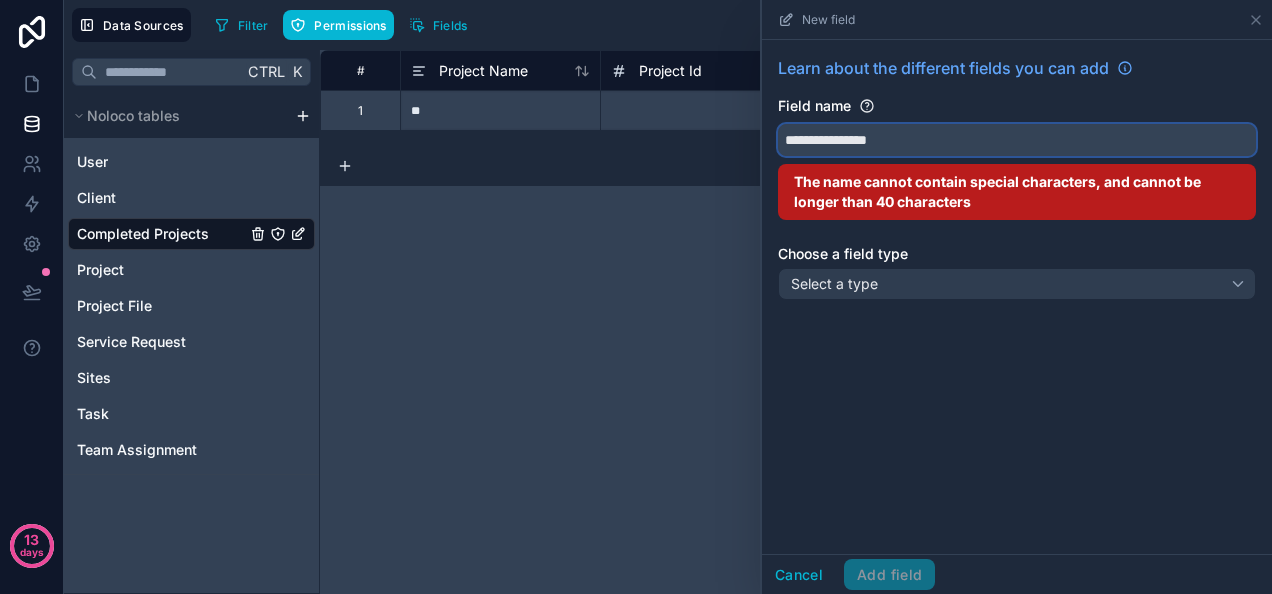 click on "**********" at bounding box center [1017, 140] 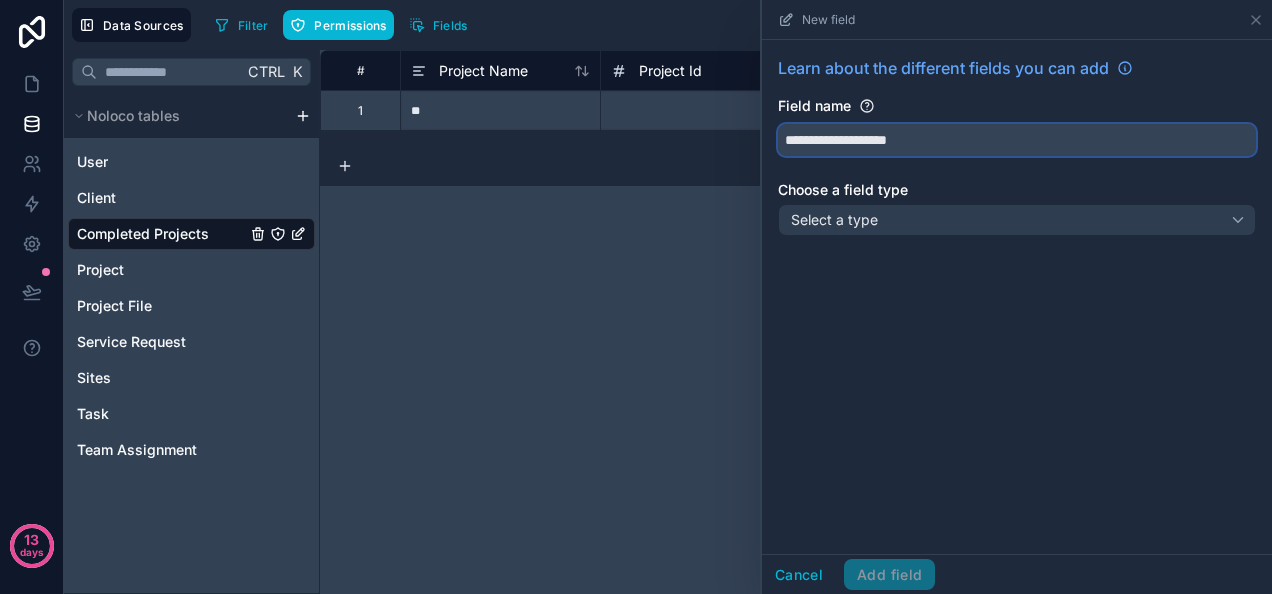 type on "**********" 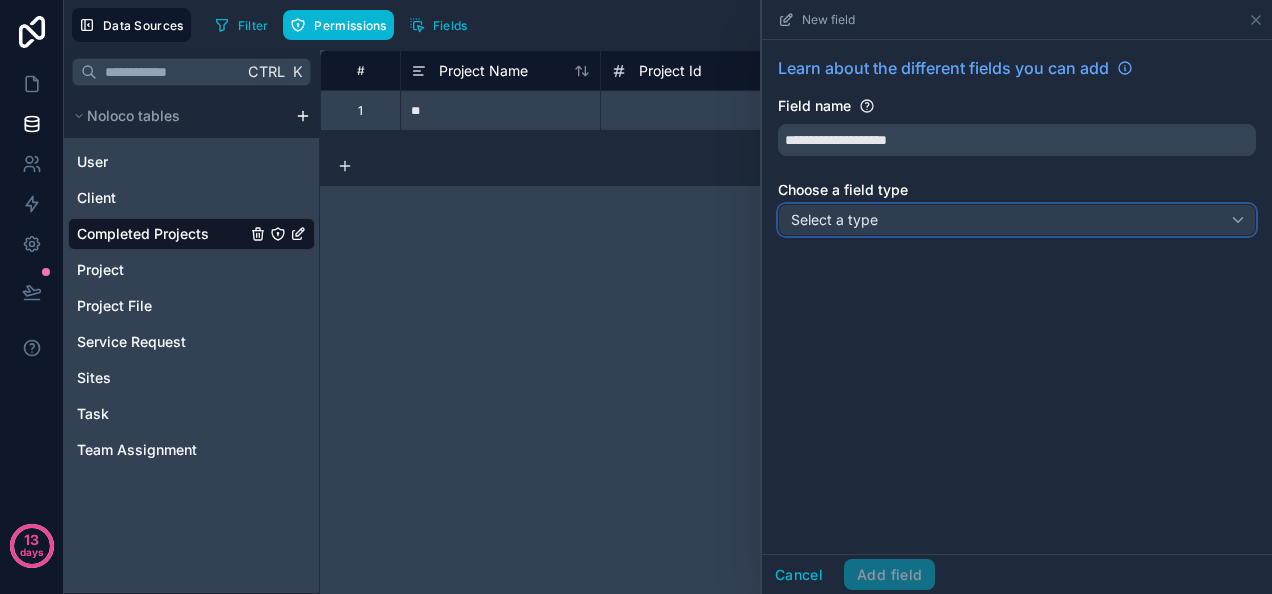 click on "Select a type" at bounding box center (1017, 220) 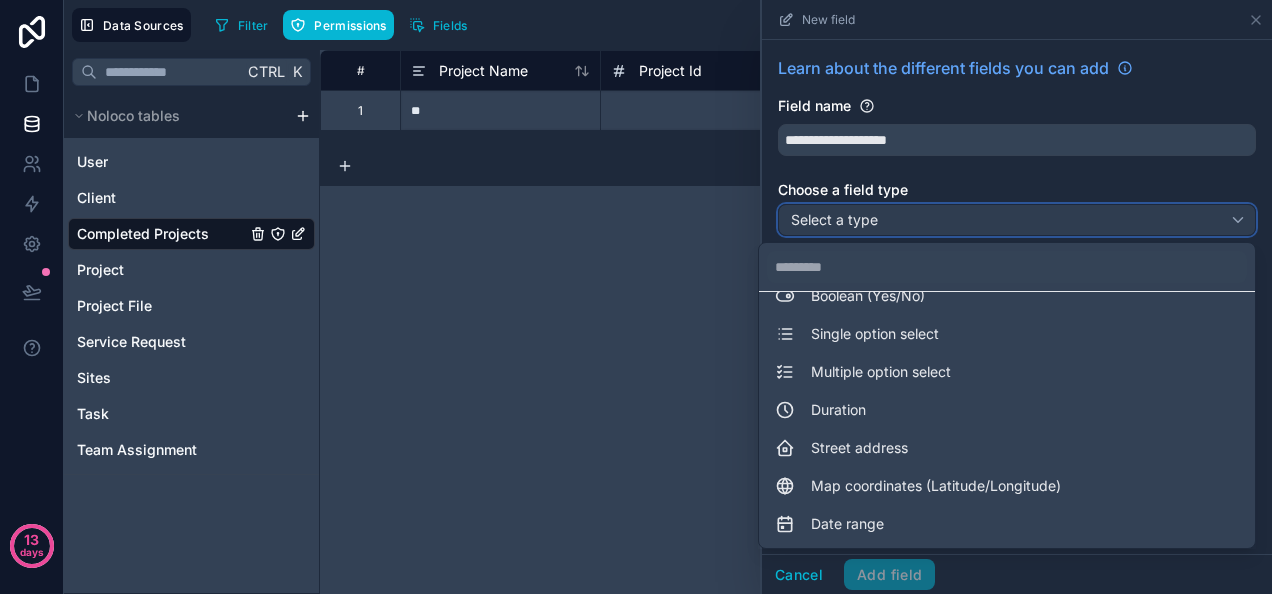 scroll, scrollTop: 183, scrollLeft: 0, axis: vertical 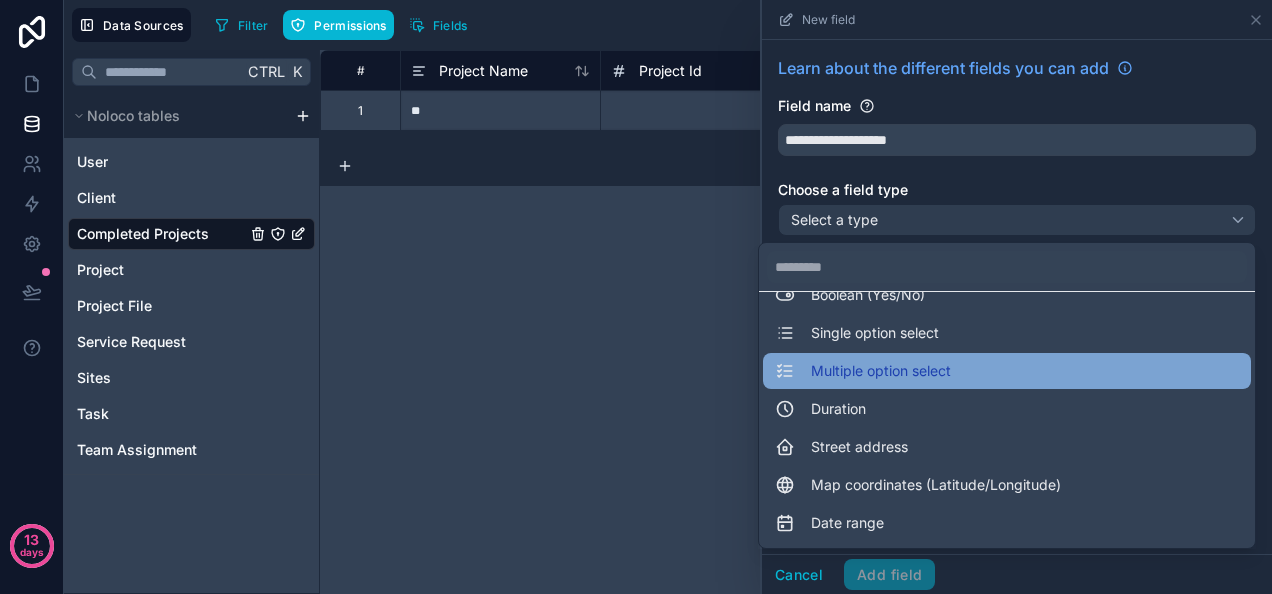 click on "Multiple option select" at bounding box center [881, 371] 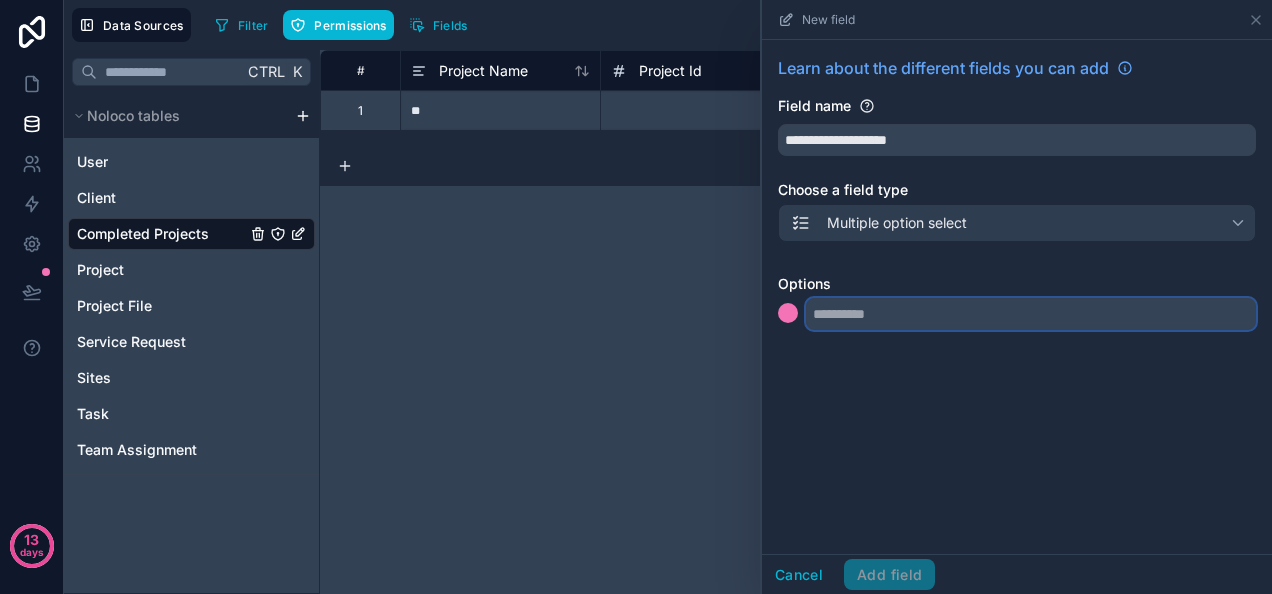 click at bounding box center [1031, 314] 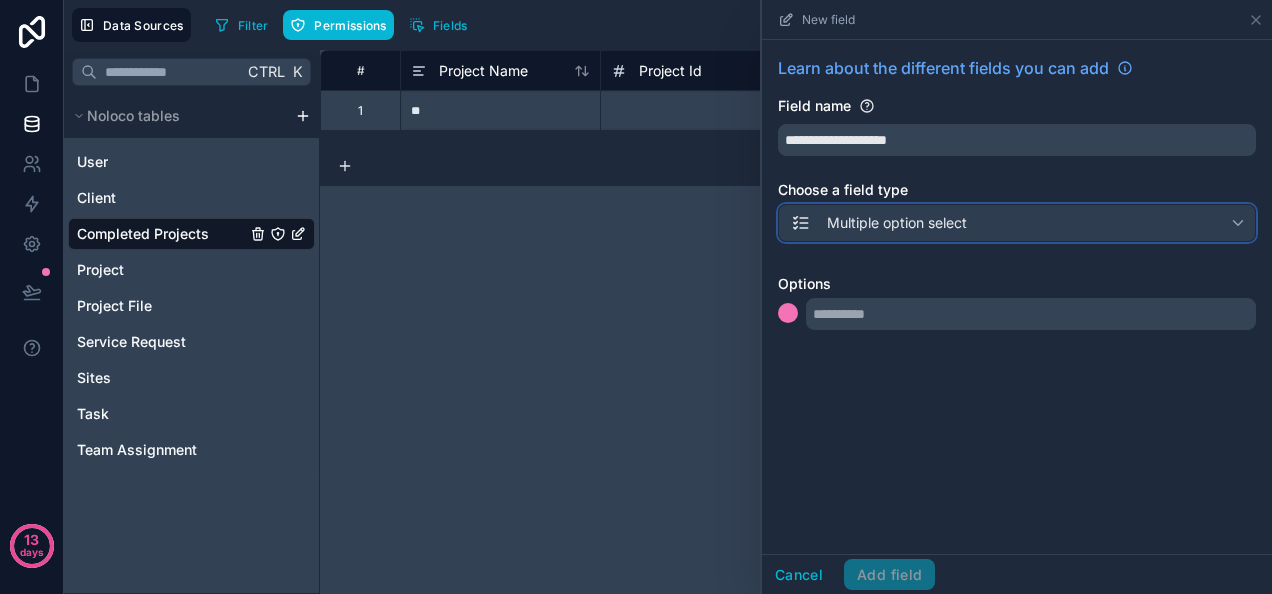 click on "Multiple option select" at bounding box center [1017, 223] 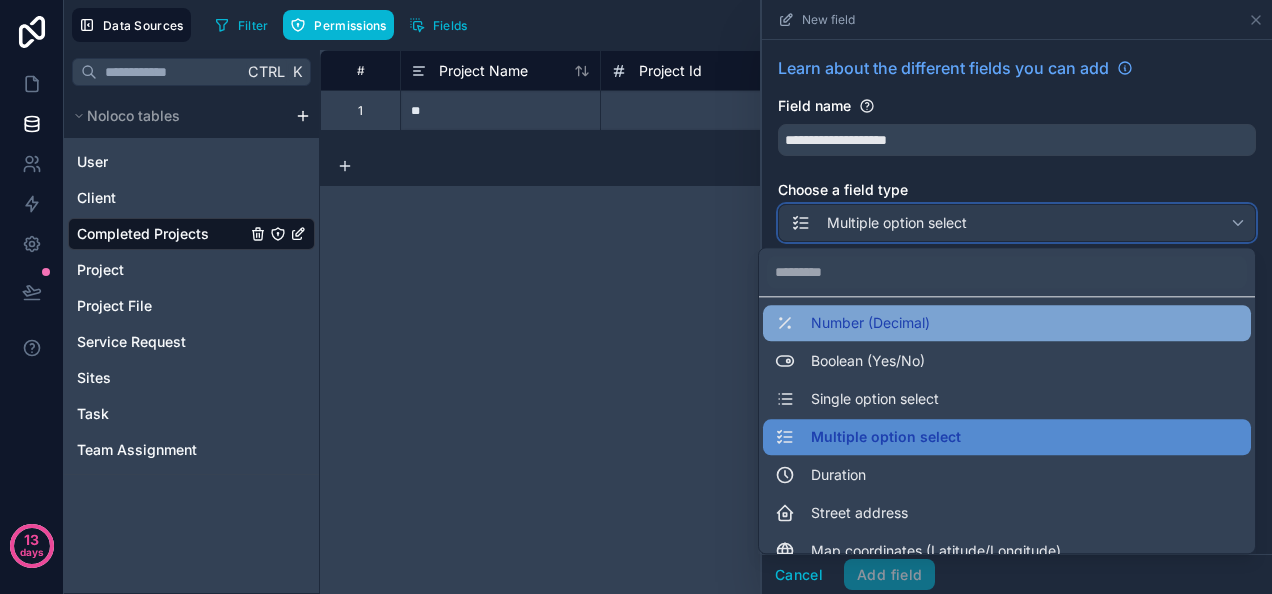 scroll, scrollTop: 0, scrollLeft: 0, axis: both 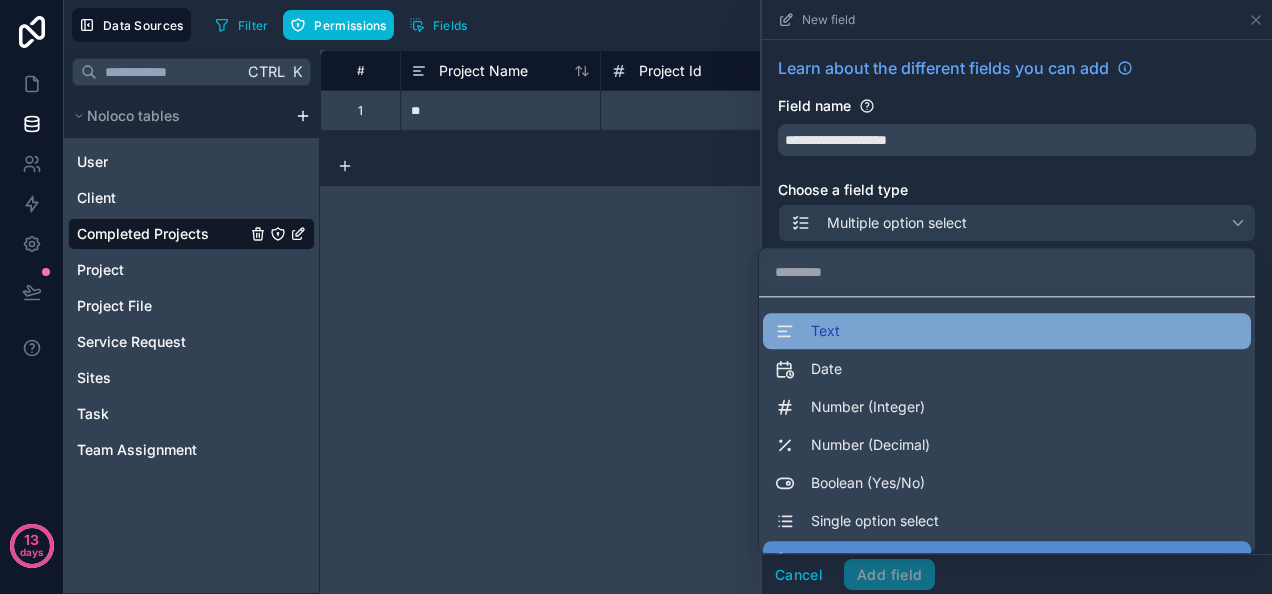 click on "Text" at bounding box center [1007, 331] 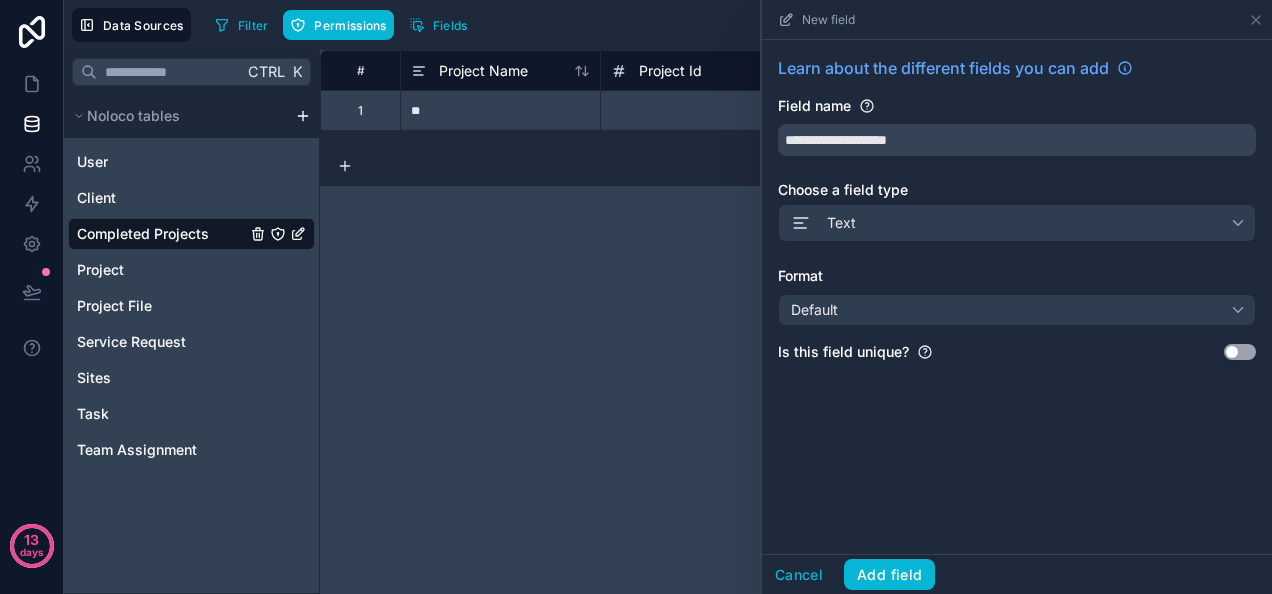 click on "**********" at bounding box center (1017, 217) 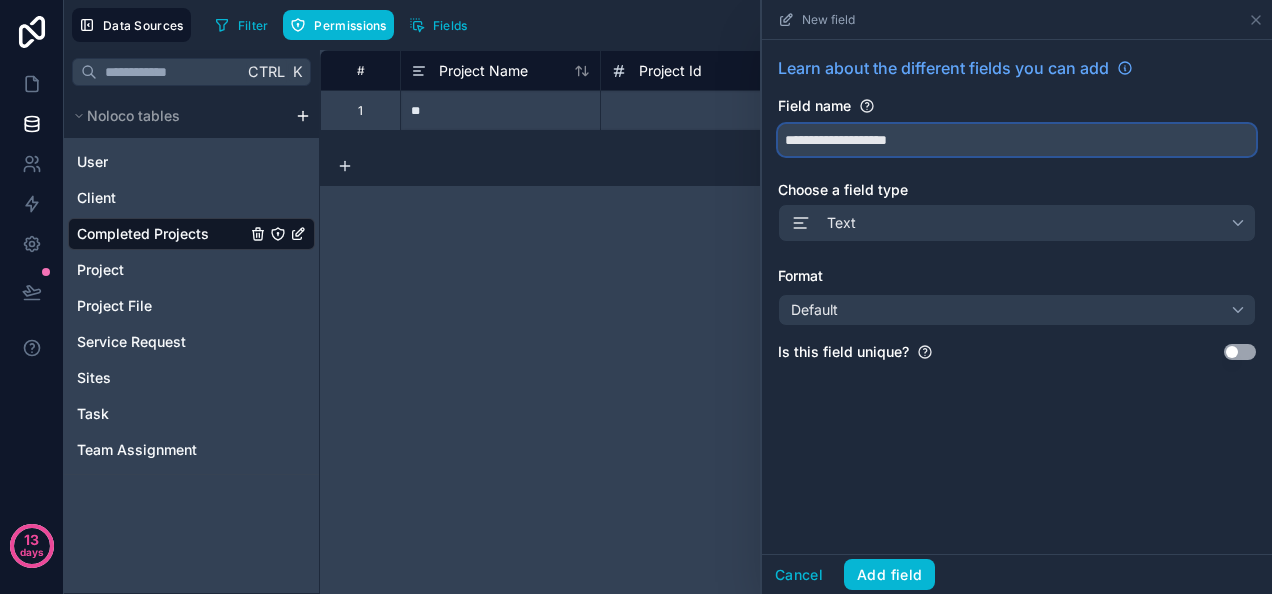 click on "**********" at bounding box center [1017, 140] 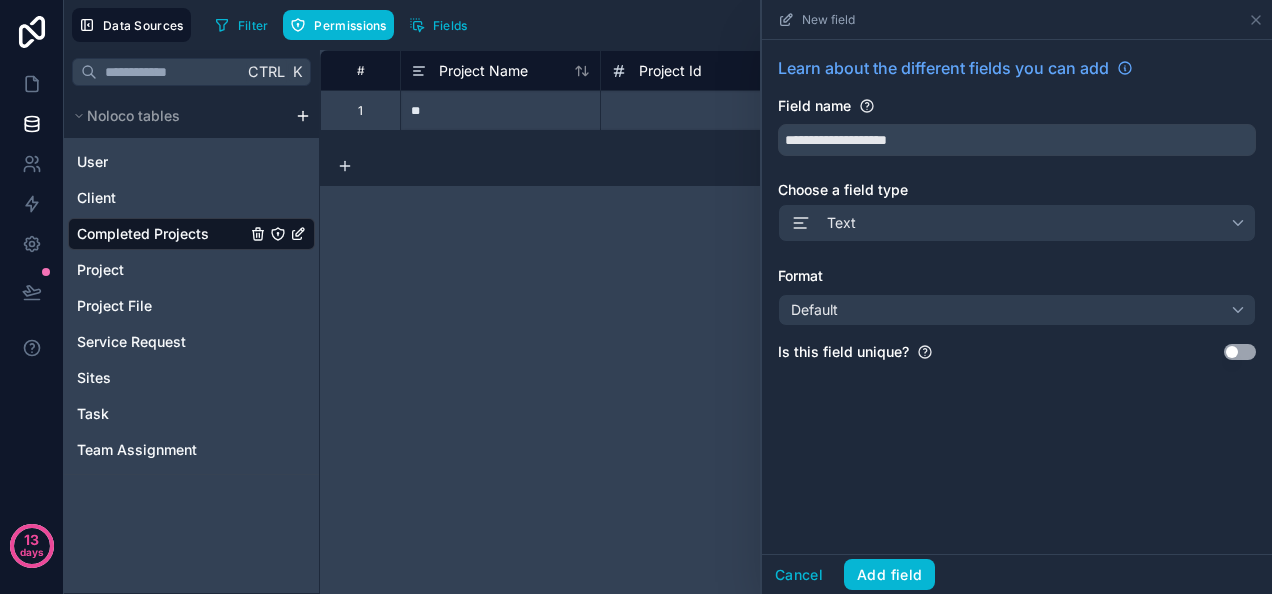click on "Use setting" at bounding box center (1240, 352) 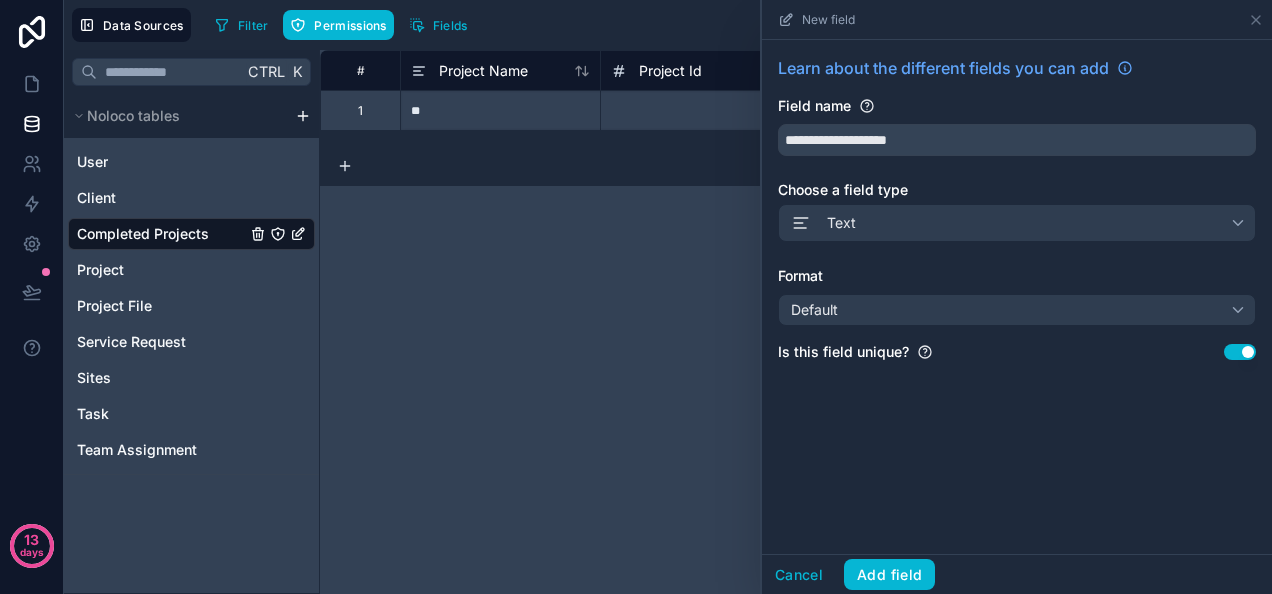 click on "Use setting" at bounding box center (1240, 352) 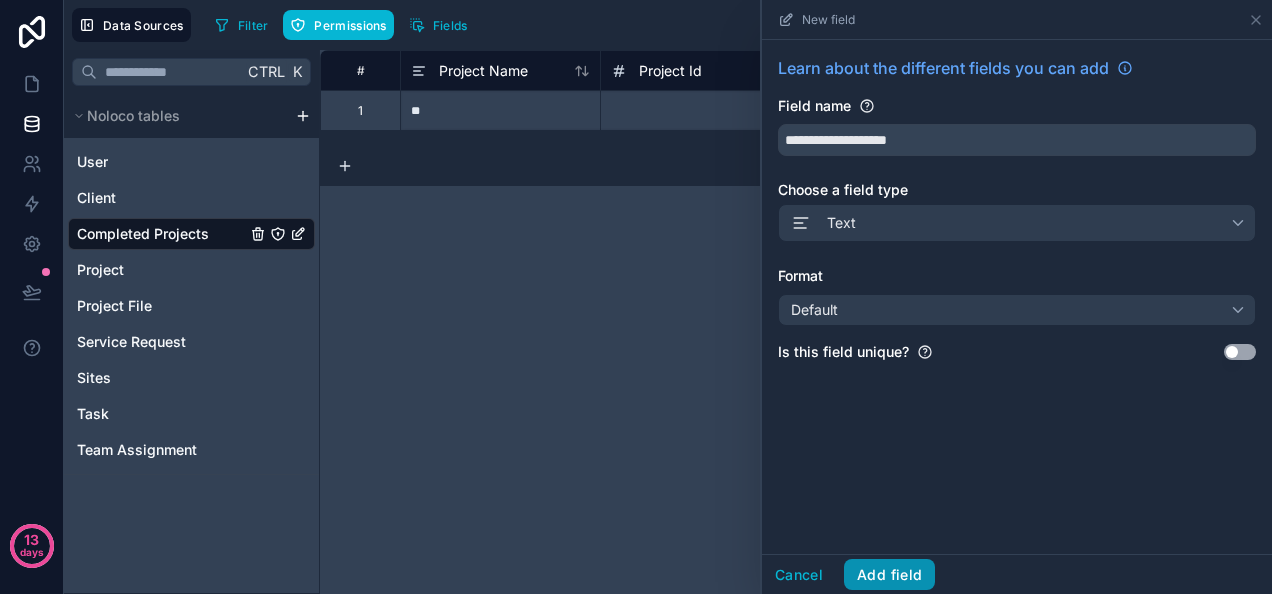 click on "Add field" at bounding box center (889, 575) 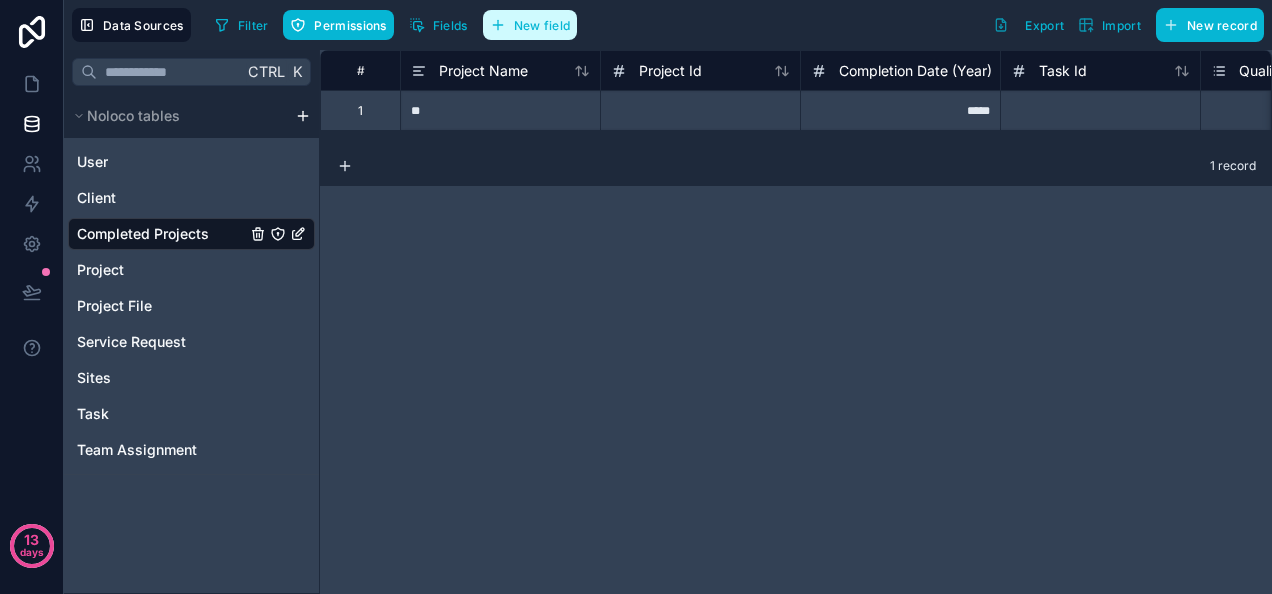click on "New field" at bounding box center (542, 25) 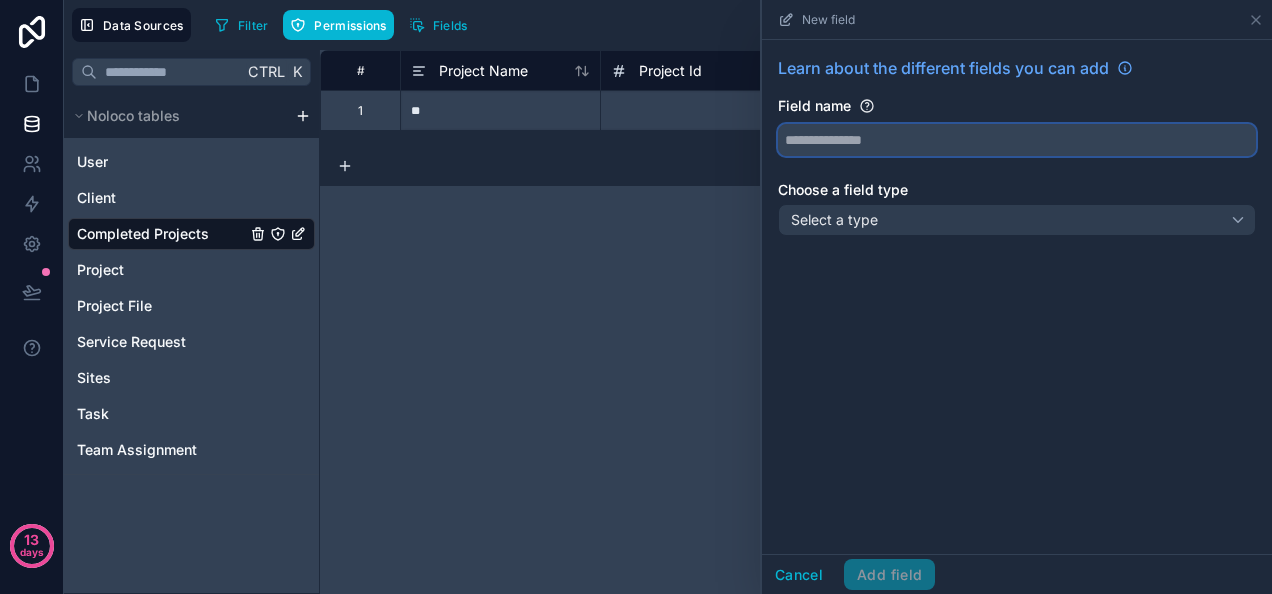 click at bounding box center (1017, 140) 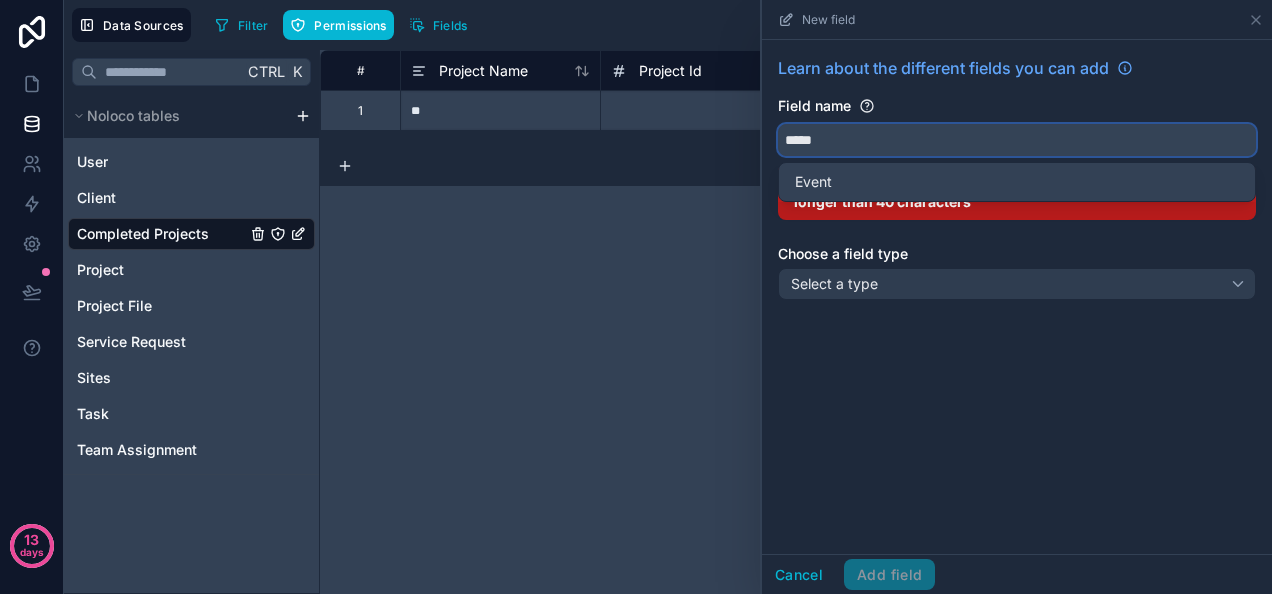 click on "****" at bounding box center (1017, 140) 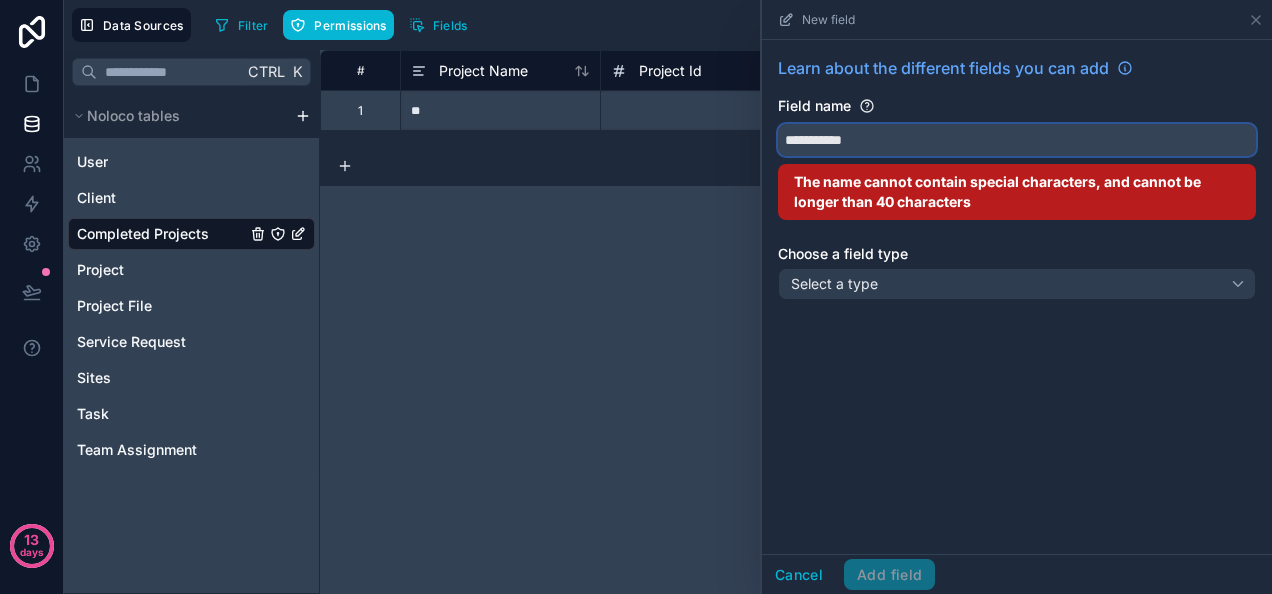 click on "**********" at bounding box center [1017, 140] 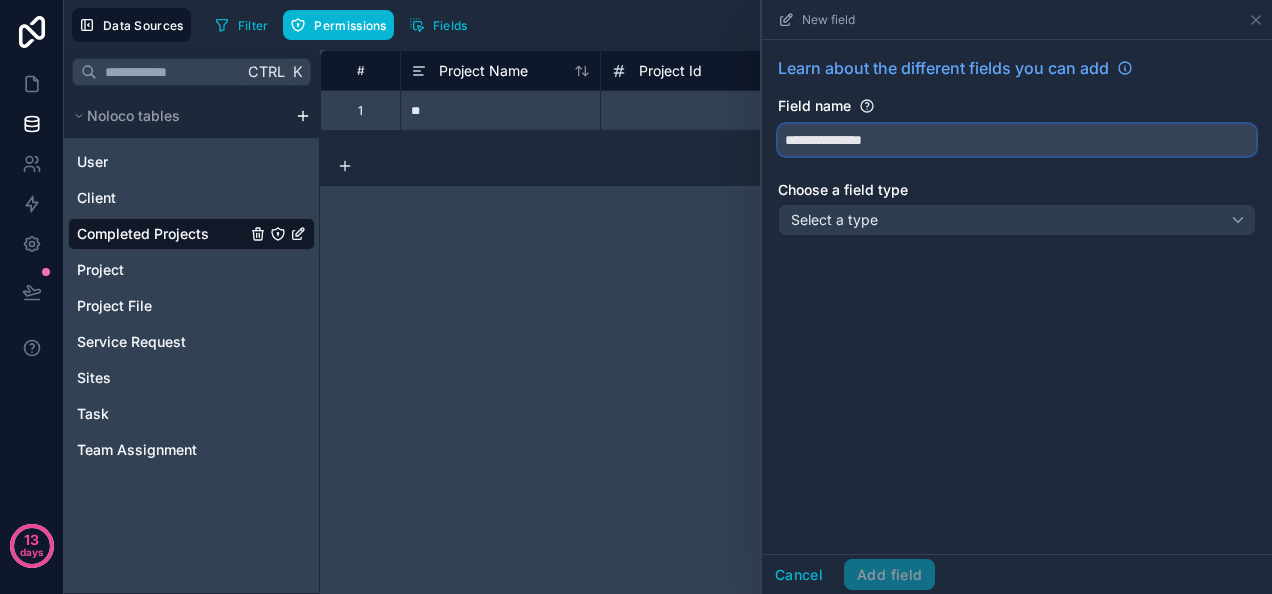 type on "**********" 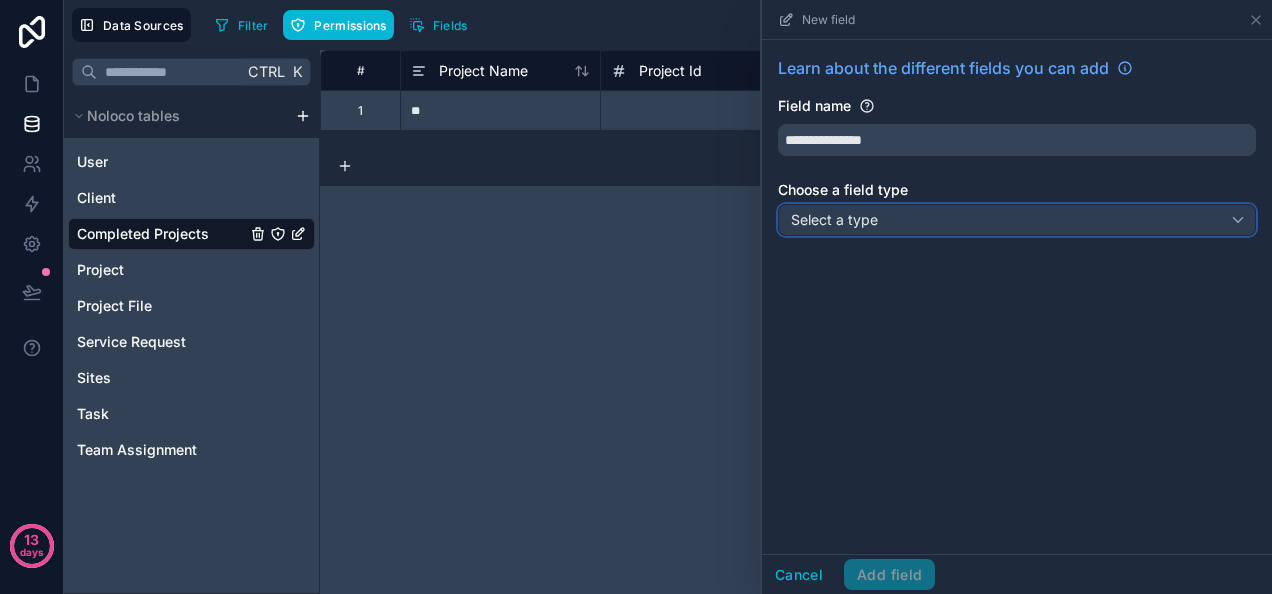 click on "Select a type" at bounding box center (1017, 220) 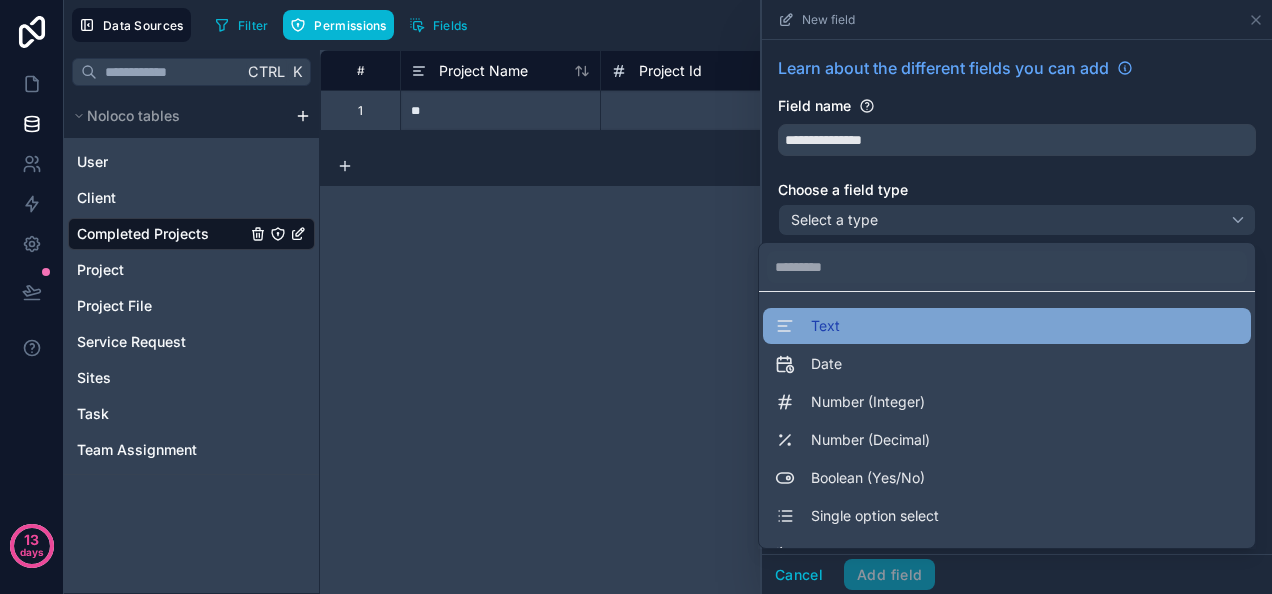 click on "Text" at bounding box center (1007, 326) 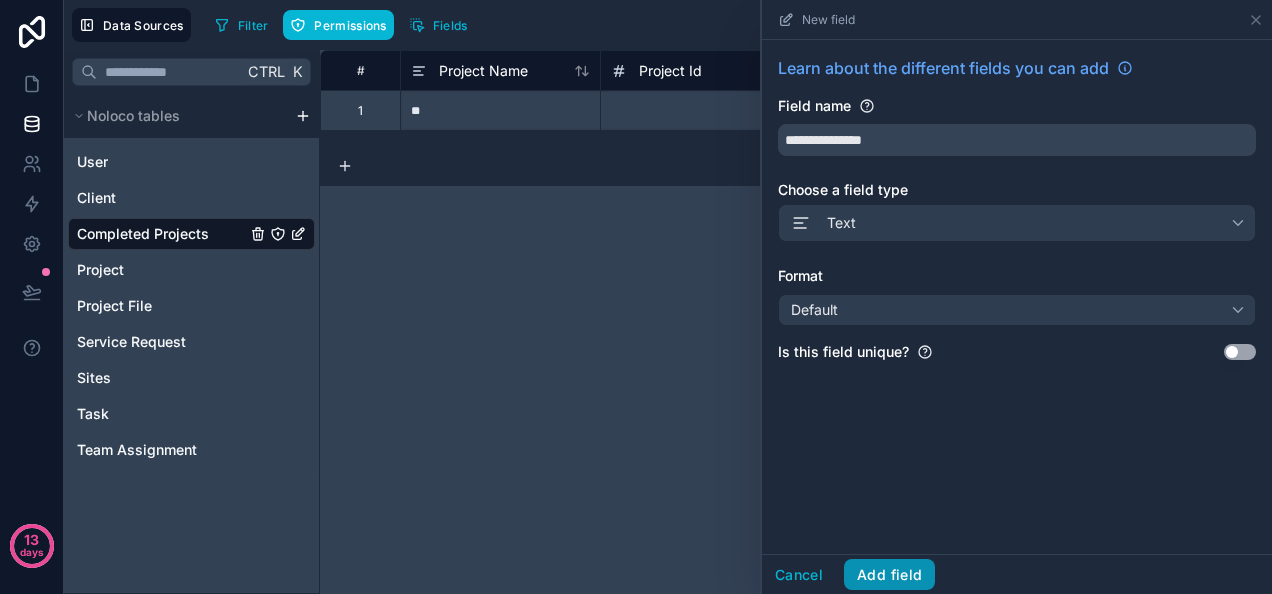 click on "Add field" at bounding box center (889, 575) 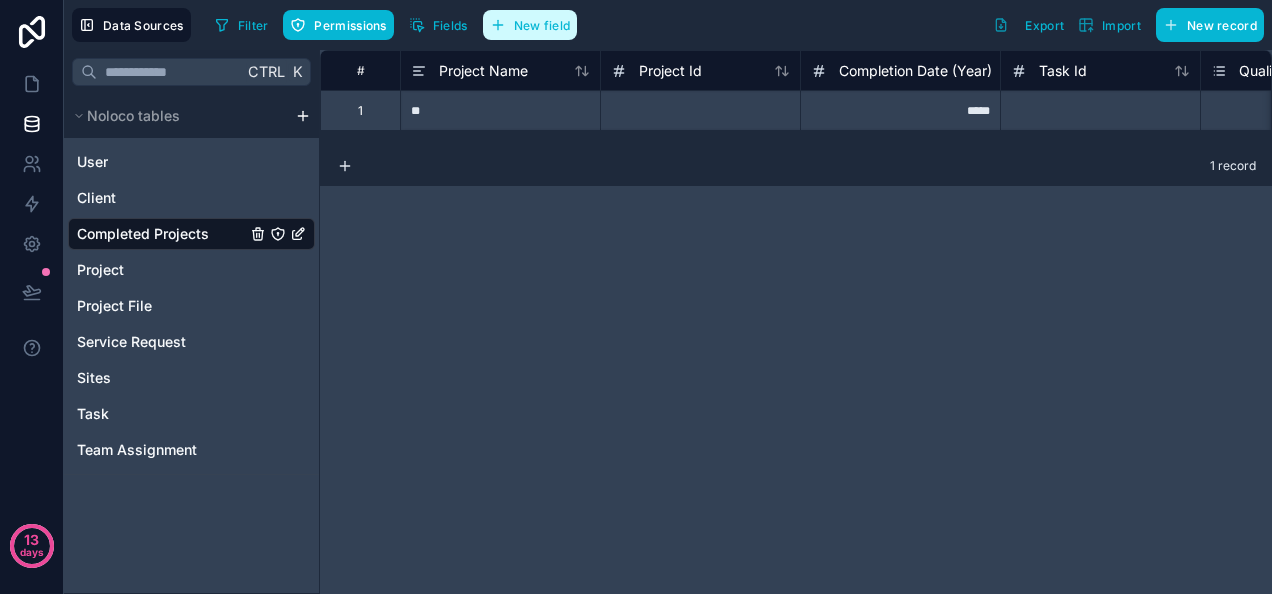 click on "New field" at bounding box center [542, 25] 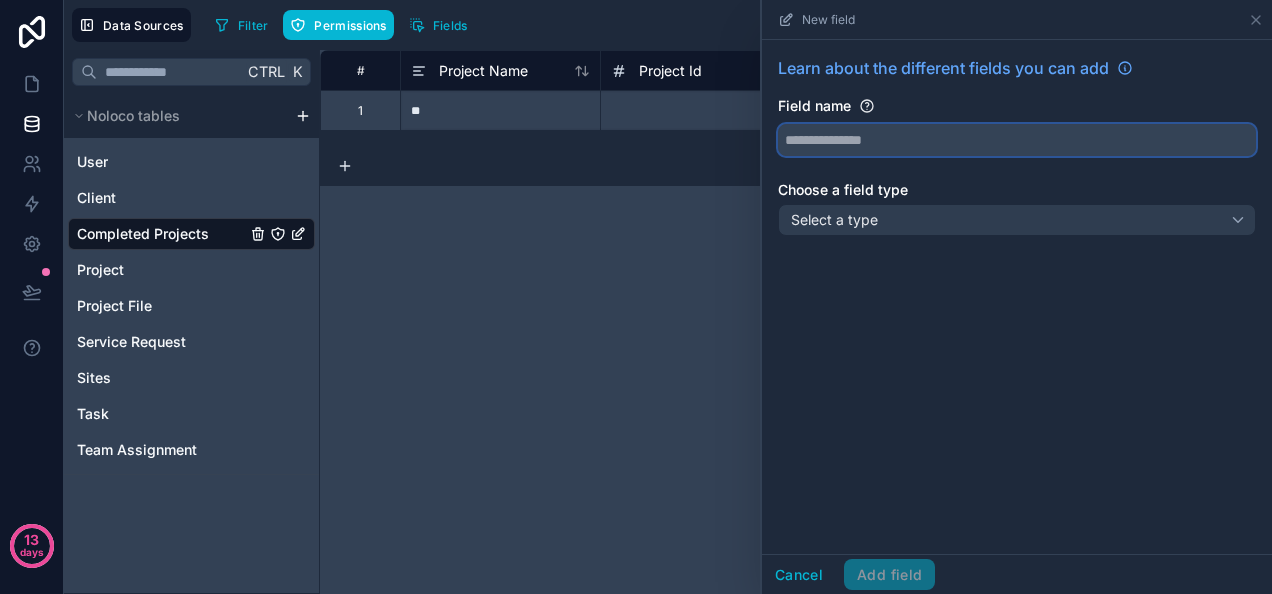 click at bounding box center (1017, 140) 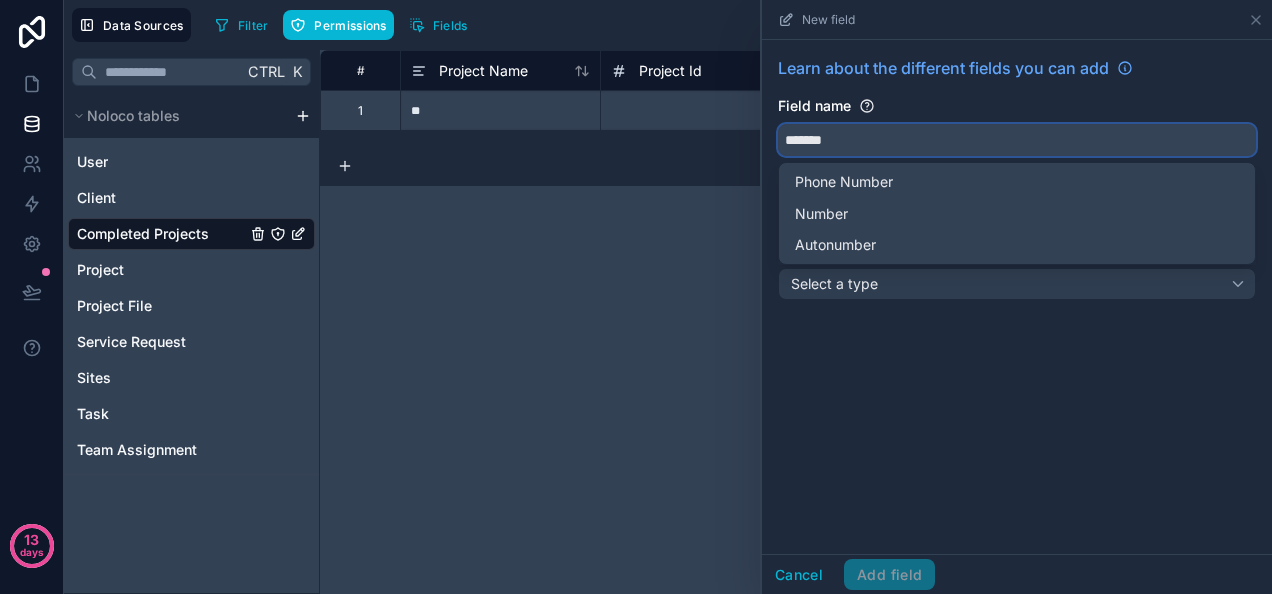 click on "******" at bounding box center [1017, 140] 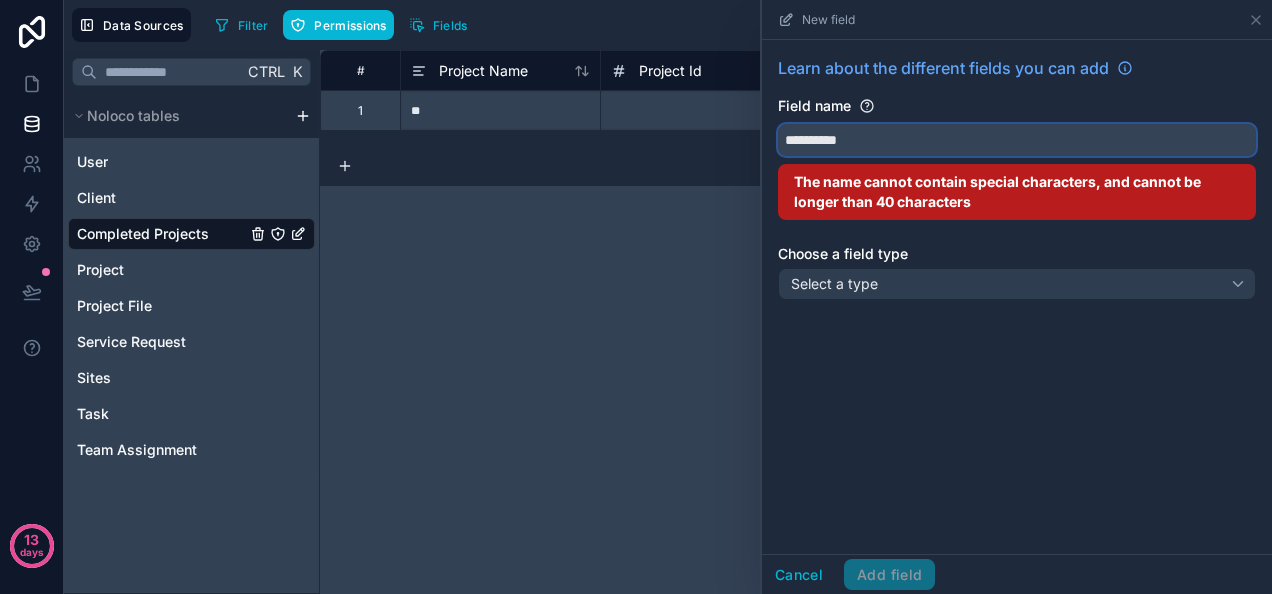 click on "*********" at bounding box center [1017, 140] 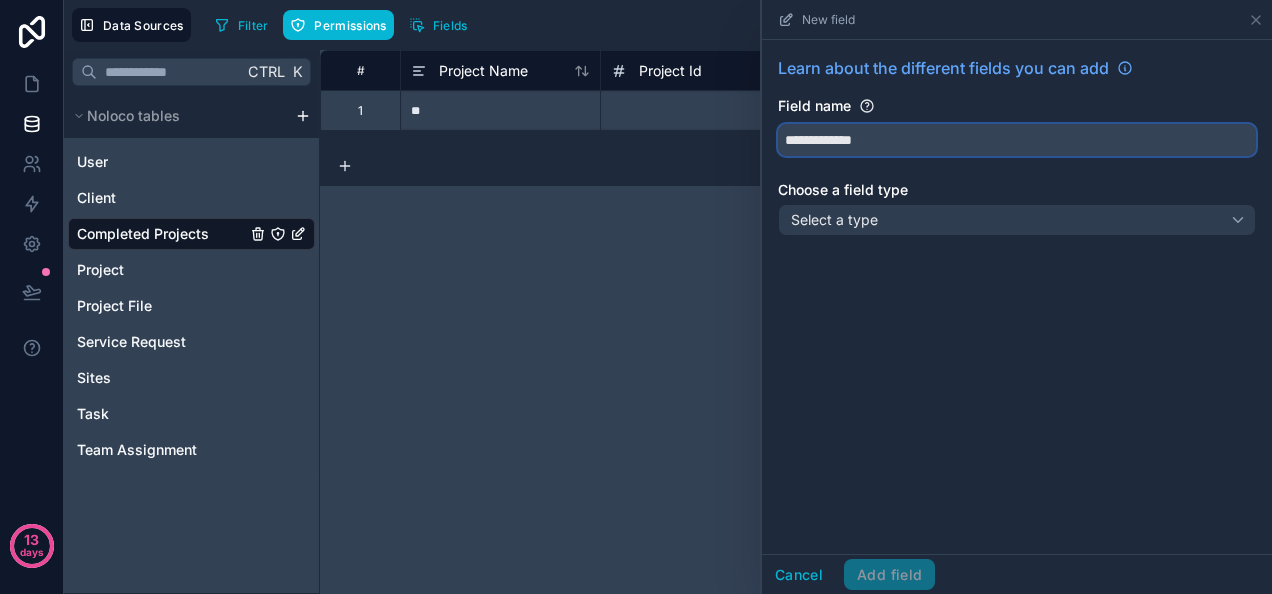 click on "**********" at bounding box center [1017, 140] 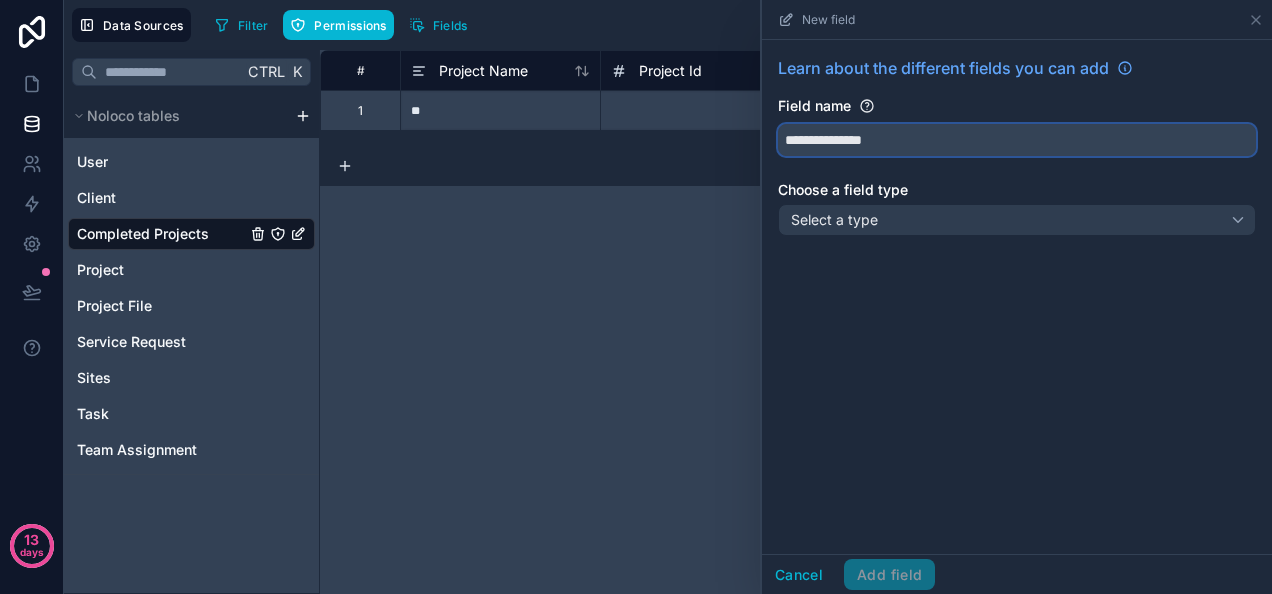 click on "**********" at bounding box center (1017, 140) 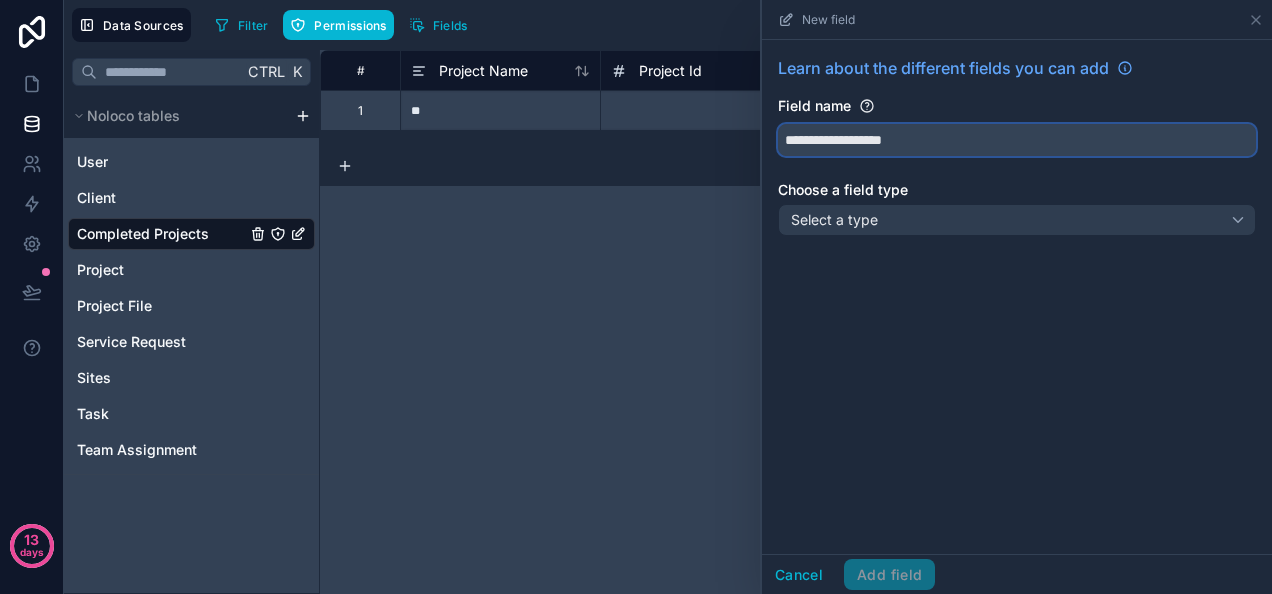 click on "**********" at bounding box center [1017, 140] 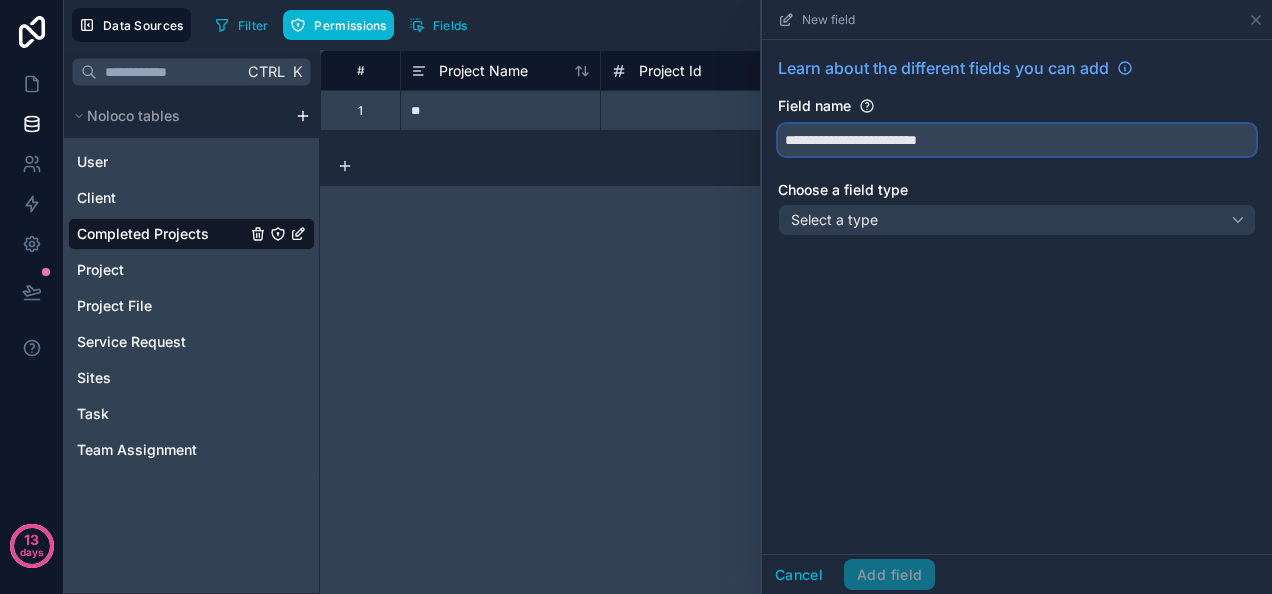 type on "**********" 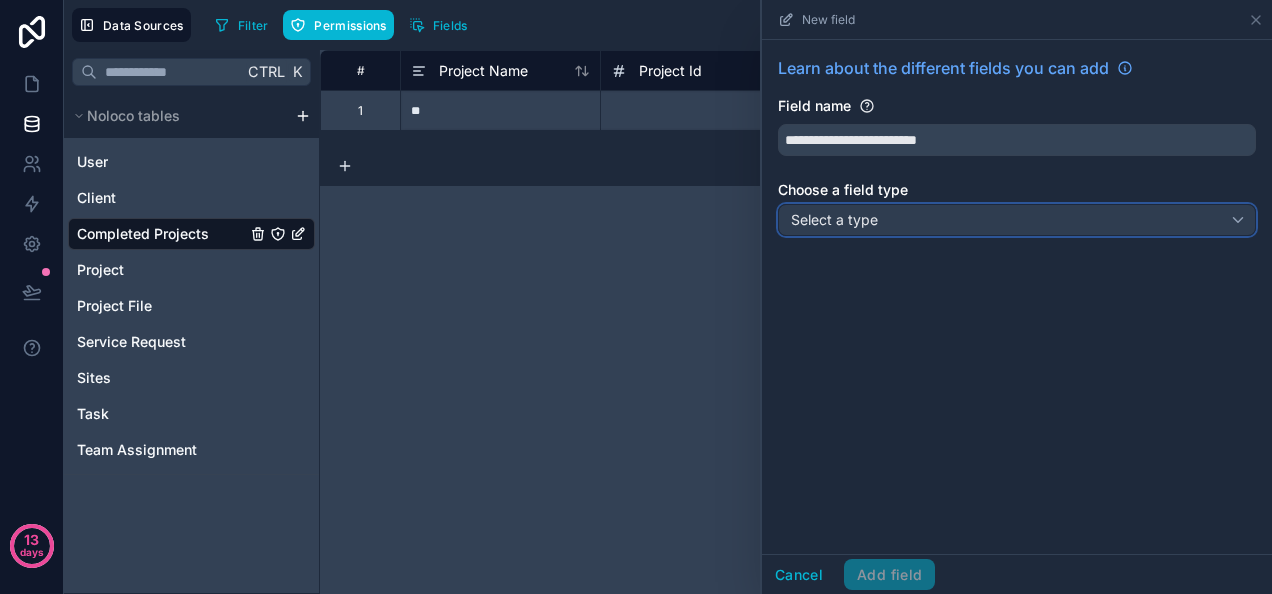 click on "Select a type" at bounding box center [1017, 220] 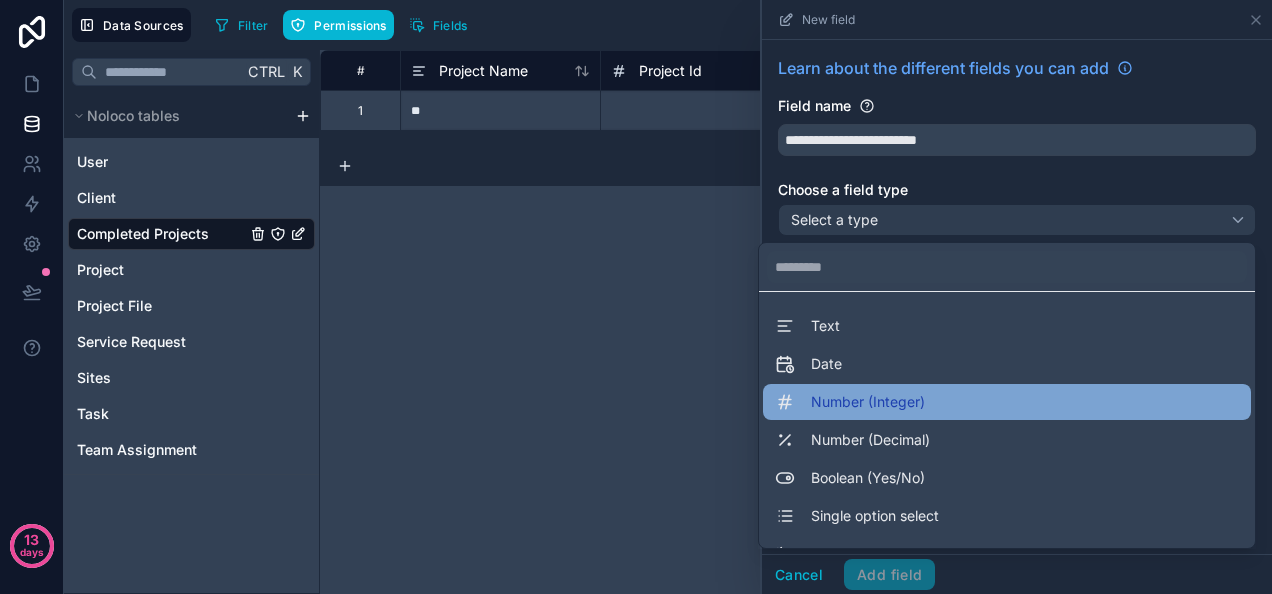 click on "Number (Integer)" at bounding box center [850, 402] 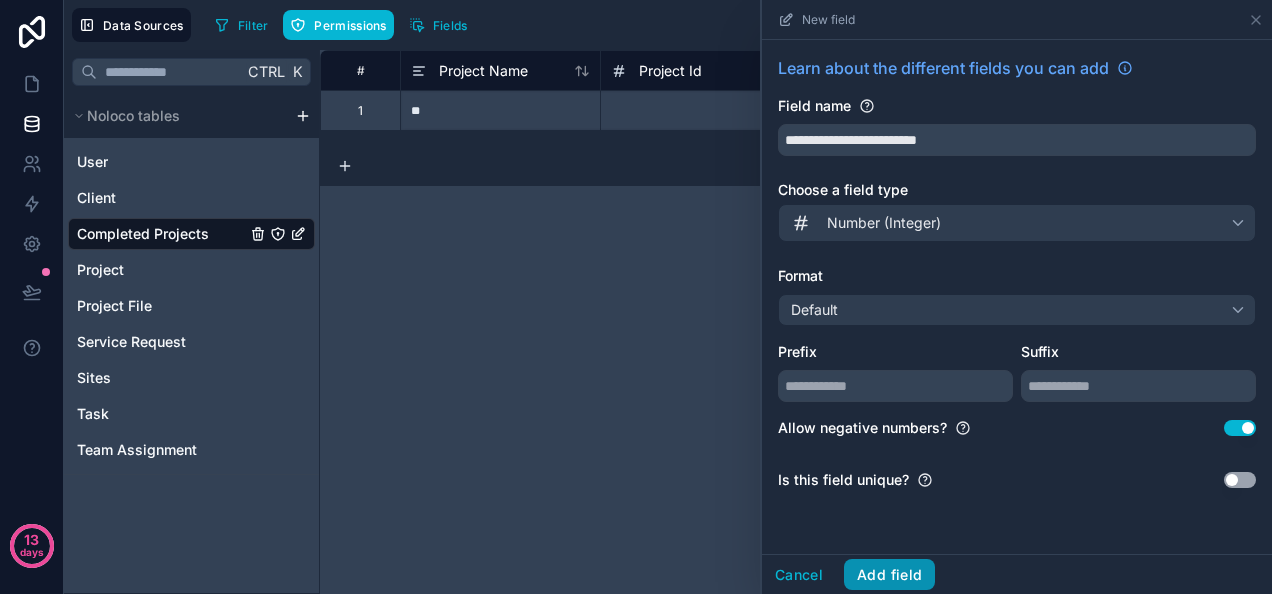 click on "Add field" at bounding box center [889, 575] 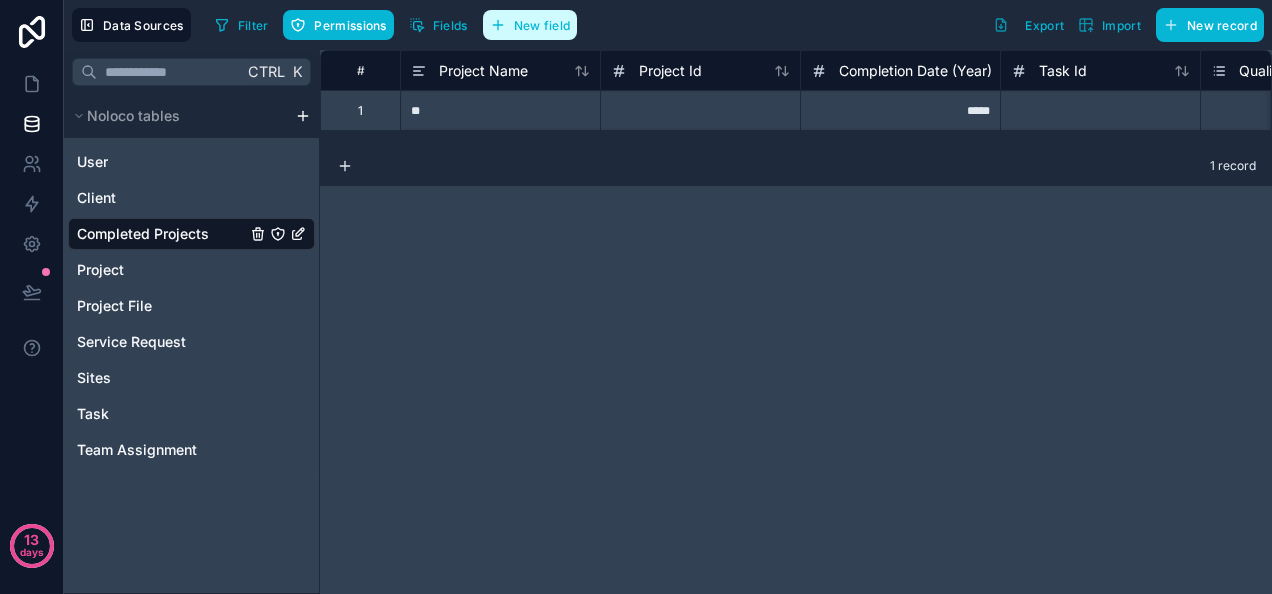 click on "New field" at bounding box center (542, 25) 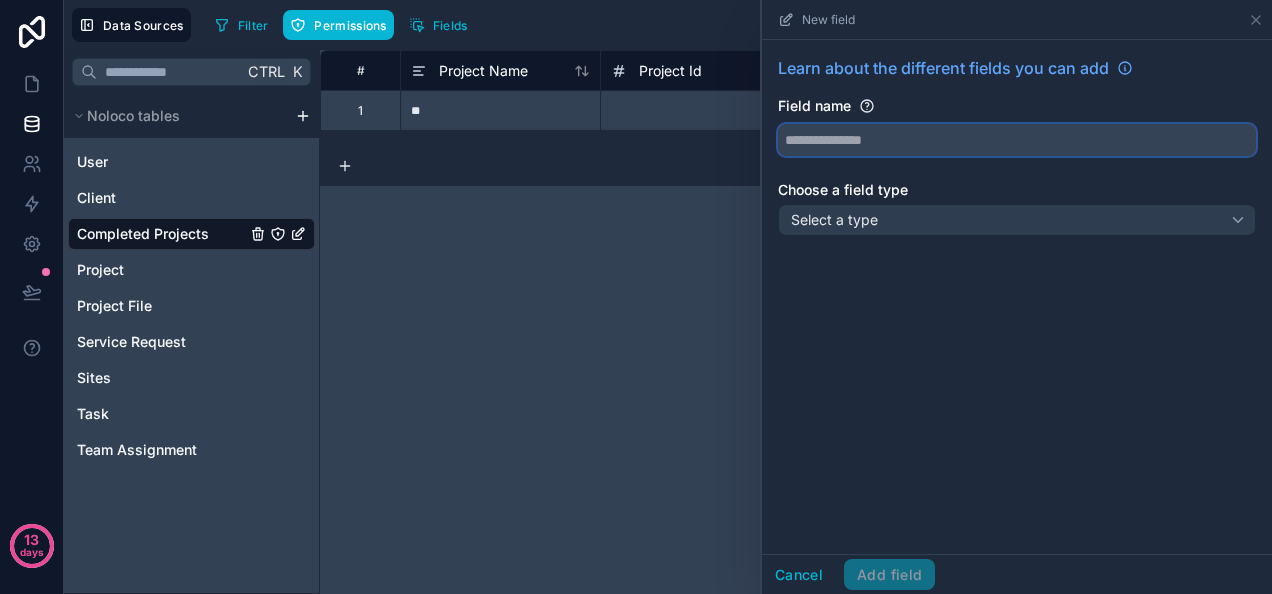 click at bounding box center [1017, 140] 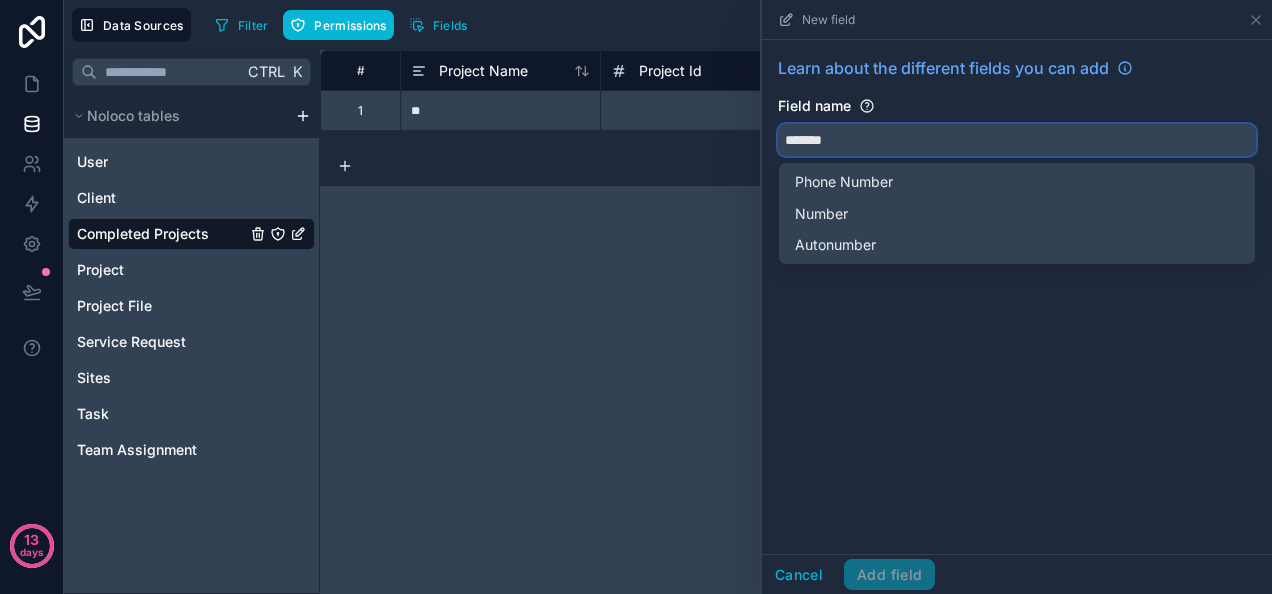 click on "******" at bounding box center [1017, 140] 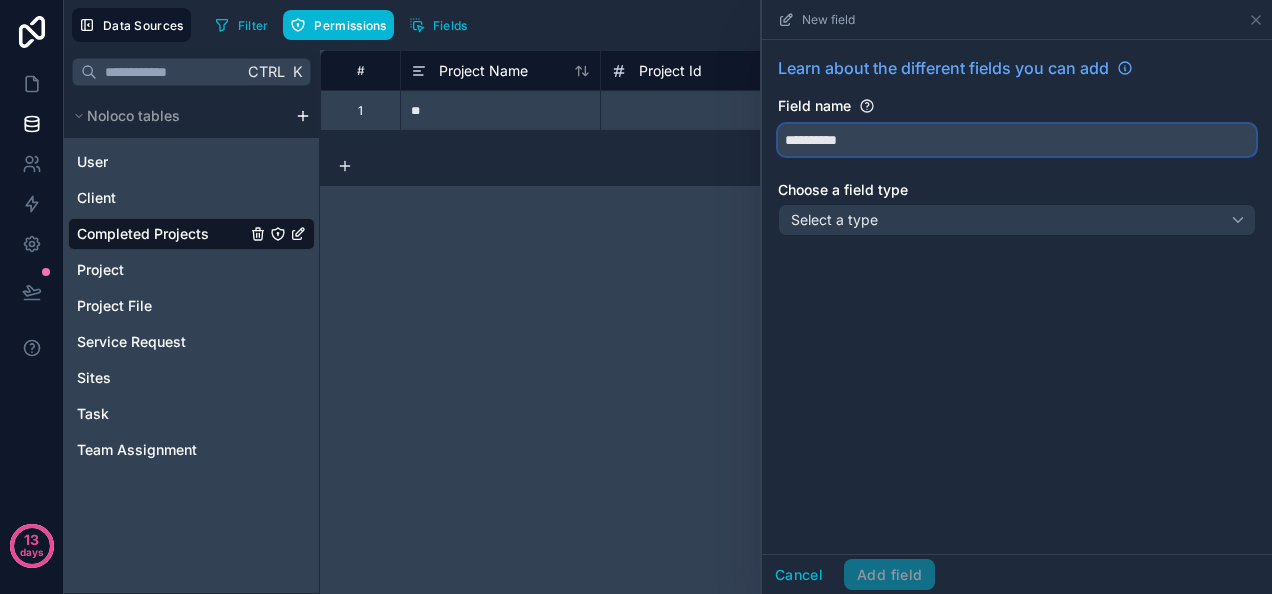 click on "*********" at bounding box center [1017, 140] 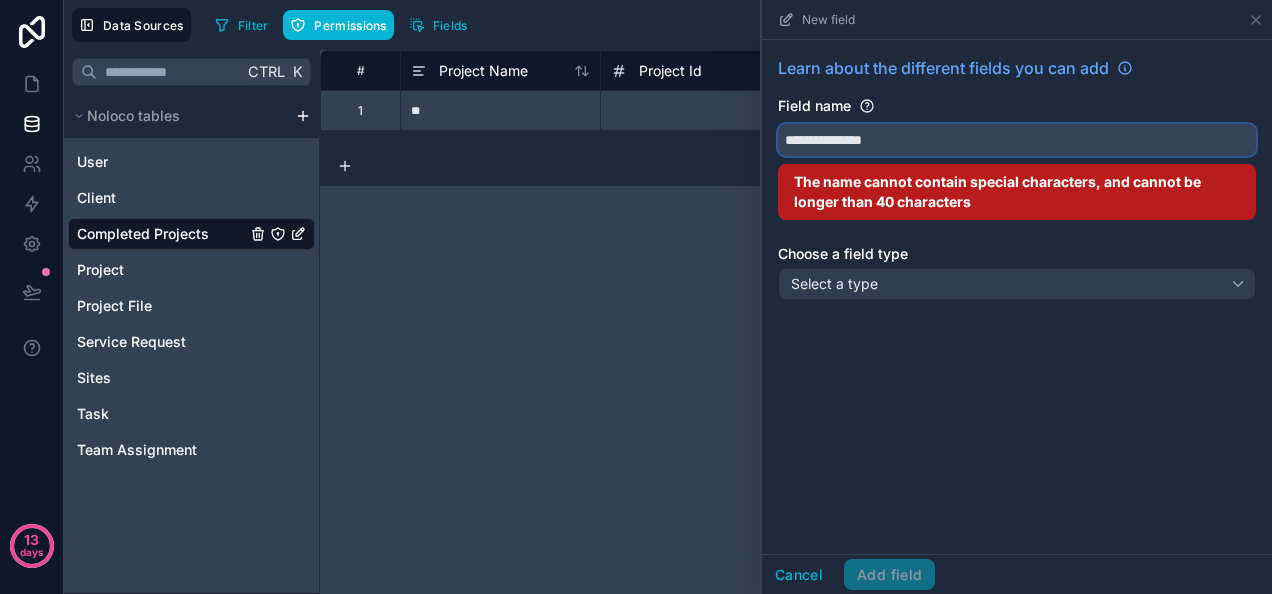click on "**********" at bounding box center [1017, 140] 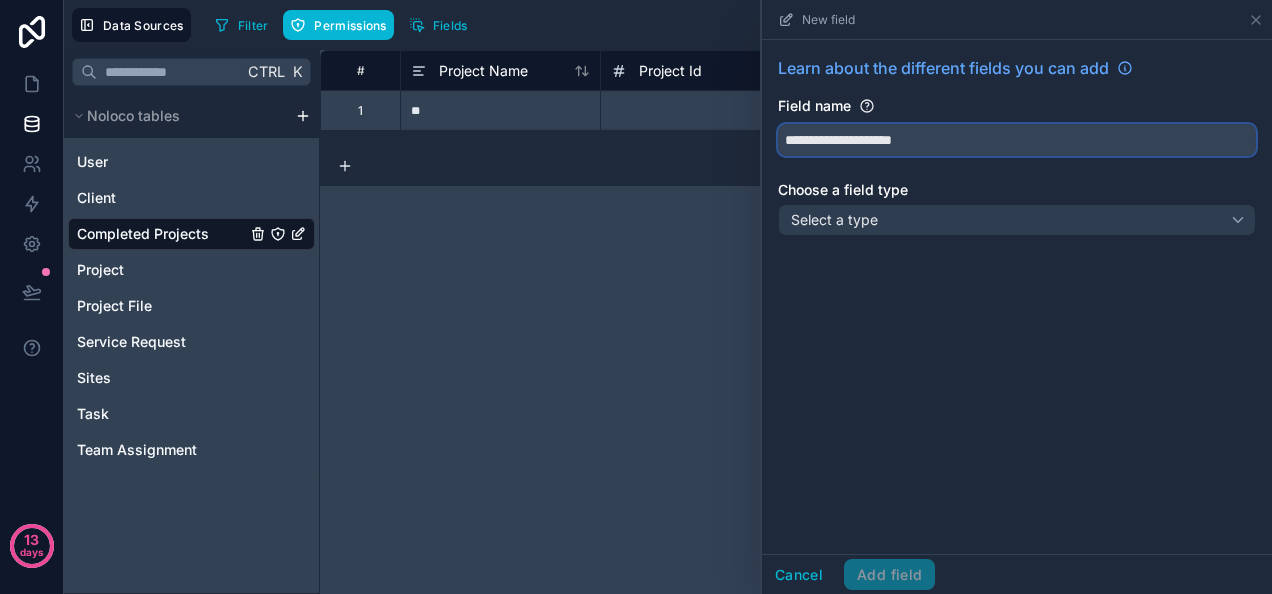 type on "**********" 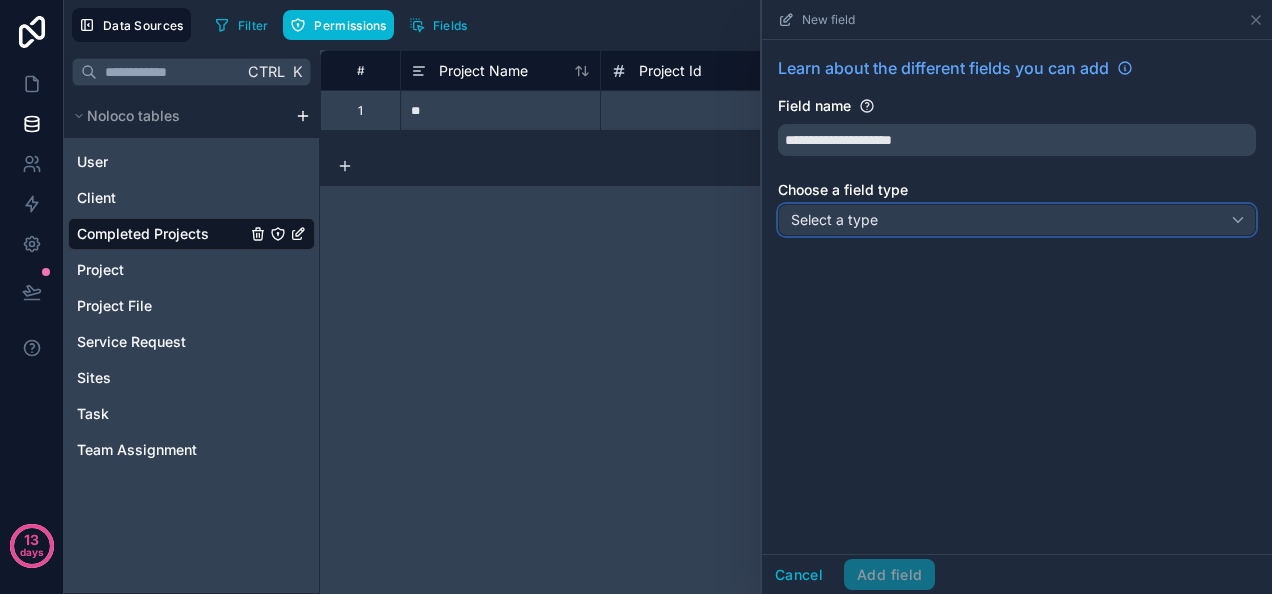 click on "Select a type" at bounding box center (1017, 220) 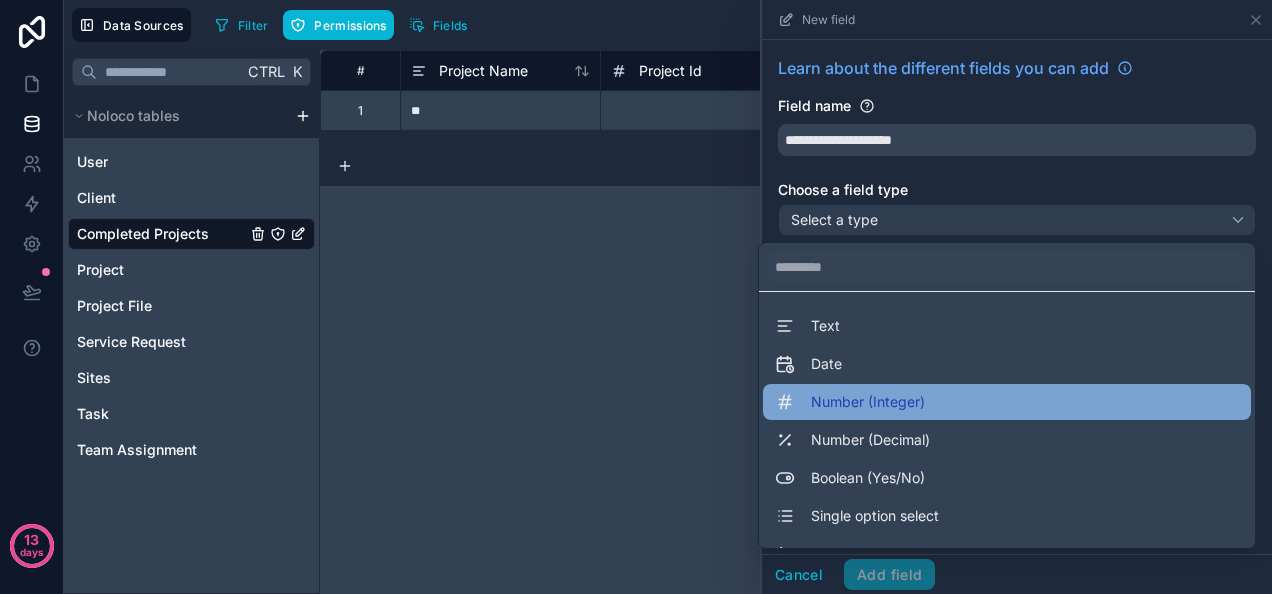 click on "Number (Integer)" at bounding box center [1007, 402] 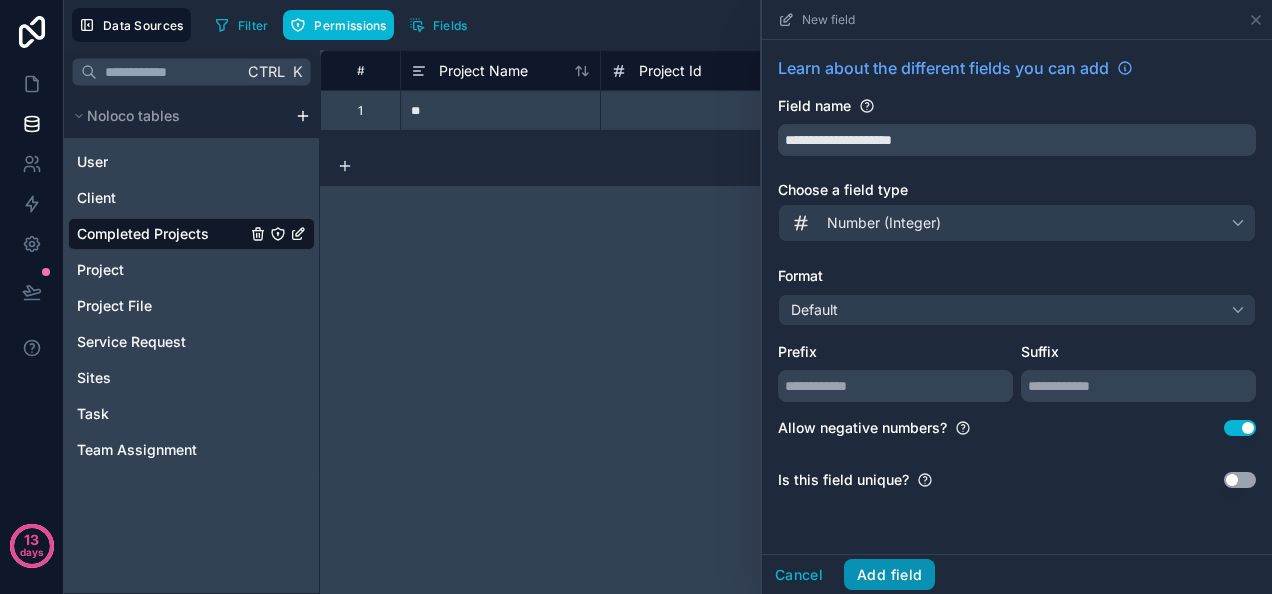 click on "Add field" at bounding box center (889, 575) 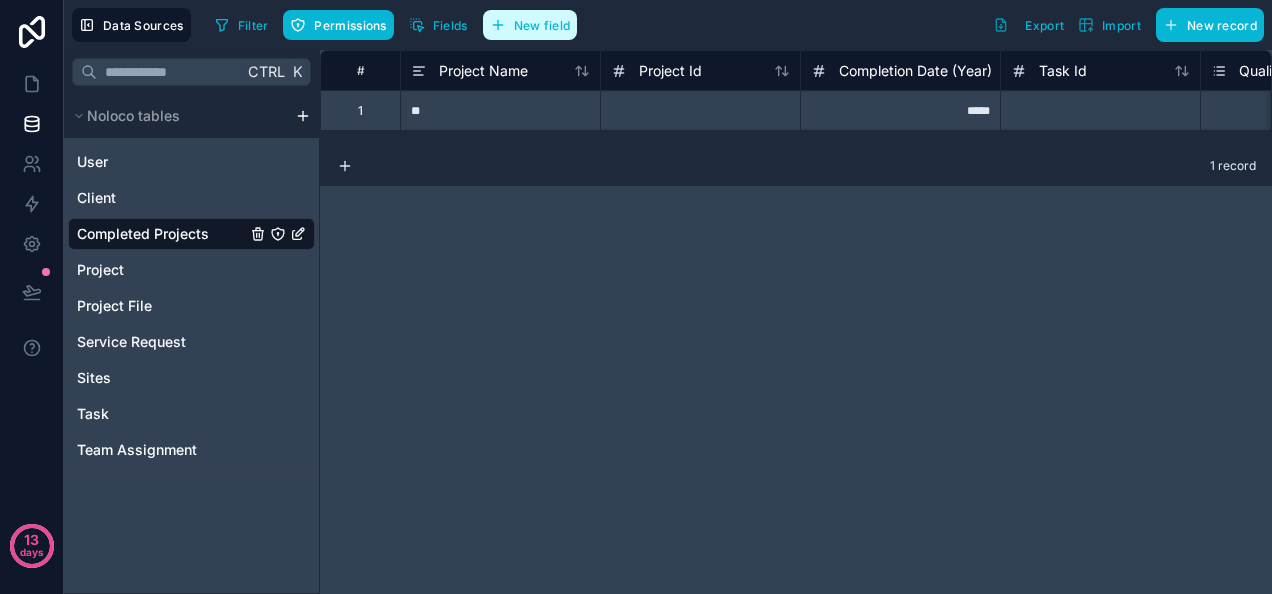 click on "New field" at bounding box center (542, 25) 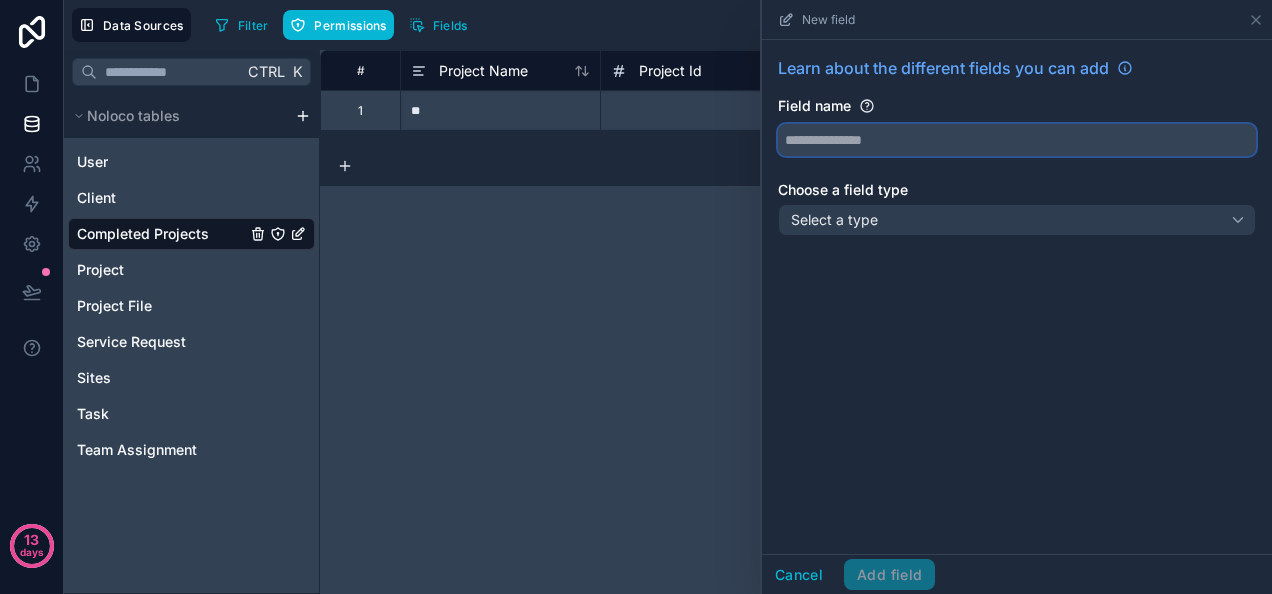 click at bounding box center [1017, 140] 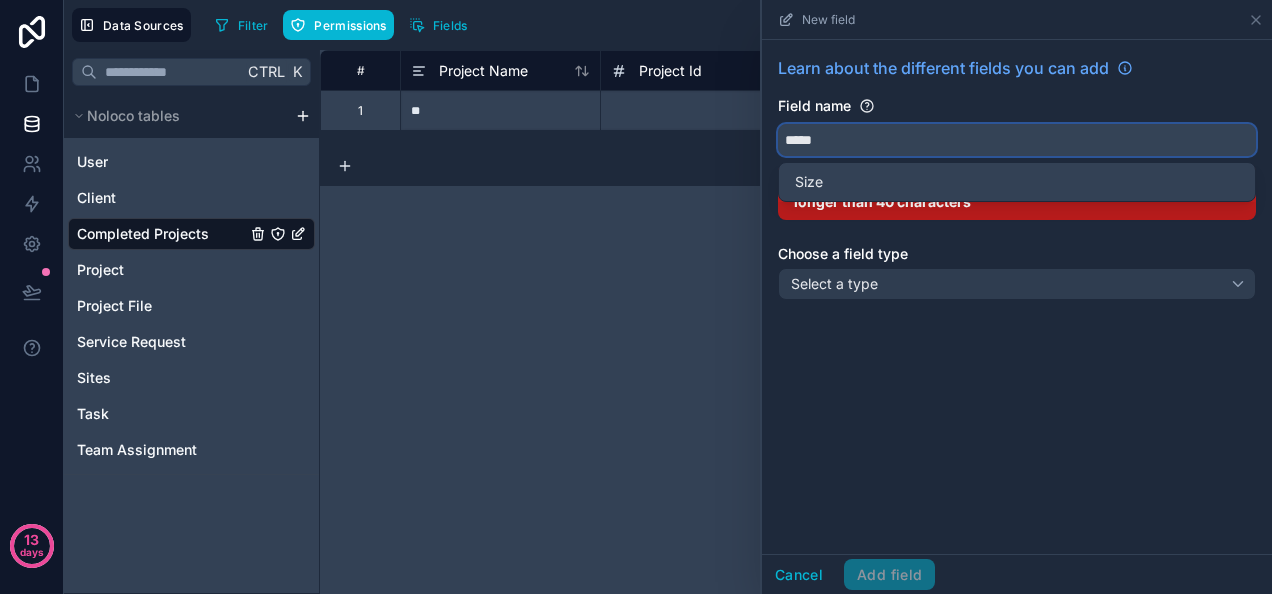 click on "****" at bounding box center [1017, 140] 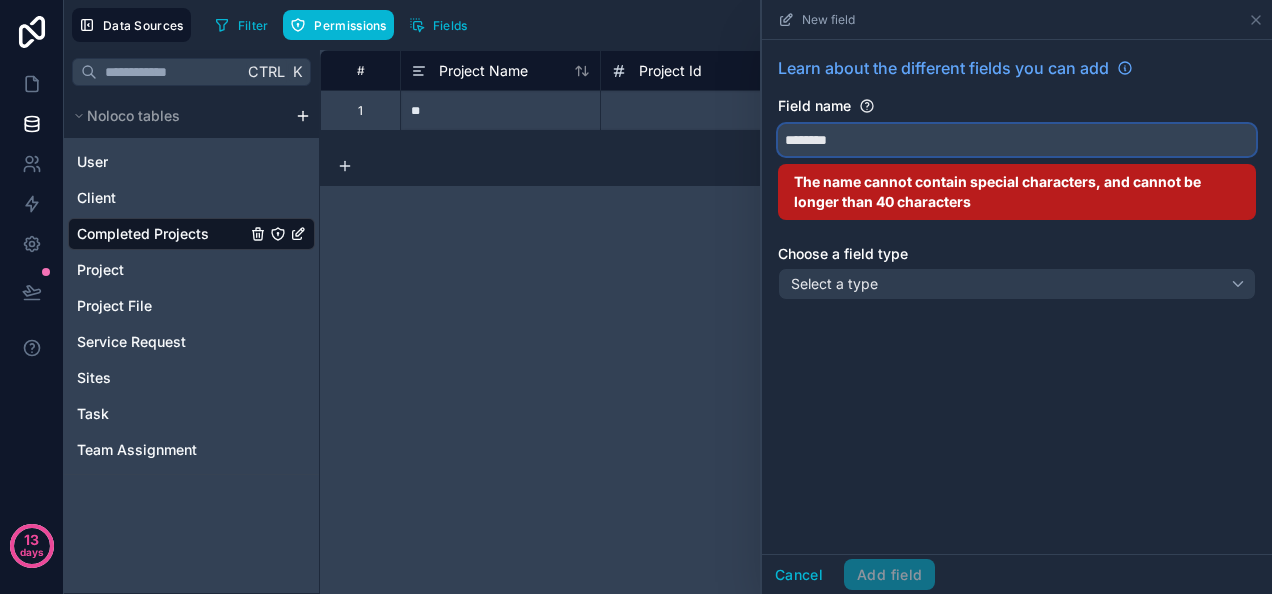 click on "*******" at bounding box center (1017, 140) 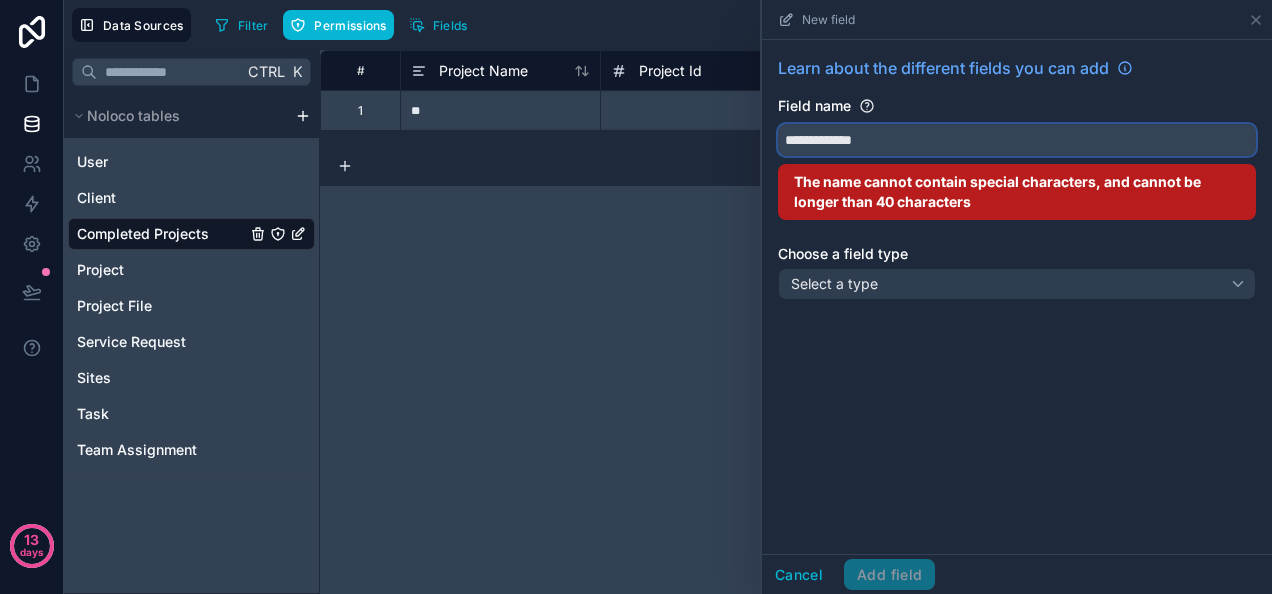 click on "**********" at bounding box center (1017, 140) 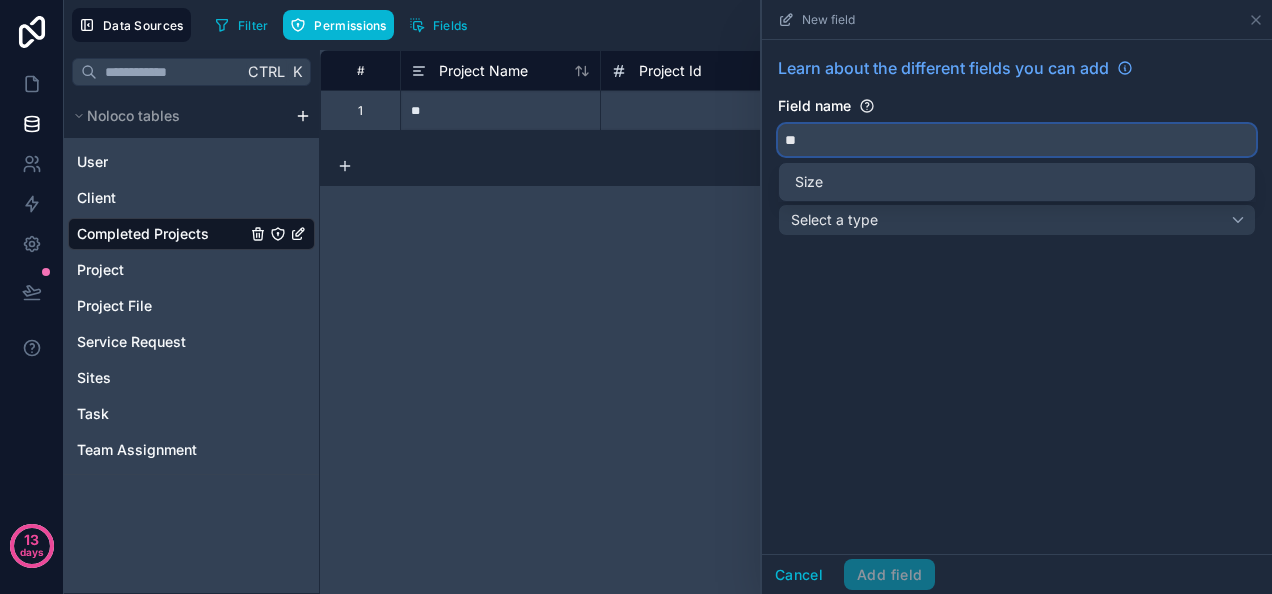type on "*" 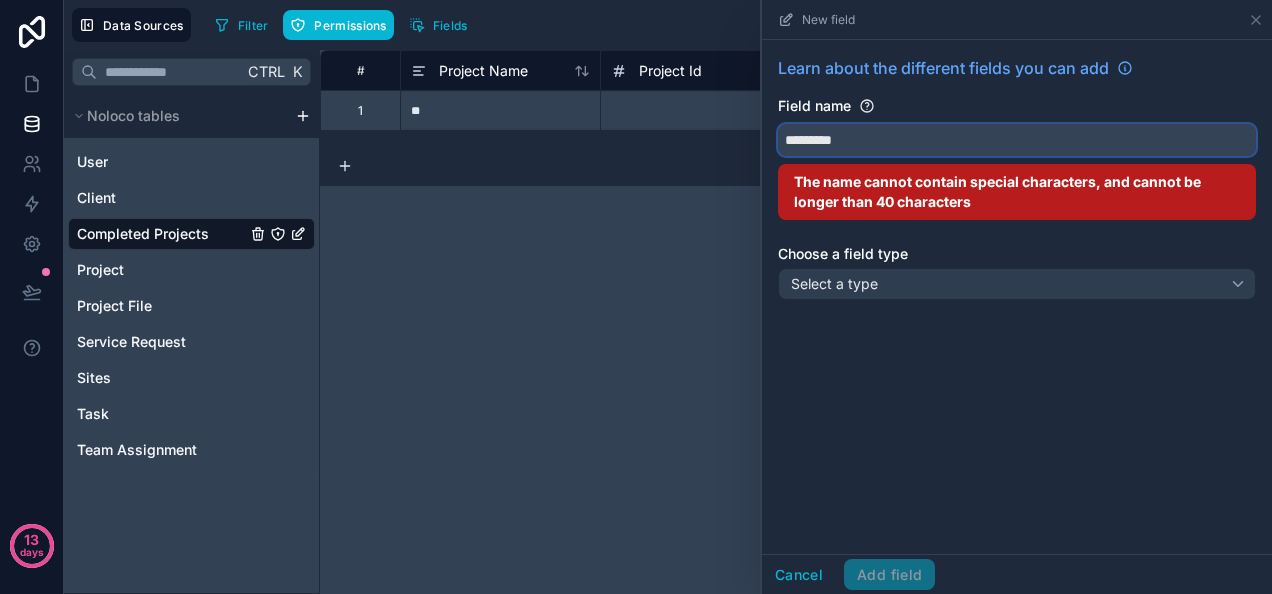 click on "********" at bounding box center (1017, 140) 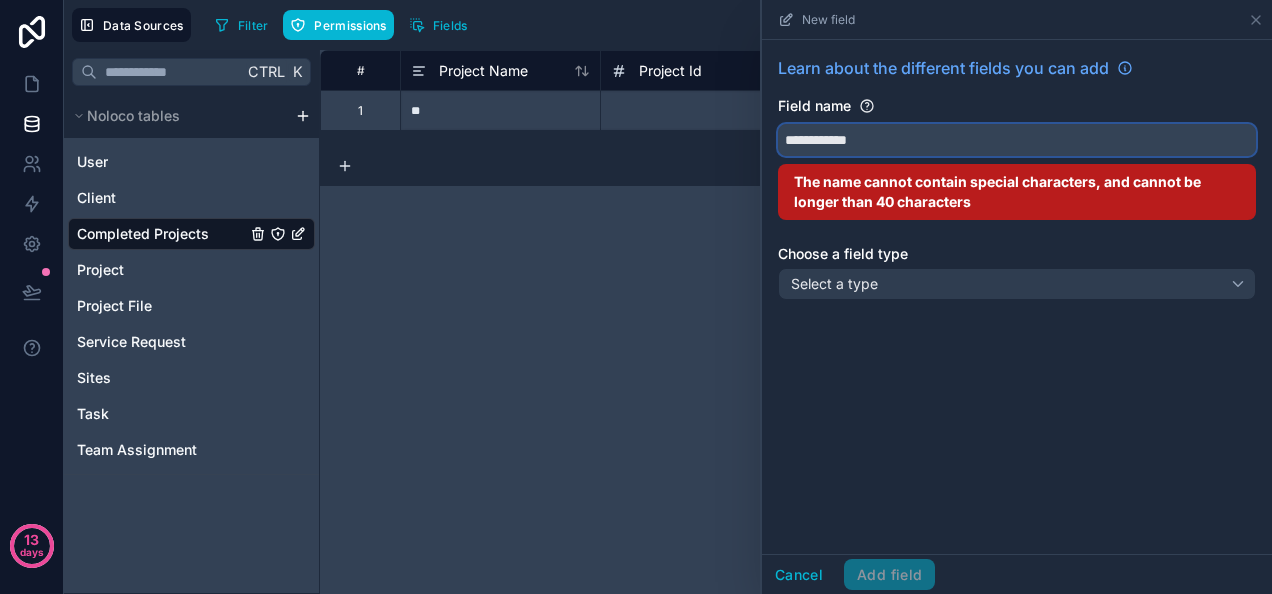 click on "**********" at bounding box center [1017, 140] 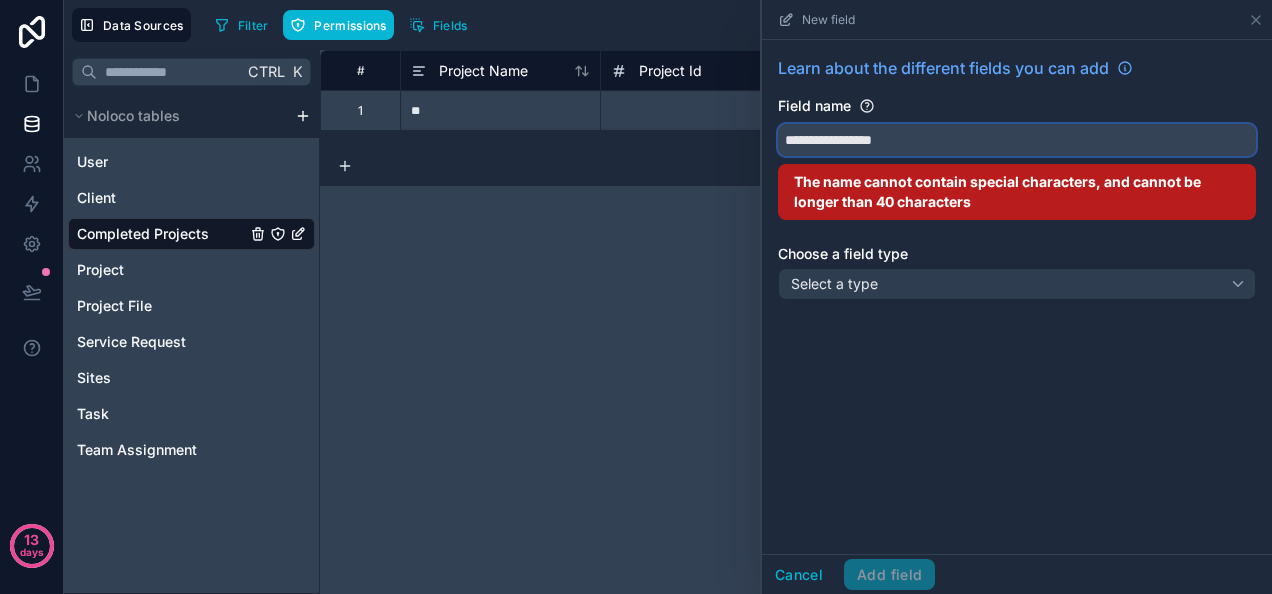 click on "**********" at bounding box center [1017, 140] 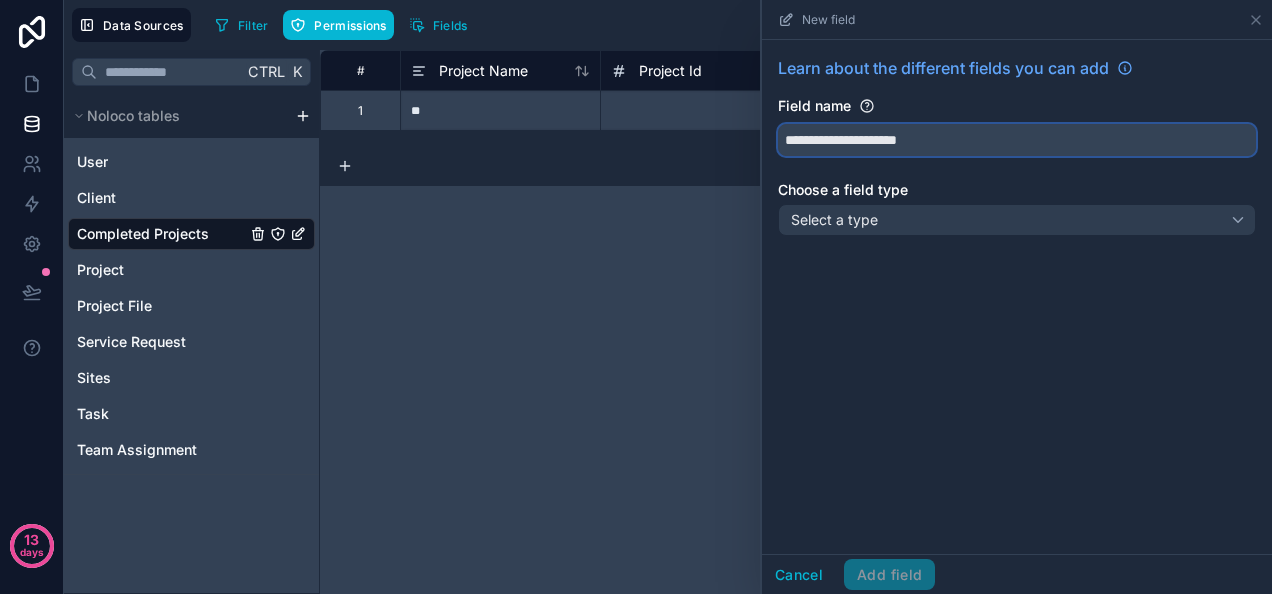 click on "**********" at bounding box center [1017, 140] 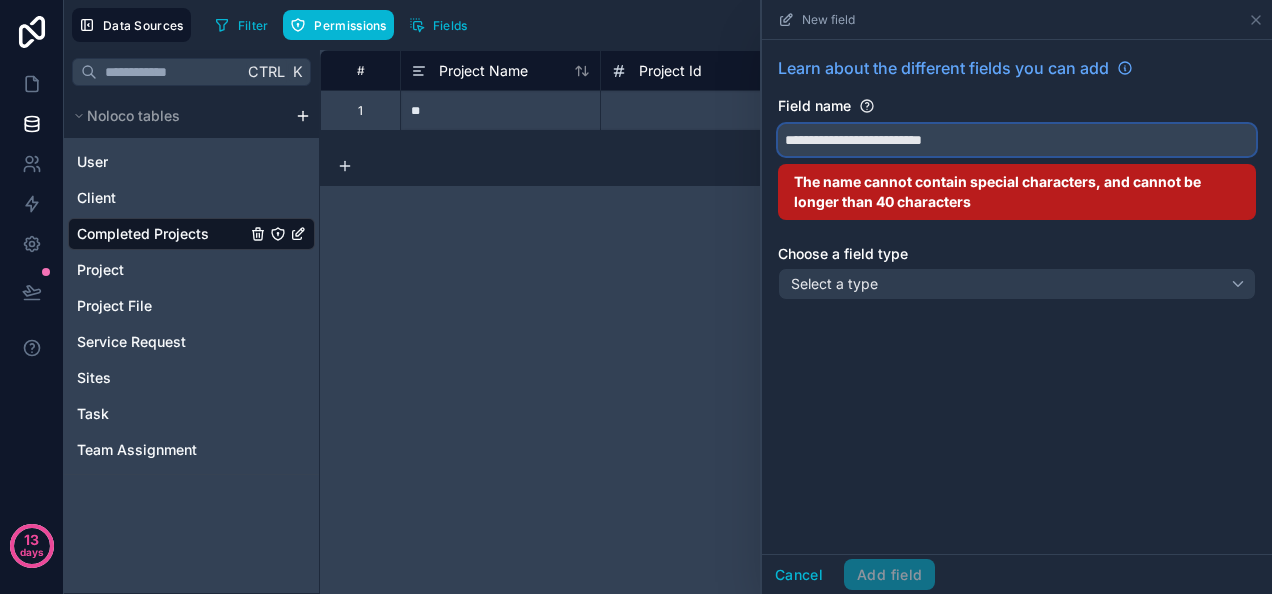 click on "**********" at bounding box center [1017, 140] 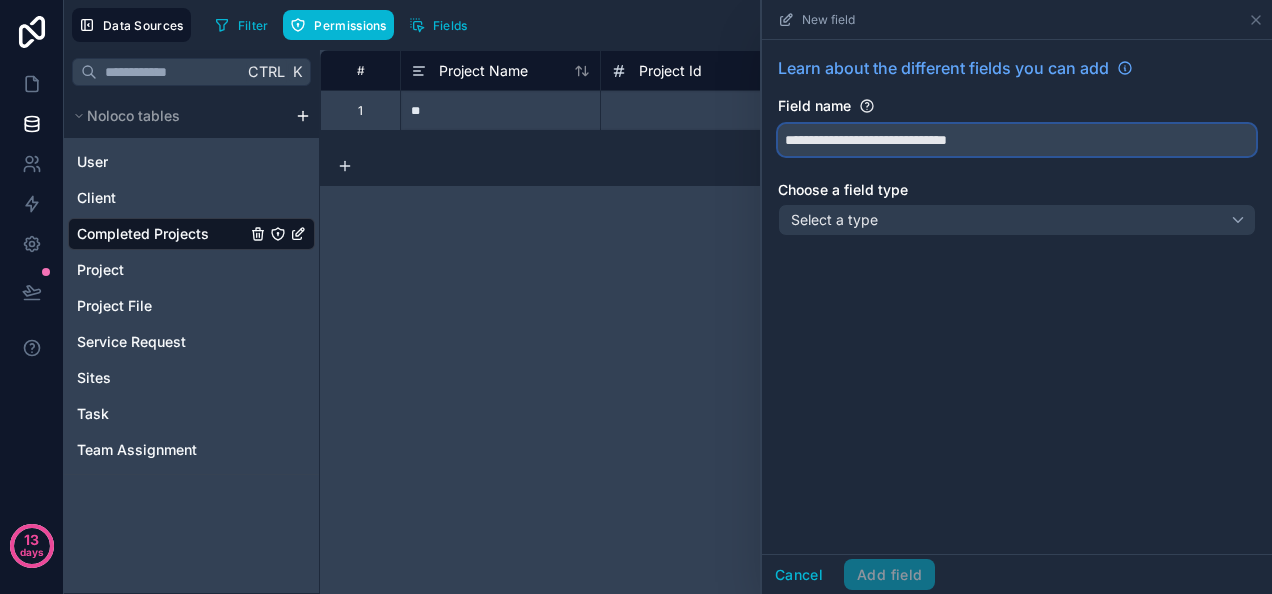 click on "**********" at bounding box center [1017, 140] 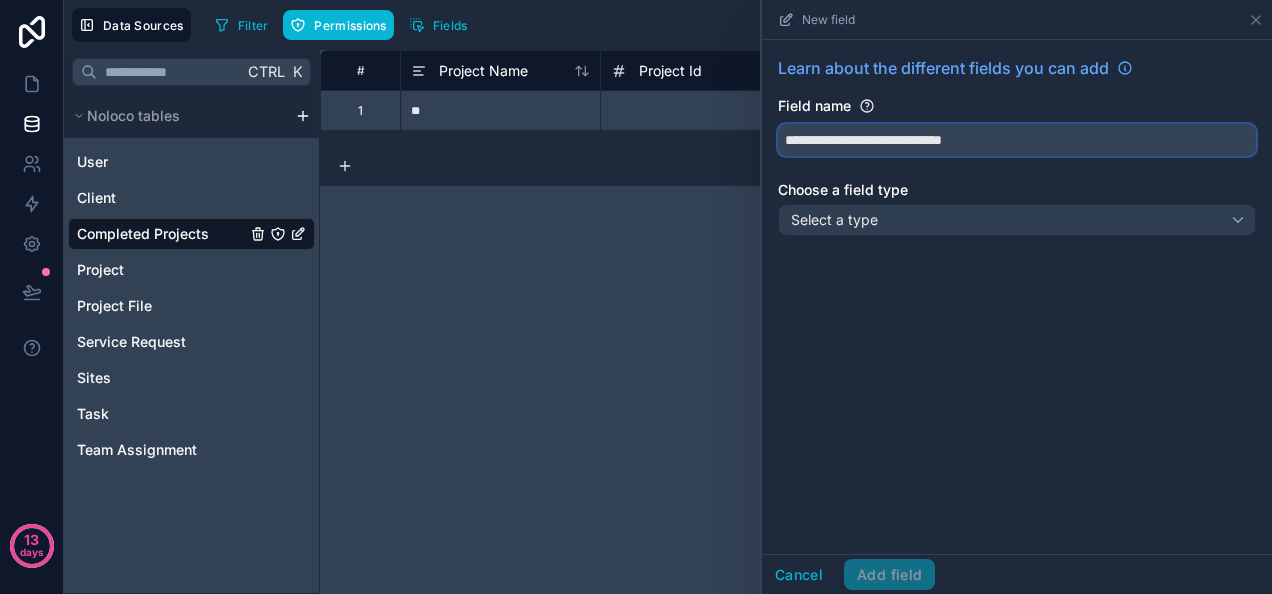 type on "**********" 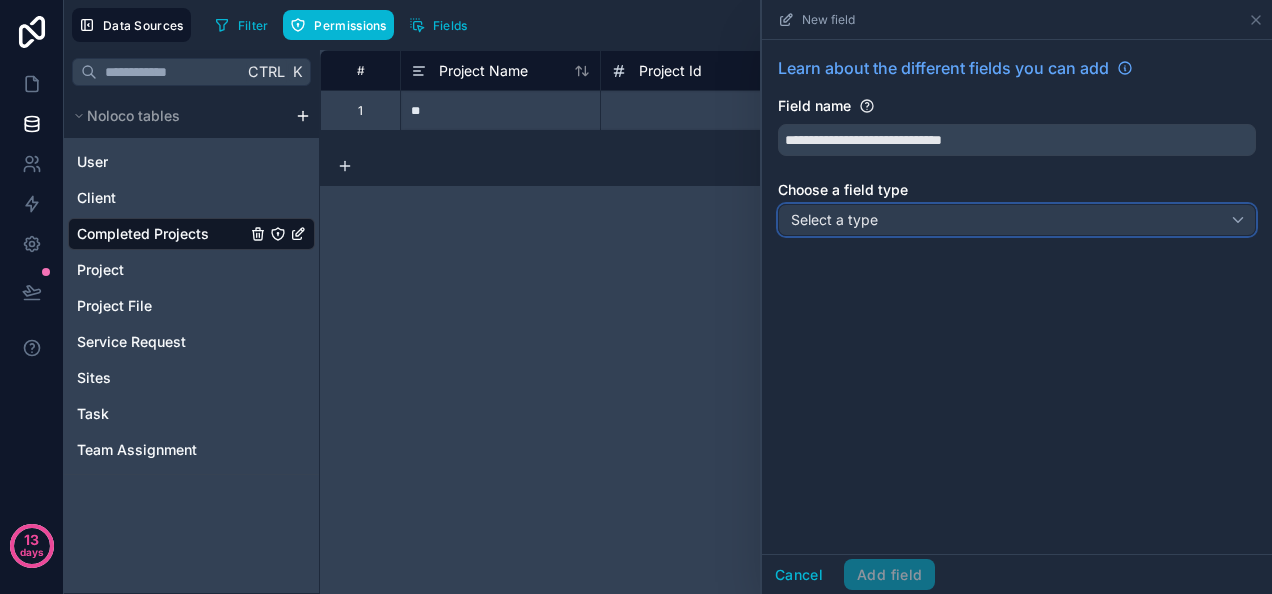 click on "Select a type" at bounding box center (1017, 220) 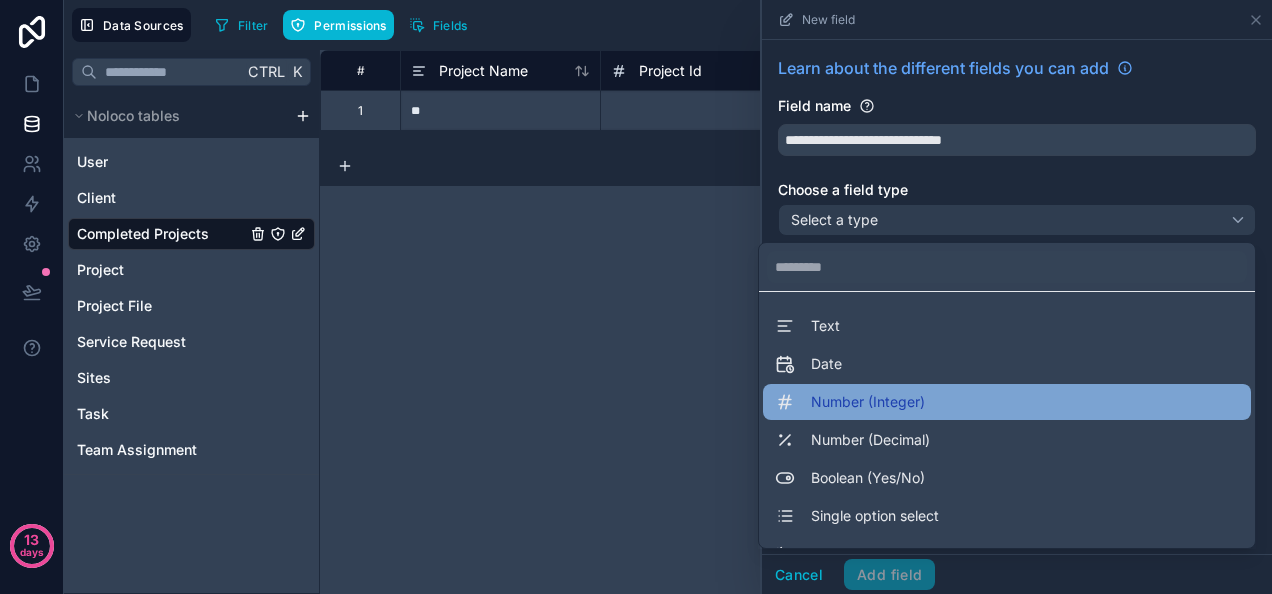 click on "Number (Integer)" at bounding box center (1007, 402) 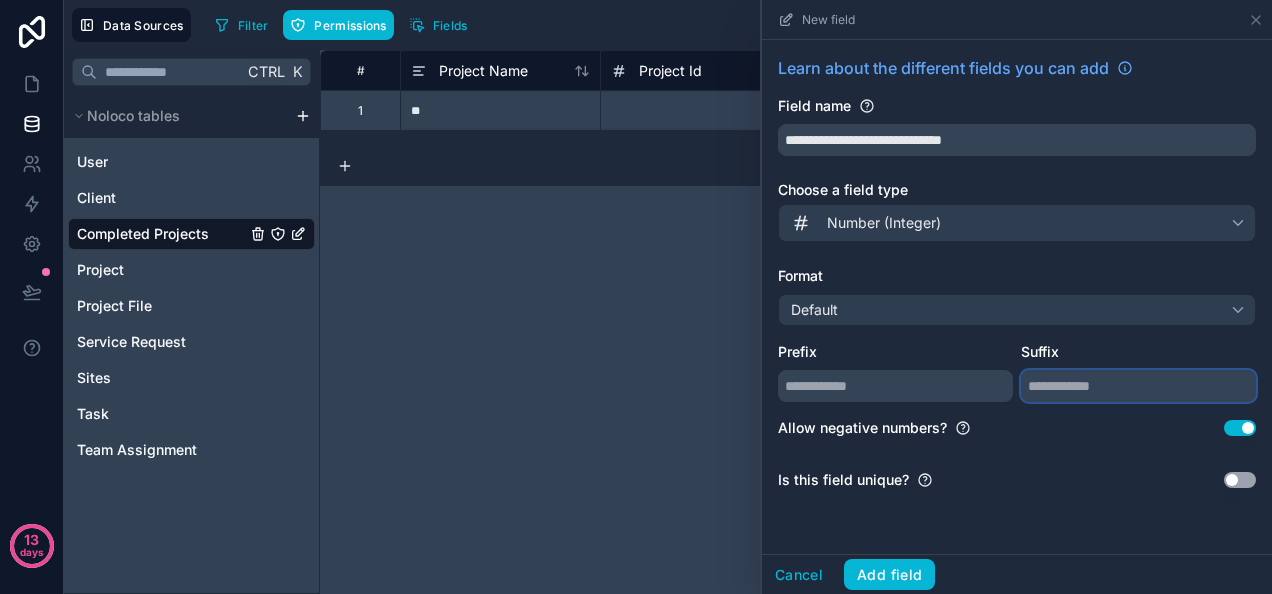 click at bounding box center (1138, 386) 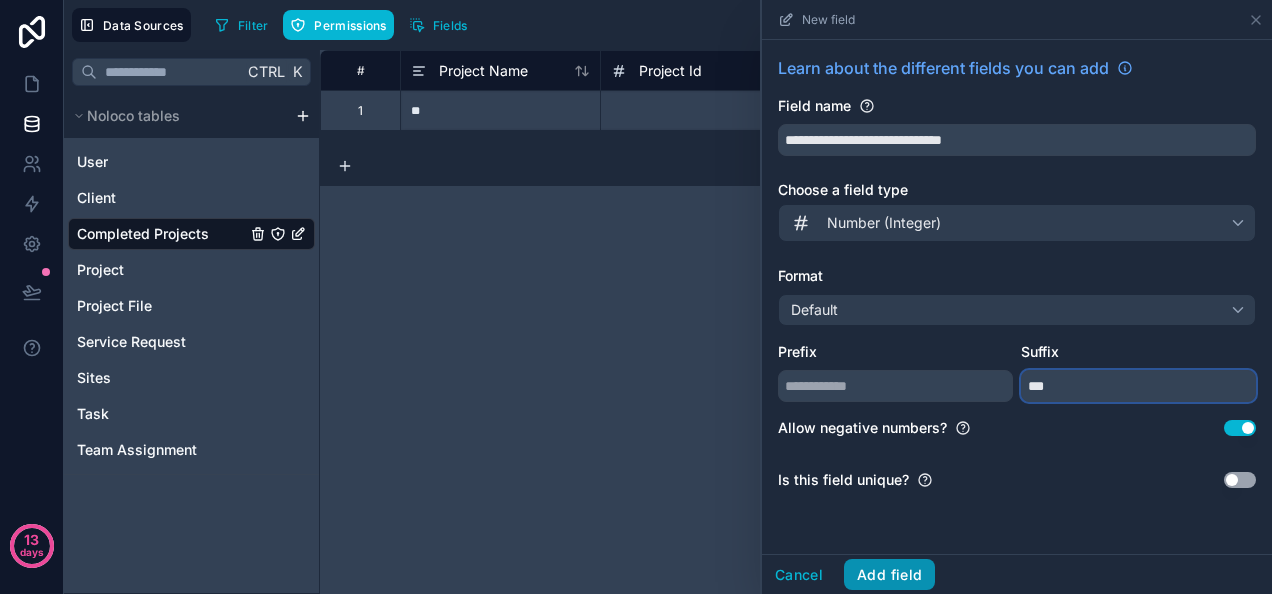 type on "**" 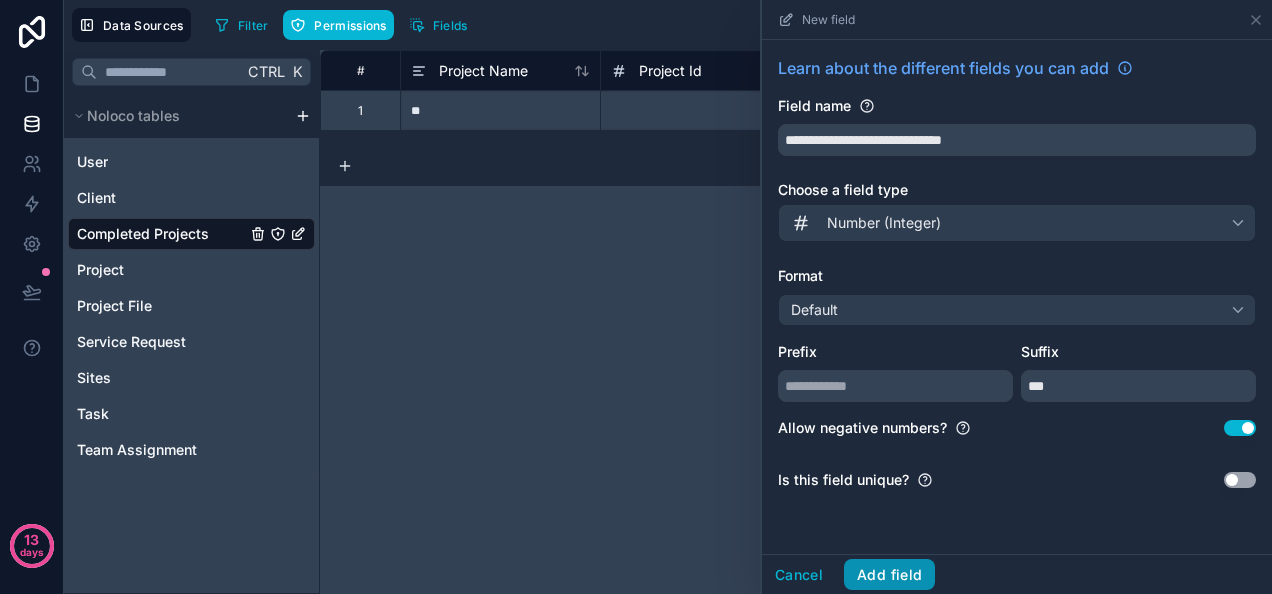 click on "Add field" at bounding box center (889, 575) 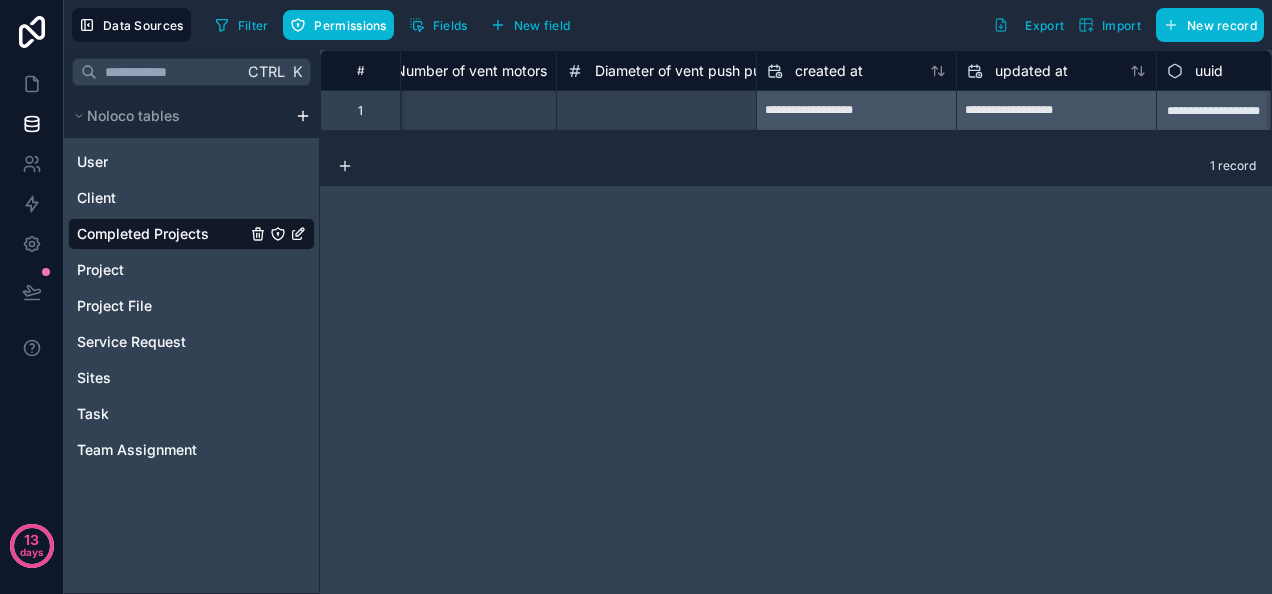 scroll, scrollTop: 0, scrollLeft: 4888, axis: horizontal 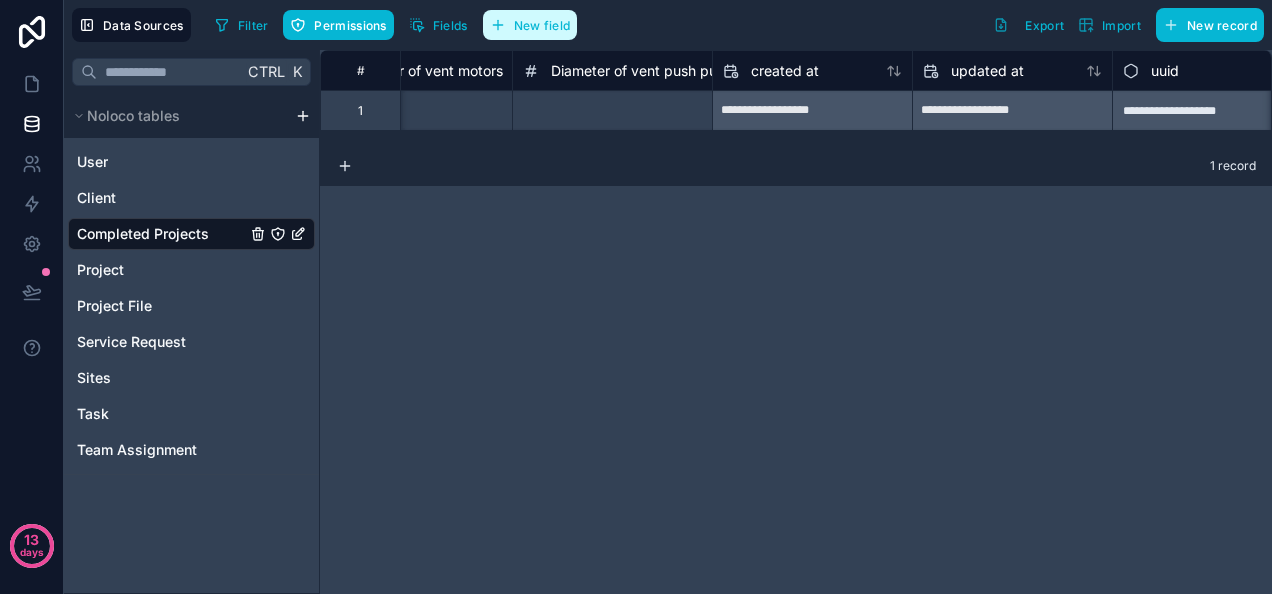 click on "New field" at bounding box center (542, 25) 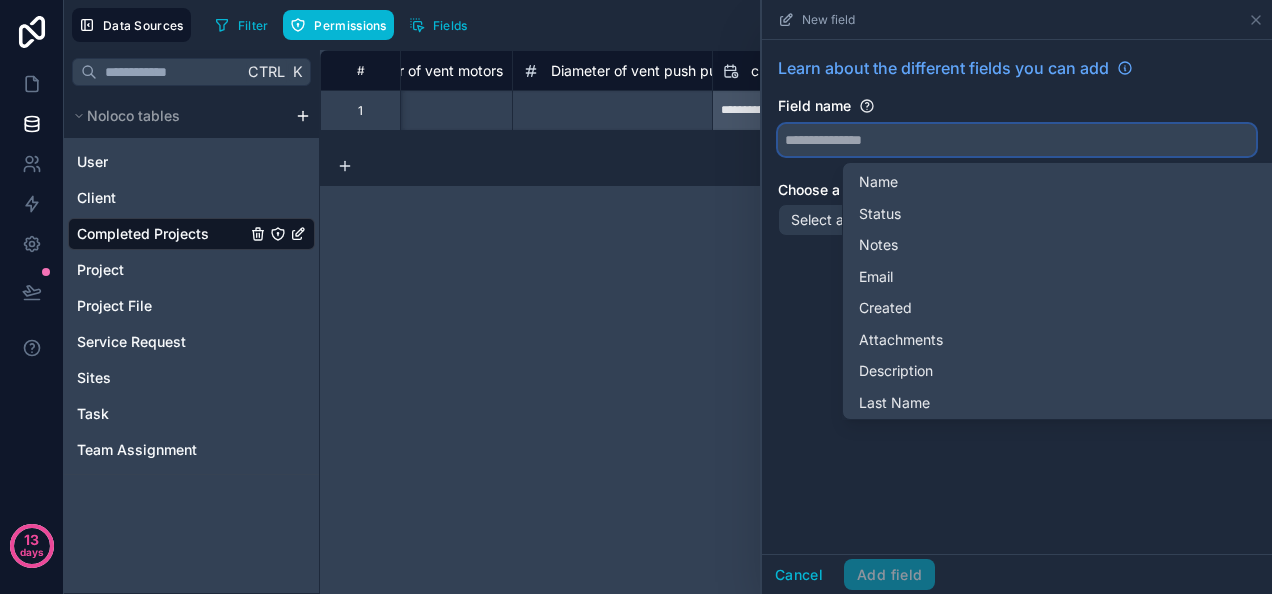click at bounding box center (1017, 140) 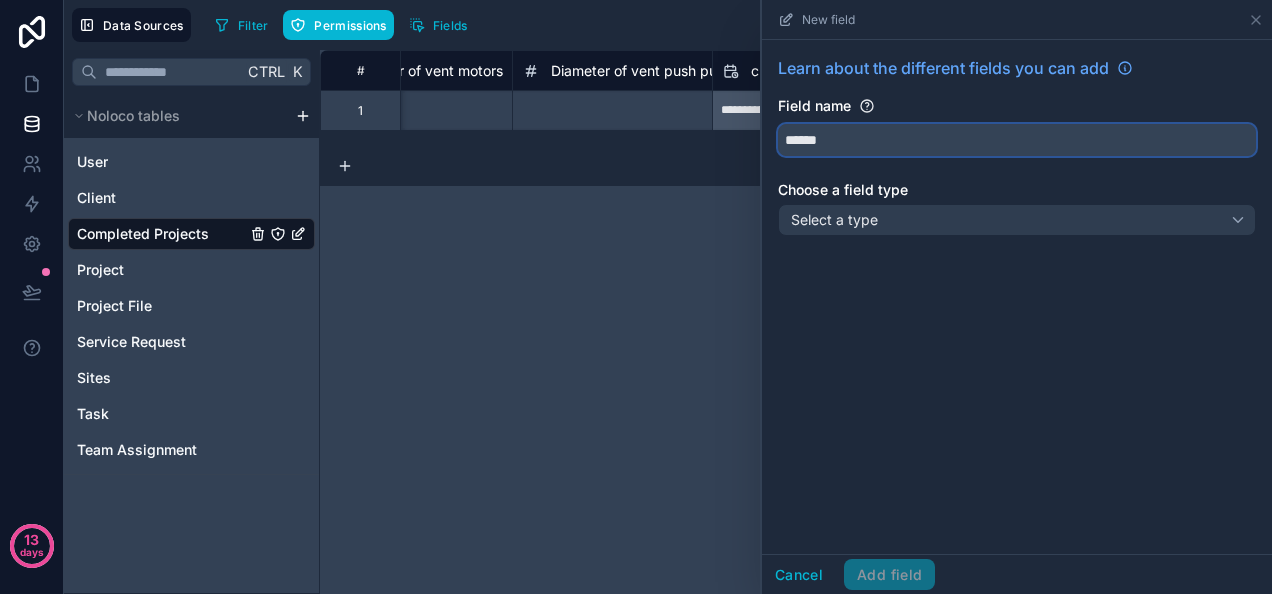 click on "*****" at bounding box center [1017, 140] 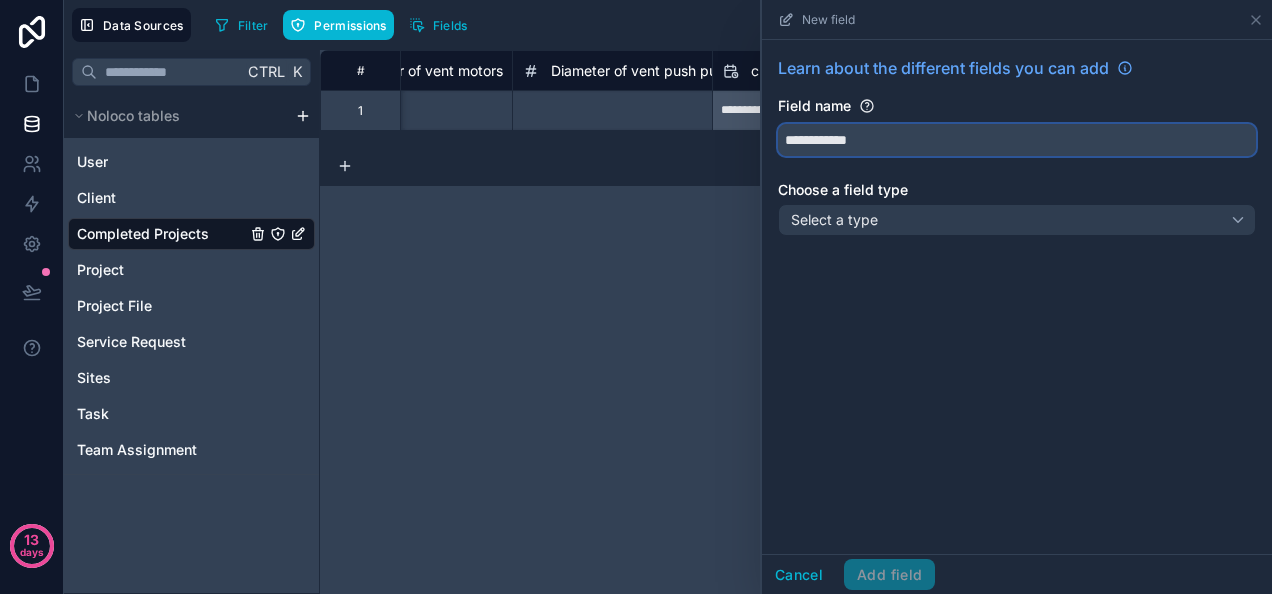 type on "**********" 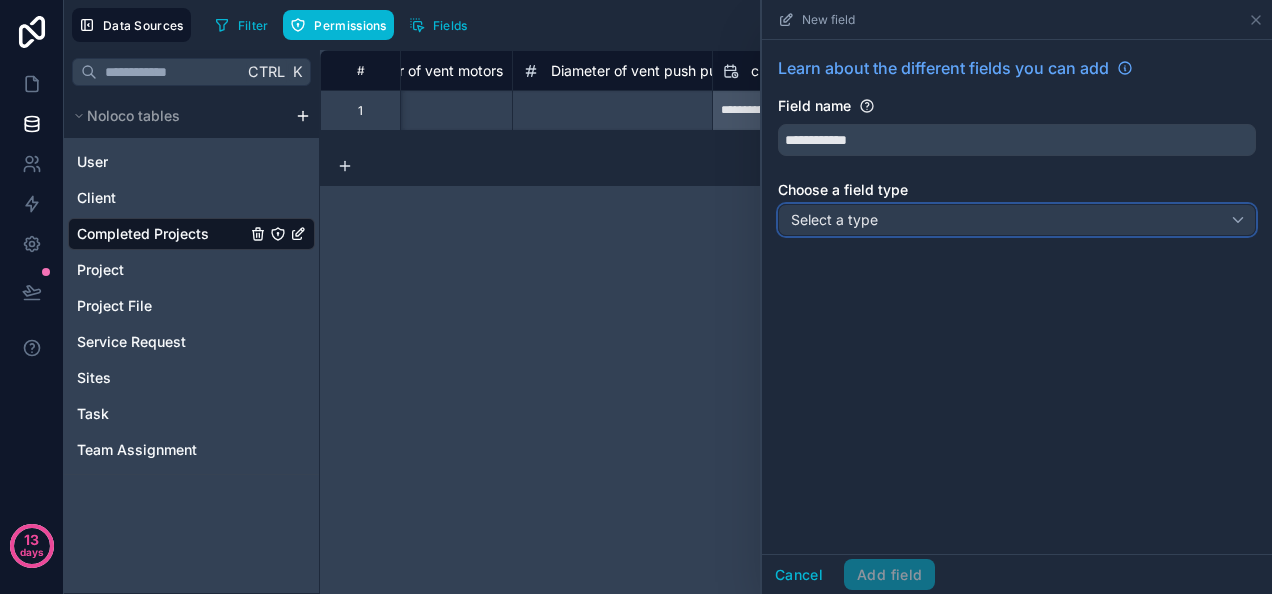 click on "Select a type" at bounding box center [1017, 220] 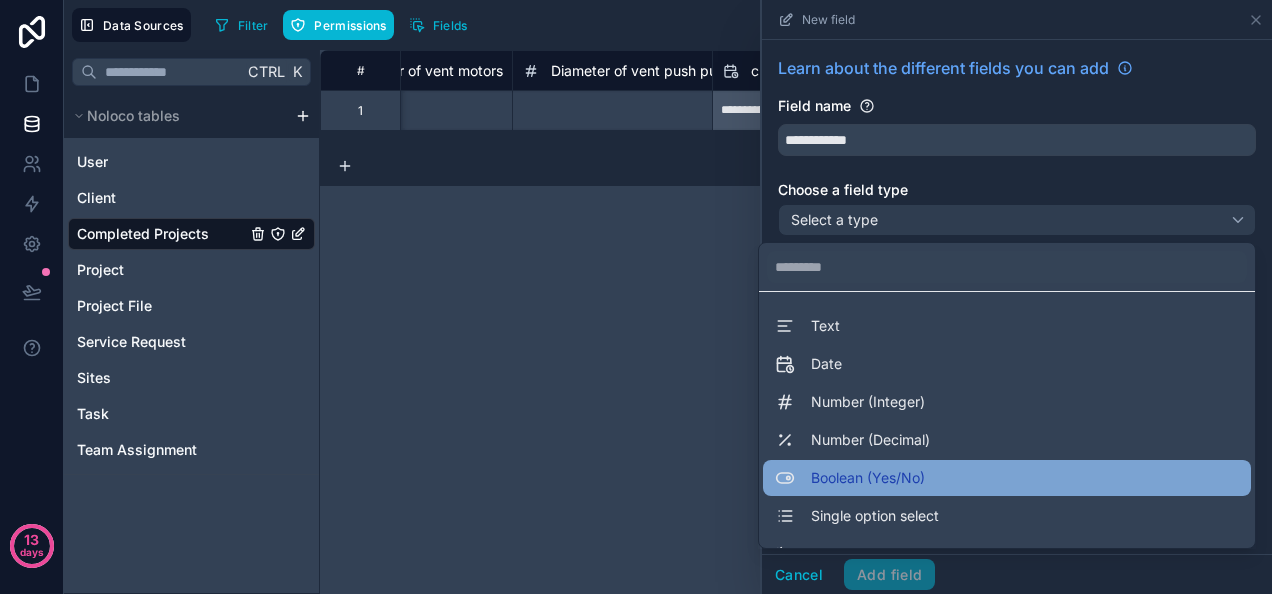 click on "Boolean (Yes/No)" at bounding box center (1007, 478) 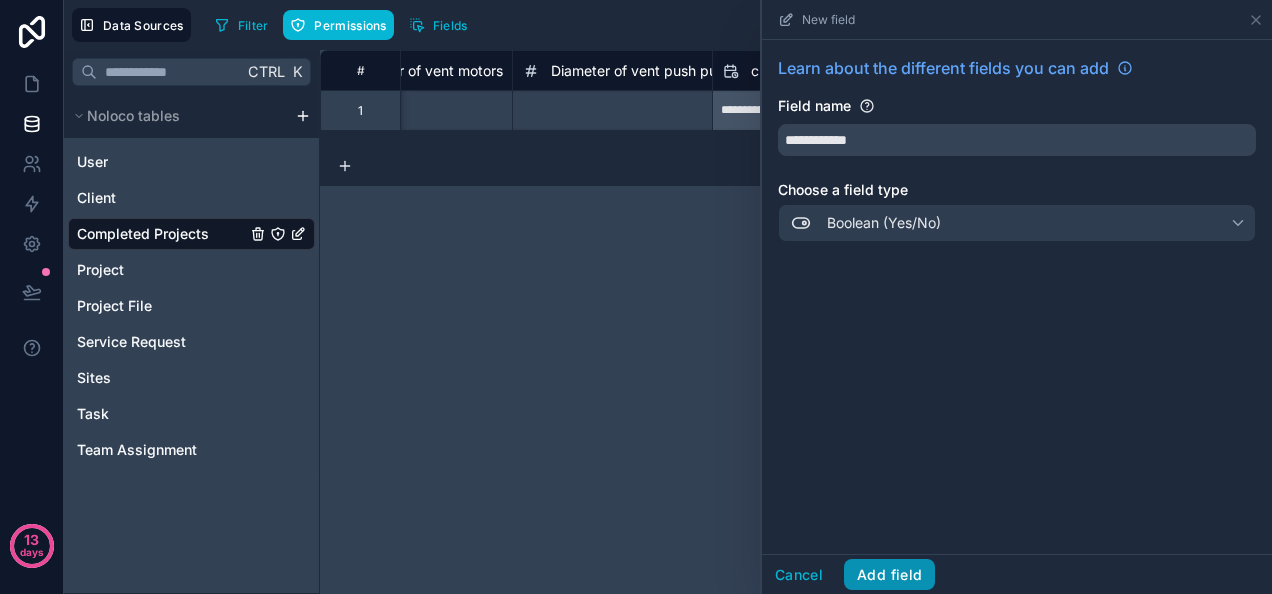 click on "Add field" at bounding box center [889, 575] 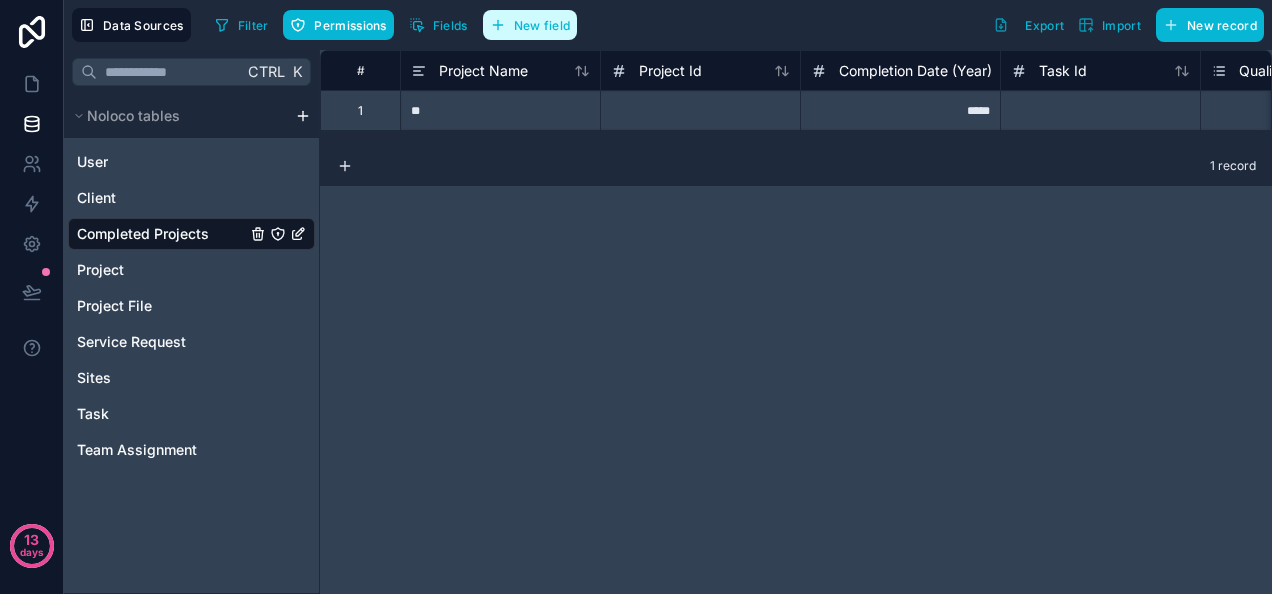 click on "New field" at bounding box center [542, 25] 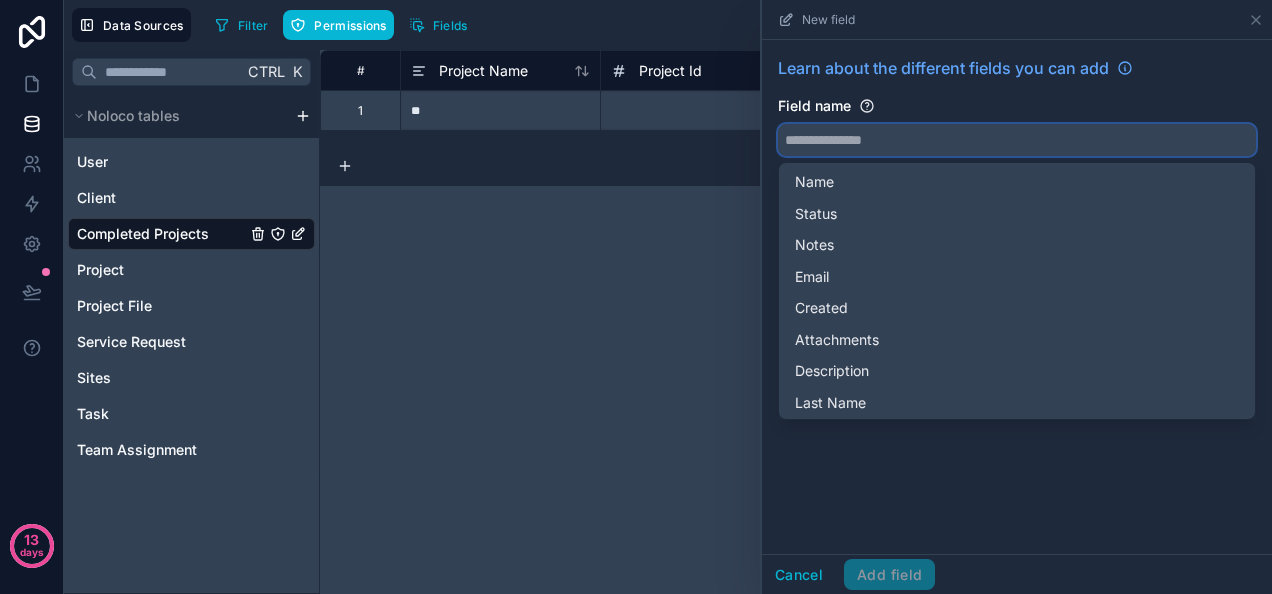 click at bounding box center [1017, 140] 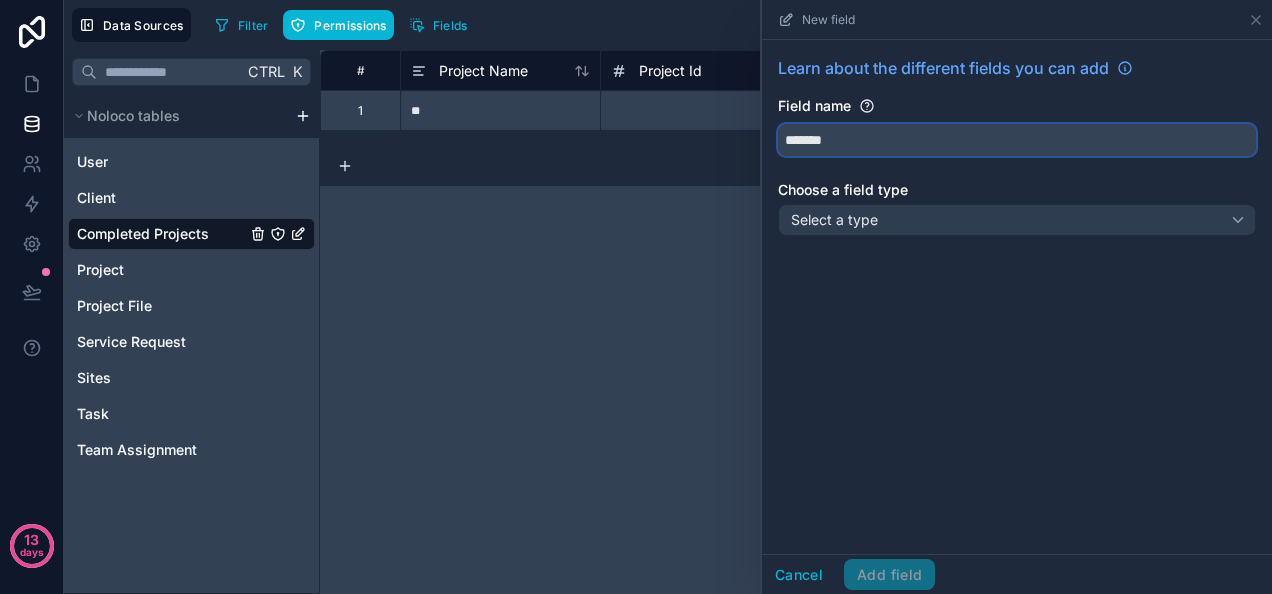 click on "******" at bounding box center (1017, 140) 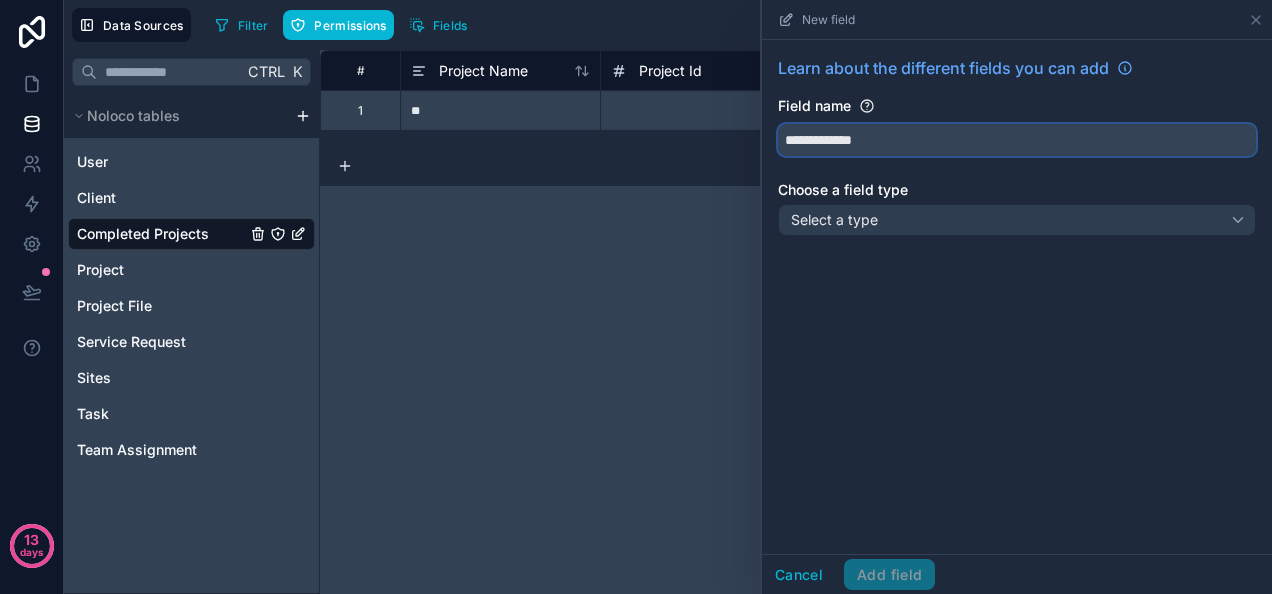 type on "**********" 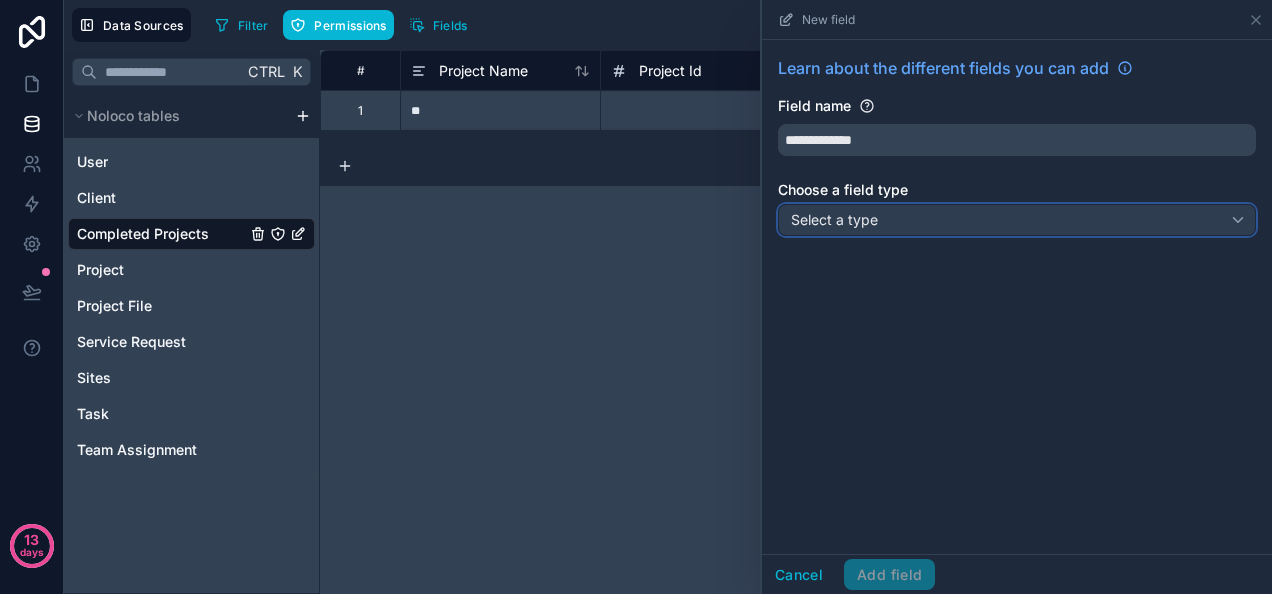 click on "Select a type" at bounding box center (1017, 220) 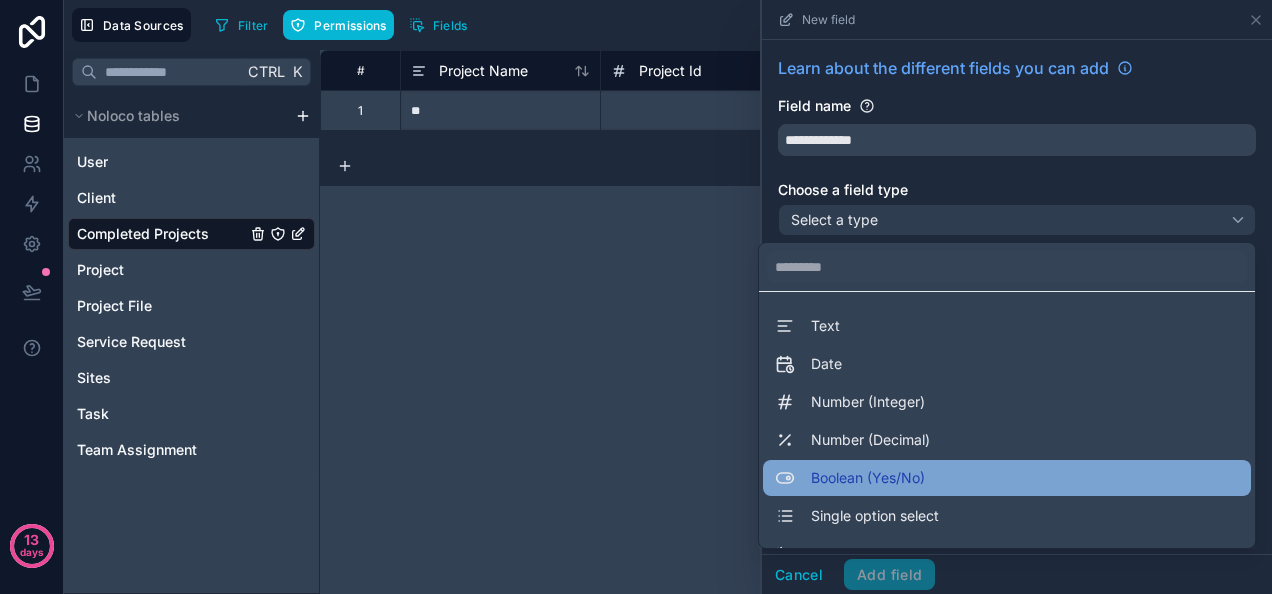 click on "Boolean (Yes/No)" at bounding box center (1007, 478) 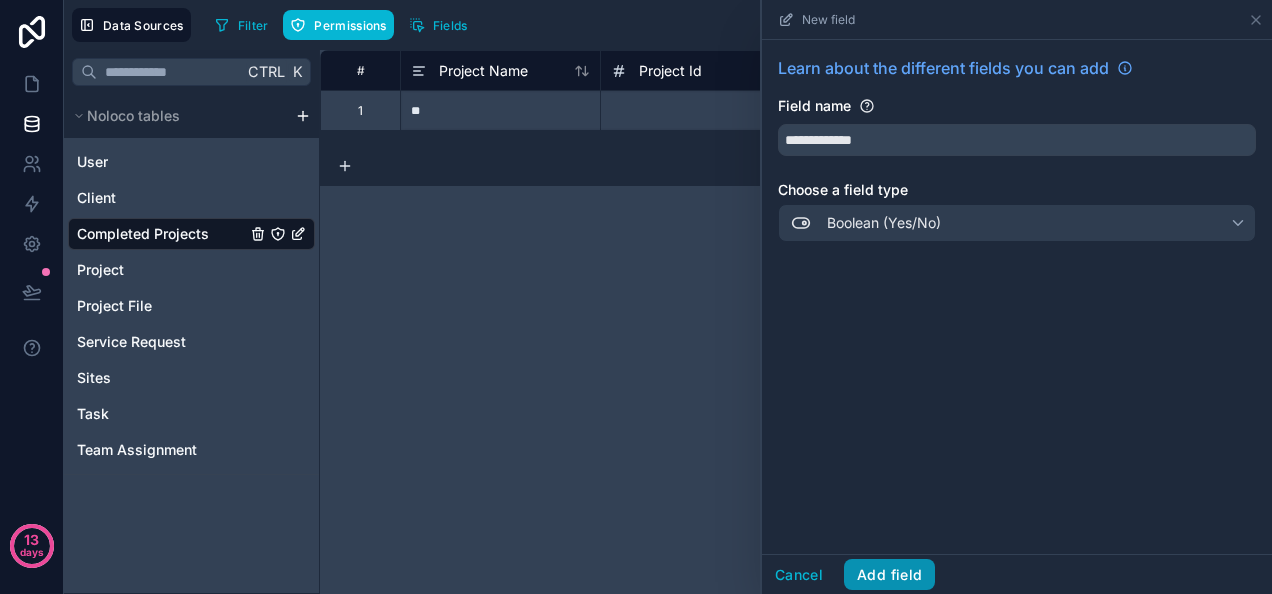 click on "Add field" at bounding box center [889, 575] 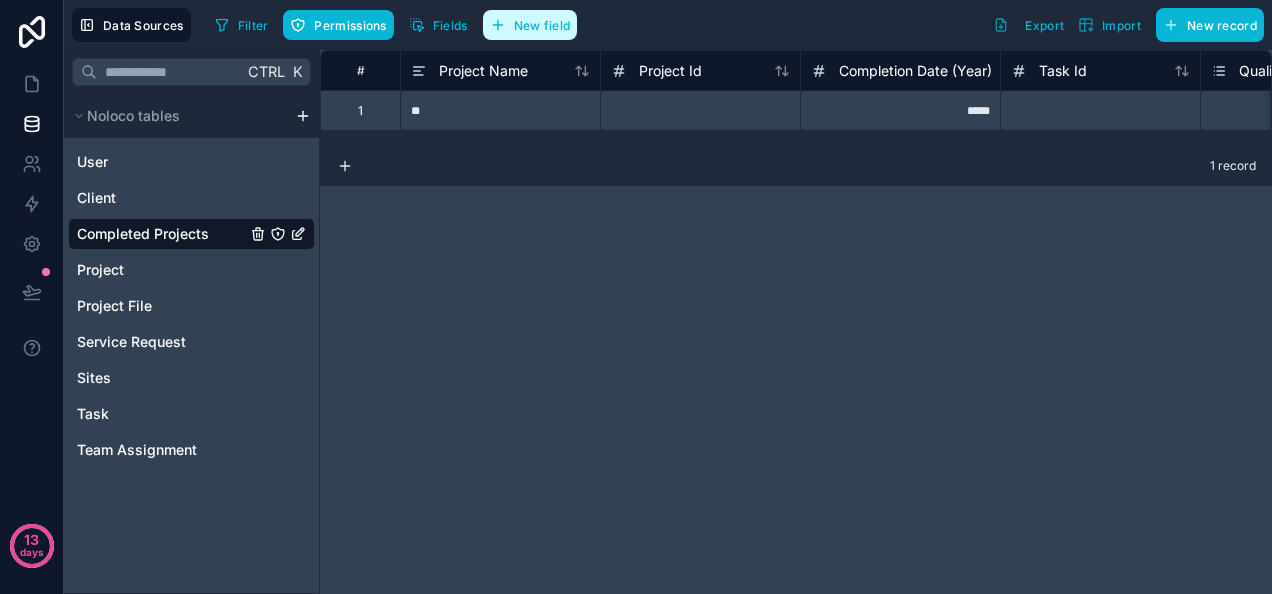click on "New field" at bounding box center [542, 25] 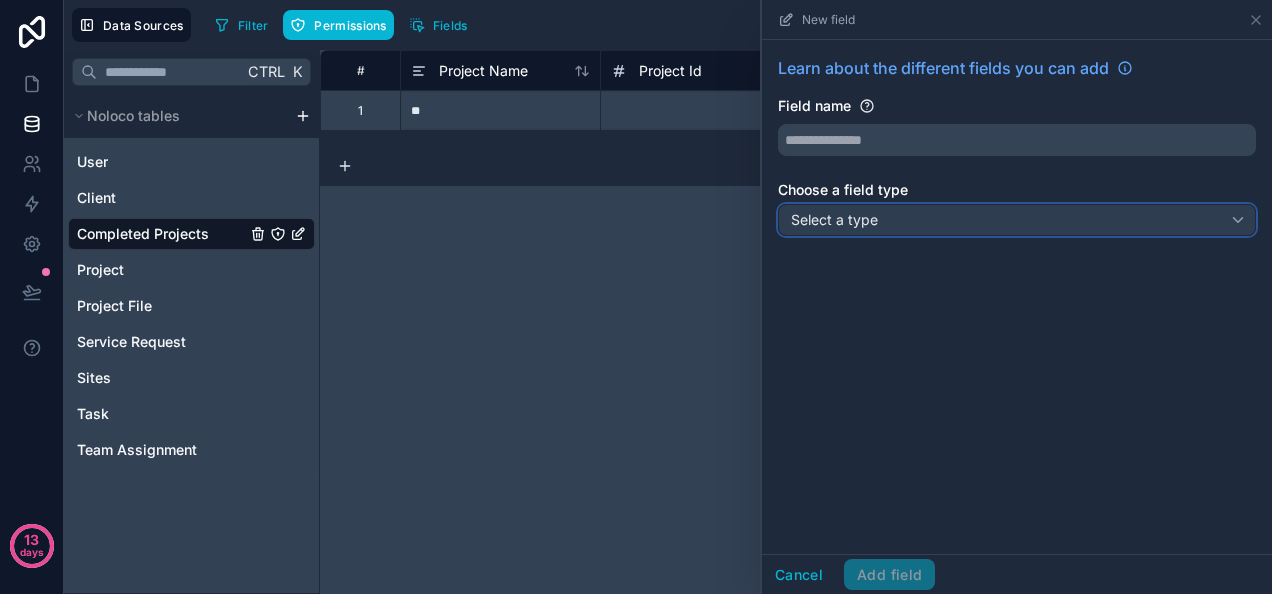 click on "Select a type" at bounding box center [1017, 220] 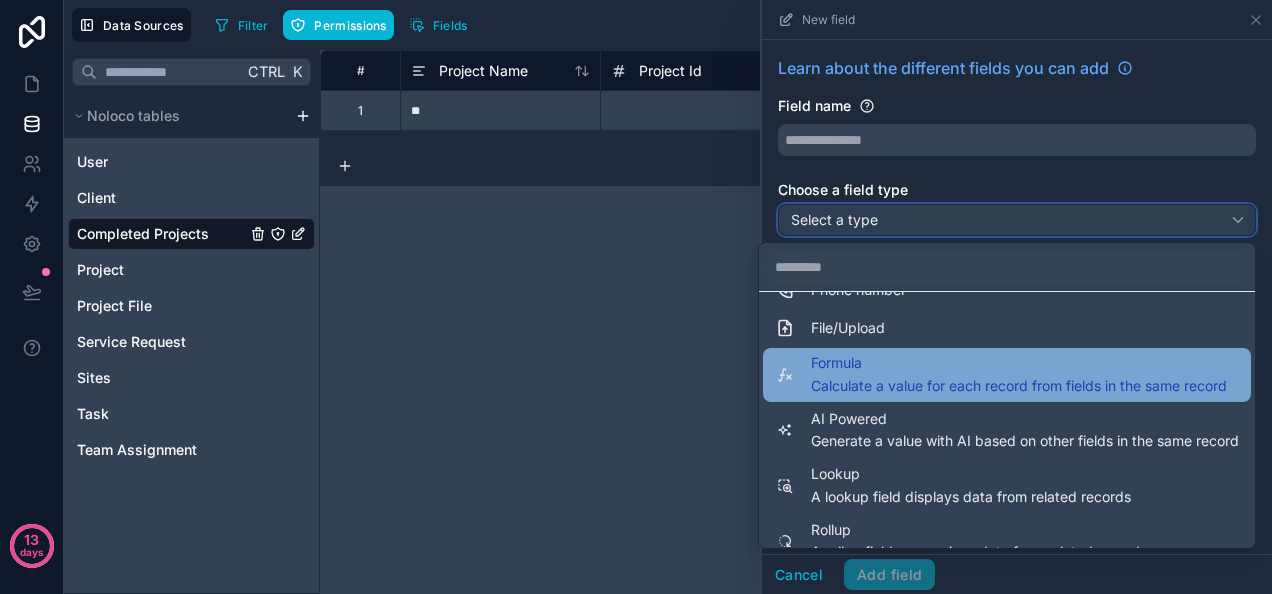 scroll, scrollTop: 548, scrollLeft: 0, axis: vertical 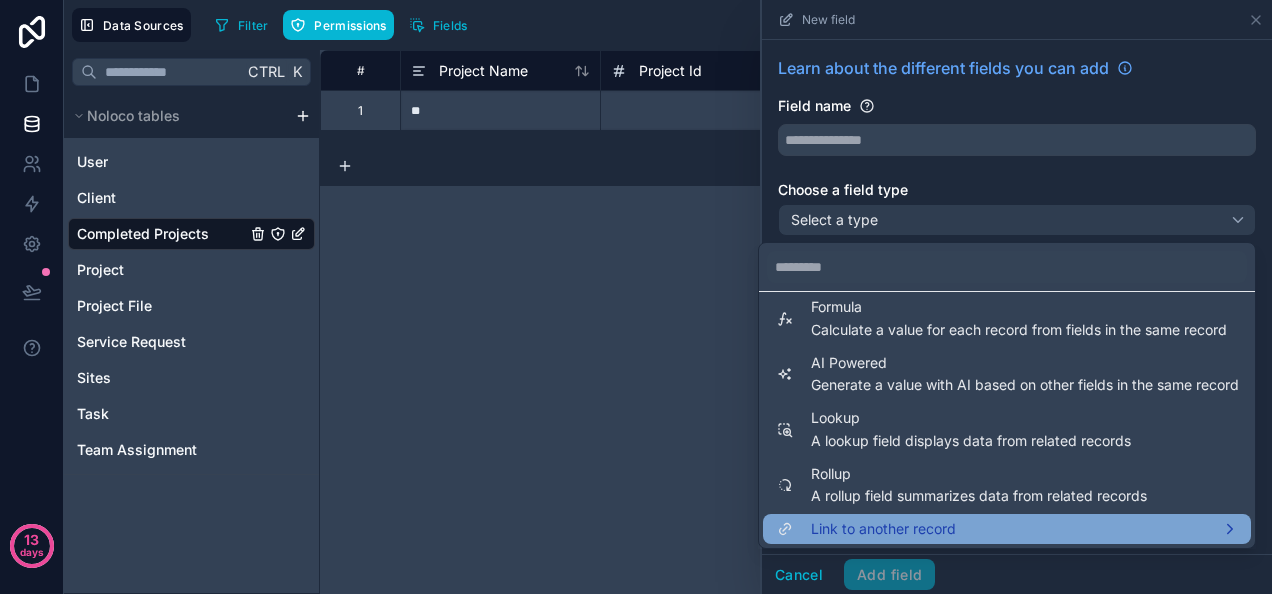 click on "Link to another record" at bounding box center [883, 529] 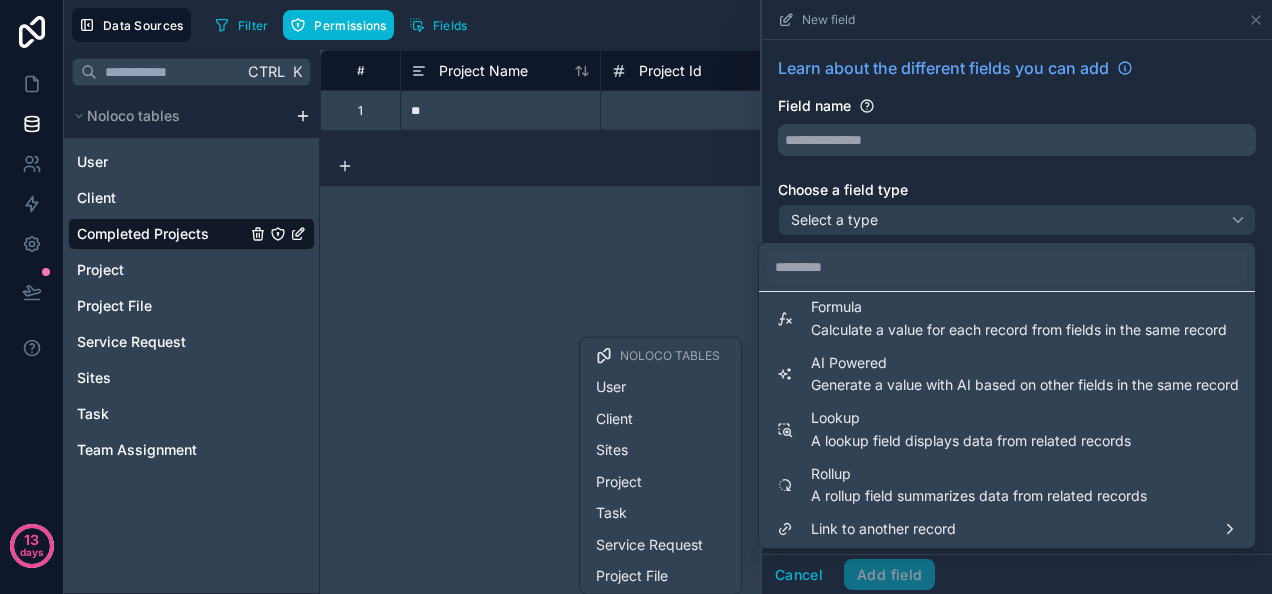 click on "# Project Name Project Id Completion Date (Year) Task Id Quality Rating Hours Spent 1 ** ***** Select a Quality Rating 1 record" at bounding box center (796, 322) 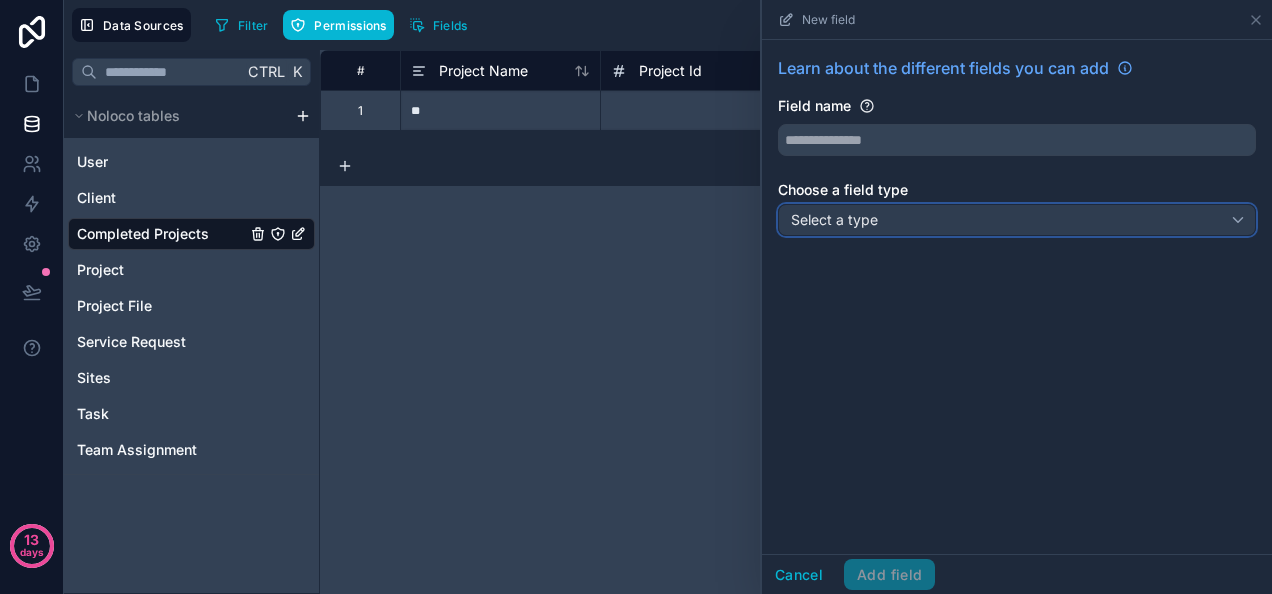 click on "Select a type" at bounding box center [1017, 220] 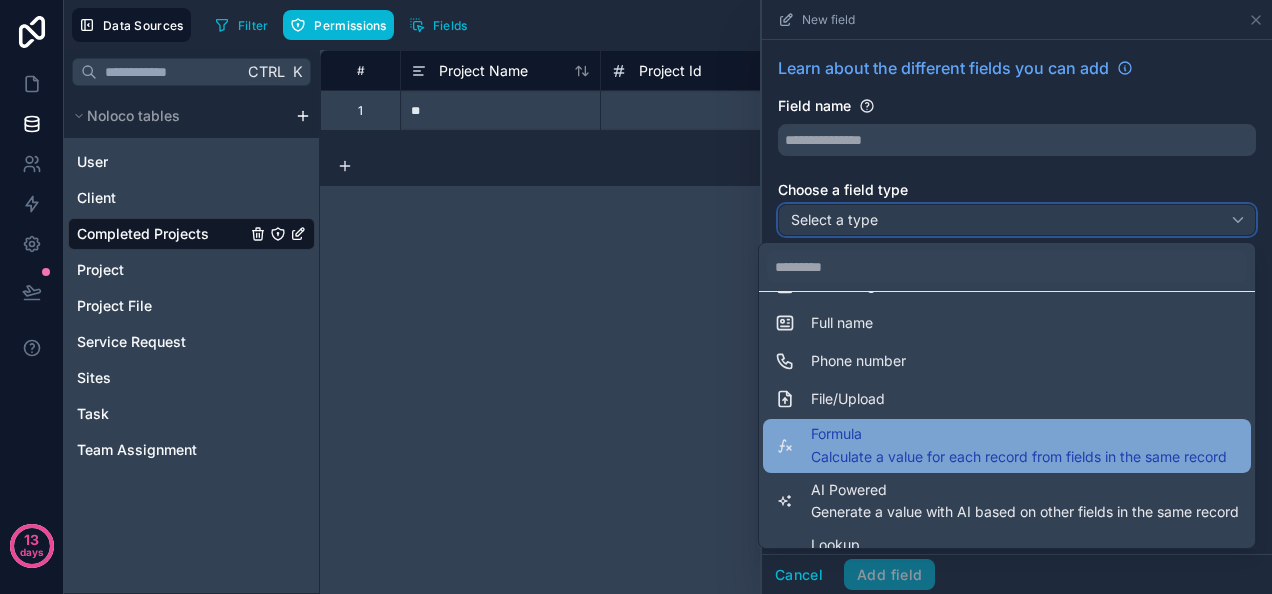 scroll, scrollTop: 517, scrollLeft: 0, axis: vertical 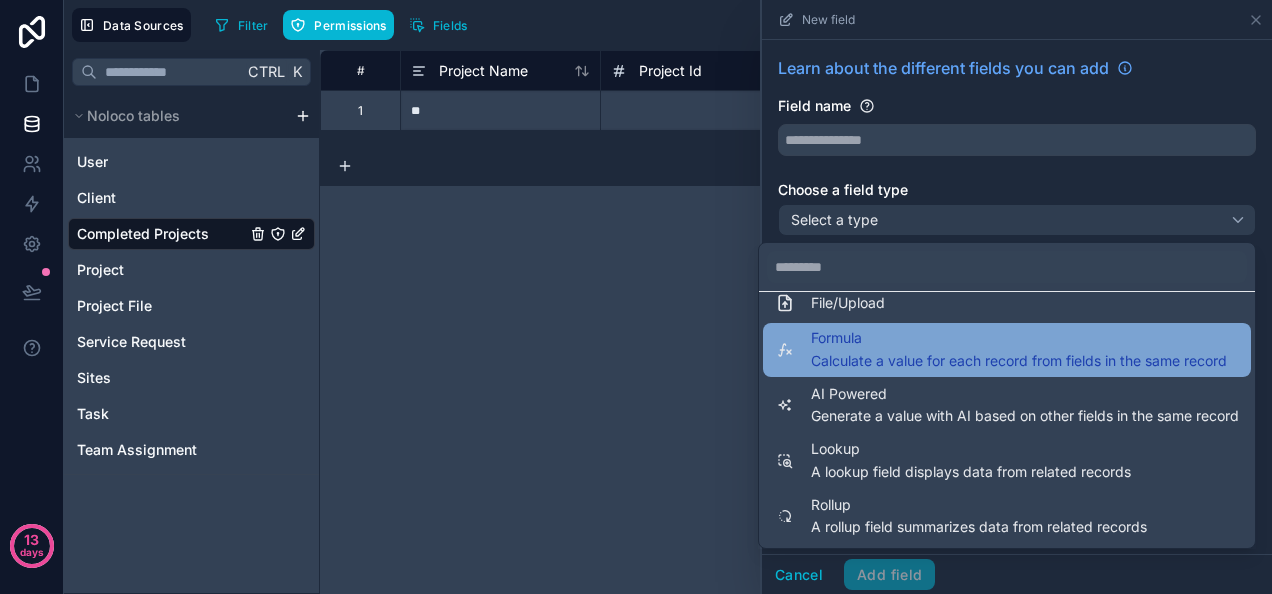 click on "Calculate a value for each record from fields in the same record" at bounding box center [1019, 361] 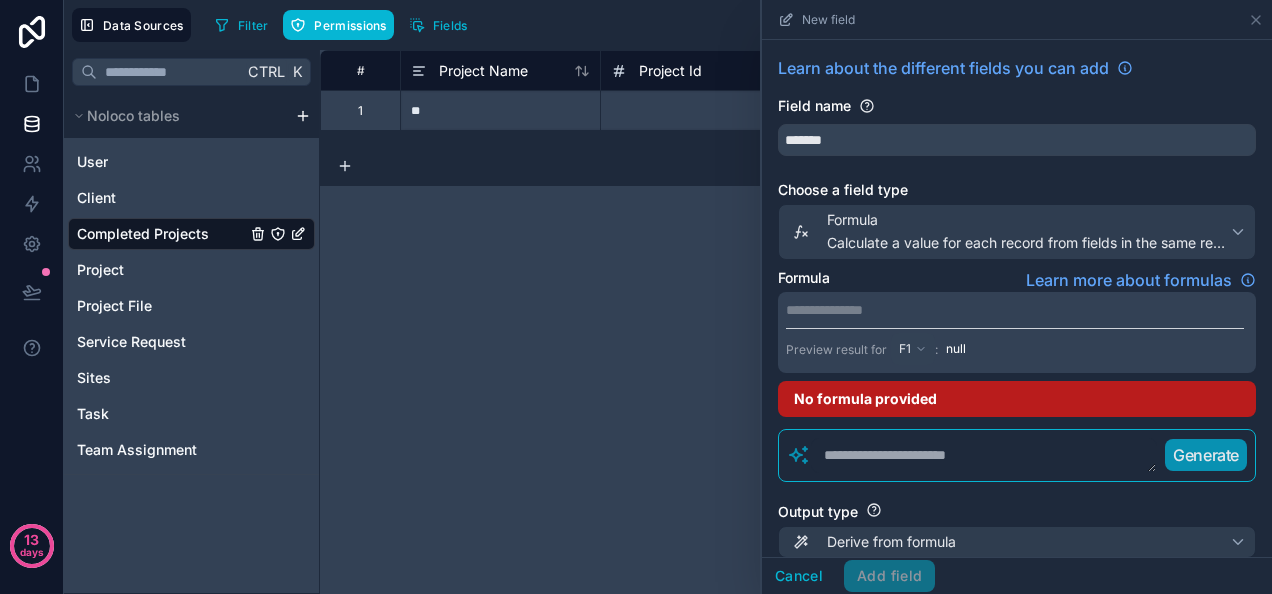 click on "**********" at bounding box center [1015, 310] 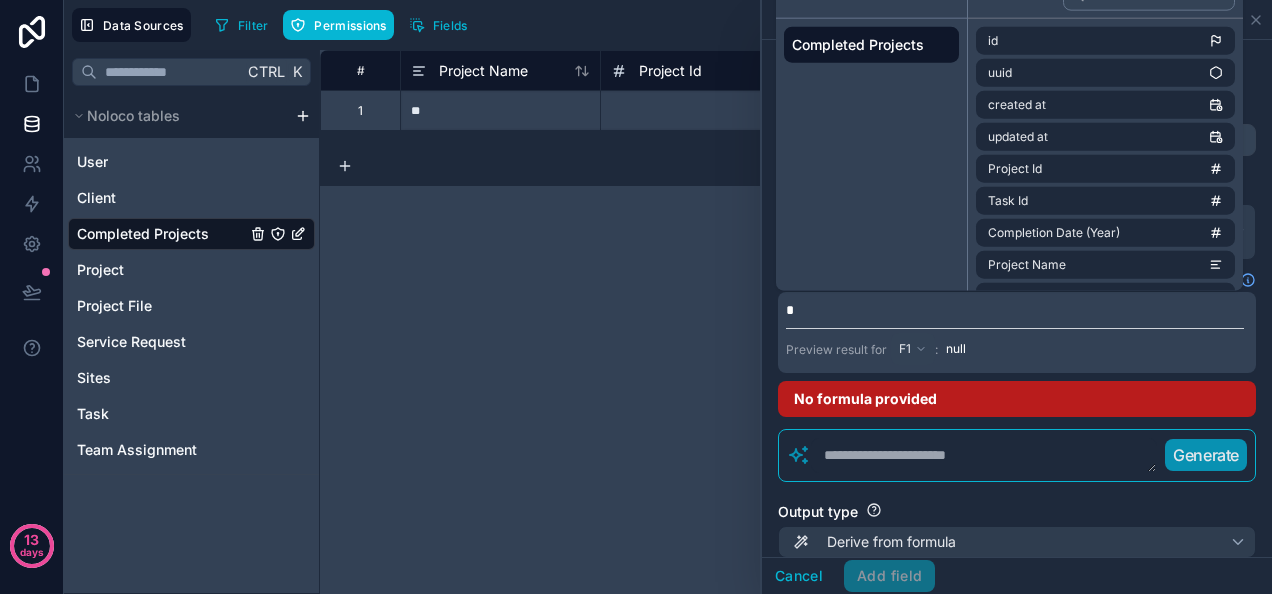 type 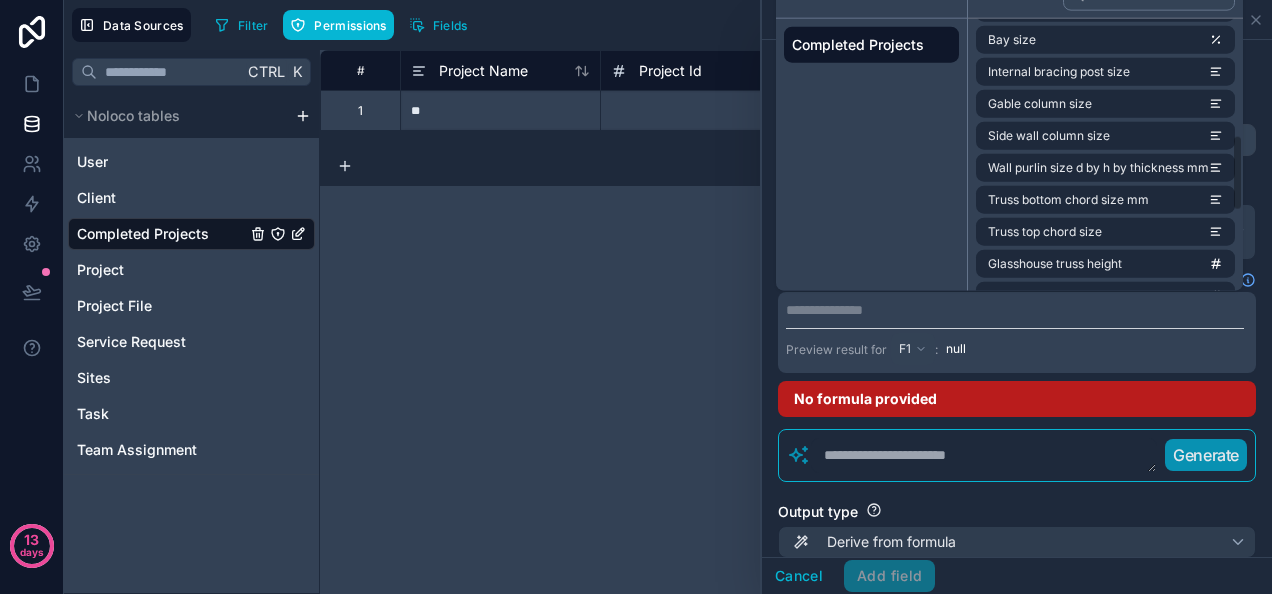 scroll, scrollTop: 700, scrollLeft: 0, axis: vertical 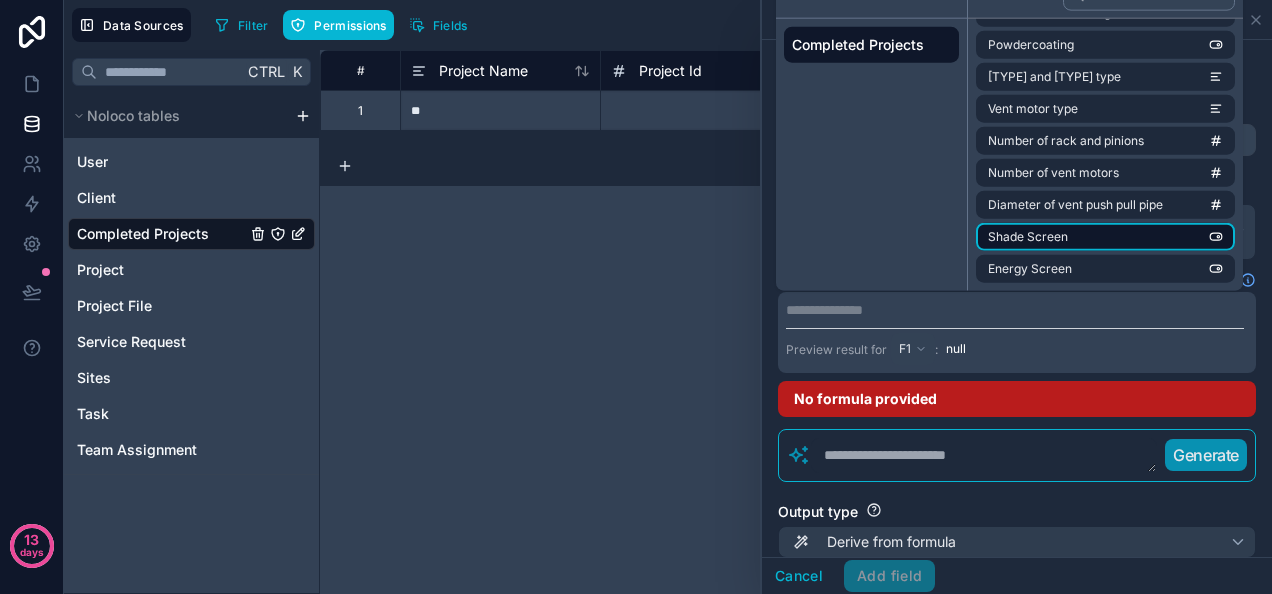 click on "Shade Screen" at bounding box center [1105, 237] 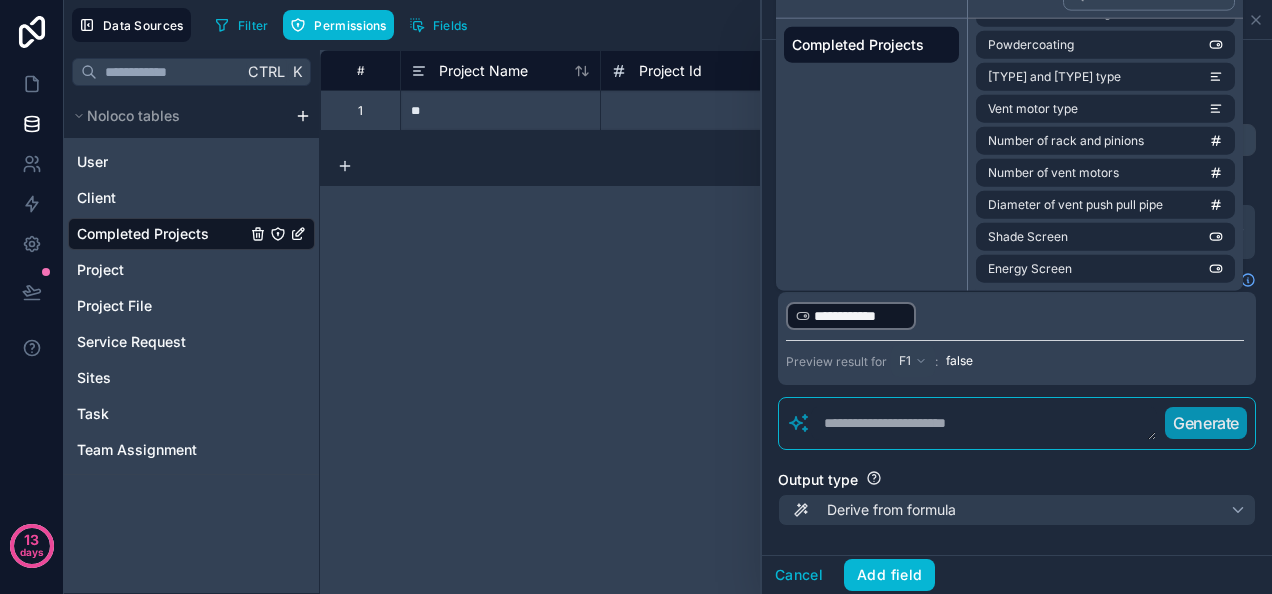 click at bounding box center (984, 424) 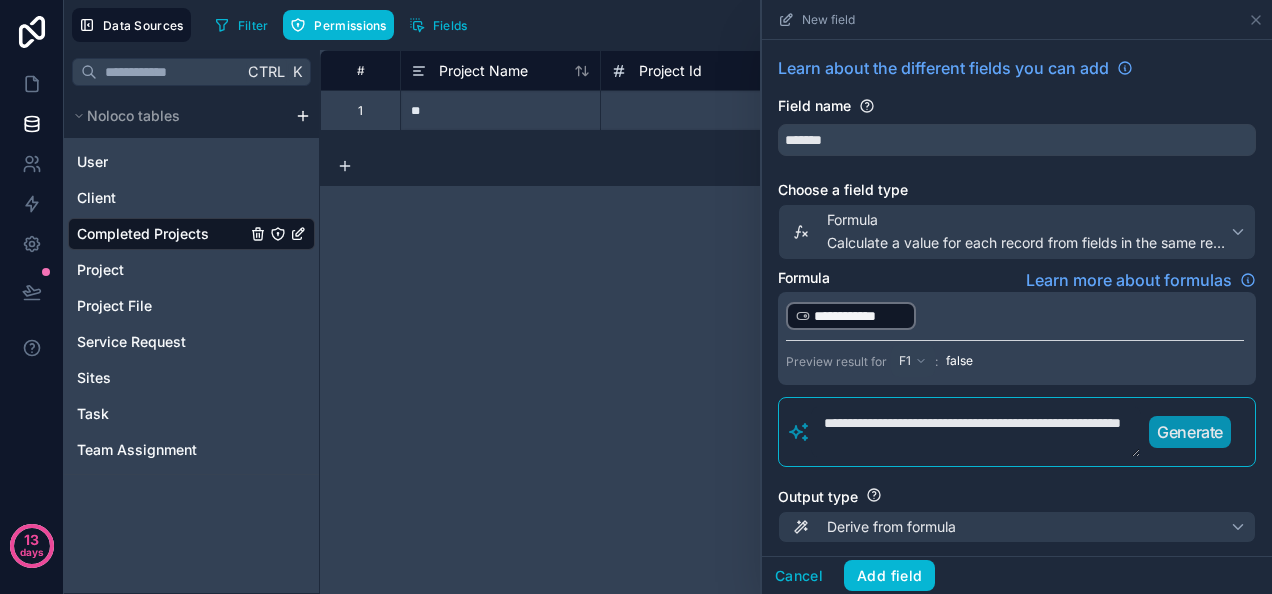 scroll, scrollTop: 0, scrollLeft: 0, axis: both 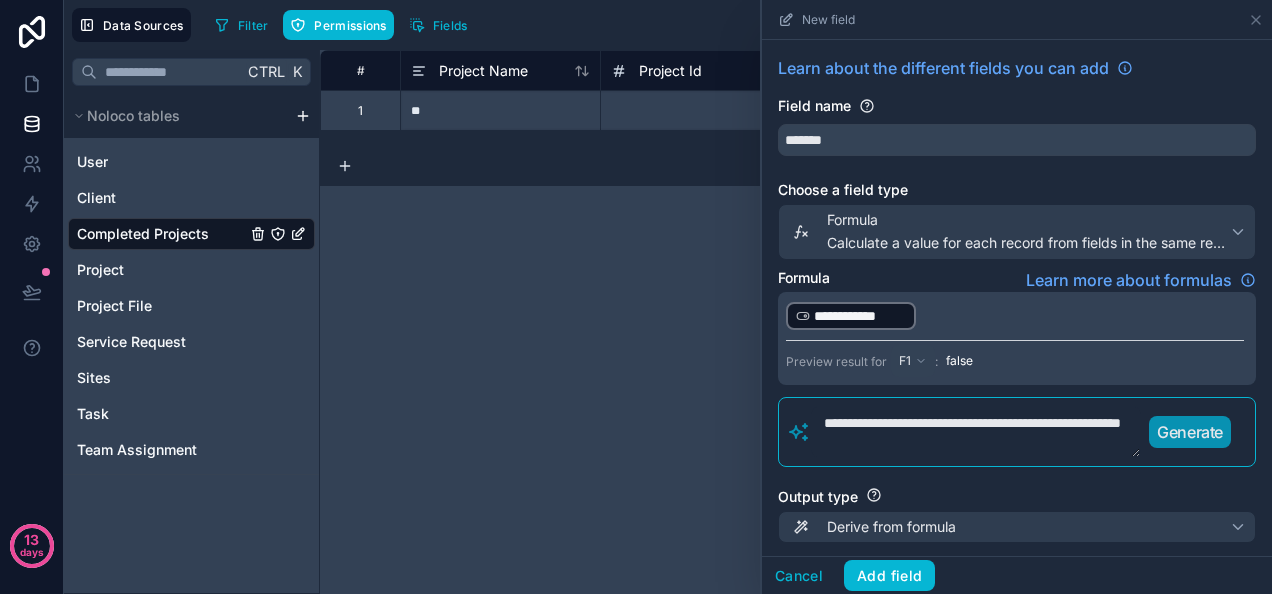 type on "**********" 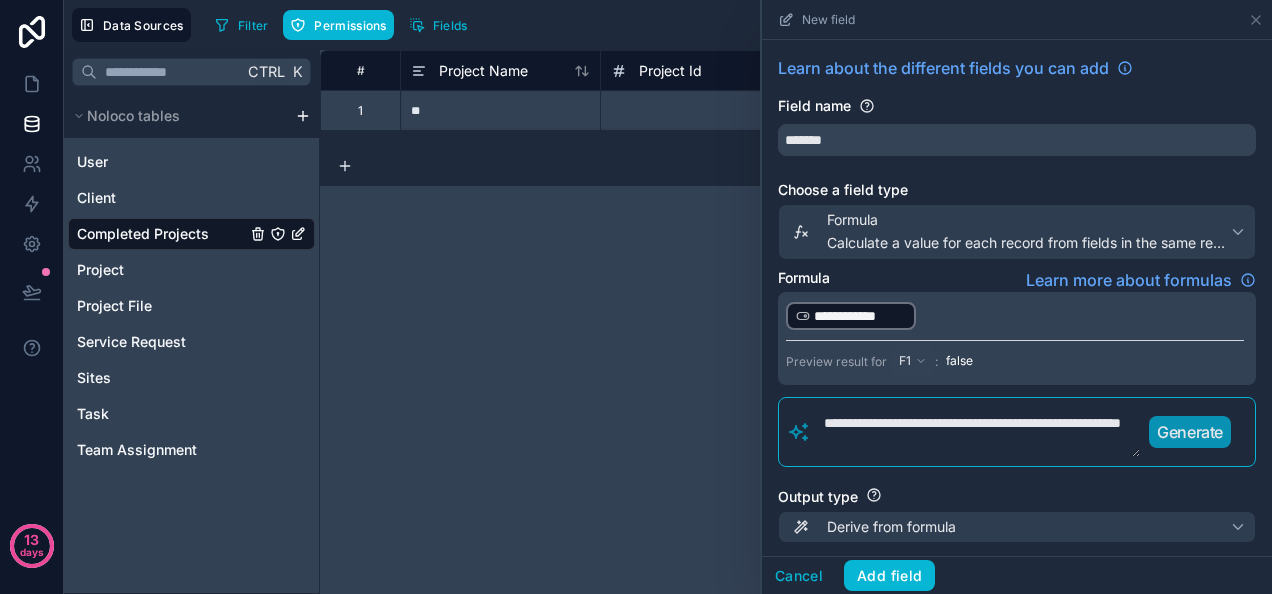 click on "Generate" at bounding box center (1190, 432) 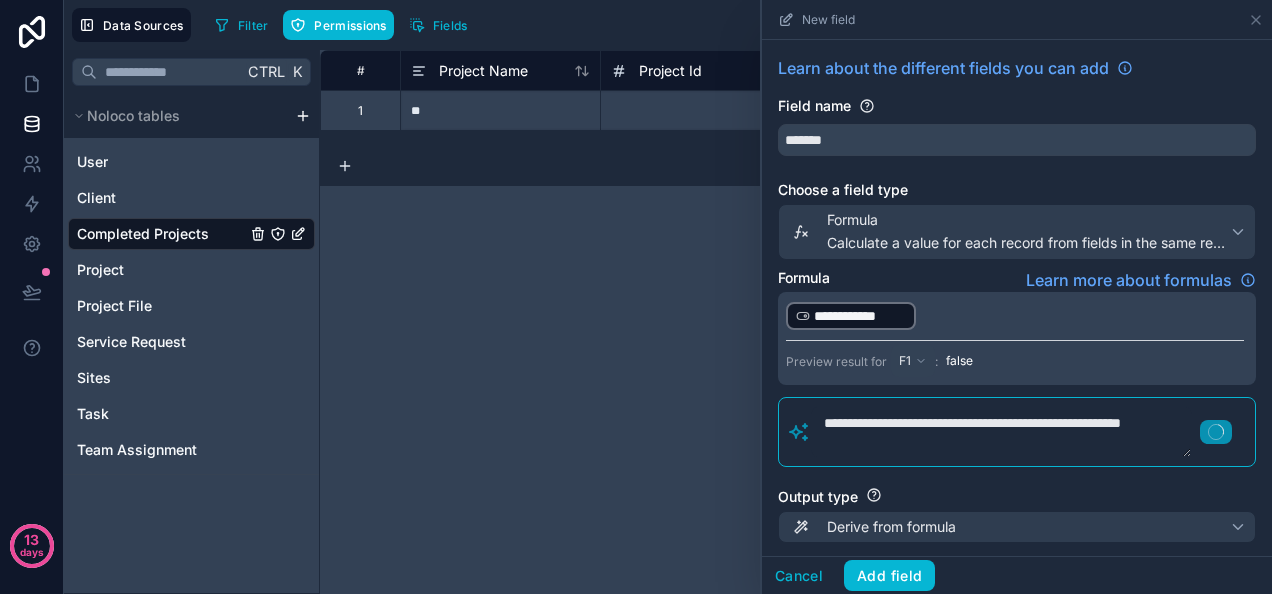 type 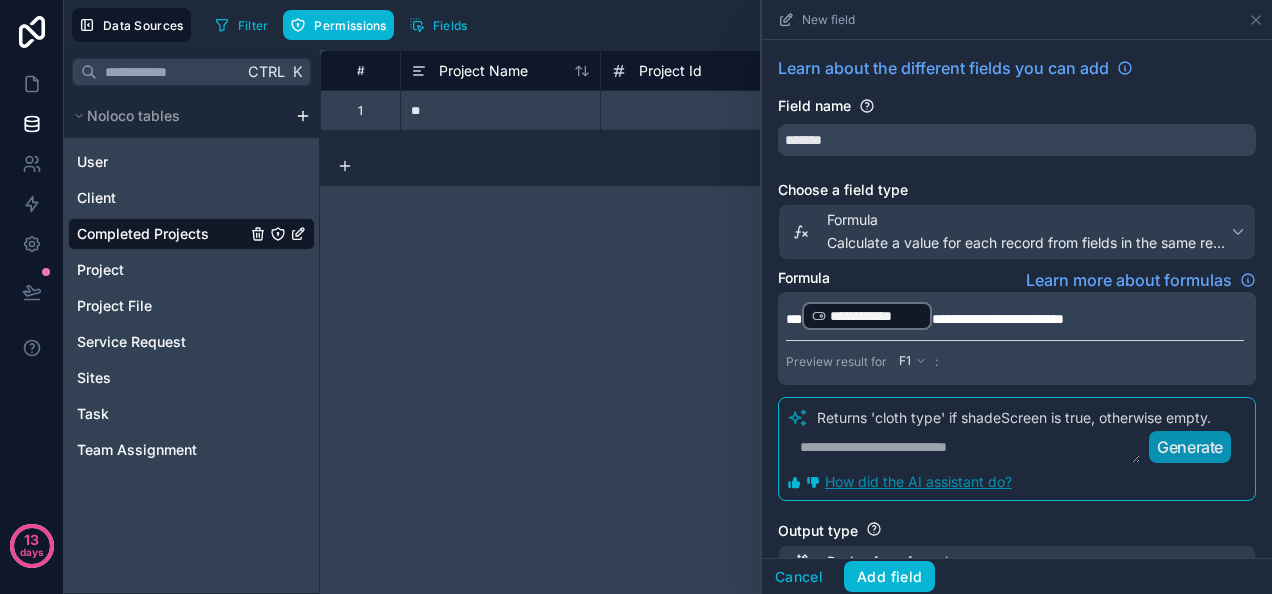 scroll, scrollTop: 58, scrollLeft: 0, axis: vertical 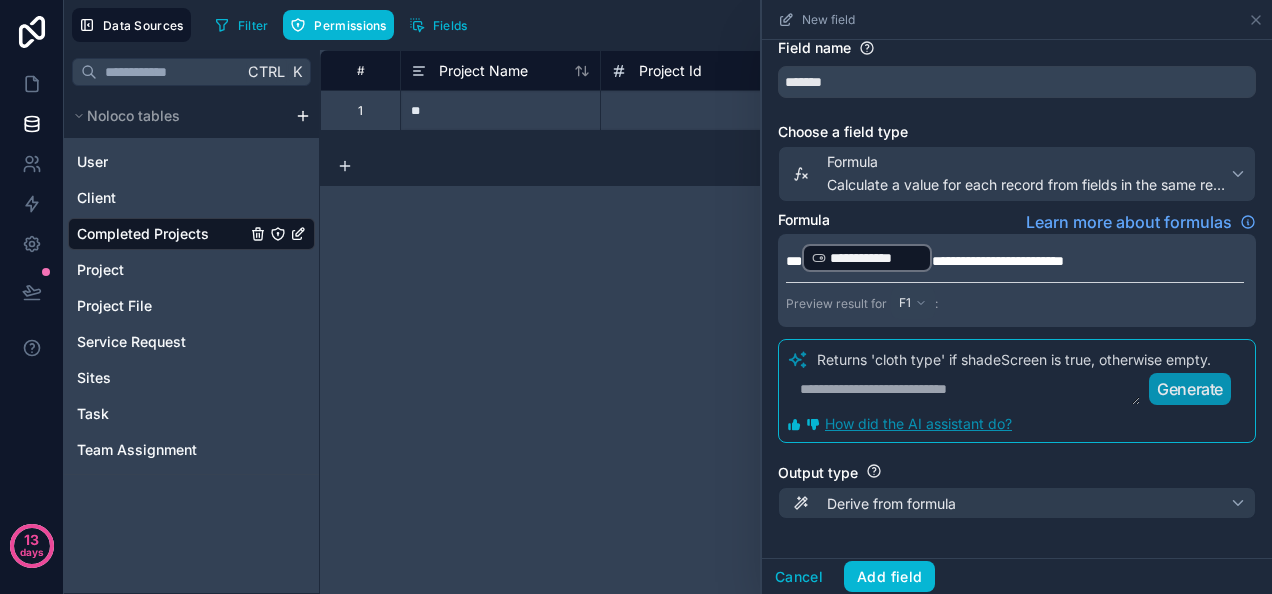 click at bounding box center (964, 389) 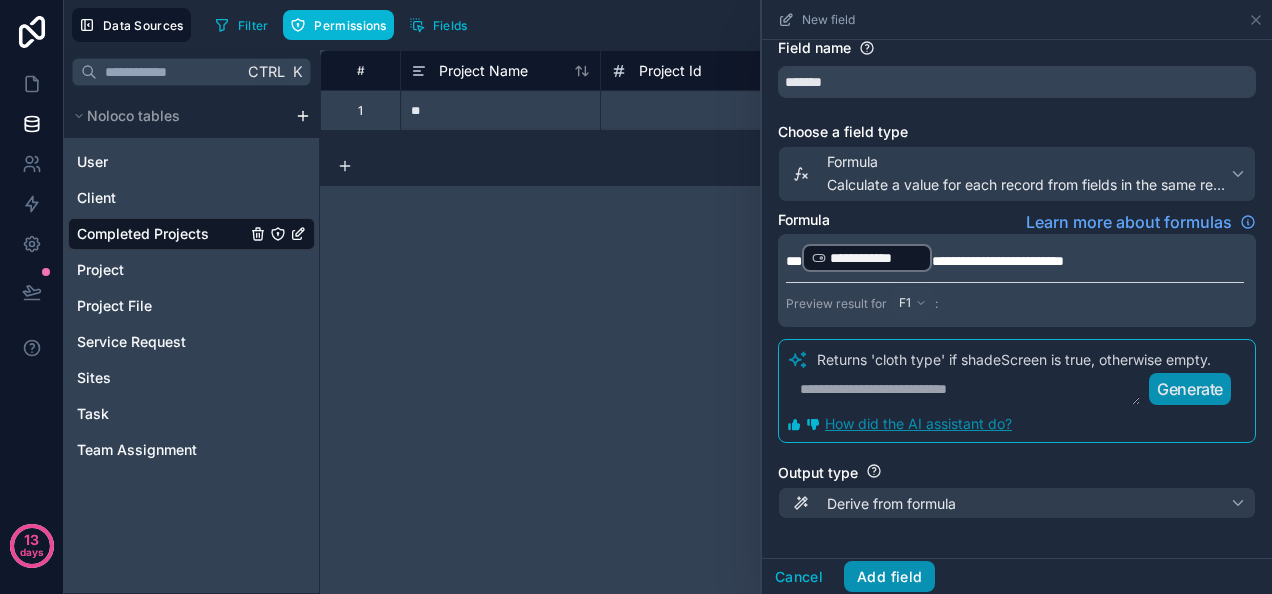 click on "Add field" at bounding box center [889, 577] 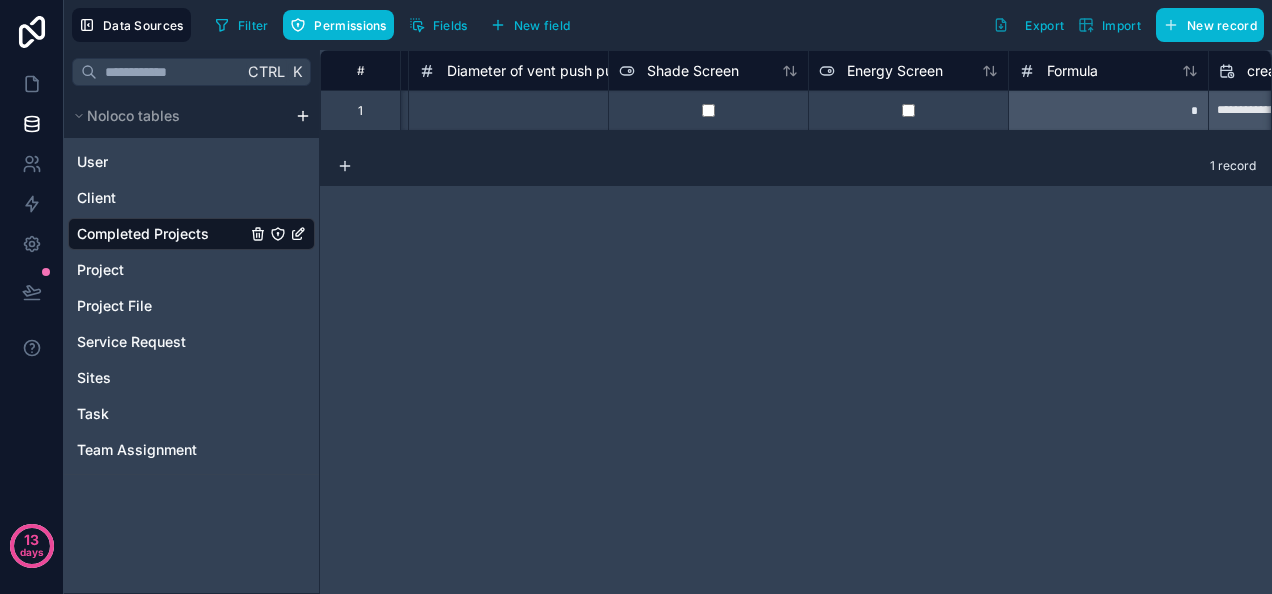 scroll, scrollTop: 0, scrollLeft: 5232, axis: horizontal 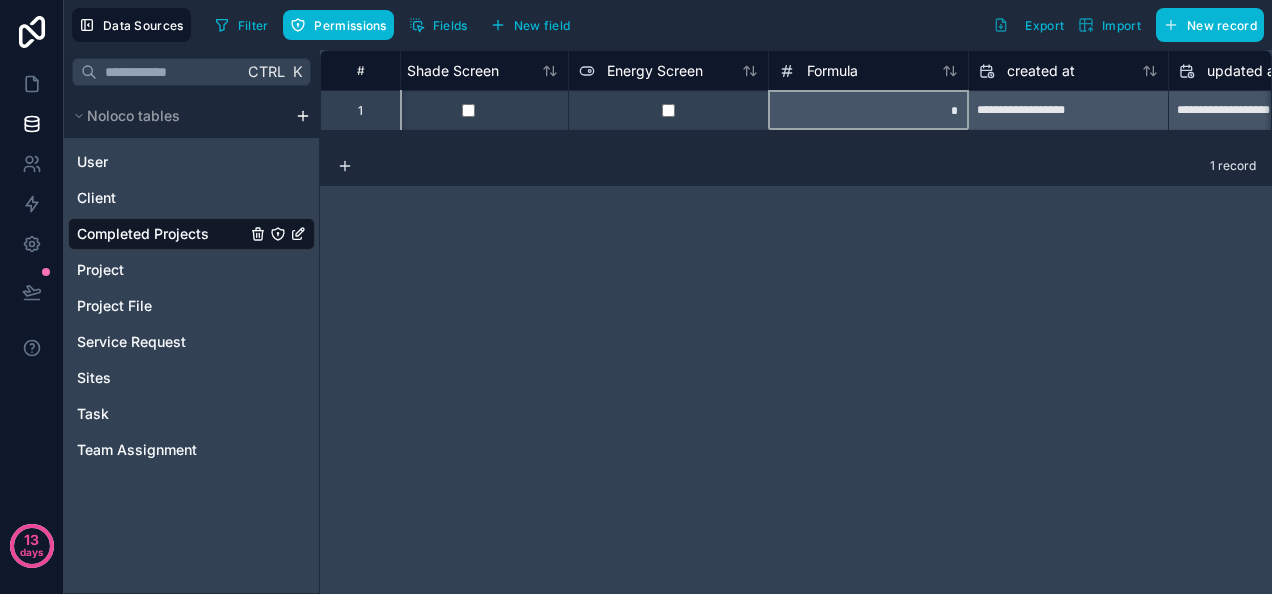 click on "*" at bounding box center (868, 110) 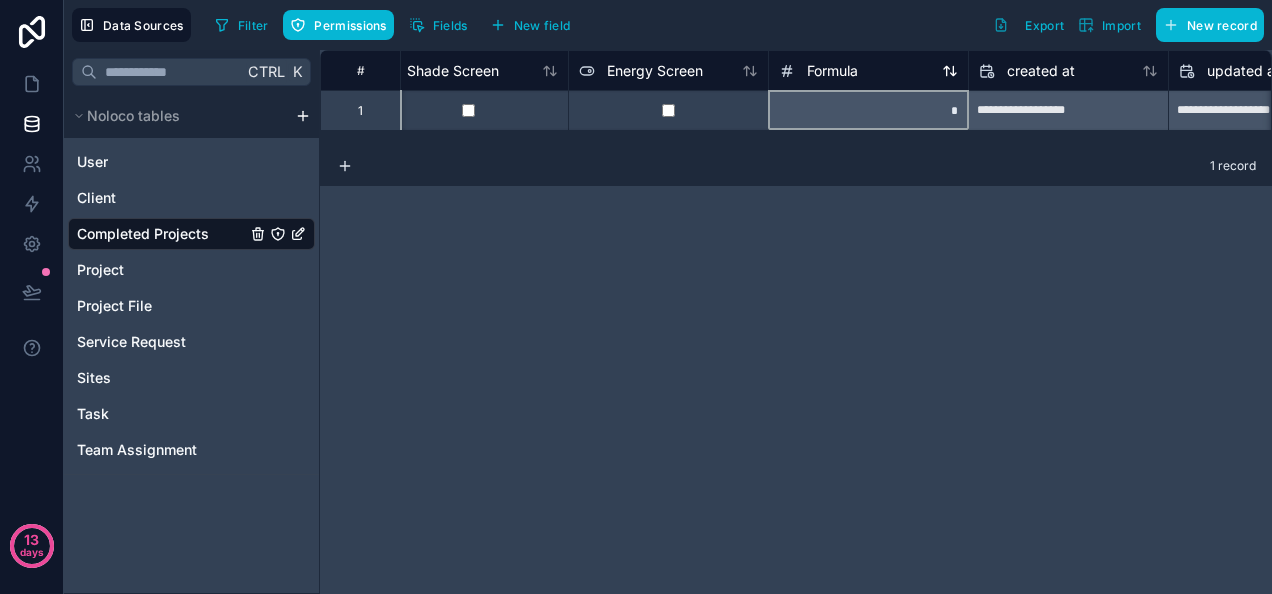 click on "Formula" at bounding box center [818, 71] 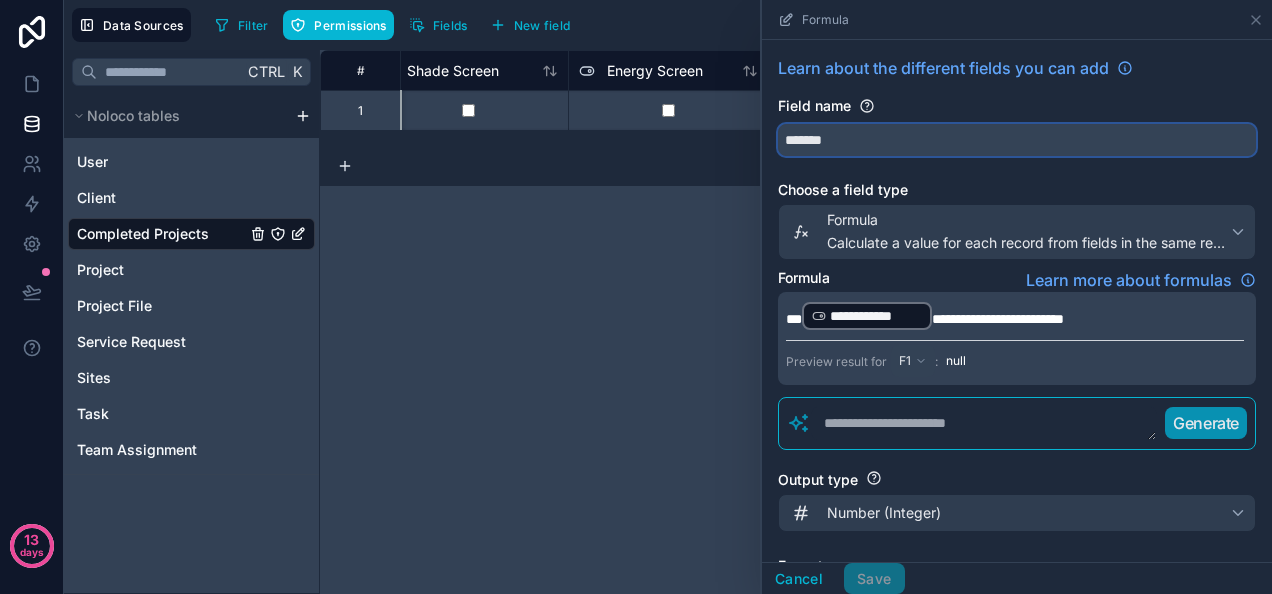 click on "*******" at bounding box center [1017, 140] 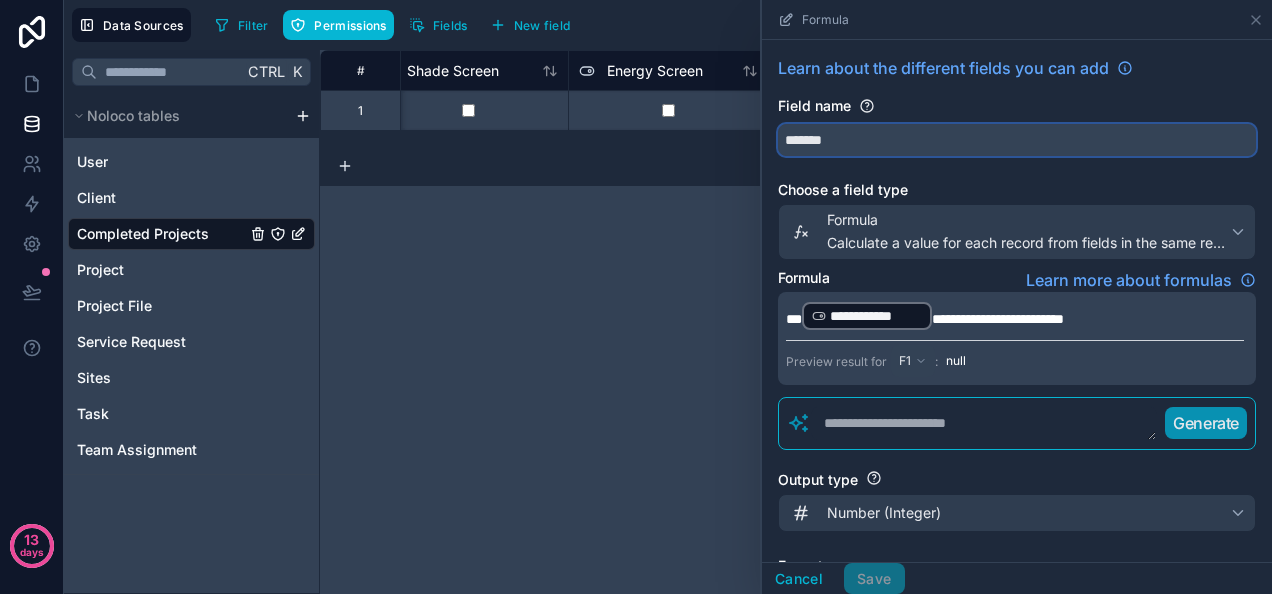 drag, startPoint x: 855, startPoint y: 140, endPoint x: 786, endPoint y: 144, distance: 69.115845 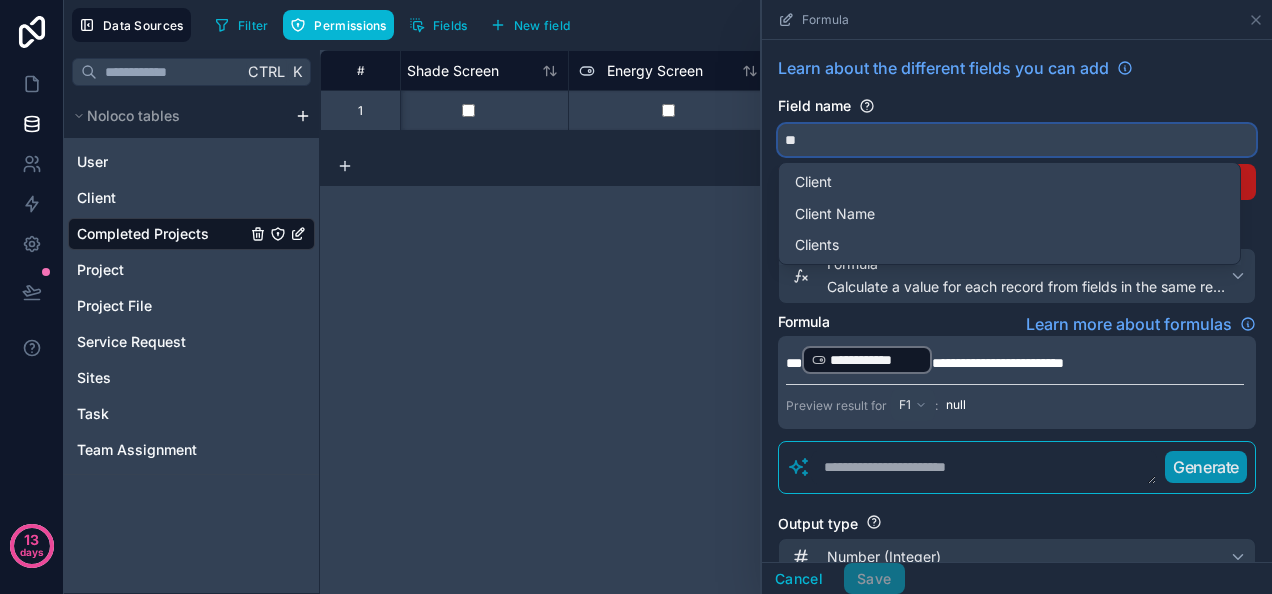 type on "*" 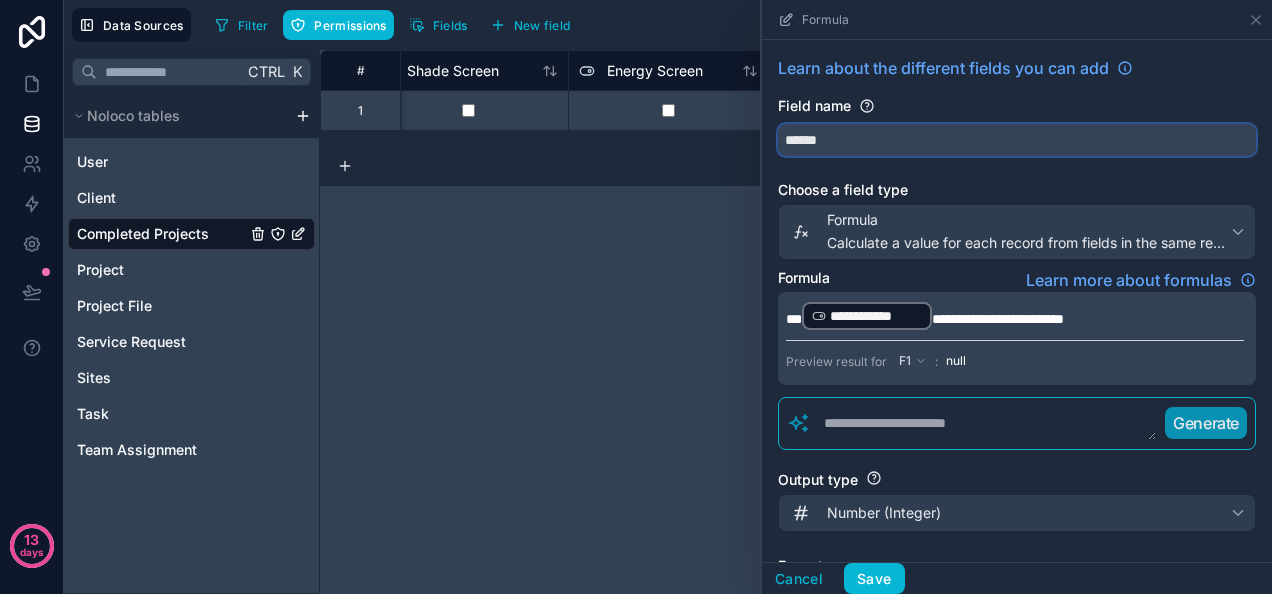 click on "*****" at bounding box center (1017, 140) 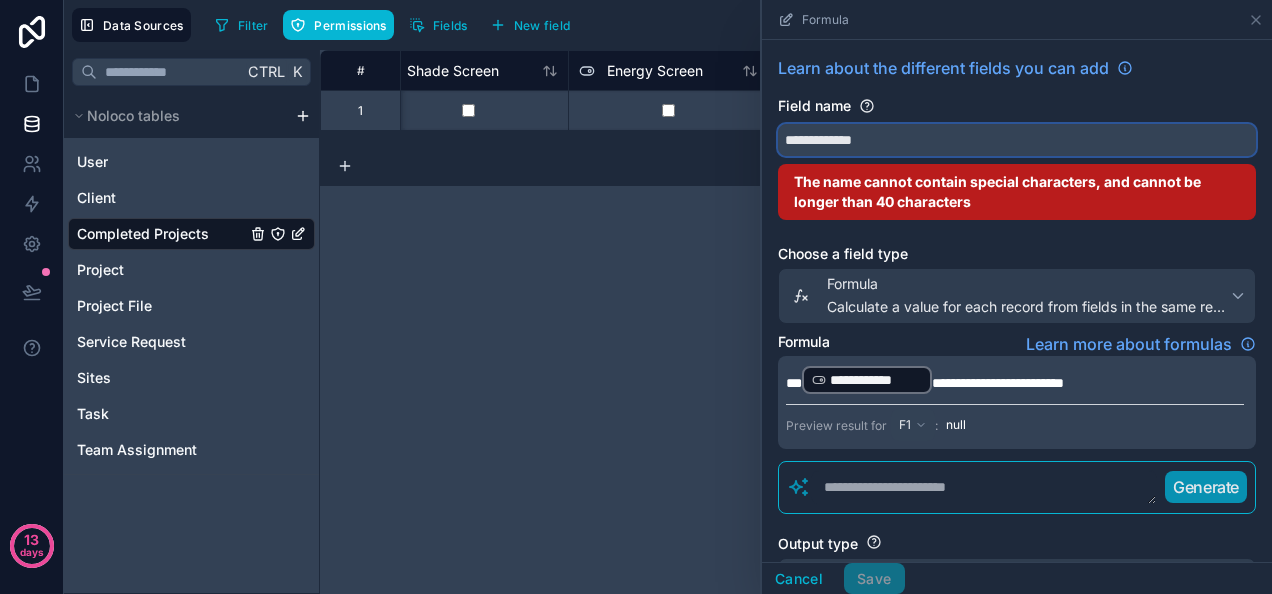 click on "**********" at bounding box center [1017, 140] 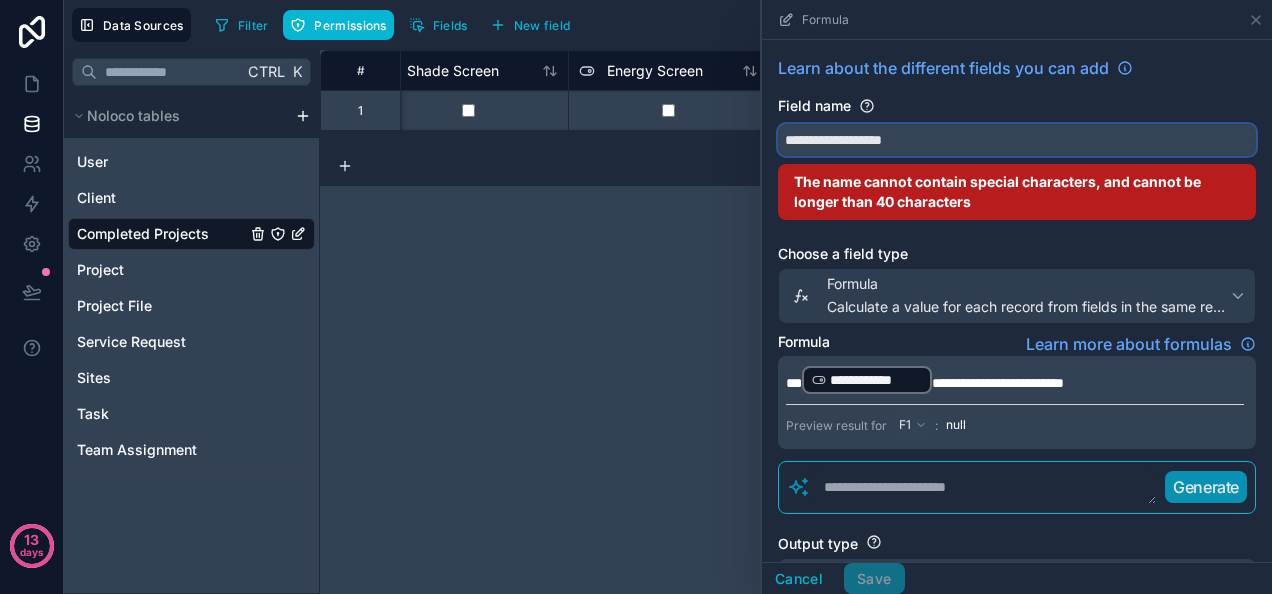 click on "**********" at bounding box center [1017, 140] 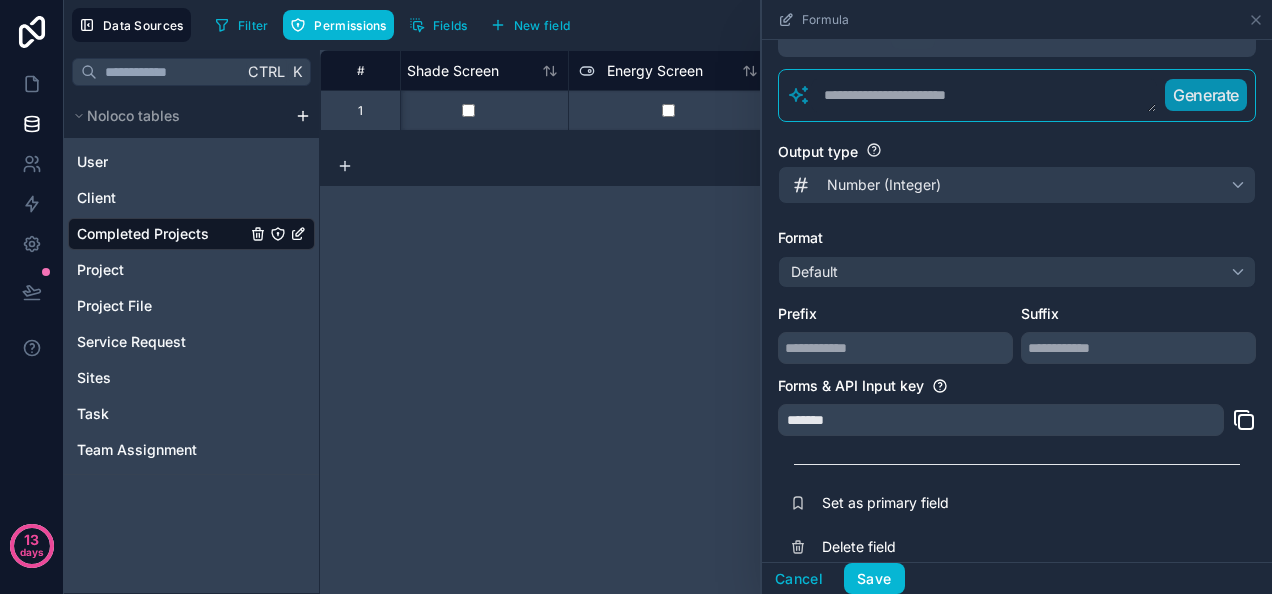 scroll, scrollTop: 330, scrollLeft: 0, axis: vertical 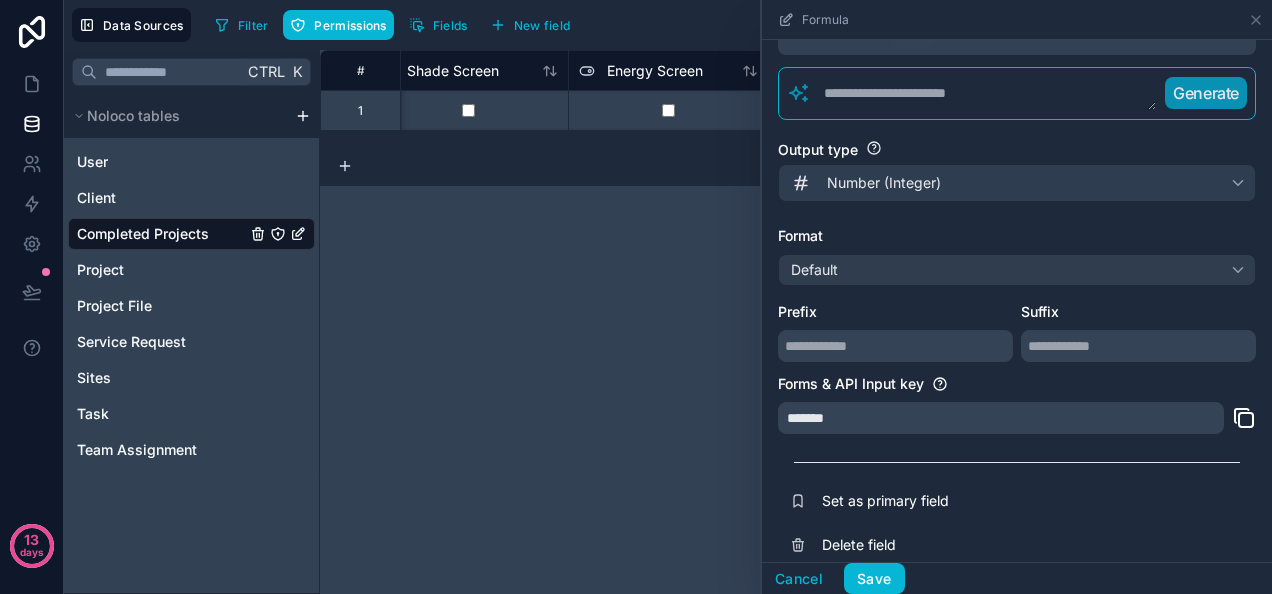 type on "**********" 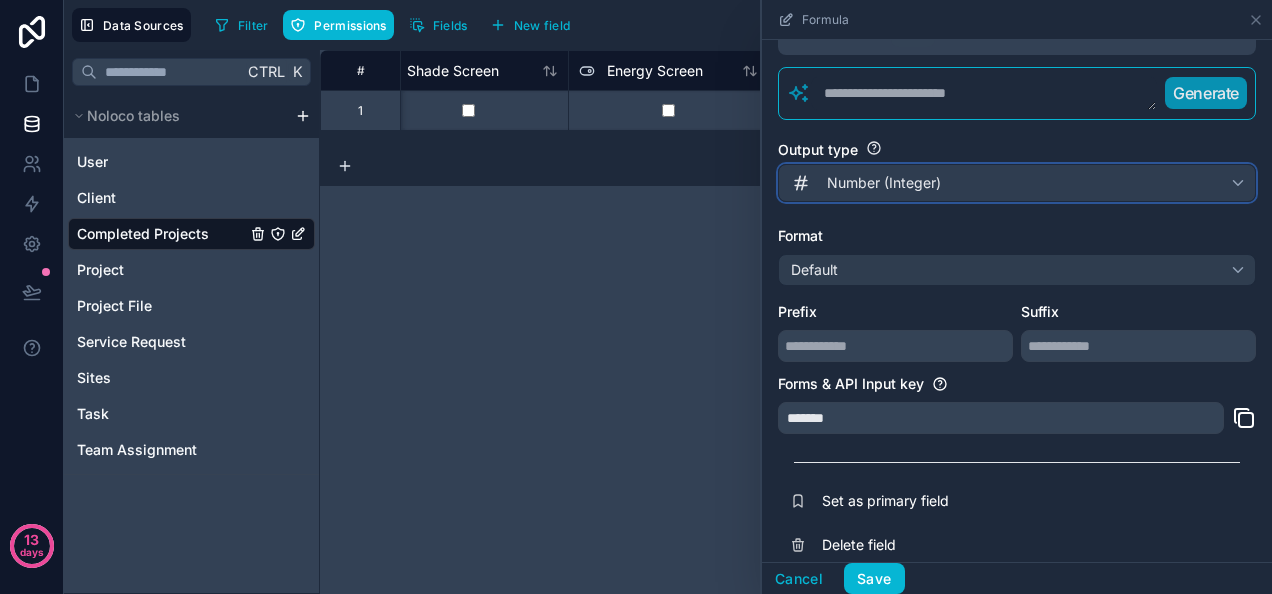 click on "Number (Integer)" at bounding box center [1017, 183] 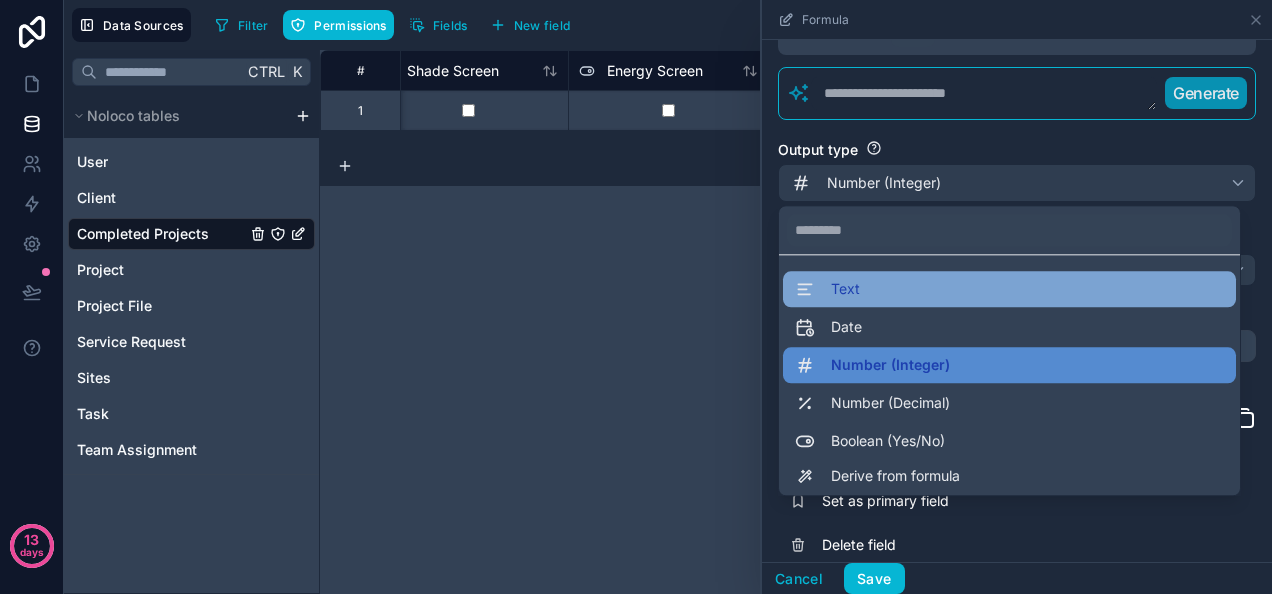 click on "Text" at bounding box center [1009, 289] 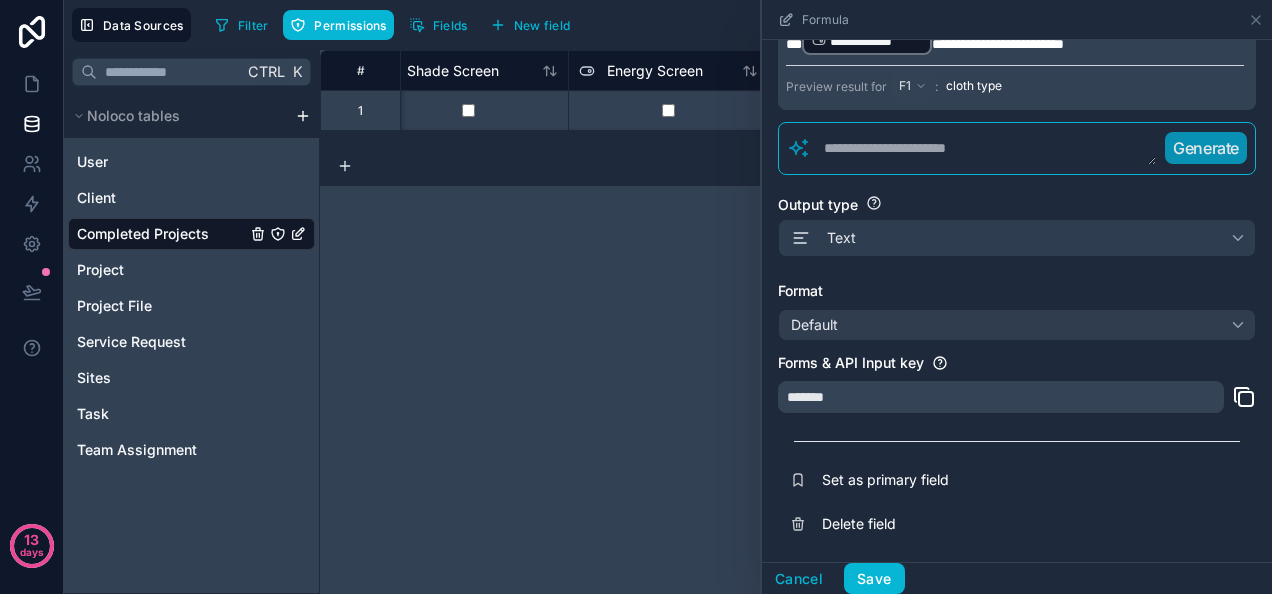 scroll, scrollTop: 271, scrollLeft: 0, axis: vertical 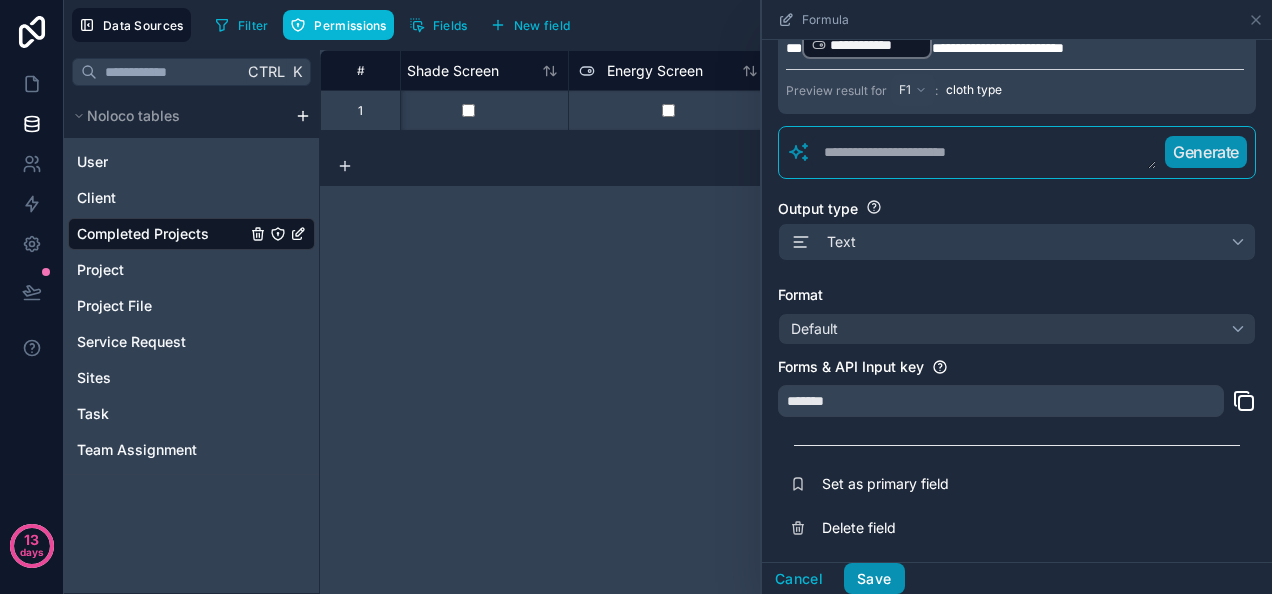 click on "Save" at bounding box center (874, 579) 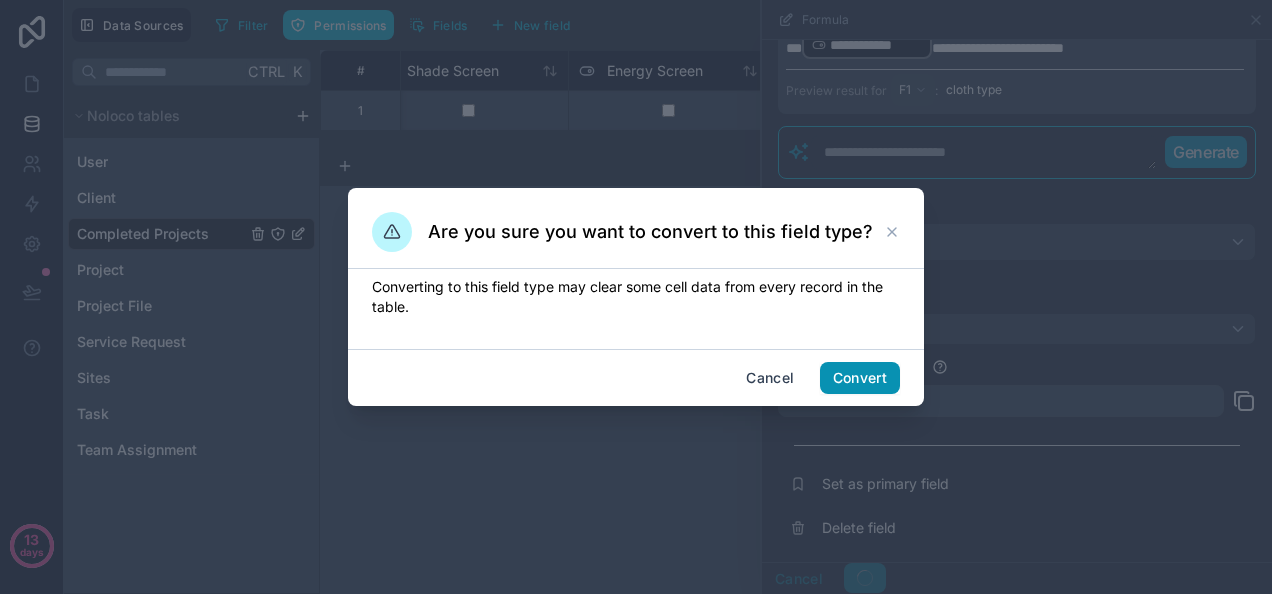 click on "Convert" at bounding box center (860, 378) 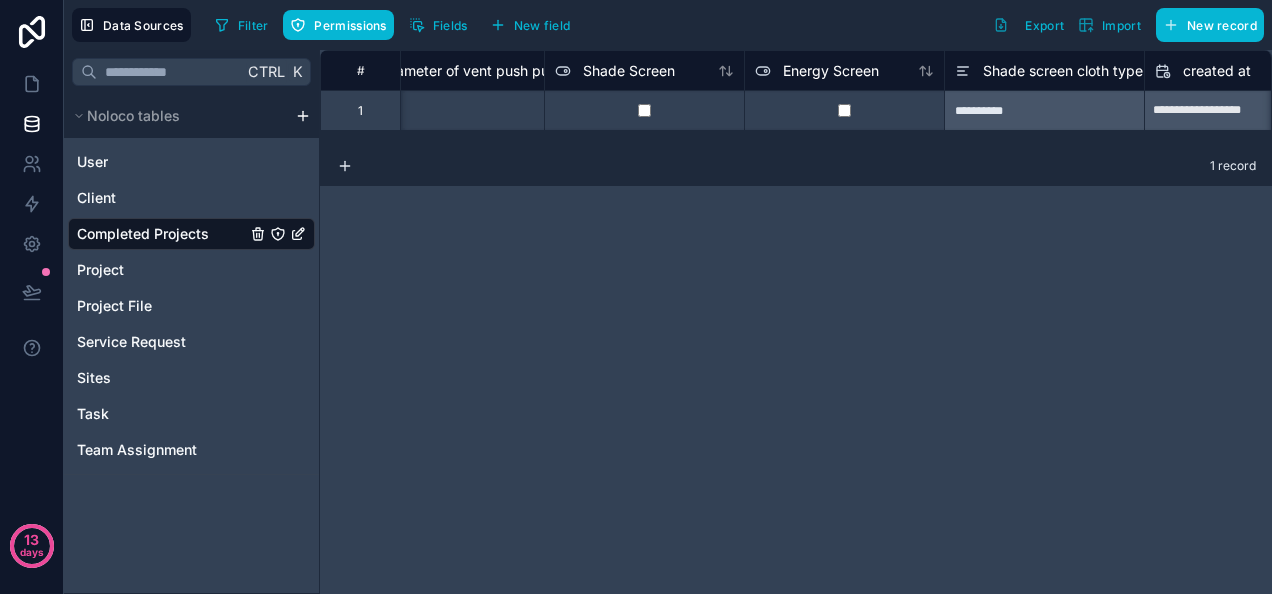 scroll, scrollTop: 0, scrollLeft: 5040, axis: horizontal 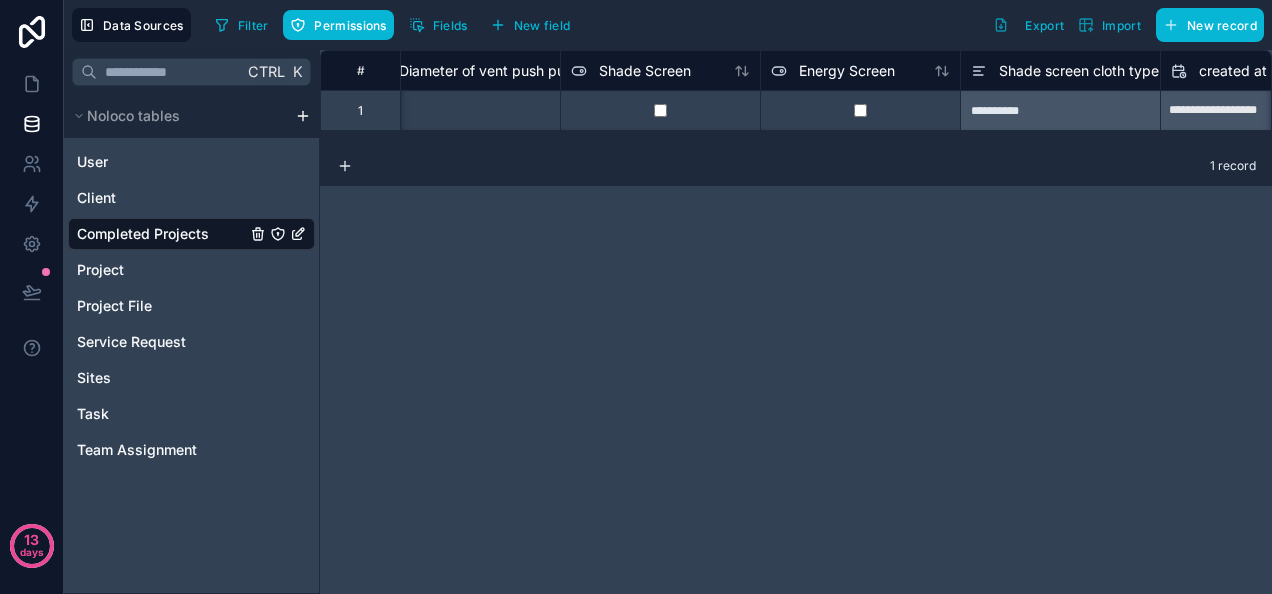 click on "**********" at bounding box center (1060, 110) 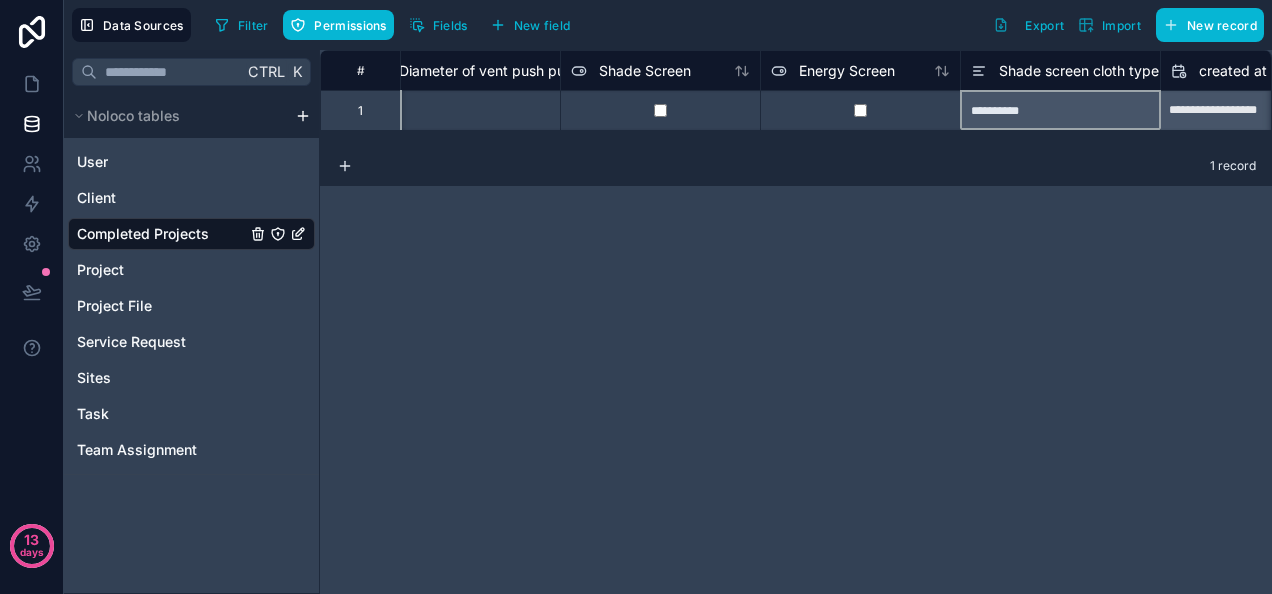 click on "**********" at bounding box center (1060, 110) 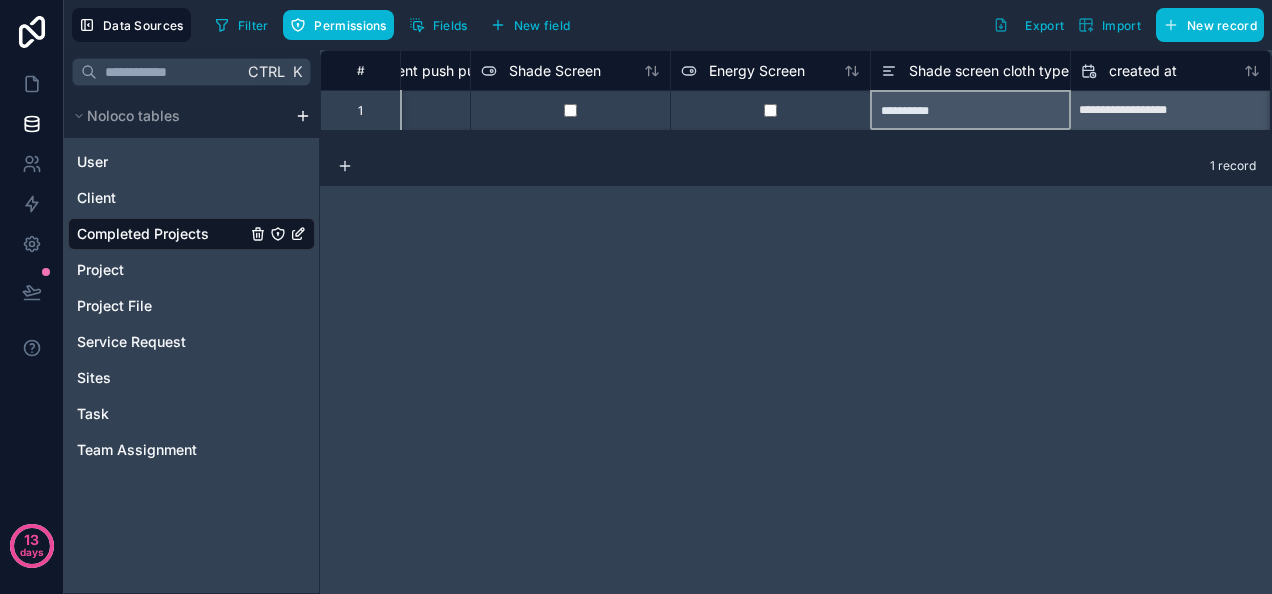 click on "Shade screen cloth type" at bounding box center (970, 70) 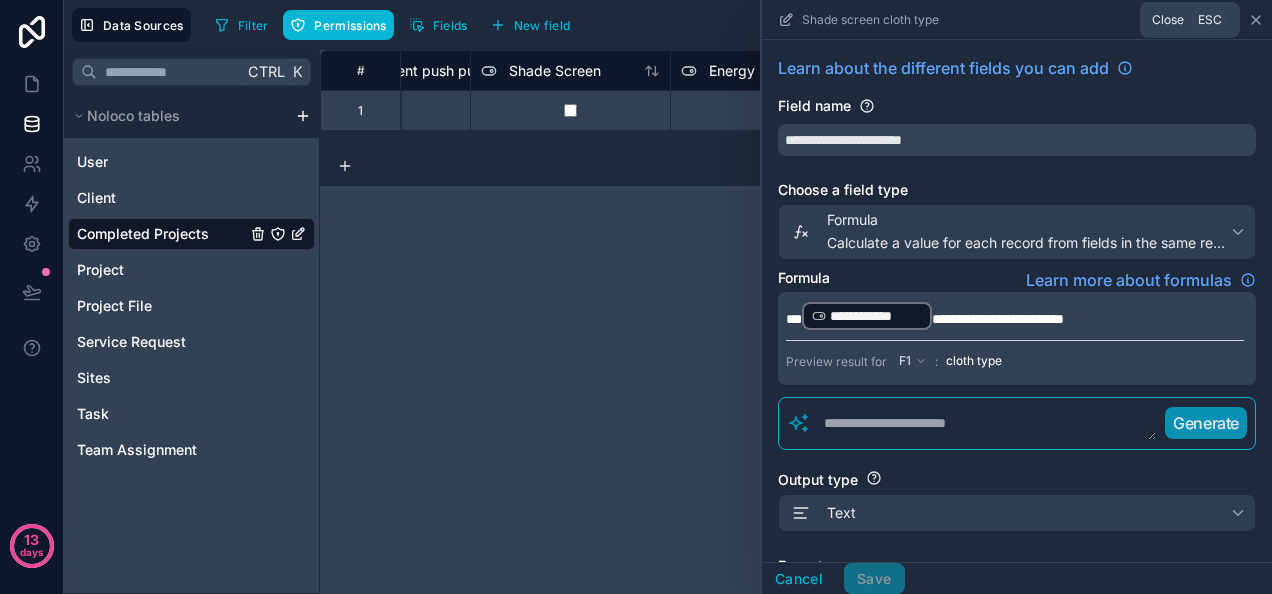 click 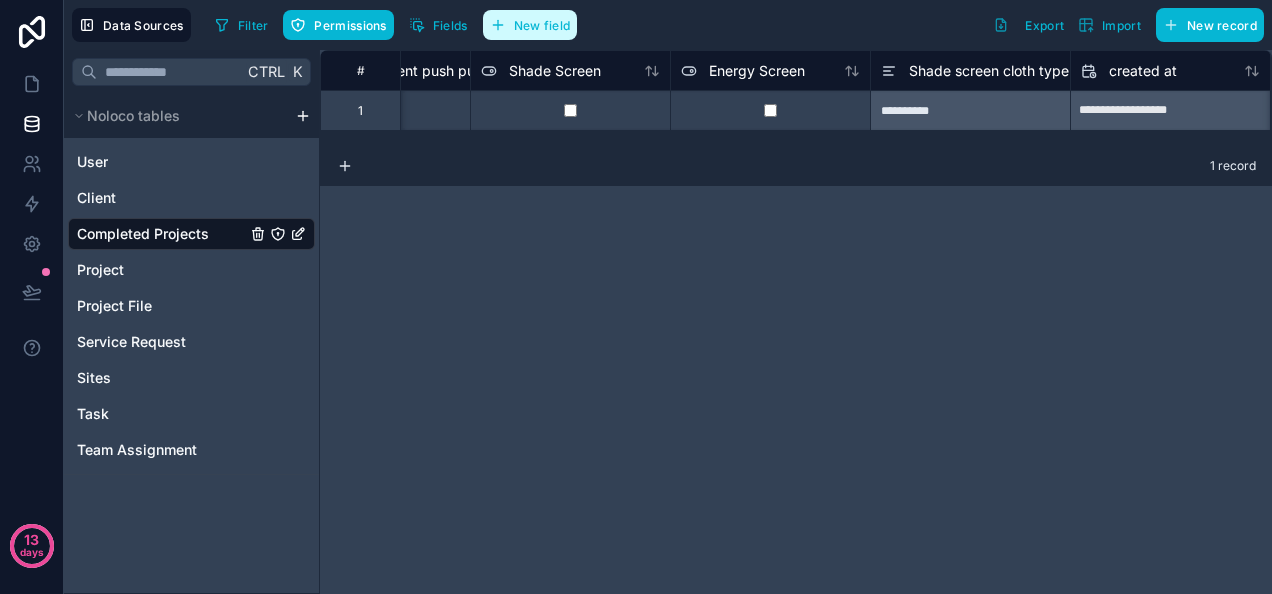 click on "New field" at bounding box center [542, 25] 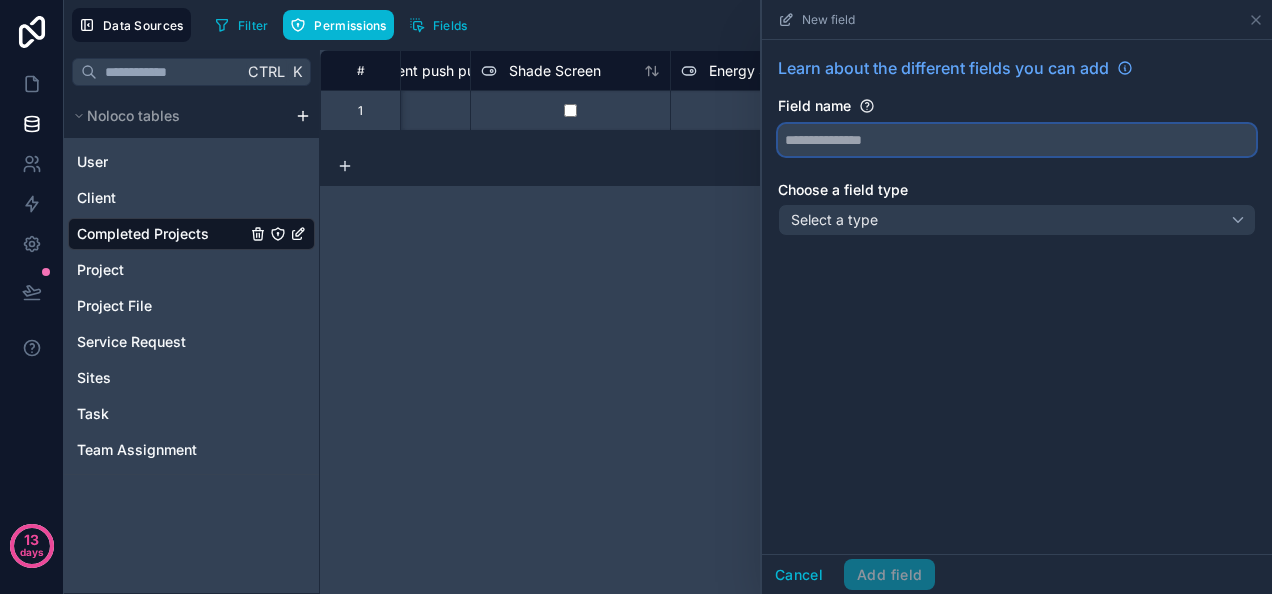 click at bounding box center [1017, 140] 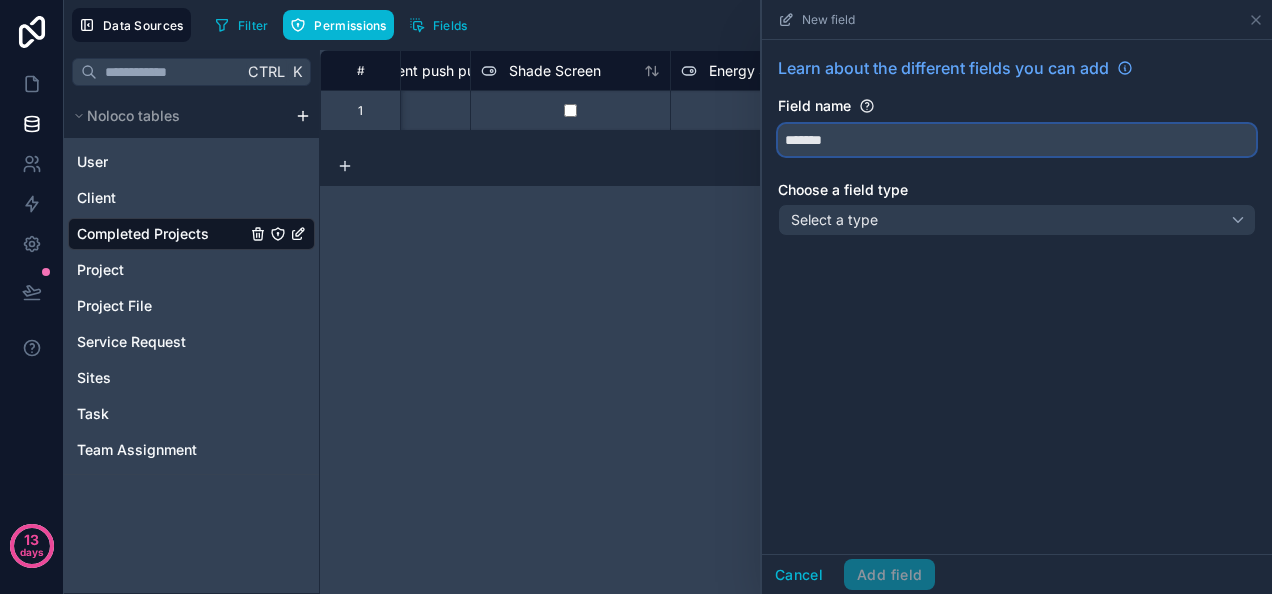 click on "******" at bounding box center [1017, 140] 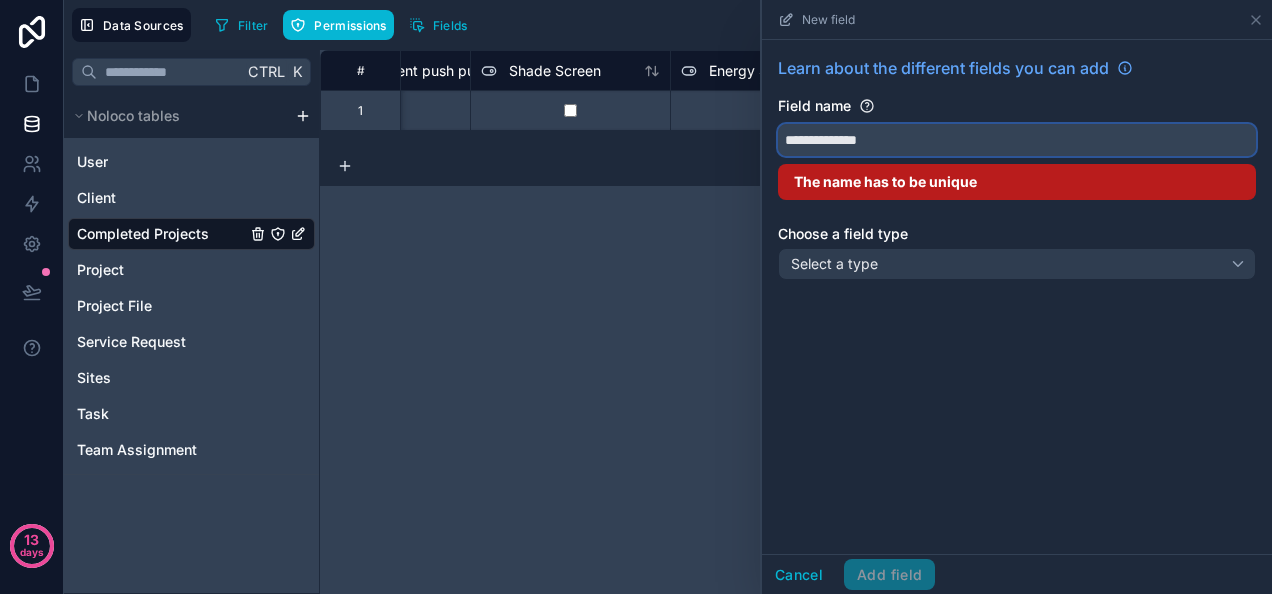click on "**********" at bounding box center (1017, 140) 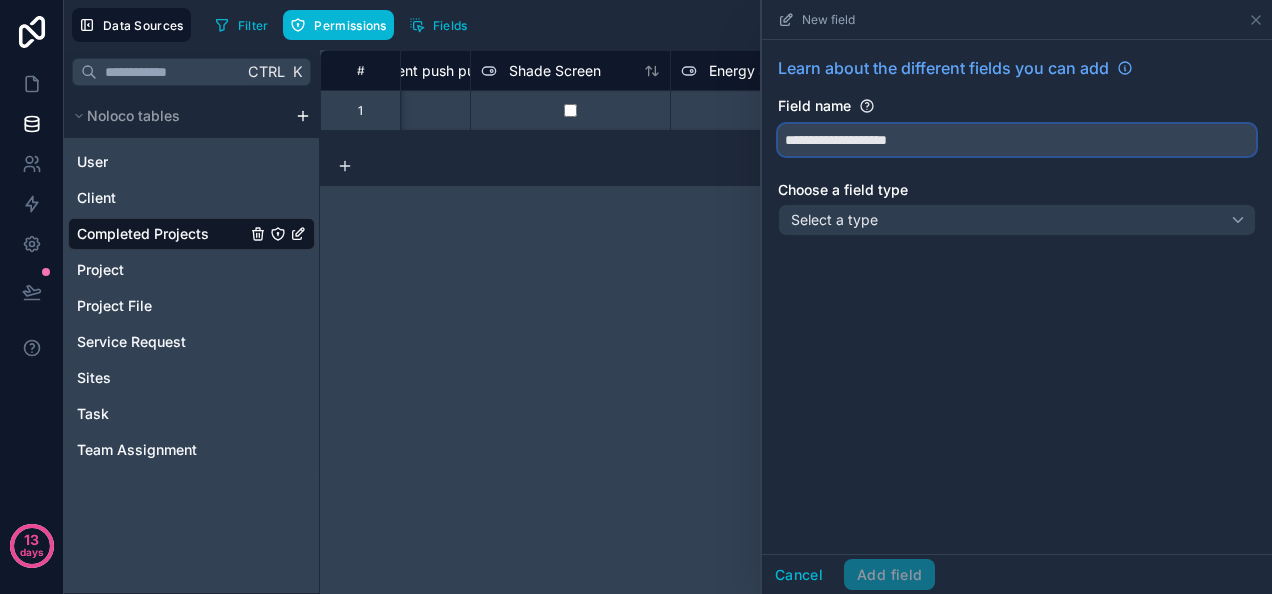 click on "**********" at bounding box center [1017, 140] 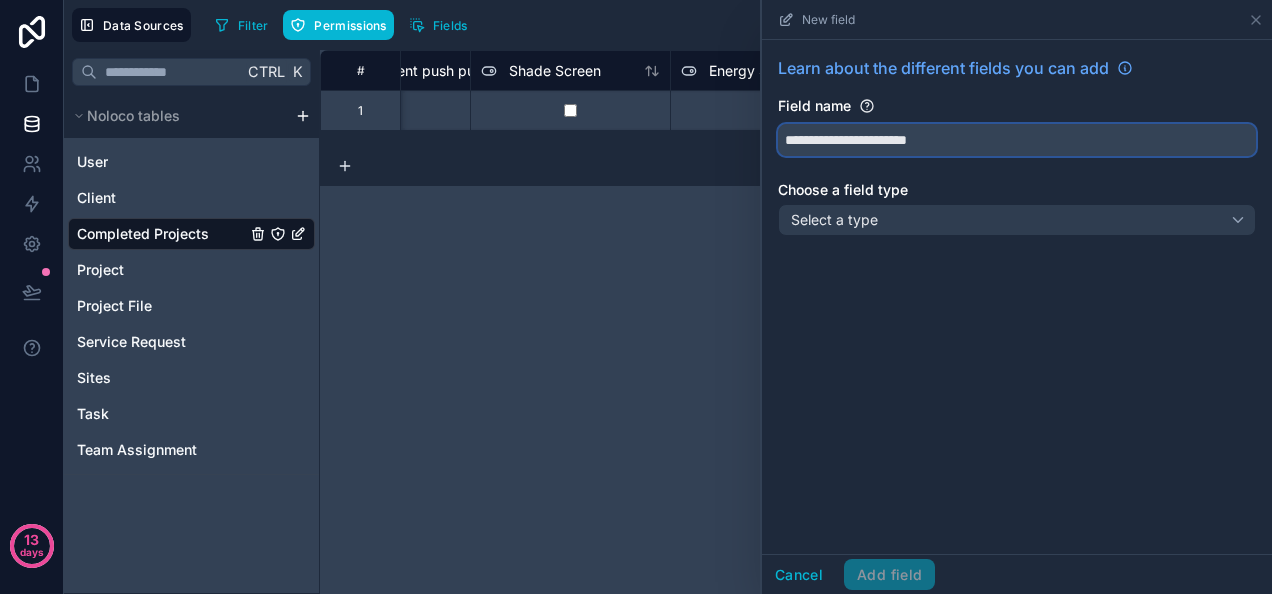 type on "**********" 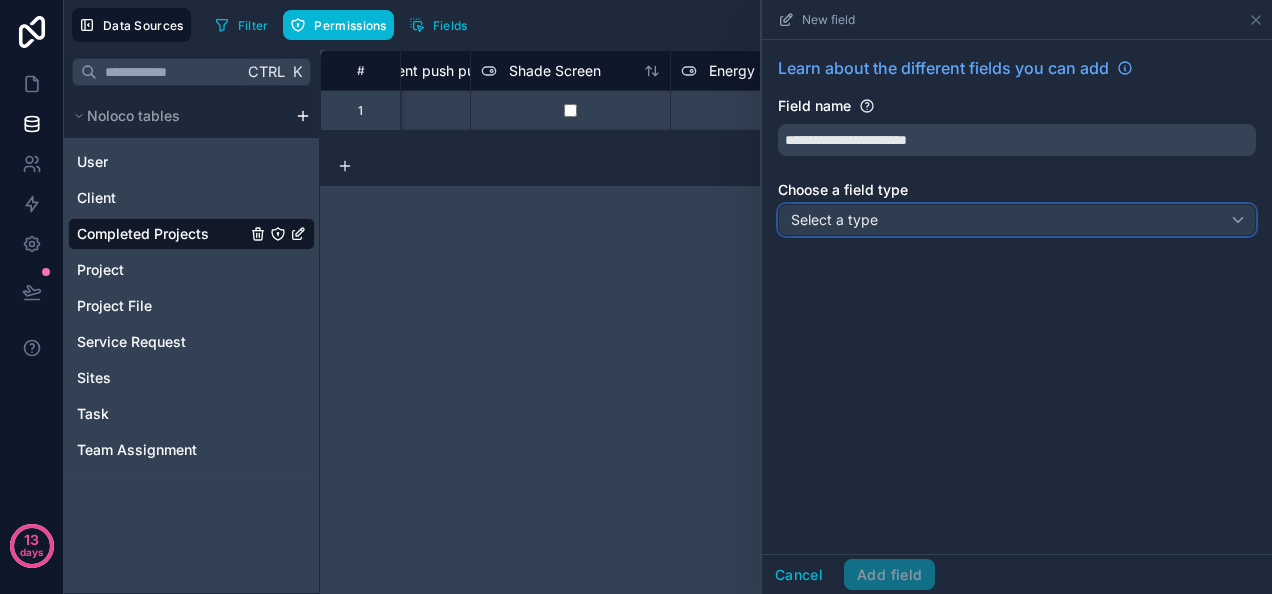 click on "Select a type" at bounding box center [1017, 220] 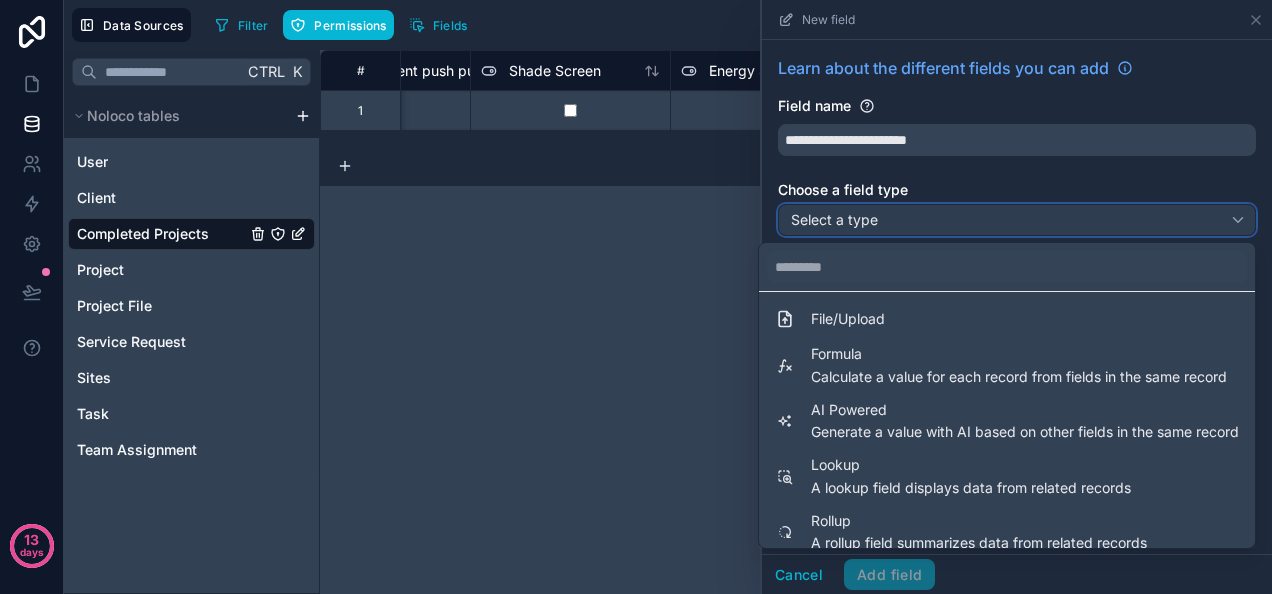 scroll, scrollTop: 502, scrollLeft: 0, axis: vertical 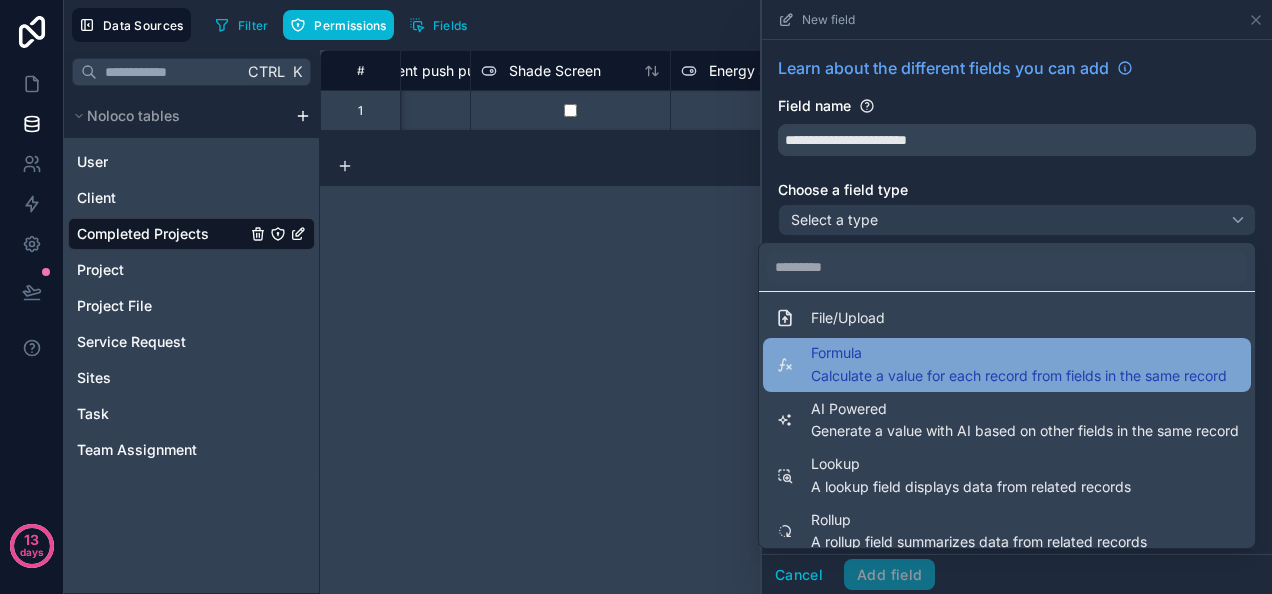 click on "Calculate a value for each record from fields in the same record" at bounding box center [1019, 376] 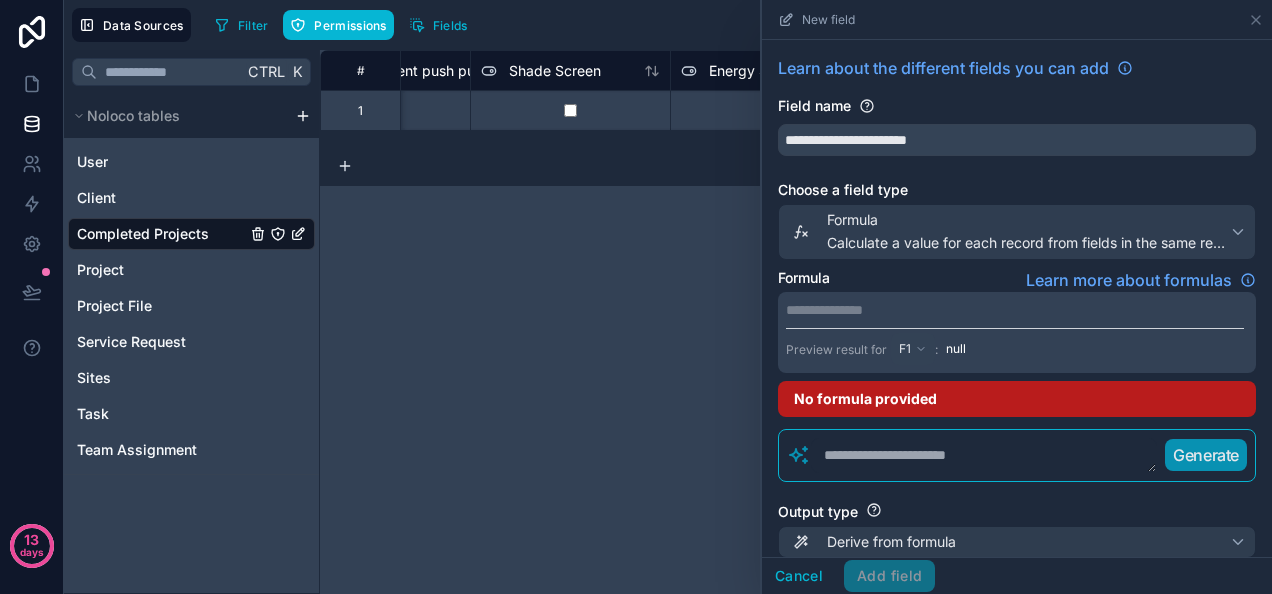 scroll, scrollTop: 39, scrollLeft: 0, axis: vertical 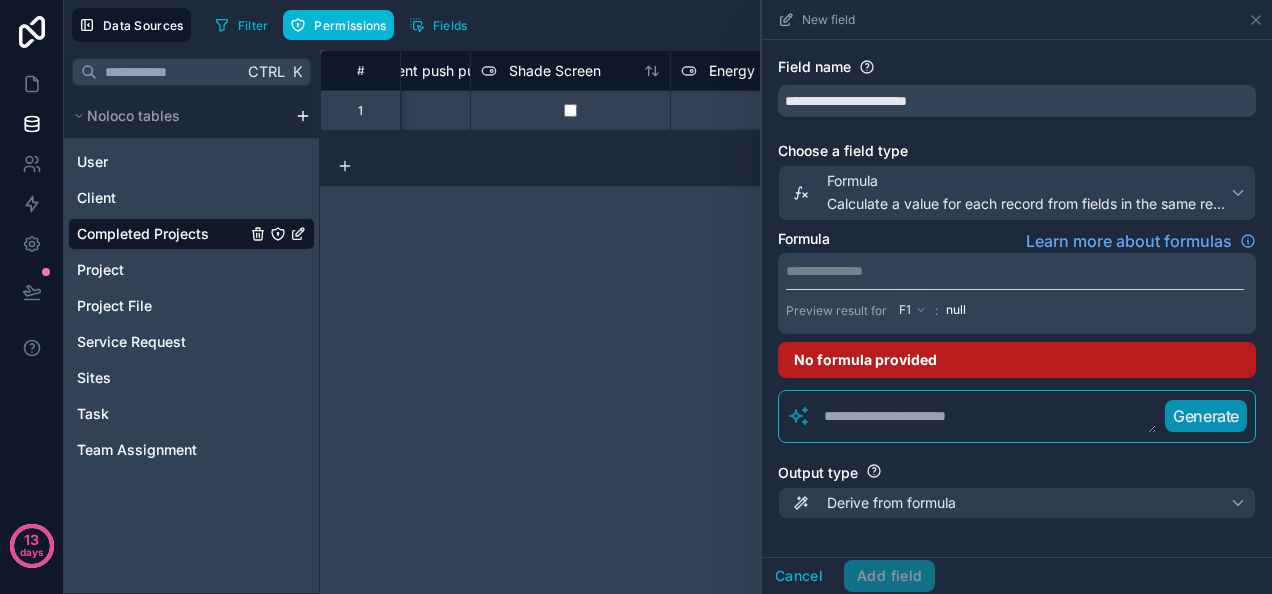click at bounding box center (984, 417) 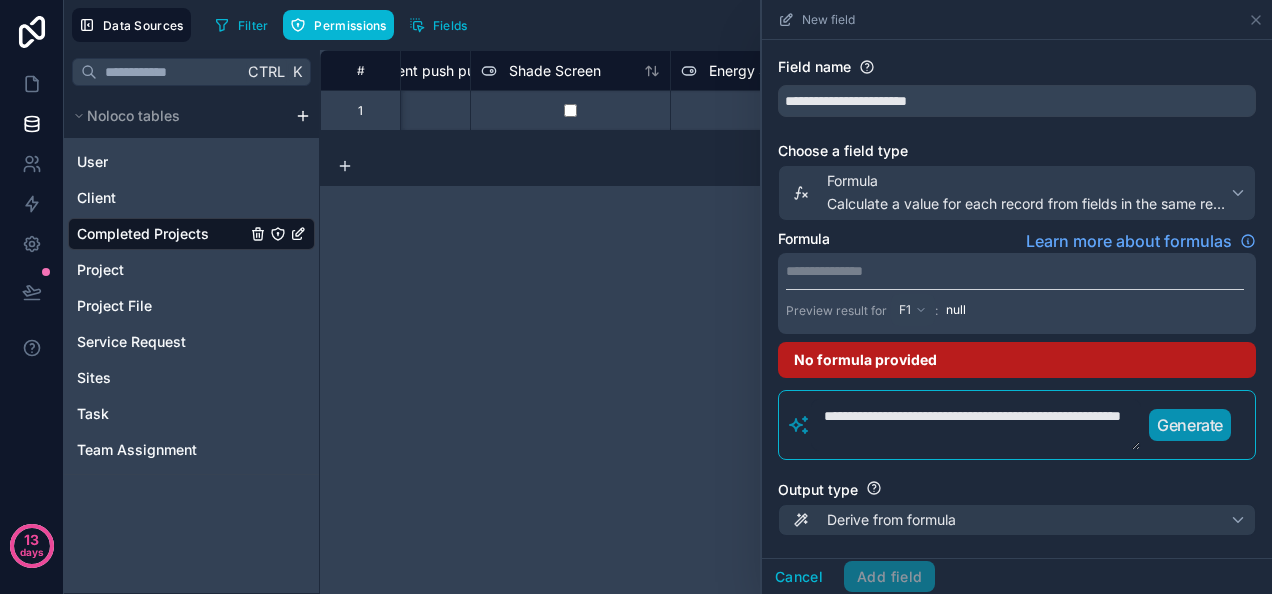 type on "**********" 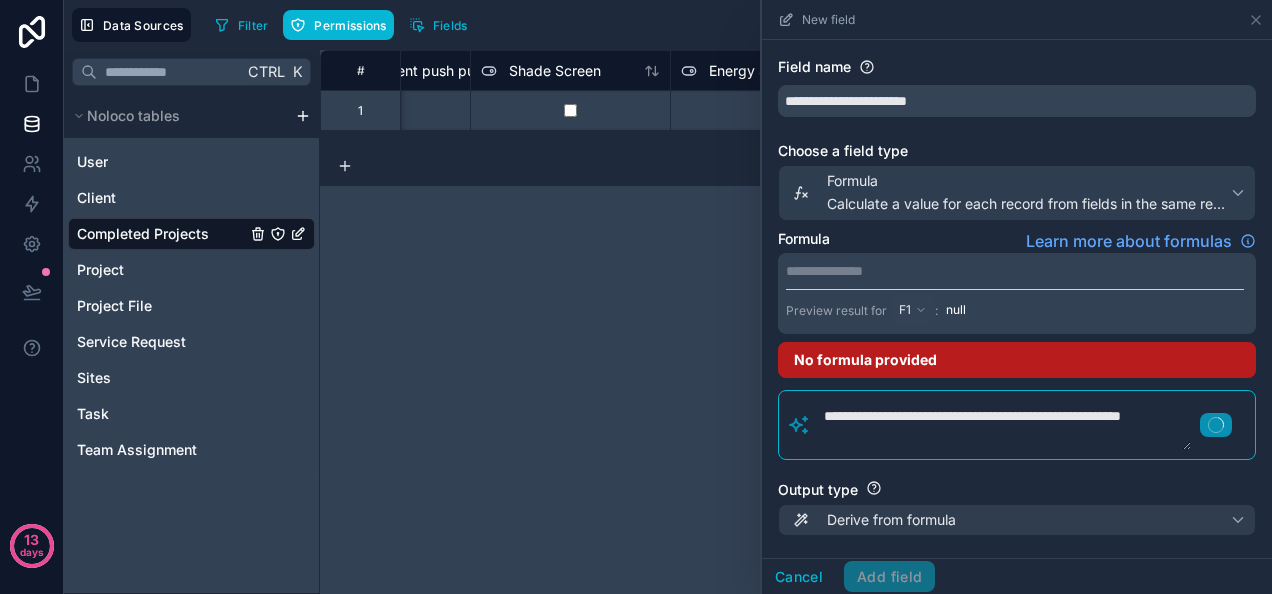 type 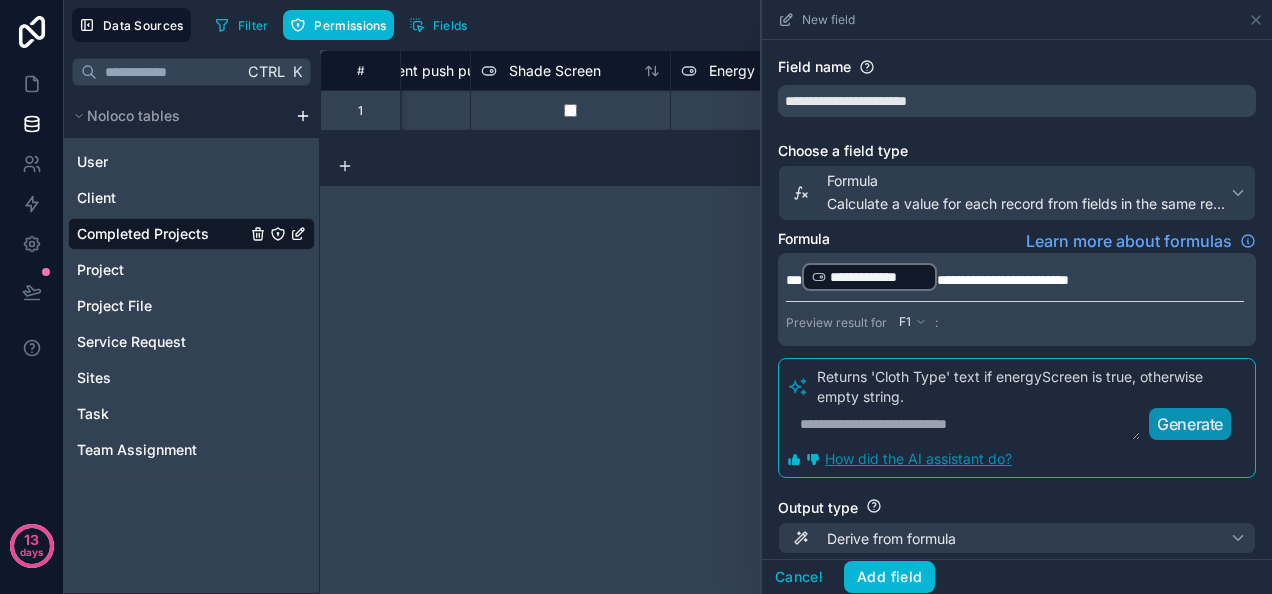 click on "**********" at bounding box center [1003, 280] 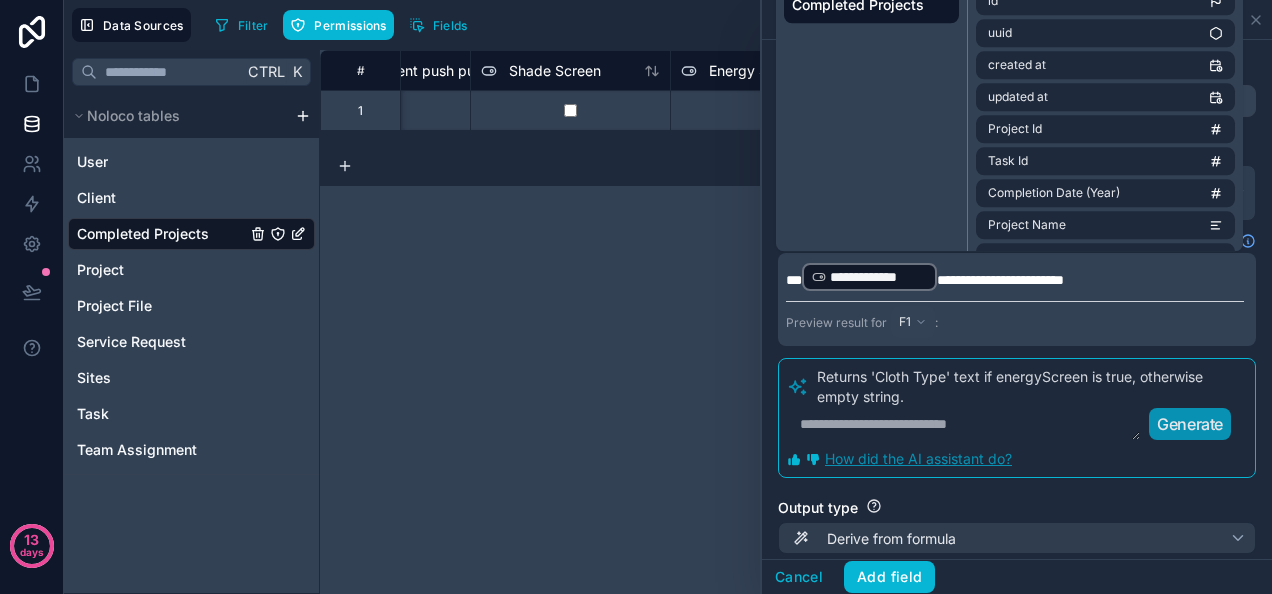 type 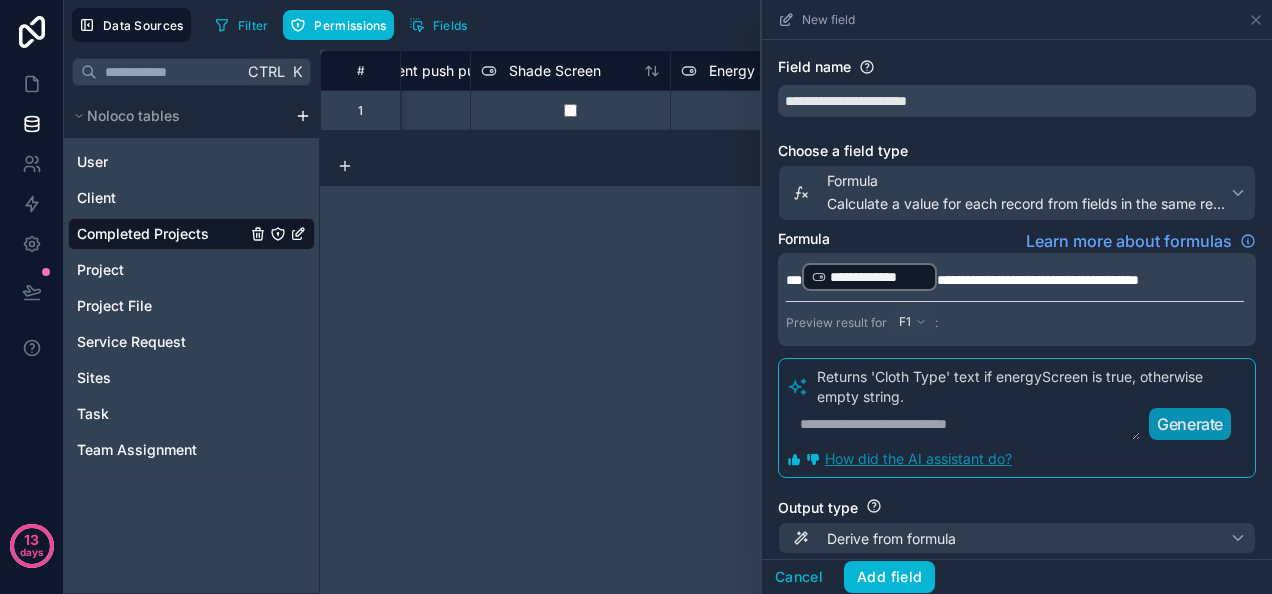 click on "**********" at bounding box center (1038, 280) 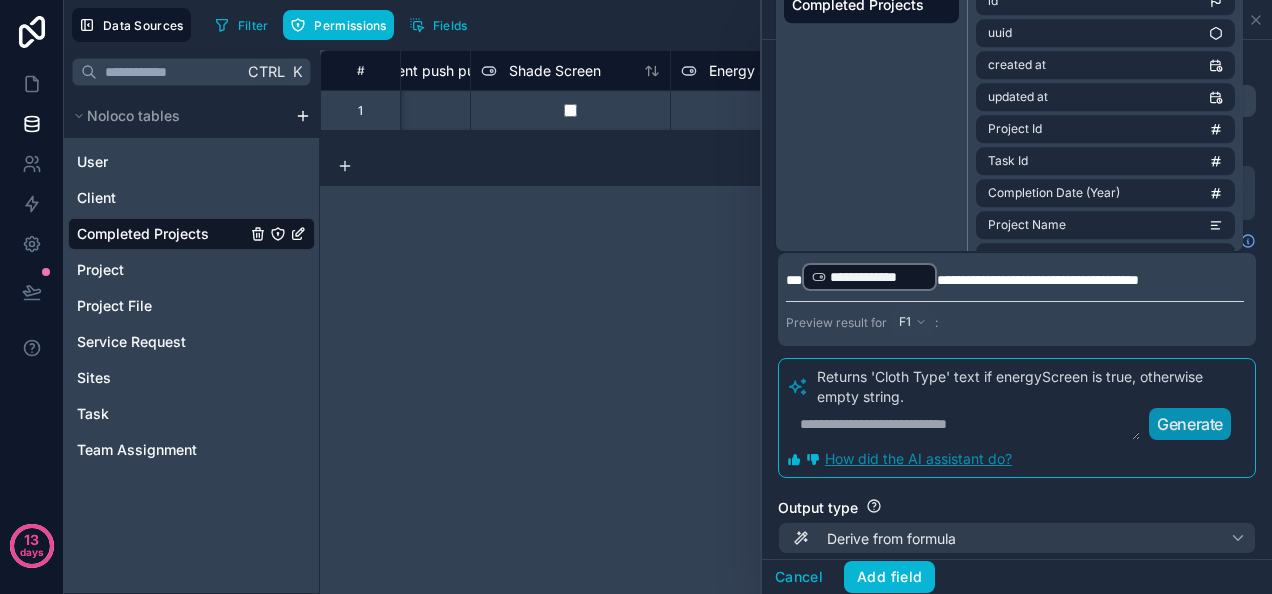 scroll, scrollTop: 73, scrollLeft: 0, axis: vertical 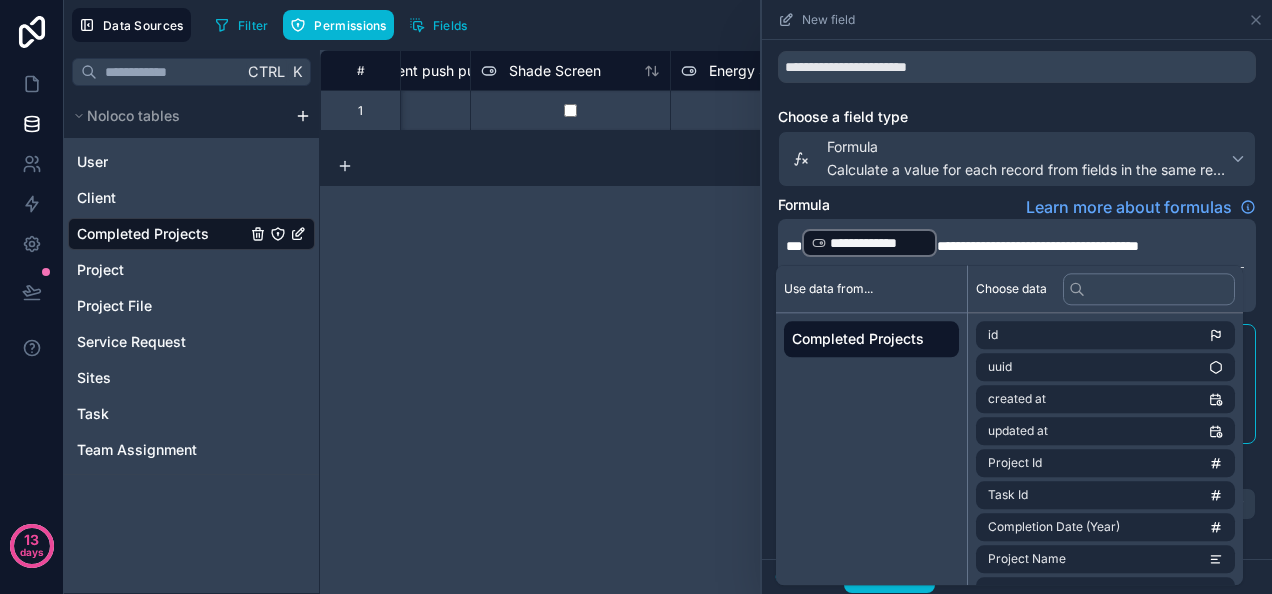 click on "Use data from..." at bounding box center [871, 289] 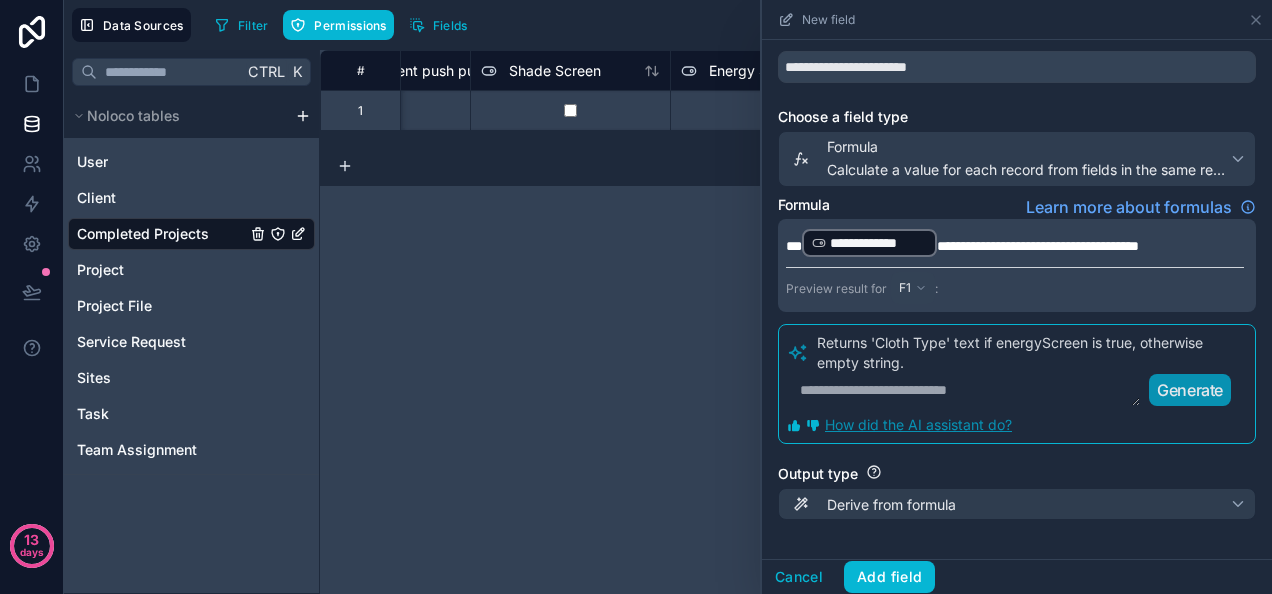 click on "**********" at bounding box center (1015, 243) 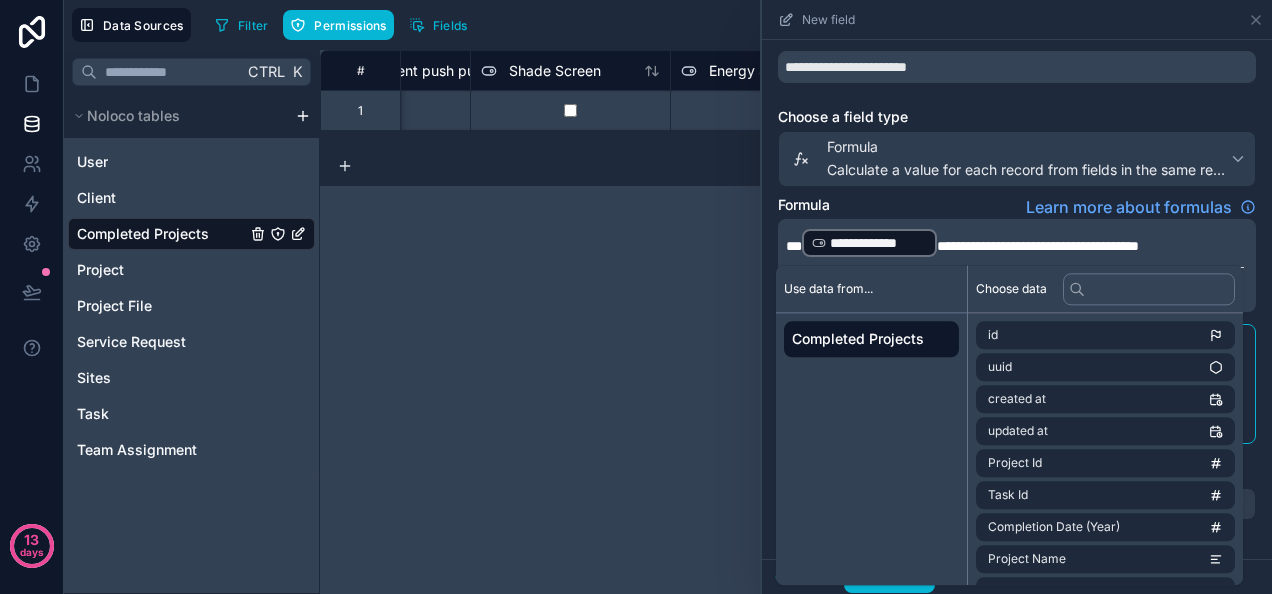 click on "**********" at bounding box center [1015, 243] 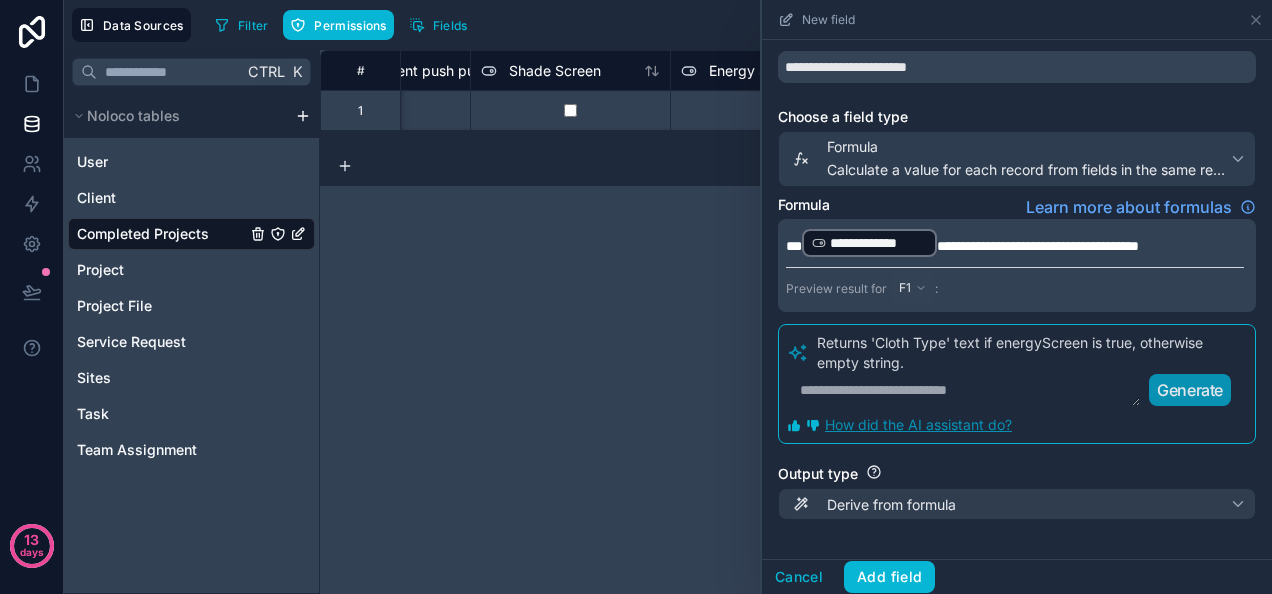 click on "**********" at bounding box center [1038, 246] 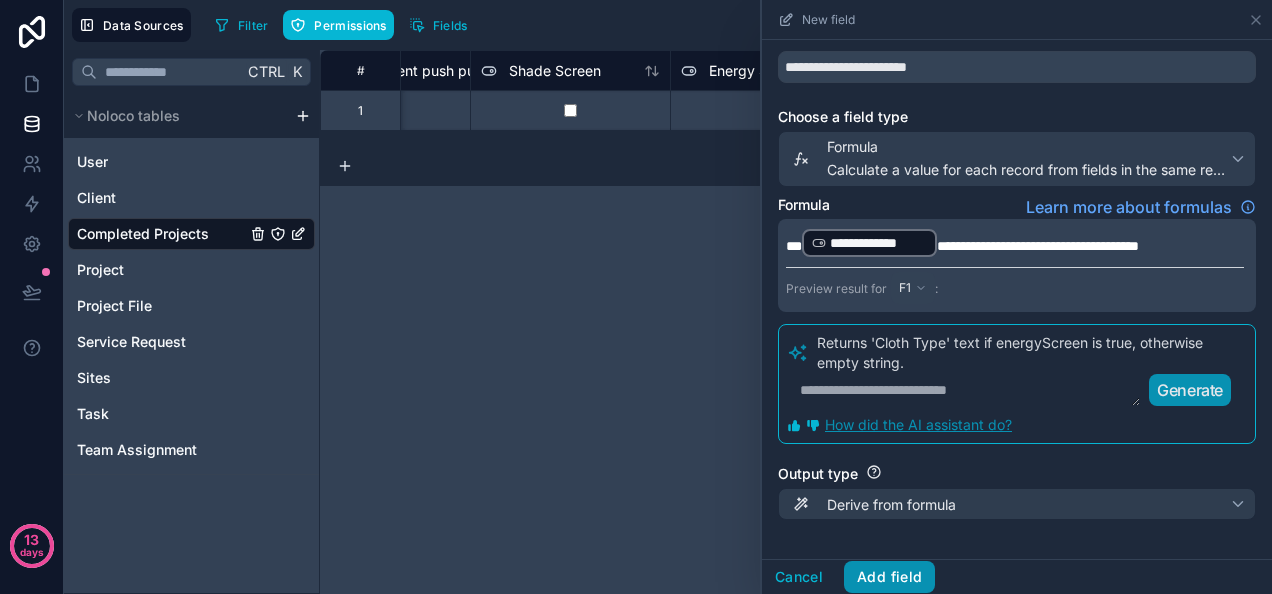 click on "Add field" at bounding box center (889, 577) 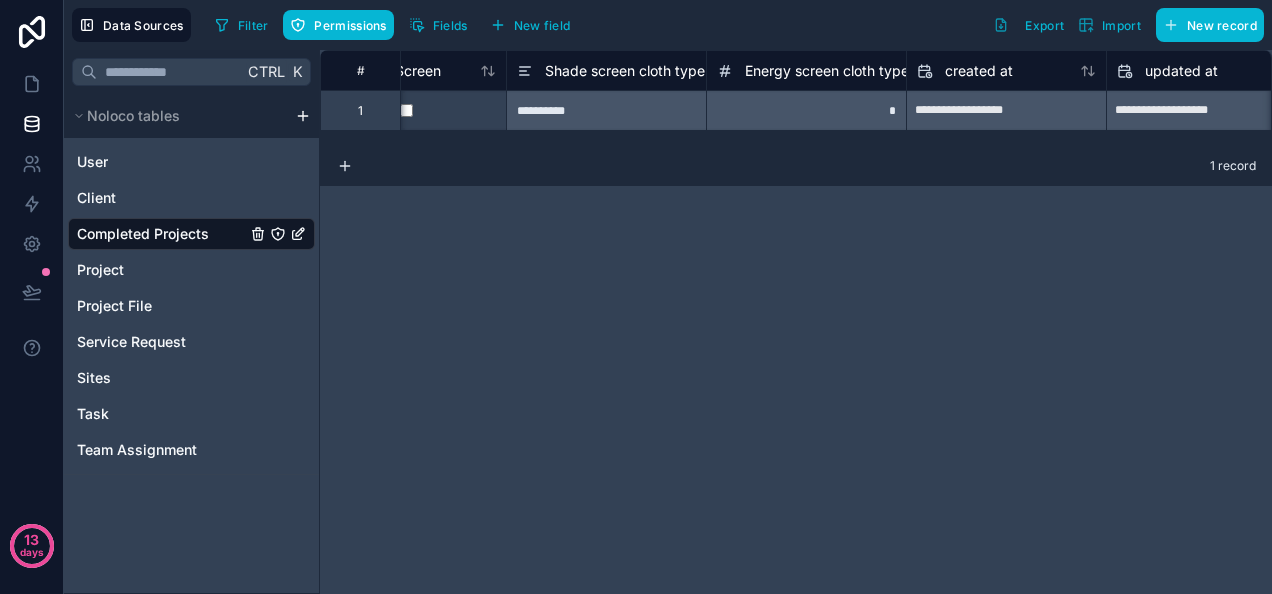 scroll, scrollTop: 0, scrollLeft: 5472, axis: horizontal 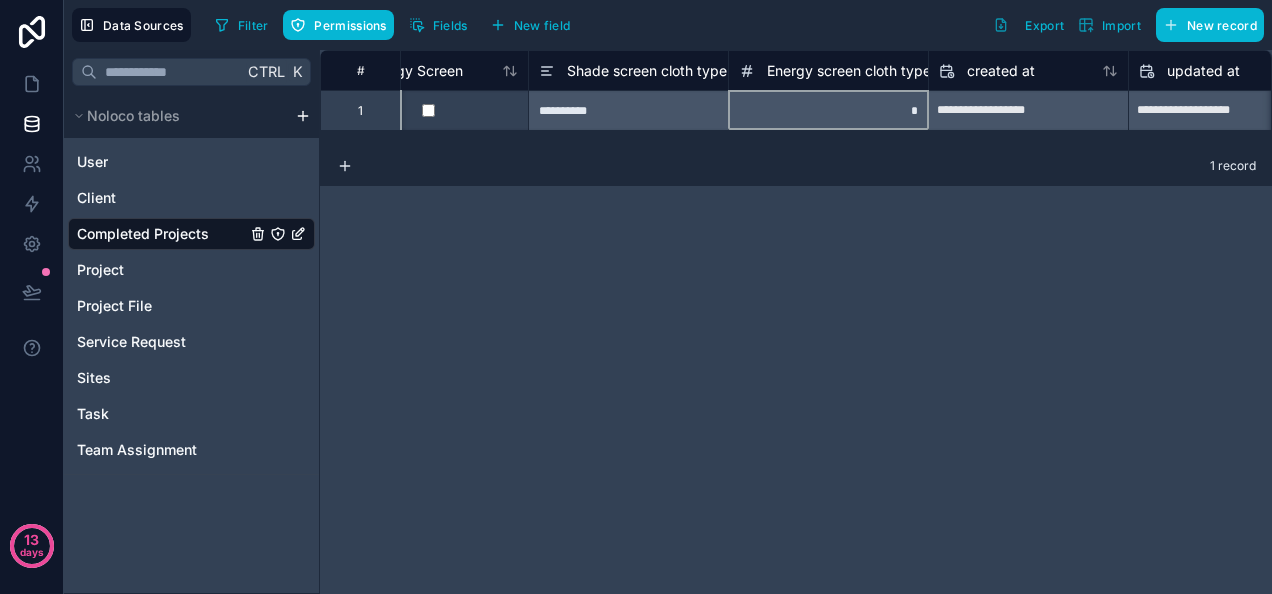 click on "*" at bounding box center [828, 110] 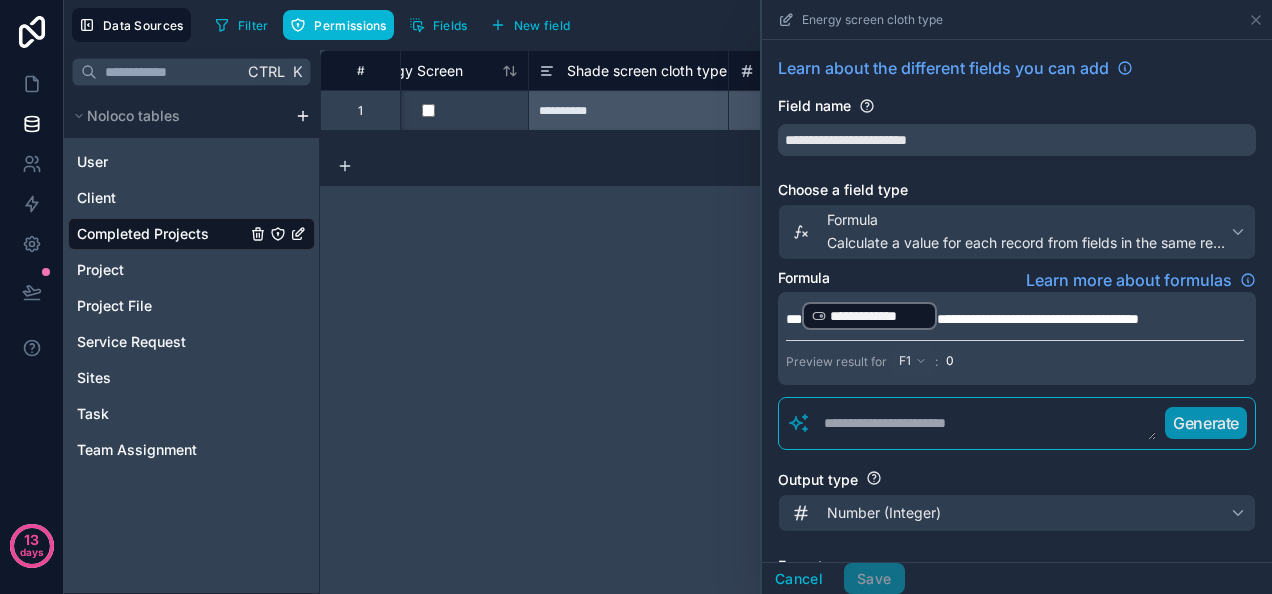 scroll, scrollTop: 0, scrollLeft: 4640, axis: horizontal 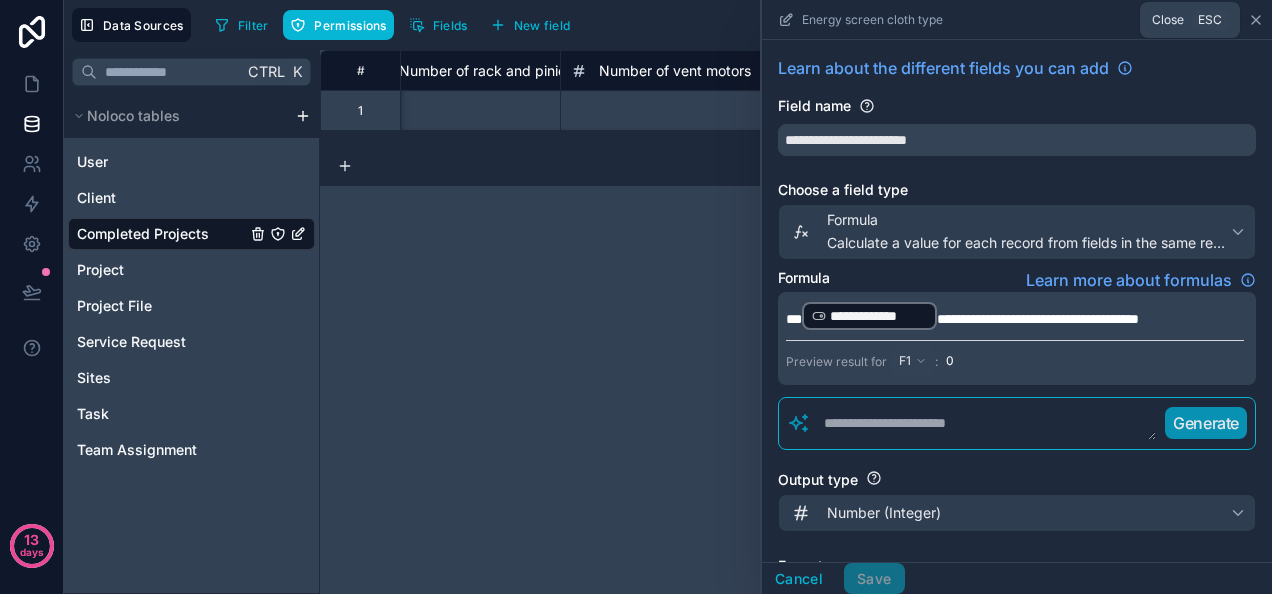 click 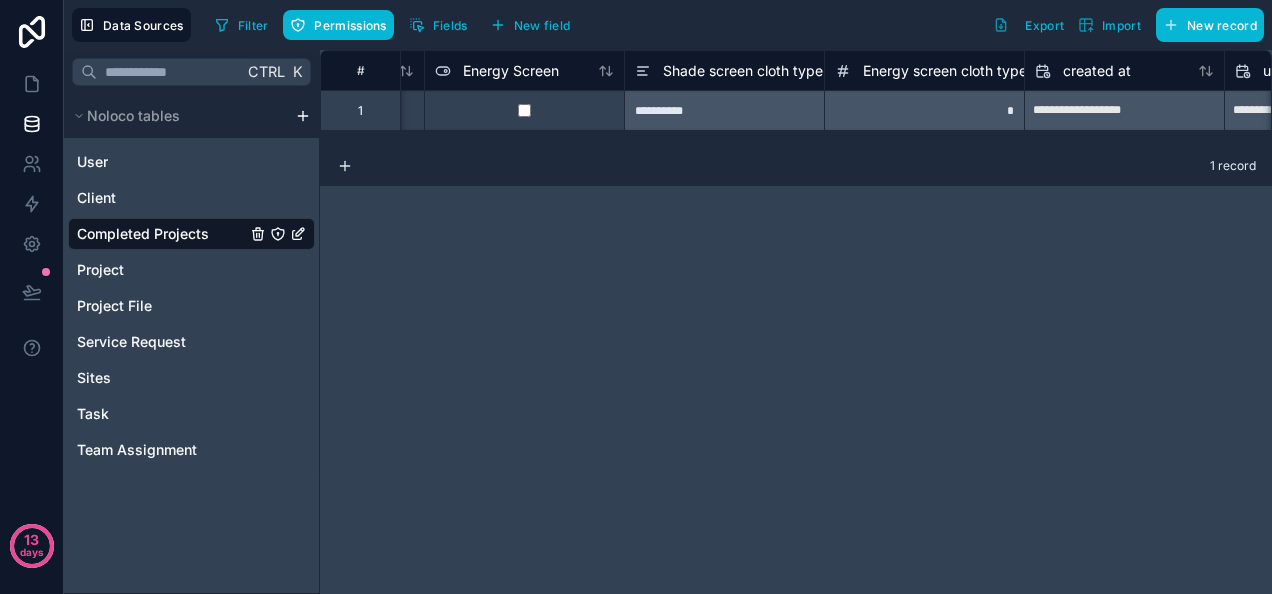 scroll, scrollTop: 0, scrollLeft: 5372, axis: horizontal 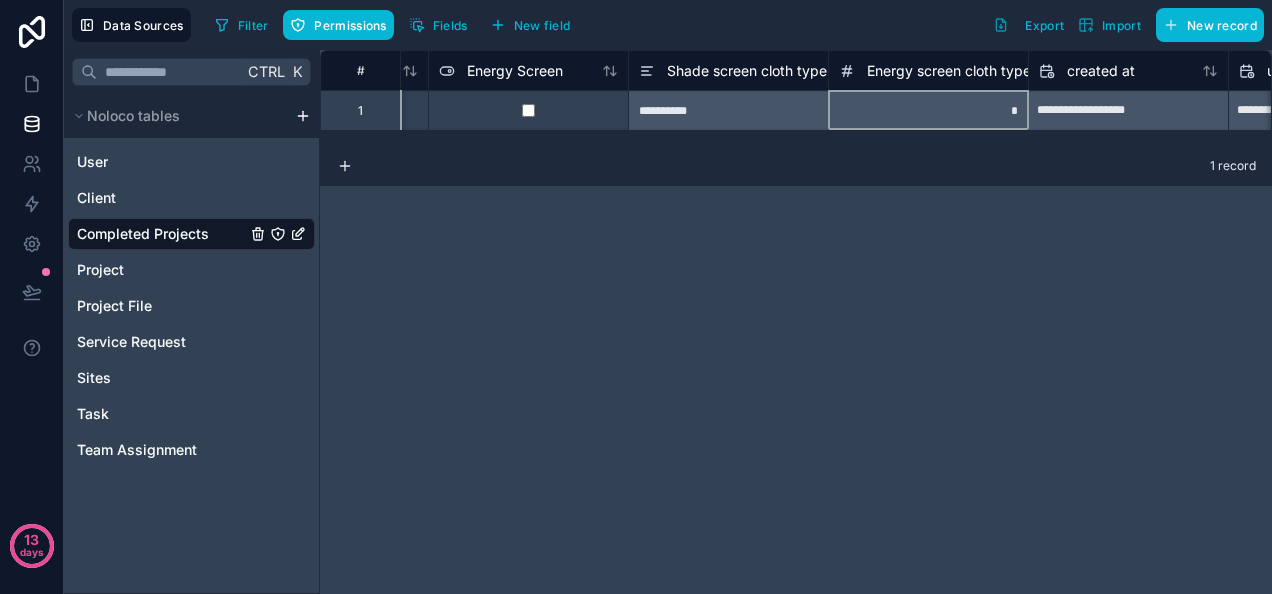 click on "*" at bounding box center [928, 110] 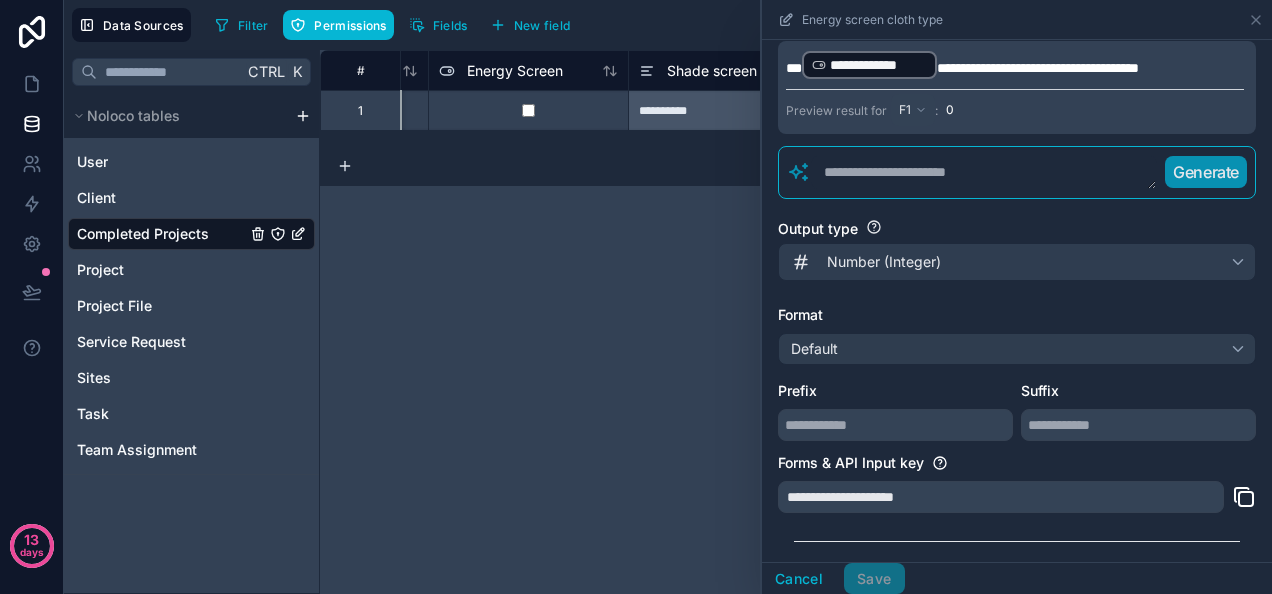 scroll, scrollTop: 252, scrollLeft: 0, axis: vertical 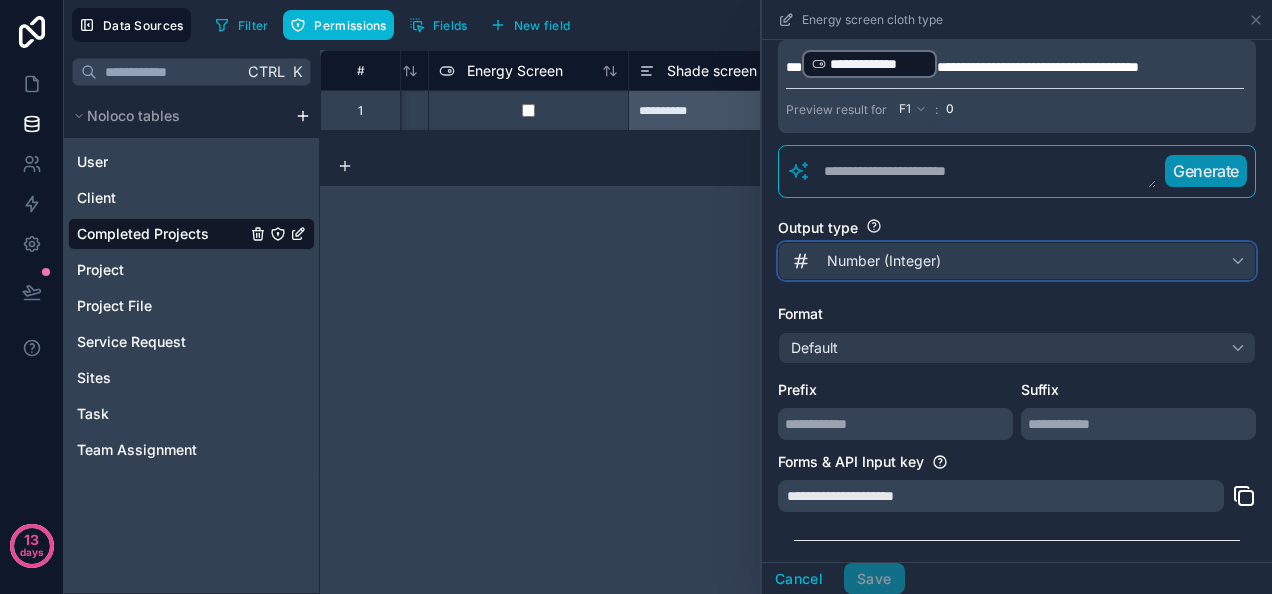 click on "Number (Integer)" at bounding box center (1017, 261) 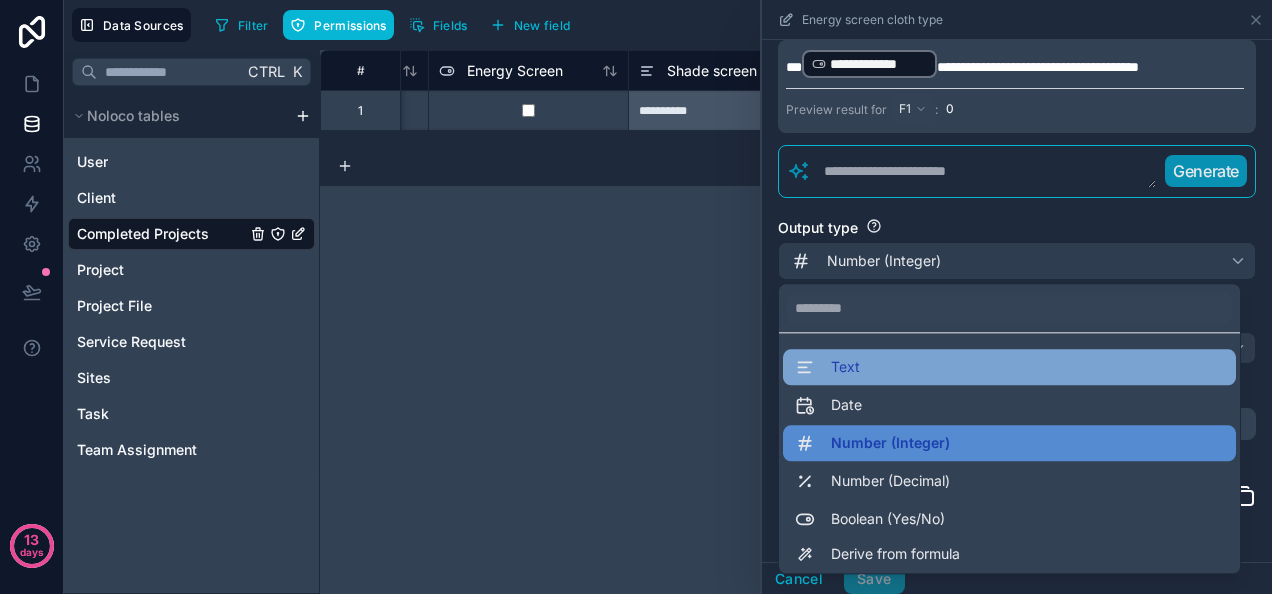 click on "Text" at bounding box center (1009, 367) 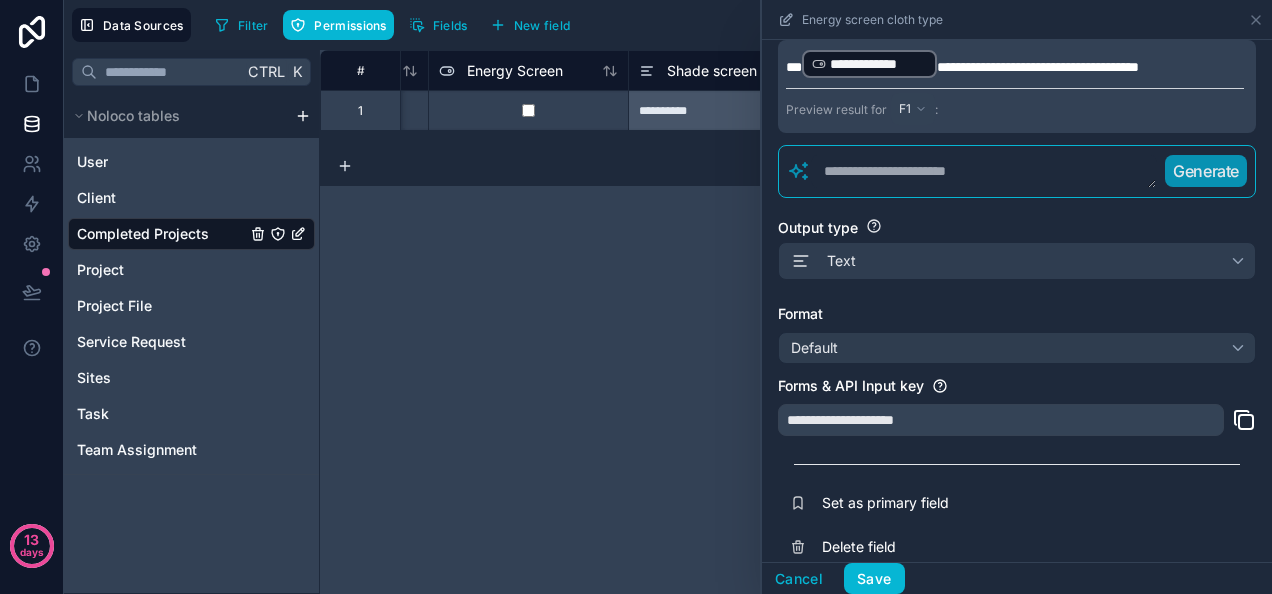 scroll, scrollTop: 271, scrollLeft: 0, axis: vertical 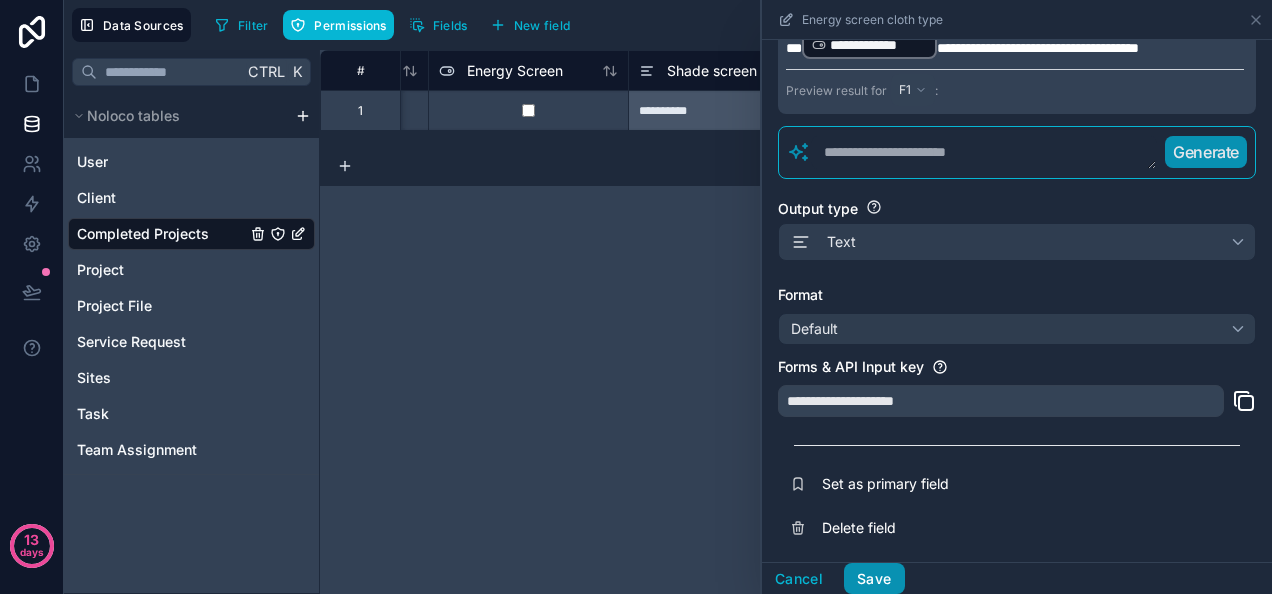click on "Save" at bounding box center [874, 579] 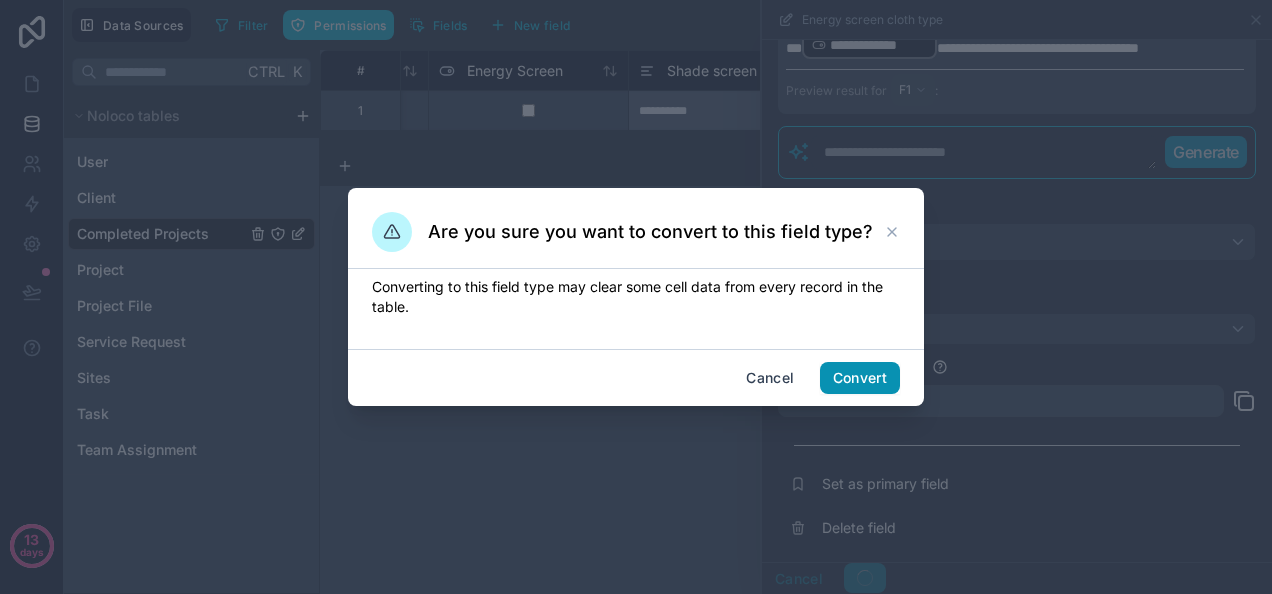 click on "Convert" at bounding box center (860, 378) 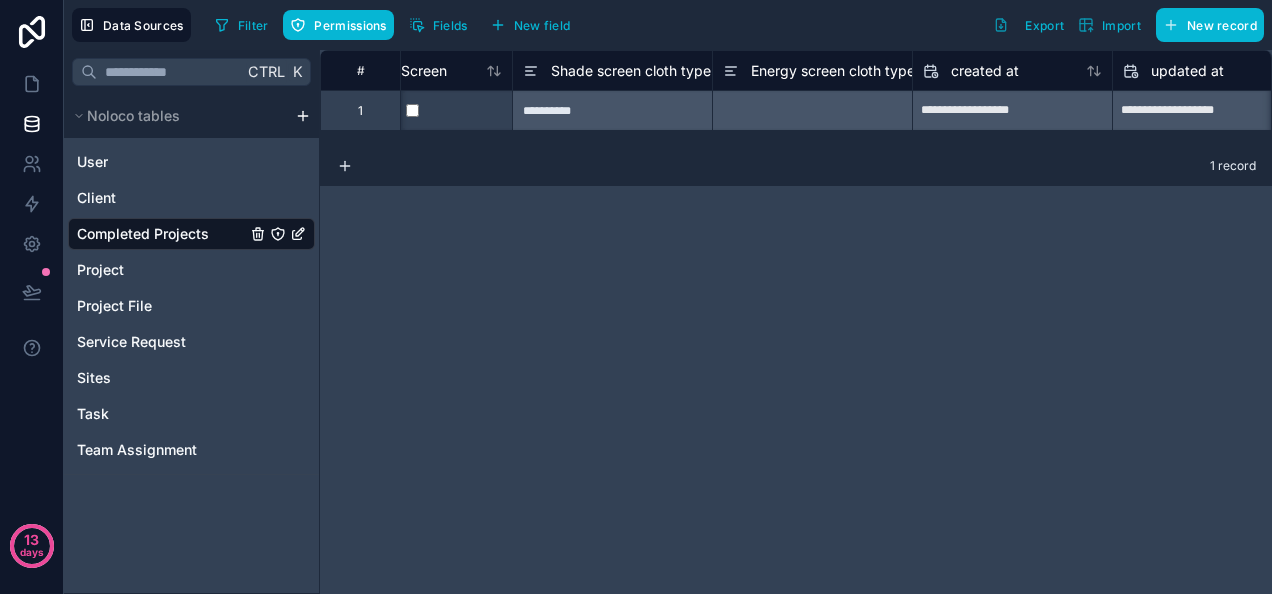scroll, scrollTop: 0, scrollLeft: 5420, axis: horizontal 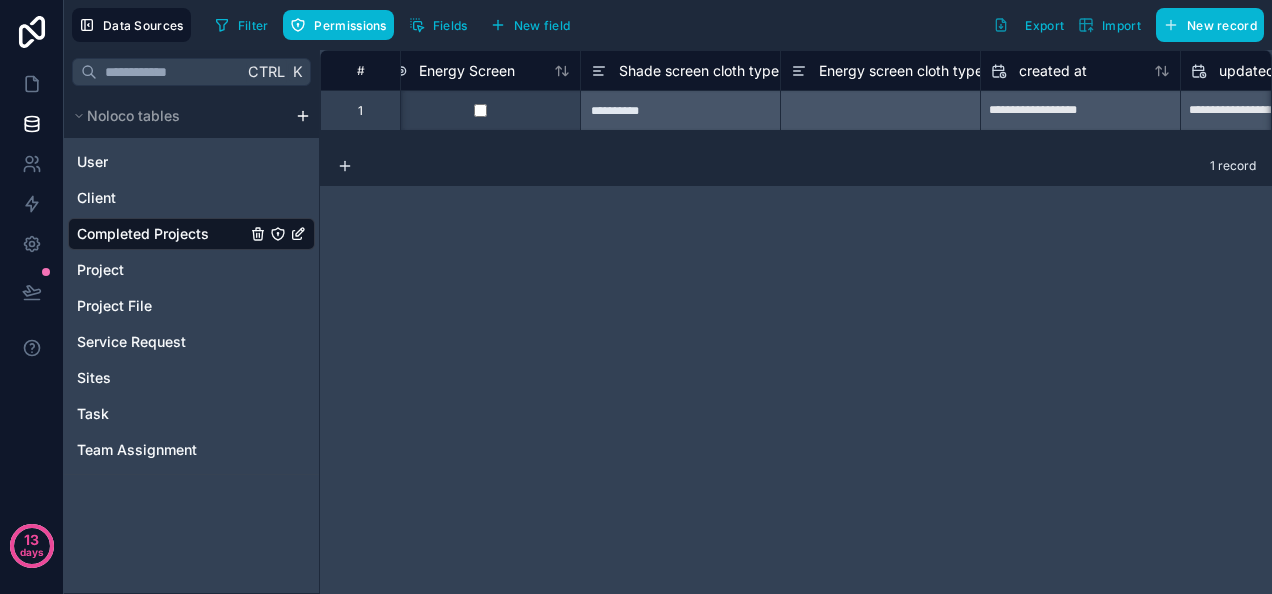 click at bounding box center (880, 110) 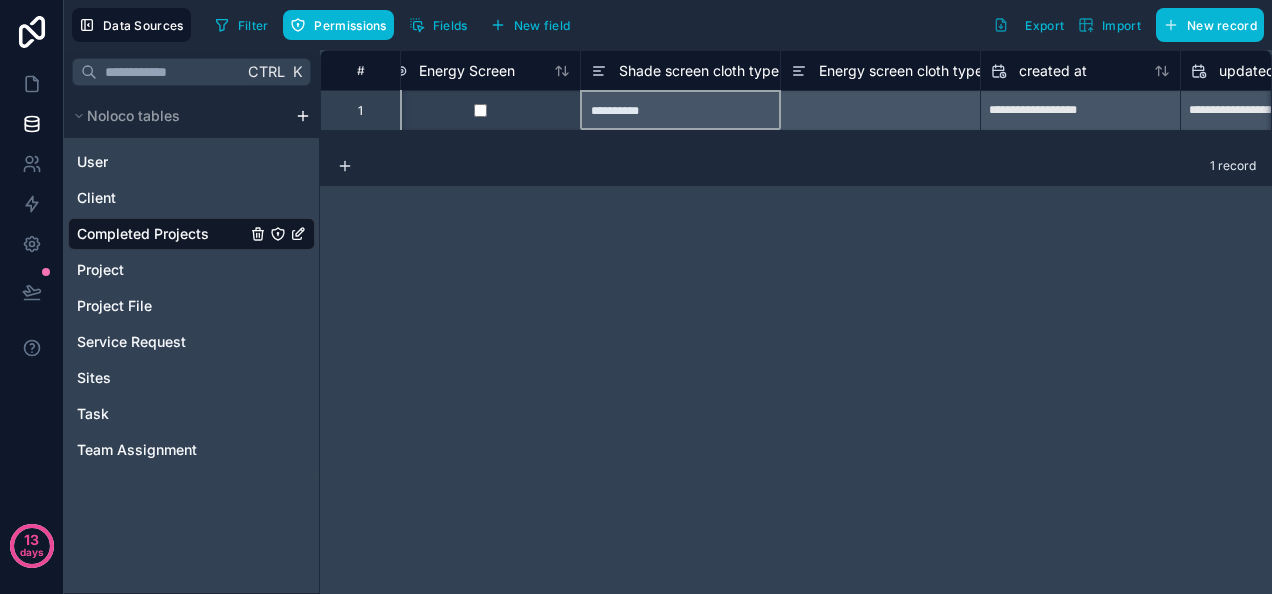 click on "**********" at bounding box center (680, 110) 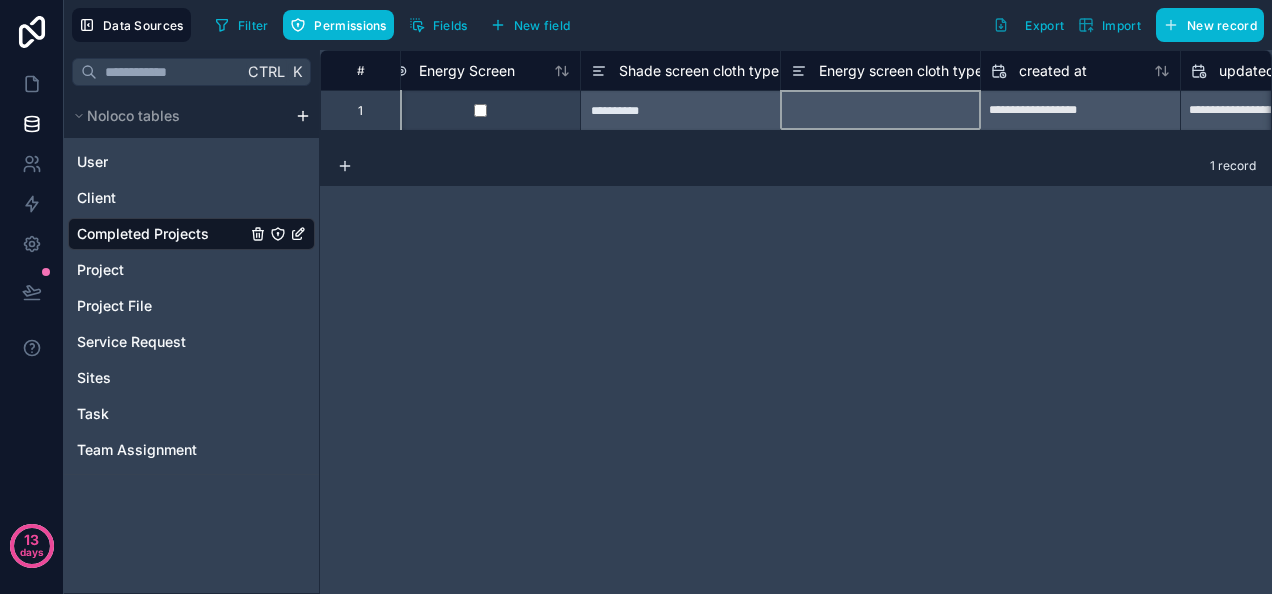 click on "Energy screen cloth type" at bounding box center [901, 71] 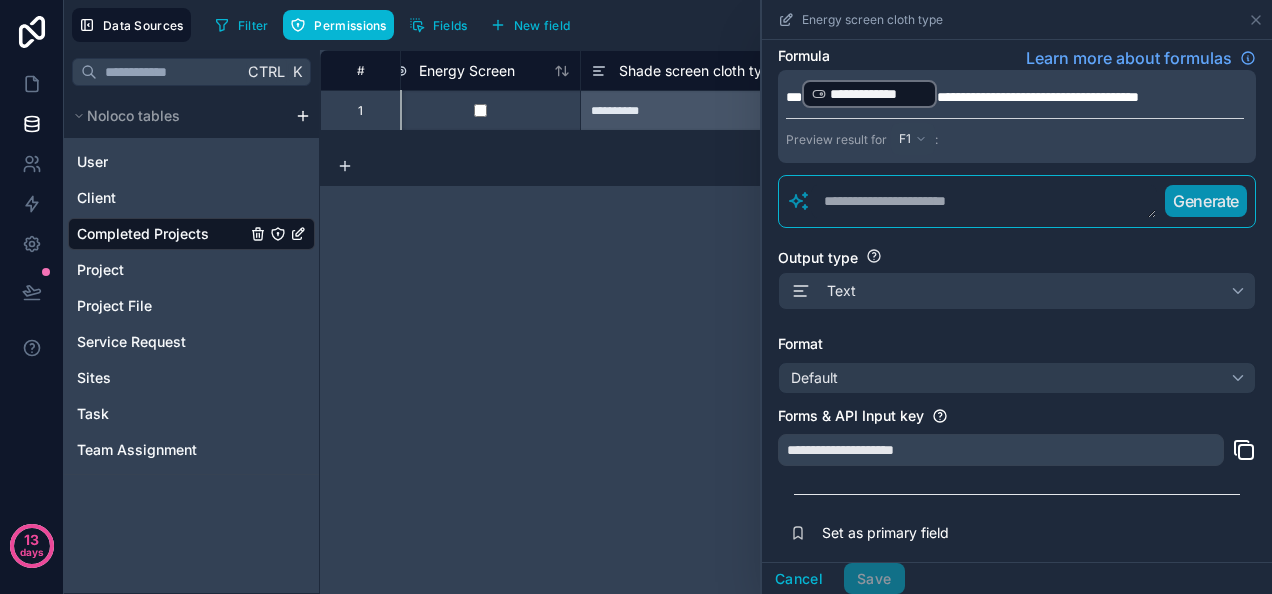 scroll, scrollTop: 271, scrollLeft: 0, axis: vertical 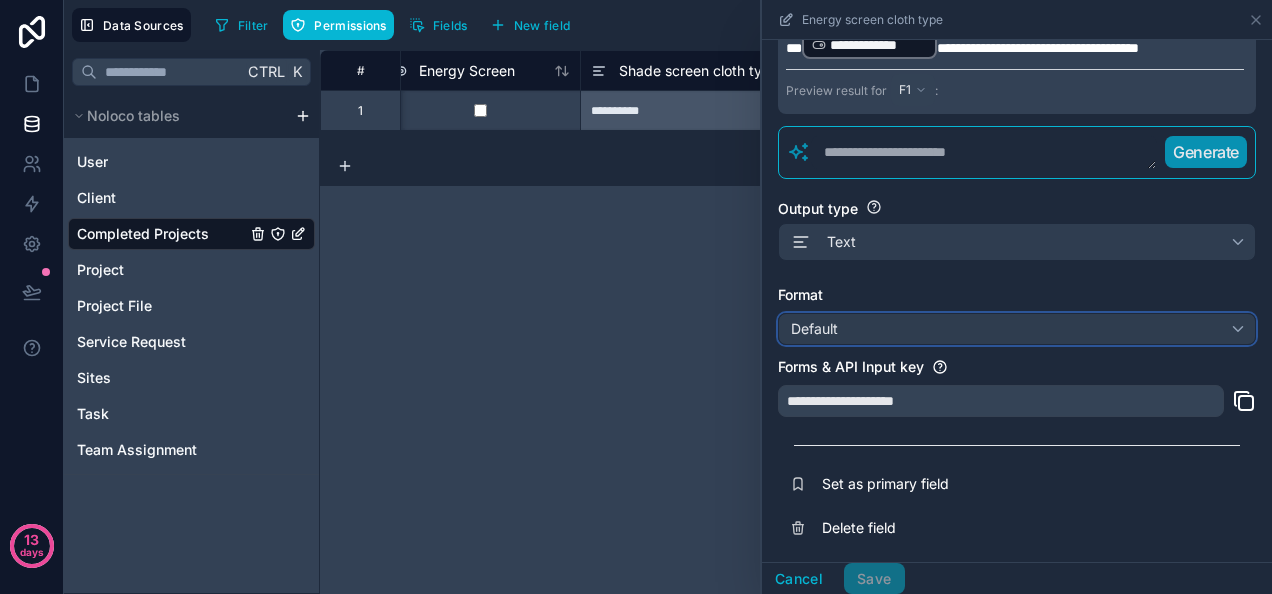click on "Default" at bounding box center (1017, 329) 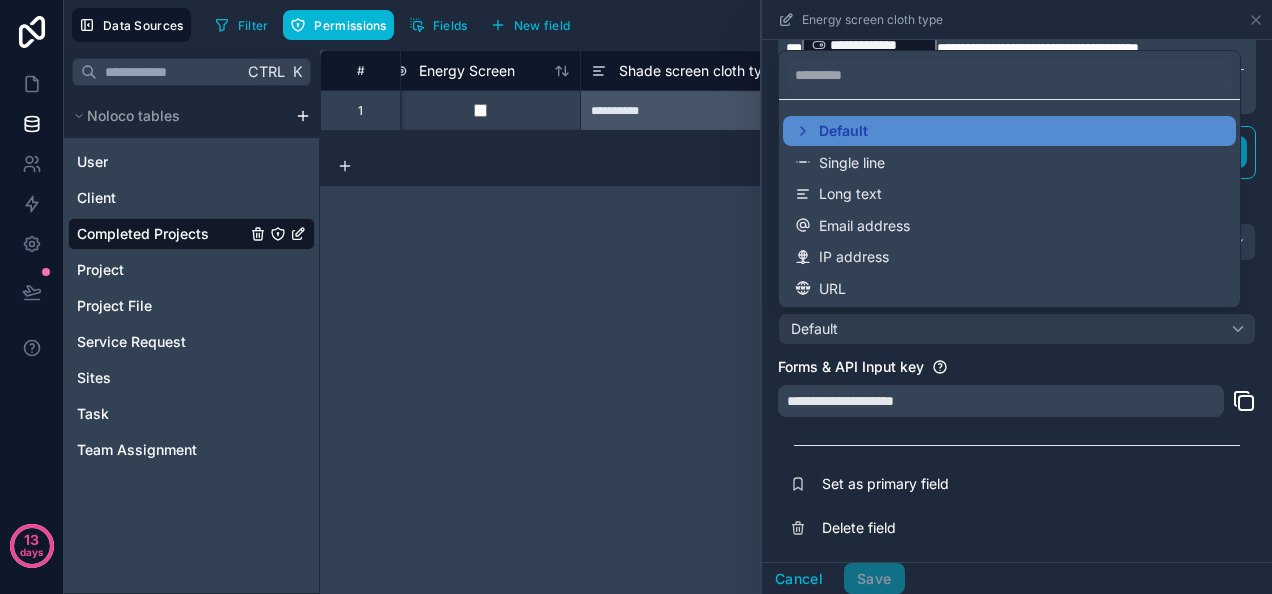 click at bounding box center (1017, 297) 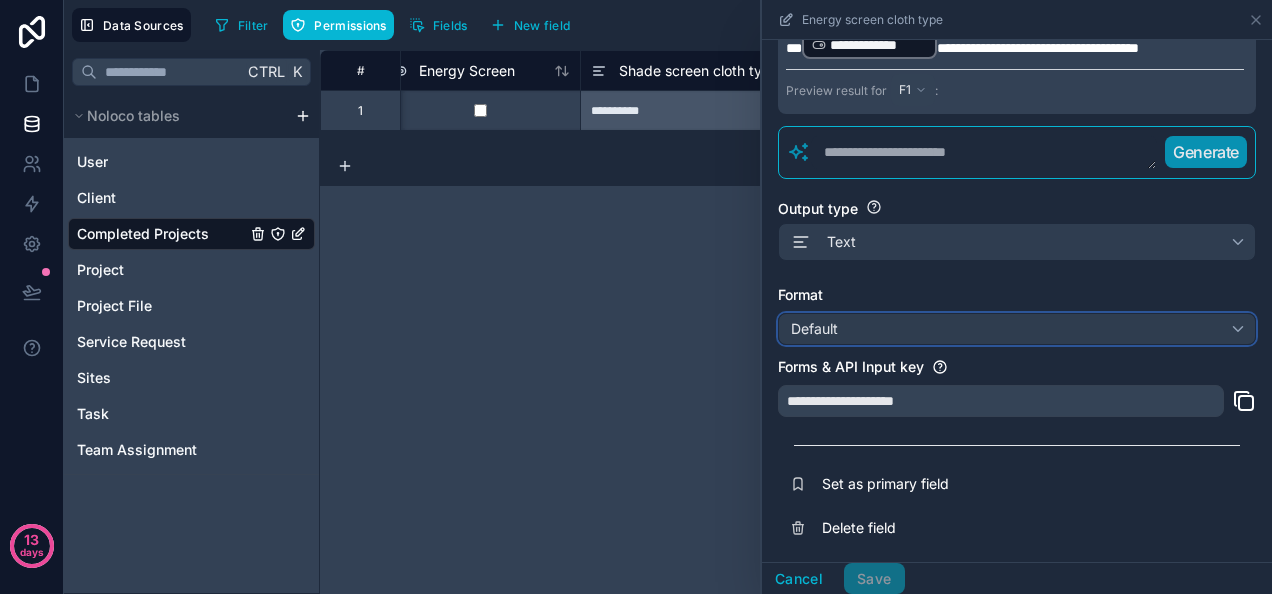 click on "Default" at bounding box center [1017, 329] 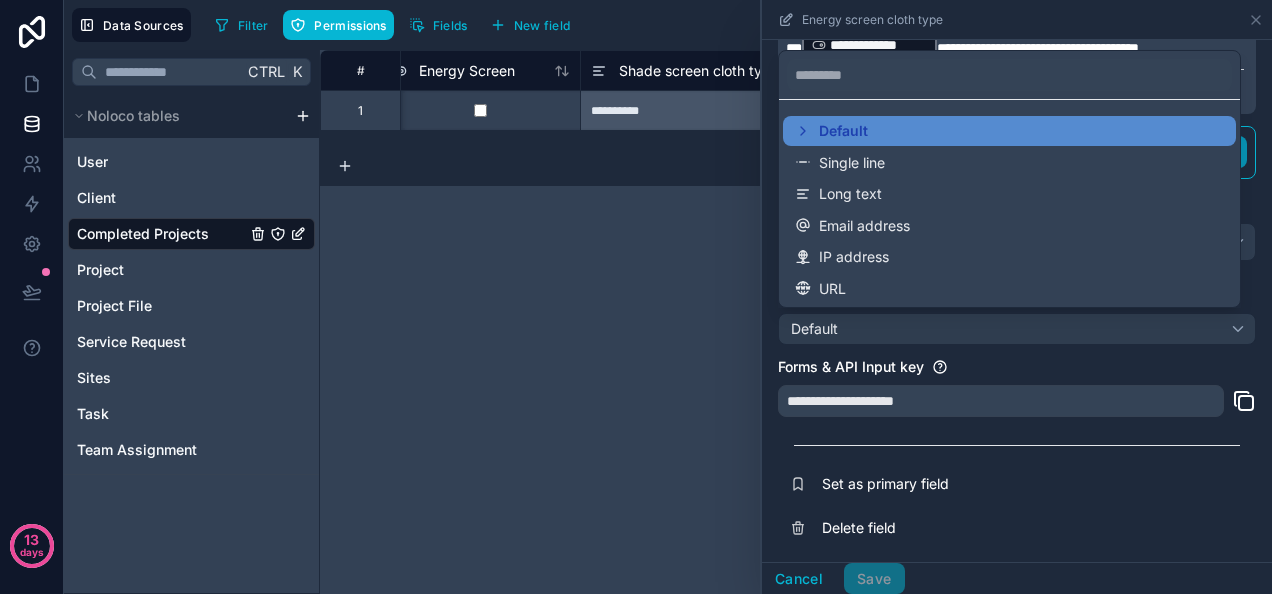 click at bounding box center [1017, 297] 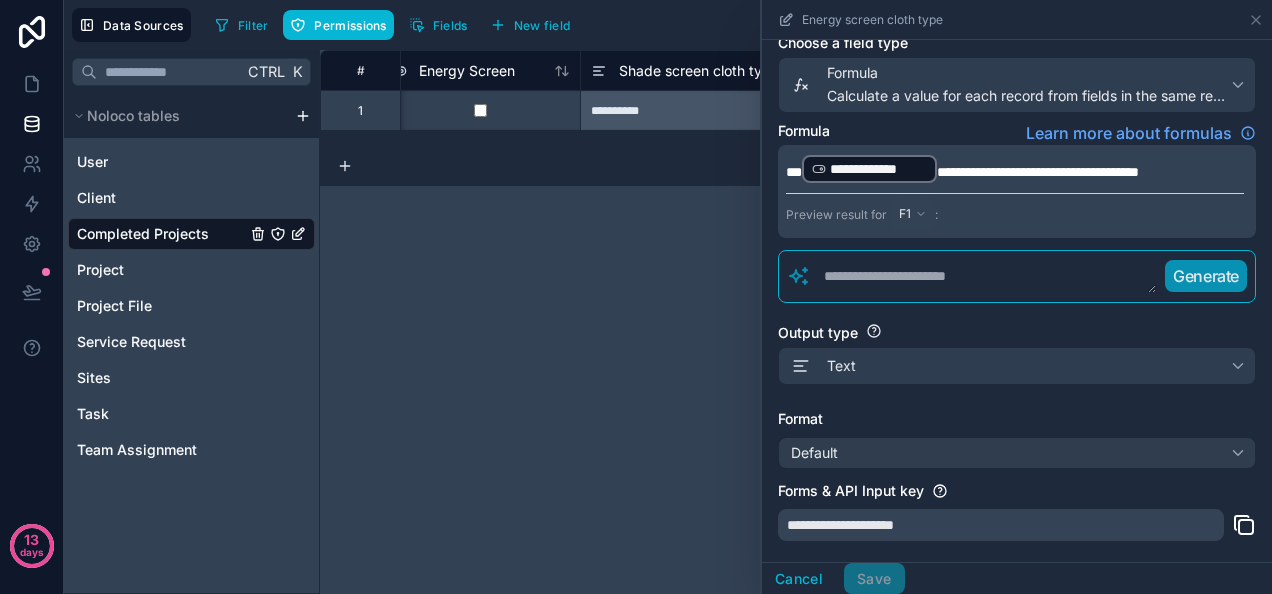 scroll, scrollTop: 142, scrollLeft: 0, axis: vertical 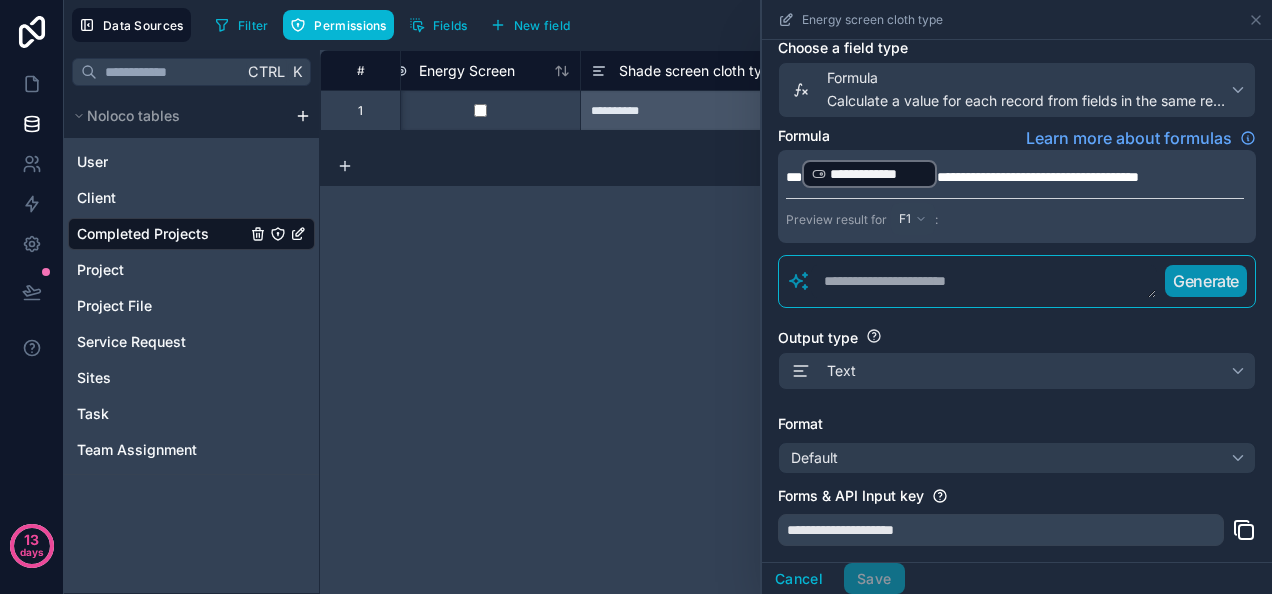 click on "**********" at bounding box center [1038, 177] 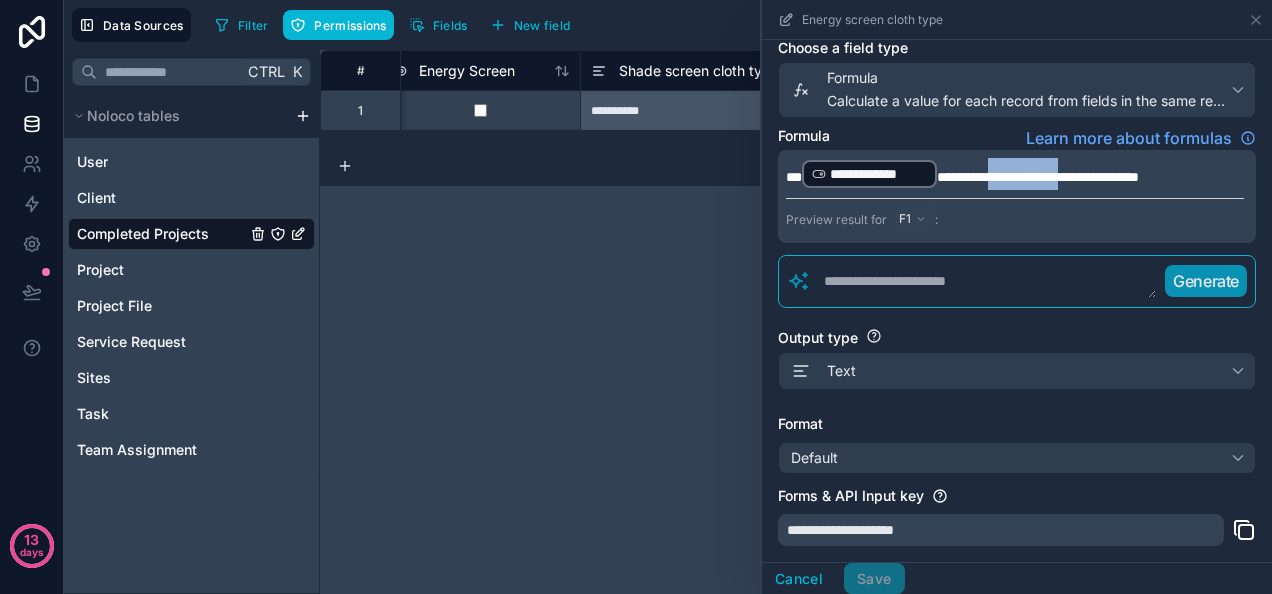 drag, startPoint x: 1107, startPoint y: 175, endPoint x: 1007, endPoint y: 172, distance: 100.04499 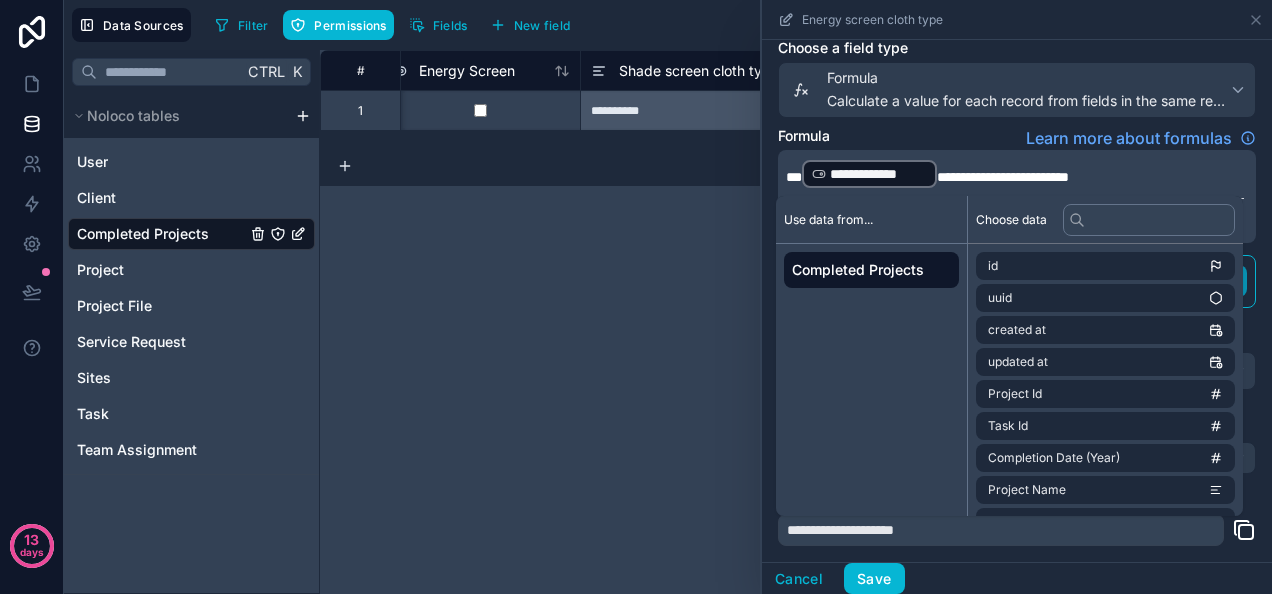 click on "**********" at bounding box center [1003, 177] 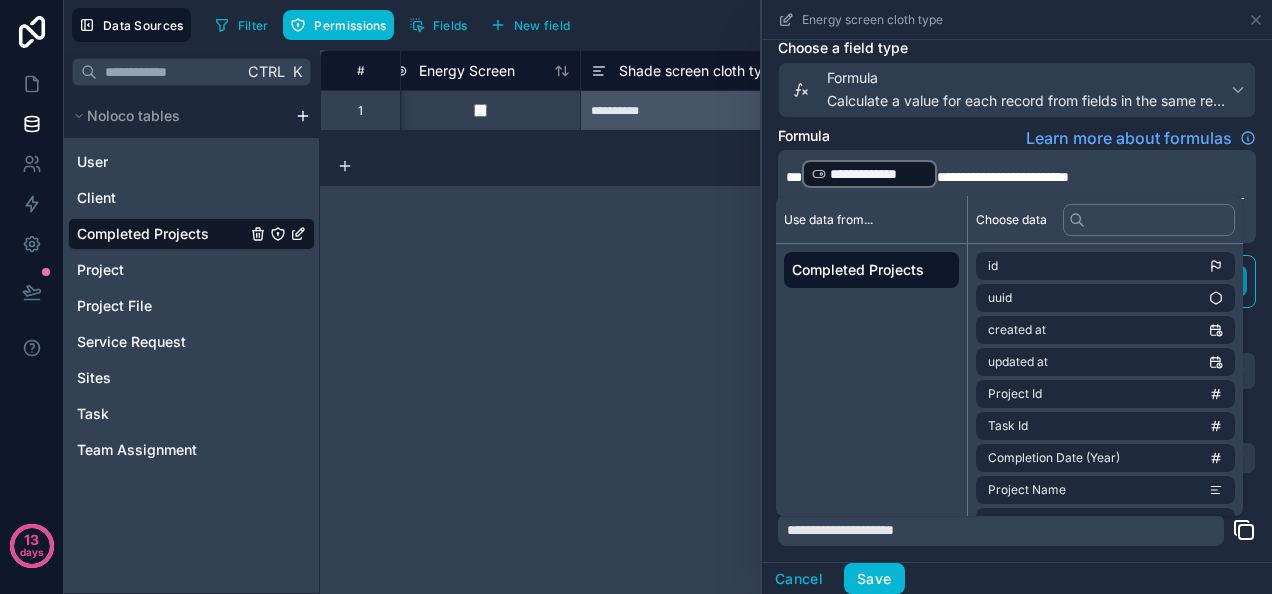 type 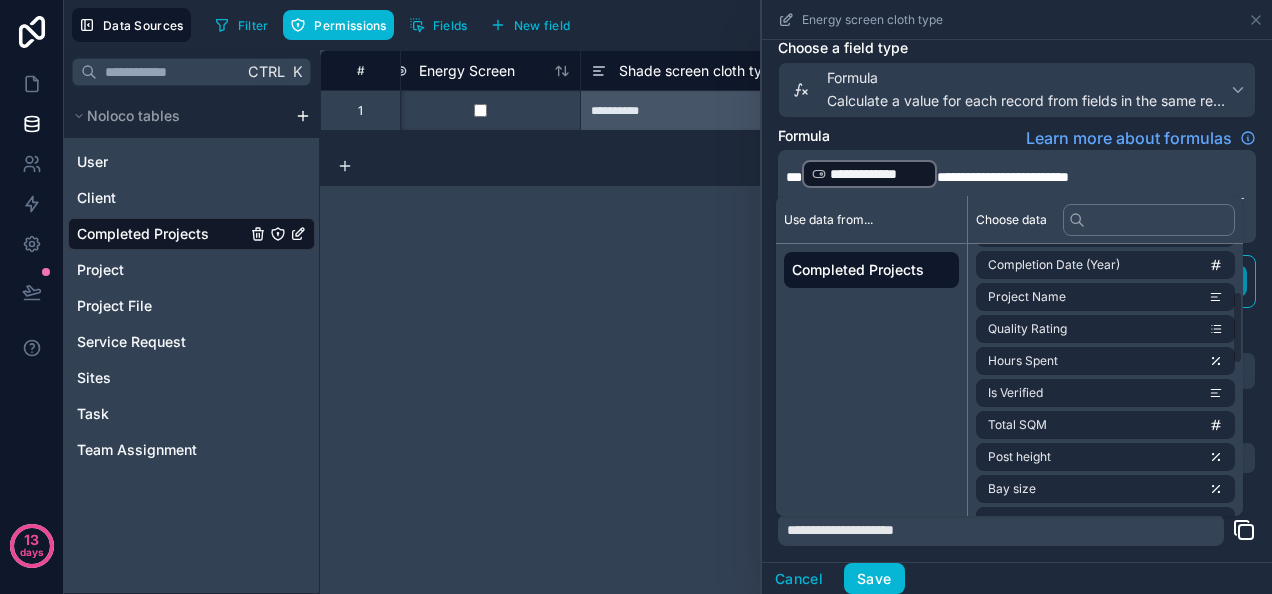 scroll, scrollTop: 196, scrollLeft: 0, axis: vertical 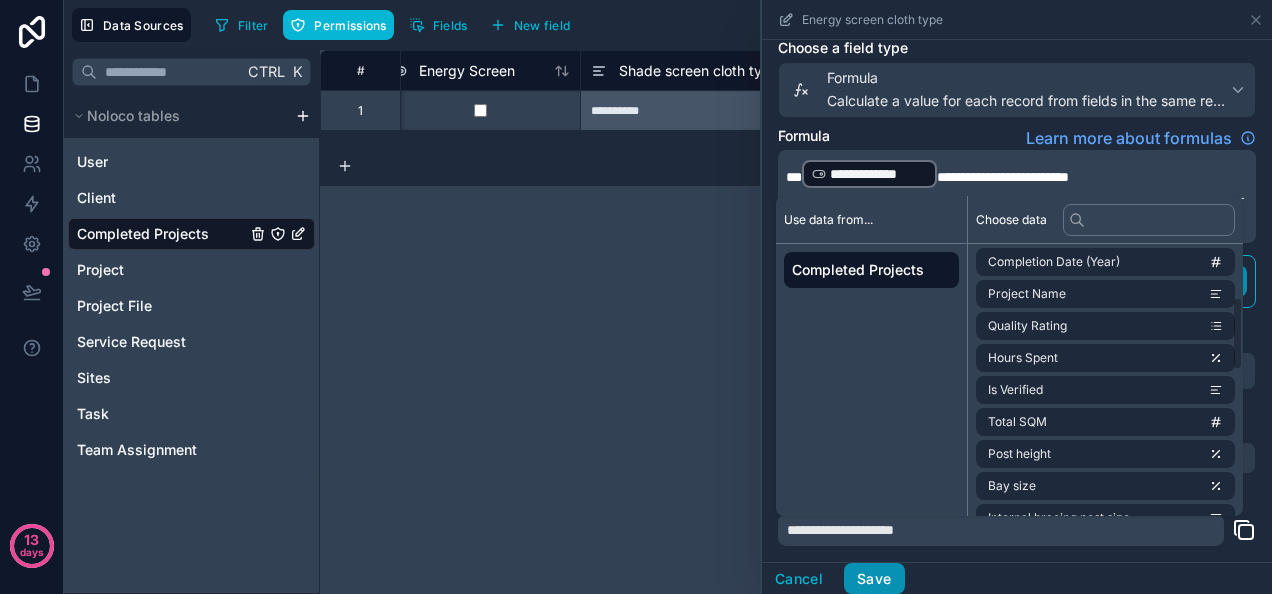 click on "Save" at bounding box center [874, 579] 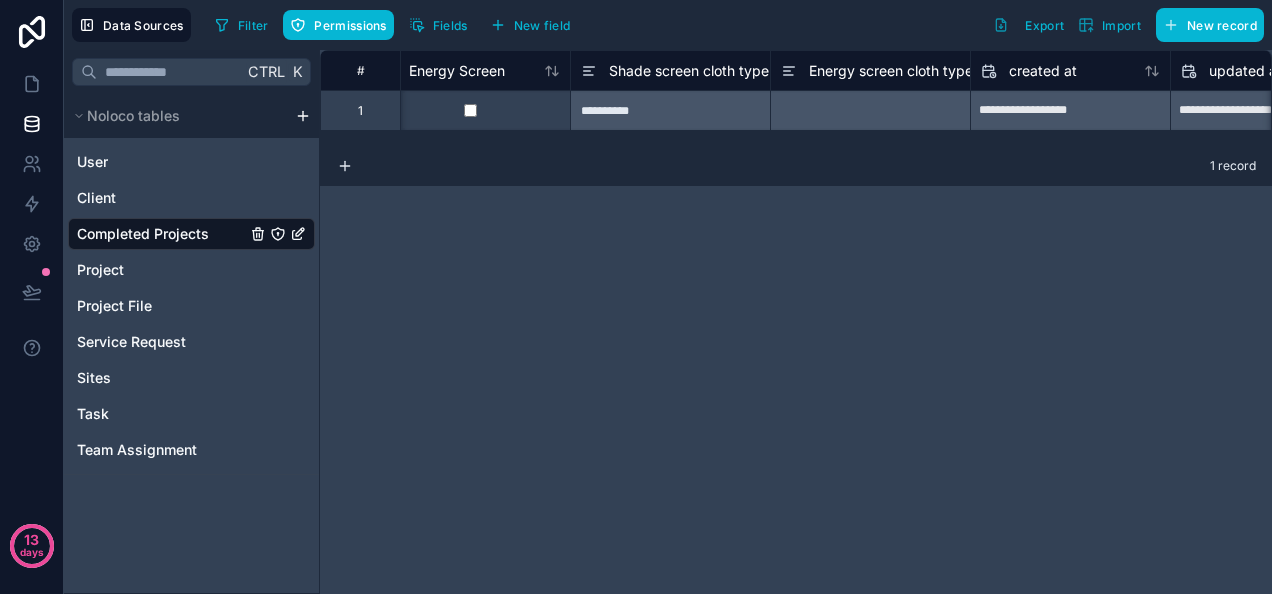 scroll, scrollTop: 0, scrollLeft: 5431, axis: horizontal 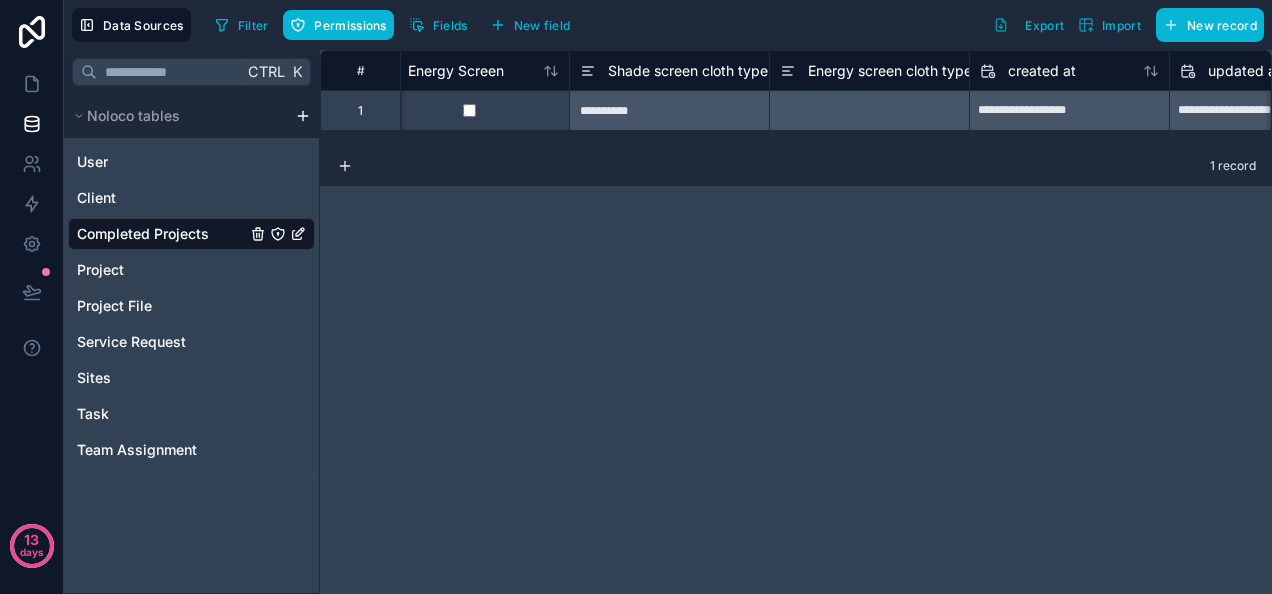 click at bounding box center (869, 110) 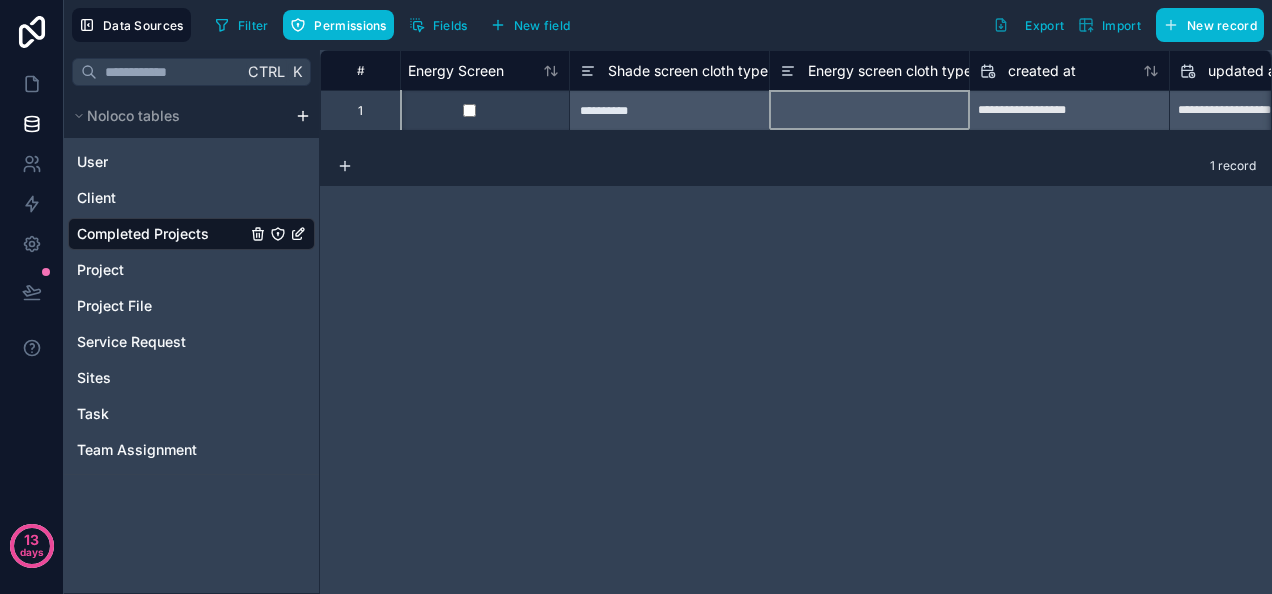 click on "**********" at bounding box center (669, 110) 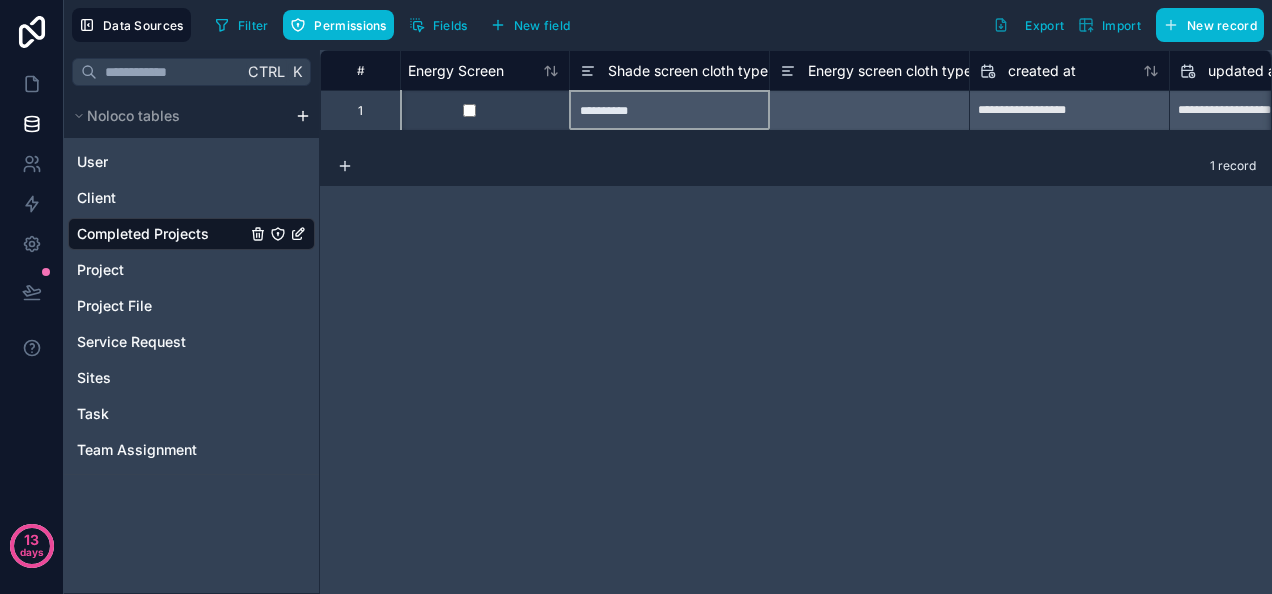 click on "Shade screen cloth type" at bounding box center [688, 71] 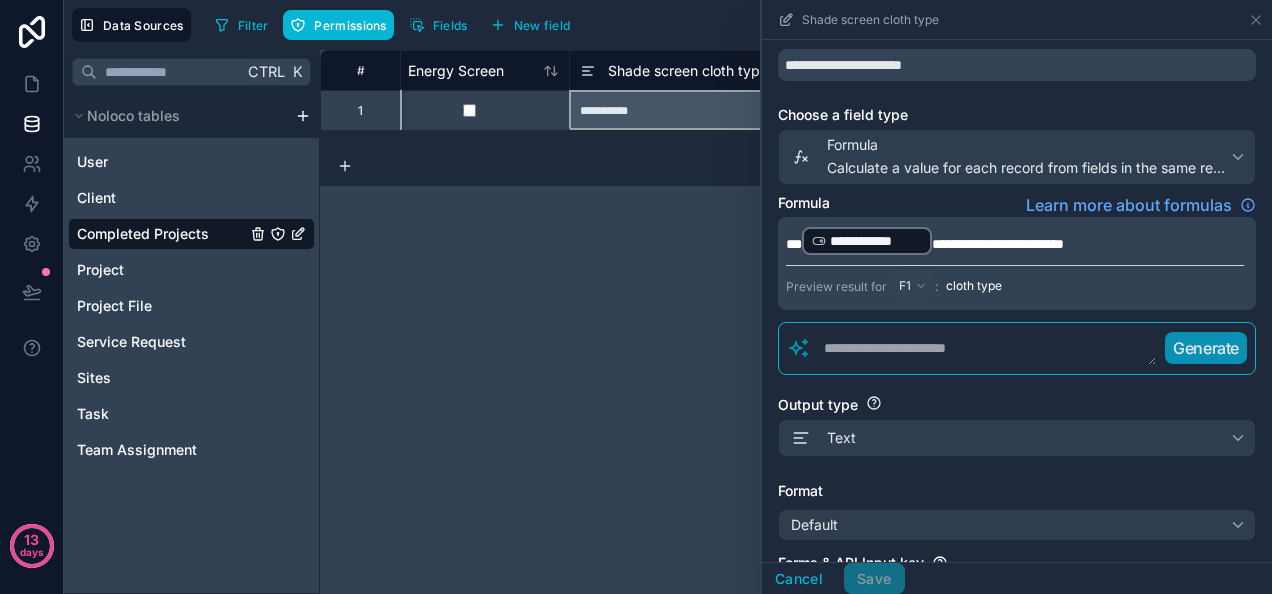 scroll, scrollTop: 76, scrollLeft: 0, axis: vertical 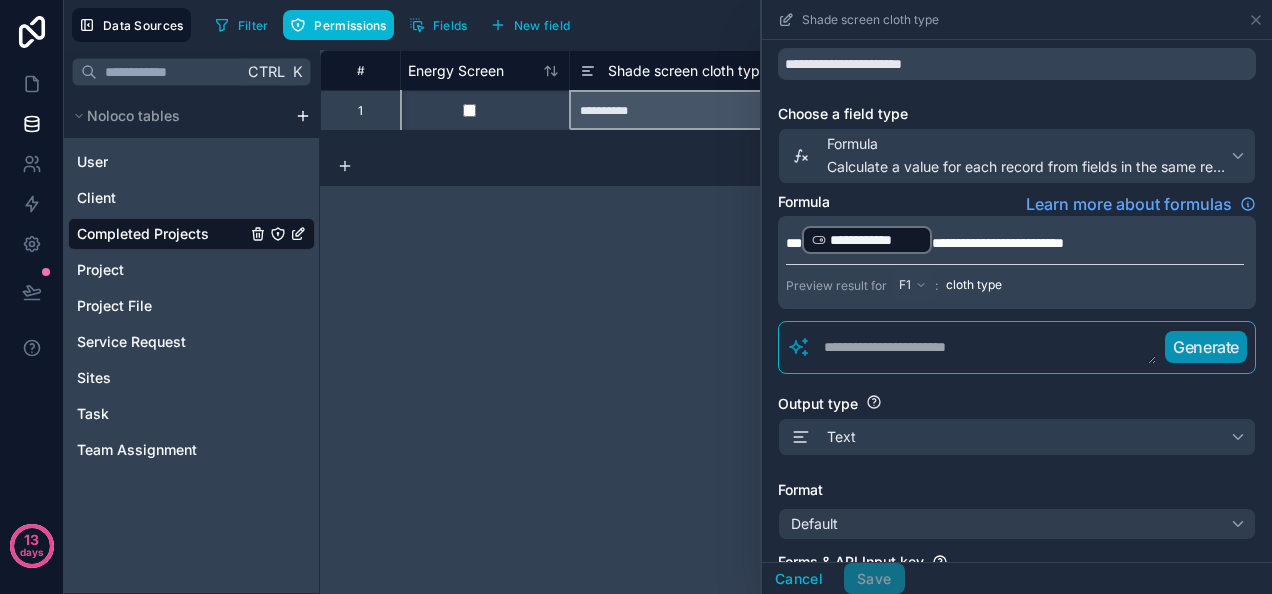click on "**********" at bounding box center [669, 110] 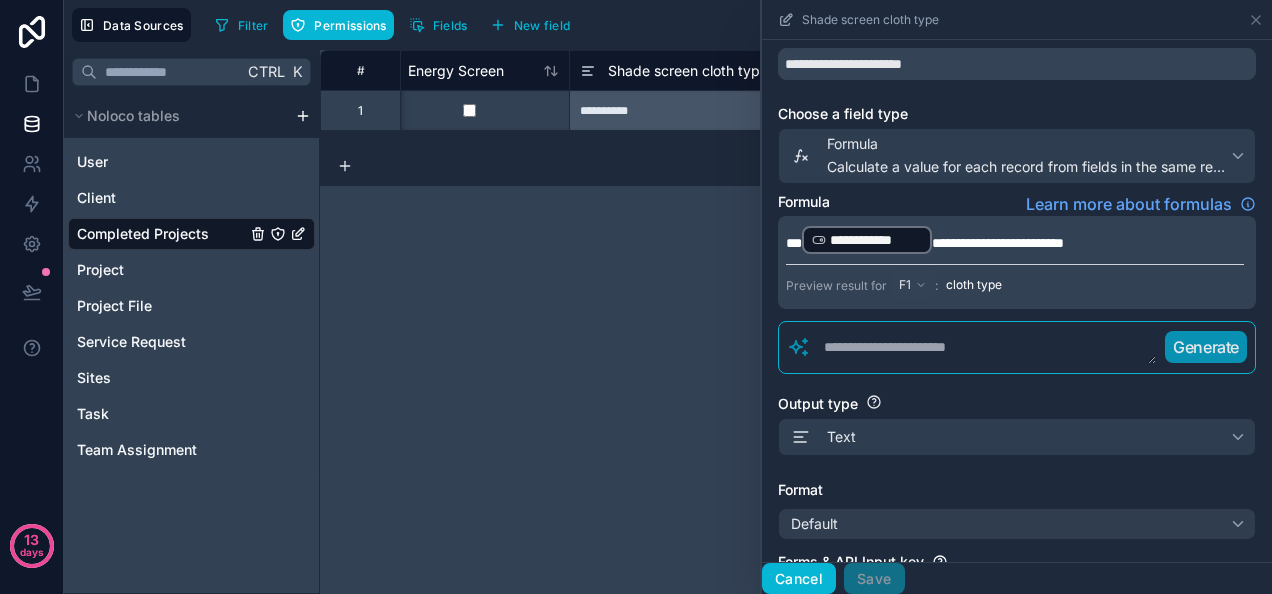 click on "Cancel" at bounding box center [799, 579] 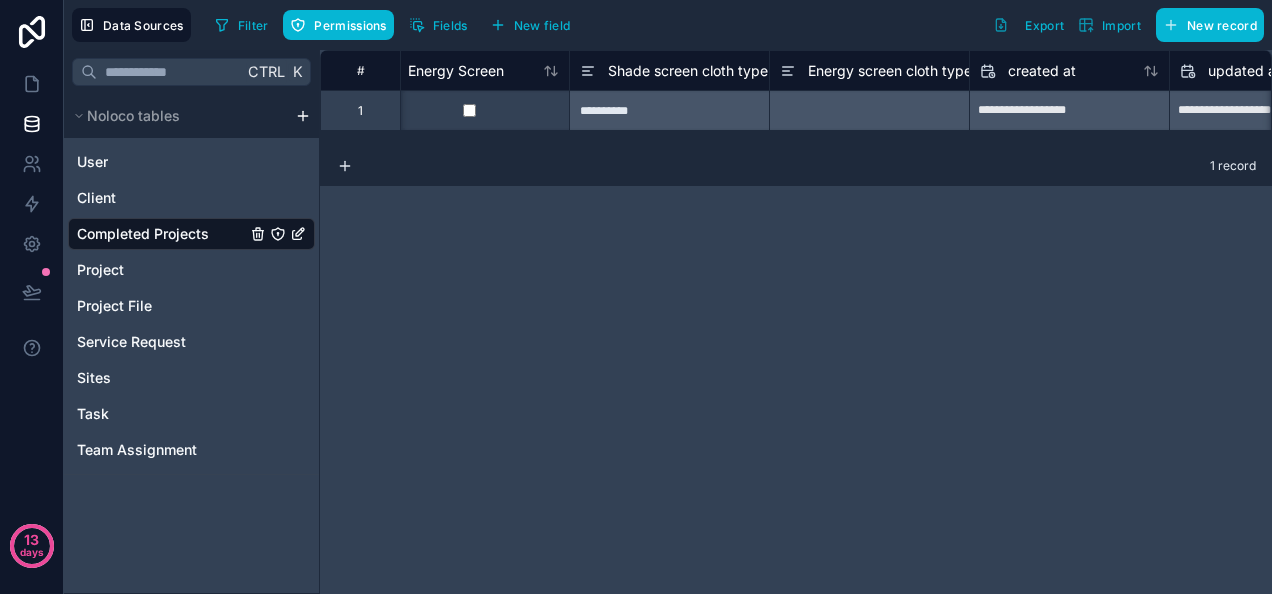 click at bounding box center [869, 110] 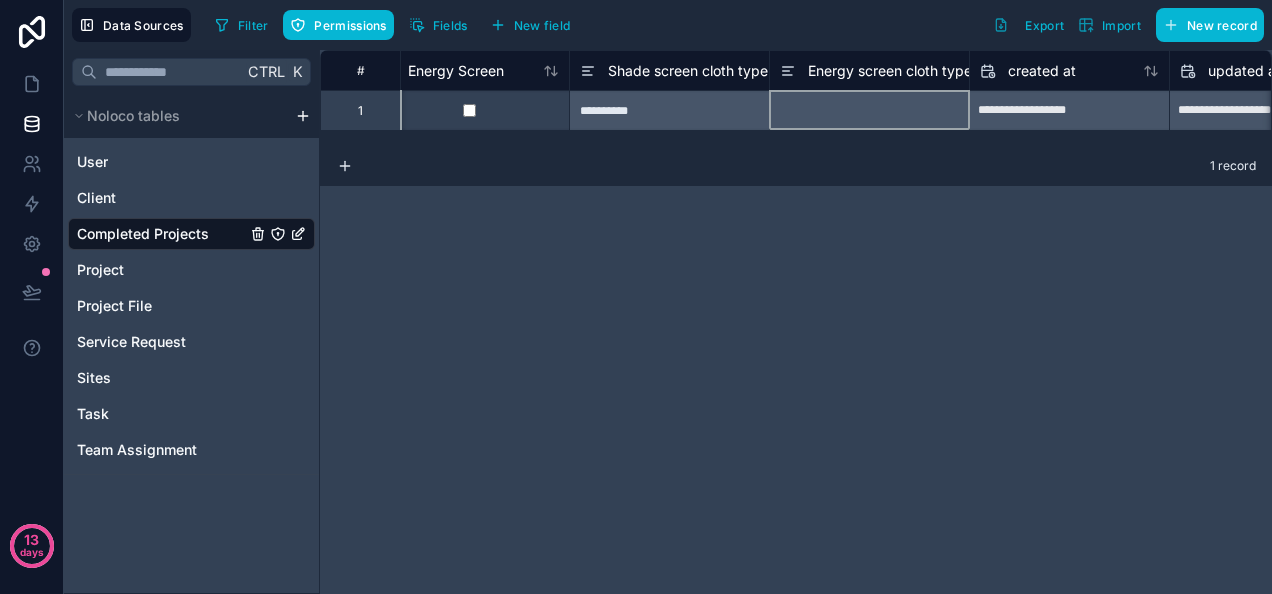 click on "Energy screen cloth type" at bounding box center (890, 71) 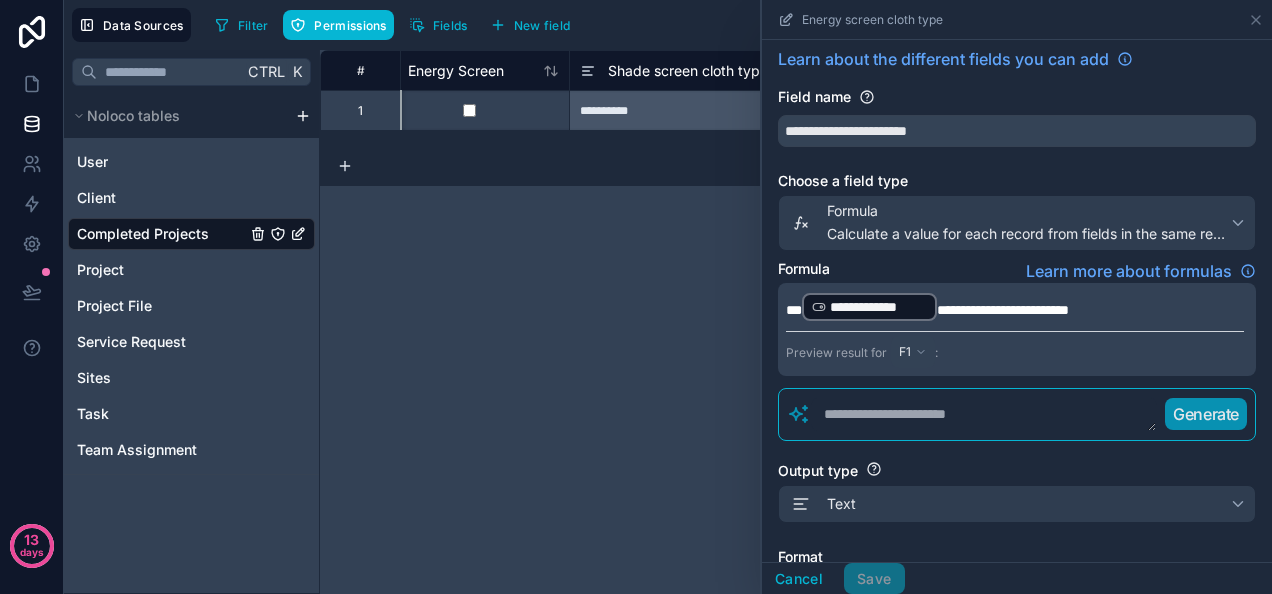 scroll, scrollTop: 0, scrollLeft: 0, axis: both 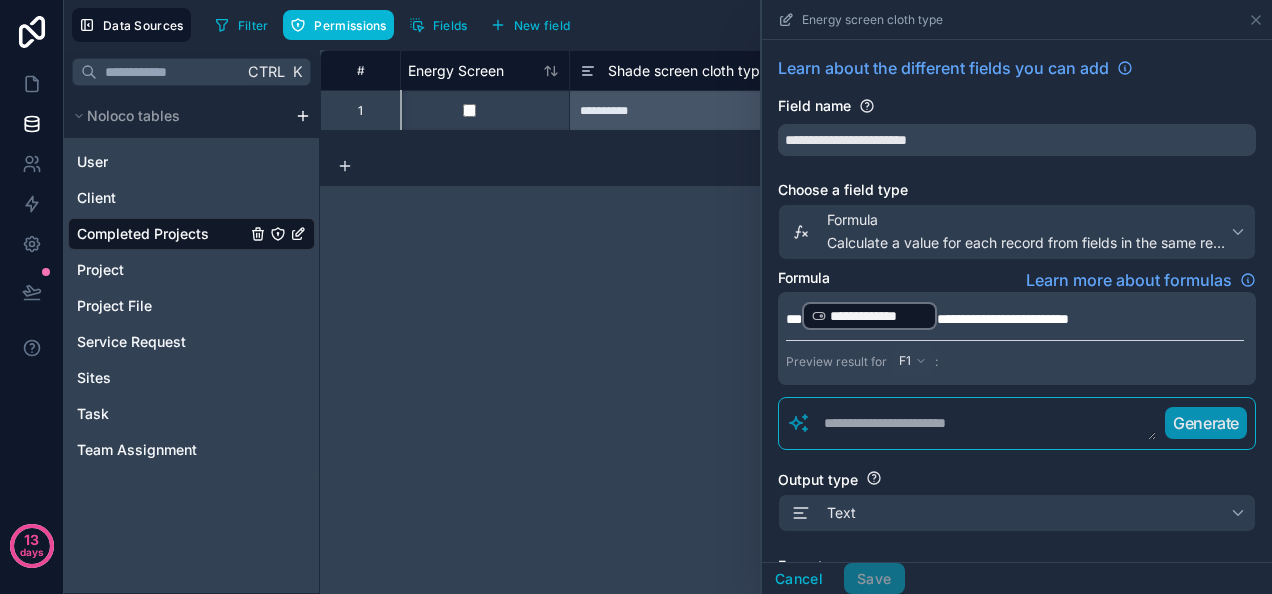 click on "Preview result for F1 :" at bounding box center [1015, 358] 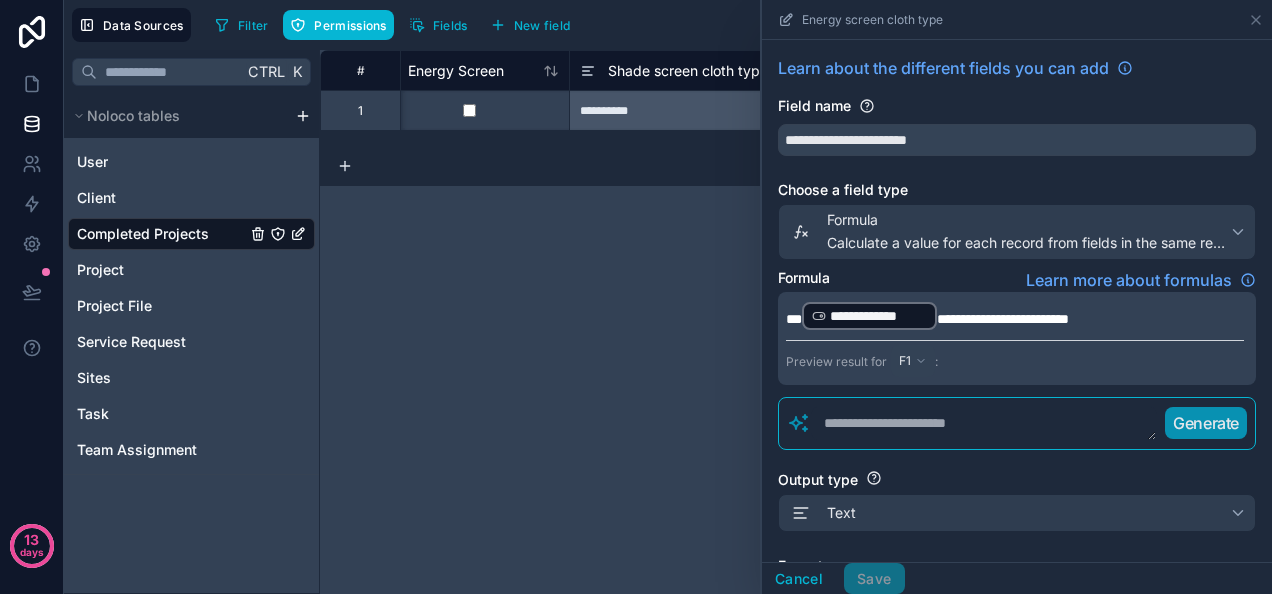 scroll, scrollTop: 271, scrollLeft: 0, axis: vertical 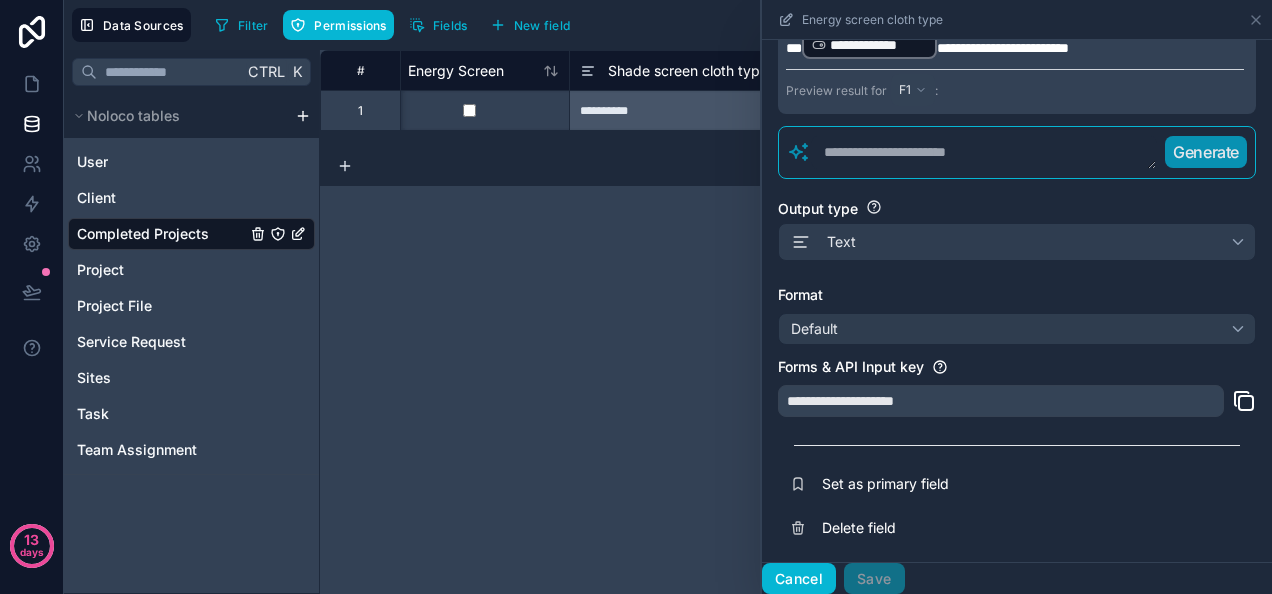 click on "Cancel" at bounding box center [799, 579] 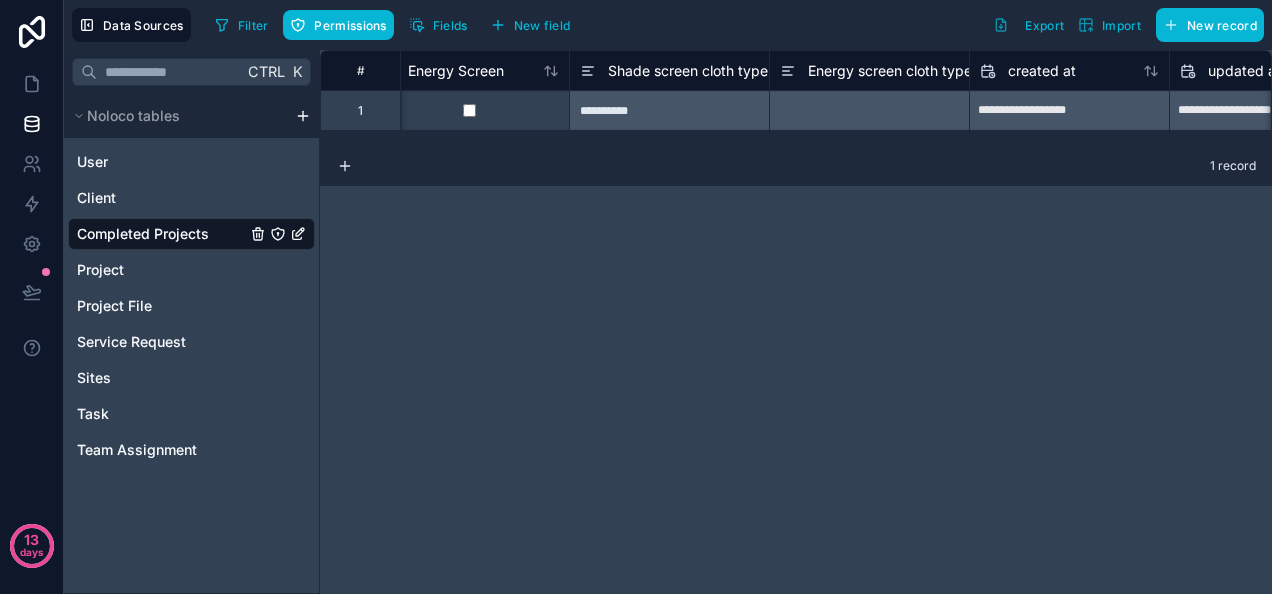 click on "**********" at bounding box center (796, 322) 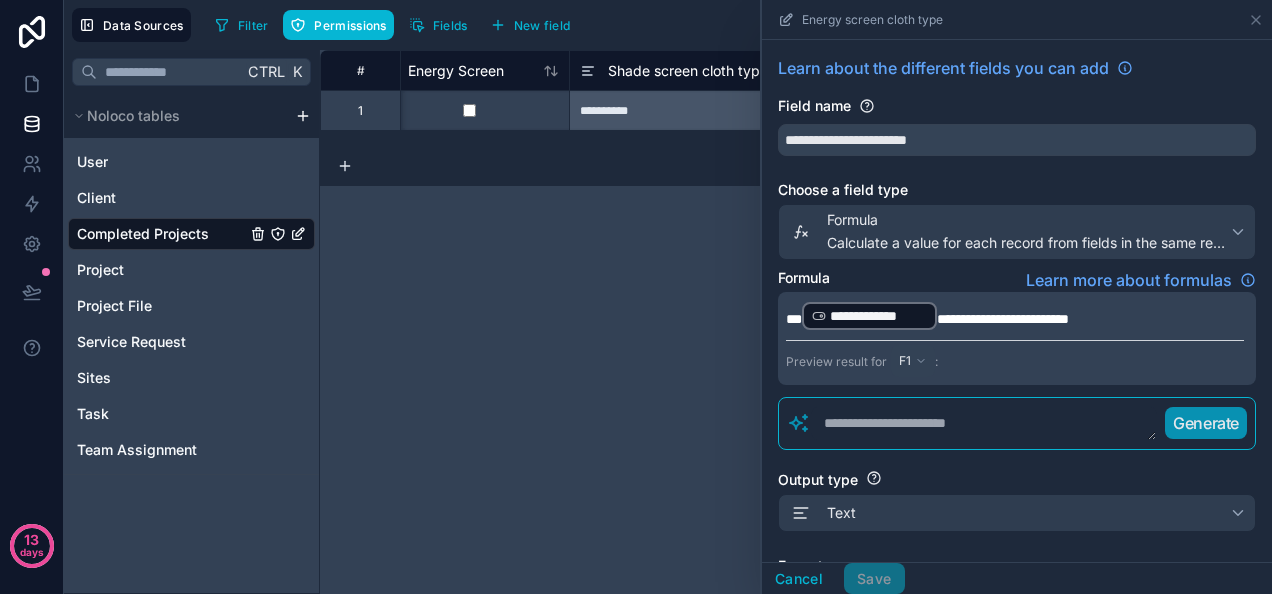 click on "**********" at bounding box center (796, 322) 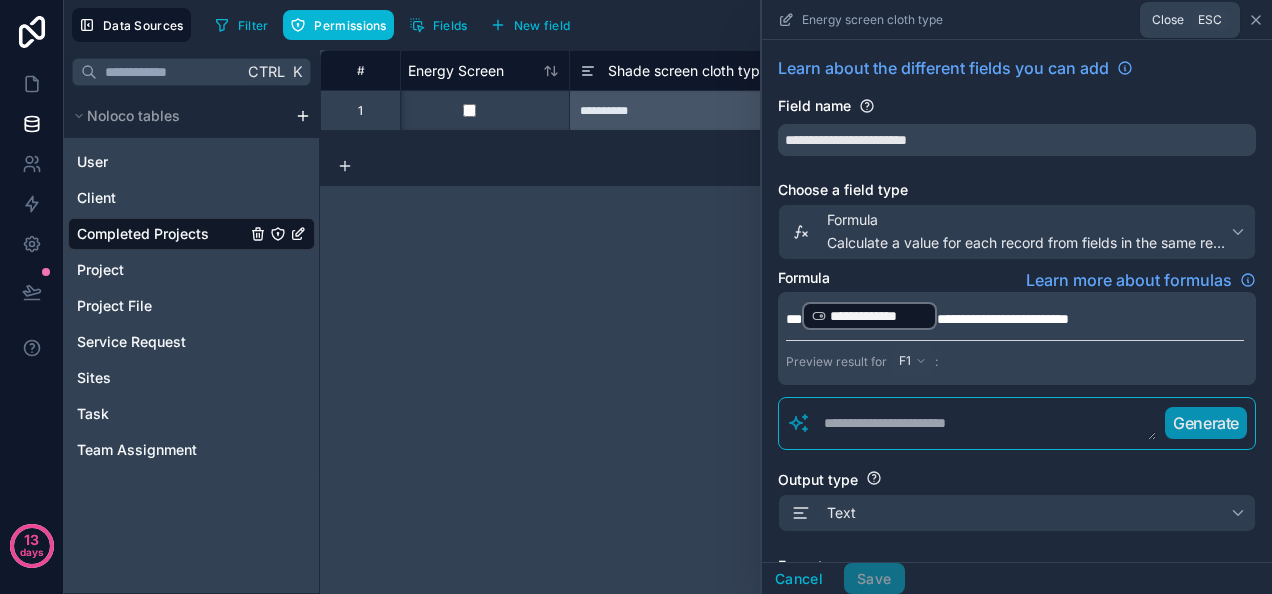 click 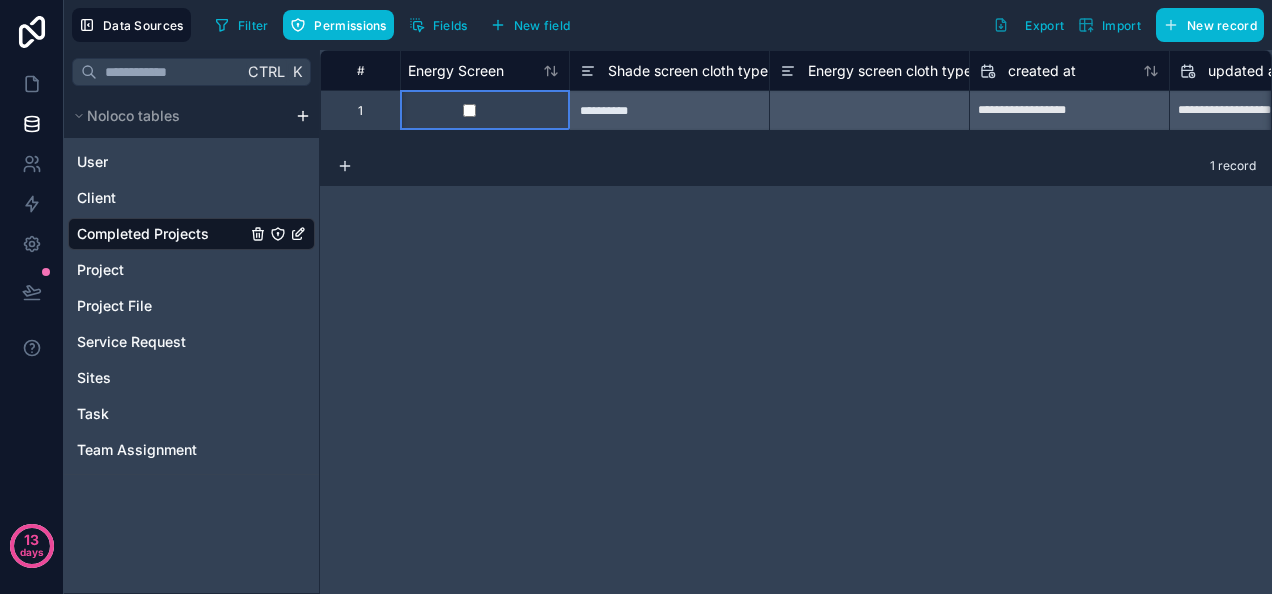 scroll, scrollTop: 0, scrollLeft: 5400, axis: horizontal 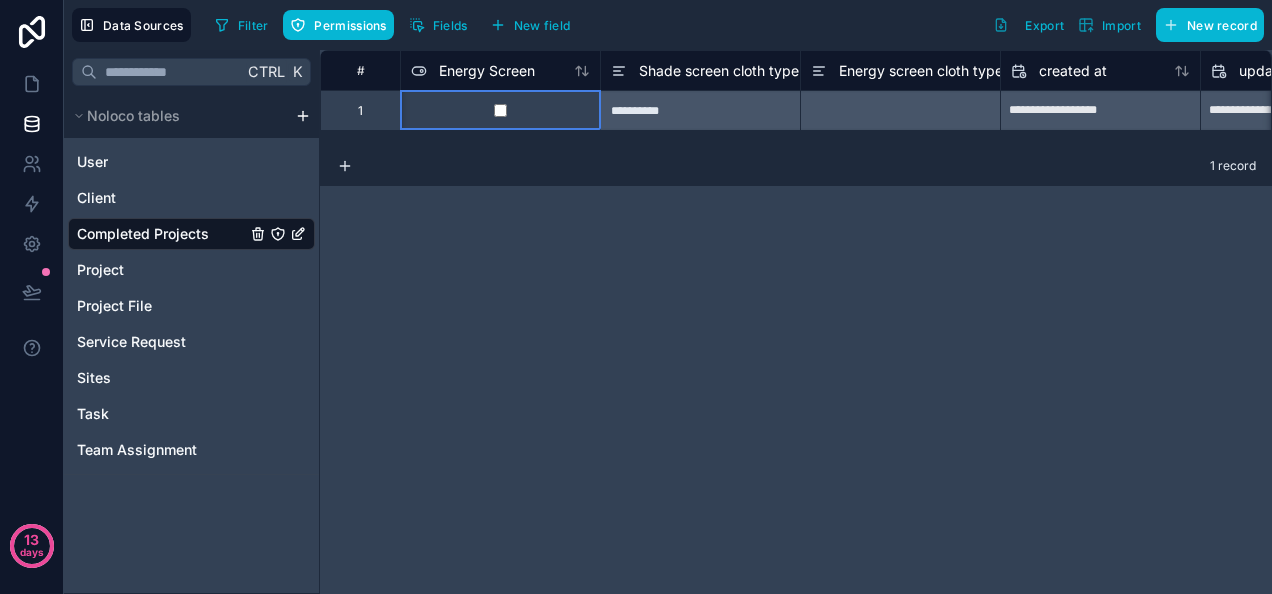 click at bounding box center [500, 110] 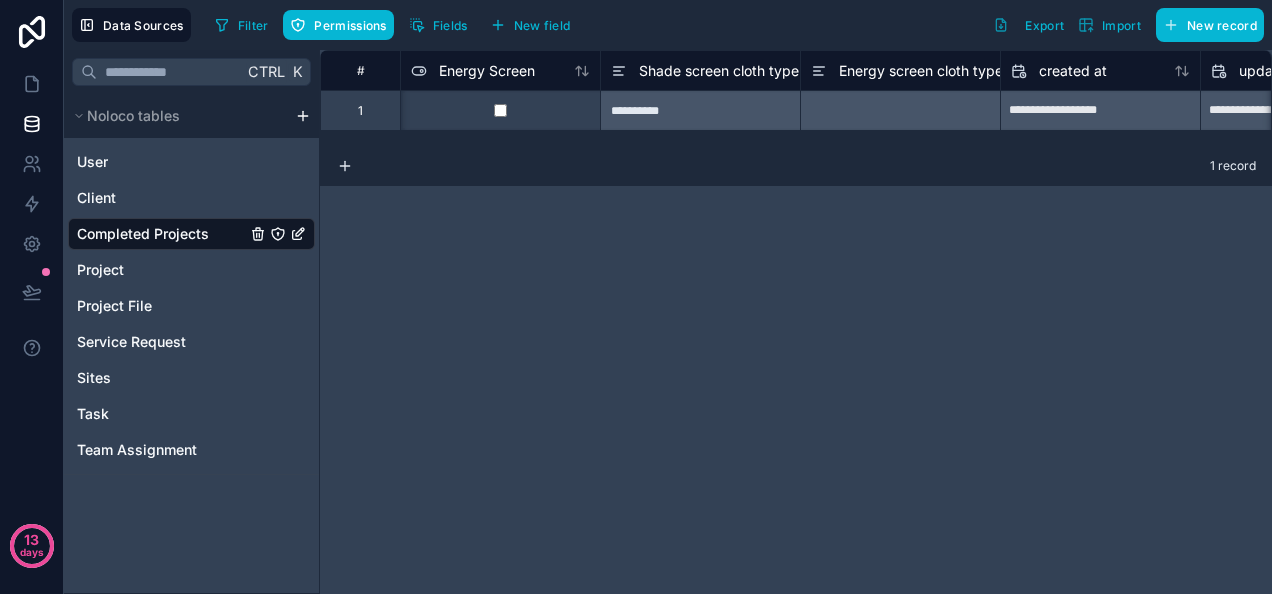 click at bounding box center [900, 110] 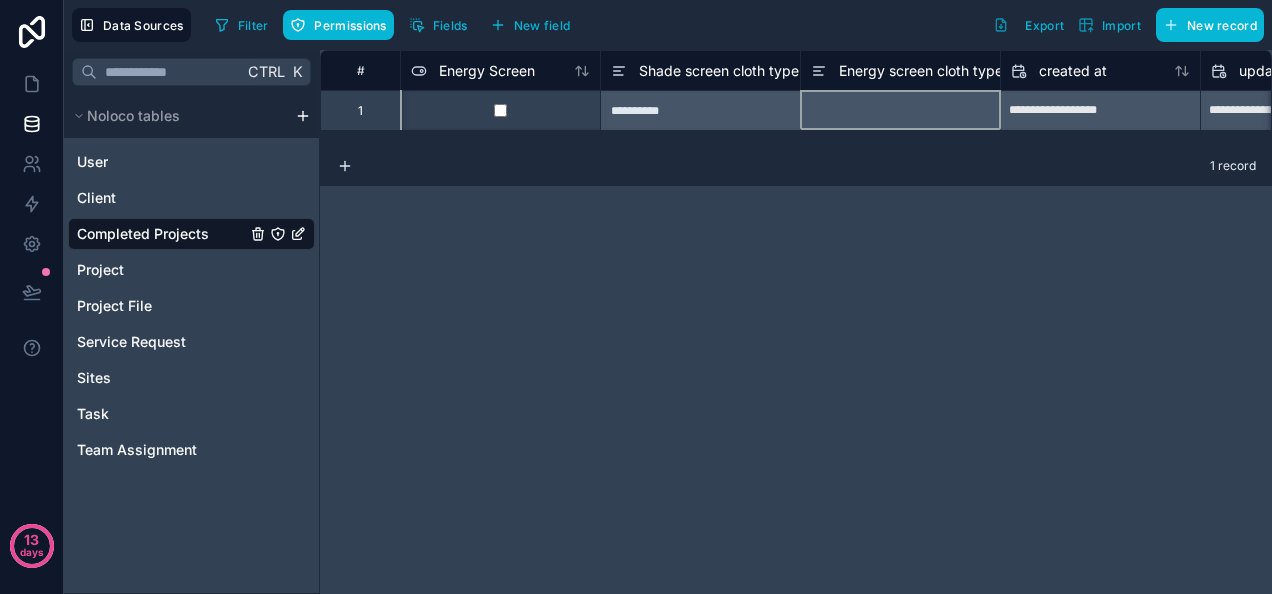 click on "**********" at bounding box center [796, 322] 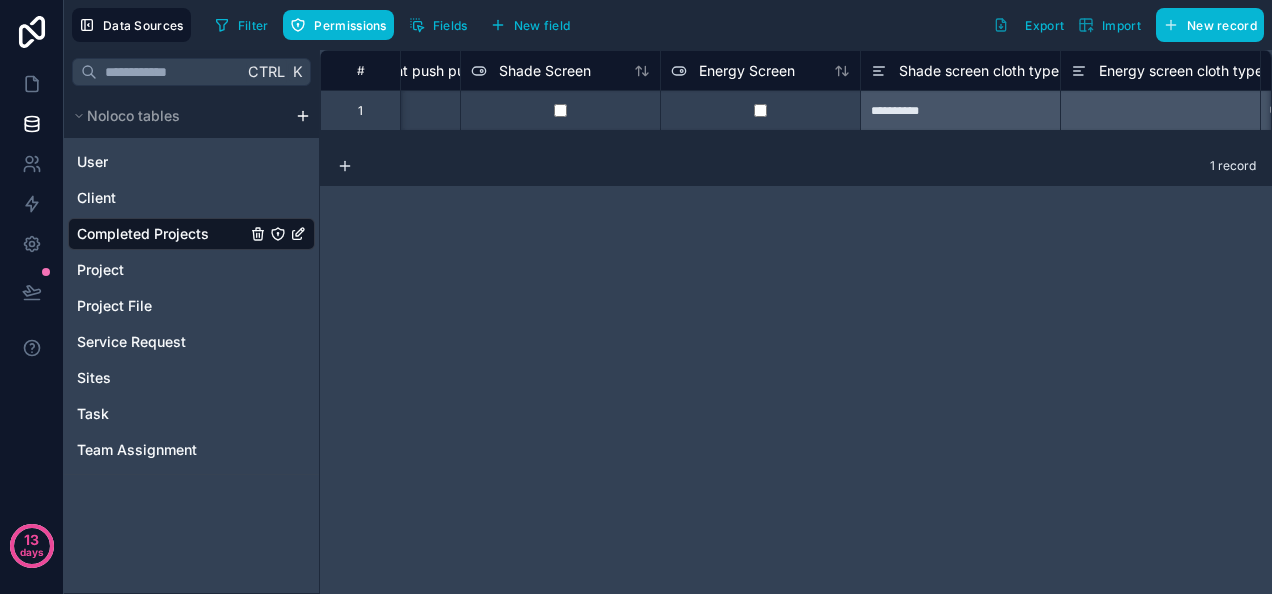 scroll, scrollTop: 0, scrollLeft: 5142, axis: horizontal 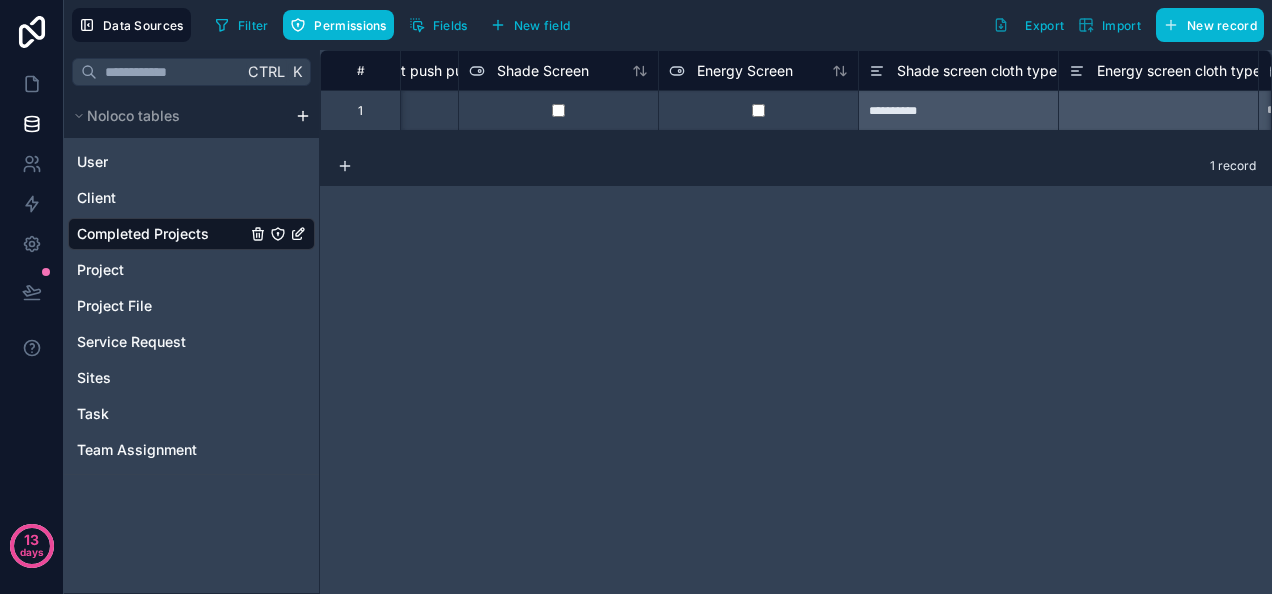 click on "**********" at bounding box center (958, 110) 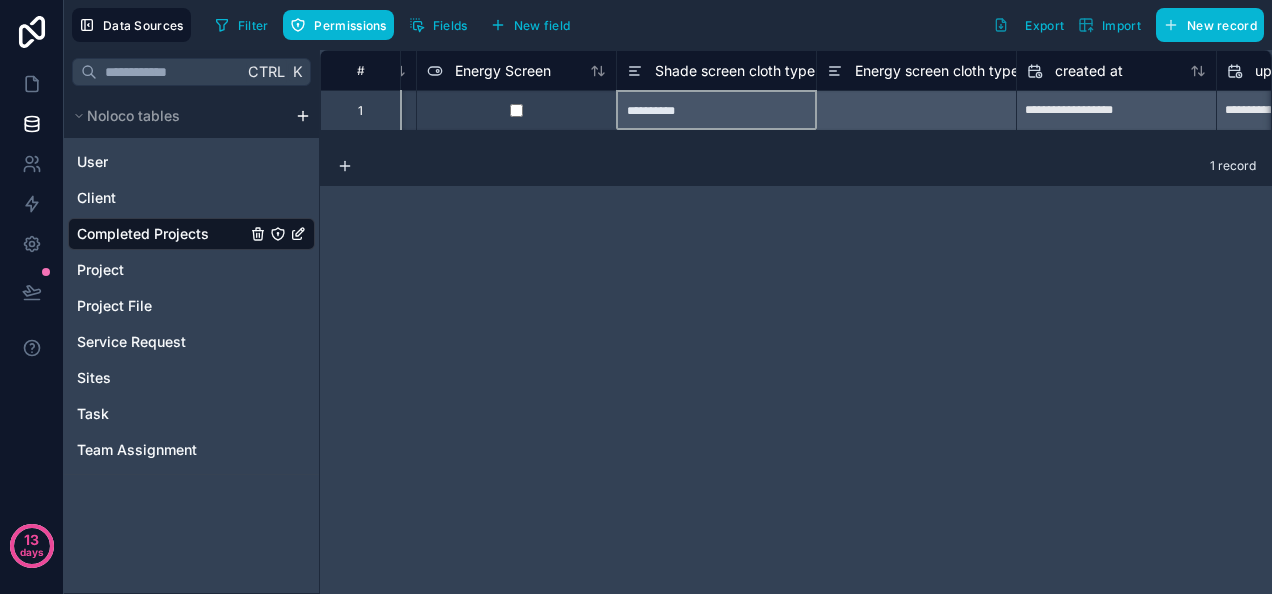 scroll, scrollTop: 0, scrollLeft: 5384, axis: horizontal 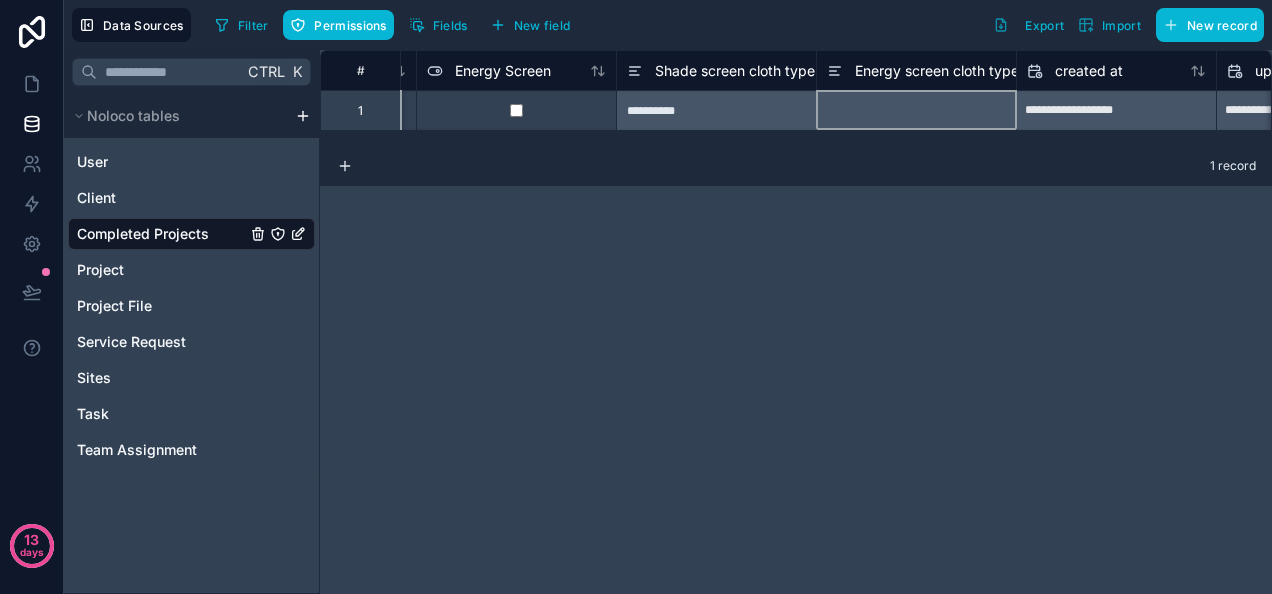 click on "Energy screen cloth type" at bounding box center (937, 71) 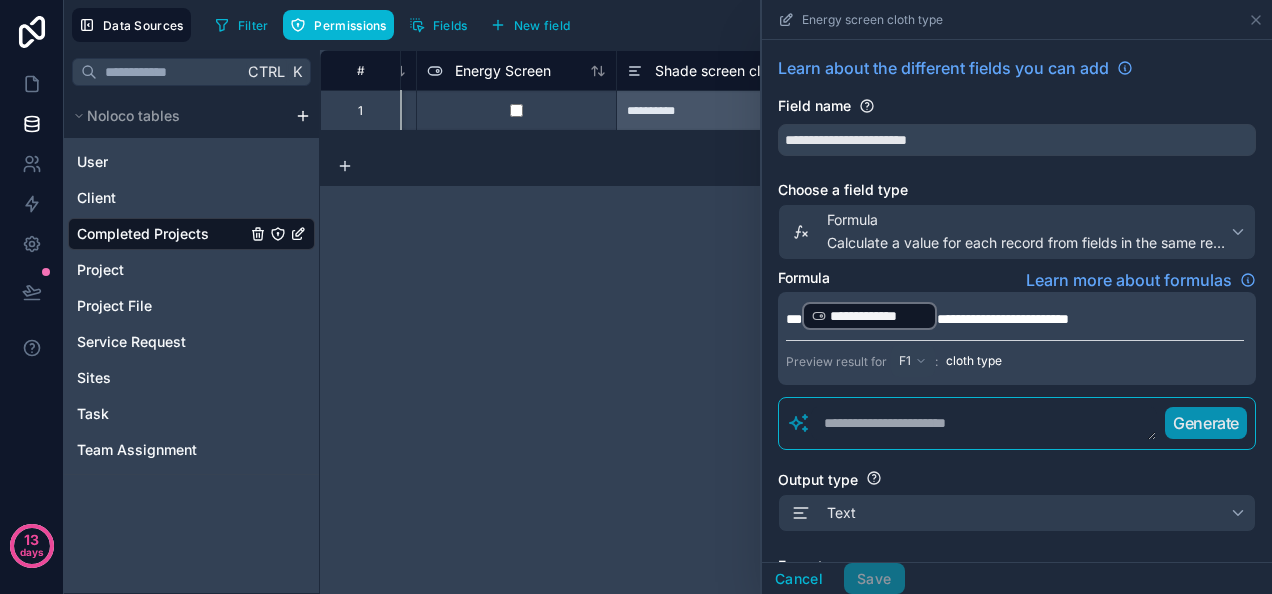 scroll, scrollTop: 271, scrollLeft: 0, axis: vertical 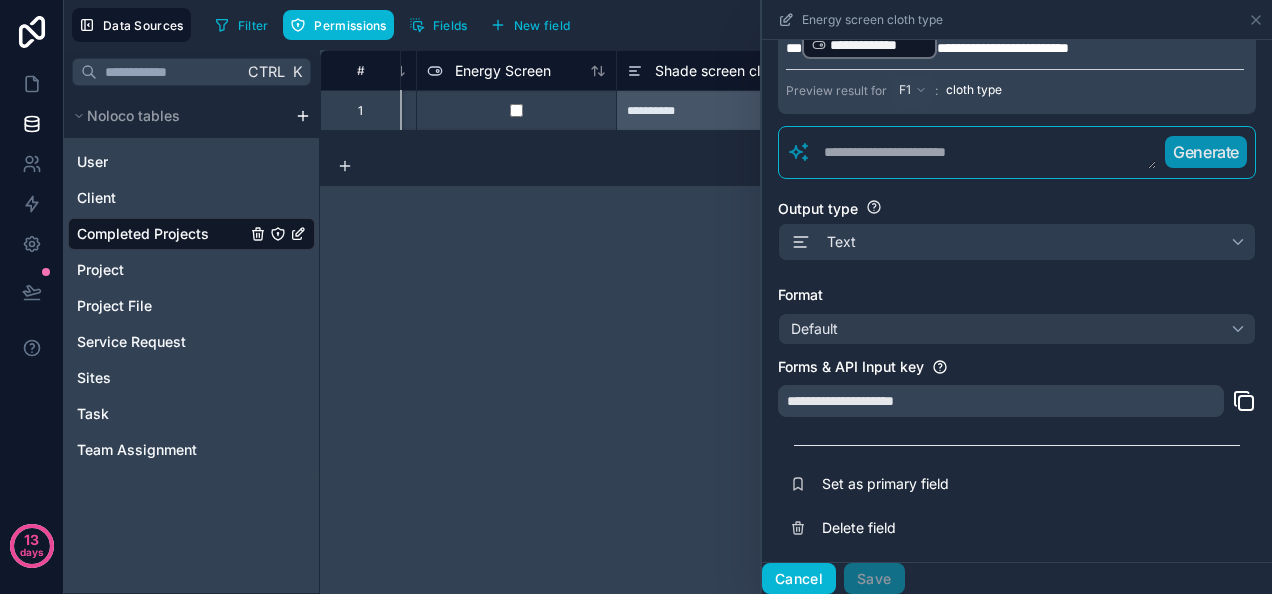 click on "Cancel" at bounding box center [799, 579] 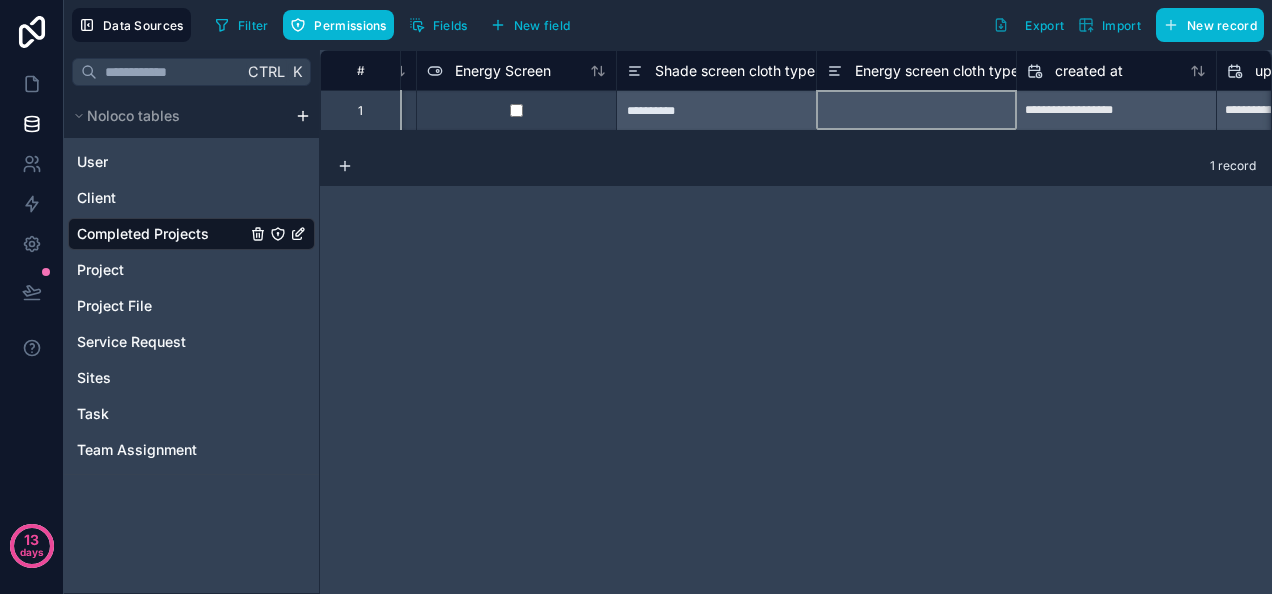 click at bounding box center [916, 110] 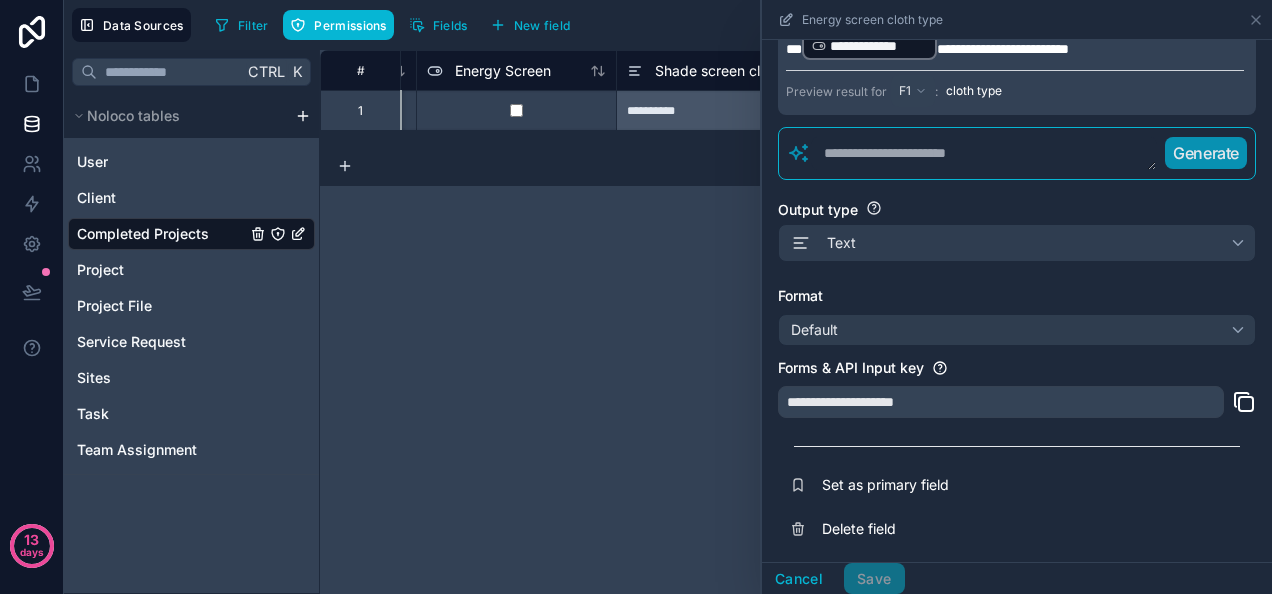 scroll, scrollTop: 271, scrollLeft: 0, axis: vertical 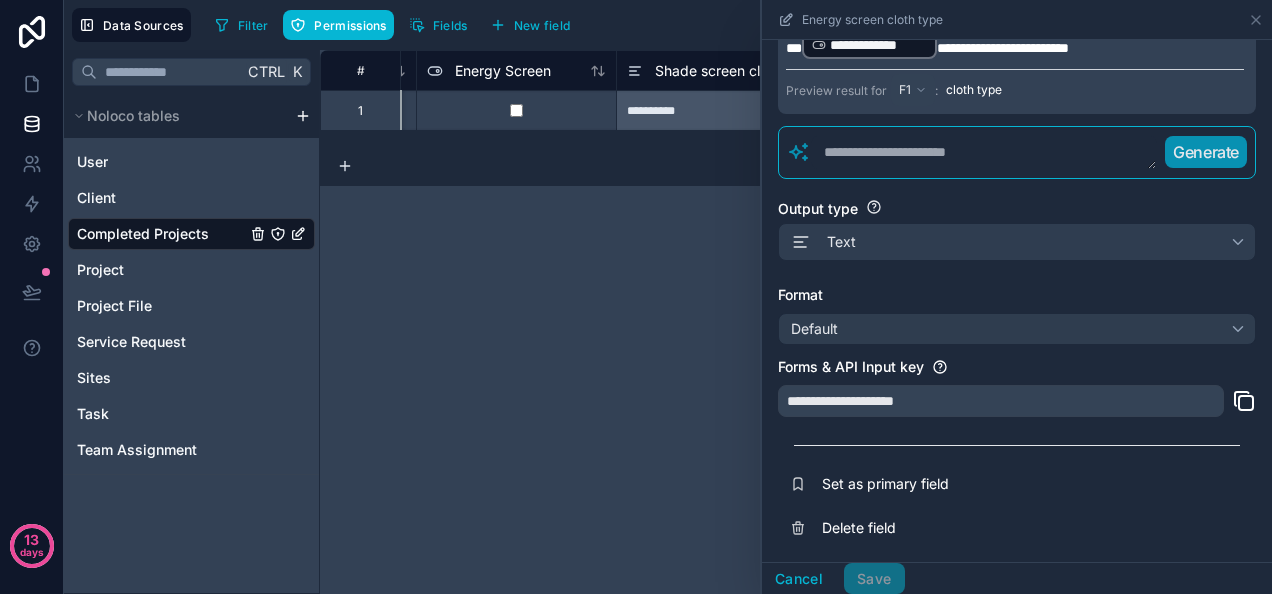 click on "**********" at bounding box center (796, 322) 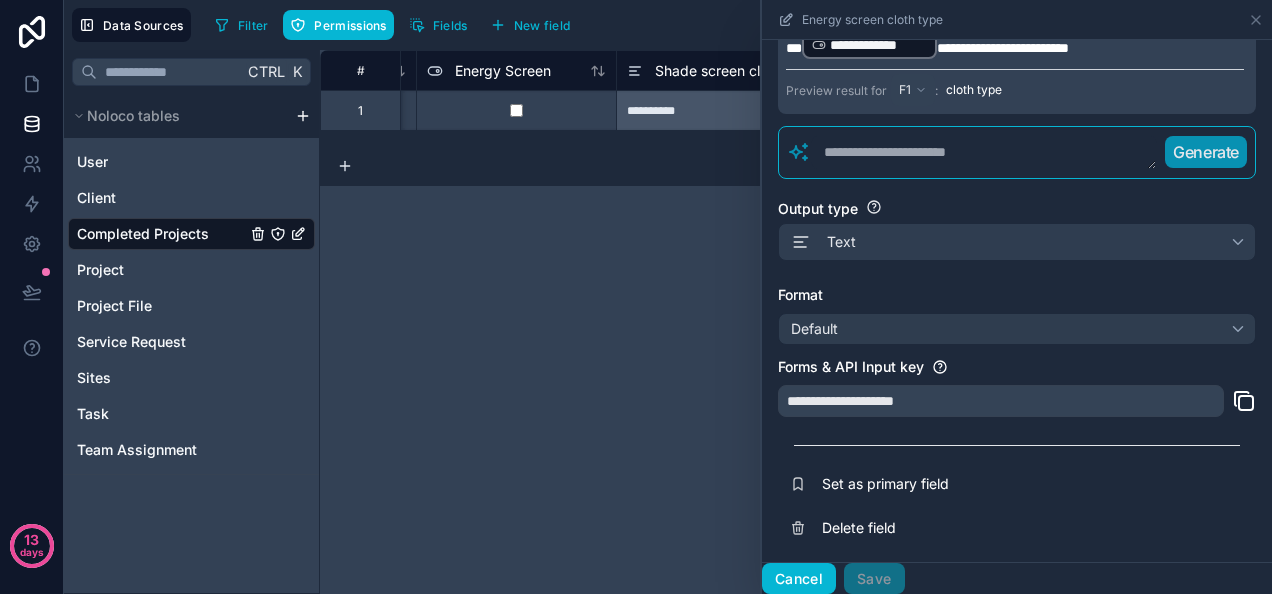 click on "Cancel" at bounding box center [799, 579] 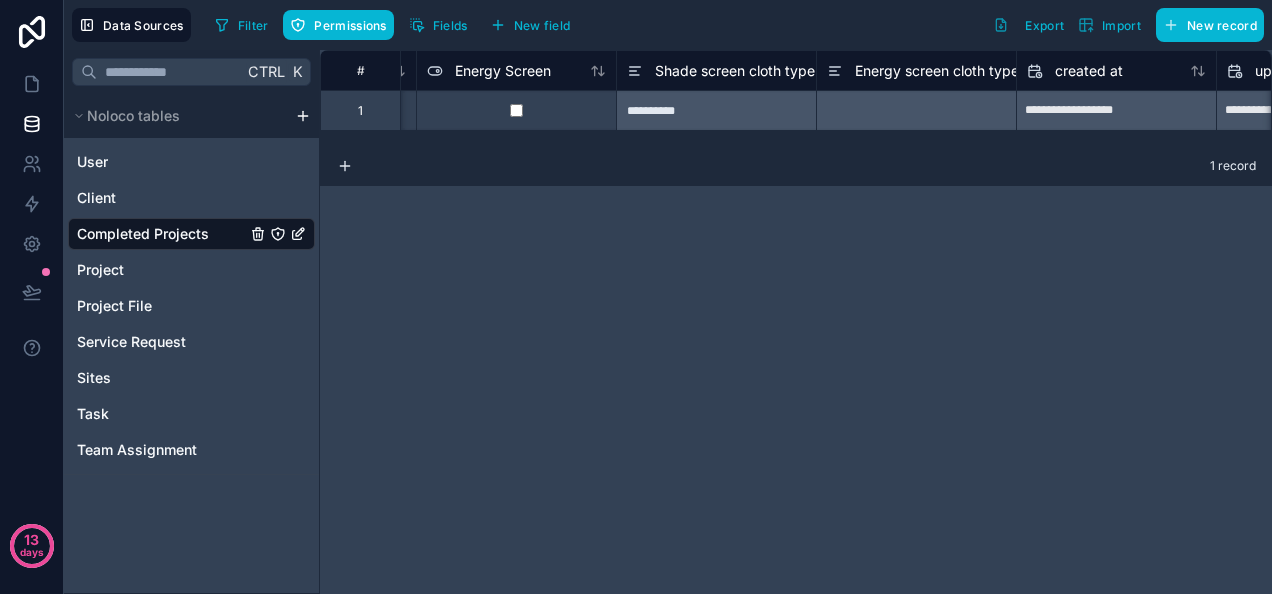 click on "**********" at bounding box center [796, 322] 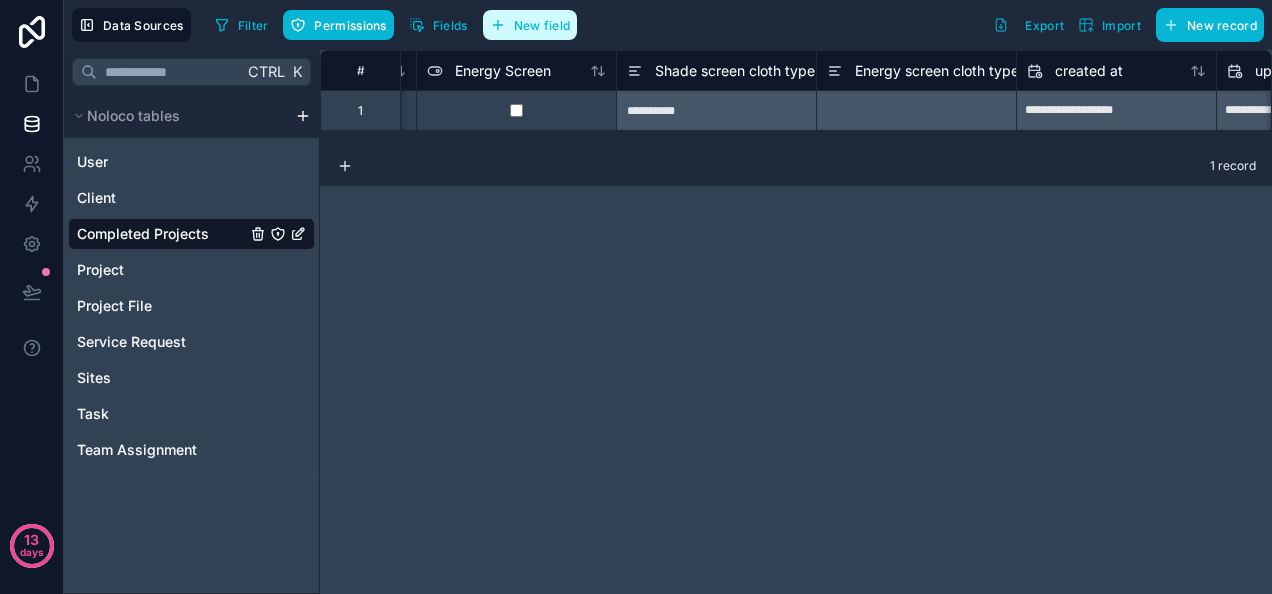 click on "New field" at bounding box center (542, 25) 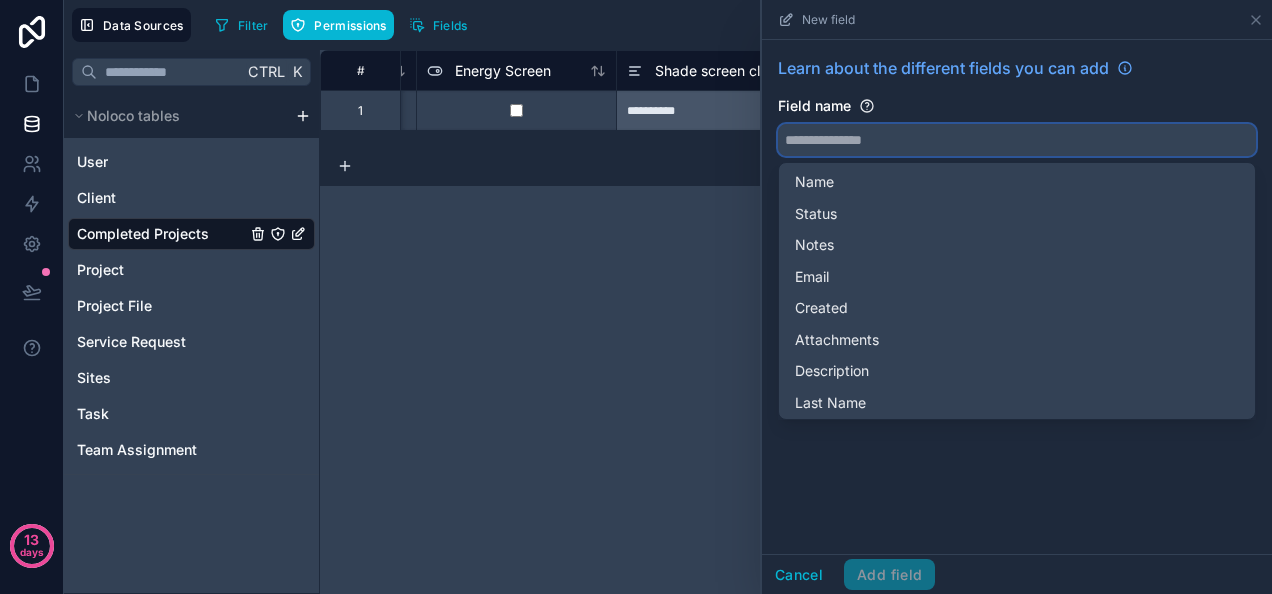 click at bounding box center [1017, 140] 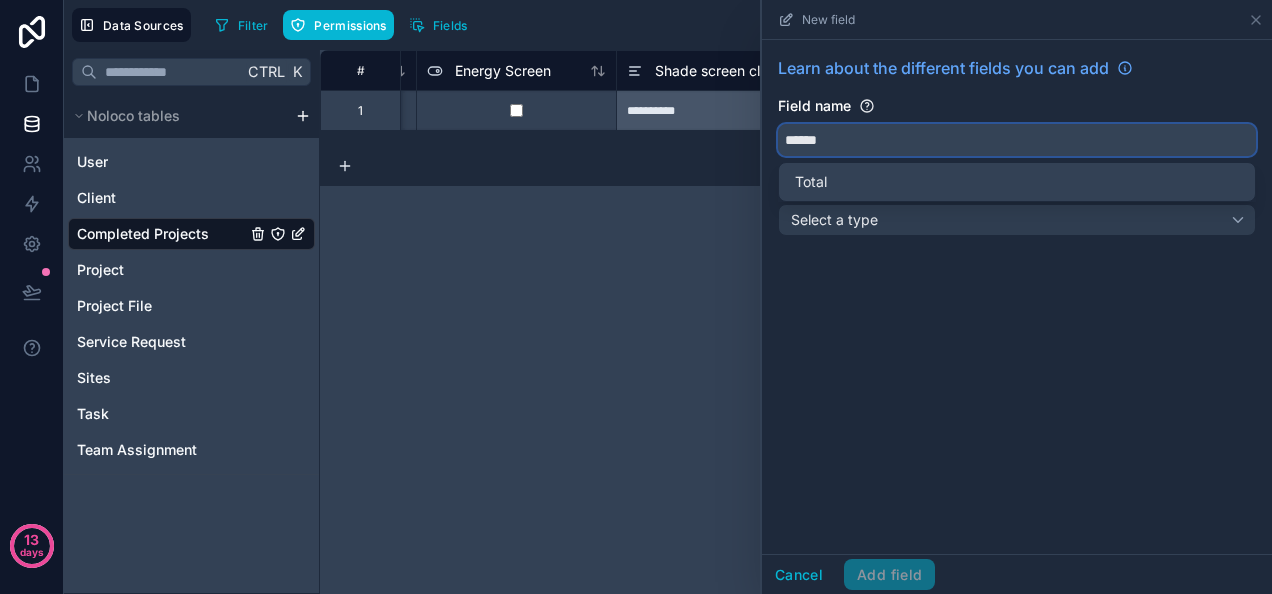 click on "*****" at bounding box center [1017, 140] 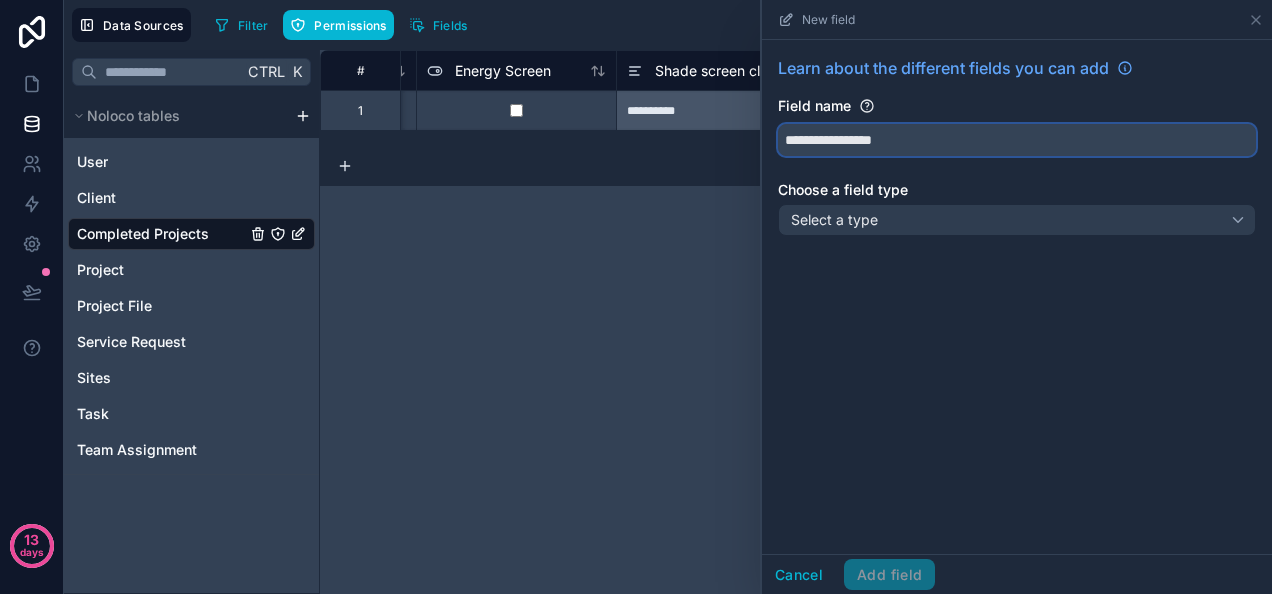 click on "**********" at bounding box center [1017, 140] 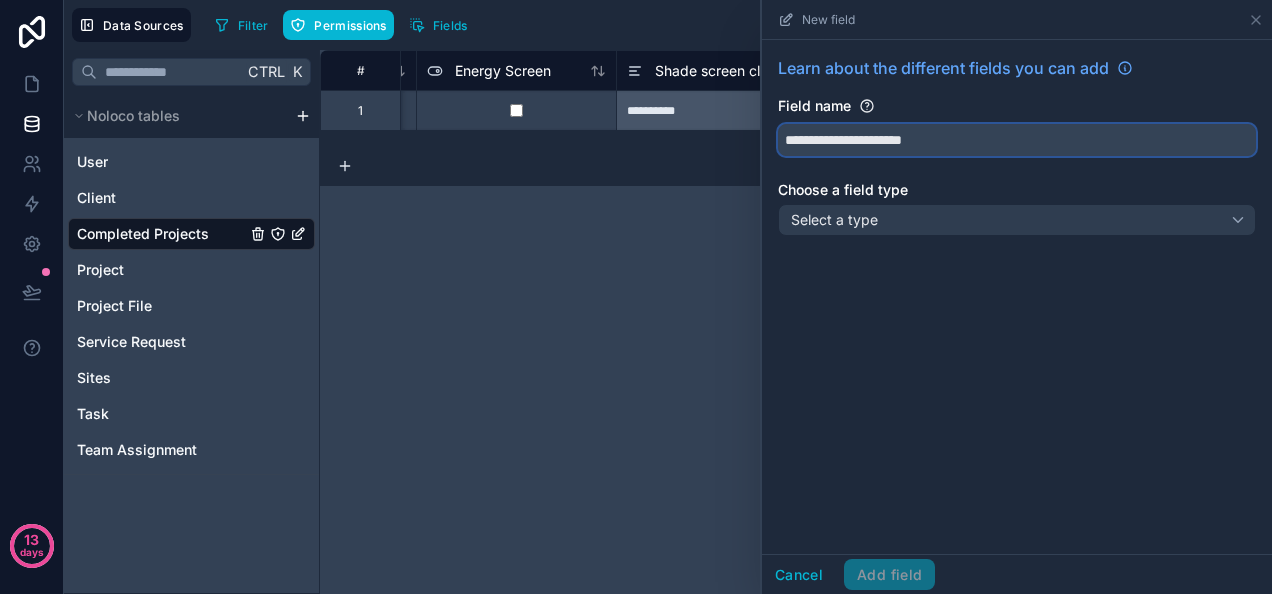 type on "**********" 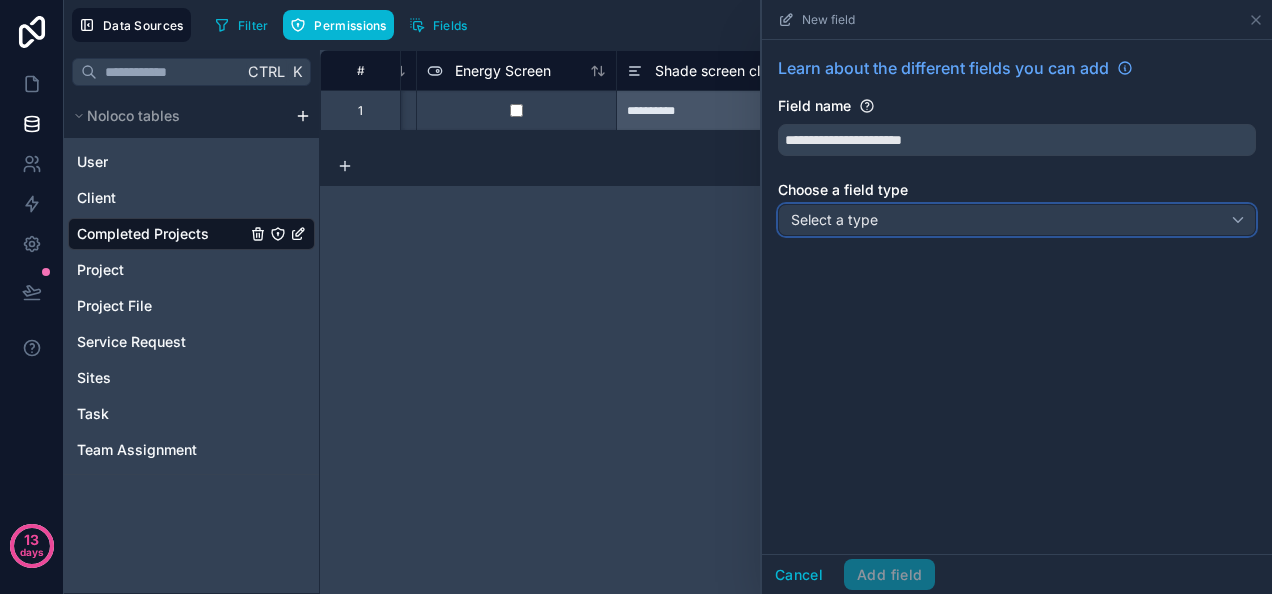 click on "Select a type" at bounding box center [1017, 220] 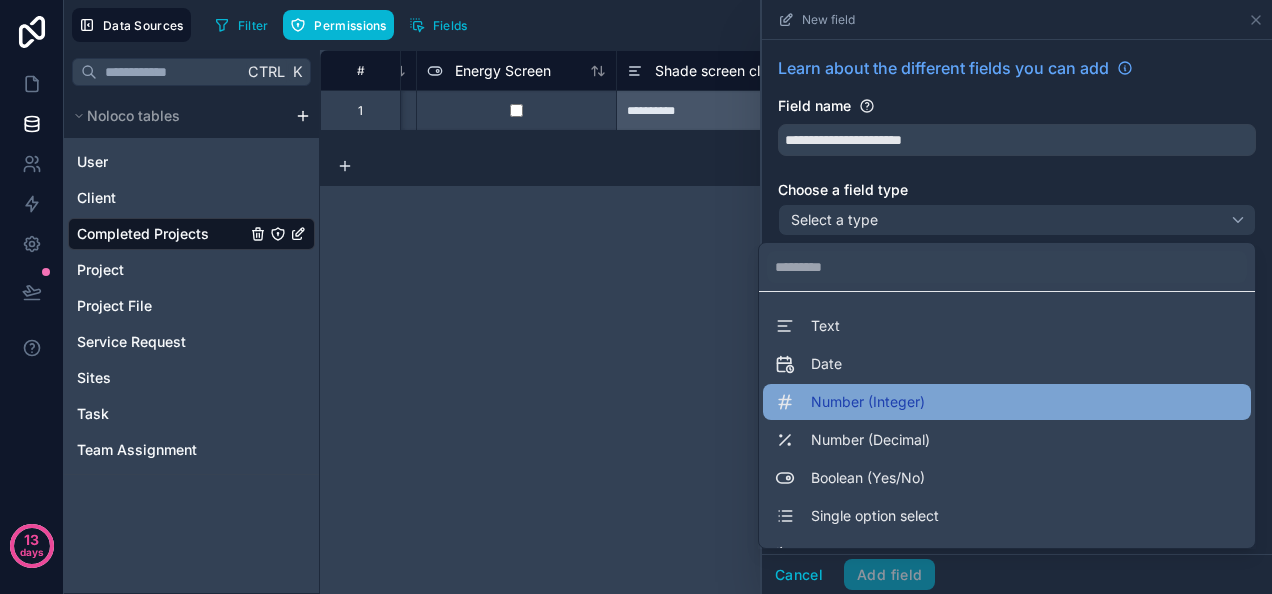 click on "Number (Integer)" at bounding box center [1007, 402] 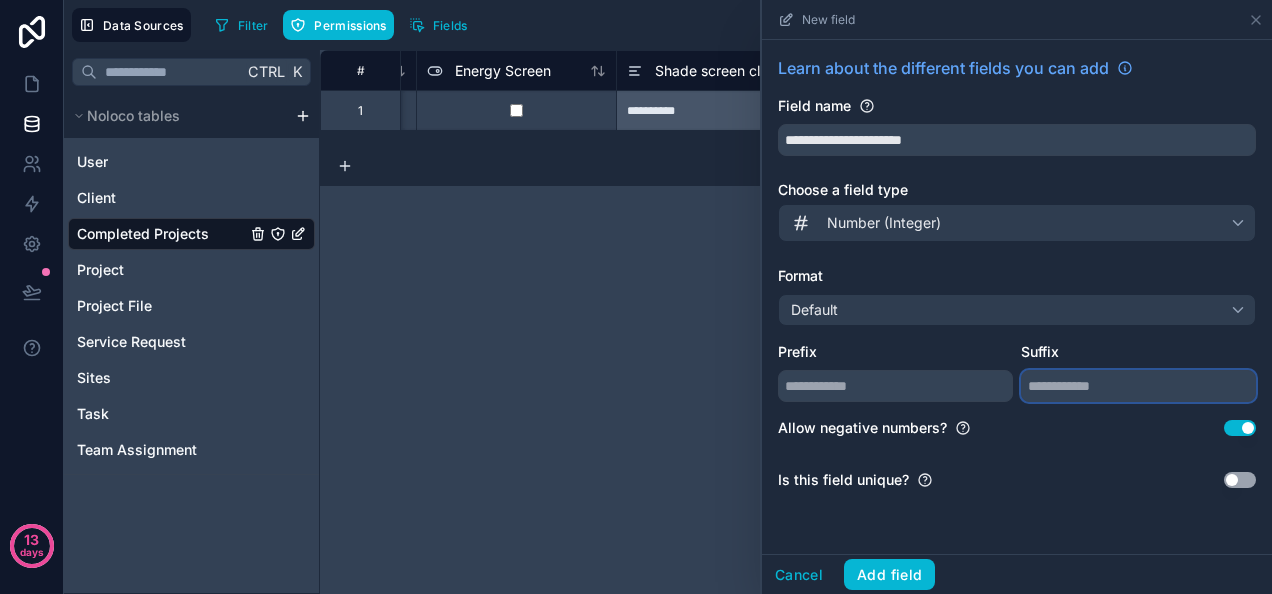 click at bounding box center (1138, 386) 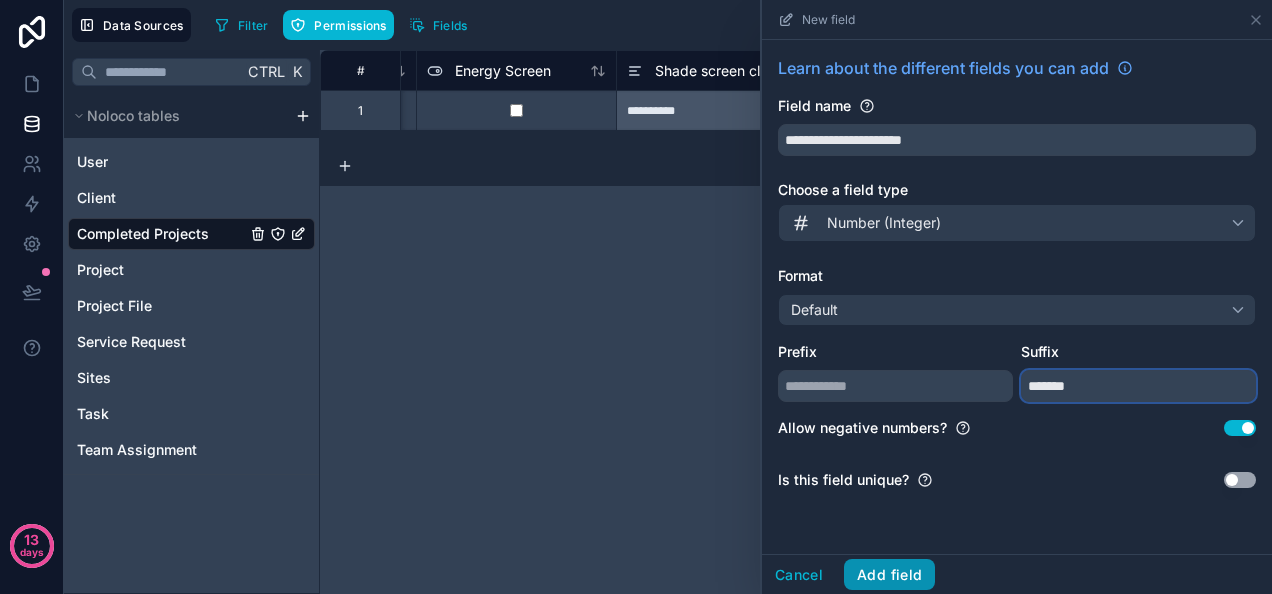 type on "******" 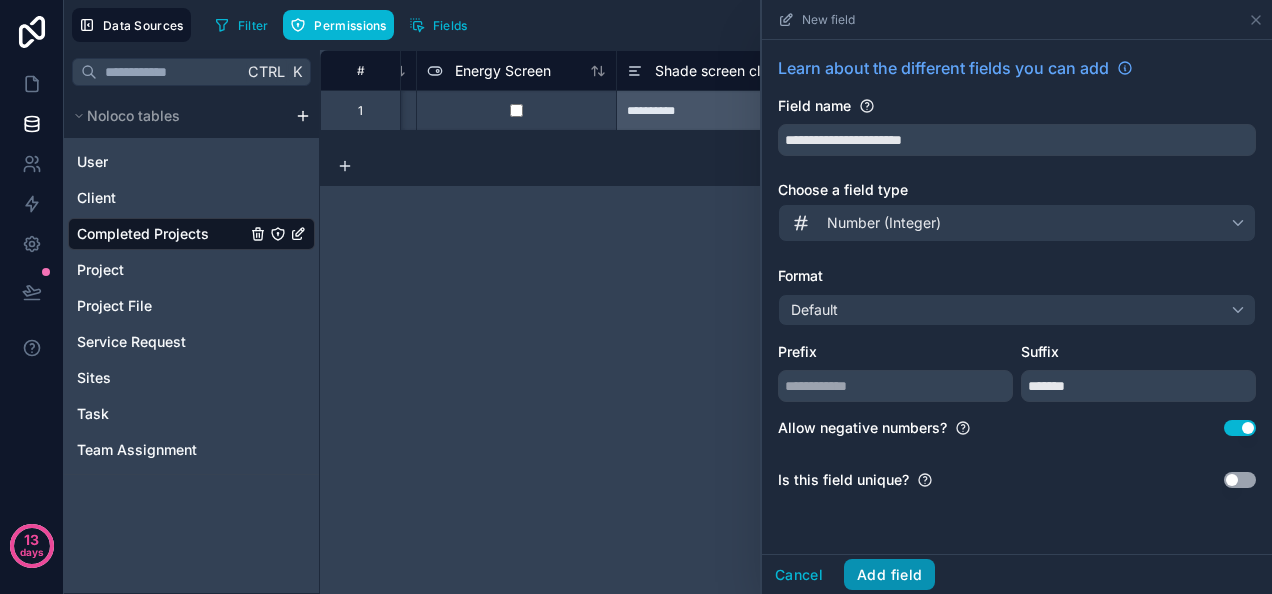 click on "Add field" at bounding box center [889, 575] 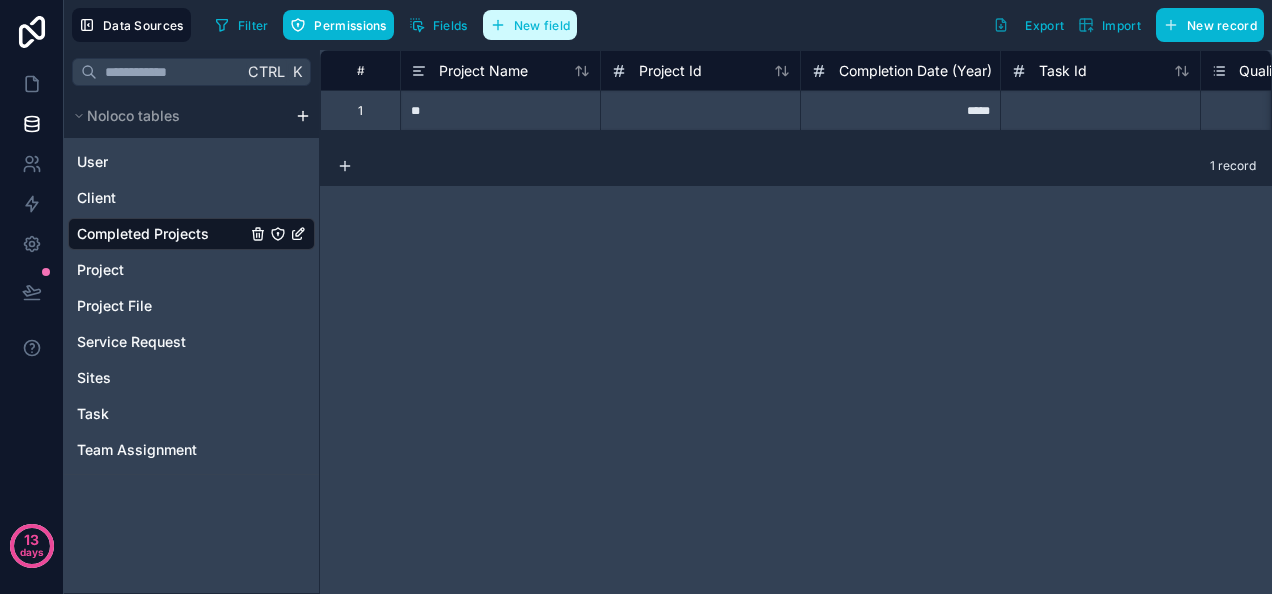 click on "New field" at bounding box center (542, 25) 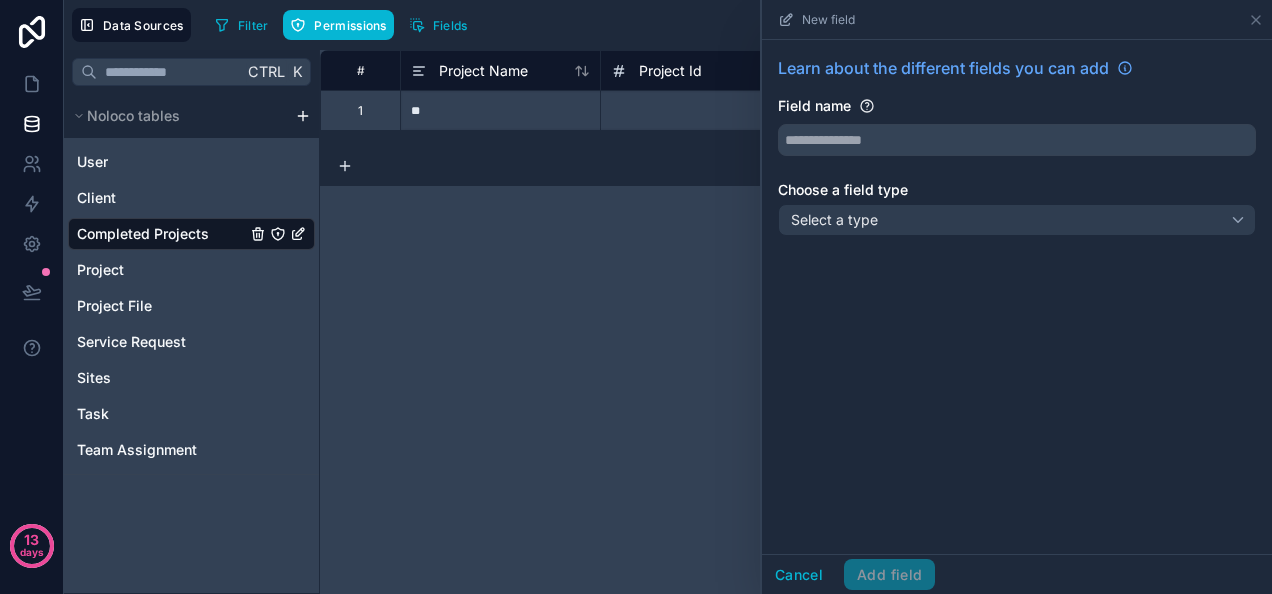 click on "Field name" at bounding box center [1017, 126] 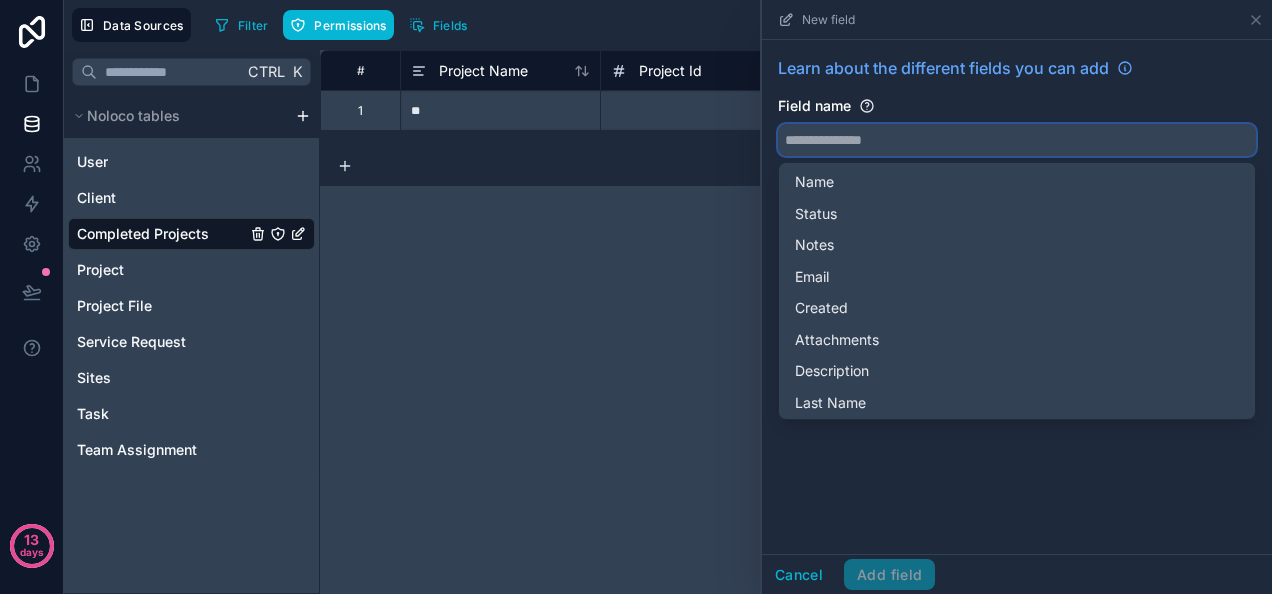 click at bounding box center [1017, 140] 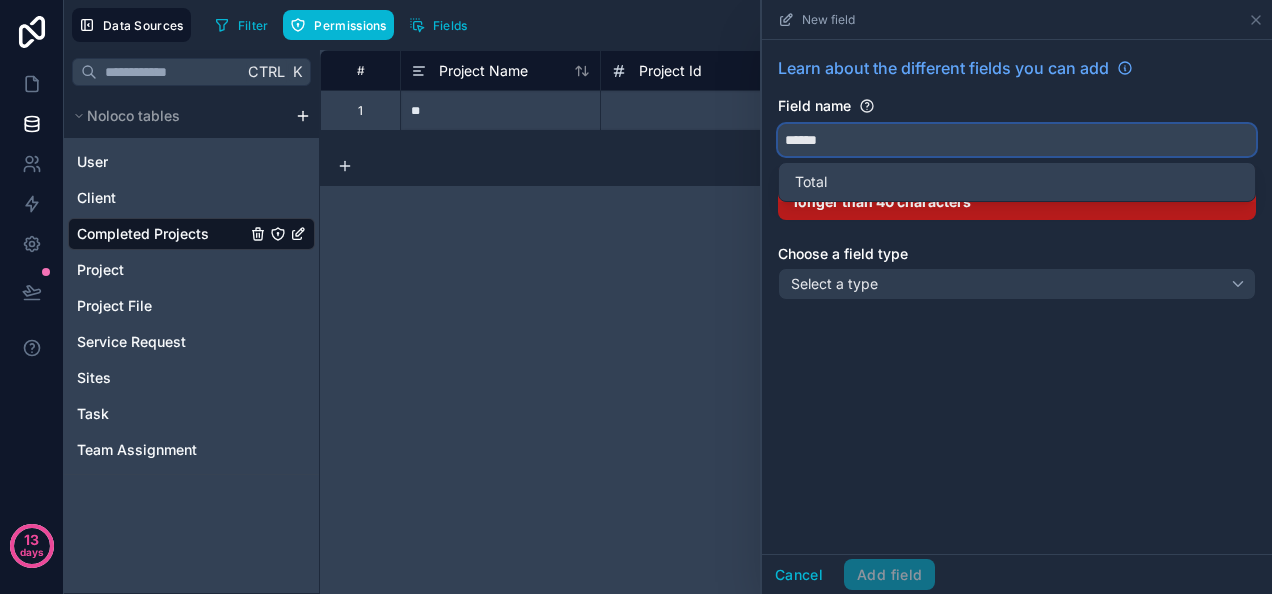 click on "*****" at bounding box center [1017, 140] 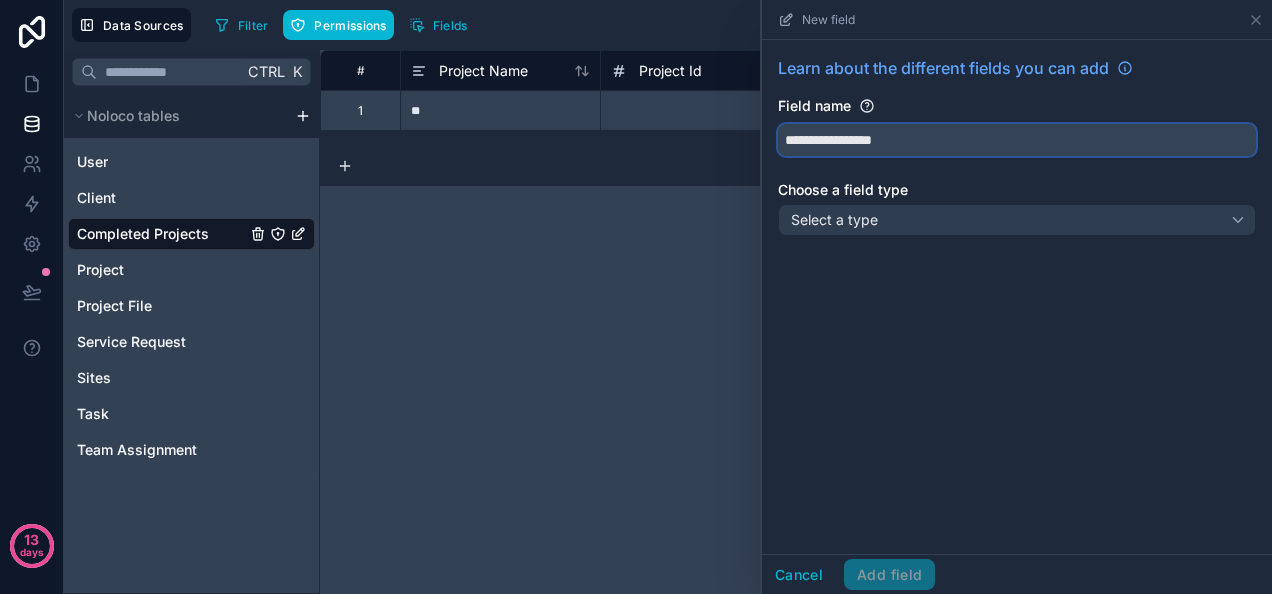 click on "**********" at bounding box center [1017, 140] 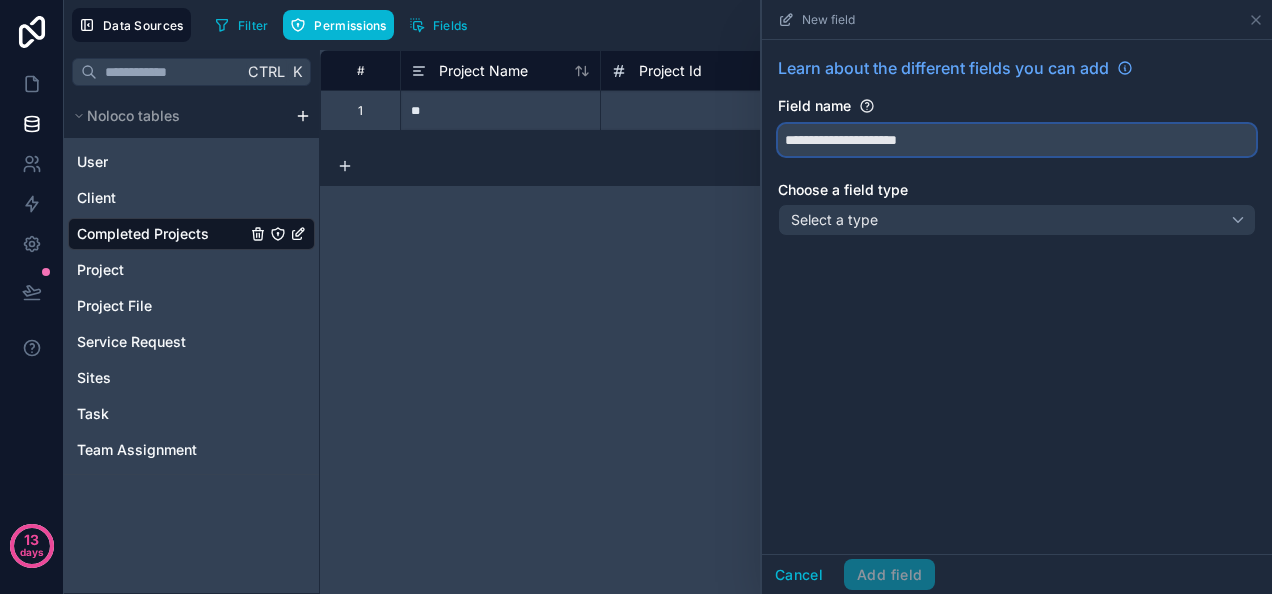 type on "**********" 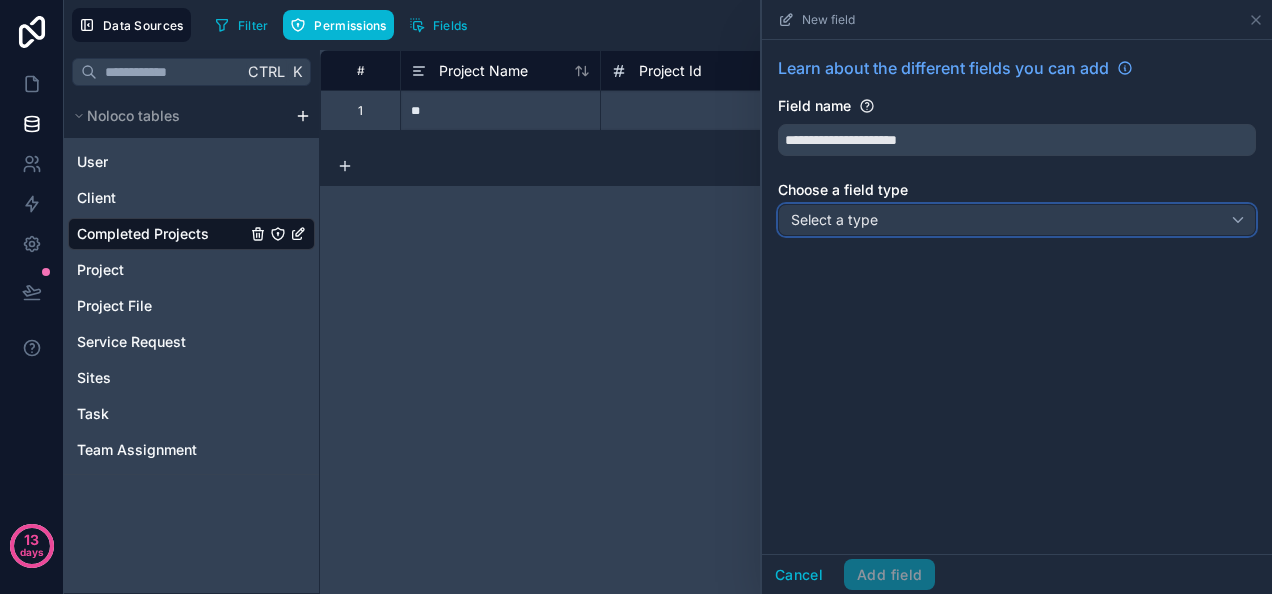 click on "Select a type" at bounding box center [1017, 220] 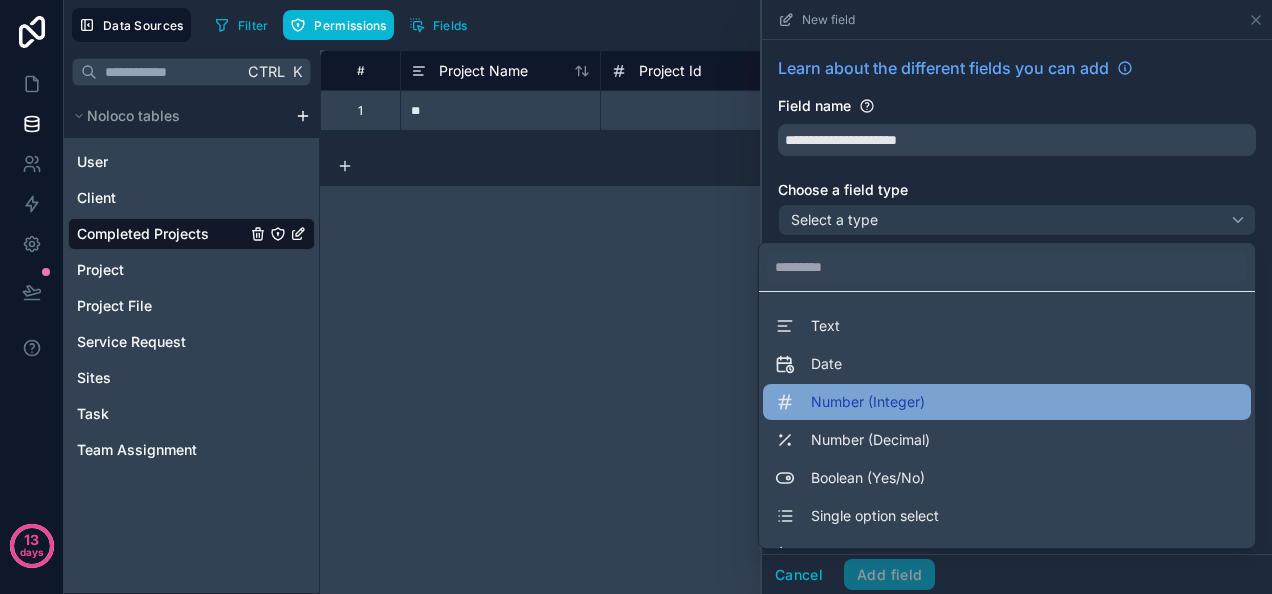 click on "Number (Integer)" at bounding box center [868, 402] 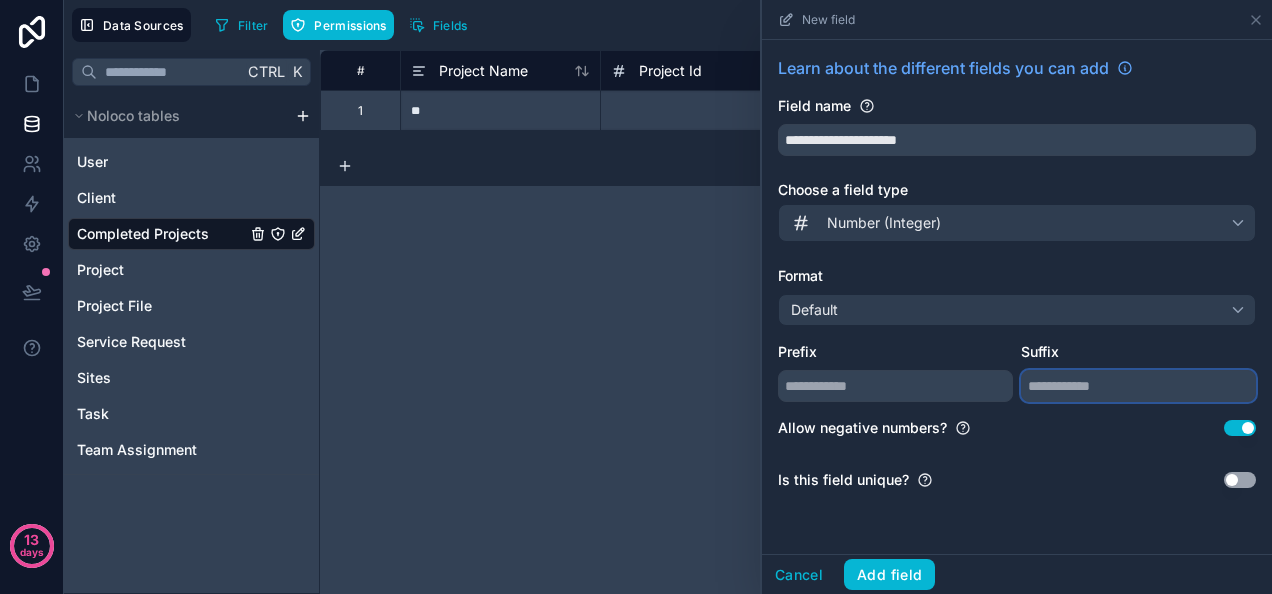 click at bounding box center (1138, 386) 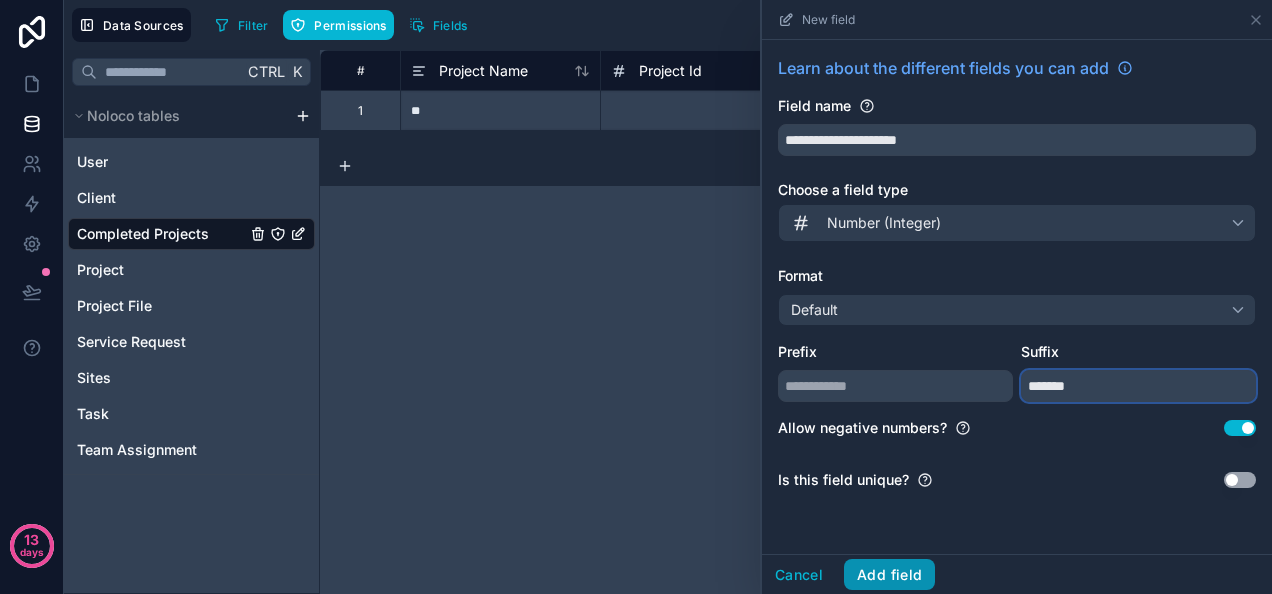 type on "******" 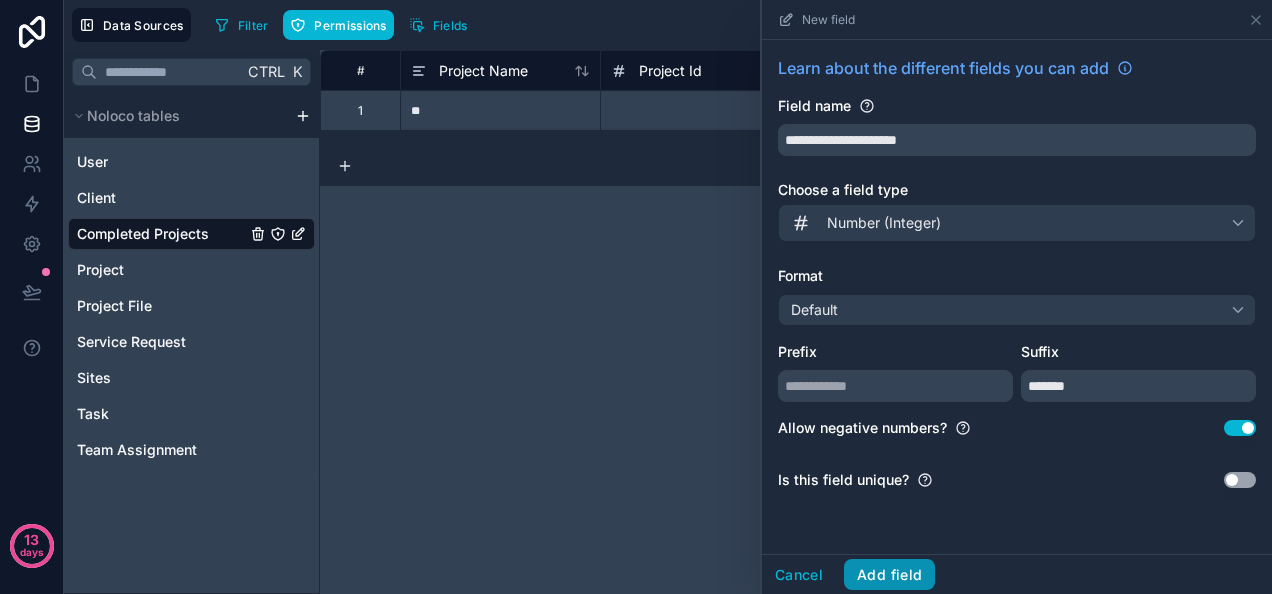 click on "Add field" at bounding box center (889, 575) 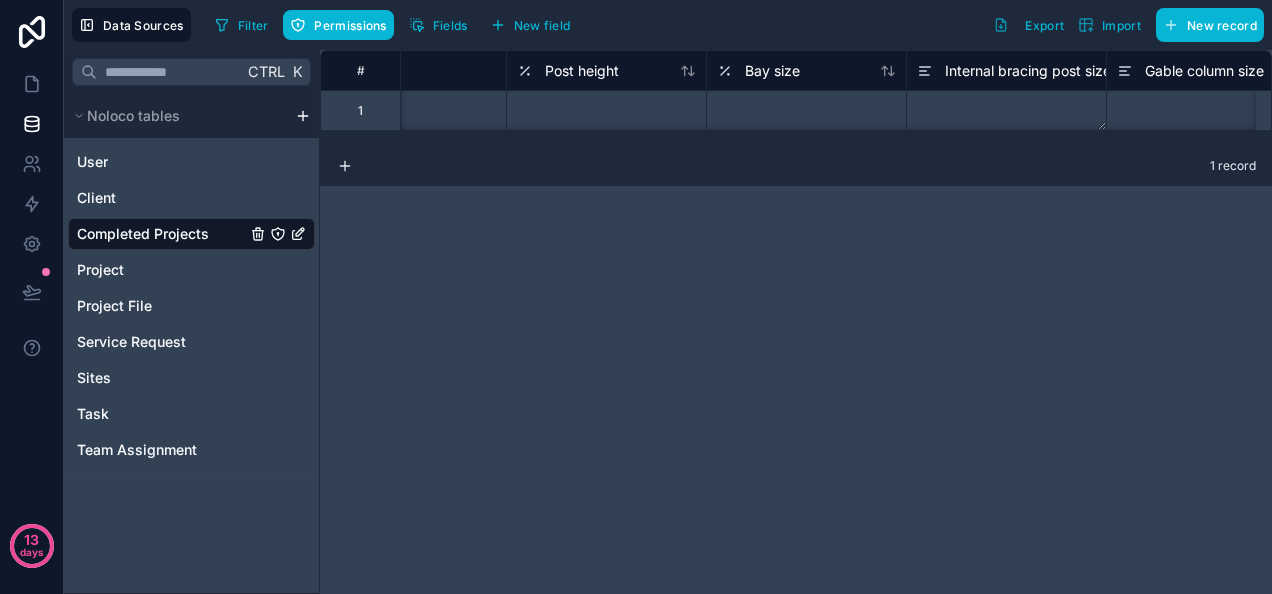 scroll, scrollTop: 0, scrollLeft: 2007, axis: horizontal 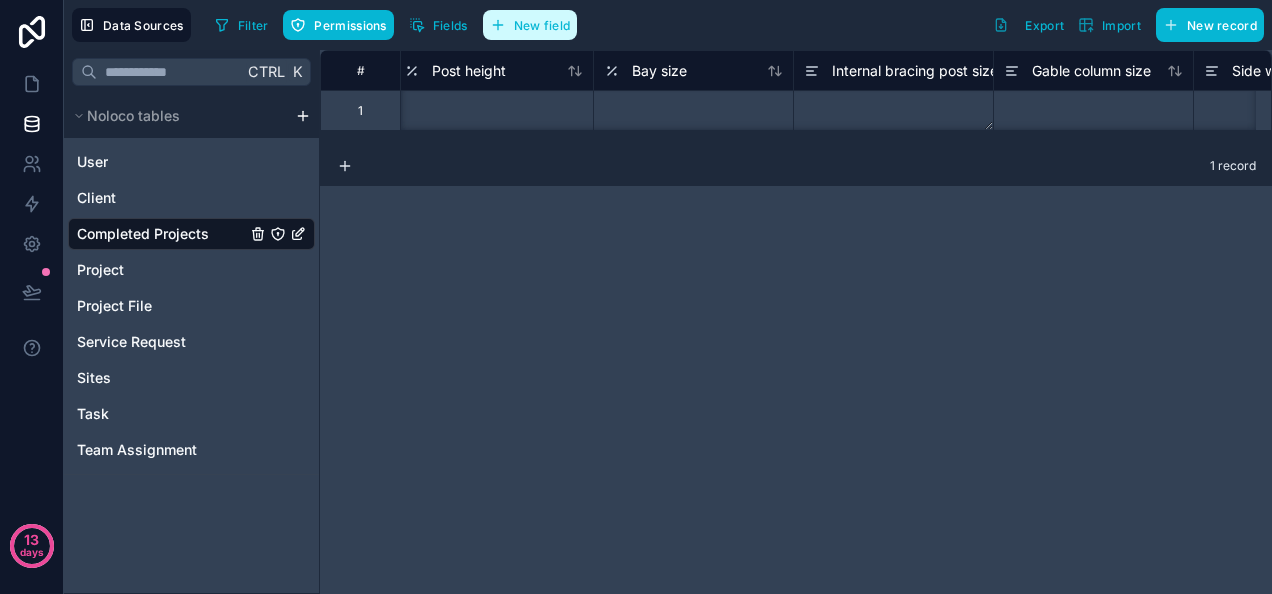 click on "New field" at bounding box center [542, 25] 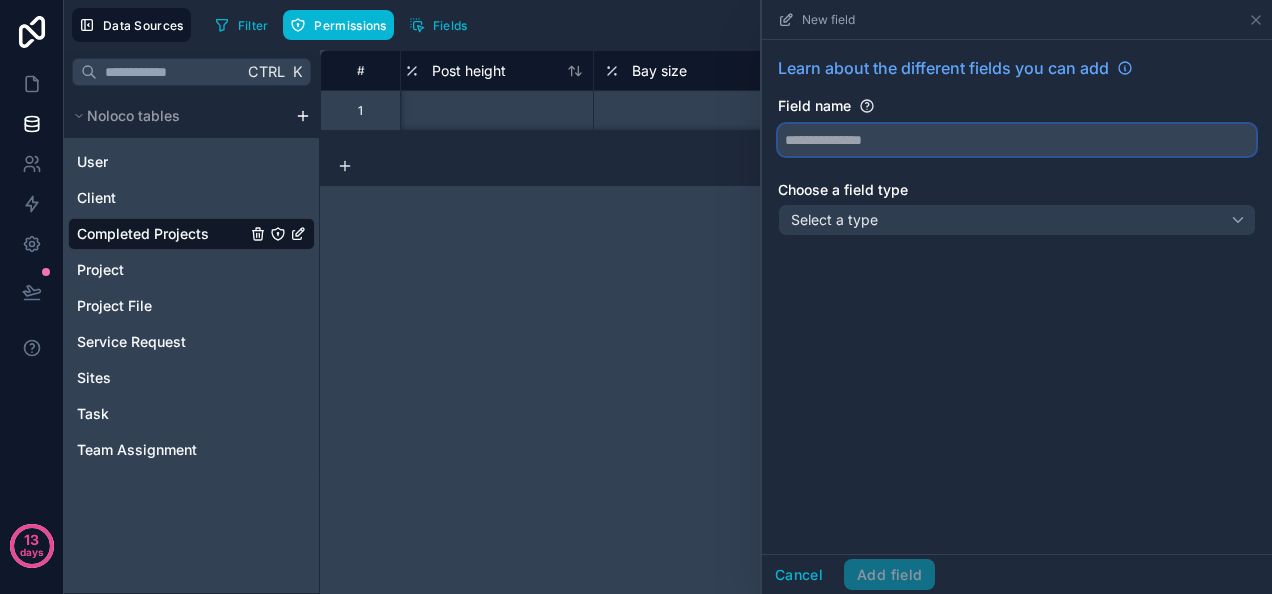 click at bounding box center (1017, 140) 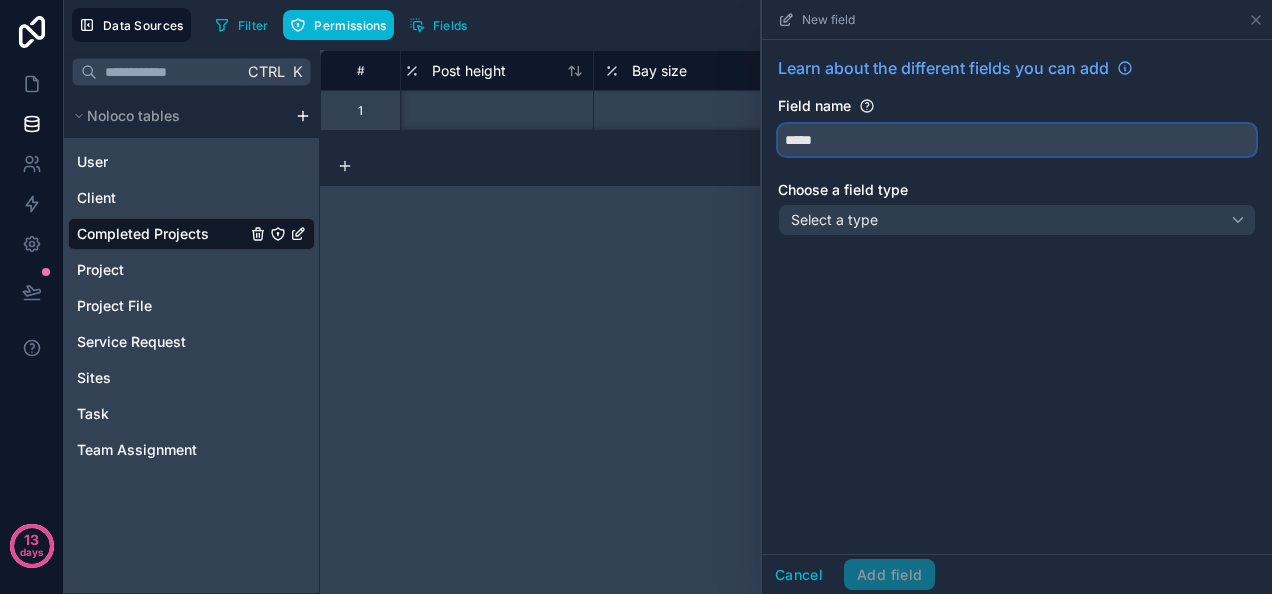 click on "****" at bounding box center [1017, 140] 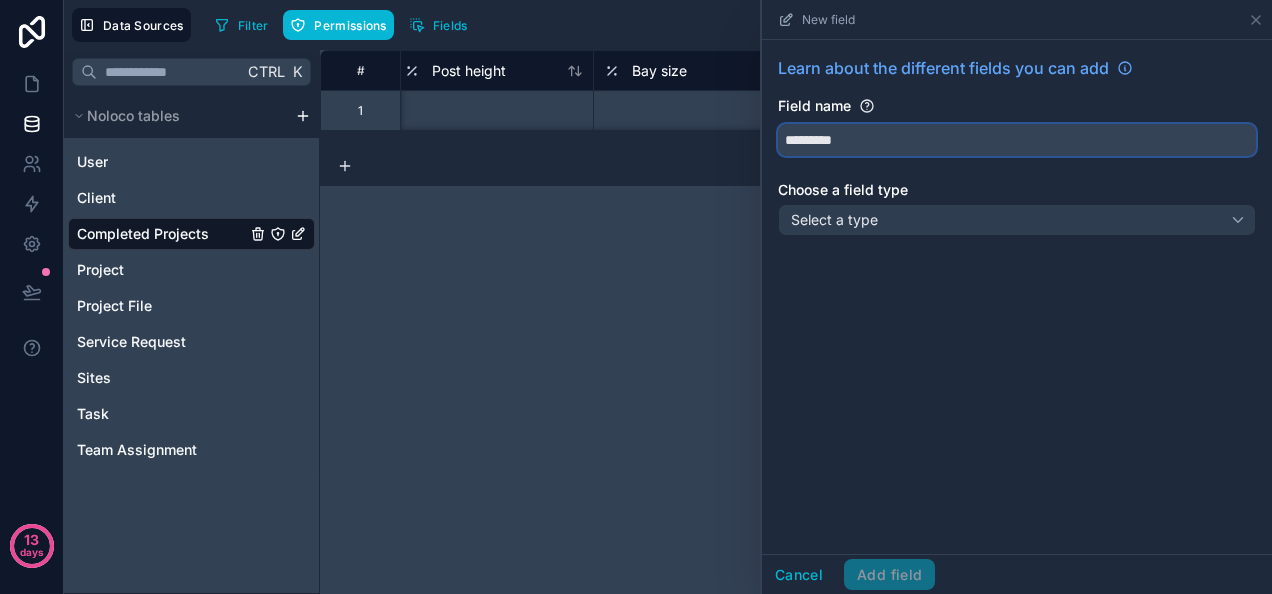 type on "*********" 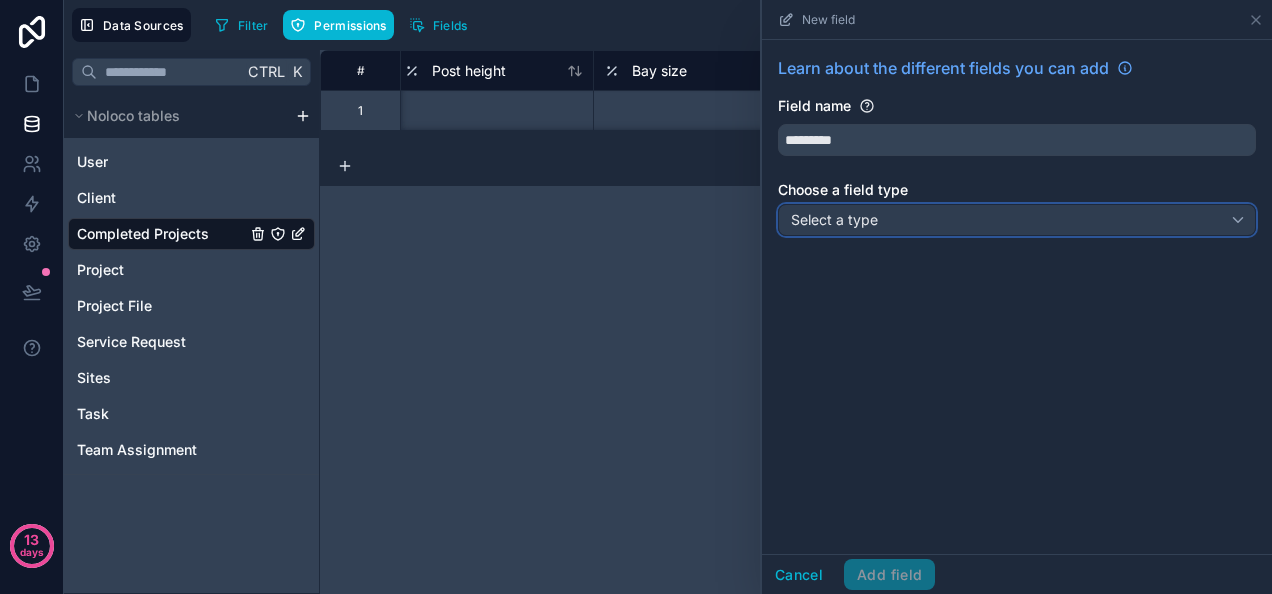 click on "Select a type" at bounding box center [1017, 220] 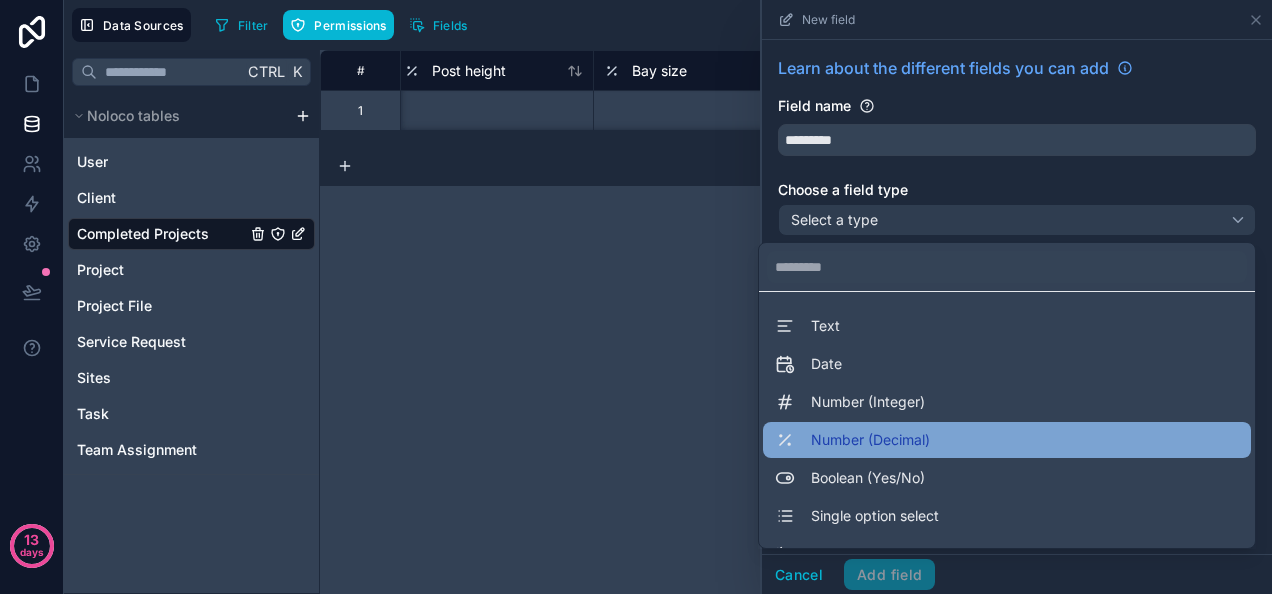 click on "Number (Decimal)" at bounding box center (1007, 440) 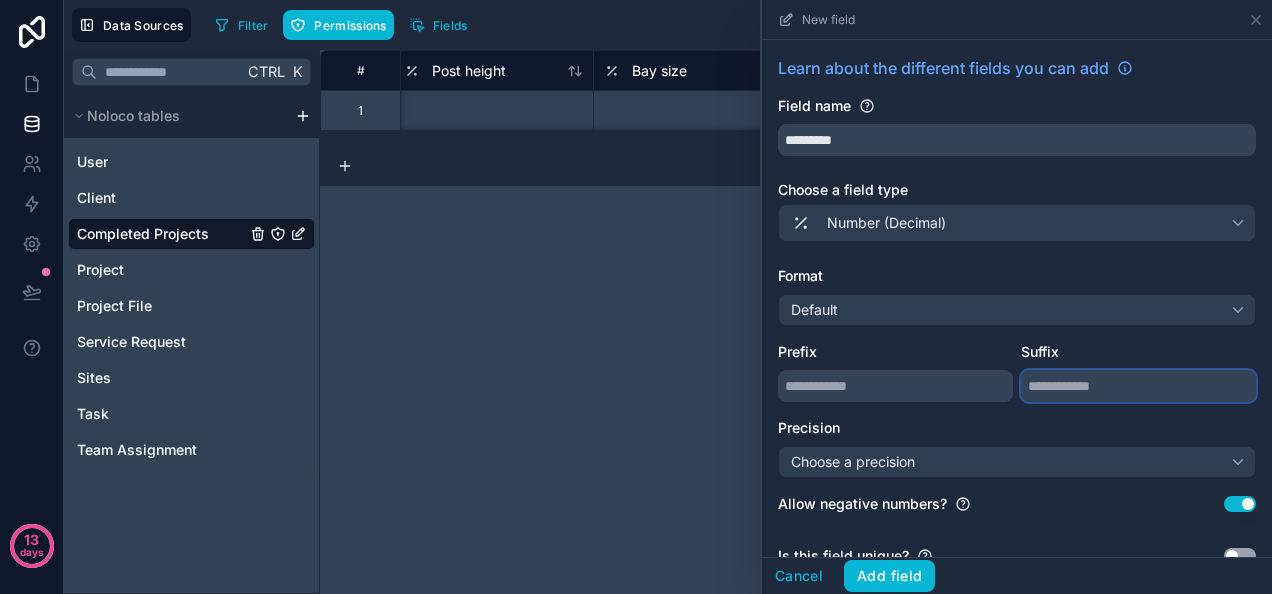 click at bounding box center (1138, 386) 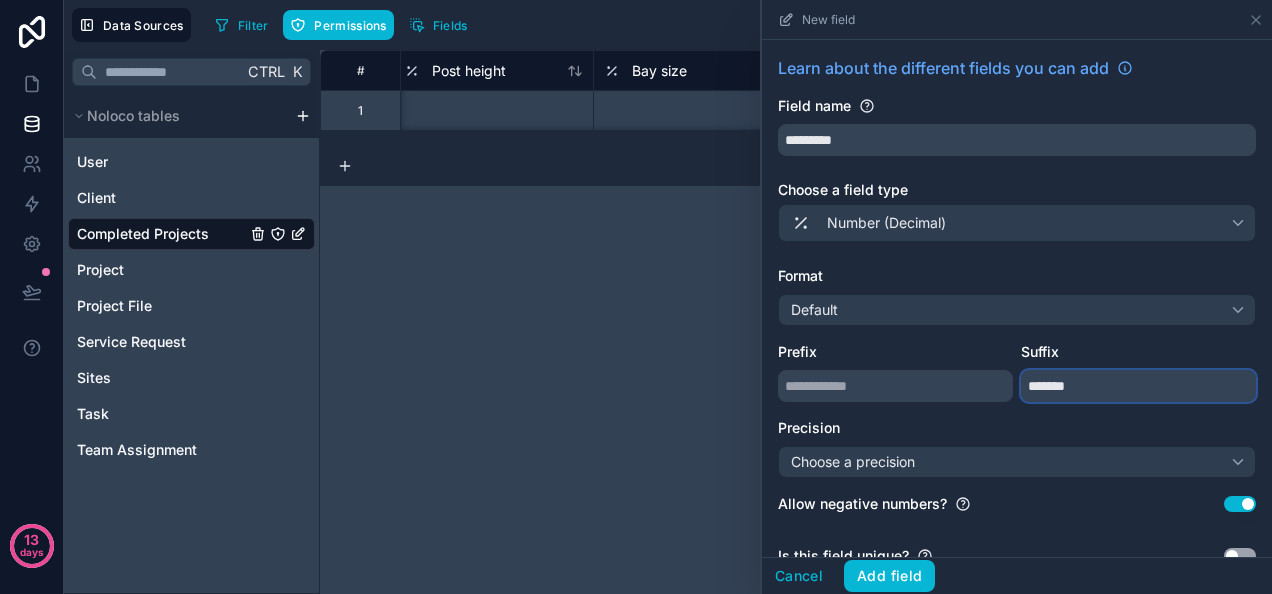 scroll, scrollTop: 40, scrollLeft: 0, axis: vertical 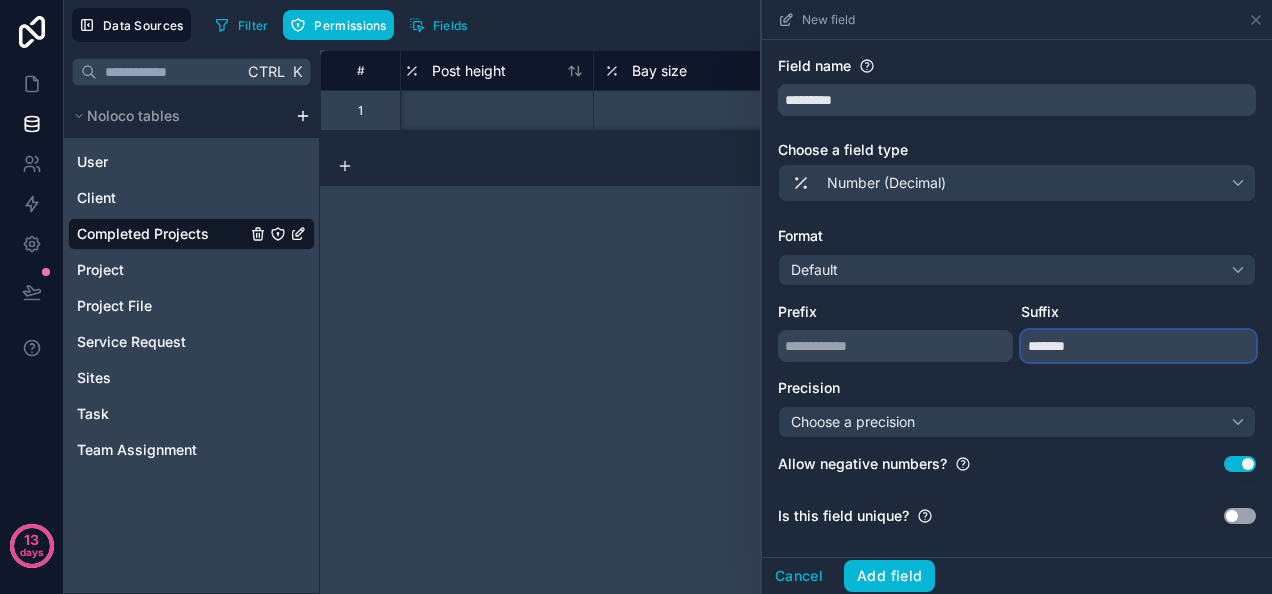 type on "******" 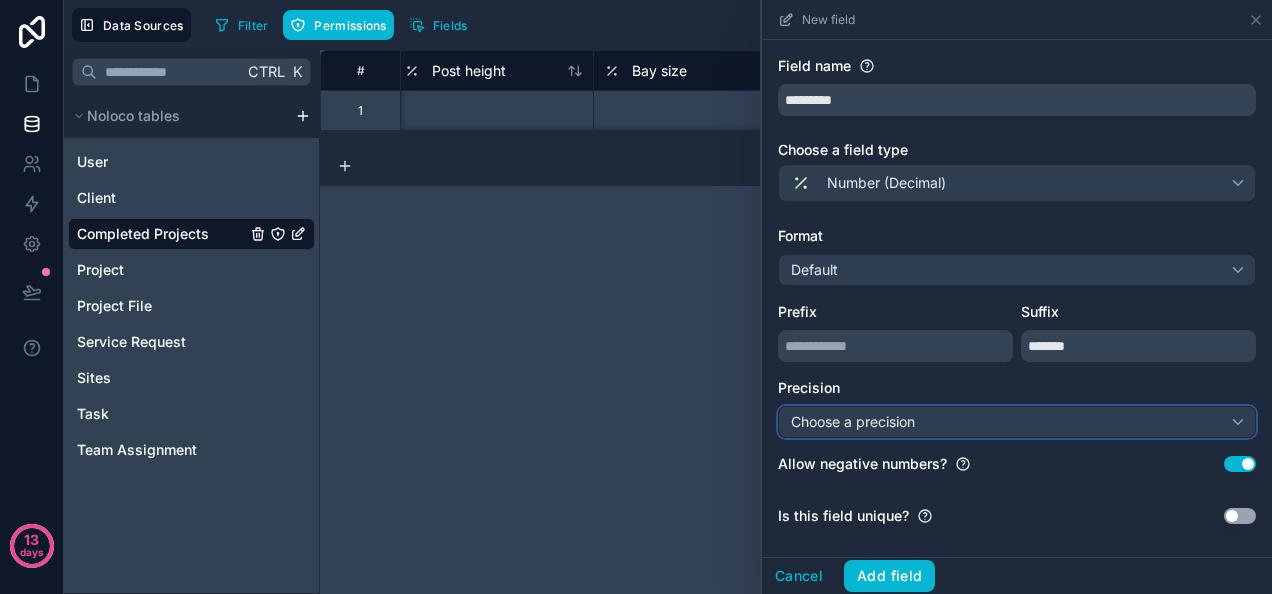 click on "Choose a precision" at bounding box center [1017, 422] 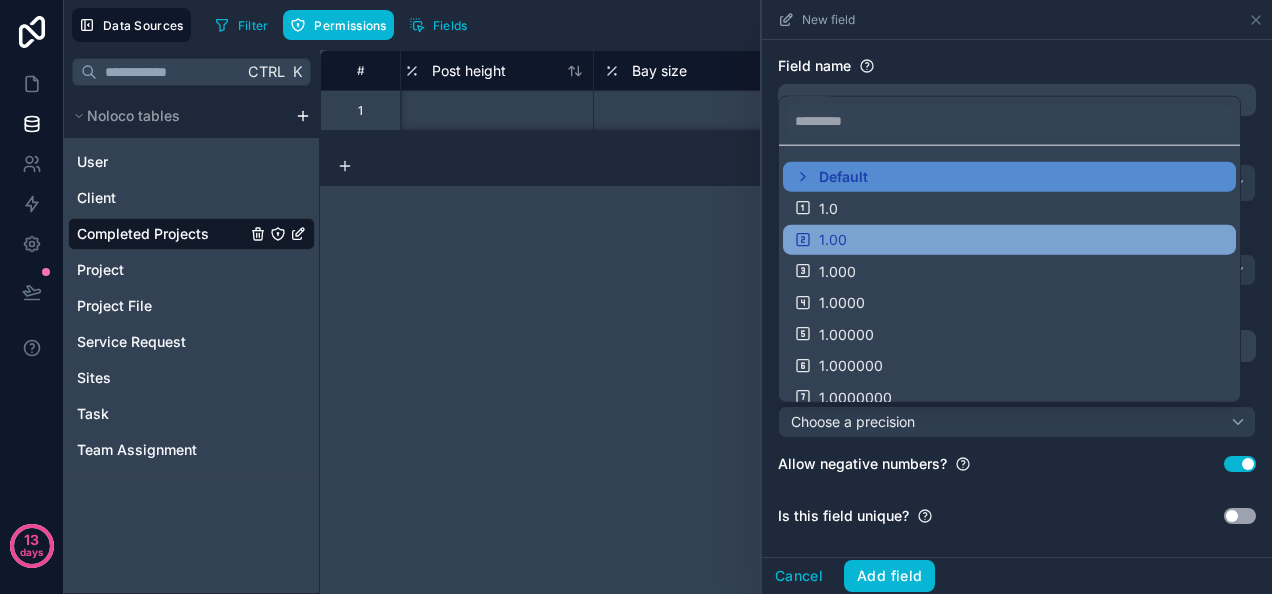 click on "1.00" at bounding box center [1009, 240] 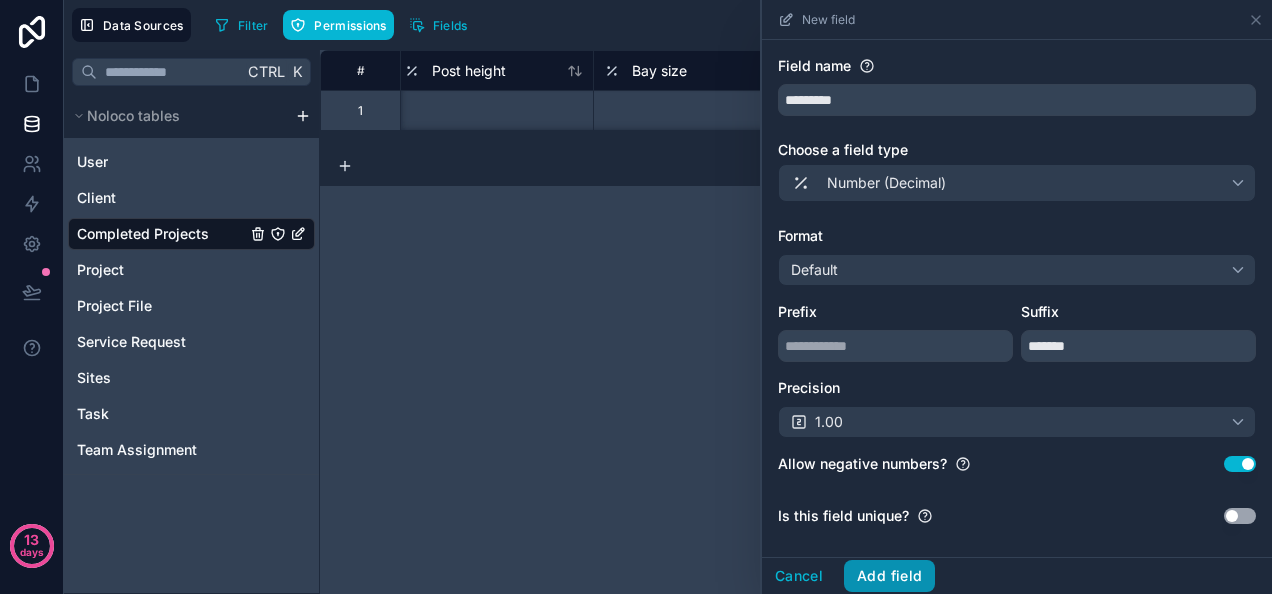 click on "Add field" at bounding box center (889, 576) 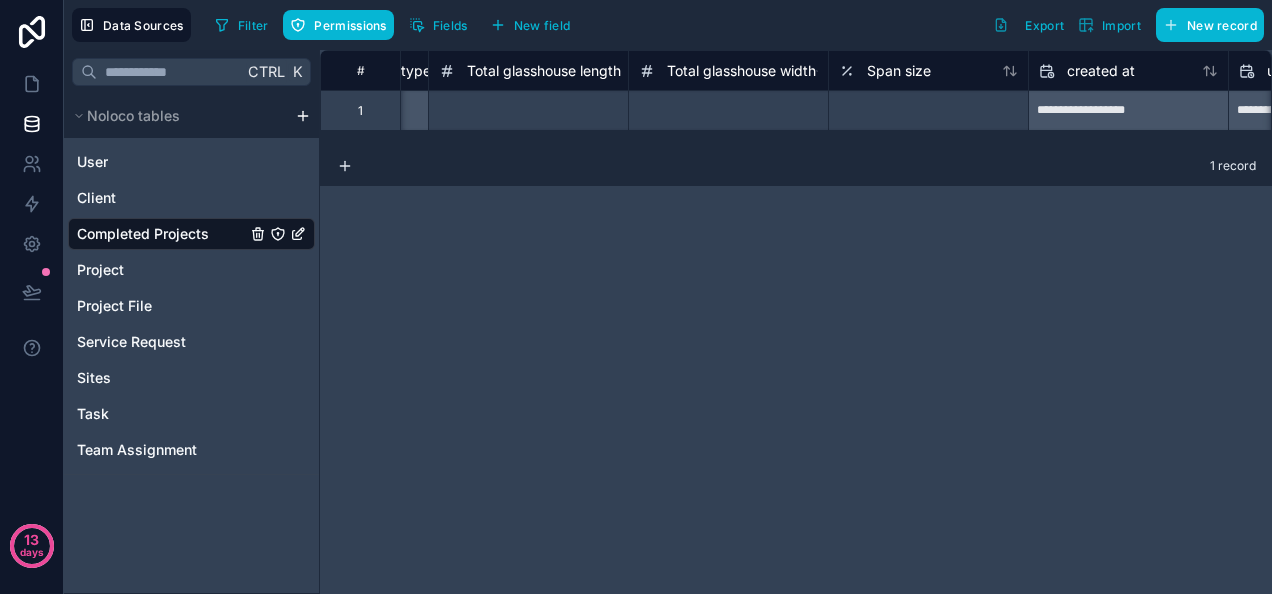 scroll, scrollTop: 0, scrollLeft: 5981, axis: horizontal 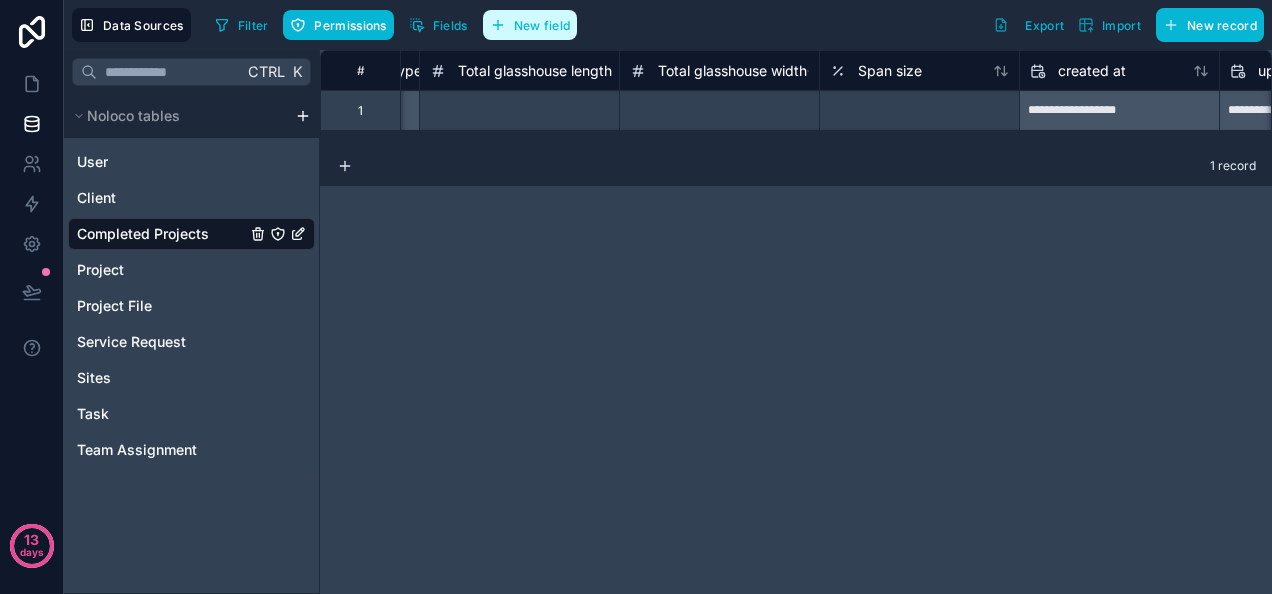 click on "New field" at bounding box center [542, 25] 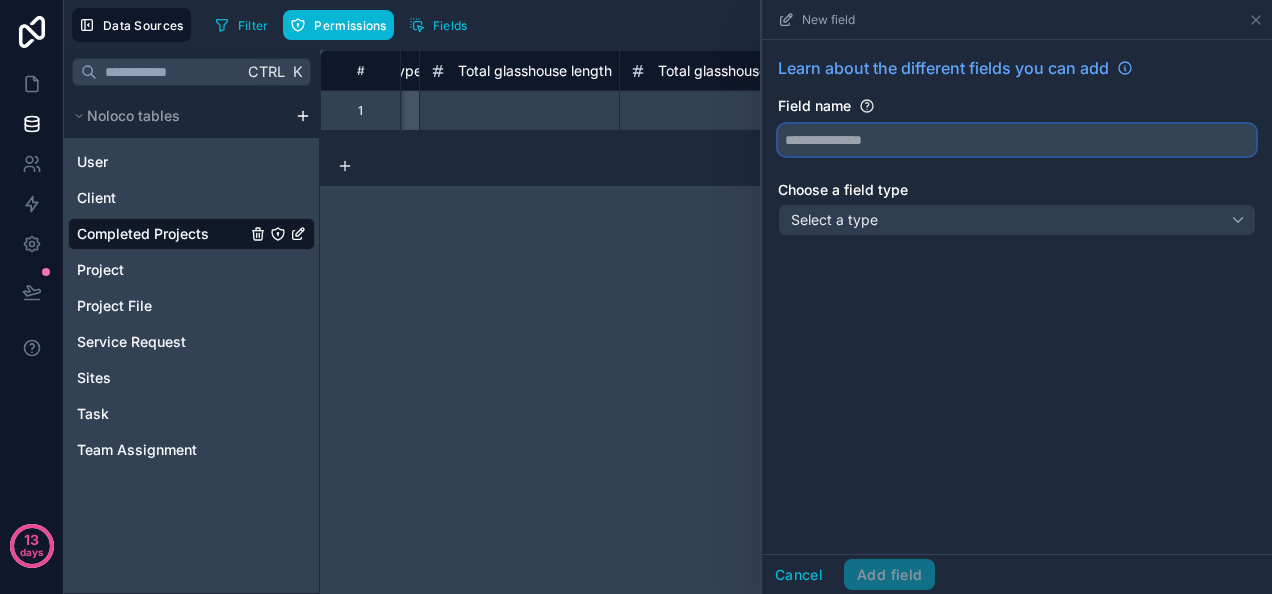 click at bounding box center (1017, 140) 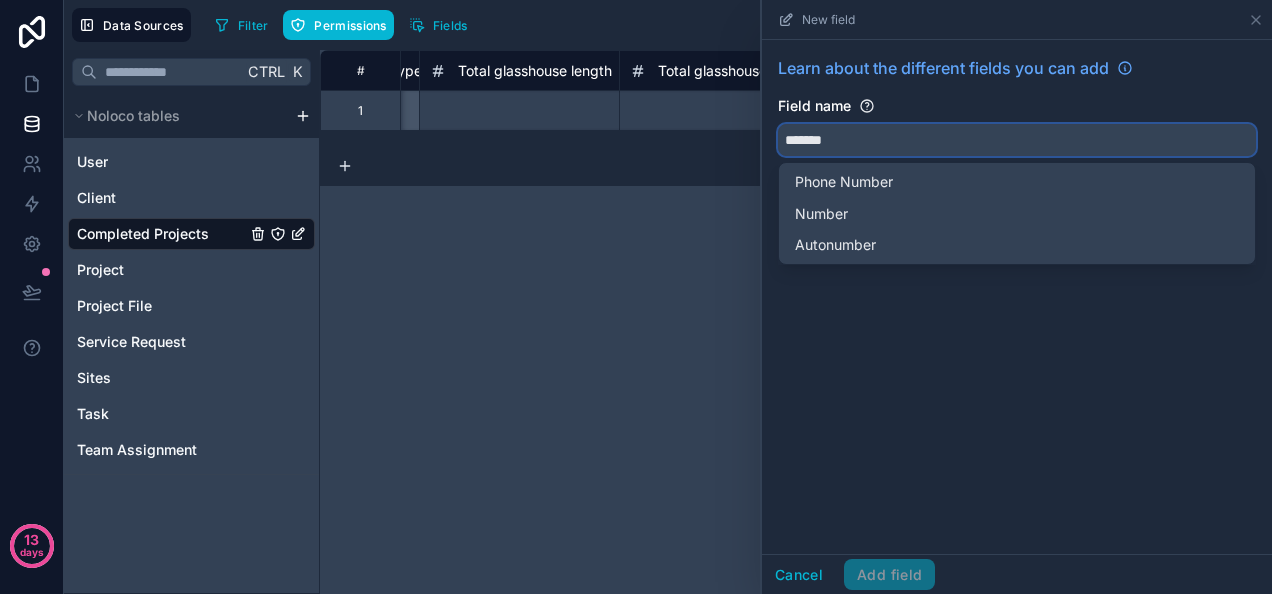 click on "********" at bounding box center [1017, 140] 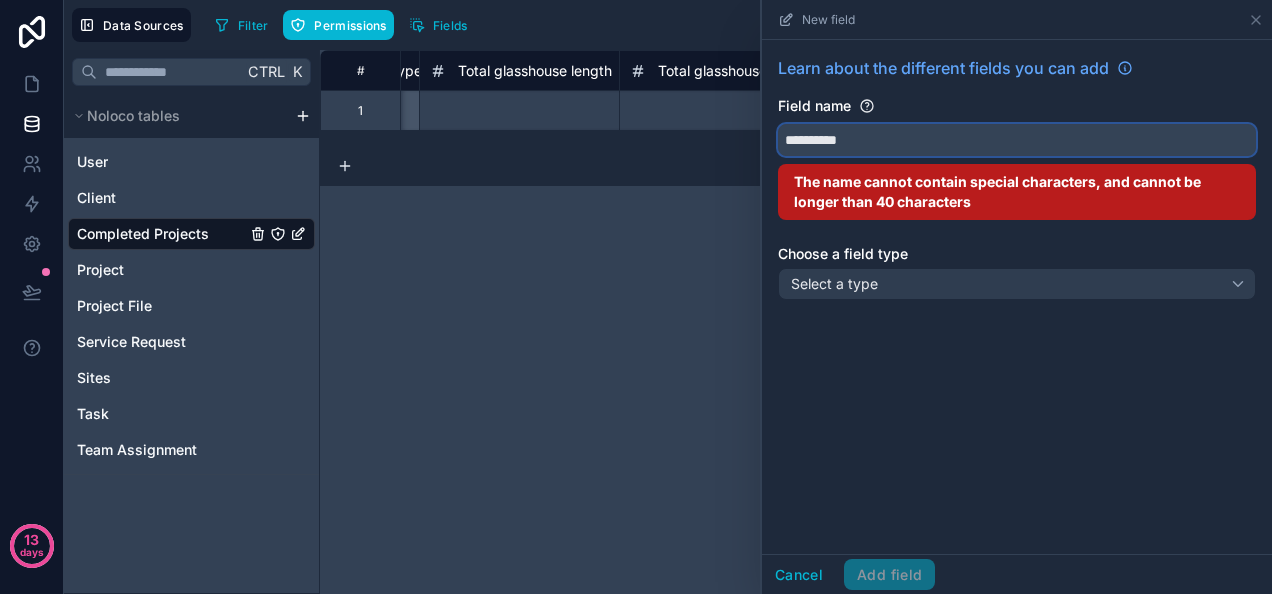 click on "*********" at bounding box center [1017, 140] 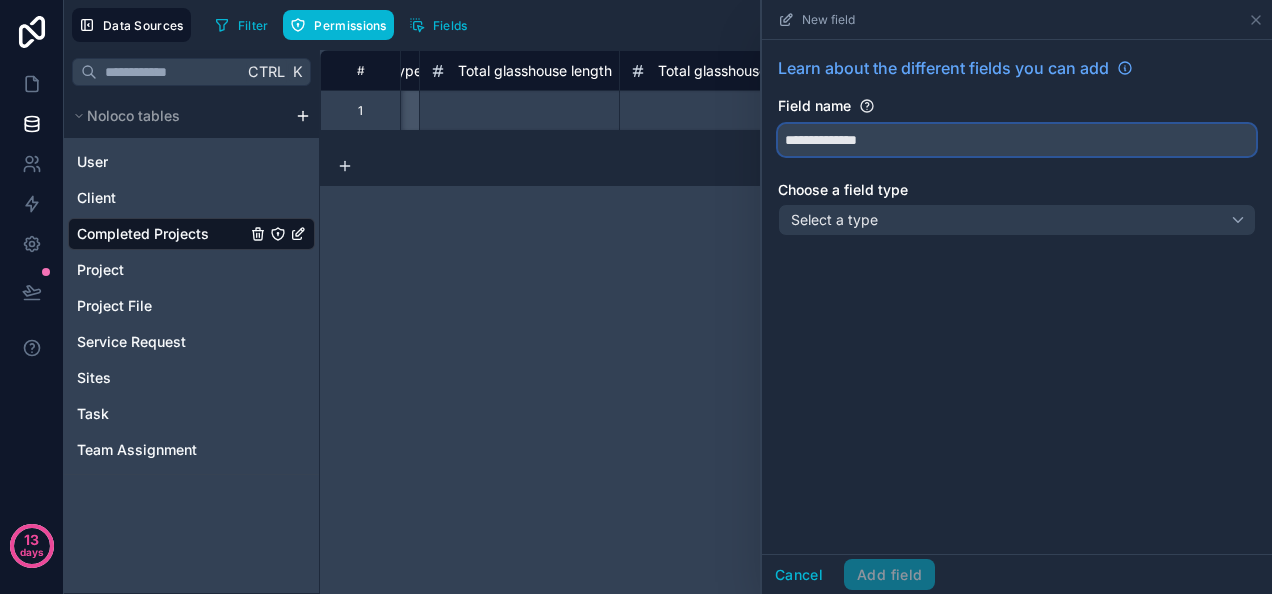 type on "**********" 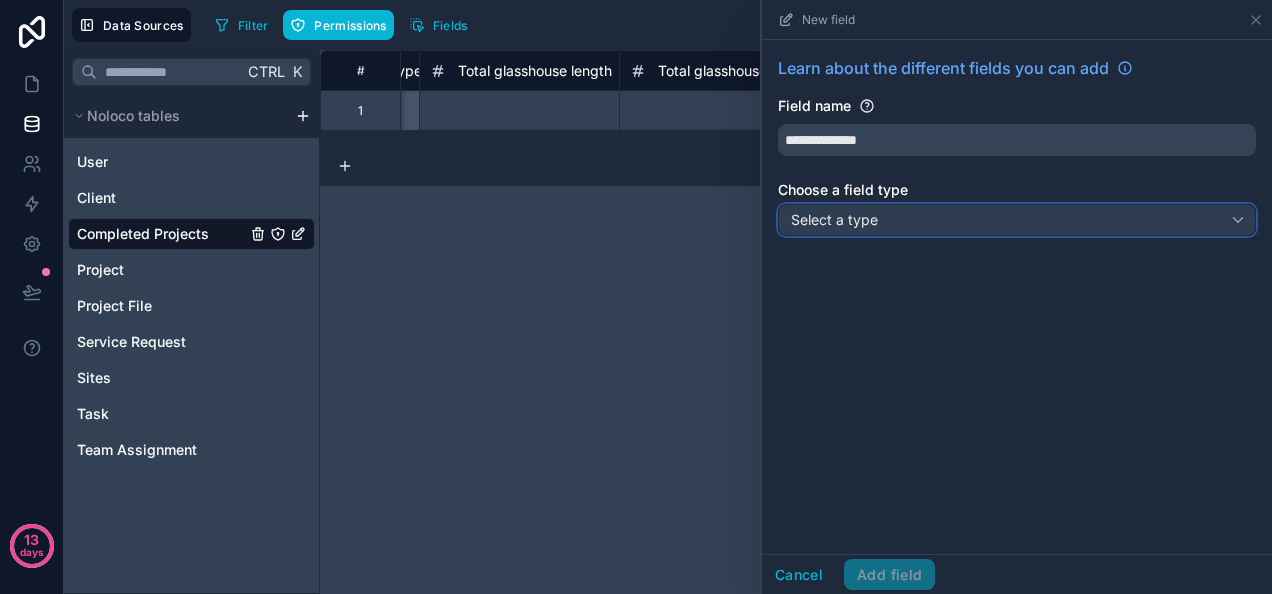click on "Select a type" at bounding box center [1017, 220] 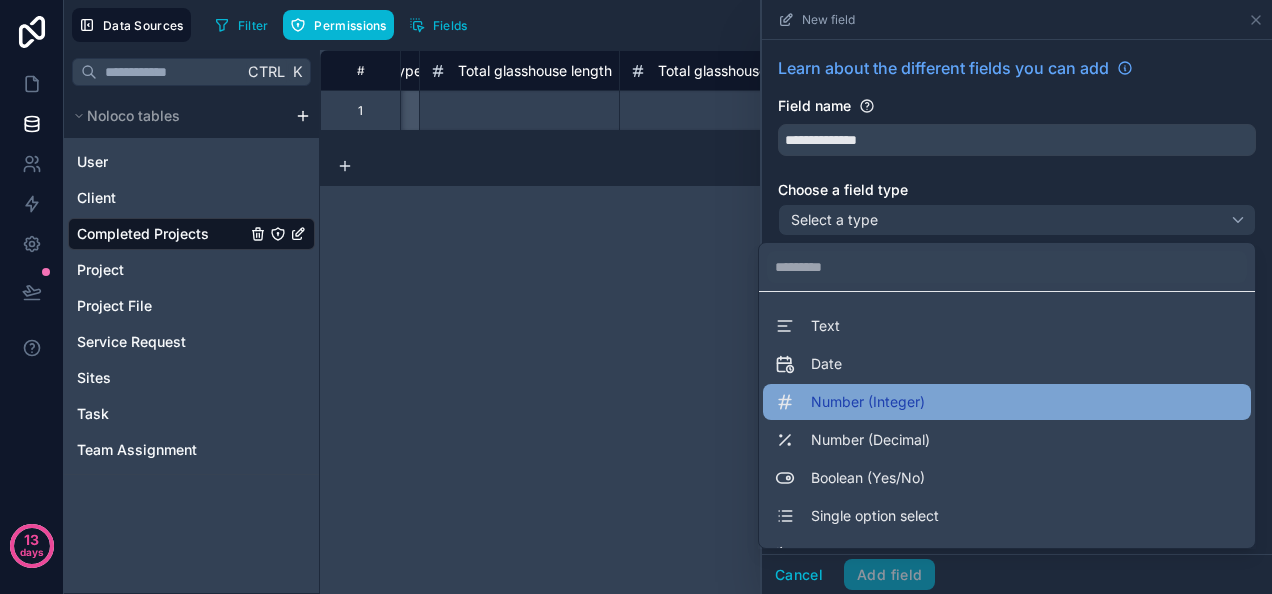 click on "Number (Integer)" at bounding box center (850, 402) 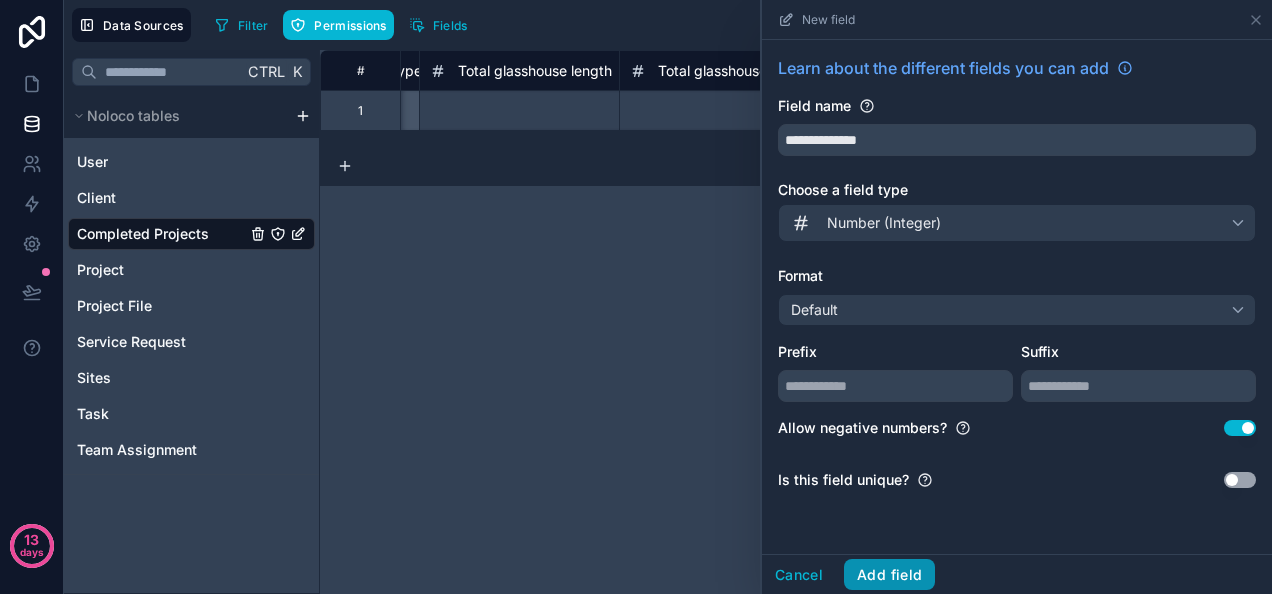click on "Add field" at bounding box center (889, 575) 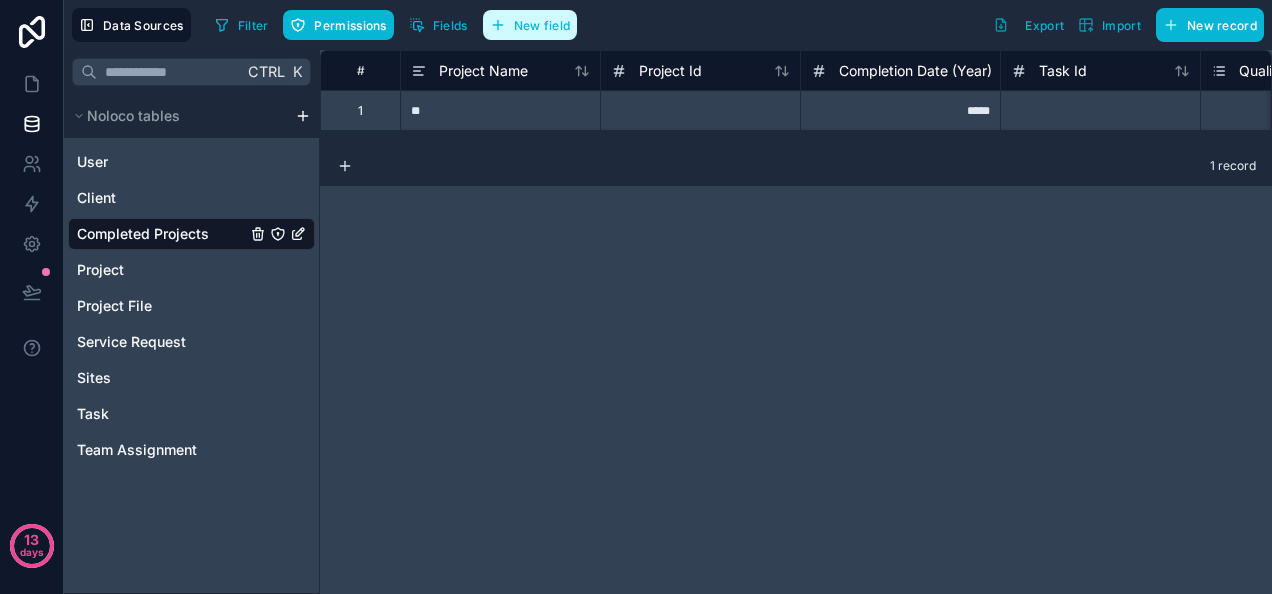 click on "New field" at bounding box center [542, 25] 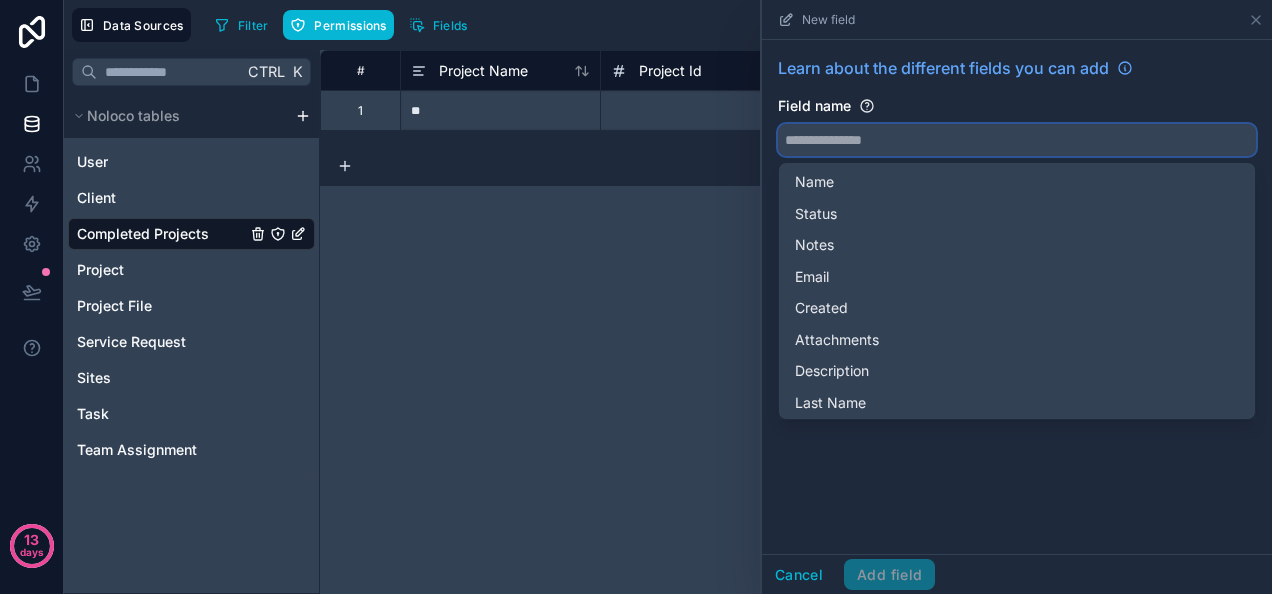click at bounding box center (1017, 140) 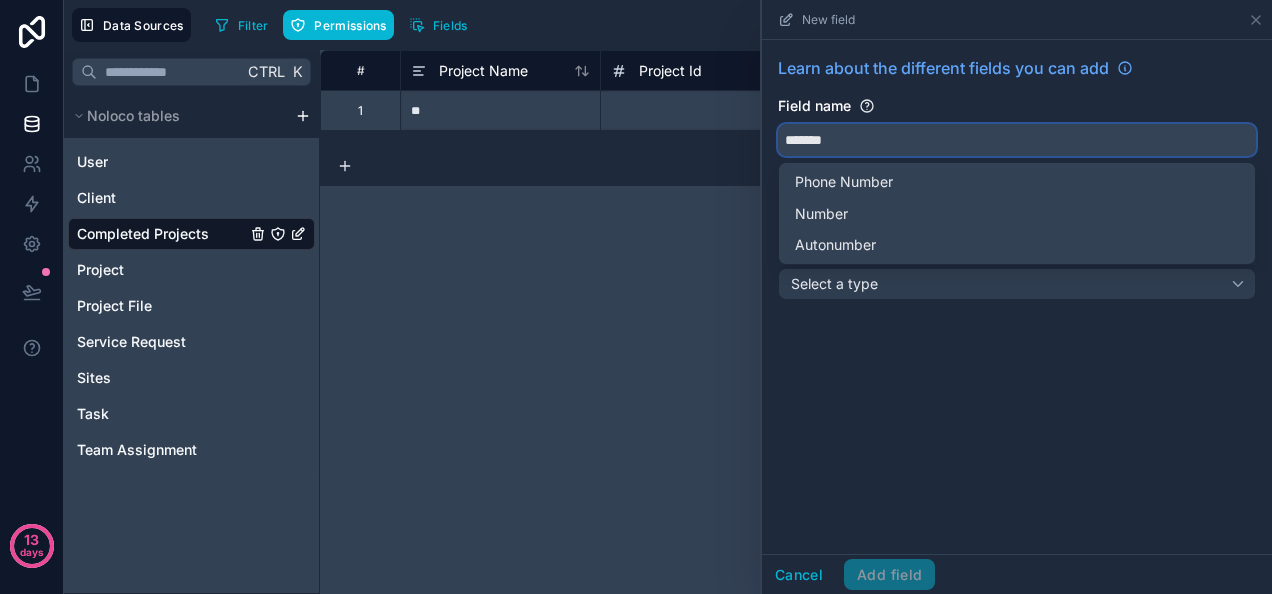 click on "******" at bounding box center [1017, 140] 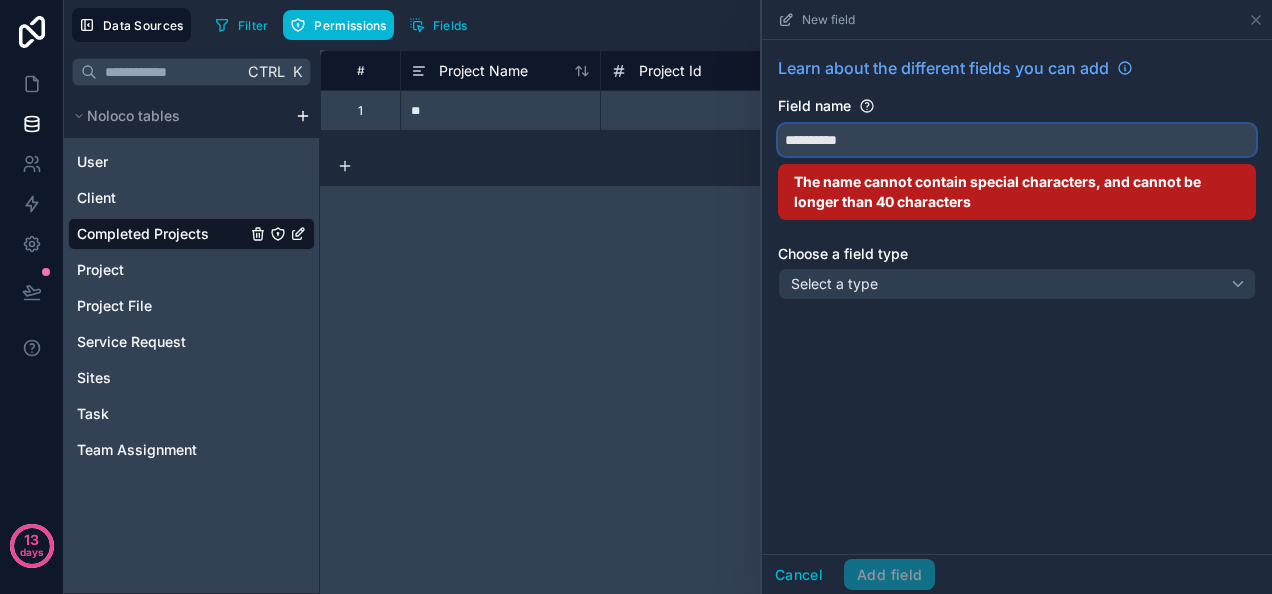 click on "*********" at bounding box center [1017, 140] 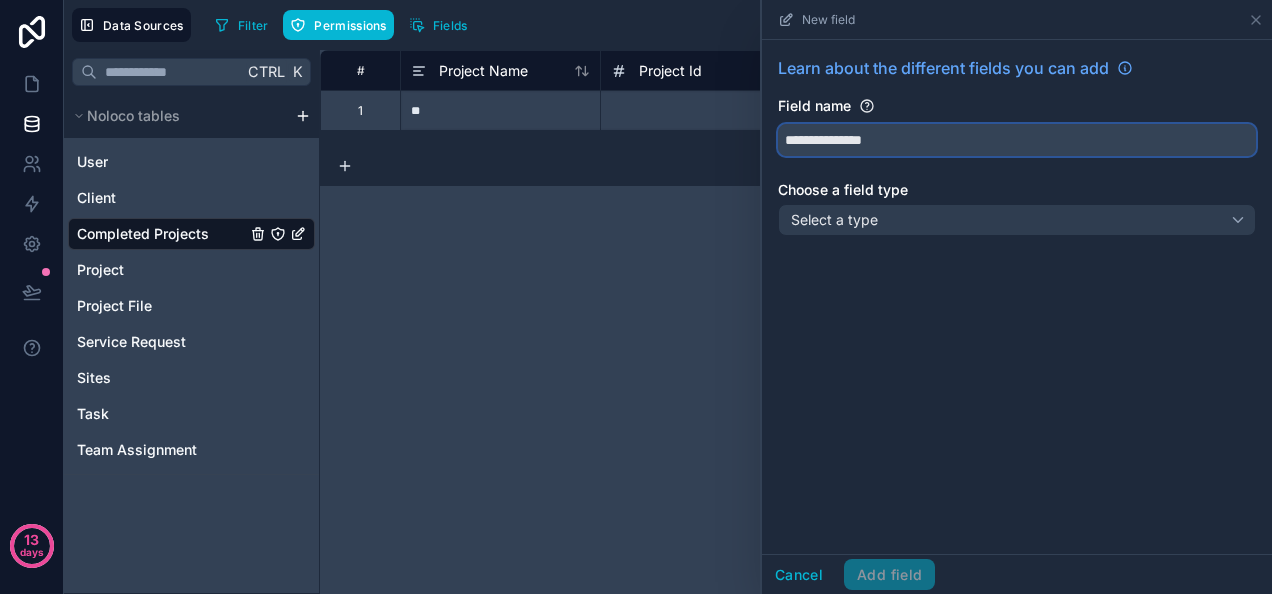 type on "**********" 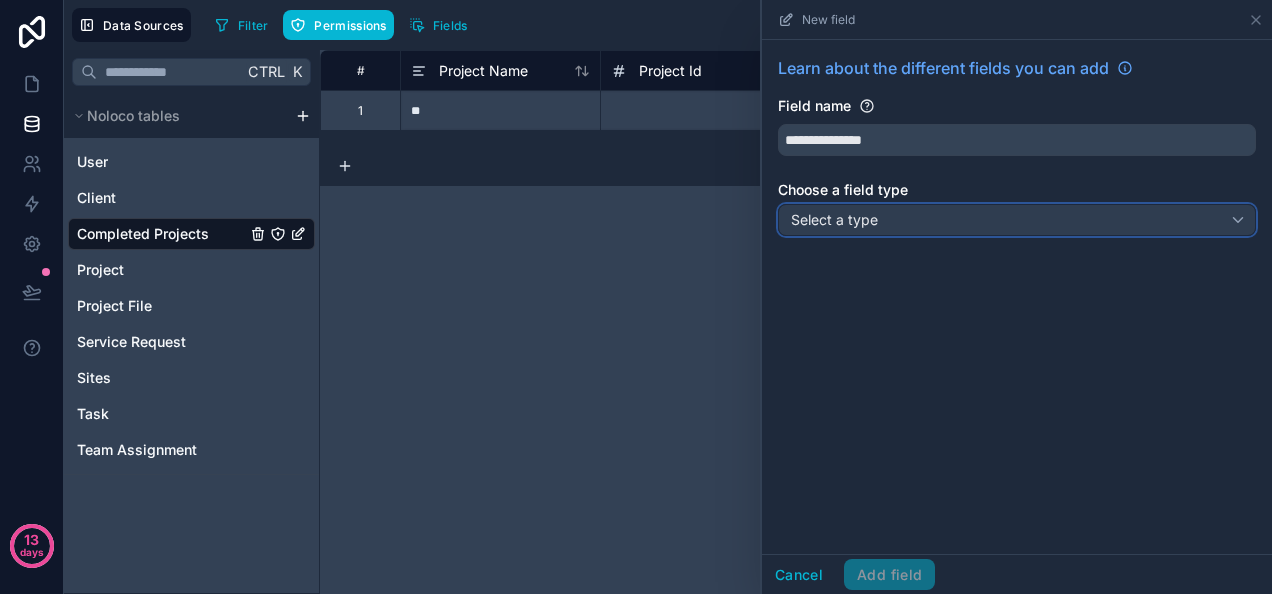 click on "Select a type" at bounding box center [1017, 220] 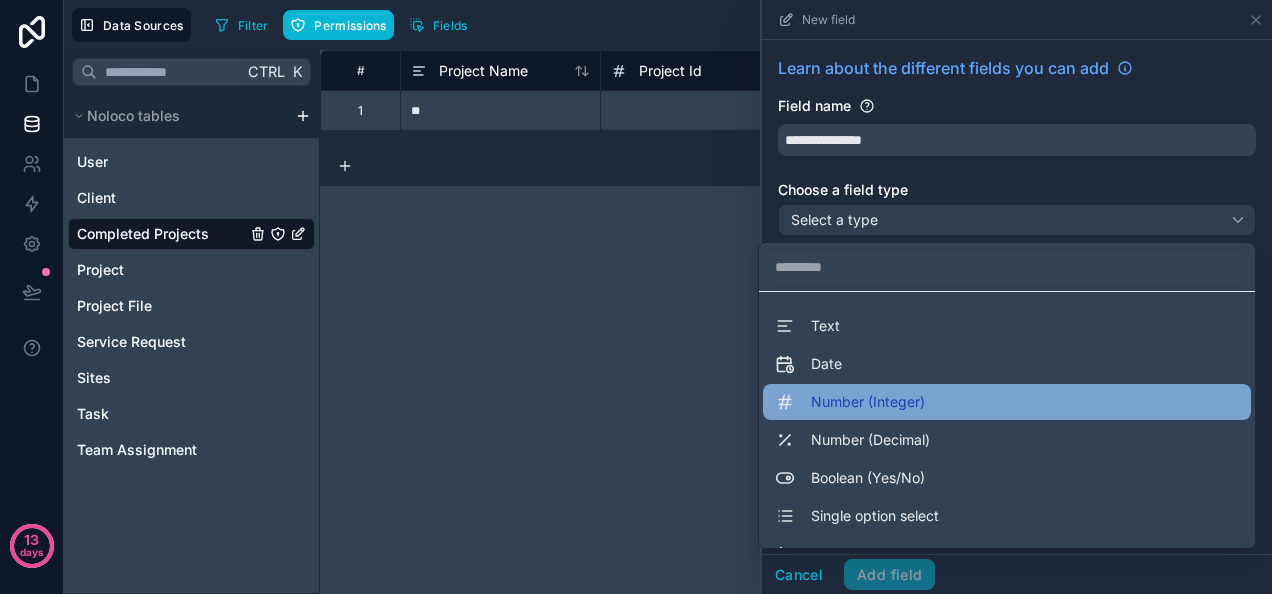 click on "Number (Integer)" at bounding box center (868, 402) 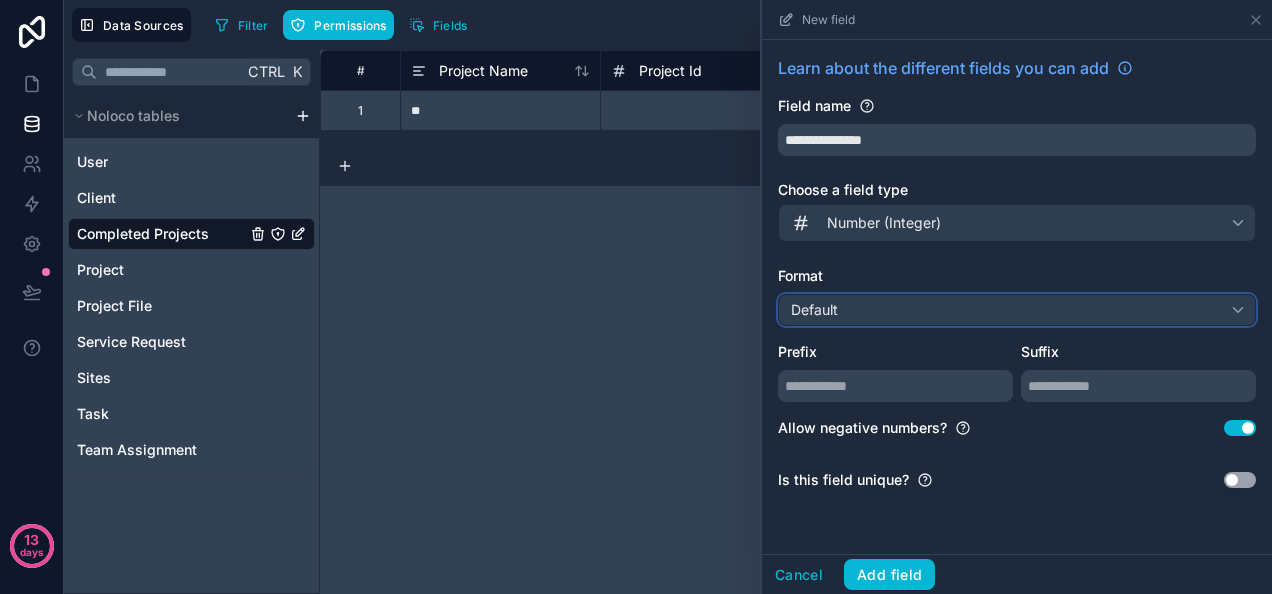 click on "Default" at bounding box center (1017, 310) 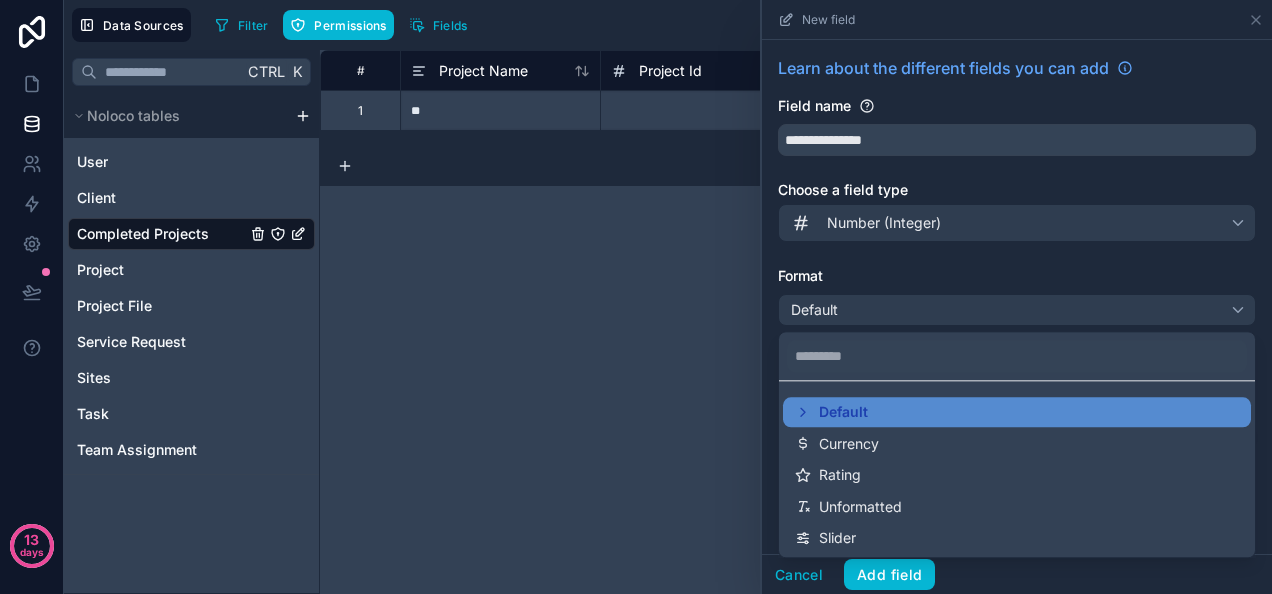 click at bounding box center (1017, 297) 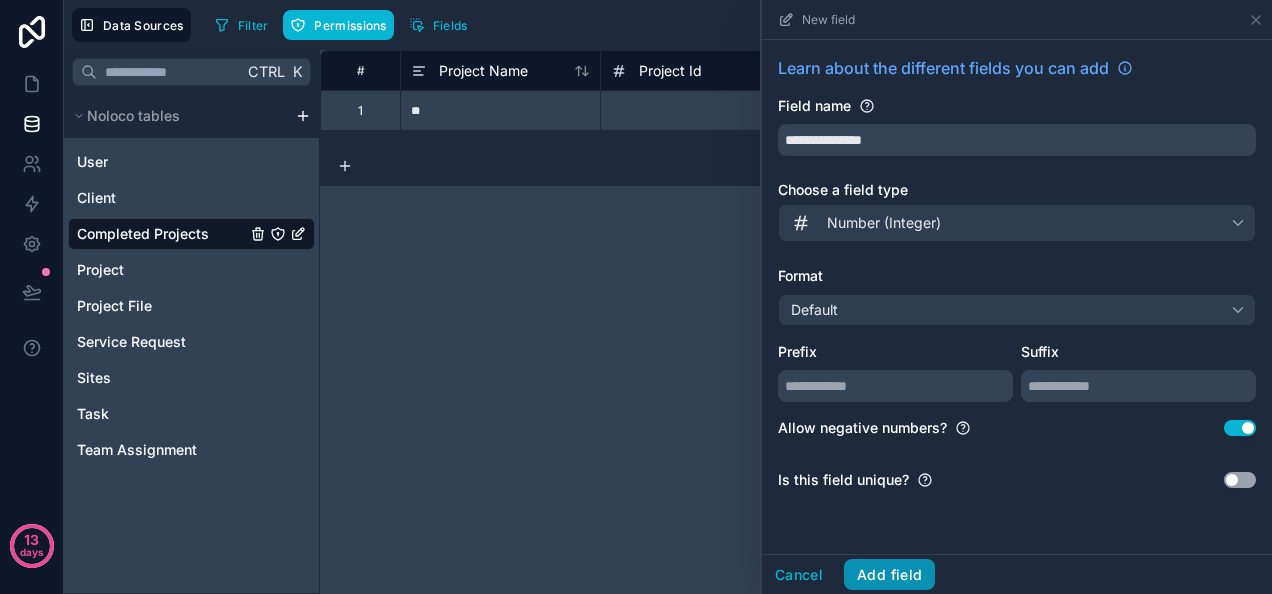 click on "Add field" at bounding box center [889, 575] 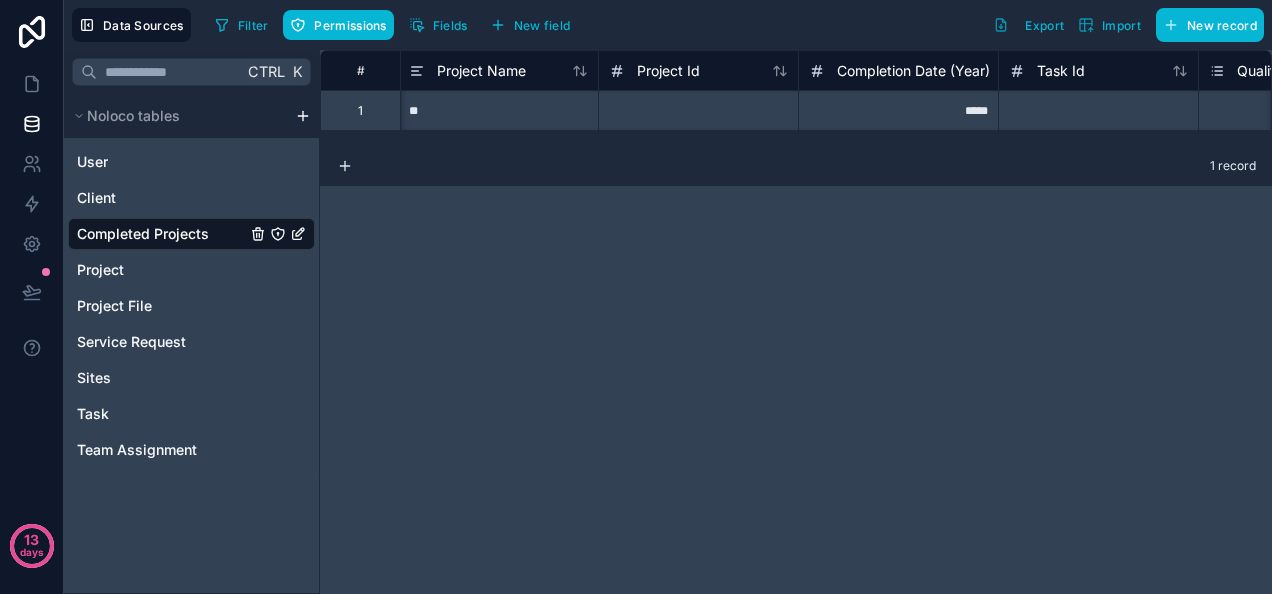 scroll, scrollTop: 0, scrollLeft: 0, axis: both 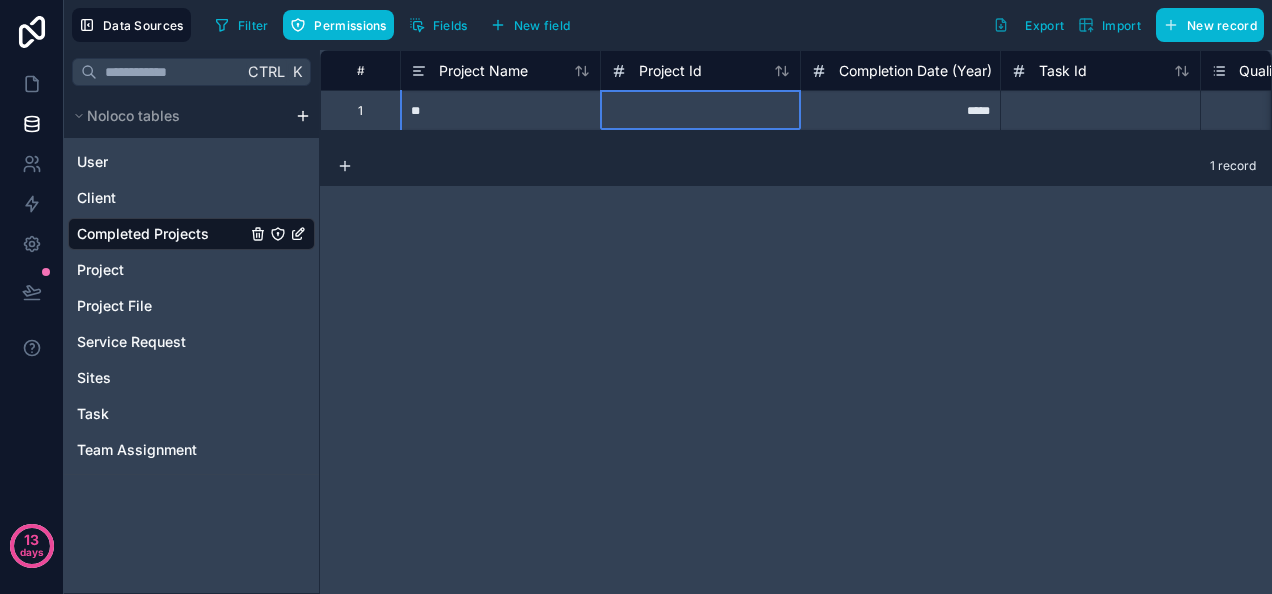 click at bounding box center [700, 110] 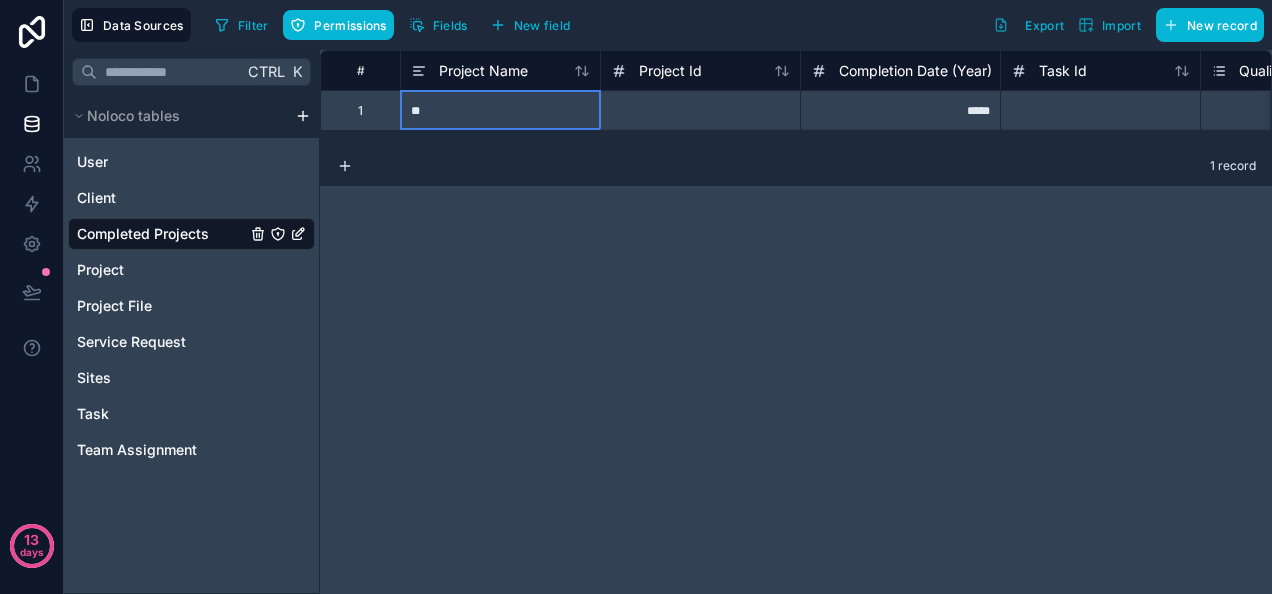 click at bounding box center [700, 110] 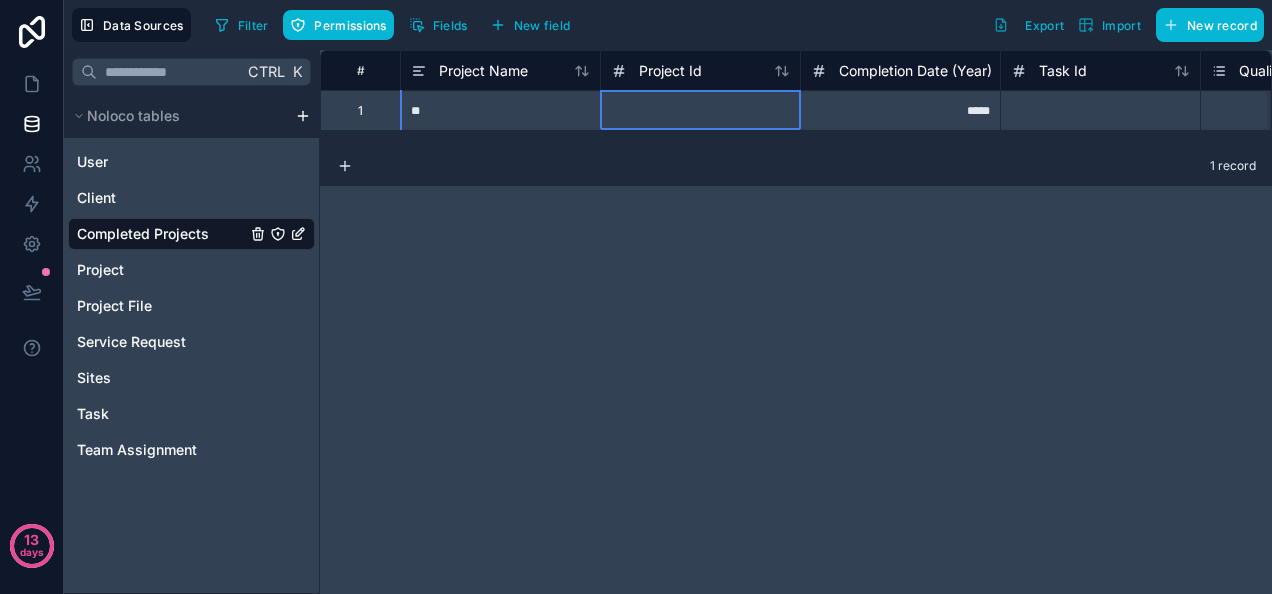 click on "**" at bounding box center (500, 110) 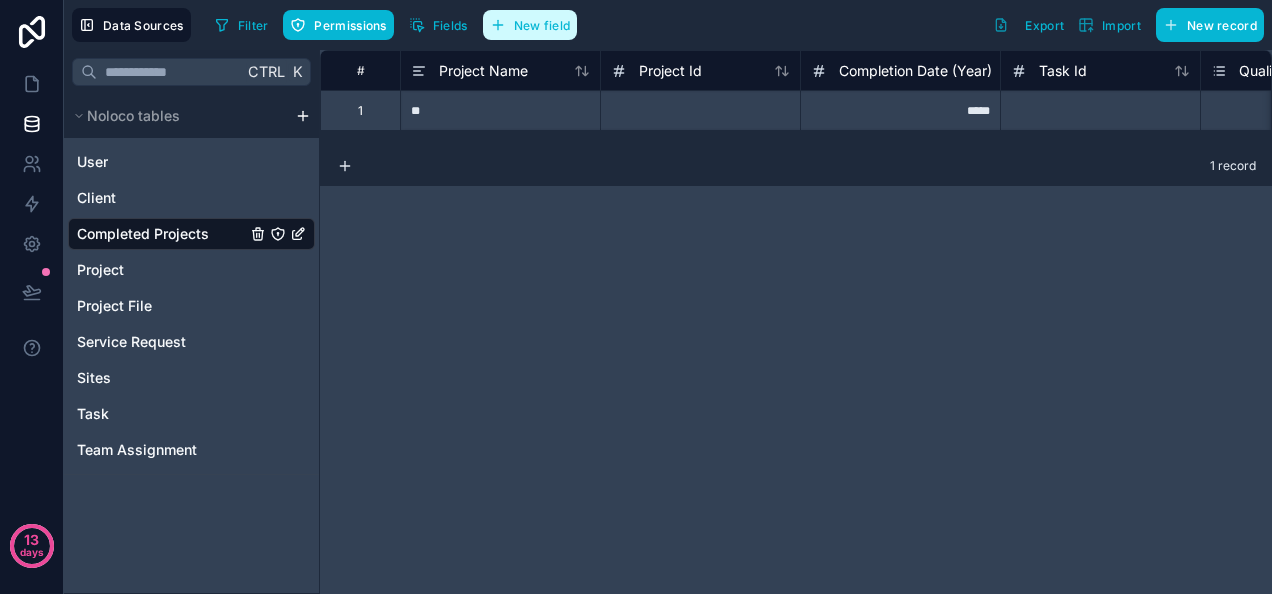 click on "New field" at bounding box center (542, 25) 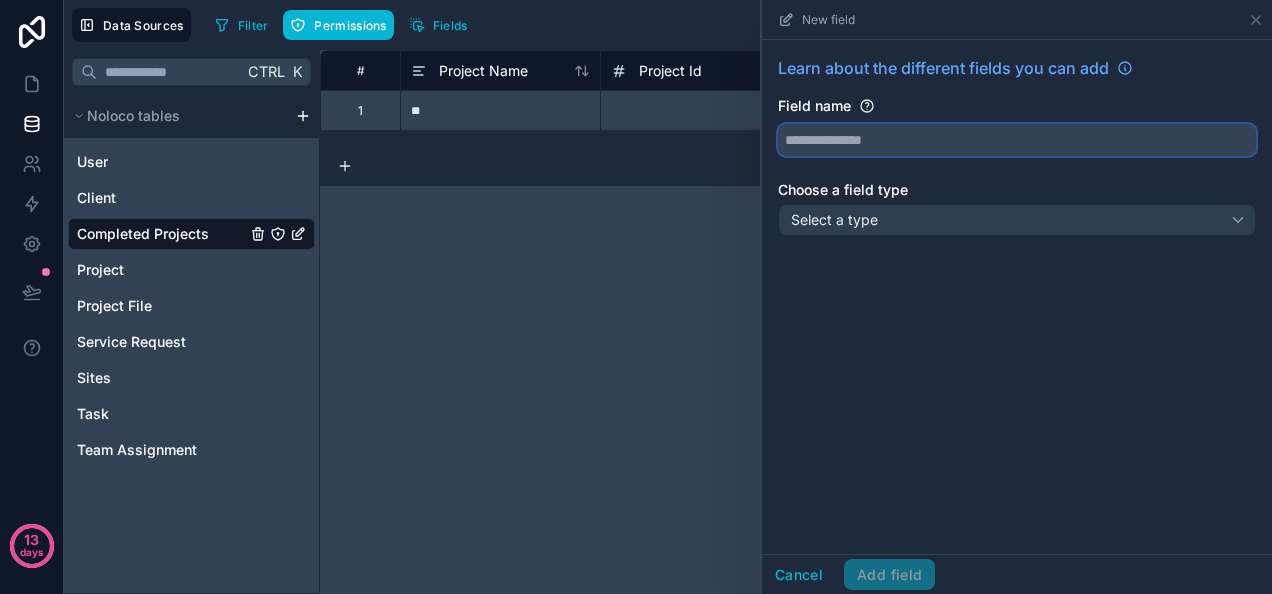click at bounding box center [1017, 140] 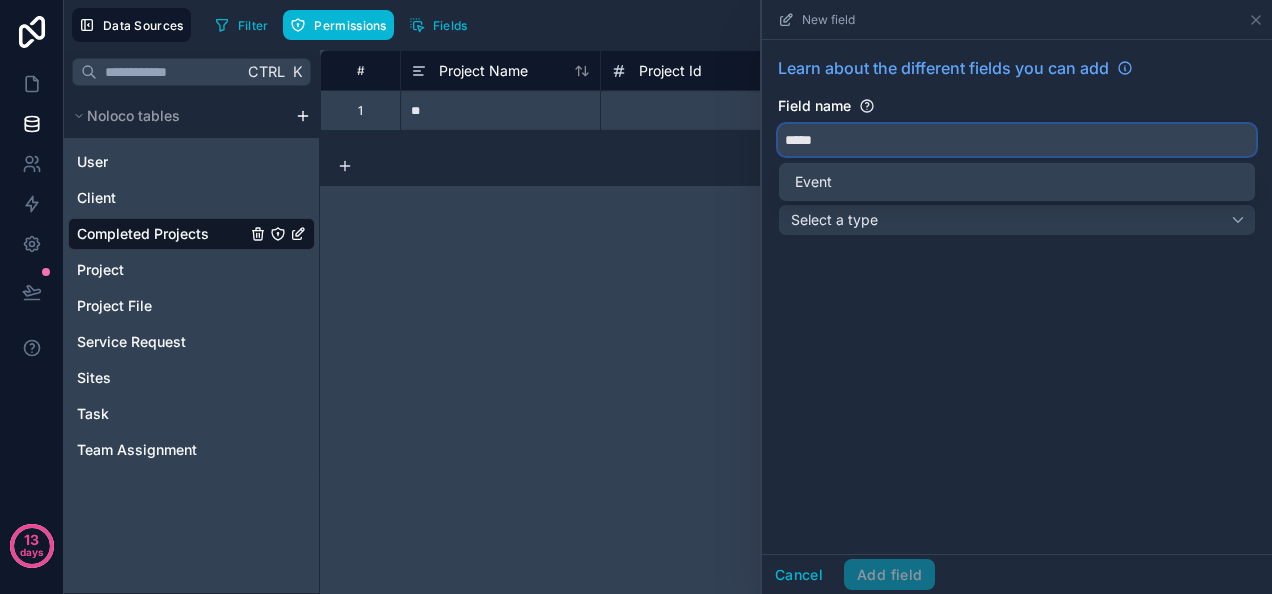 click on "****" at bounding box center (1017, 140) 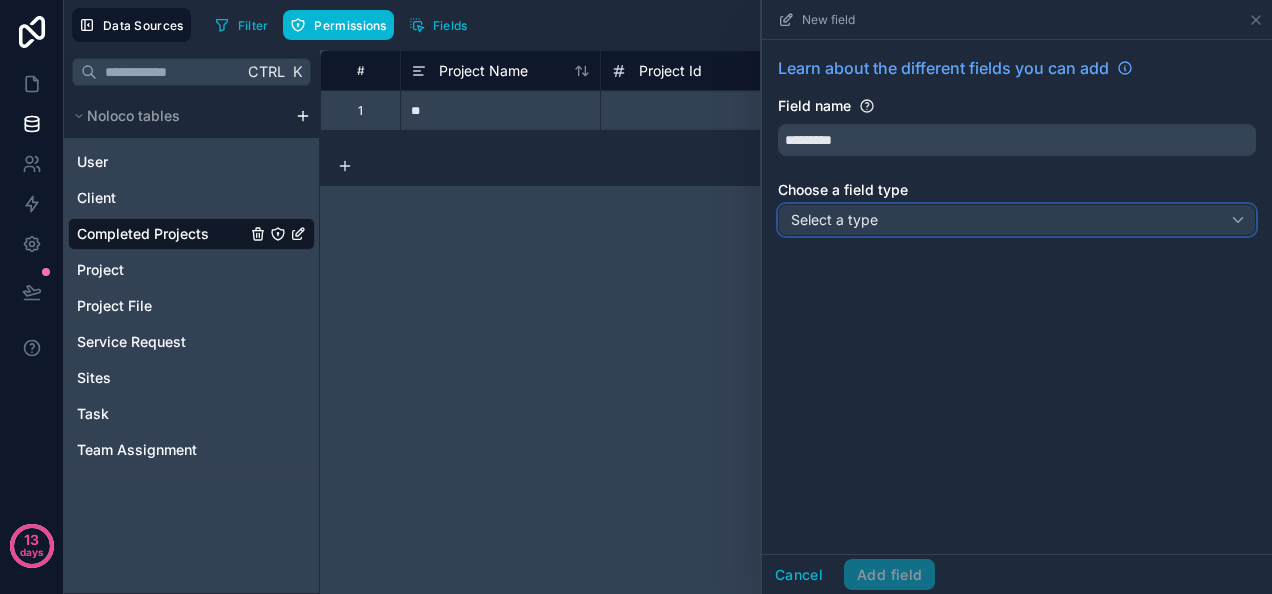 click on "Select a type" at bounding box center [1017, 220] 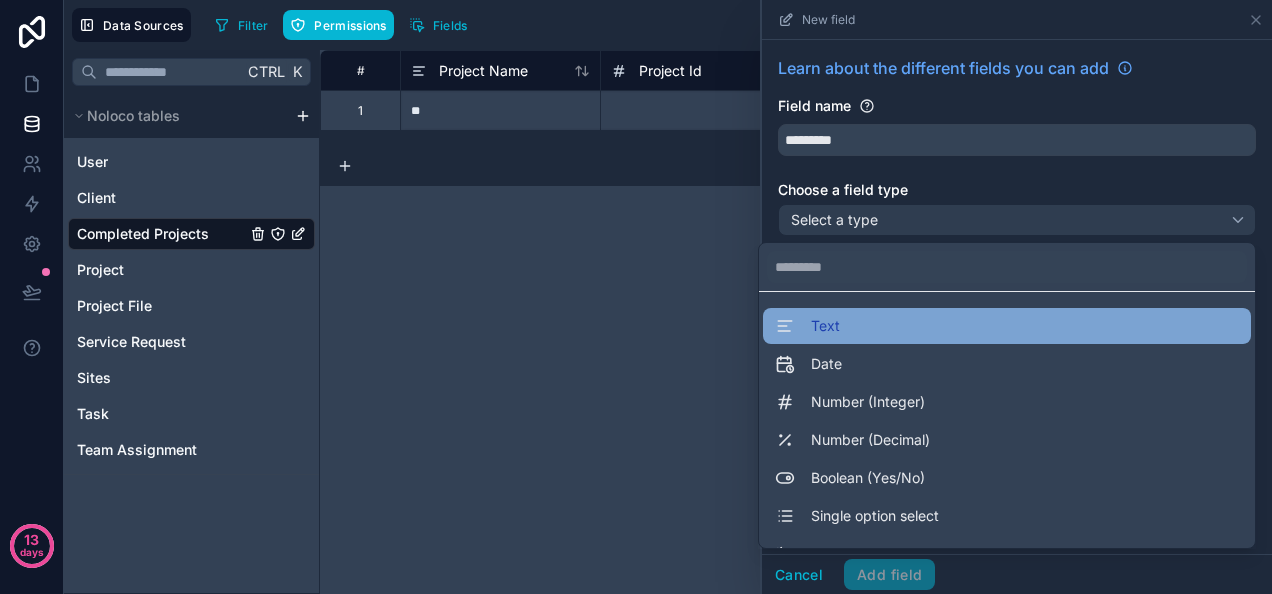 click on "Text" at bounding box center (1007, 326) 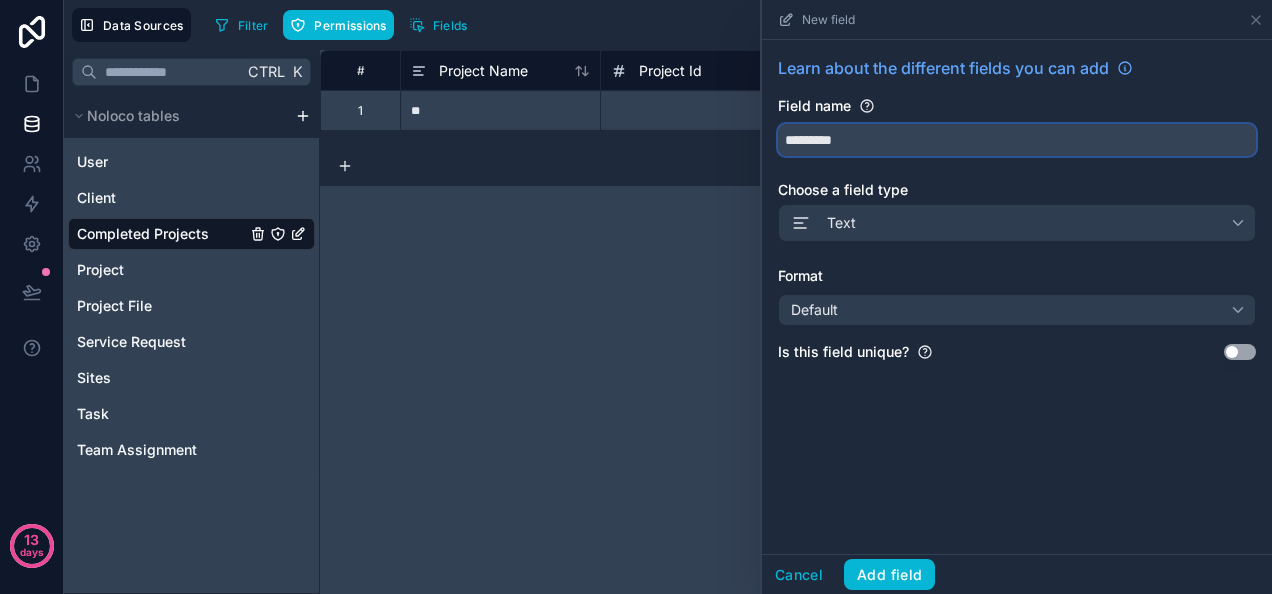 click on "*********" at bounding box center [1017, 140] 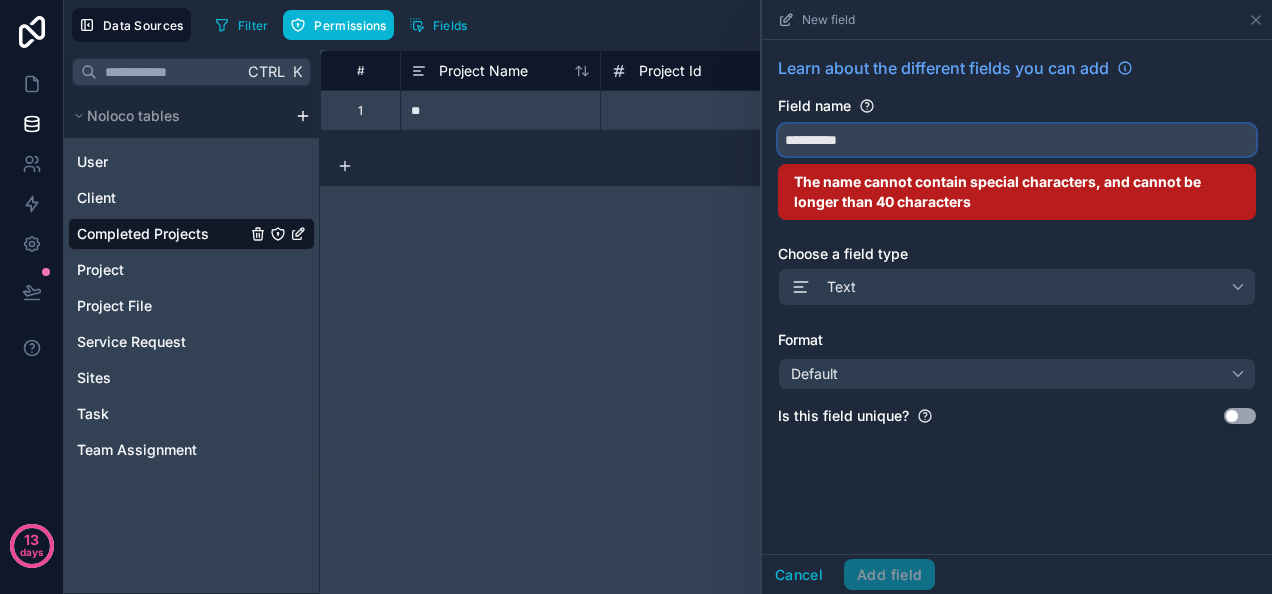 click on "*********" at bounding box center (1017, 140) 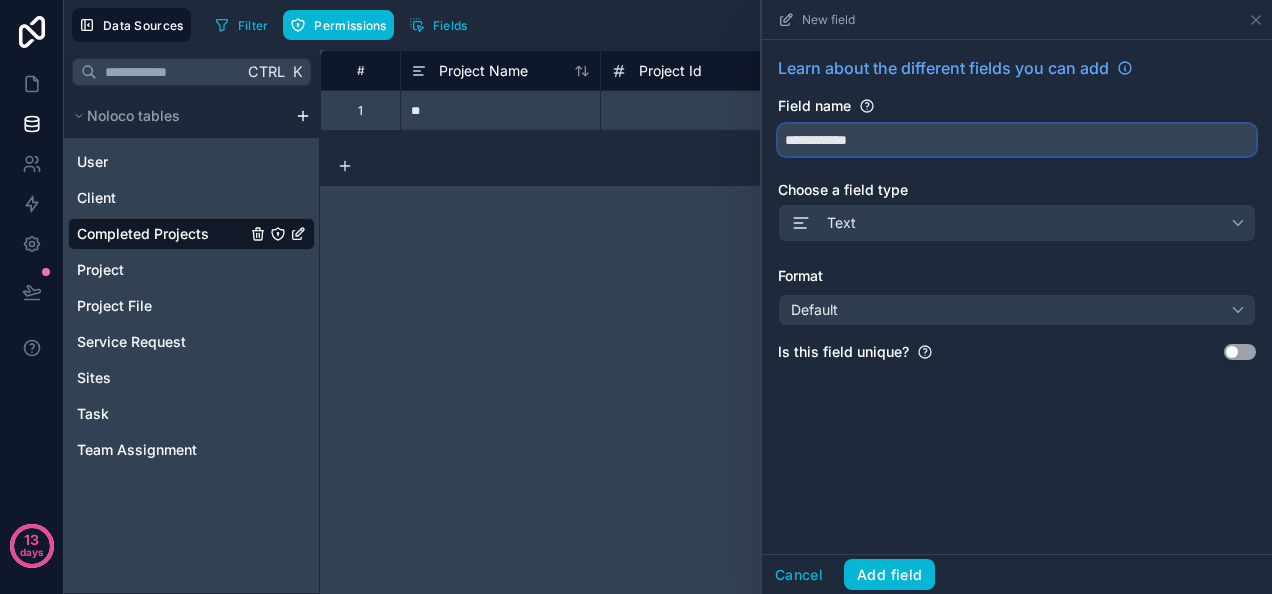 click on "**********" at bounding box center [1017, 140] 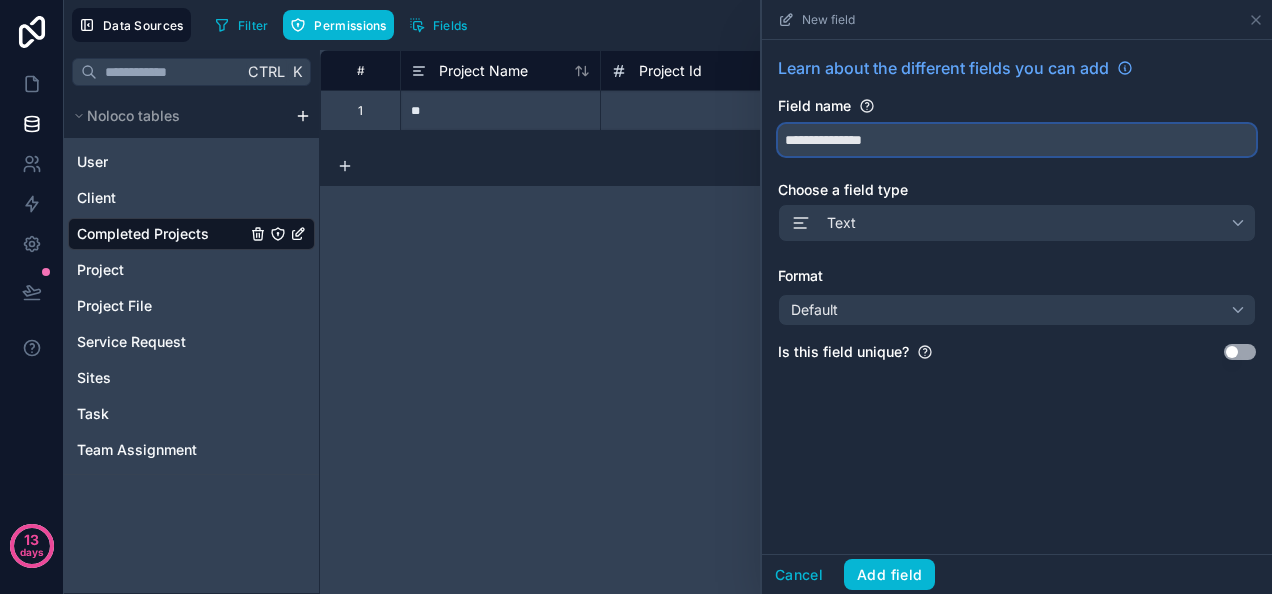 click on "**********" at bounding box center (1017, 140) 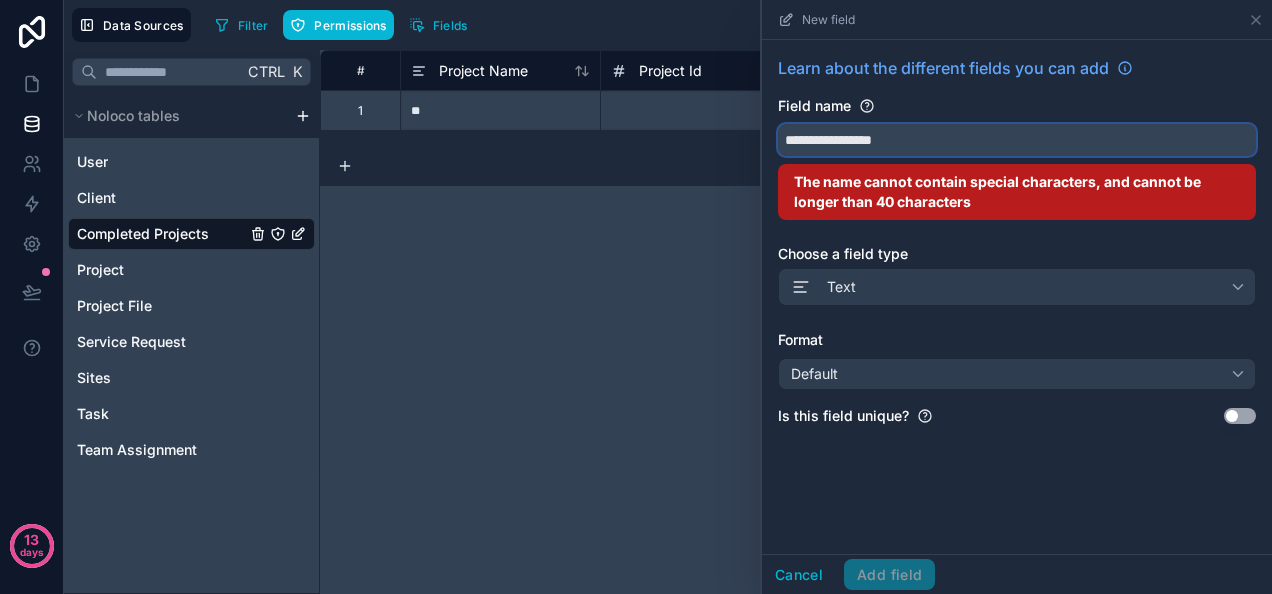 click on "**********" at bounding box center [1017, 140] 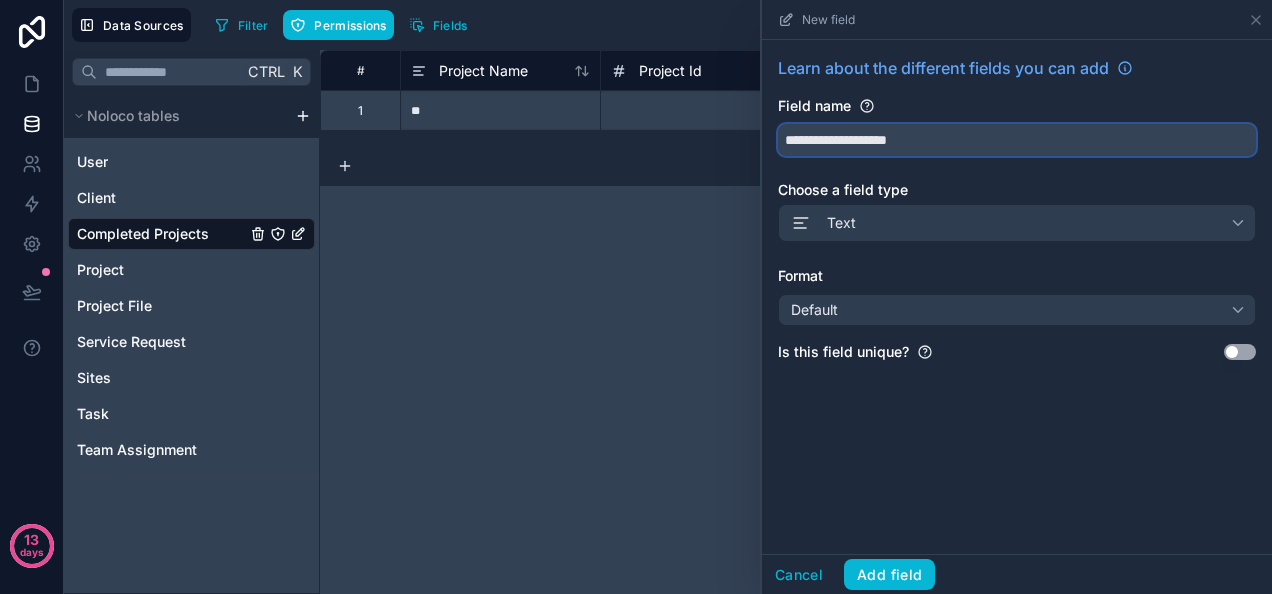 click on "**********" at bounding box center [1017, 140] 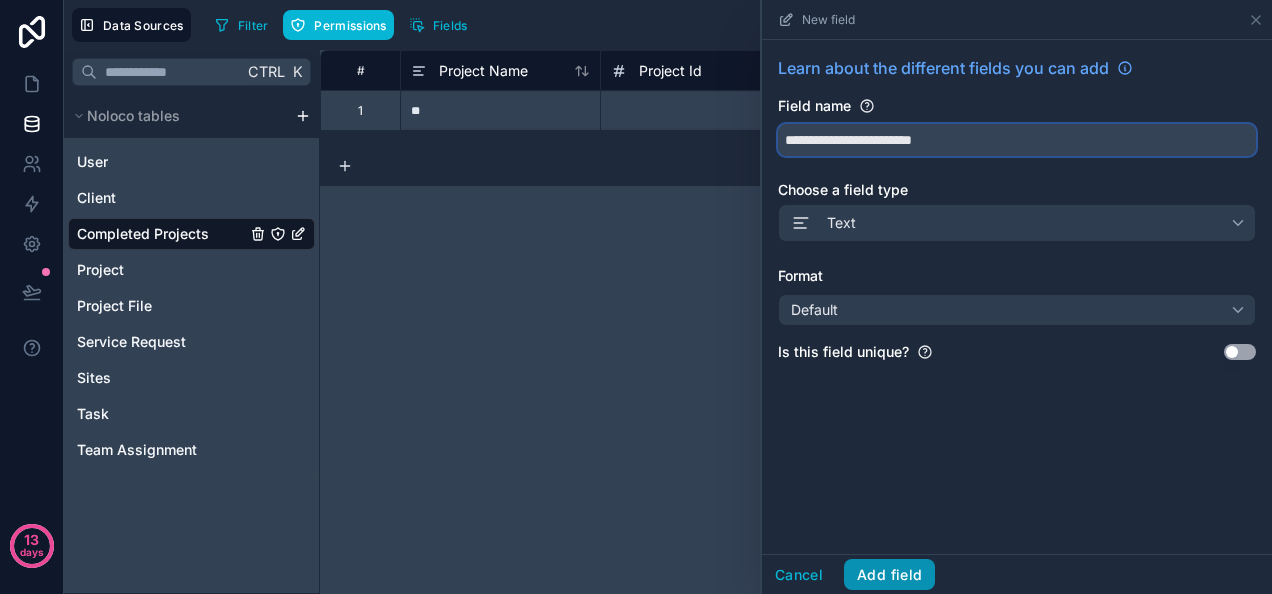 type on "**********" 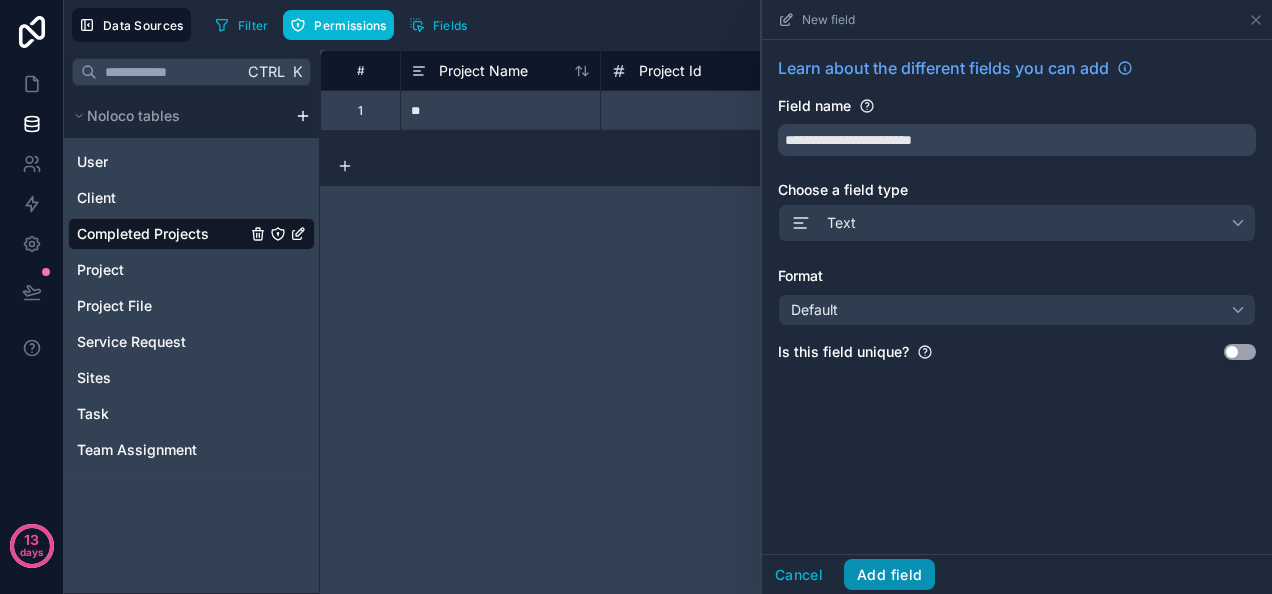 click on "Add field" at bounding box center (889, 575) 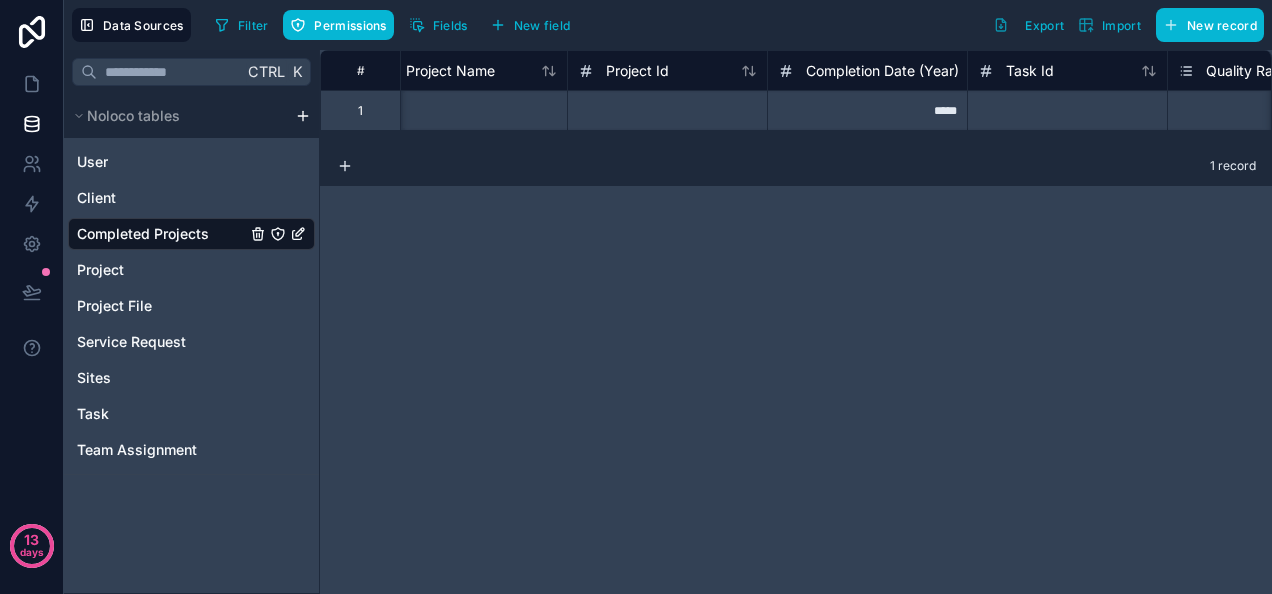 scroll, scrollTop: 0, scrollLeft: 0, axis: both 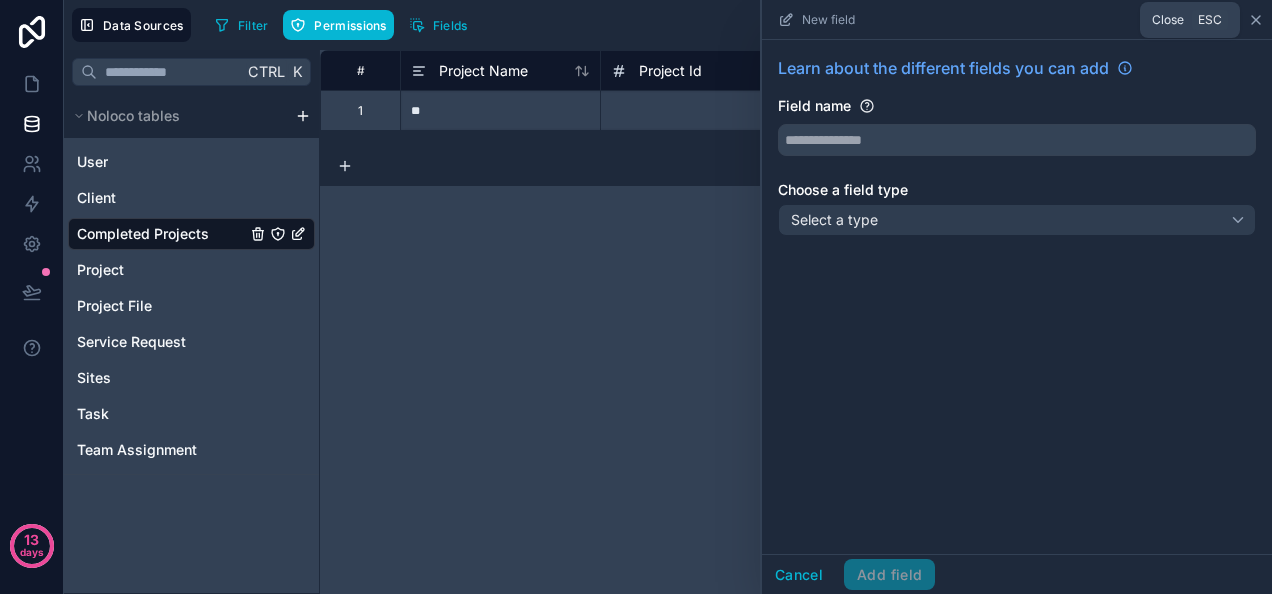 click 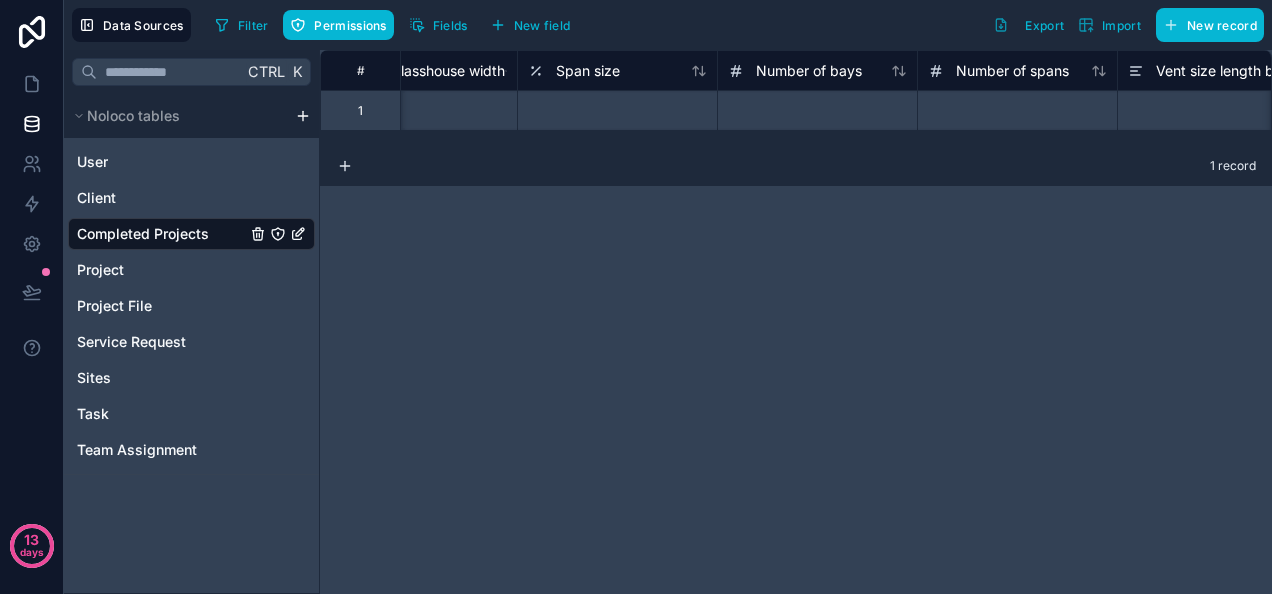 scroll, scrollTop: 0, scrollLeft: 6928, axis: horizontal 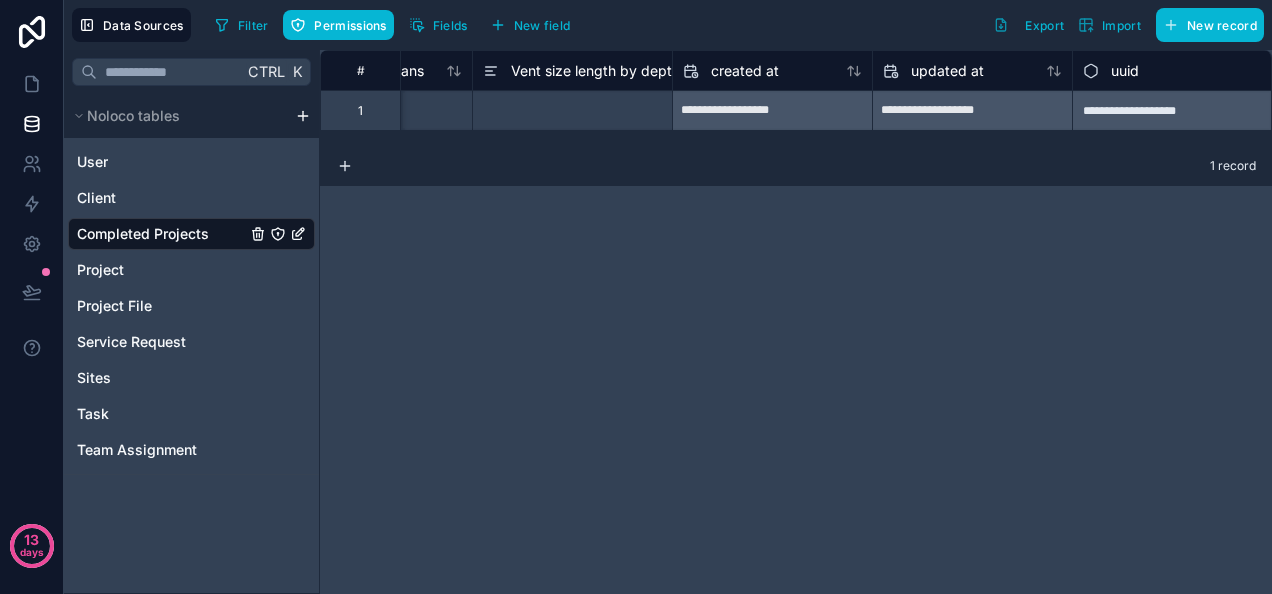 click on "1 record" at bounding box center [796, 166] 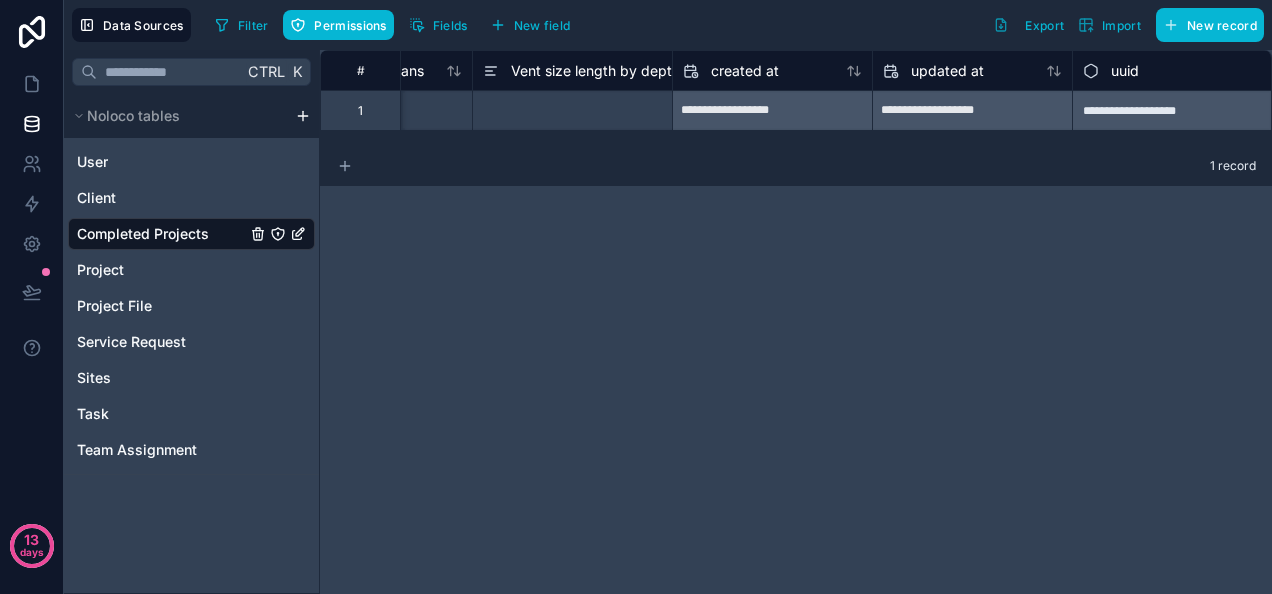 click 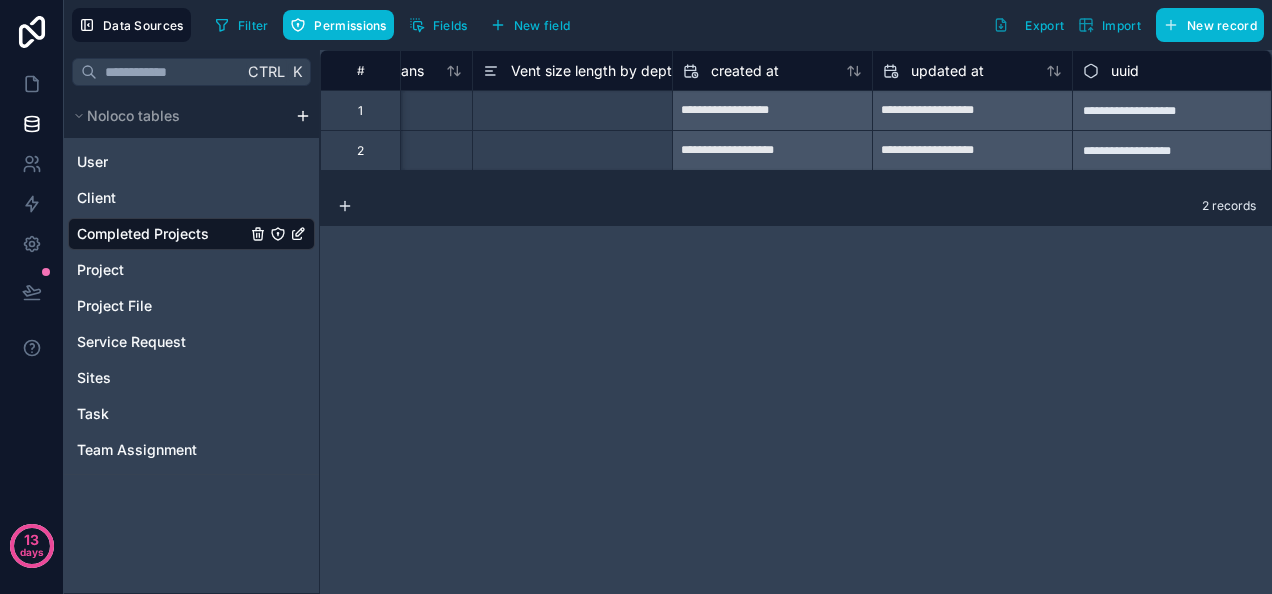 click on "**********" at bounding box center [1172, 110] 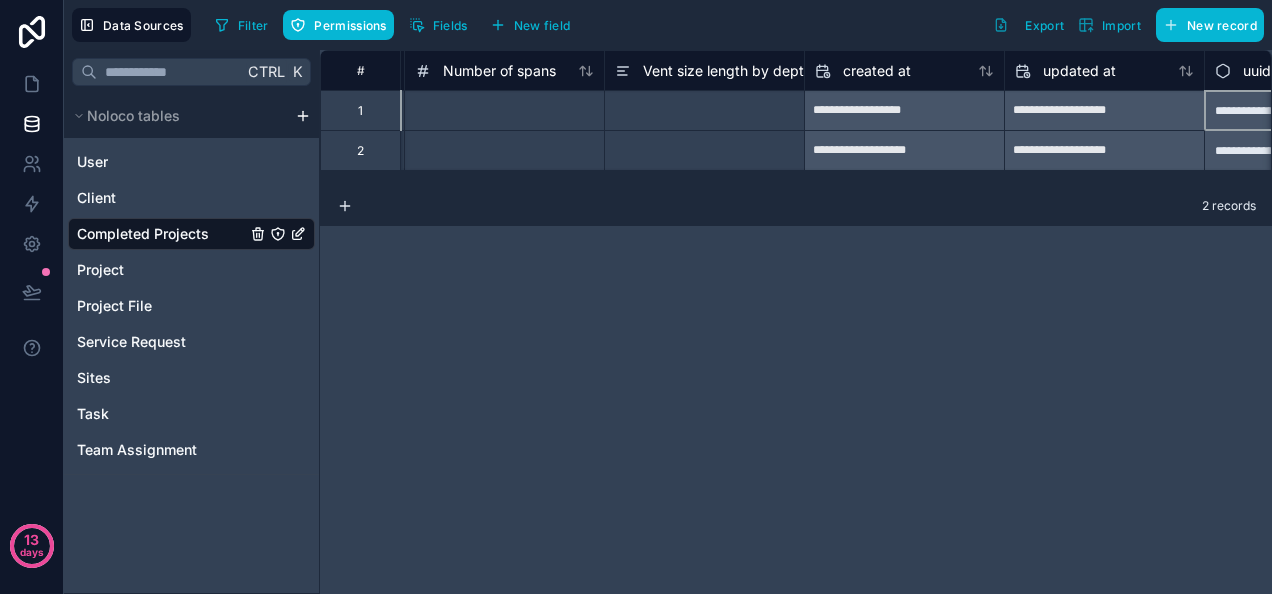 scroll, scrollTop: 0, scrollLeft: 6790, axis: horizontal 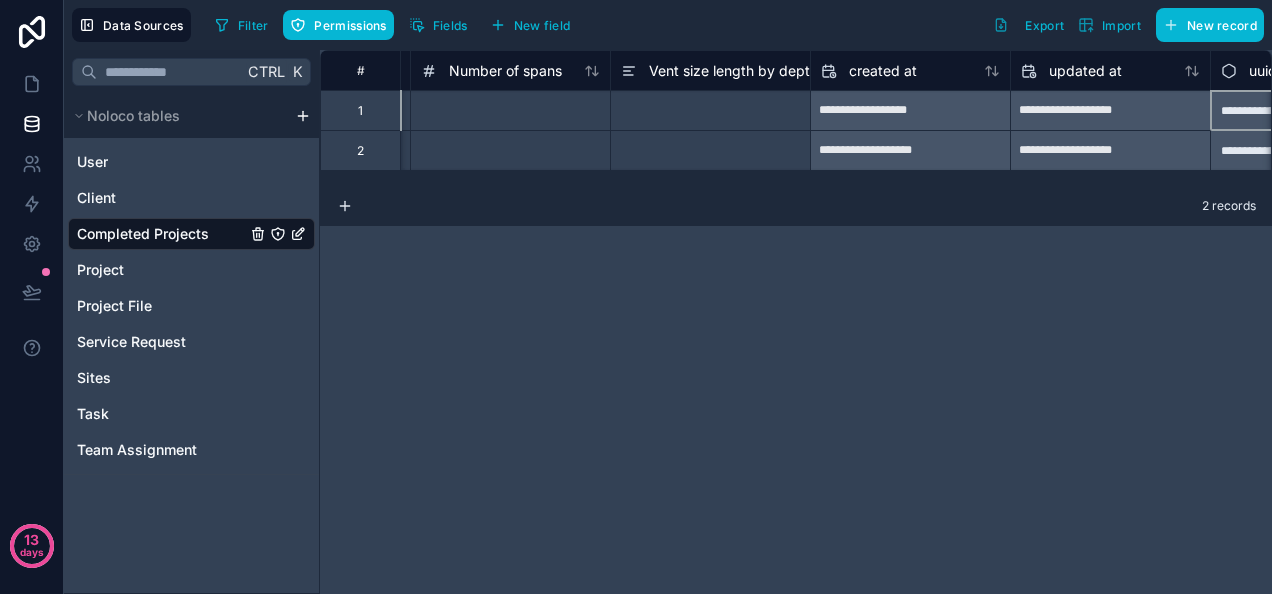 click on "**********" at bounding box center [910, 111] 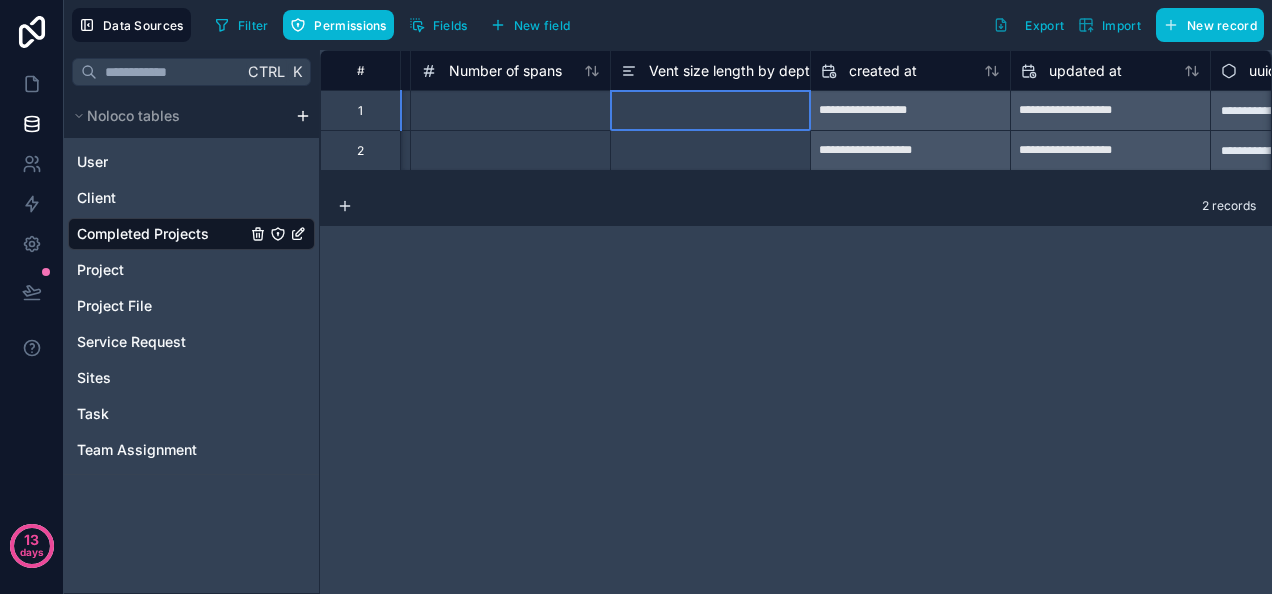 click at bounding box center (710, 110) 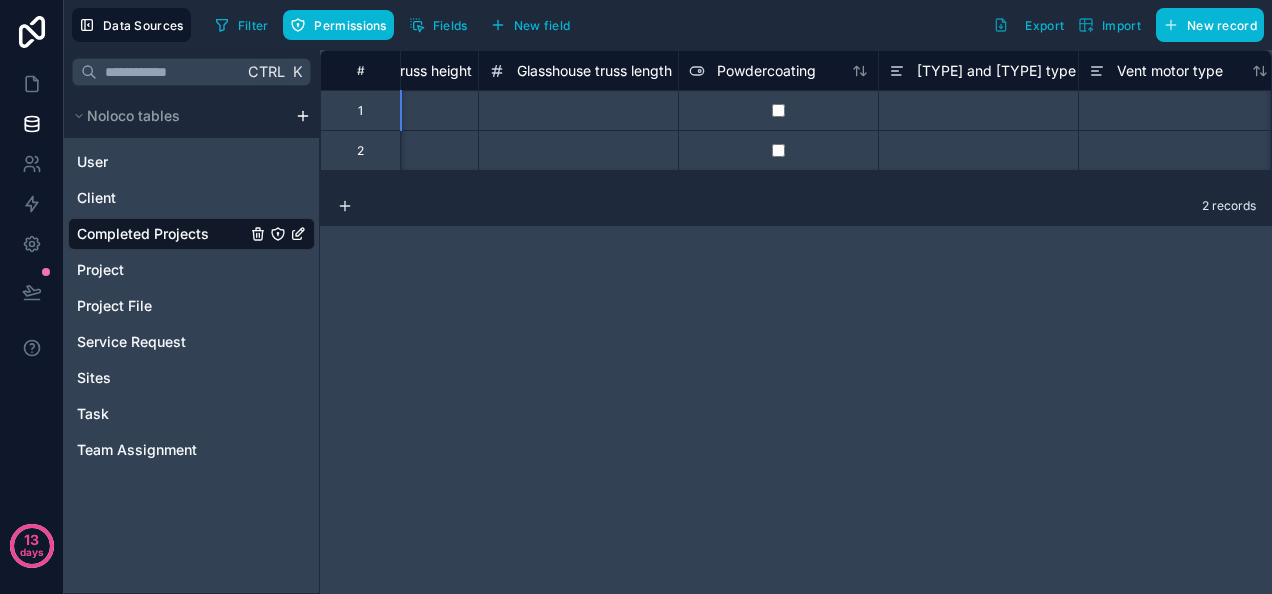 scroll, scrollTop: 0, scrollLeft: 3469, axis: horizontal 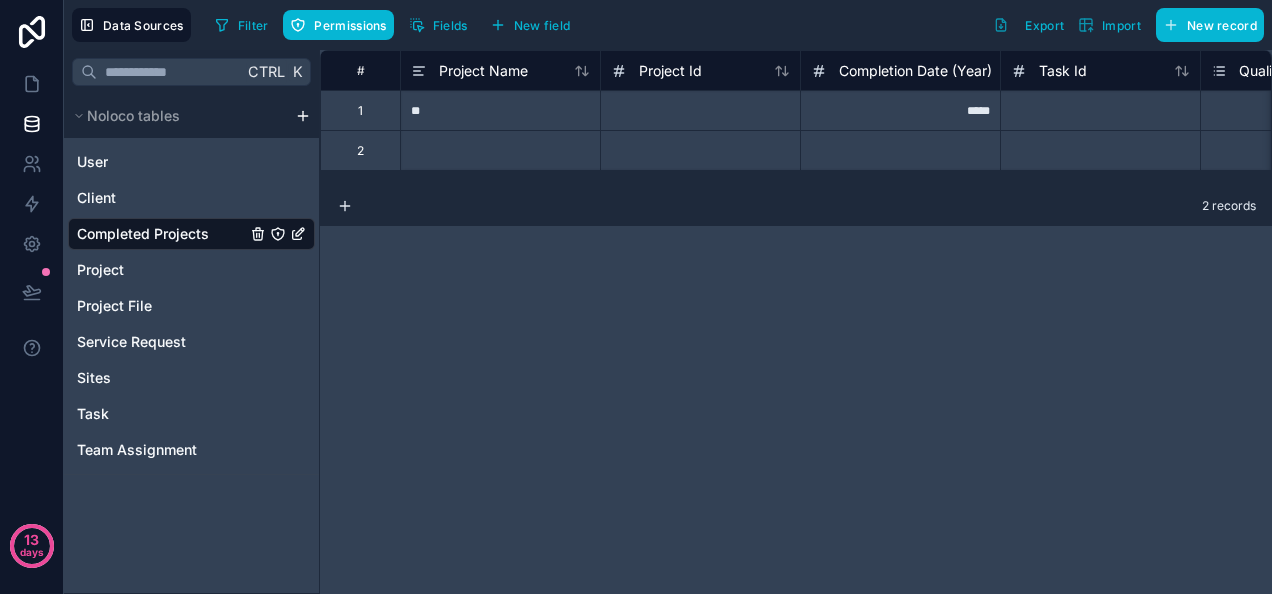 click on "**" at bounding box center (500, 110) 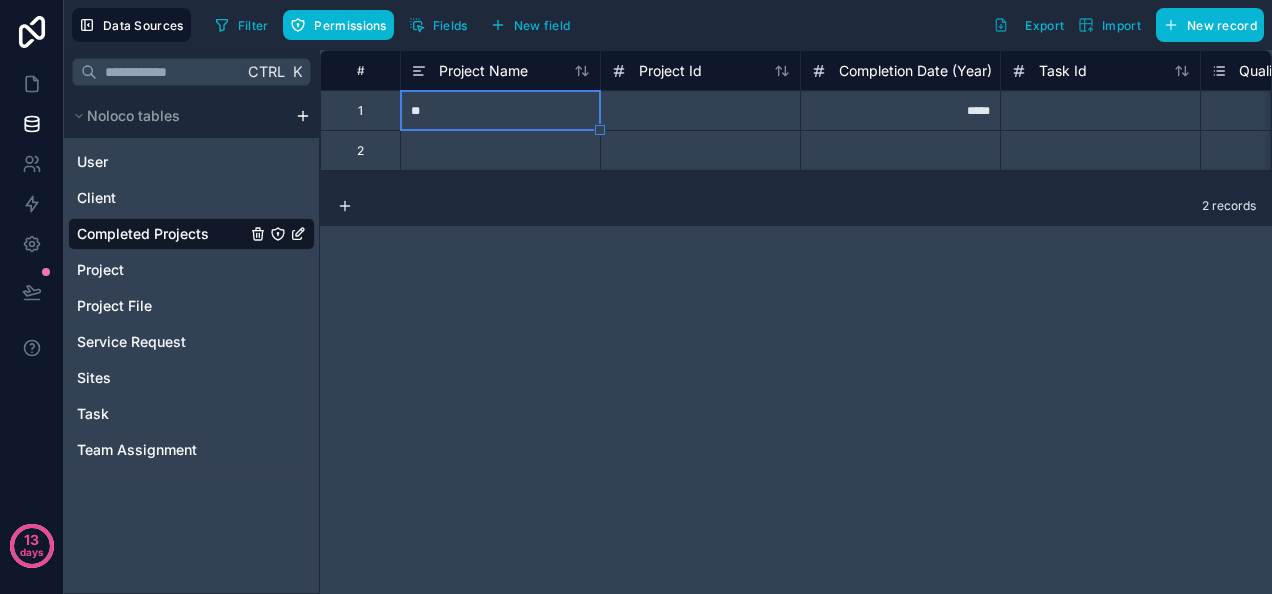 click on "**" at bounding box center [500, 110] 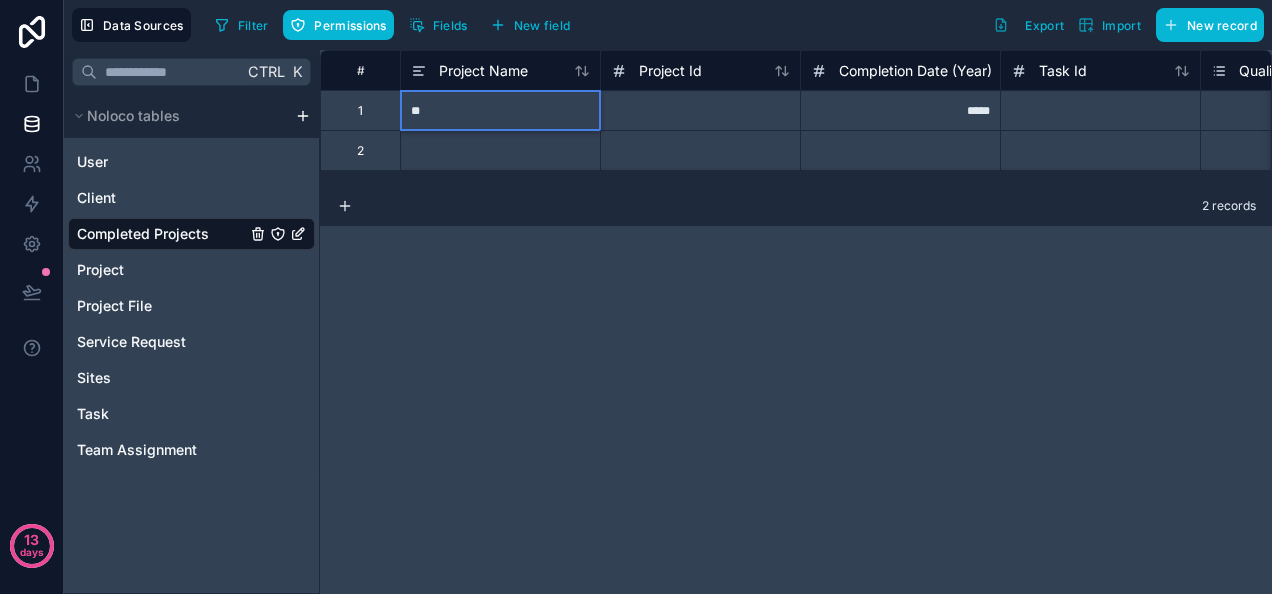 click on "**" at bounding box center (500, 110) 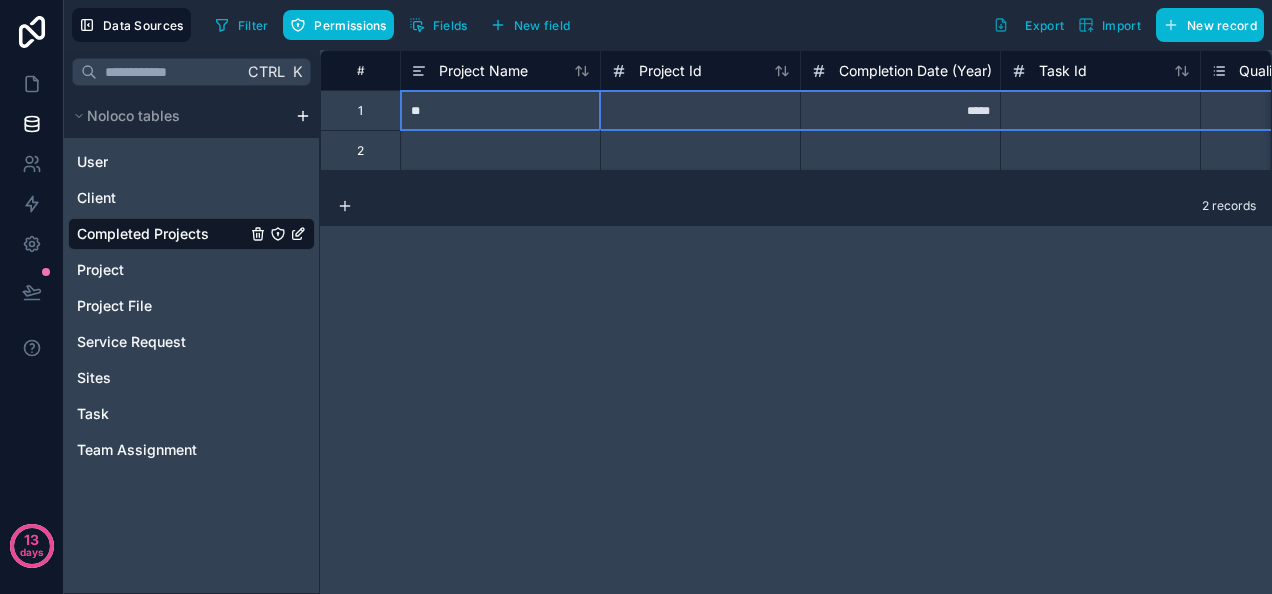 click on "1" at bounding box center [360, 110] 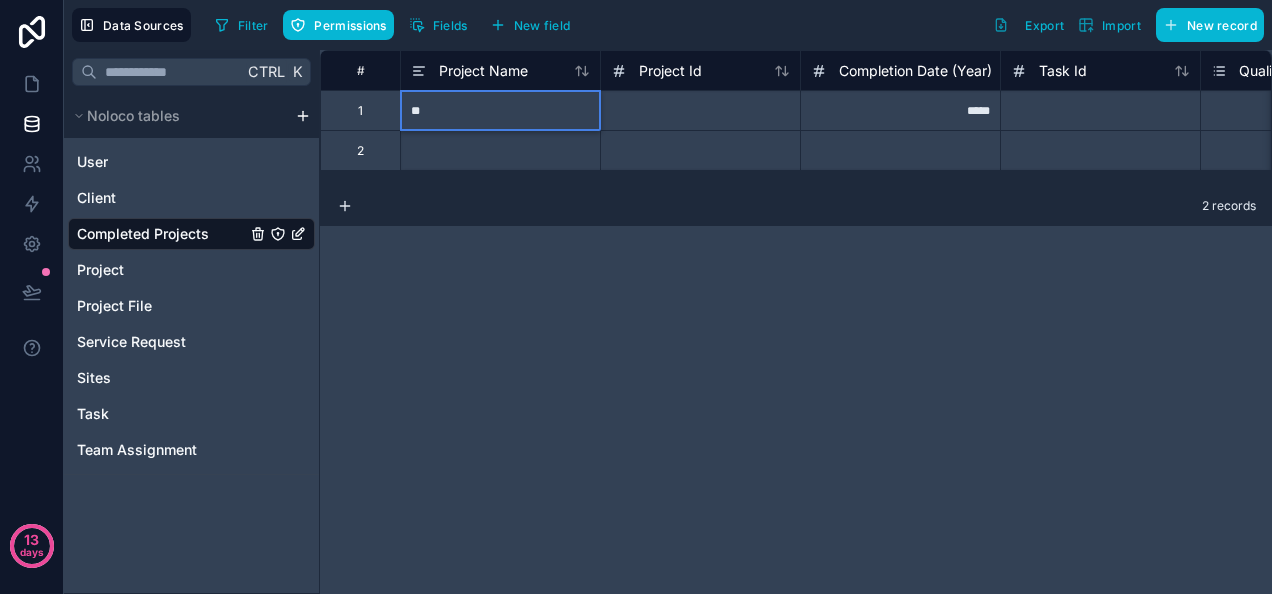 click on "**" at bounding box center [500, 110] 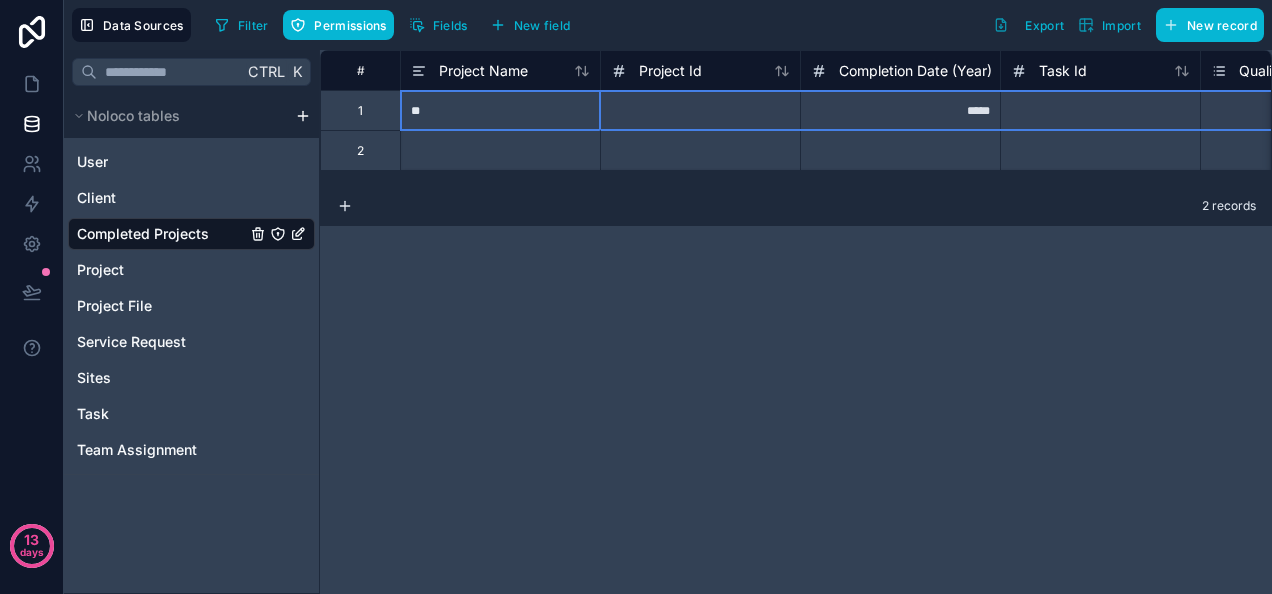 click on "1" at bounding box center [360, 110] 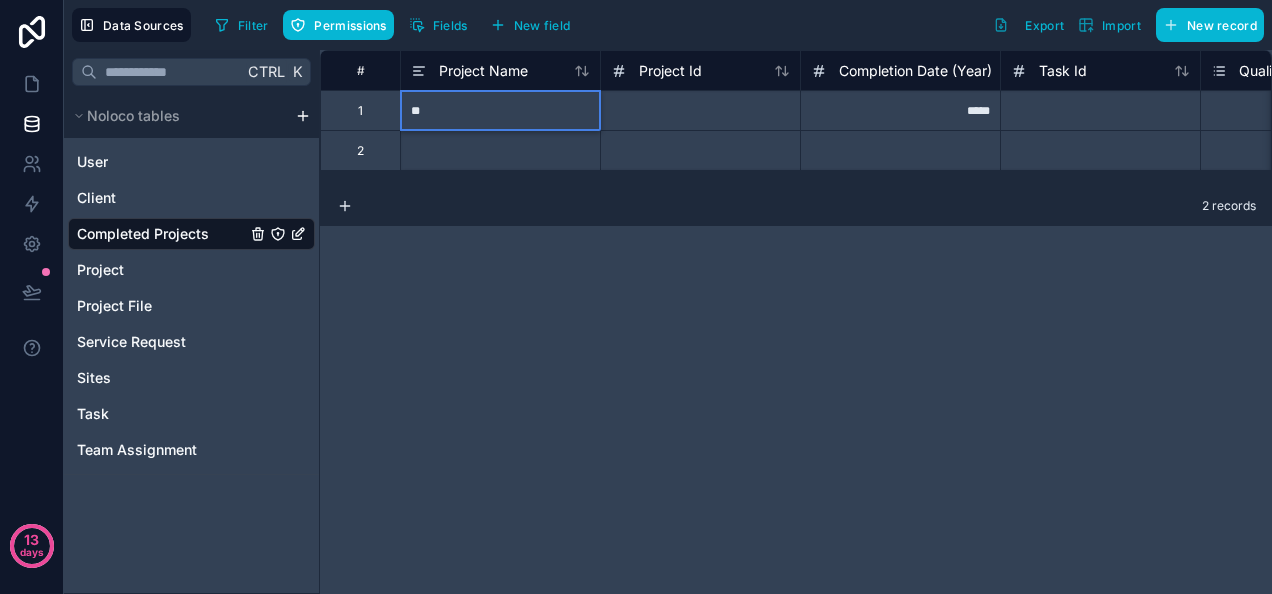 click on "**" at bounding box center [500, 110] 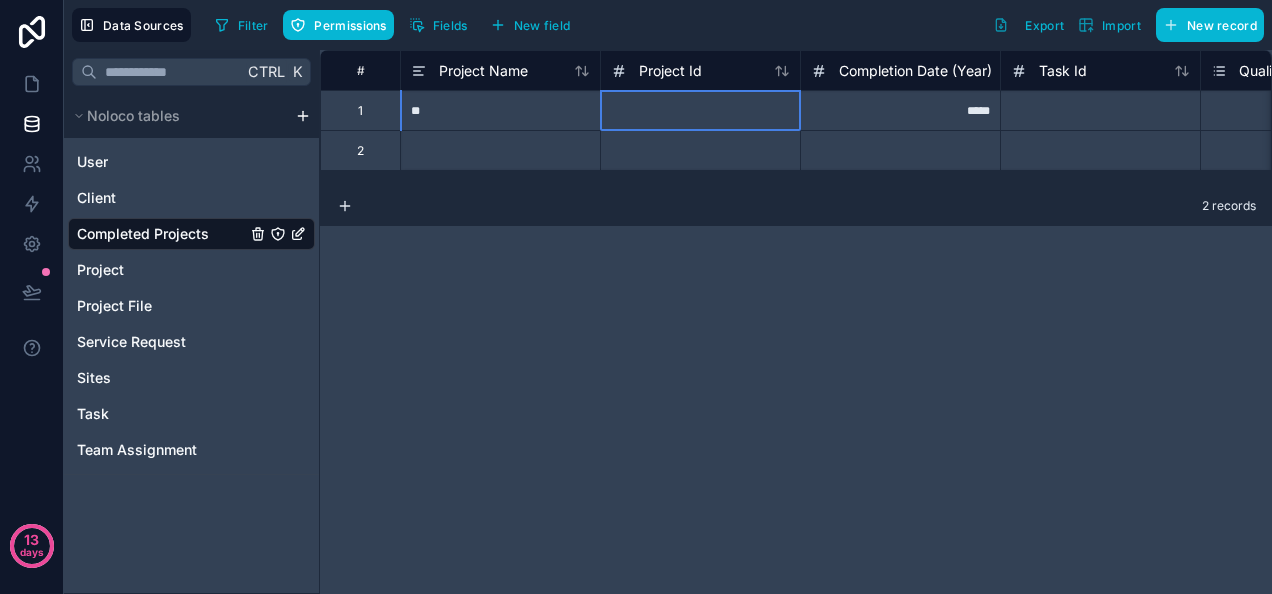 click at bounding box center [700, 110] 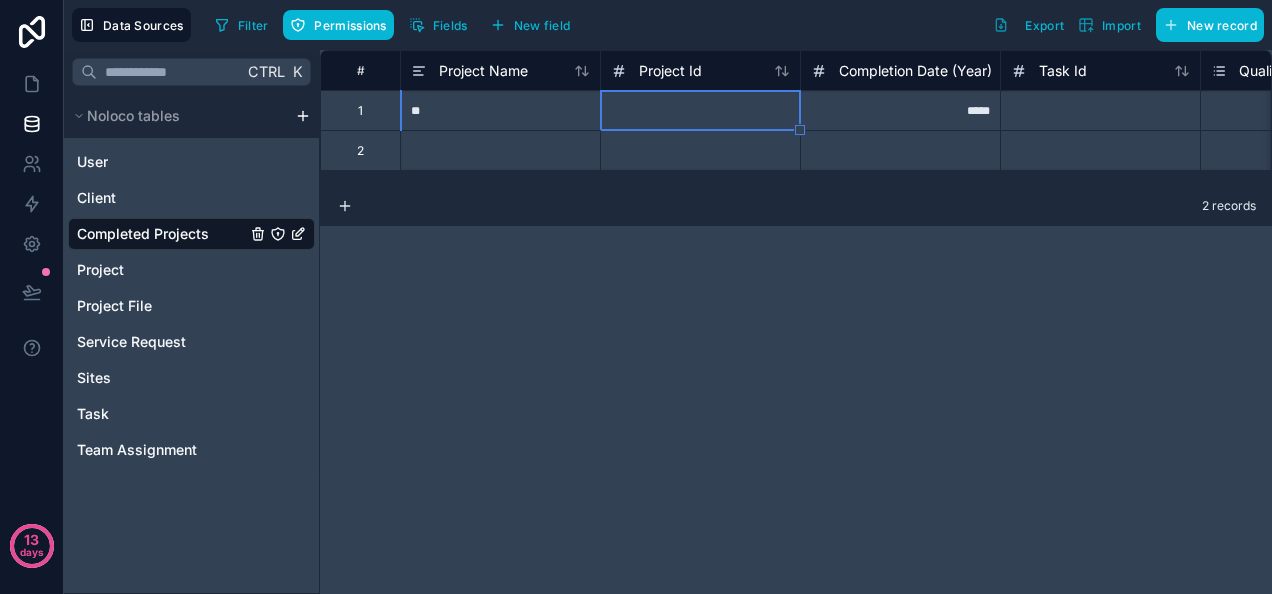 click at bounding box center [700, 110] 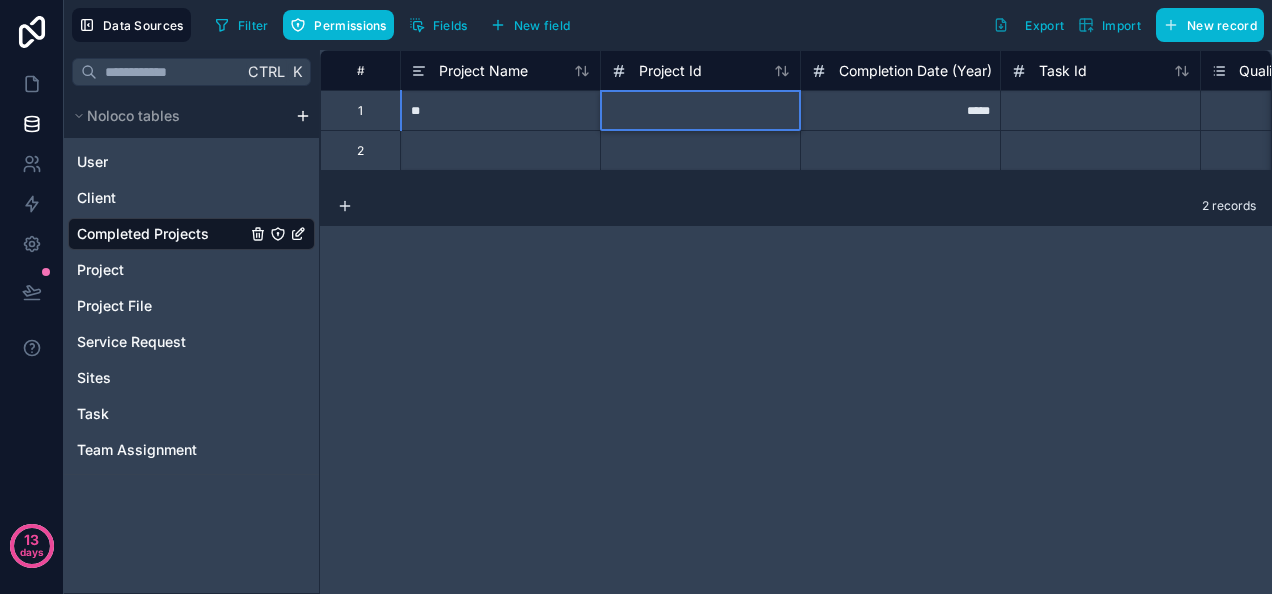 click at bounding box center (700, 110) 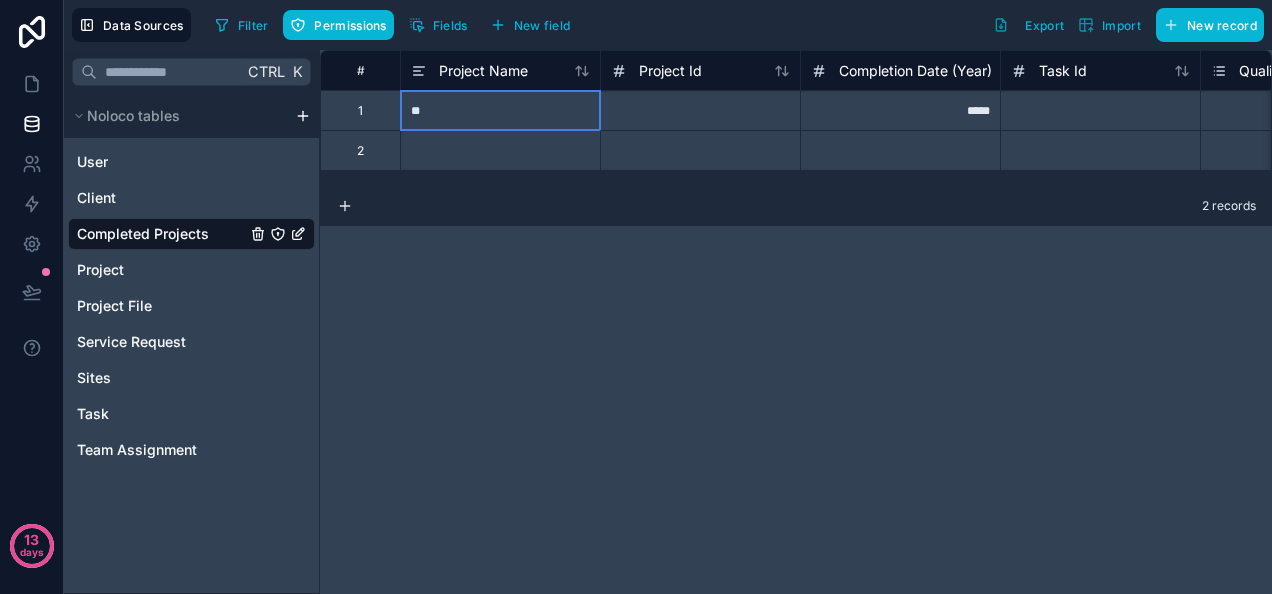 click on "**" at bounding box center (500, 110) 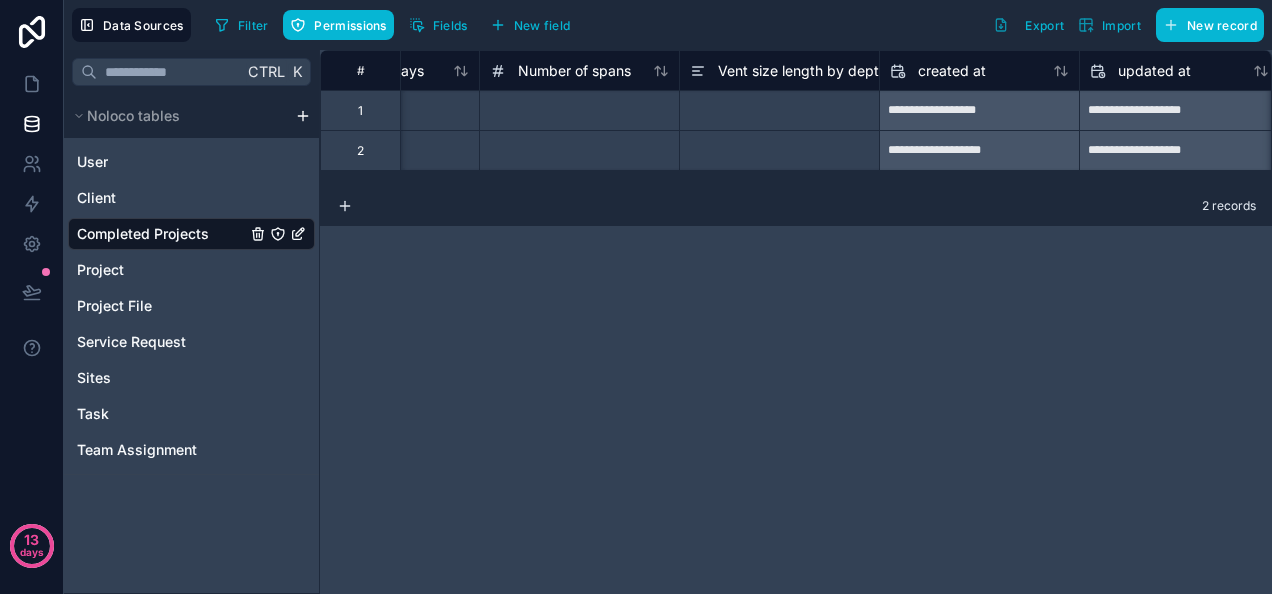 scroll, scrollTop: 0, scrollLeft: 6502, axis: horizontal 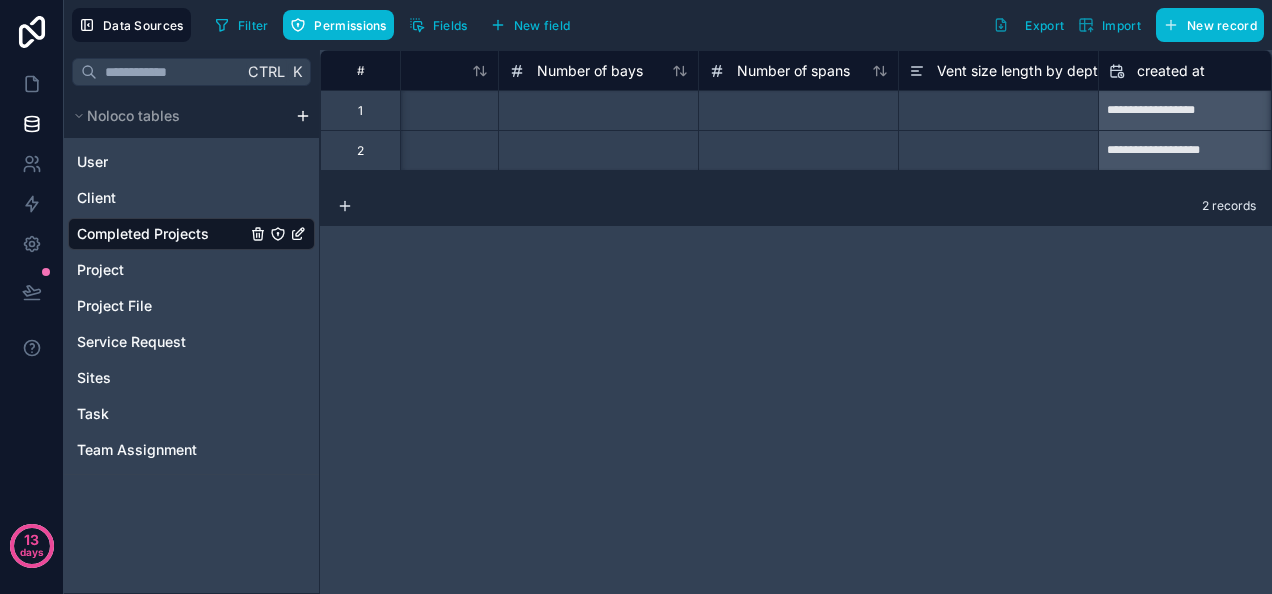 click at bounding box center (598, 110) 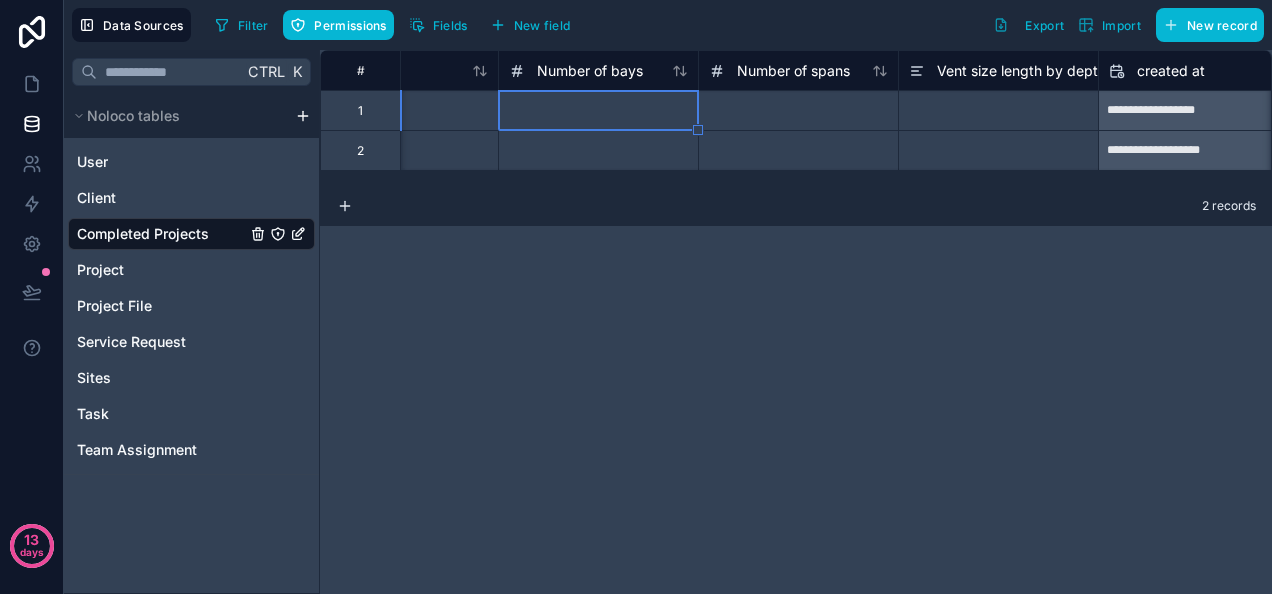 click on "Number of bays" at bounding box center [598, 70] 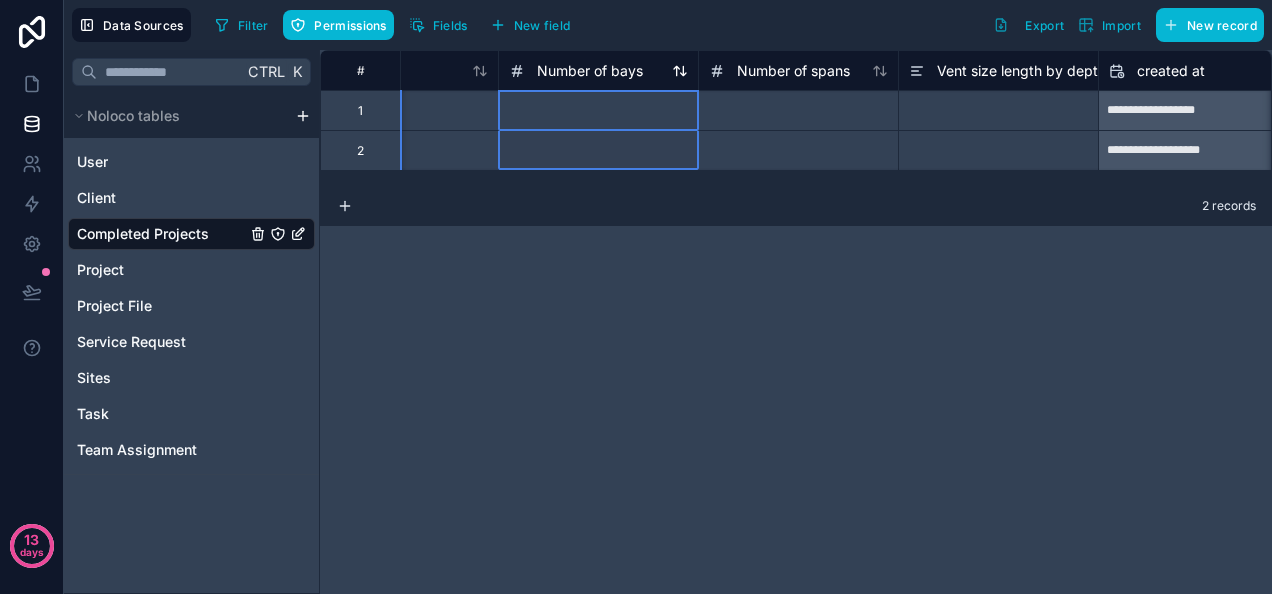 click on "Number of bays" at bounding box center (590, 71) 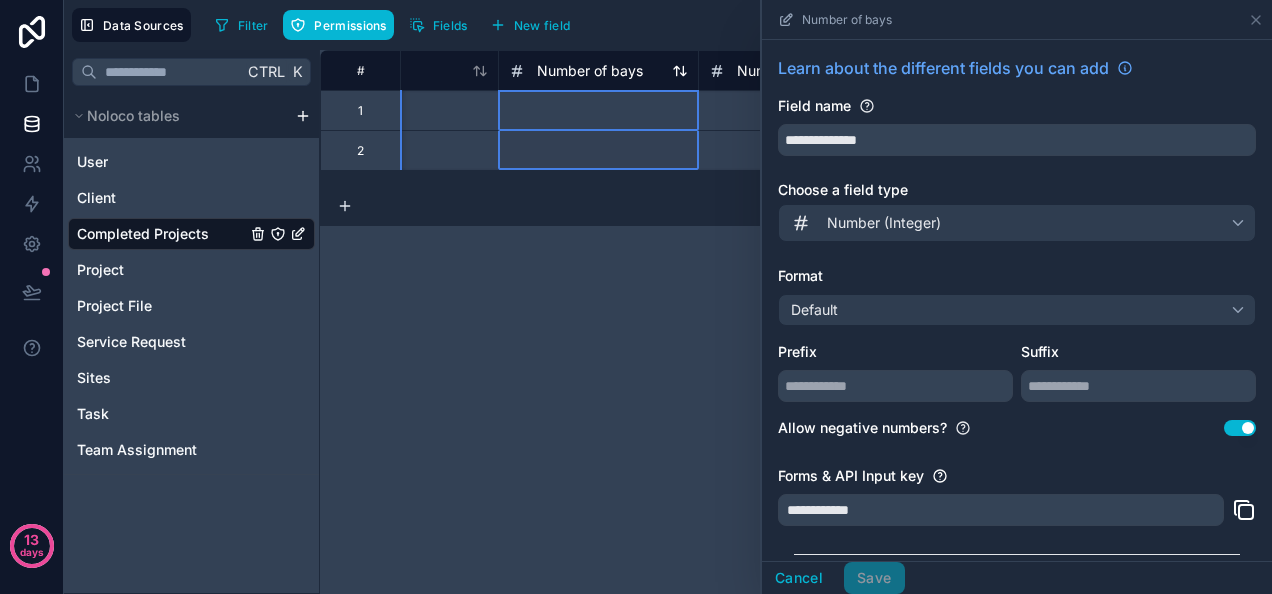 click on "Number of bays" at bounding box center (590, 71) 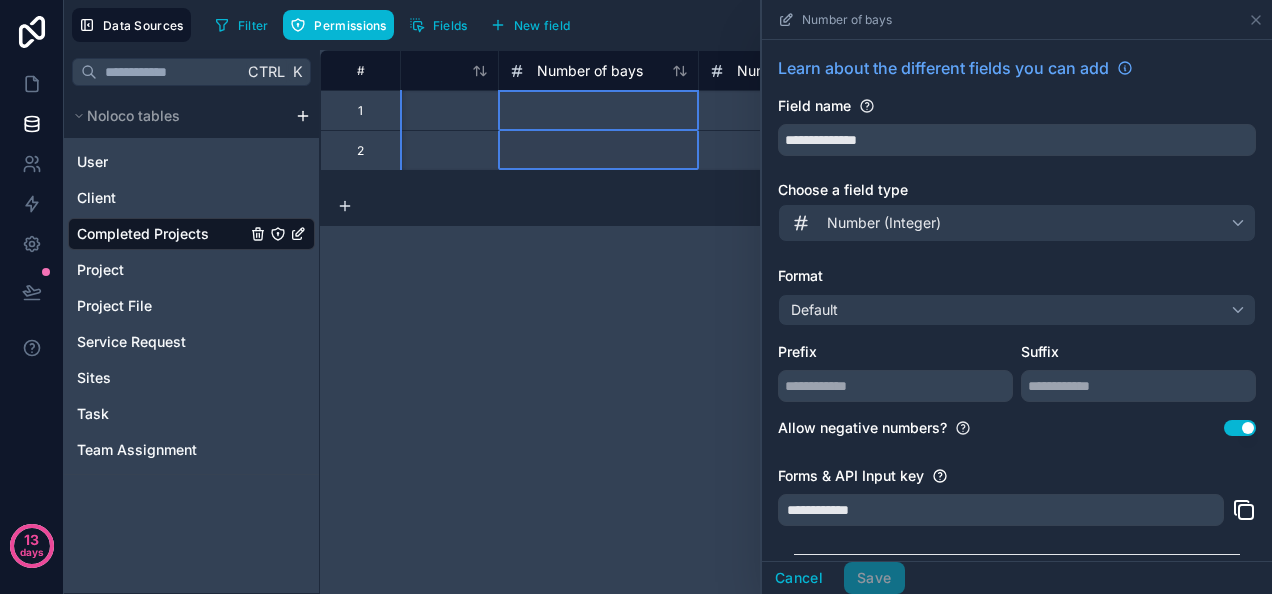 click on "**********" at bounding box center [796, 322] 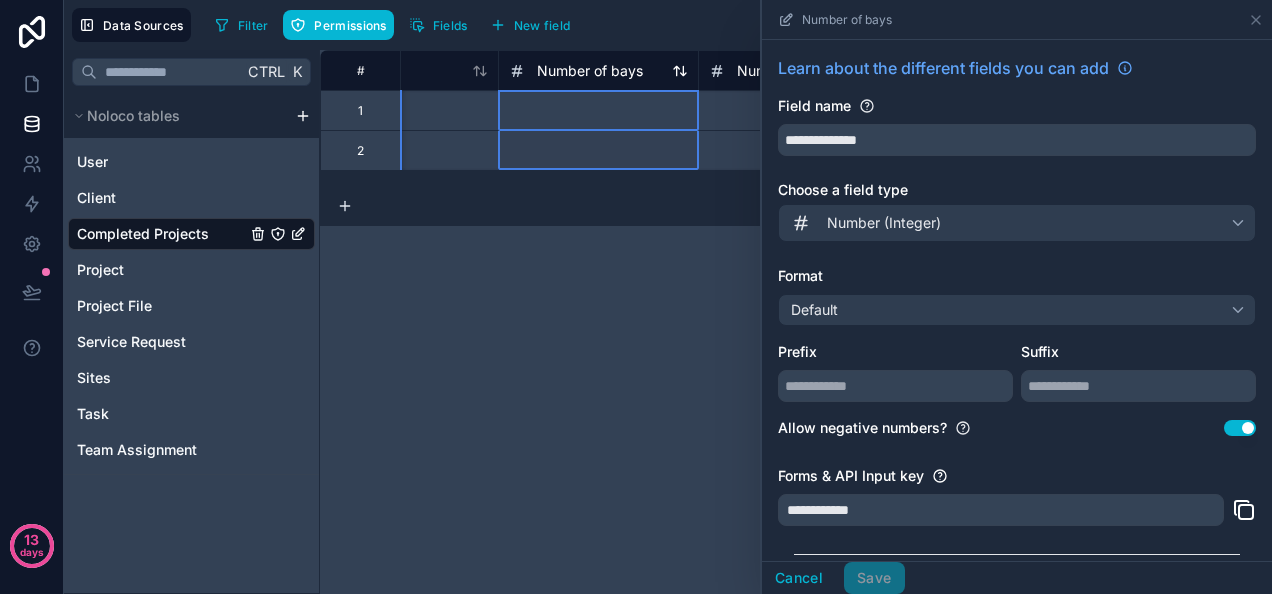 click 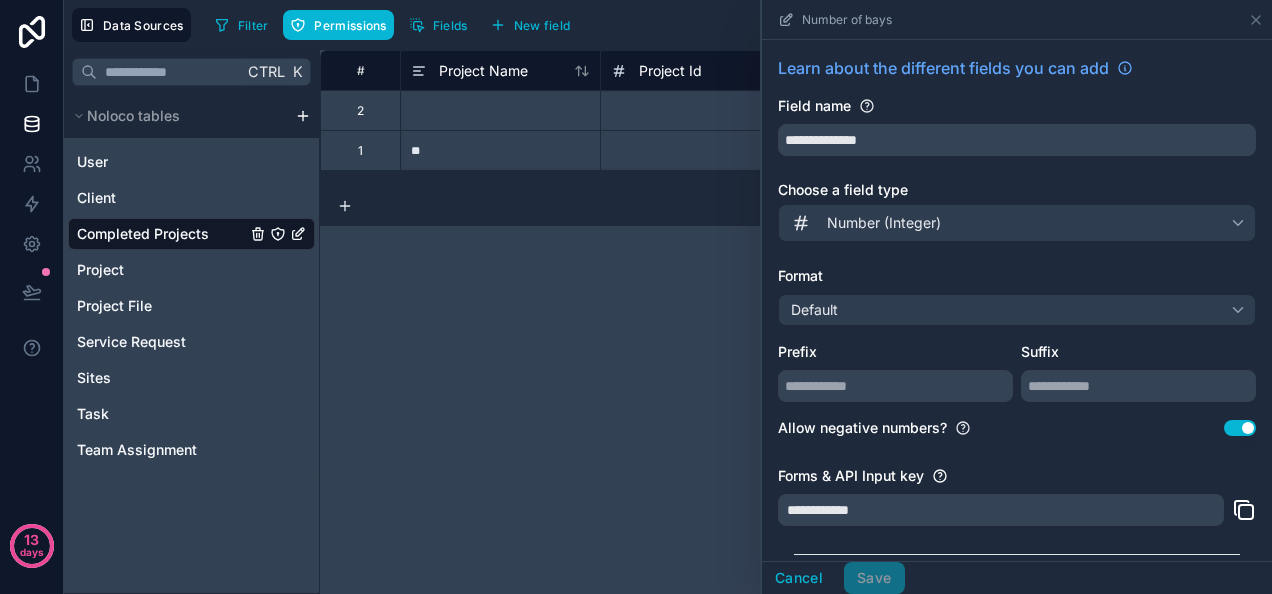 click on "Number of bays" at bounding box center [1017, 19] 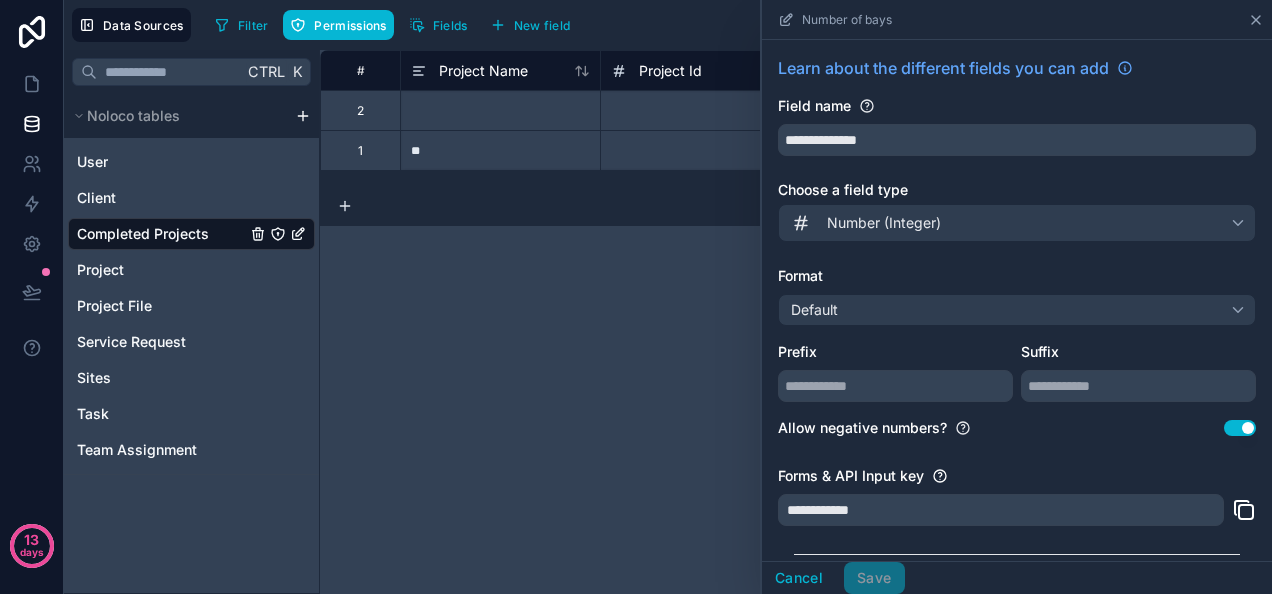 click 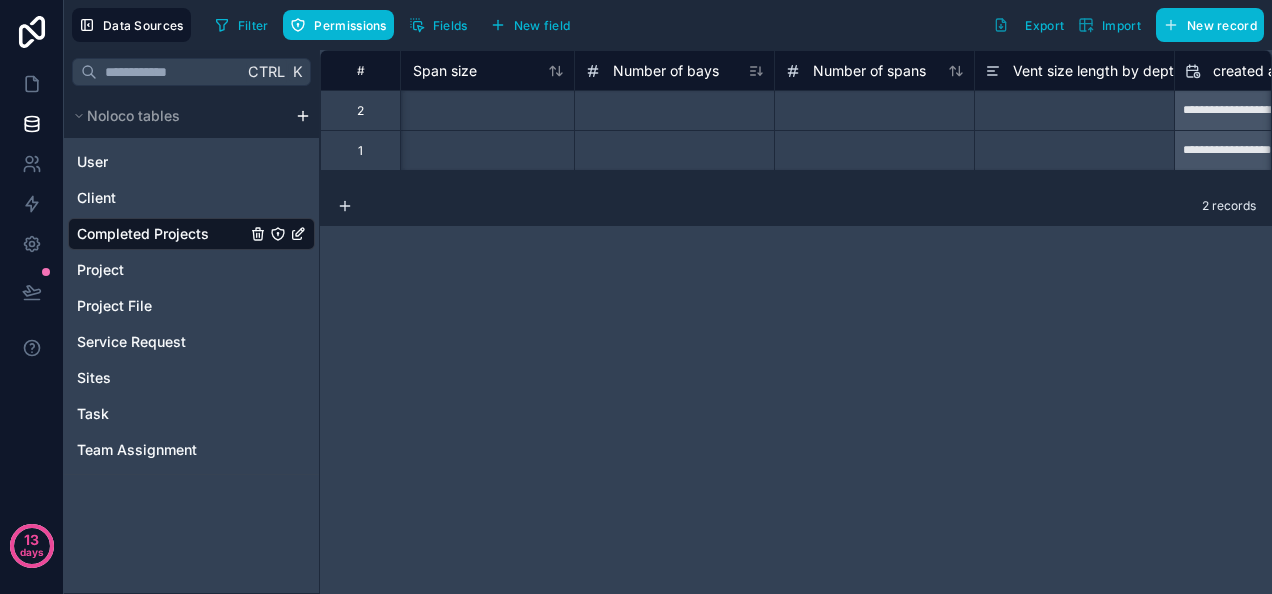 scroll, scrollTop: 0, scrollLeft: 6508, axis: horizontal 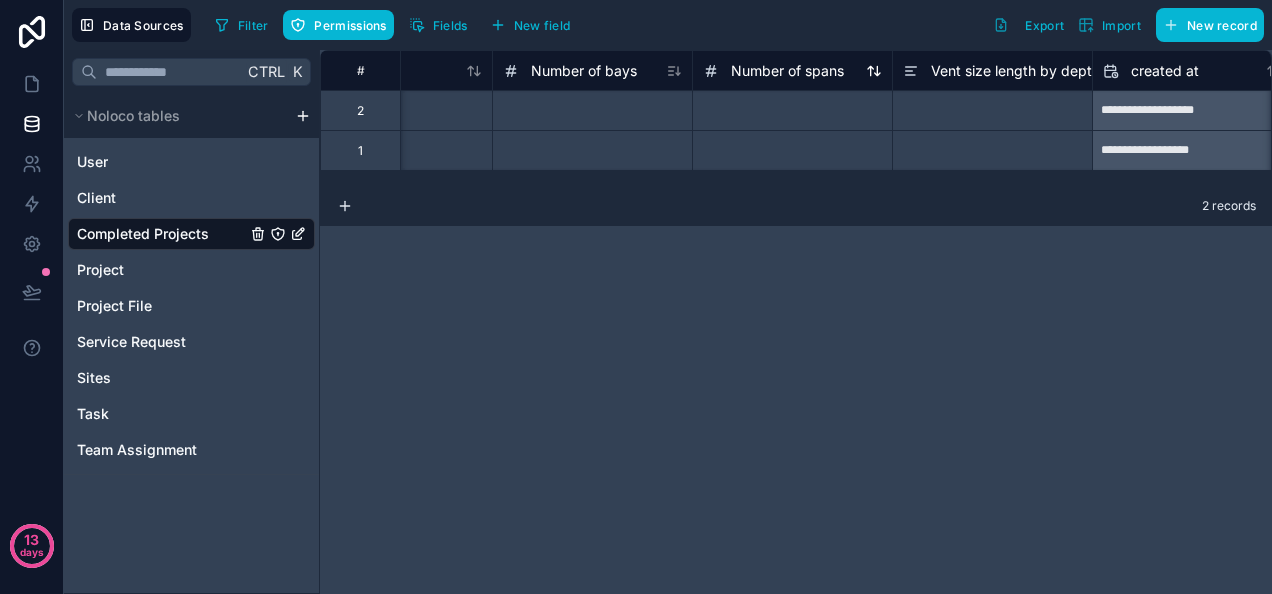 click 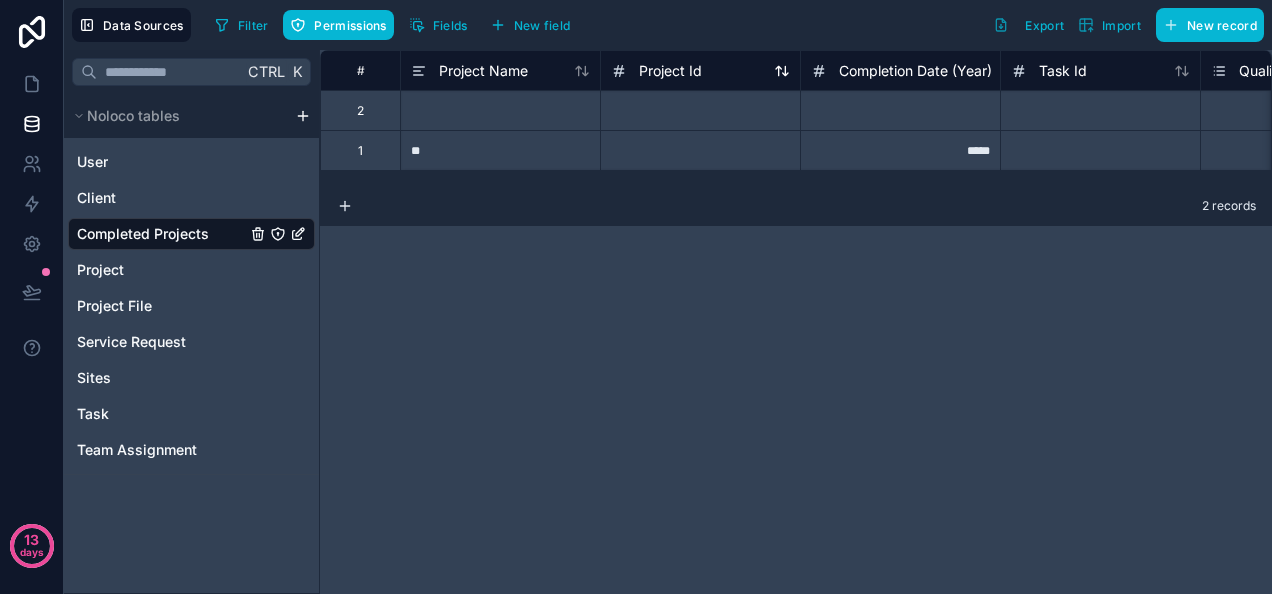 click 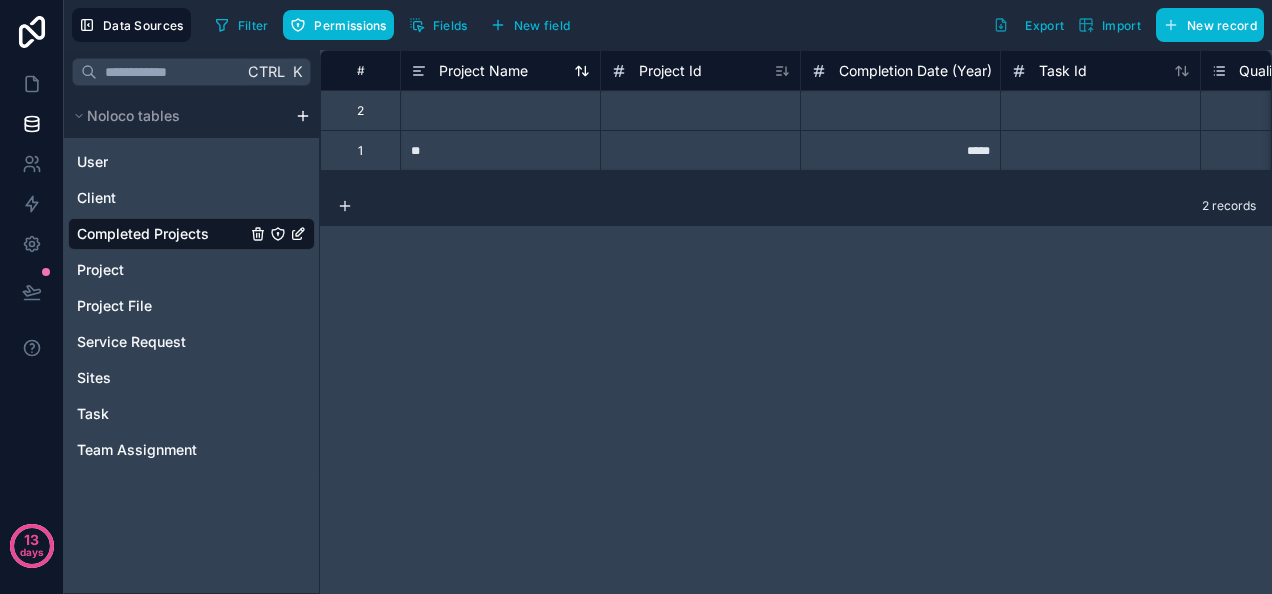 click 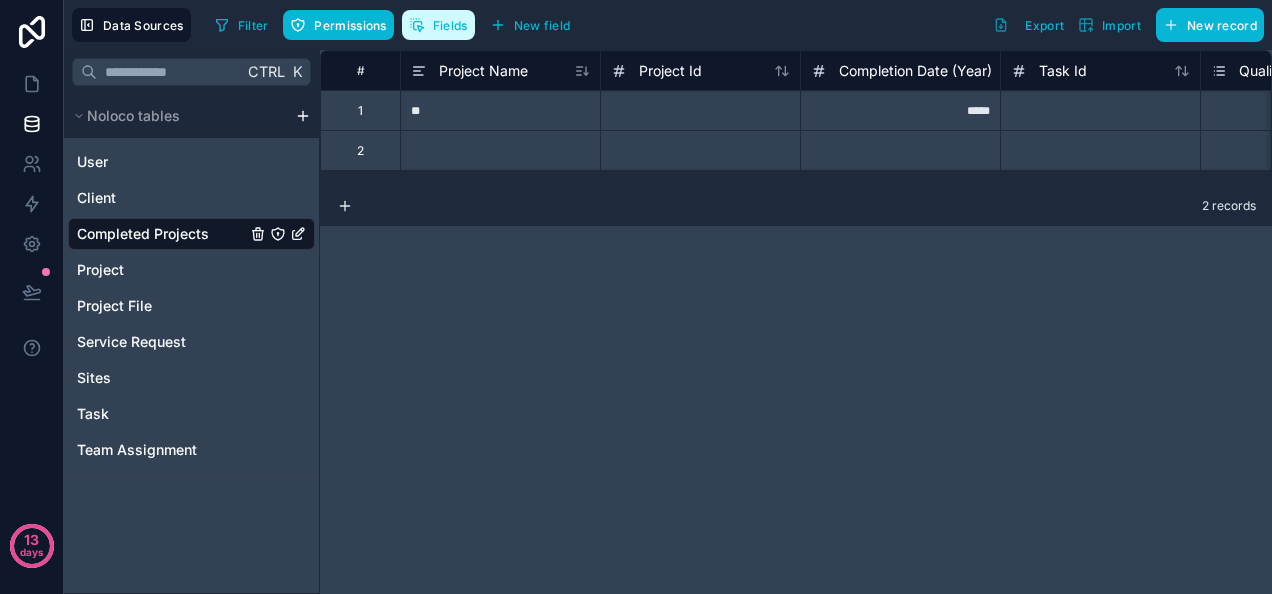 click on "Fields" at bounding box center [438, 25] 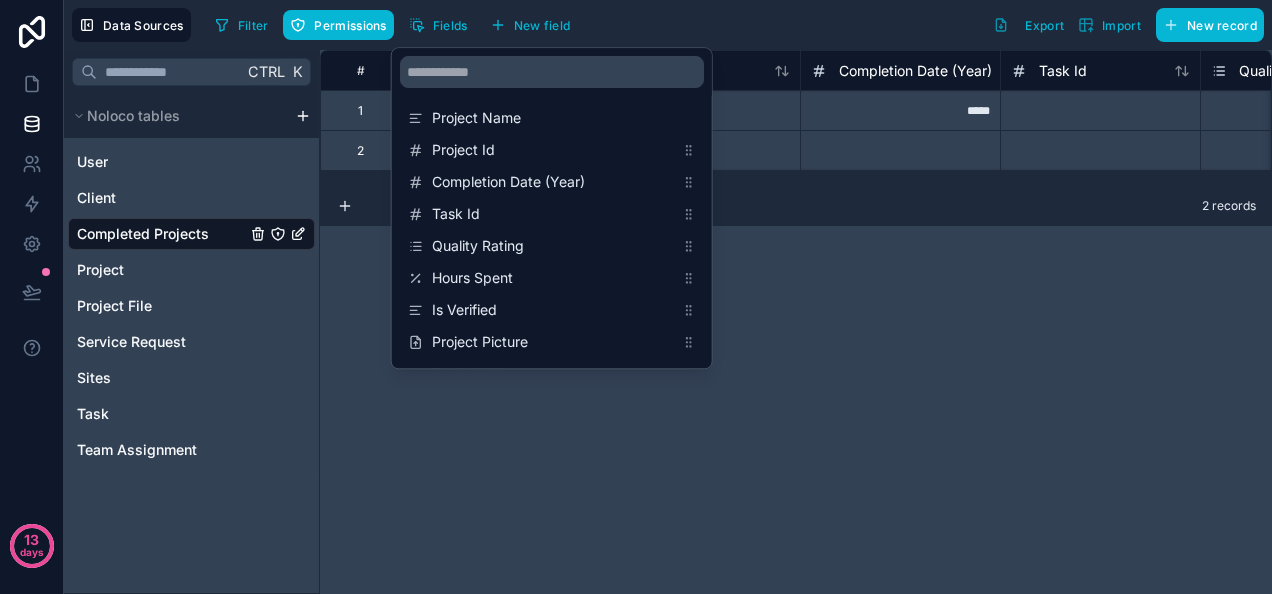 click on "# Project Name Project Id Completion Date (Year) Task Id Quality Rating Hours Spent 1 ** ***** Select a Quality Rating 2 Select a Quality Rating 2 records" at bounding box center (796, 322) 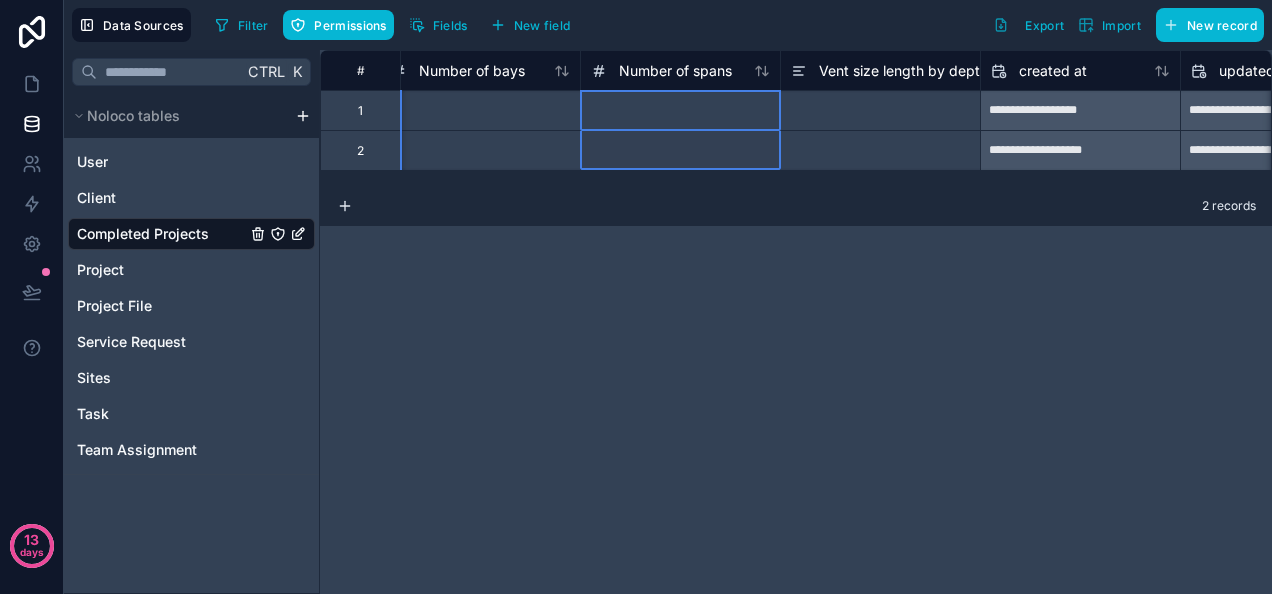 scroll, scrollTop: 0, scrollLeft: 6600, axis: horizontal 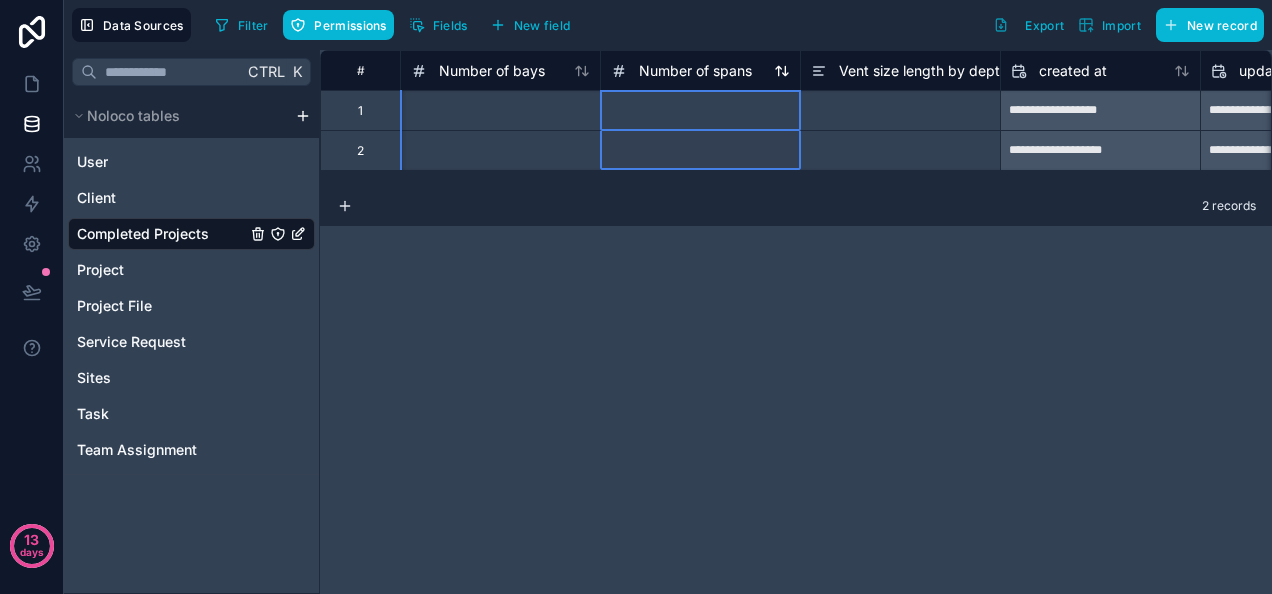 drag, startPoint x: 682, startPoint y: 61, endPoint x: 684, endPoint y: 80, distance: 19.104973 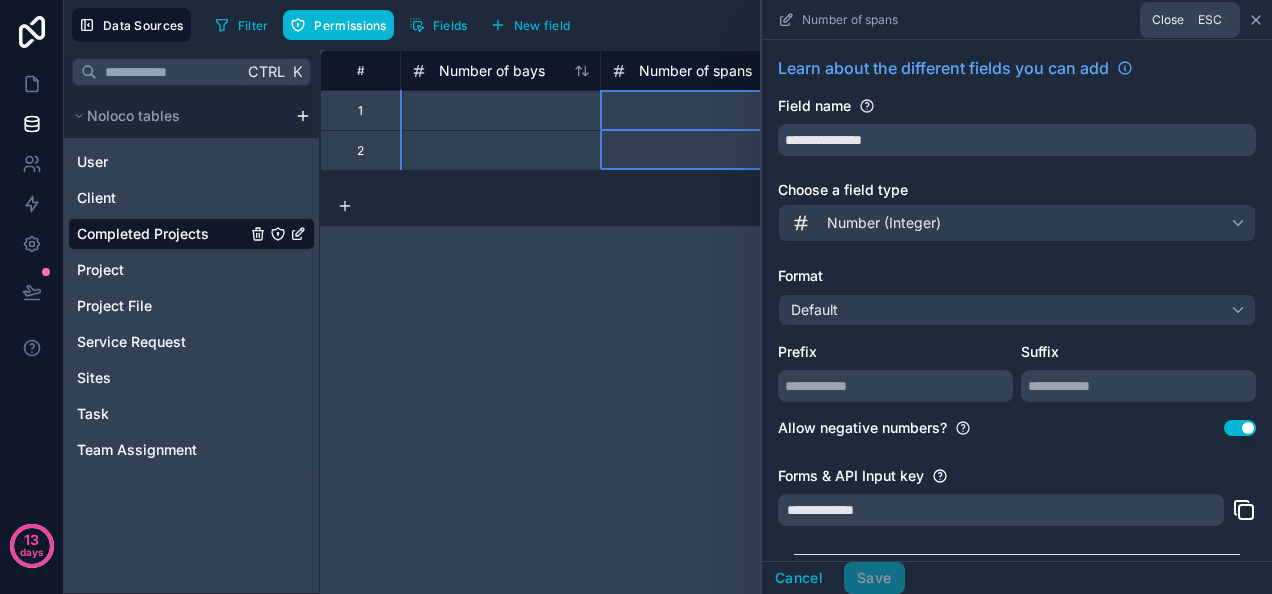 click 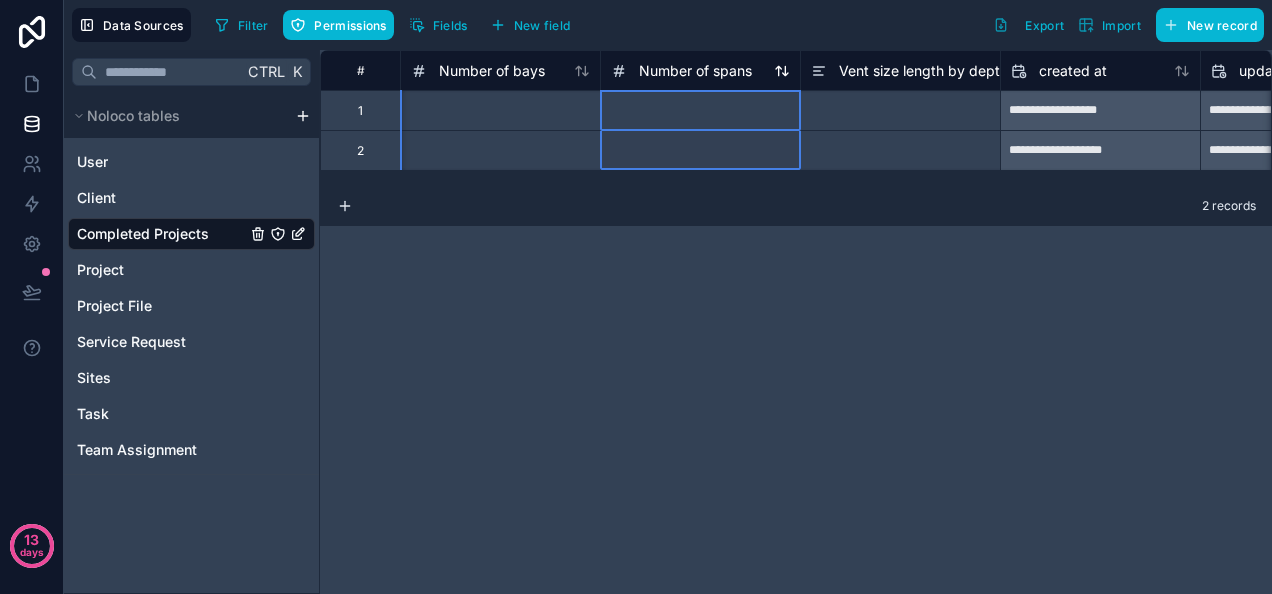 drag, startPoint x: 716, startPoint y: 64, endPoint x: 648, endPoint y: 76, distance: 69.050705 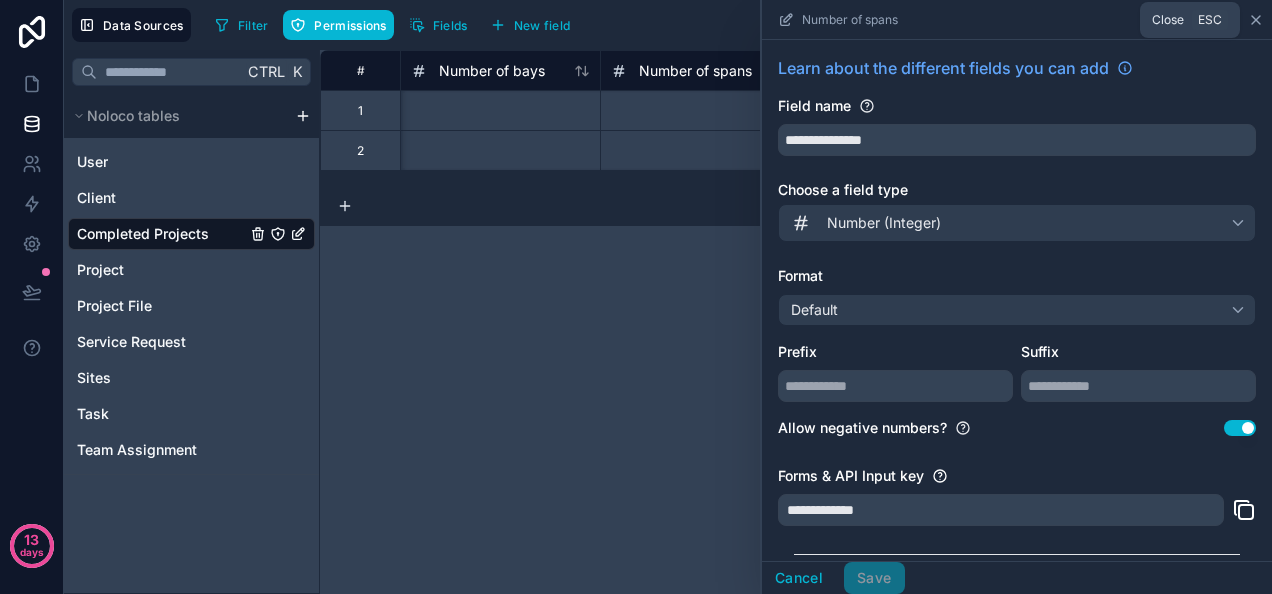 click 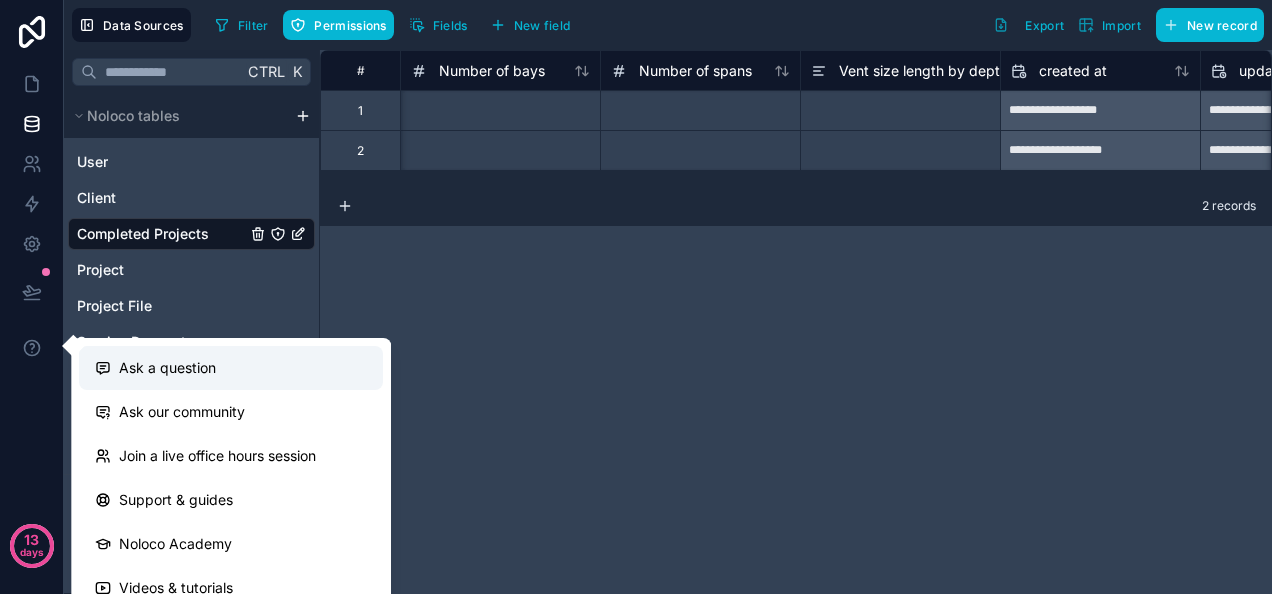 click on "Ask a question" at bounding box center (167, 368) 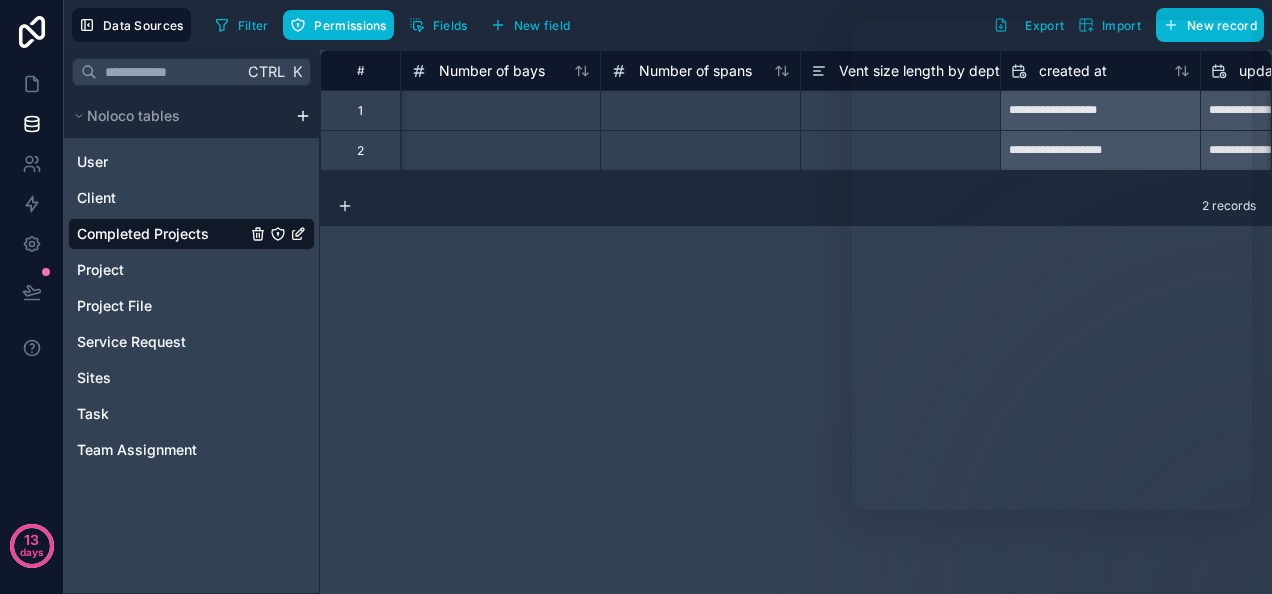 click on "**********" at bounding box center (796, 322) 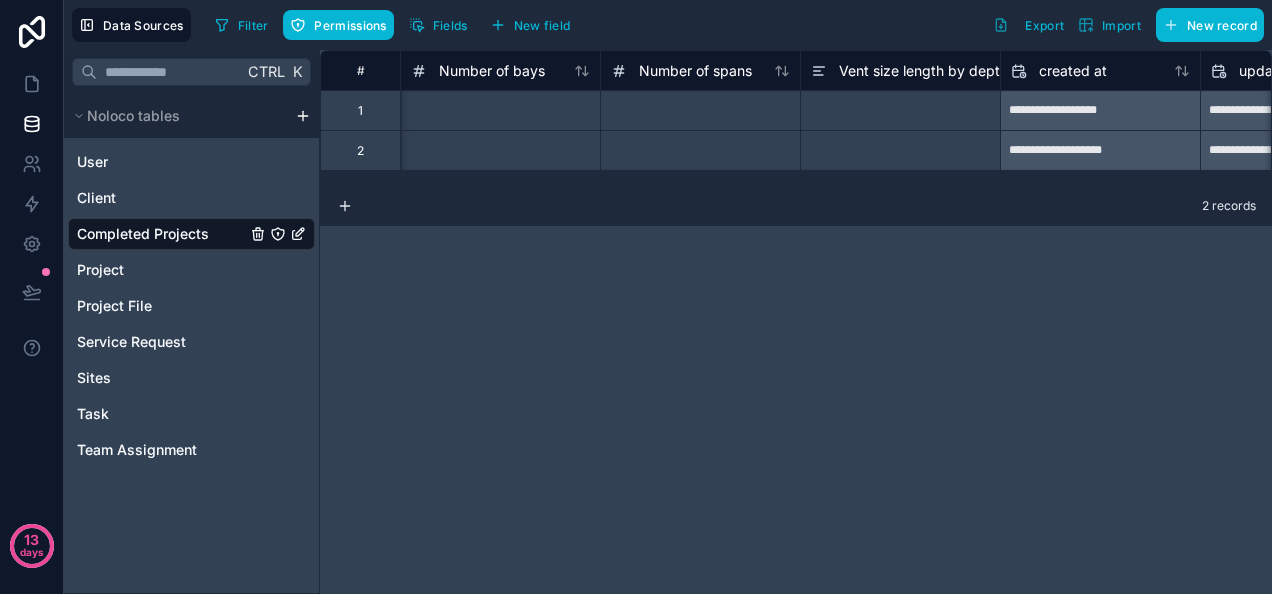 scroll, scrollTop: 0, scrollLeft: 6692, axis: horizontal 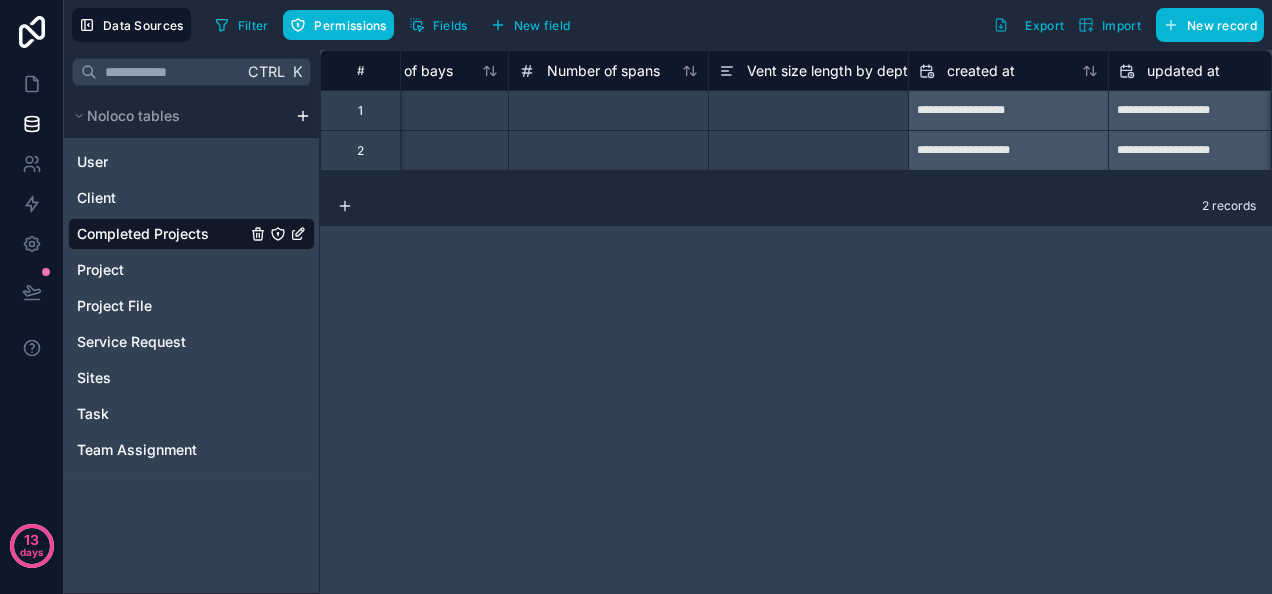 click on "Vent size length by depth" at bounding box center (831, 71) 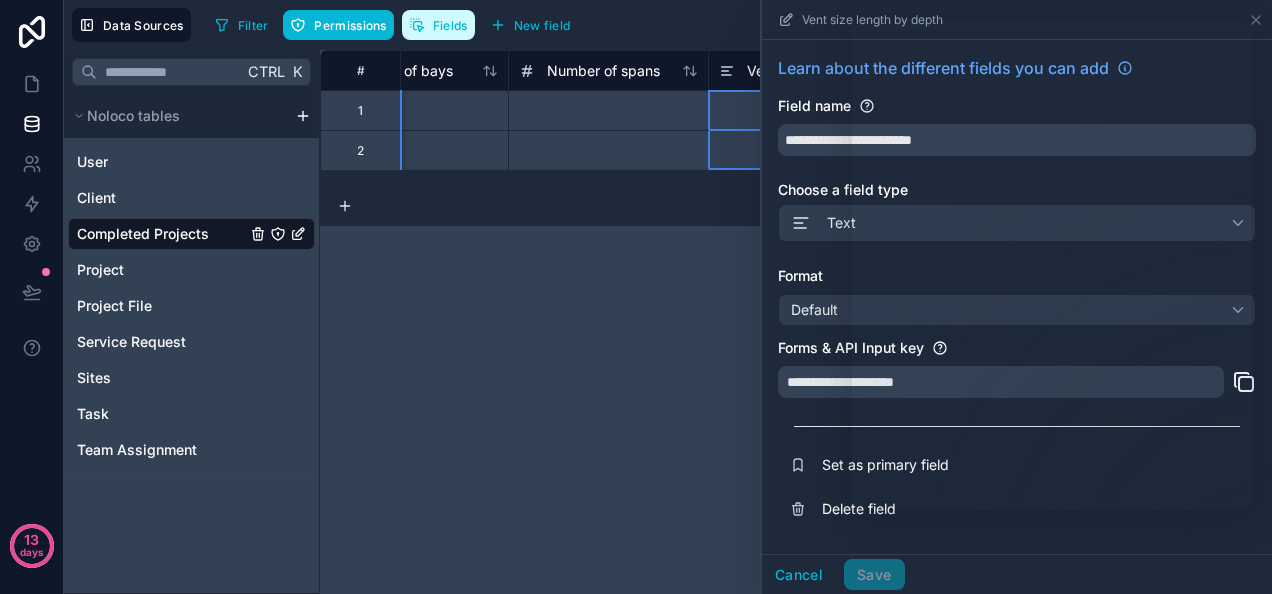 click on "Fields" at bounding box center [450, 25] 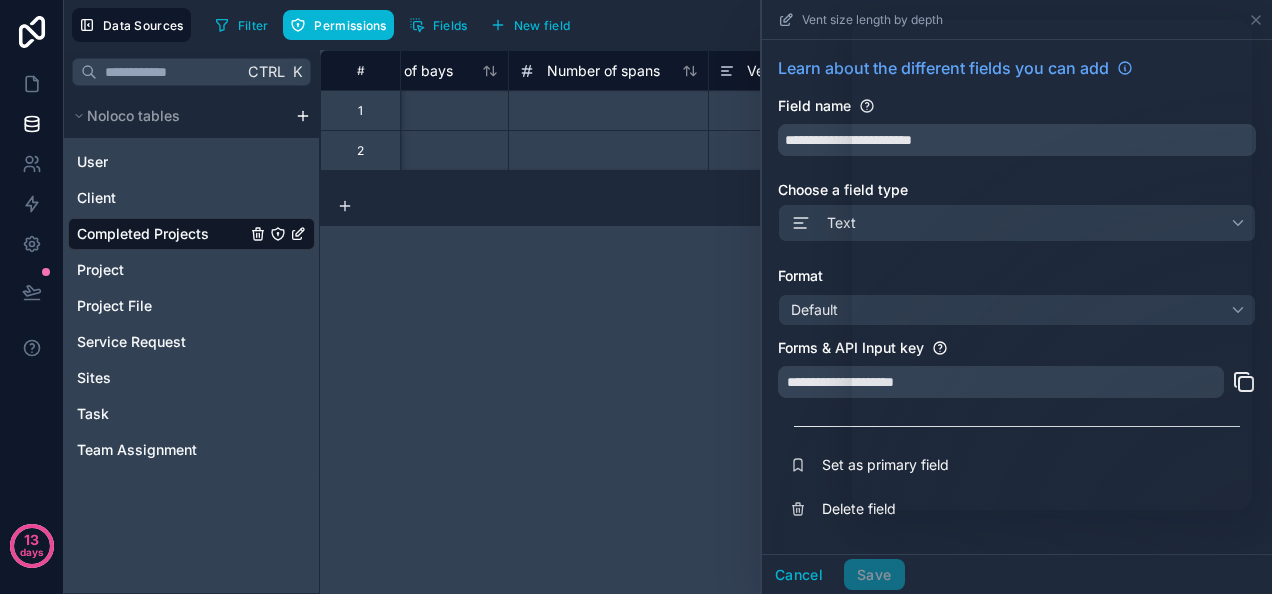 click on "**********" at bounding box center (796, 322) 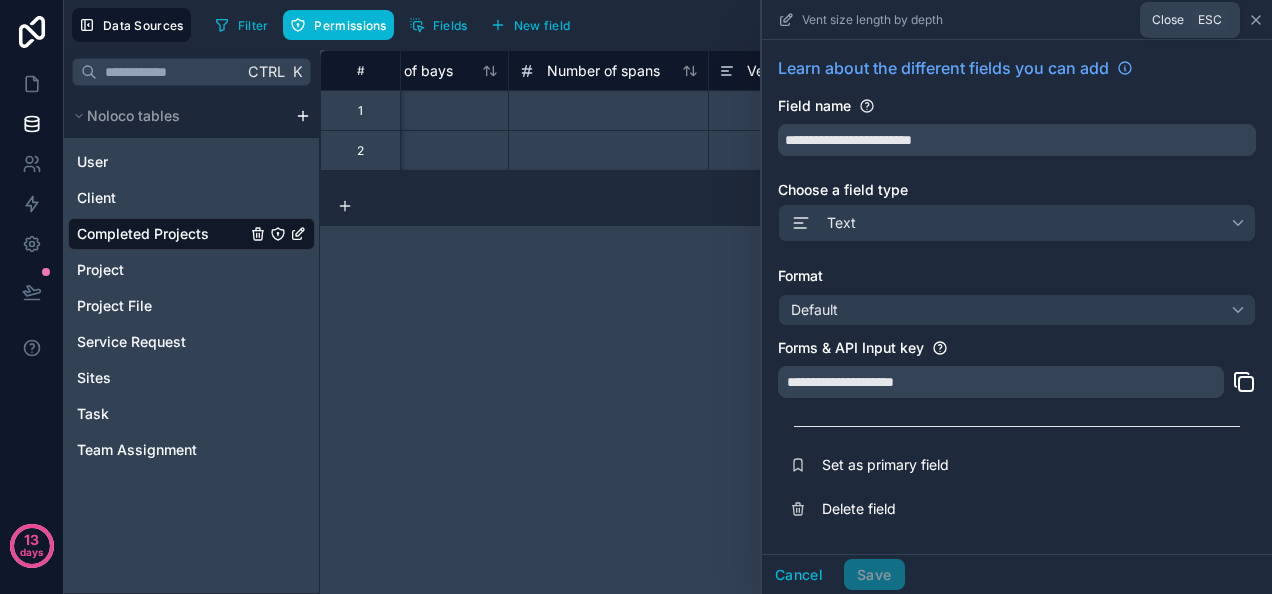 click 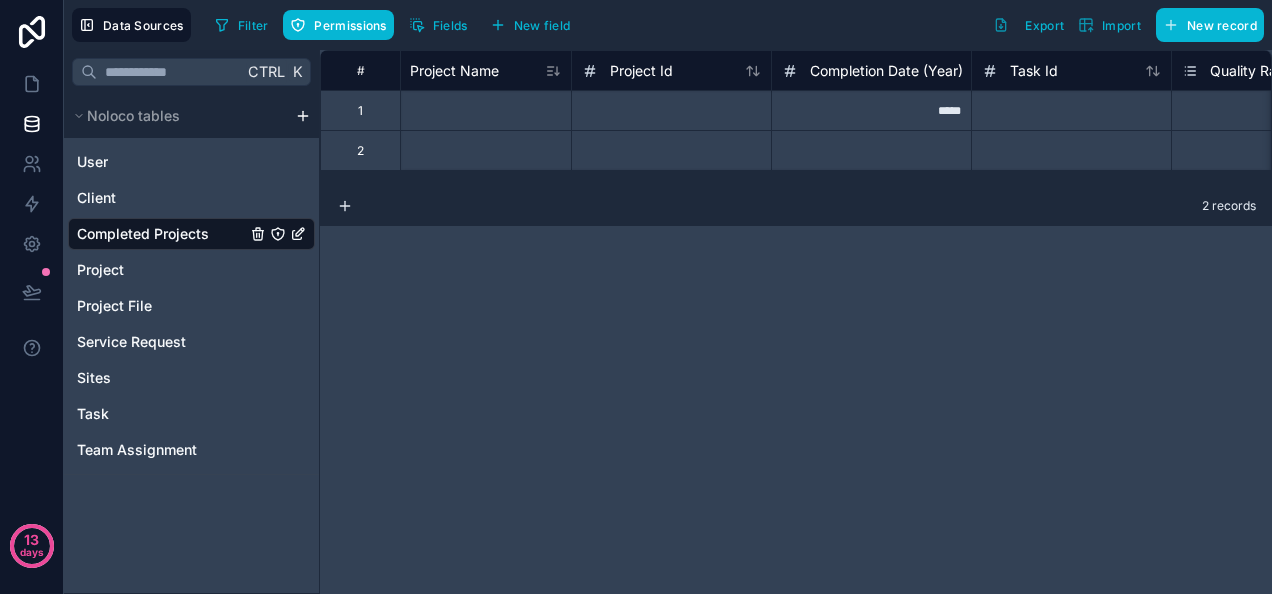 scroll, scrollTop: 0, scrollLeft: 0, axis: both 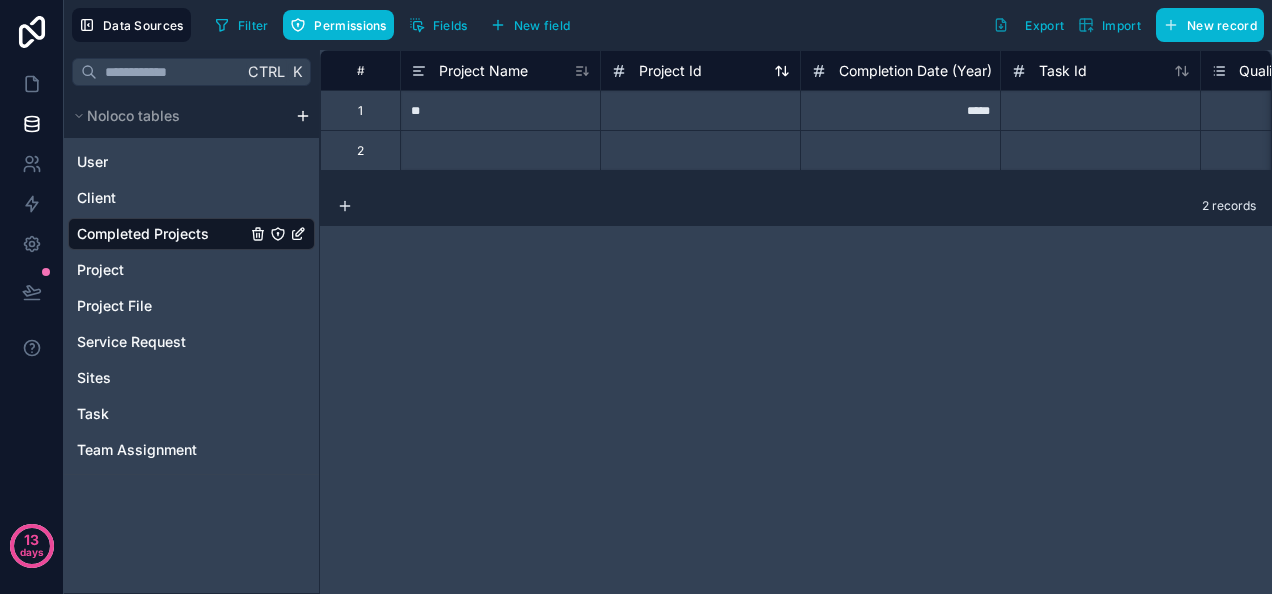 click on "Project Id" at bounding box center [670, 71] 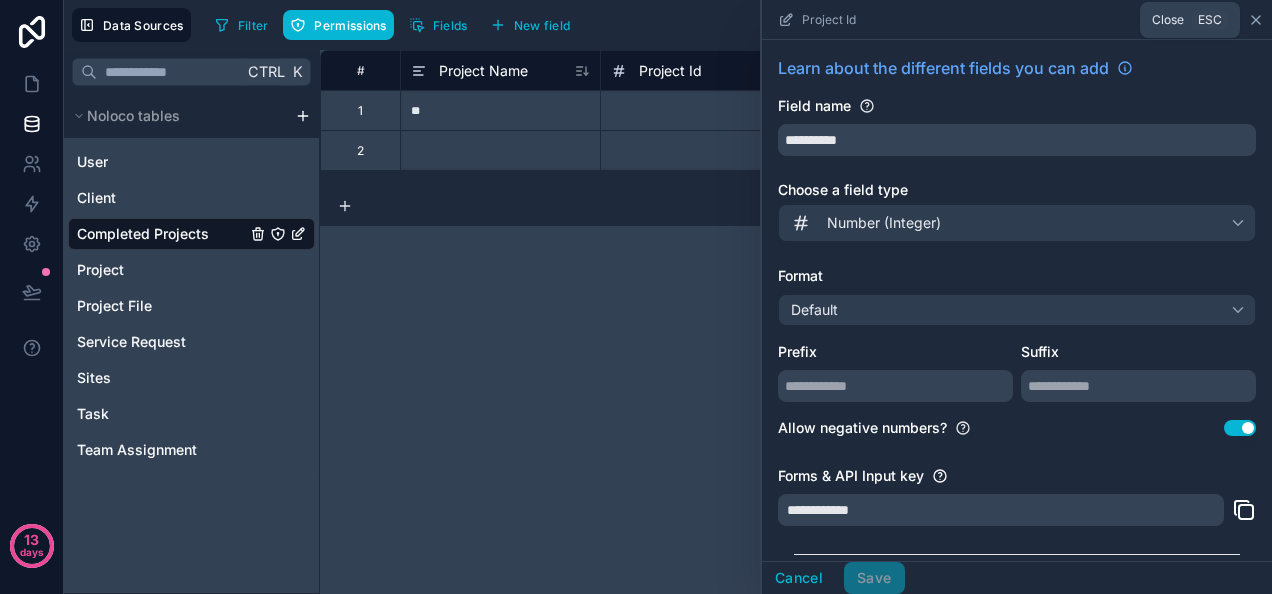 click 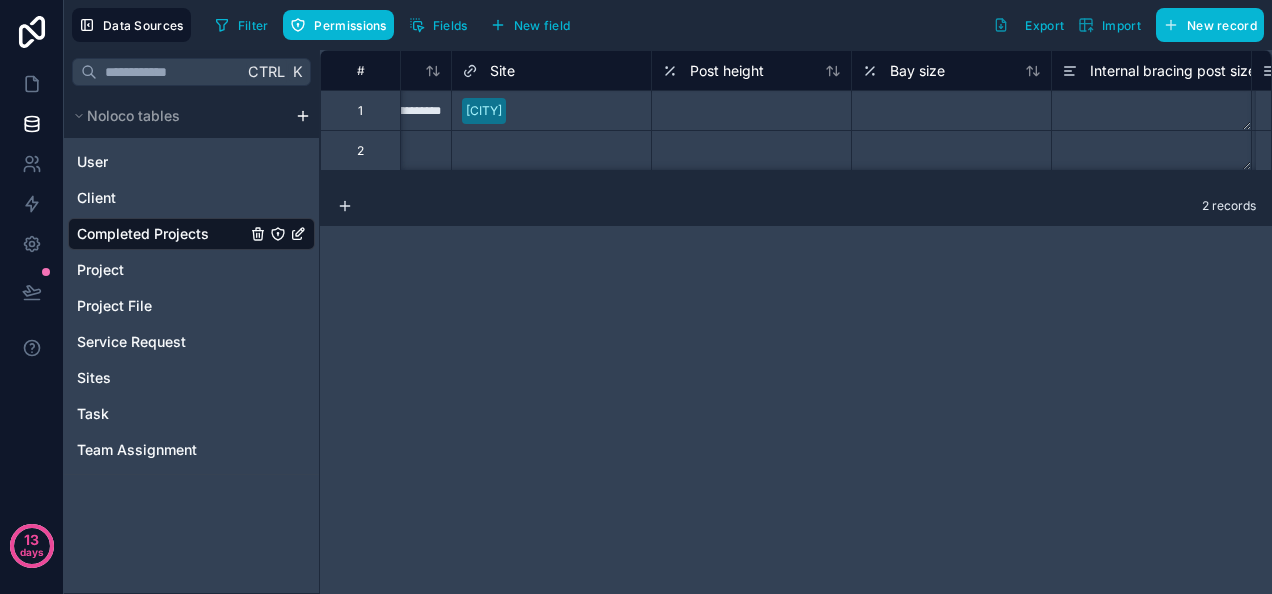 scroll, scrollTop: 0, scrollLeft: 1754, axis: horizontal 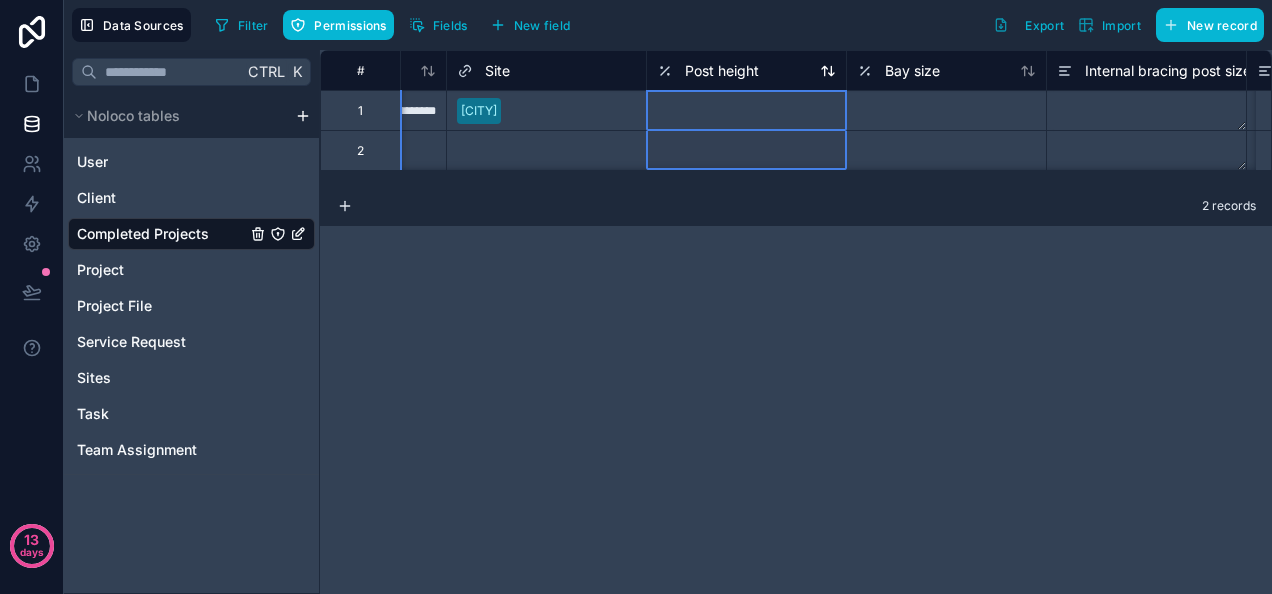 click on "Post height" at bounding box center (722, 71) 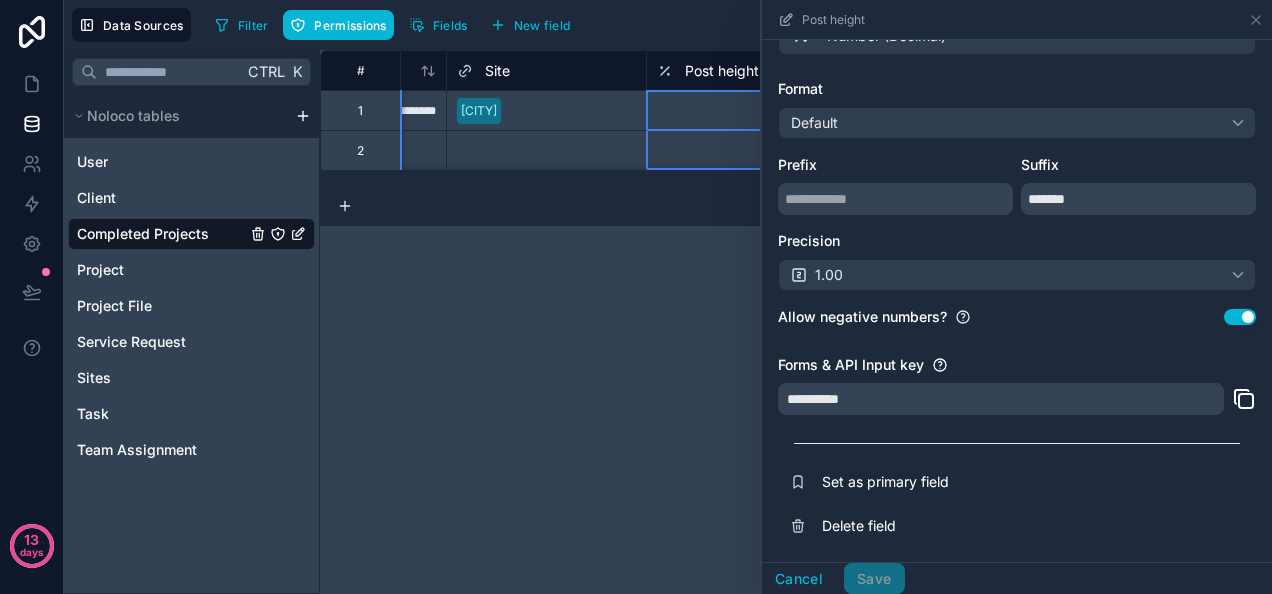 scroll, scrollTop: 0, scrollLeft: 0, axis: both 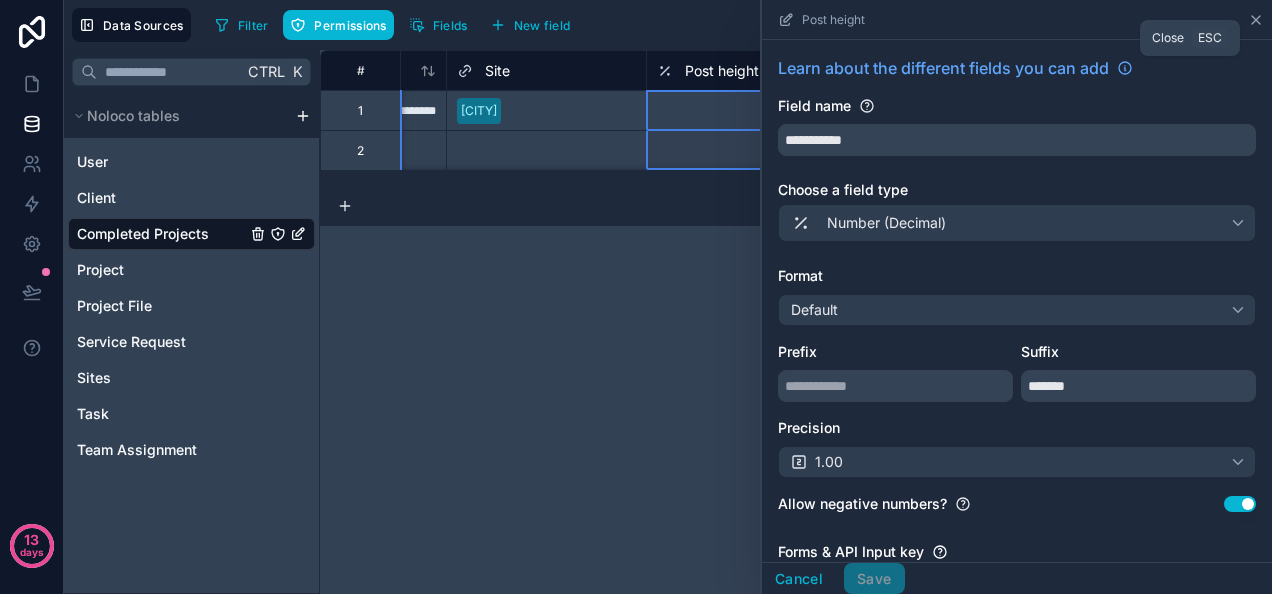click 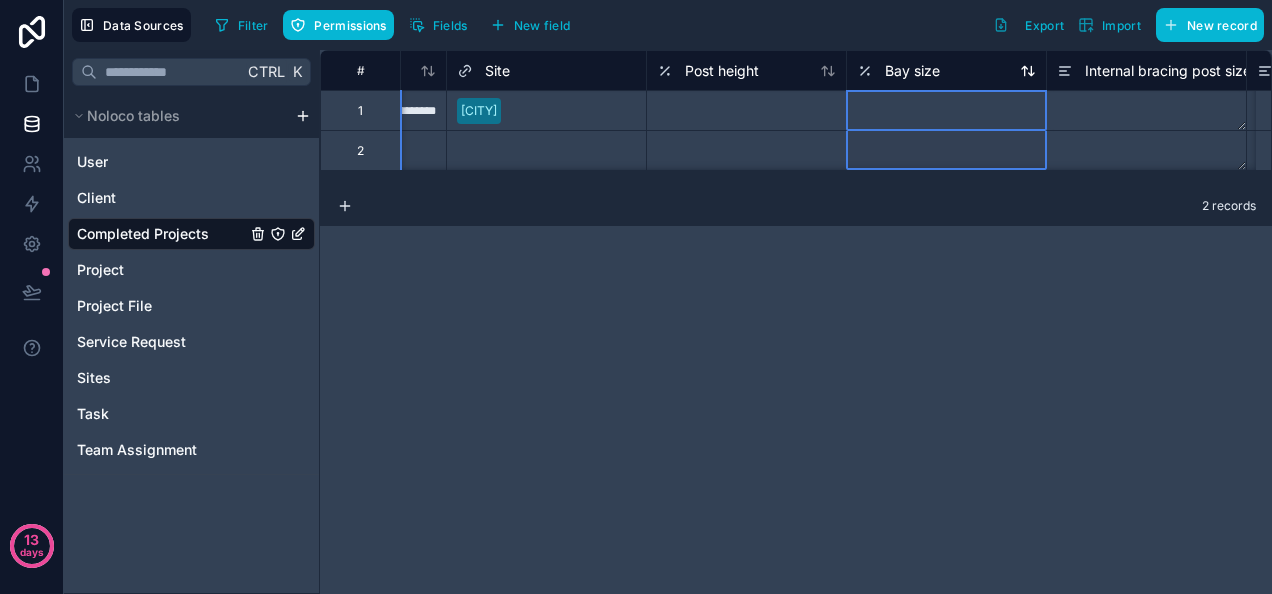 drag, startPoint x: 939, startPoint y: 64, endPoint x: 912, endPoint y: 67, distance: 27.166155 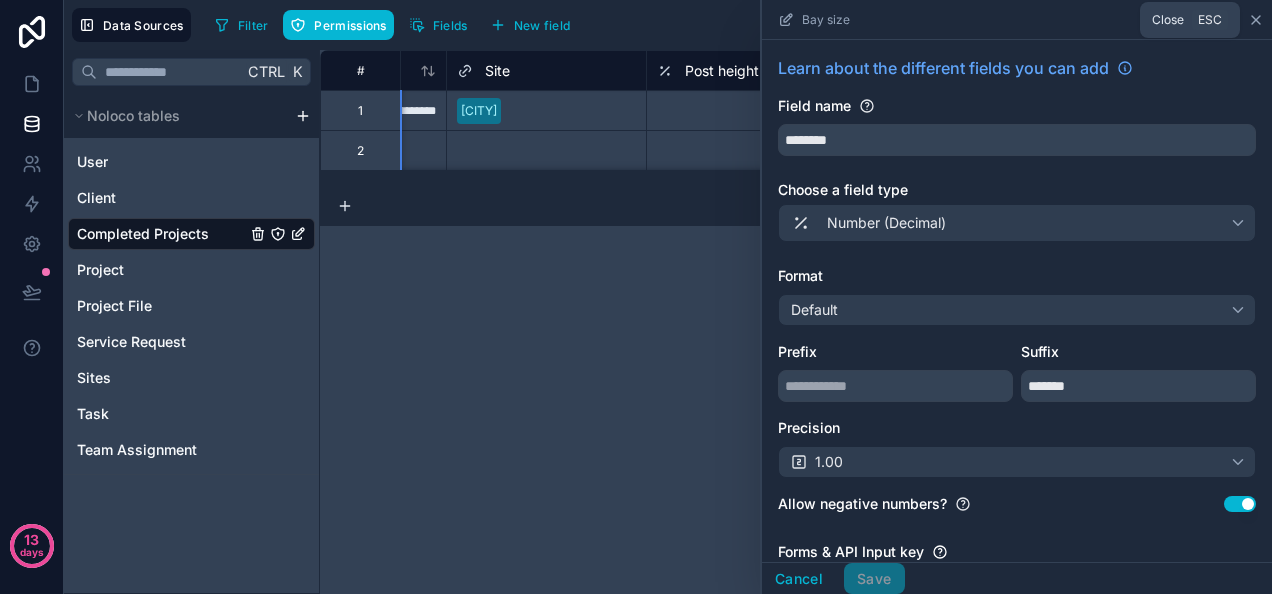 click 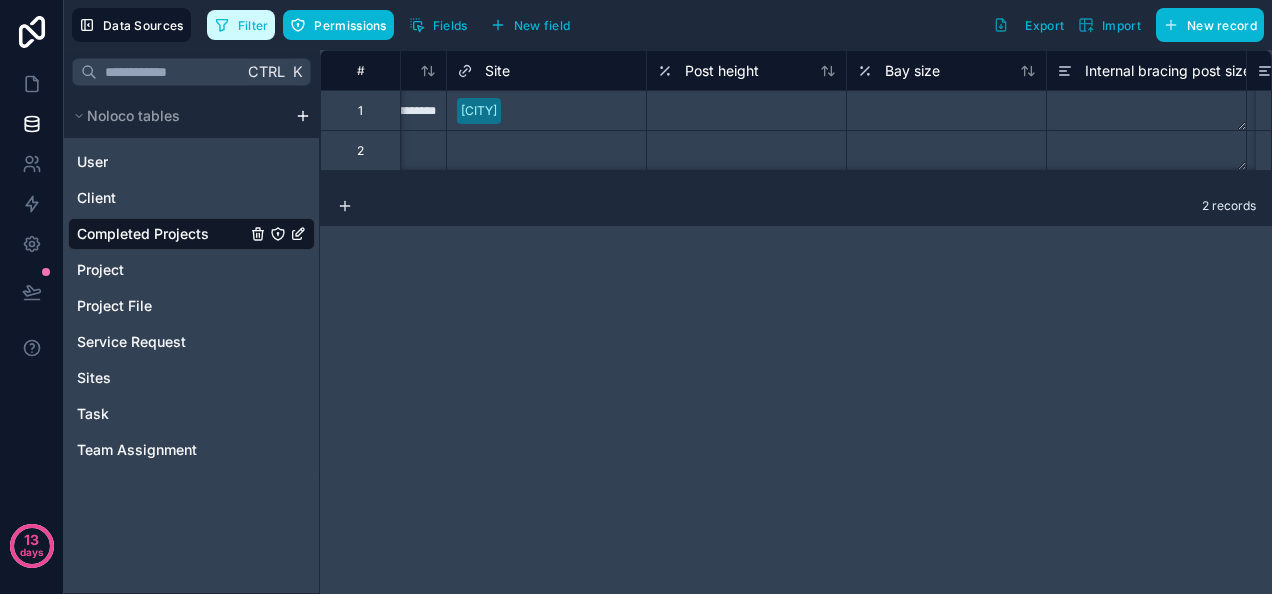 click on "Filter" at bounding box center (253, 25) 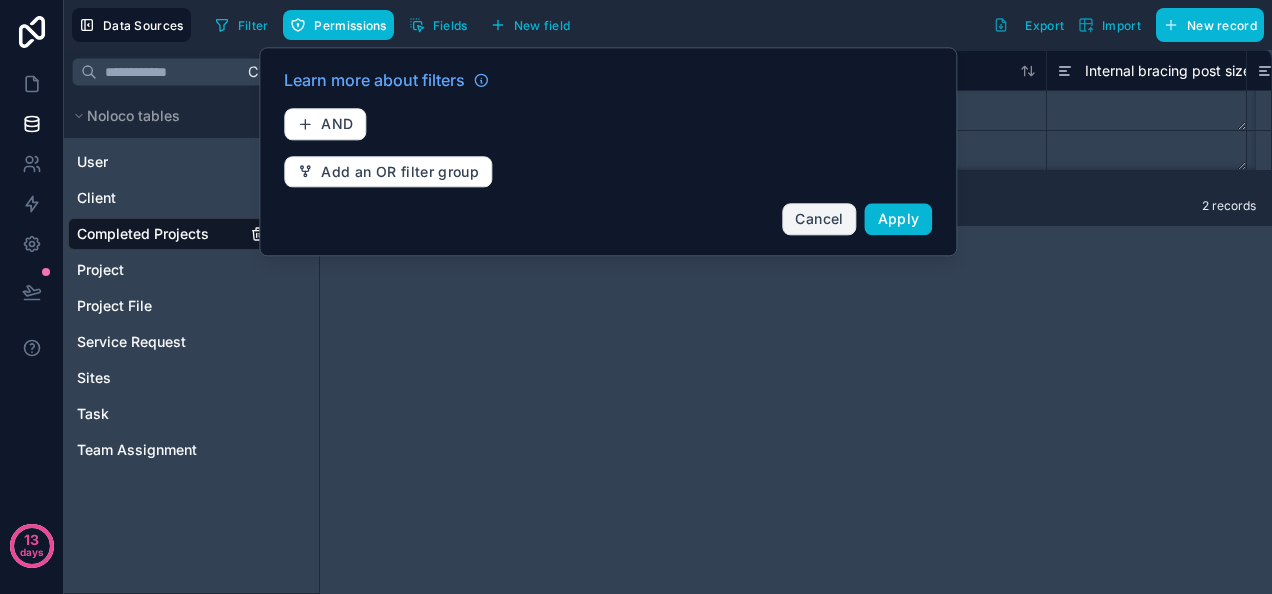 click on "Cancel" at bounding box center [819, 218] 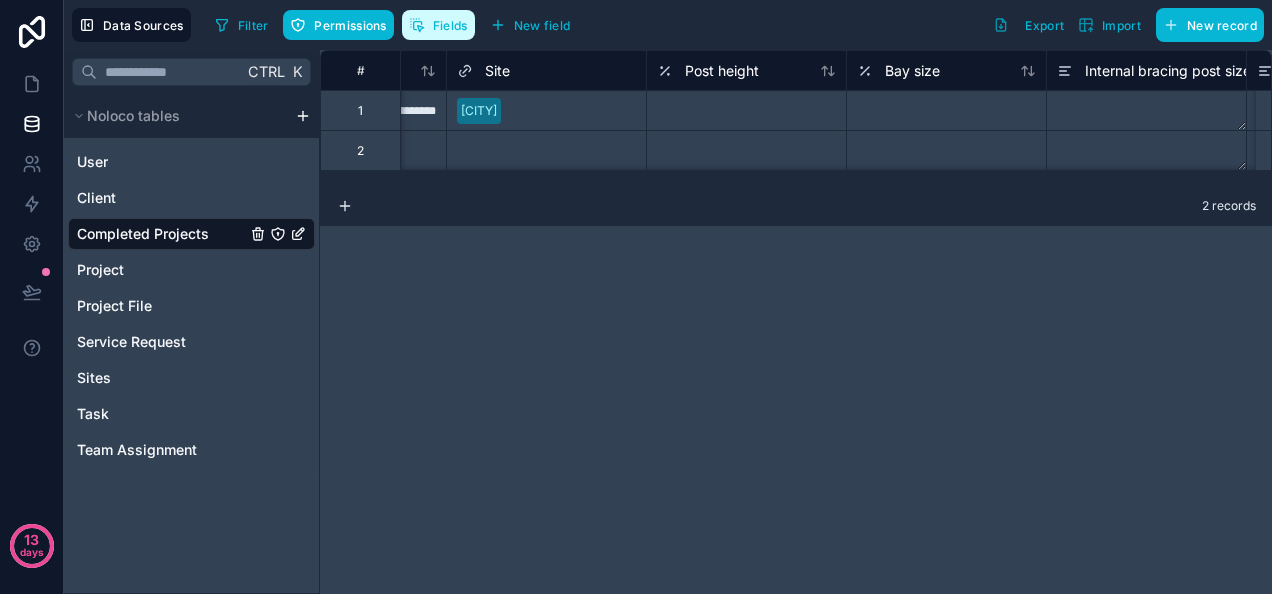 click on "Fields" at bounding box center [450, 25] 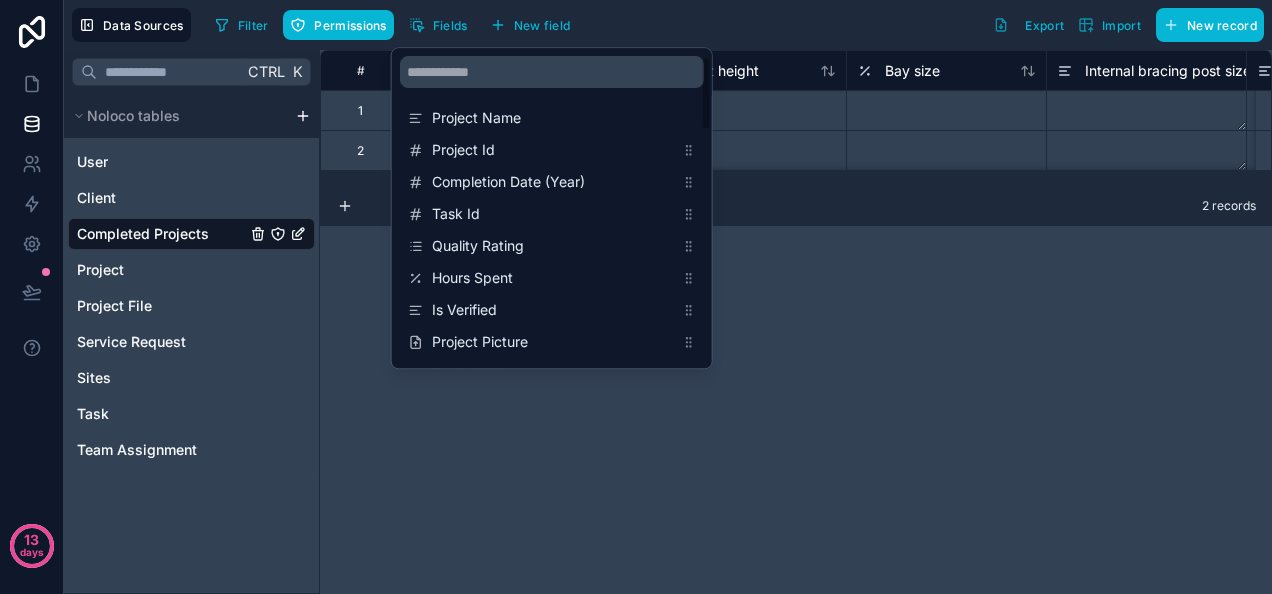 click on "**********" at bounding box center (796, 322) 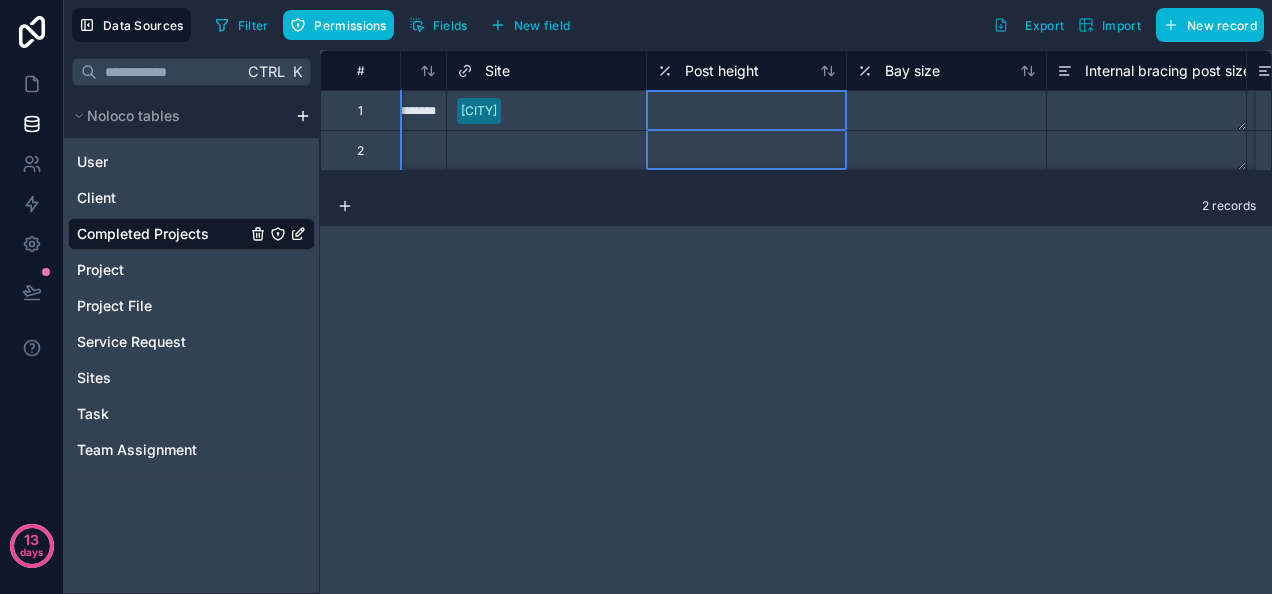 drag, startPoint x: 754, startPoint y: 70, endPoint x: 660, endPoint y: 93, distance: 96.77293 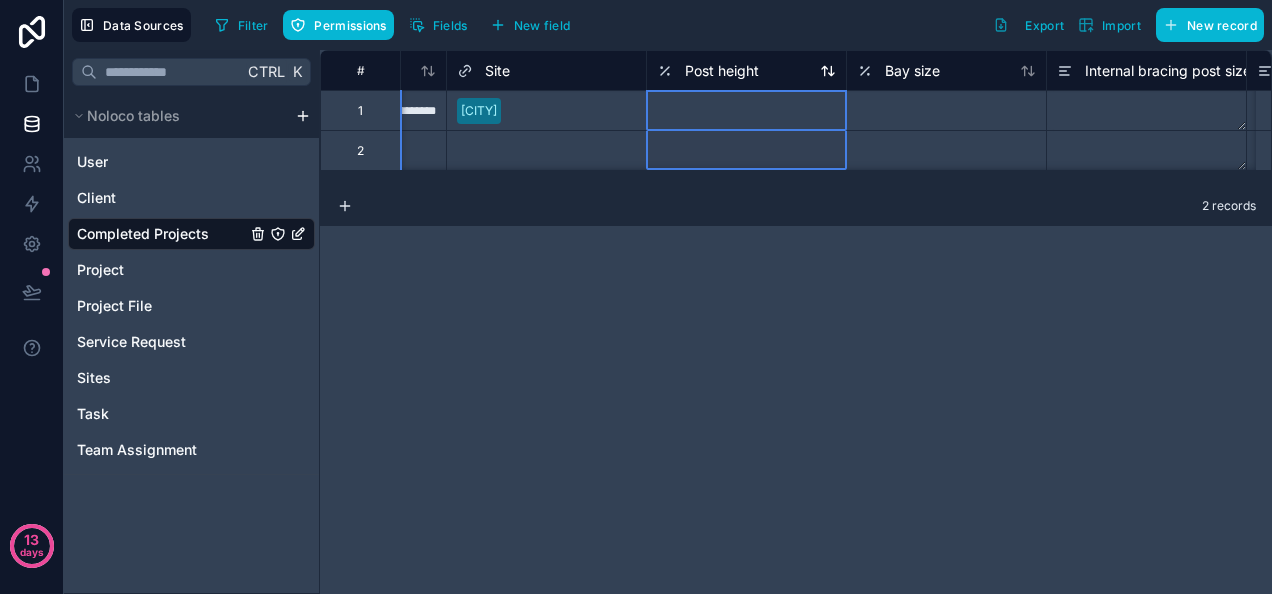 drag, startPoint x: 691, startPoint y: 65, endPoint x: 667, endPoint y: 70, distance: 24.5153 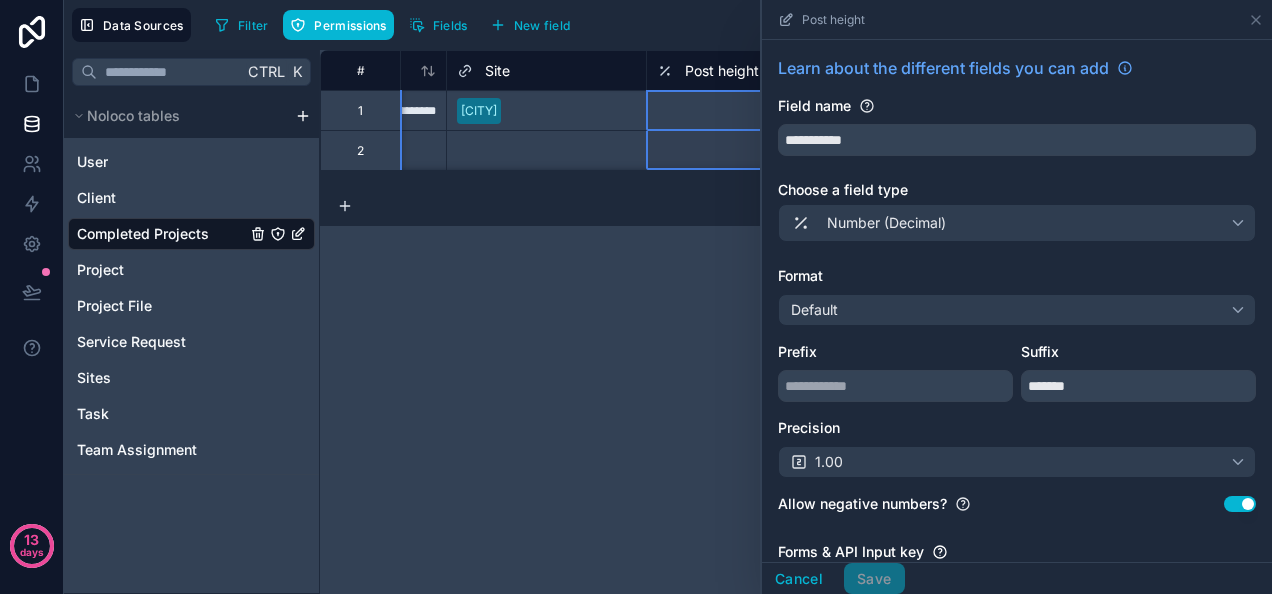 scroll, scrollTop: 187, scrollLeft: 0, axis: vertical 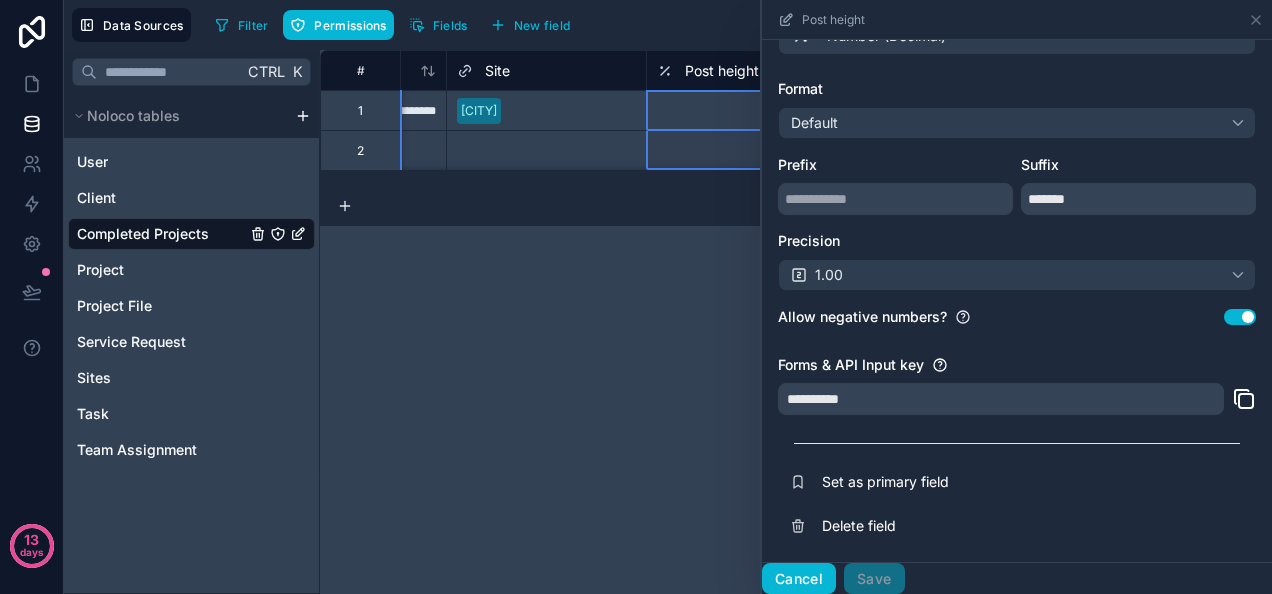 click on "Cancel" at bounding box center (799, 579) 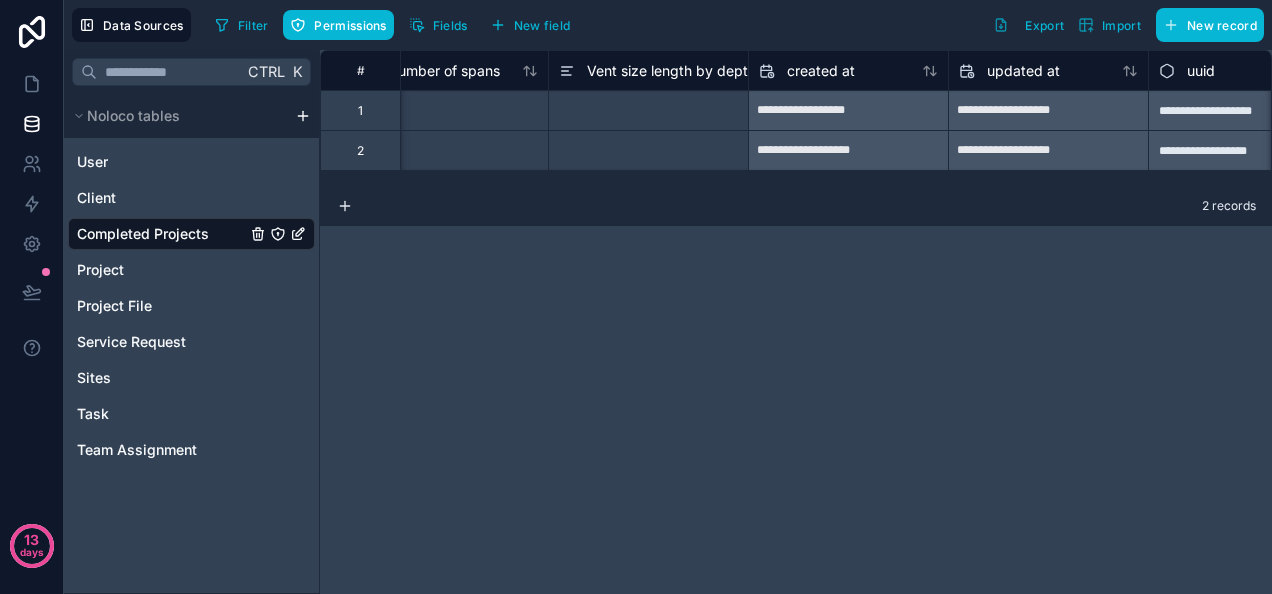 scroll, scrollTop: 0, scrollLeft: 6852, axis: horizontal 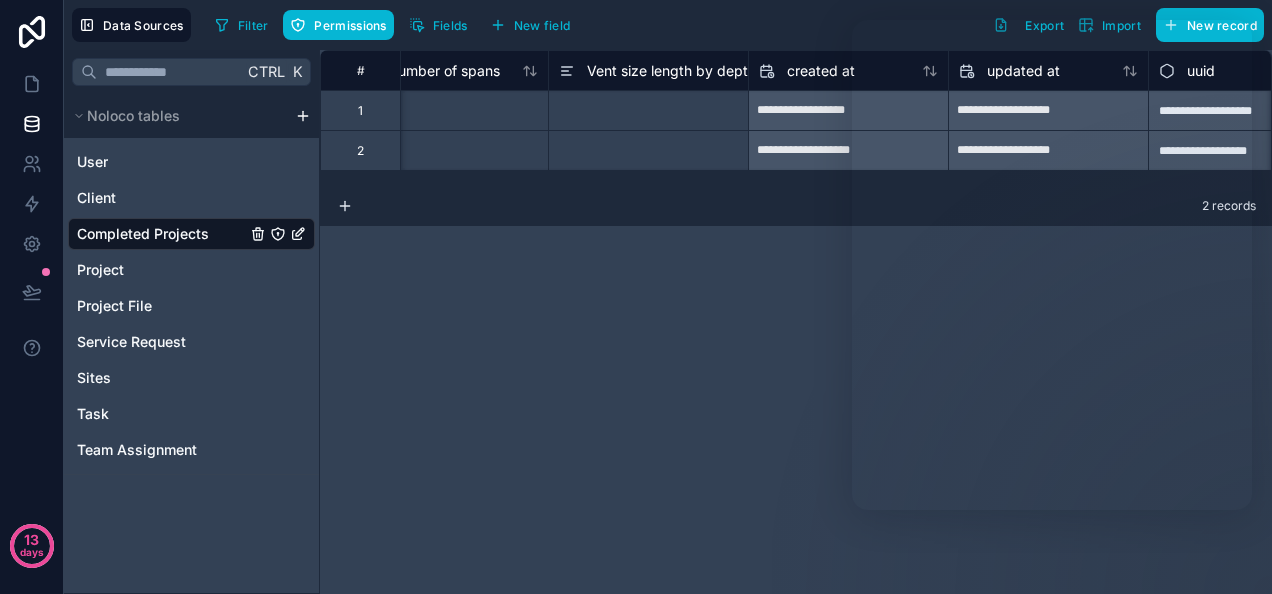 click on "**********" at bounding box center [796, 322] 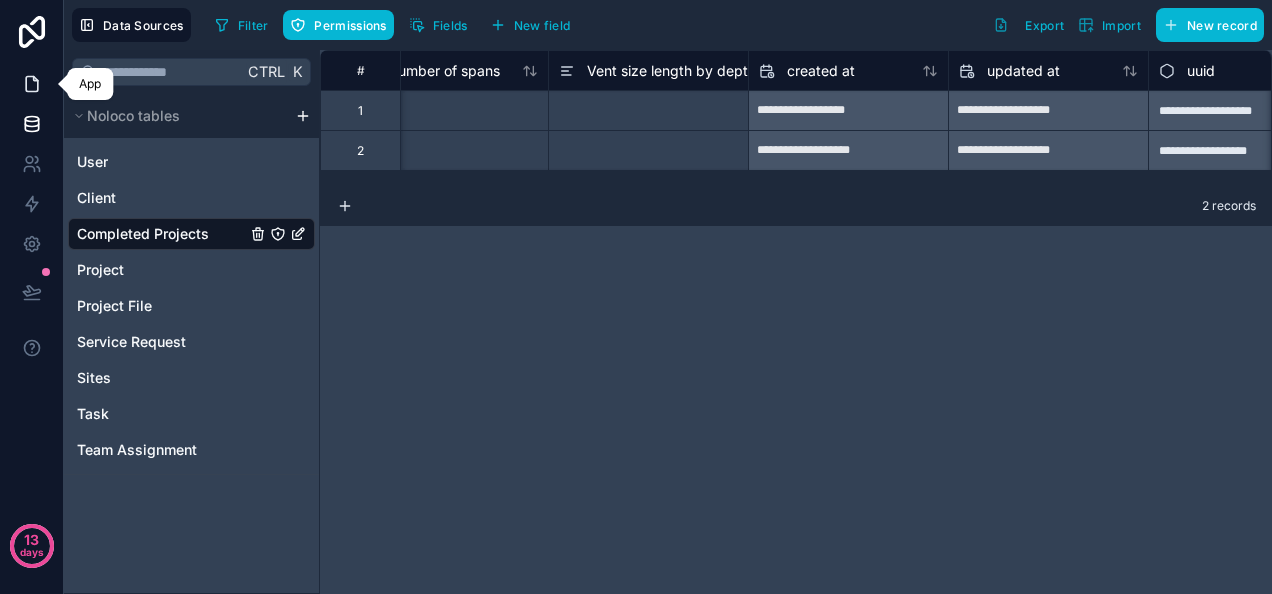 click at bounding box center (31, 84) 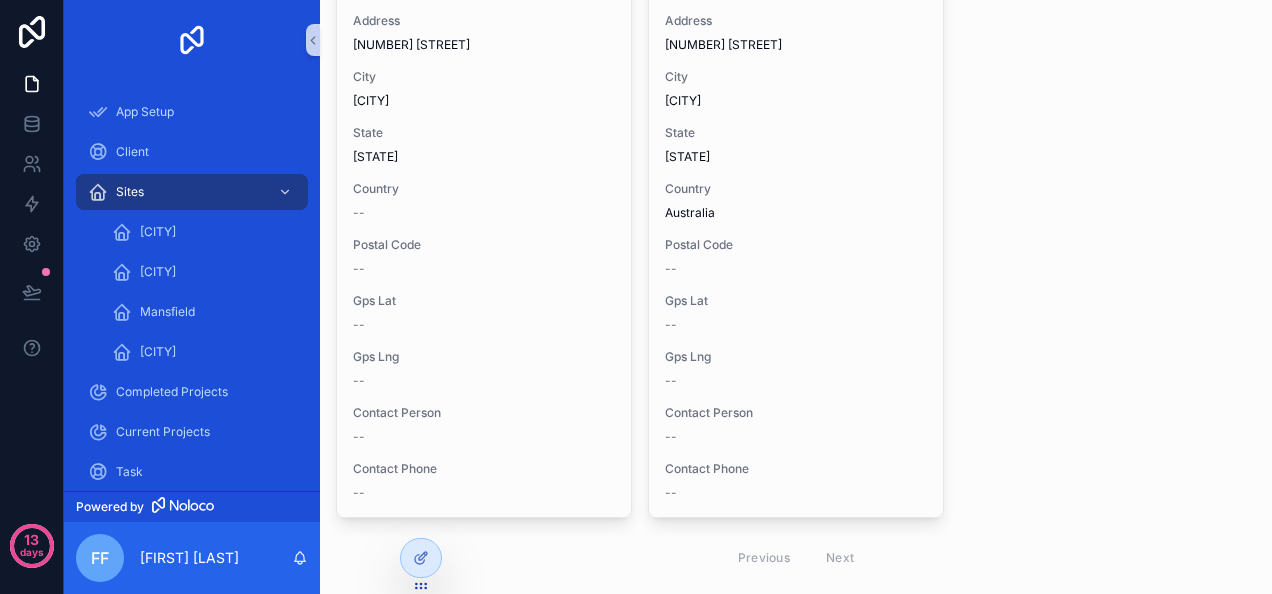 scroll, scrollTop: 292, scrollLeft: 0, axis: vertical 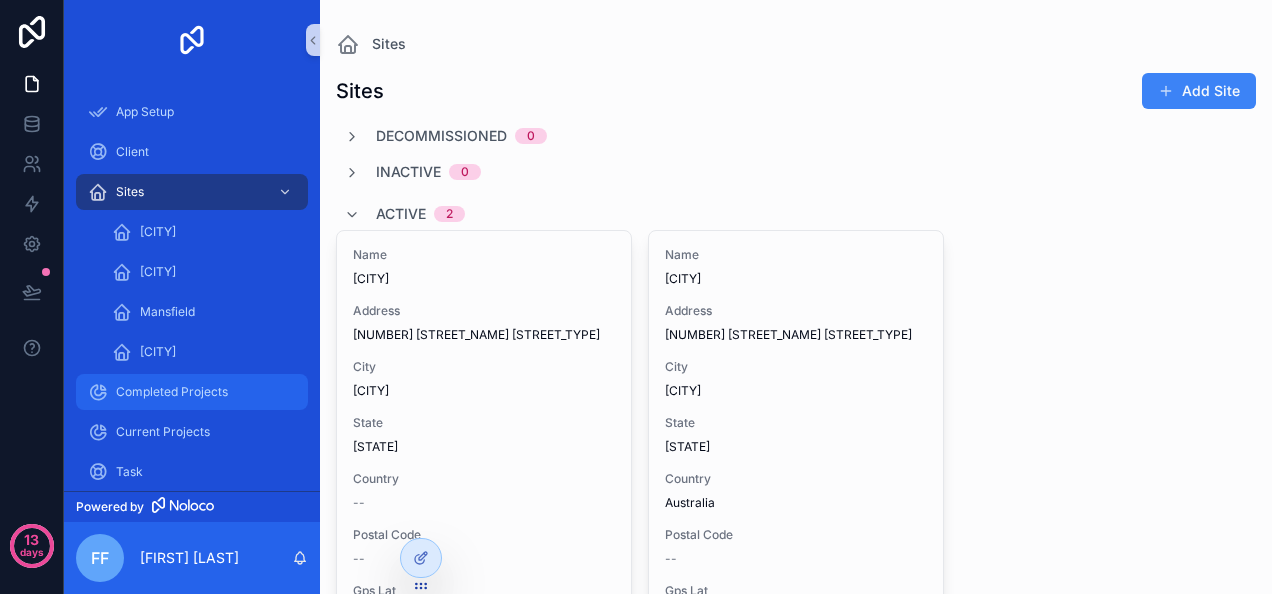 click on "Completed Projects" at bounding box center (172, 392) 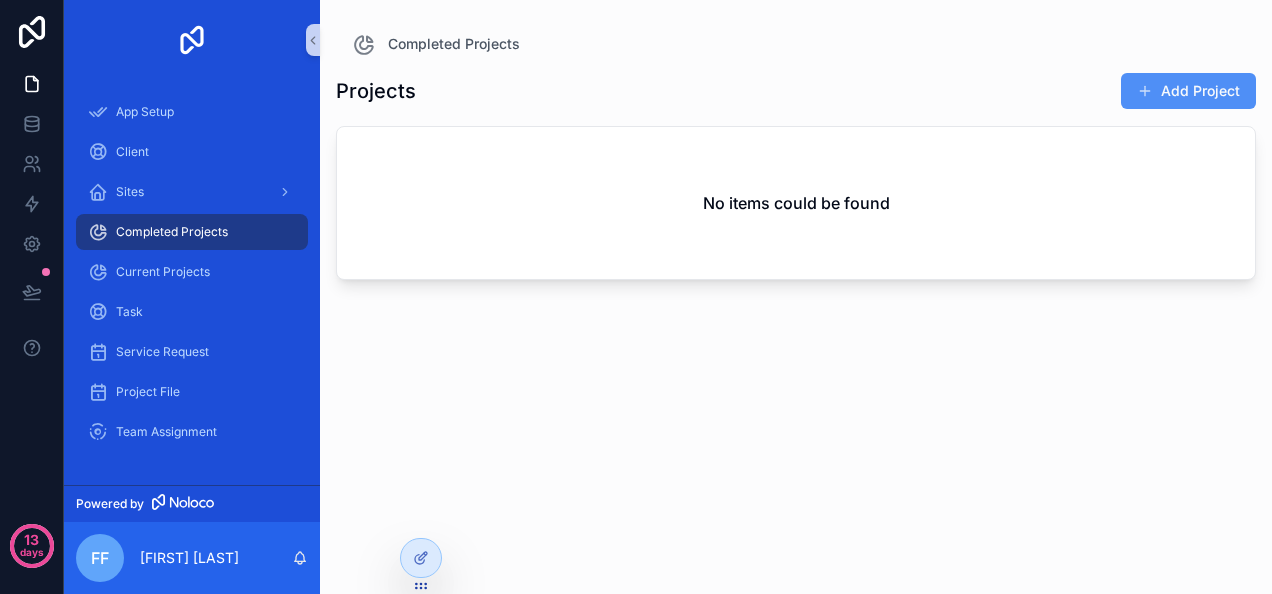 click on "Add Project" at bounding box center [1188, 91] 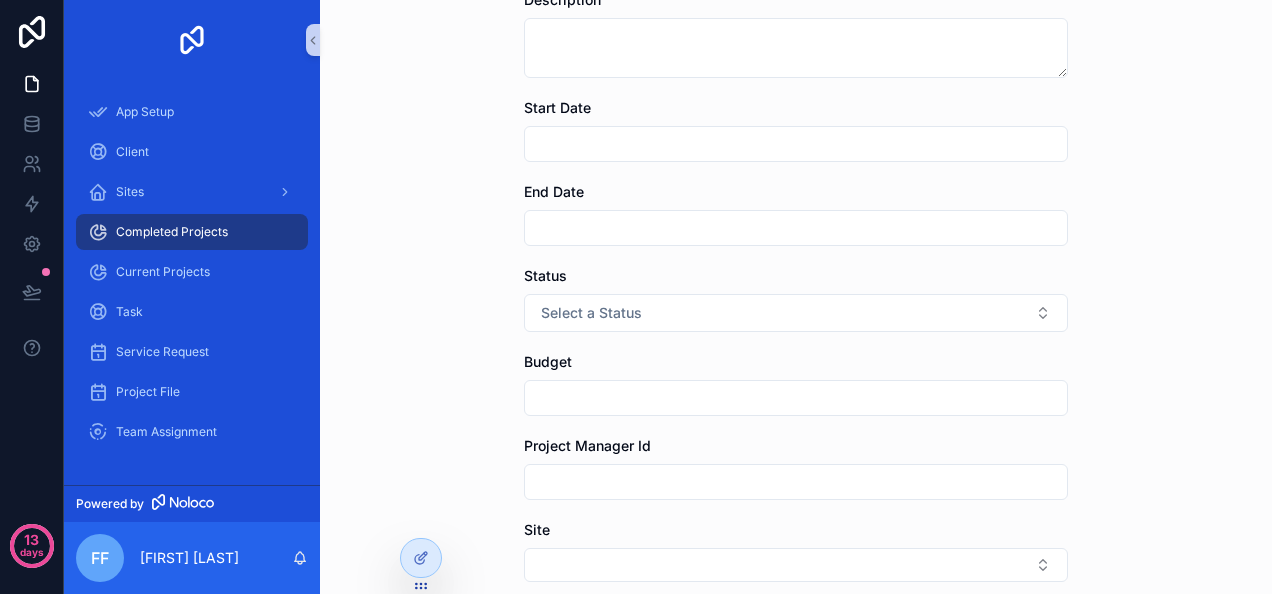 scroll, scrollTop: 587, scrollLeft: 0, axis: vertical 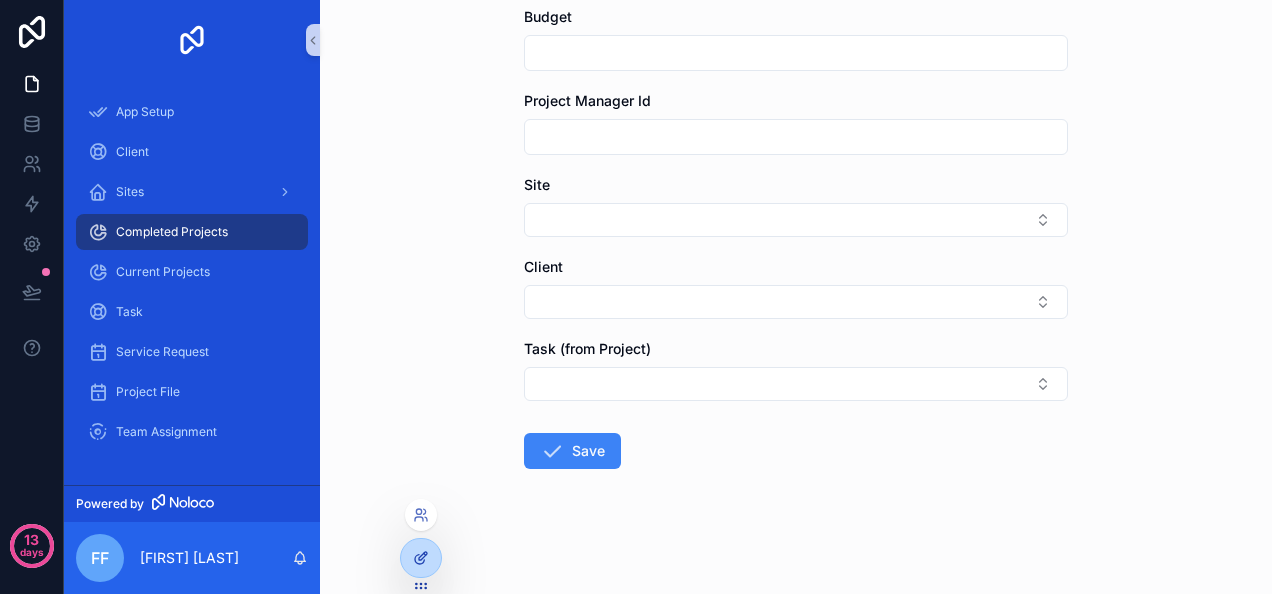 click at bounding box center [421, 558] 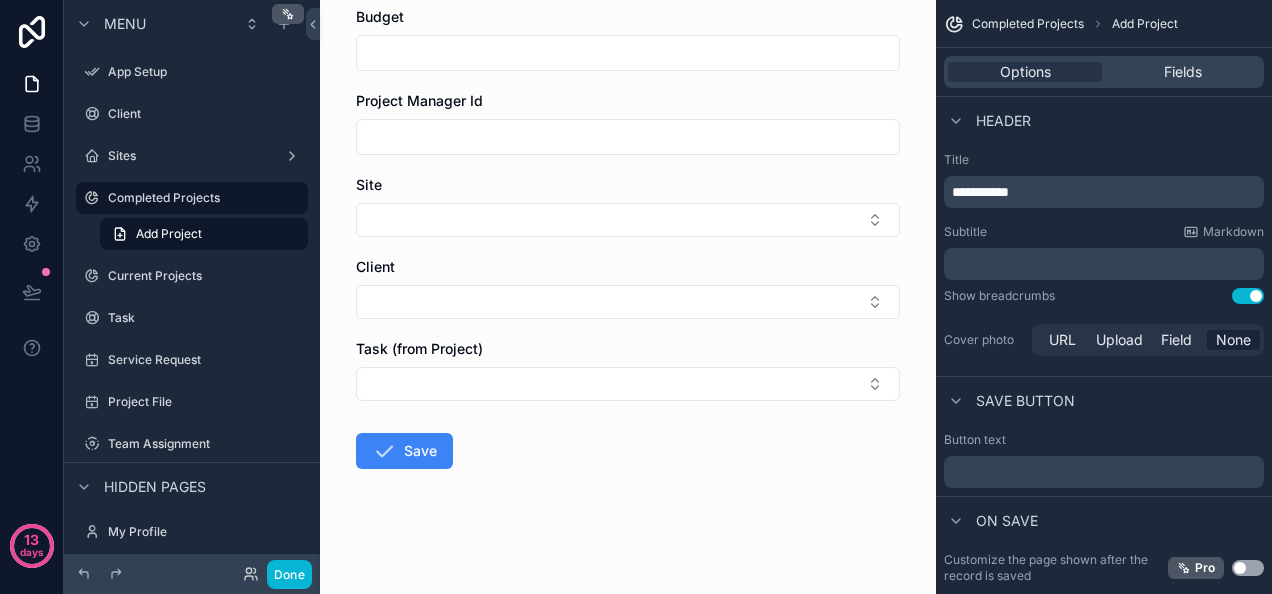 scroll, scrollTop: 0, scrollLeft: 0, axis: both 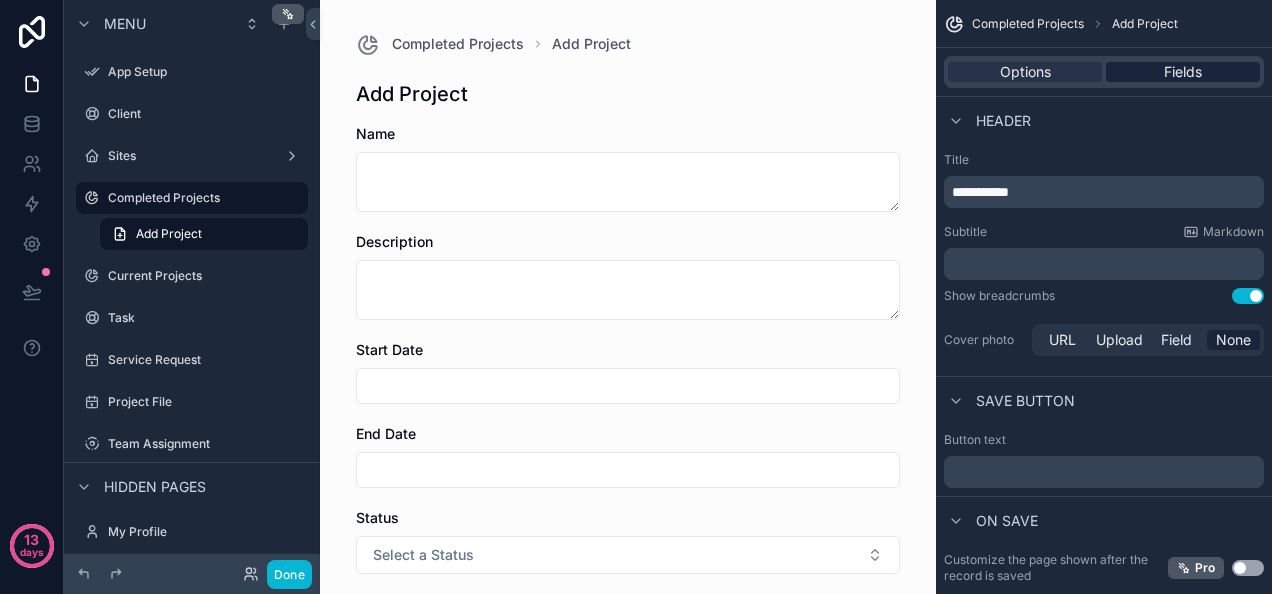 click on "Fields" at bounding box center (1183, 72) 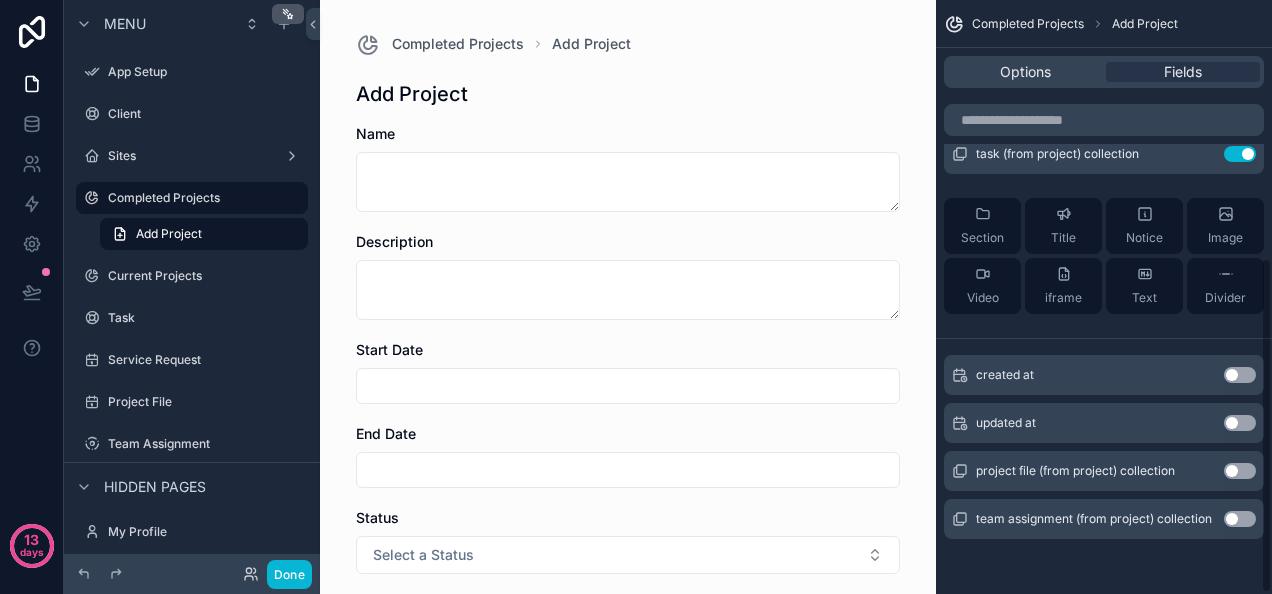 scroll, scrollTop: 0, scrollLeft: 0, axis: both 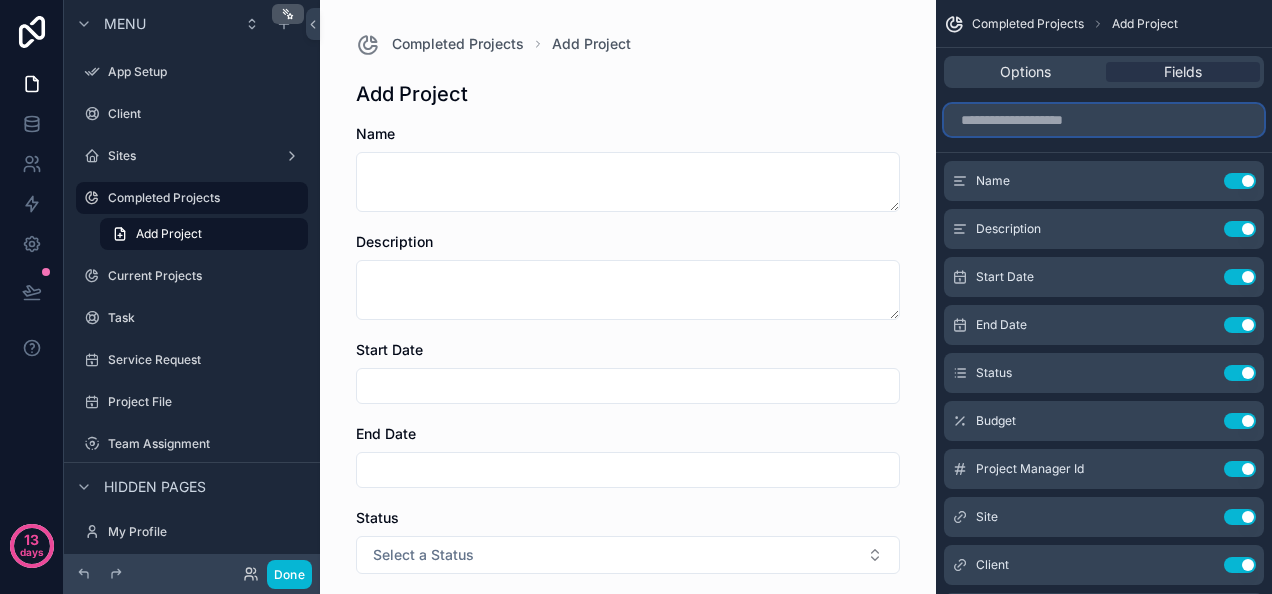 click at bounding box center (1104, 120) 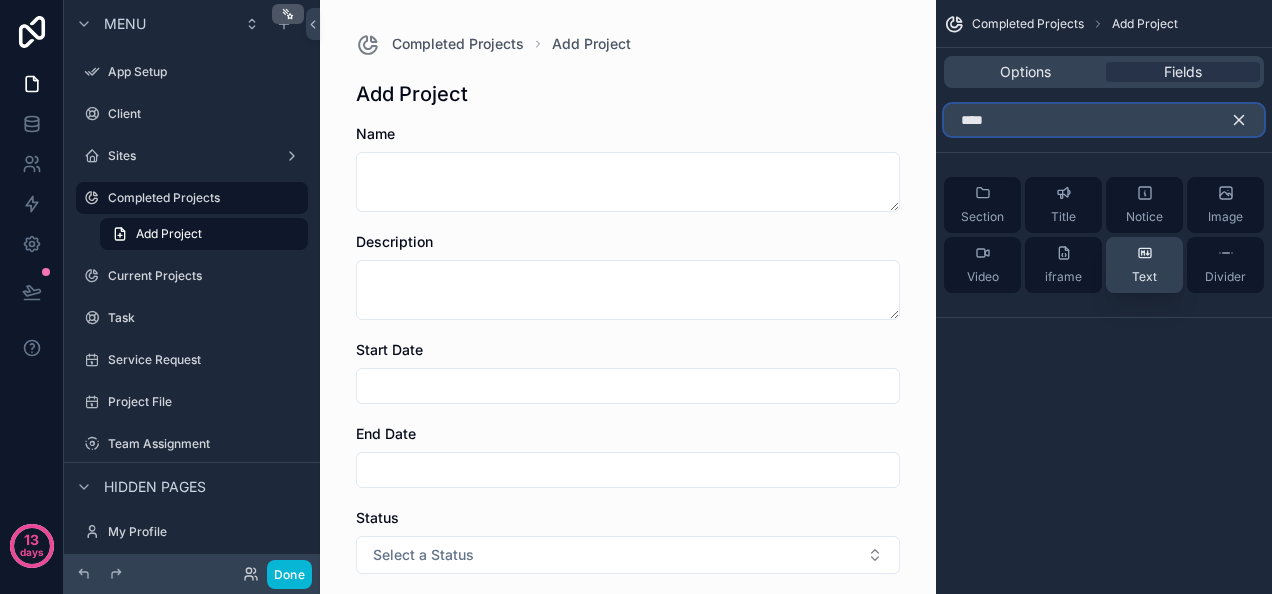 type on "****" 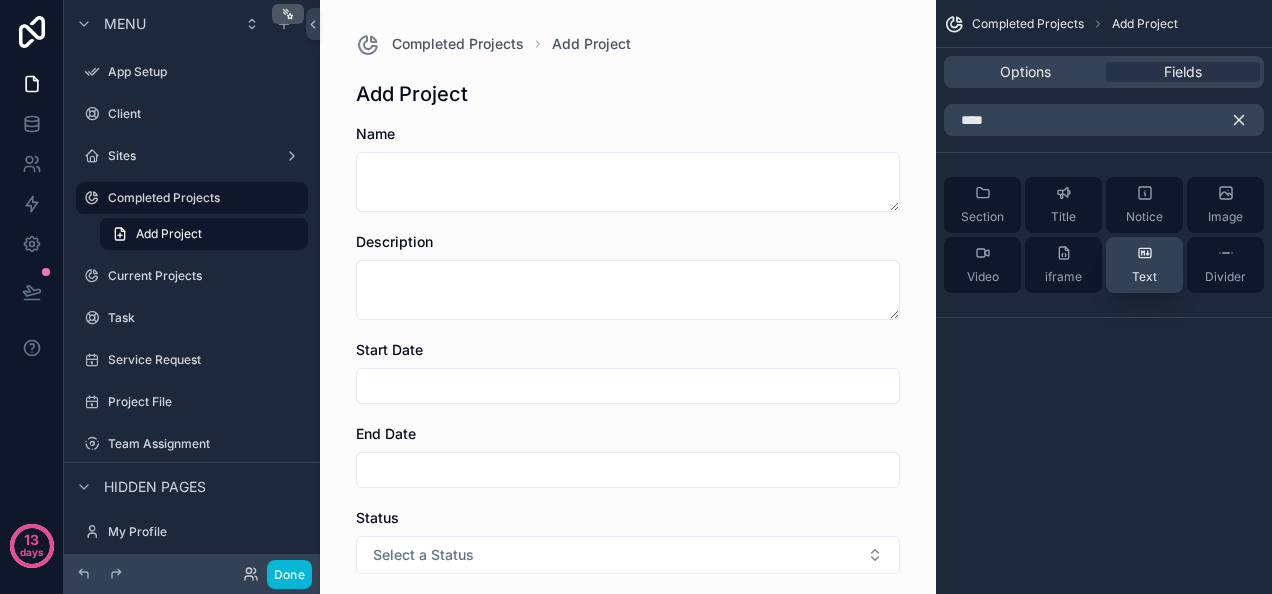click on "Text" at bounding box center (1144, 265) 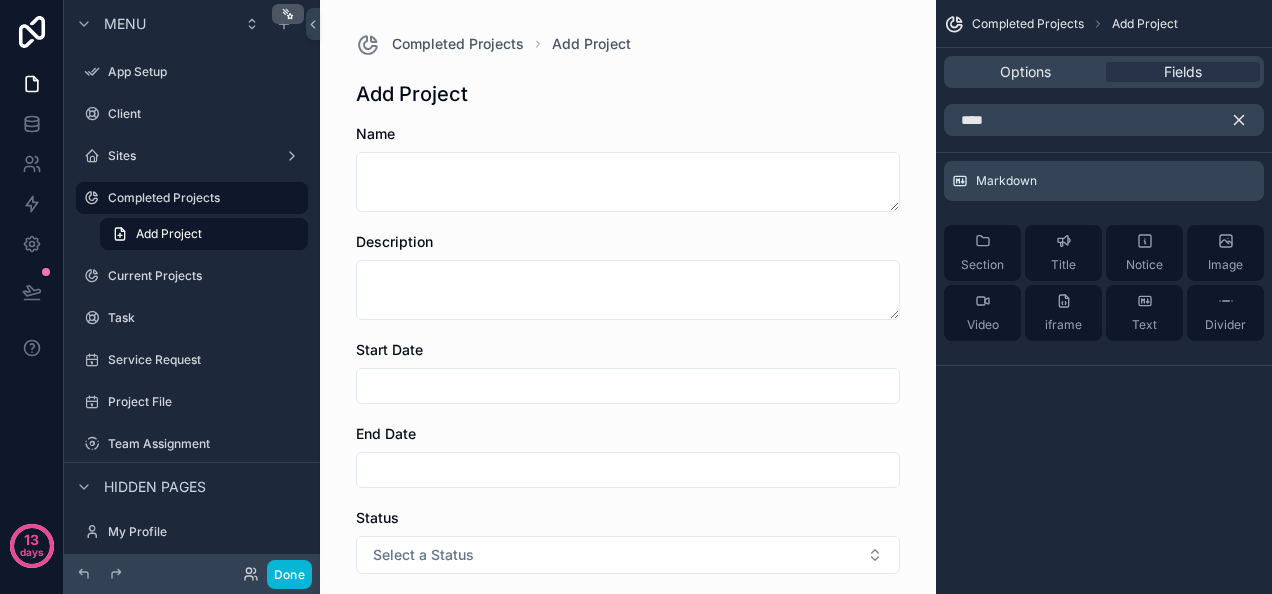 click on "Completed Projects Add Project" at bounding box center [1104, 24] 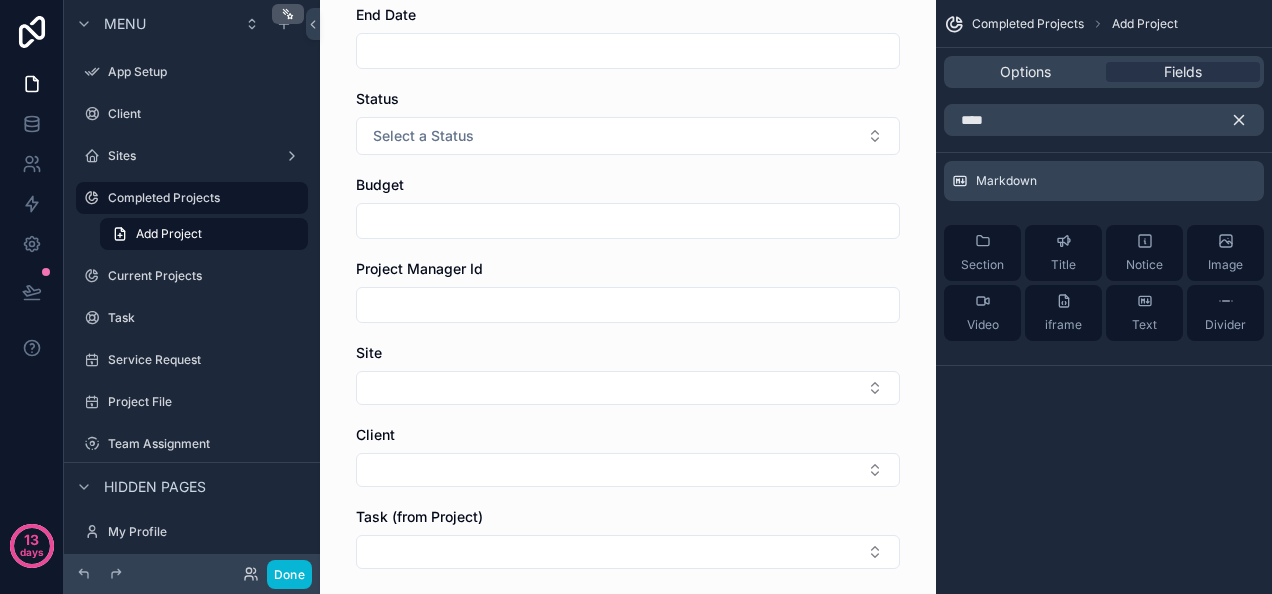 scroll, scrollTop: 518, scrollLeft: 0, axis: vertical 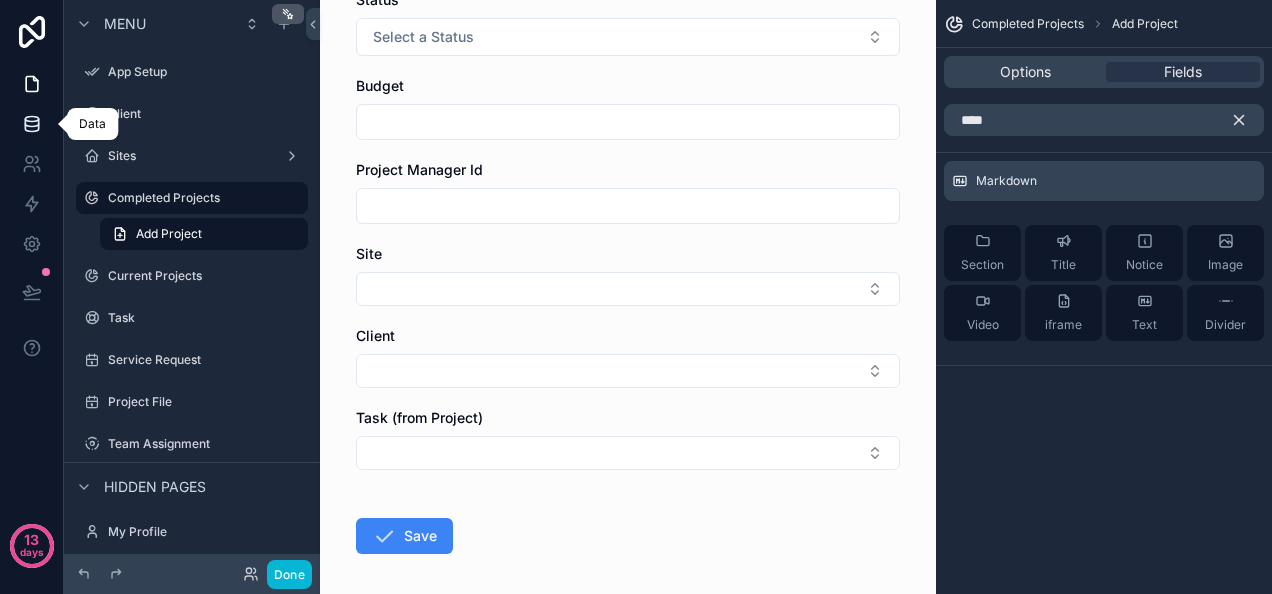 click at bounding box center (31, 124) 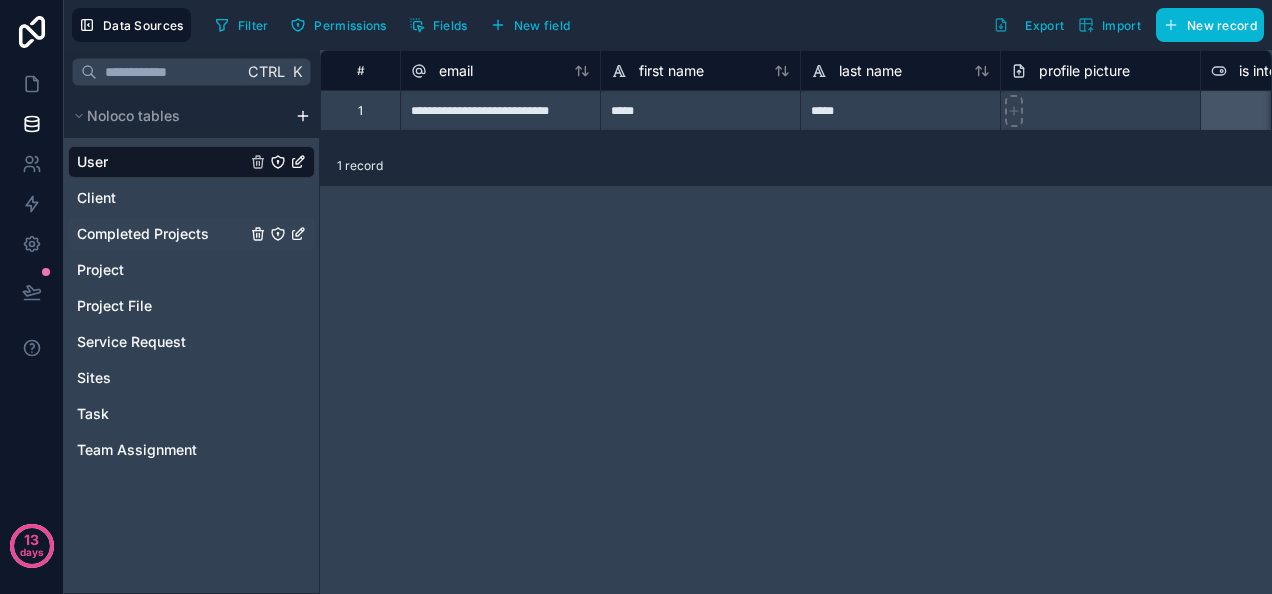 click on "Completed Projects" at bounding box center (191, 234) 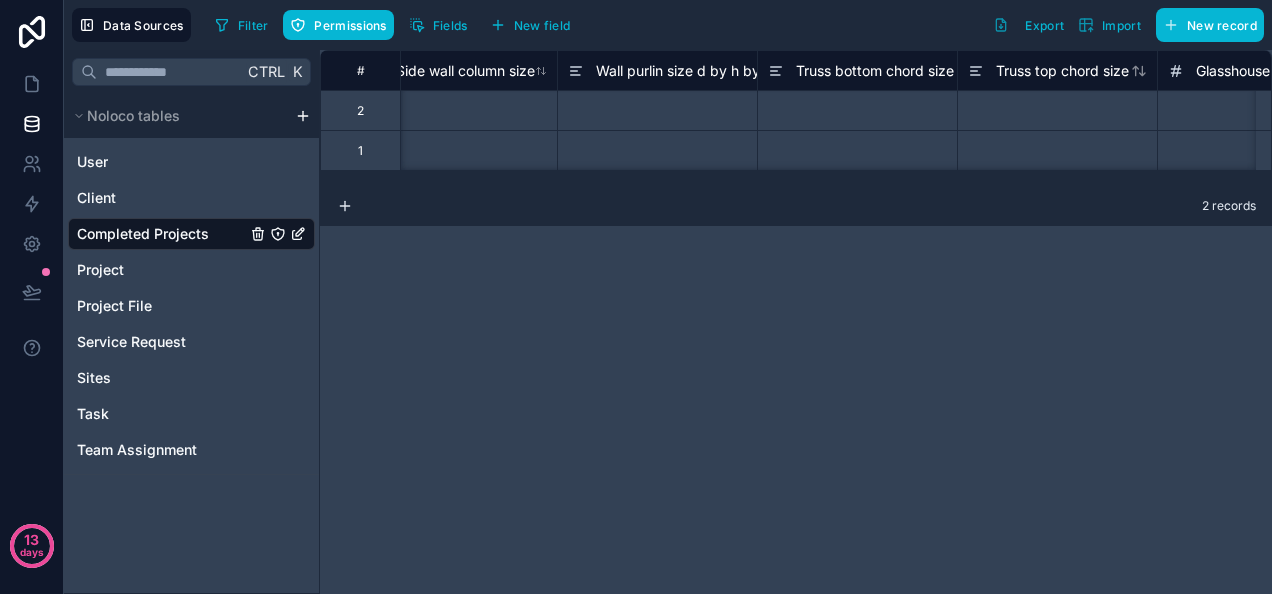 scroll, scrollTop: 0, scrollLeft: 2842, axis: horizontal 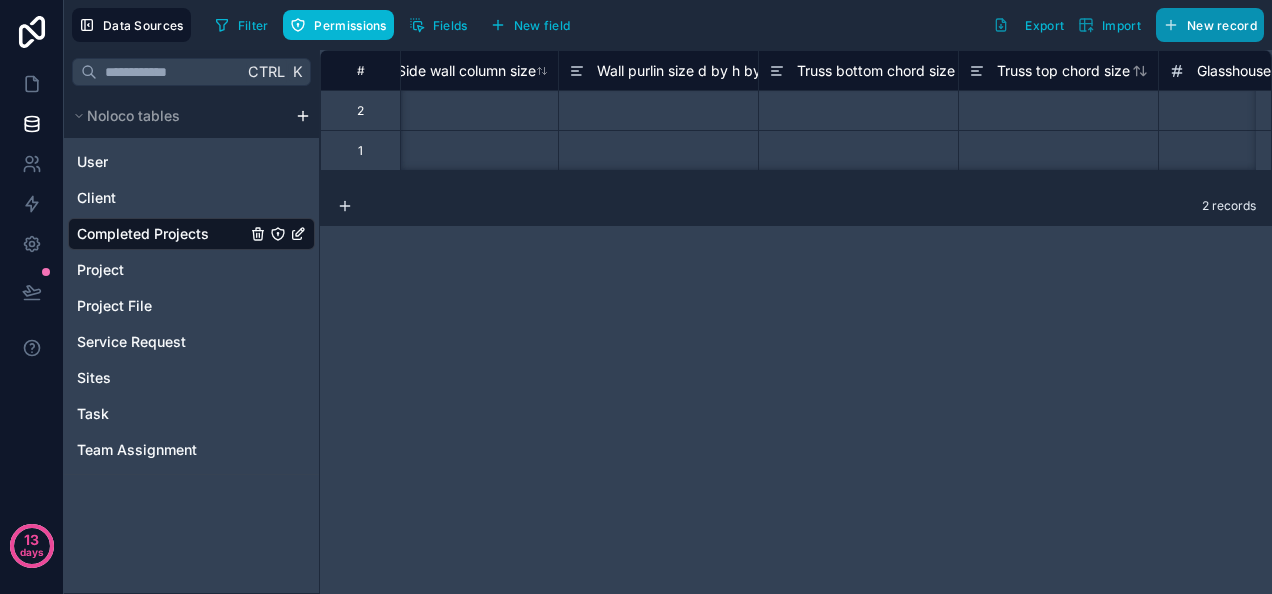 click on "New record" at bounding box center [1222, 25] 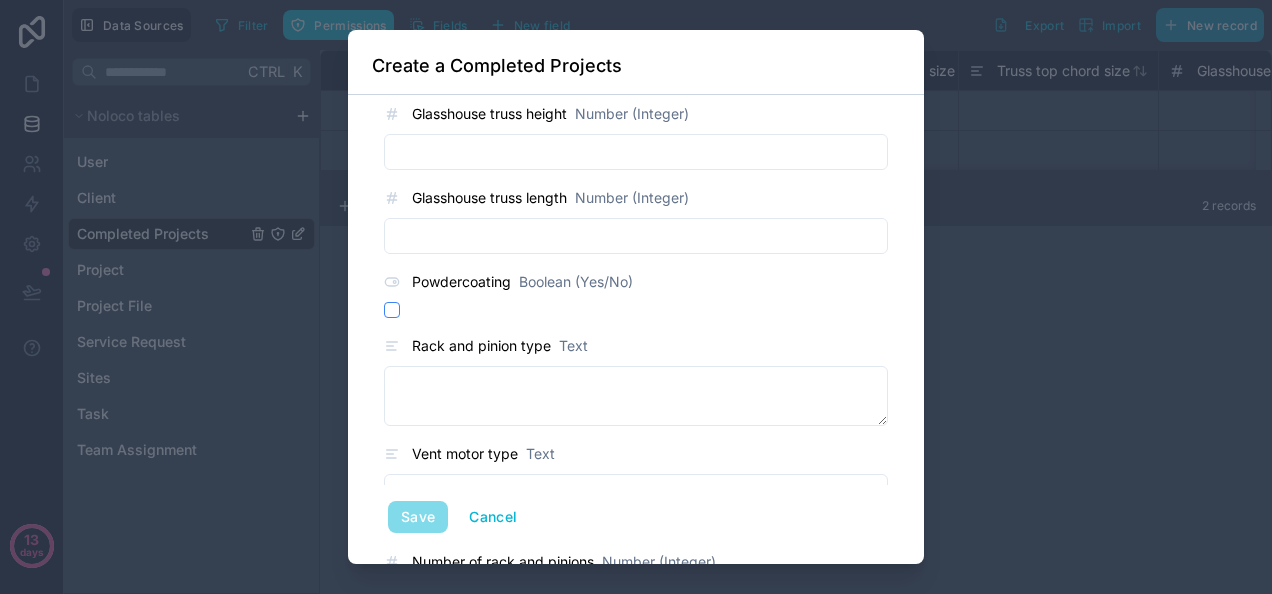 scroll, scrollTop: 1876, scrollLeft: 0, axis: vertical 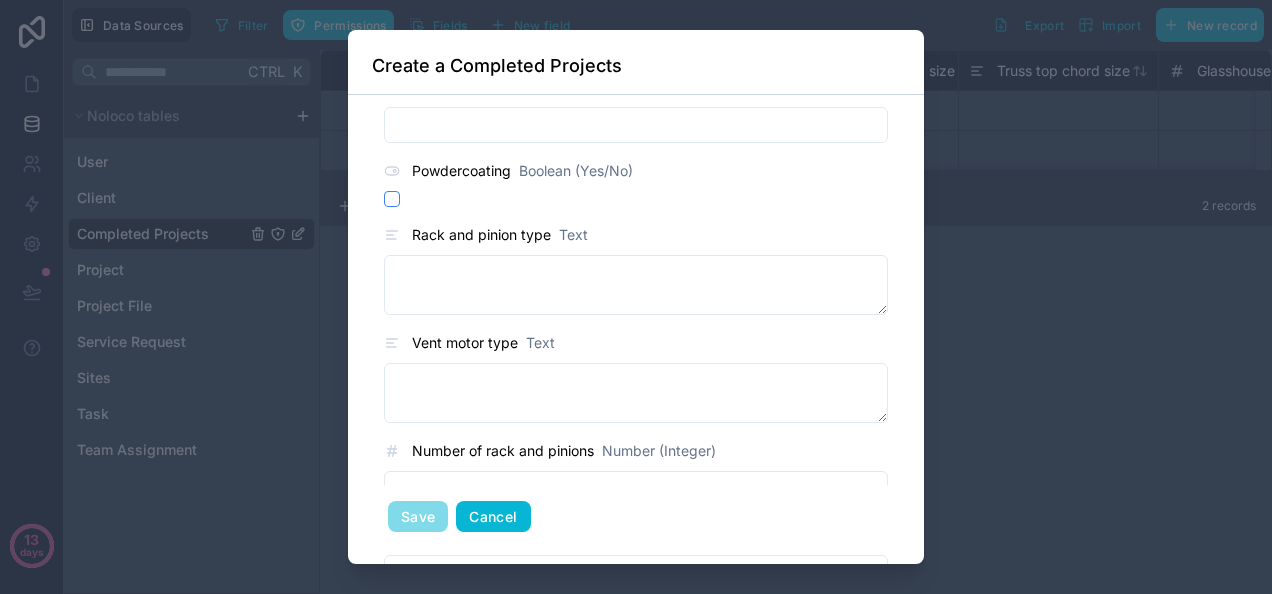 click on "Cancel" at bounding box center [493, 517] 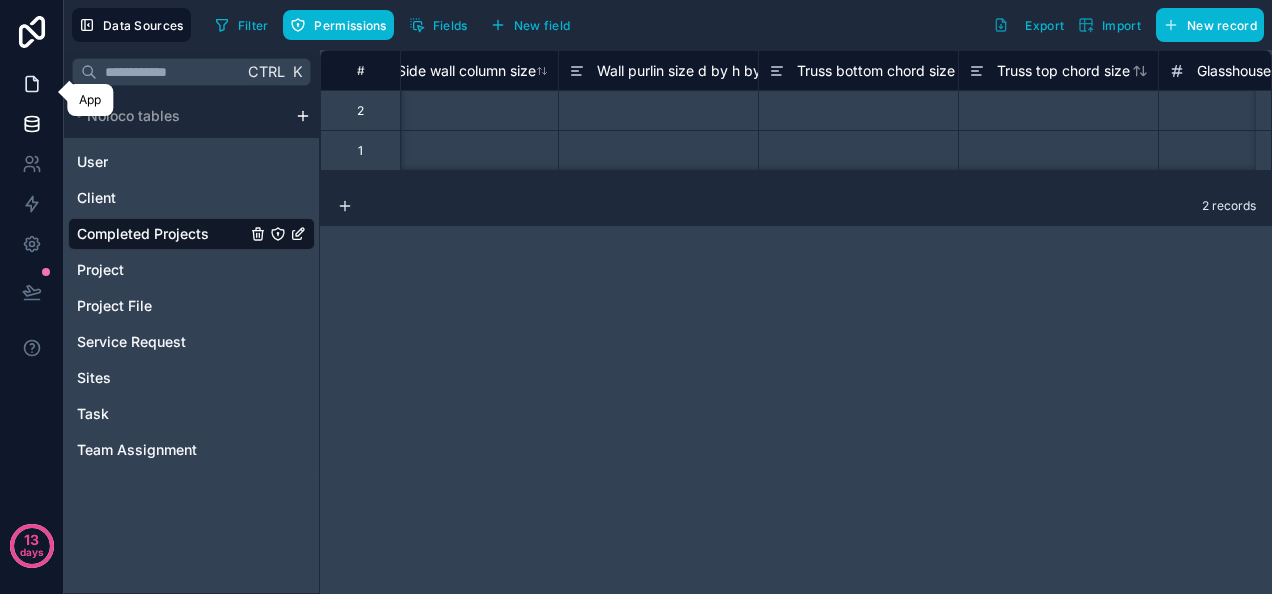 click at bounding box center (31, 84) 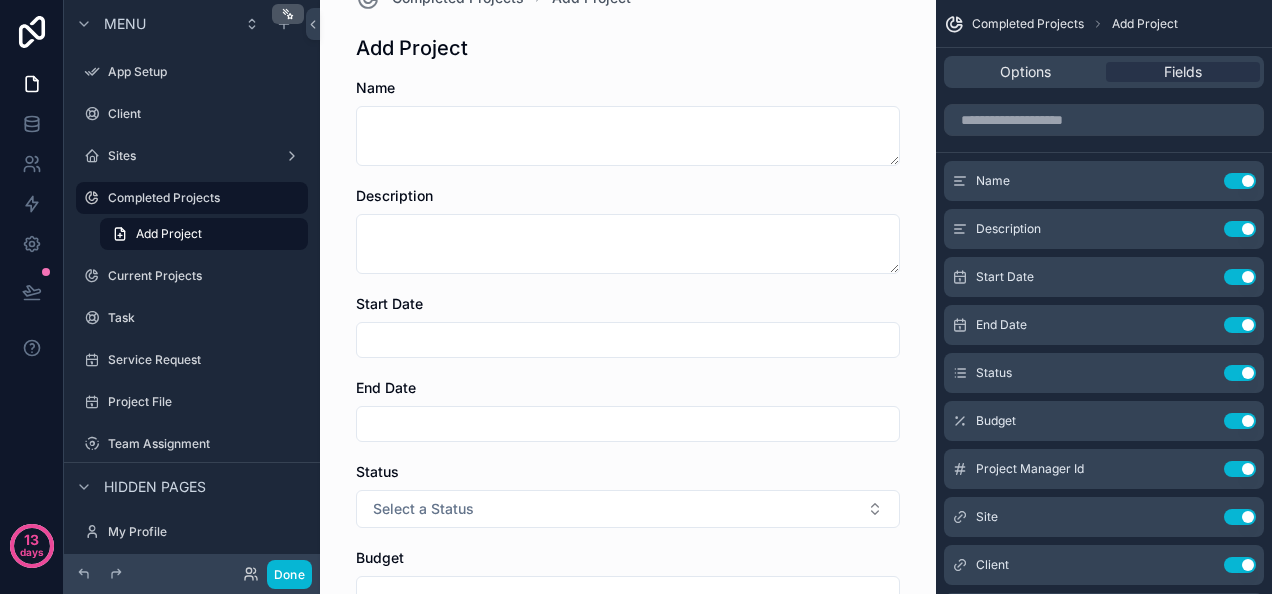 scroll, scrollTop: 0, scrollLeft: 0, axis: both 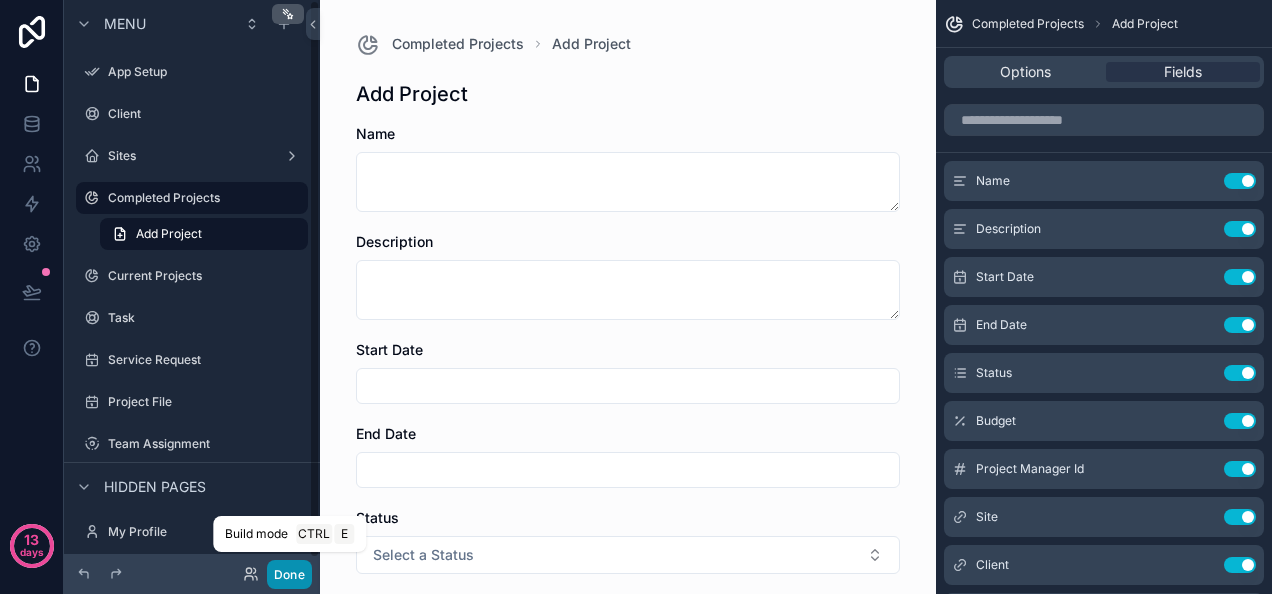 click on "Done" at bounding box center [289, 574] 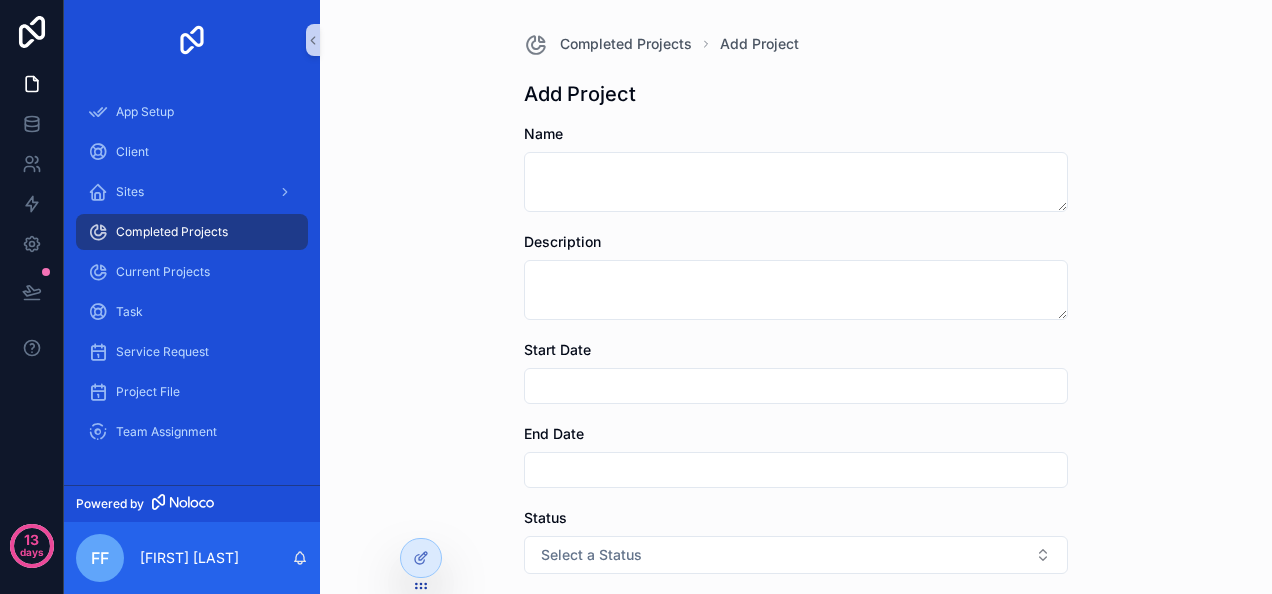 scroll, scrollTop: 603, scrollLeft: 0, axis: vertical 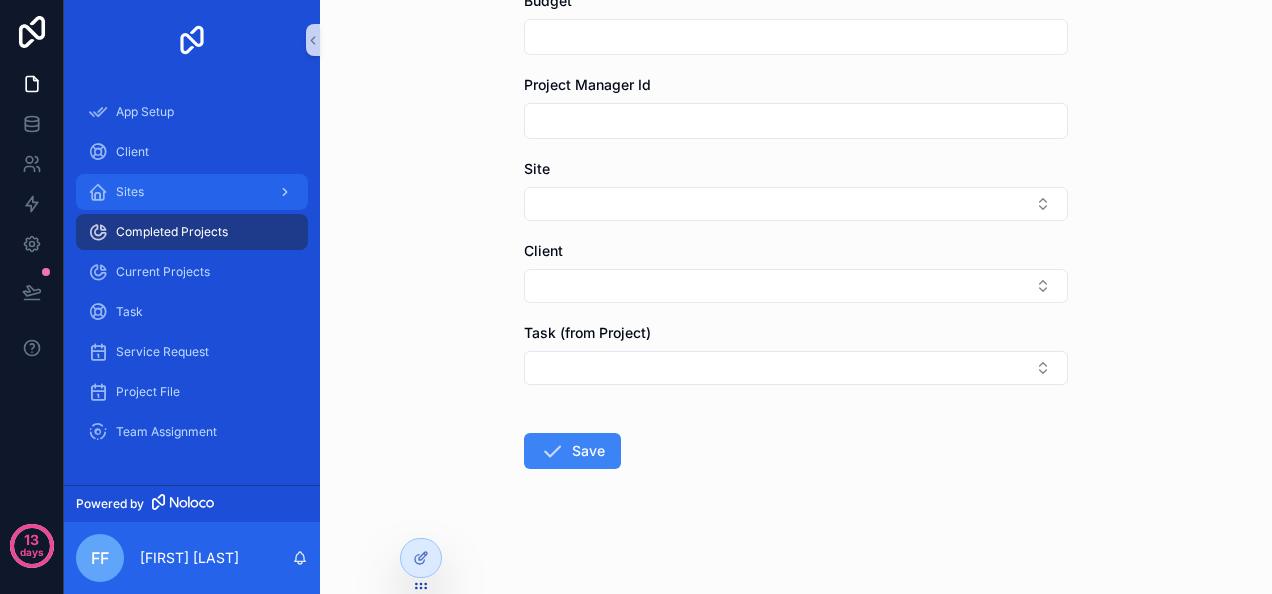 click on "Sites" at bounding box center [192, 192] 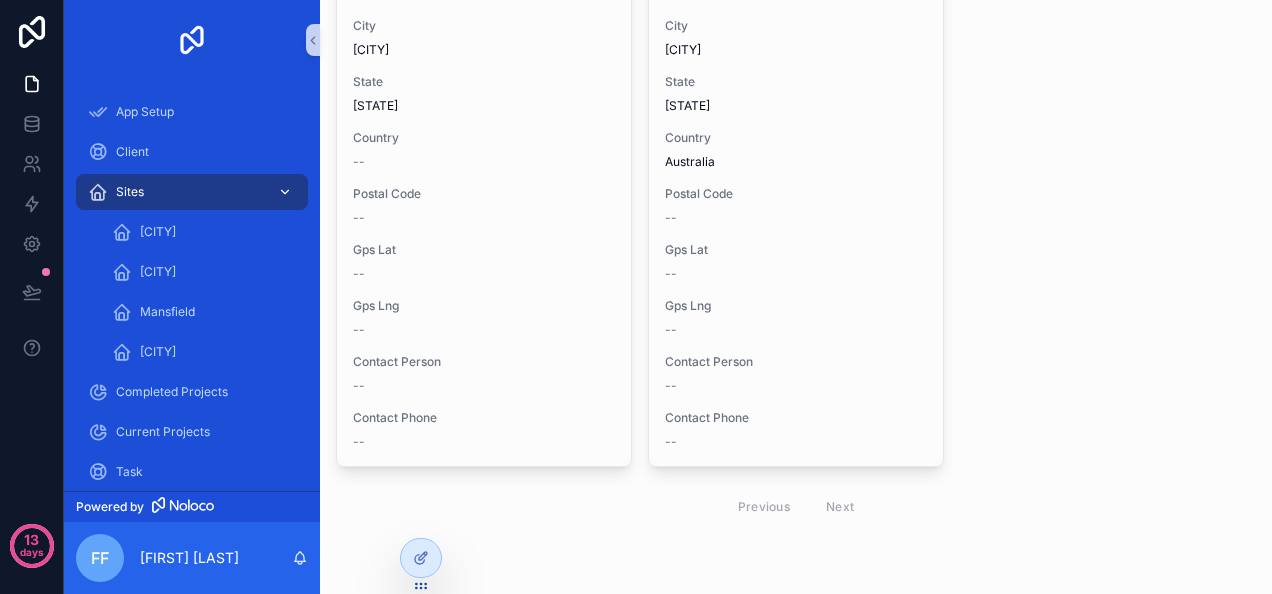 scroll, scrollTop: 340, scrollLeft: 0, axis: vertical 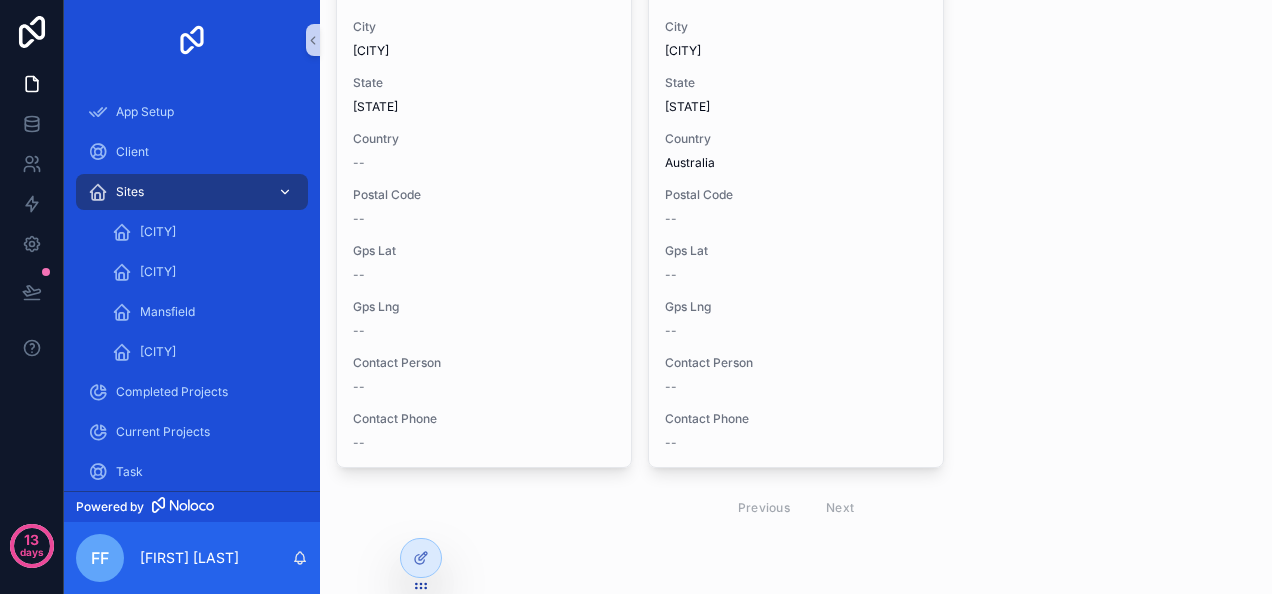 click on "Sites" at bounding box center (192, 192) 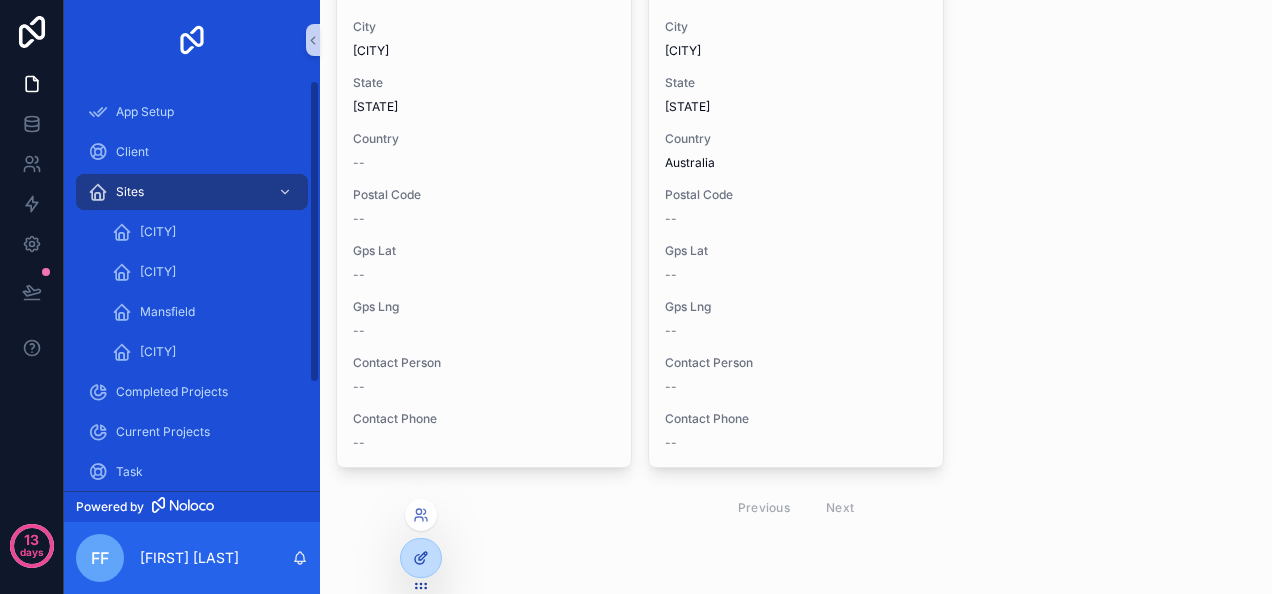 click at bounding box center [421, 558] 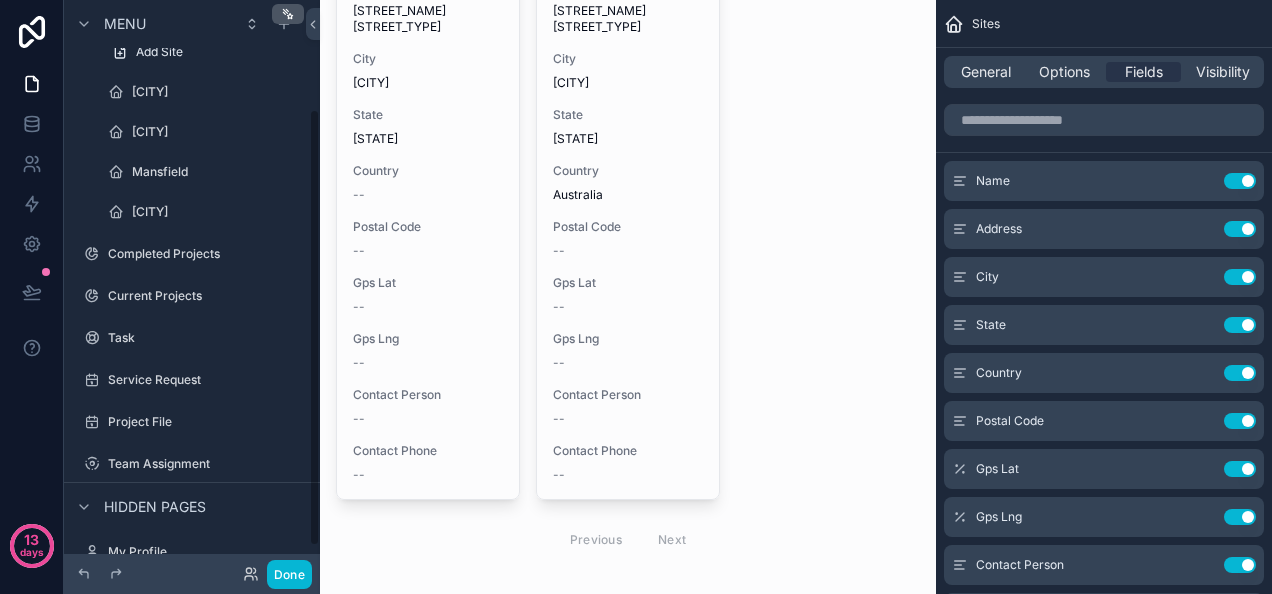 scroll, scrollTop: 142, scrollLeft: 0, axis: vertical 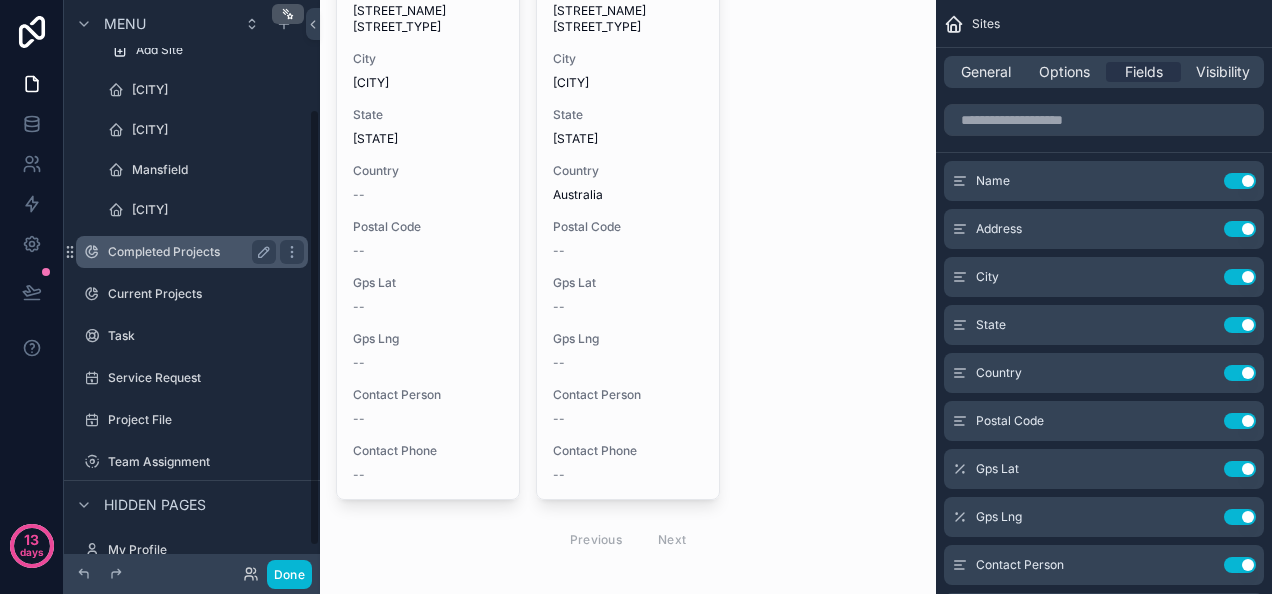 click on "Completed Projects" at bounding box center (188, 252) 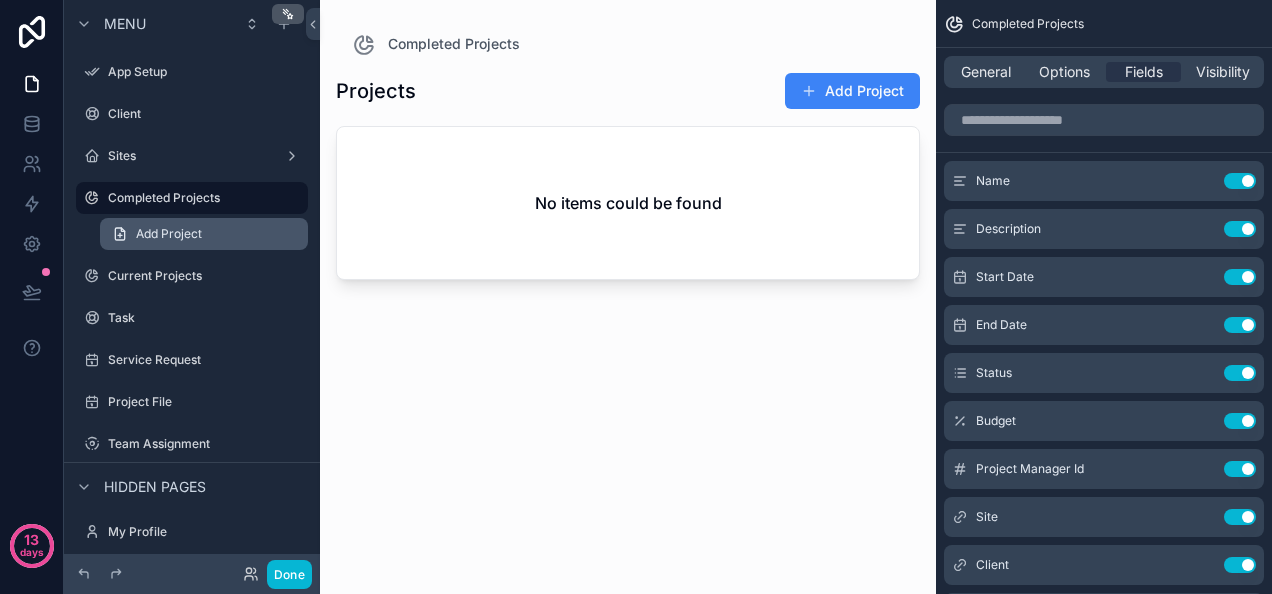 click on "Add Project" at bounding box center (204, 234) 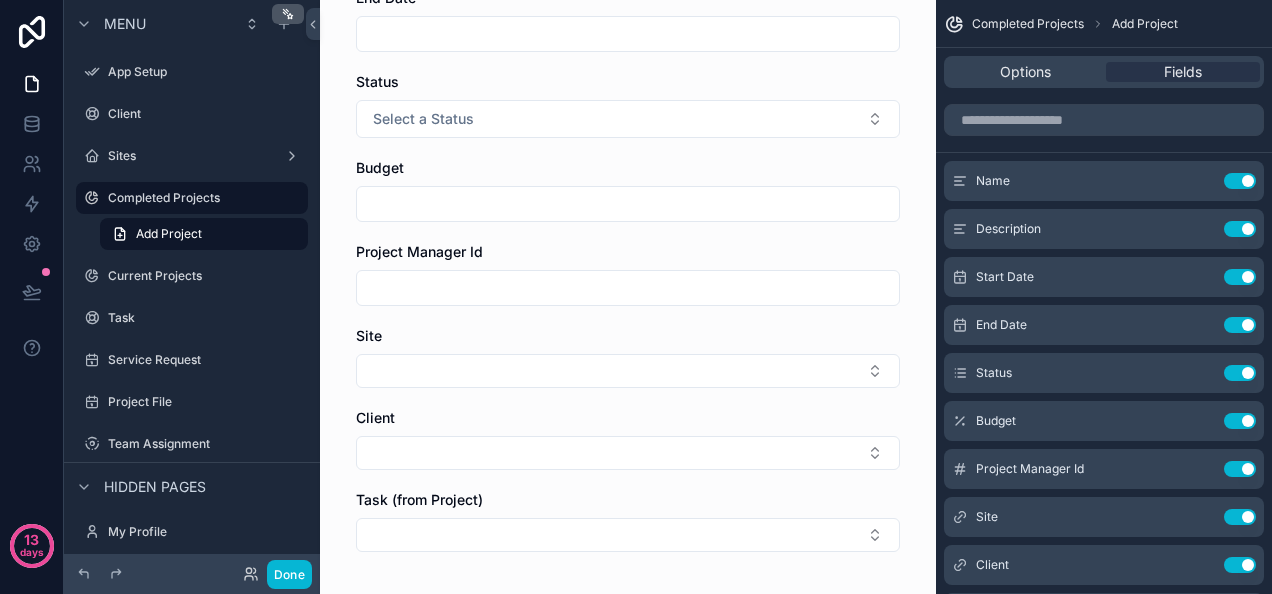 scroll, scrollTop: 603, scrollLeft: 0, axis: vertical 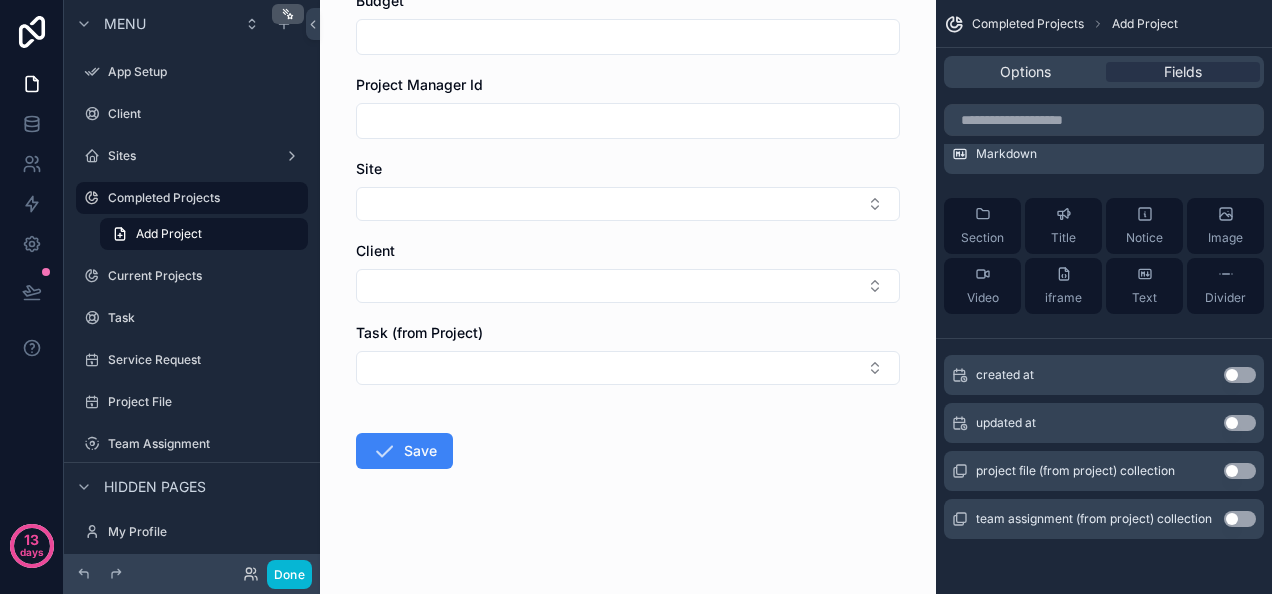 click on "Use setting" at bounding box center (1240, 471) 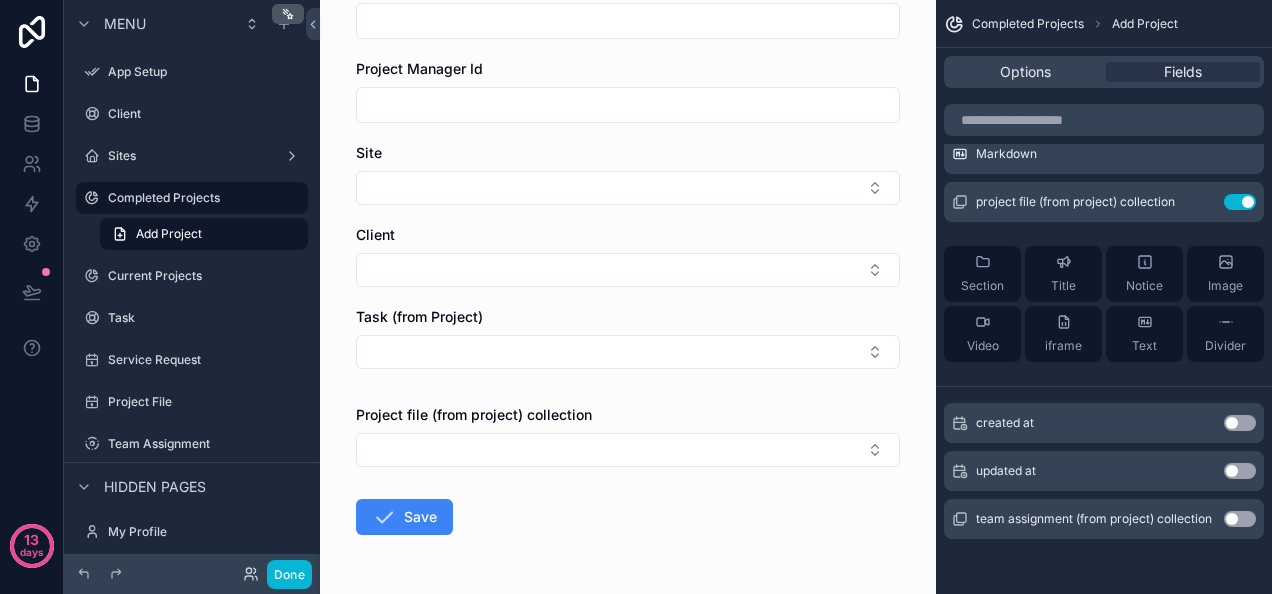 scroll, scrollTop: 0, scrollLeft: 0, axis: both 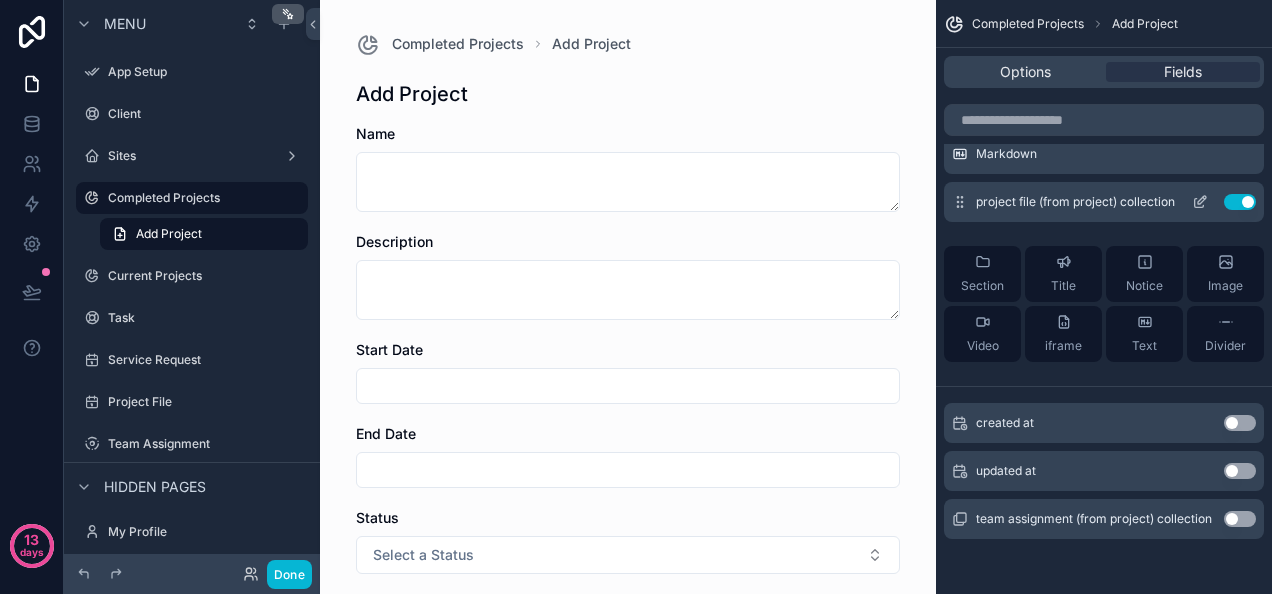 click on "Use setting" at bounding box center (1240, 202) 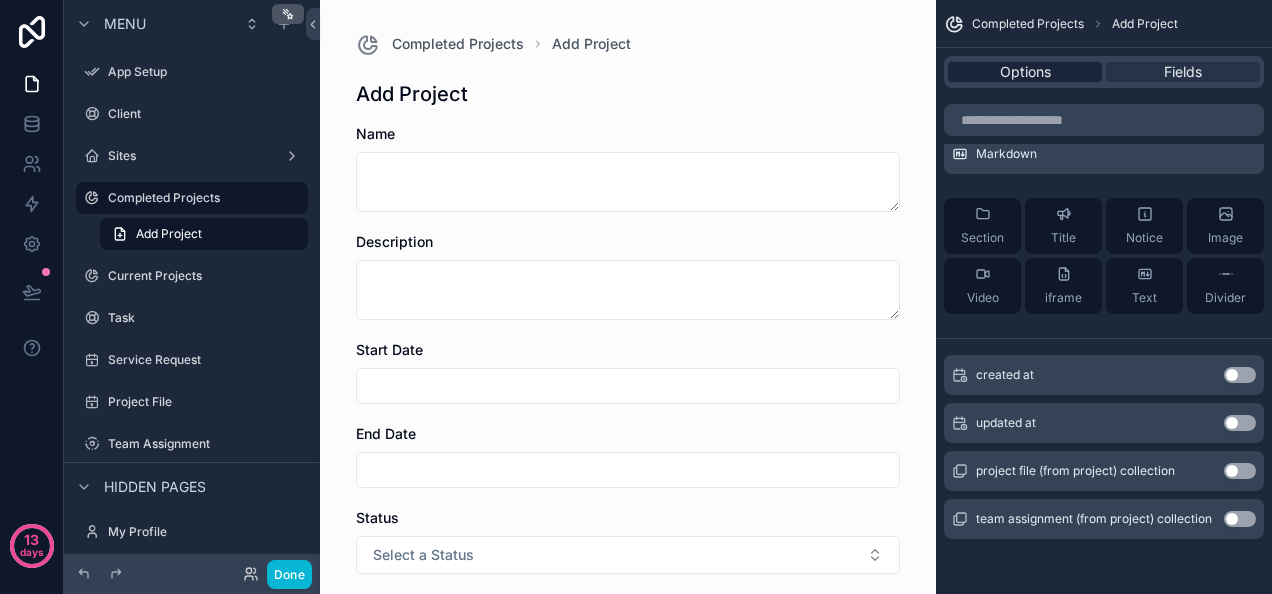 click on "Options" at bounding box center (1025, 72) 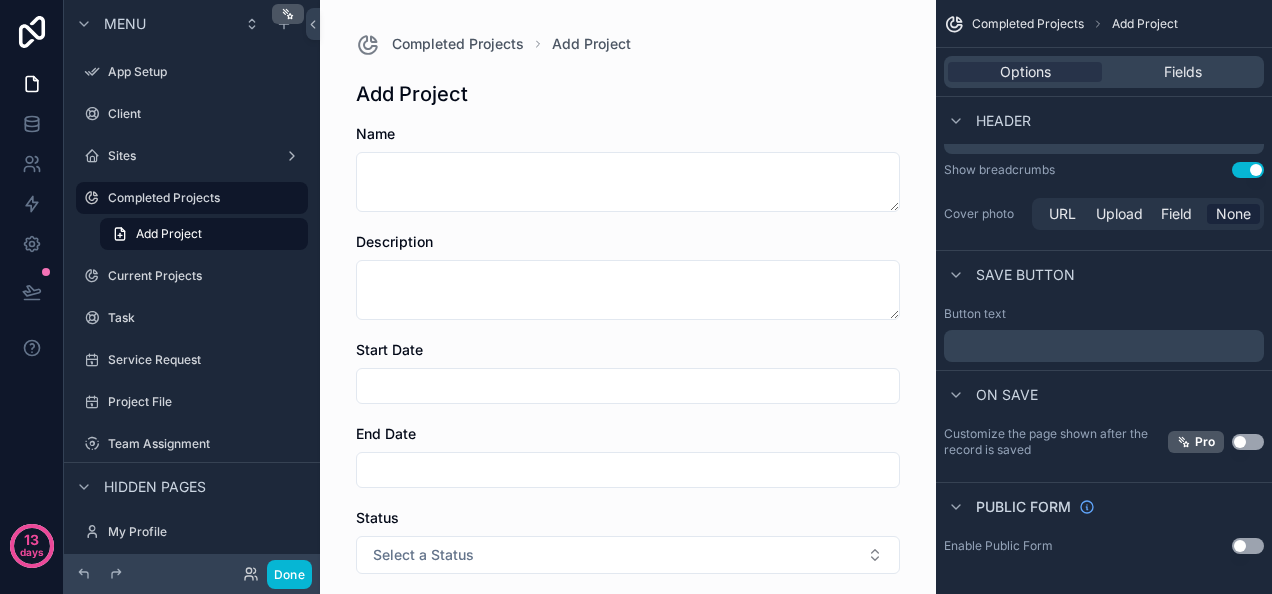 scroll, scrollTop: 0, scrollLeft: 0, axis: both 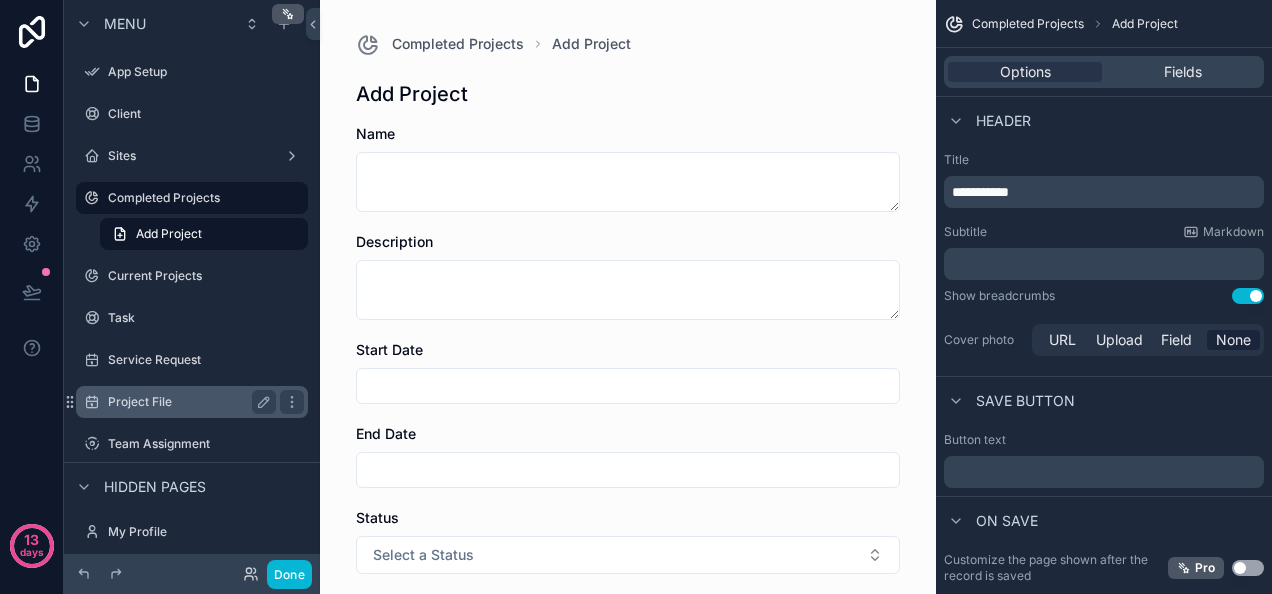 click on "Project File" at bounding box center [188, 402] 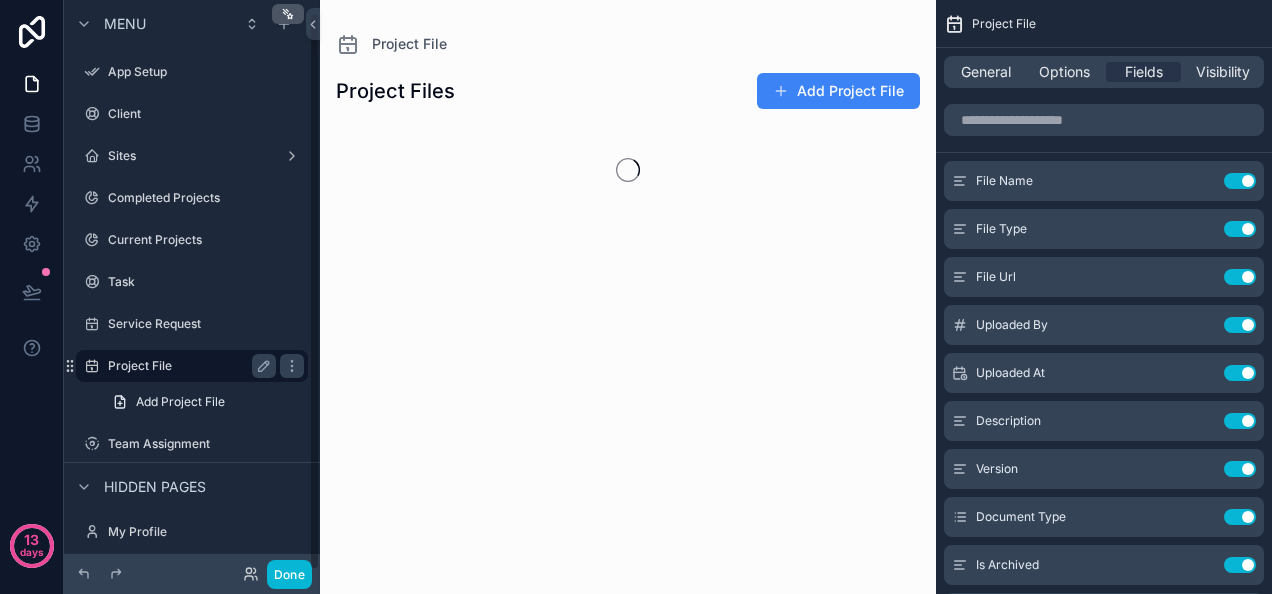 scroll, scrollTop: 12, scrollLeft: 0, axis: vertical 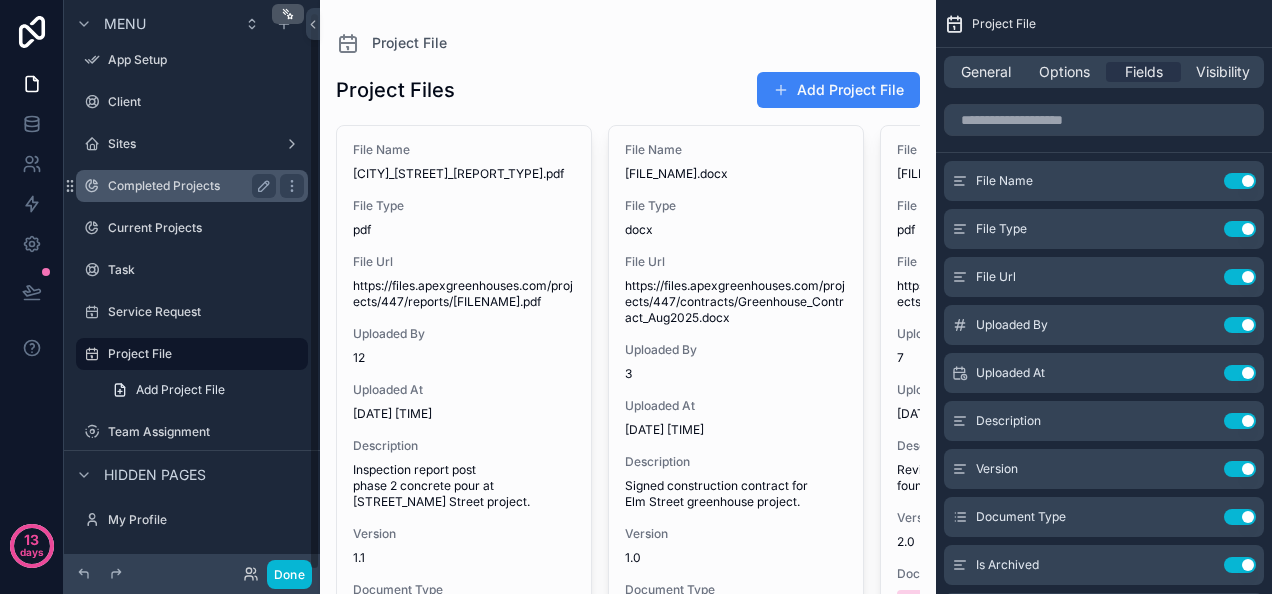 click on "Completed Projects" at bounding box center (188, 186) 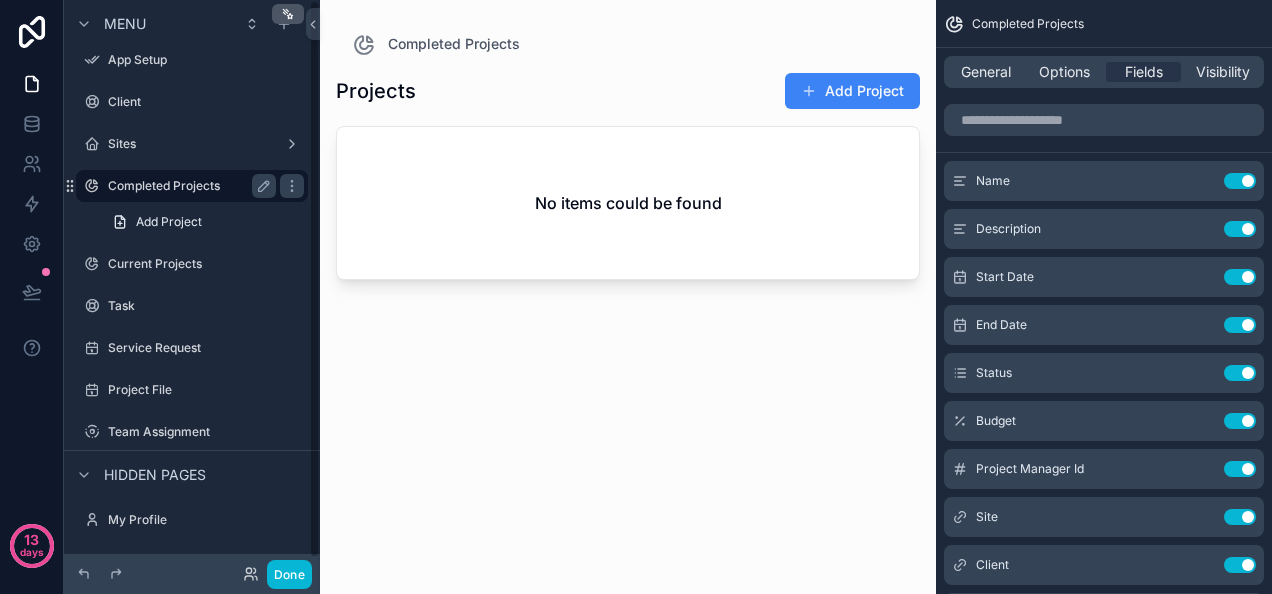 scroll, scrollTop: 0, scrollLeft: 0, axis: both 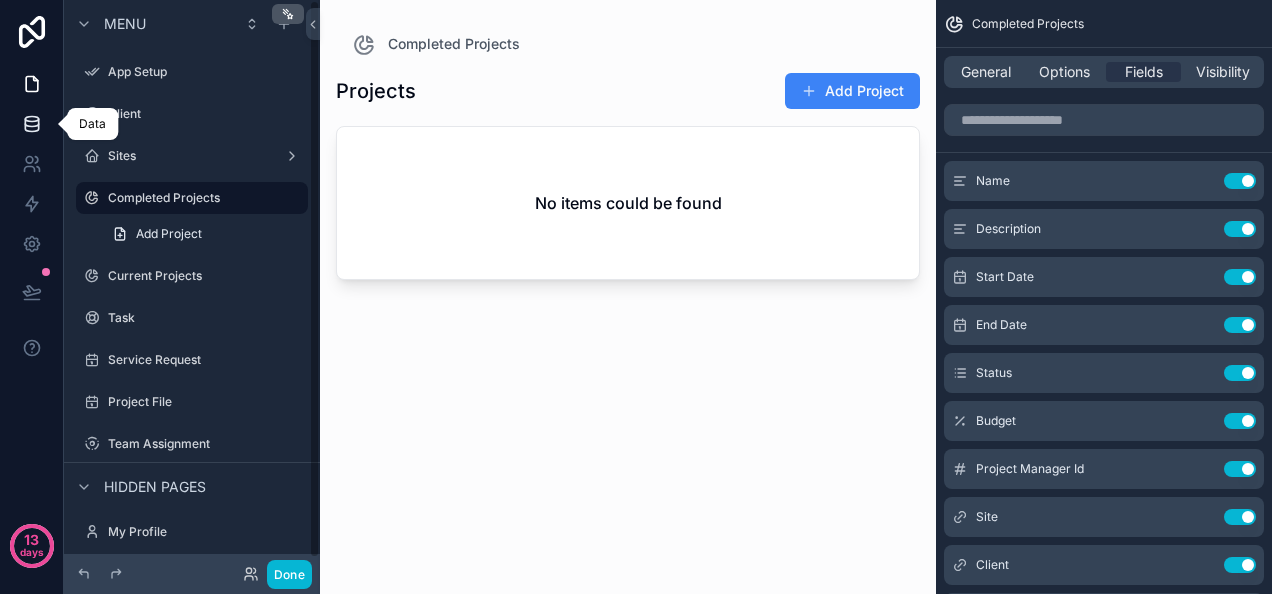 click 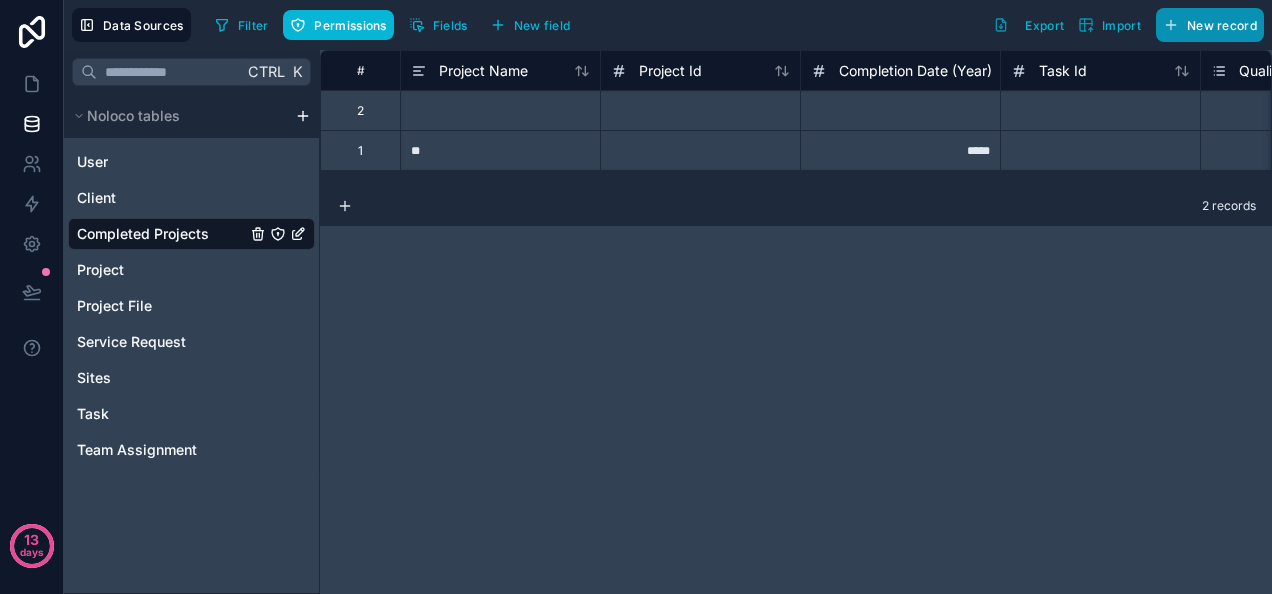 click on "New record" at bounding box center (1222, 25) 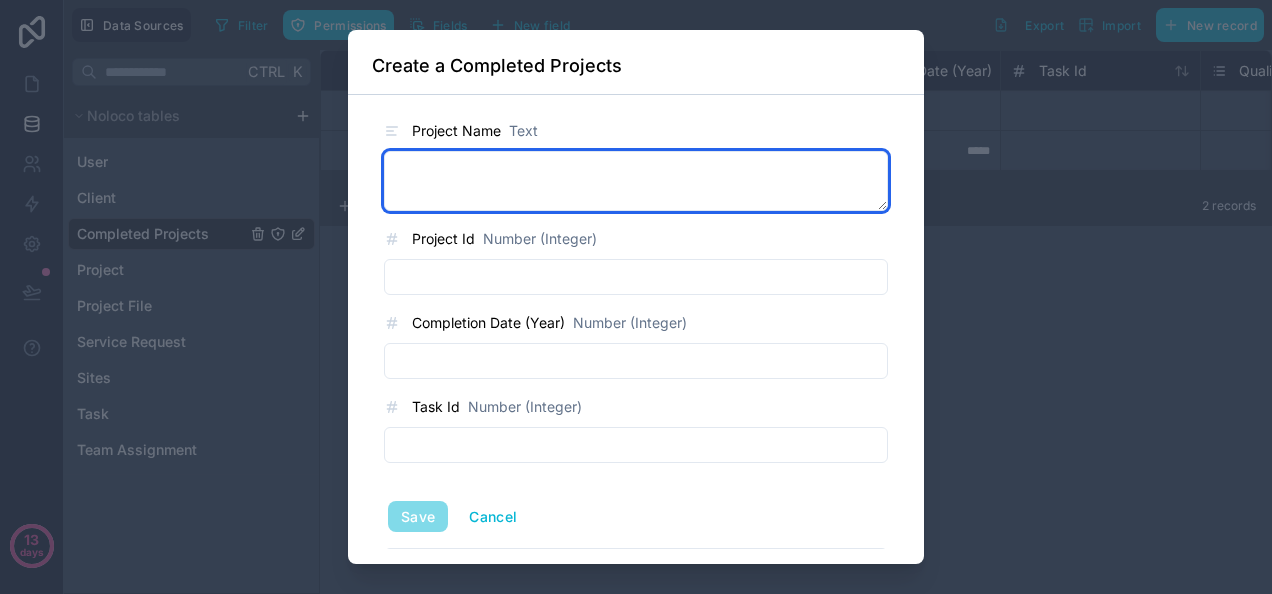 click at bounding box center [636, 181] 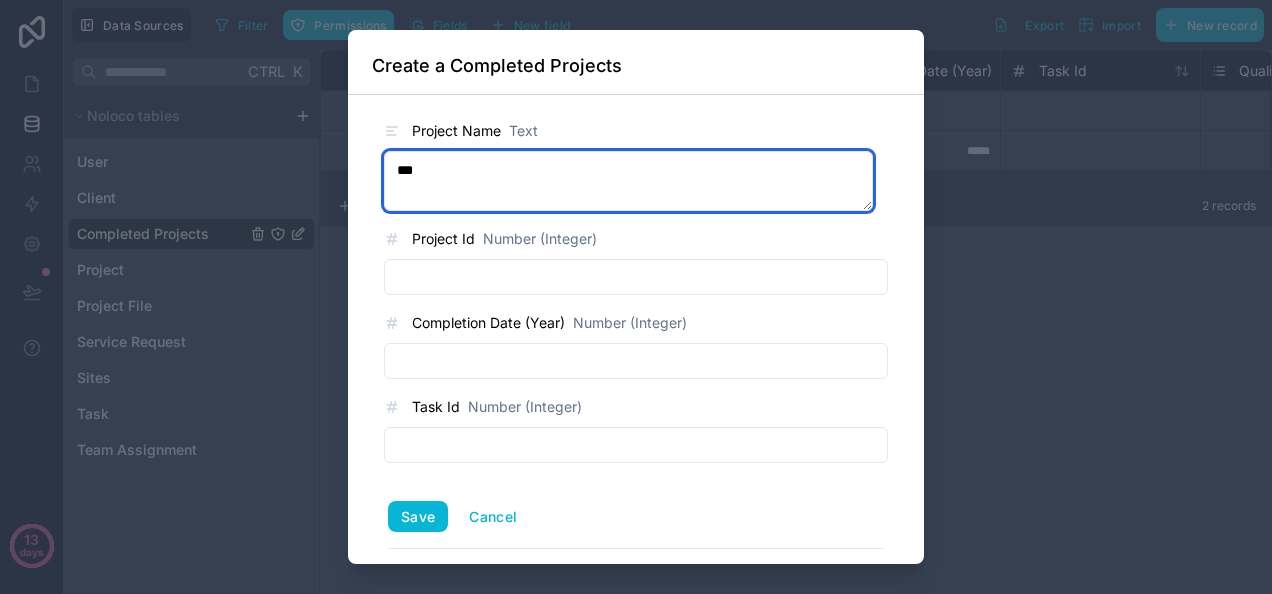 type on "***" 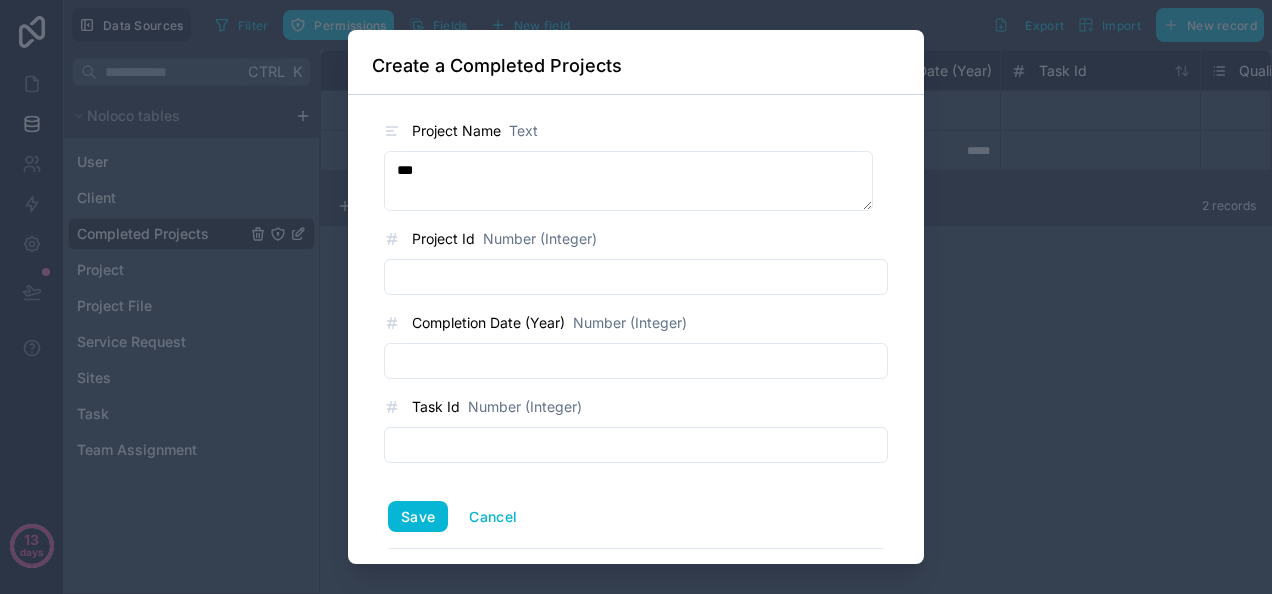click at bounding box center [636, 361] 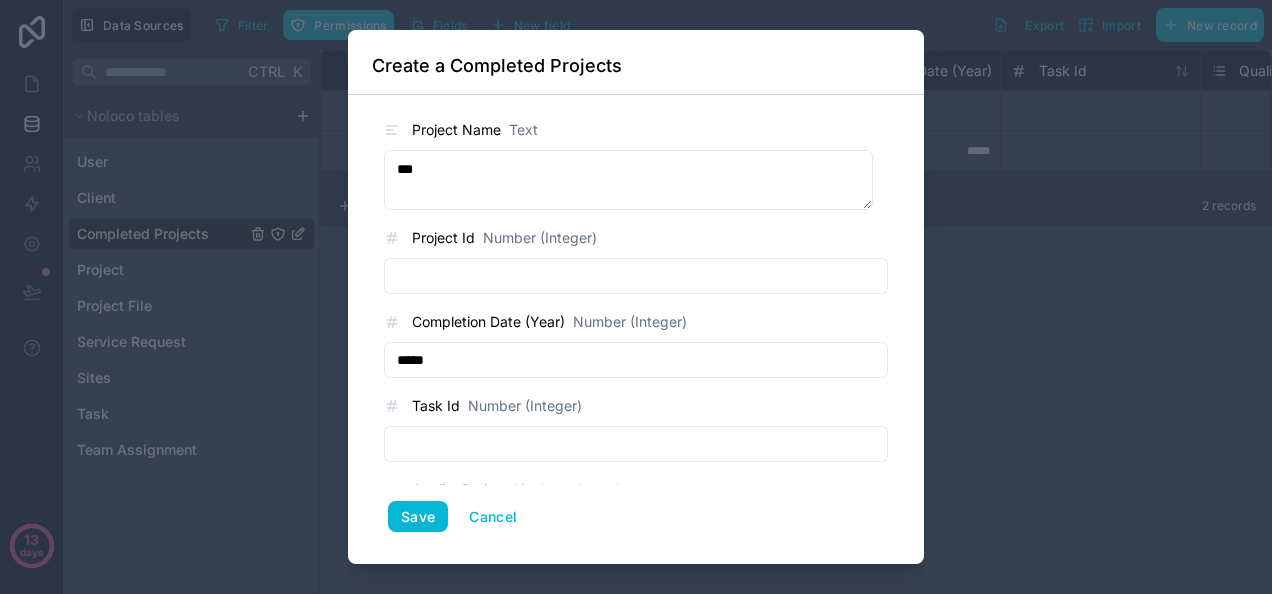scroll, scrollTop: 0, scrollLeft: 0, axis: both 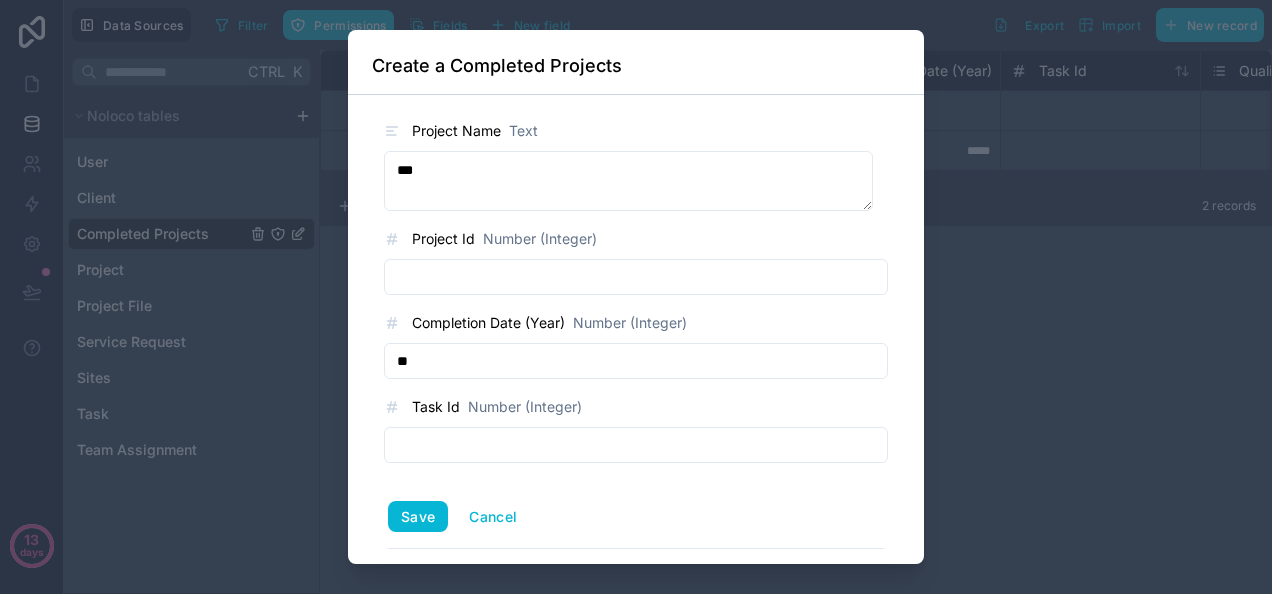 type on "*" 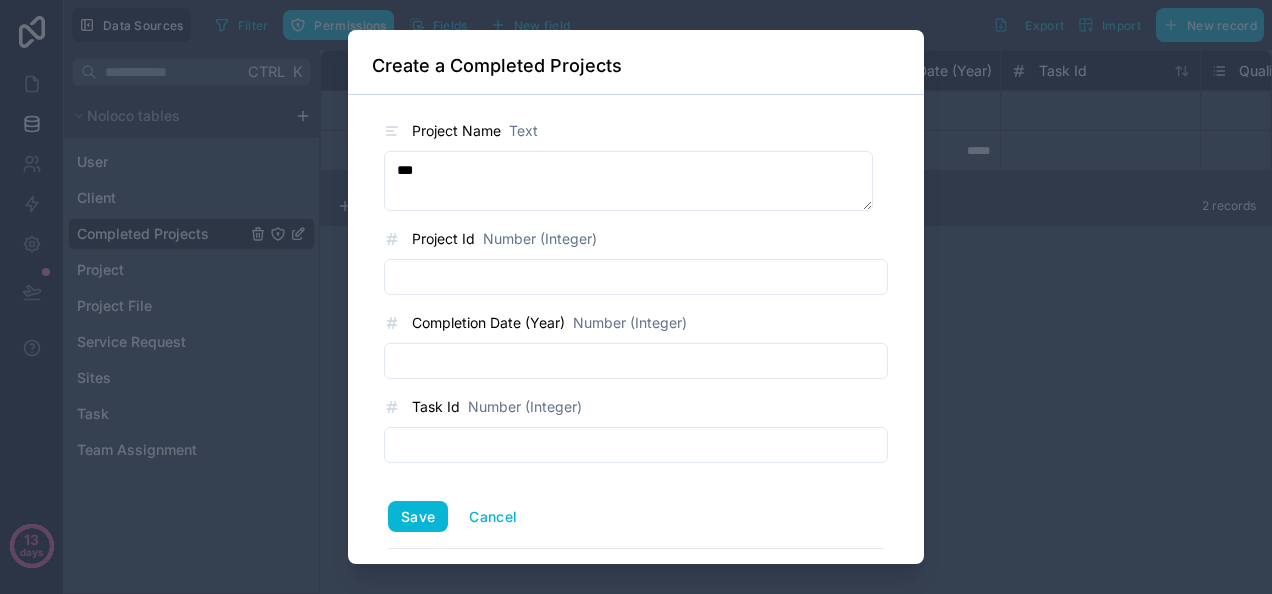 type on "*" 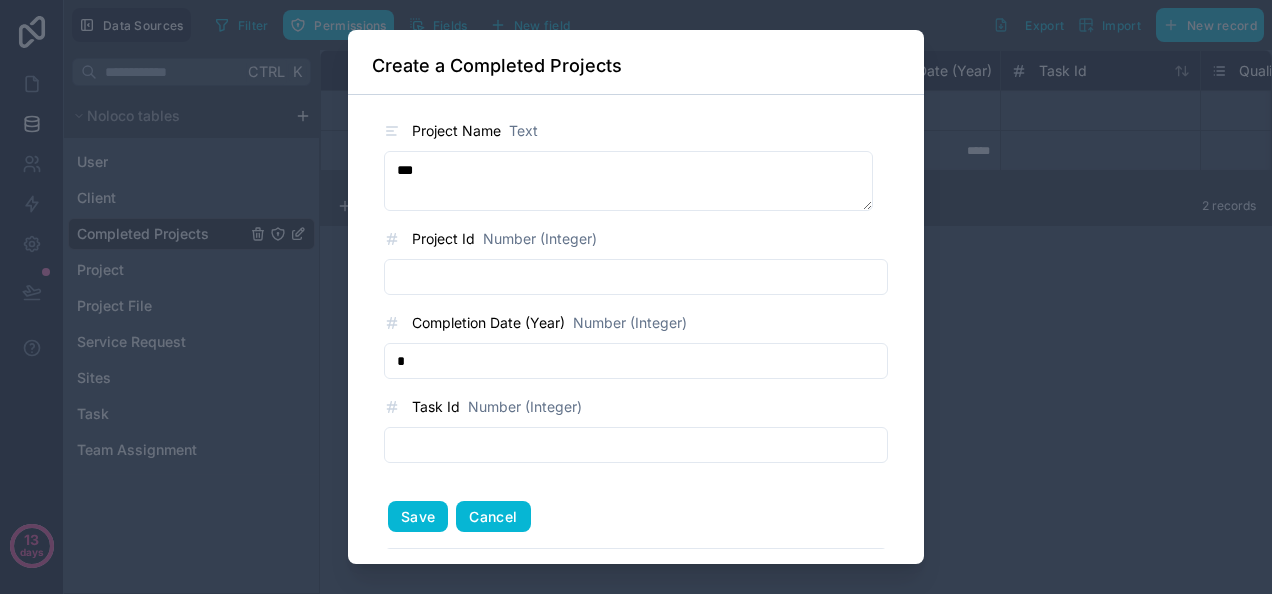 click on "Cancel" at bounding box center (493, 517) 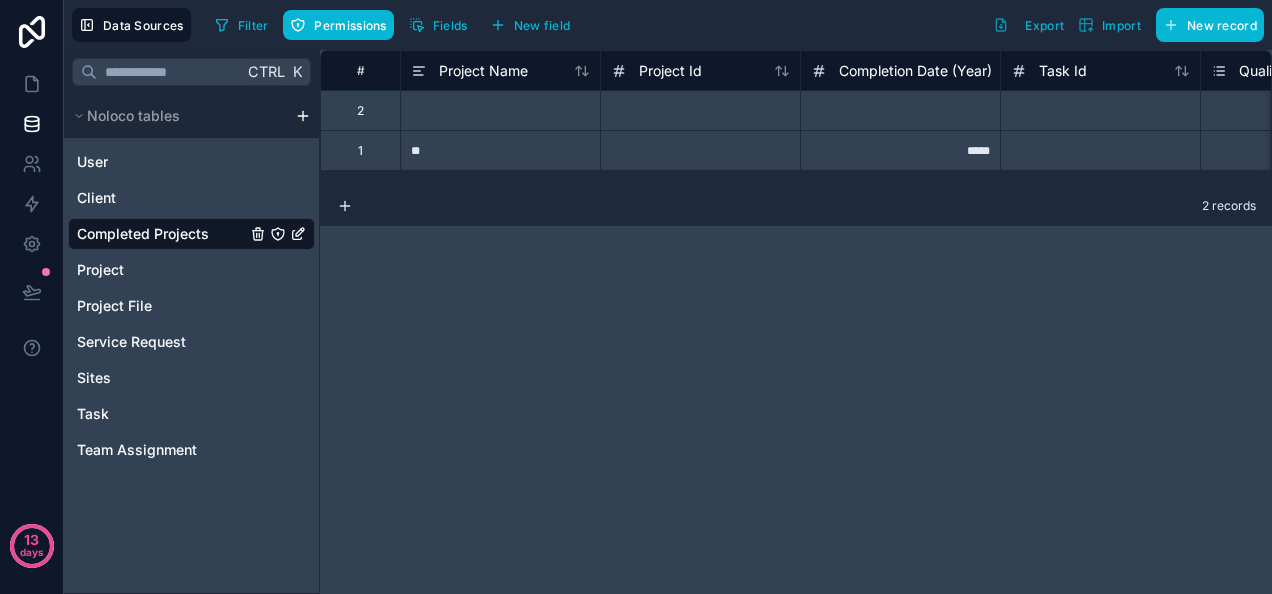 click on "Completion Date (Year)" at bounding box center (915, 71) 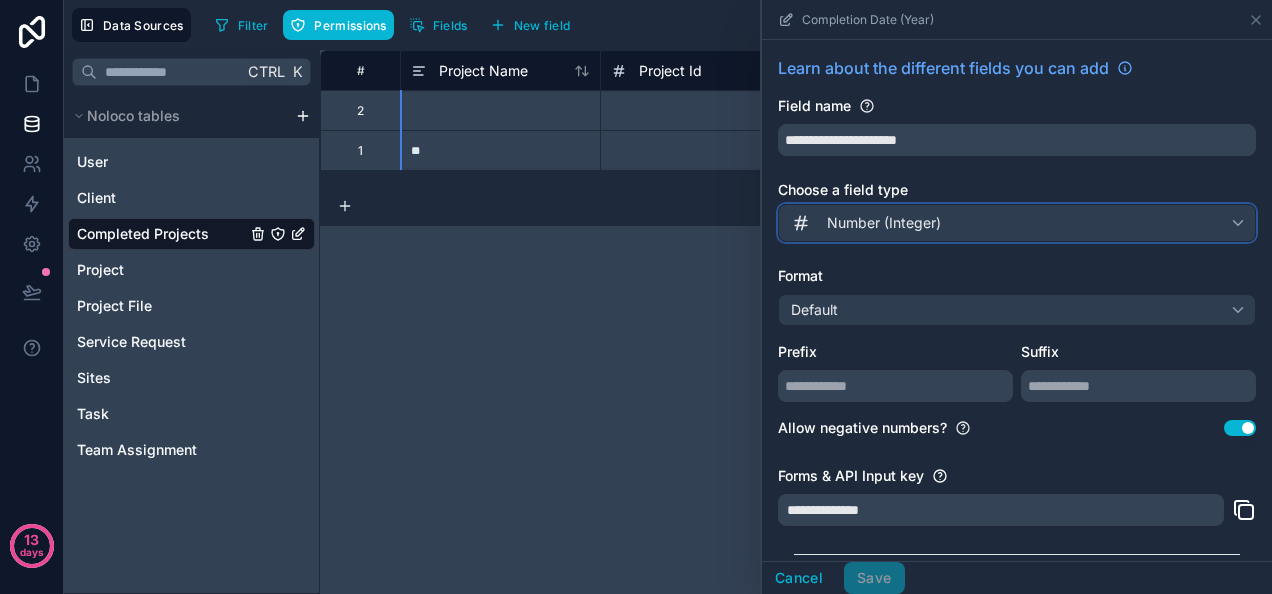 click on "Number (Integer)" at bounding box center [1017, 223] 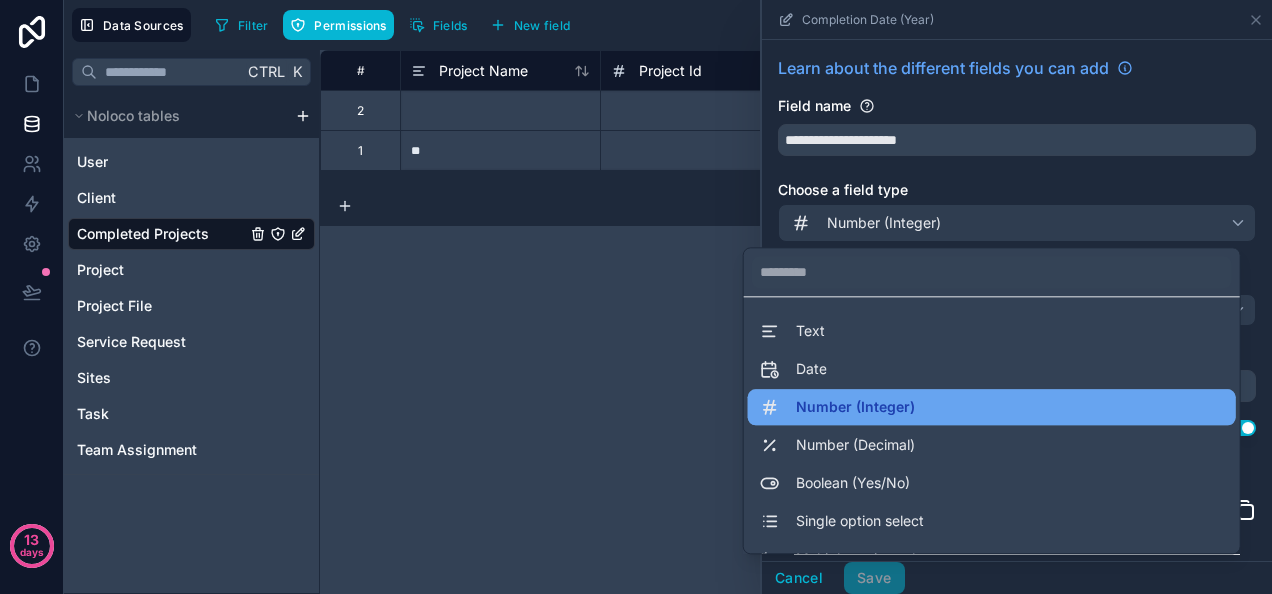 click on "Number (Integer)" at bounding box center [992, 407] 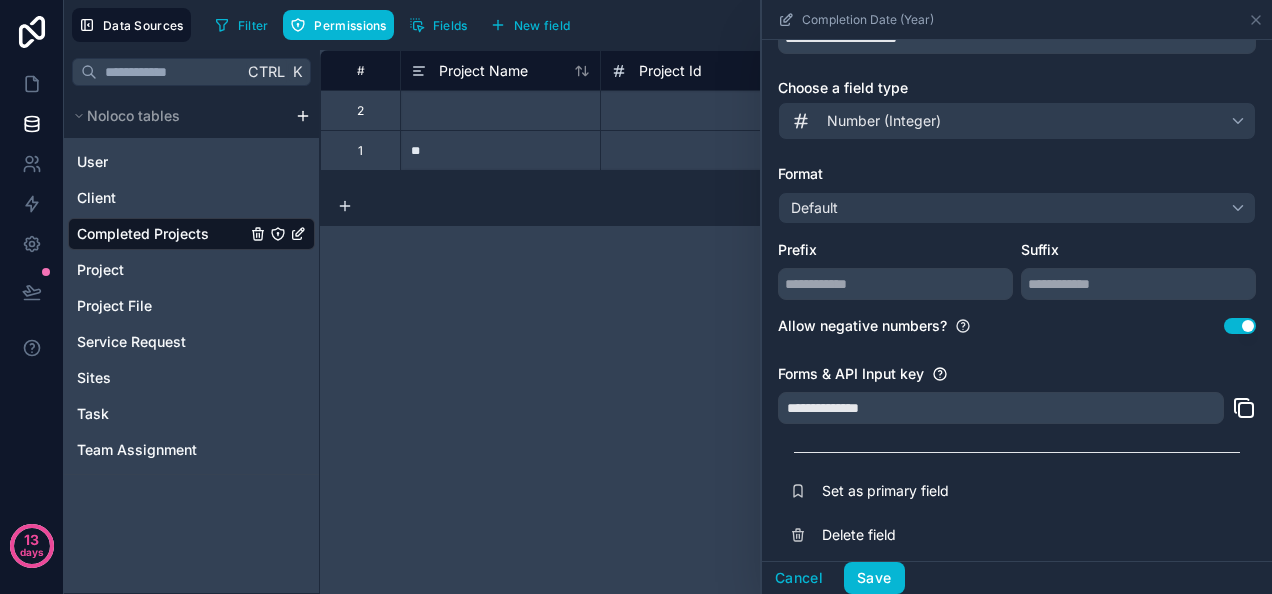 scroll, scrollTop: 112, scrollLeft: 0, axis: vertical 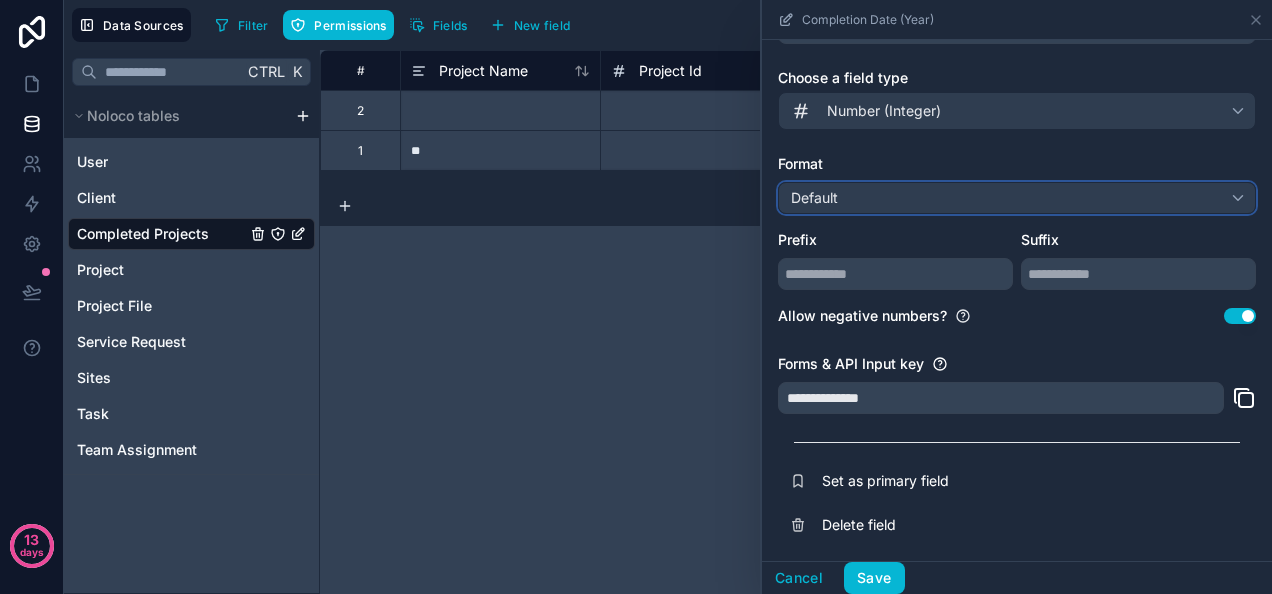 click on "Default" at bounding box center (1017, 198) 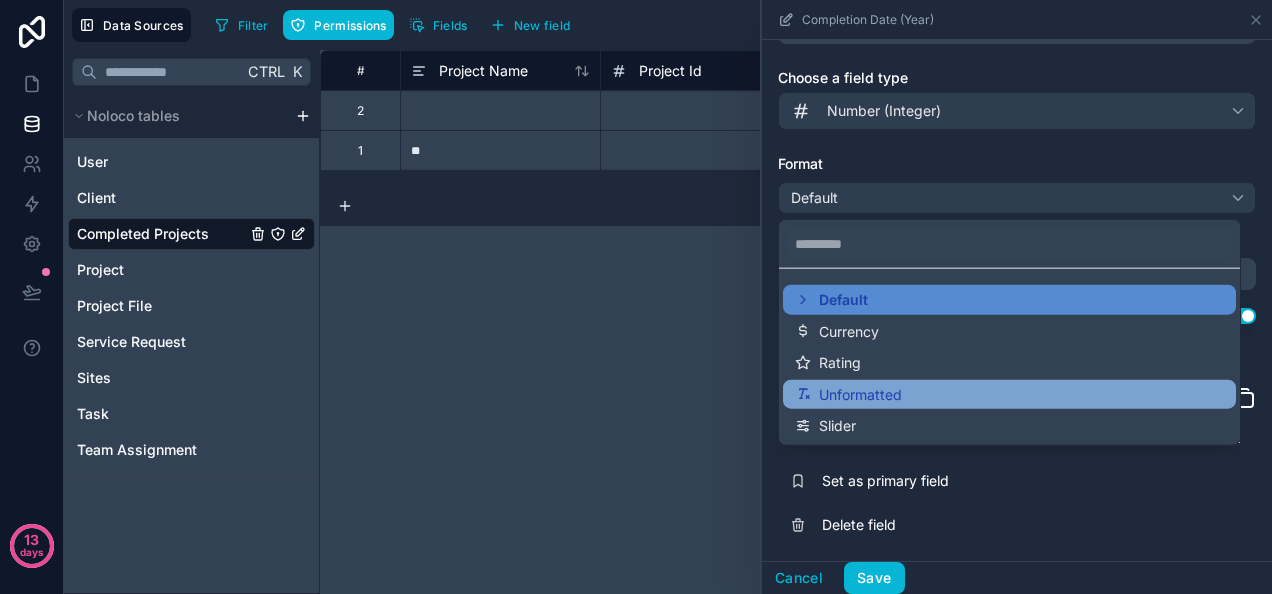 click on "Unformatted" at bounding box center (1009, 394) 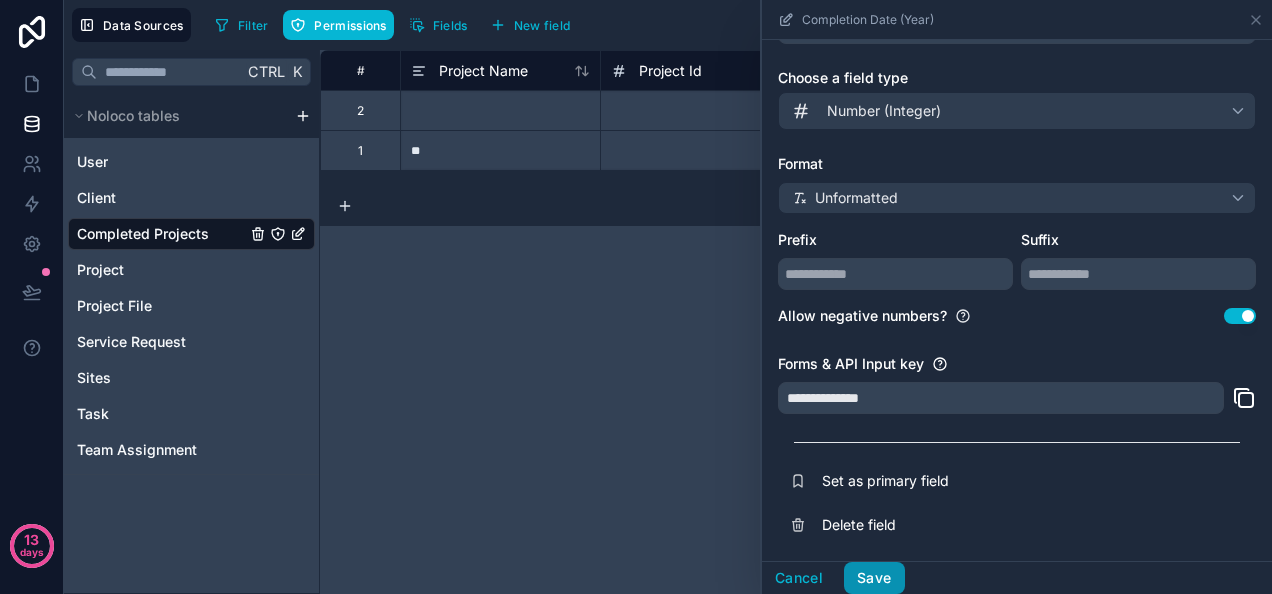 click on "Save" at bounding box center (874, 578) 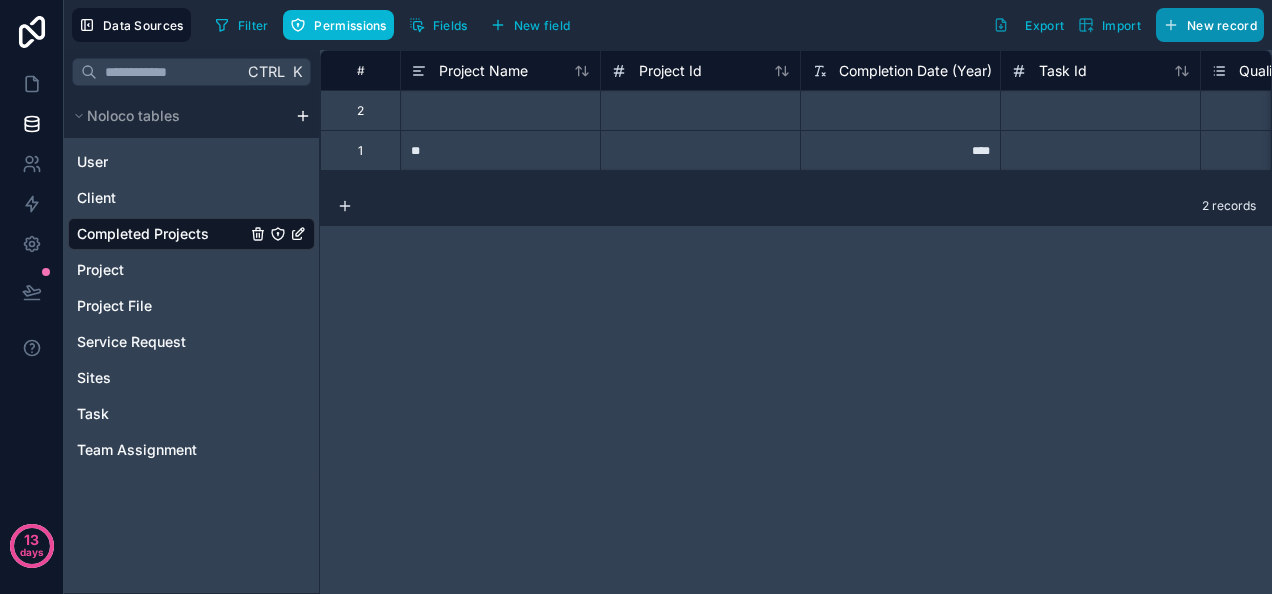click on "New record" at bounding box center (1222, 25) 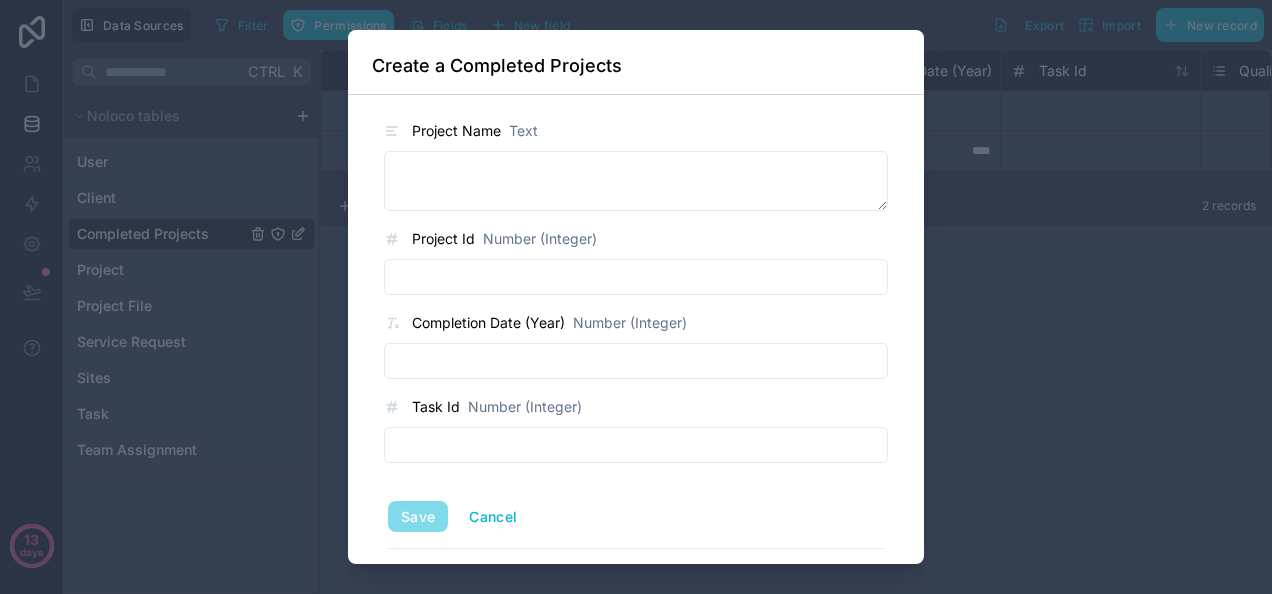 click at bounding box center (636, 361) 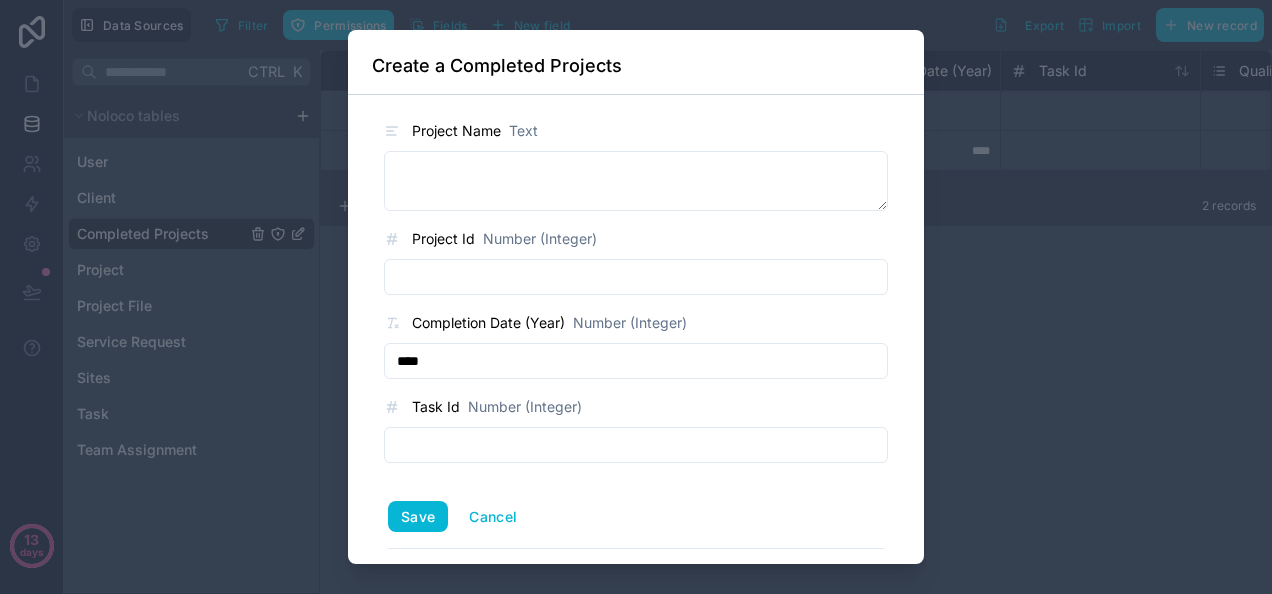 type on "****" 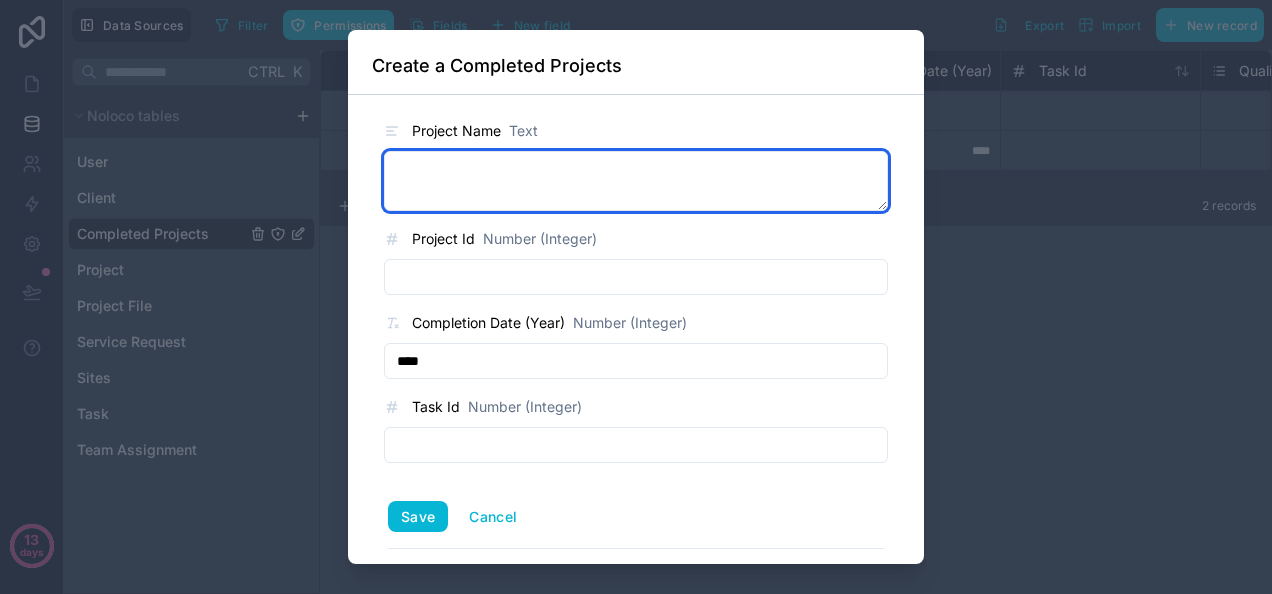 click at bounding box center (636, 181) 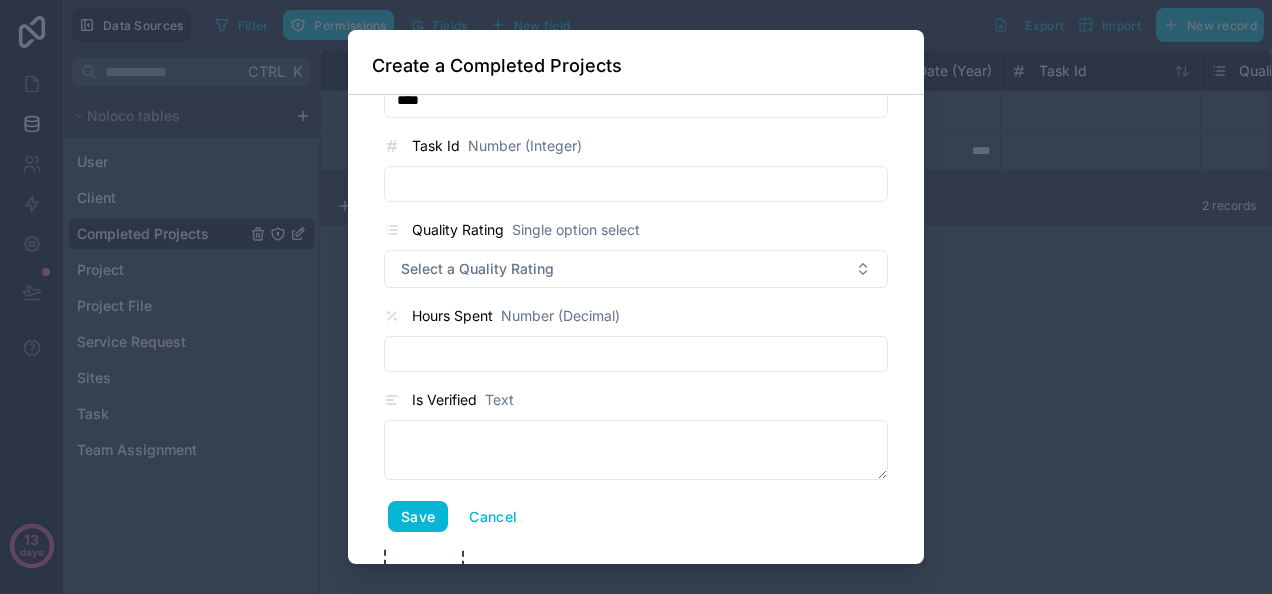scroll, scrollTop: 262, scrollLeft: 0, axis: vertical 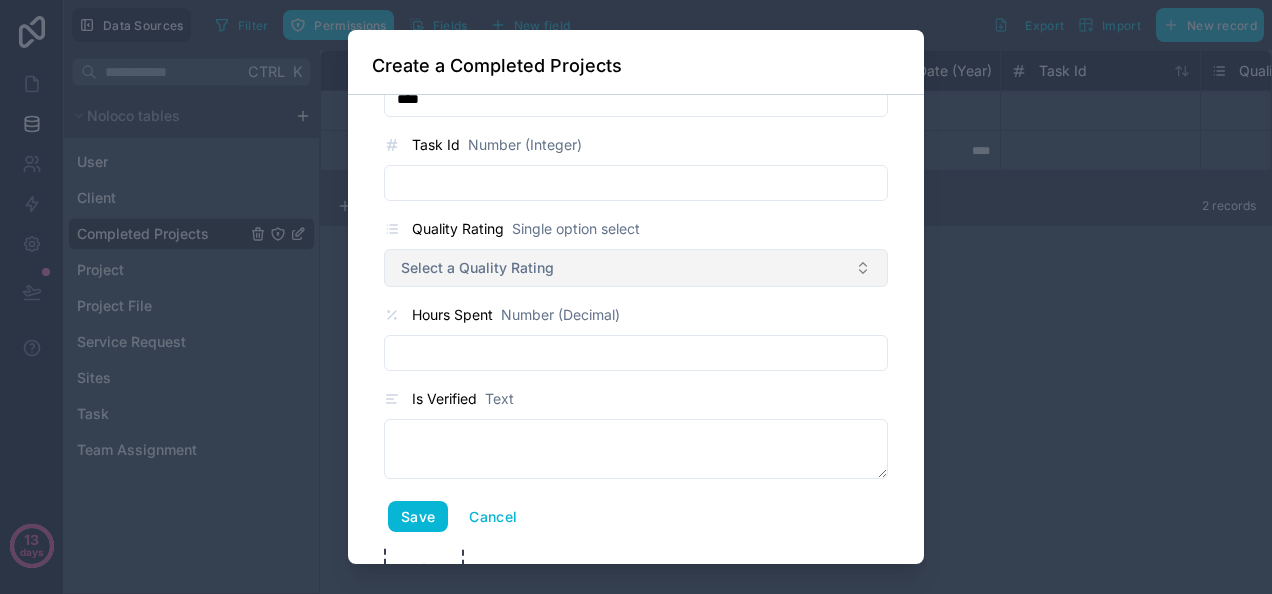 type on "***" 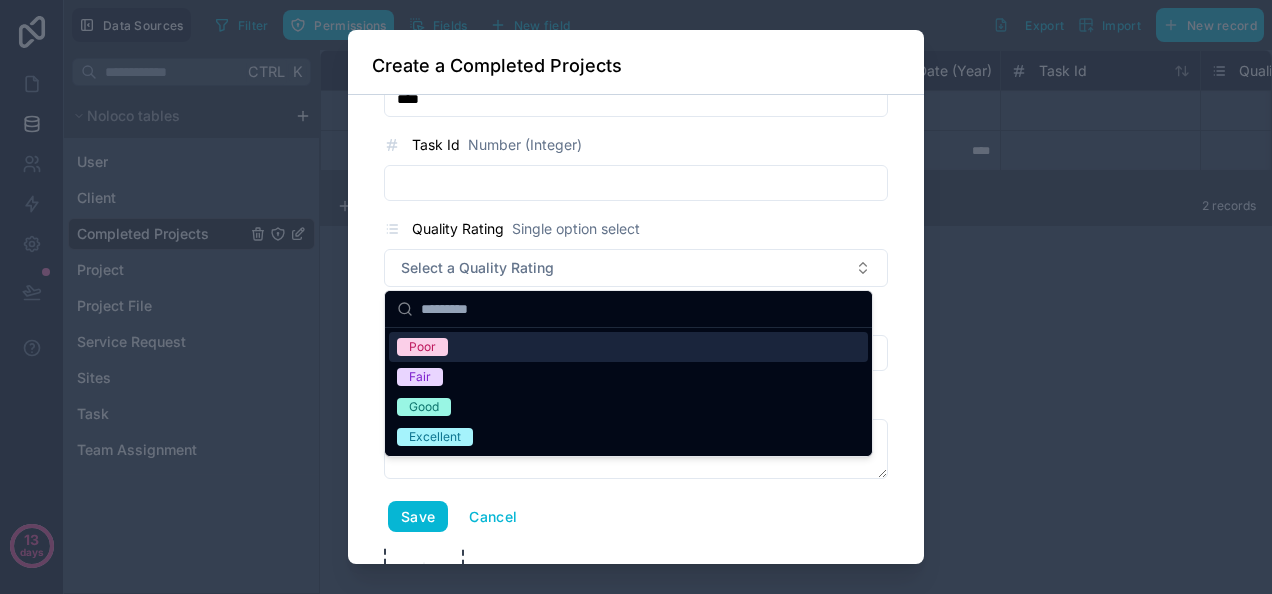 click on "Quality Rating Single option select" at bounding box center (636, 229) 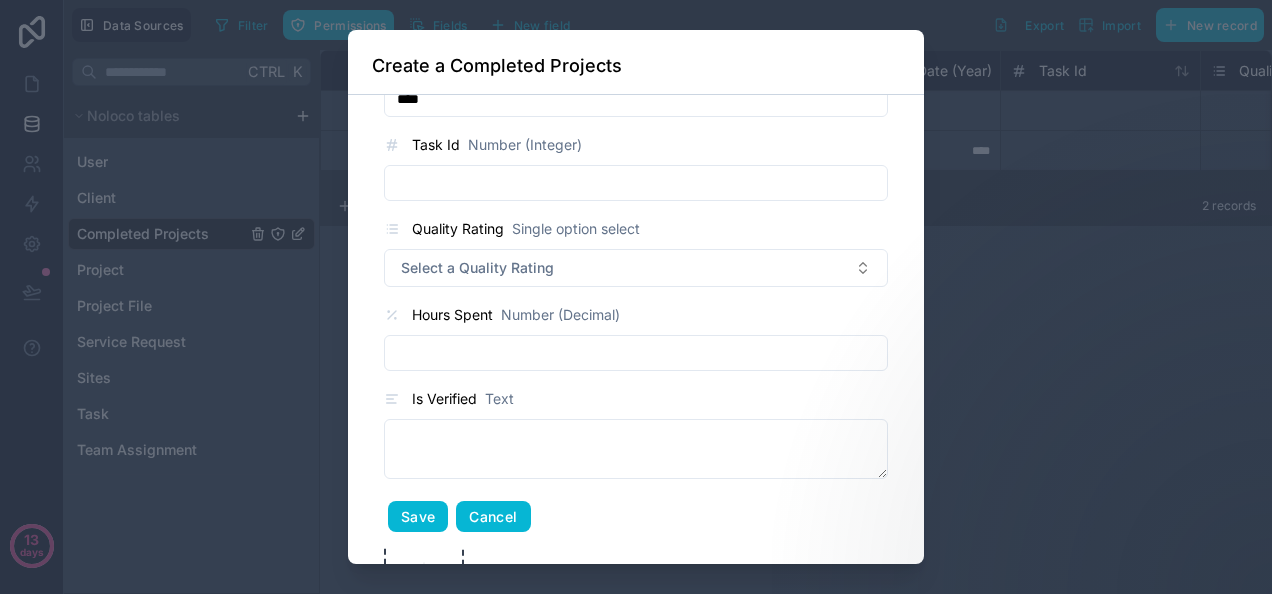 click on "Cancel" at bounding box center (493, 517) 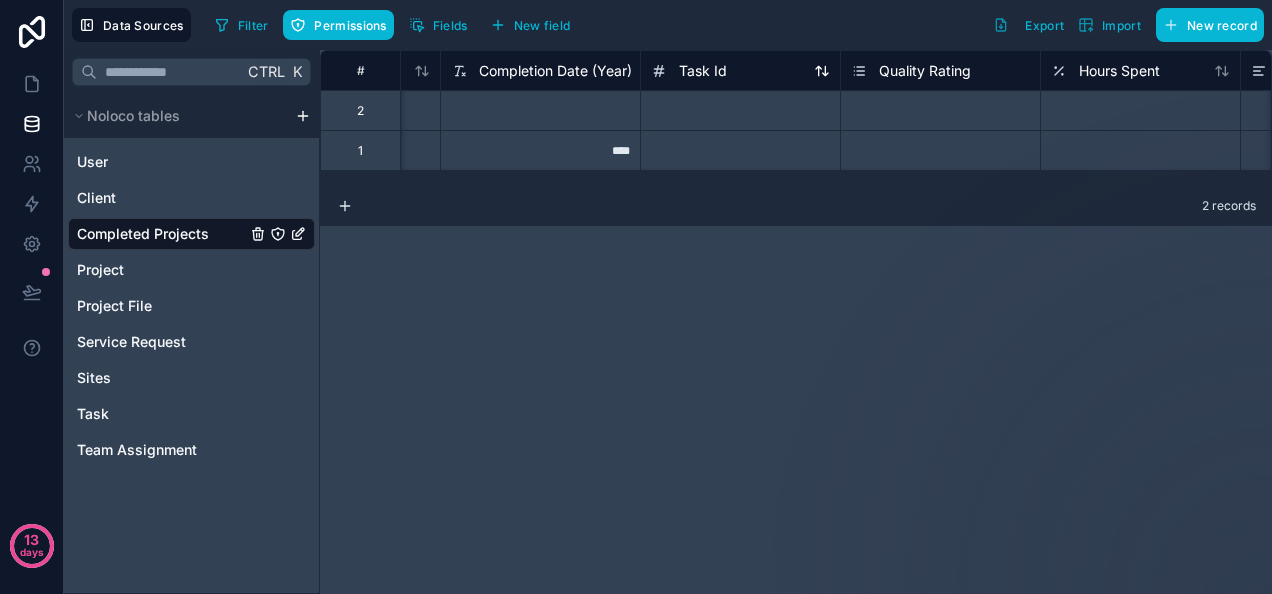 scroll, scrollTop: 0, scrollLeft: 358, axis: horizontal 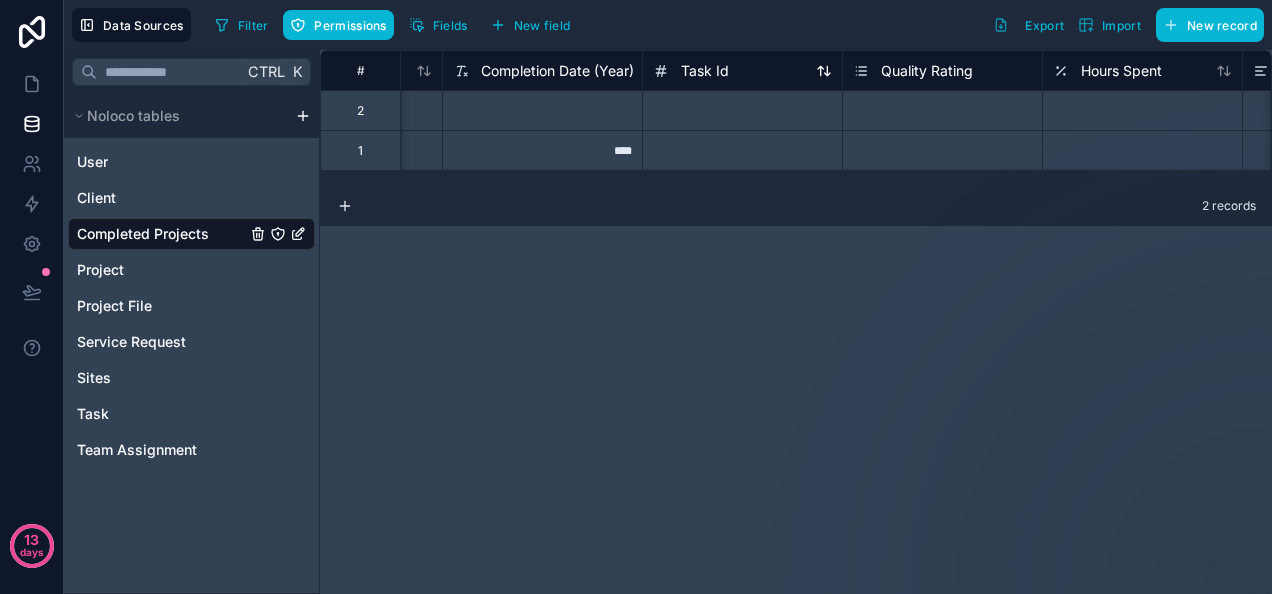 click on "Task Id" at bounding box center (691, 71) 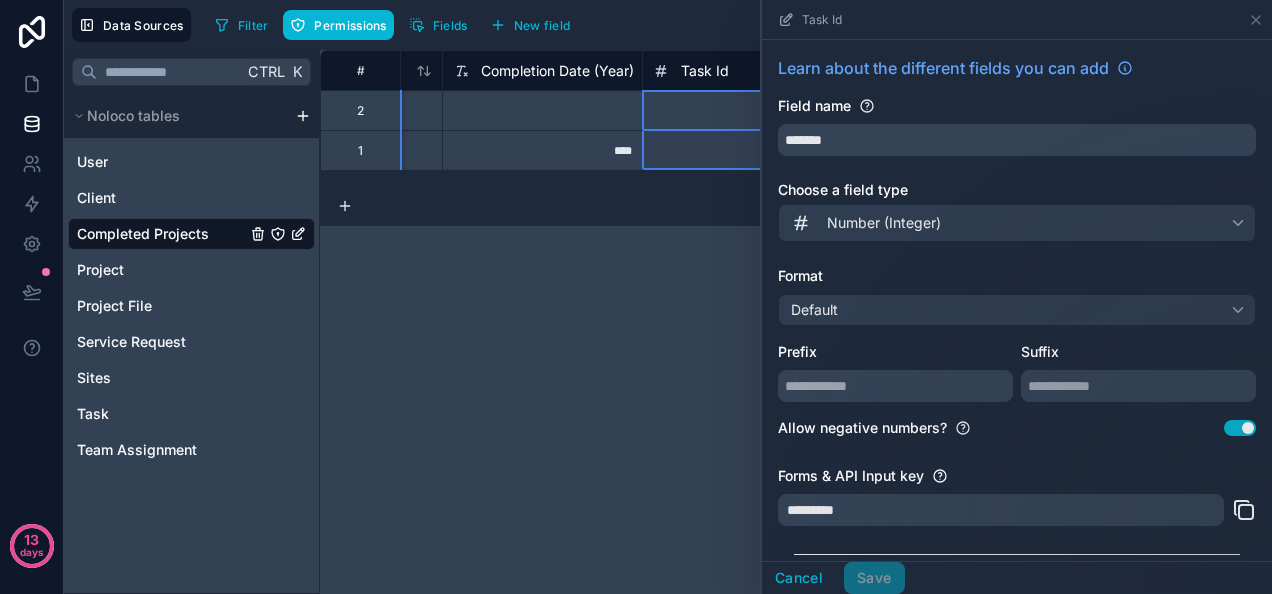 scroll, scrollTop: 112, scrollLeft: 0, axis: vertical 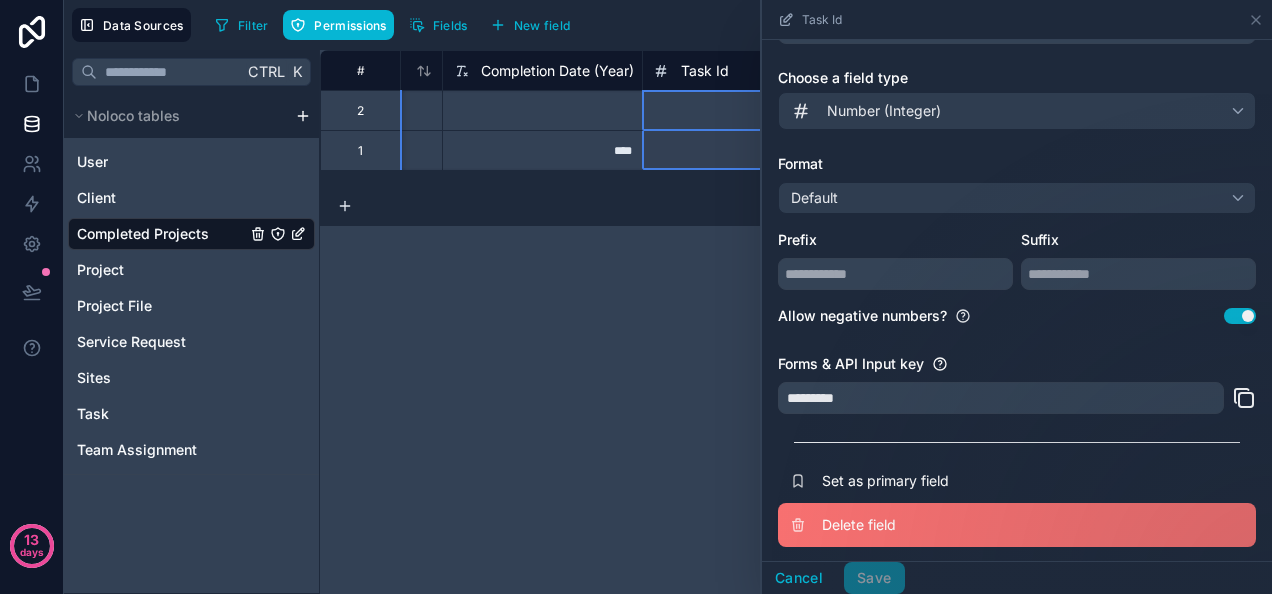 click on "Delete field" at bounding box center [966, 525] 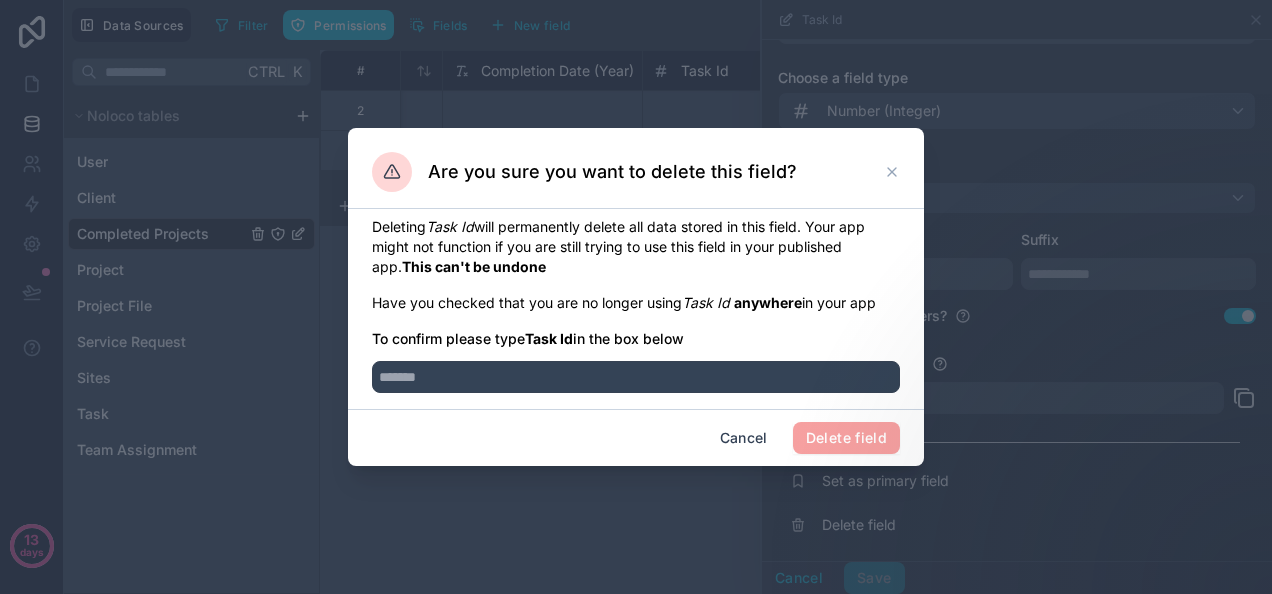 click on "Delete field" at bounding box center [846, 438] 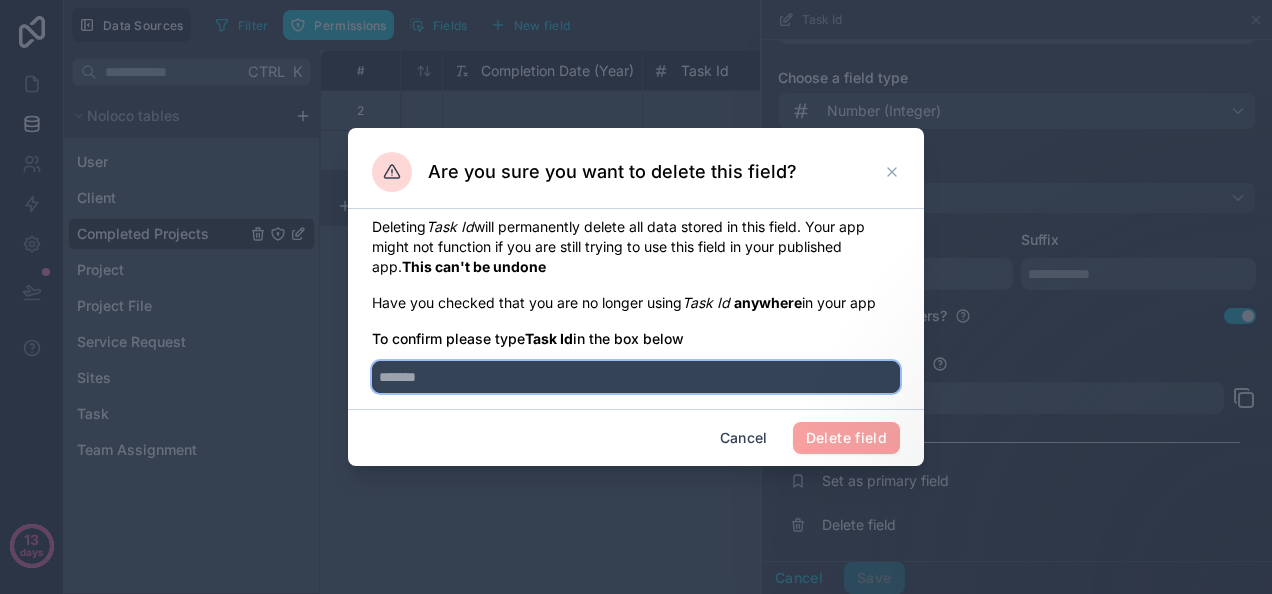 click at bounding box center (636, 377) 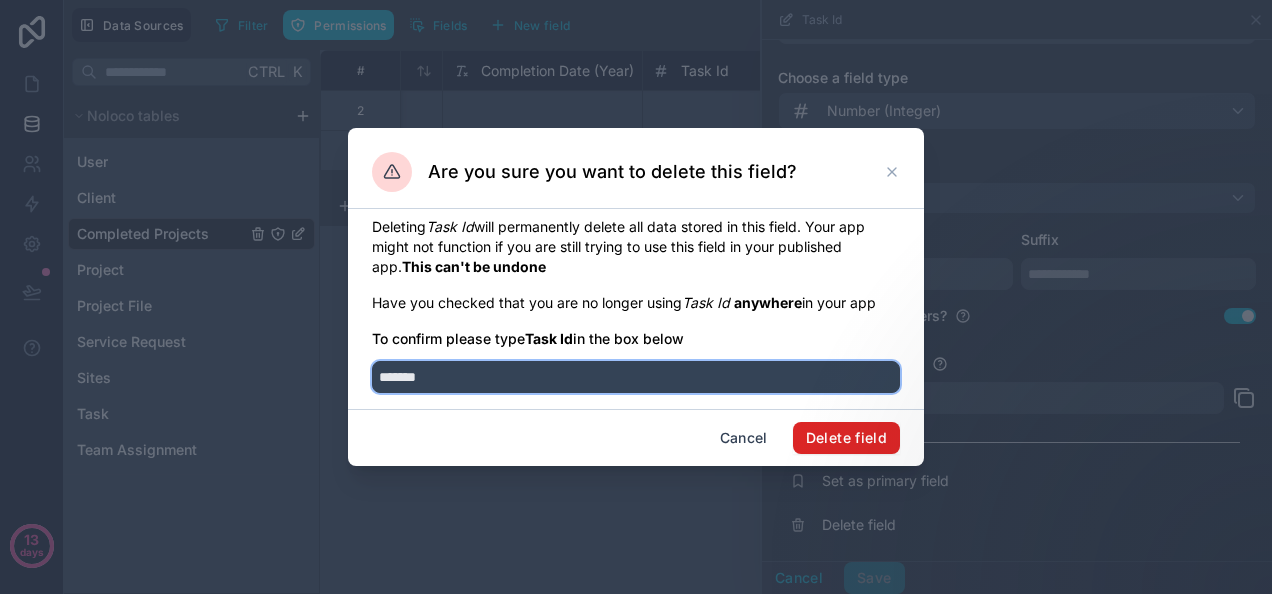 type on "*******" 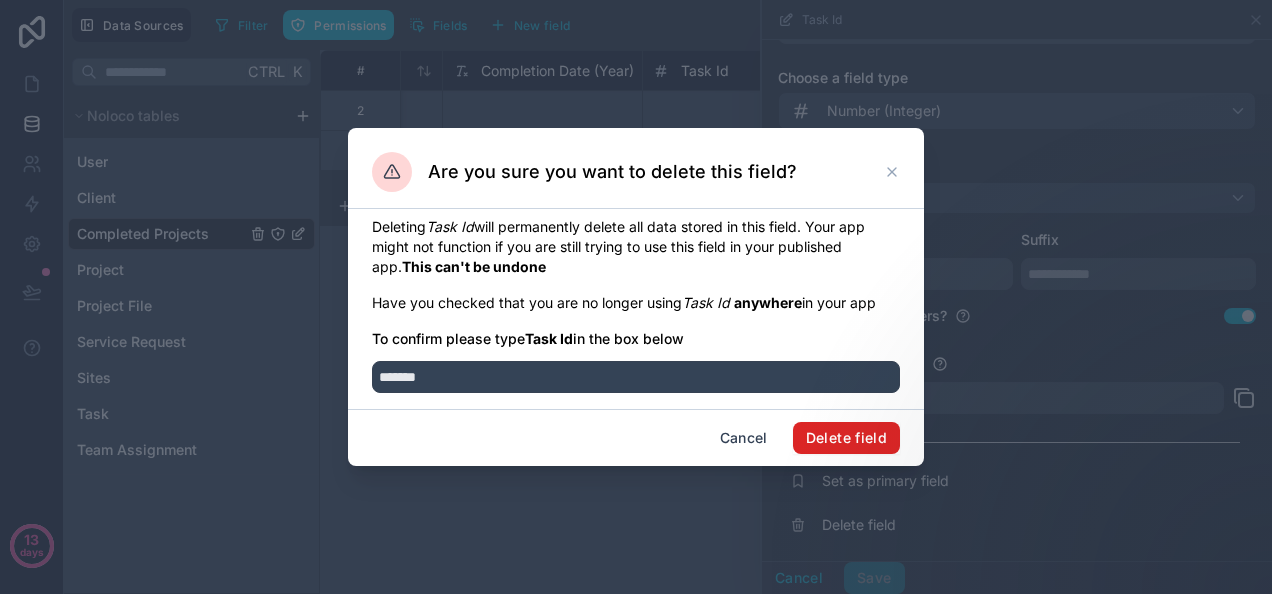 click on "Delete field" at bounding box center [846, 438] 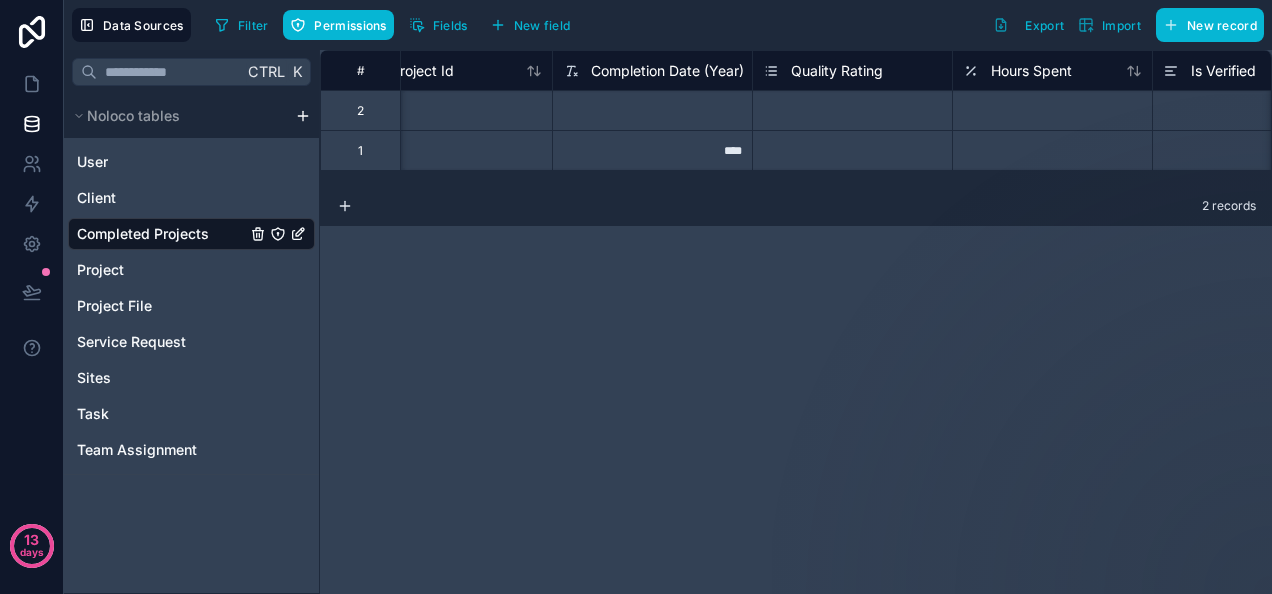 scroll, scrollTop: 0, scrollLeft: 250, axis: horizontal 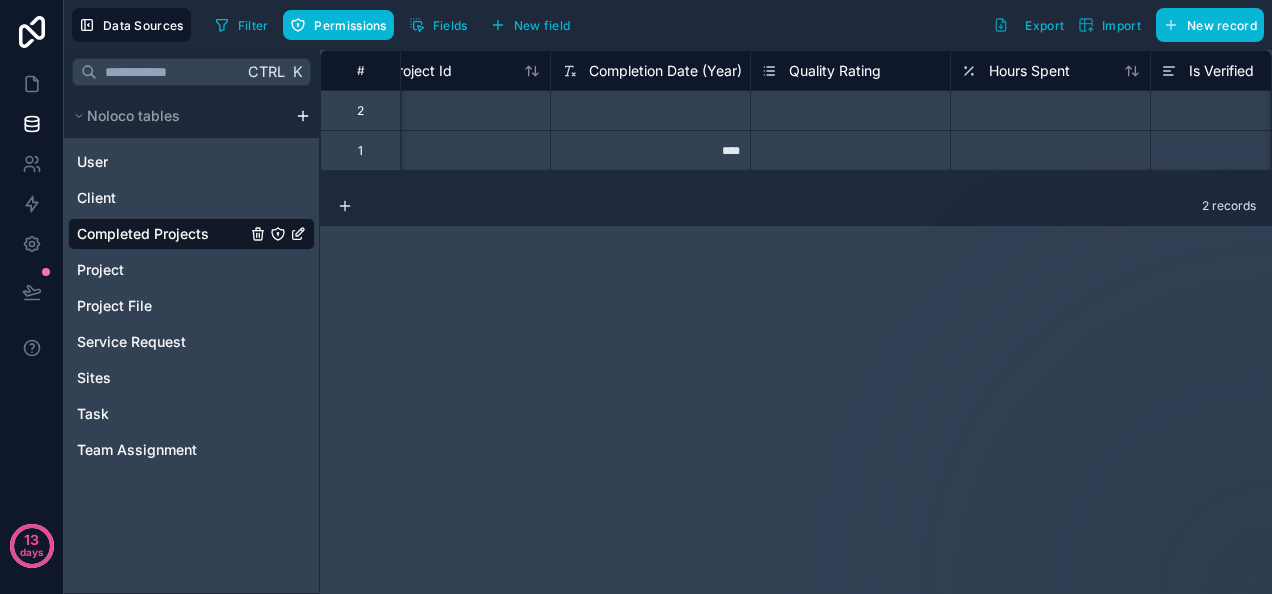 click on "Quality Rating" at bounding box center (835, 71) 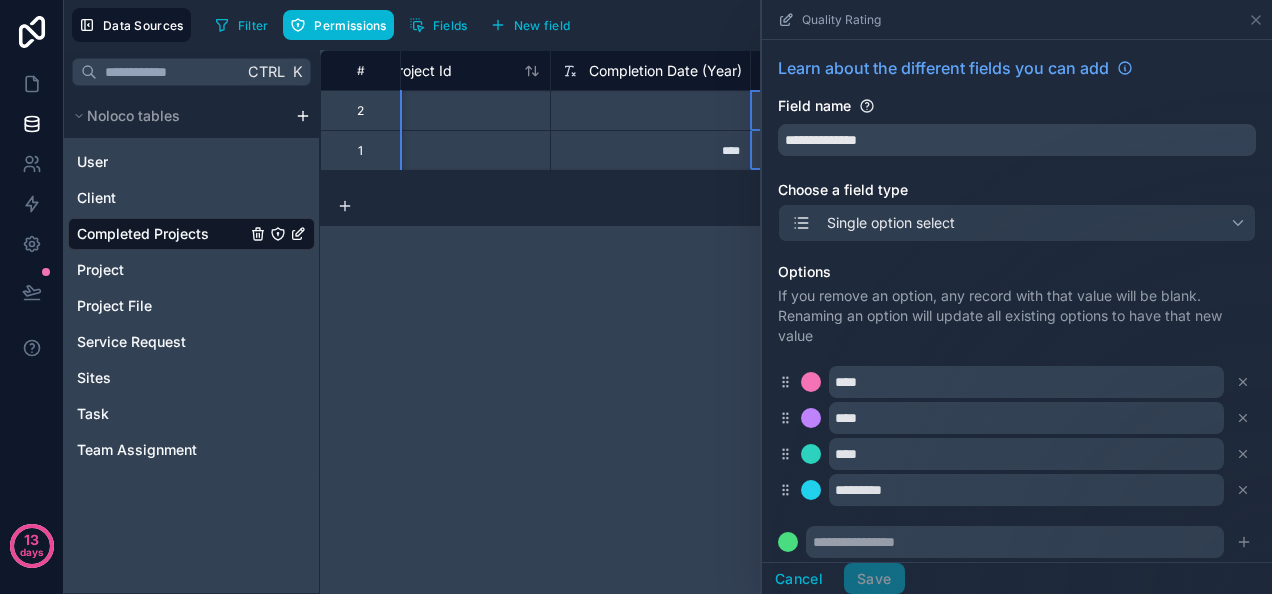 scroll, scrollTop: 263, scrollLeft: 0, axis: vertical 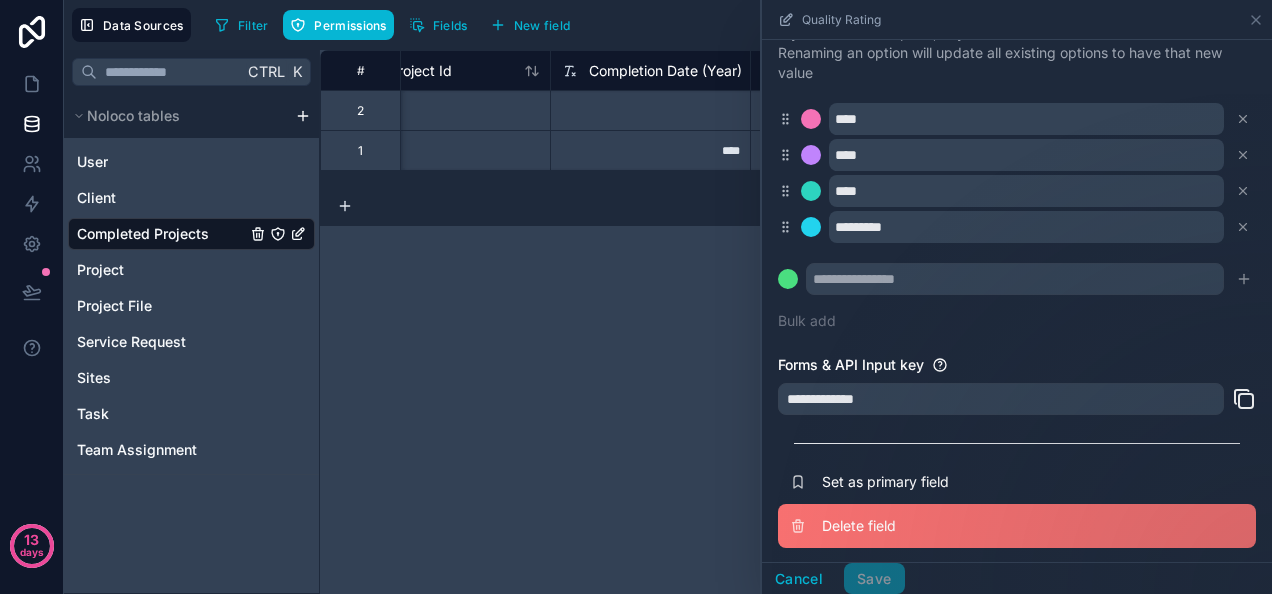 click on "Delete field" at bounding box center (966, 526) 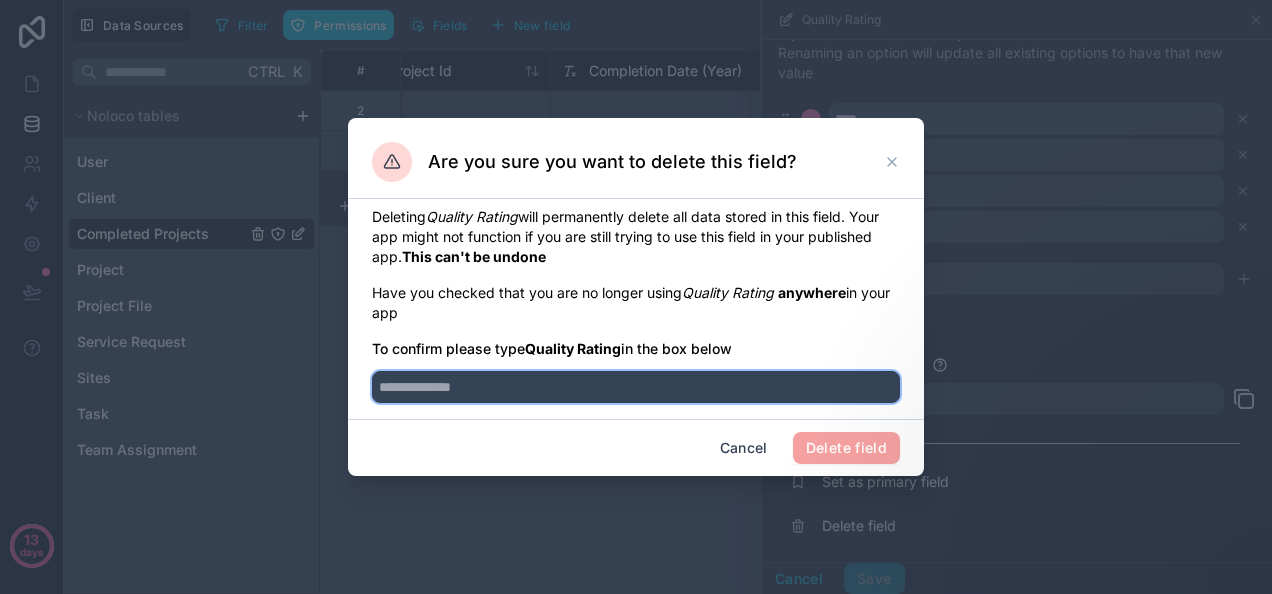 click at bounding box center [636, 387] 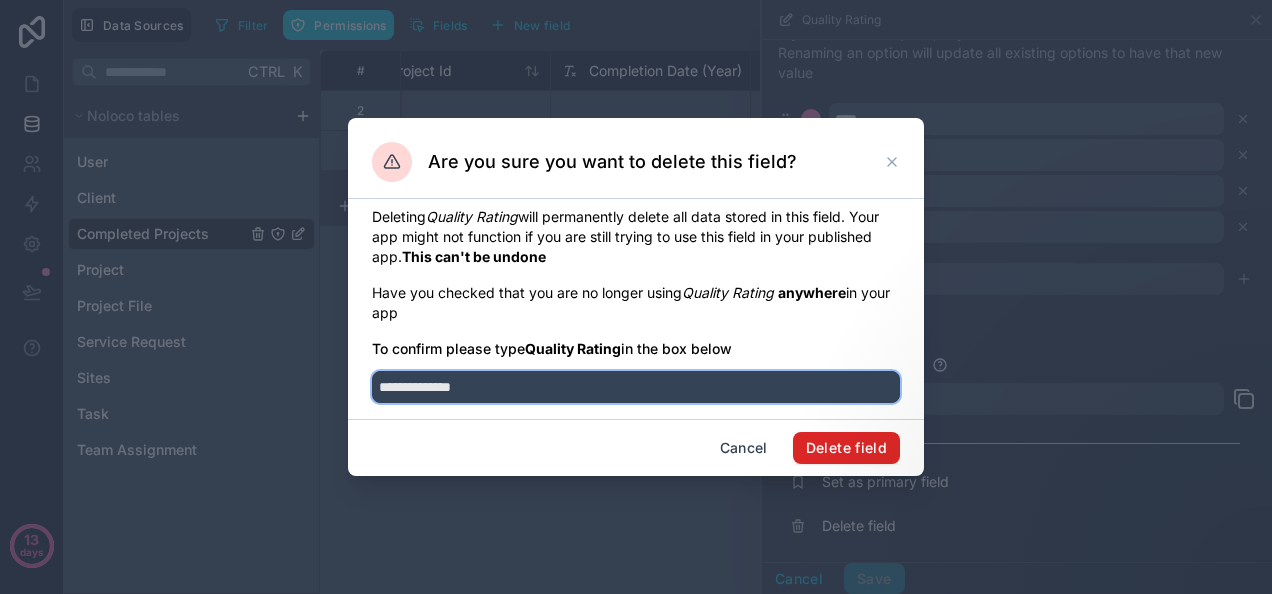 type on "**********" 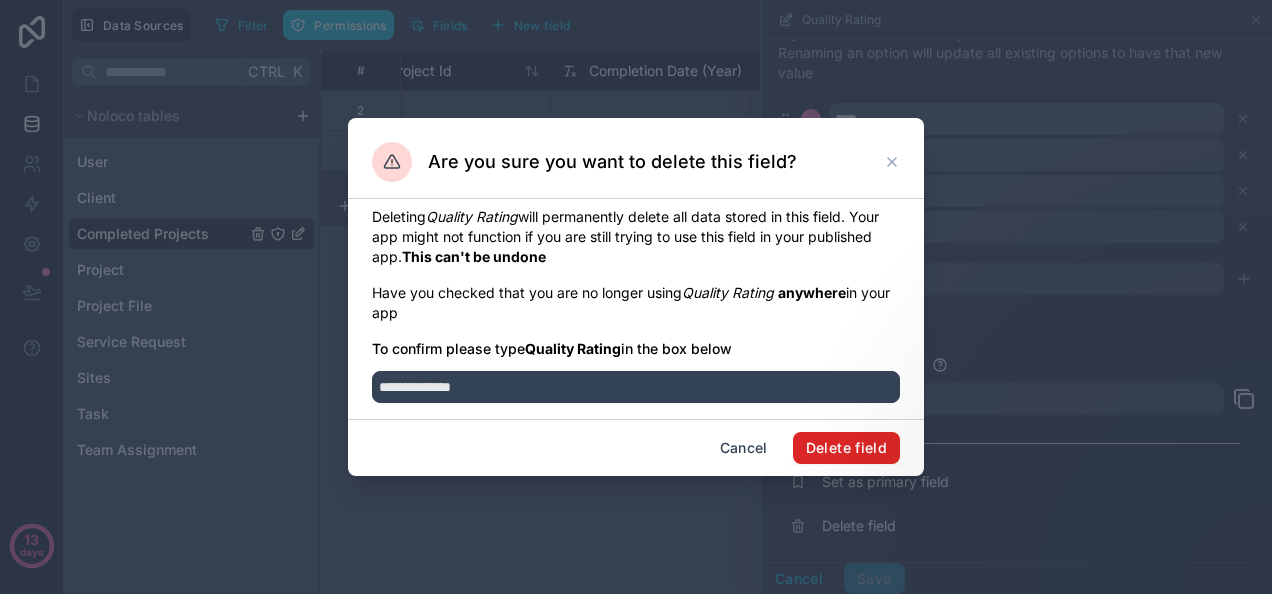 click on "Delete field" at bounding box center (846, 448) 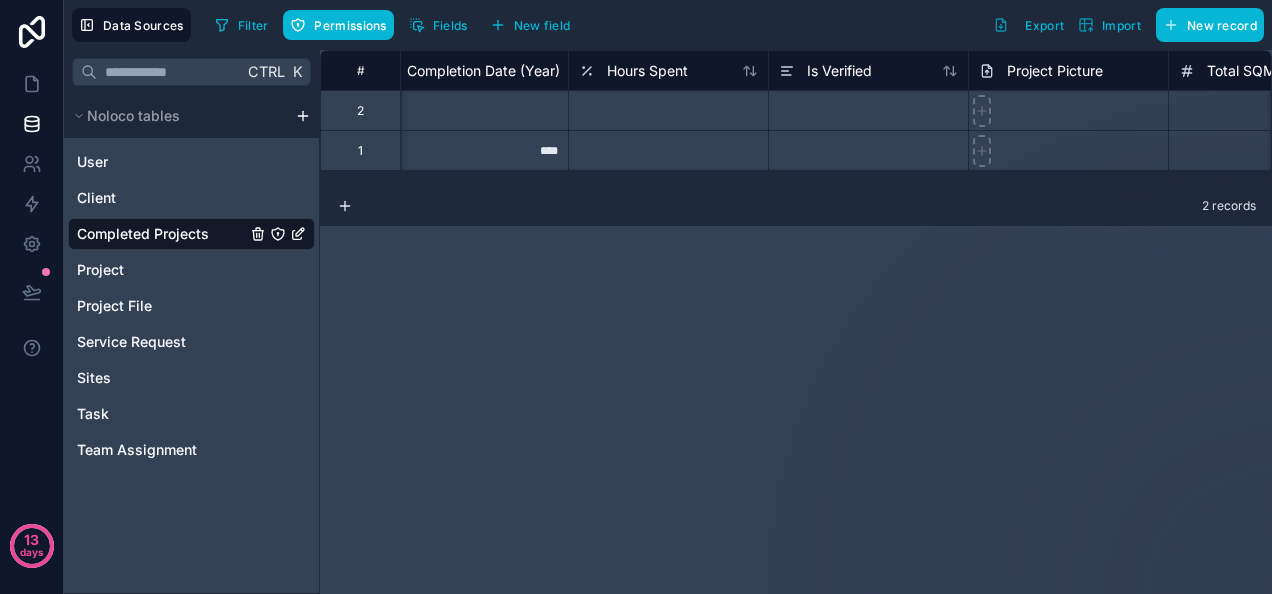 scroll, scrollTop: 0, scrollLeft: 433, axis: horizontal 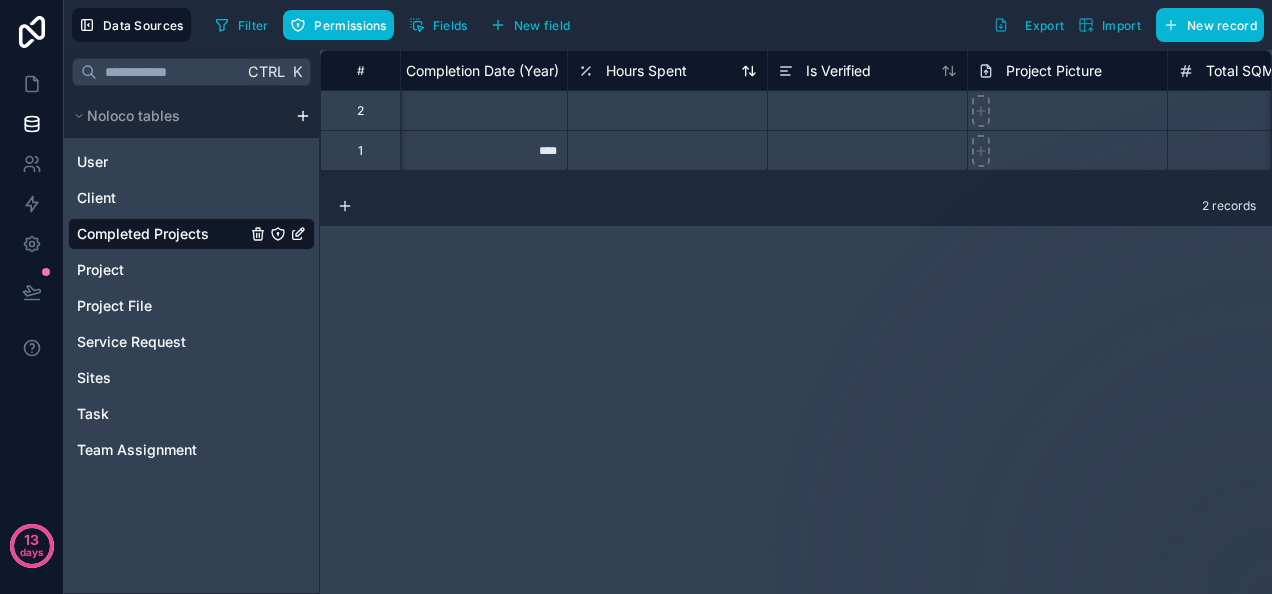 click on "Hours Spent" at bounding box center [646, 71] 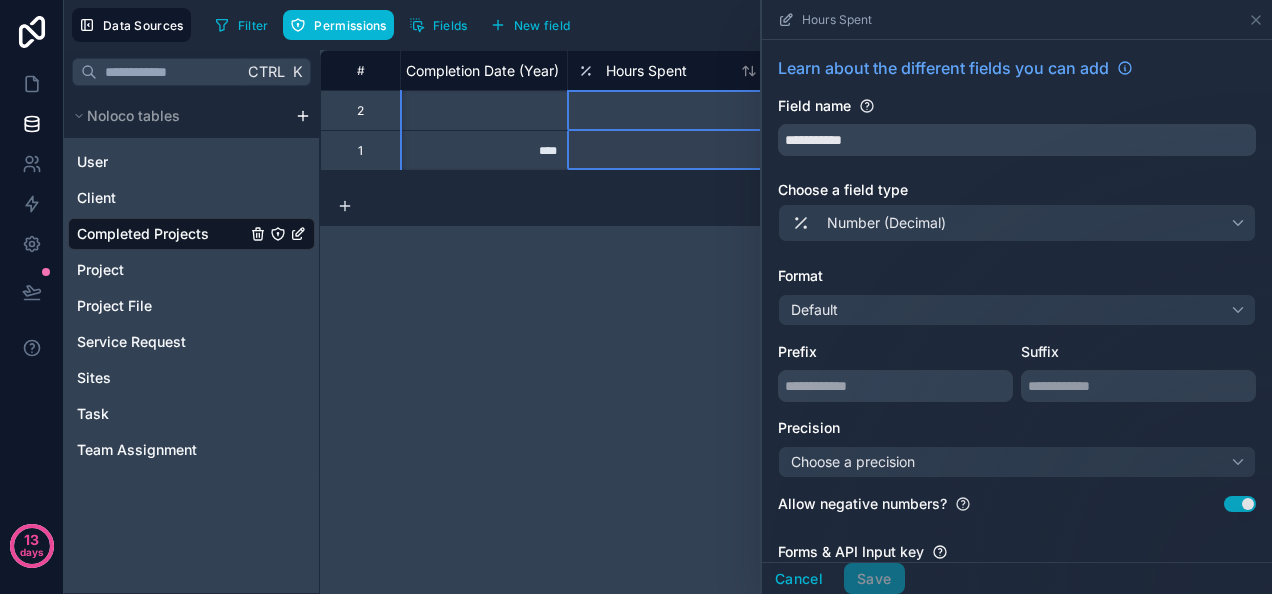 scroll, scrollTop: 187, scrollLeft: 0, axis: vertical 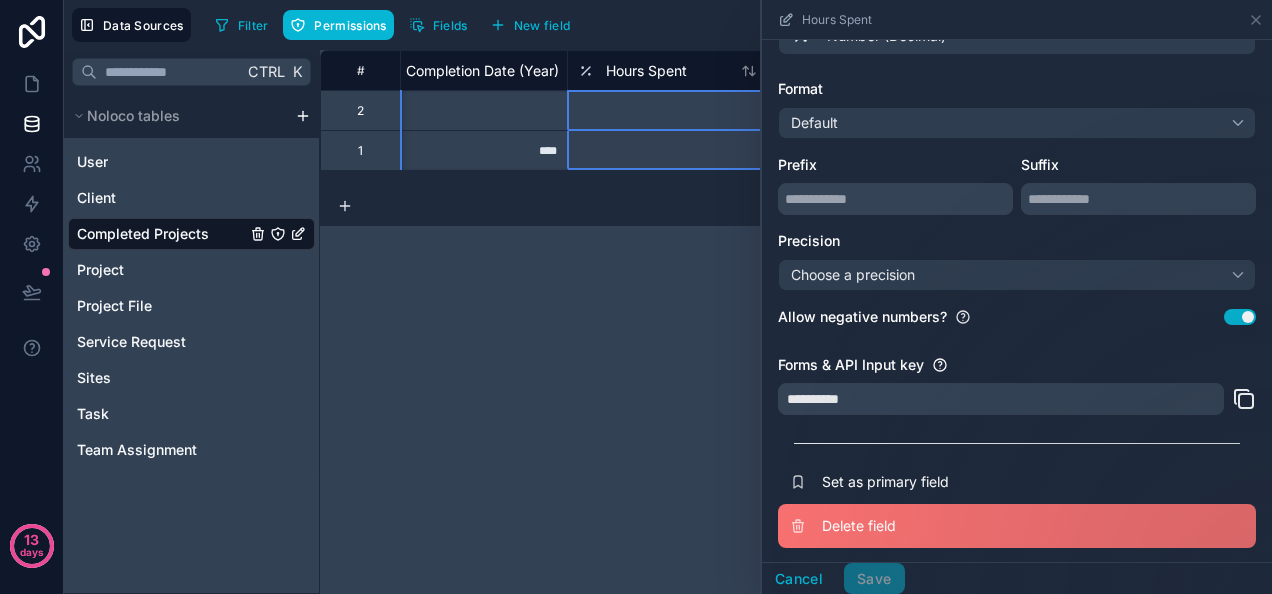 click on "Delete field" at bounding box center (966, 526) 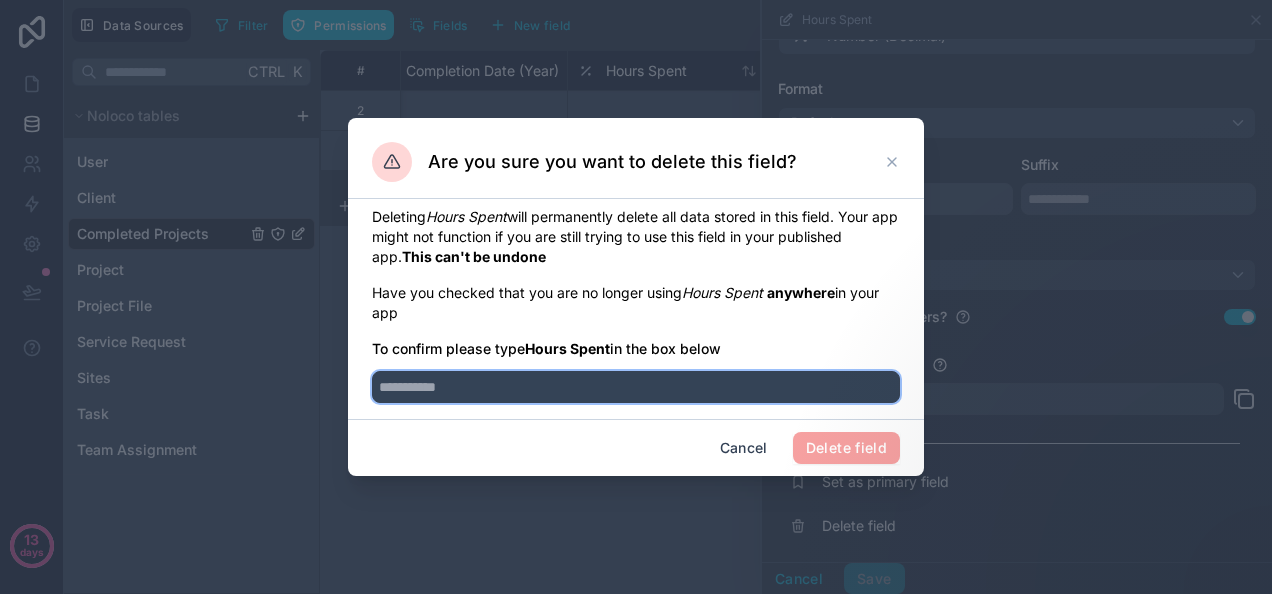 click at bounding box center [636, 387] 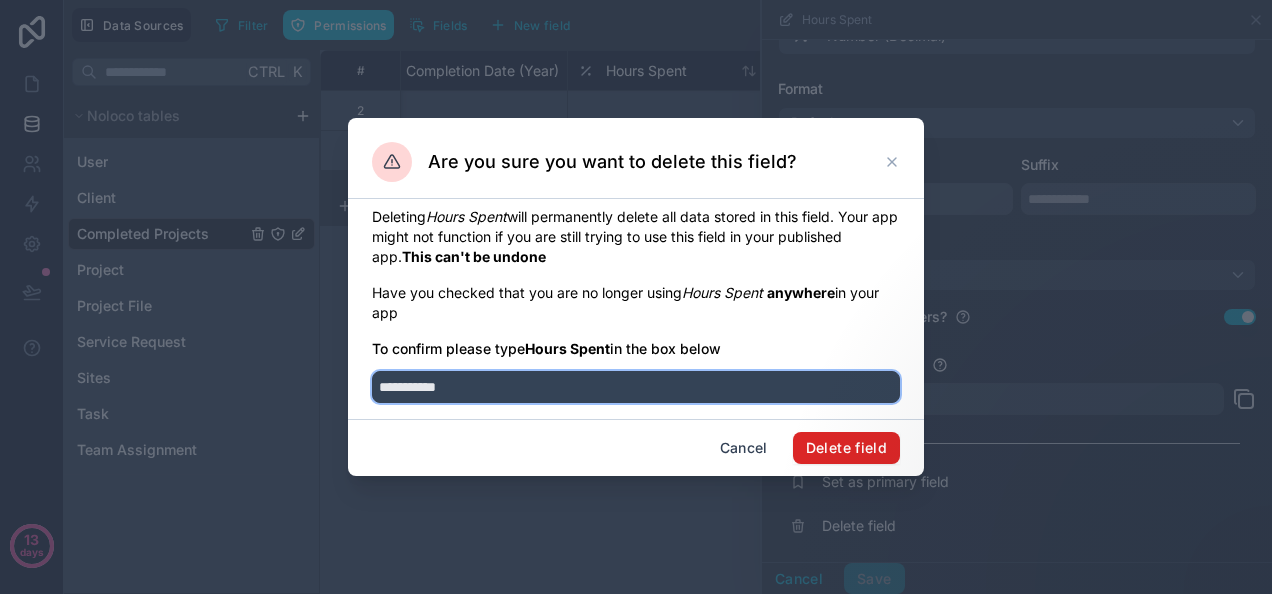 type on "**********" 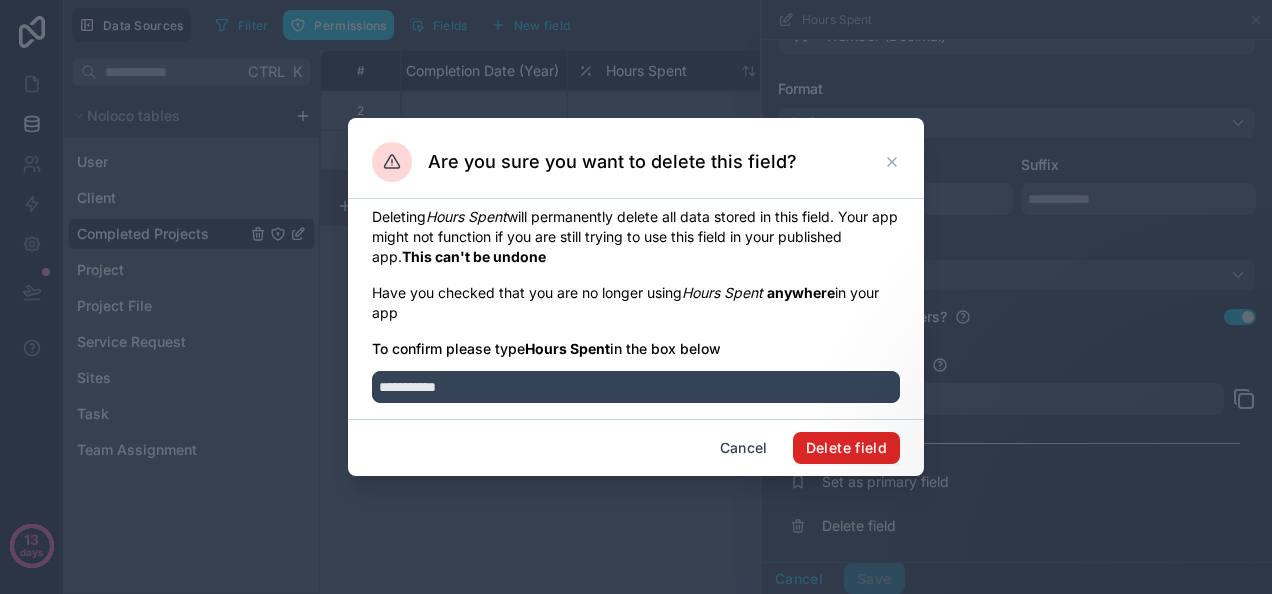 click on "Delete field" at bounding box center (846, 448) 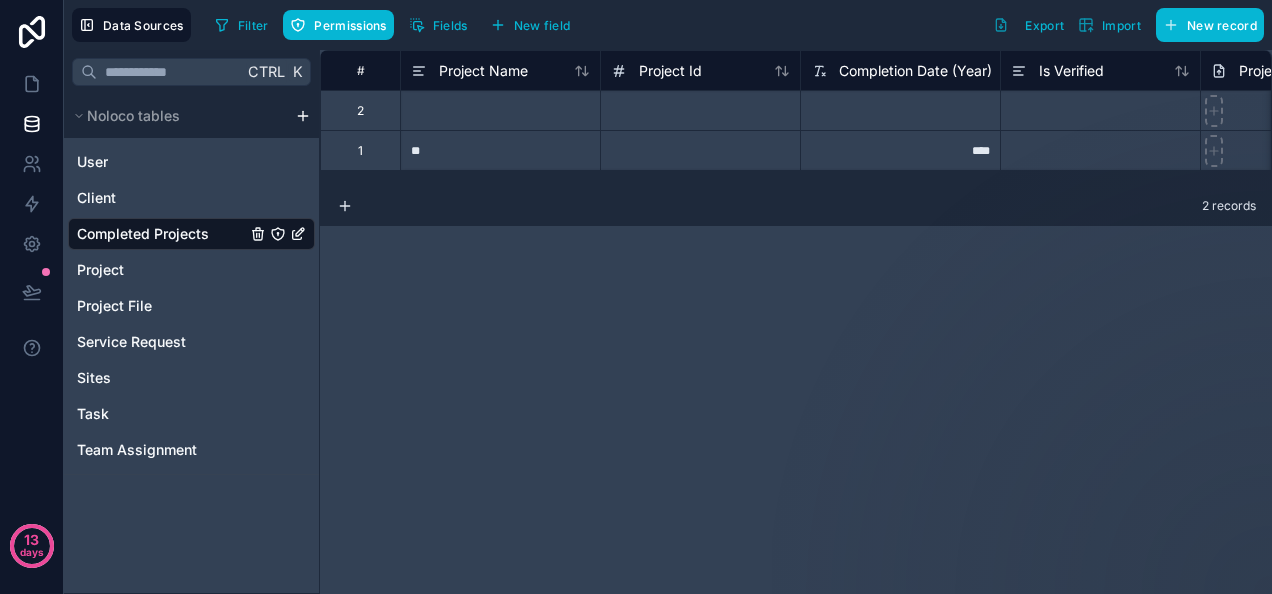 scroll, scrollTop: 0, scrollLeft: 336, axis: horizontal 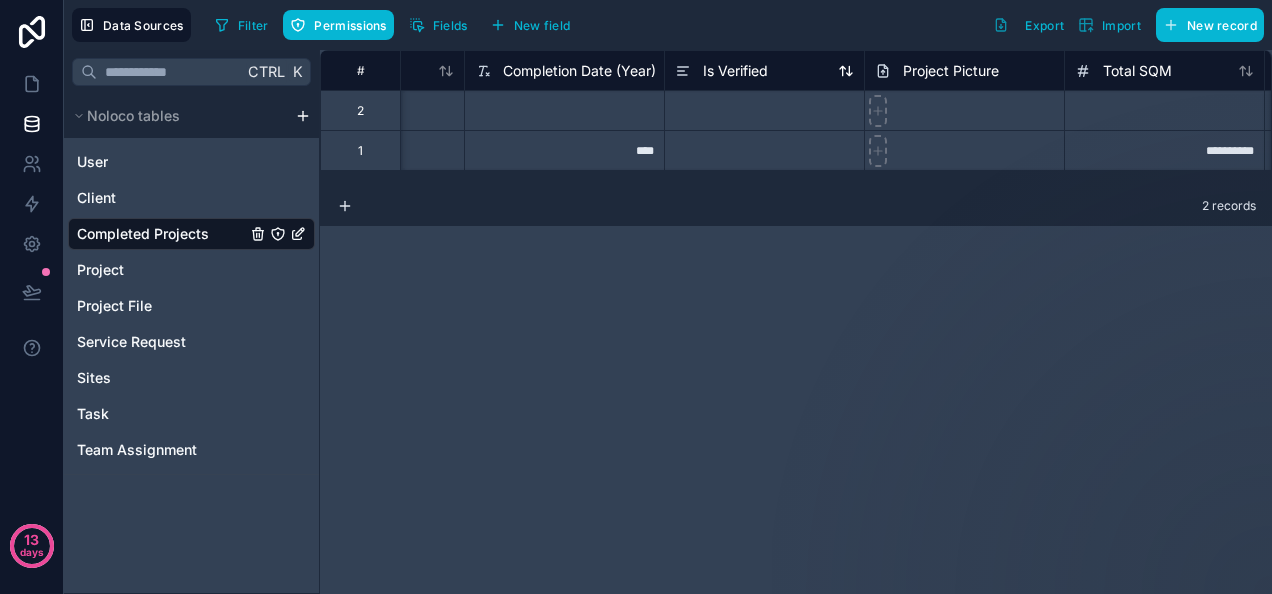 click on "Is Verified" at bounding box center (735, 71) 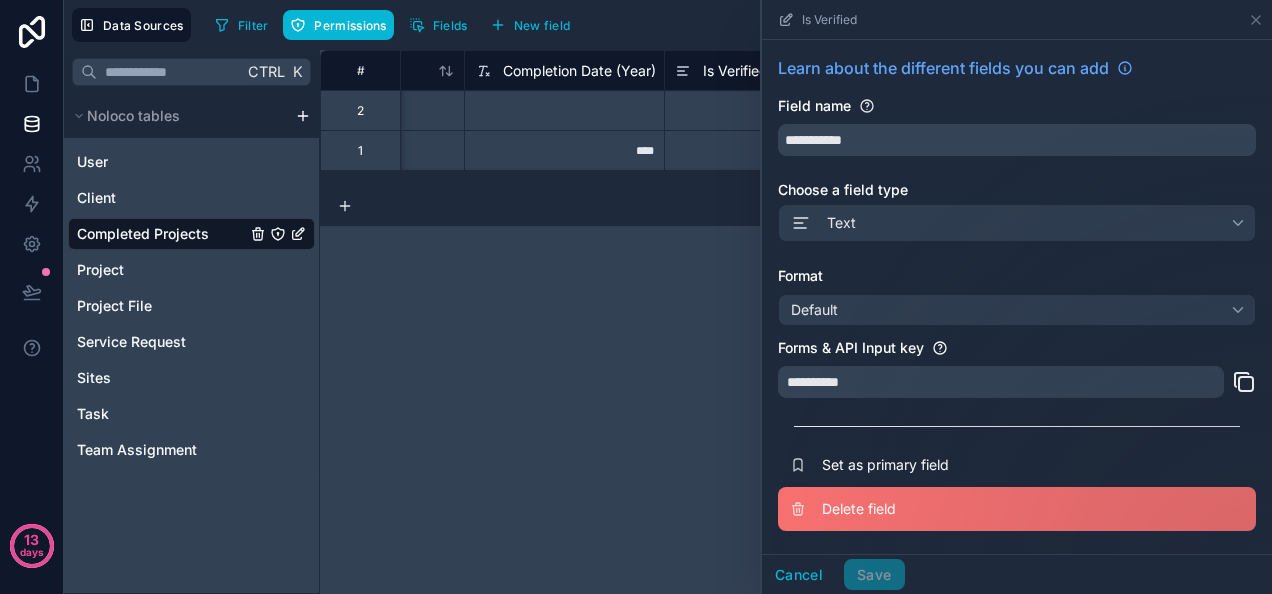 click on "Delete field" at bounding box center (1017, 509) 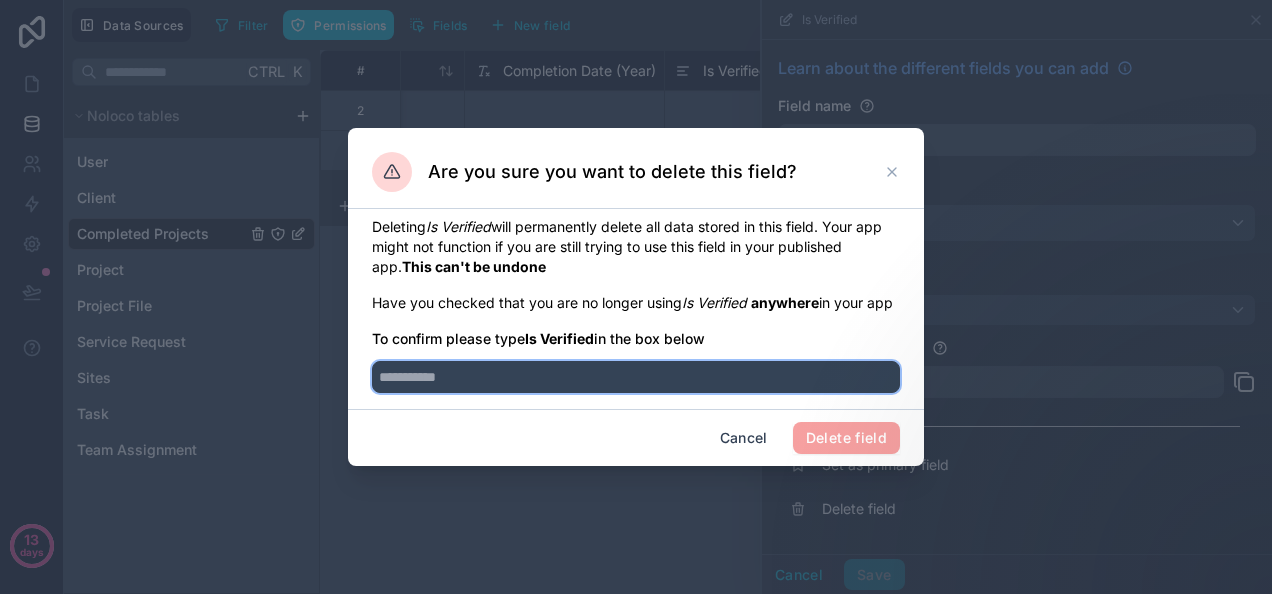 click at bounding box center [636, 377] 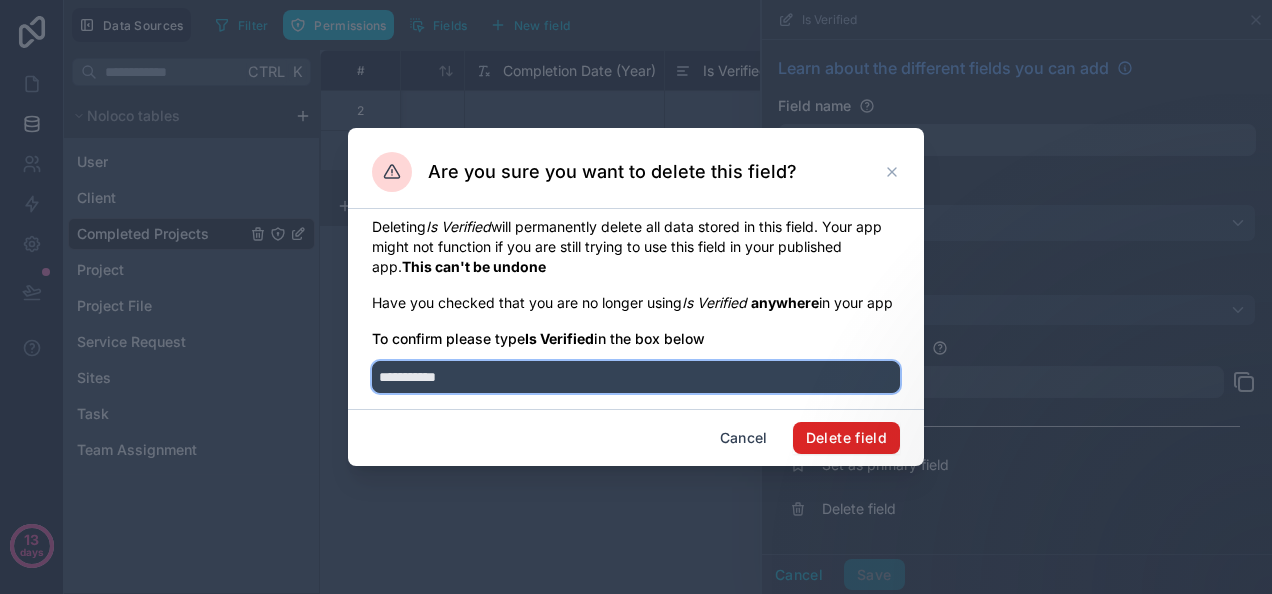 type on "**********" 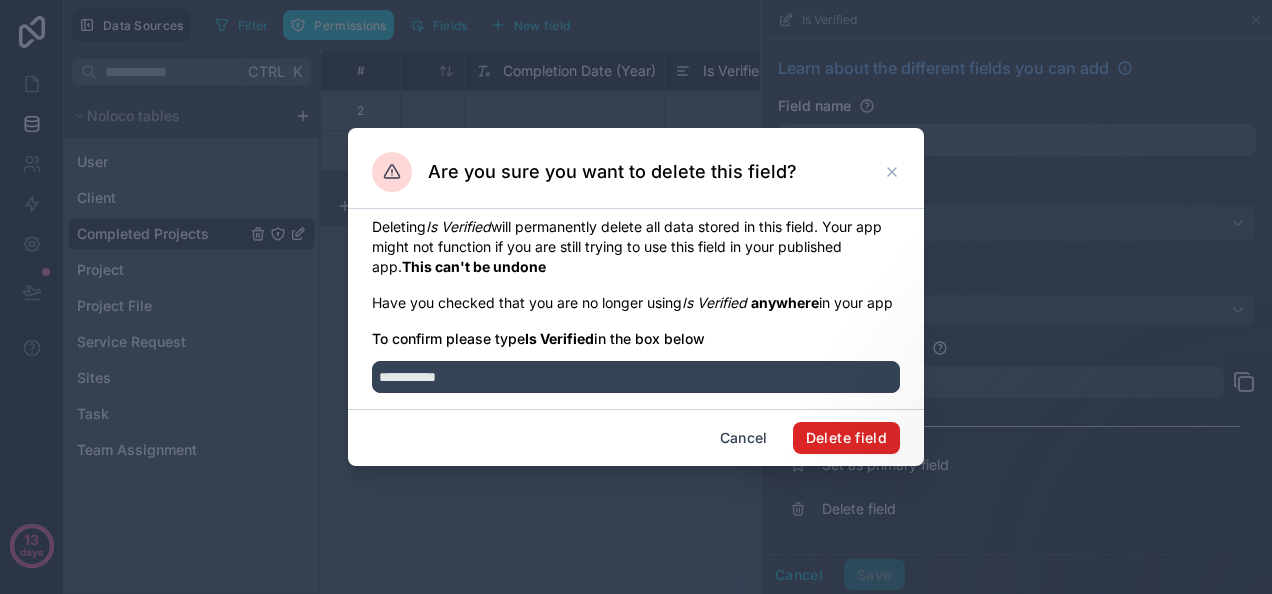 click on "Delete field" at bounding box center (846, 438) 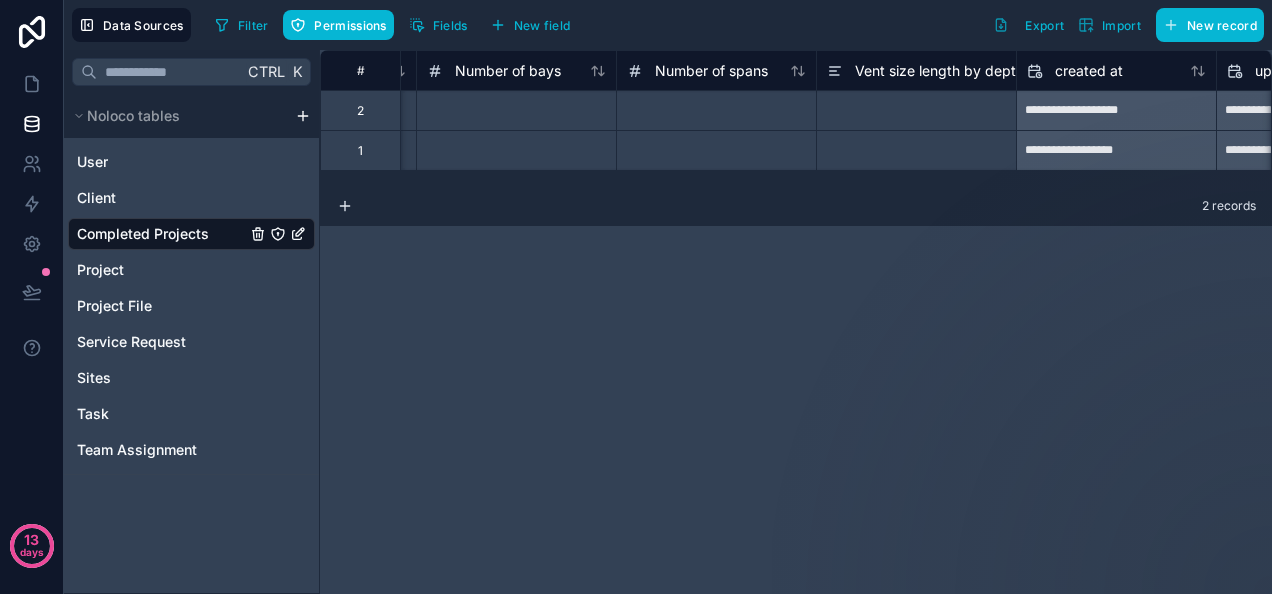 scroll, scrollTop: 0, scrollLeft: 6128, axis: horizontal 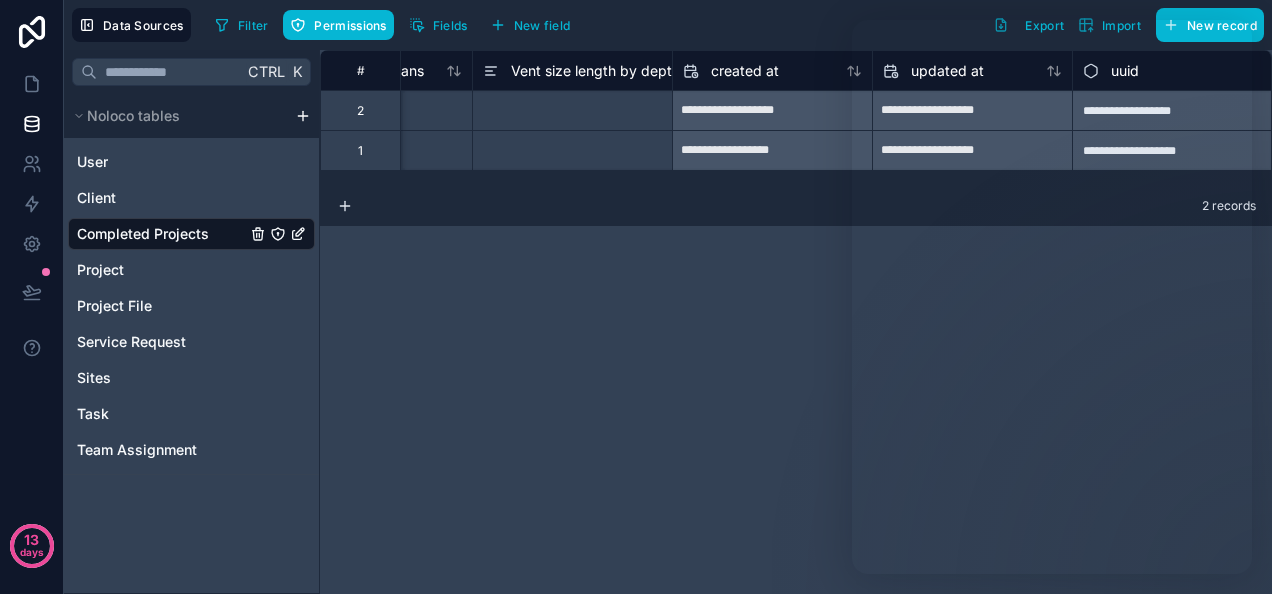 click on "**********" at bounding box center (796, 322) 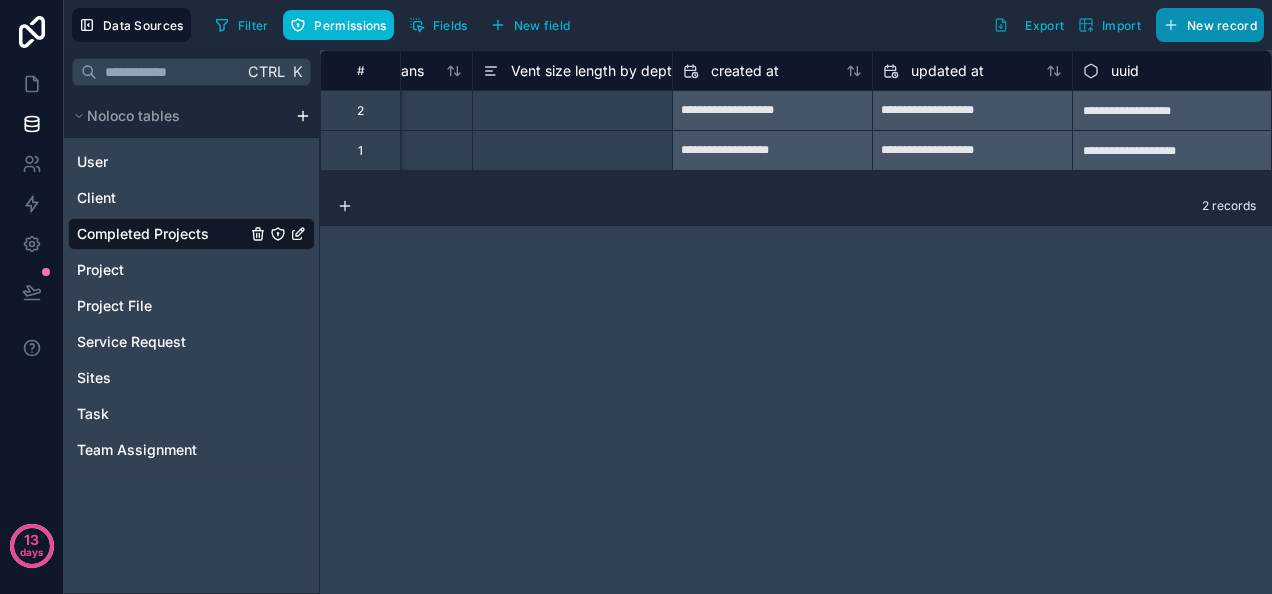 click on "New record" at bounding box center (1222, 25) 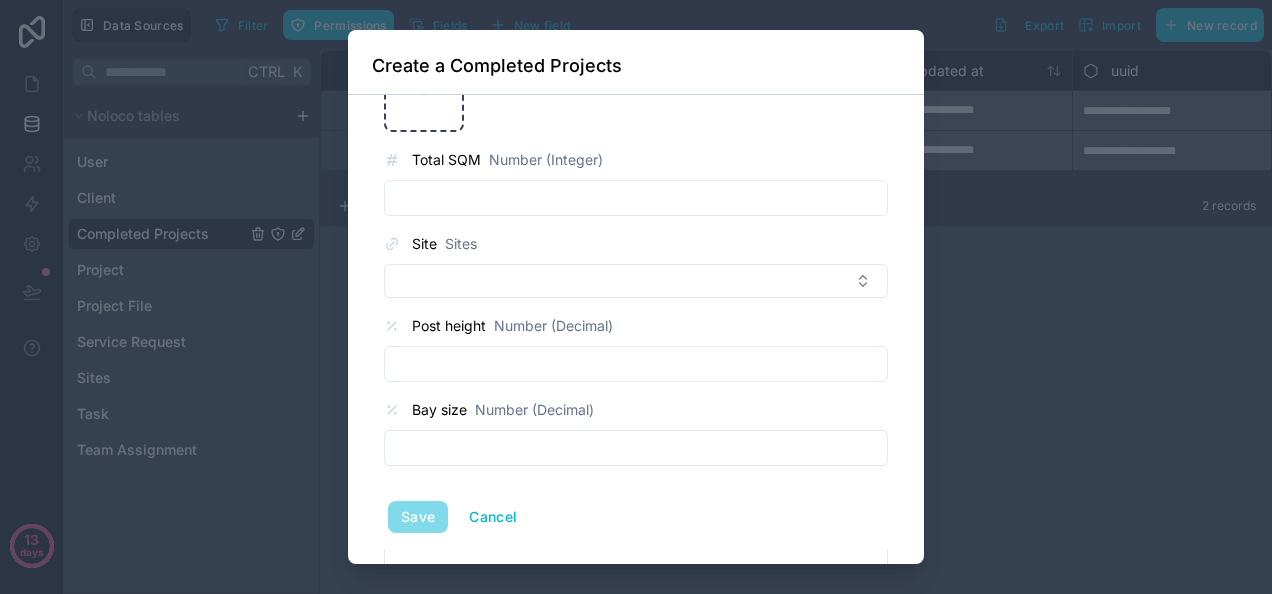 click on "Post height Number (Decimal)" at bounding box center (636, 348) 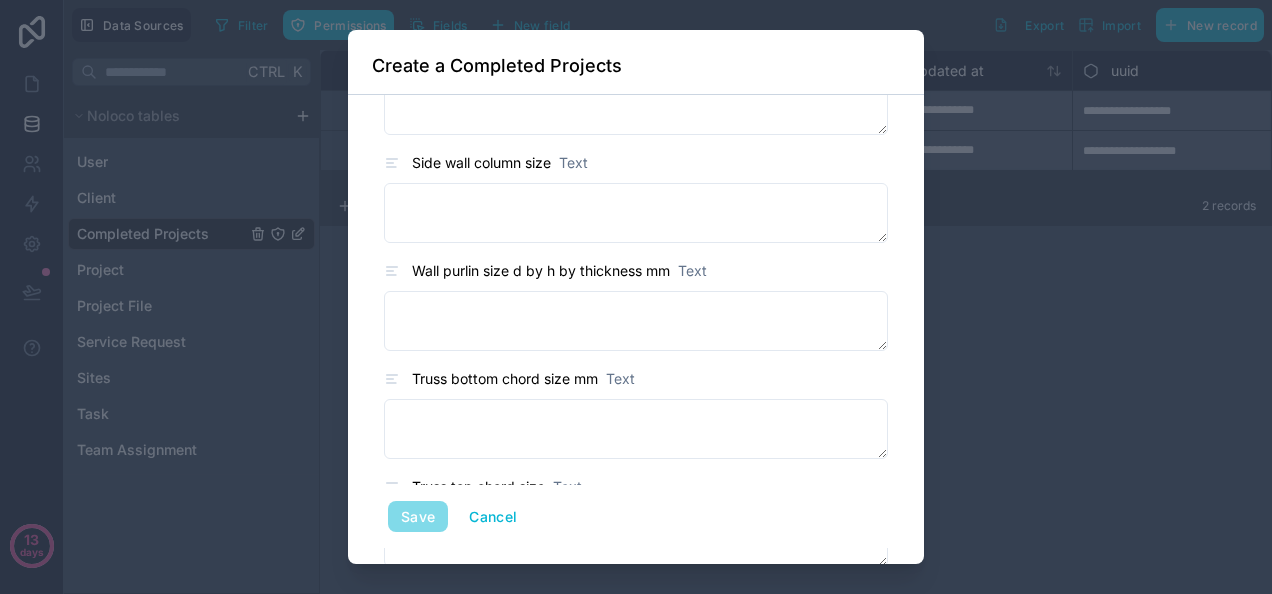 scroll, scrollTop: 0, scrollLeft: 0, axis: both 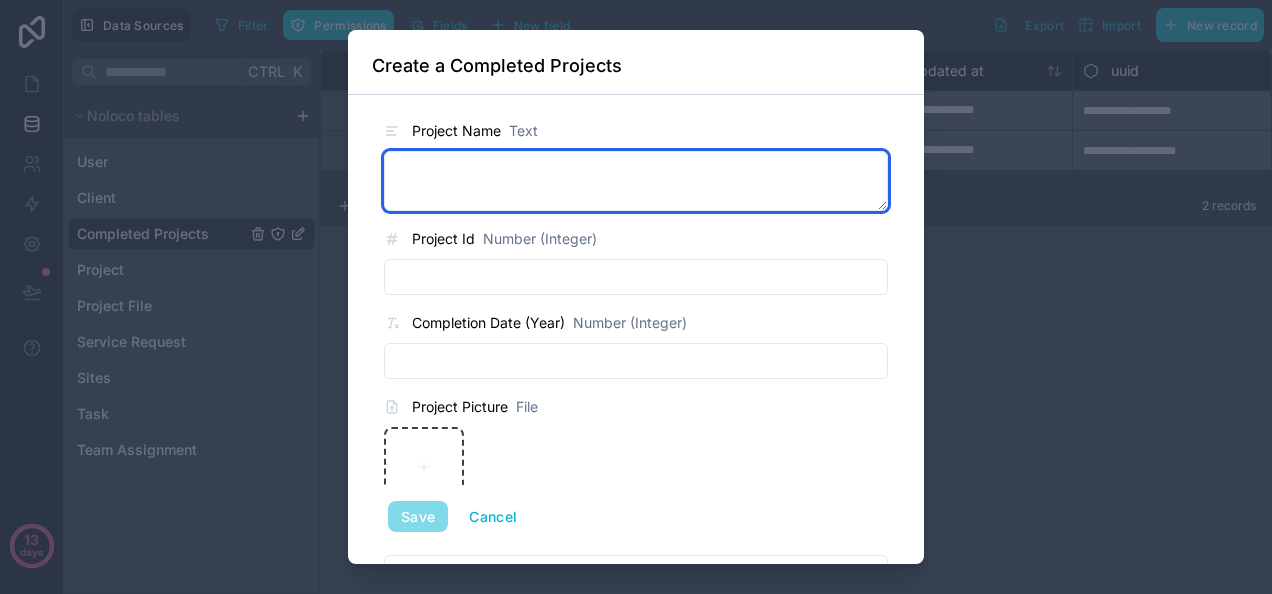click at bounding box center (636, 181) 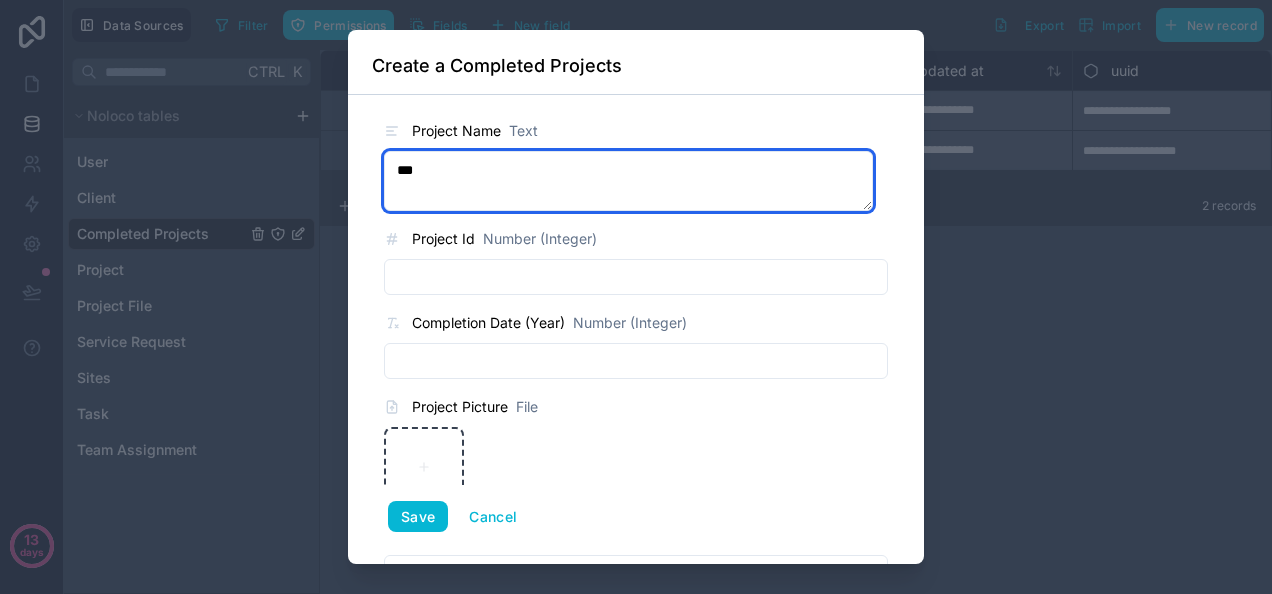 type on "***" 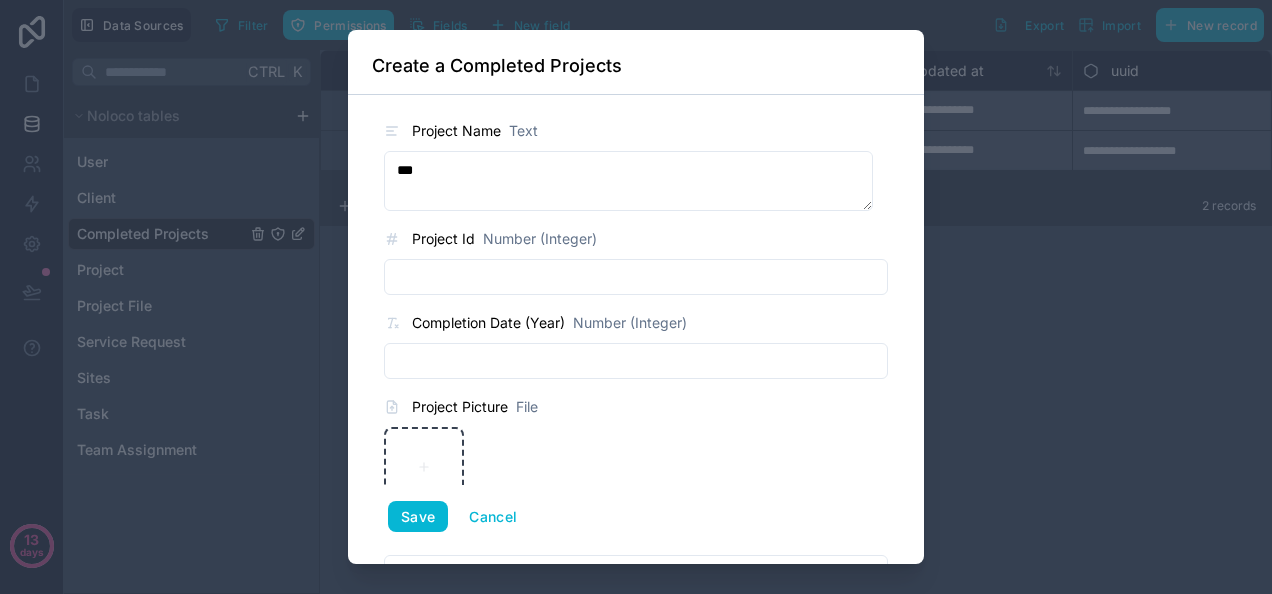 click at bounding box center (636, 361) 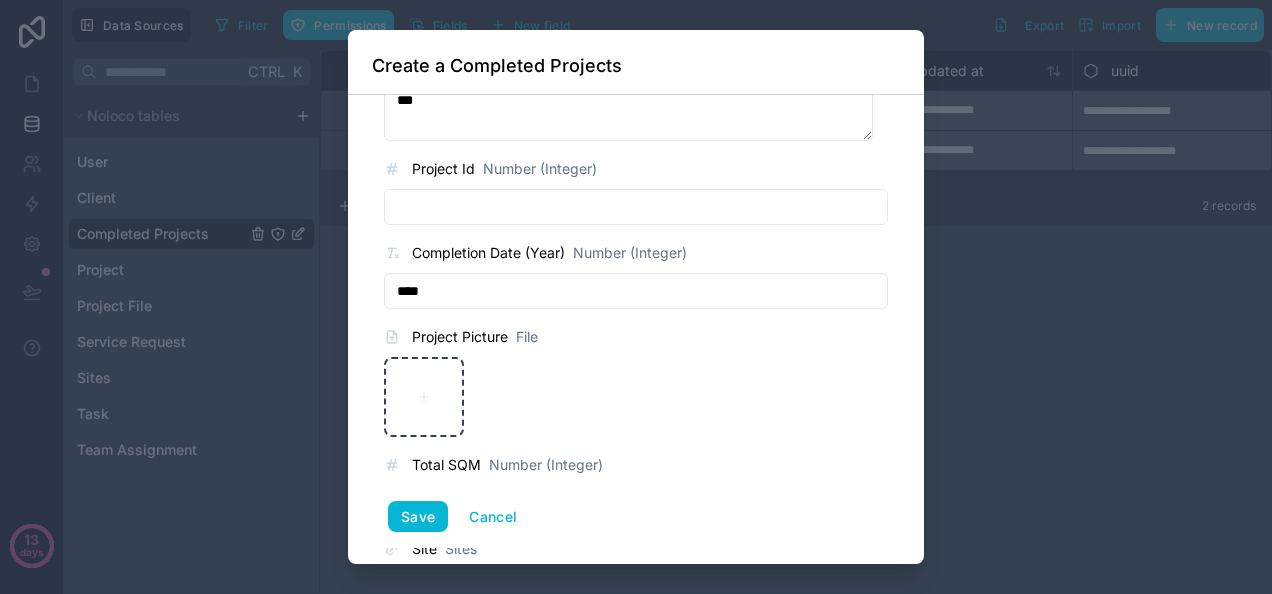 scroll, scrollTop: 258, scrollLeft: 0, axis: vertical 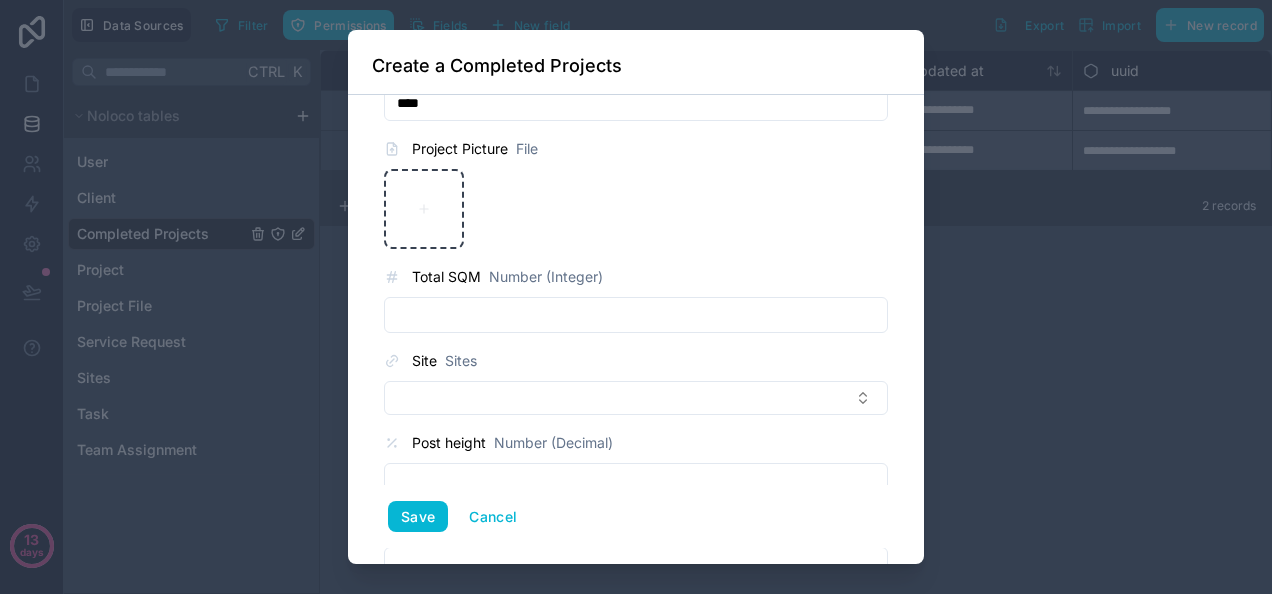 type on "****" 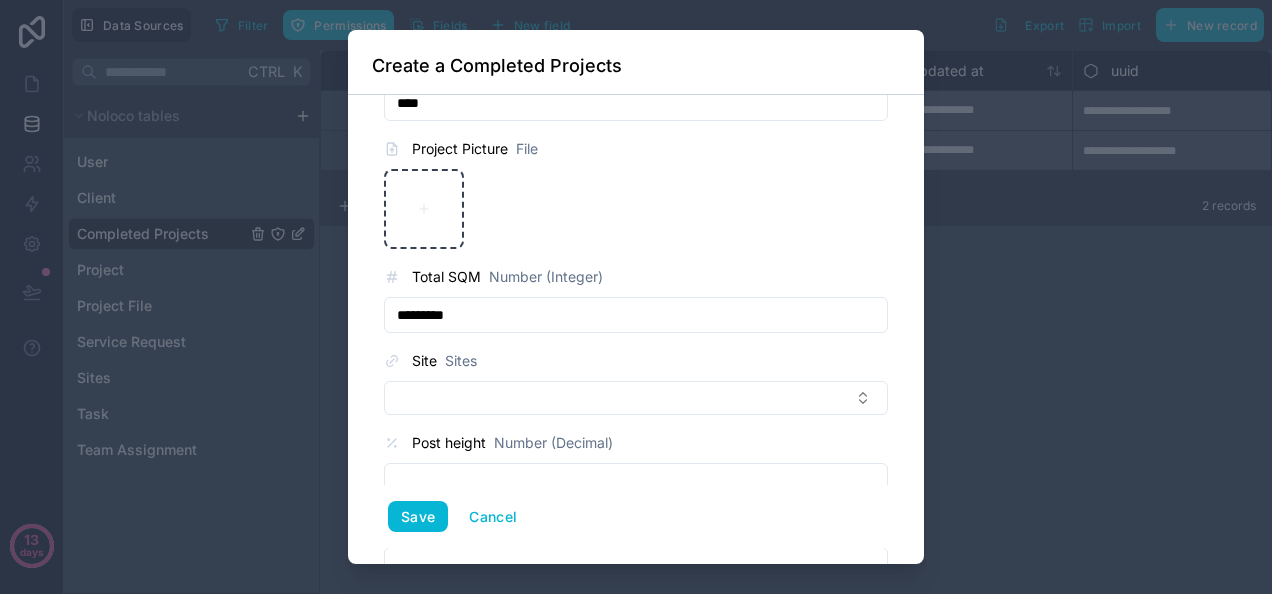 scroll, scrollTop: 297, scrollLeft: 0, axis: vertical 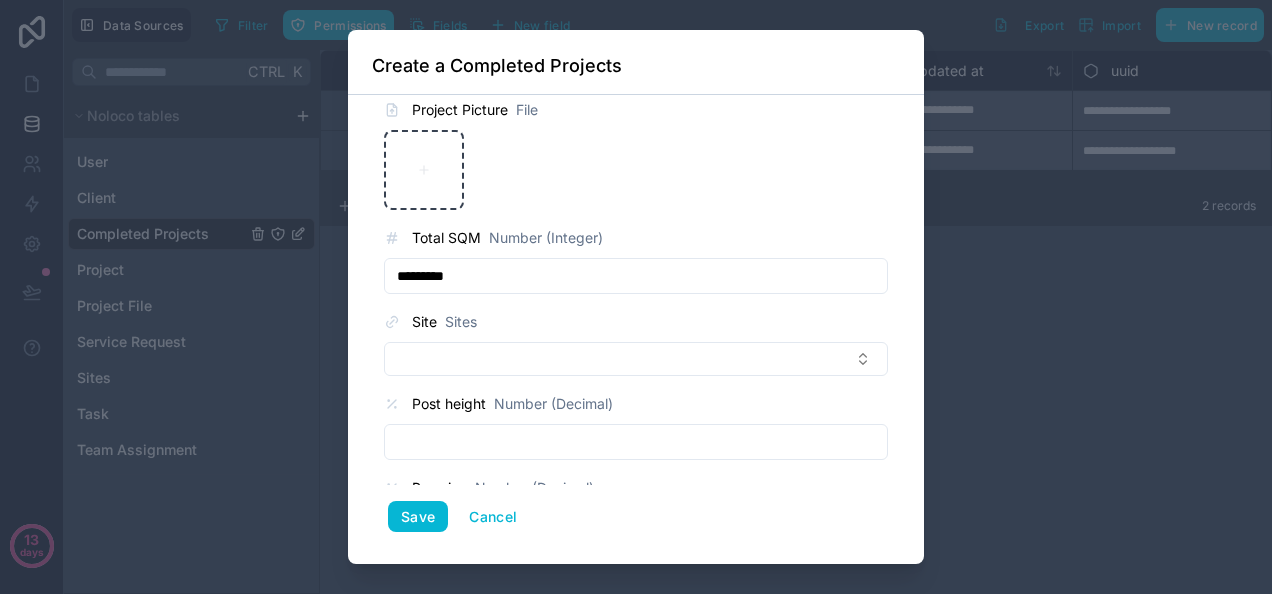 type on "*********" 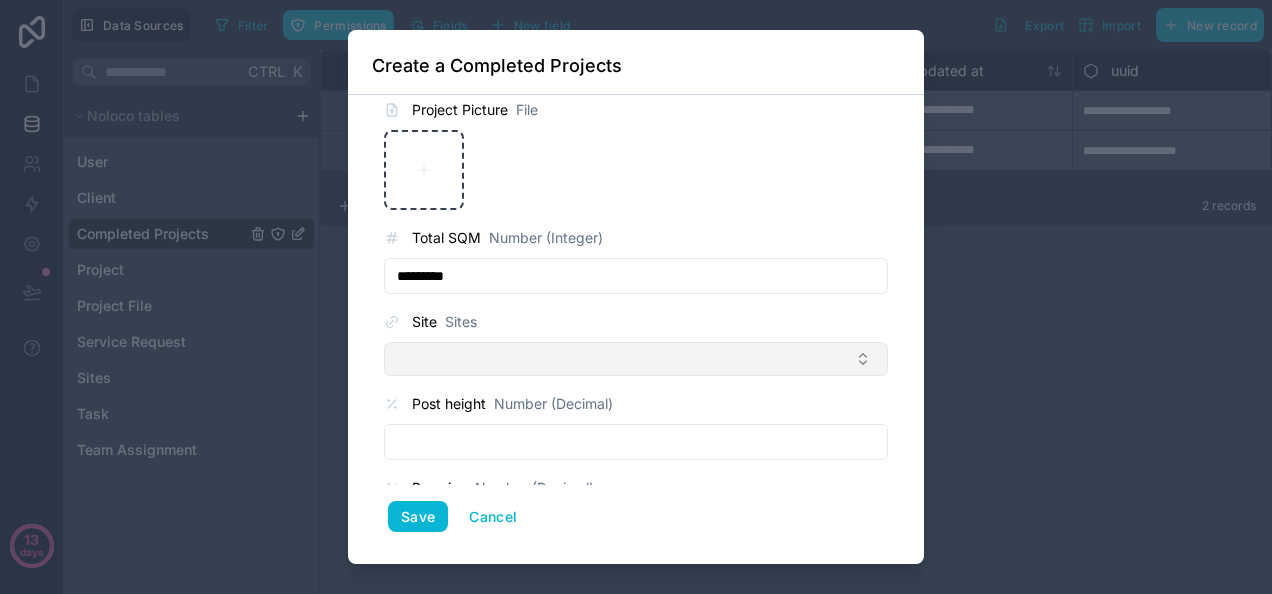 click at bounding box center [636, 359] 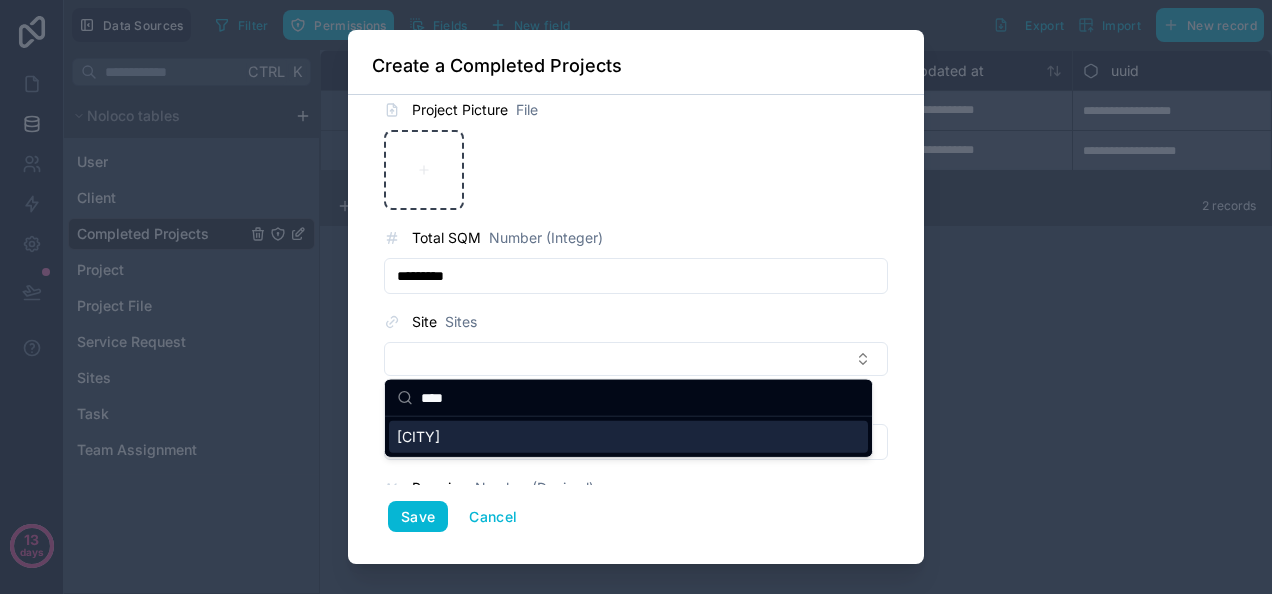 type on "****" 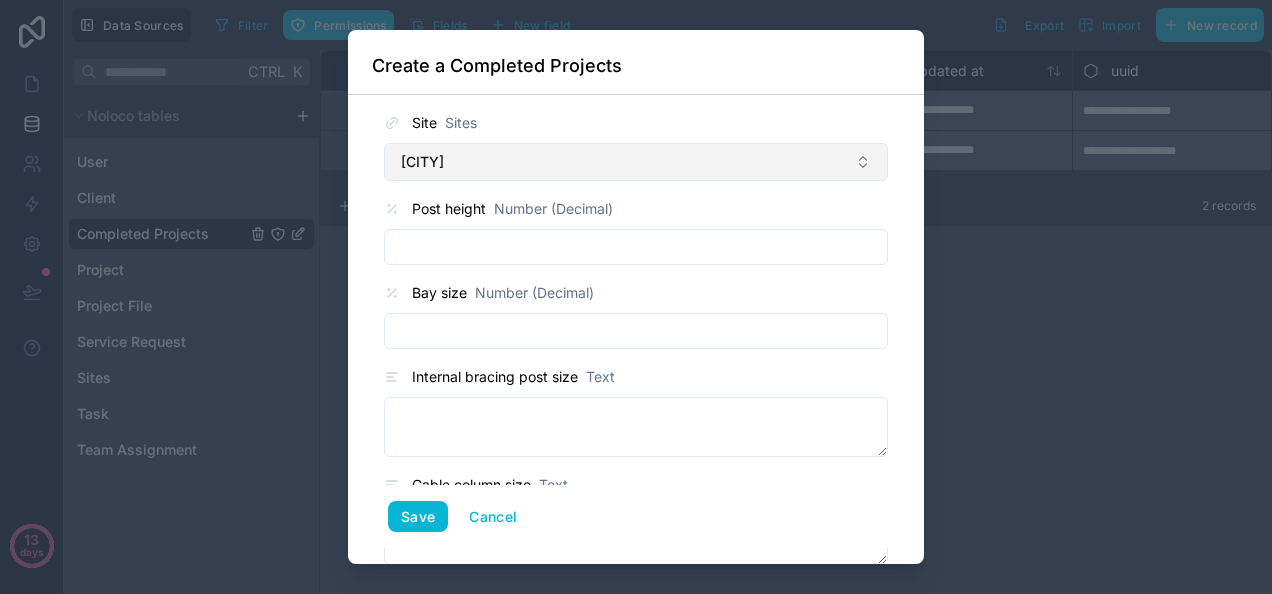 scroll, scrollTop: 497, scrollLeft: 0, axis: vertical 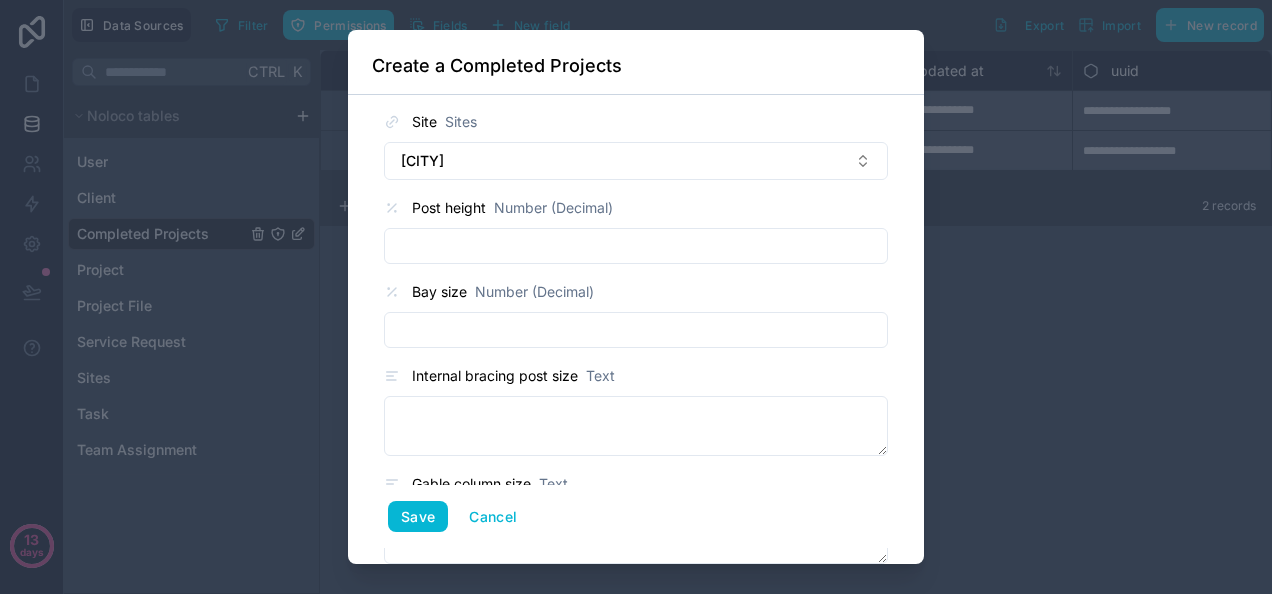 click at bounding box center (636, 246) 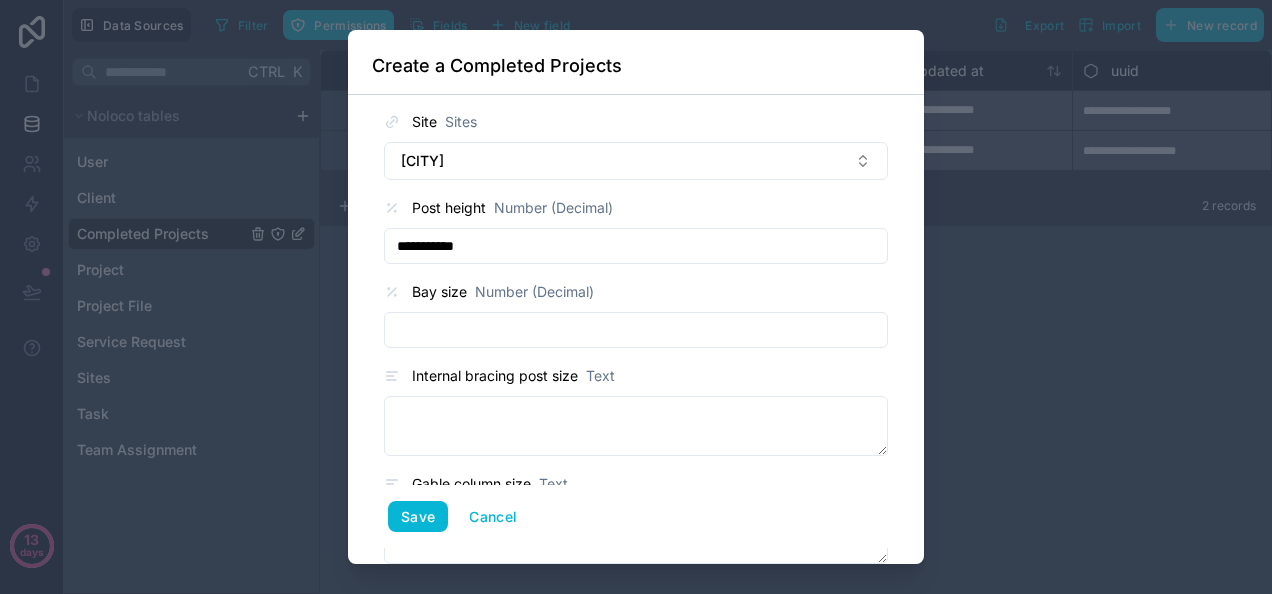 type on "**********" 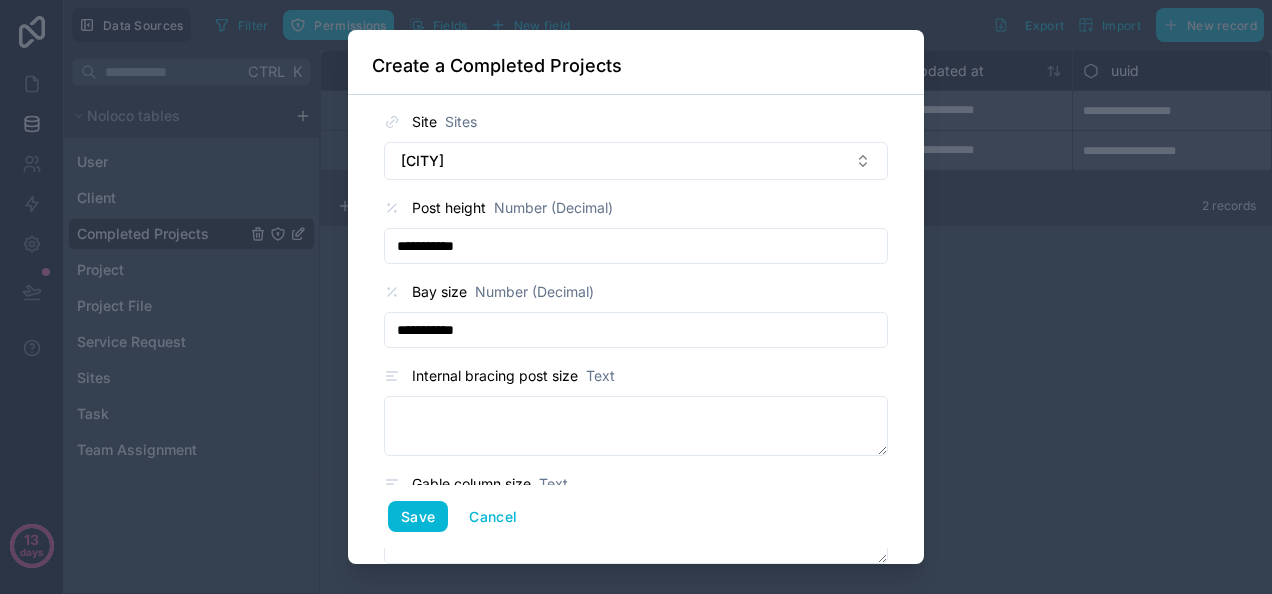 type on "**********" 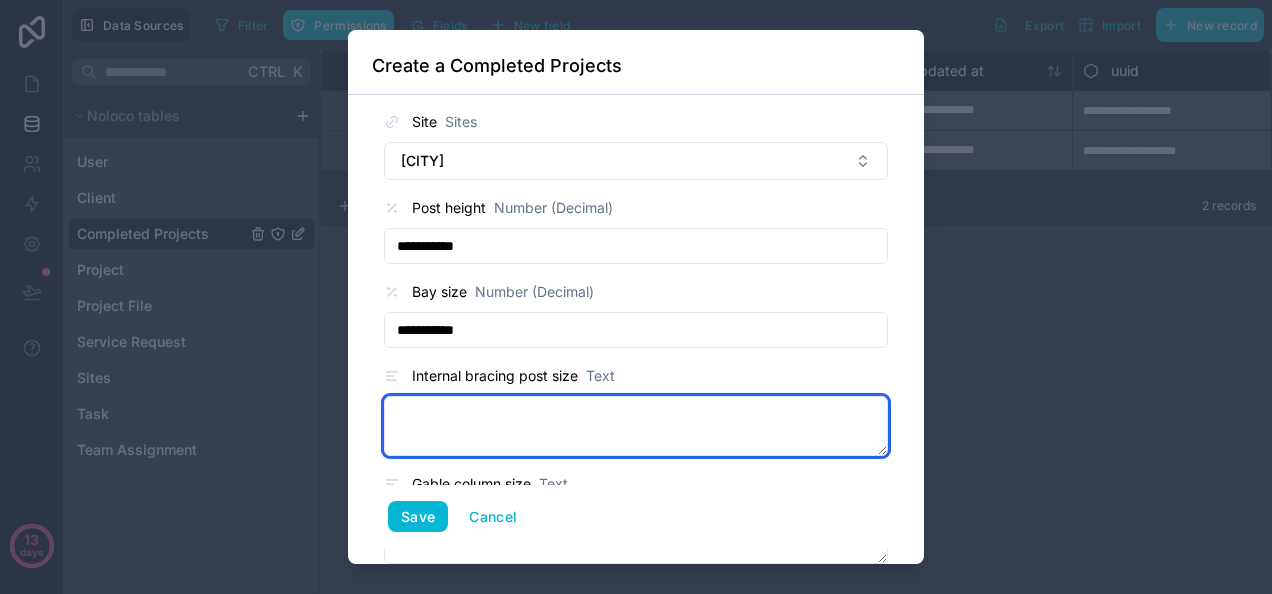 click at bounding box center [636, 426] 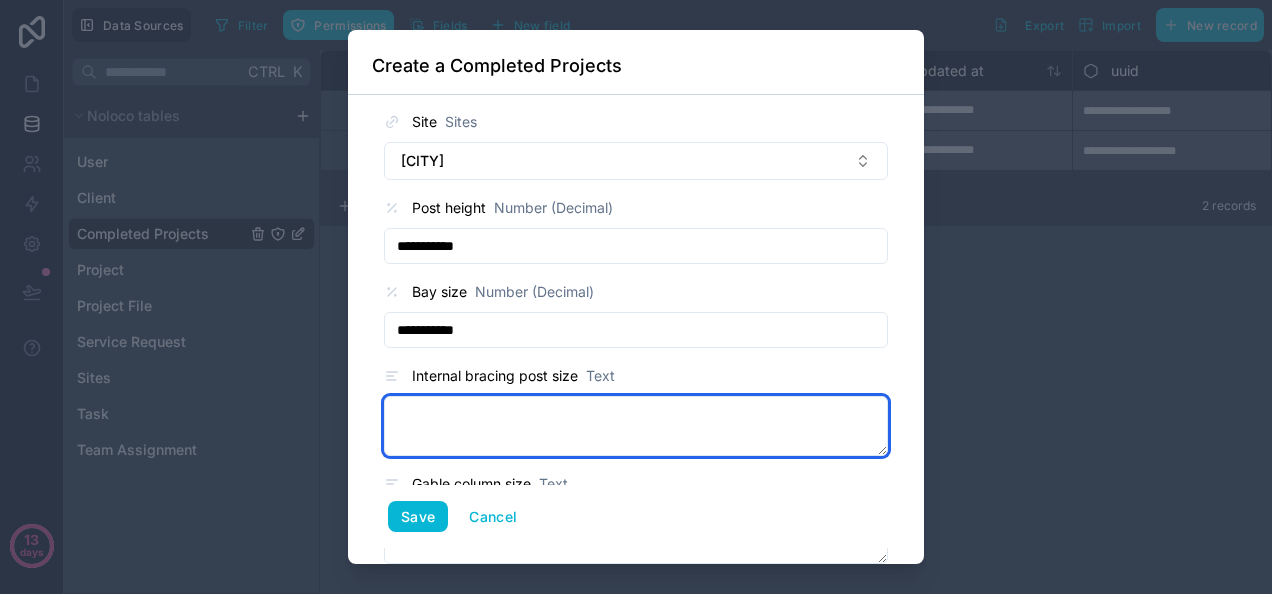 scroll, scrollTop: 671, scrollLeft: 0, axis: vertical 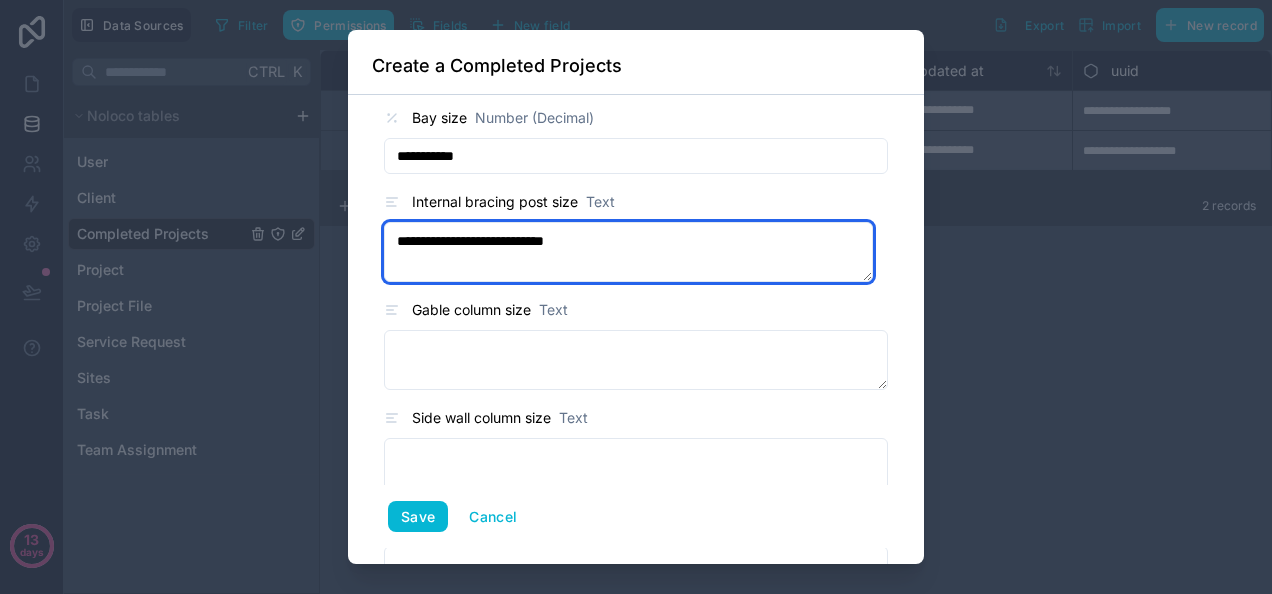 type on "**********" 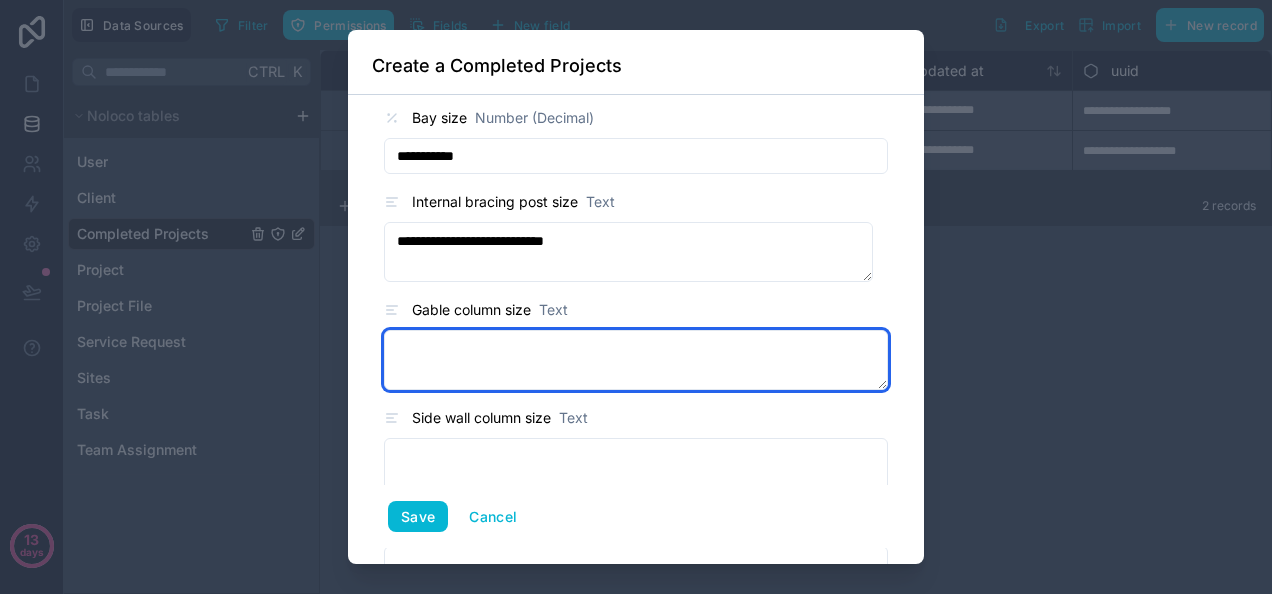 click at bounding box center (636, 360) 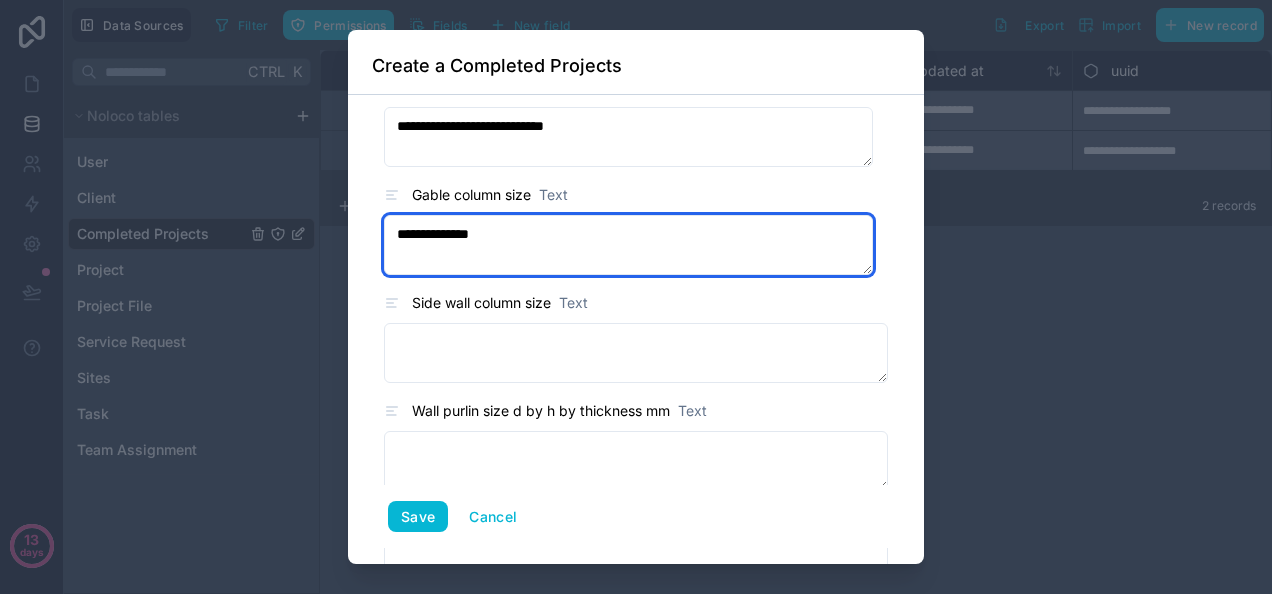 scroll, scrollTop: 789, scrollLeft: 0, axis: vertical 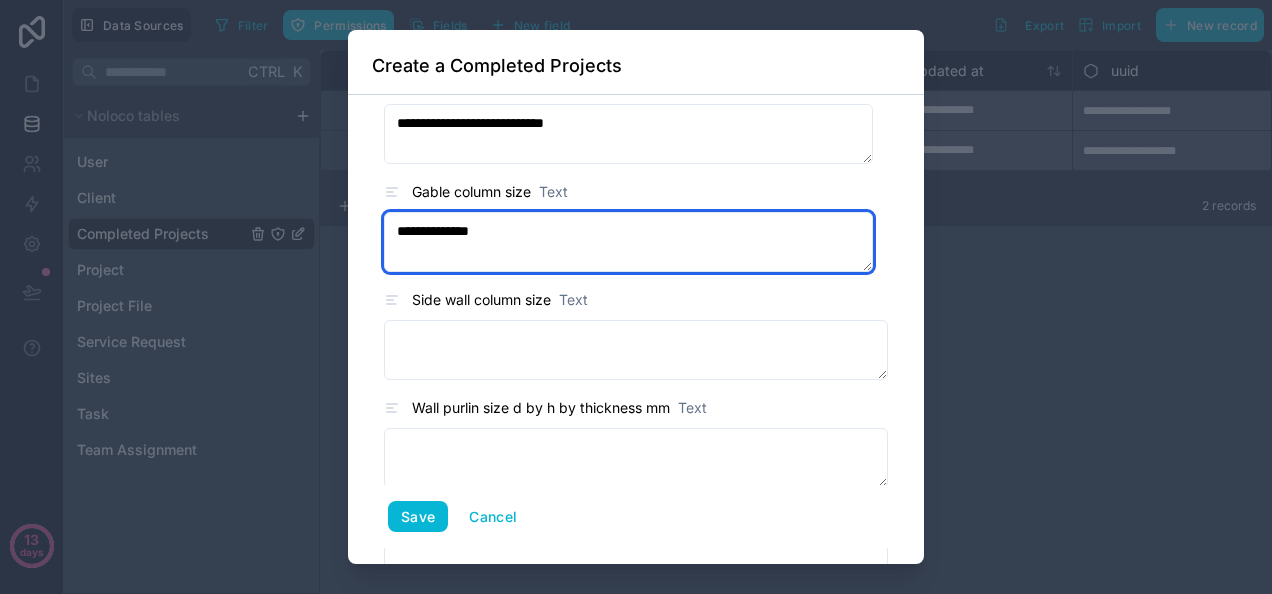type on "**********" 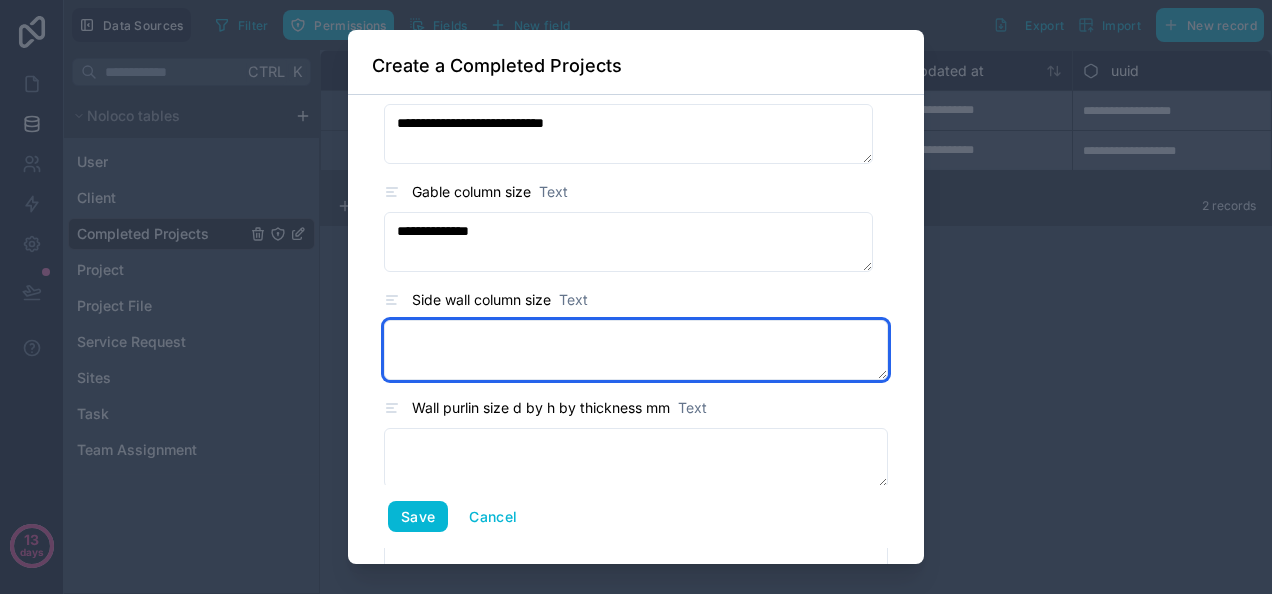 click at bounding box center (636, 350) 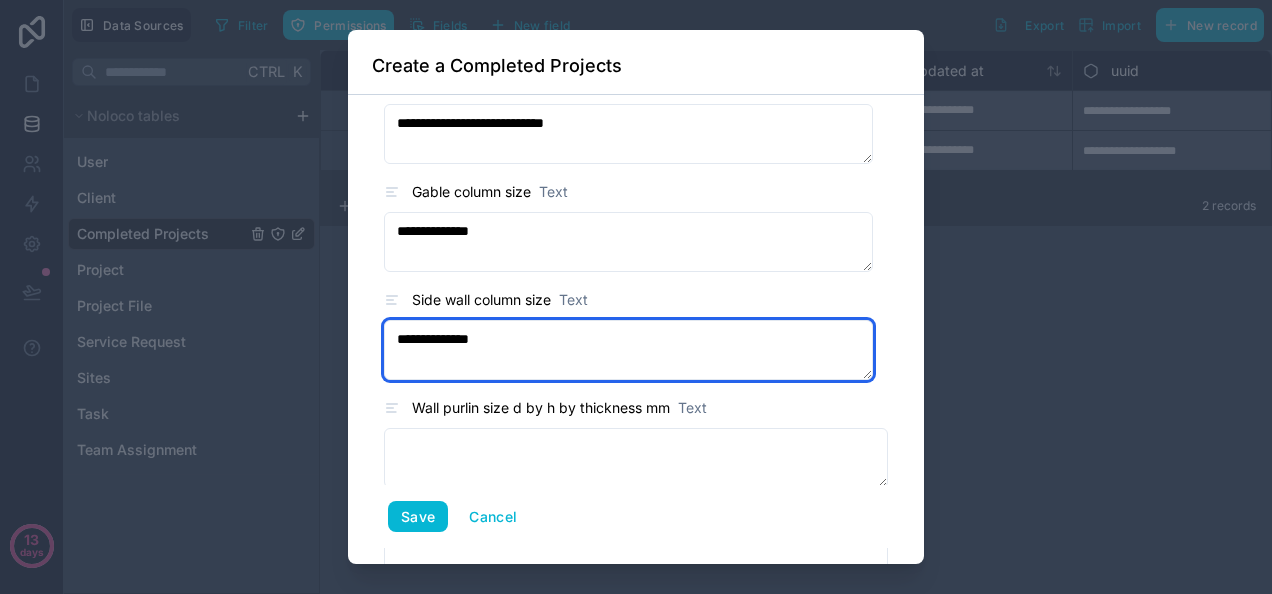 scroll, scrollTop: 932, scrollLeft: 0, axis: vertical 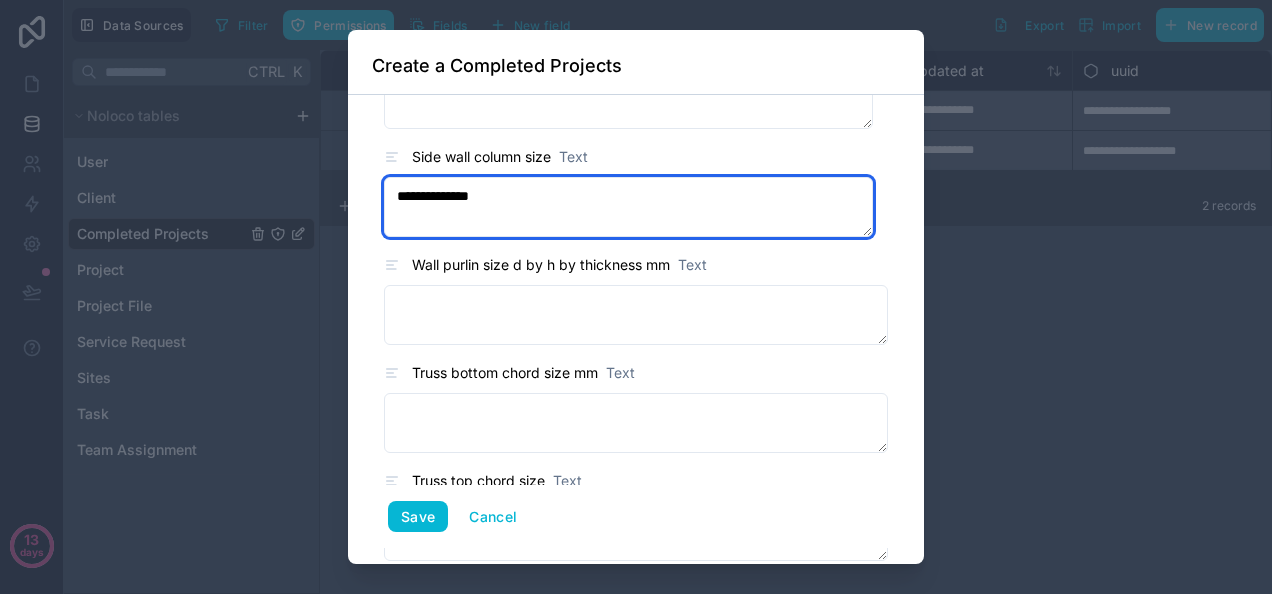 type on "**********" 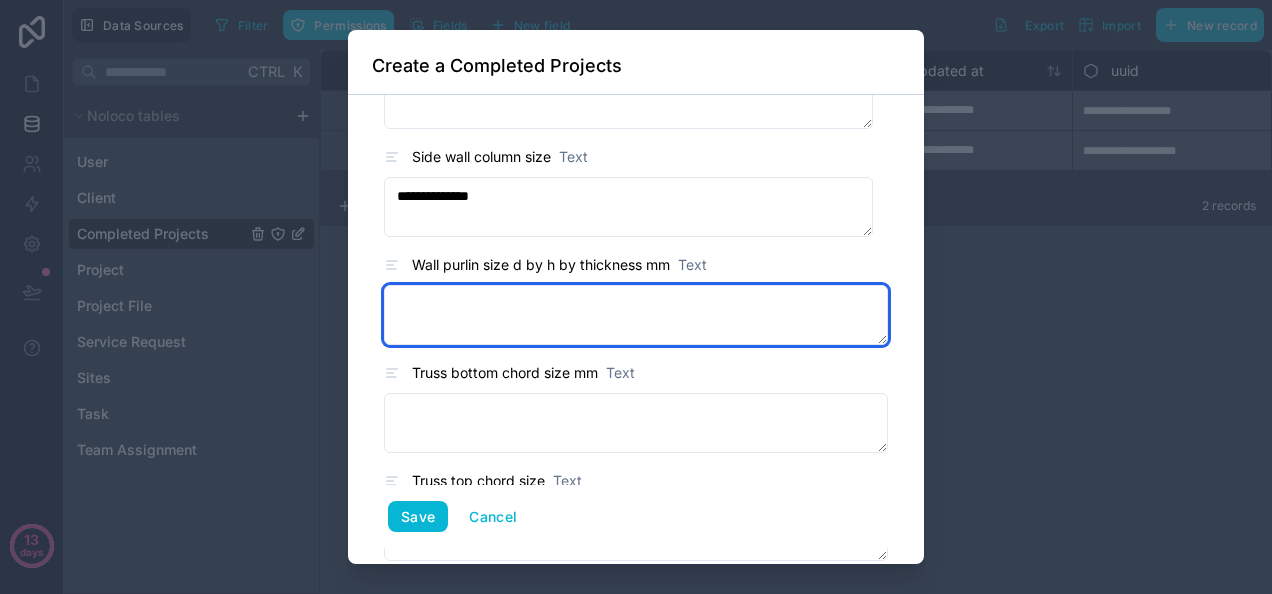 click at bounding box center (636, 315) 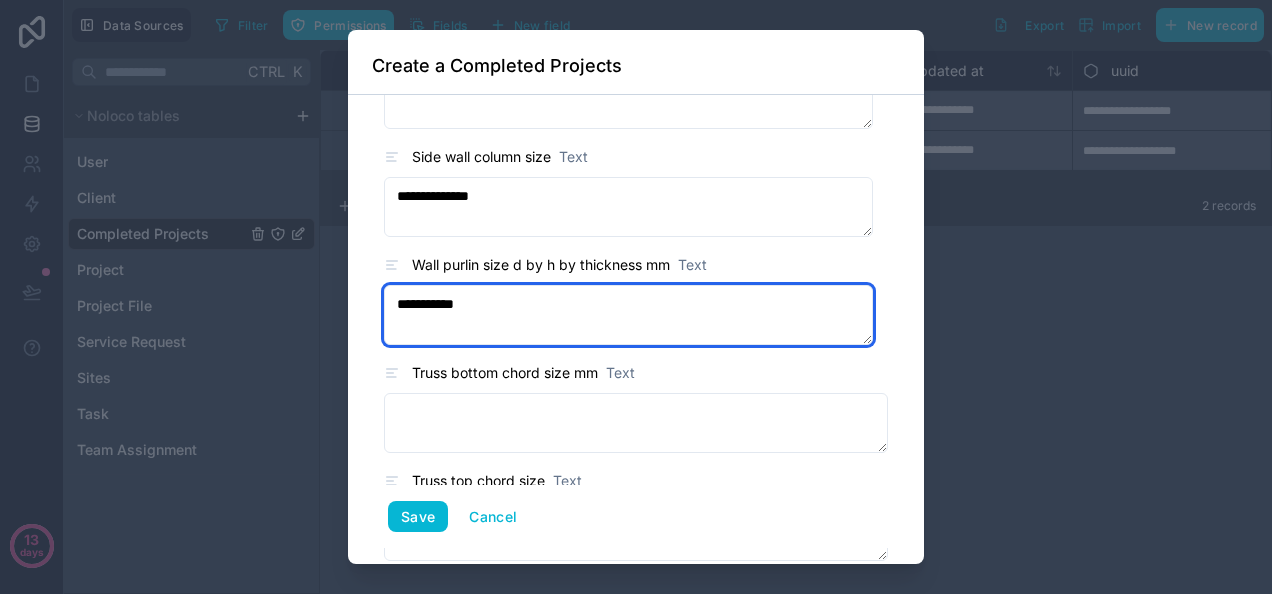 type on "**********" 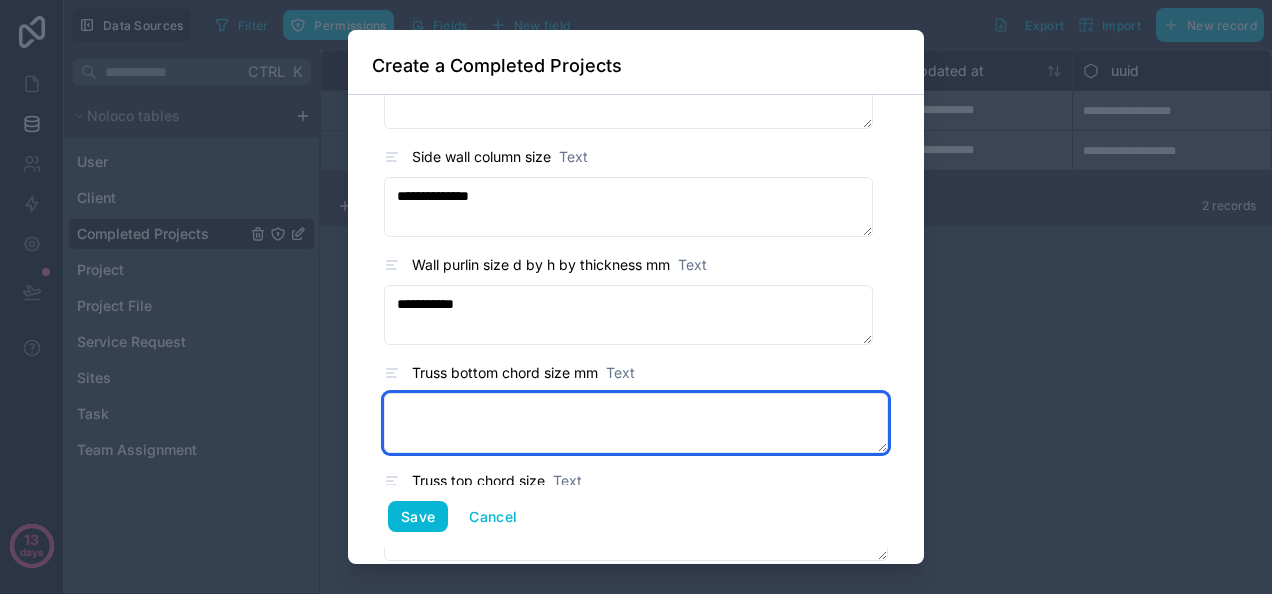 click at bounding box center [636, 423] 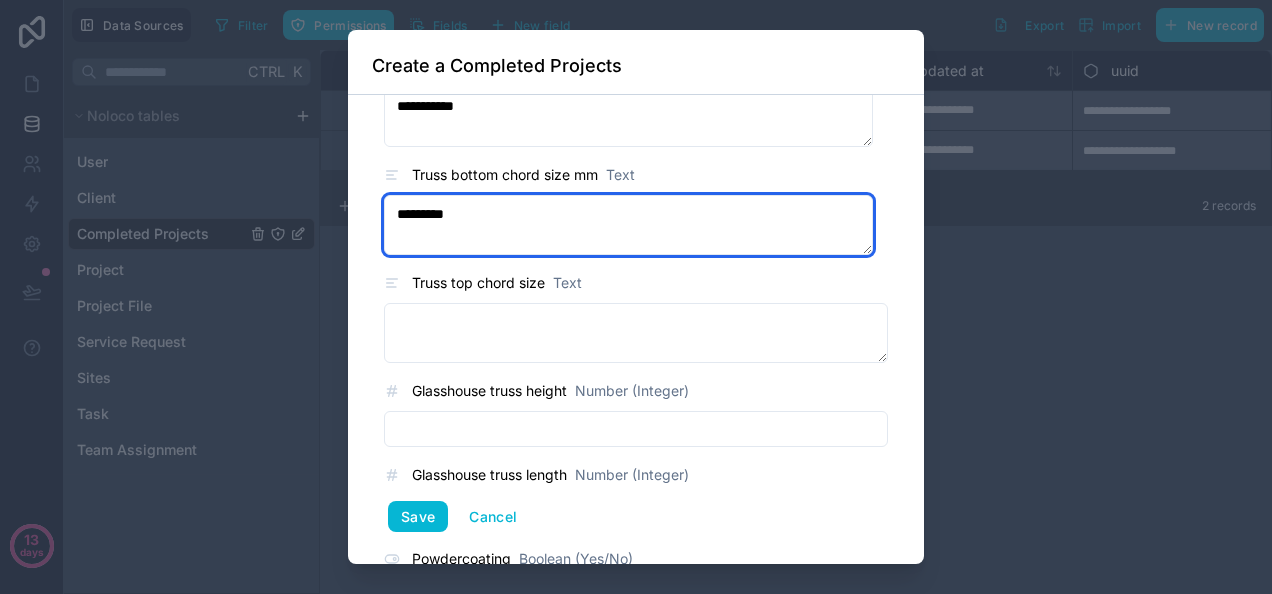 scroll, scrollTop: 1132, scrollLeft: 0, axis: vertical 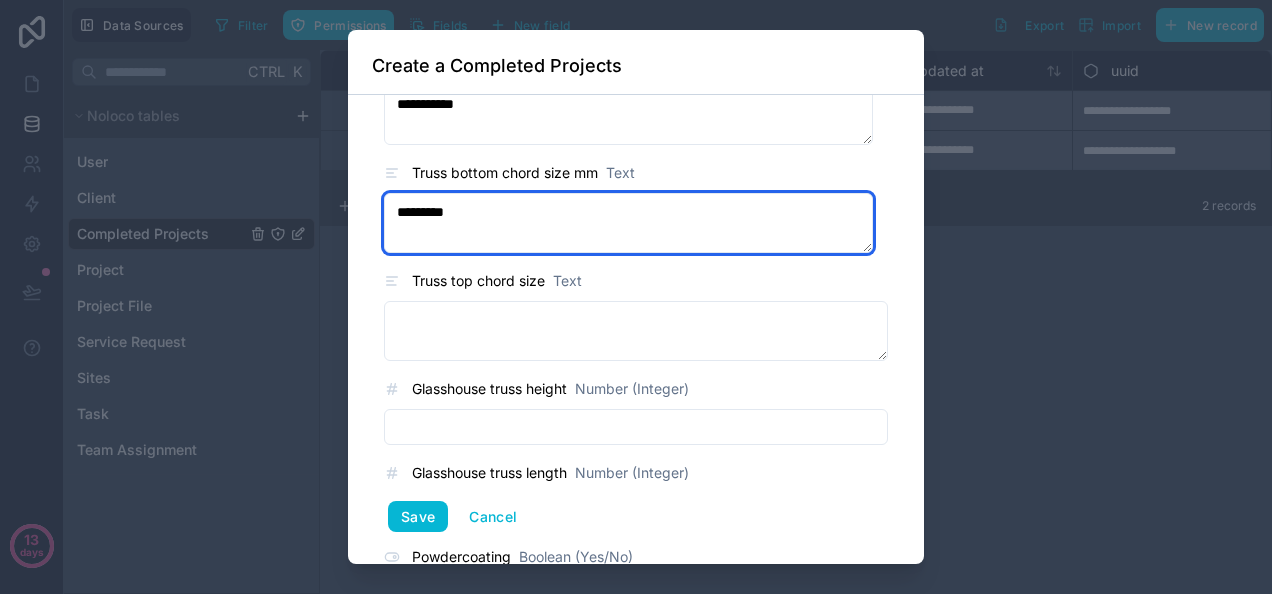type on "*********" 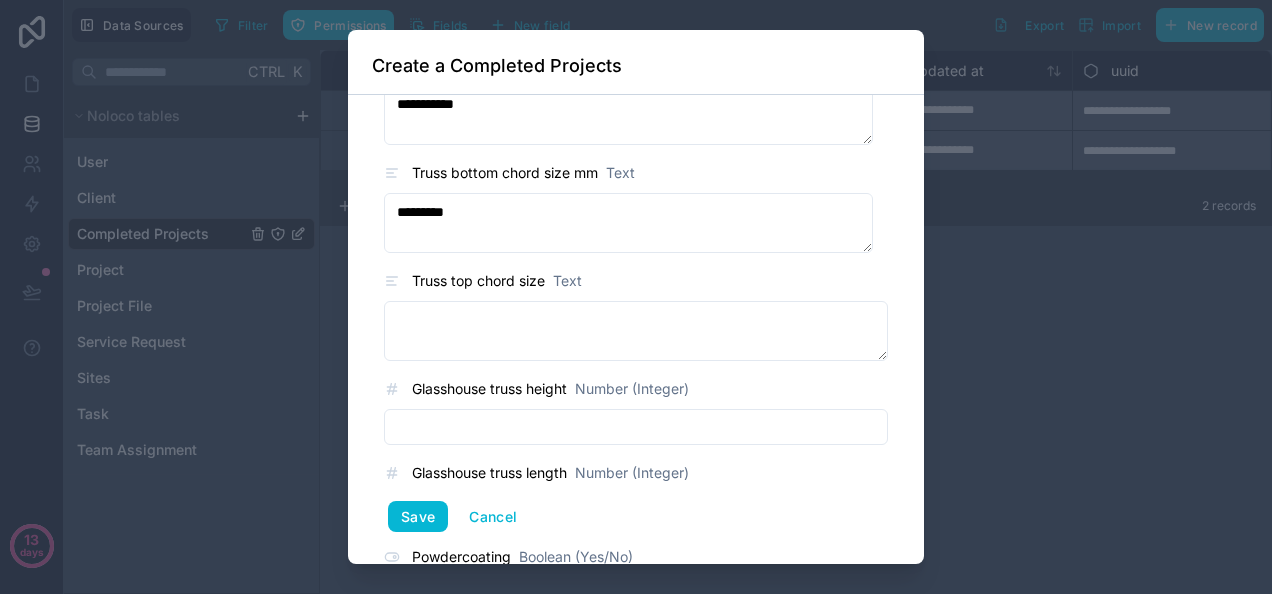 click 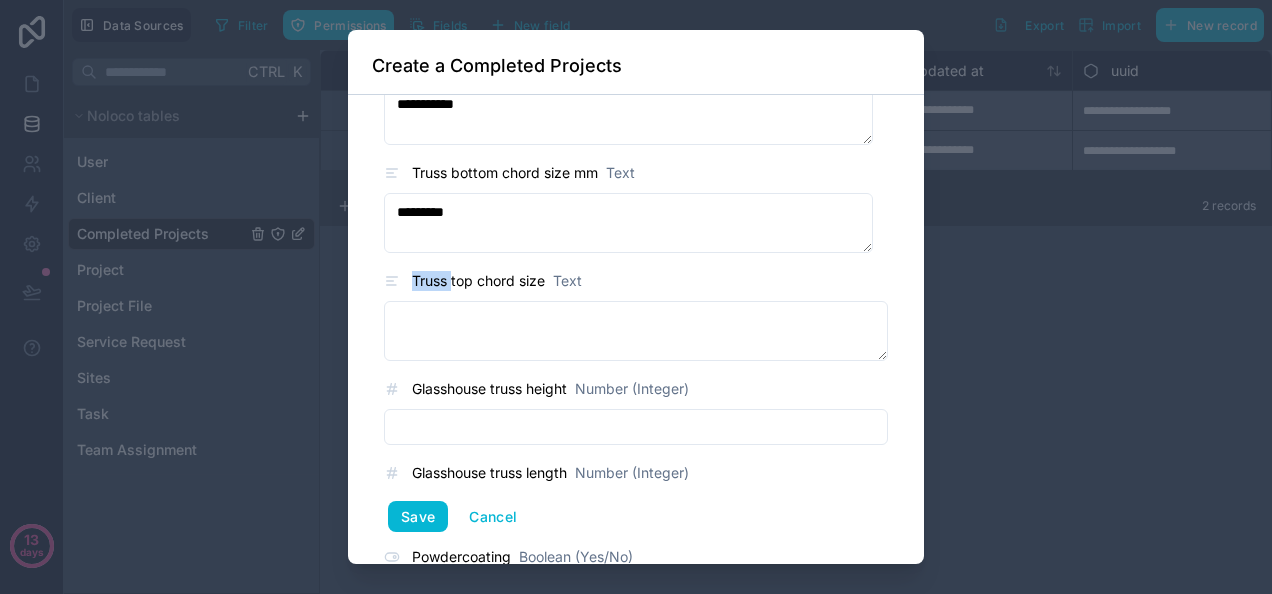 click 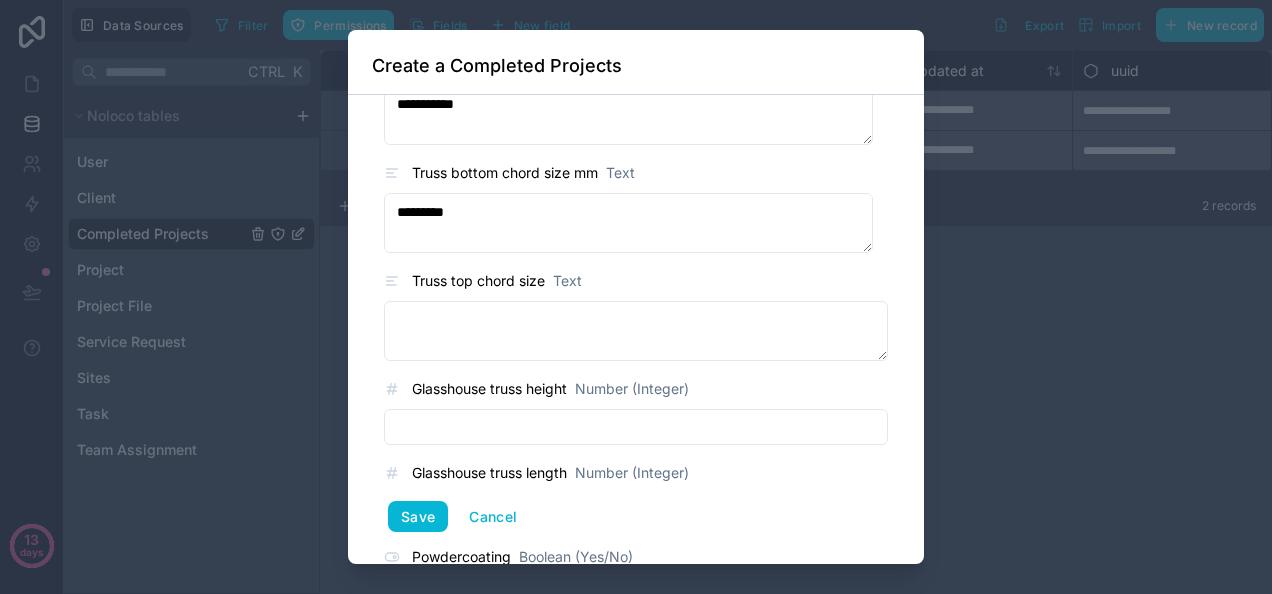 click 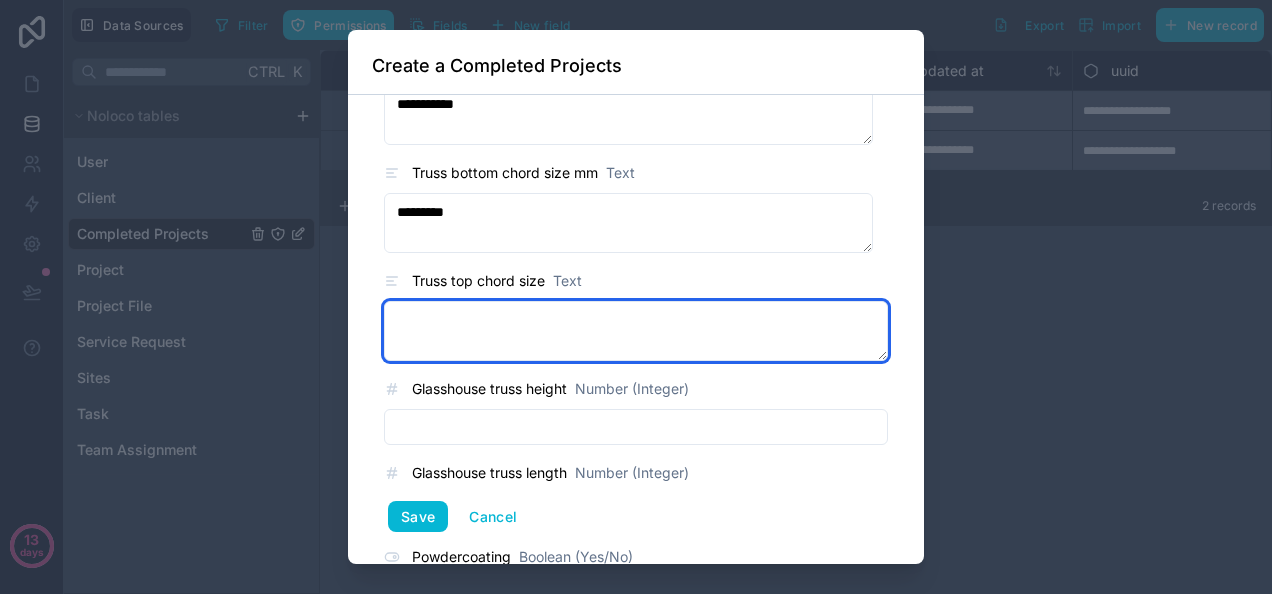 click at bounding box center (636, 331) 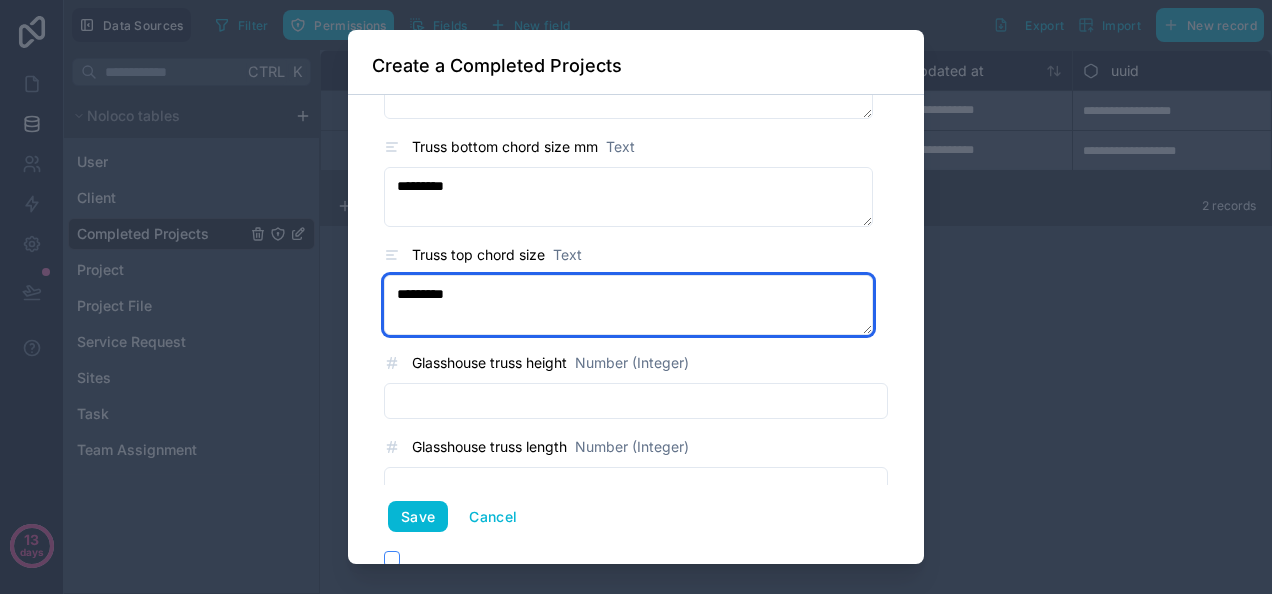 type on "*********" 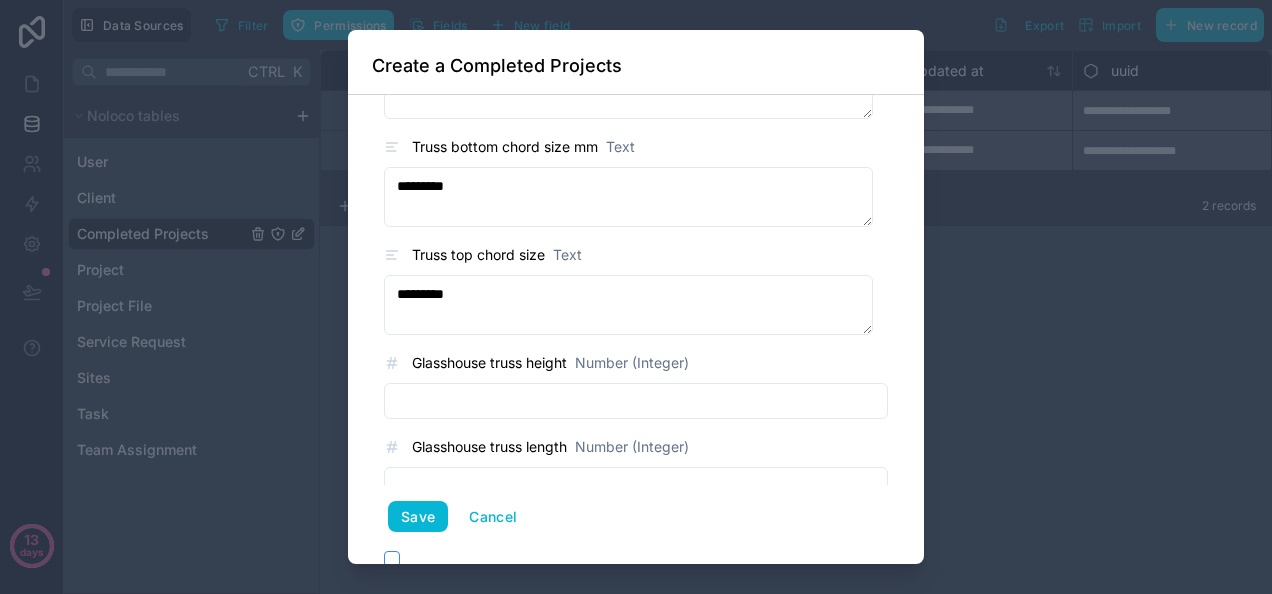 click at bounding box center (636, 401) 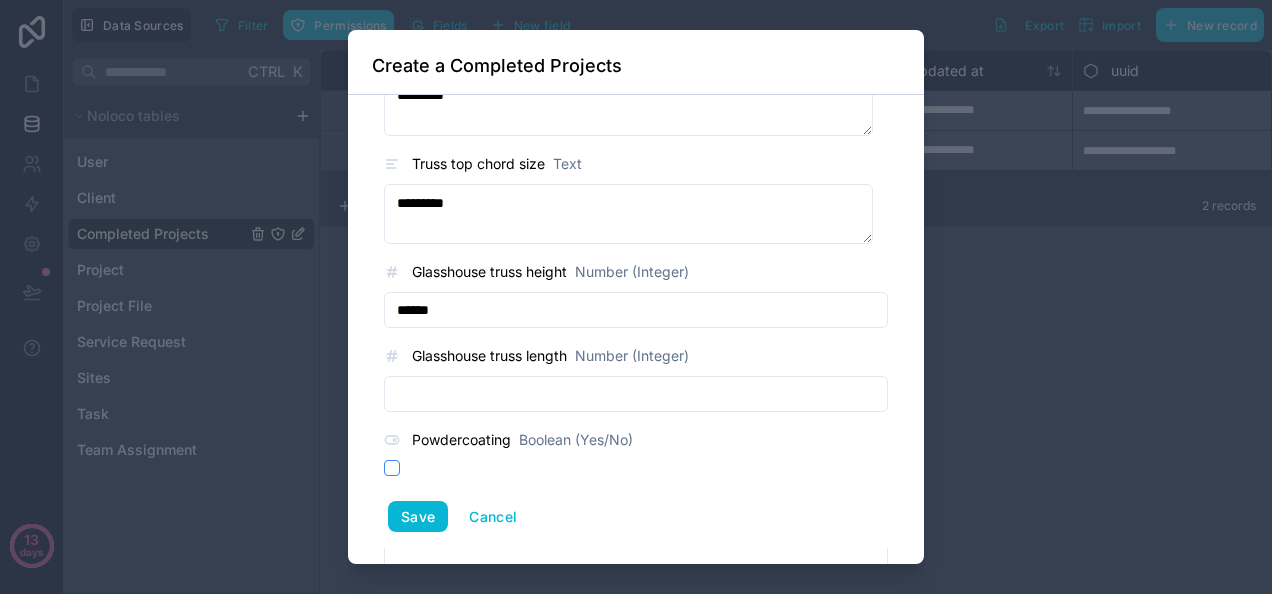 scroll, scrollTop: 1250, scrollLeft: 0, axis: vertical 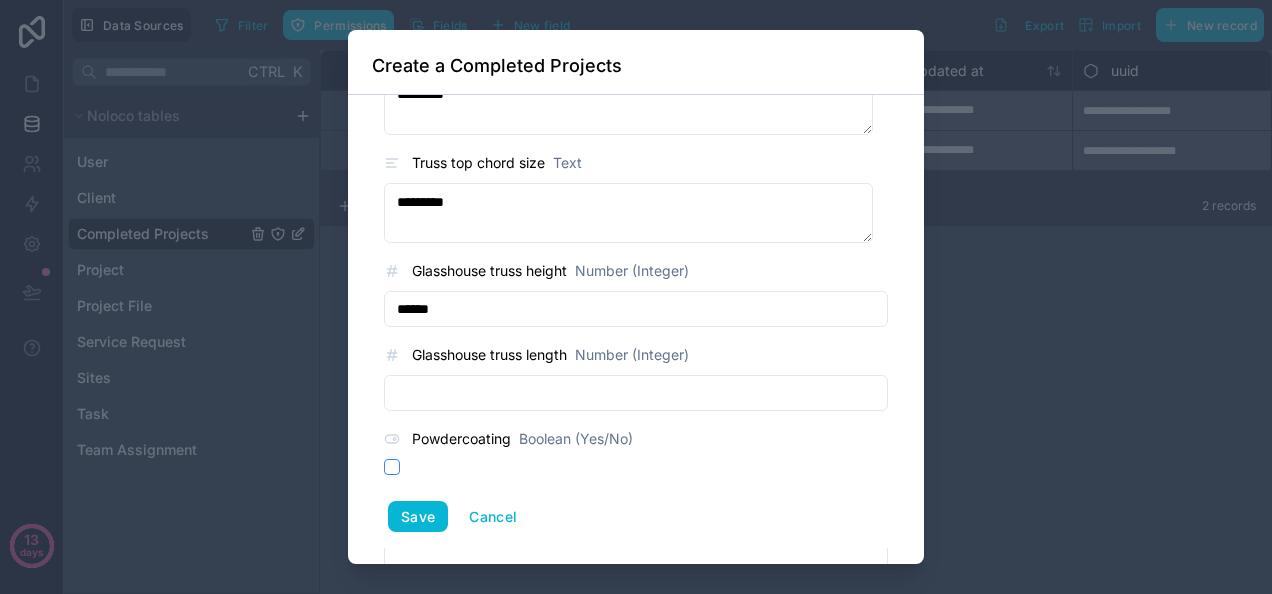 type on "******" 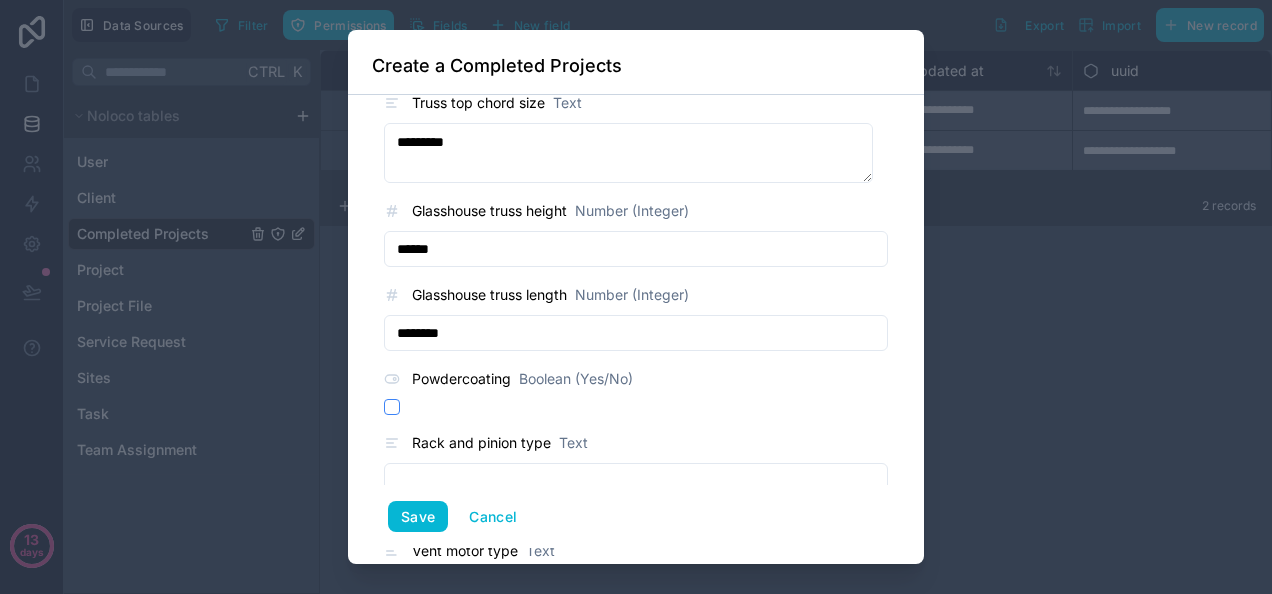 scroll, scrollTop: 1335, scrollLeft: 0, axis: vertical 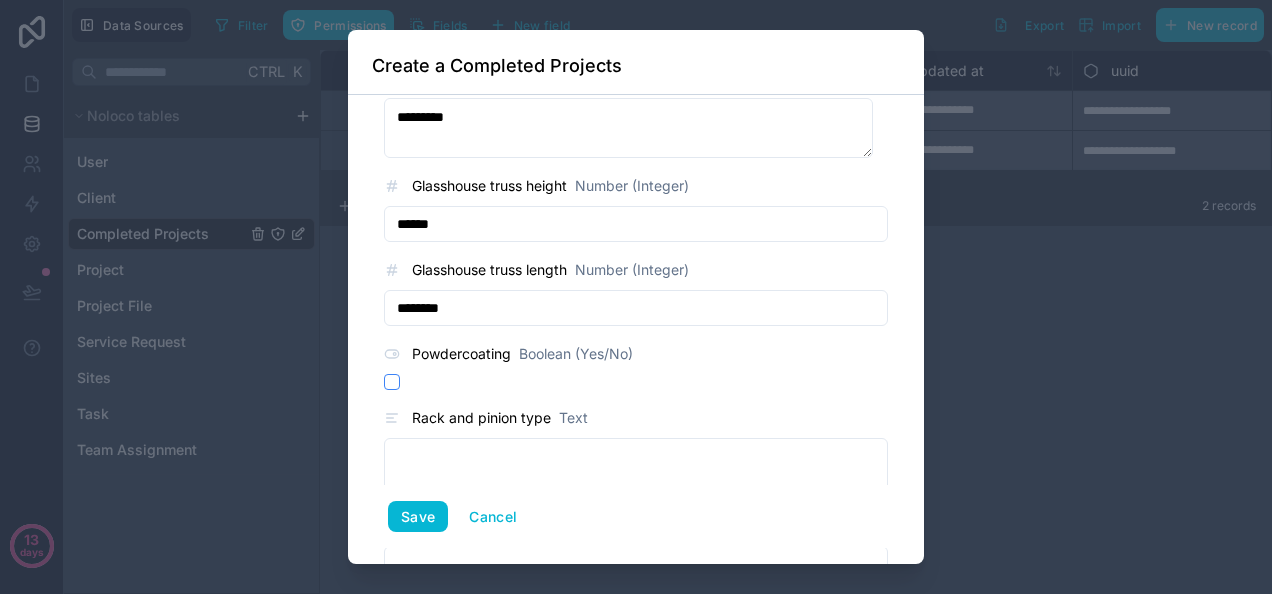 type on "********" 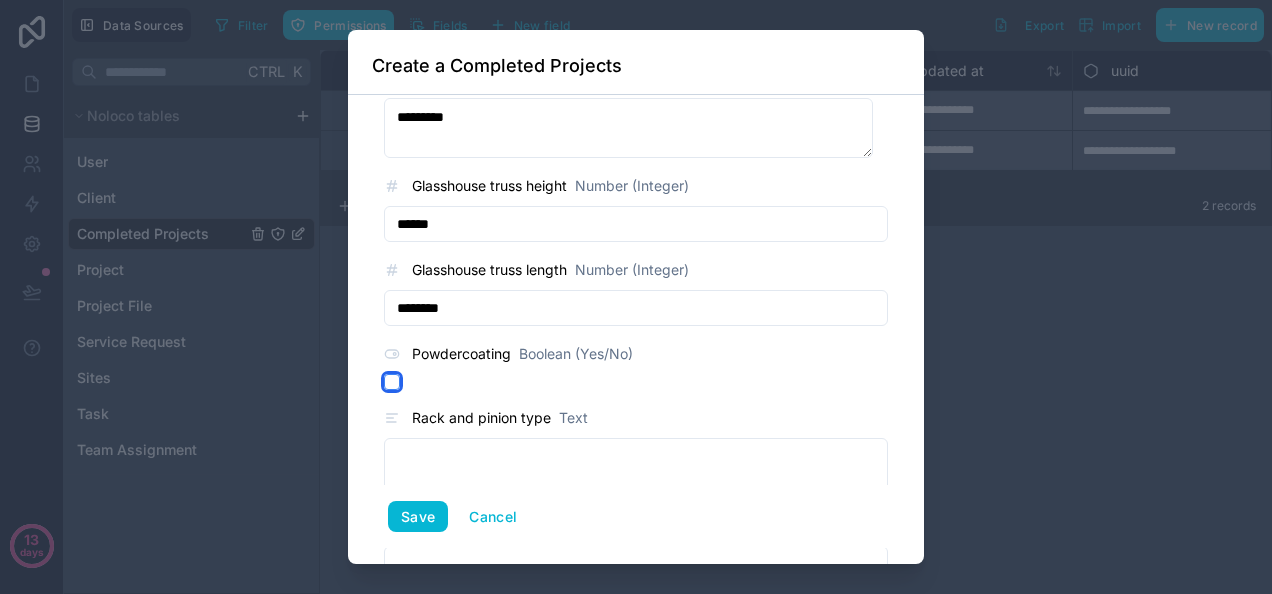 click at bounding box center (392, 382) 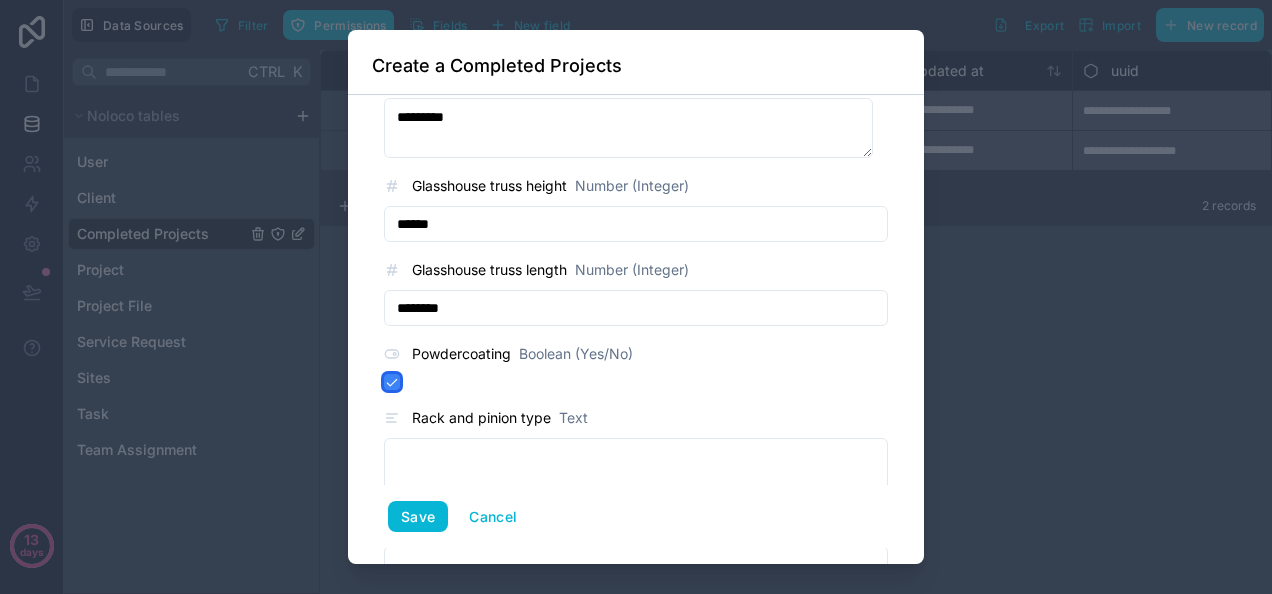 scroll, scrollTop: 1485, scrollLeft: 0, axis: vertical 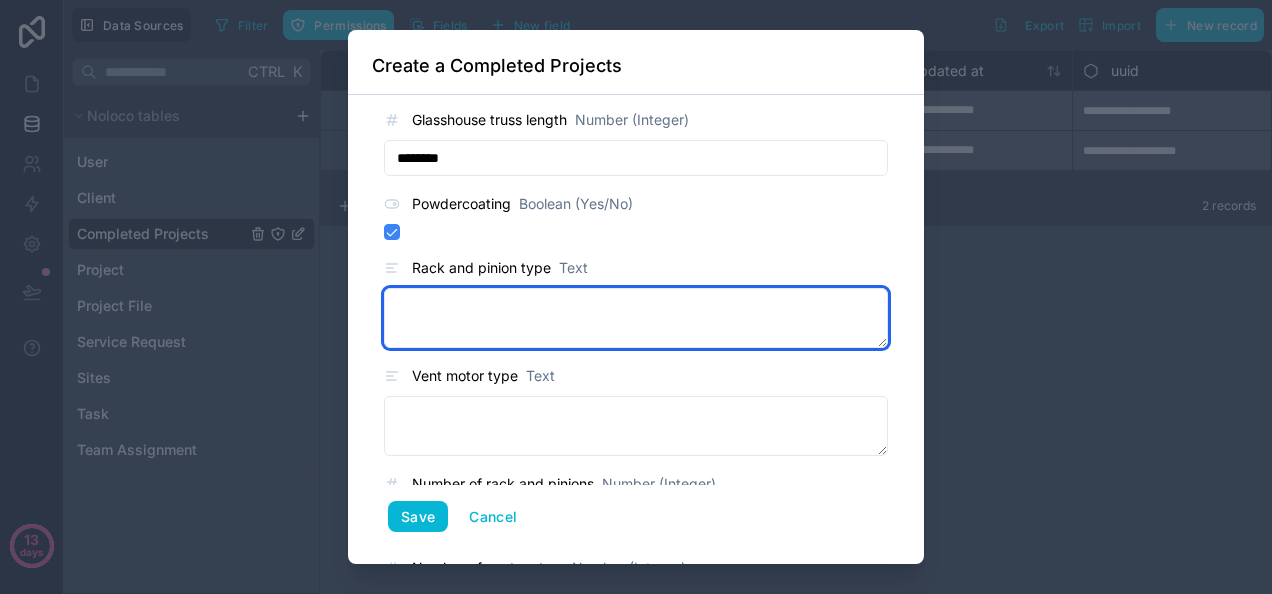 click at bounding box center (636, 318) 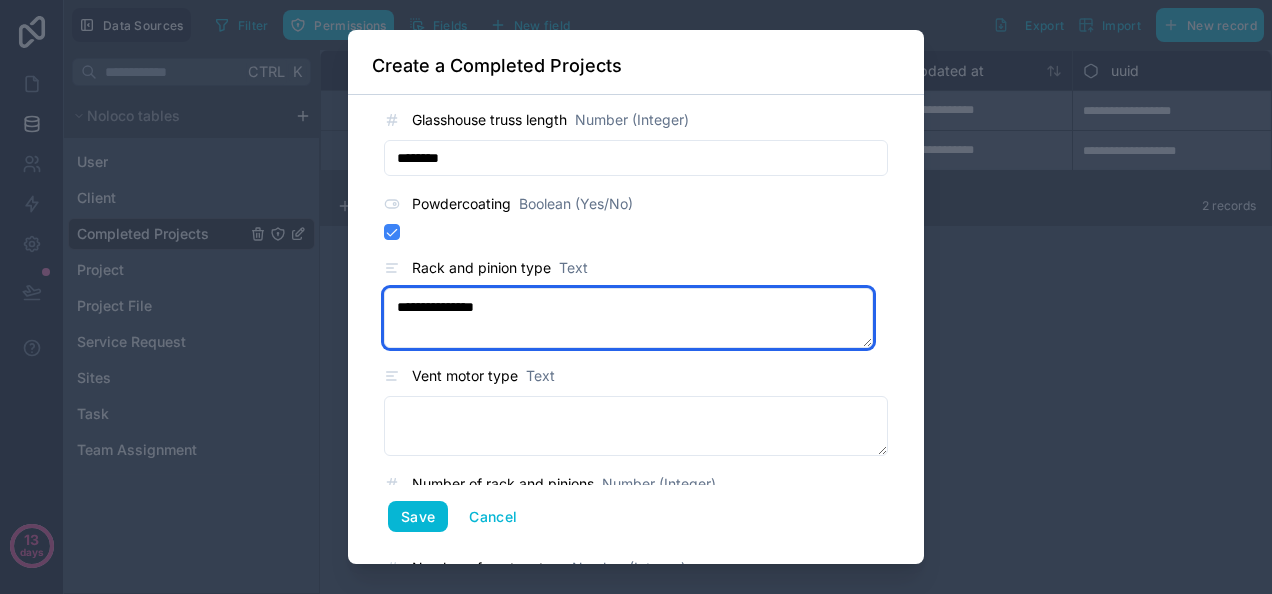 scroll, scrollTop: 1513, scrollLeft: 0, axis: vertical 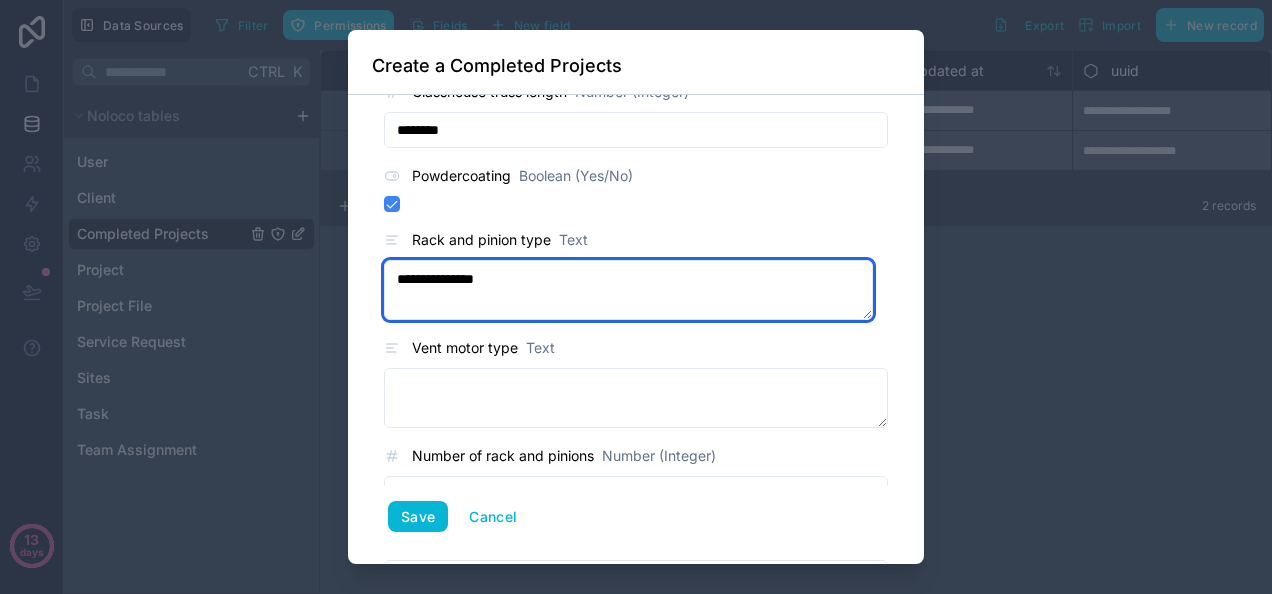 type on "**********" 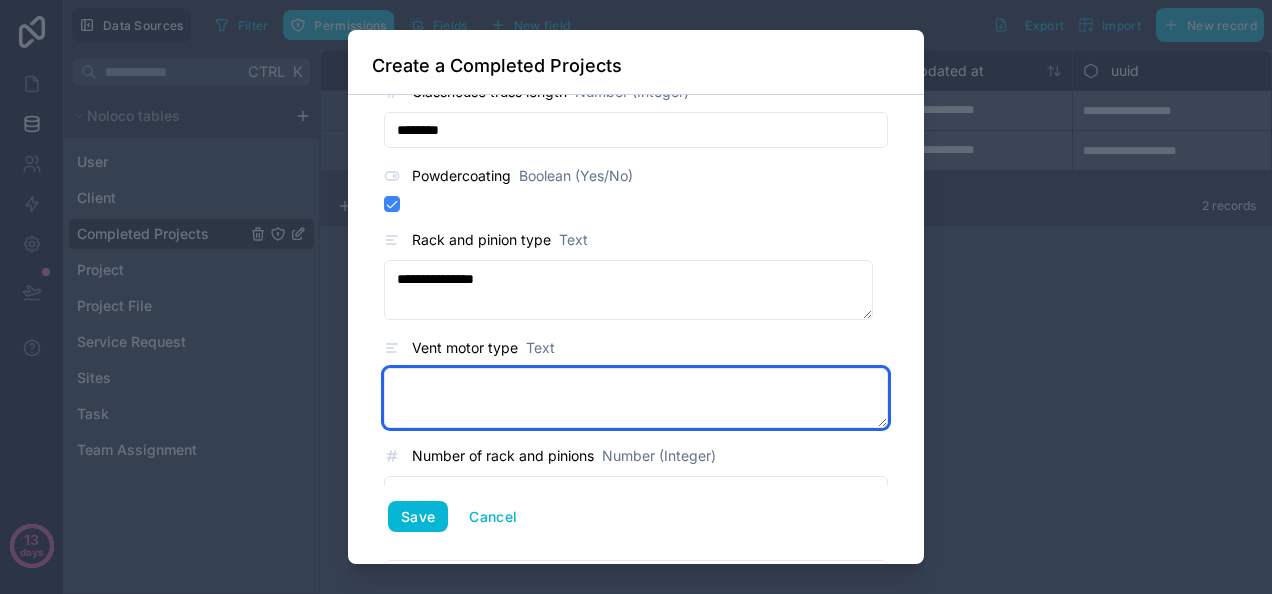 click at bounding box center (636, 398) 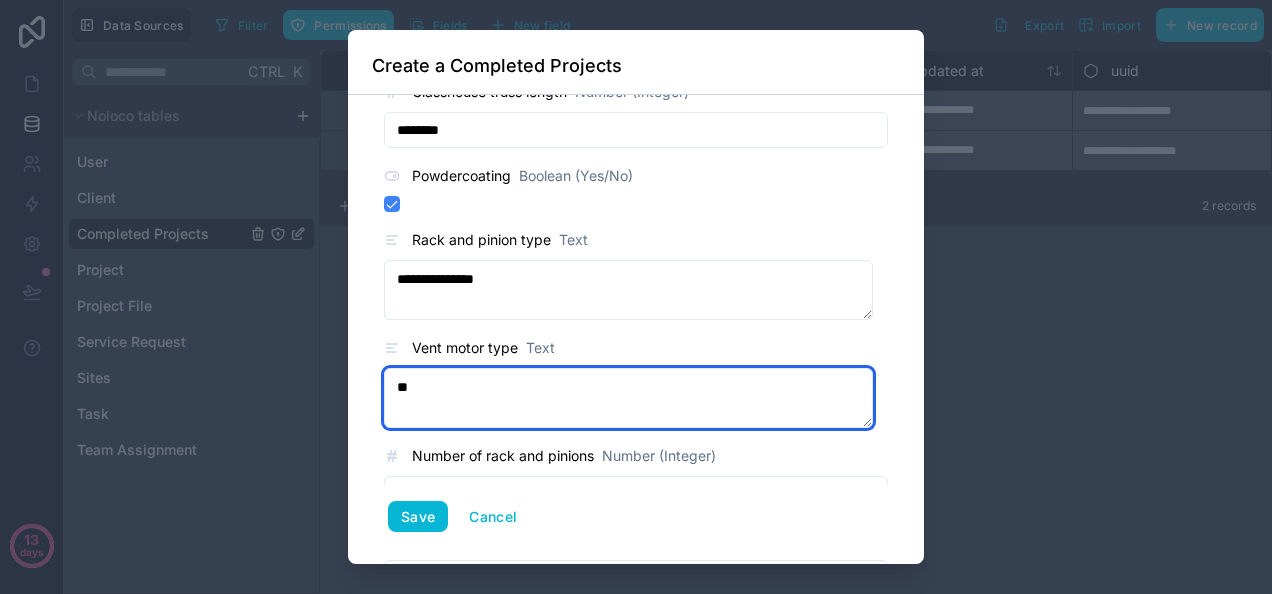 type on "*" 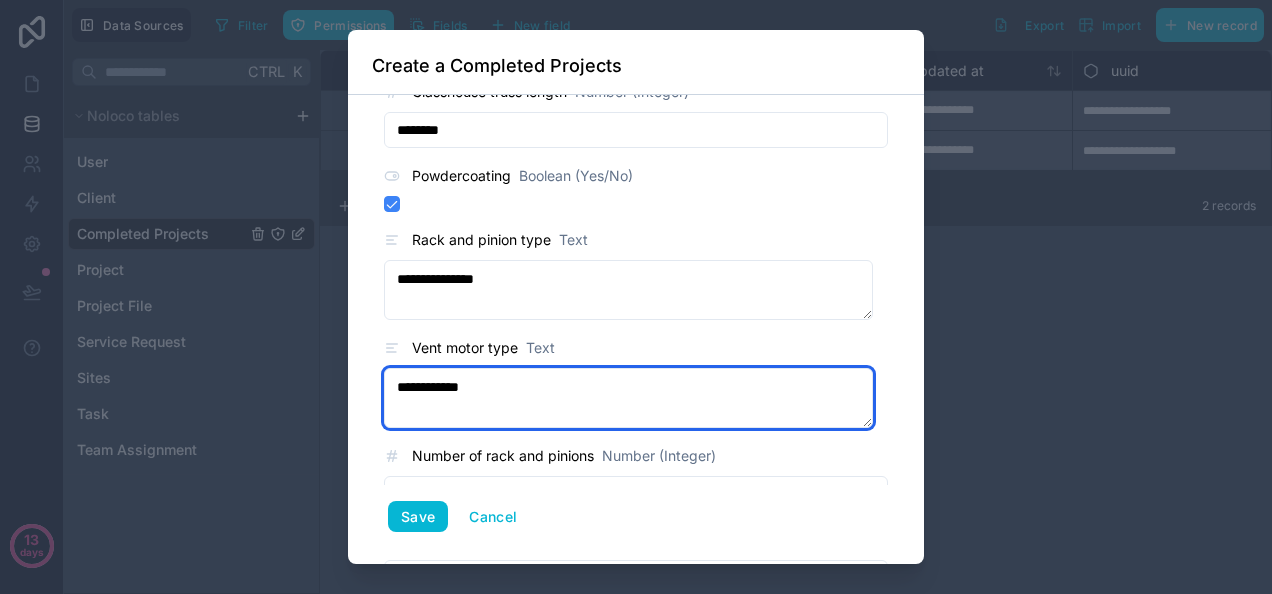 scroll, scrollTop: 1697, scrollLeft: 0, axis: vertical 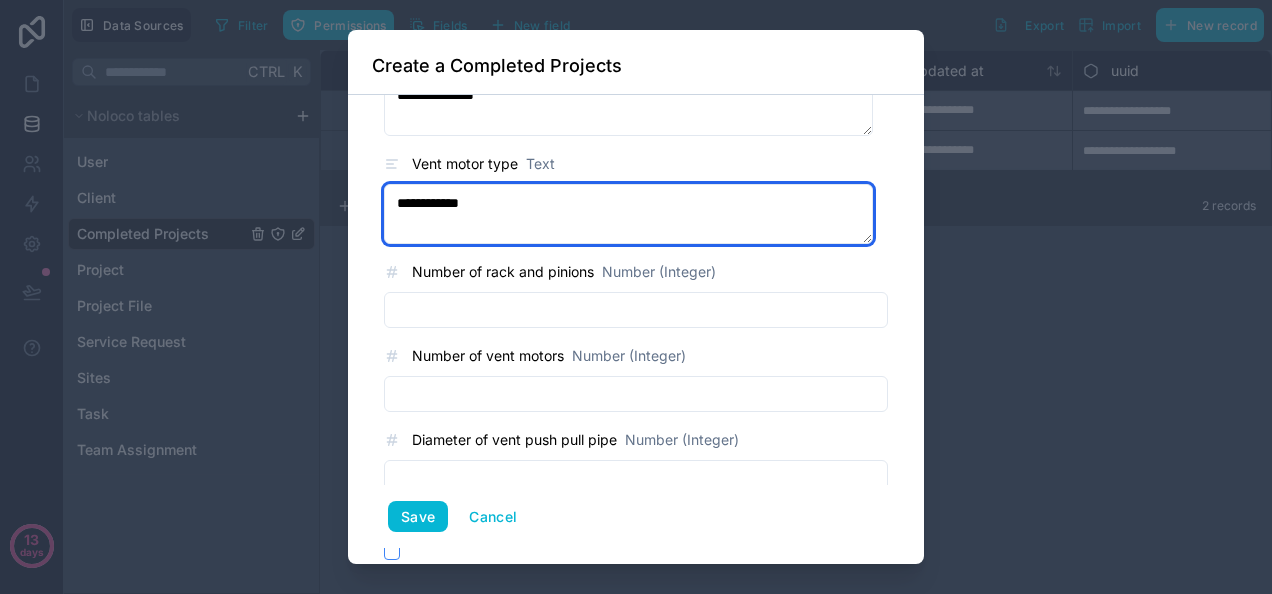 type on "**********" 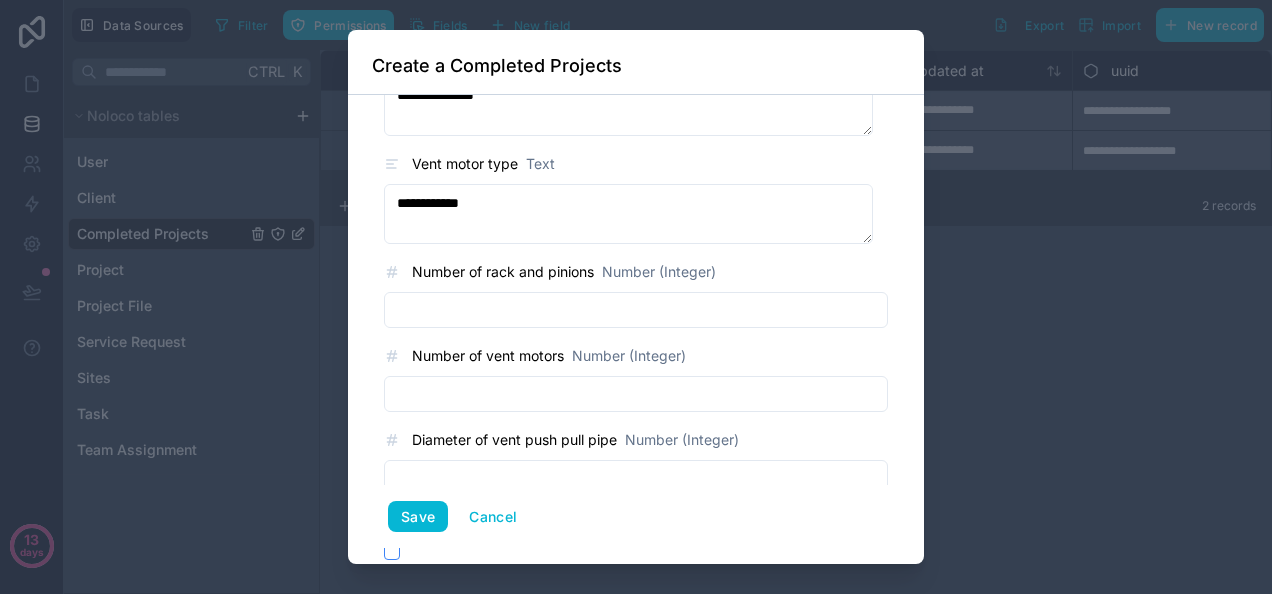 click at bounding box center (636, 310) 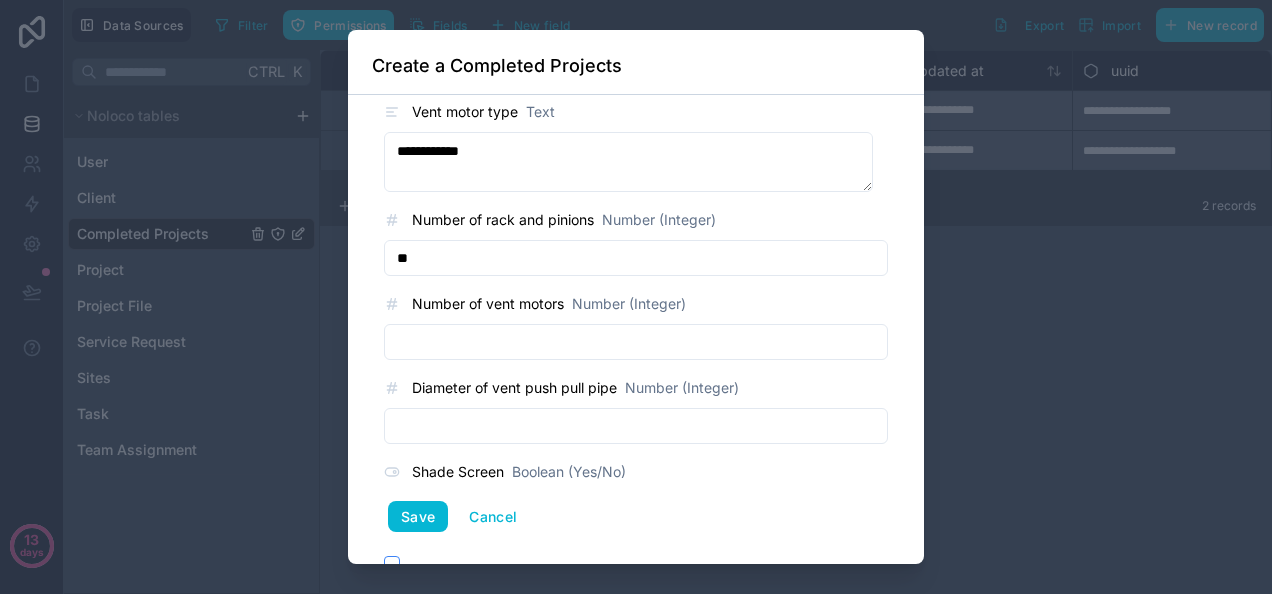 scroll, scrollTop: 1749, scrollLeft: 0, axis: vertical 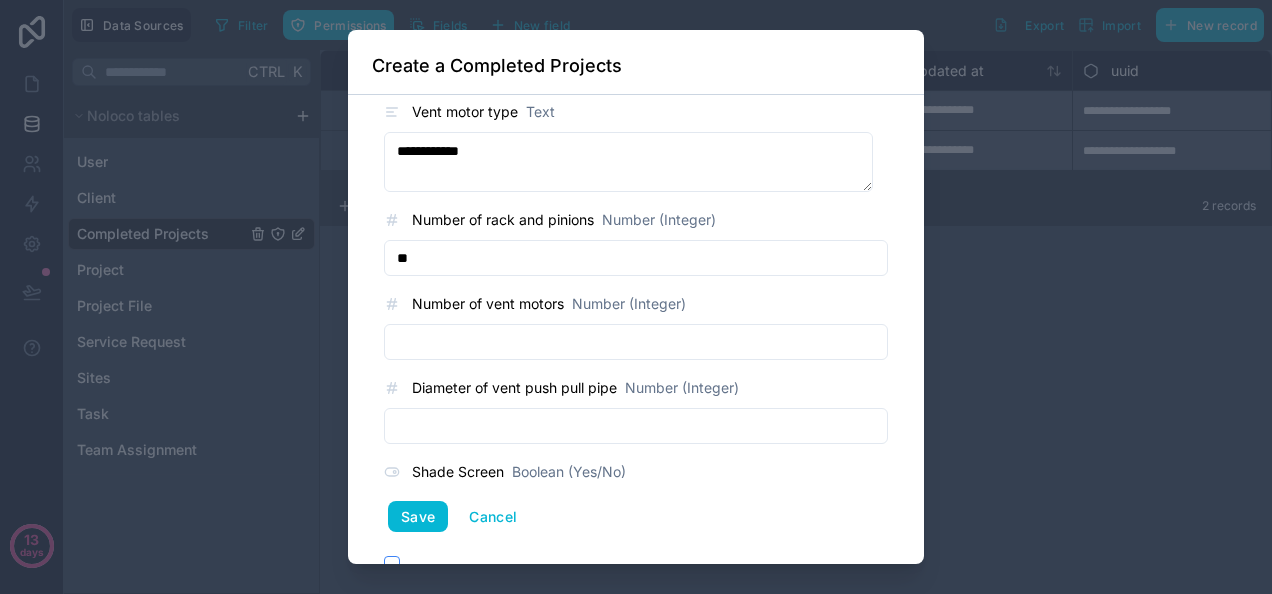 type on "**" 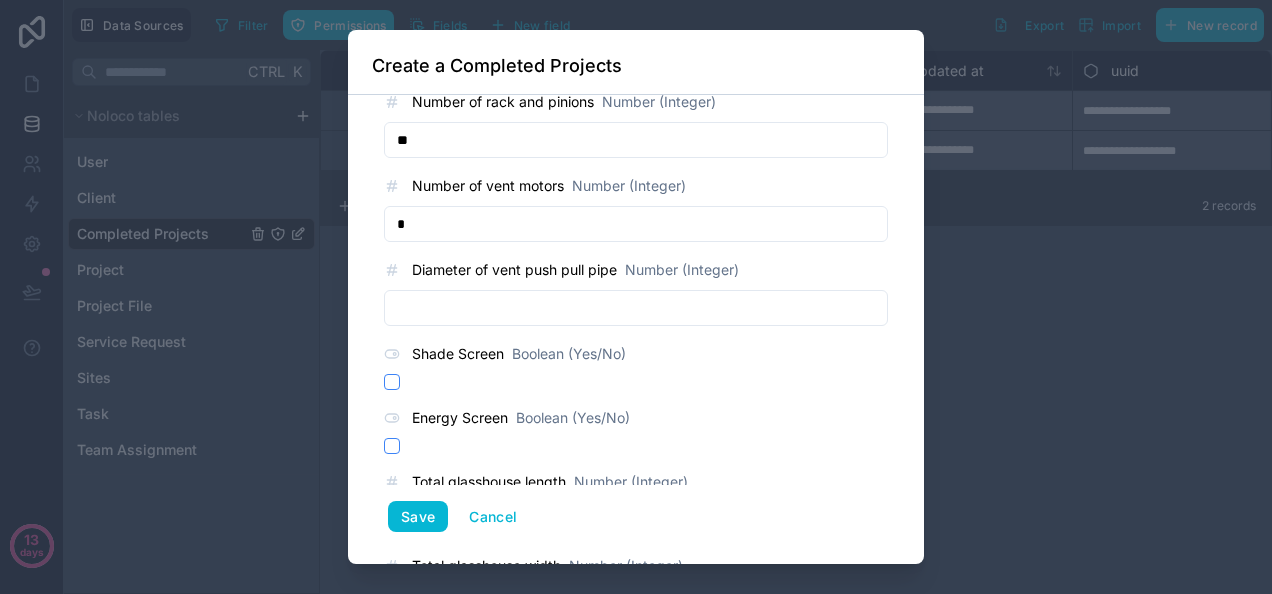 scroll, scrollTop: 1868, scrollLeft: 0, axis: vertical 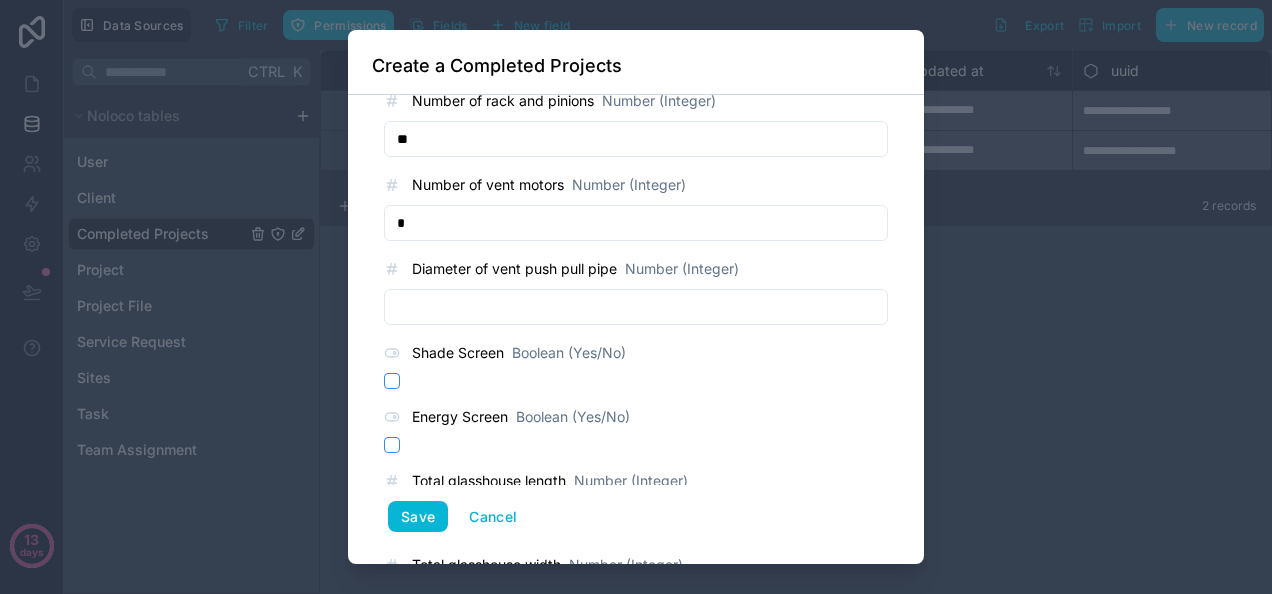 type on "*" 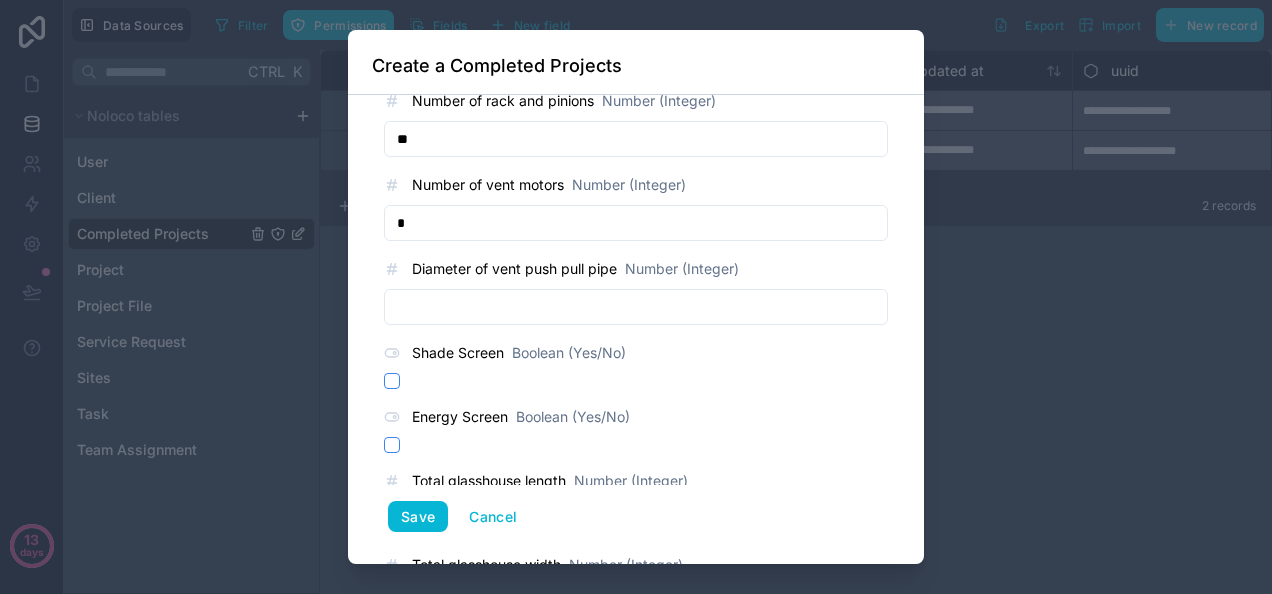 click at bounding box center (636, 307) 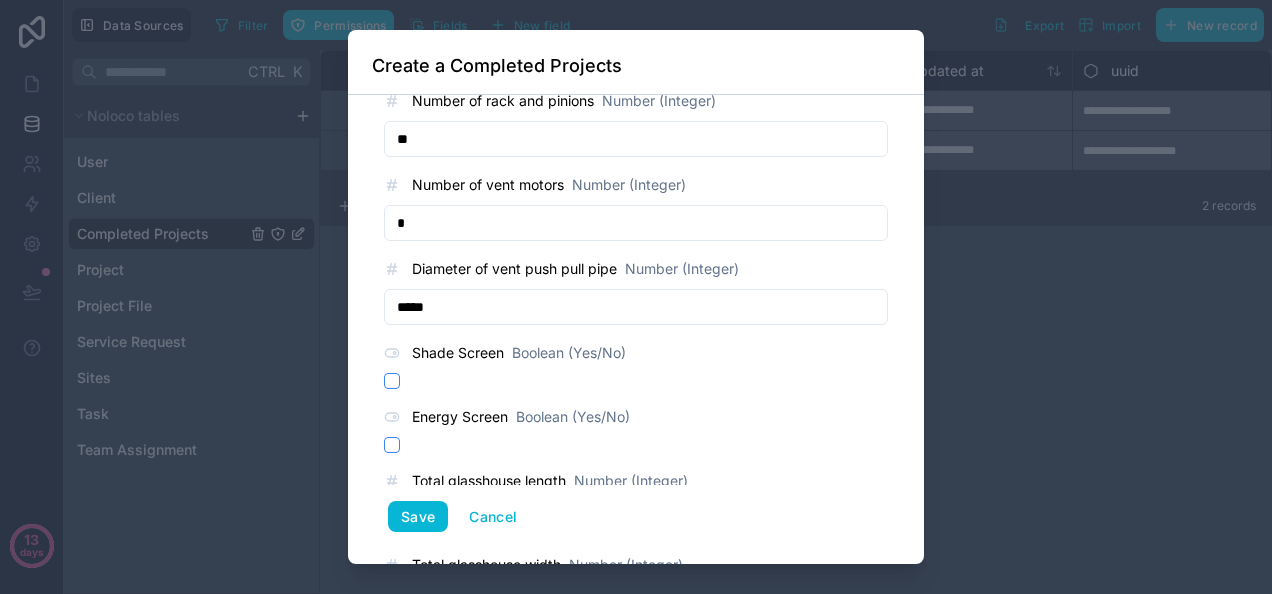 scroll, scrollTop: 1967, scrollLeft: 0, axis: vertical 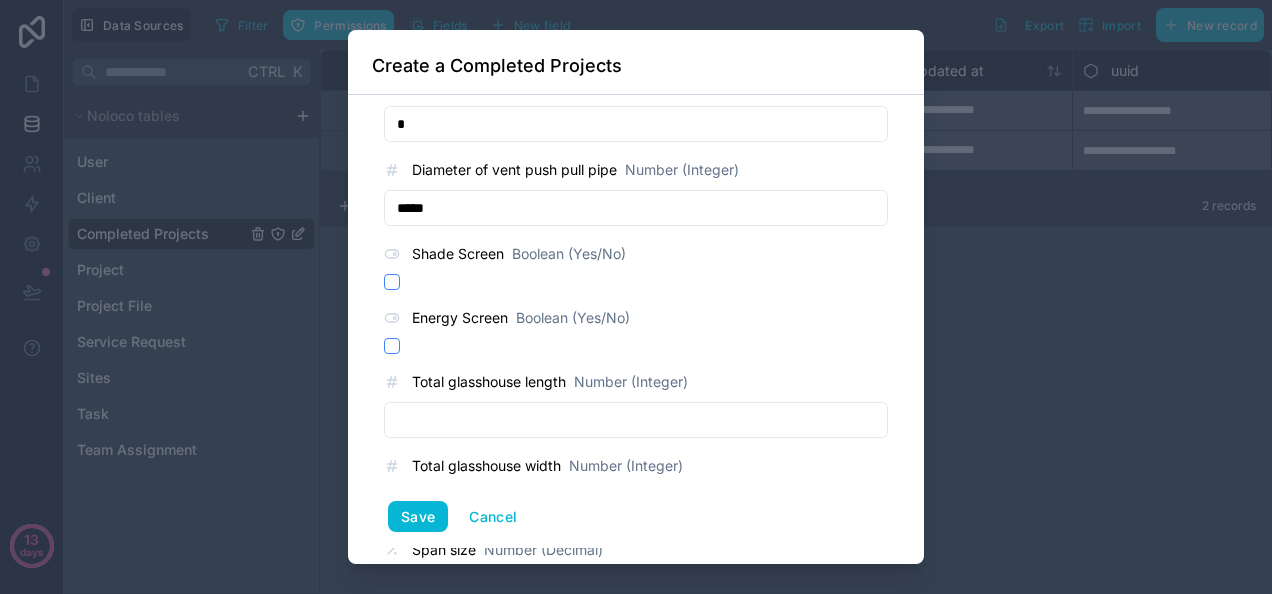 type on "*****" 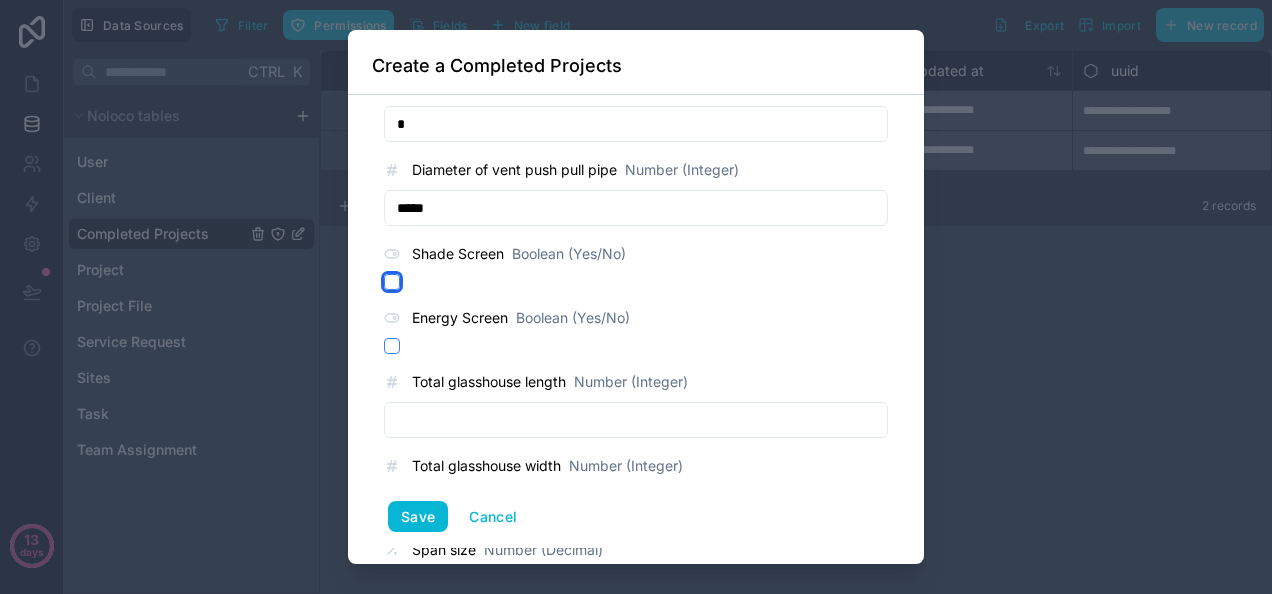 click at bounding box center [392, 282] 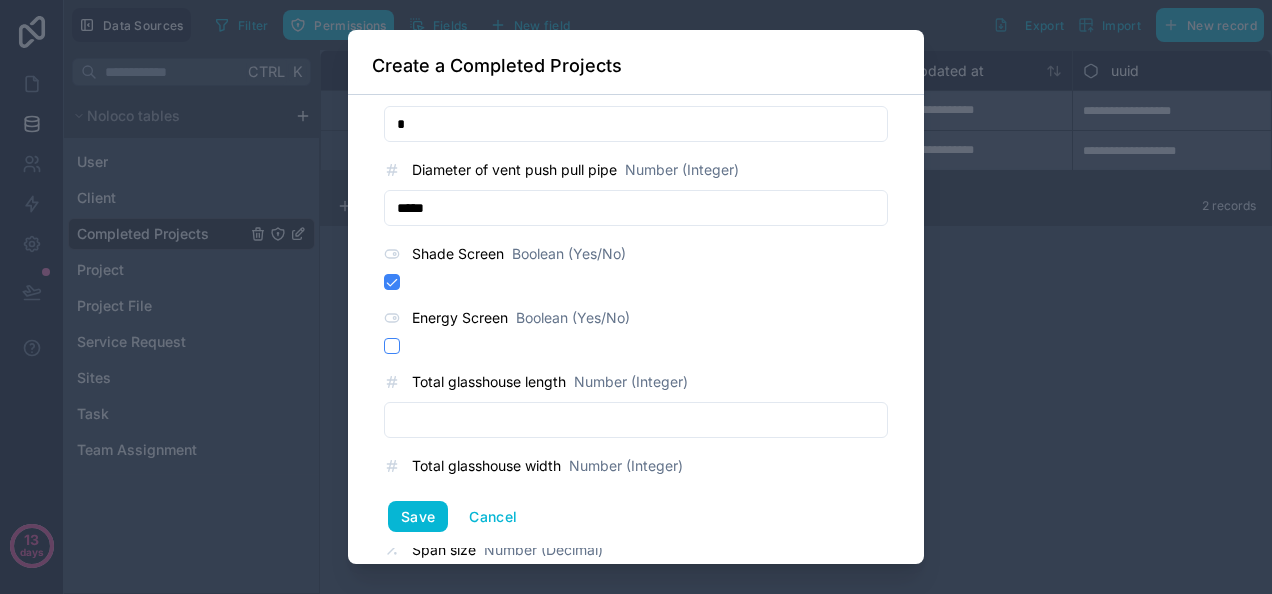 click on "Energy Screen Boolean (Yes/No)" at bounding box center [636, 330] 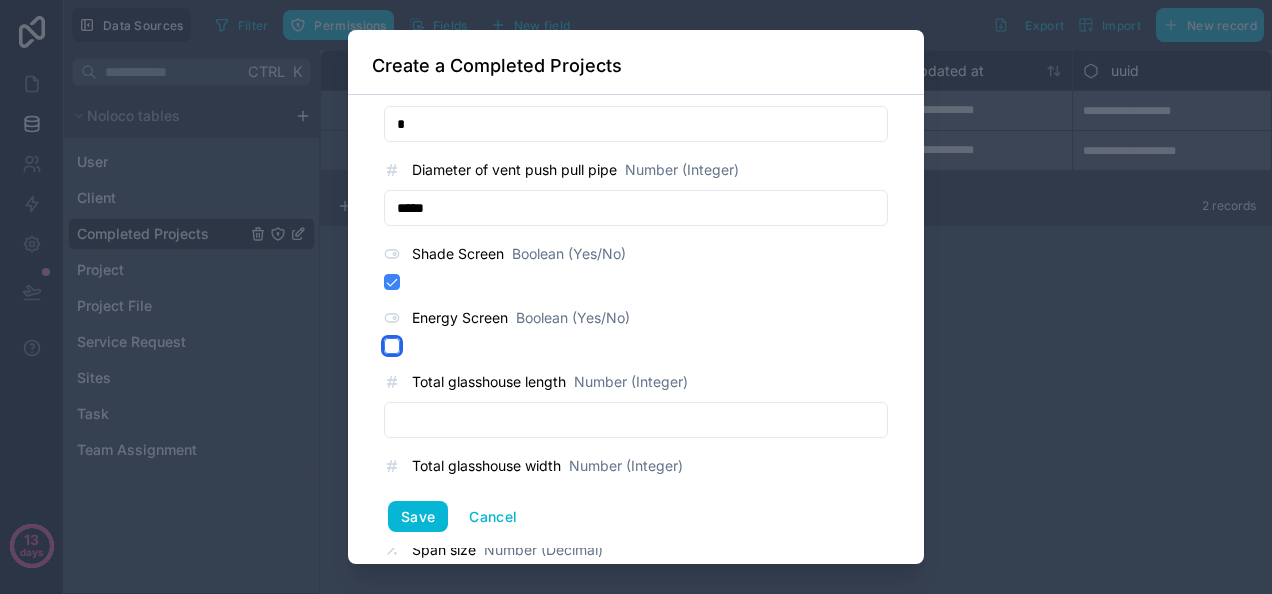 click at bounding box center [392, 346] 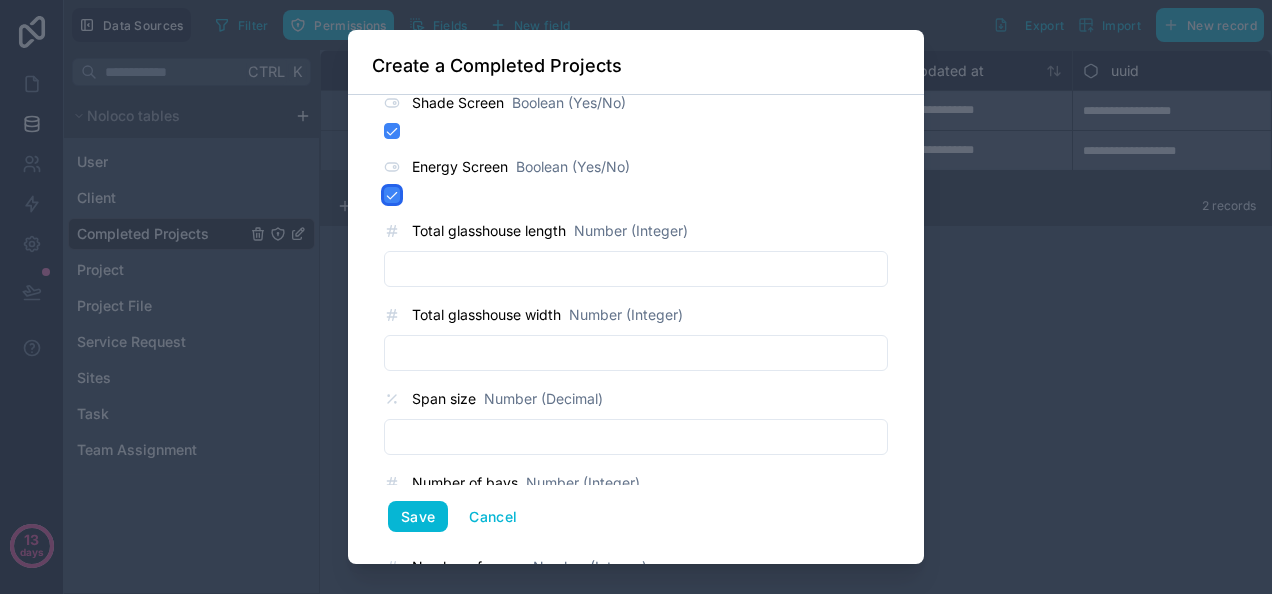 scroll, scrollTop: 2116, scrollLeft: 0, axis: vertical 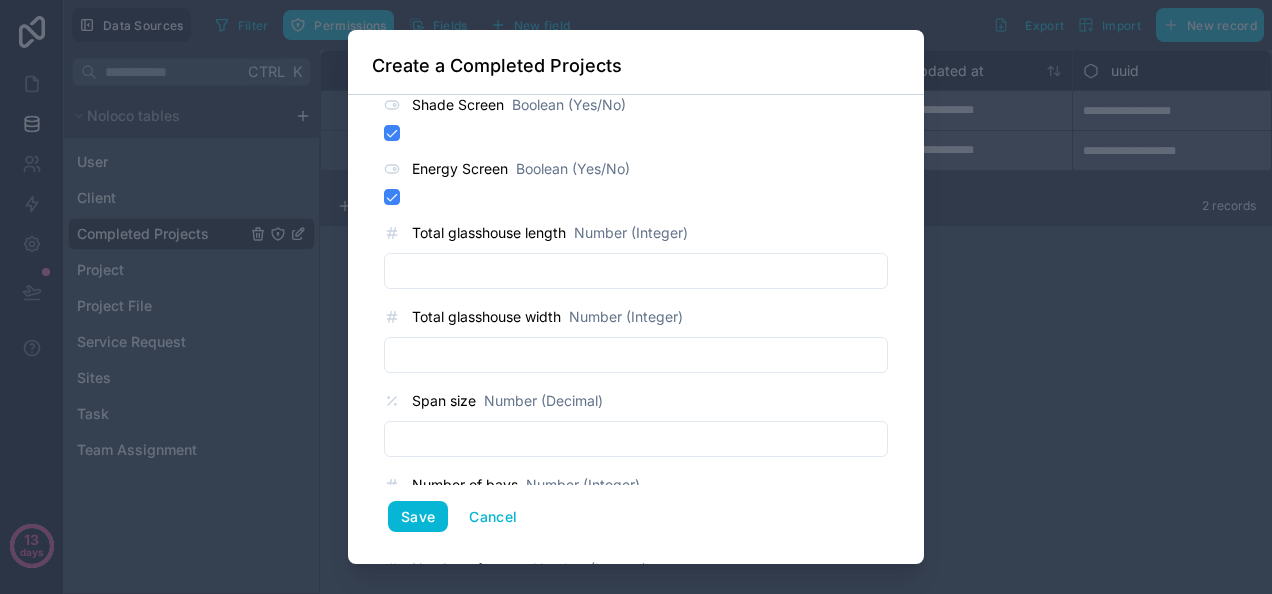 click at bounding box center [636, 271] 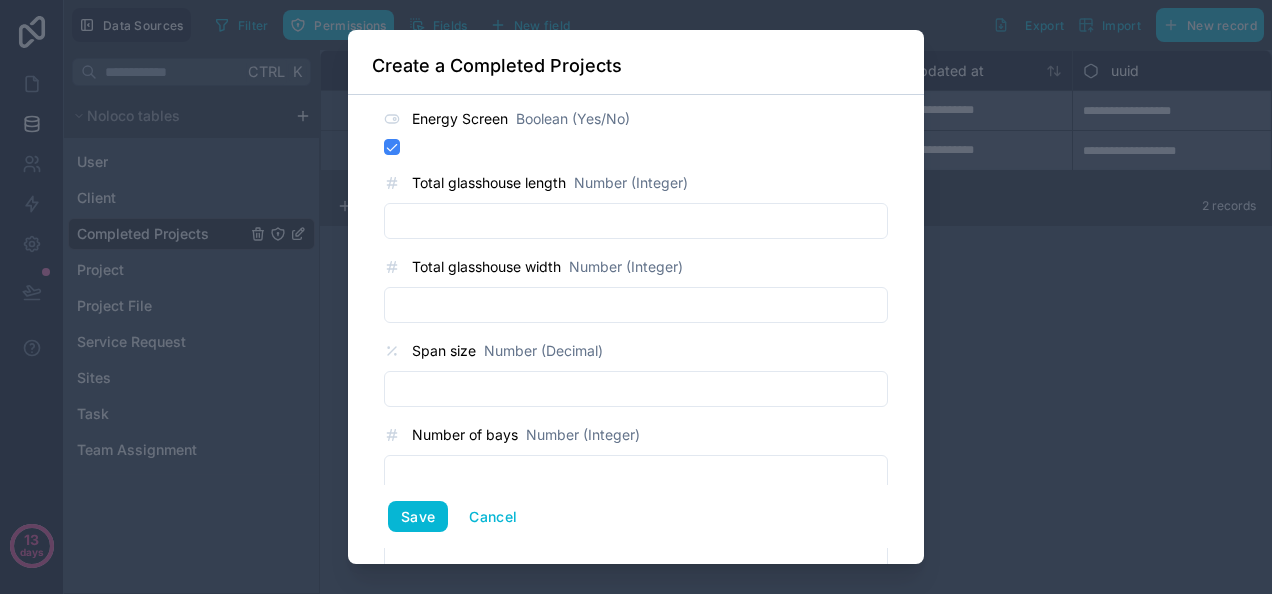 scroll, scrollTop: 2068, scrollLeft: 0, axis: vertical 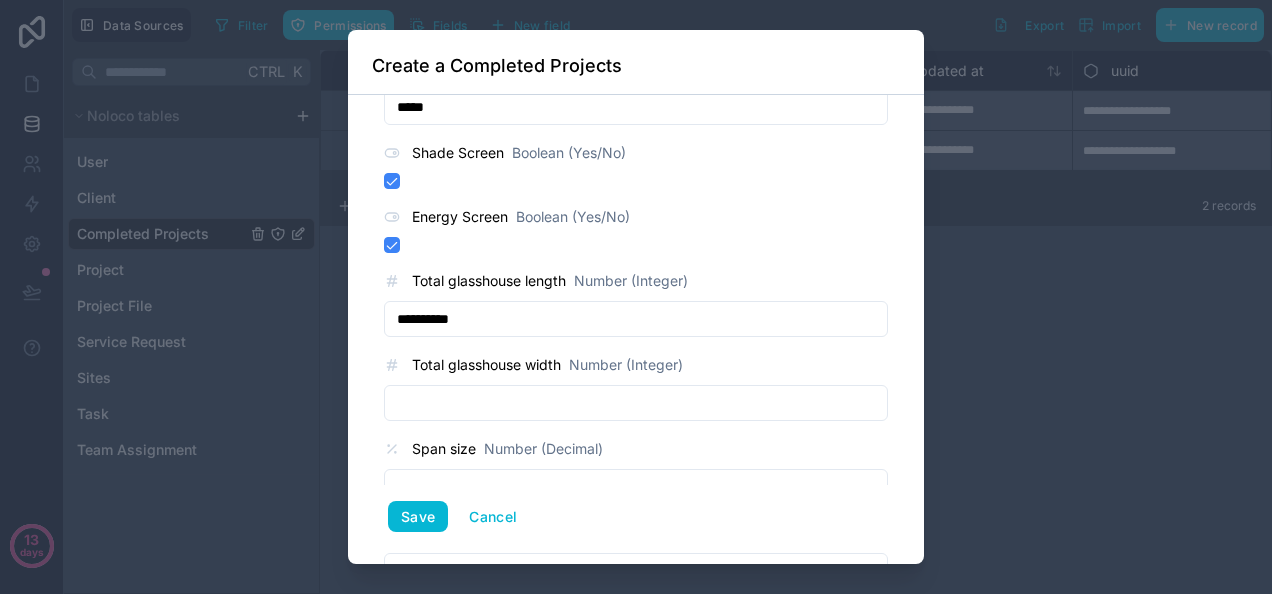 type on "**********" 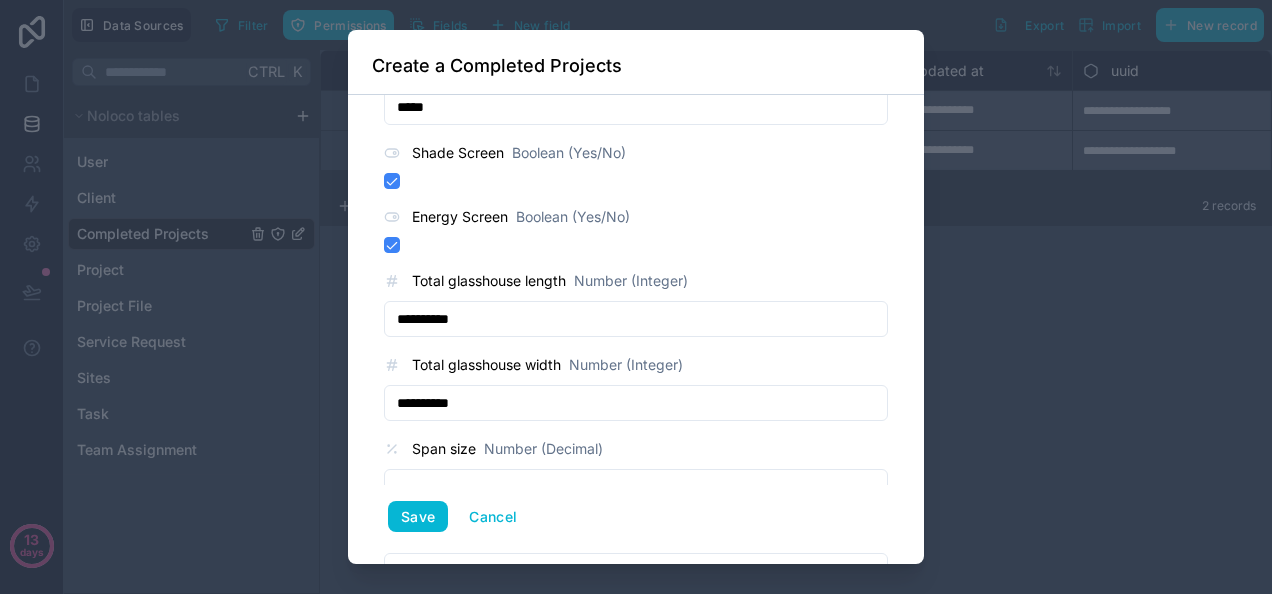 scroll, scrollTop: 2152, scrollLeft: 0, axis: vertical 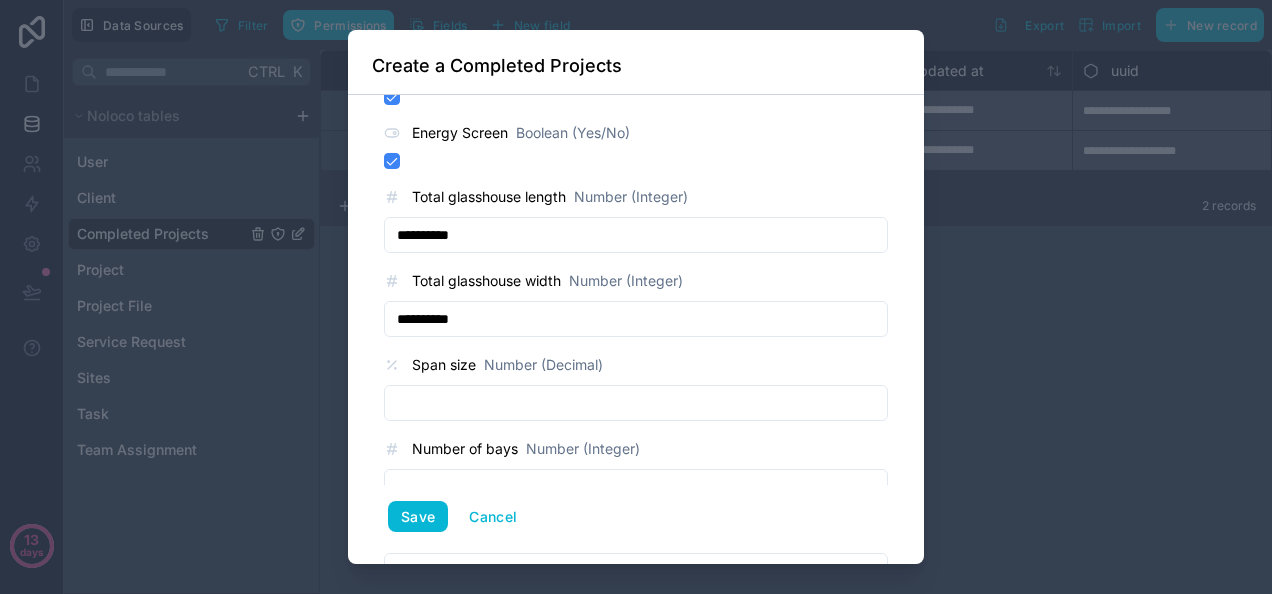 type on "**********" 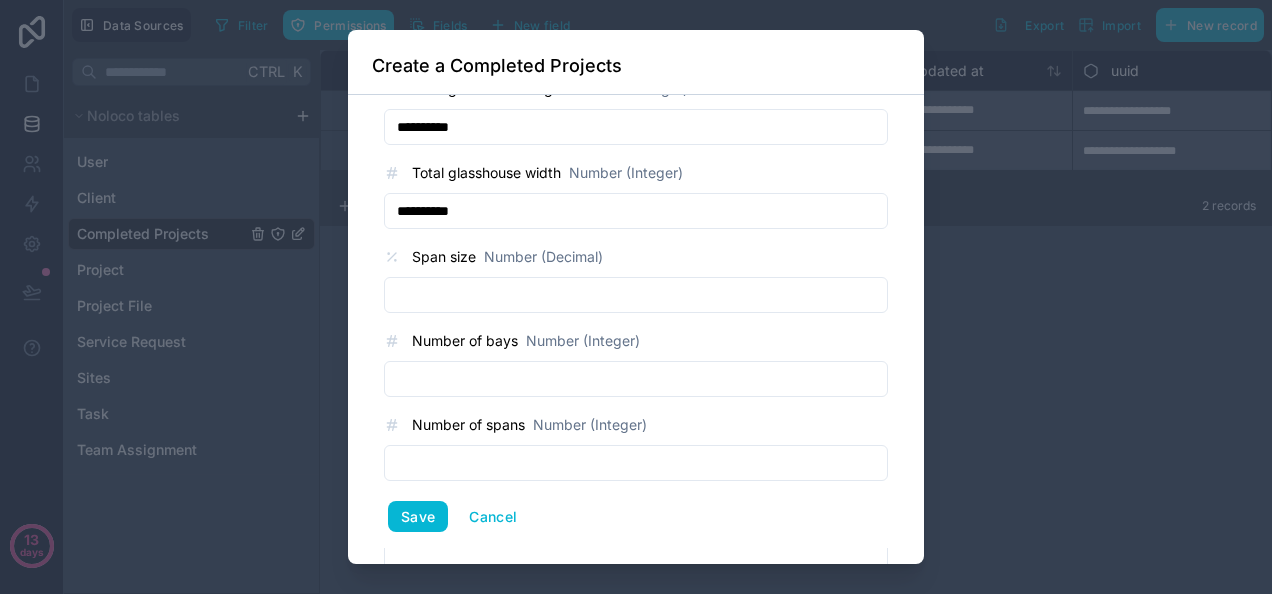 scroll, scrollTop: 2278, scrollLeft: 0, axis: vertical 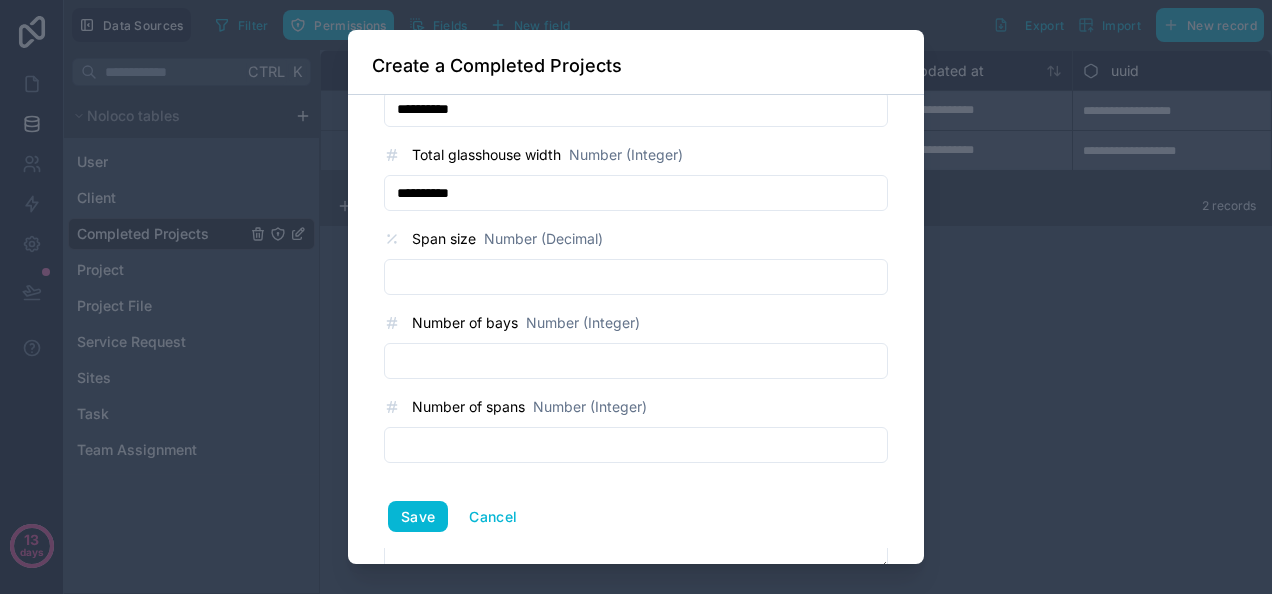 click at bounding box center [636, 361] 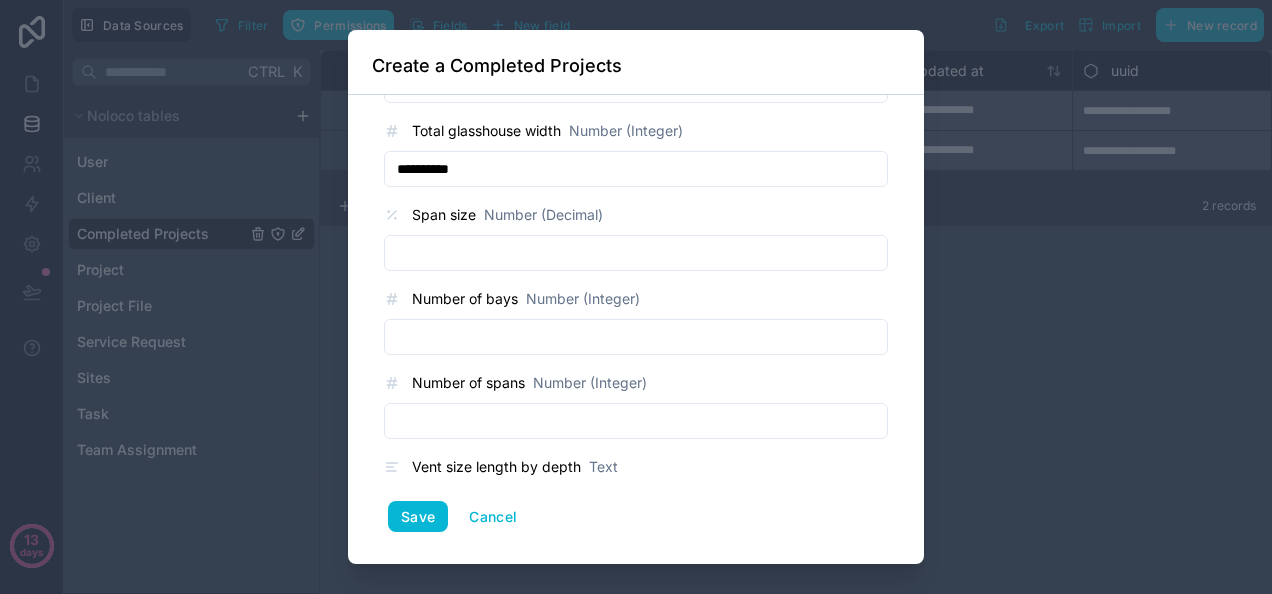 scroll, scrollTop: 2378, scrollLeft: 0, axis: vertical 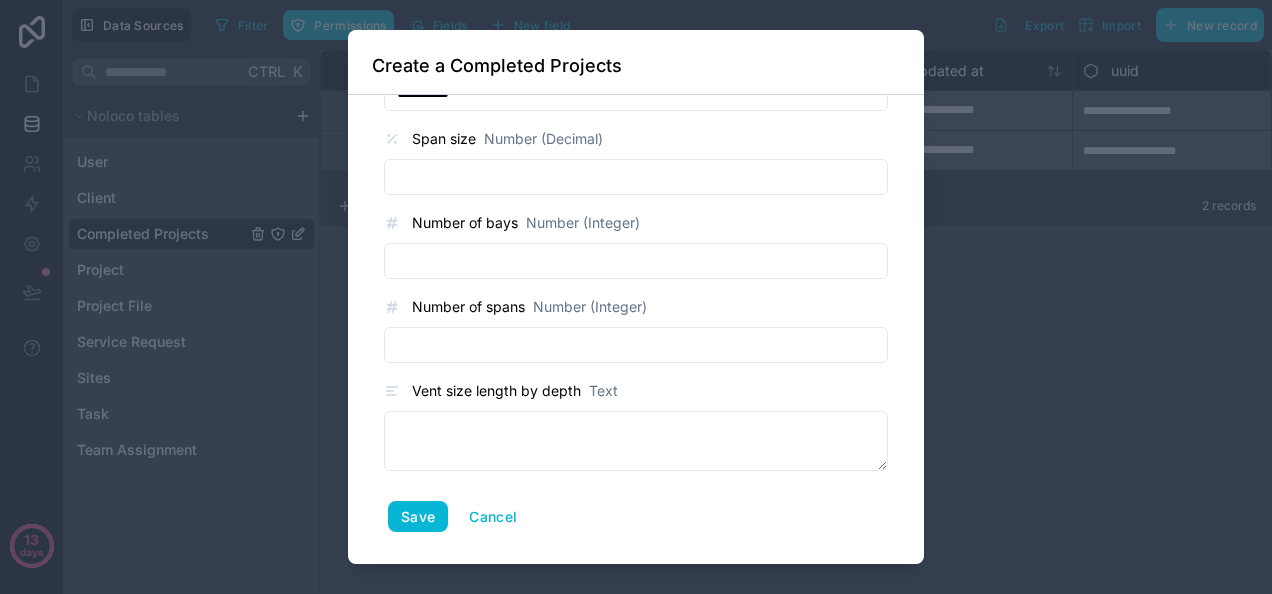 click at bounding box center [636, 261] 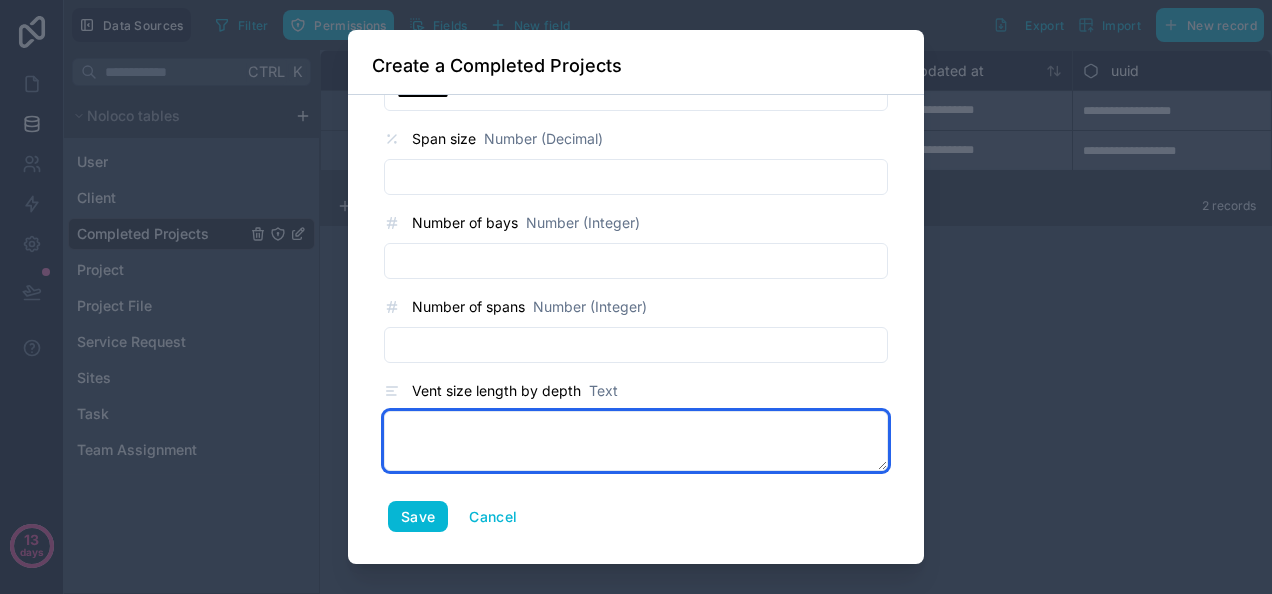 click at bounding box center (636, 441) 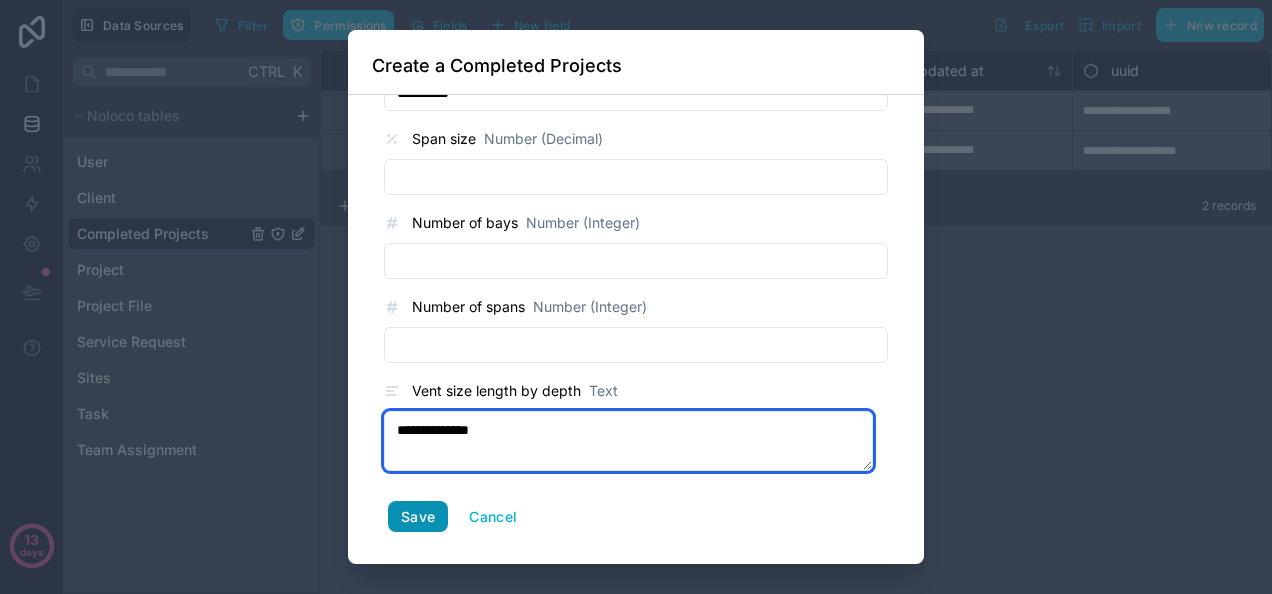 type on "**********" 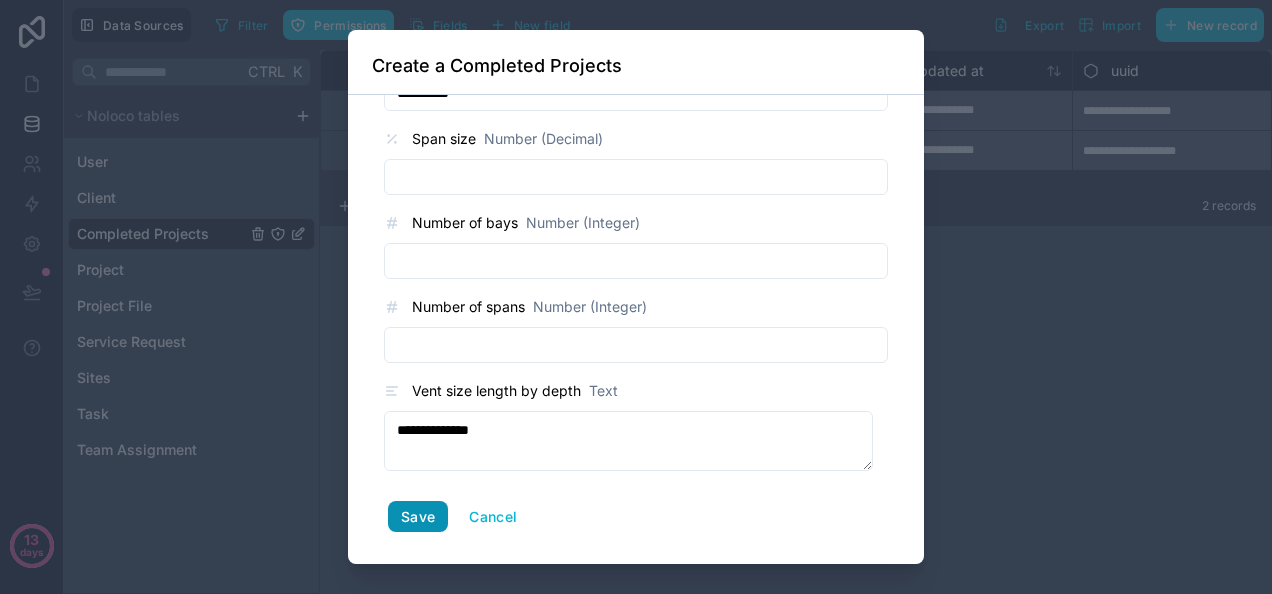 click on "Save" at bounding box center [418, 517] 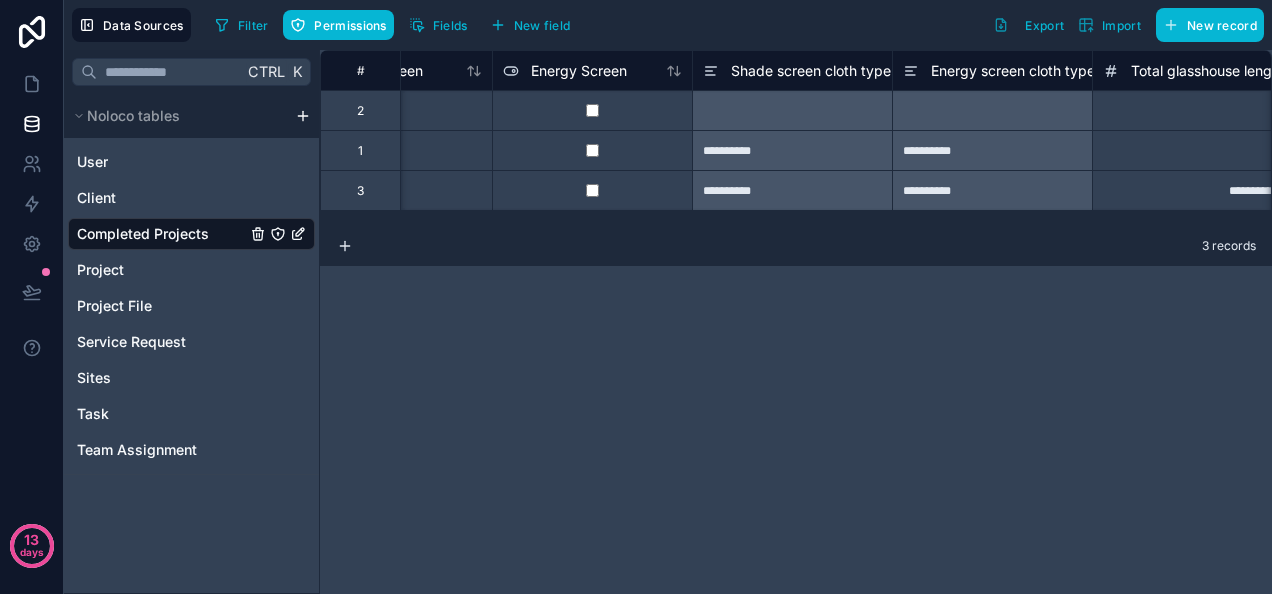 scroll, scrollTop: 0, scrollLeft: 4506, axis: horizontal 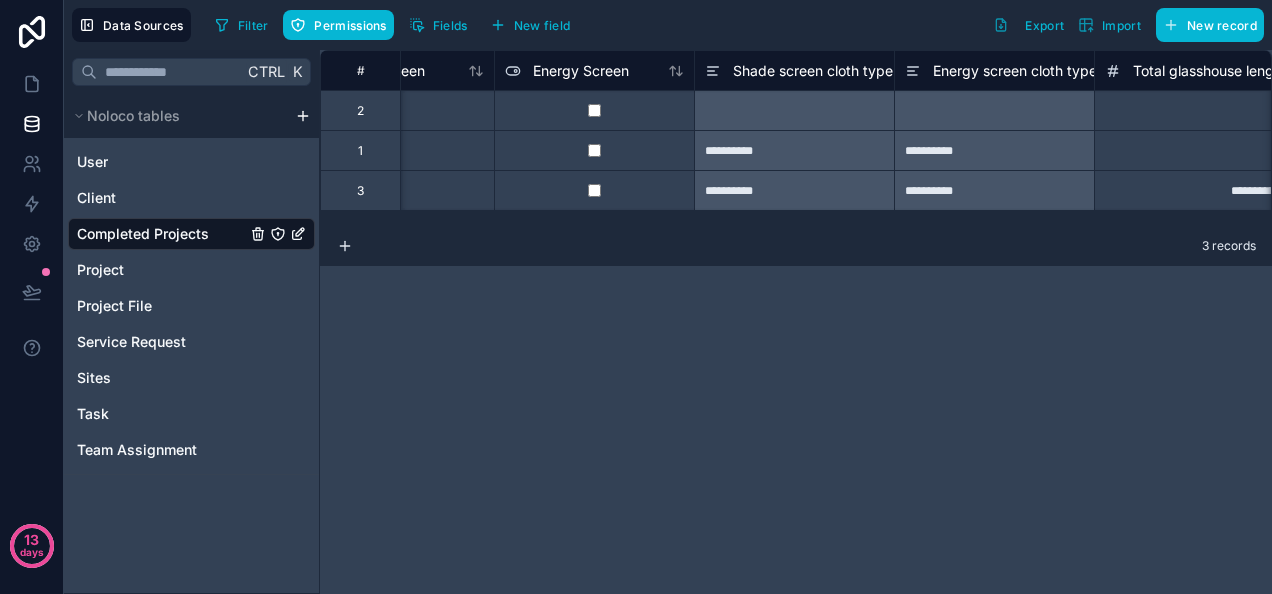 click at bounding box center (594, 190) 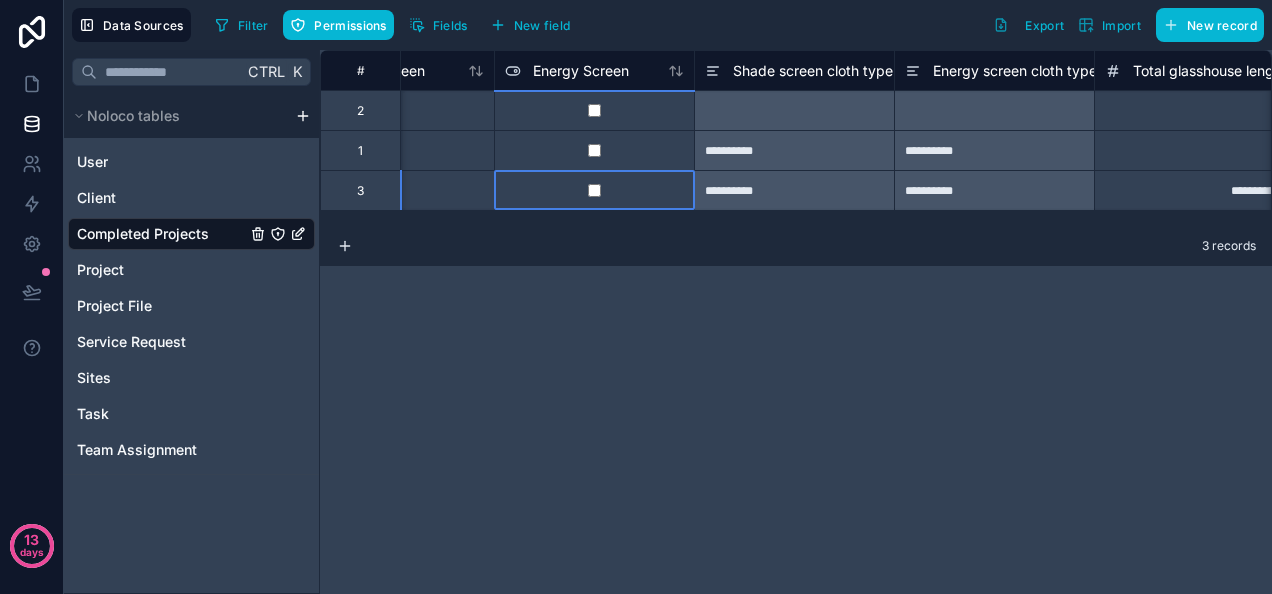 click at bounding box center [594, 190] 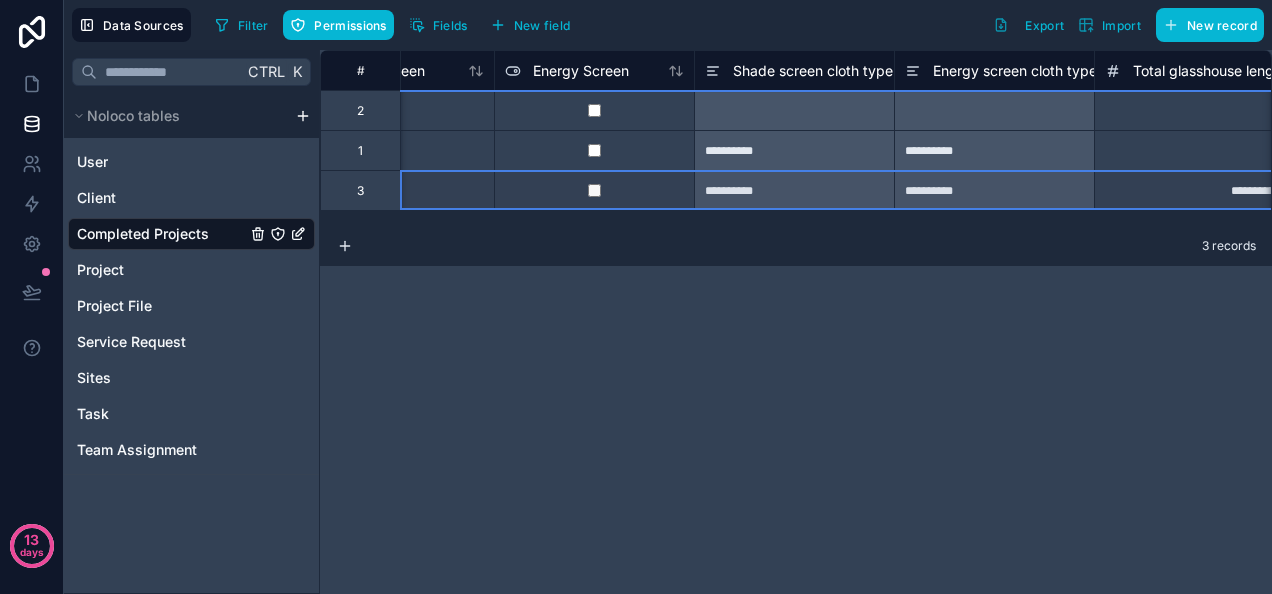 click on "3" at bounding box center (360, 191) 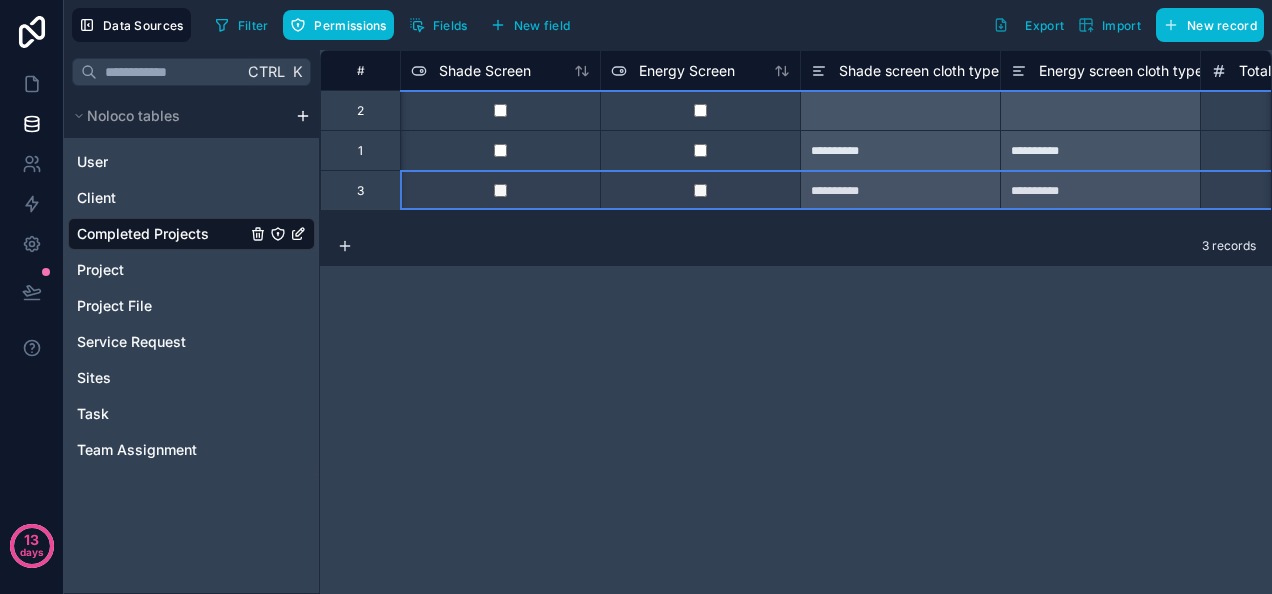 click at bounding box center (500, 190) 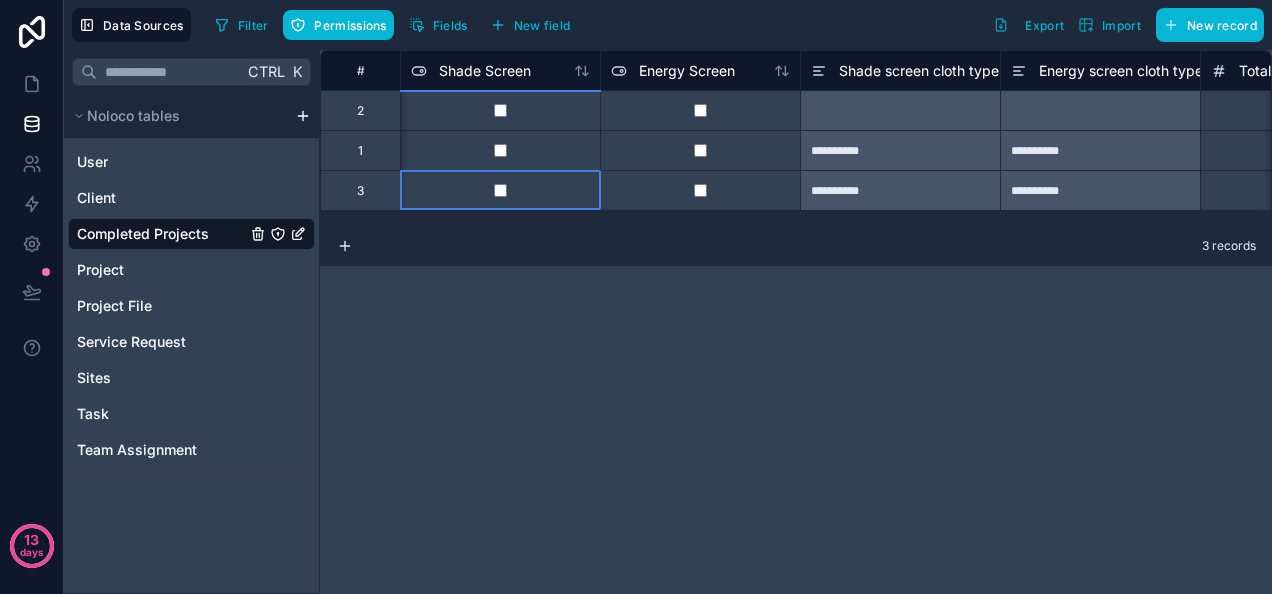 click at bounding box center (500, 190) 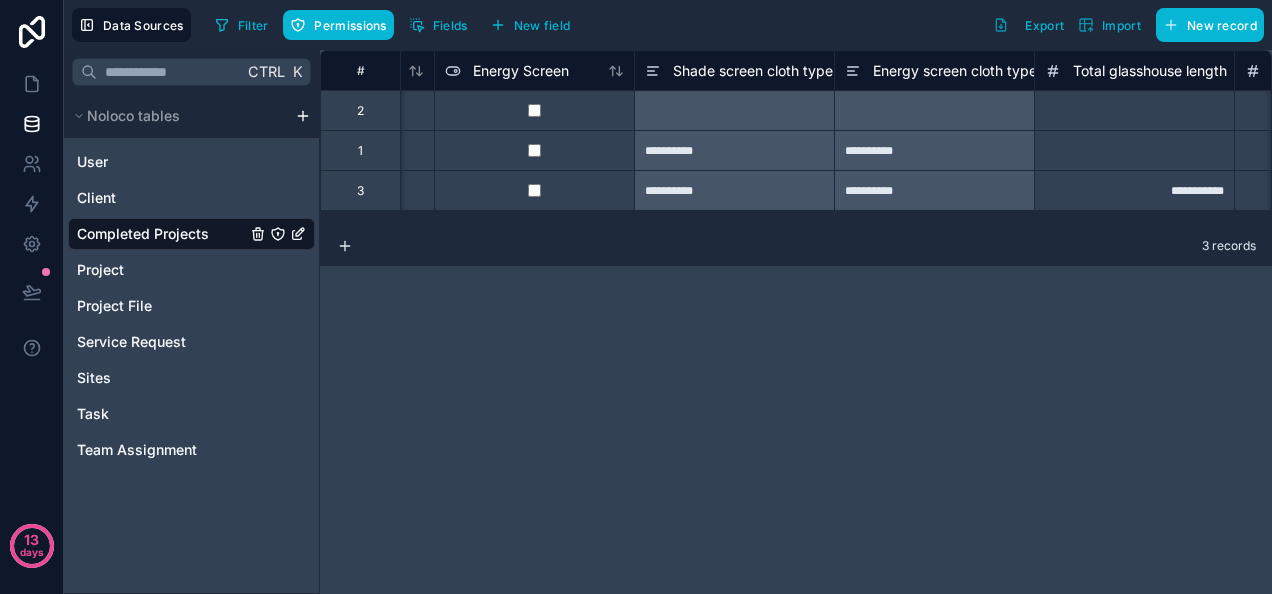 scroll, scrollTop: 0, scrollLeft: 4400, axis: horizontal 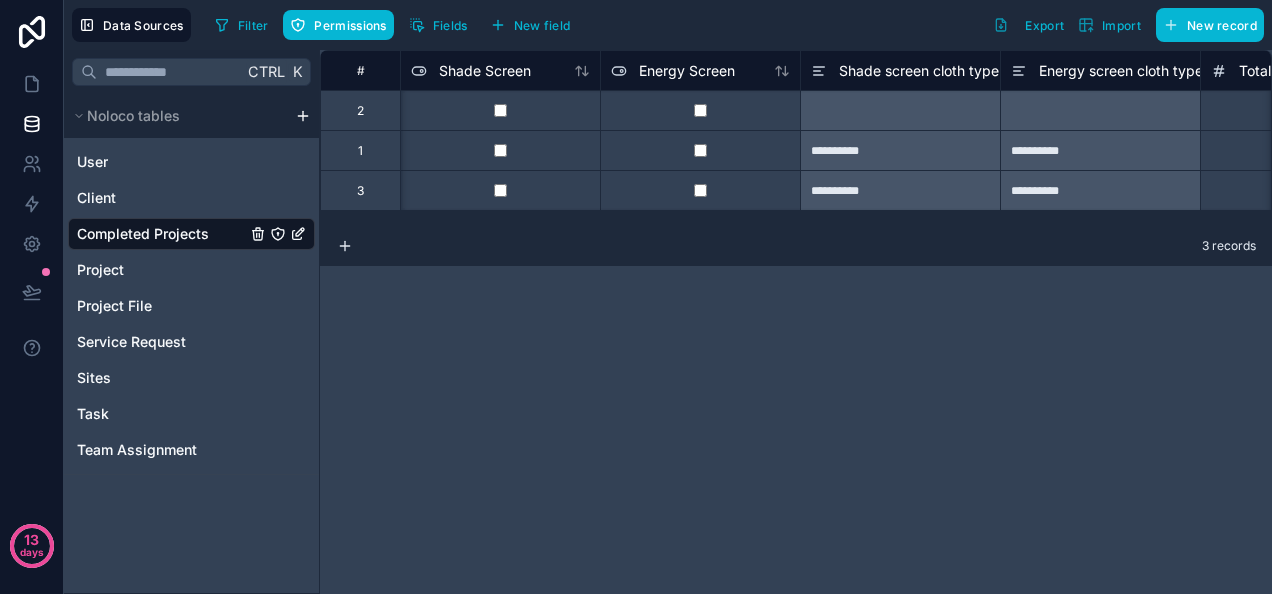 click on "**********" at bounding box center [900, 190] 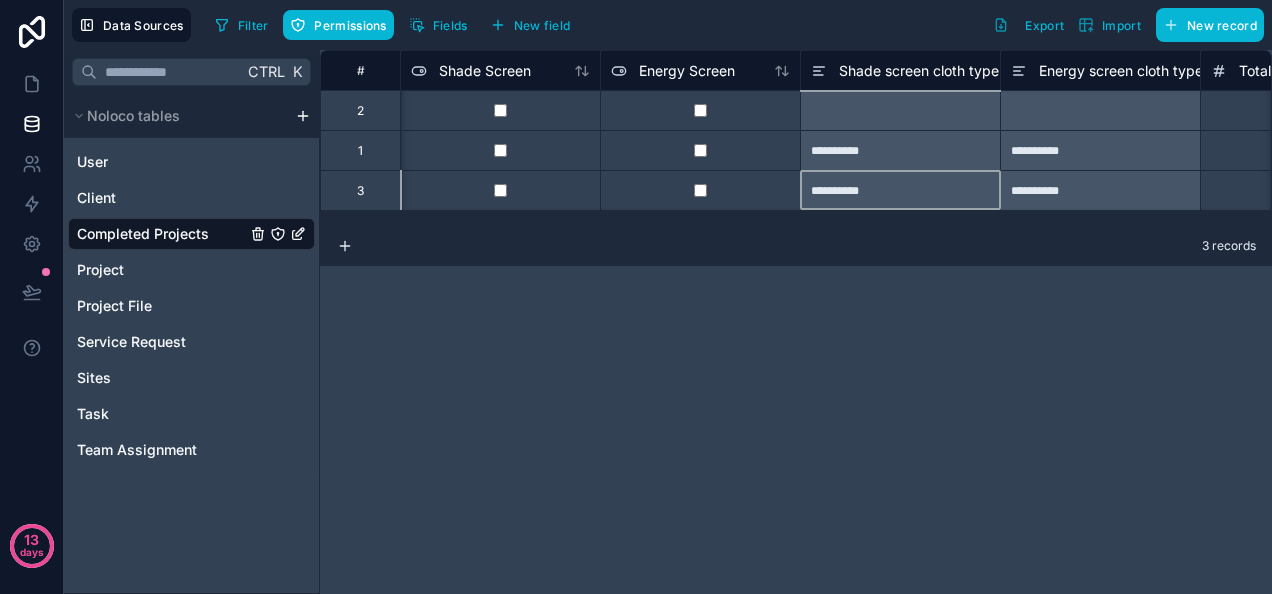 scroll, scrollTop: 0, scrollLeft: 4463, axis: horizontal 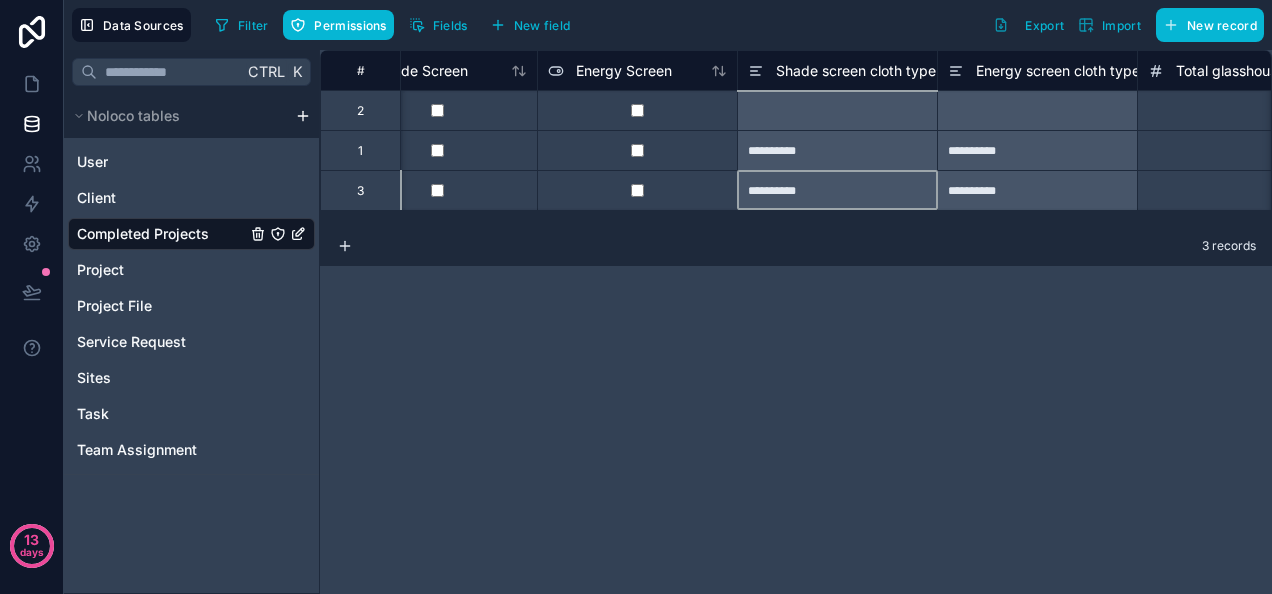 click on "**********" at bounding box center (837, 190) 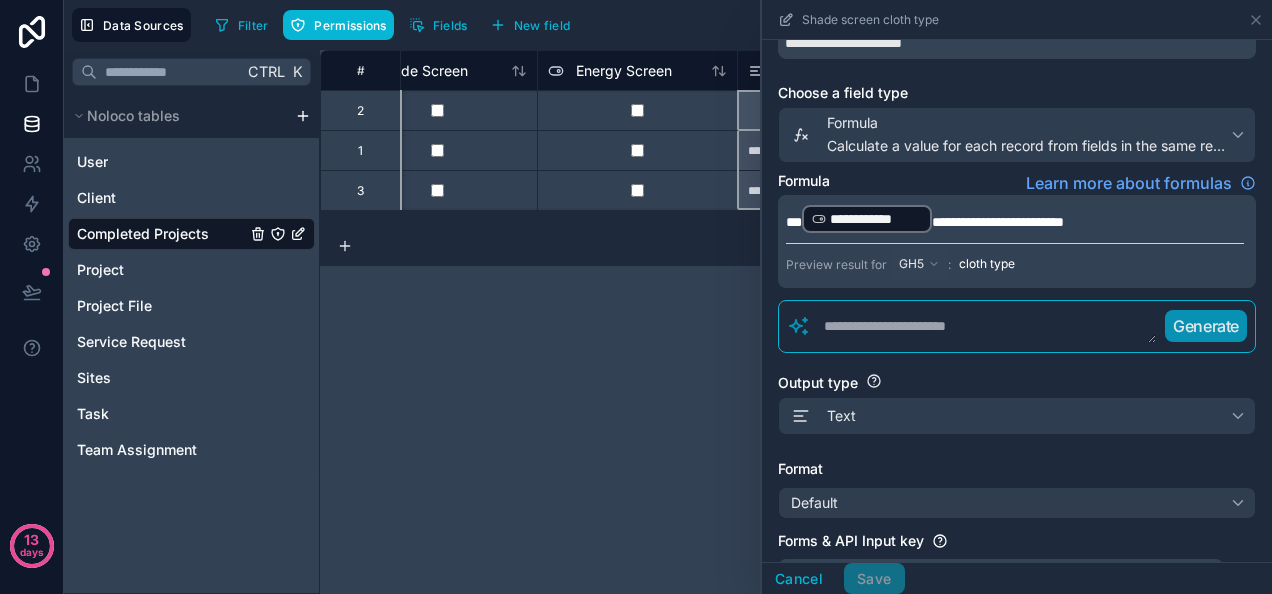 scroll, scrollTop: 98, scrollLeft: 0, axis: vertical 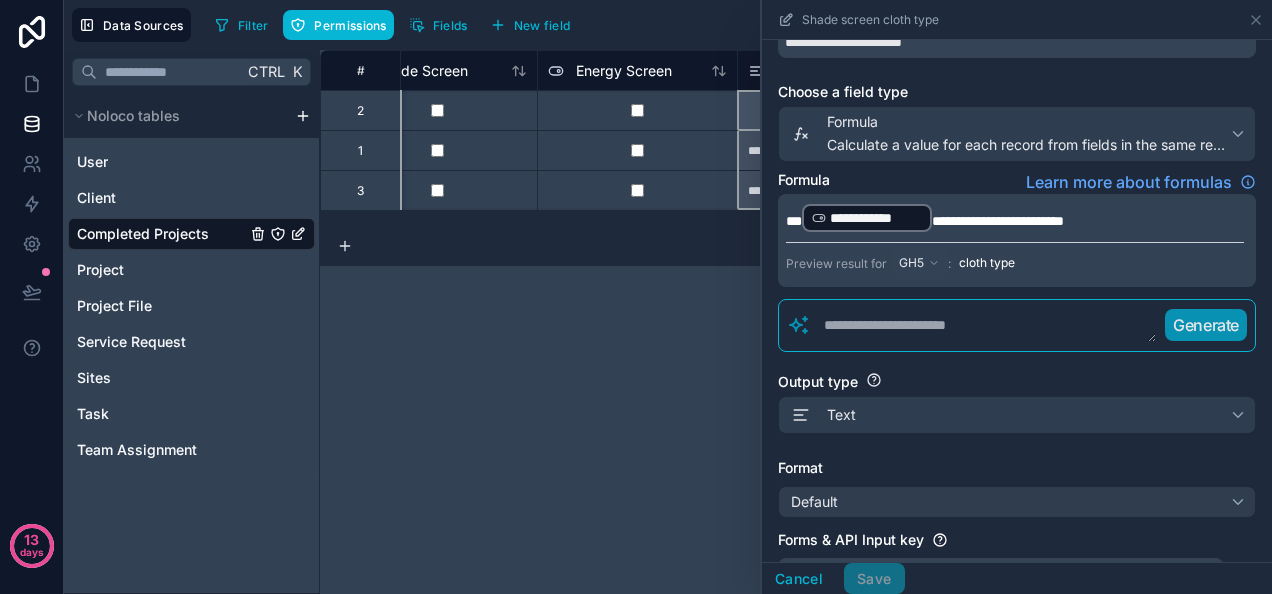click on "**********" at bounding box center [998, 221] 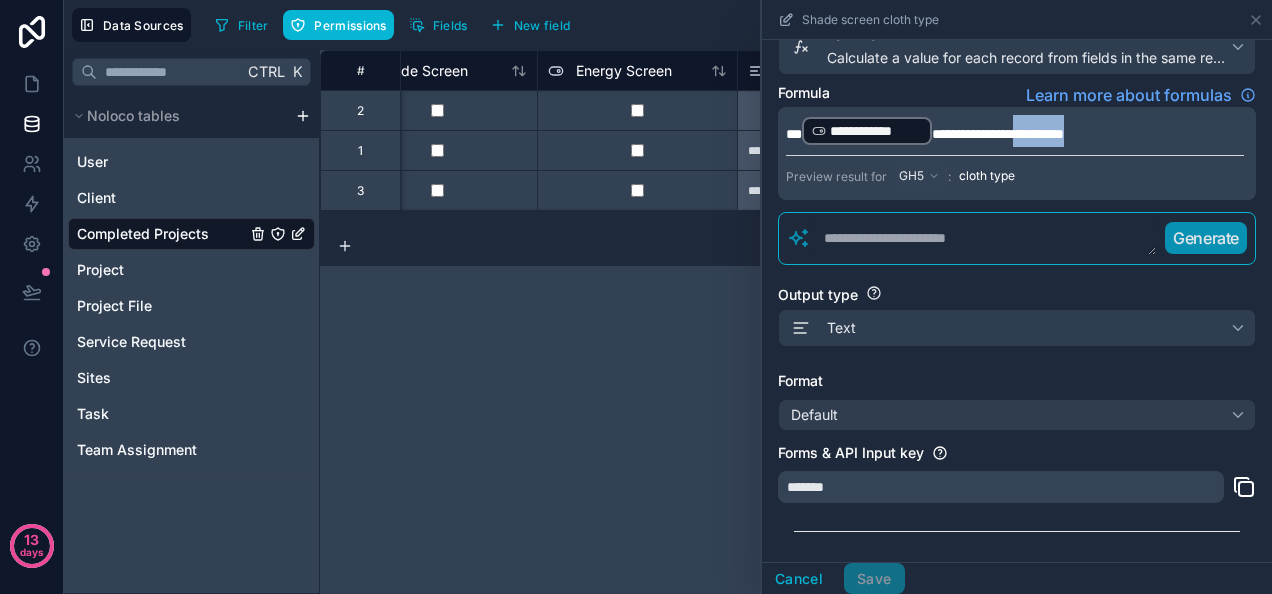 scroll, scrollTop: 174, scrollLeft: 0, axis: vertical 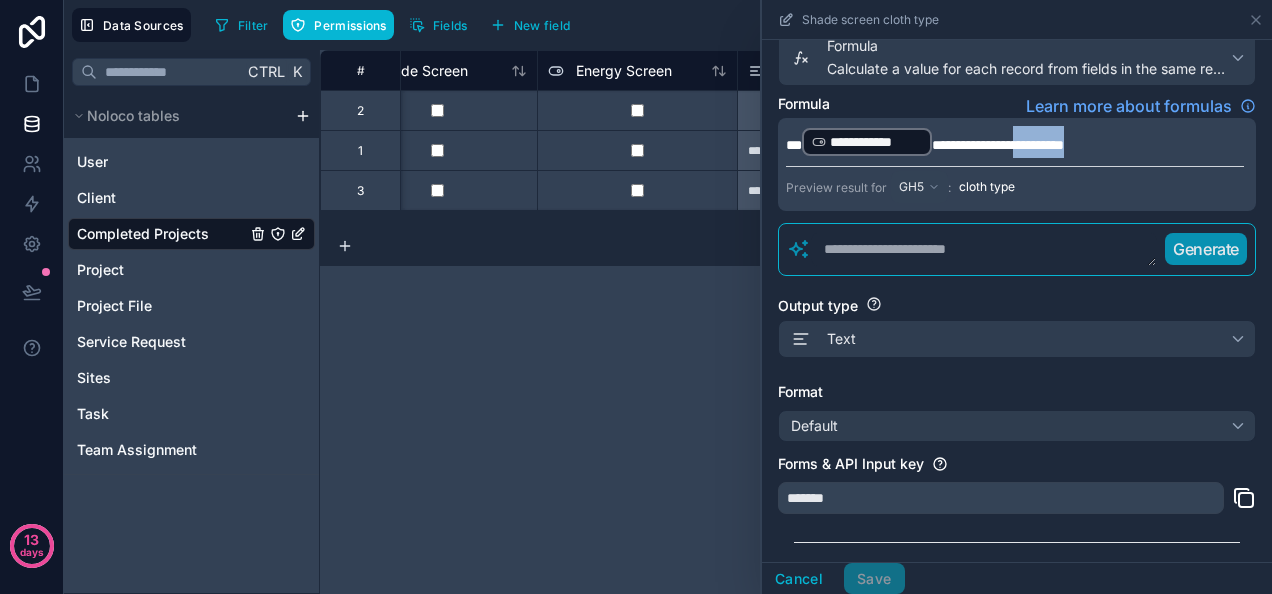 drag, startPoint x: 1108, startPoint y: 42, endPoint x: 1041, endPoint y: 54, distance: 68.06615 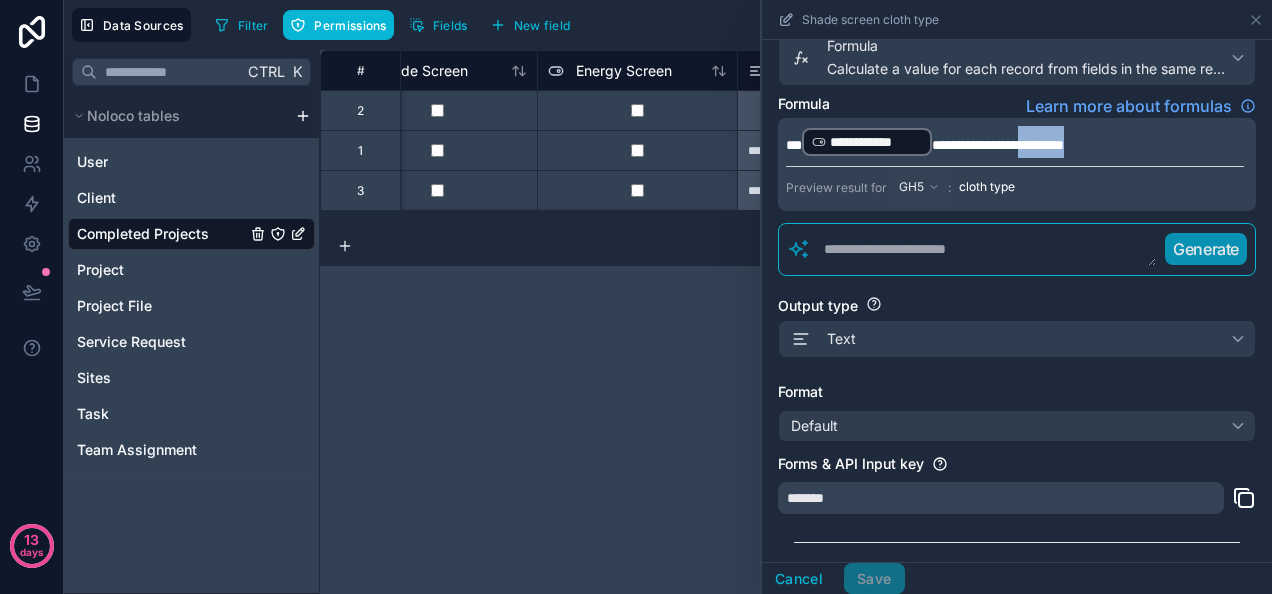 scroll, scrollTop: 118, scrollLeft: 0, axis: vertical 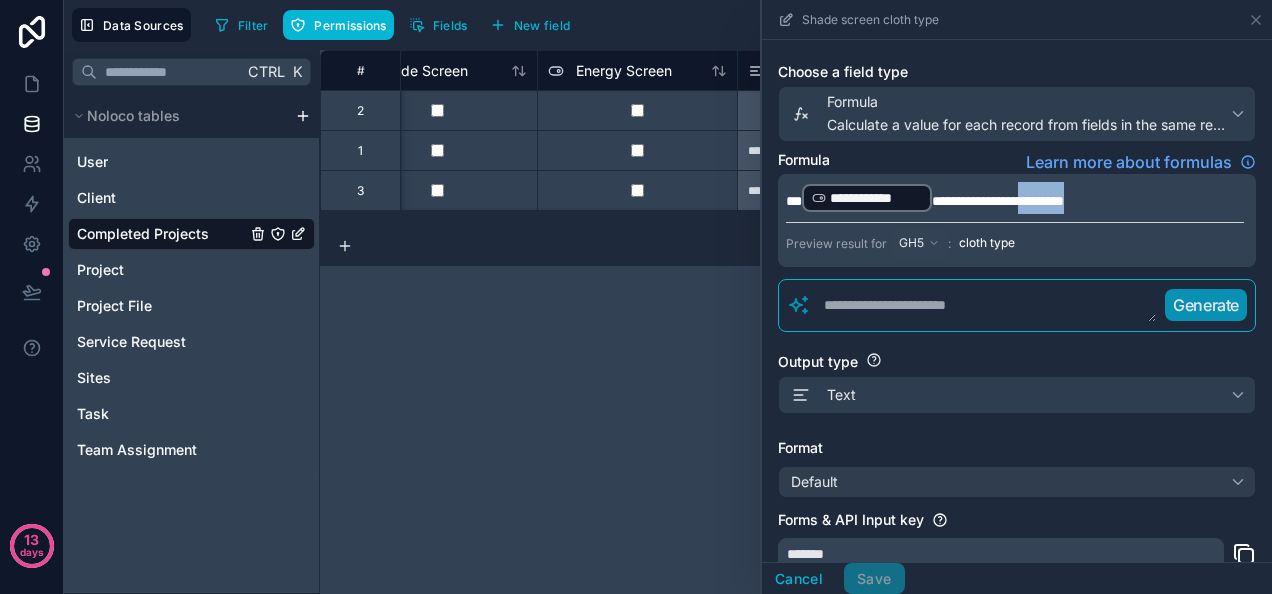 click on "**********" at bounding box center [1015, 198] 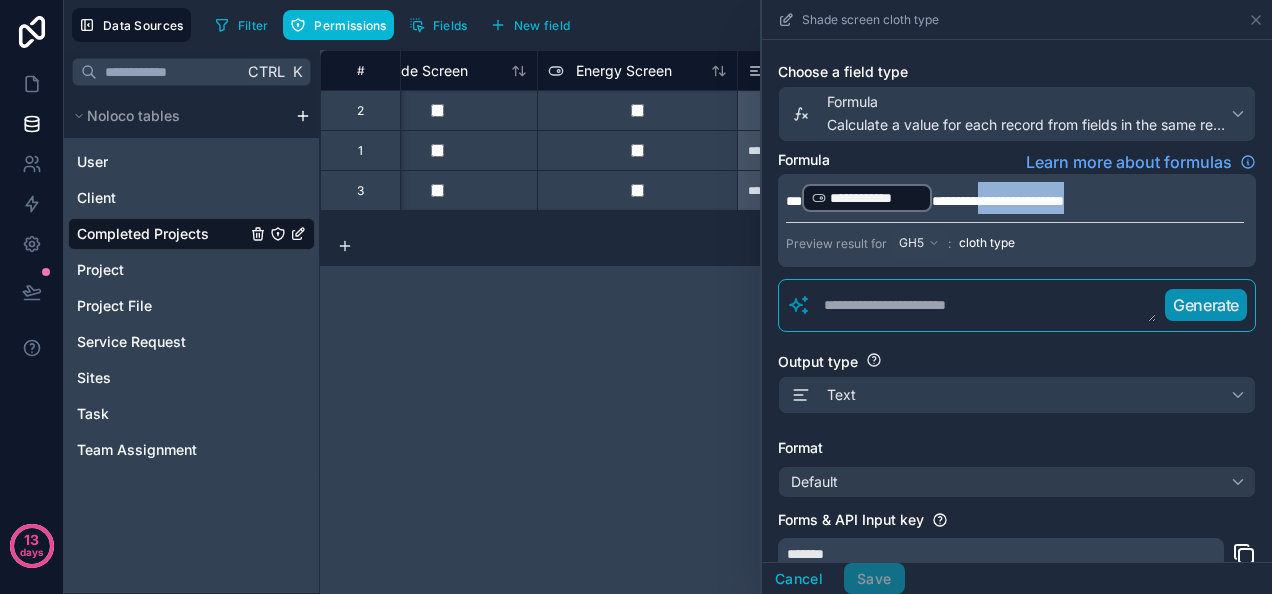 drag, startPoint x: 1108, startPoint y: 197, endPoint x: 996, endPoint y: 205, distance: 112.28535 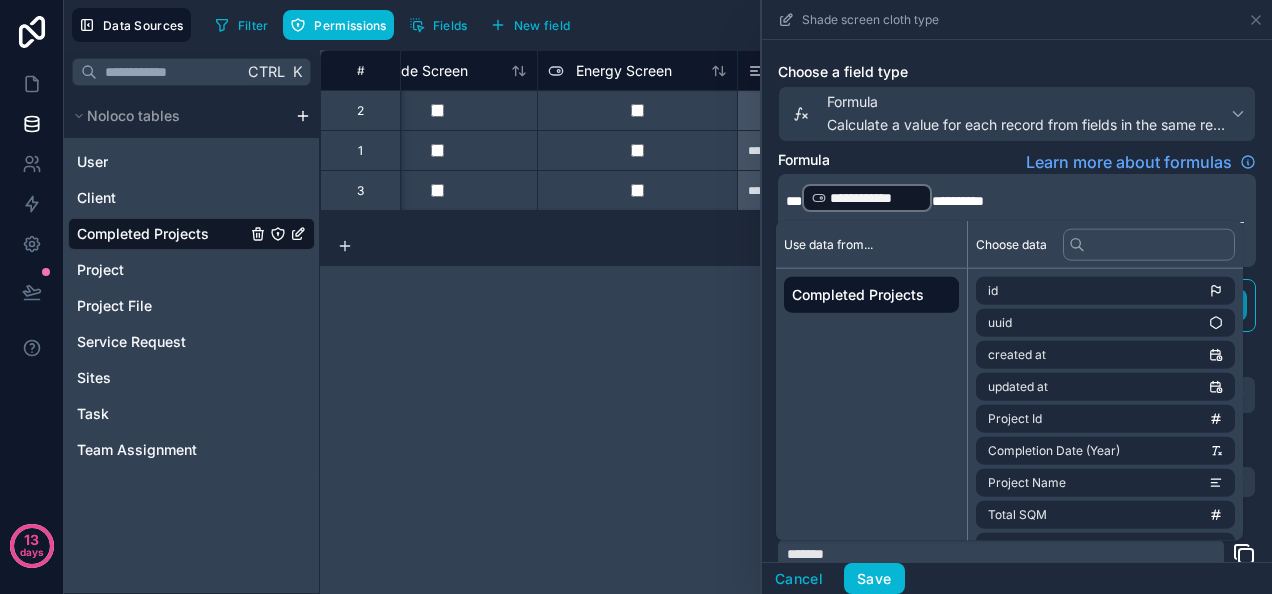 type 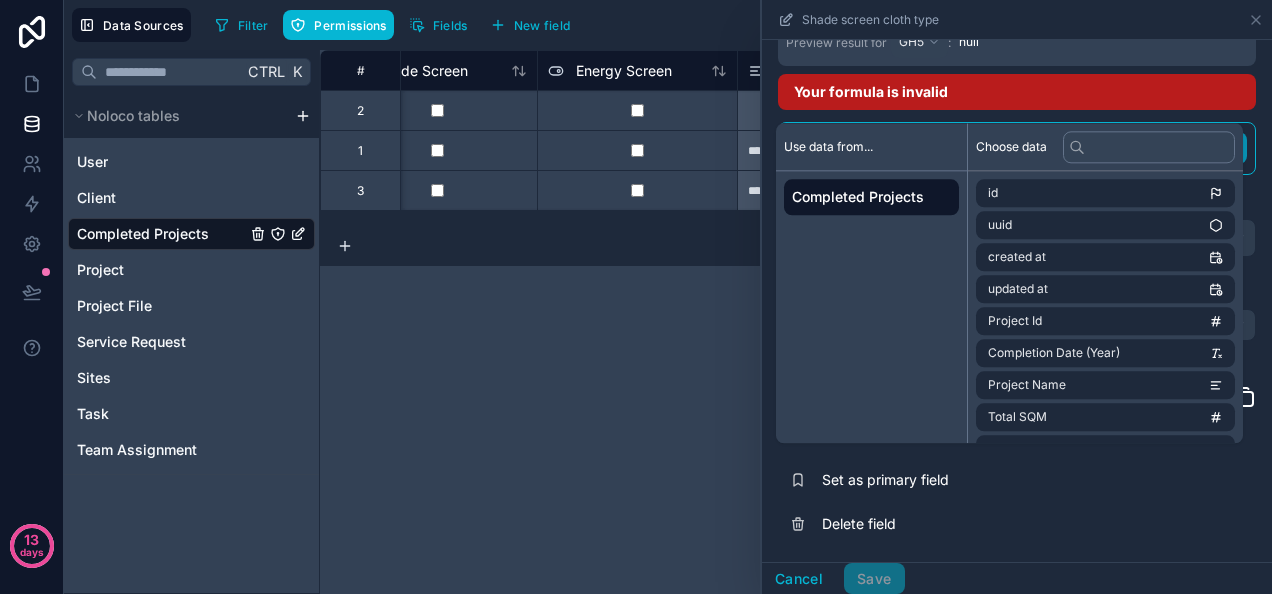 scroll, scrollTop: 0, scrollLeft: 0, axis: both 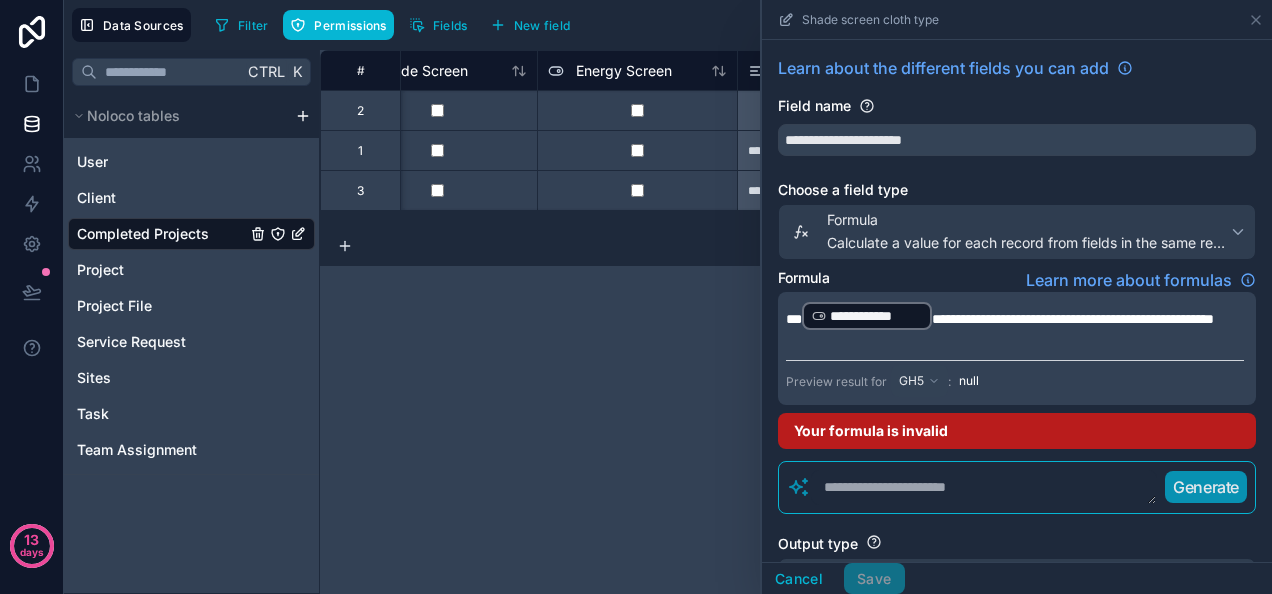 click at bounding box center [984, 488] 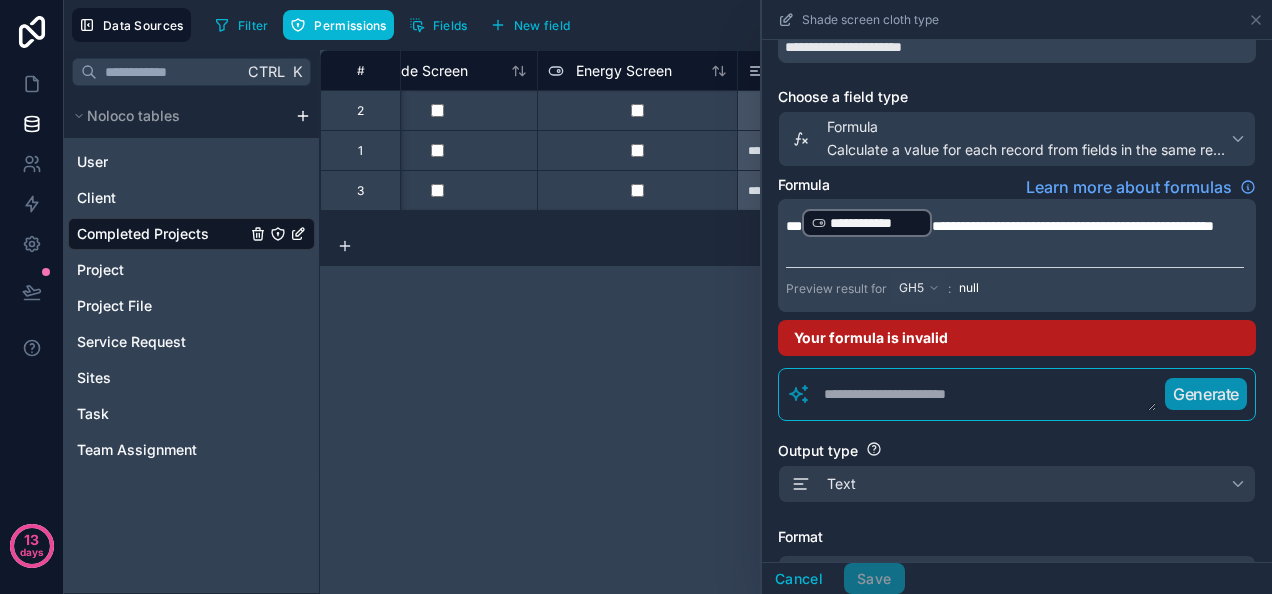 scroll, scrollTop: 94, scrollLeft: 0, axis: vertical 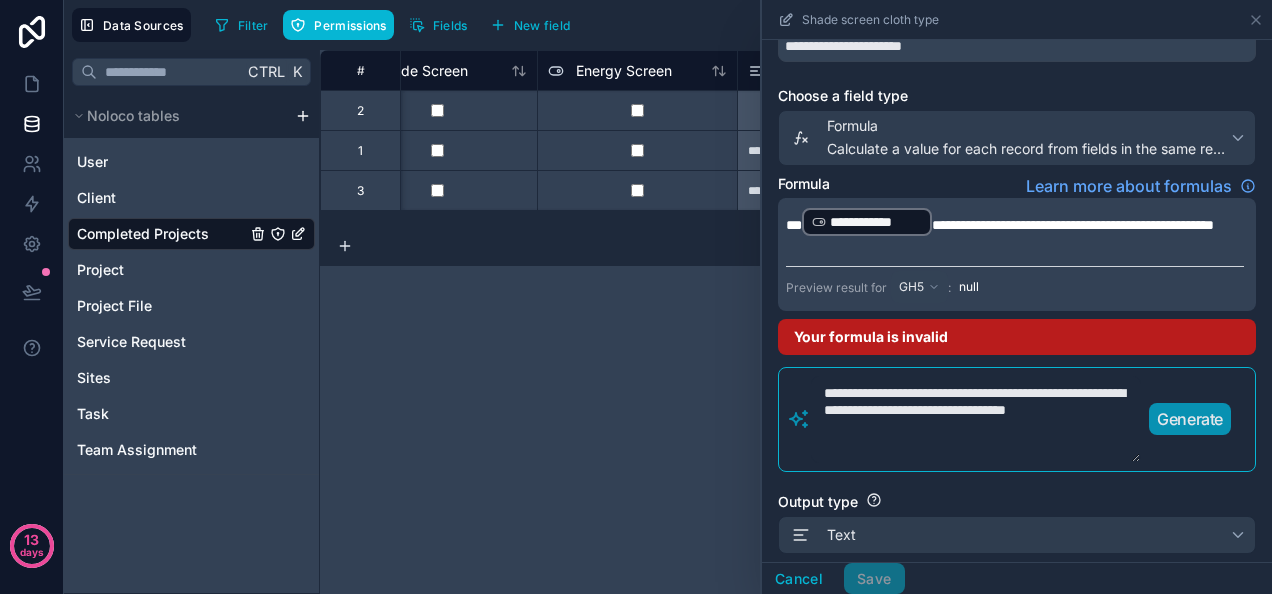 type on "**********" 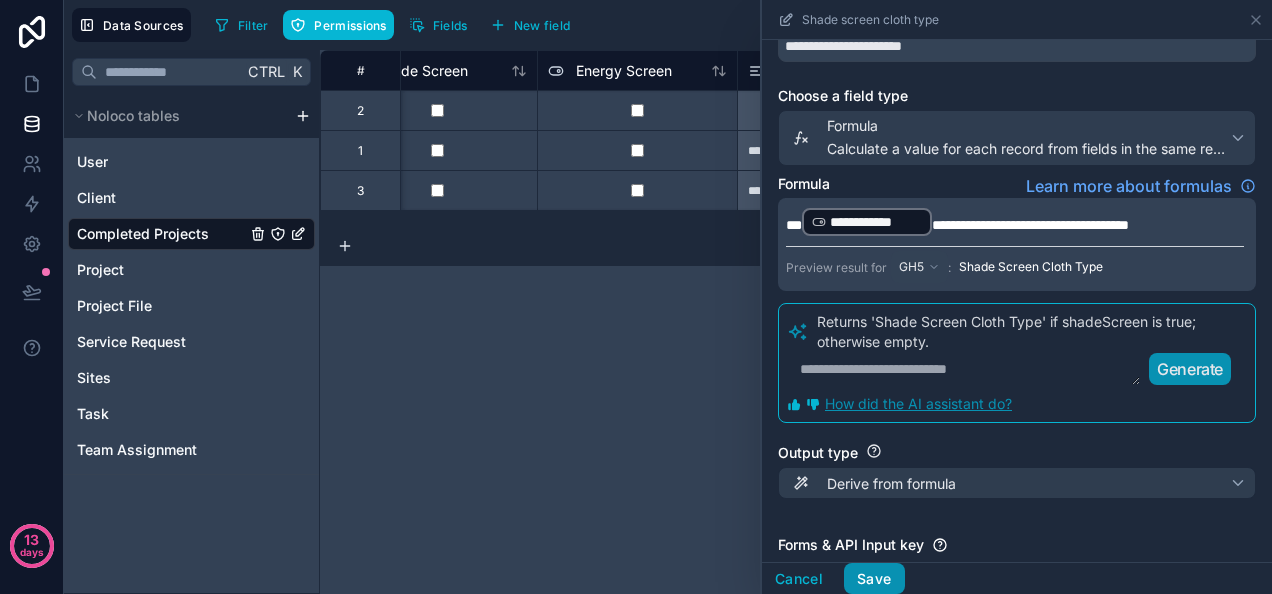 click on "Save" at bounding box center [874, 579] 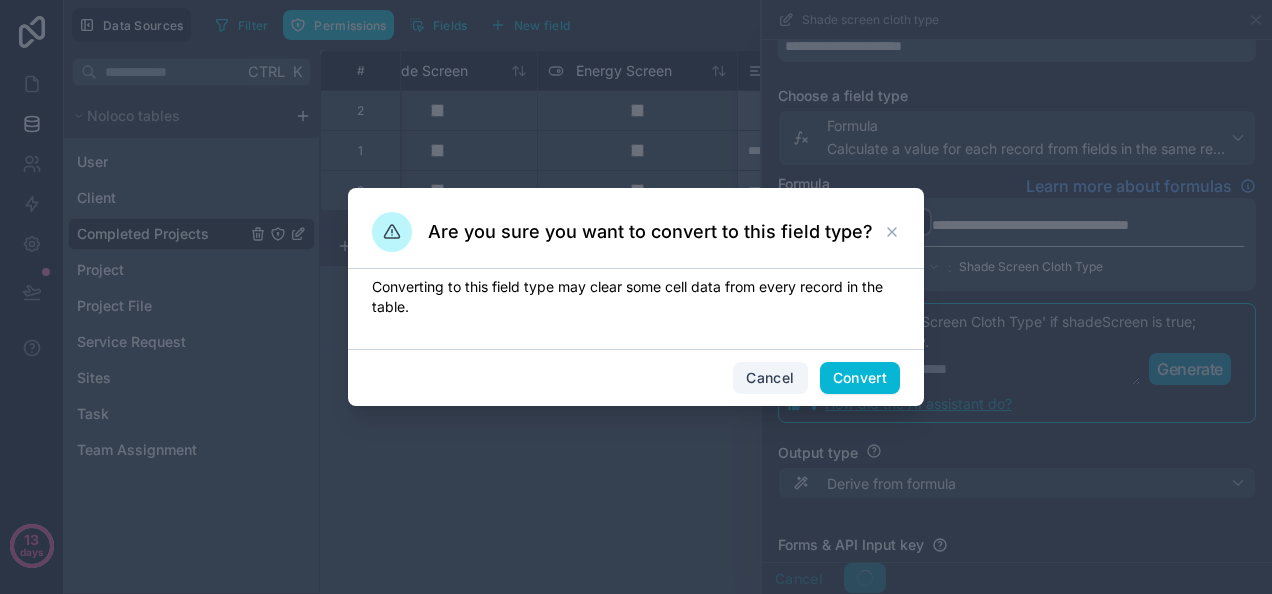 click on "Cancel" at bounding box center (770, 378) 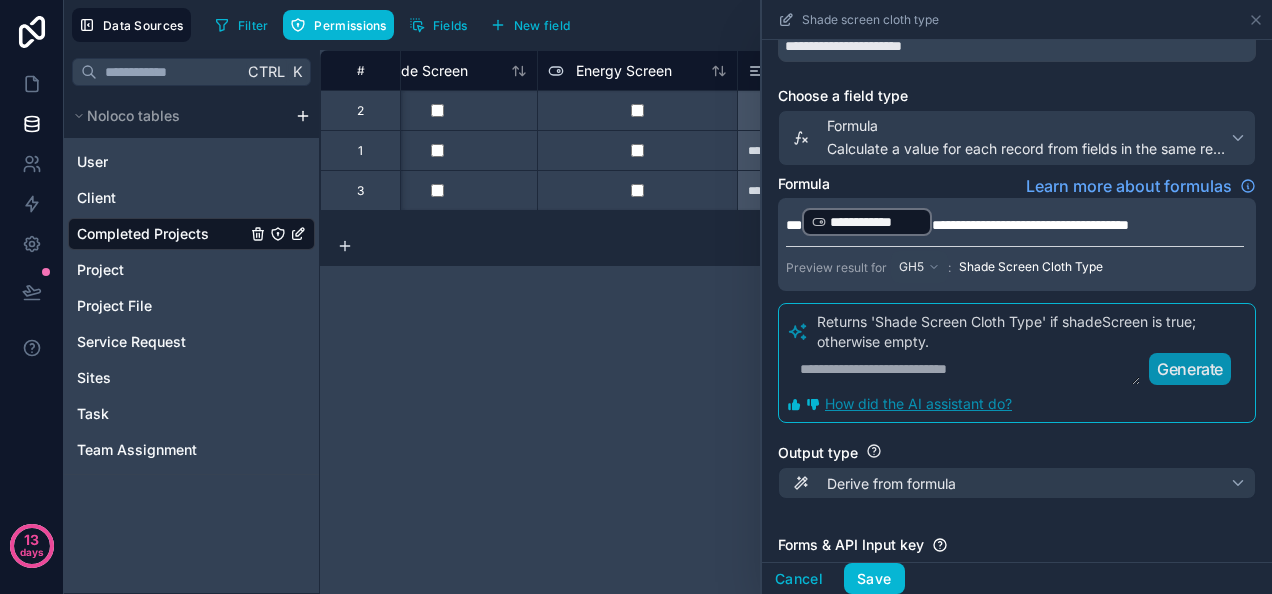 click at bounding box center [964, 369] 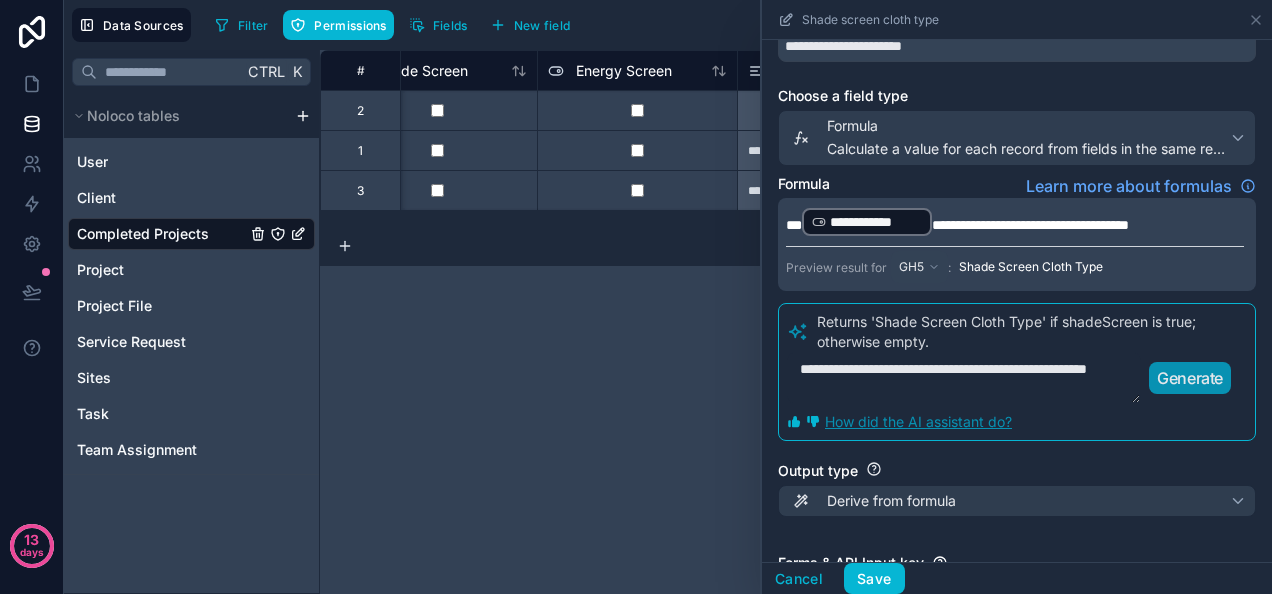 scroll, scrollTop: 0, scrollLeft: 0, axis: both 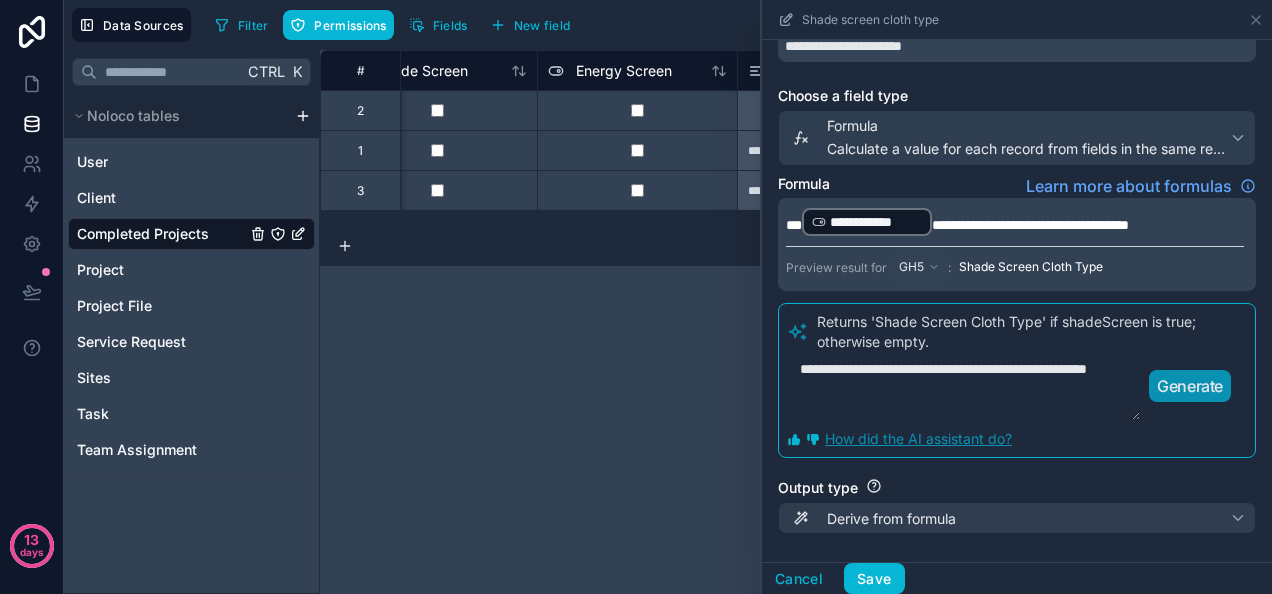 type on "**********" 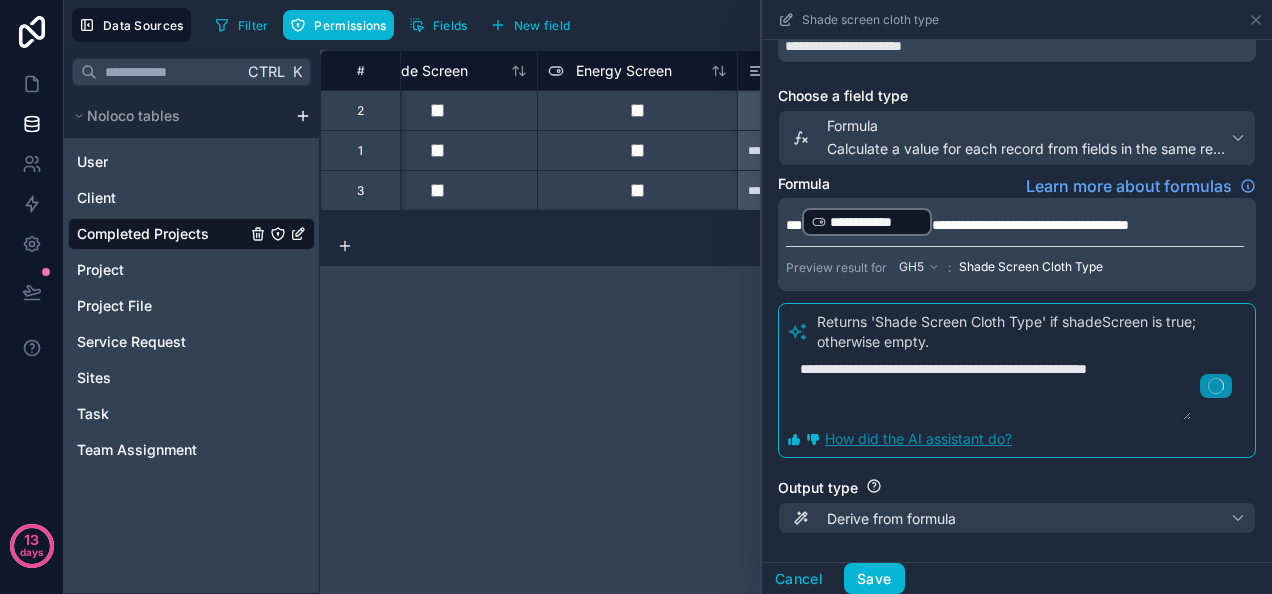 type 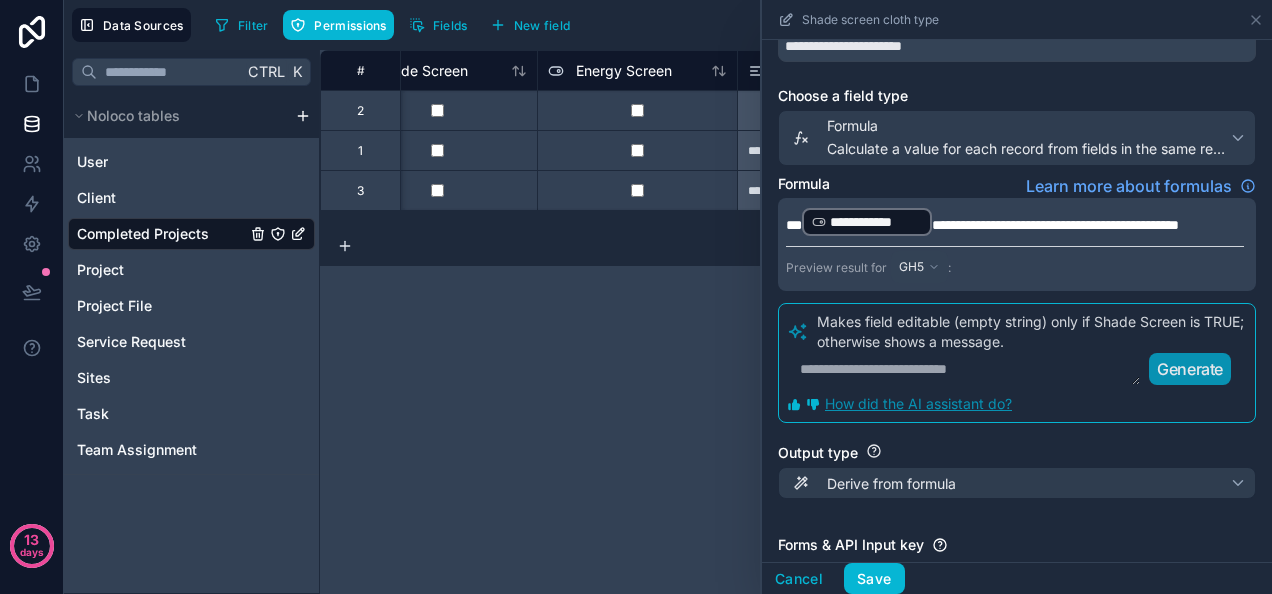 scroll, scrollTop: 250, scrollLeft: 0, axis: vertical 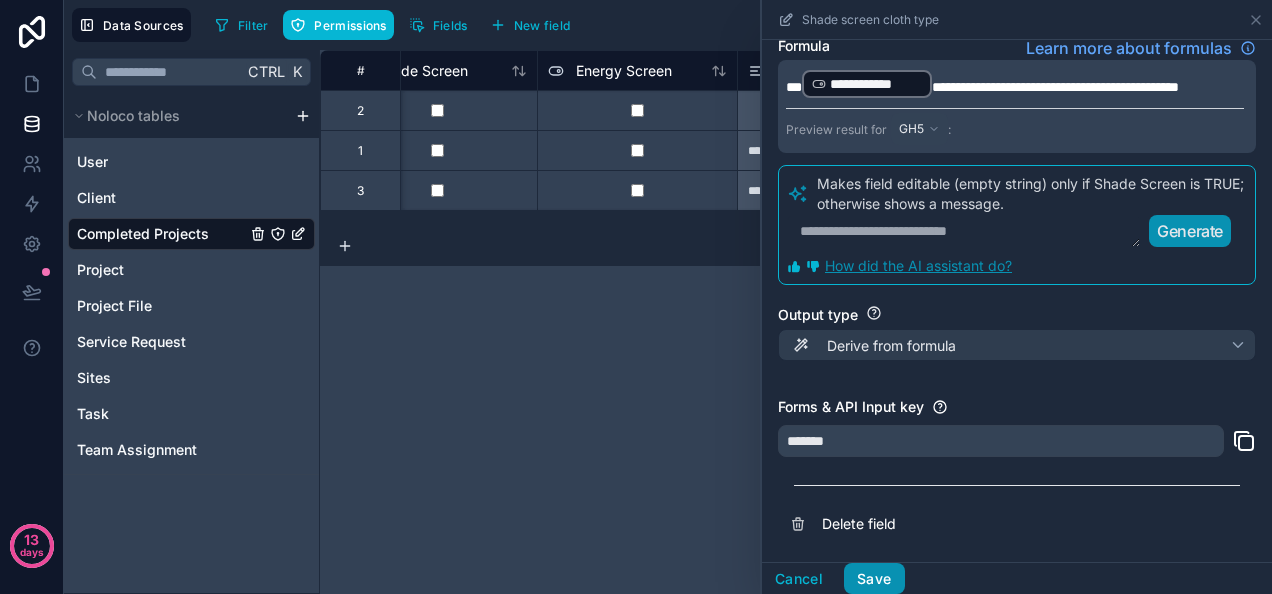 click on "Save" at bounding box center [874, 579] 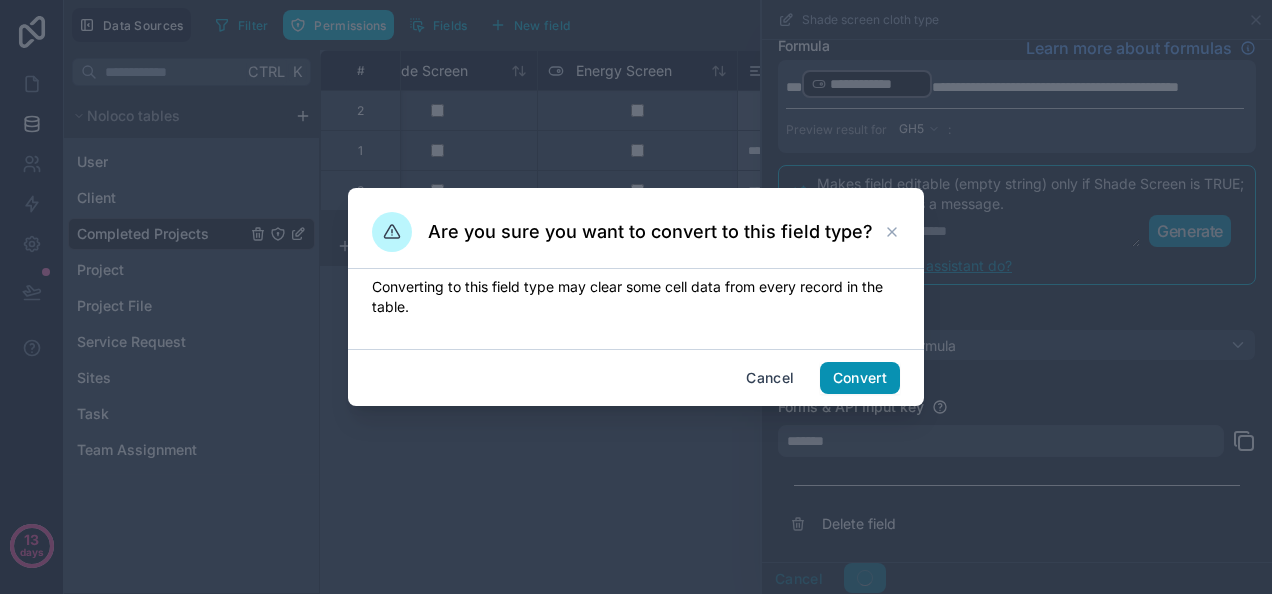 click on "Convert" at bounding box center [860, 378] 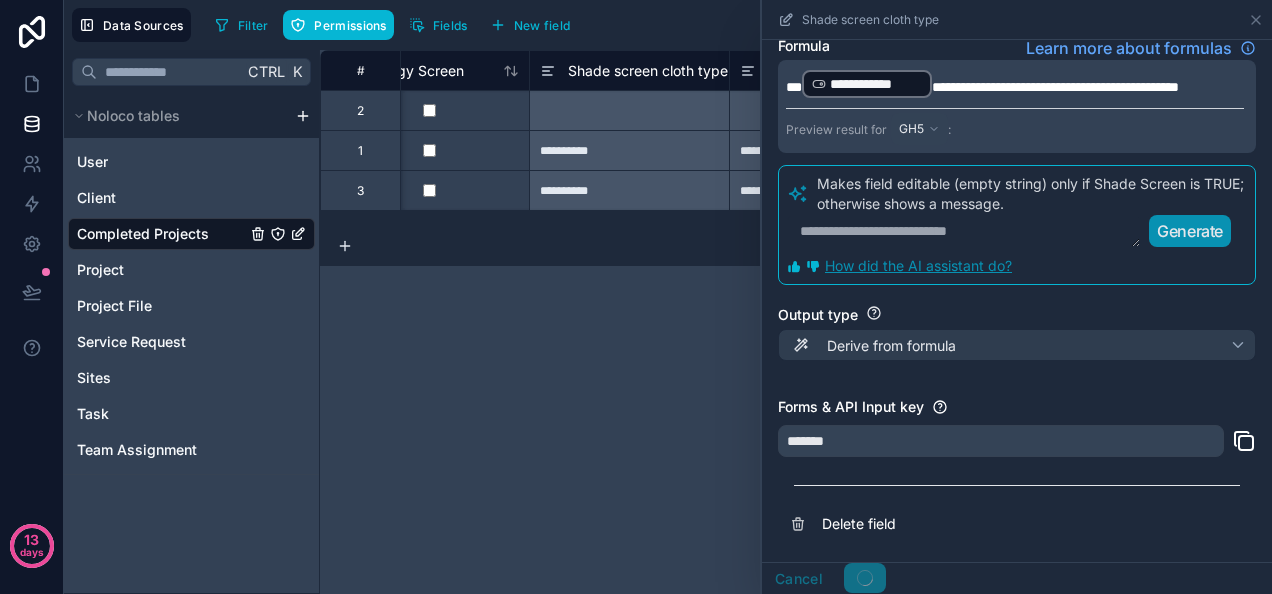 scroll, scrollTop: 0, scrollLeft: 4673, axis: horizontal 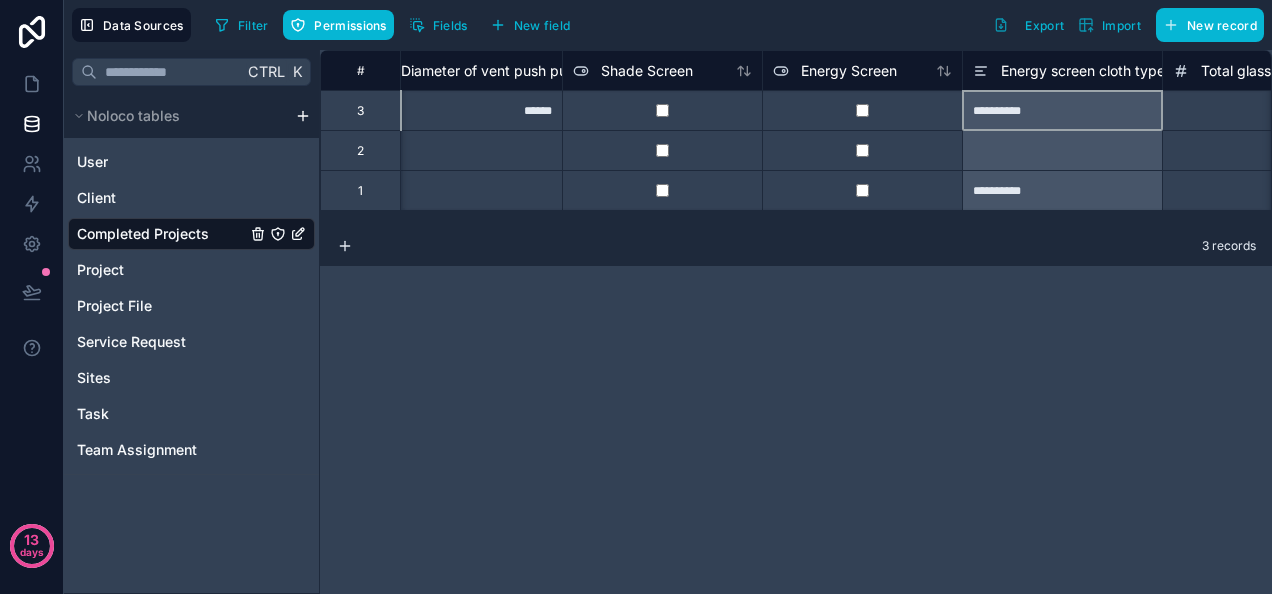 click on "**********" at bounding box center [1062, 110] 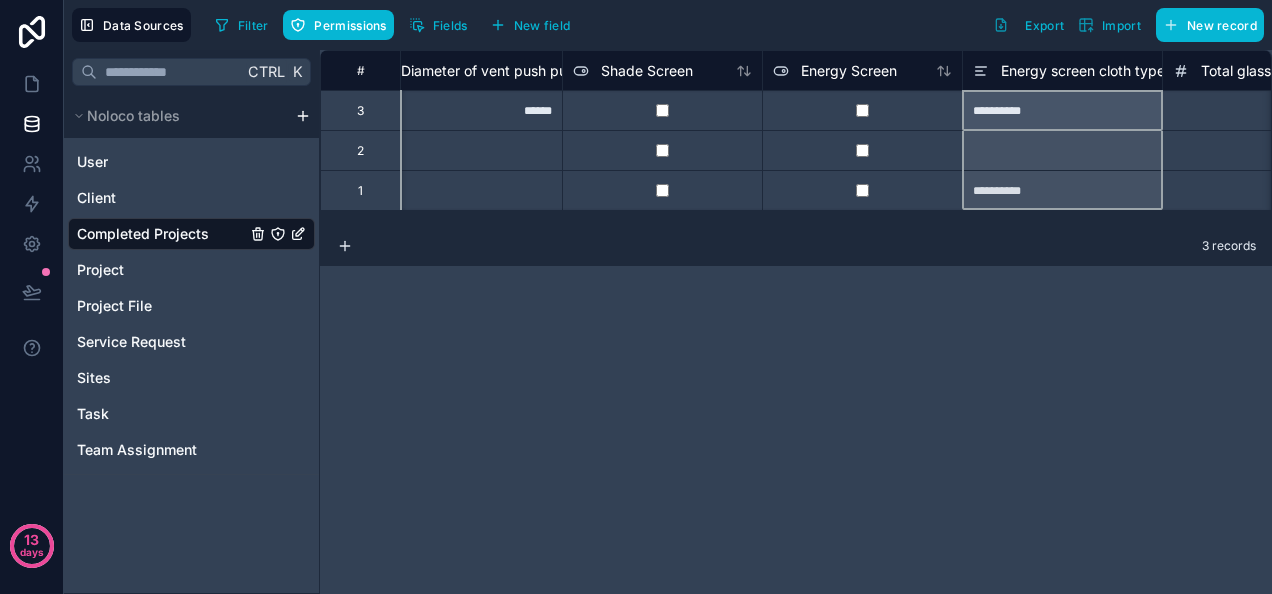 click on "Energy screen cloth type" at bounding box center (1083, 71) 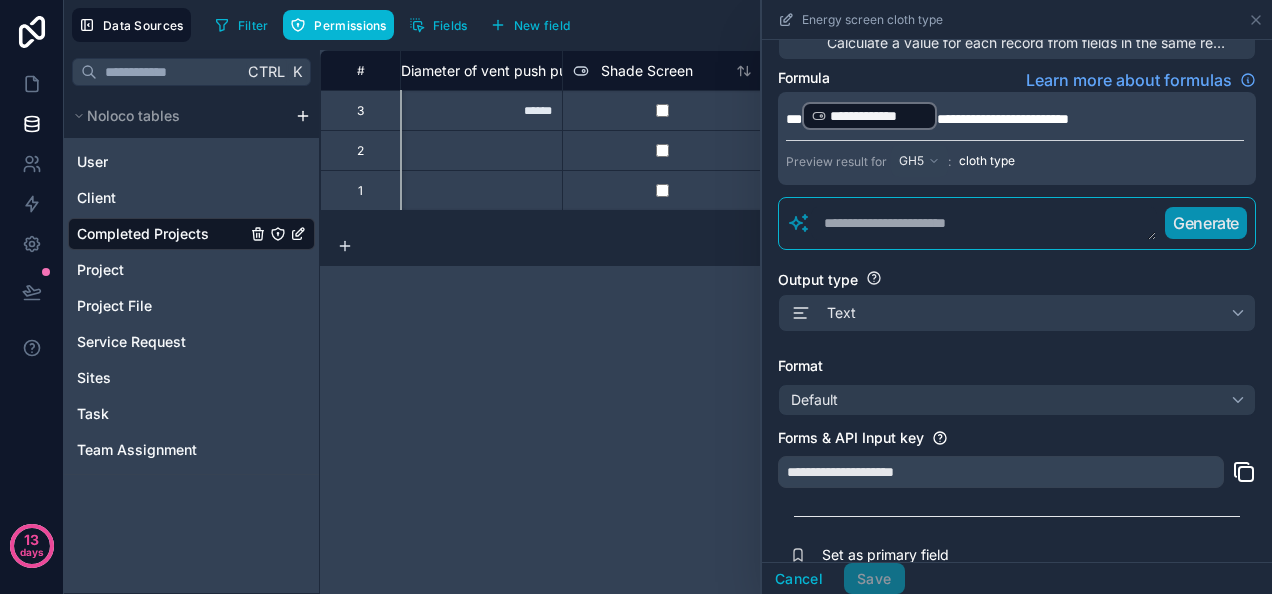 scroll, scrollTop: 271, scrollLeft: 0, axis: vertical 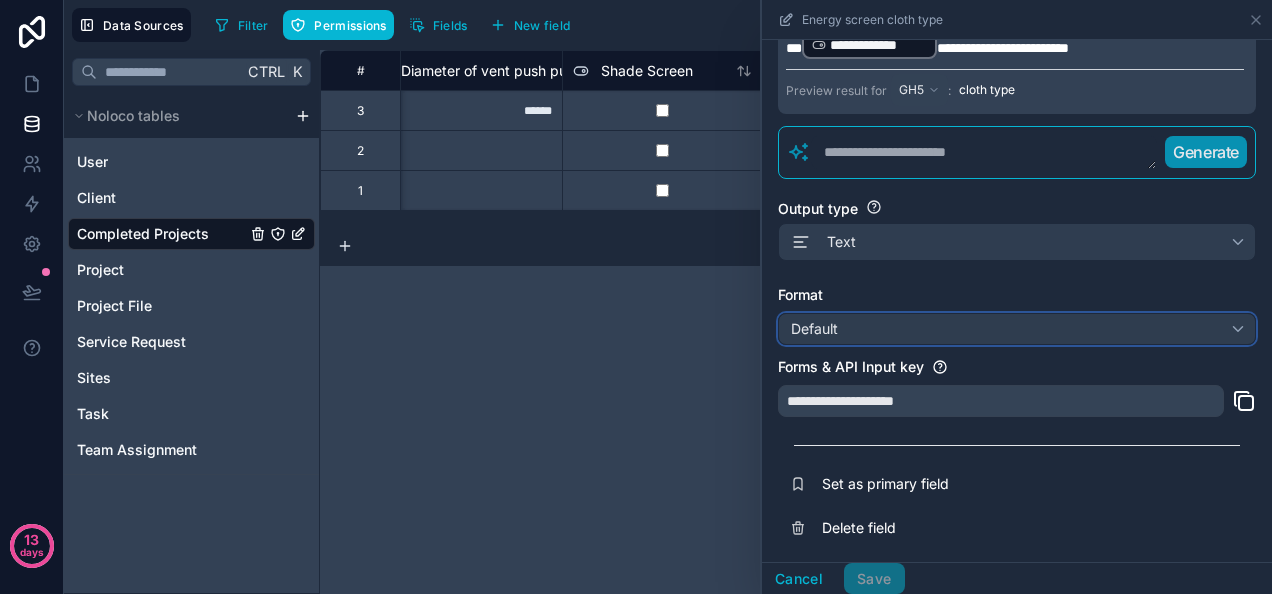 click on "Default" at bounding box center [1017, 329] 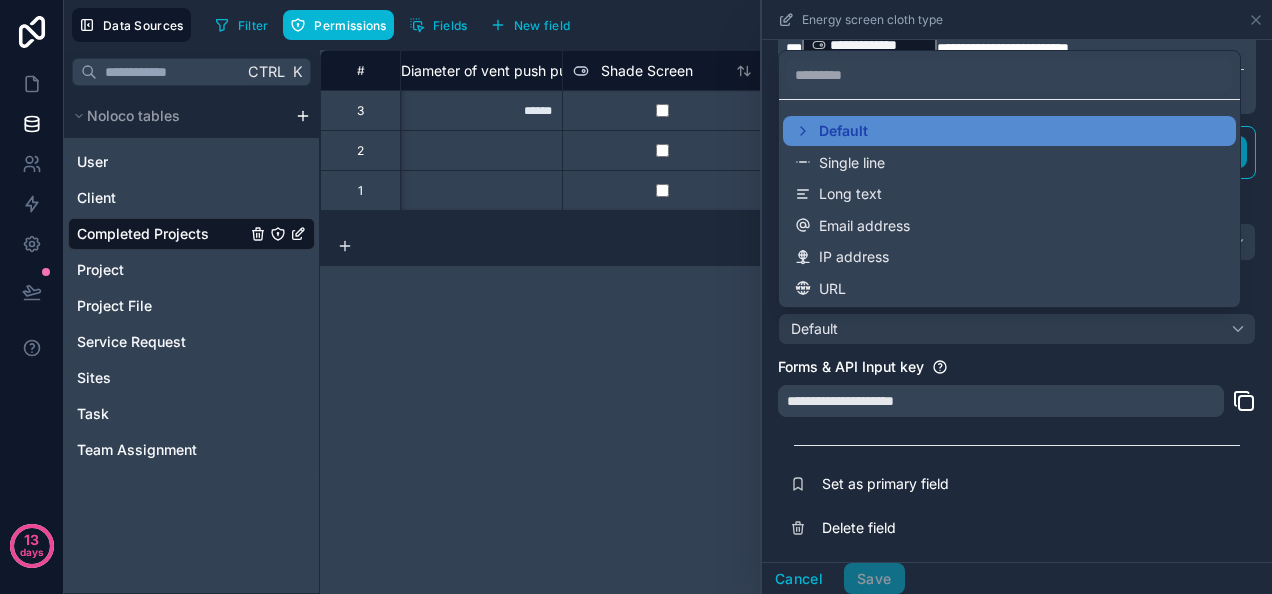click at bounding box center [1017, 297] 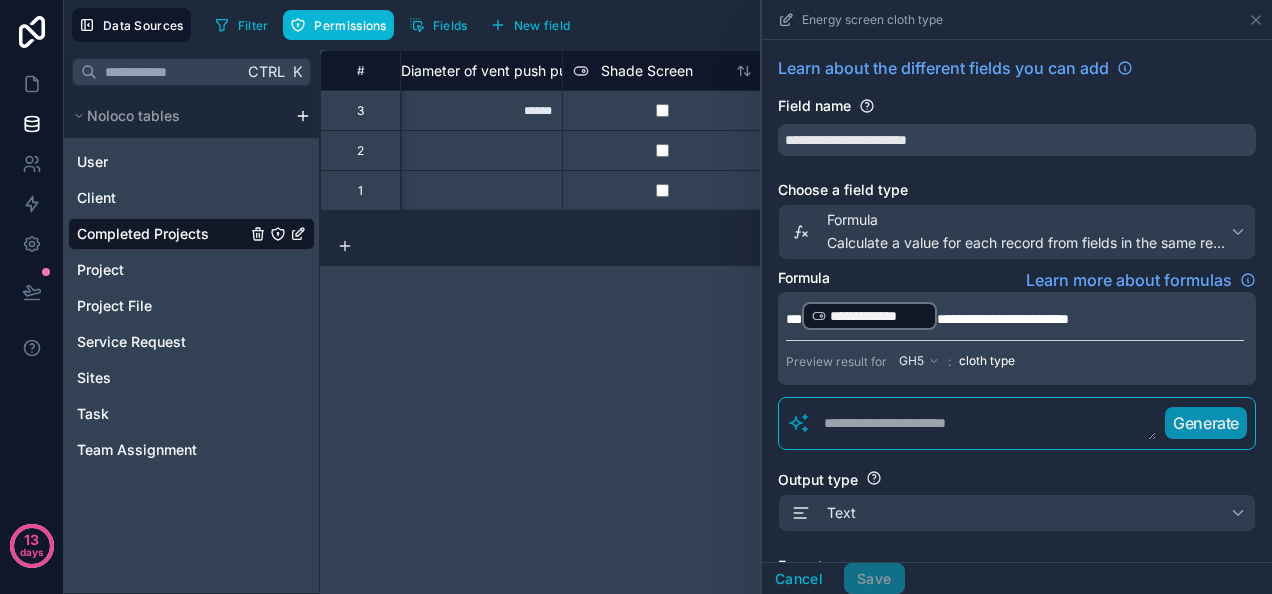 scroll, scrollTop: 0, scrollLeft: 0, axis: both 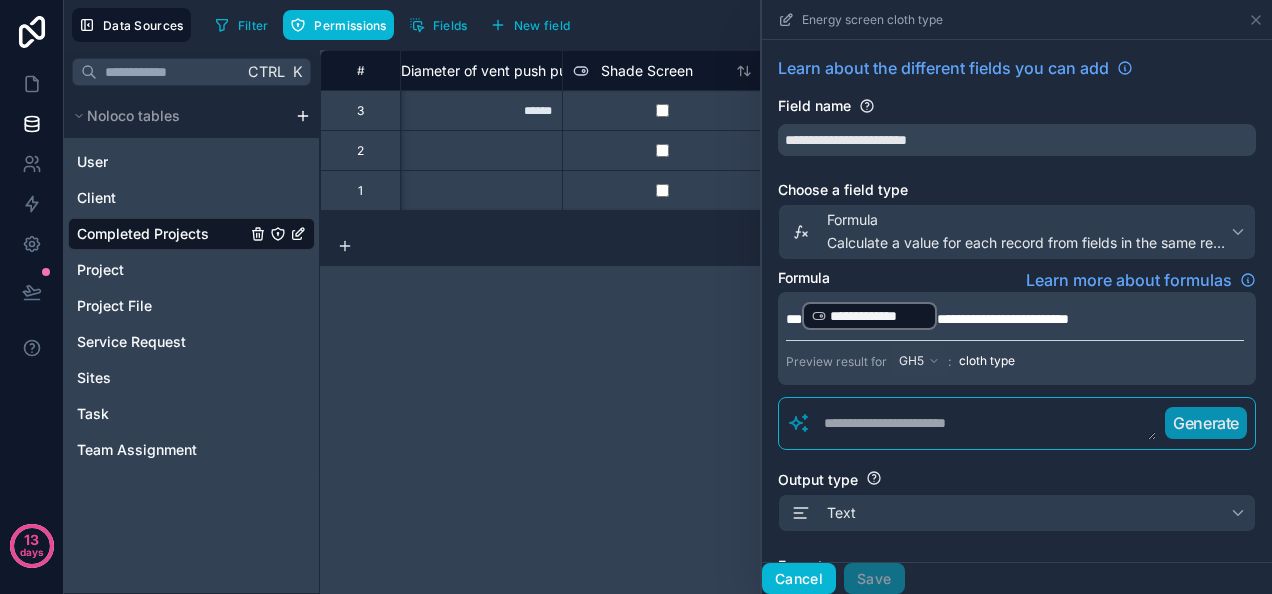 click on "Cancel" at bounding box center (799, 579) 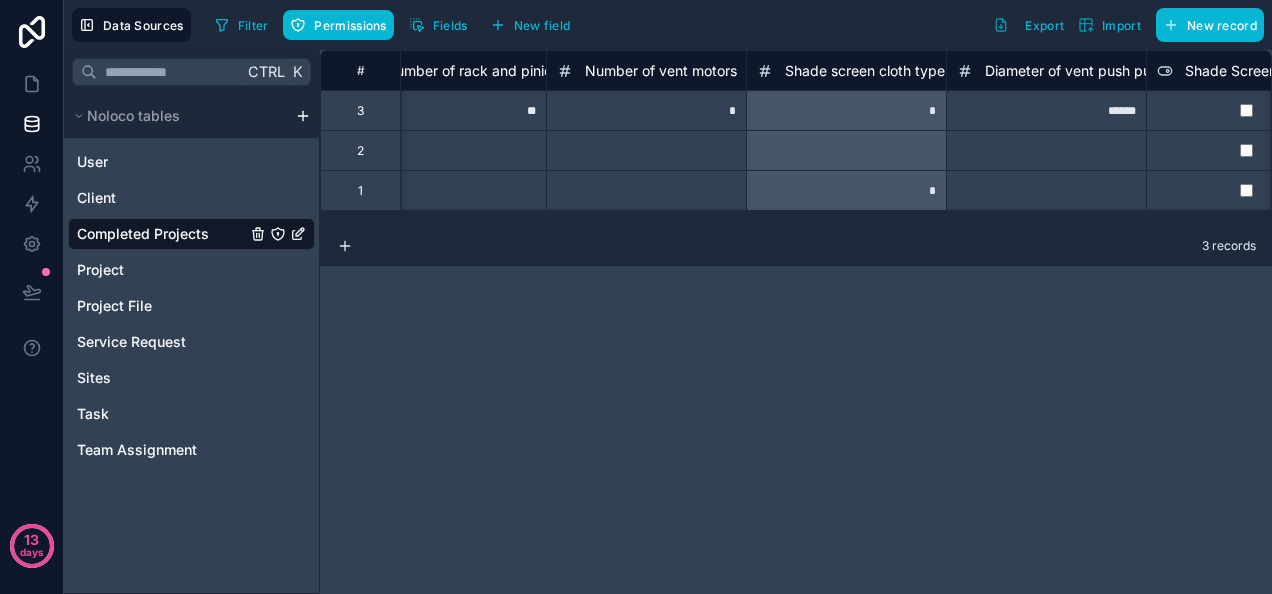 scroll, scrollTop: 0, scrollLeft: 3855, axis: horizontal 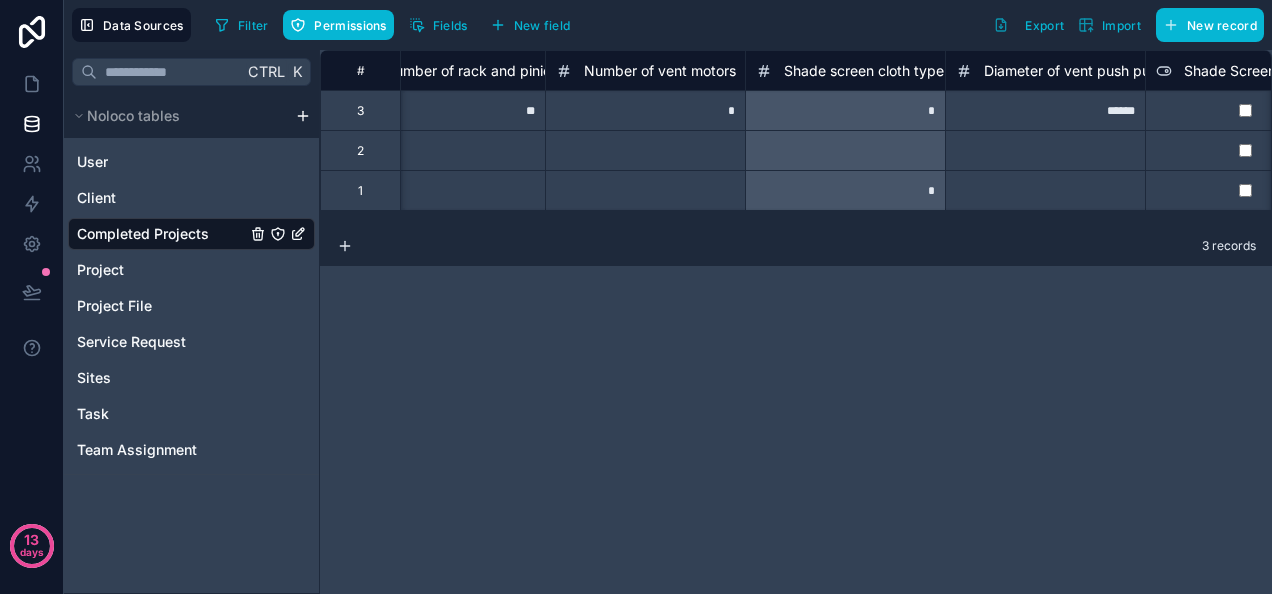 click on "*" at bounding box center [845, 110] 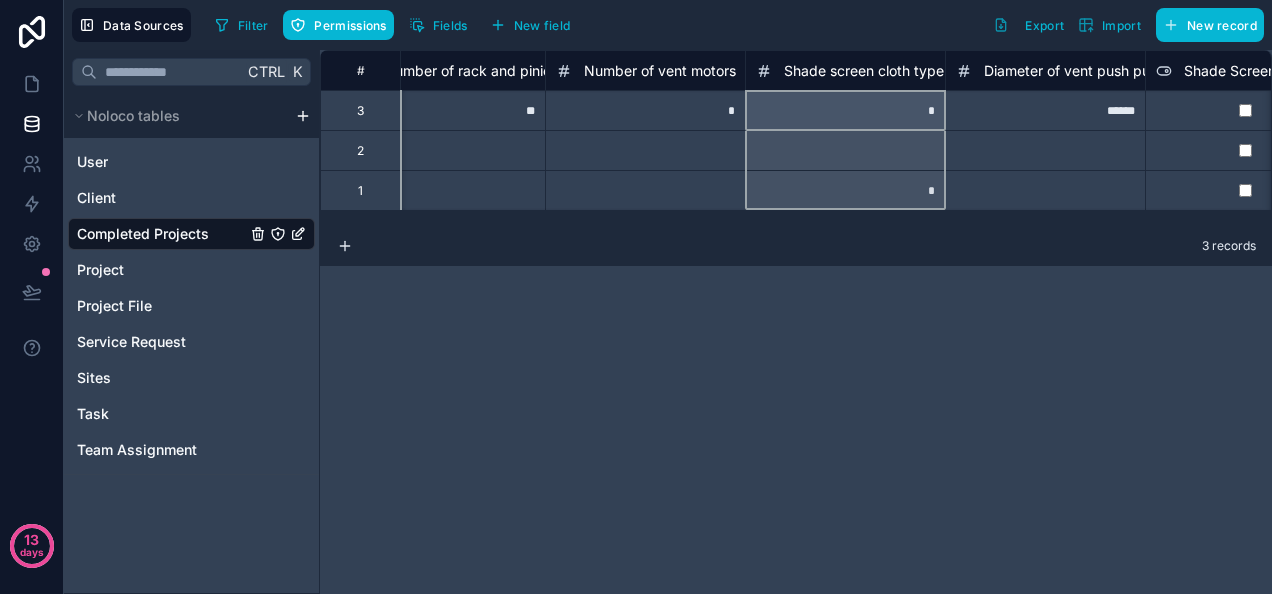 click on "Shade screen cloth type" at bounding box center [864, 71] 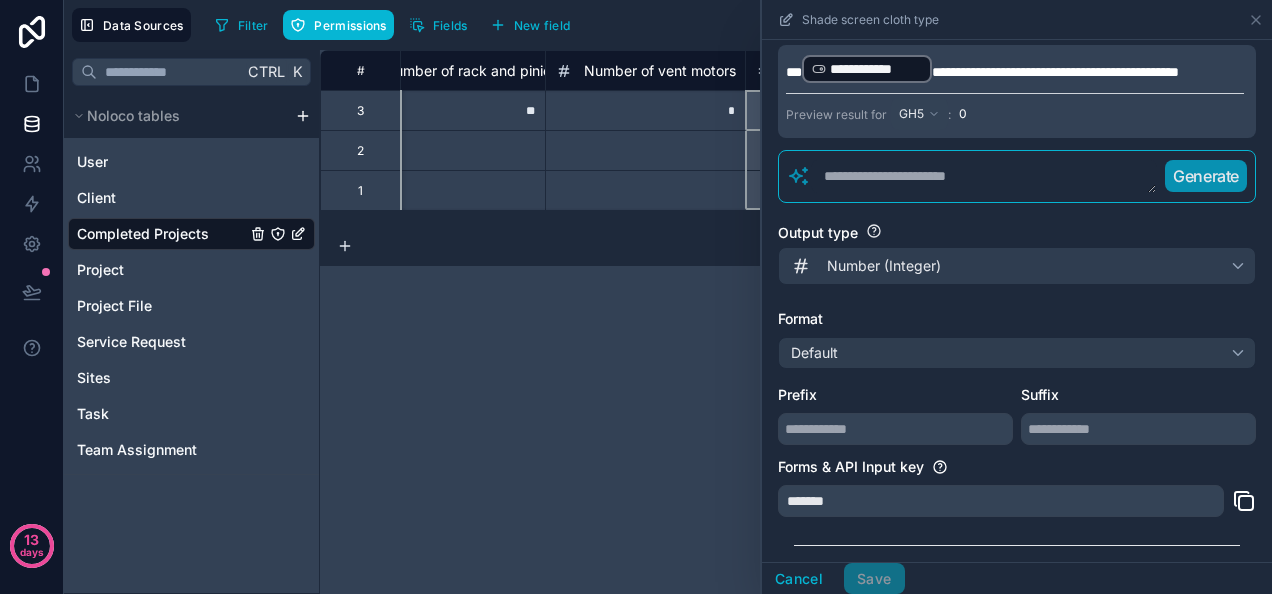 scroll, scrollTop: 248, scrollLeft: 0, axis: vertical 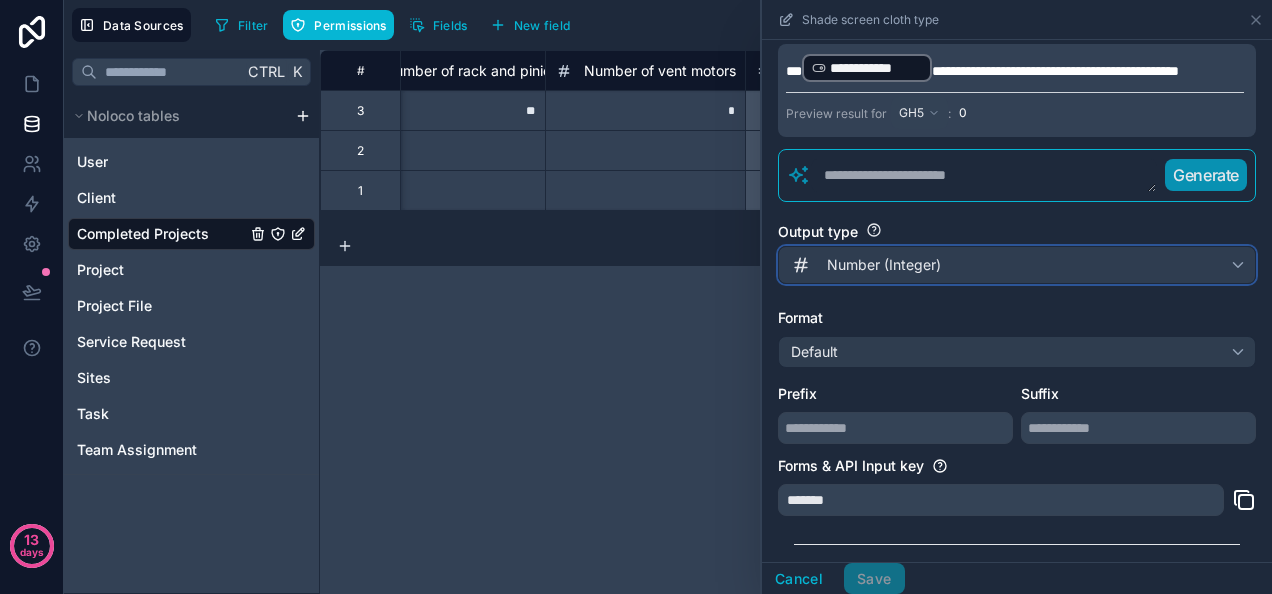 click on "Number (Integer)" at bounding box center (1017, 265) 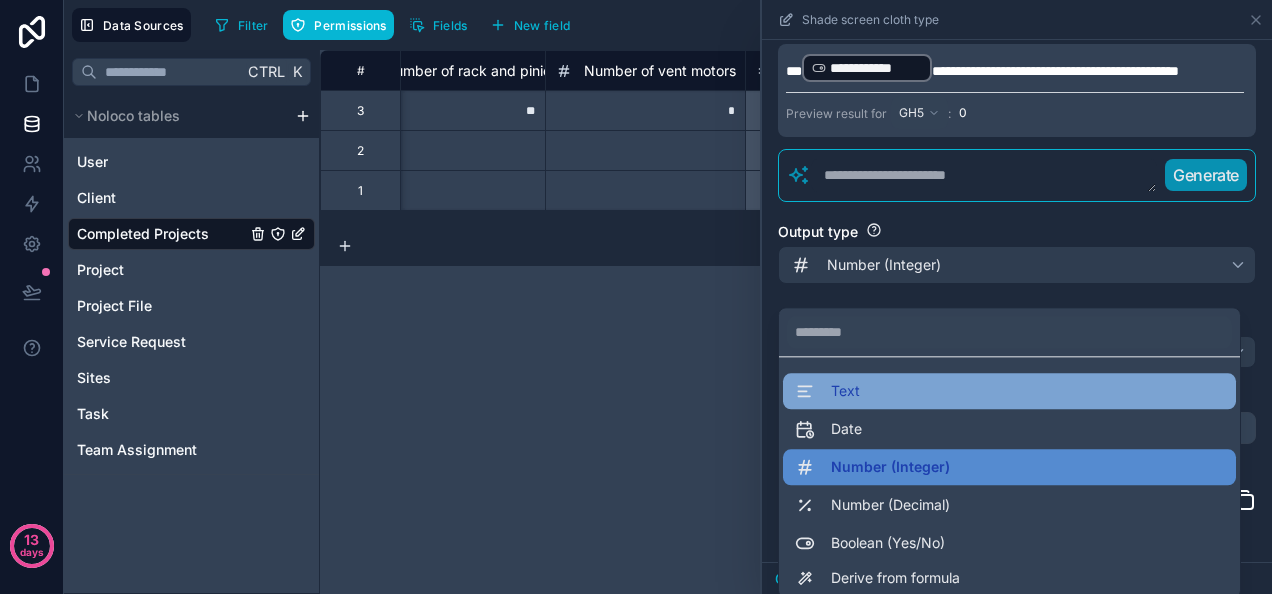 click on "Text" at bounding box center [1009, 391] 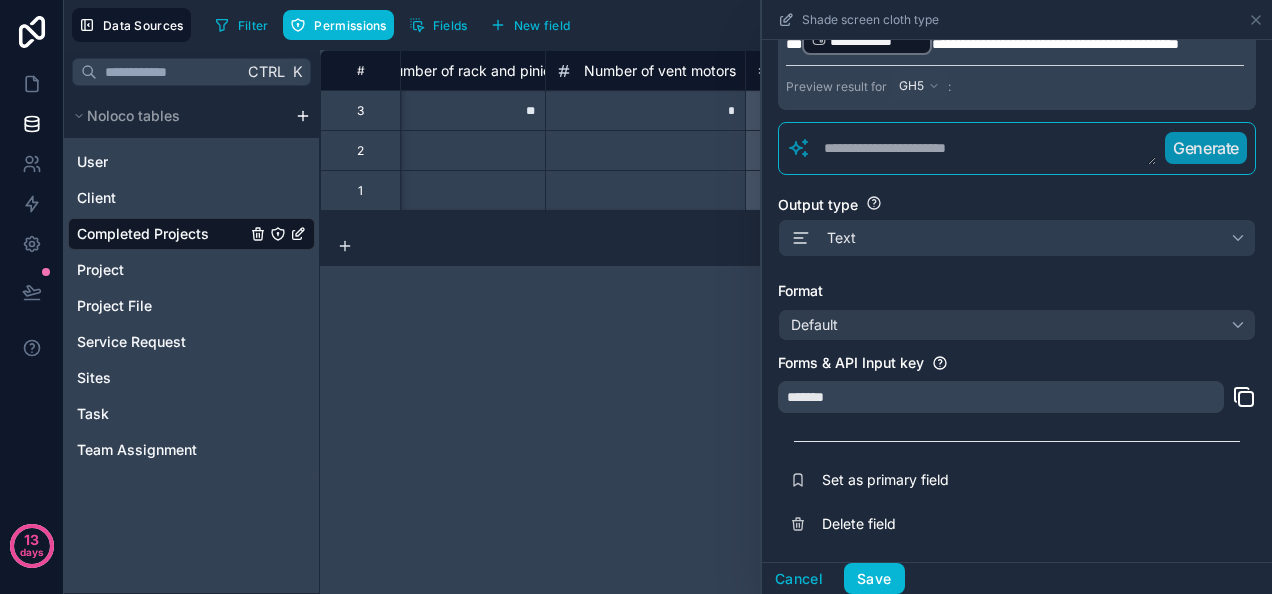 scroll, scrollTop: 291, scrollLeft: 0, axis: vertical 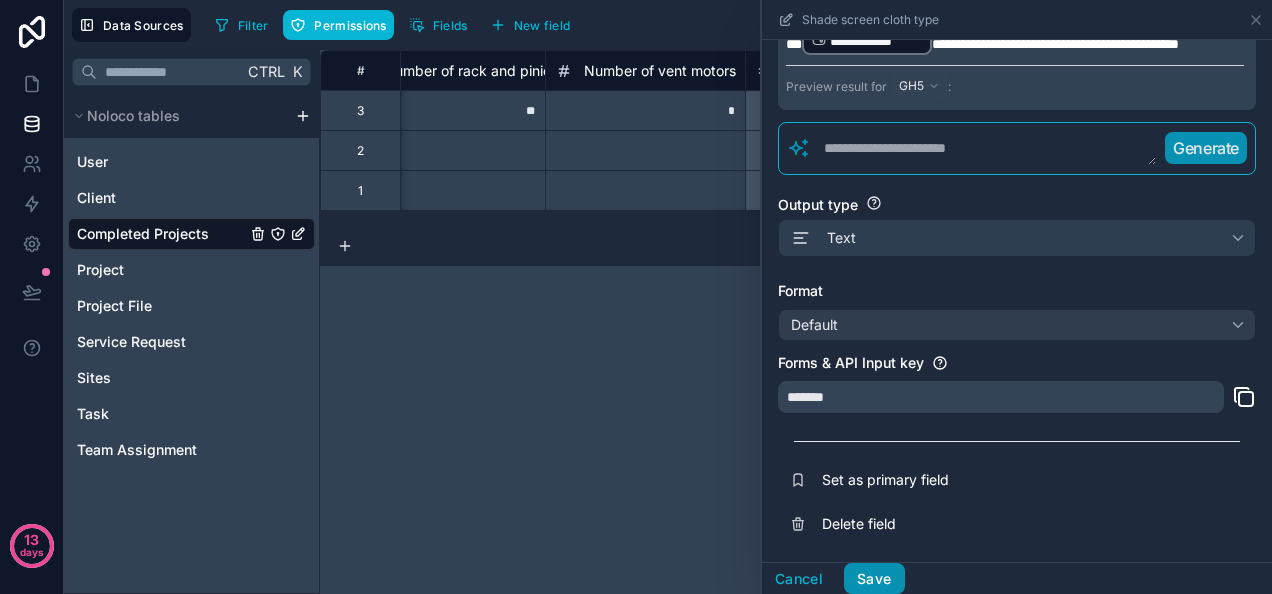 click on "Save" at bounding box center [874, 579] 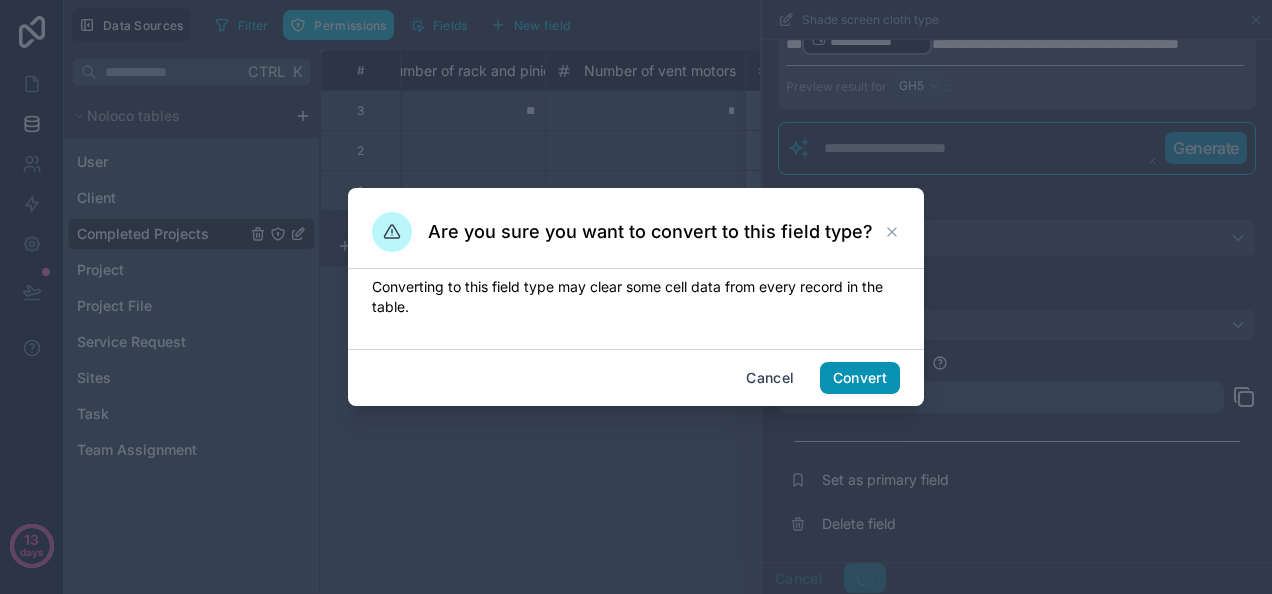 click on "Convert" at bounding box center (860, 378) 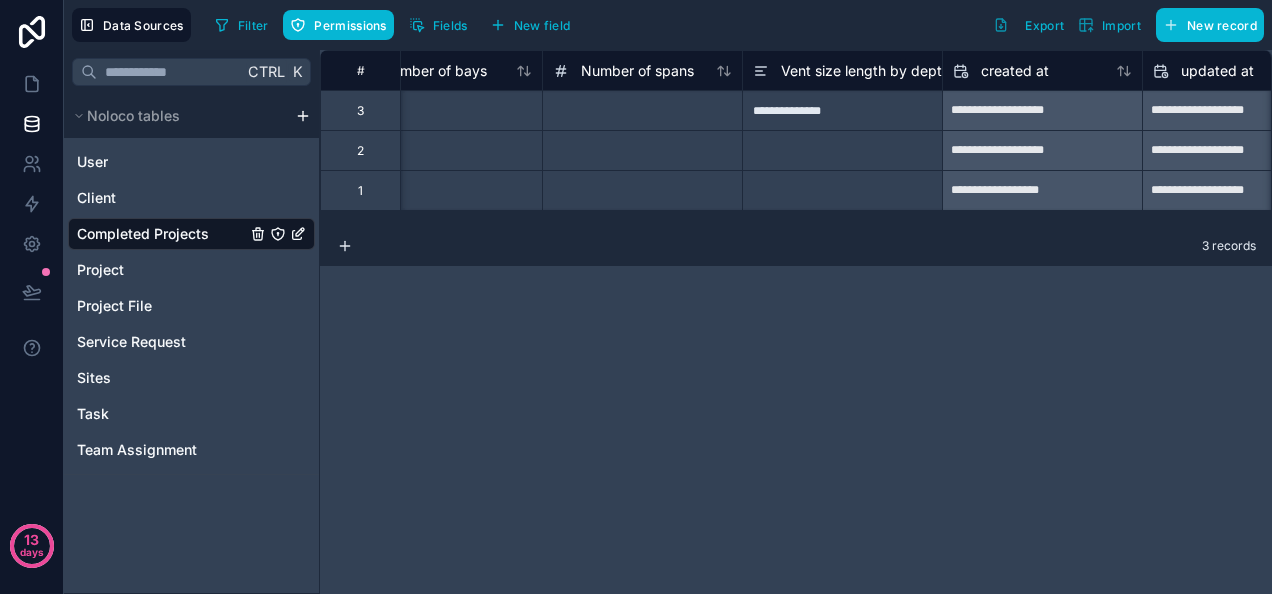 scroll, scrollTop: 0, scrollLeft: 6128, axis: horizontal 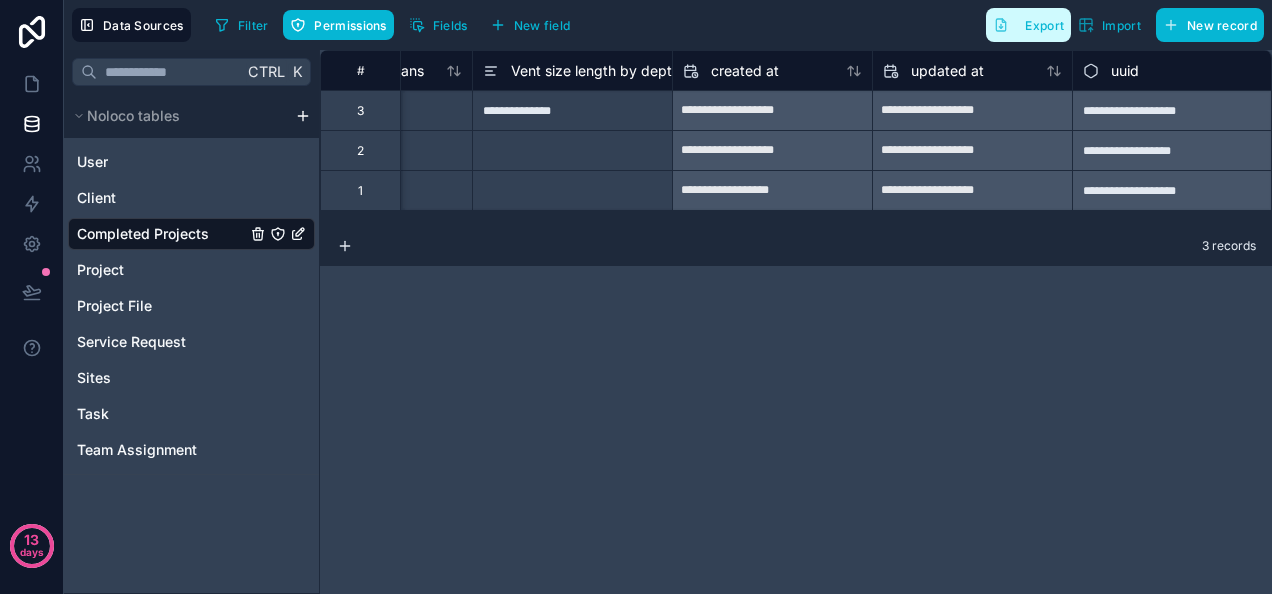 click on "Export" at bounding box center (1044, 25) 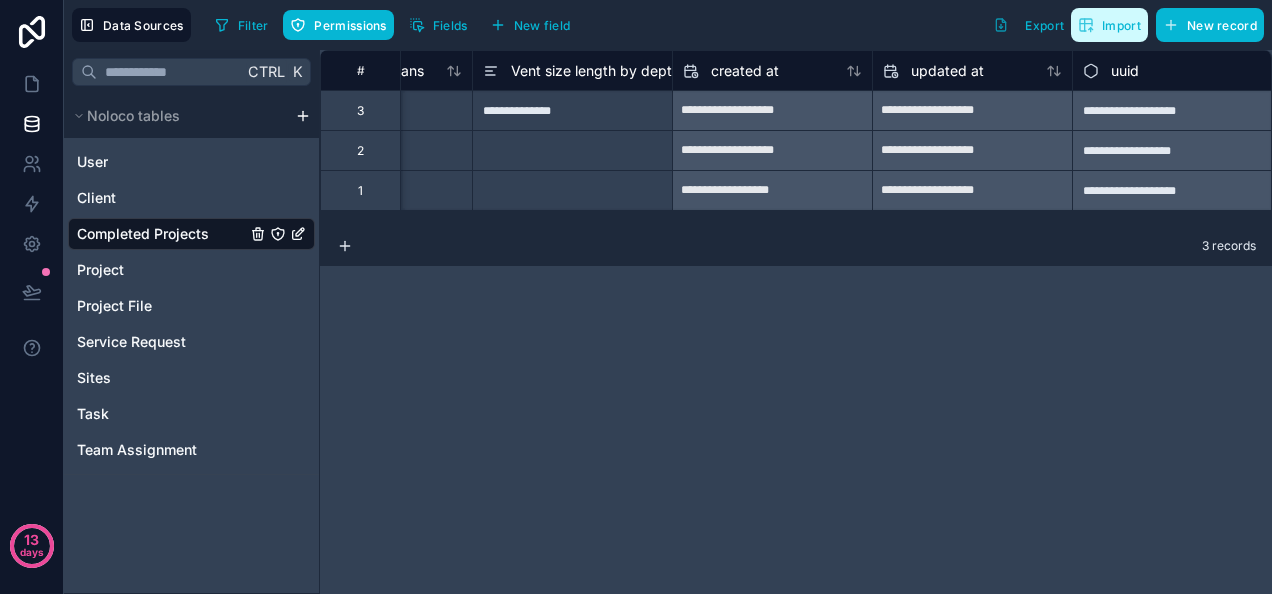 click on "Import" at bounding box center [1109, 25] 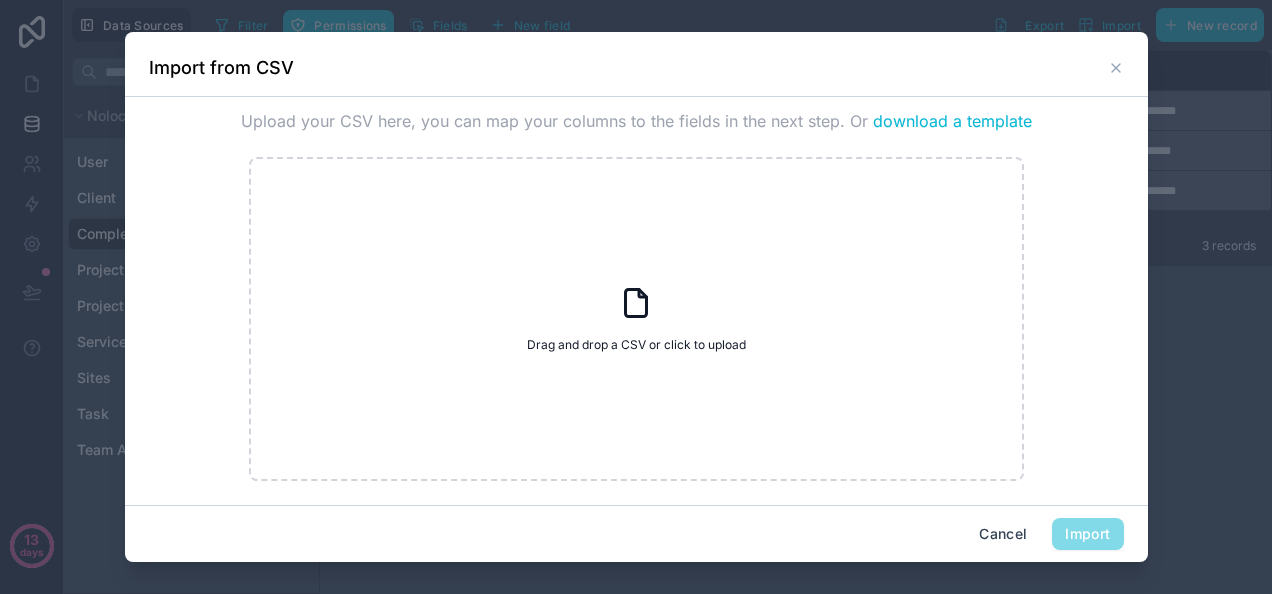 click on "Import from CSV" at bounding box center [636, 64] 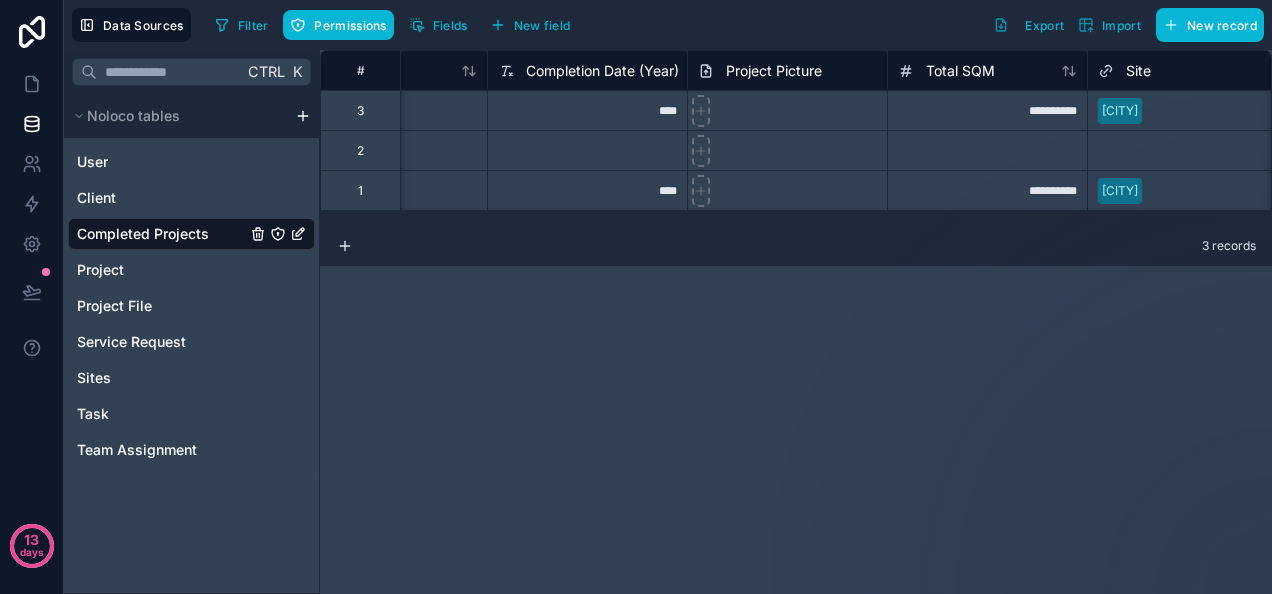 scroll, scrollTop: 0, scrollLeft: 314, axis: horizontal 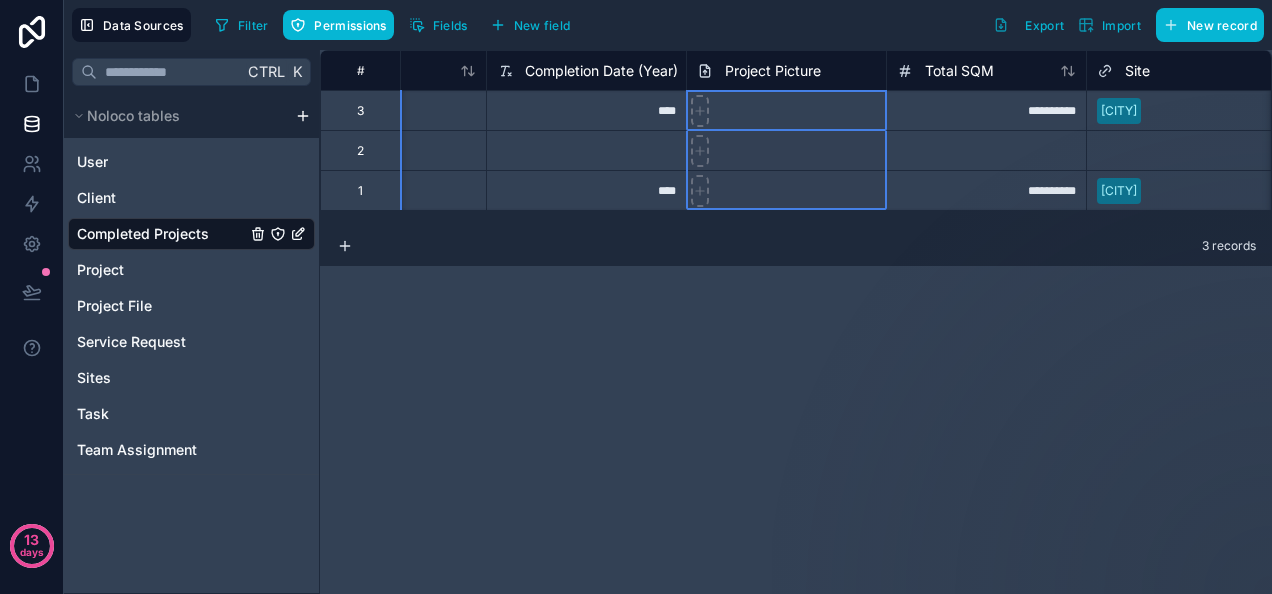 drag, startPoint x: 729, startPoint y: 58, endPoint x: 751, endPoint y: 69, distance: 24.596748 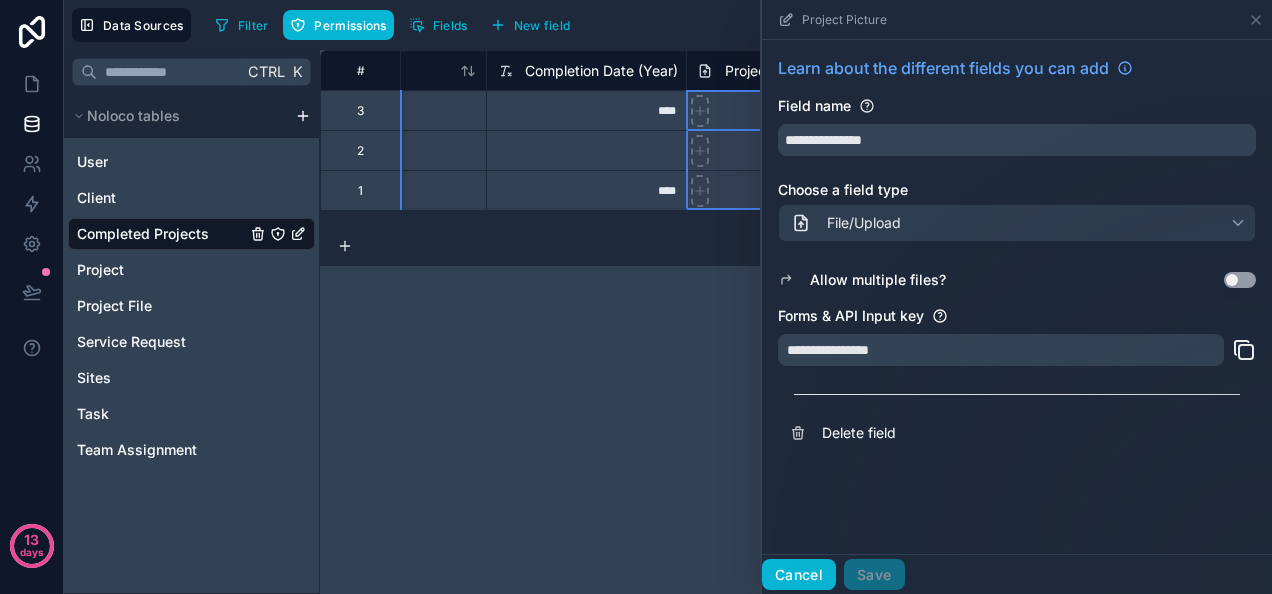 click on "Cancel" at bounding box center [799, 575] 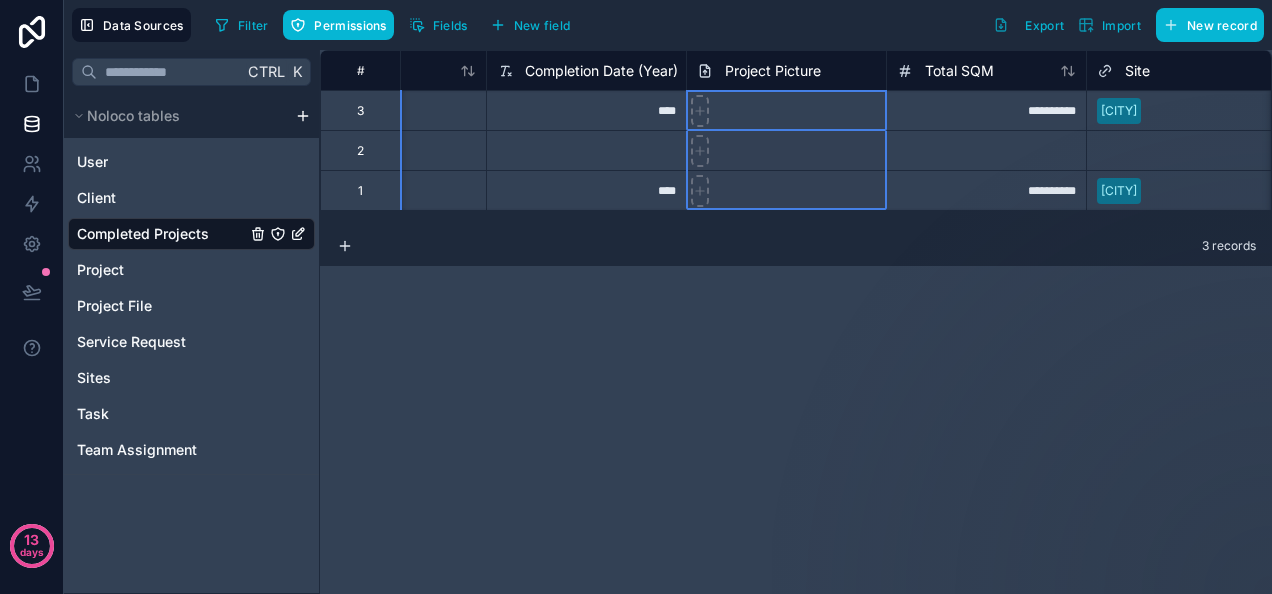 drag, startPoint x: 759, startPoint y: 112, endPoint x: 755, endPoint y: 192, distance: 80.09994 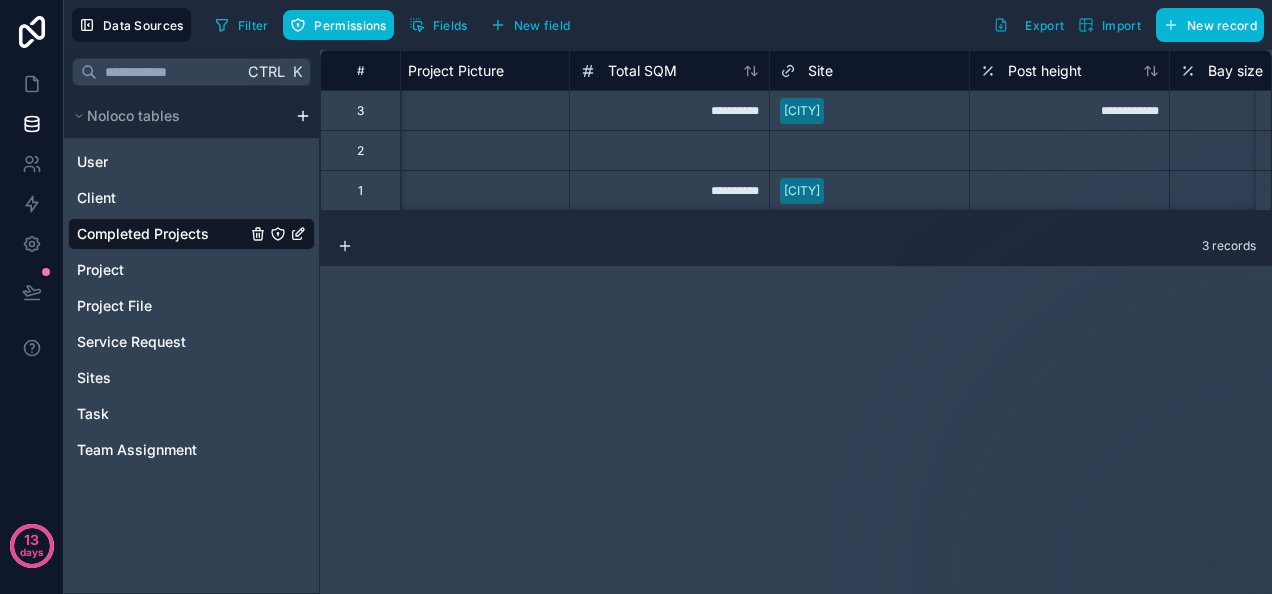 scroll, scrollTop: 0, scrollLeft: 779, axis: horizontal 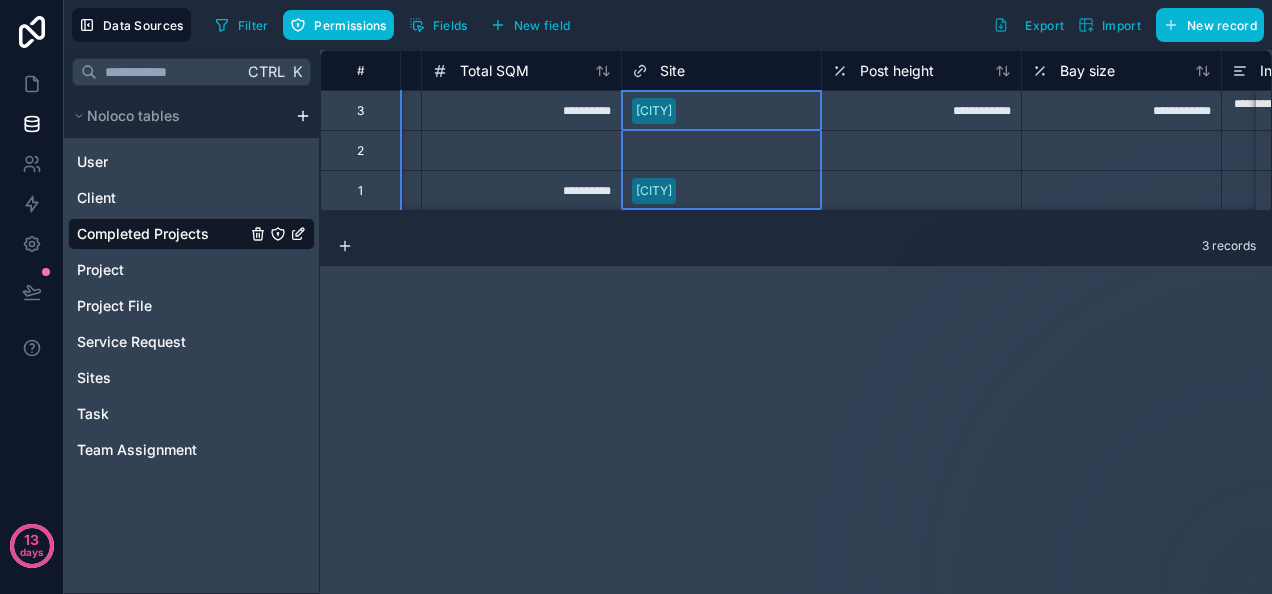 drag, startPoint x: 772, startPoint y: 73, endPoint x: 766, endPoint y: 162, distance: 89.20202 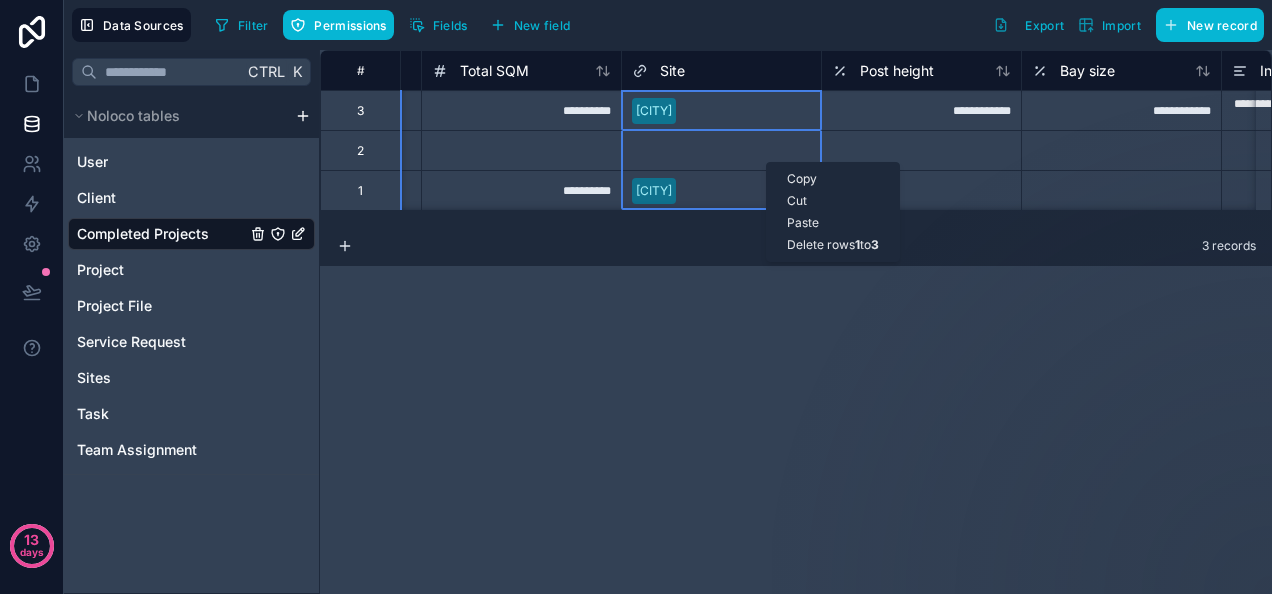 click on "**********" at bounding box center (796, 322) 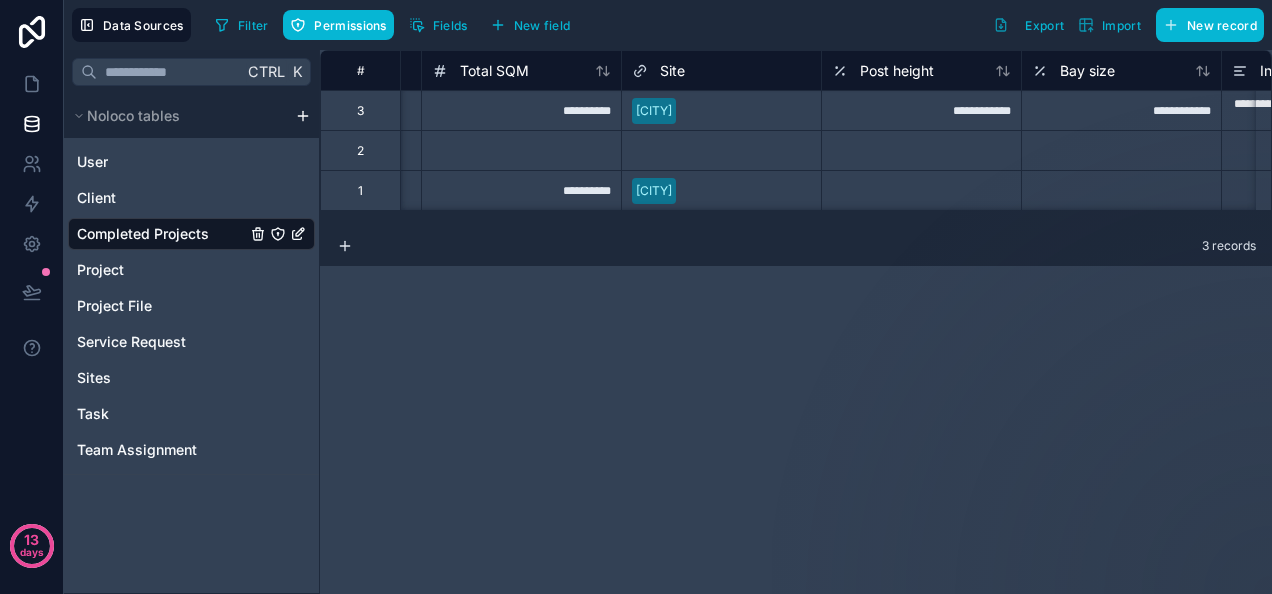 click on "**********" at bounding box center [796, 322] 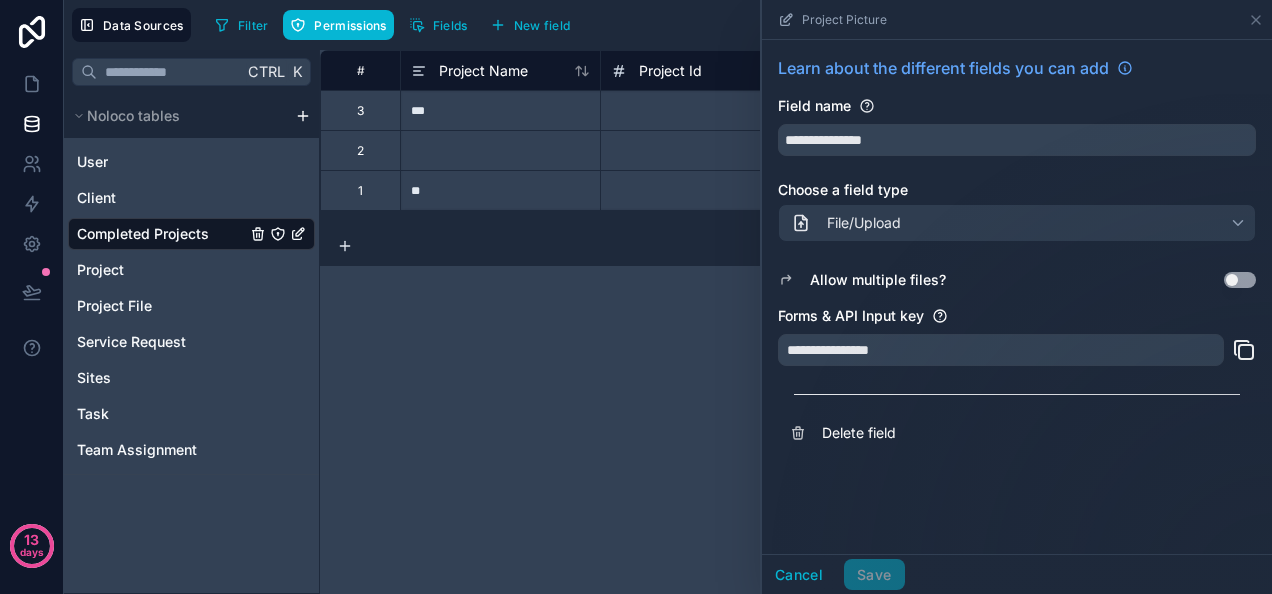 click on "**********" at bounding box center [796, 322] 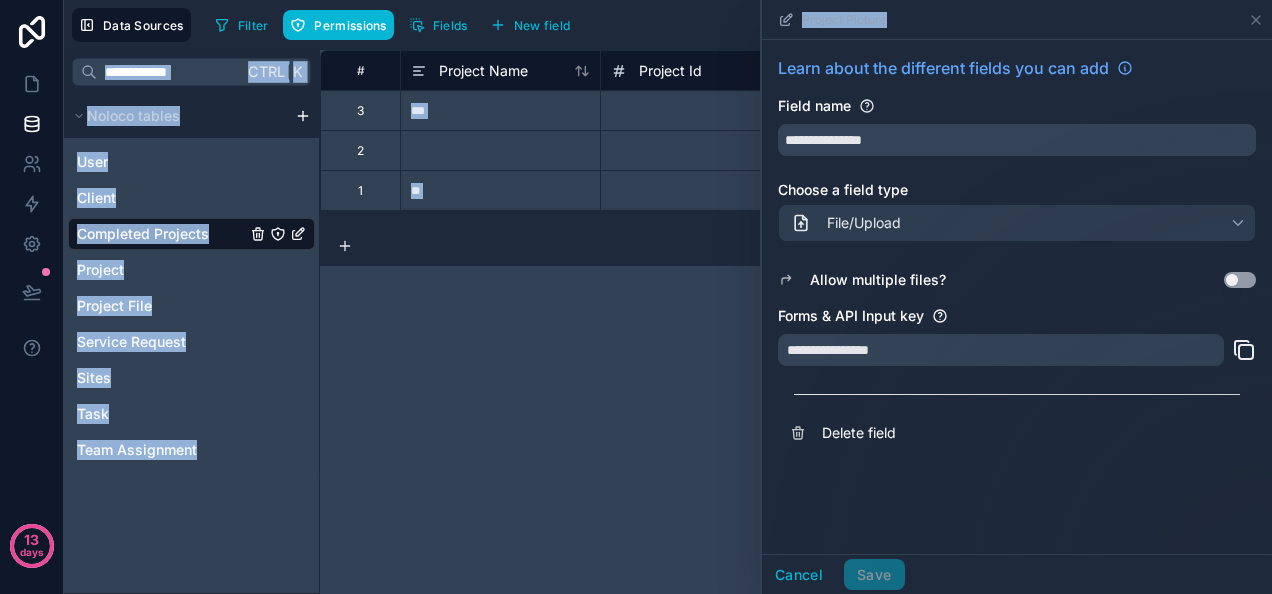 click on "**********" at bounding box center (636, 297) 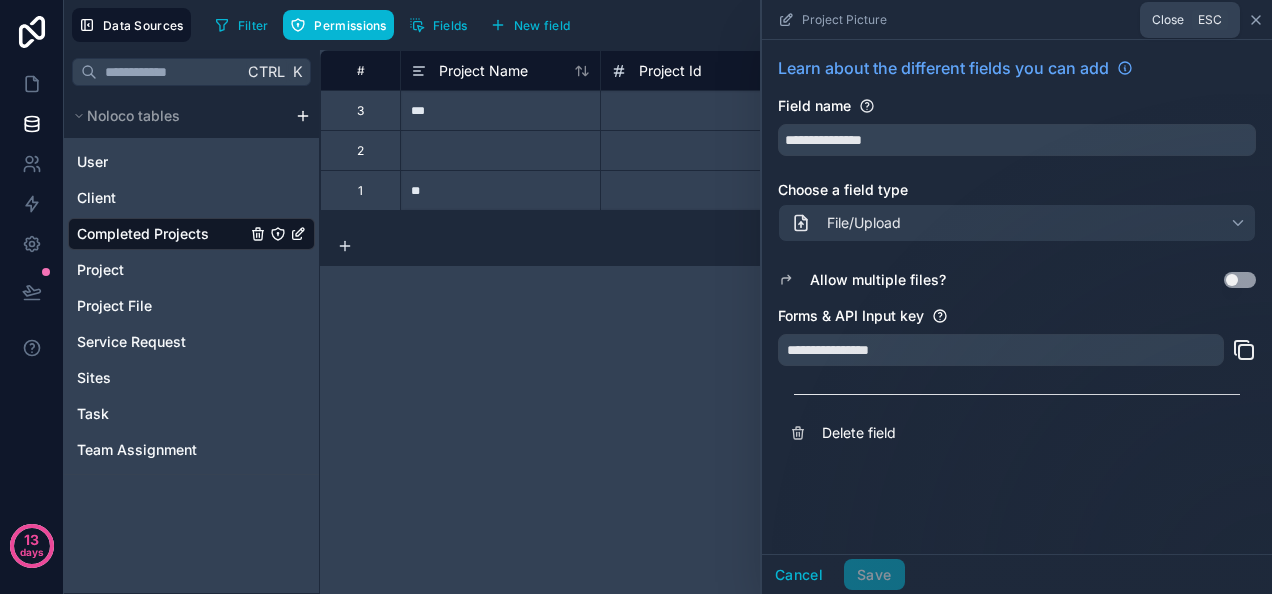 click 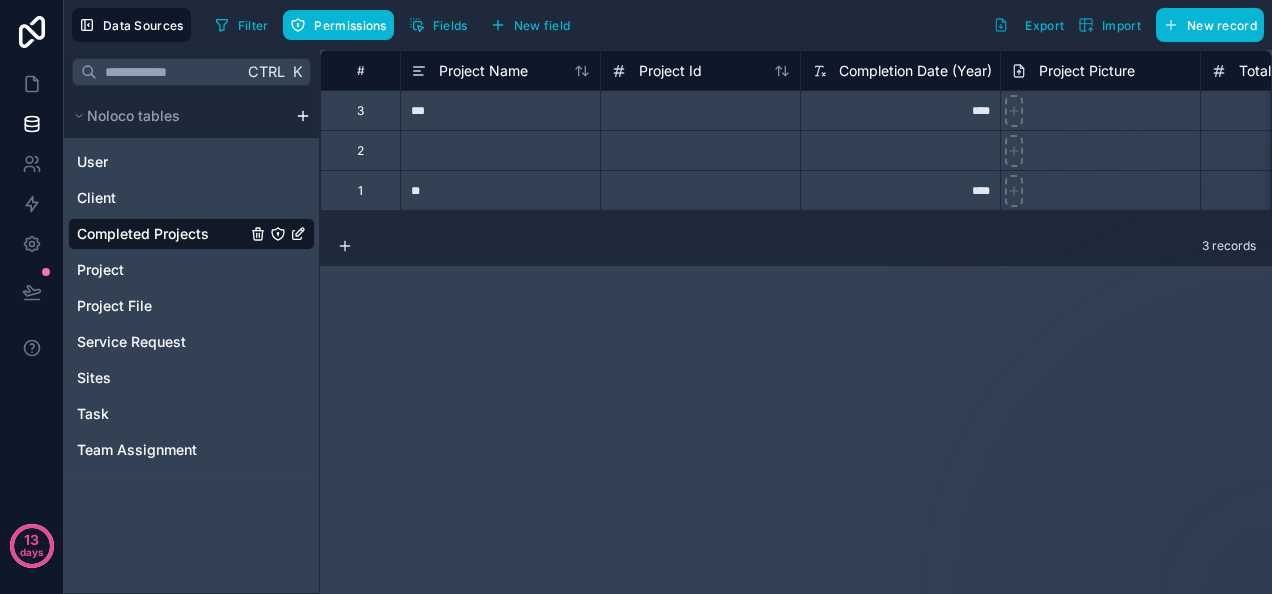 drag, startPoint x: 796, startPoint y: 228, endPoint x: 746, endPoint y: 263, distance: 61.03278 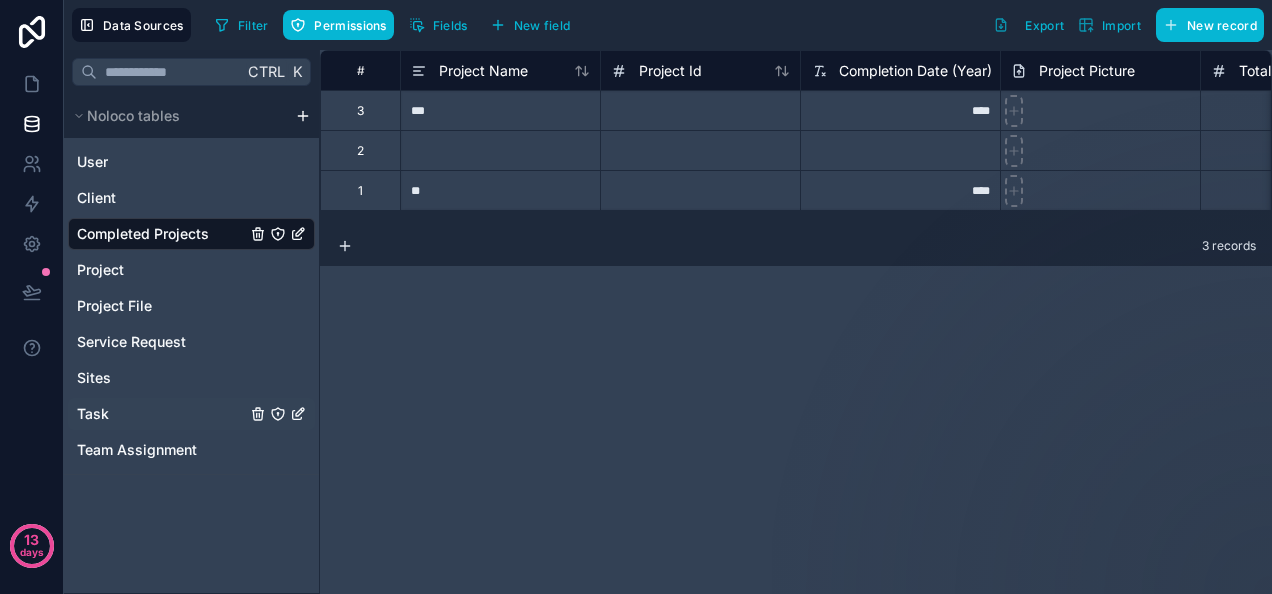 click on "Task" at bounding box center (191, 414) 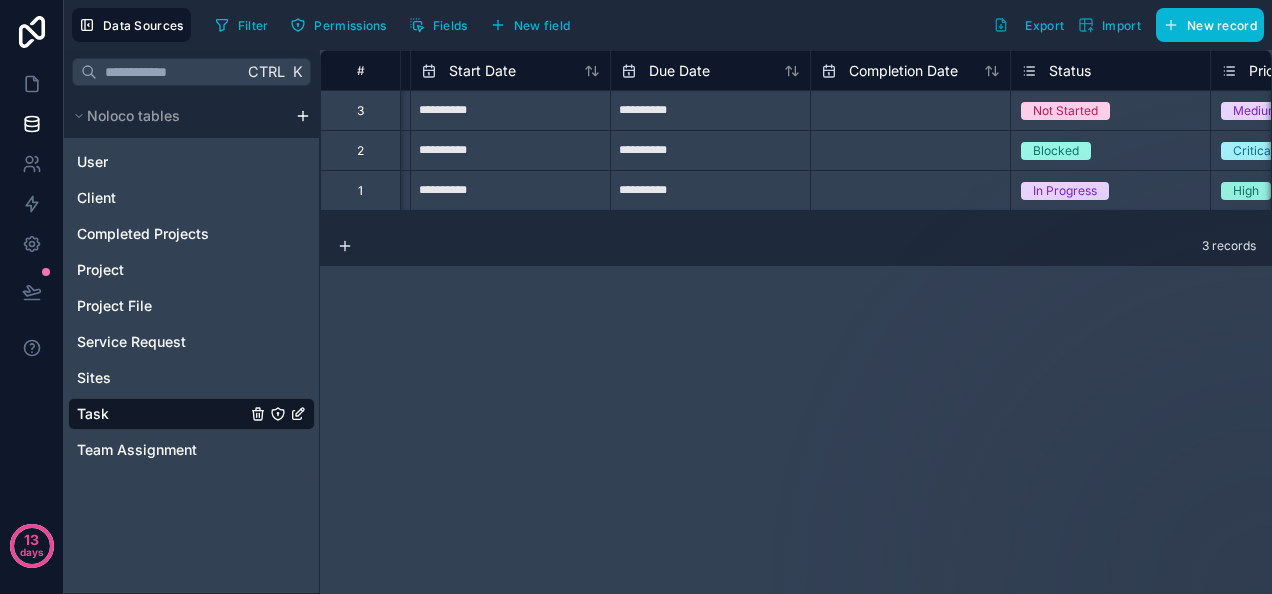 scroll, scrollTop: 0, scrollLeft: 604, axis: horizontal 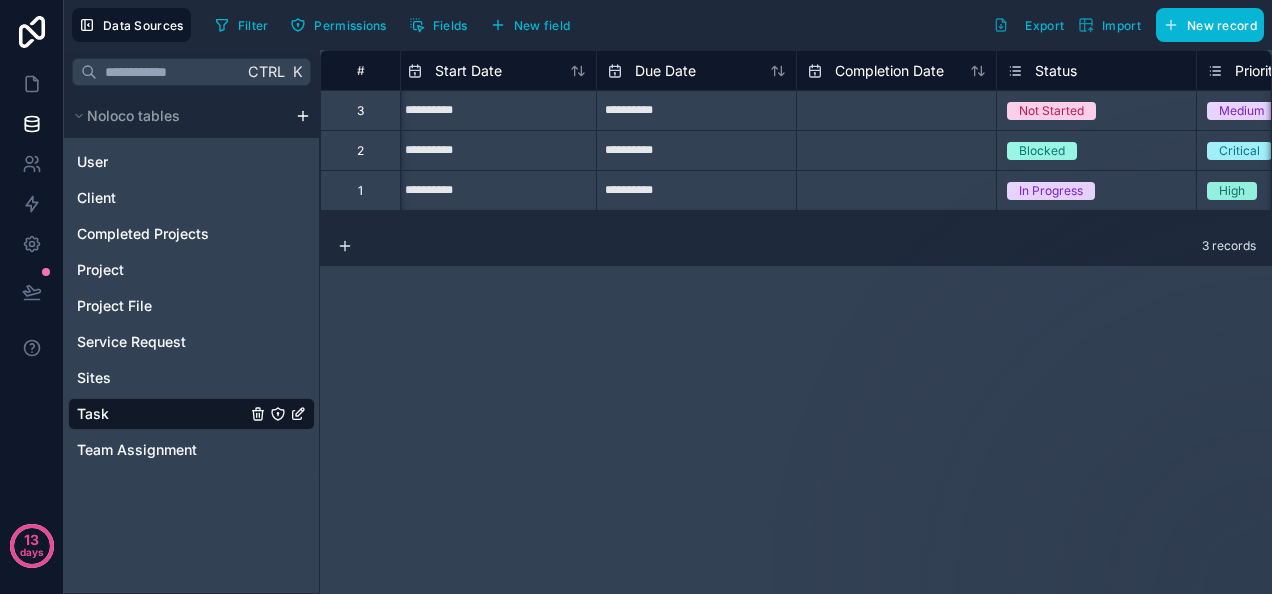 click at bounding box center (496, 111) 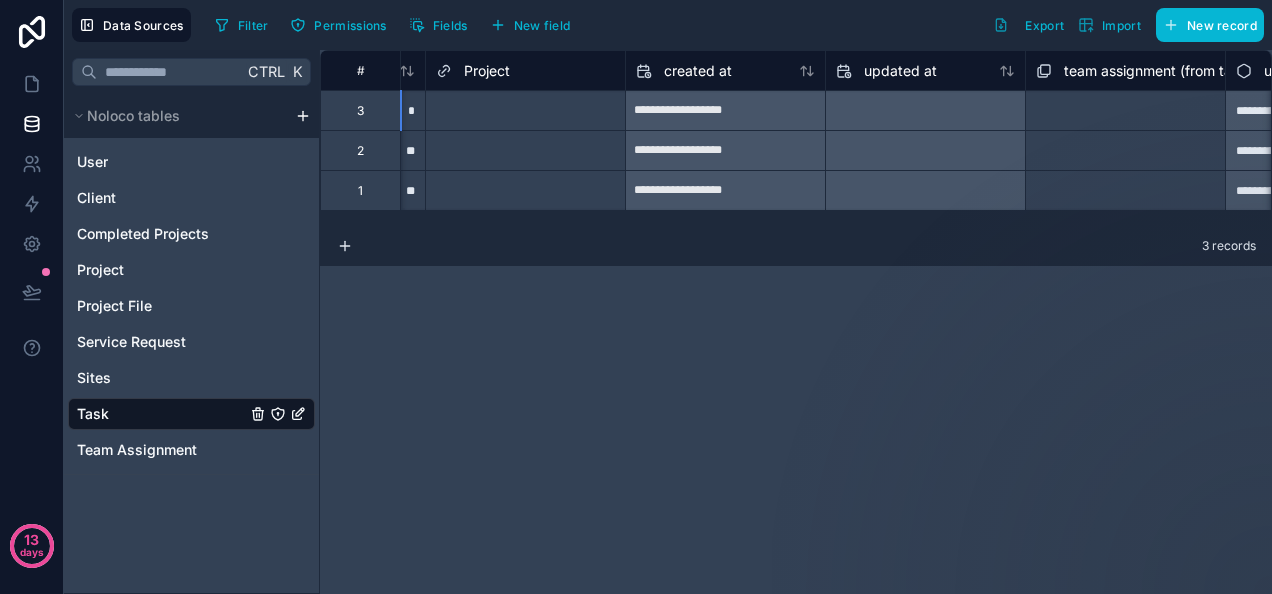 scroll, scrollTop: 0, scrollLeft: 1928, axis: horizontal 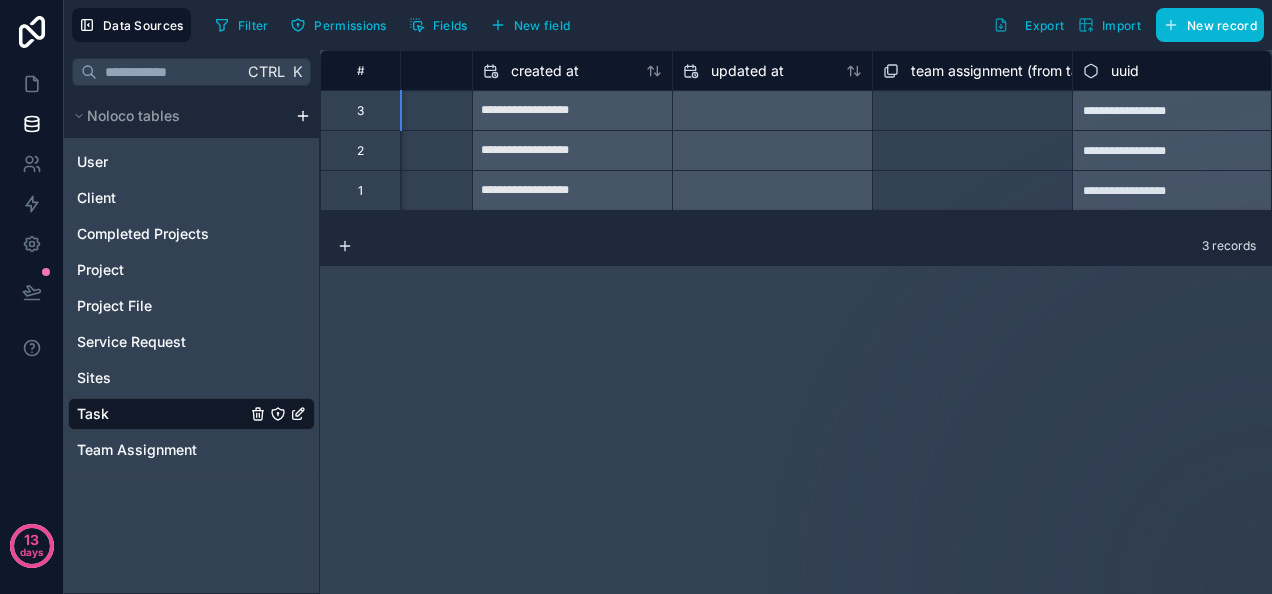 click on "**********" at bounding box center (796, 322) 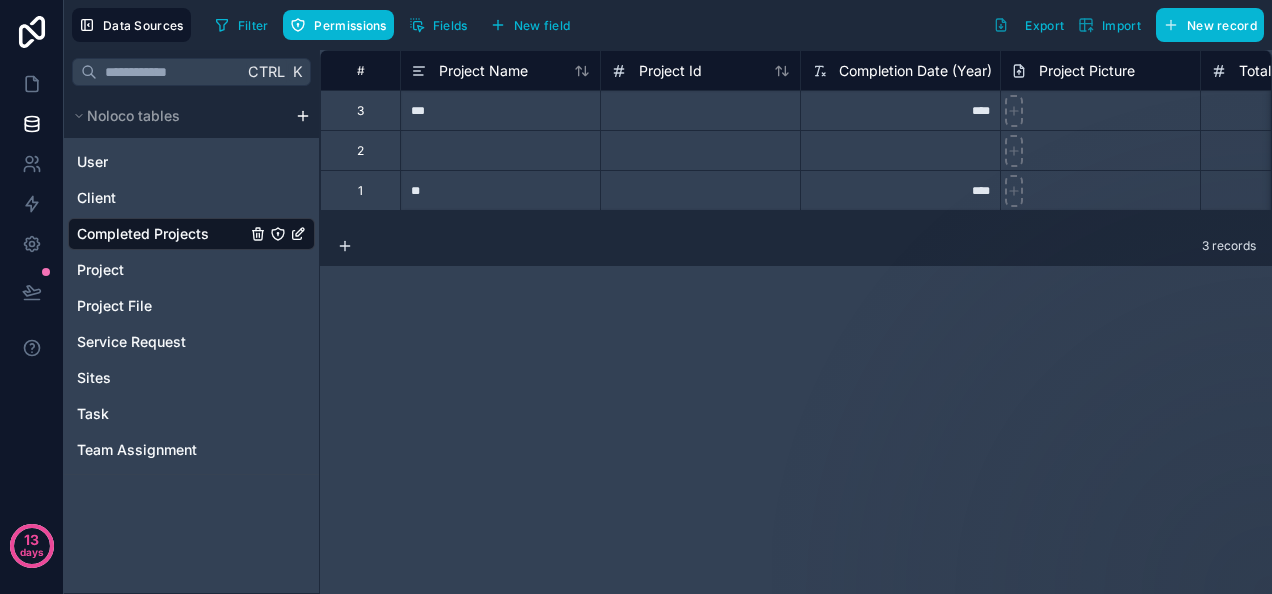 click on "Completed Projects" at bounding box center (191, 234) 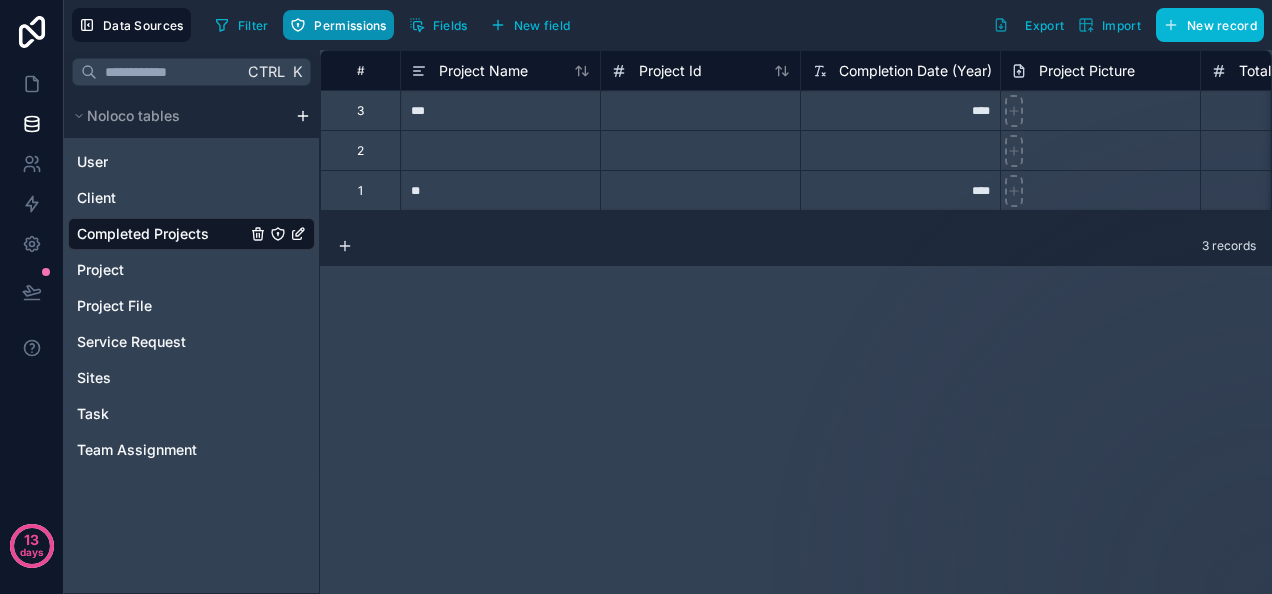 click on "Permissions" at bounding box center (350, 25) 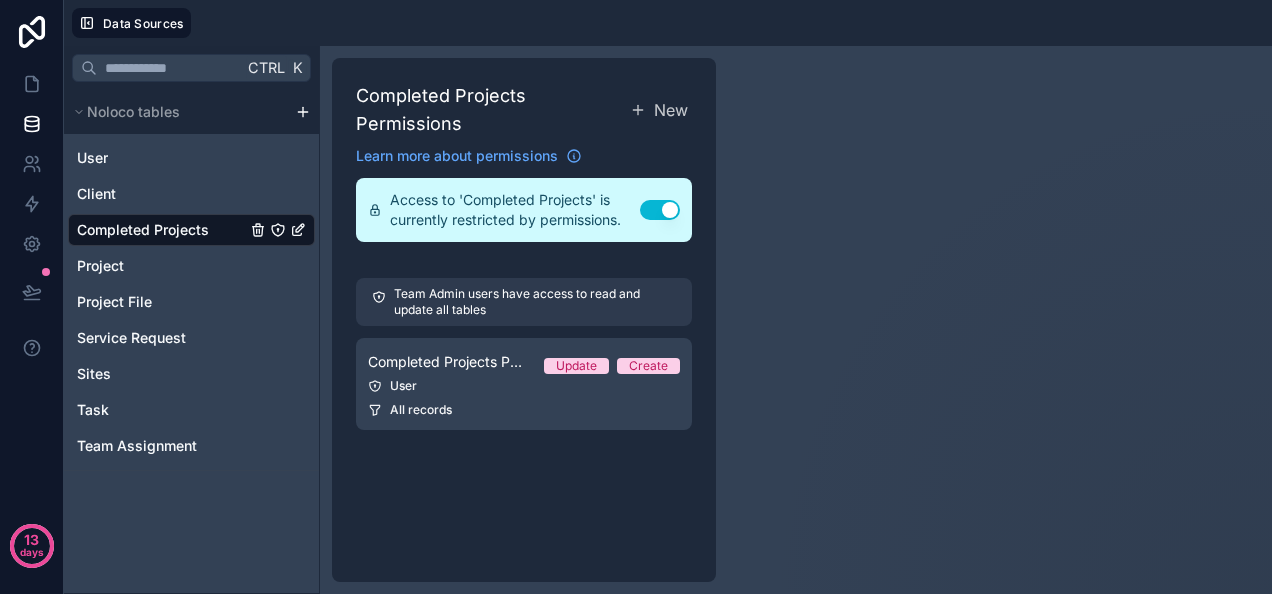 click on "Completed Projects Permissions New Learn more about permissions Access to 'Completed Projects' is currently restricted by permissions. Use setting Team Admin users have access to read and update all tables Completed Projects Permission 1 Update Create User All records" at bounding box center [796, 320] 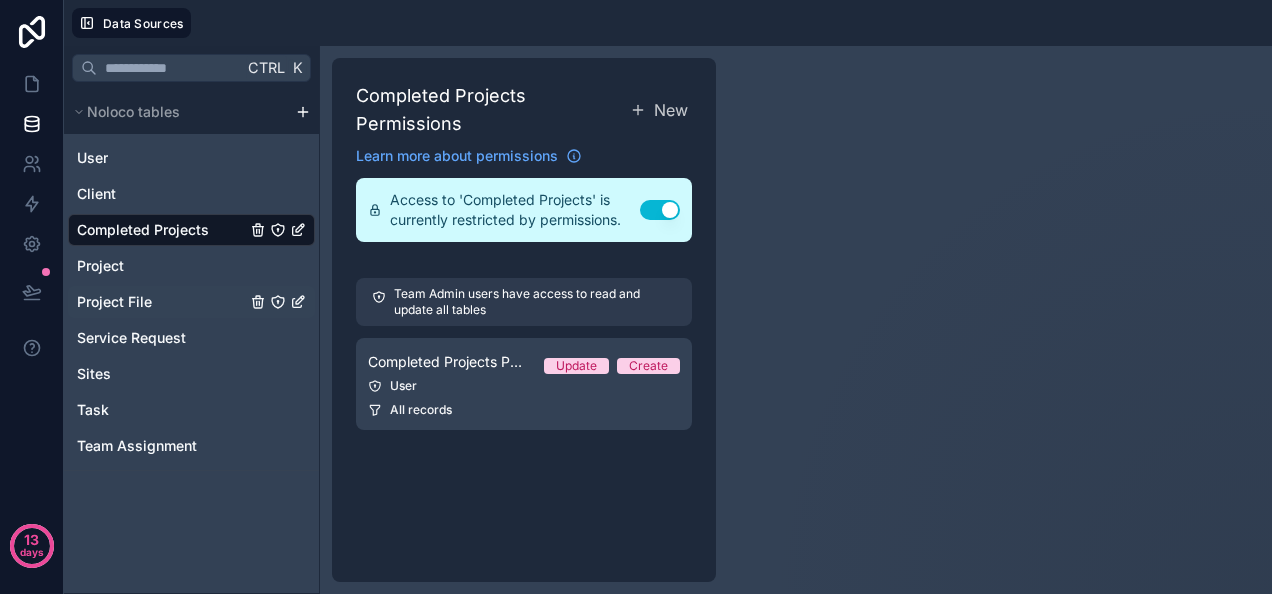 click on "Project File" at bounding box center (114, 302) 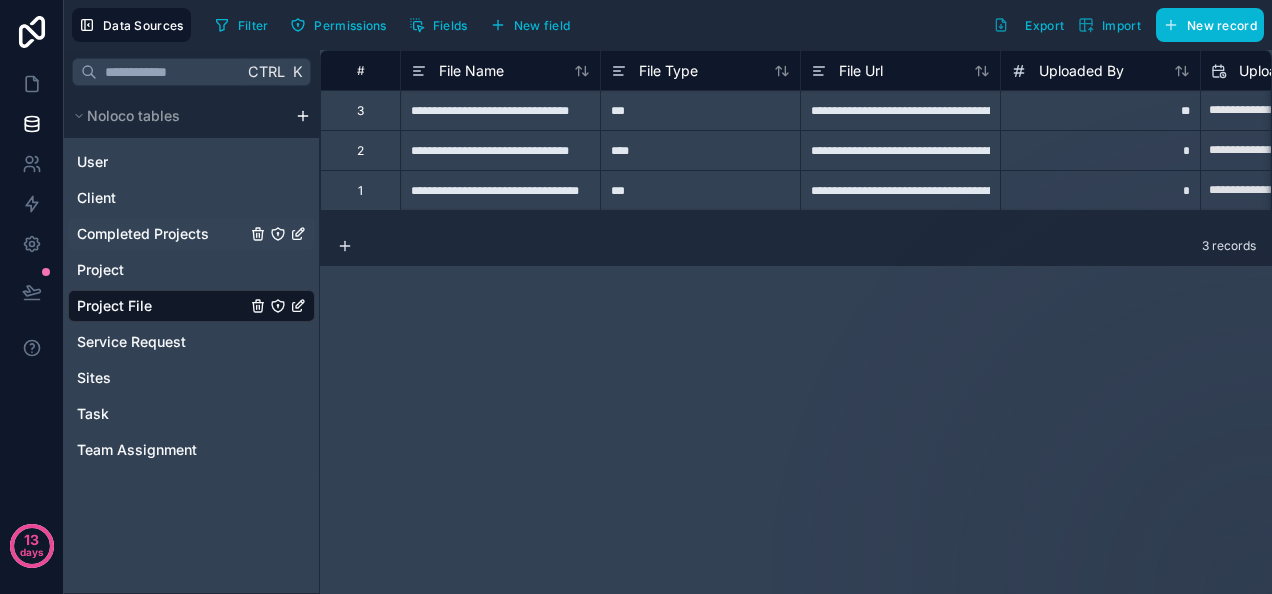 click on "Completed Projects" at bounding box center [143, 234] 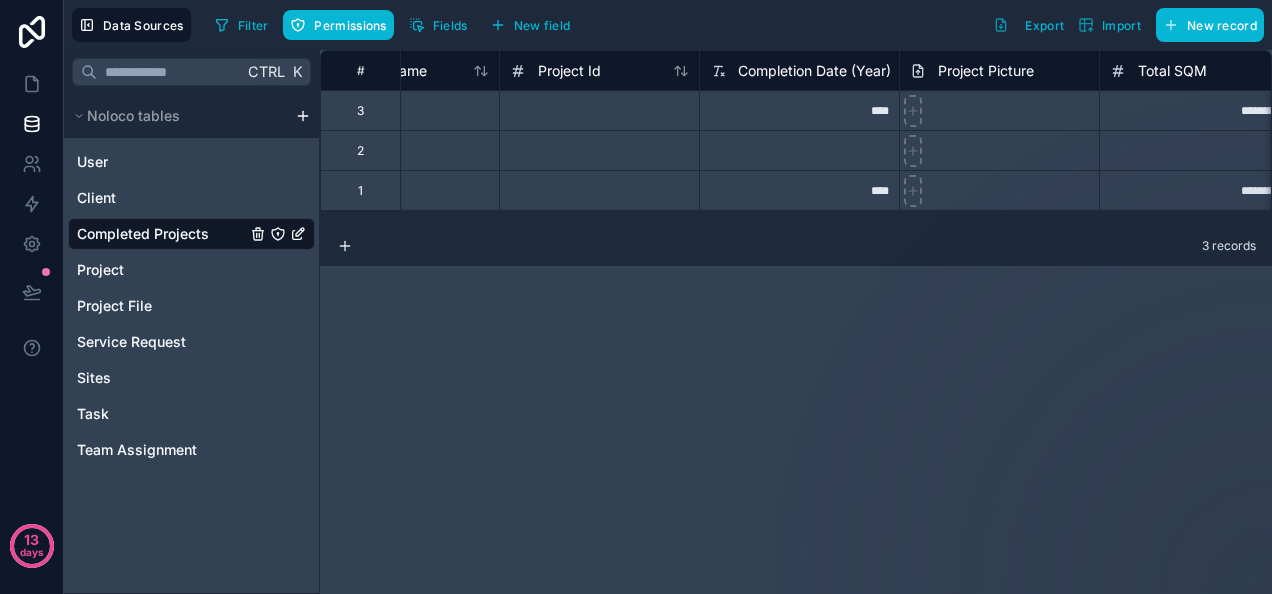 scroll, scrollTop: 0, scrollLeft: 0, axis: both 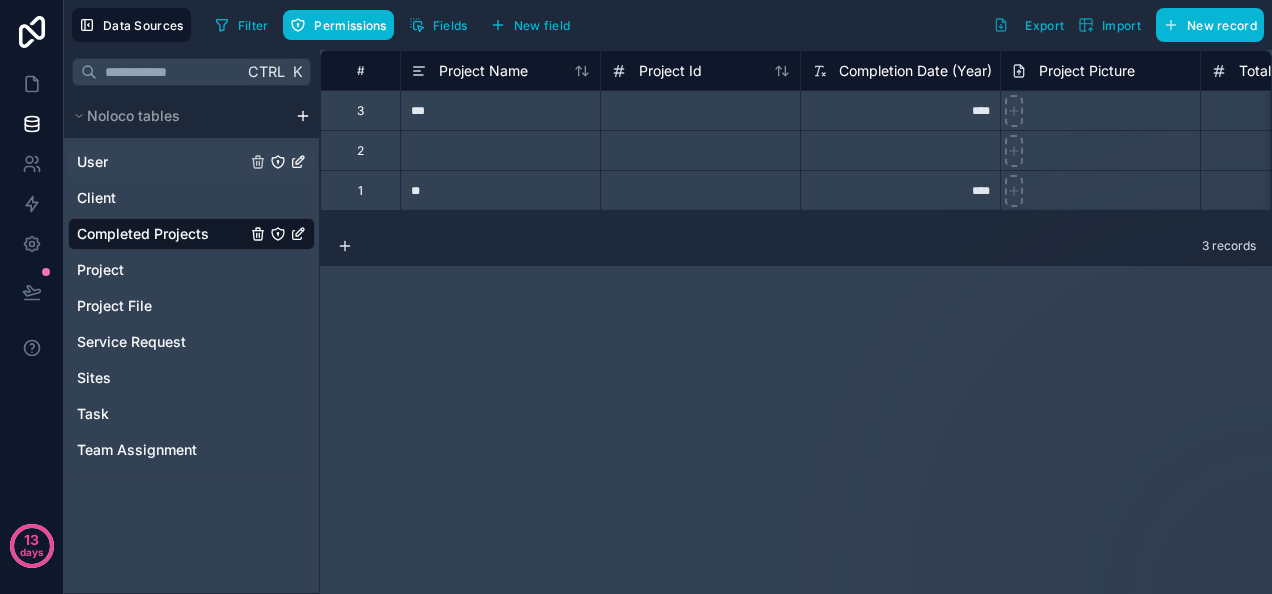 click on "User" at bounding box center [191, 162] 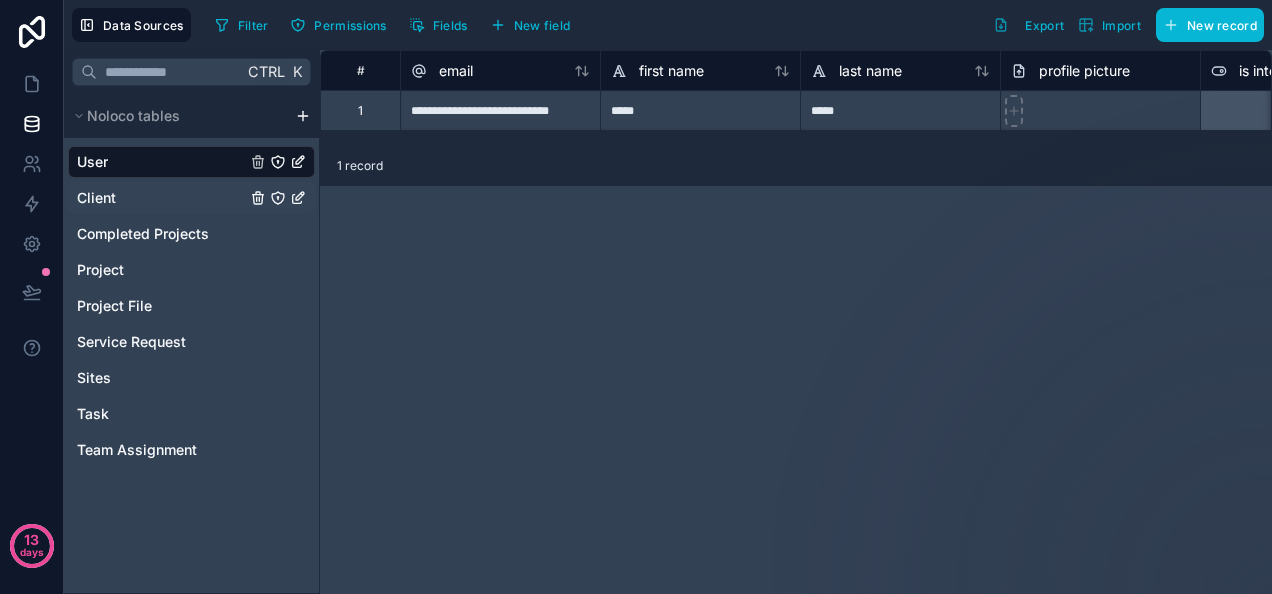 click on "Client" at bounding box center (191, 198) 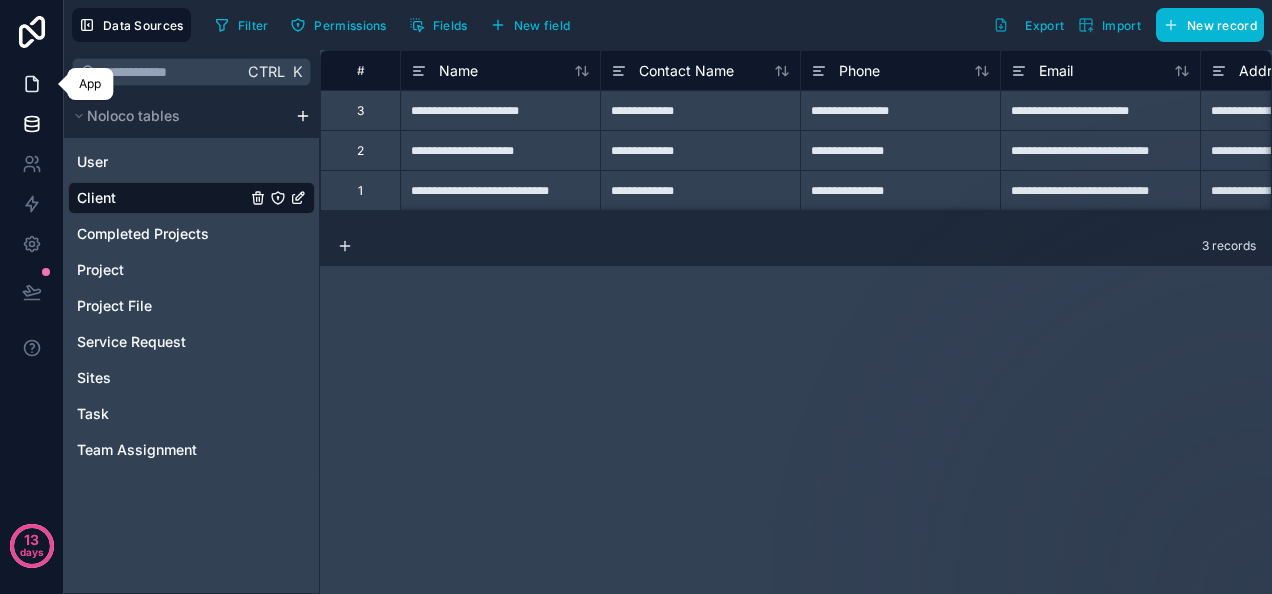 click at bounding box center [31, 84] 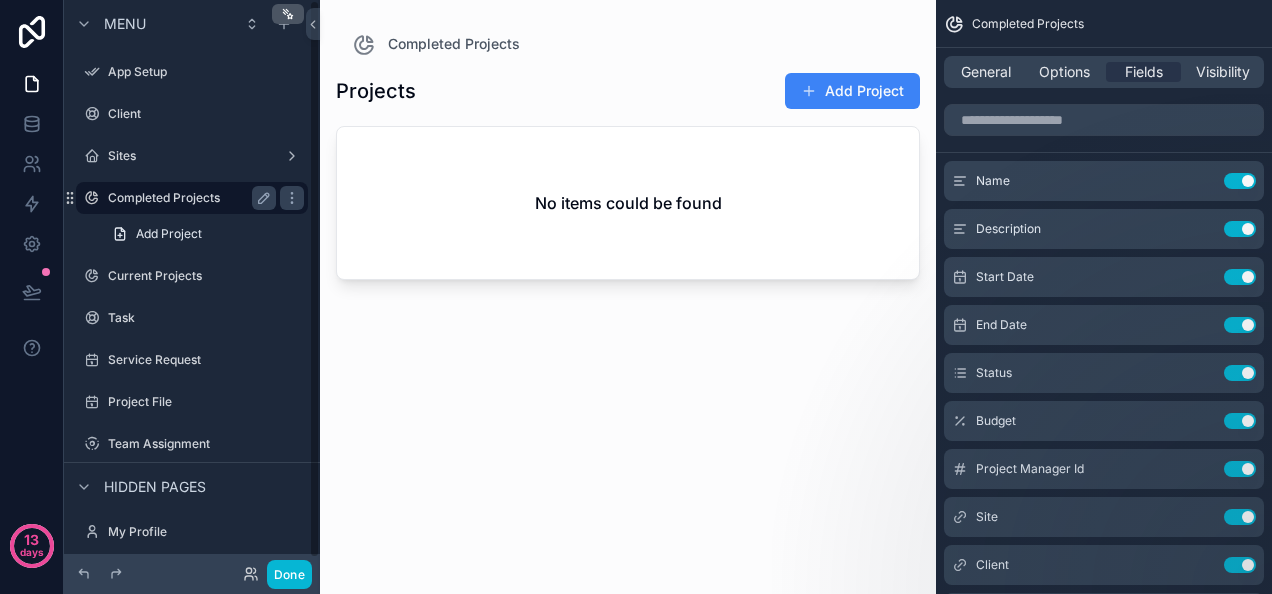 click on "Completed Projects" at bounding box center [192, 198] 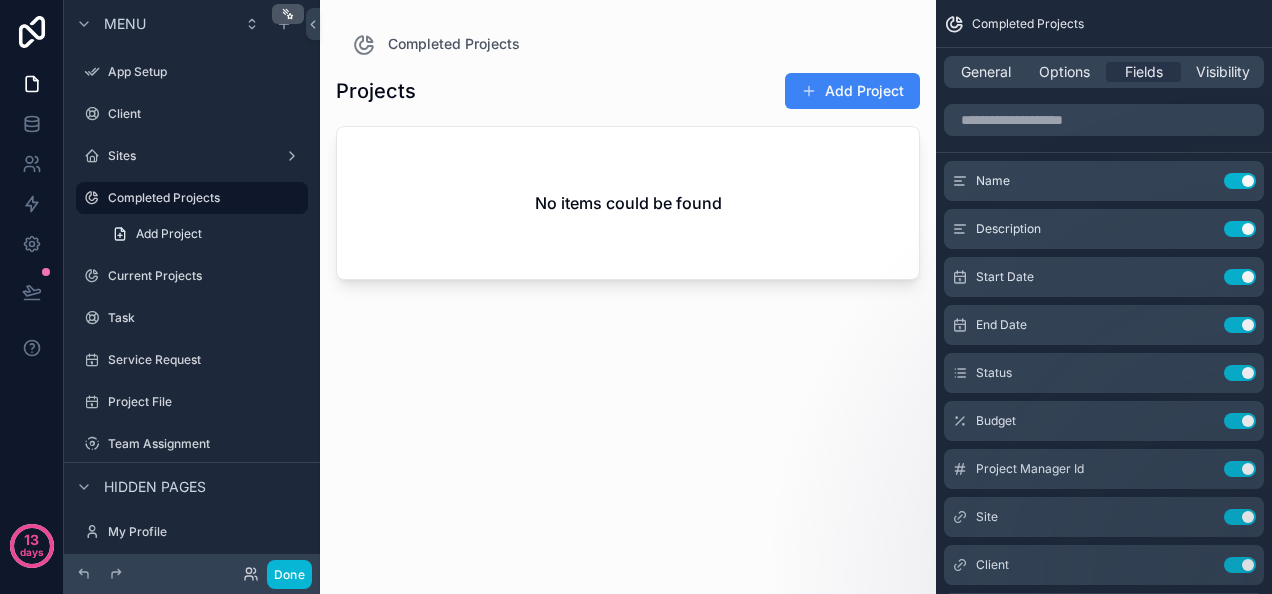 click at bounding box center [628, 285] 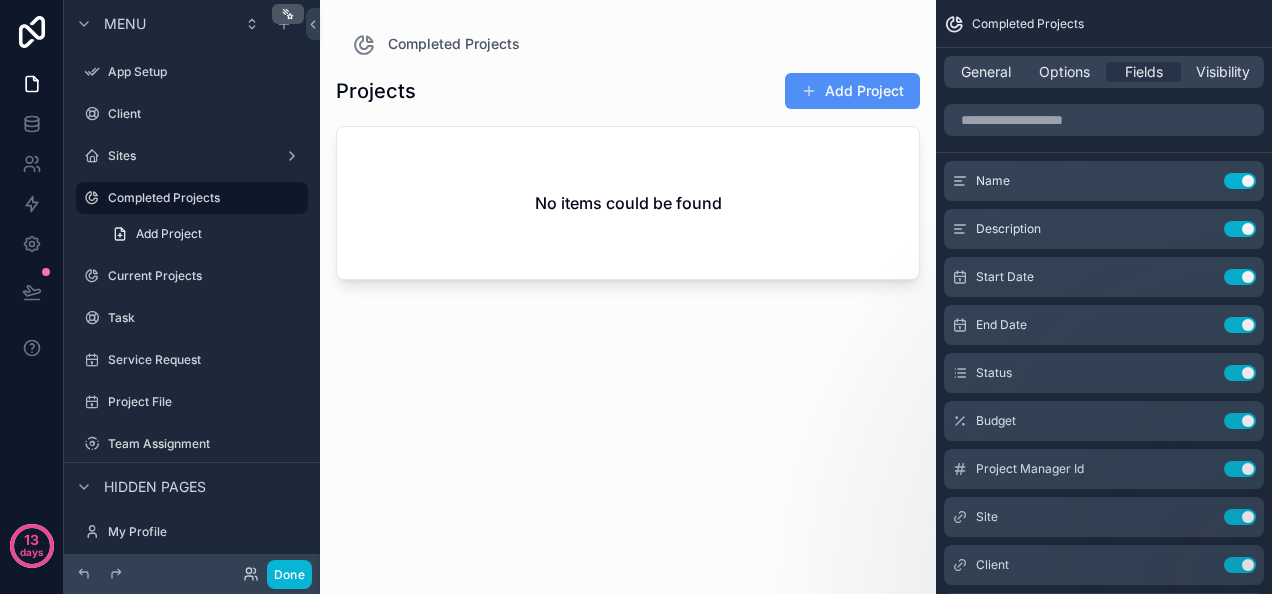 click on "Add Project" at bounding box center [852, 91] 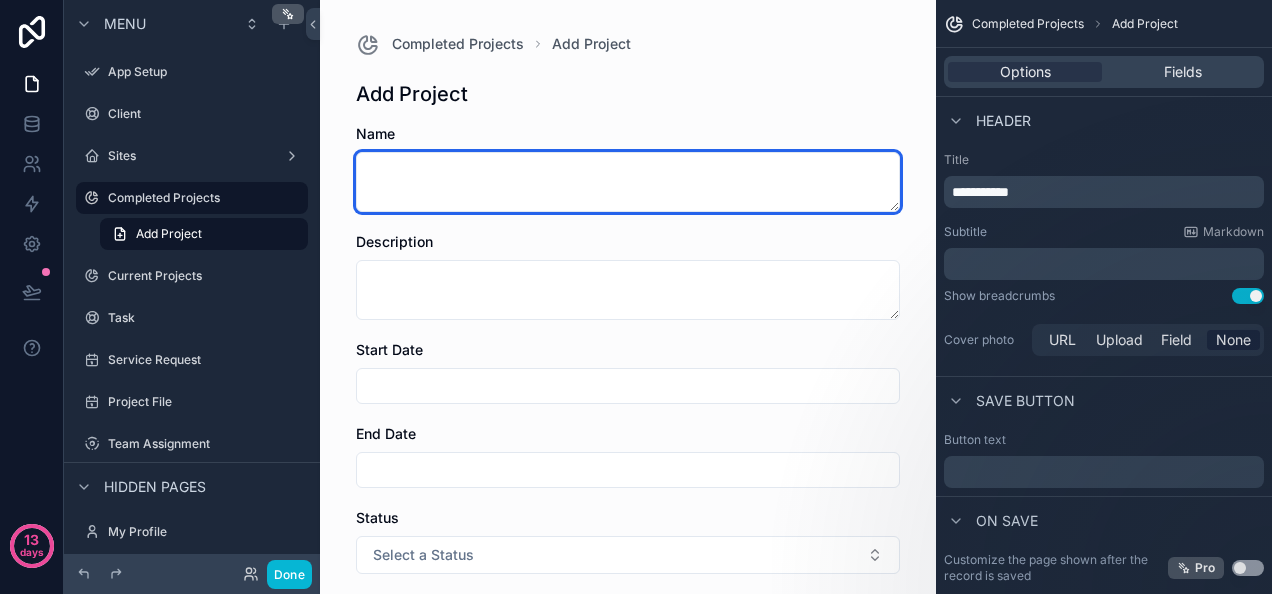click at bounding box center [628, 182] 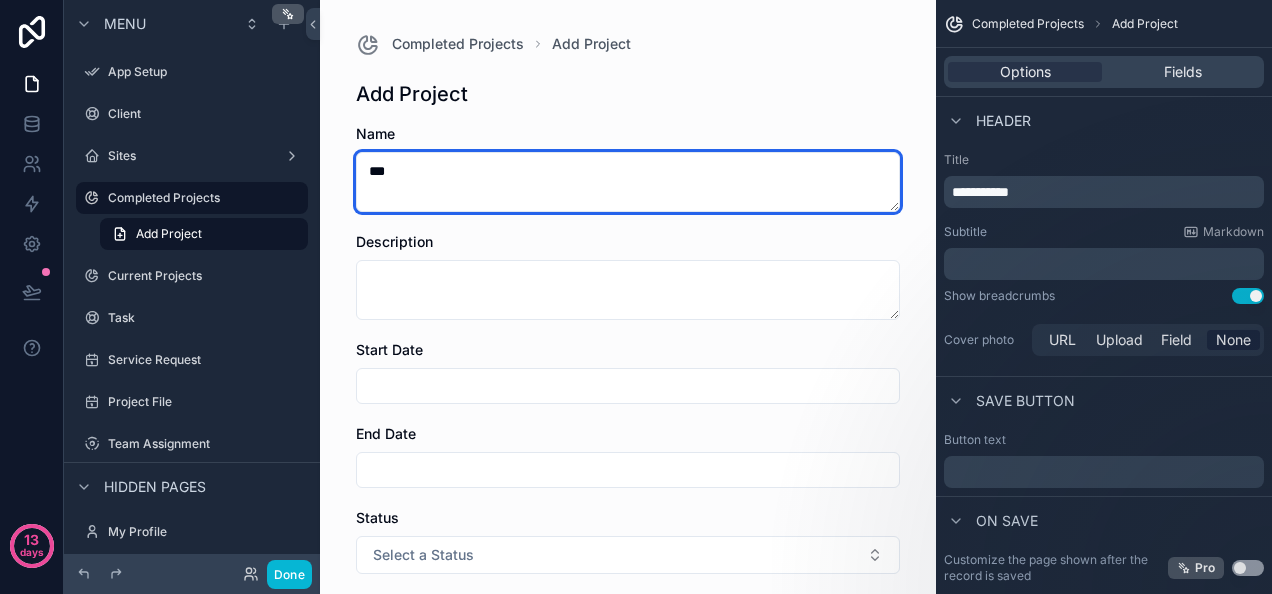 type on "***" 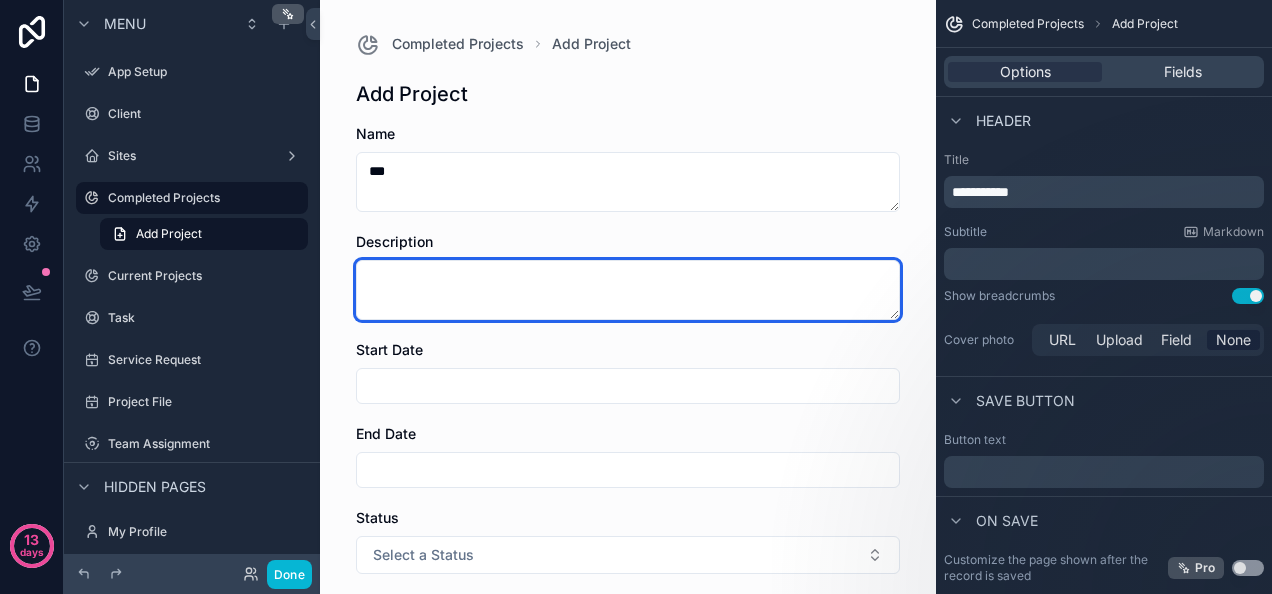 click at bounding box center (628, 290) 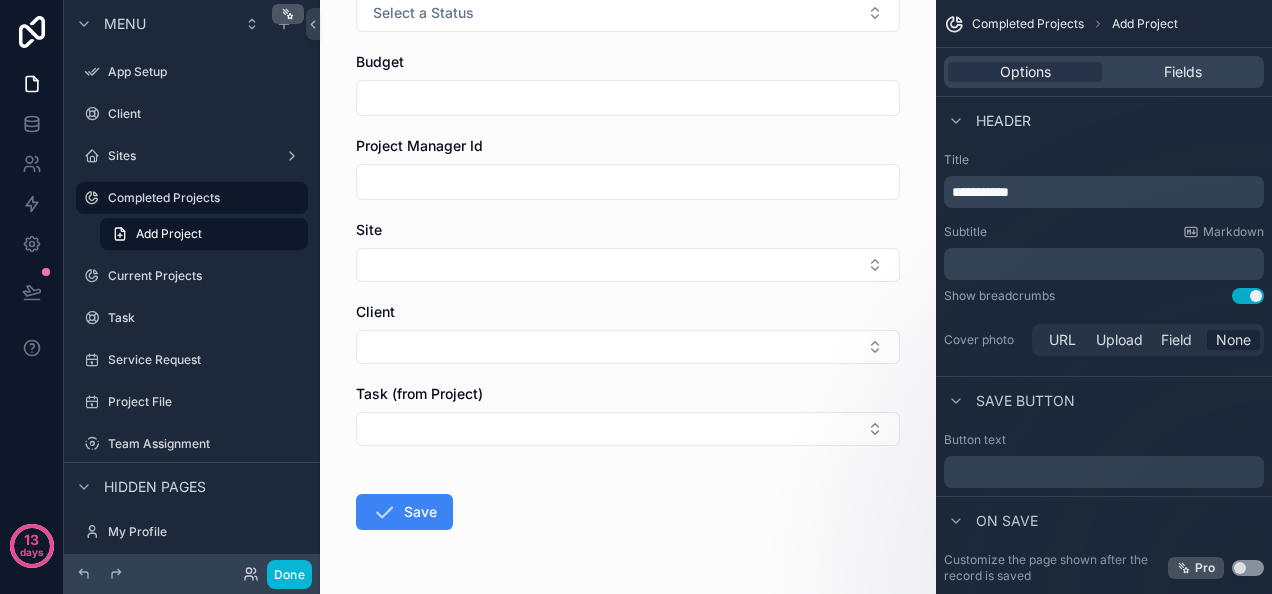 scroll, scrollTop: 560, scrollLeft: 0, axis: vertical 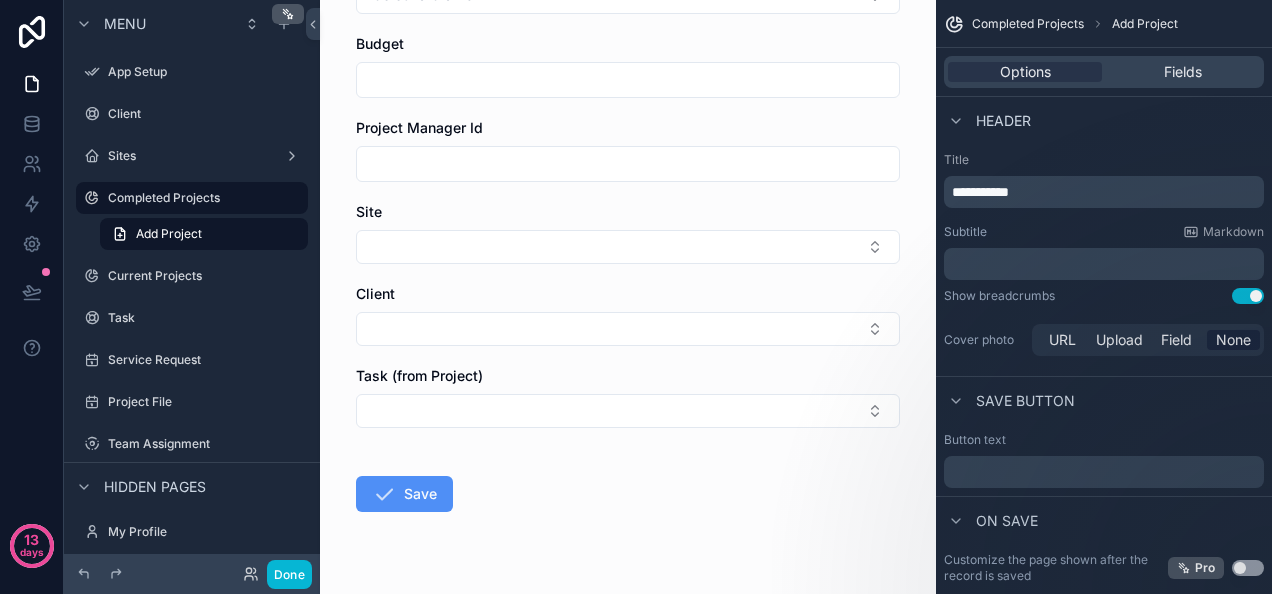 click on "Save" at bounding box center (404, 494) 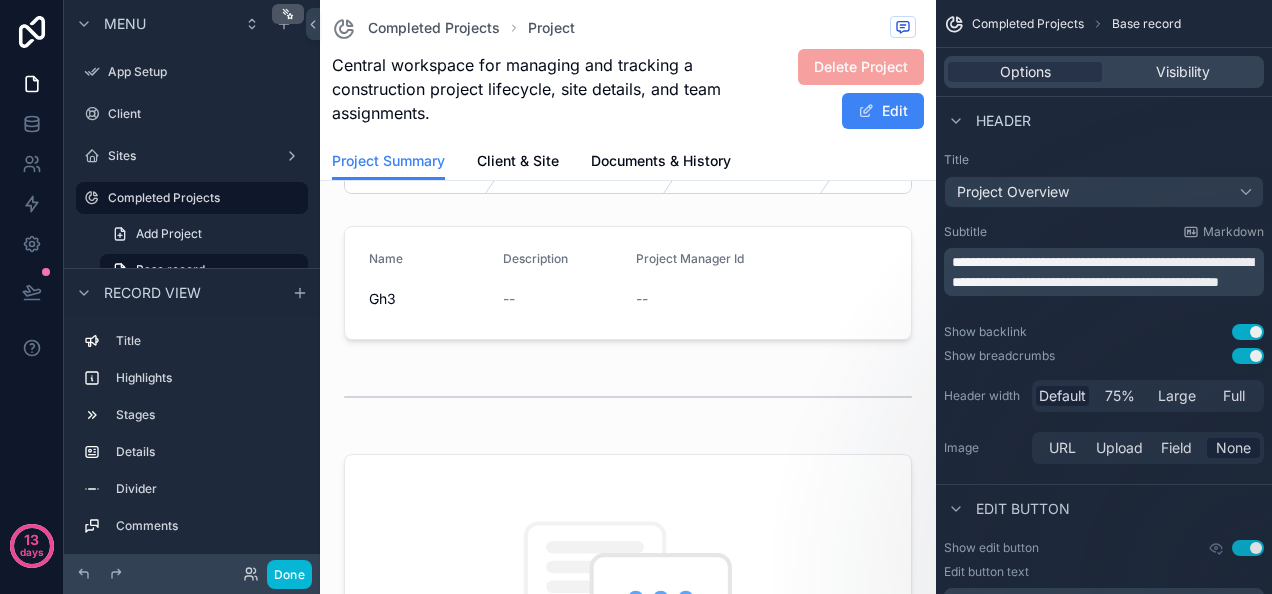 scroll, scrollTop: 290, scrollLeft: 0, axis: vertical 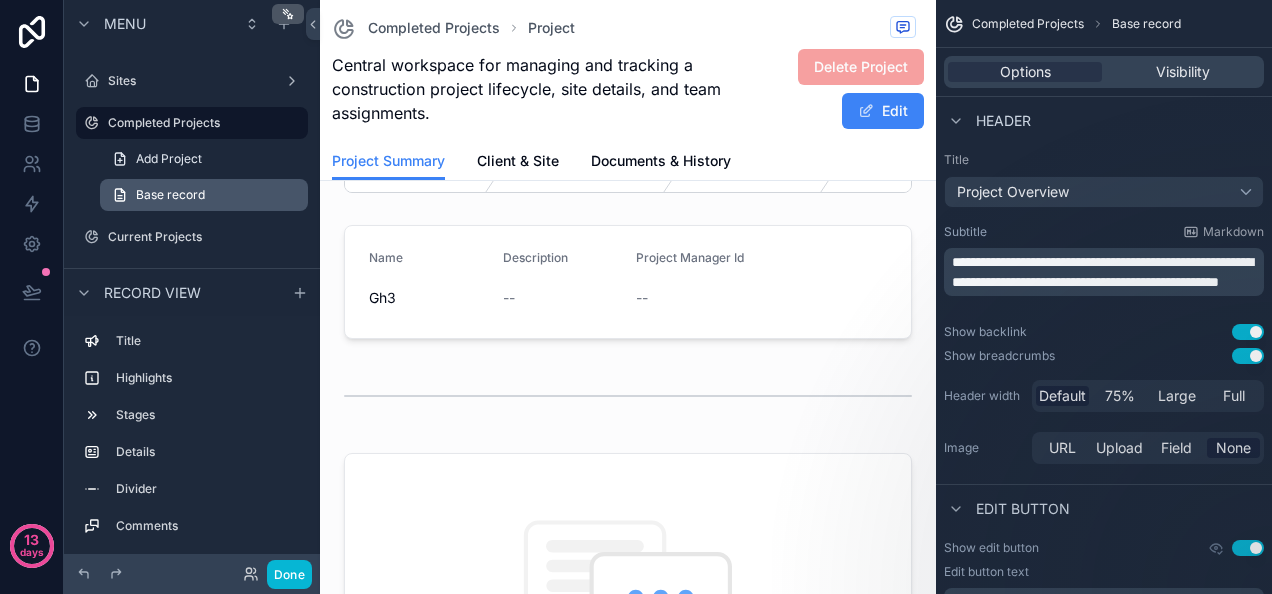 click on "Base record" at bounding box center (204, 195) 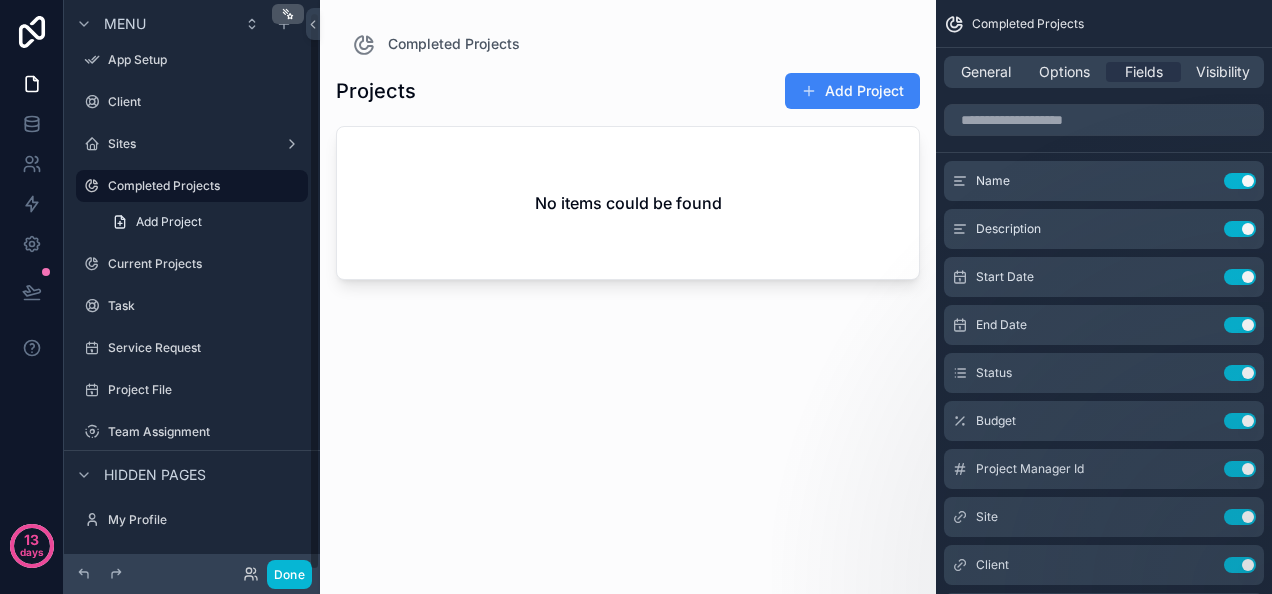 scroll, scrollTop: 12, scrollLeft: 0, axis: vertical 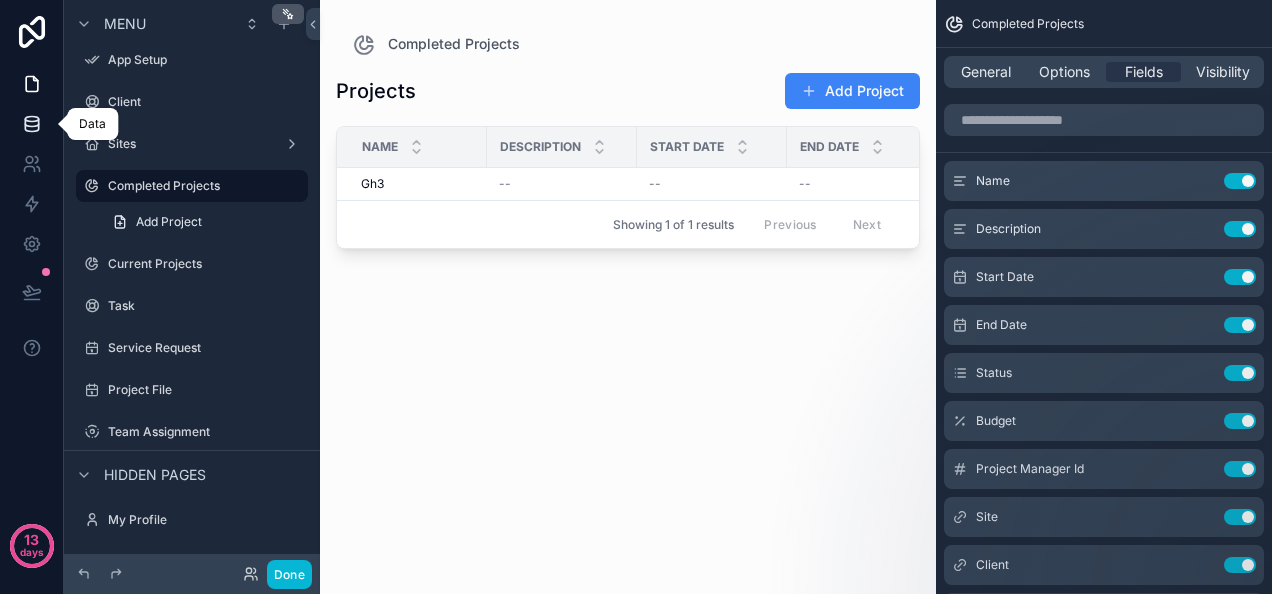 click 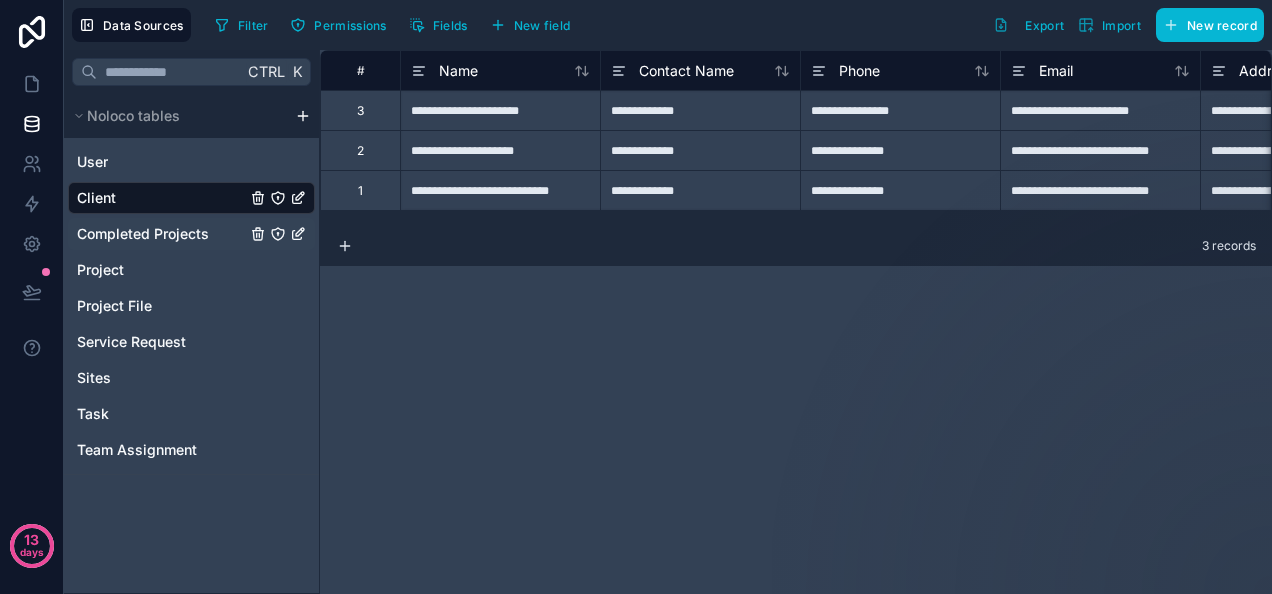 click on "Completed Projects" at bounding box center (191, 234) 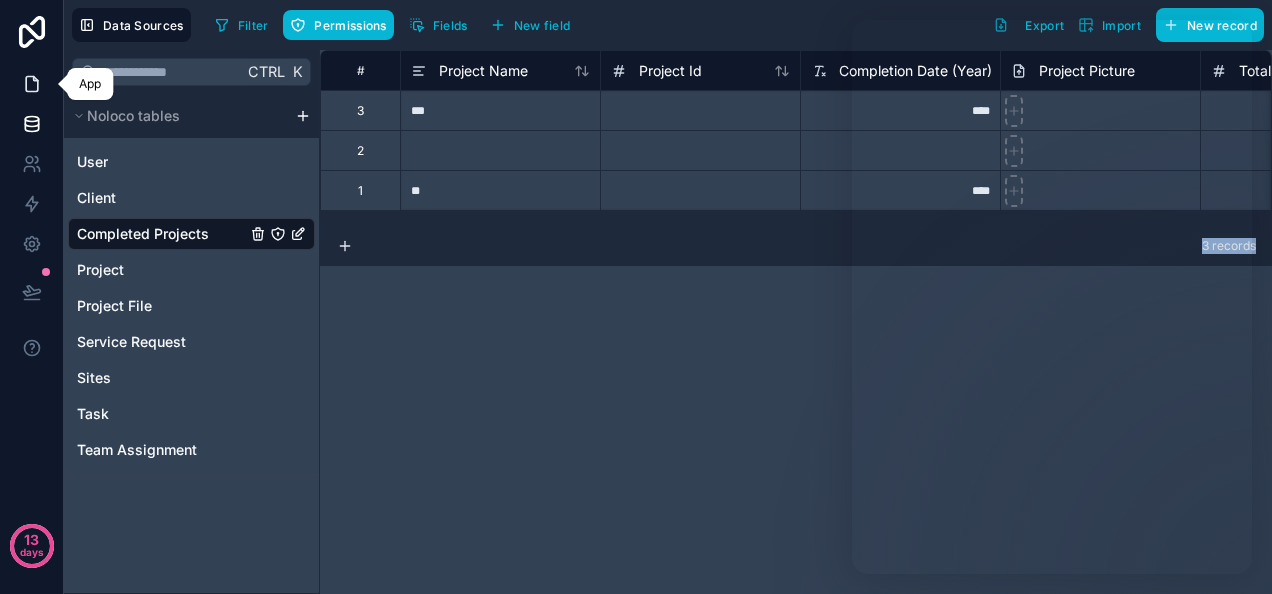 click 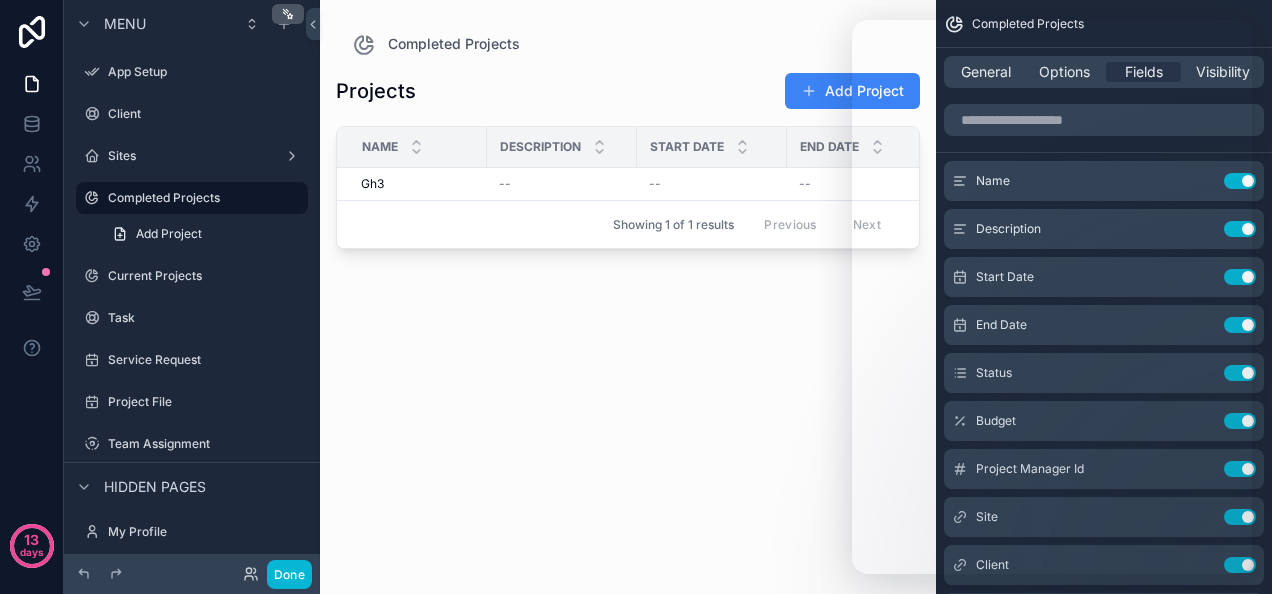 click on "Projects Add Project Name Description Start Date End Date Status Budget Project Manager Id Site Client Task (from Project) Gh3 Gh3 -- -- -- -- -- -- -- -- -- Showing 1 of 1 results Previous Next" at bounding box center (628, 313) 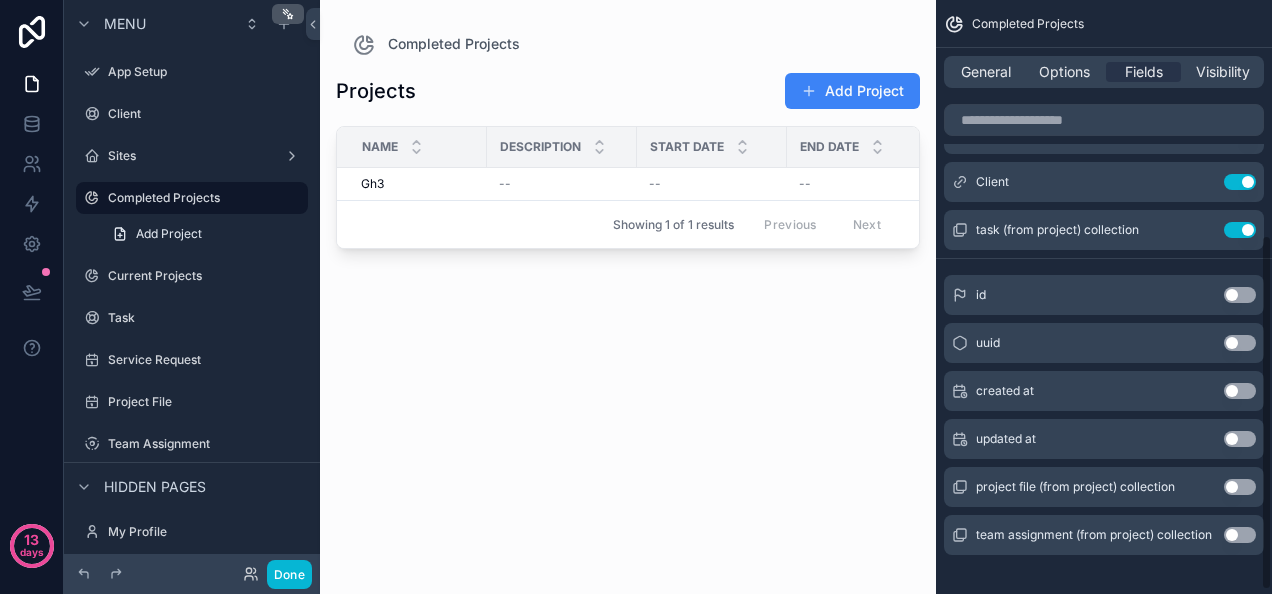 scroll, scrollTop: 399, scrollLeft: 0, axis: vertical 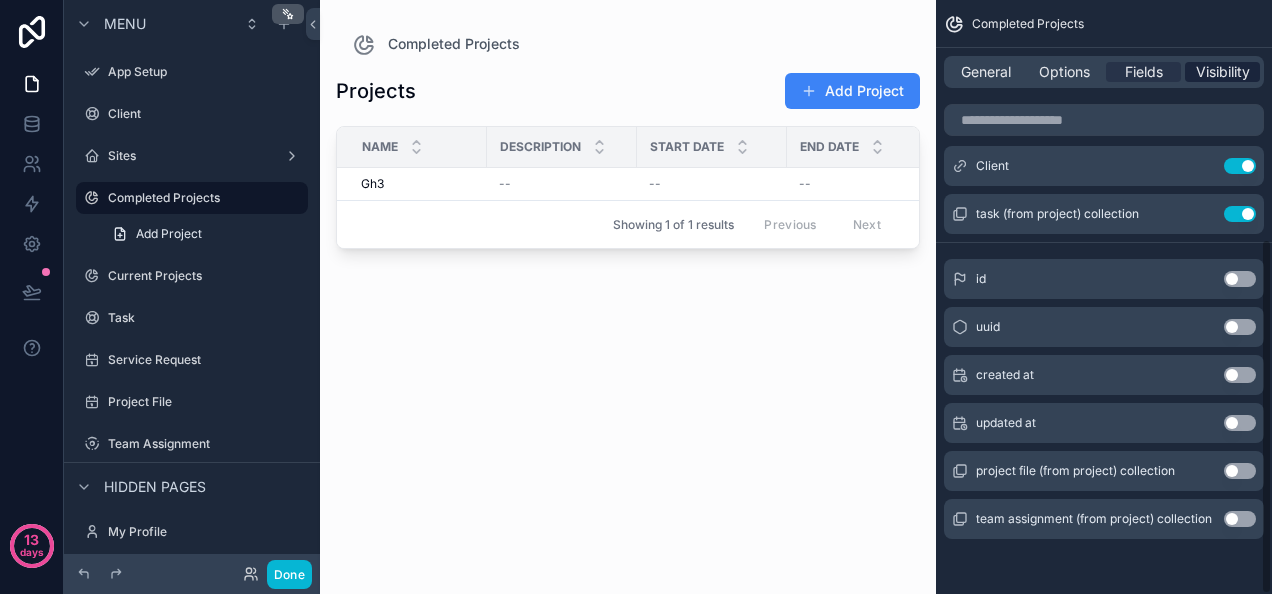 click on "Visibility" at bounding box center [1223, 72] 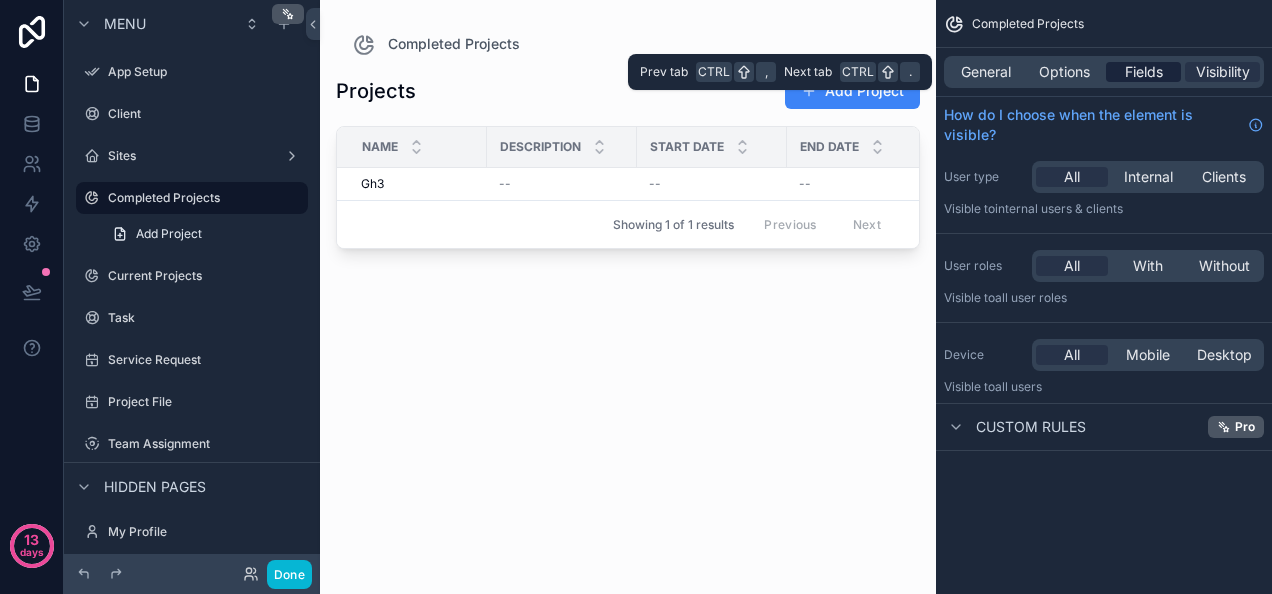 click on "Fields" at bounding box center [1144, 72] 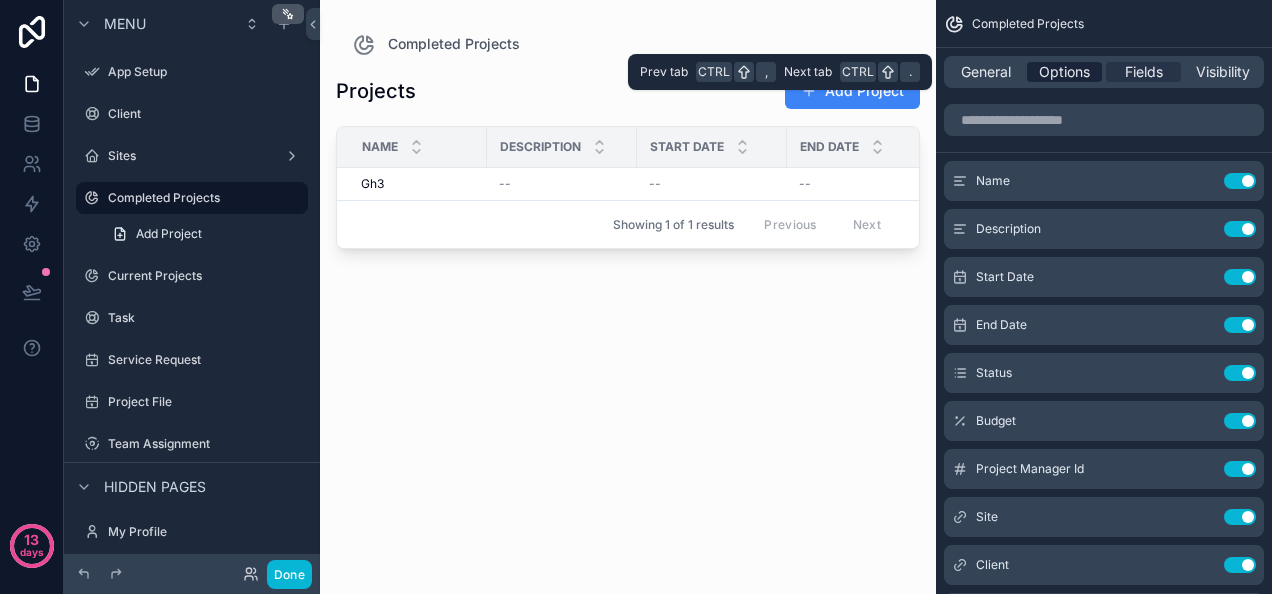click on "Options" at bounding box center [1064, 72] 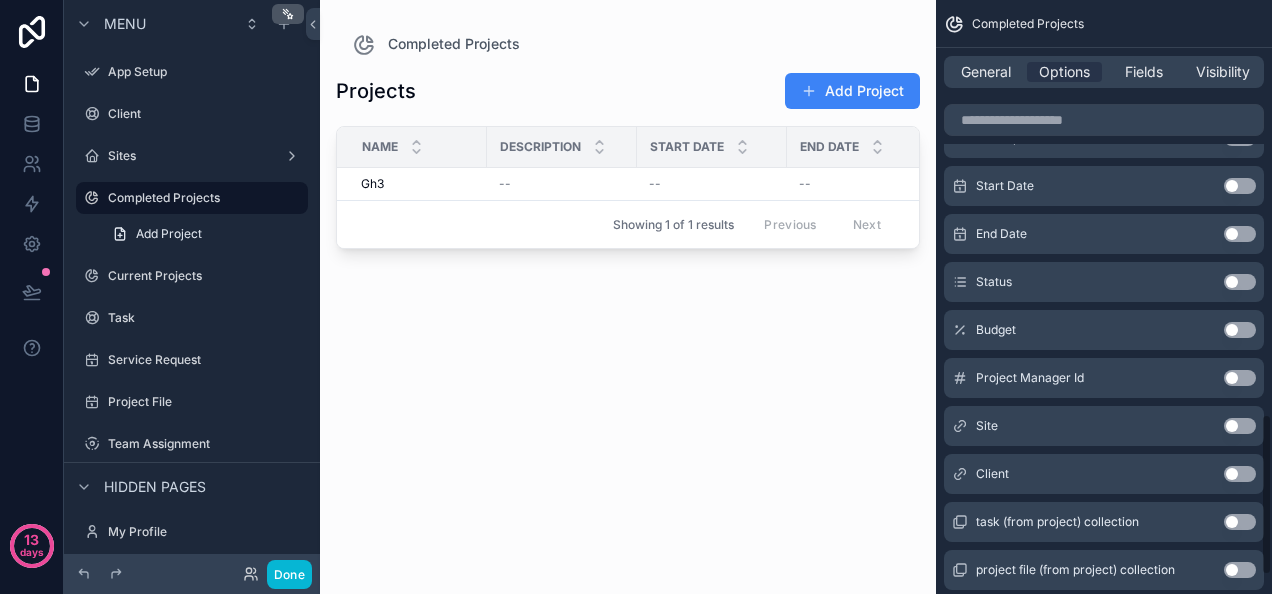 scroll, scrollTop: 1594, scrollLeft: 0, axis: vertical 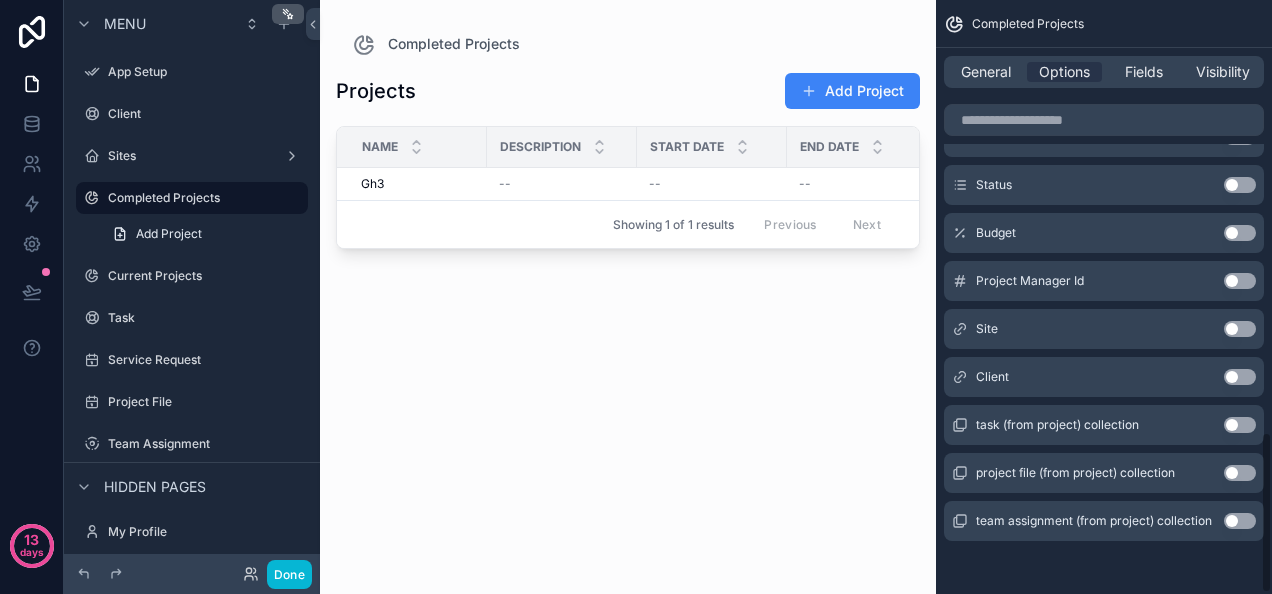 click on "Use setting" at bounding box center [1240, 473] 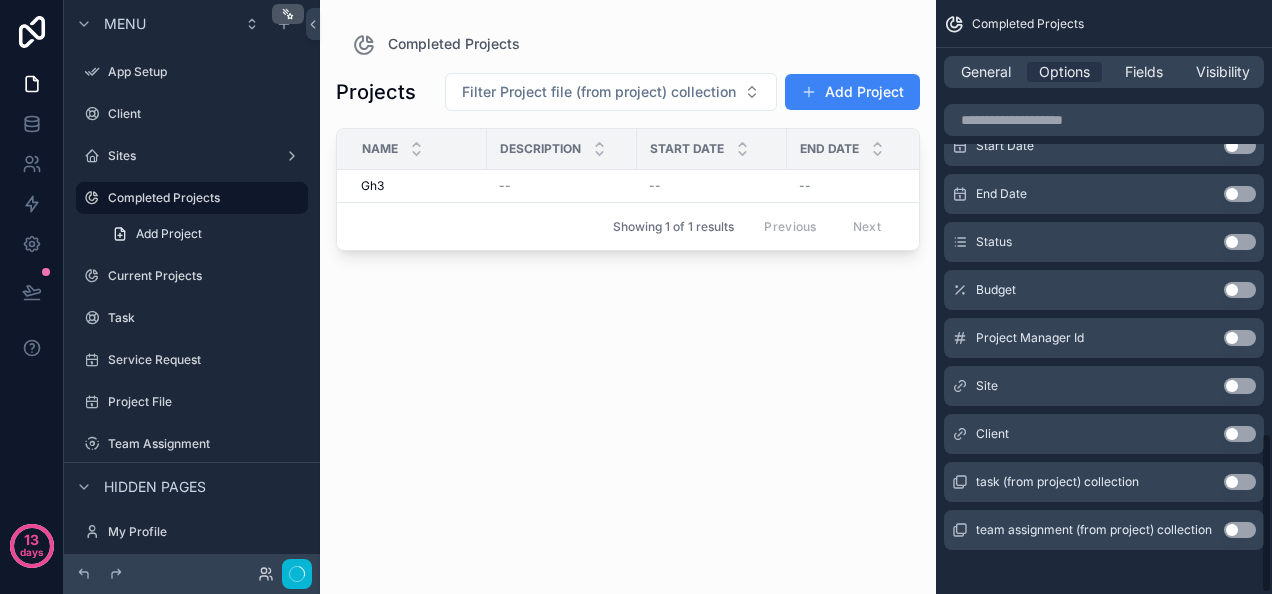 scroll, scrollTop: 1604, scrollLeft: 0, axis: vertical 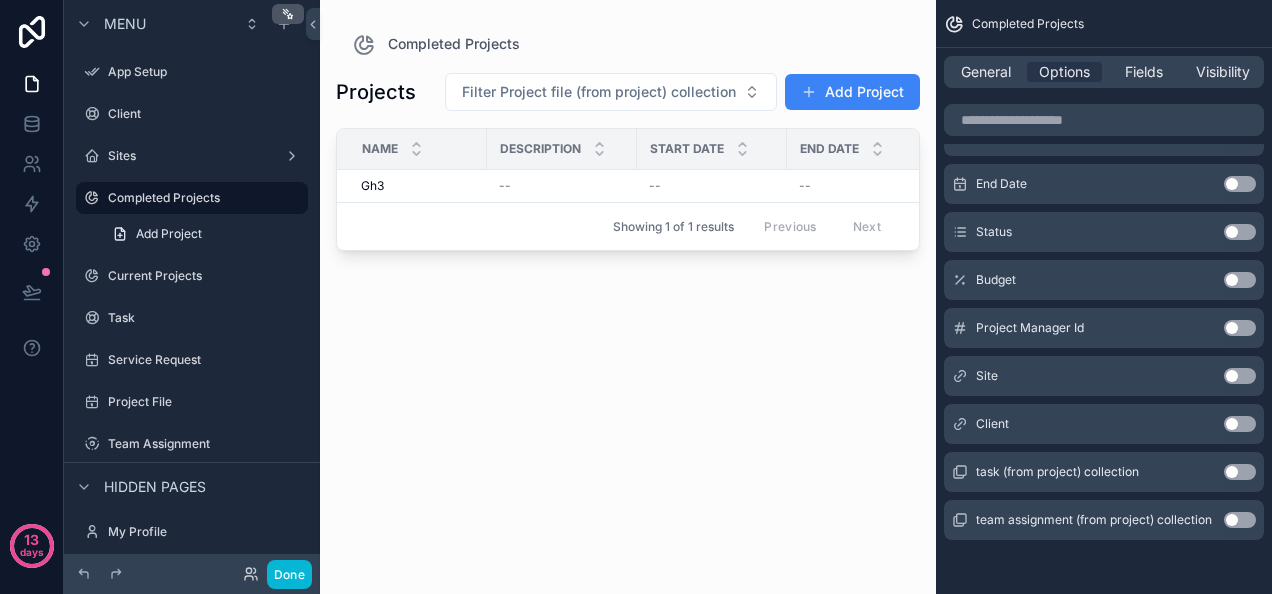 click on "Use setting" at bounding box center (1240, 472) 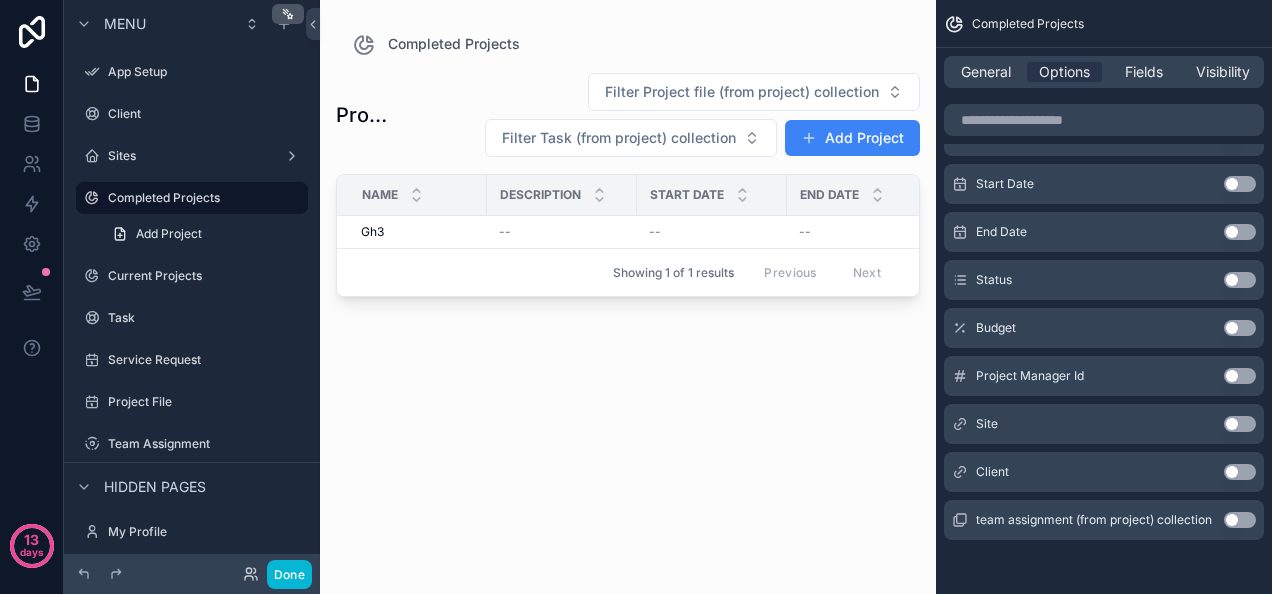 click on "Use setting" at bounding box center (1240, 472) 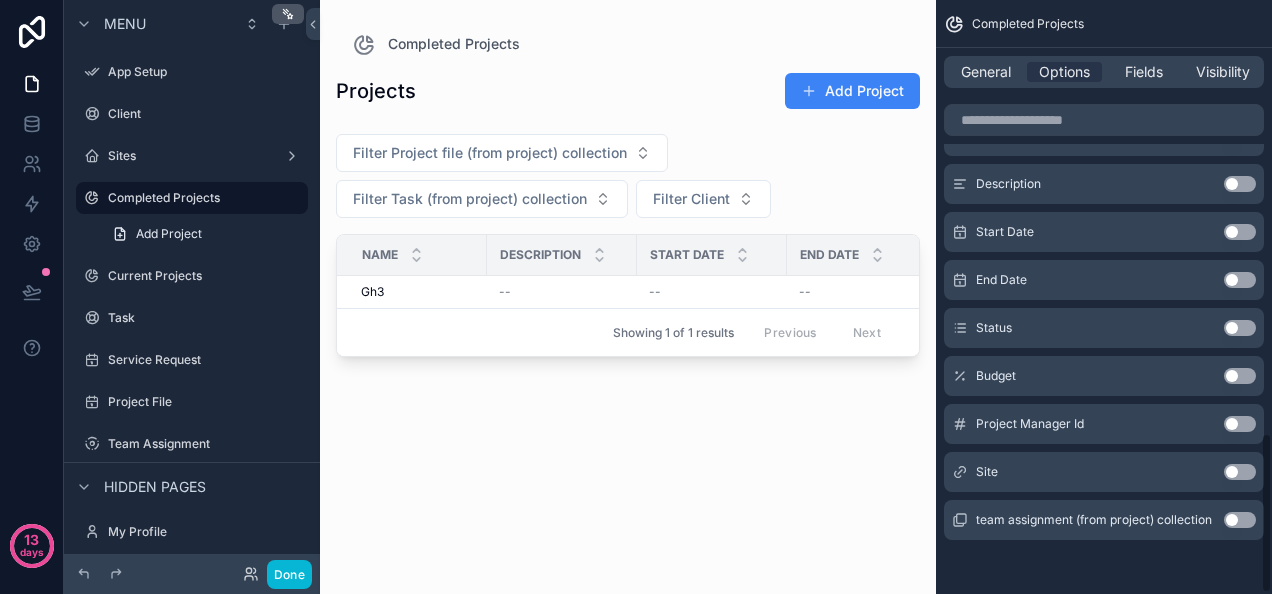 click on "Use setting" at bounding box center [1240, 472] 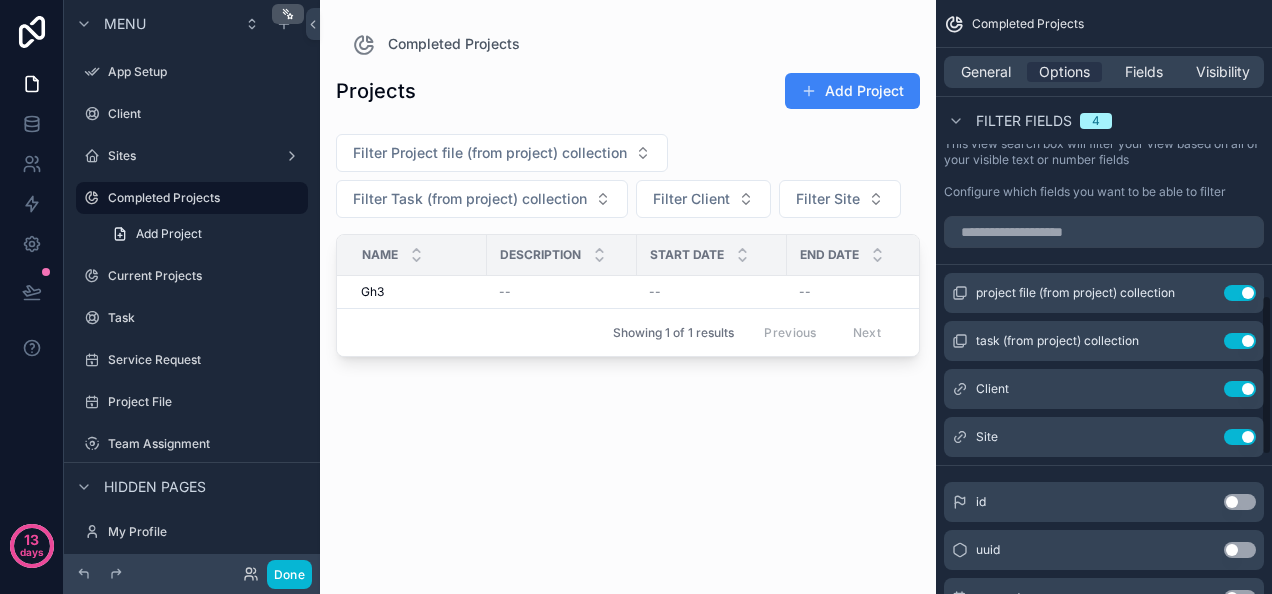 scroll, scrollTop: 1094, scrollLeft: 0, axis: vertical 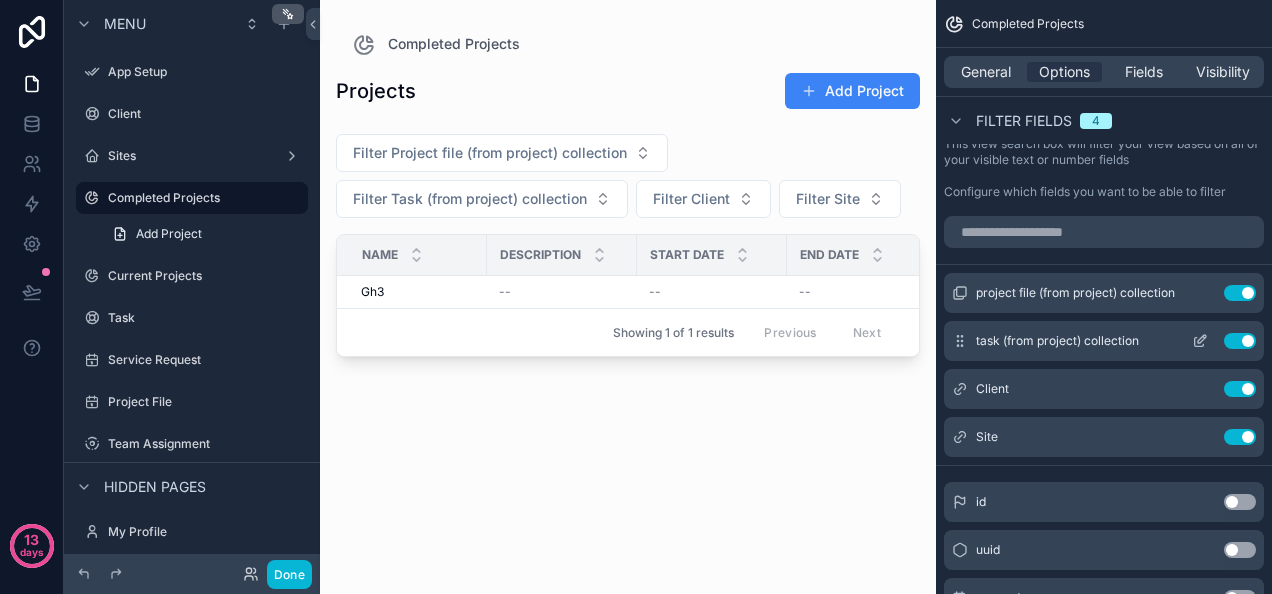 click on "Use setting" at bounding box center (1240, 341) 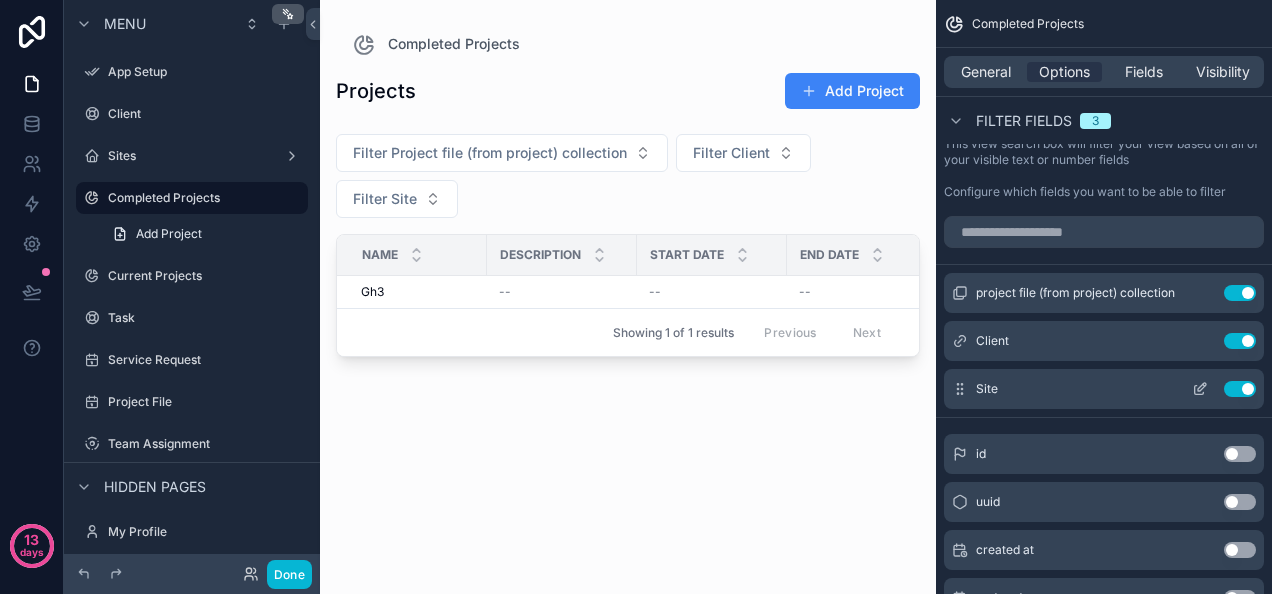 click on "Use setting" at bounding box center [1240, 389] 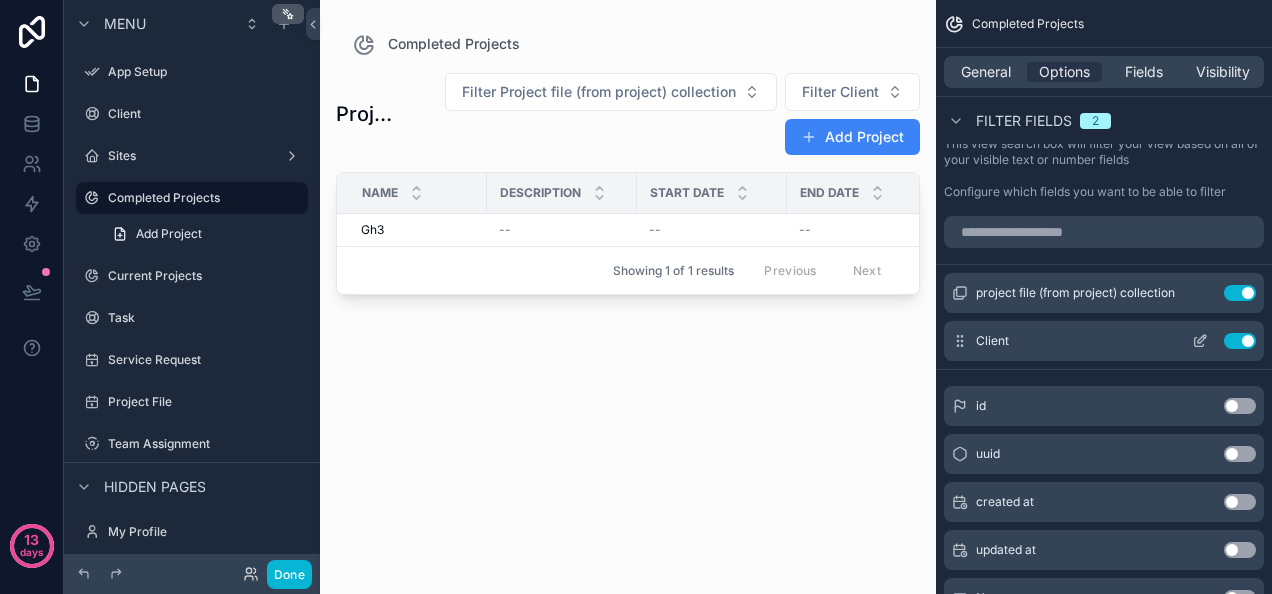 click on "Use setting" at bounding box center [1240, 341] 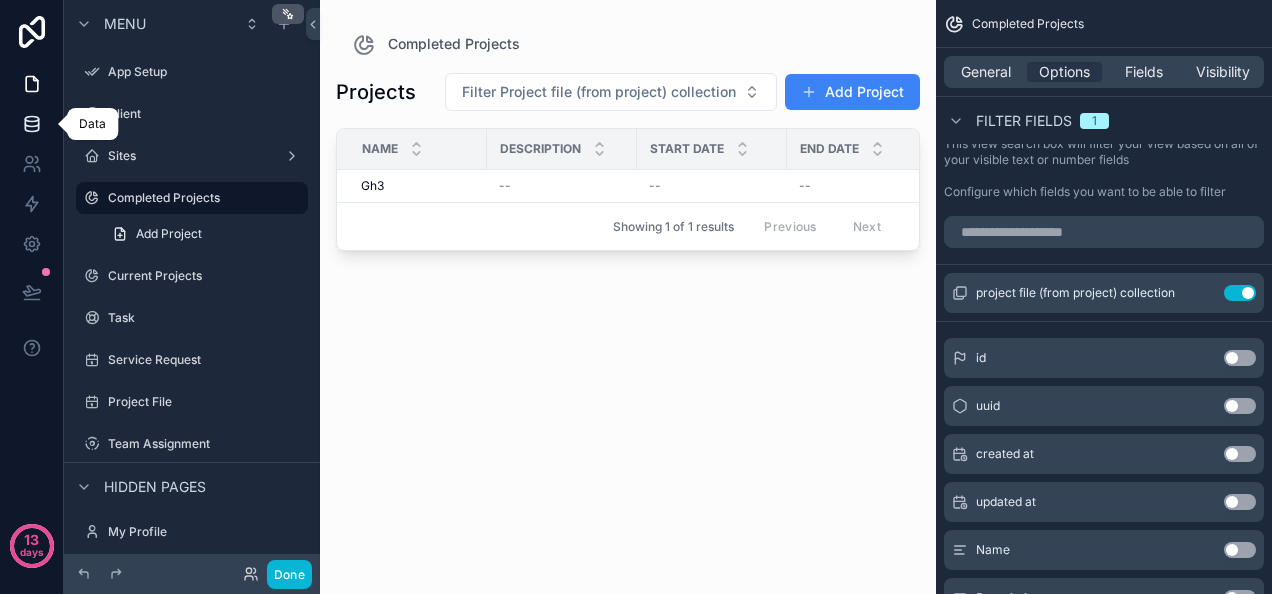 click 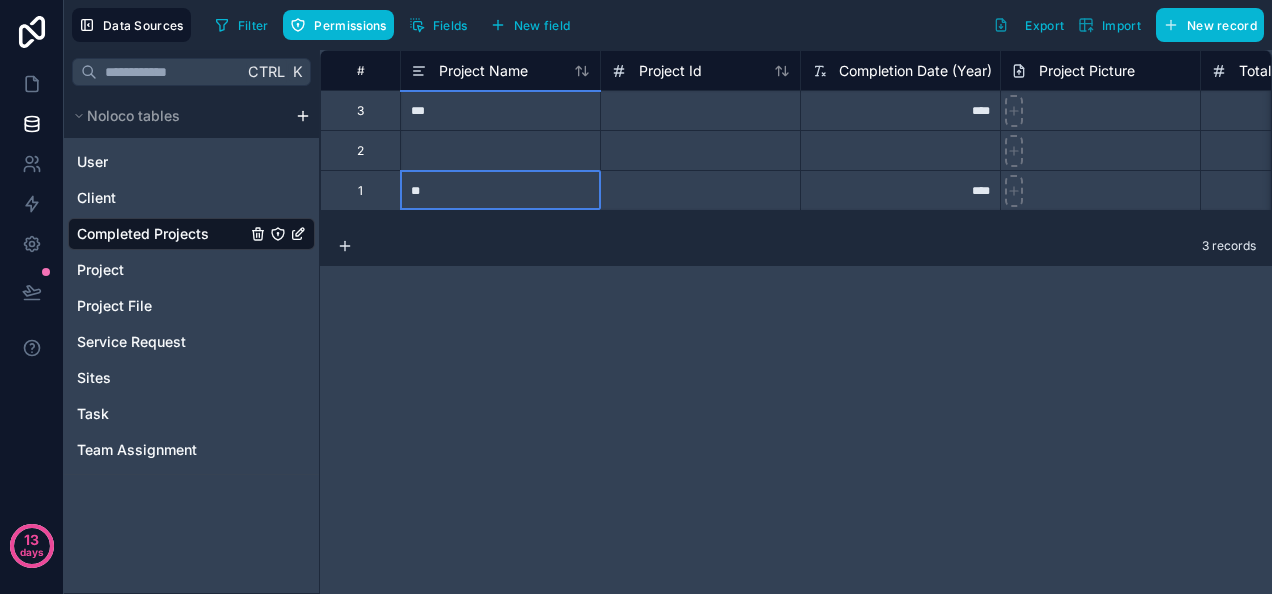 click on "**" at bounding box center (500, 190) 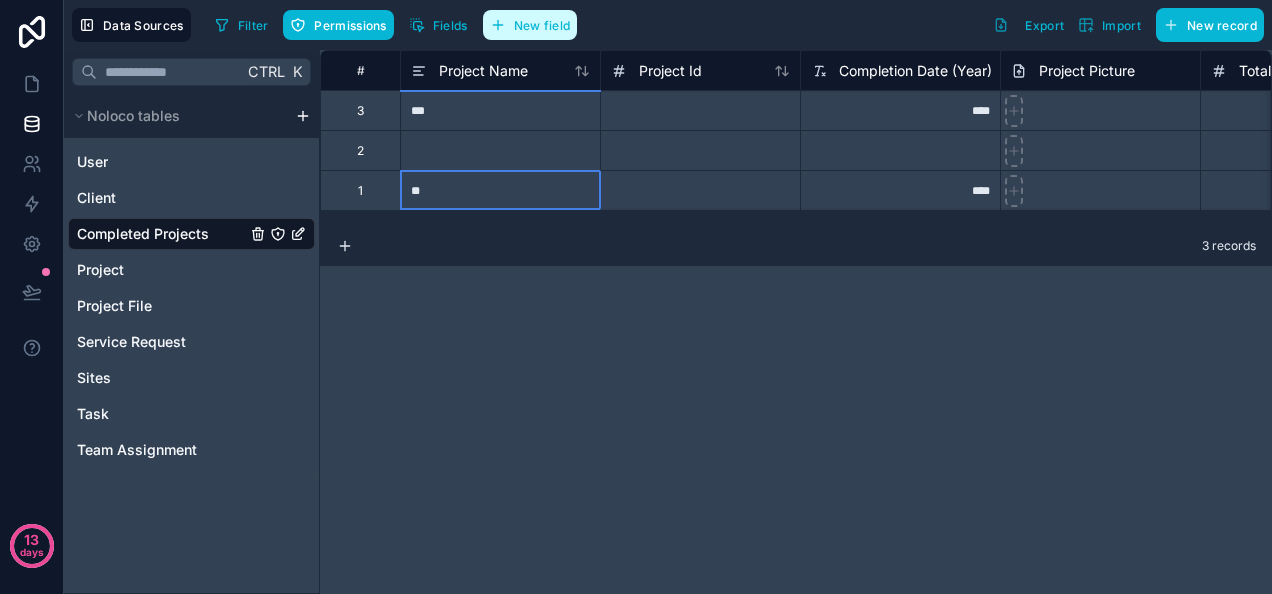 click on "New field" at bounding box center (542, 25) 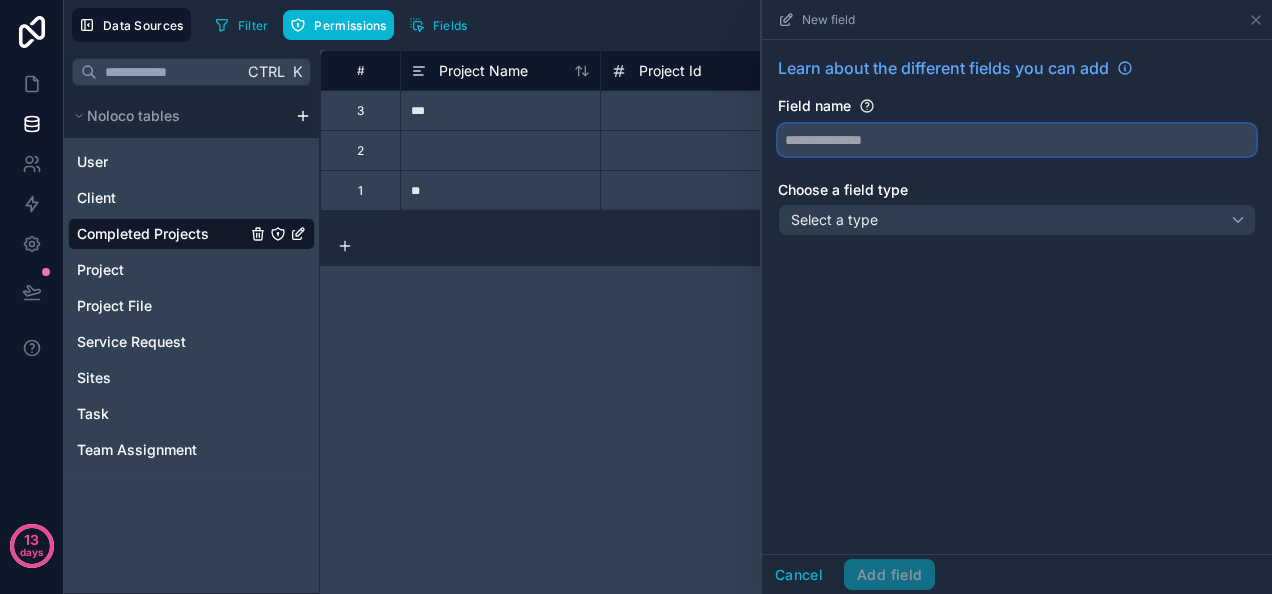 click at bounding box center [1017, 140] 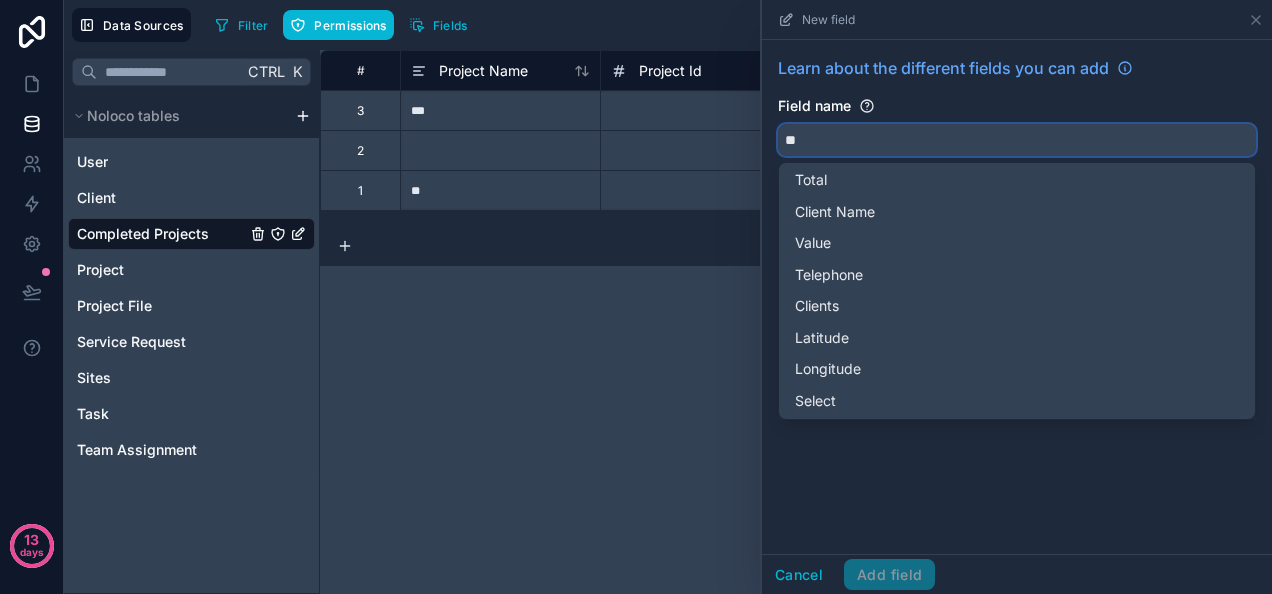 scroll, scrollTop: 0, scrollLeft: 0, axis: both 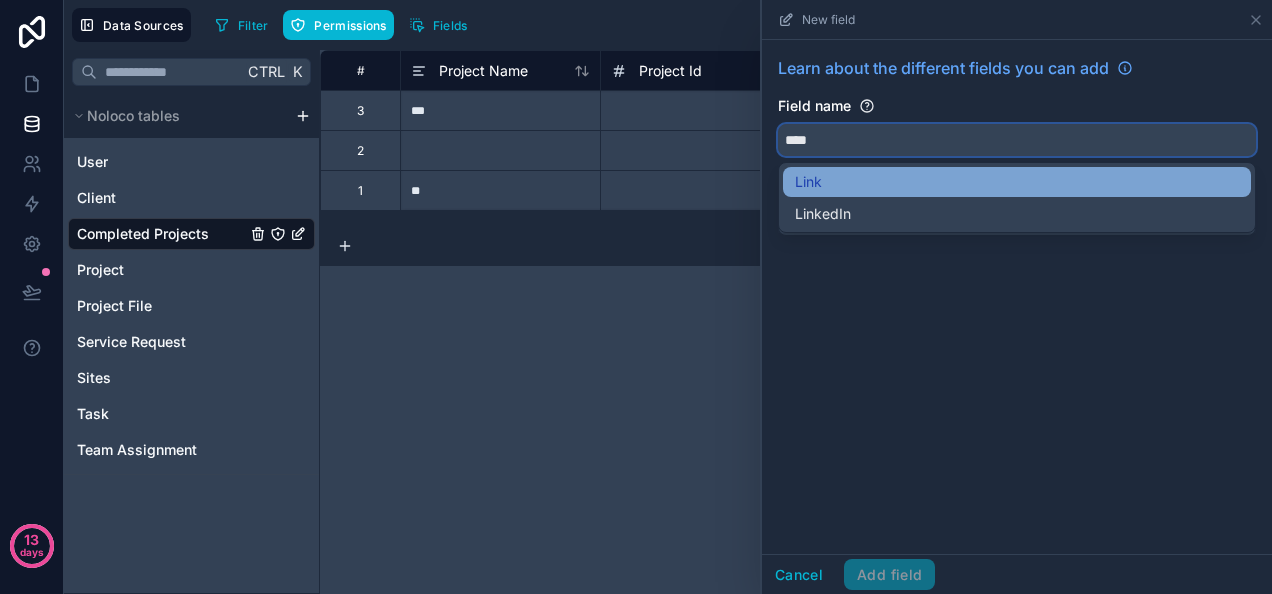 type on "****" 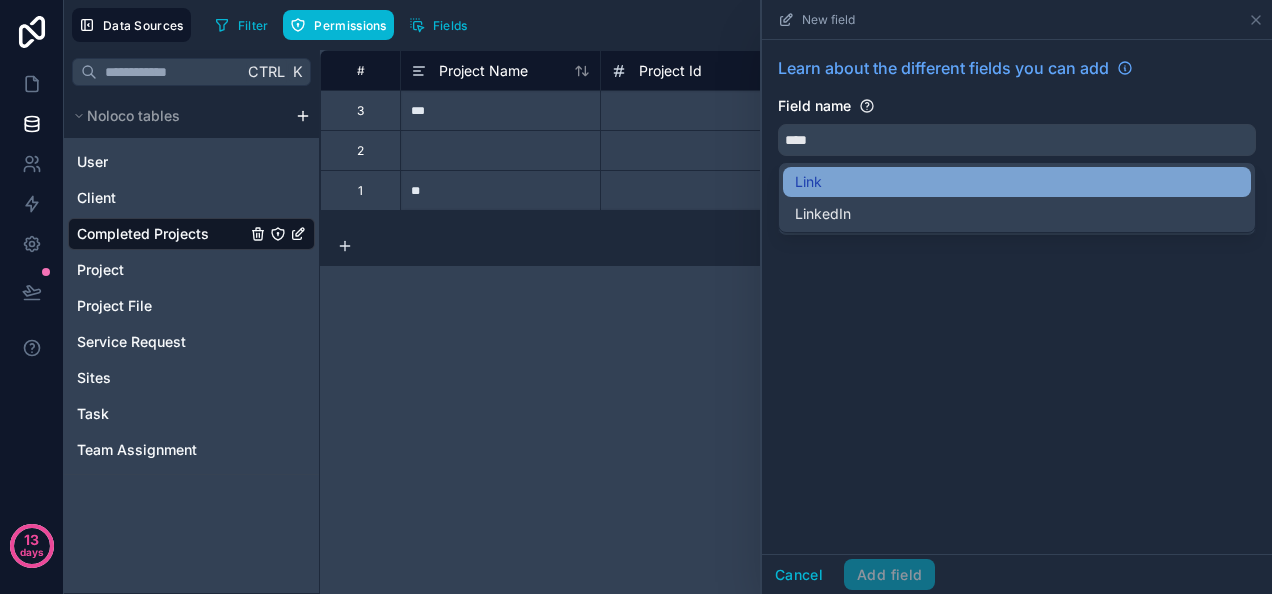 click on "Link" at bounding box center [1017, 182] 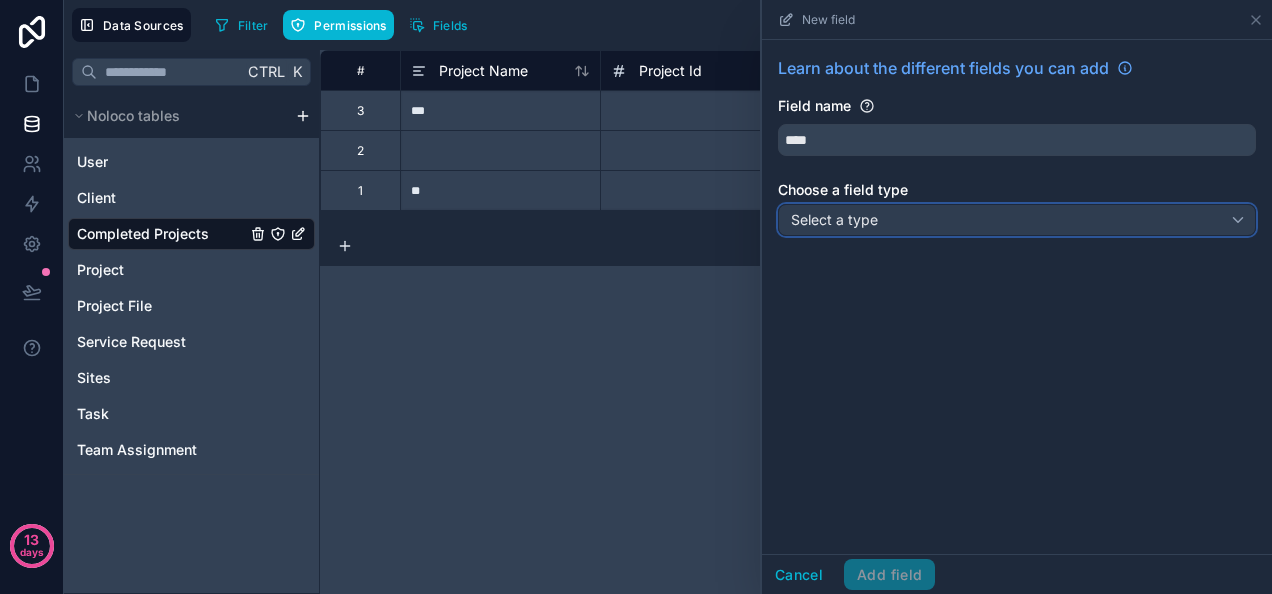 click on "Select a type" at bounding box center (1017, 220) 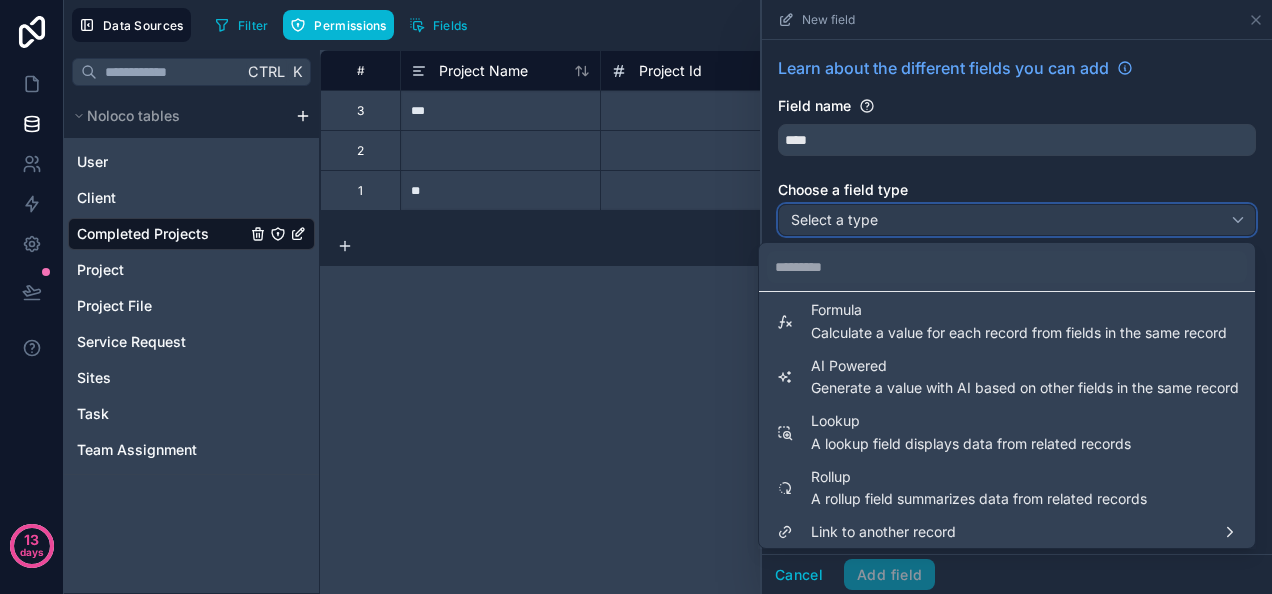 scroll, scrollTop: 548, scrollLeft: 0, axis: vertical 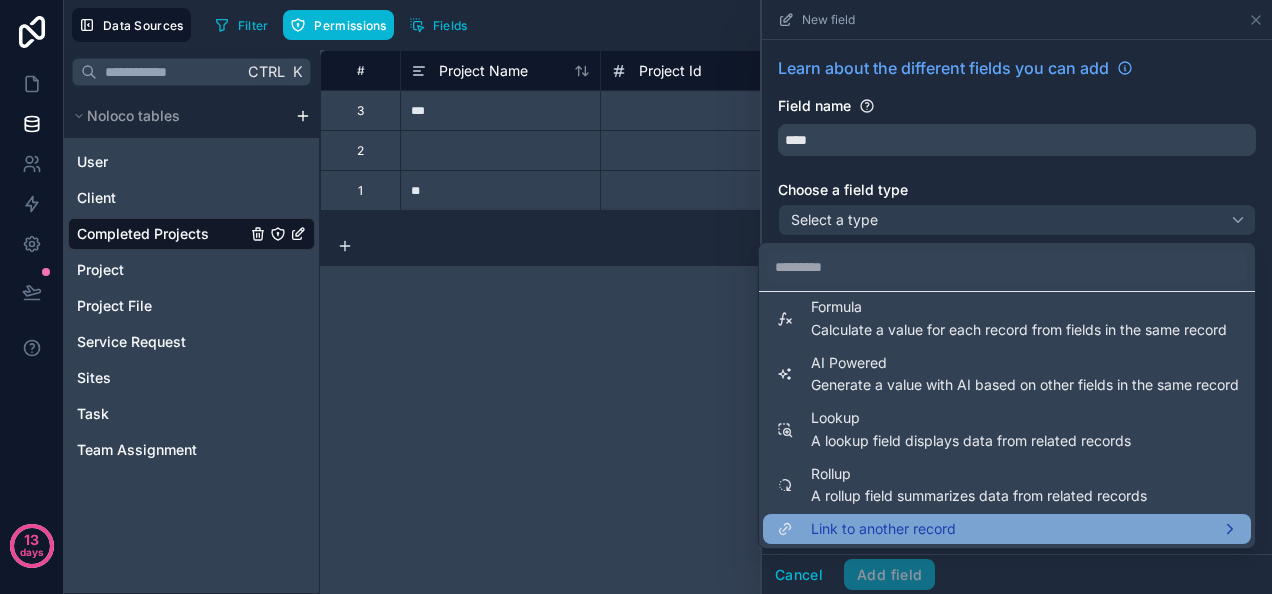 click on "Link to another record" at bounding box center [1007, 529] 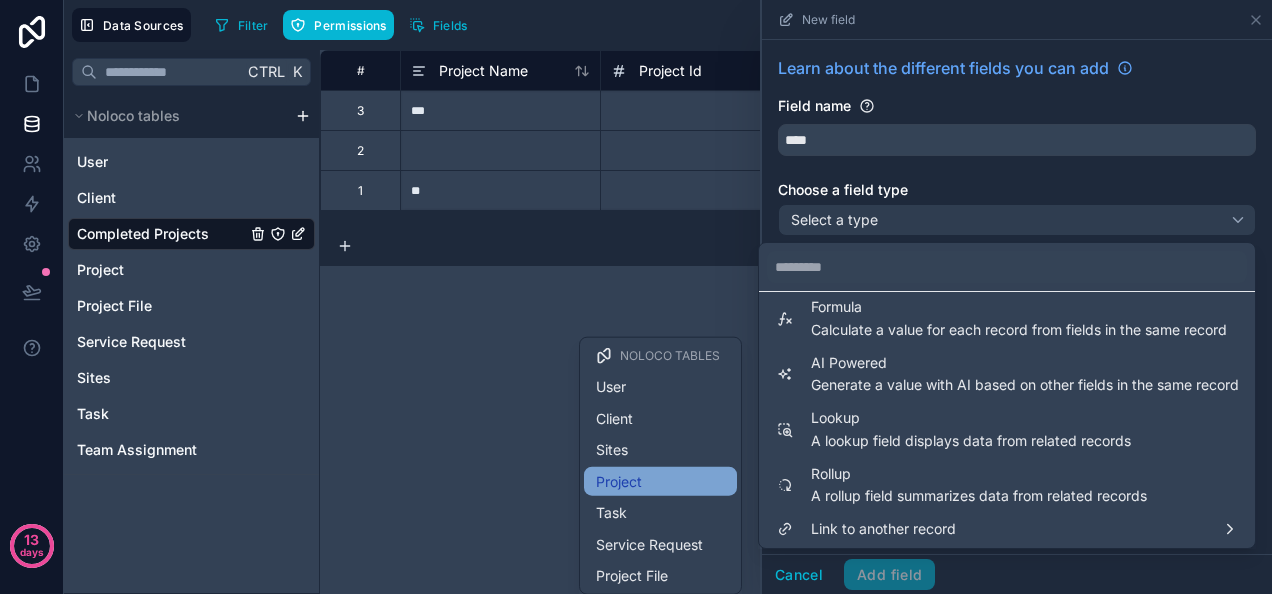 scroll, scrollTop: 63, scrollLeft: 0, axis: vertical 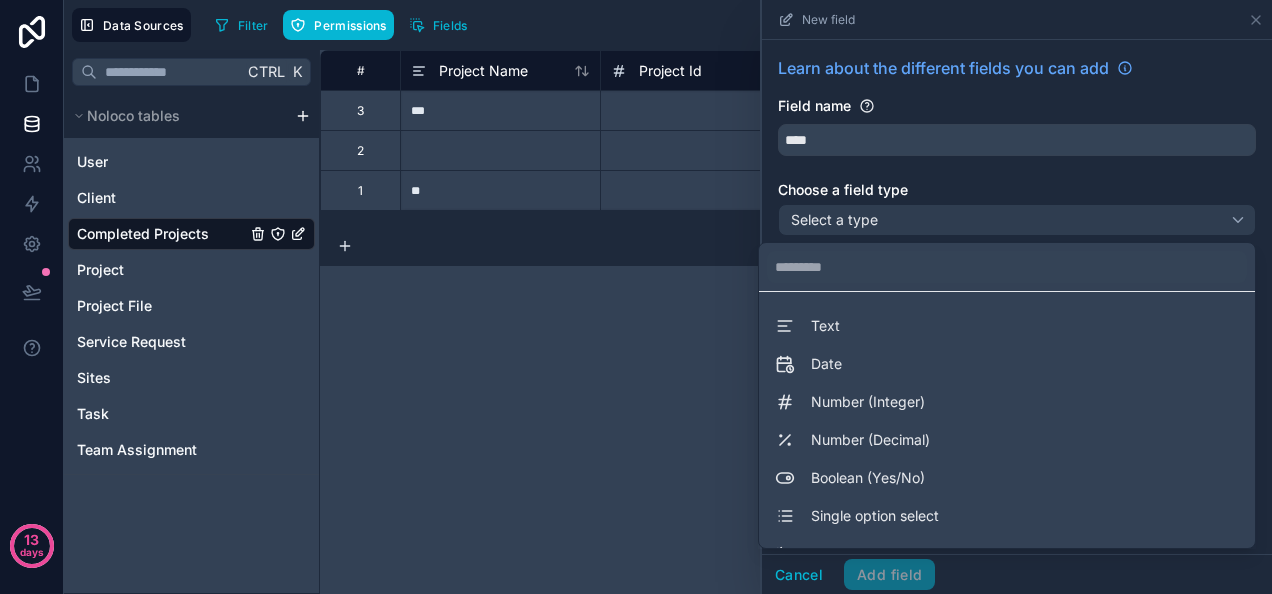 click on "**********" at bounding box center (796, 322) 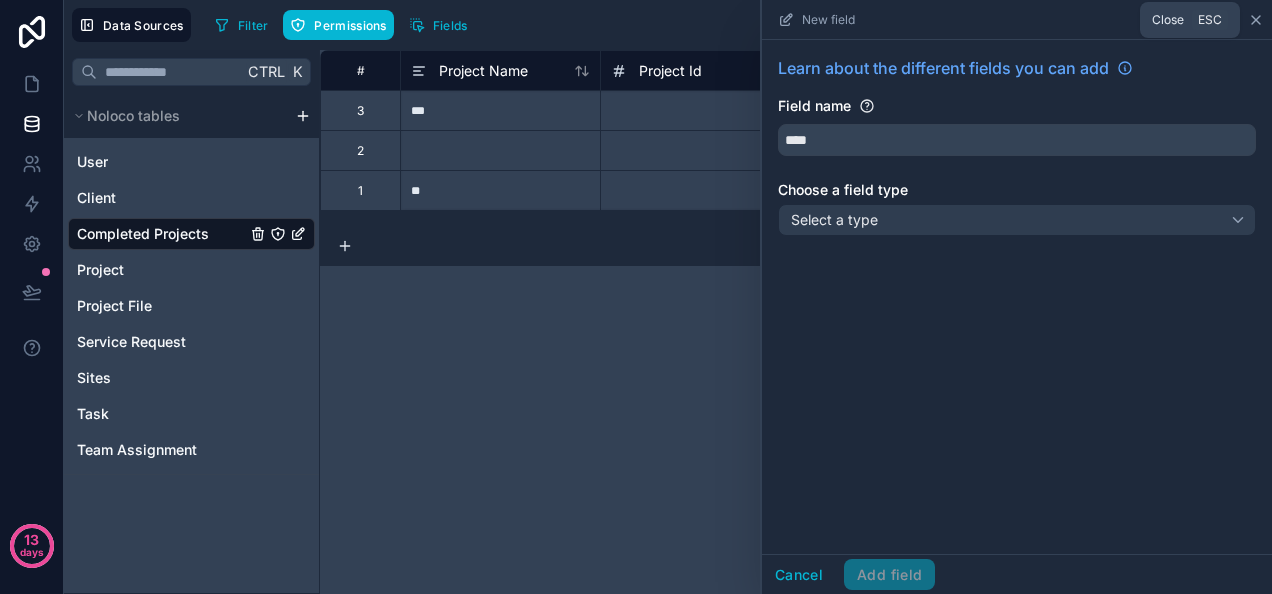 click 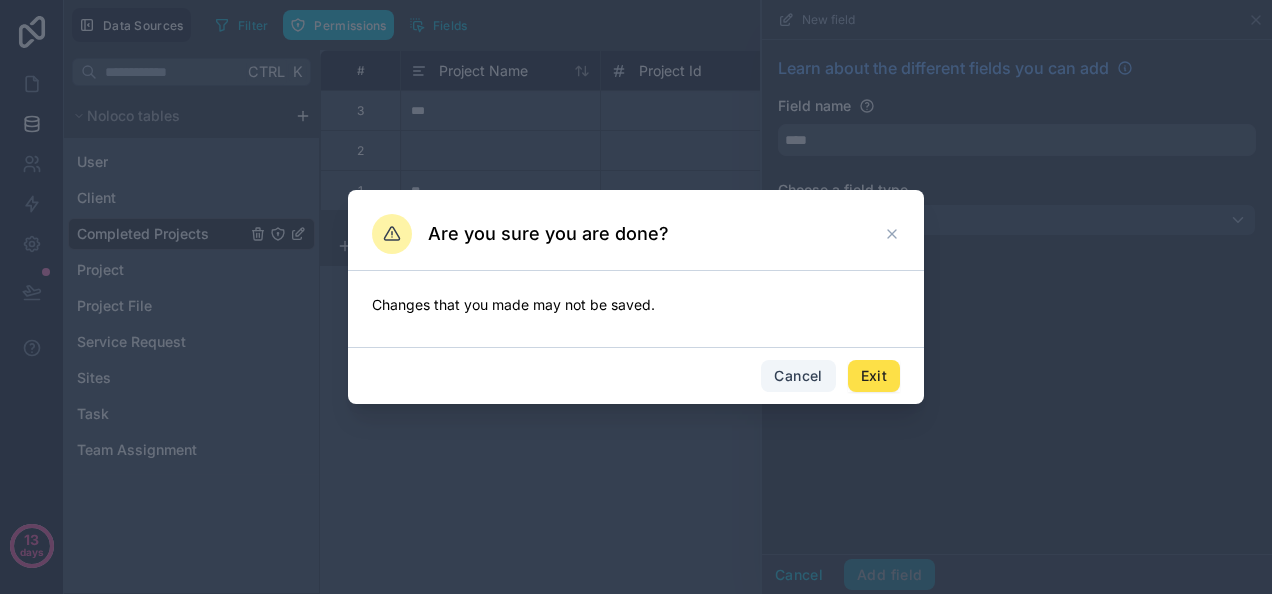 click on "Cancel" at bounding box center [798, 376] 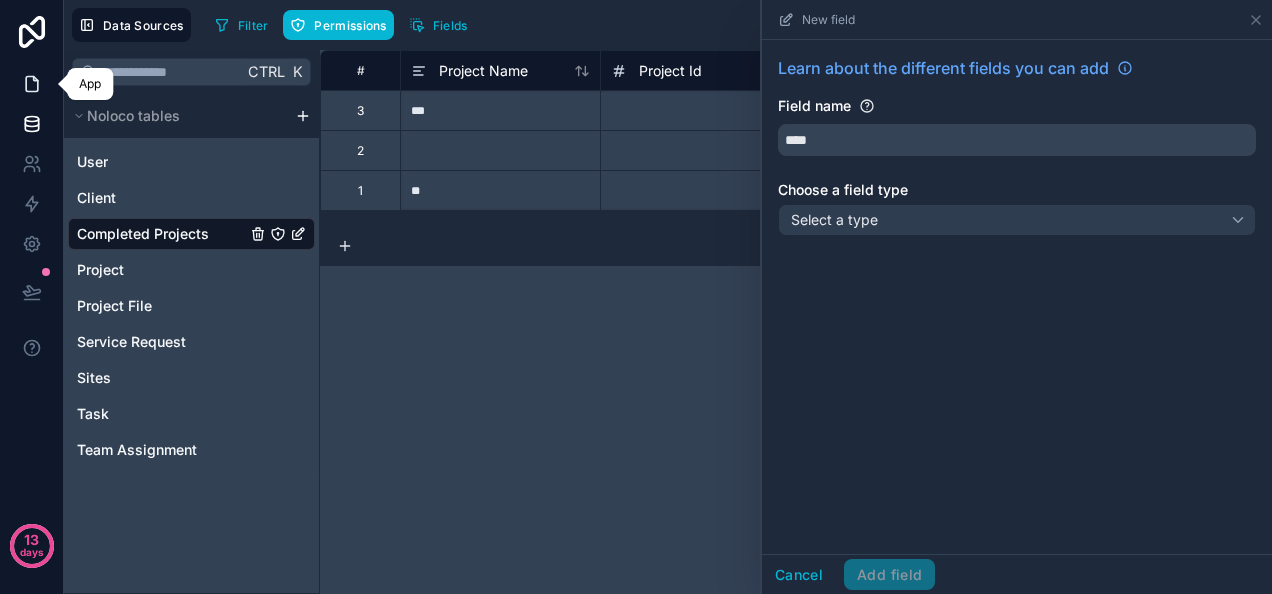 click 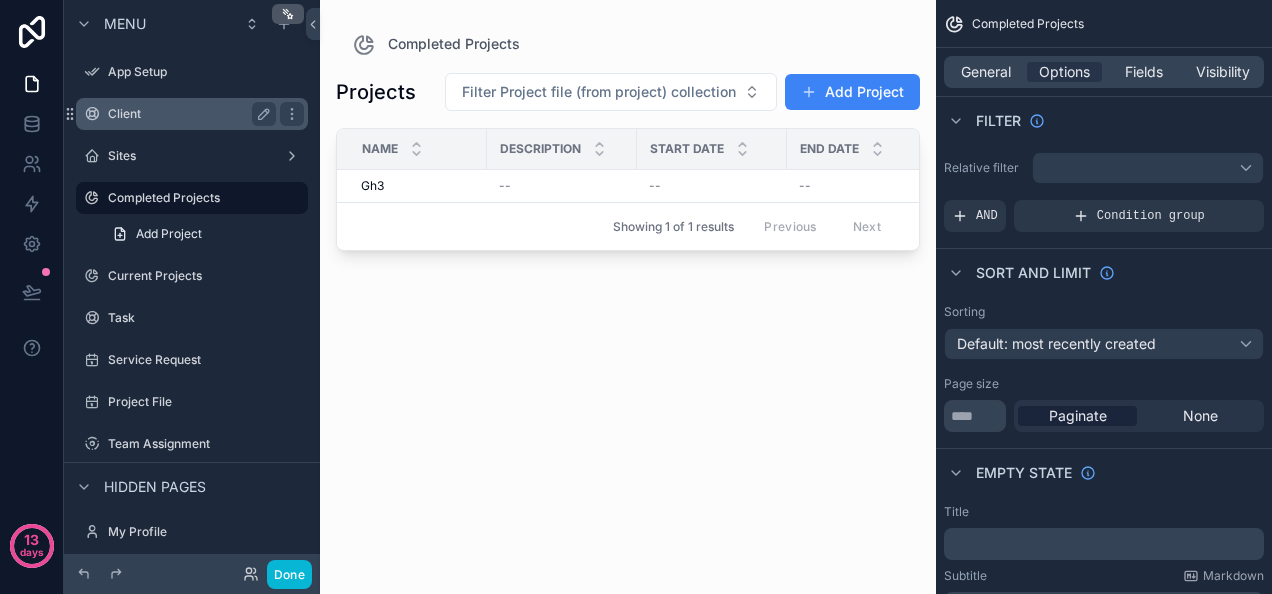 click on "Client" at bounding box center (192, 114) 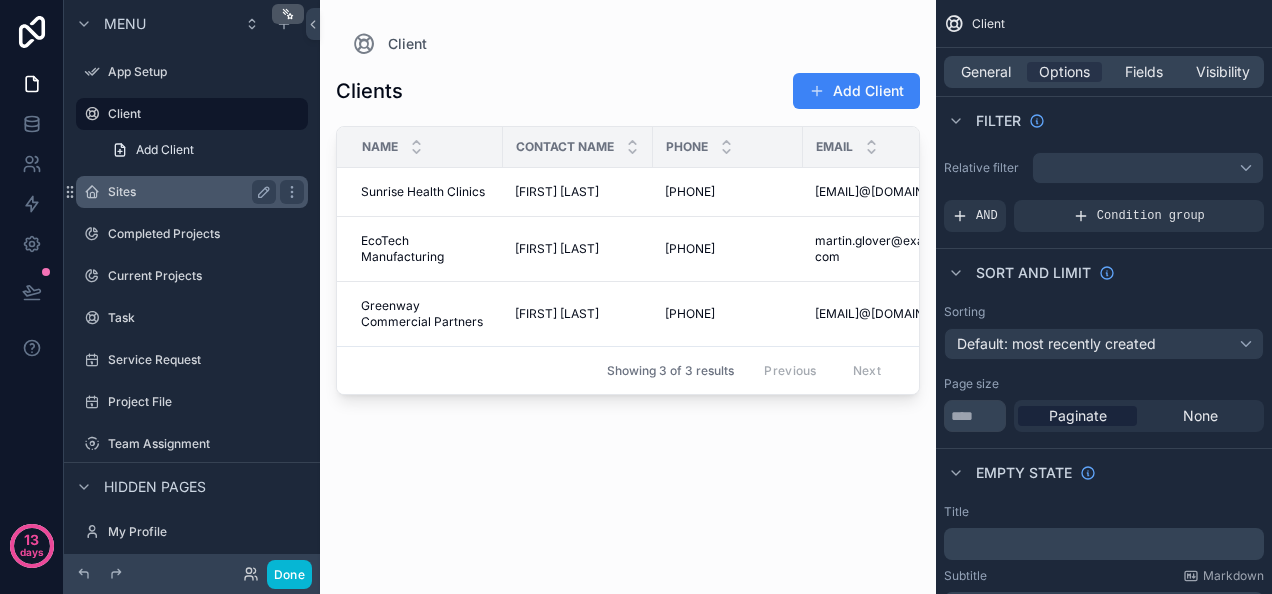 click on "Sites" at bounding box center (188, 192) 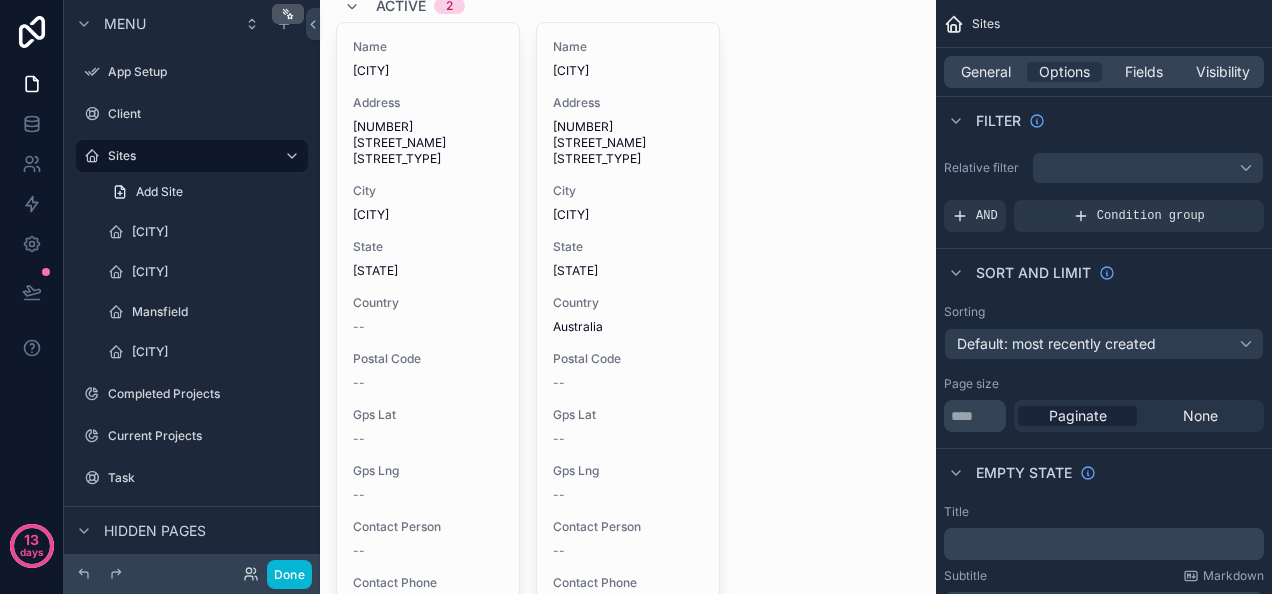 scroll, scrollTop: 340, scrollLeft: 0, axis: vertical 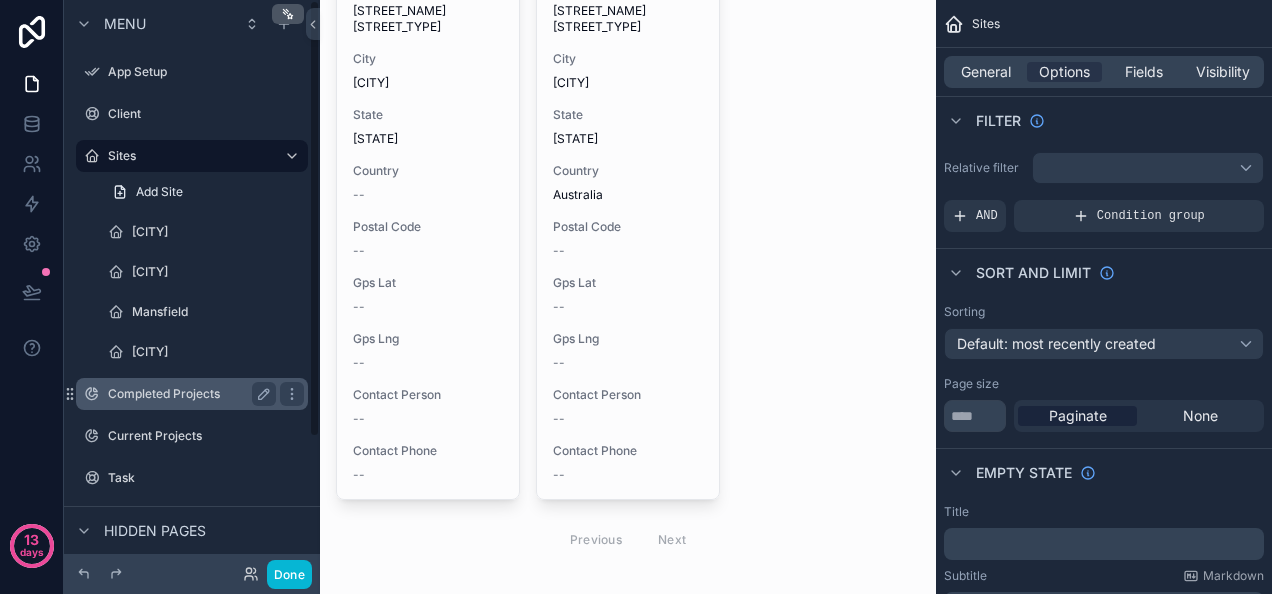 click on "Completed Projects" at bounding box center [188, 394] 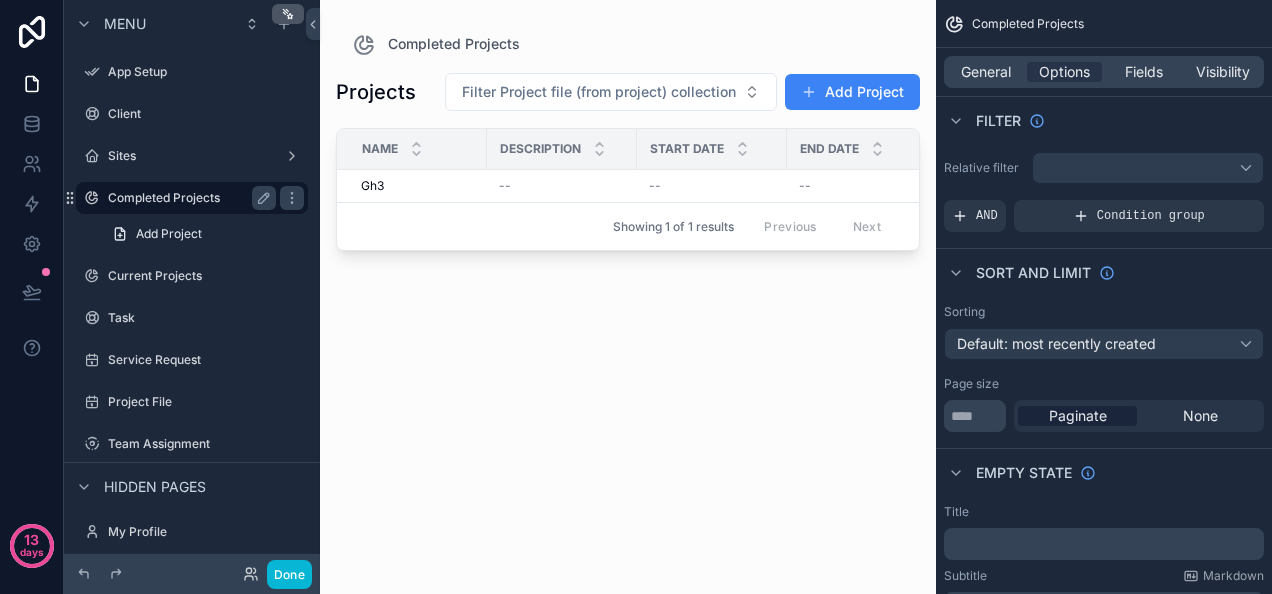 scroll, scrollTop: 0, scrollLeft: 0, axis: both 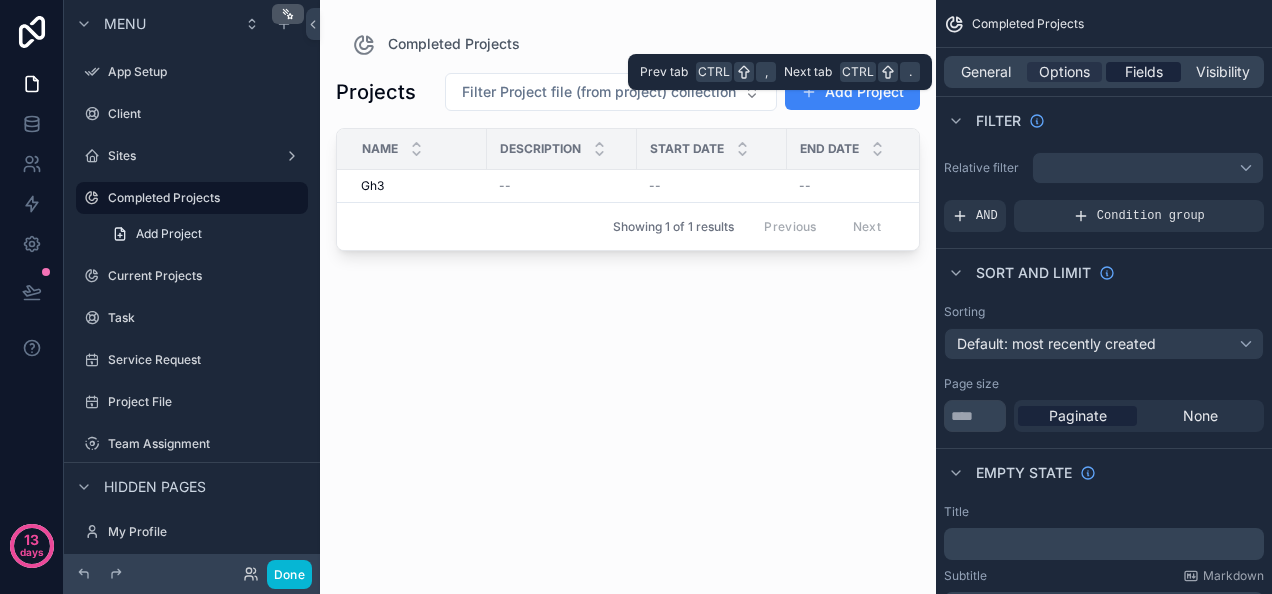 click on "Fields" at bounding box center (1144, 72) 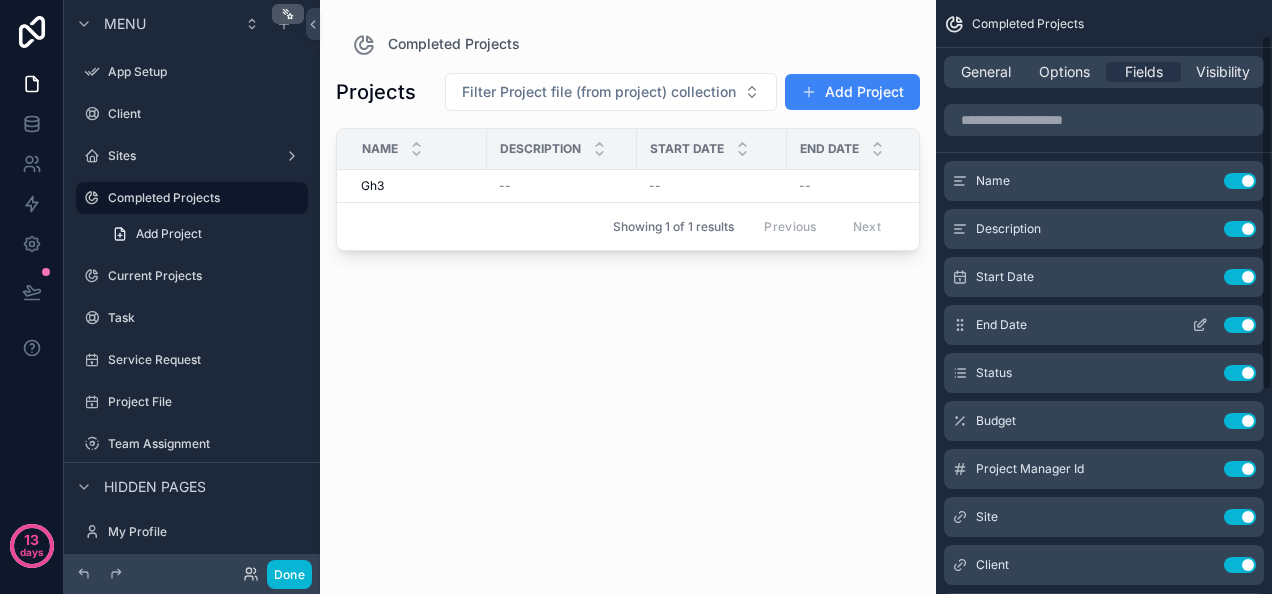 scroll, scrollTop: 399, scrollLeft: 0, axis: vertical 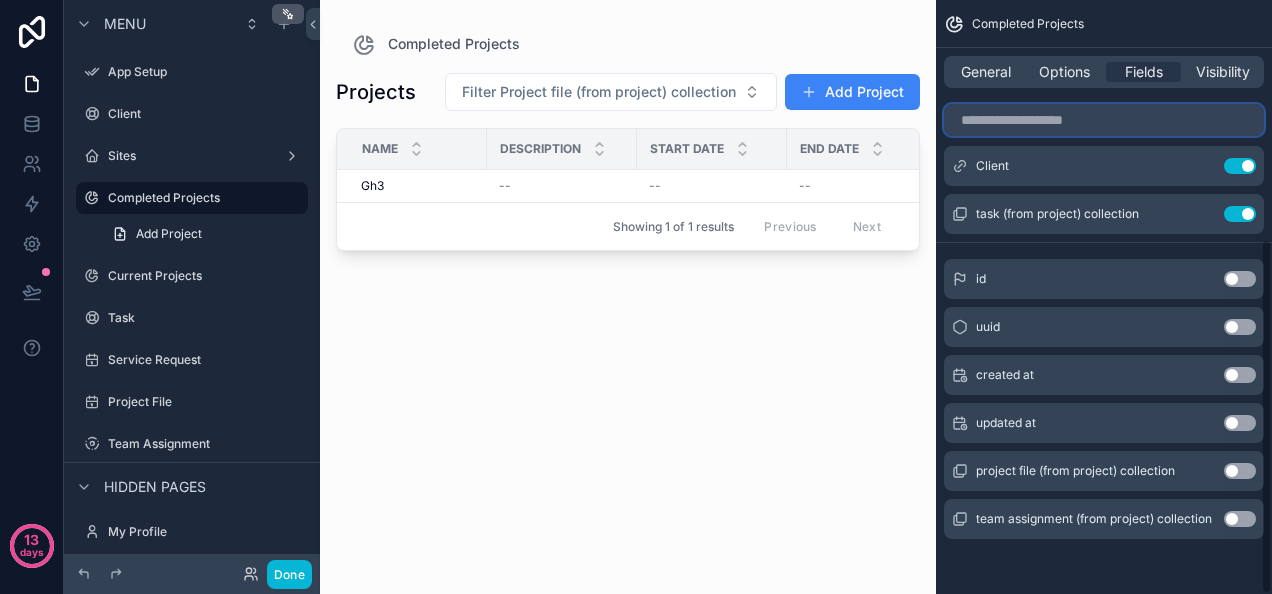click at bounding box center (1104, 120) 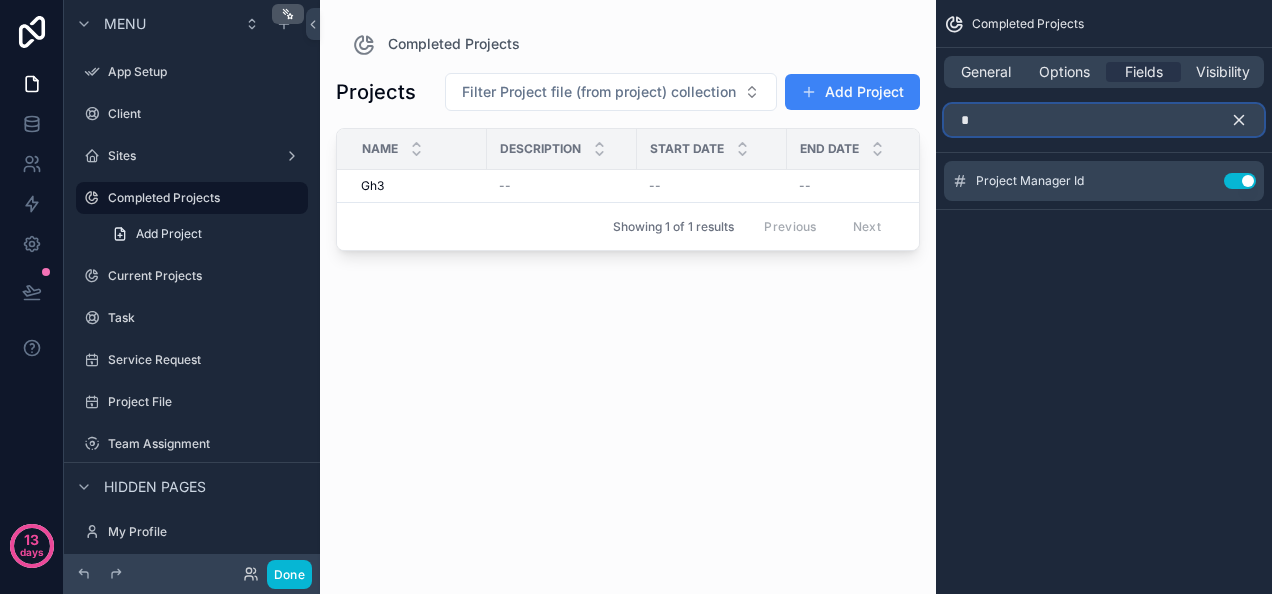 scroll, scrollTop: 0, scrollLeft: 0, axis: both 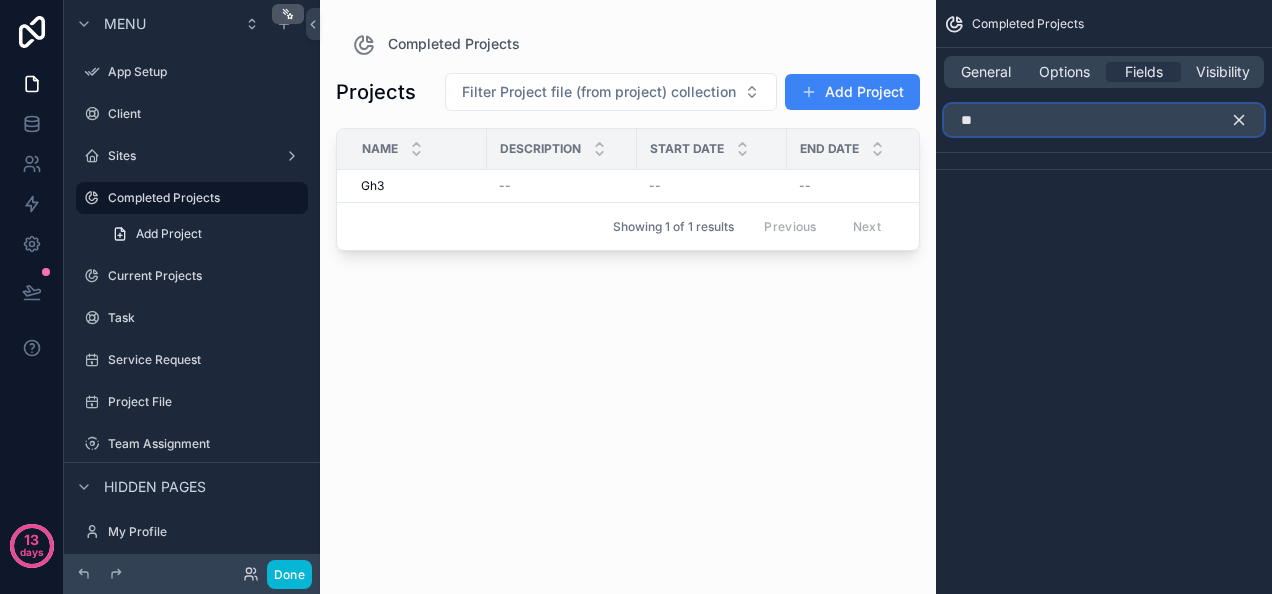 type on "*" 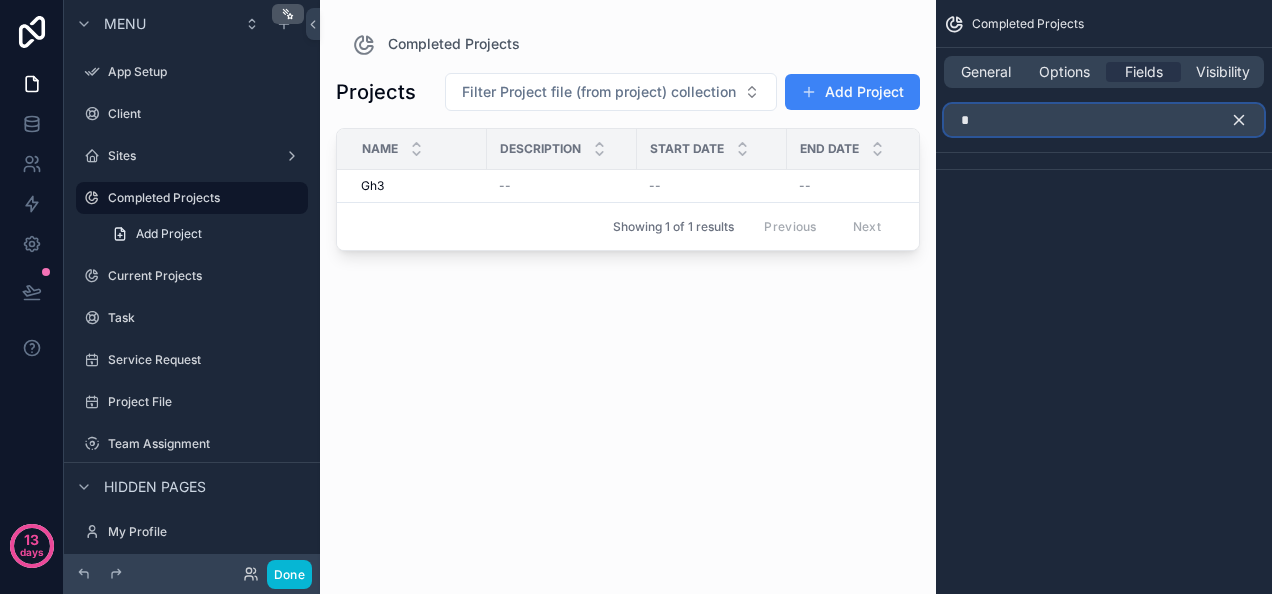 type 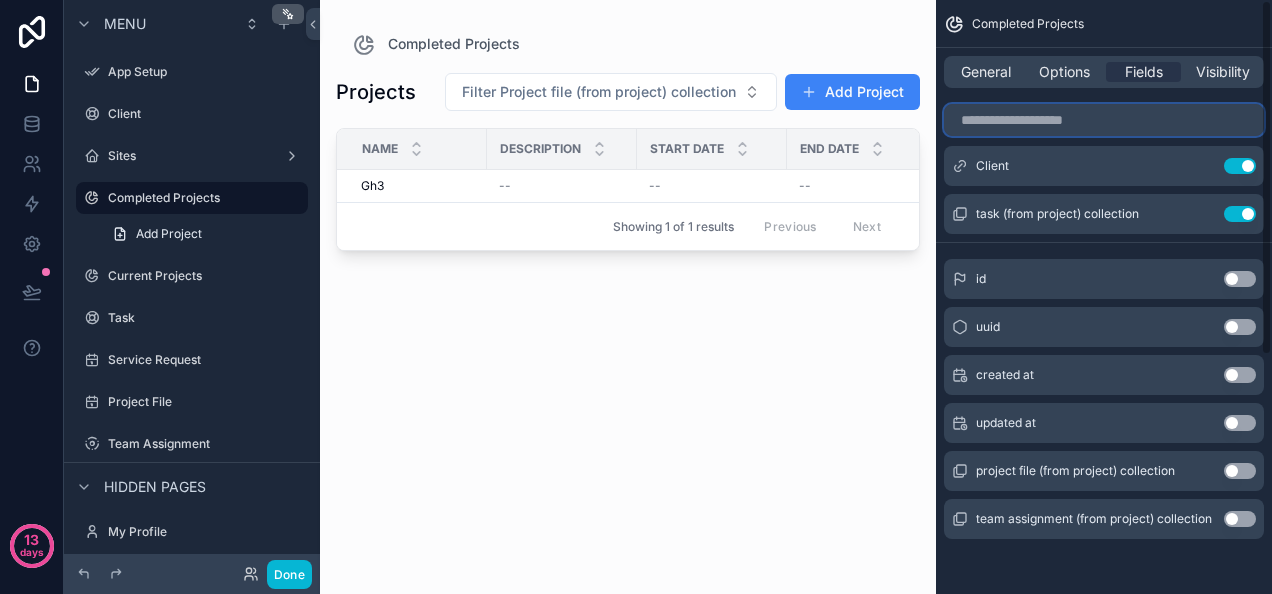 scroll, scrollTop: 0, scrollLeft: 0, axis: both 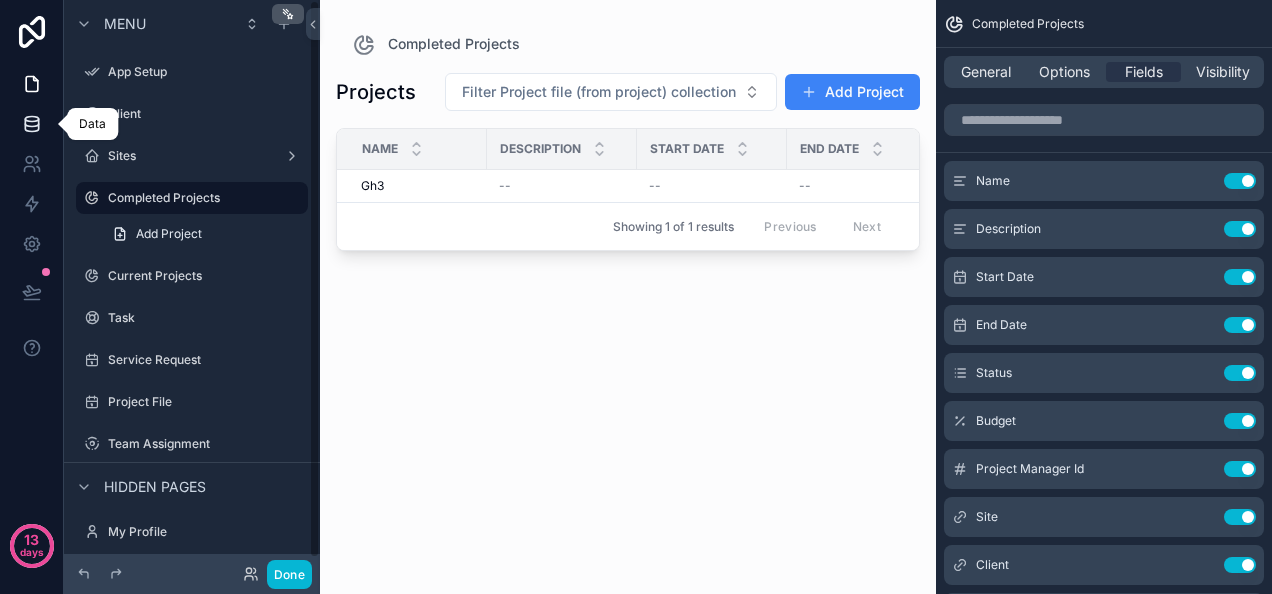 click 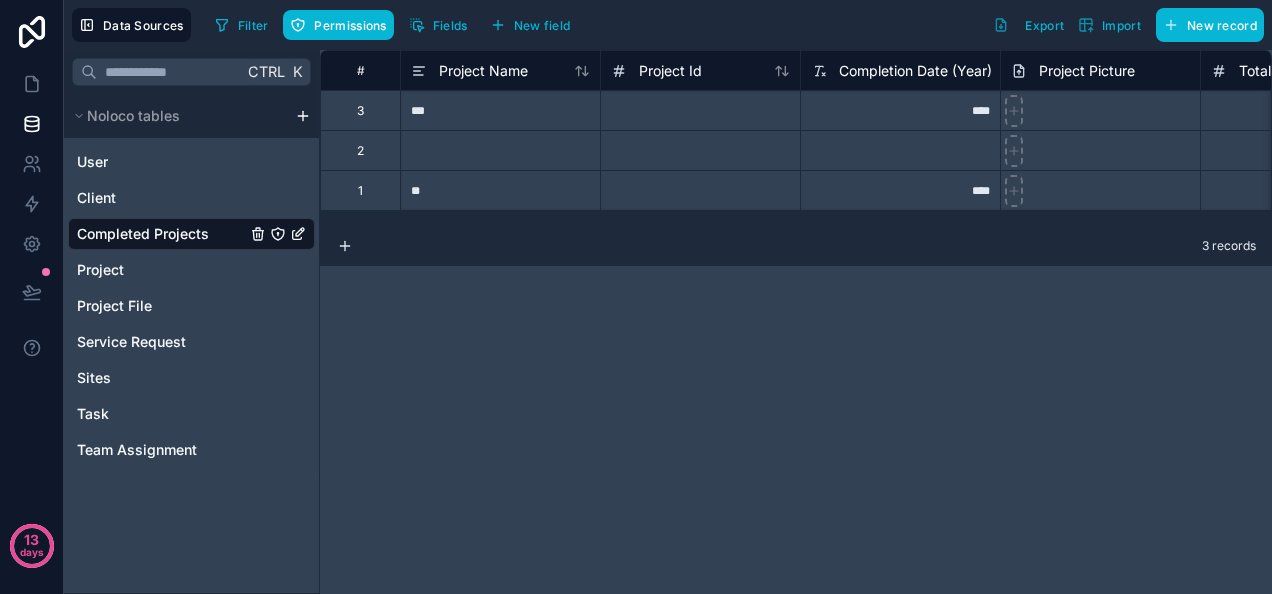 click on "Completion Date (Year)" at bounding box center [915, 71] 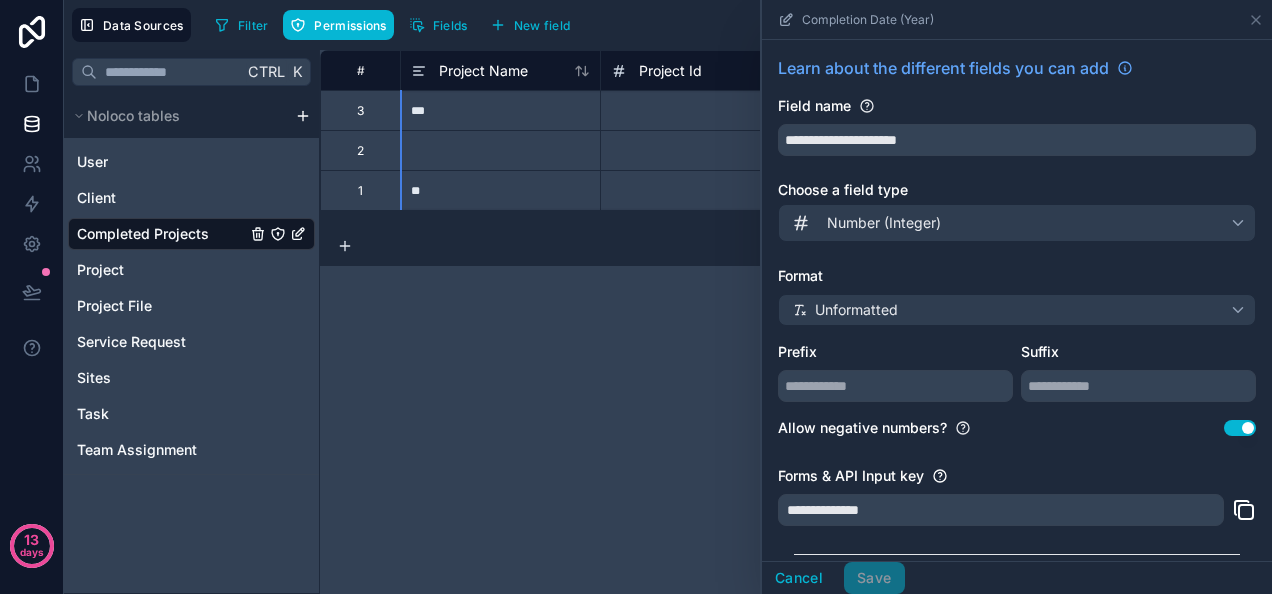 scroll, scrollTop: 112, scrollLeft: 0, axis: vertical 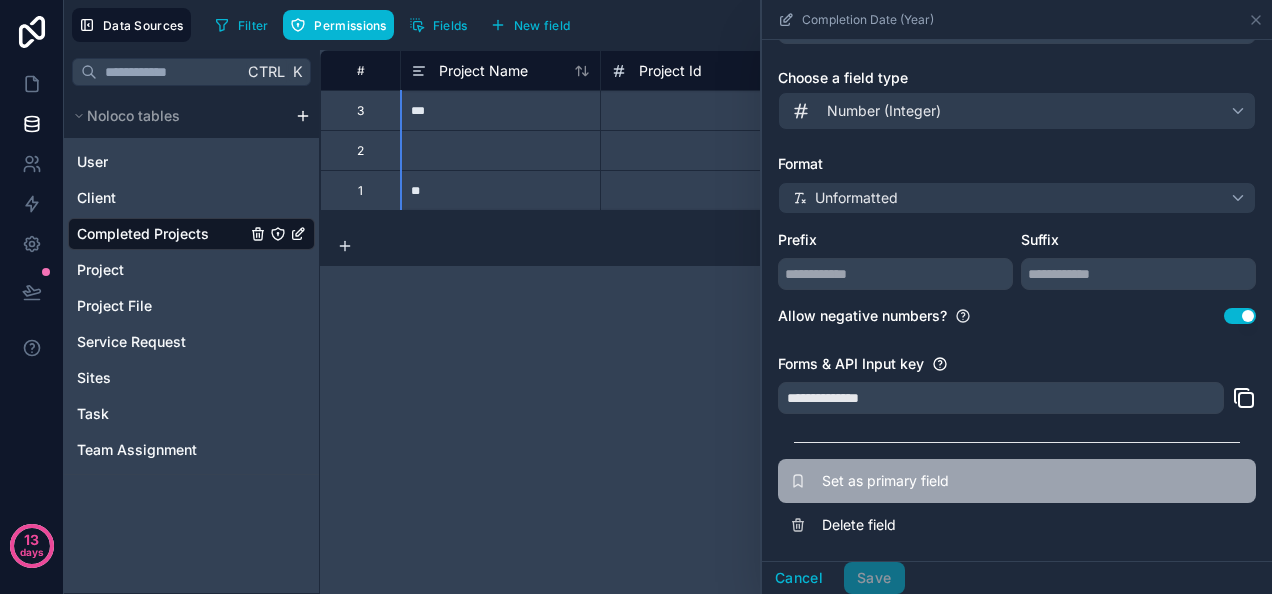 click 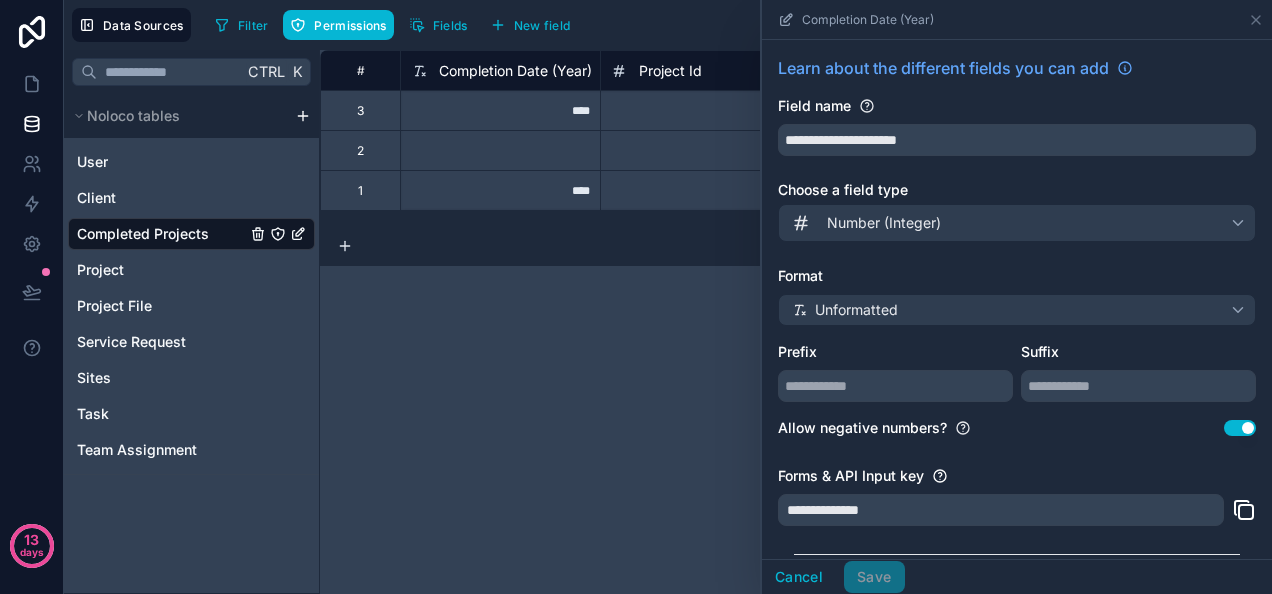 scroll, scrollTop: 71, scrollLeft: 0, axis: vertical 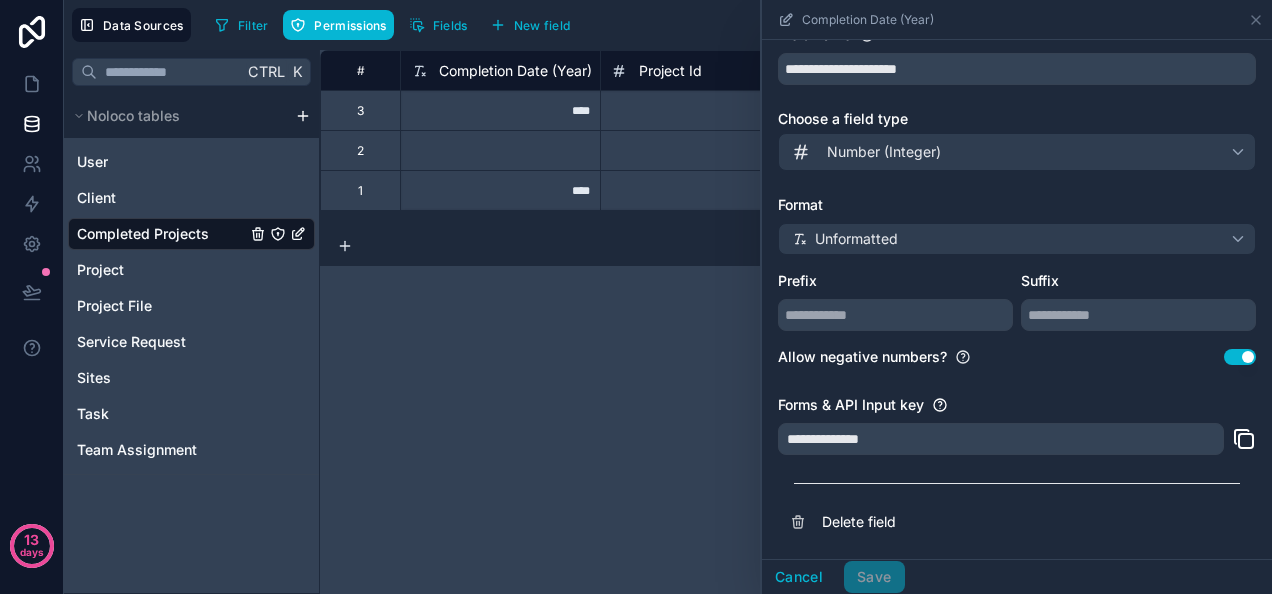 click on "**********" at bounding box center [1017, 264] 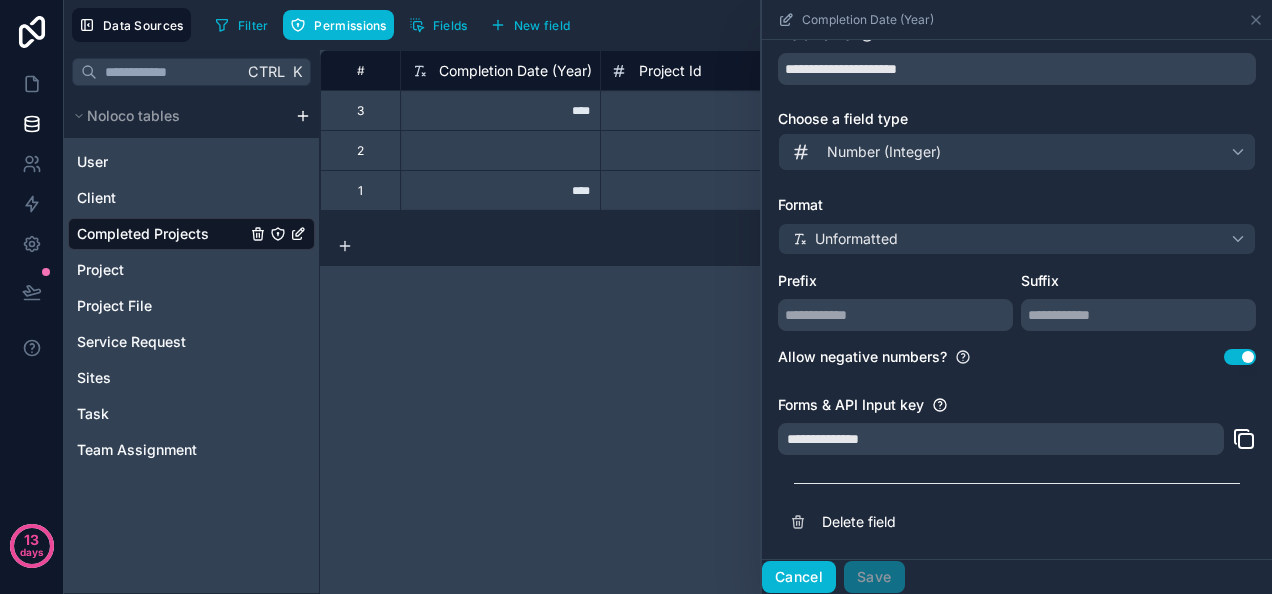 click on "Cancel" at bounding box center (799, 577) 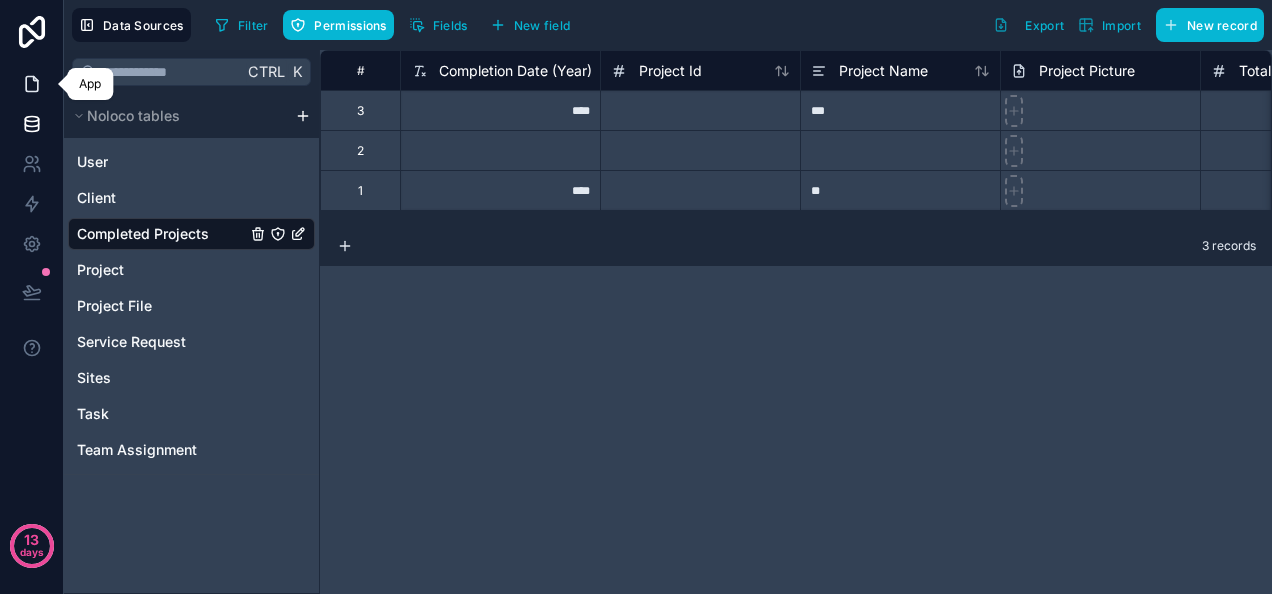 click 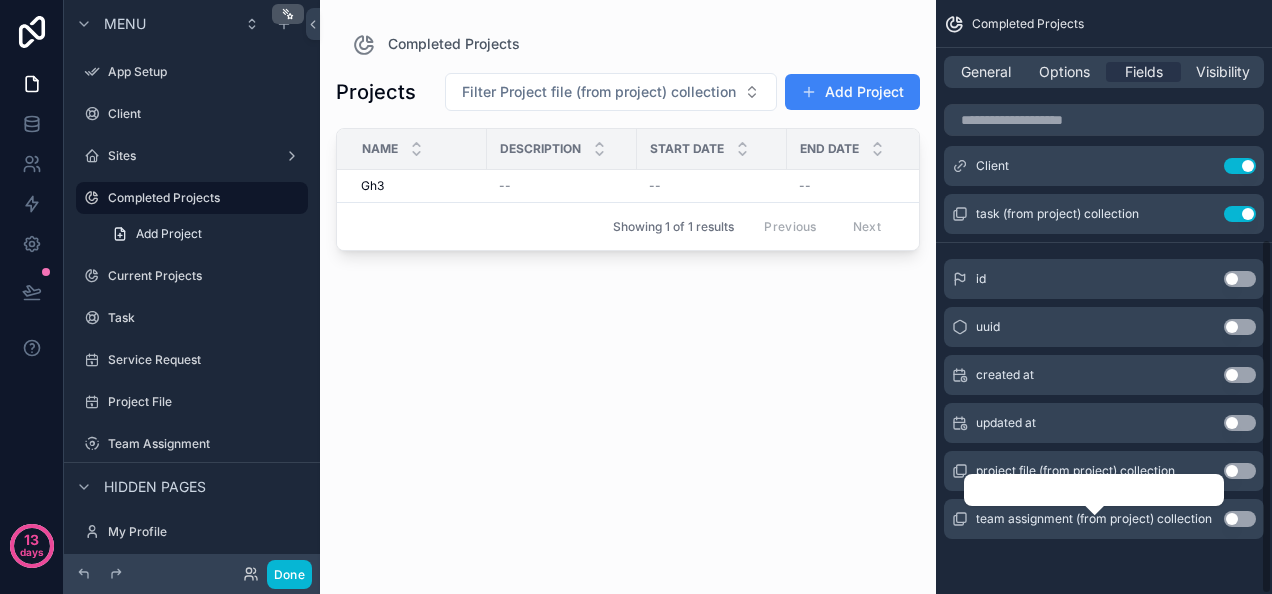 scroll, scrollTop: 0, scrollLeft: 0, axis: both 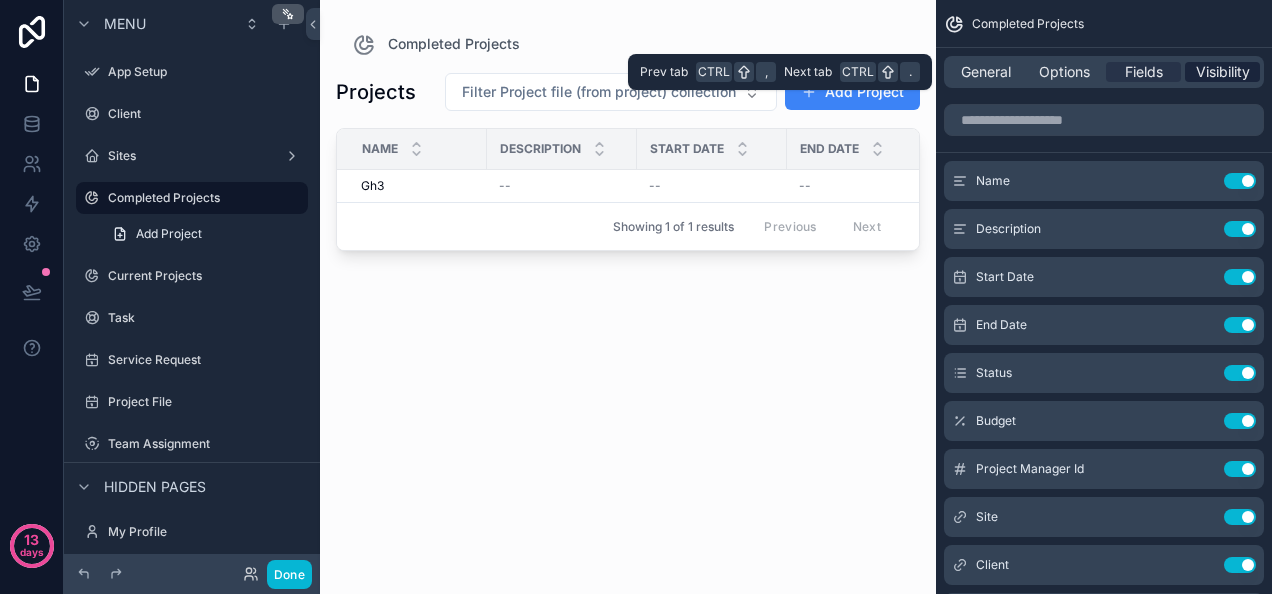 click on "Visibility" at bounding box center [1223, 72] 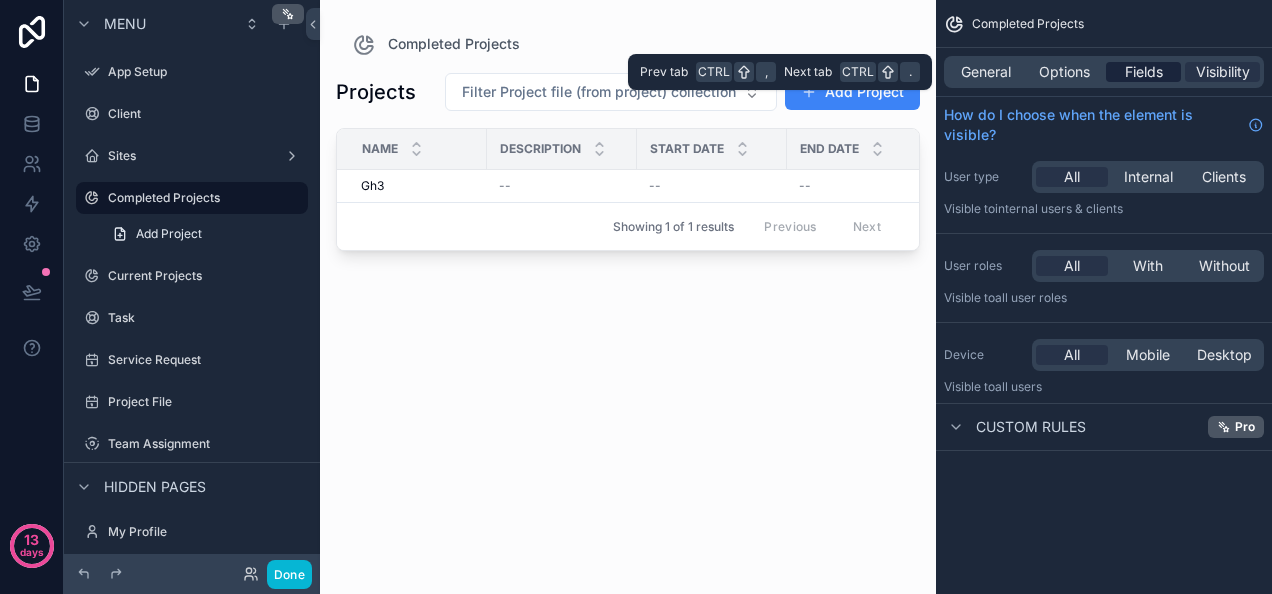 click on "Fields" at bounding box center (1144, 72) 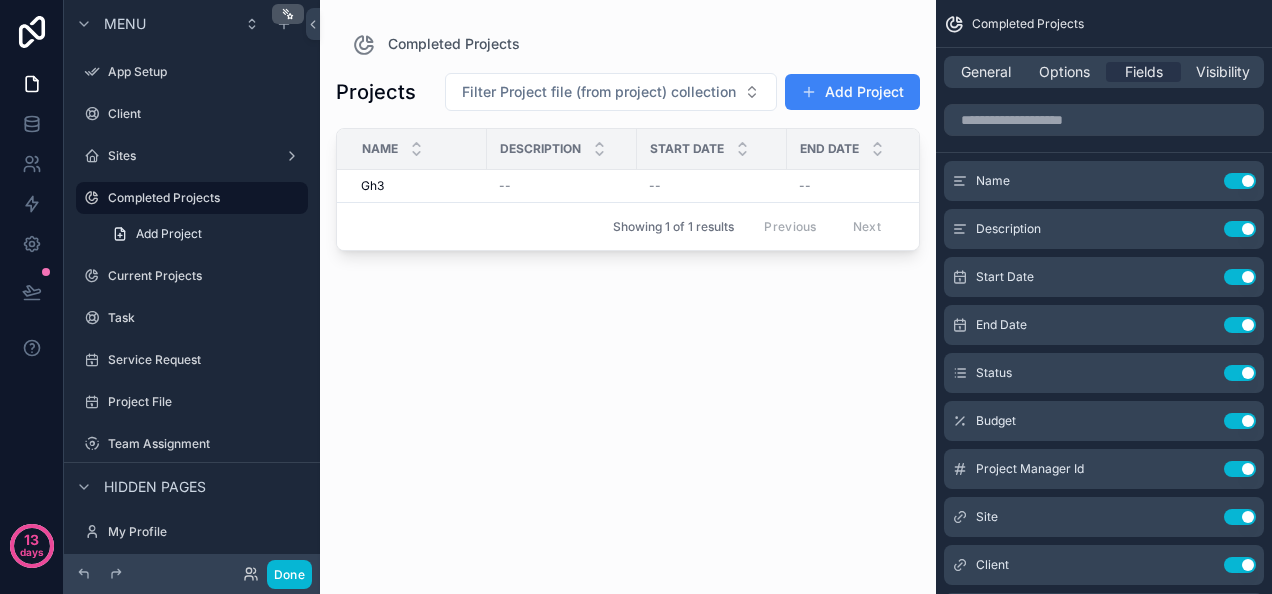 click on "Start Date" at bounding box center [687, 149] 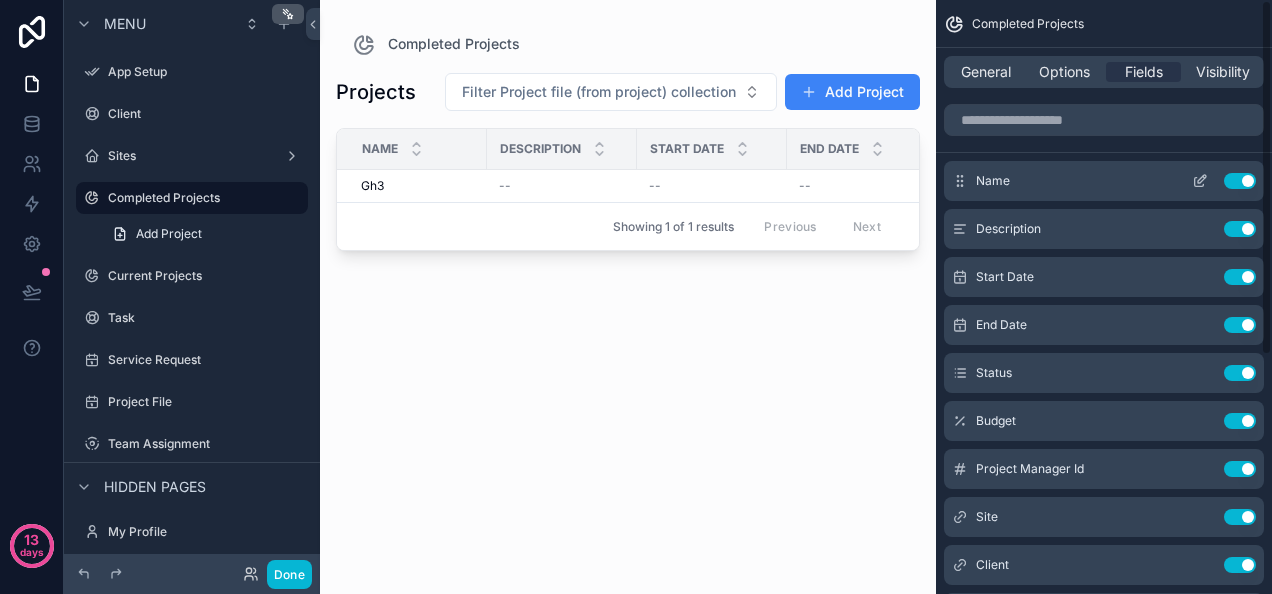 scroll, scrollTop: 399, scrollLeft: 0, axis: vertical 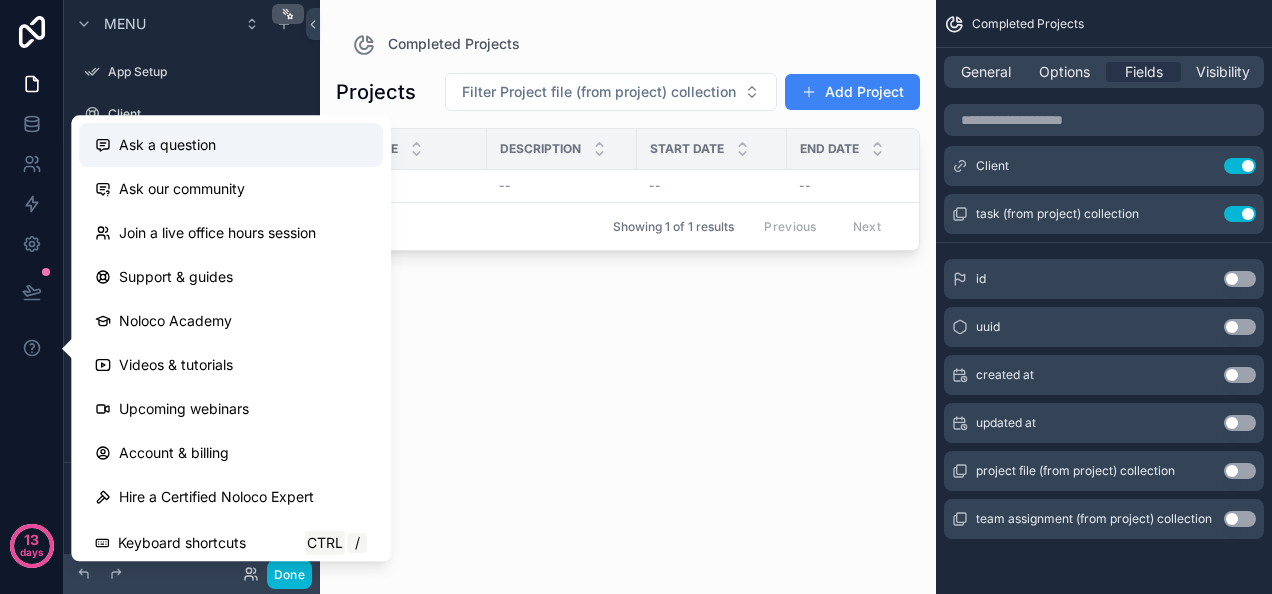 click on "Ask a question" at bounding box center [231, 145] 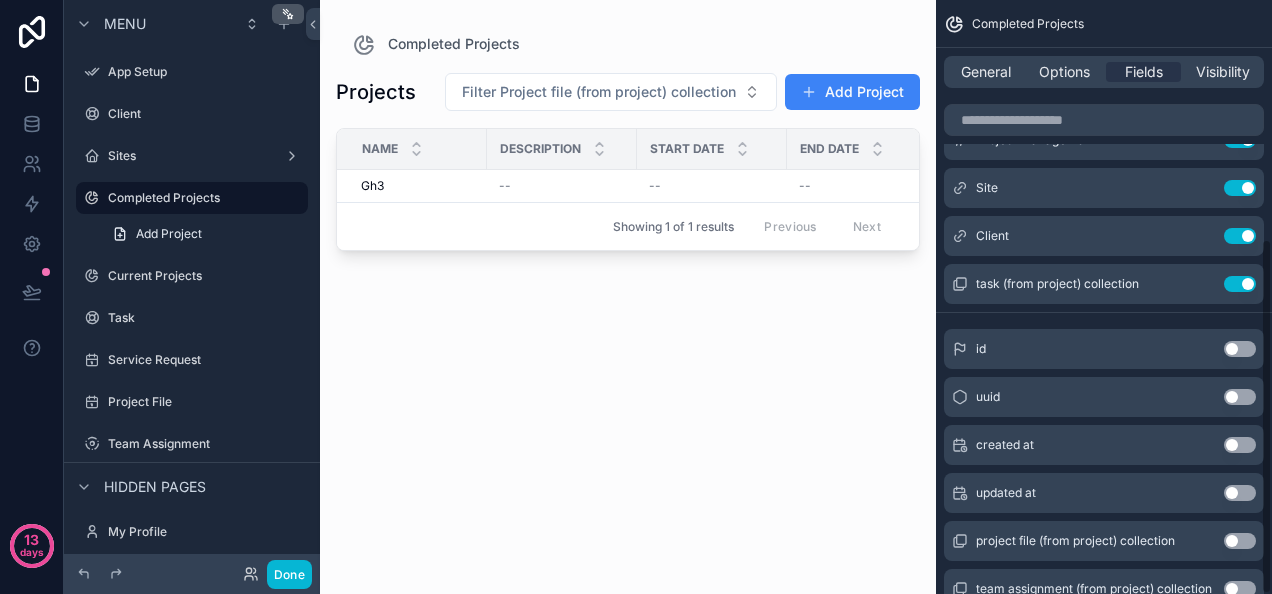 scroll, scrollTop: 399, scrollLeft: 0, axis: vertical 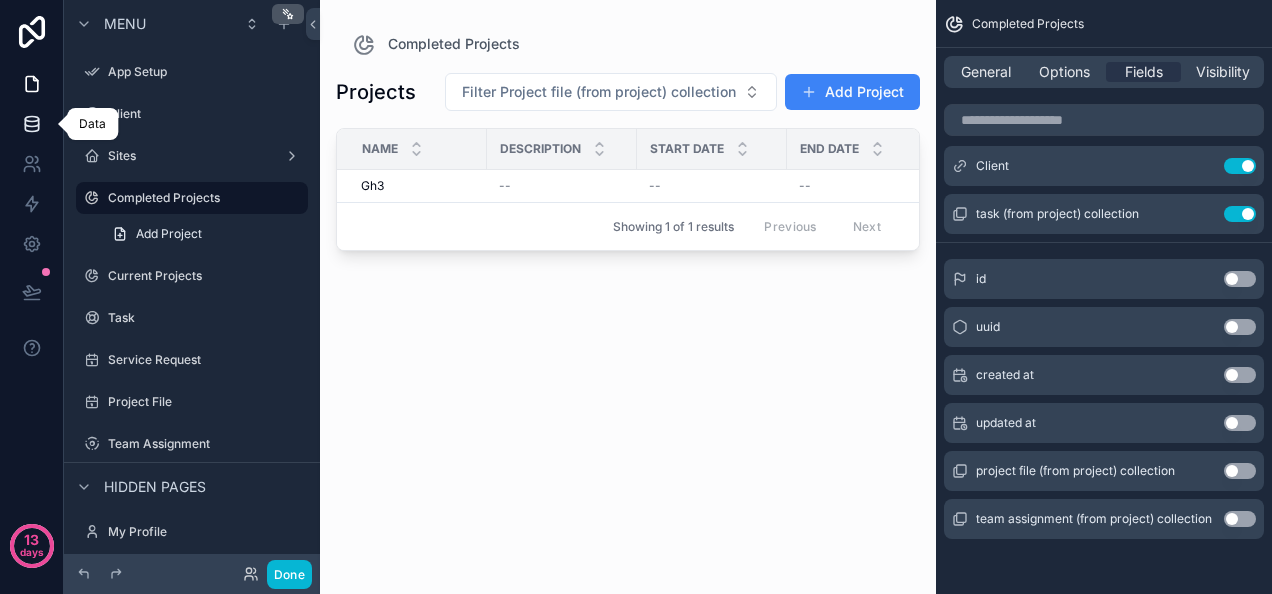 click 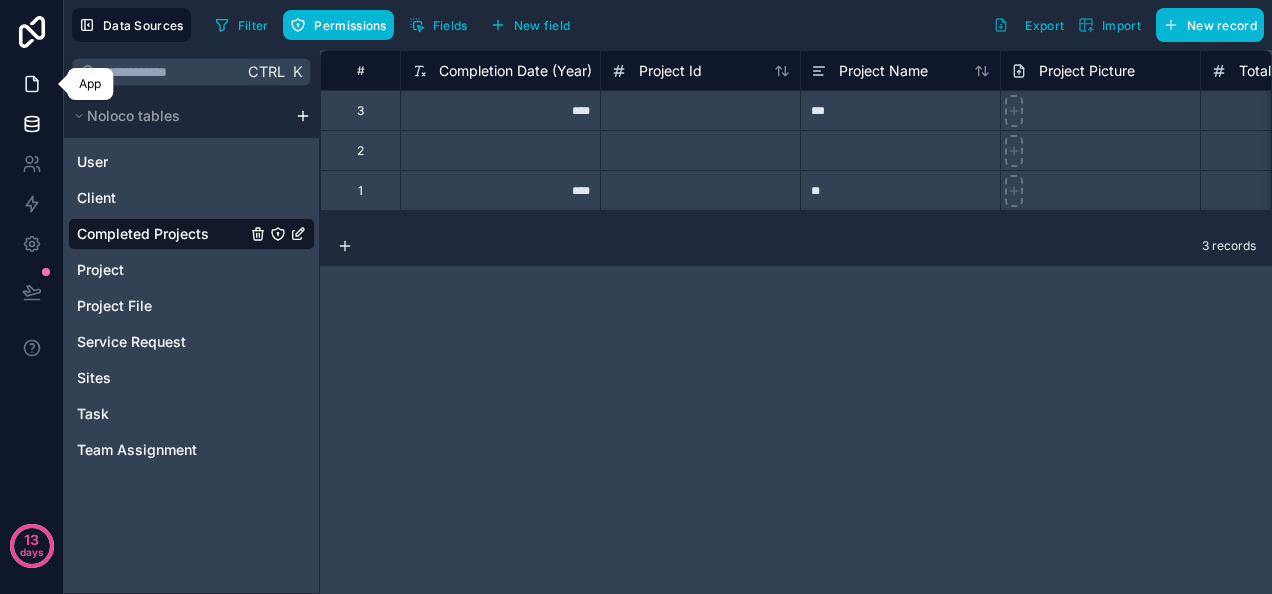 click 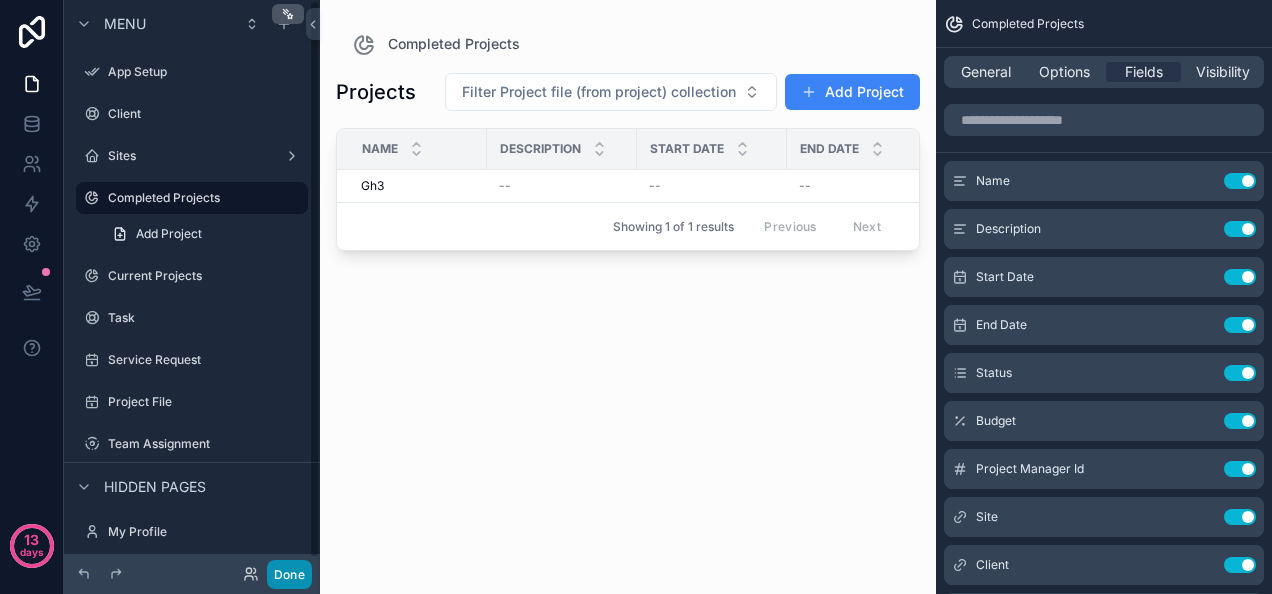 click on "Done" at bounding box center (289, 574) 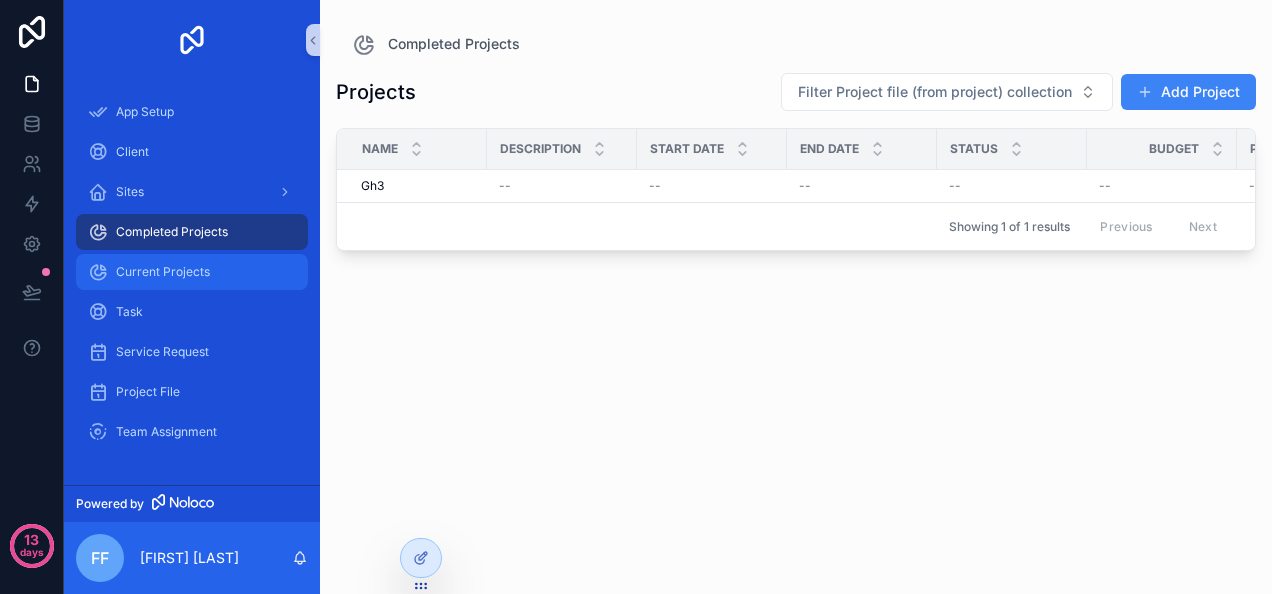 click on "Current Projects" at bounding box center [163, 272] 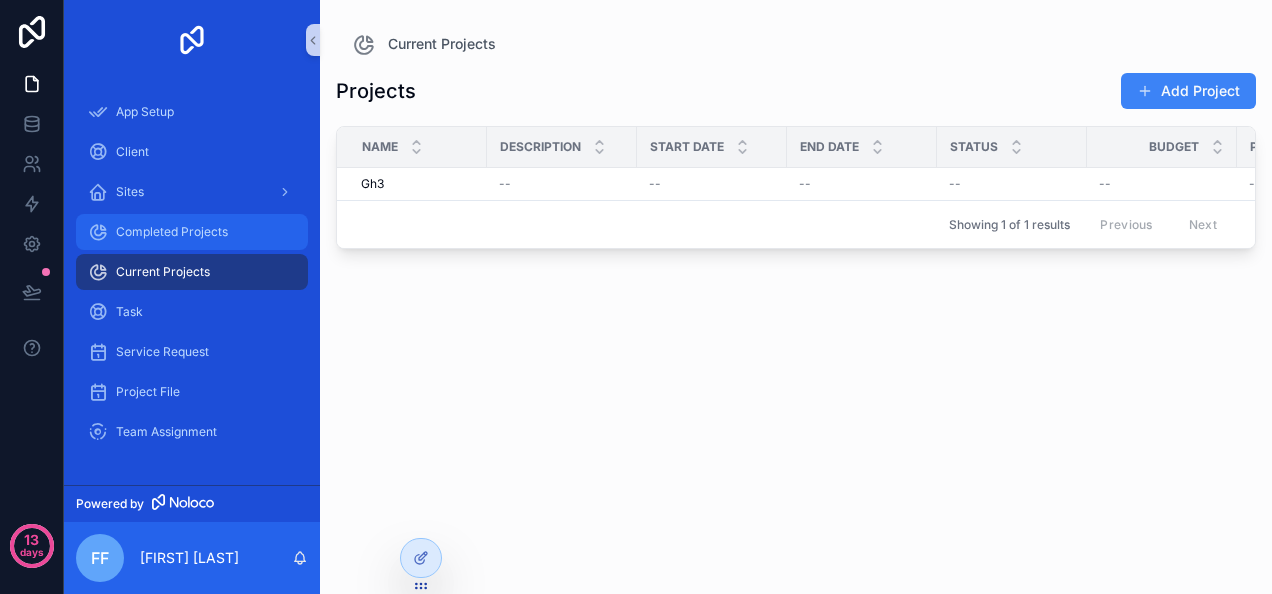 click on "Completed Projects" at bounding box center (192, 232) 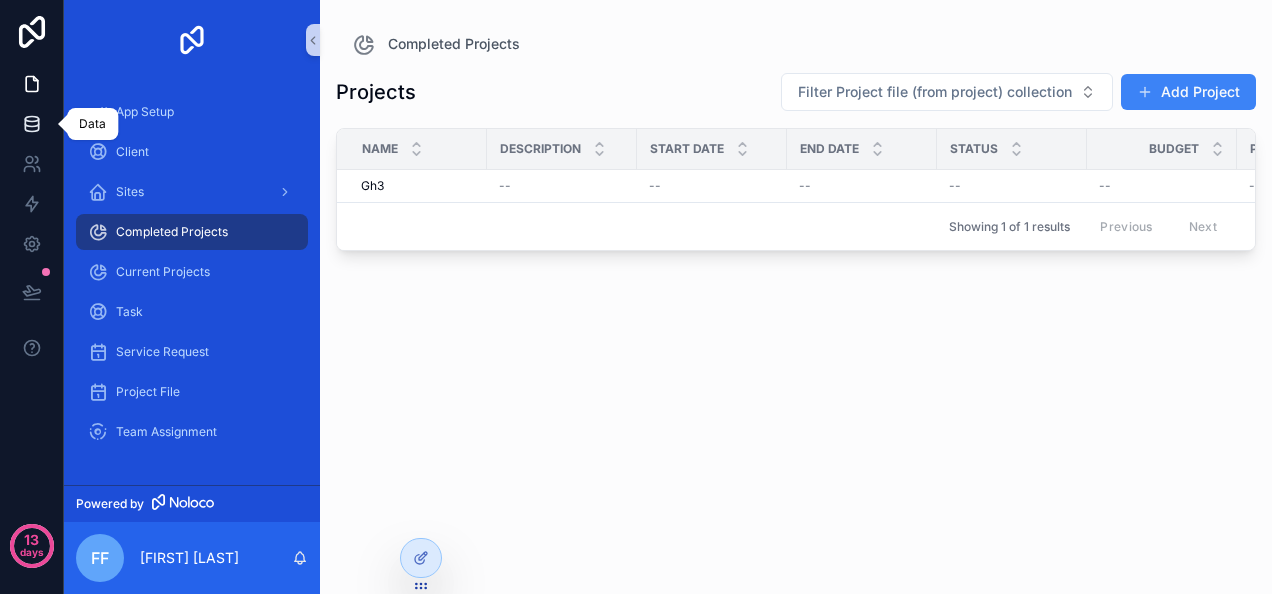 click 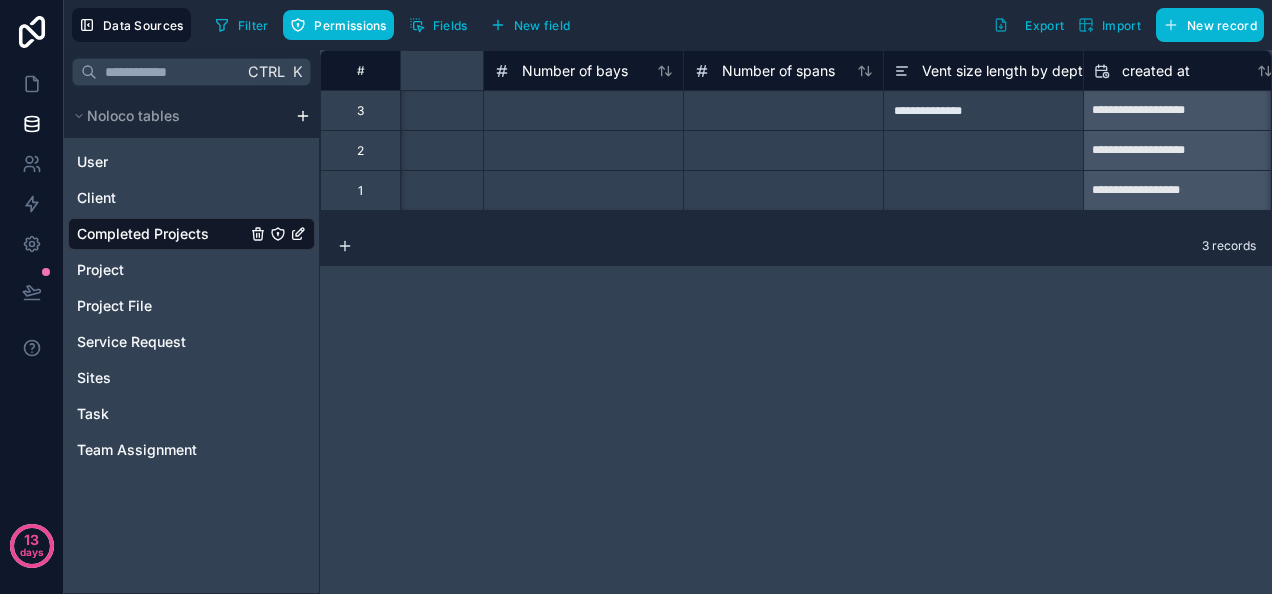 scroll, scrollTop: 0, scrollLeft: 6128, axis: horizontal 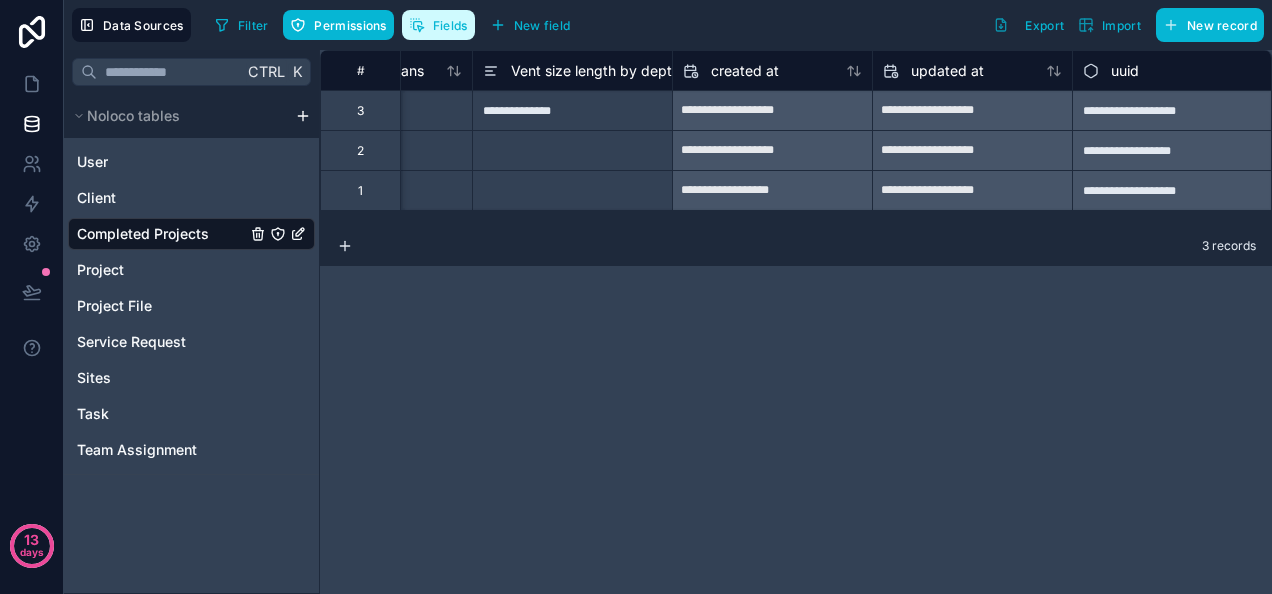 click on "Fields" at bounding box center (450, 25) 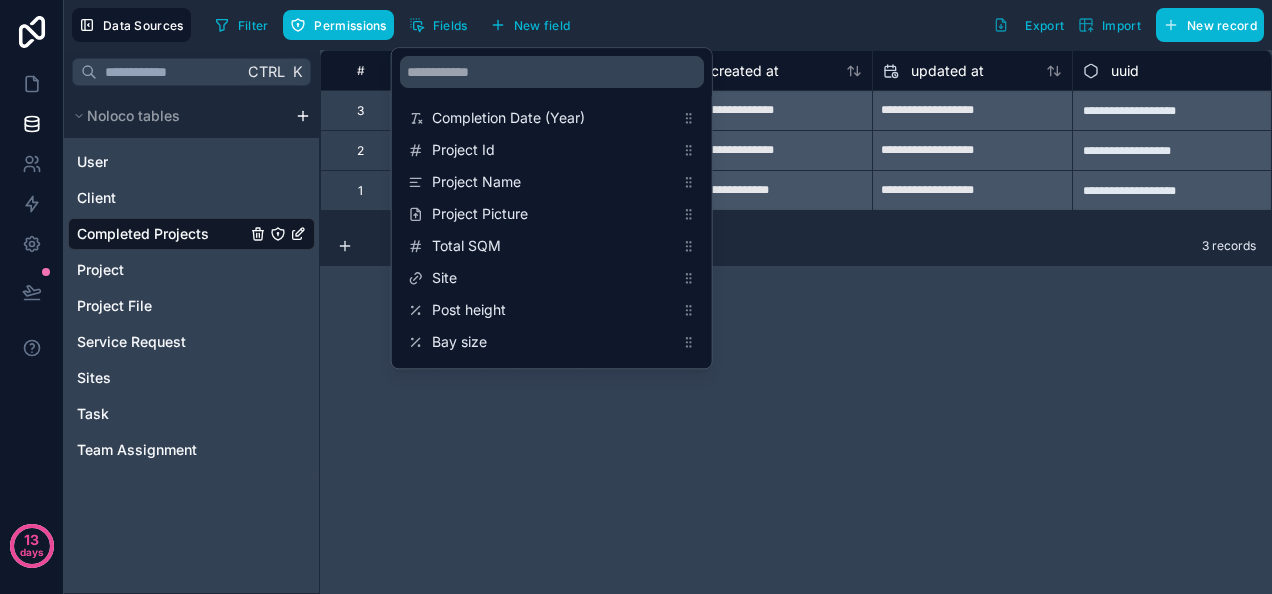click on "**********" at bounding box center [796, 322] 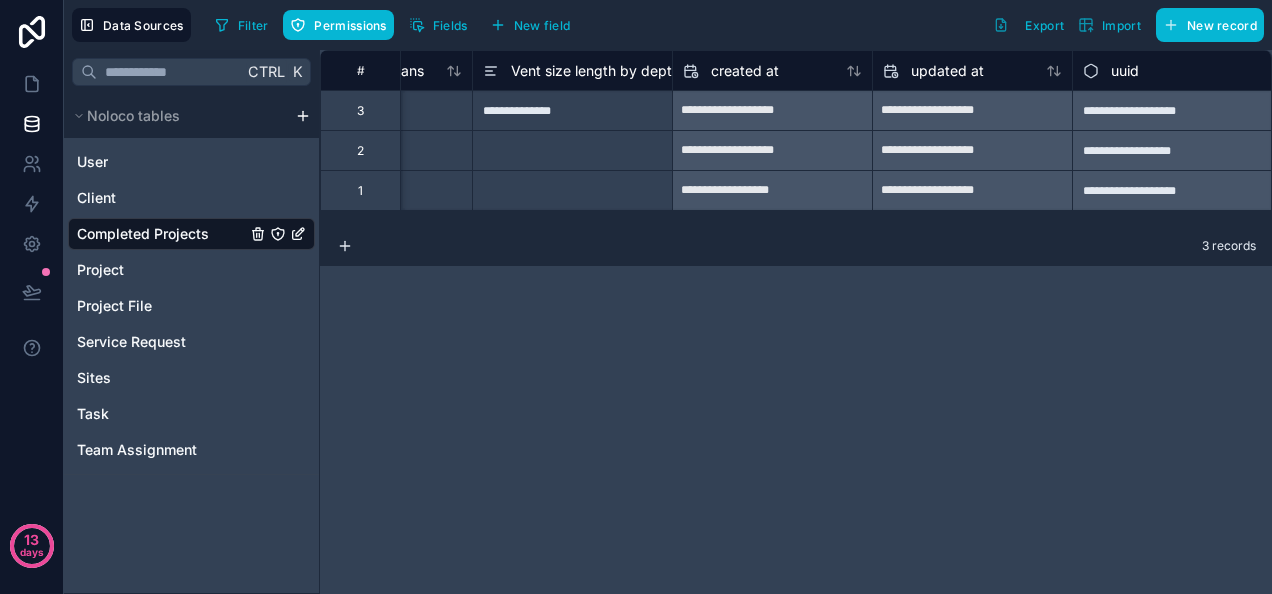 click 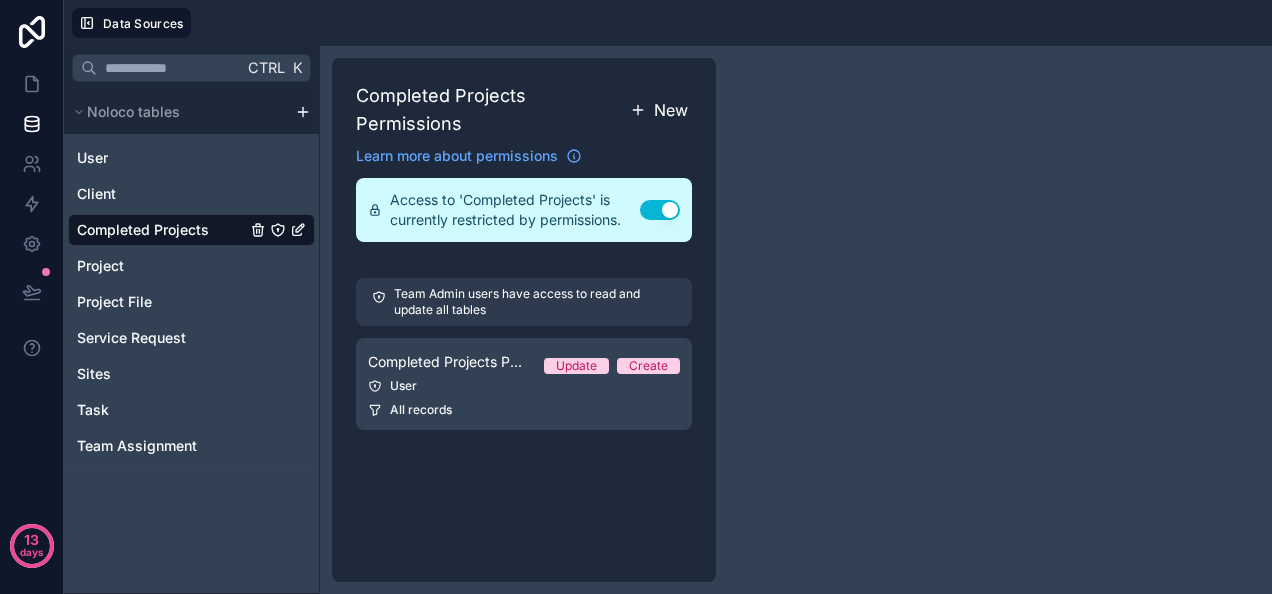 click on "New" at bounding box center [671, 110] 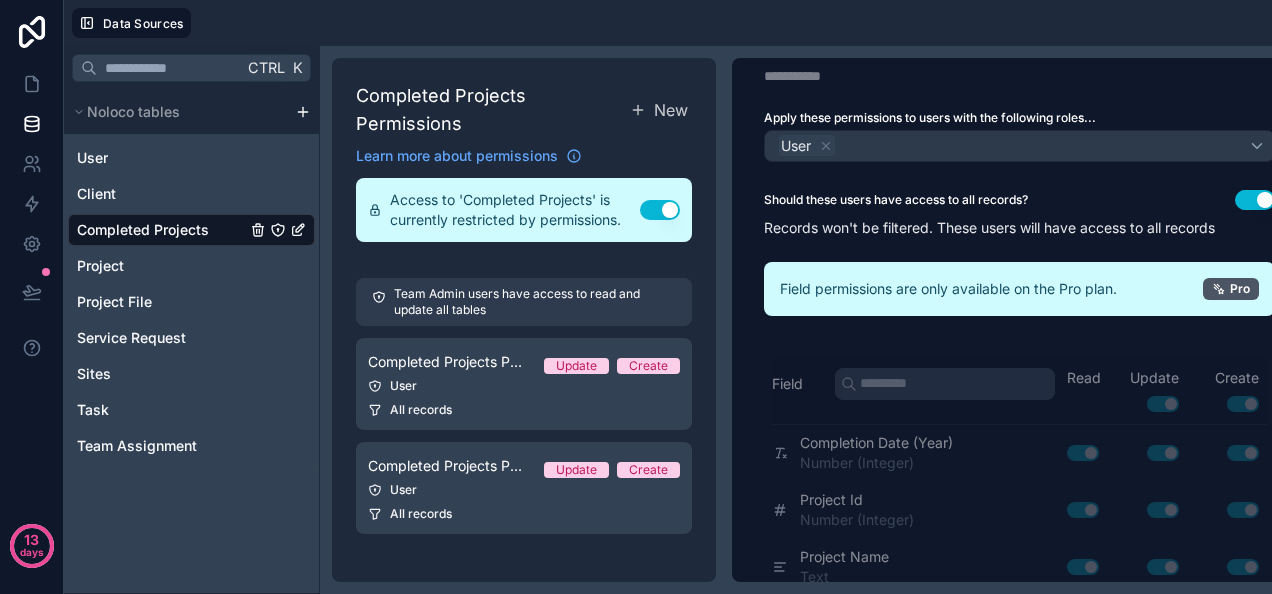scroll, scrollTop: 0, scrollLeft: 0, axis: both 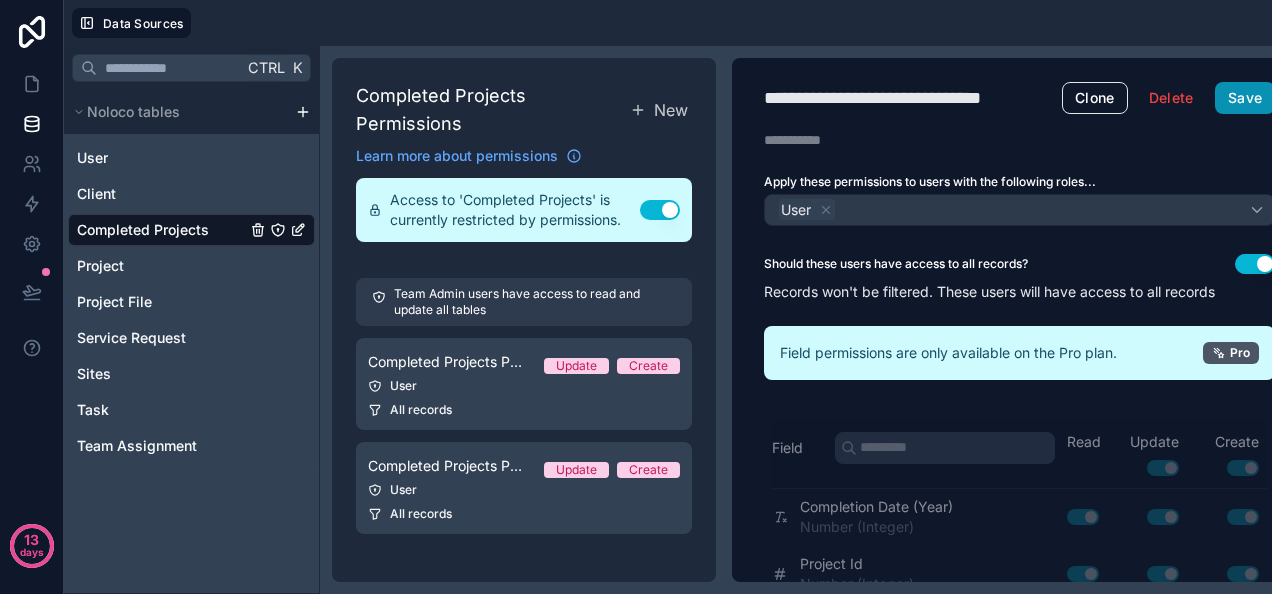 click on "Save" at bounding box center (1245, 98) 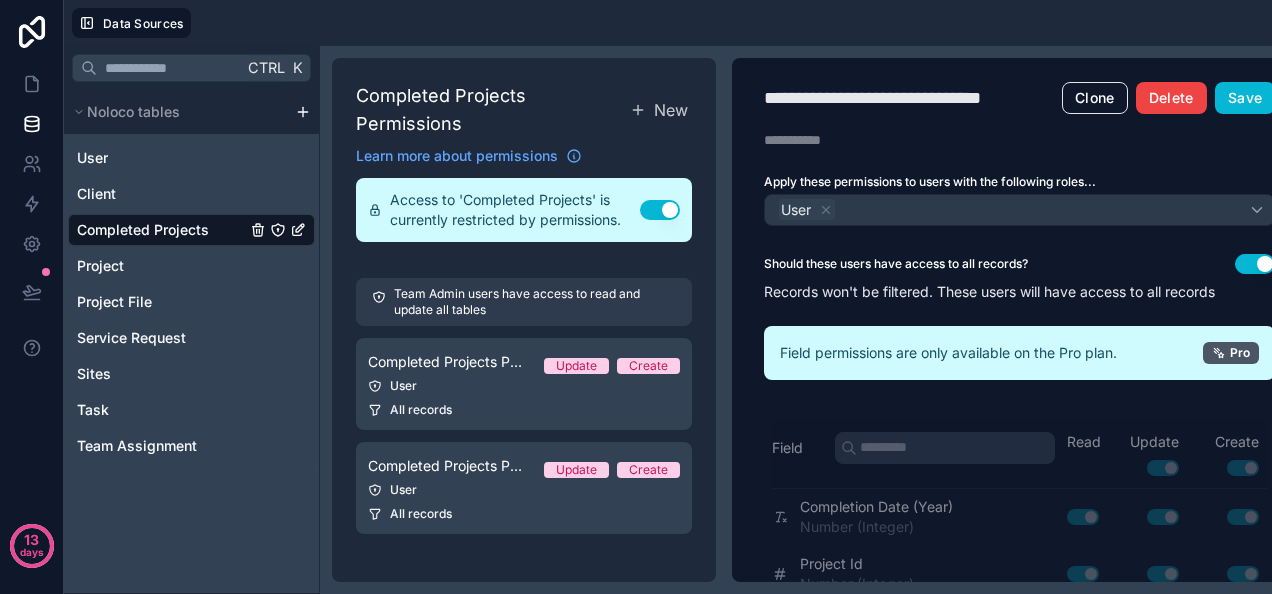 click on "Delete" at bounding box center [1171, 98] 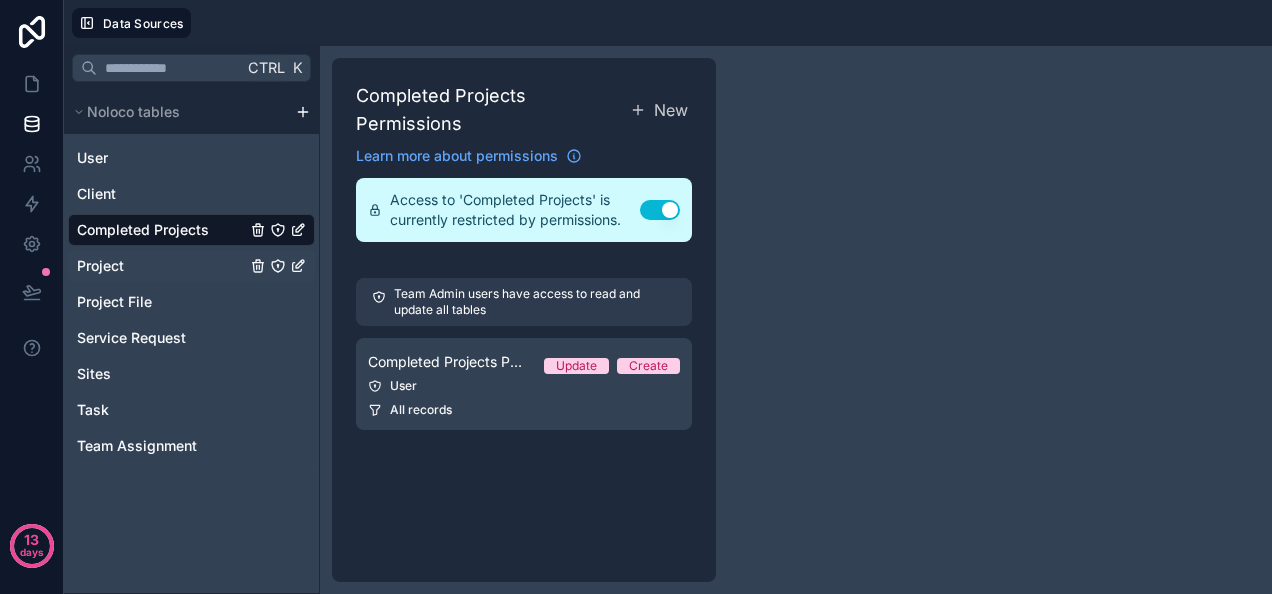 click on "Project" at bounding box center (191, 266) 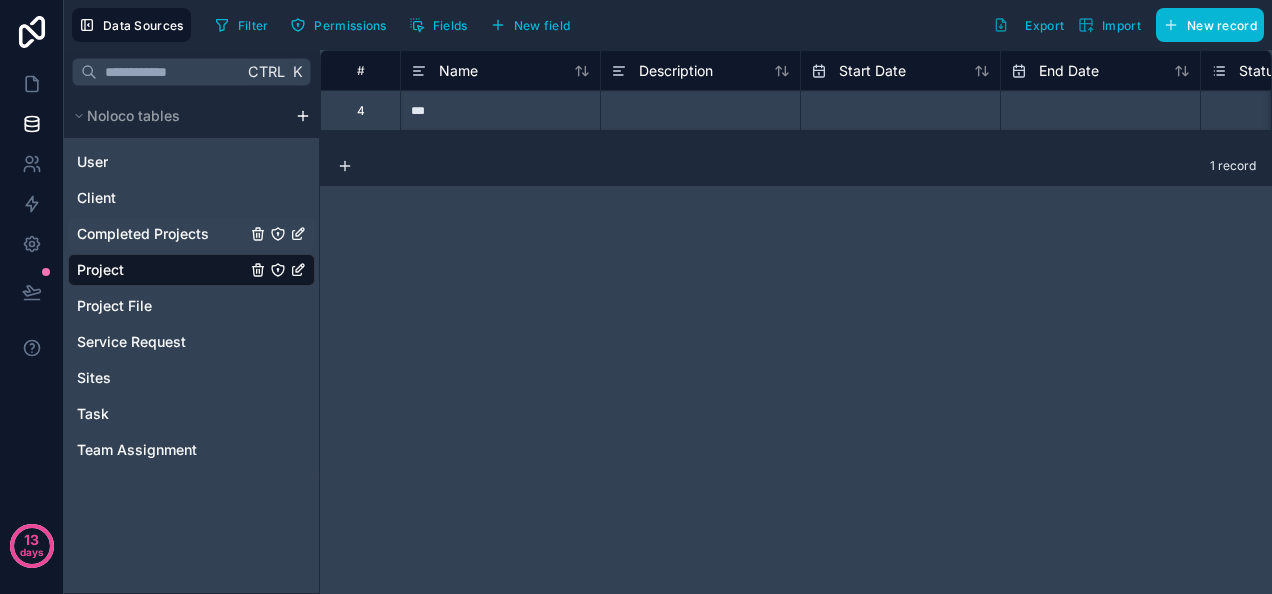 click on "Completed Projects" at bounding box center (143, 234) 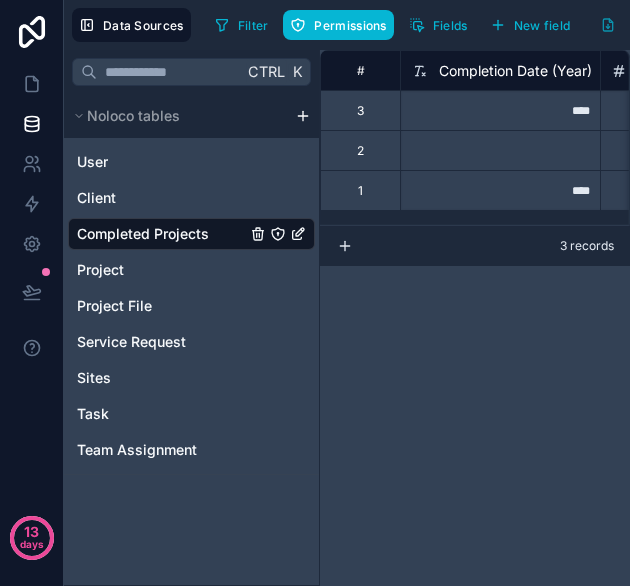 click on "# Completion Date (Year) Project Id Project Name 3 **** *** 2 1 **** ** 3 records" at bounding box center [475, 318] 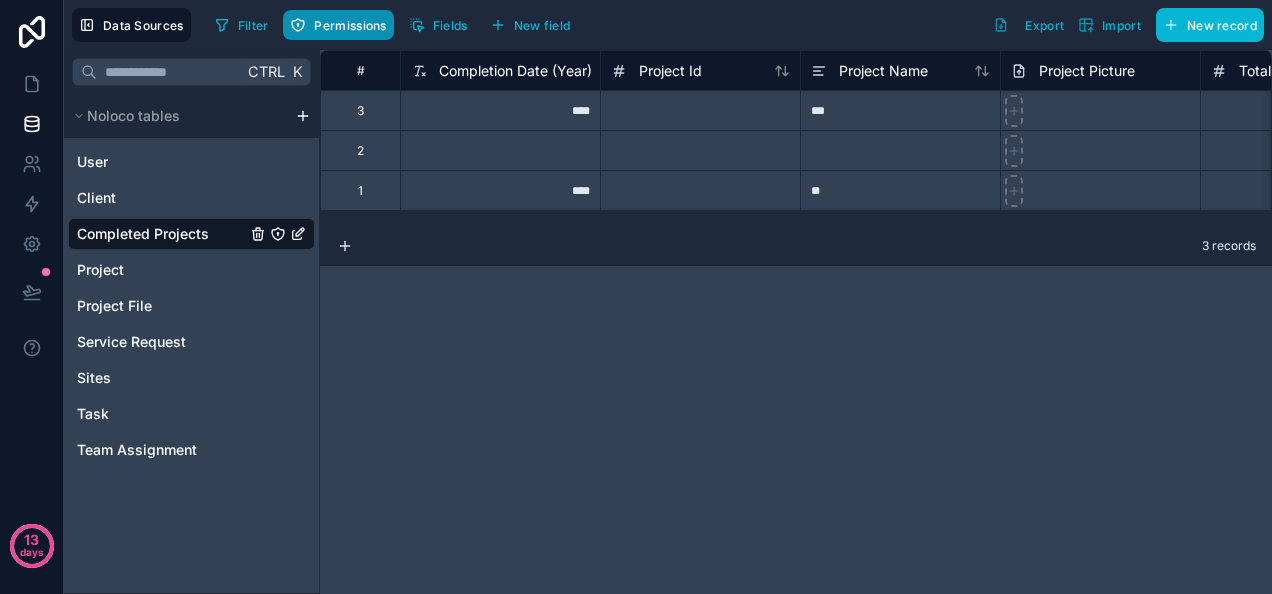 click on "Permissions" at bounding box center [350, 25] 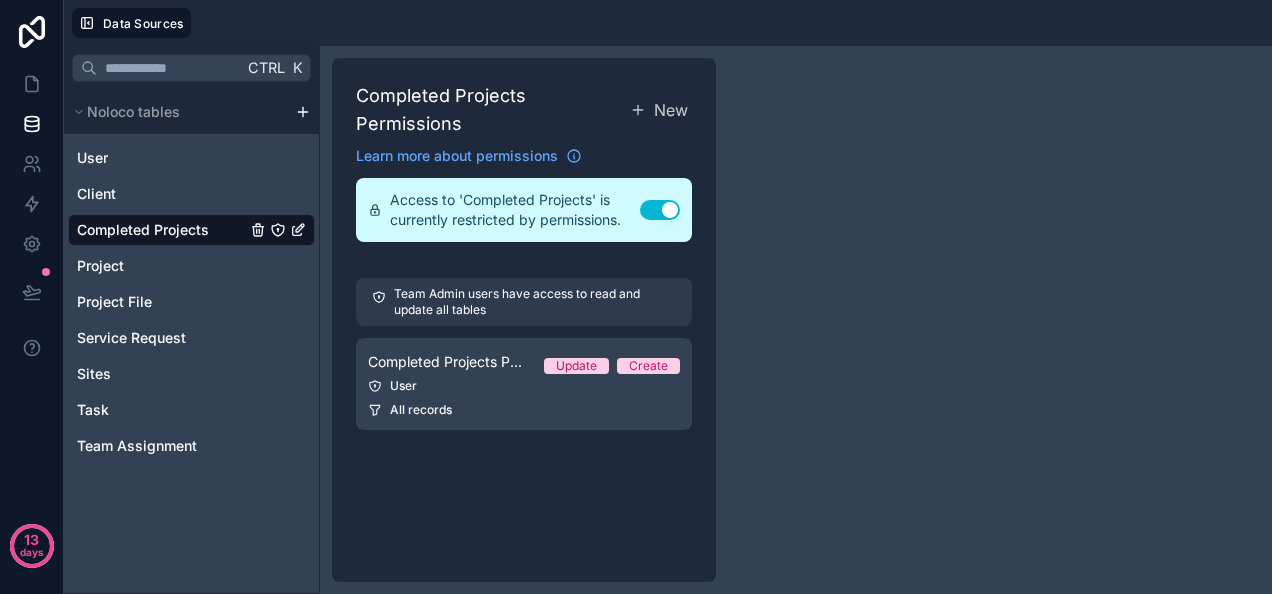 click on "Use setting" at bounding box center [660, 210] 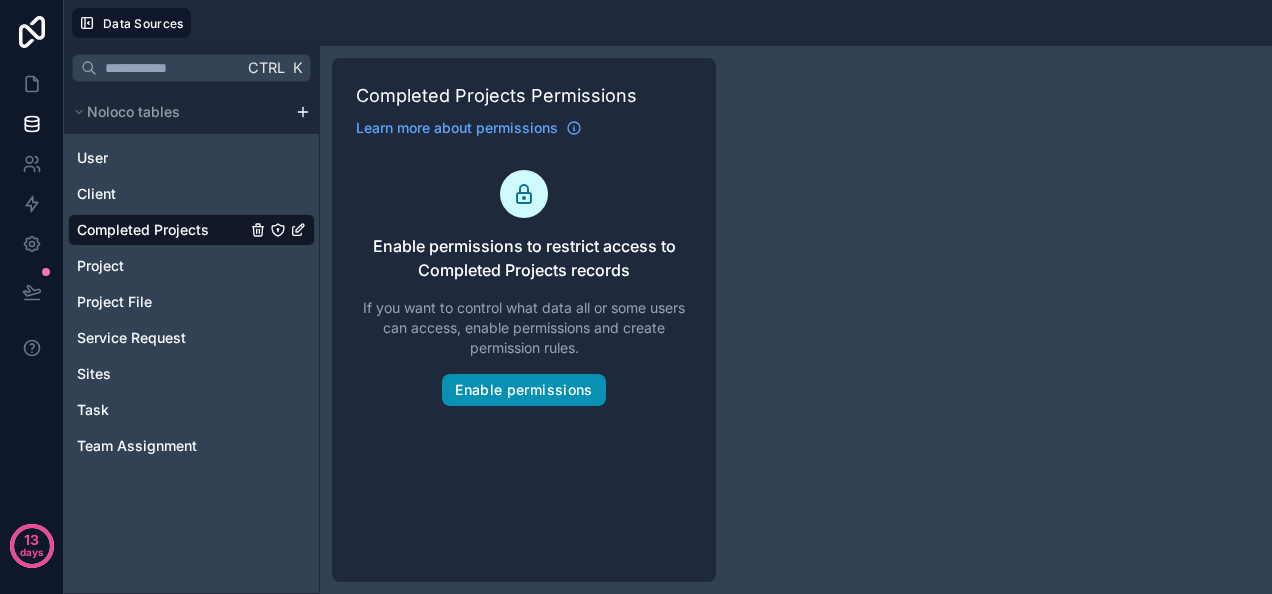 click on "Enable permissions" at bounding box center (523, 390) 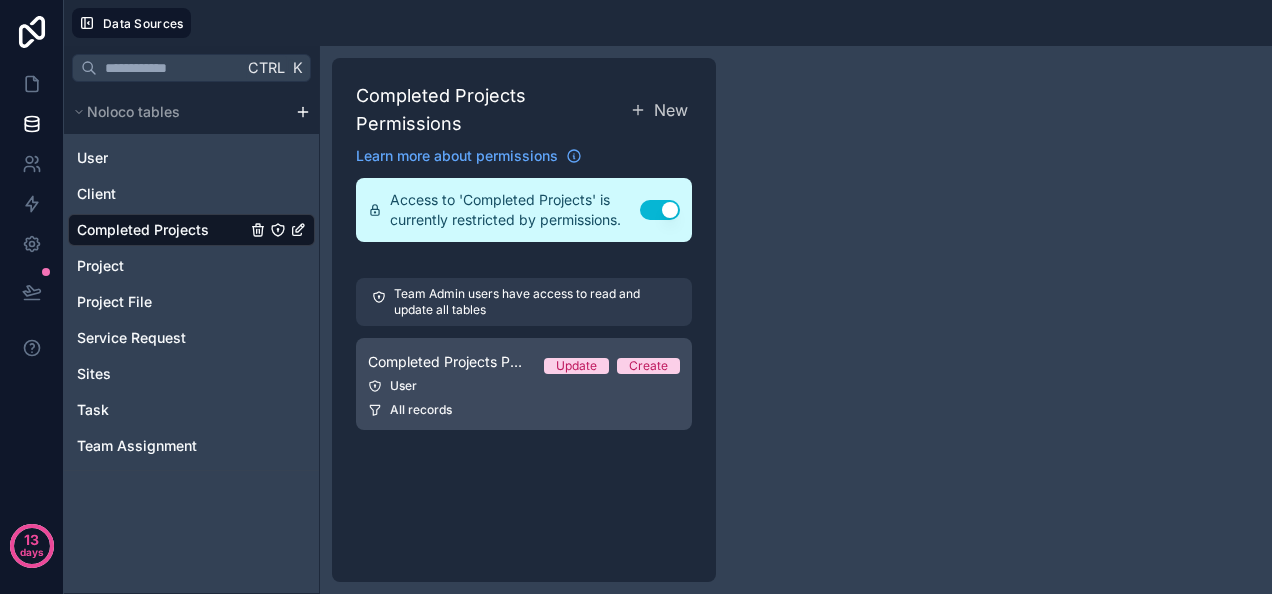 click on "Completed Projects Permission 1" at bounding box center (448, 362) 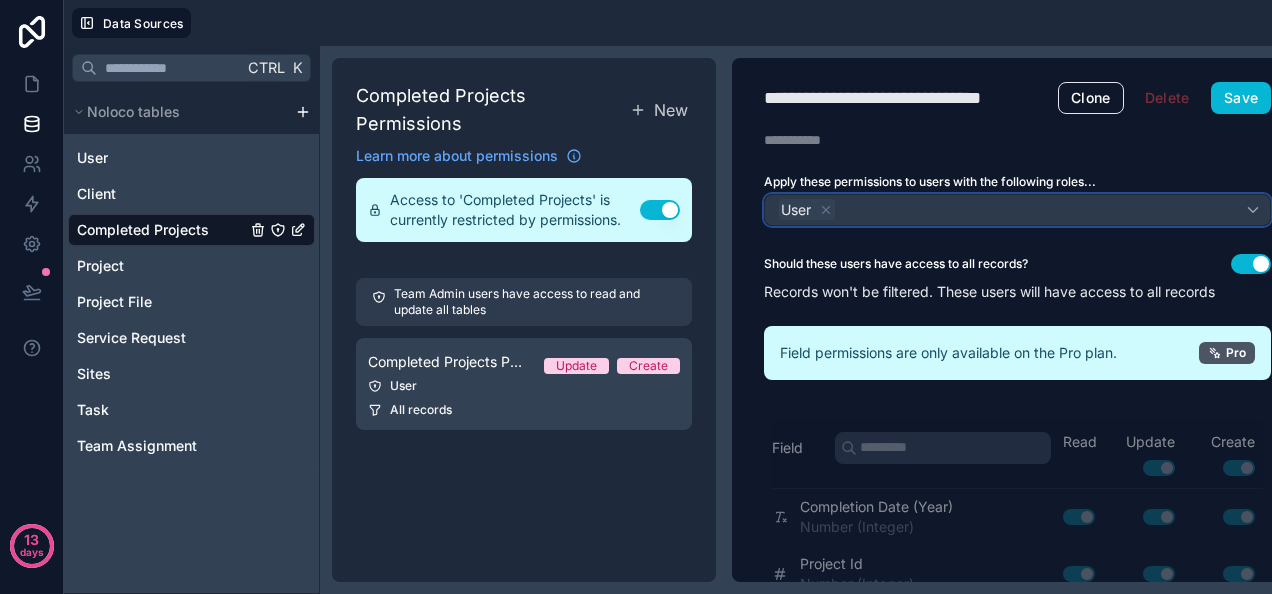 click on "User" at bounding box center (1017, 210) 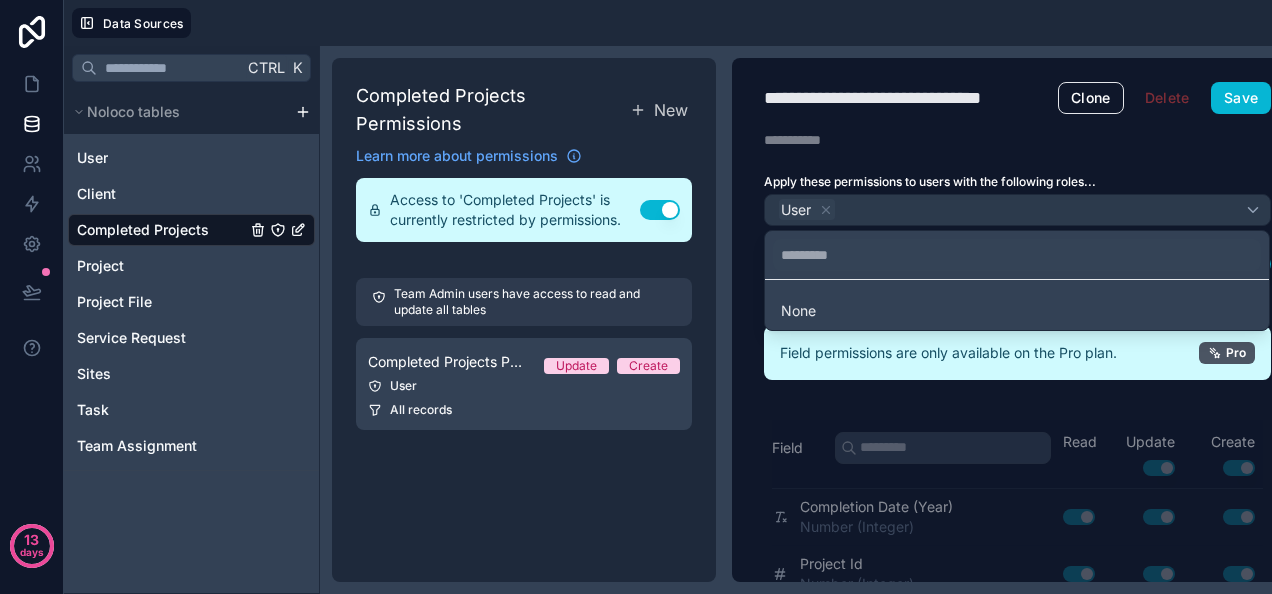 click at bounding box center [636, 297] 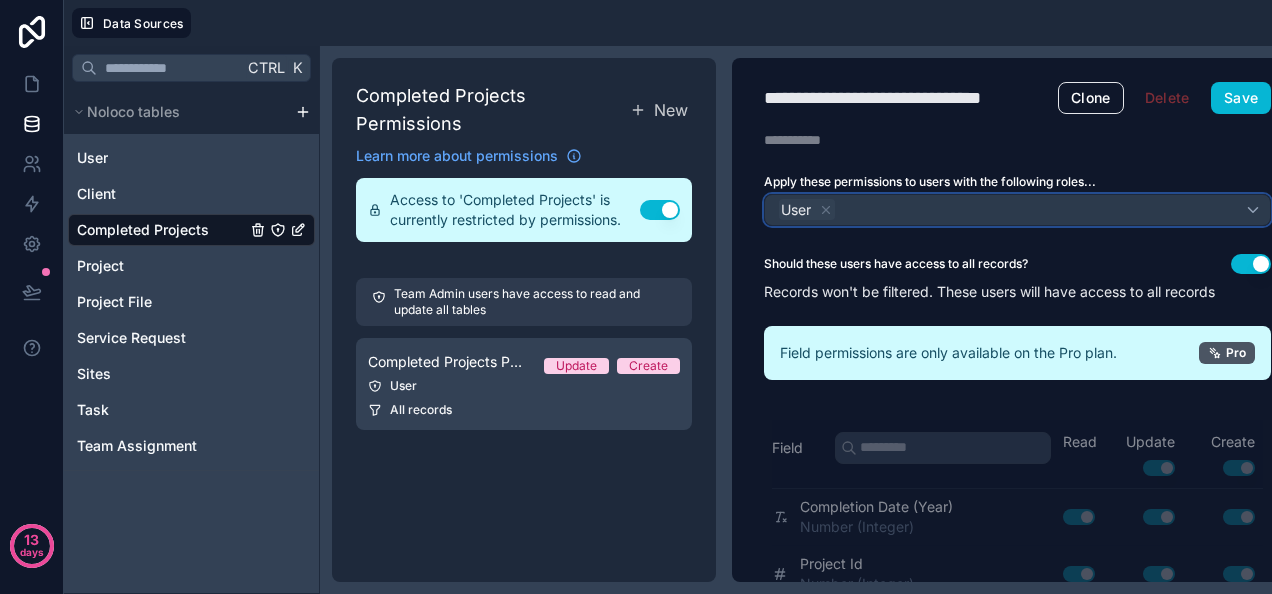 click on "User" at bounding box center [1017, 210] 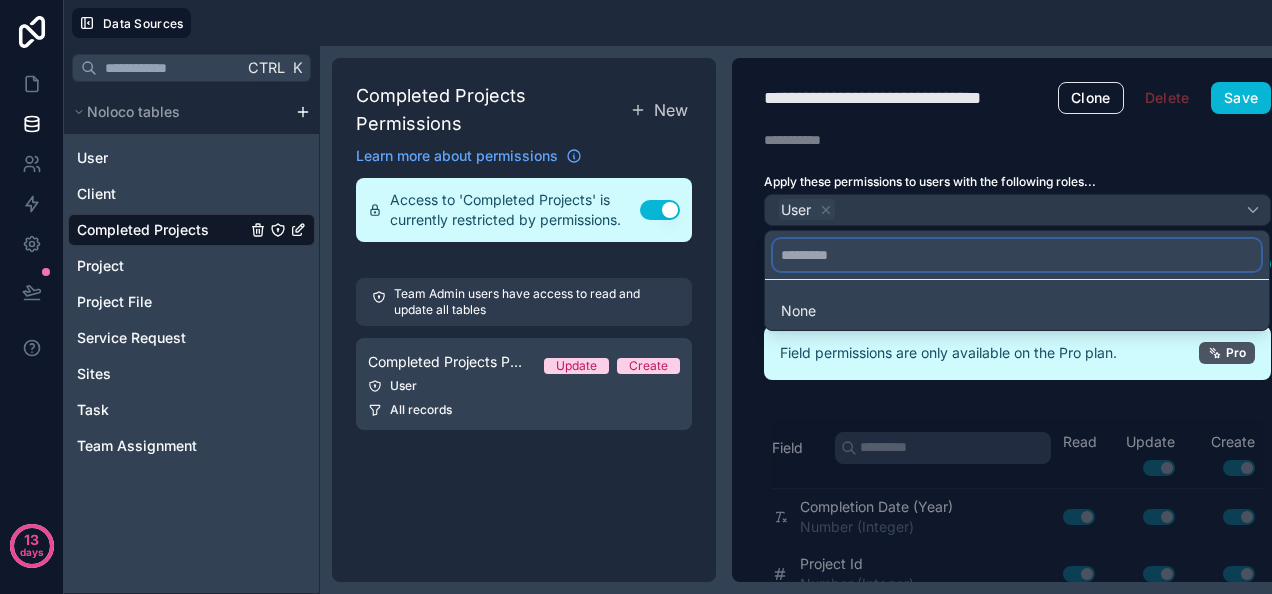 click at bounding box center (1017, 255) 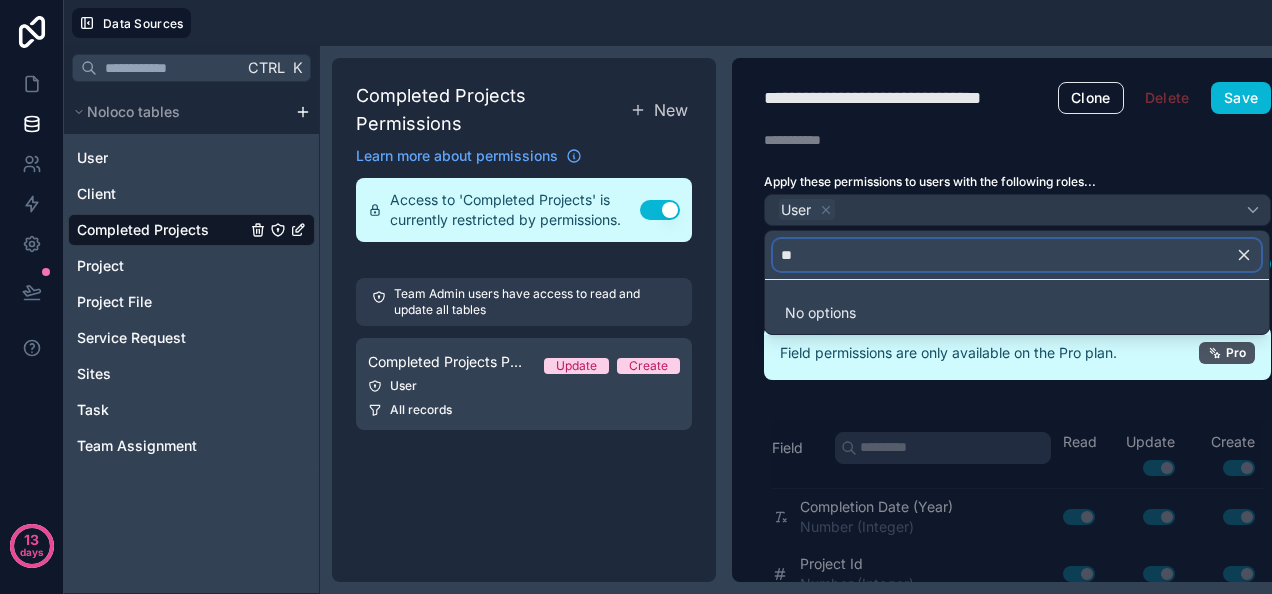 type on "**" 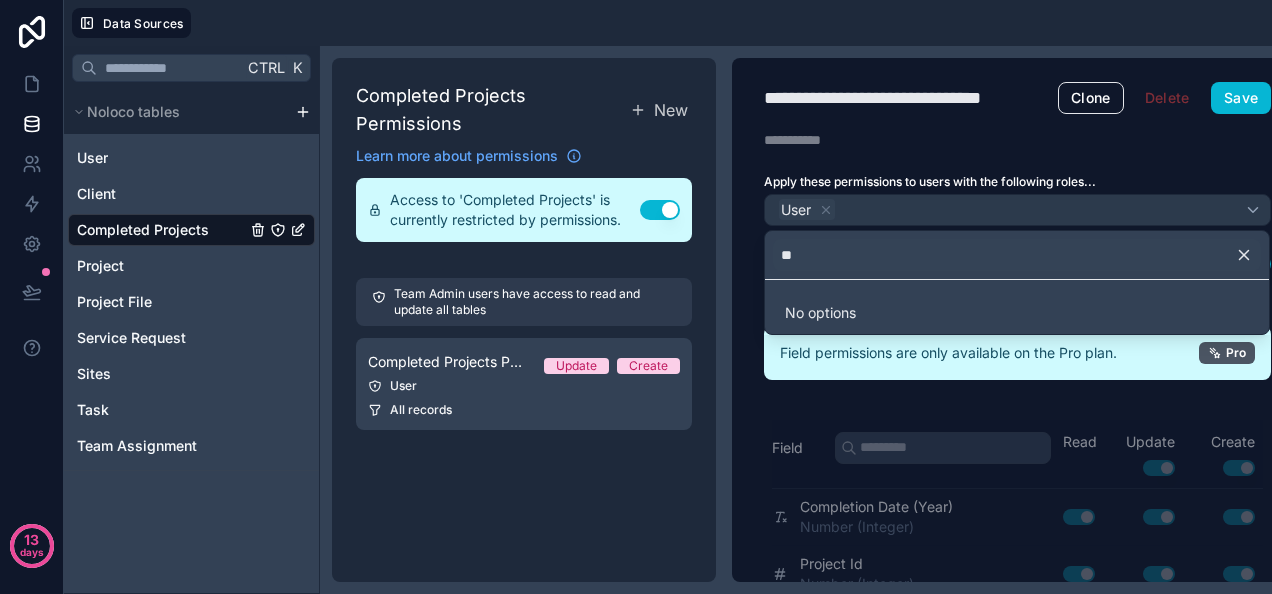 click 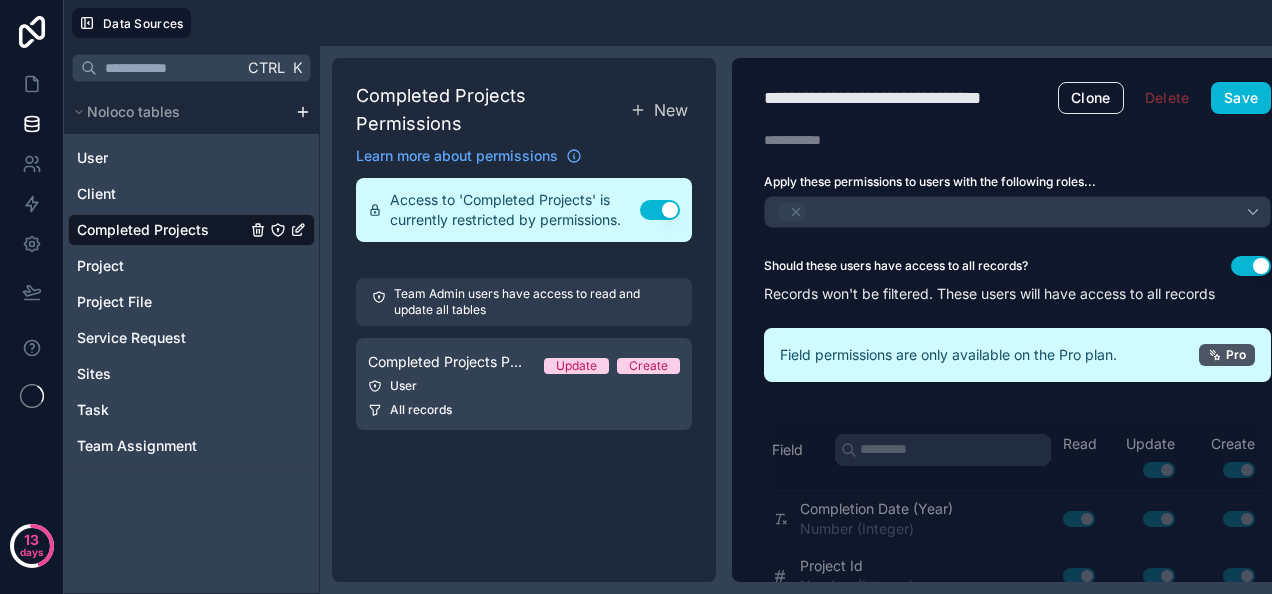 scroll, scrollTop: 0, scrollLeft: 0, axis: both 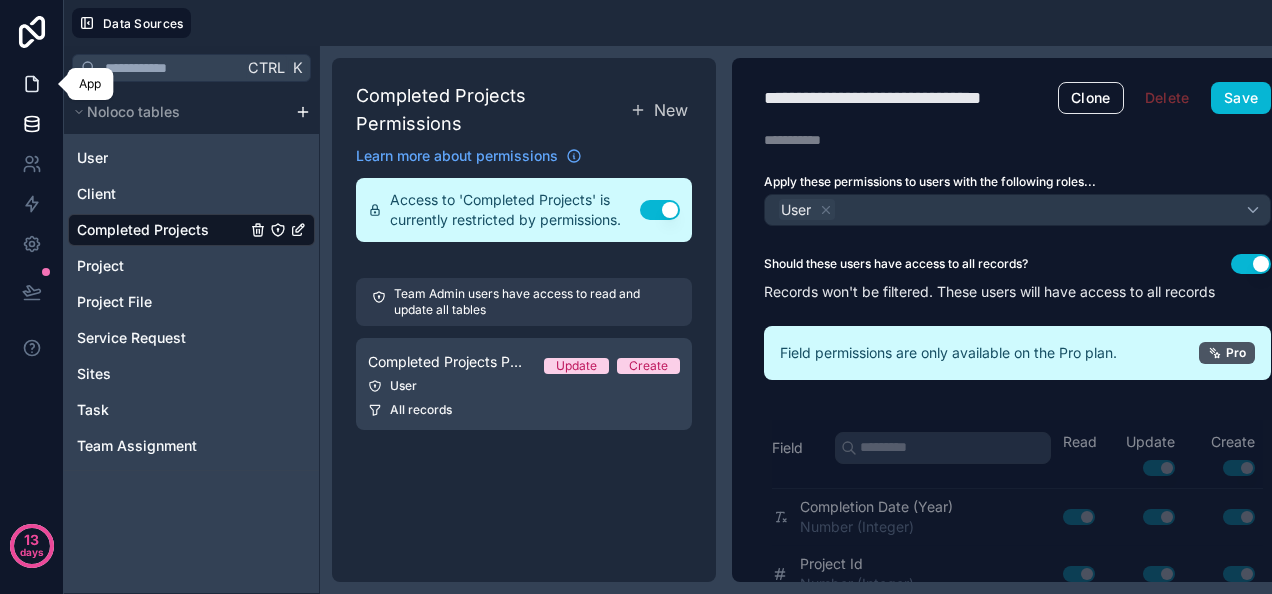 click at bounding box center [31, 84] 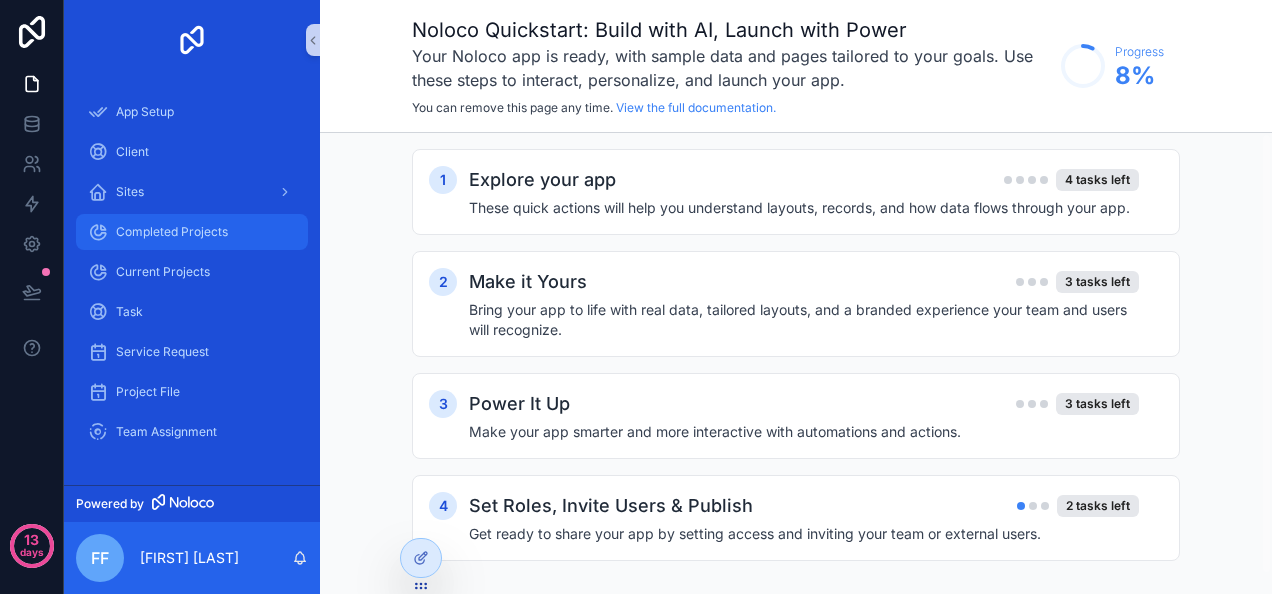 click on "Completed Projects" at bounding box center [172, 232] 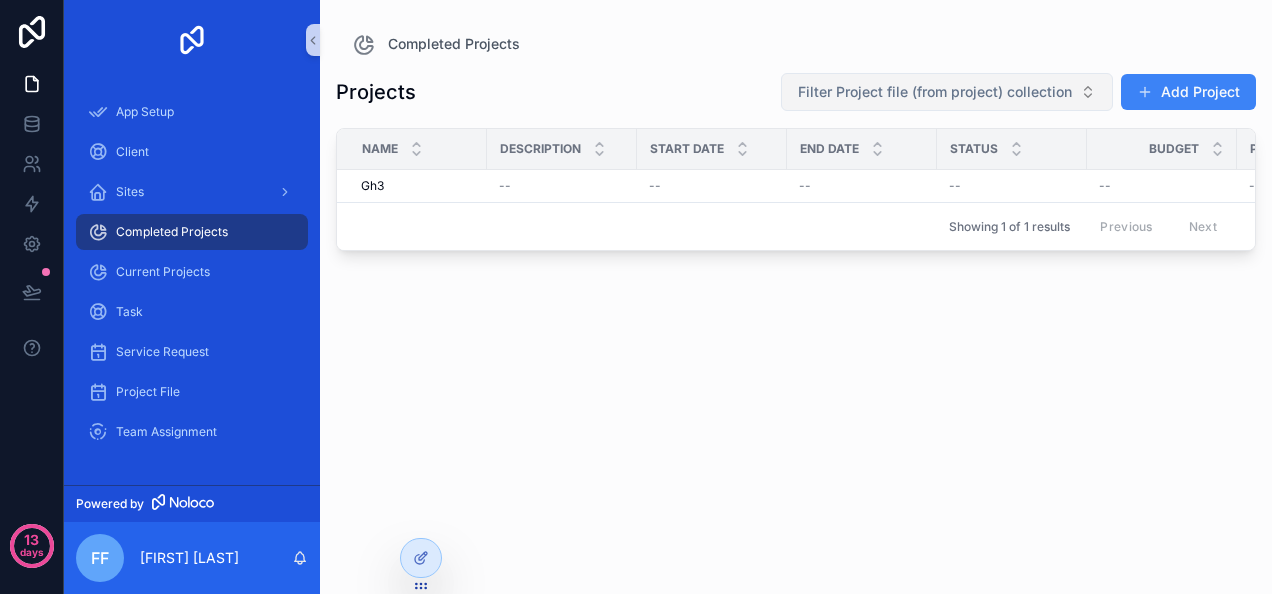 click on "Filter Project file (from project) collection" at bounding box center [935, 92] 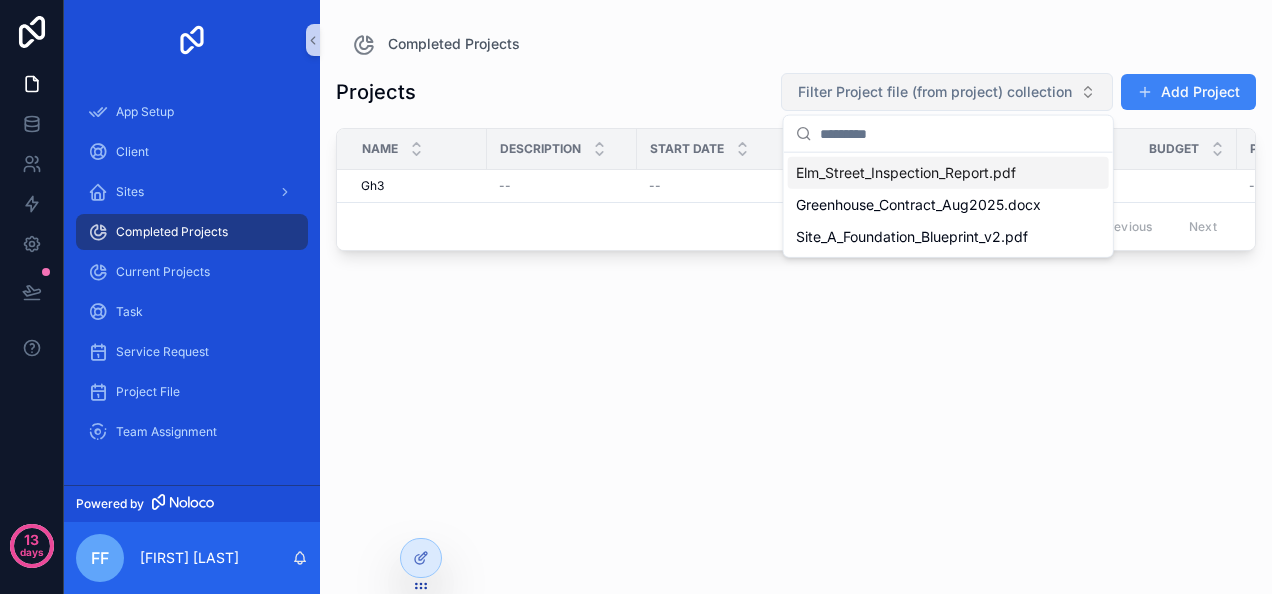 click on "Filter Project file (from project) collection" at bounding box center [935, 92] 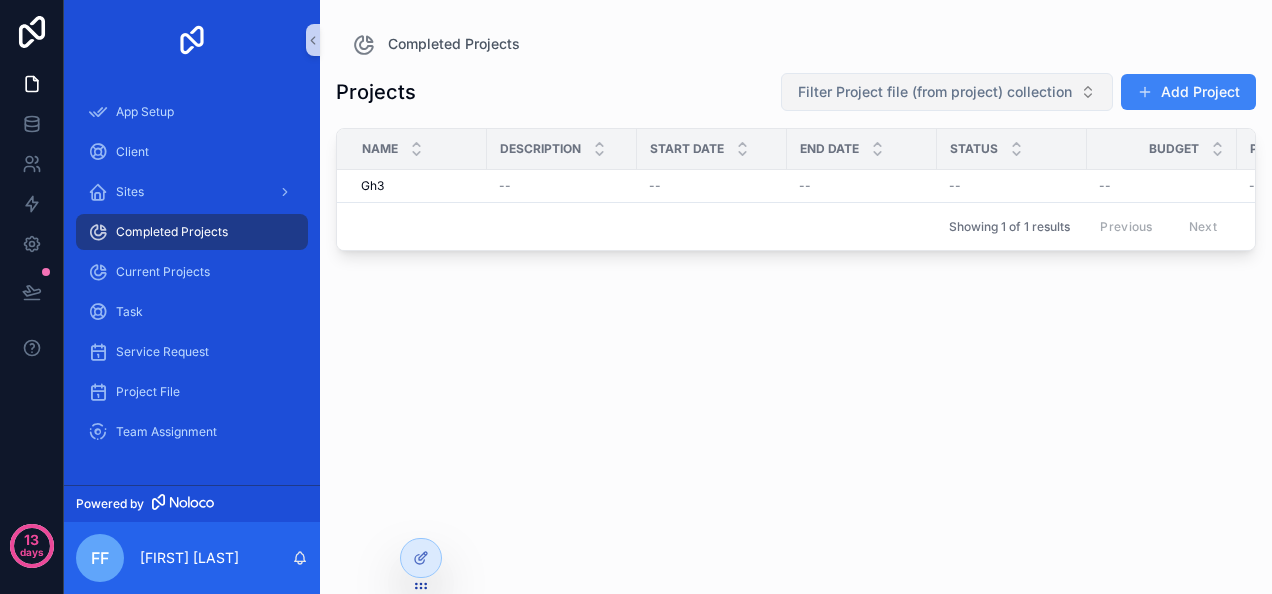 click on "Filter Project file (from project) collection" at bounding box center [935, 92] 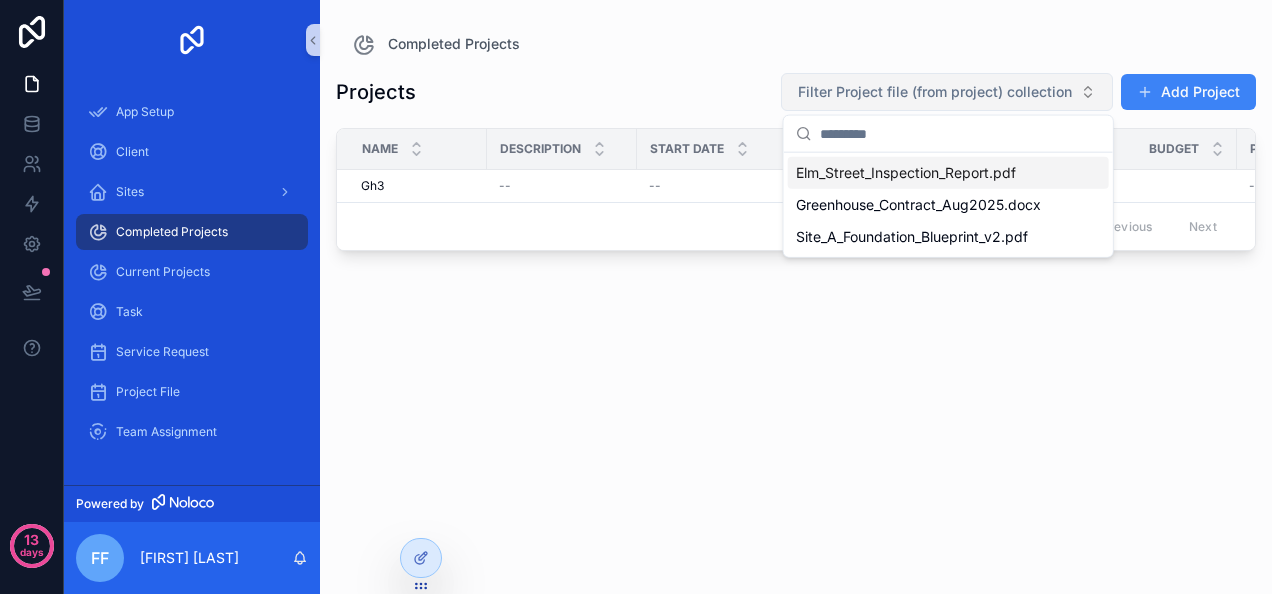click on "Filter Project file (from project) collection" at bounding box center [935, 92] 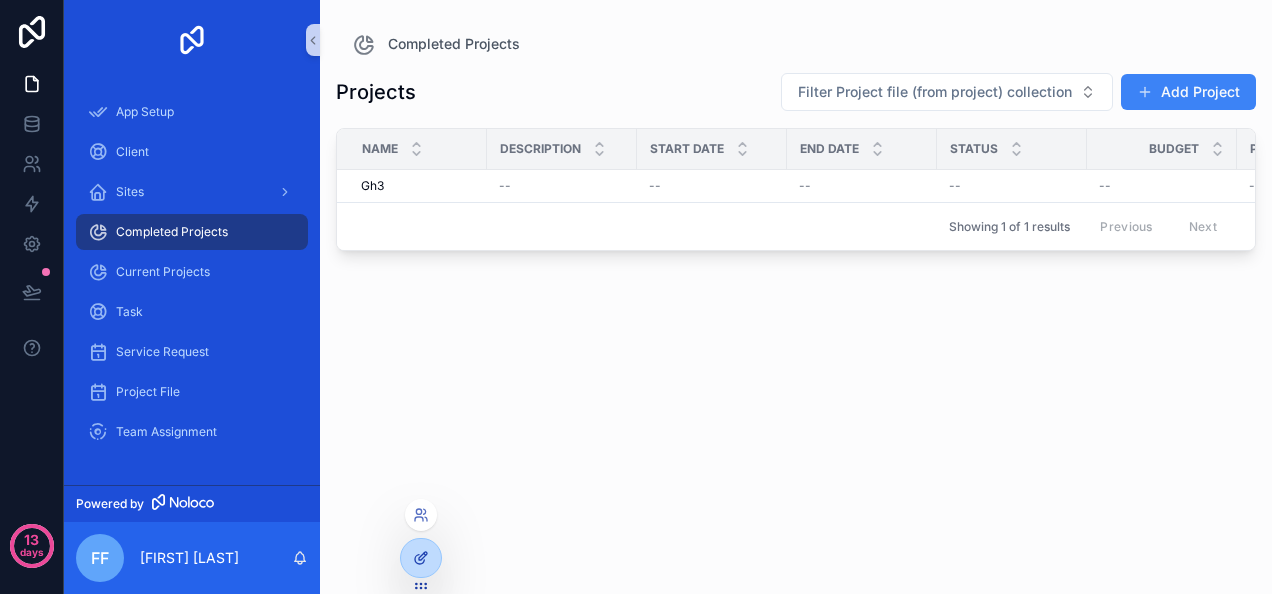 click at bounding box center (421, 558) 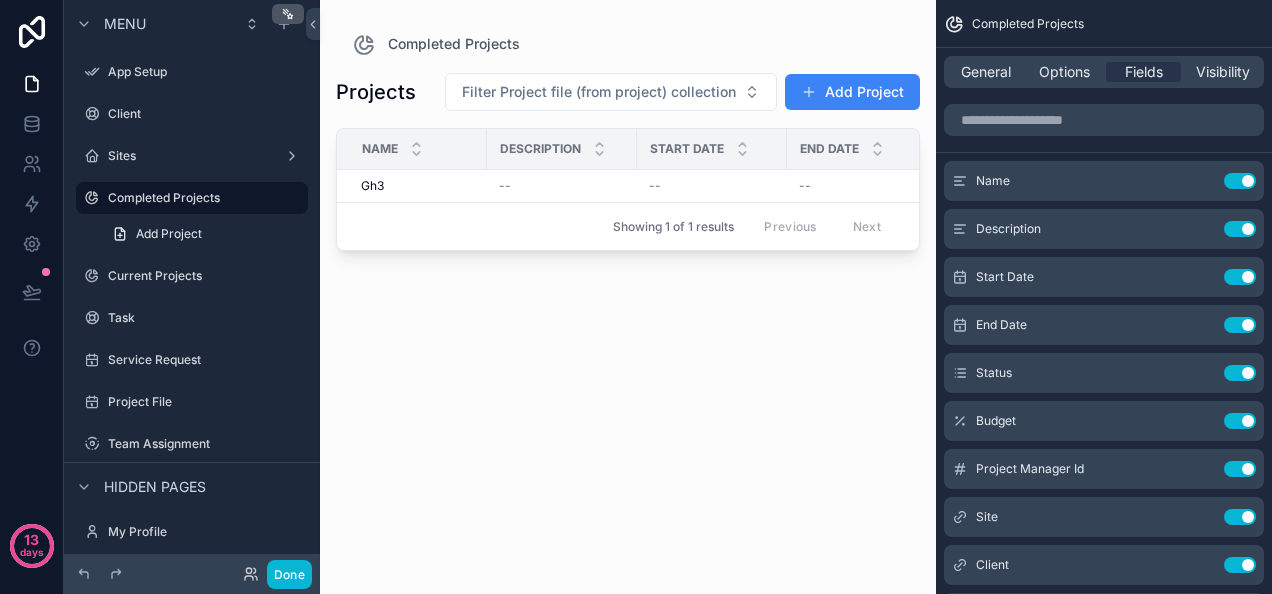 click at bounding box center (628, 285) 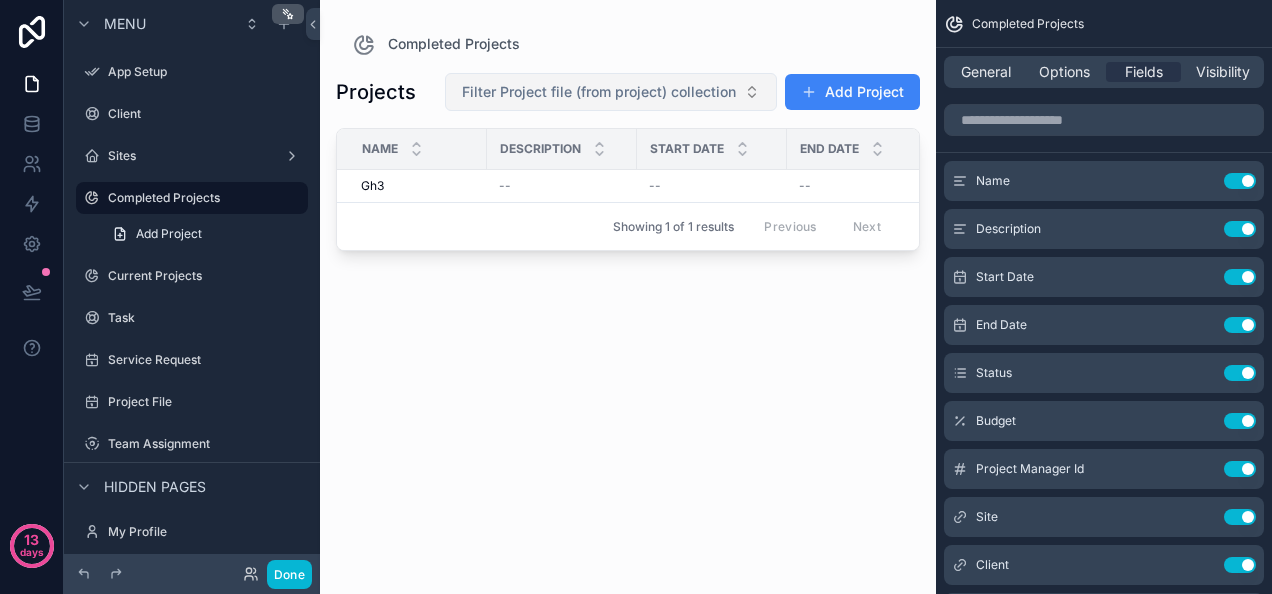 click on "Filter Project file (from project) collection" at bounding box center (599, 92) 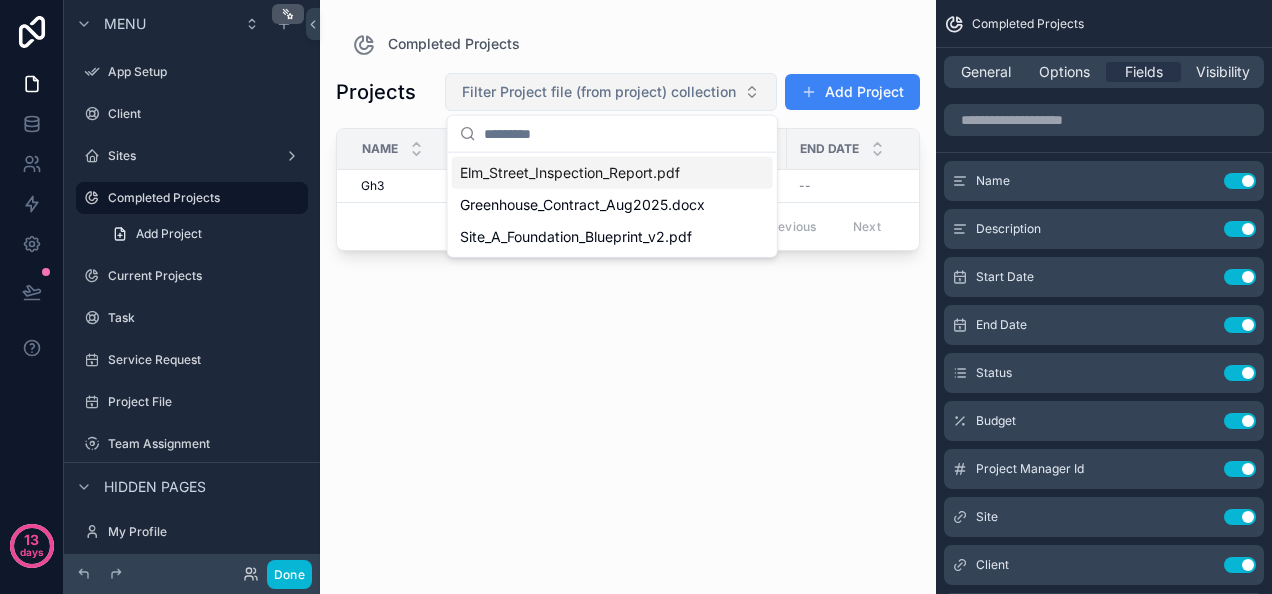 click on "Filter Project file (from project) collection" at bounding box center (599, 92) 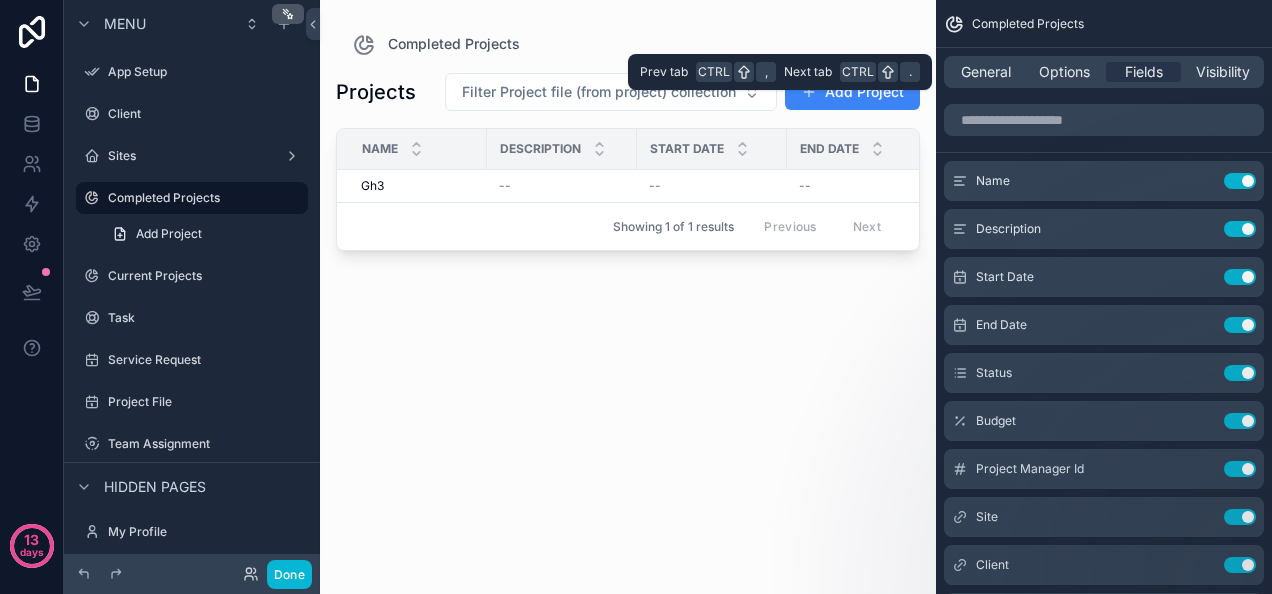 click on "General Options Fields Visibility" at bounding box center [1104, 72] 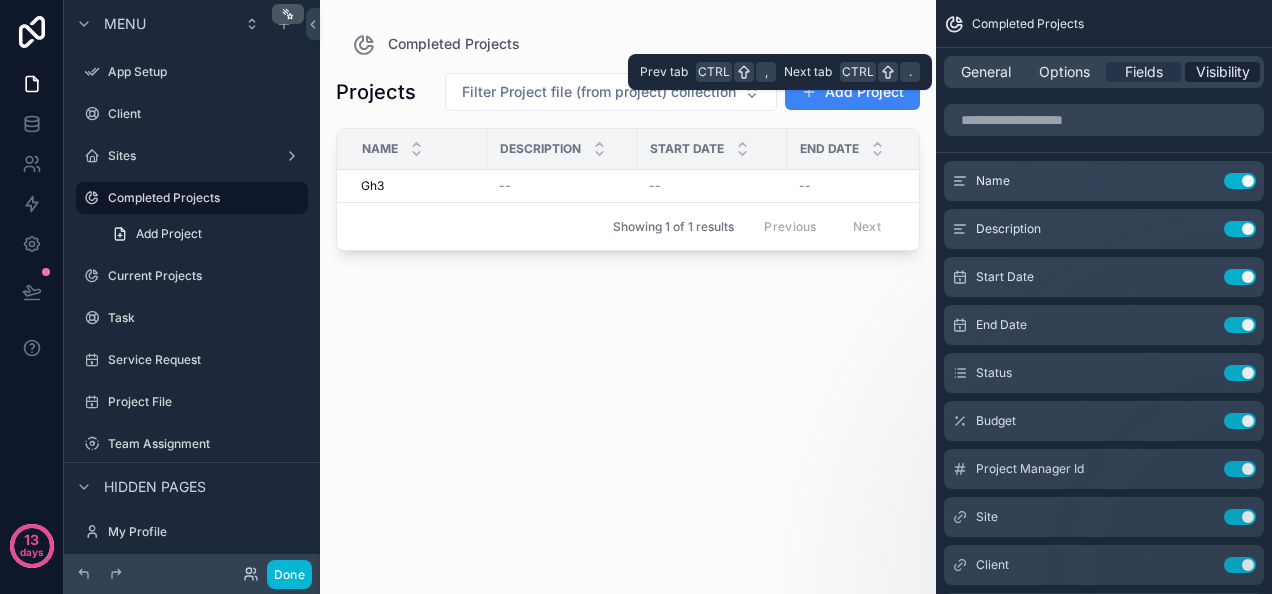 click on "Visibility" at bounding box center [1223, 72] 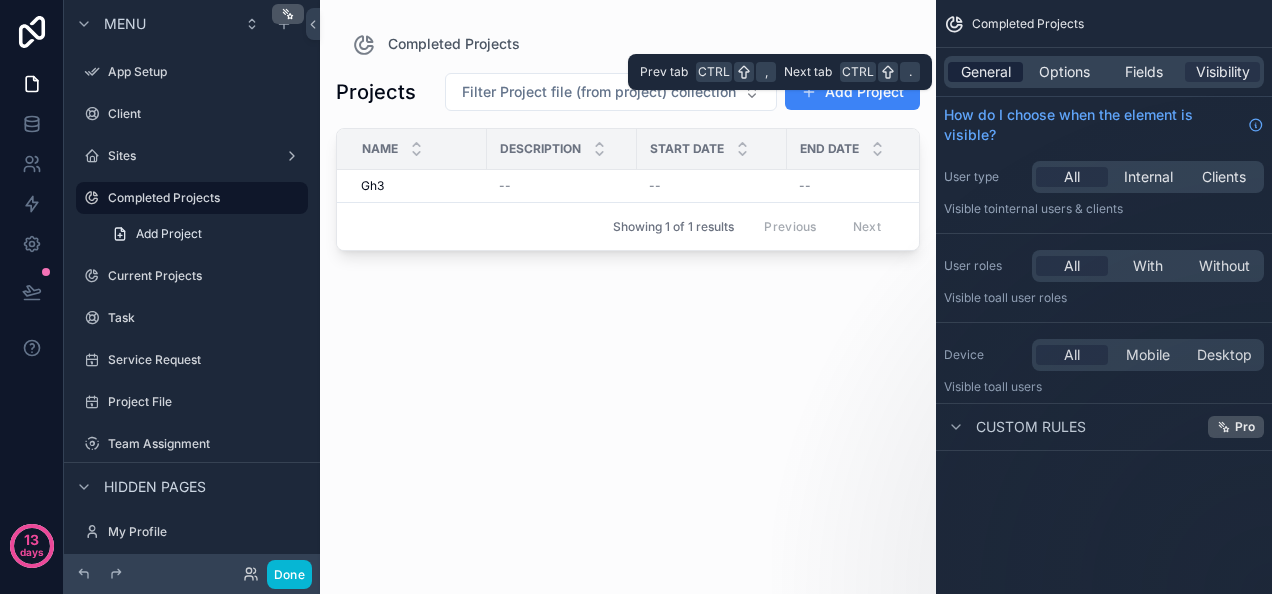 click on "General" at bounding box center (986, 72) 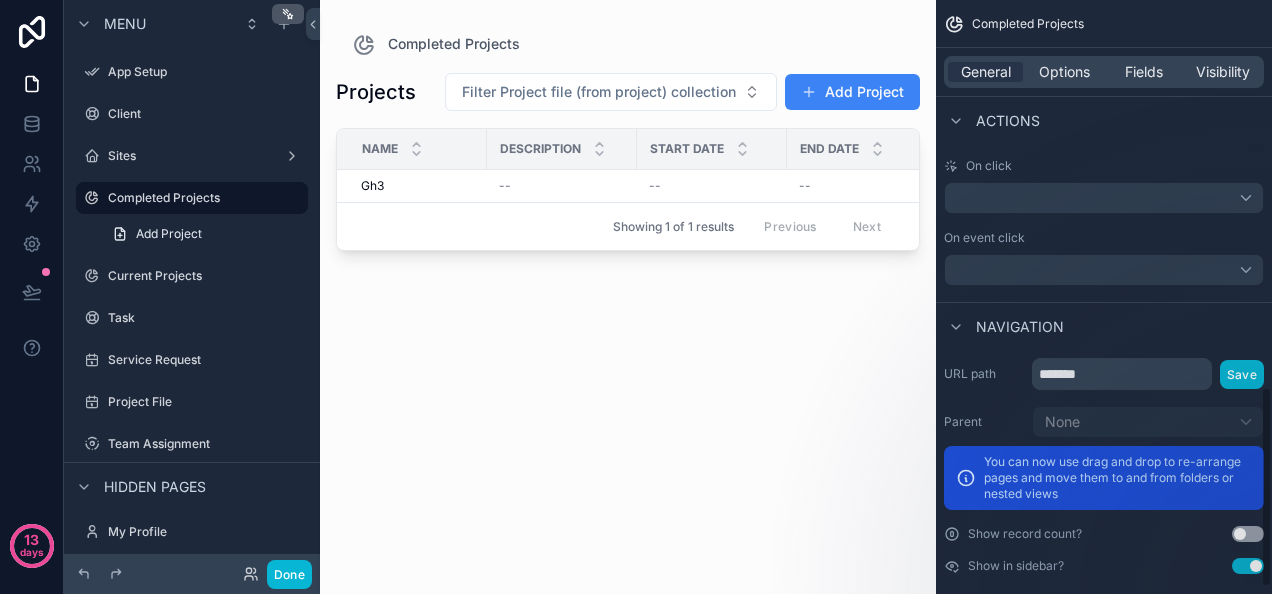 scroll, scrollTop: 1162, scrollLeft: 0, axis: vertical 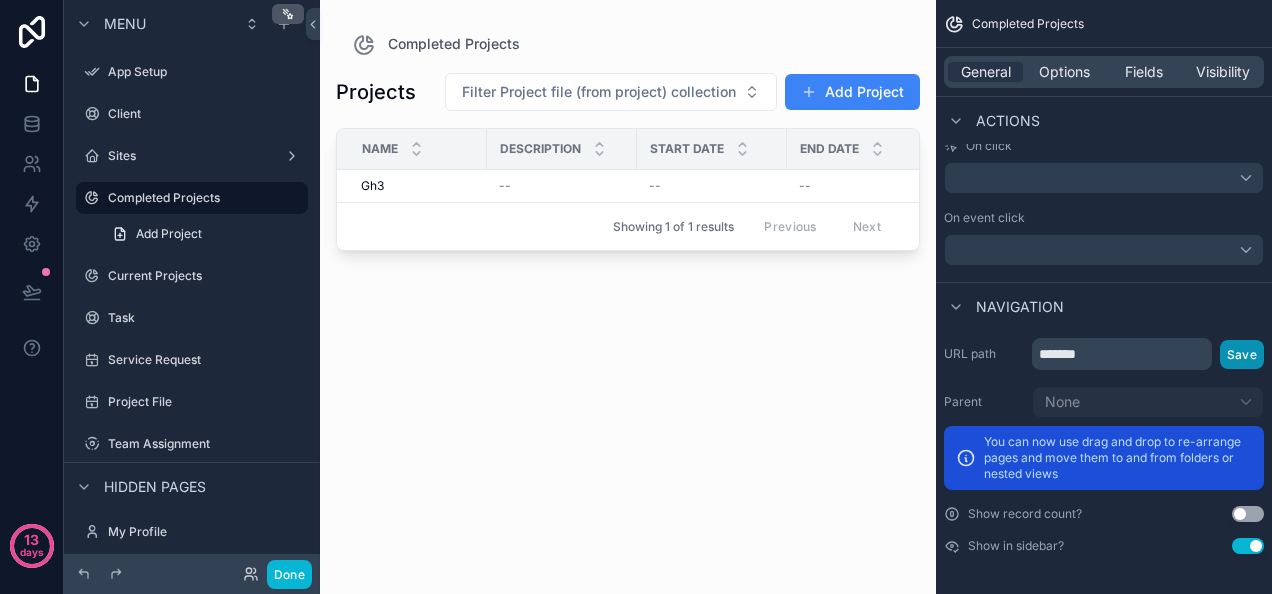 click on "Save" at bounding box center (1242, 354) 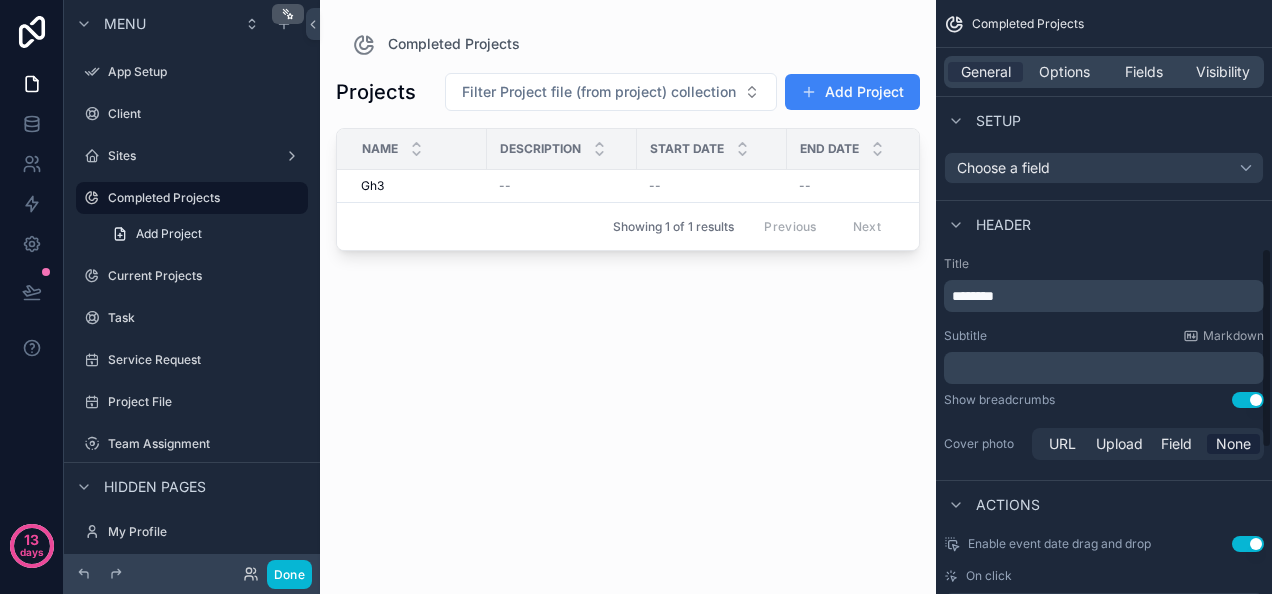 scroll, scrollTop: 653, scrollLeft: 0, axis: vertical 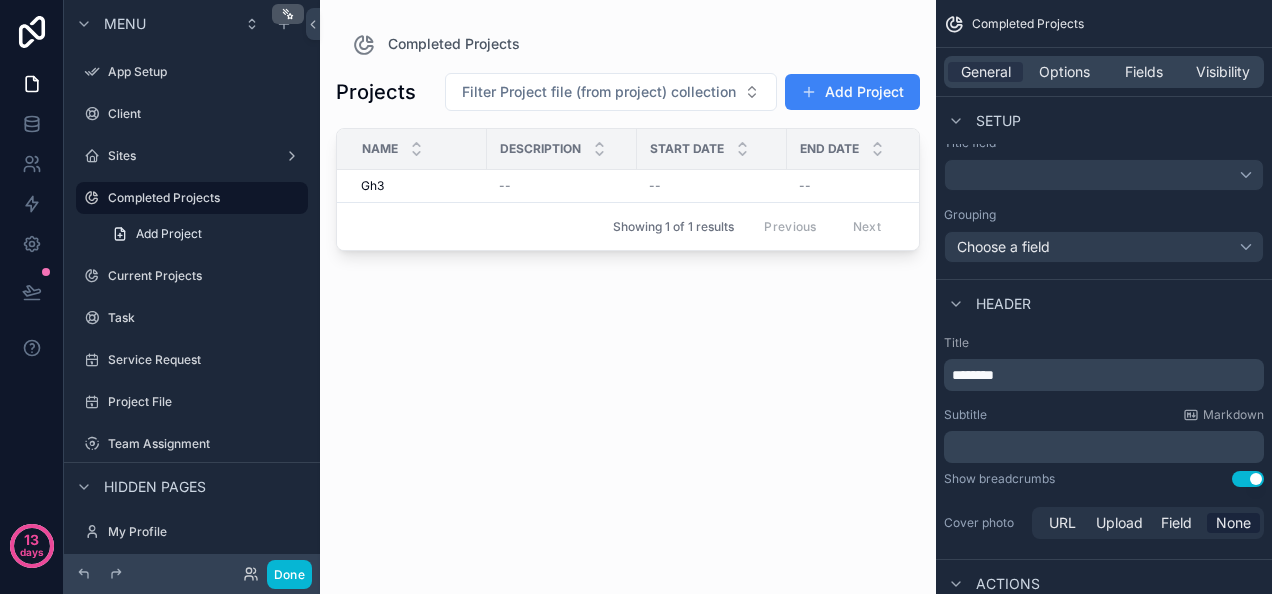 click on "********" at bounding box center [1106, 375] 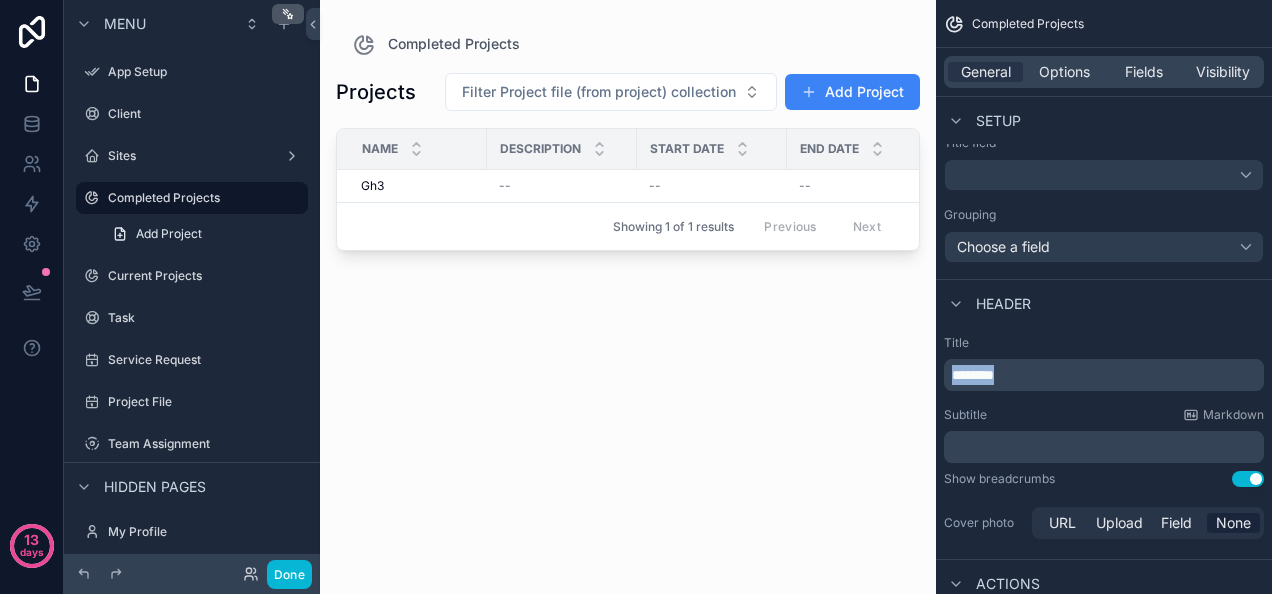 drag, startPoint x: 1059, startPoint y: 378, endPoint x: 914, endPoint y: 380, distance: 145.0138 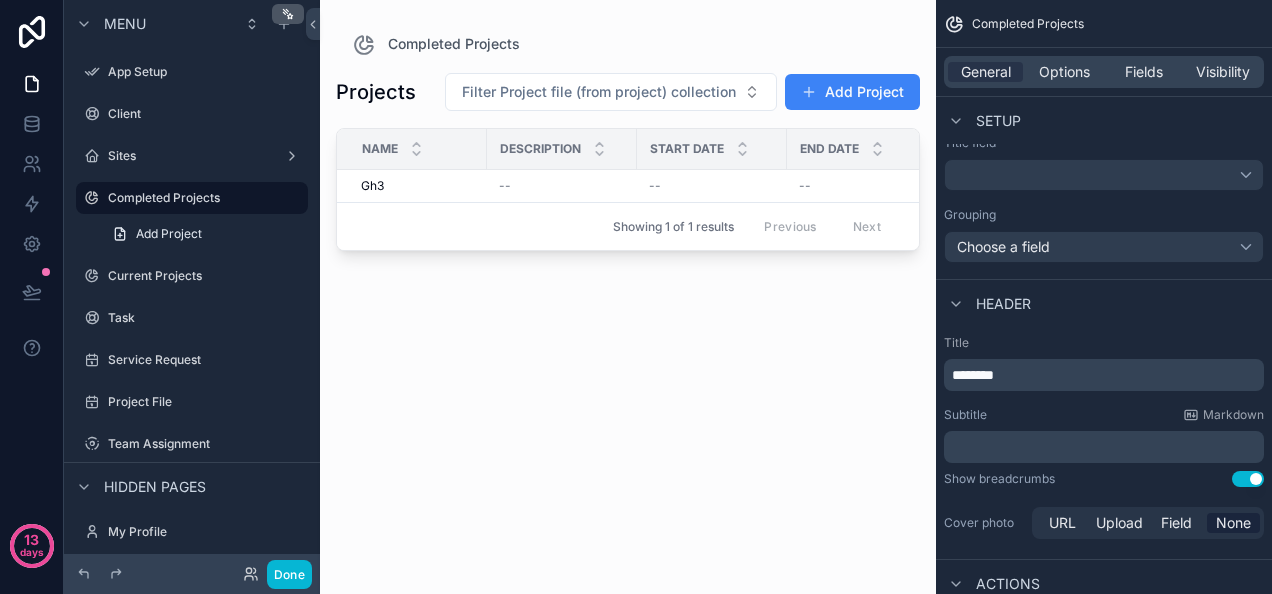 type 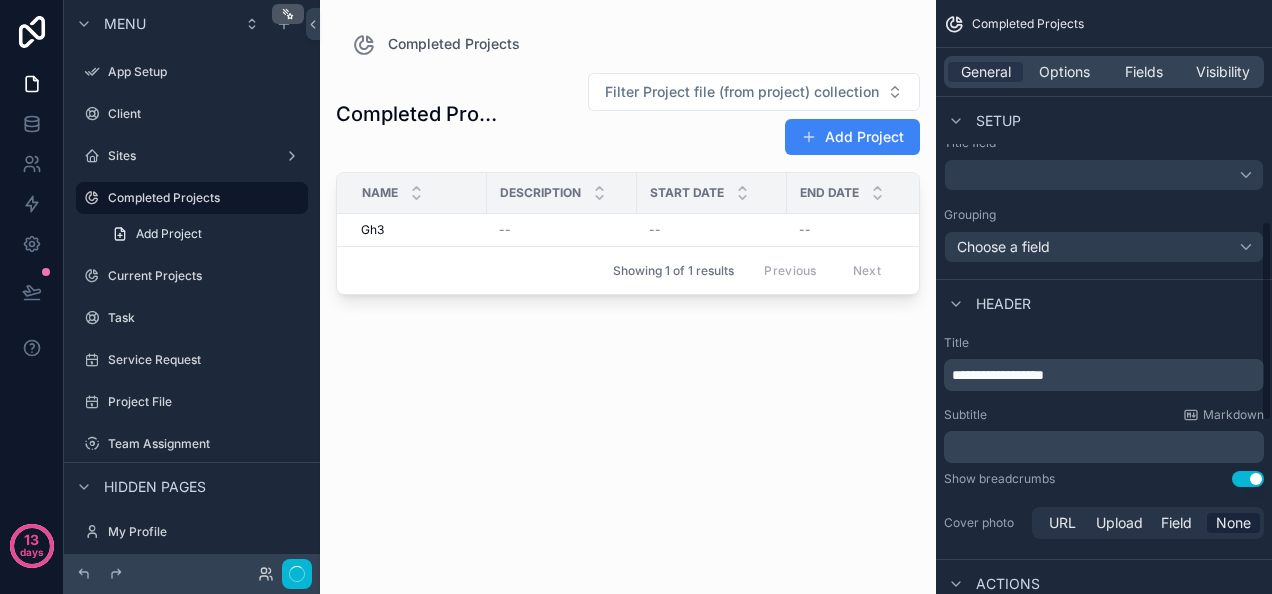 click on "Header" at bounding box center (1104, 303) 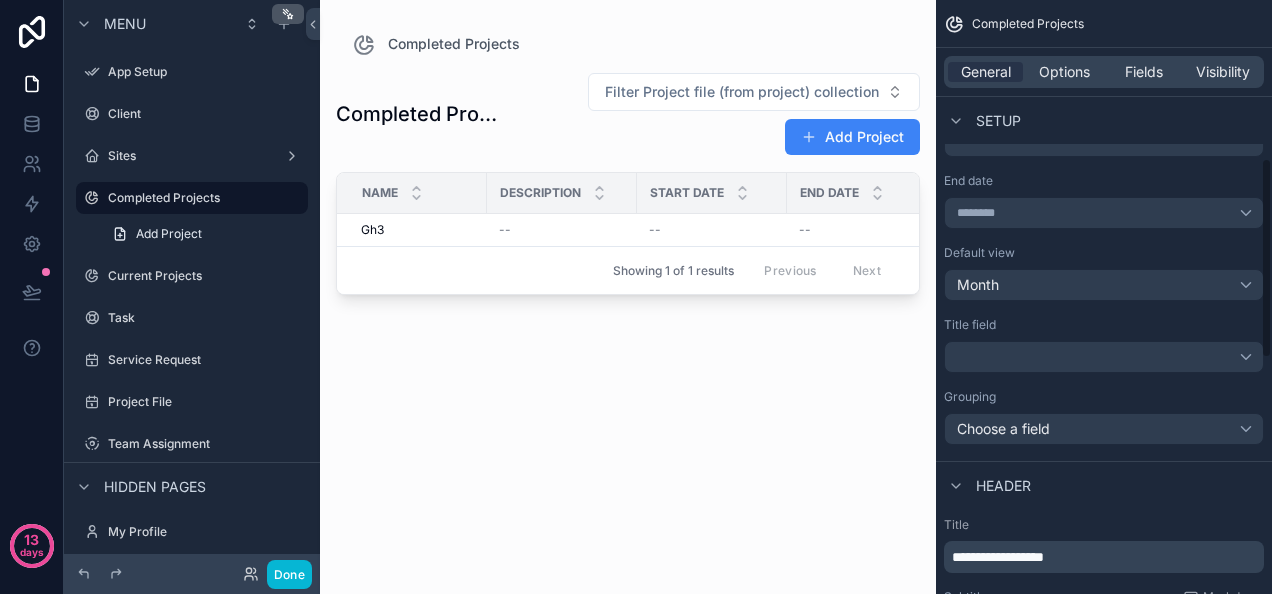 scroll, scrollTop: 472, scrollLeft: 0, axis: vertical 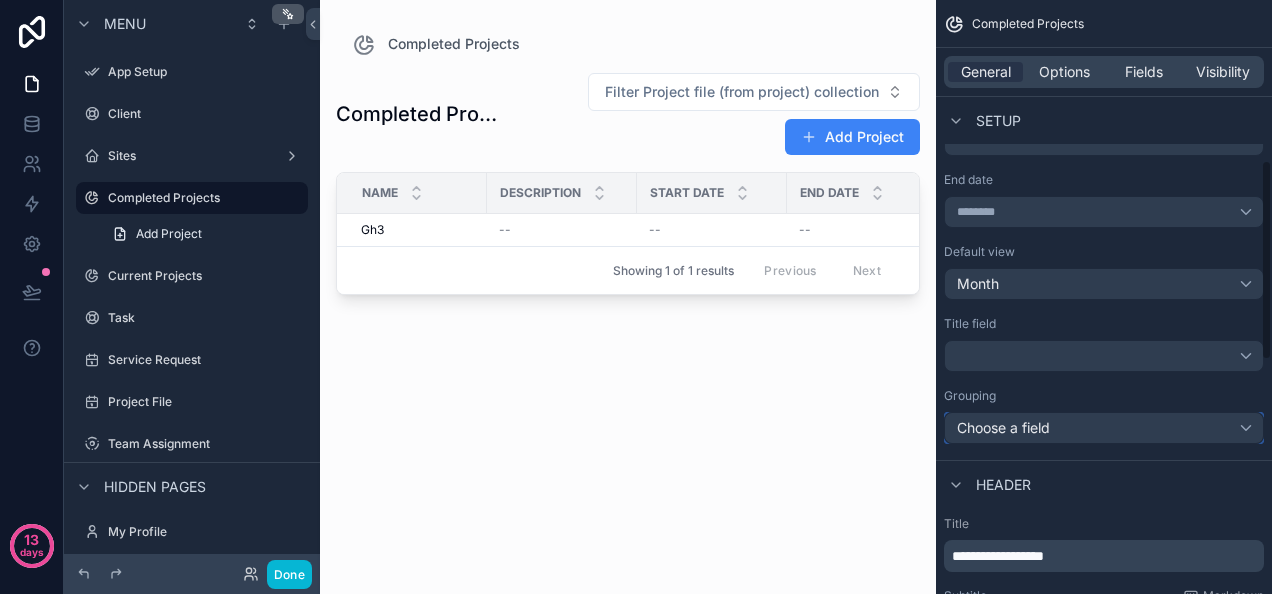 click on "Choose a field" at bounding box center (1104, 428) 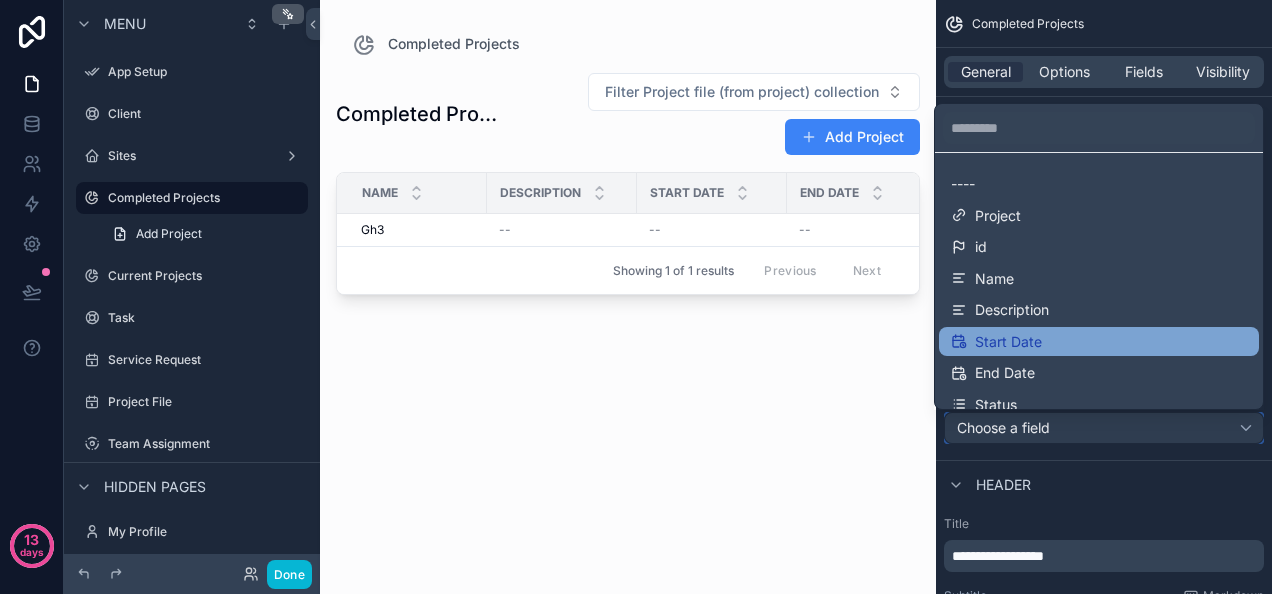 scroll, scrollTop: 298, scrollLeft: 0, axis: vertical 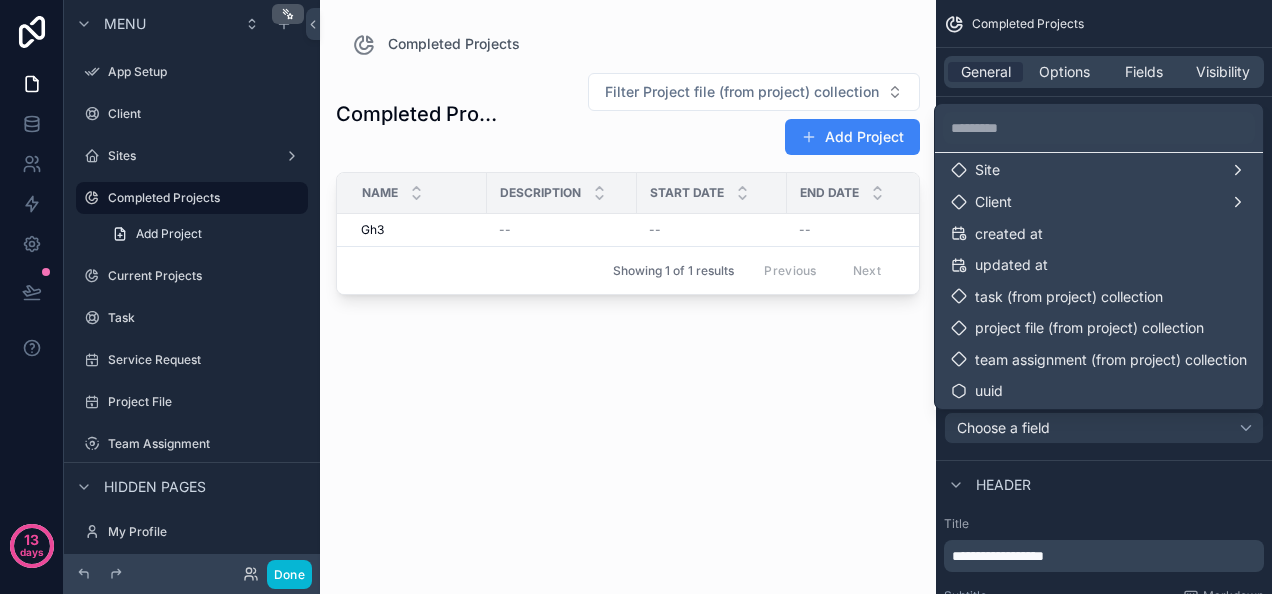 click on "---- Project id Name Description Start Date End Date Status Project Manager Id Site Client created at updated at task (from project) collection project file (from project) collection team assignment (from project) collection uuid" at bounding box center (1099, 254) 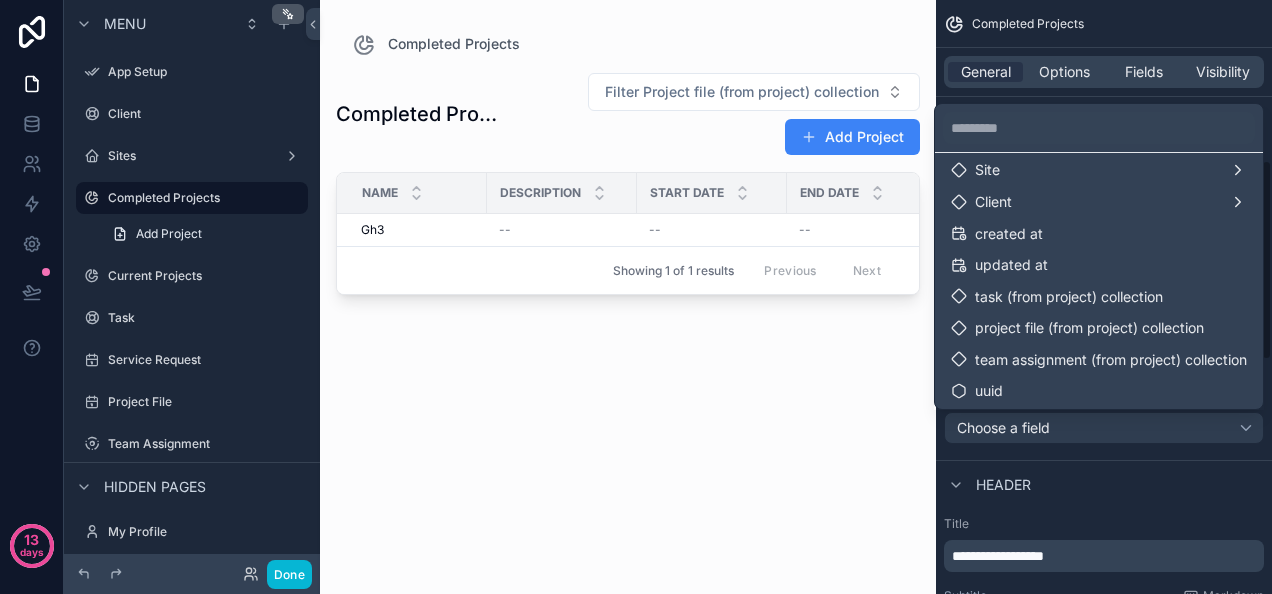 click at bounding box center (636, 297) 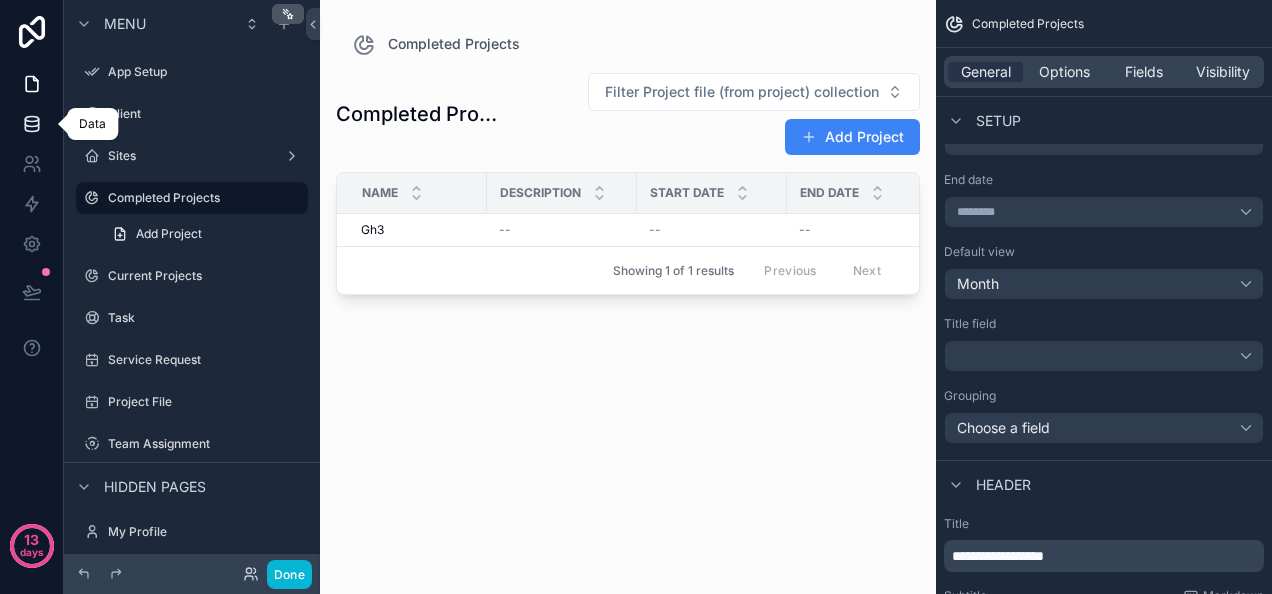 click 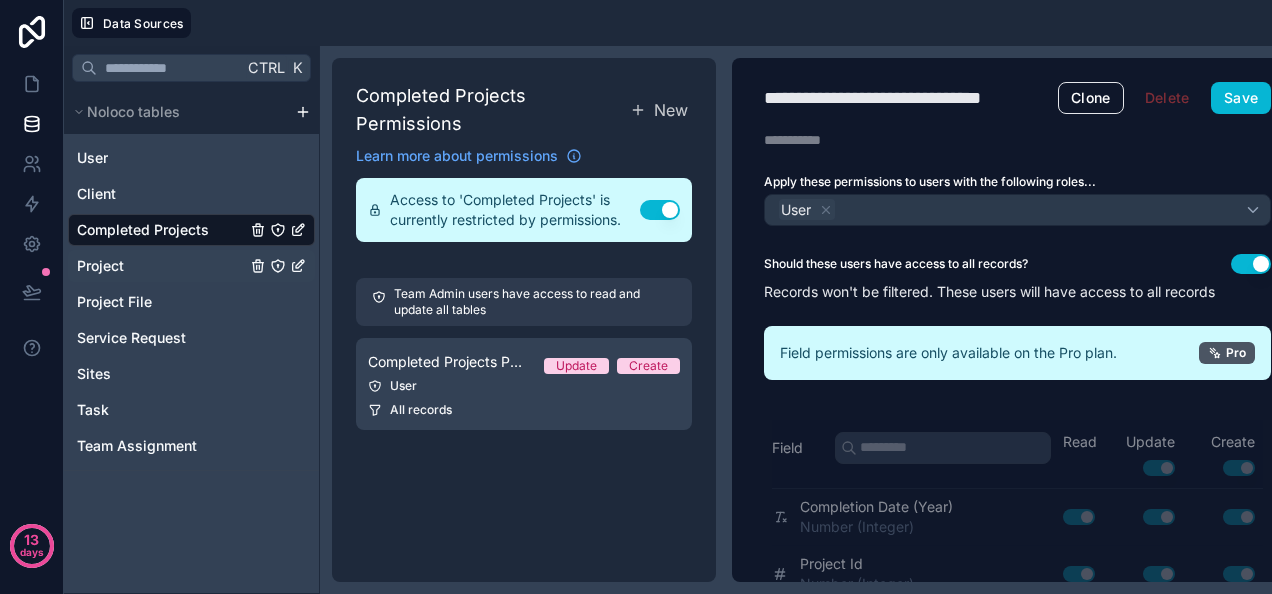 click on "Project" at bounding box center [191, 266] 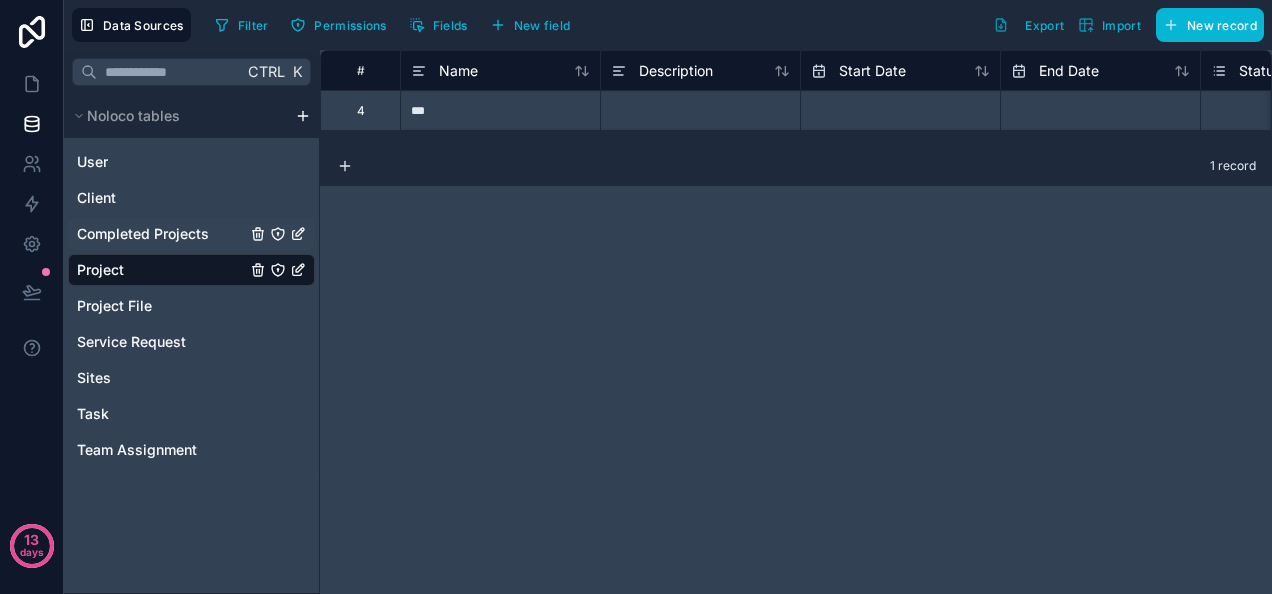 click on "Completed Projects" at bounding box center [143, 234] 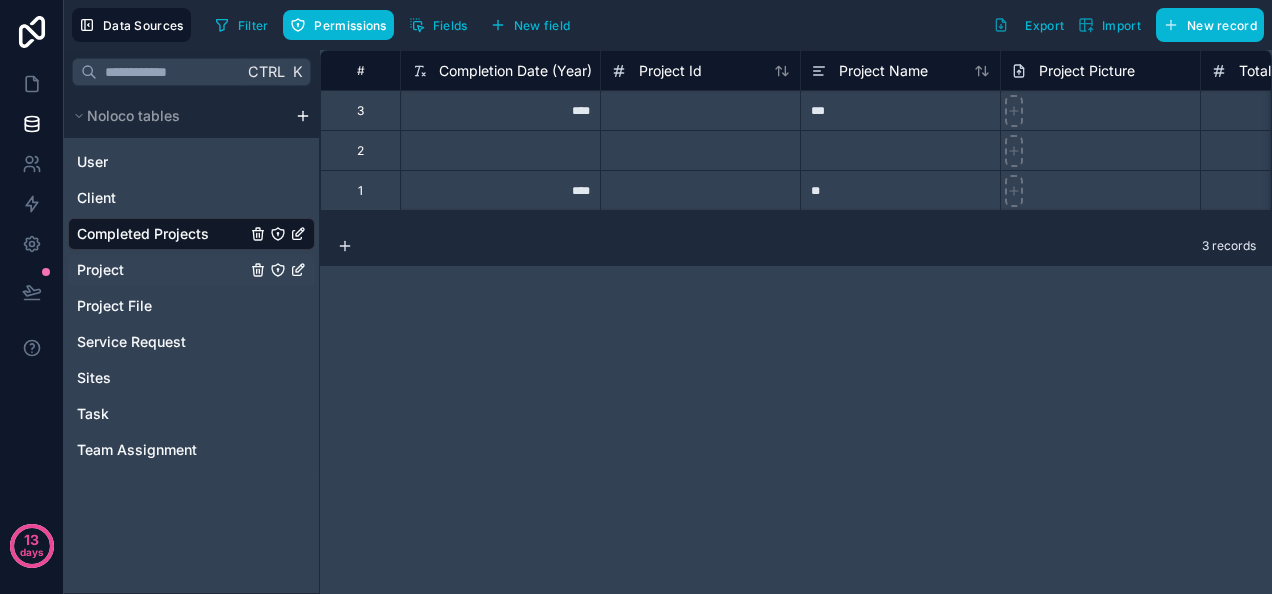click on "Project" at bounding box center (191, 270) 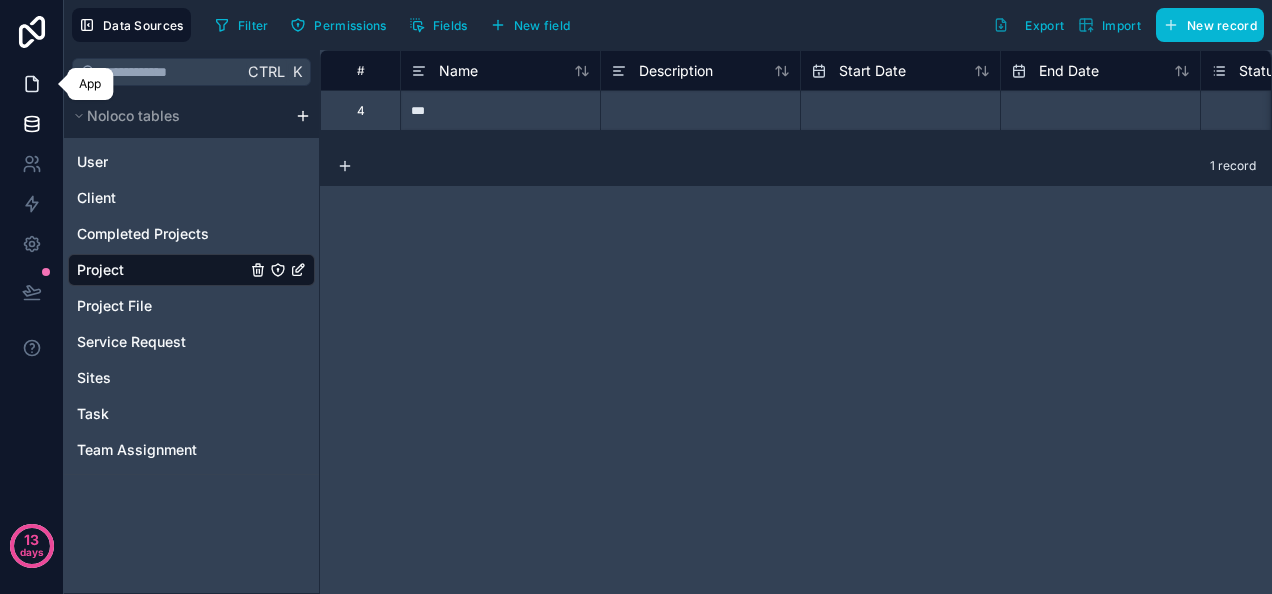 click 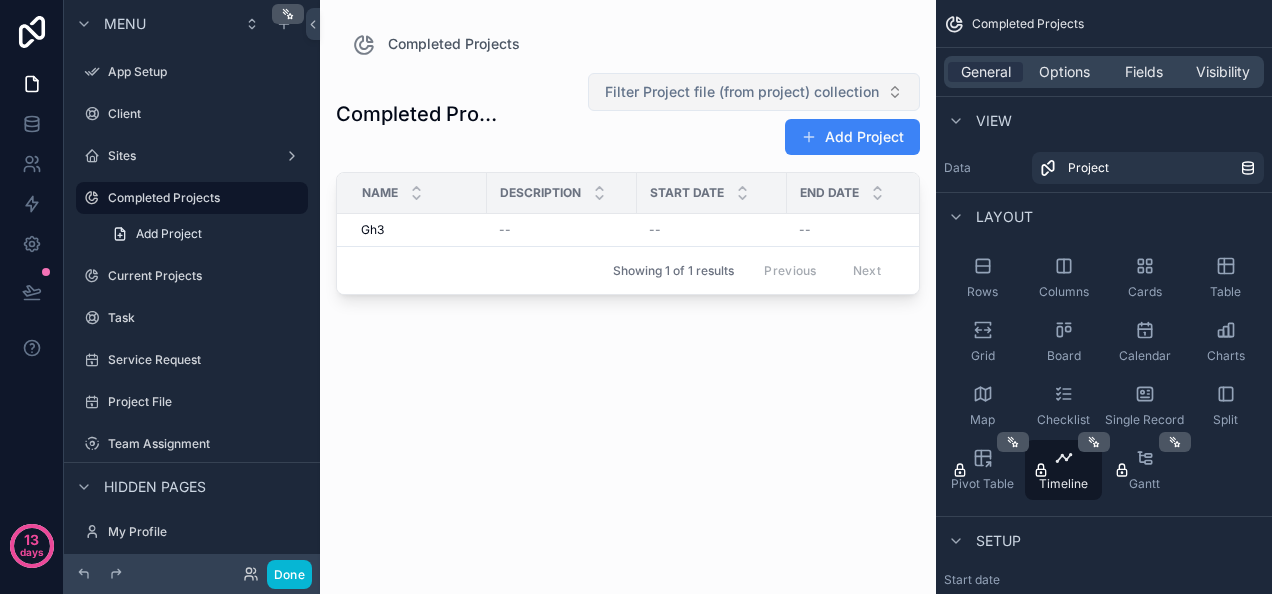 click on "Filter Project file (from project) collection" at bounding box center (754, 92) 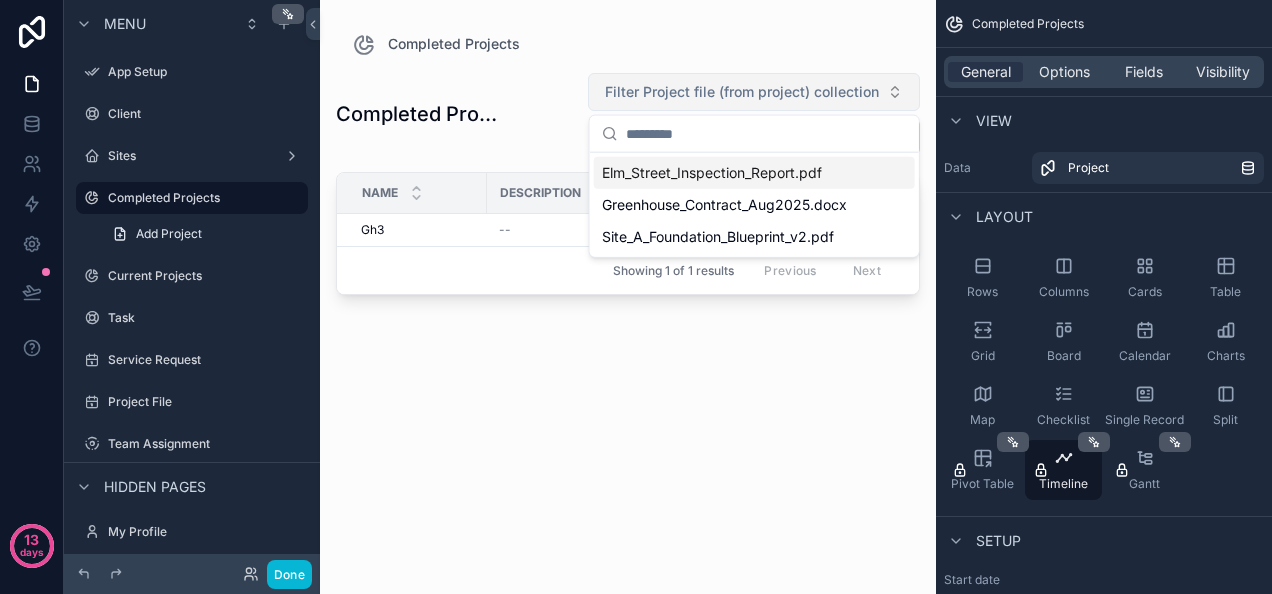 click on "Filter Project file (from project) collection" at bounding box center [742, 92] 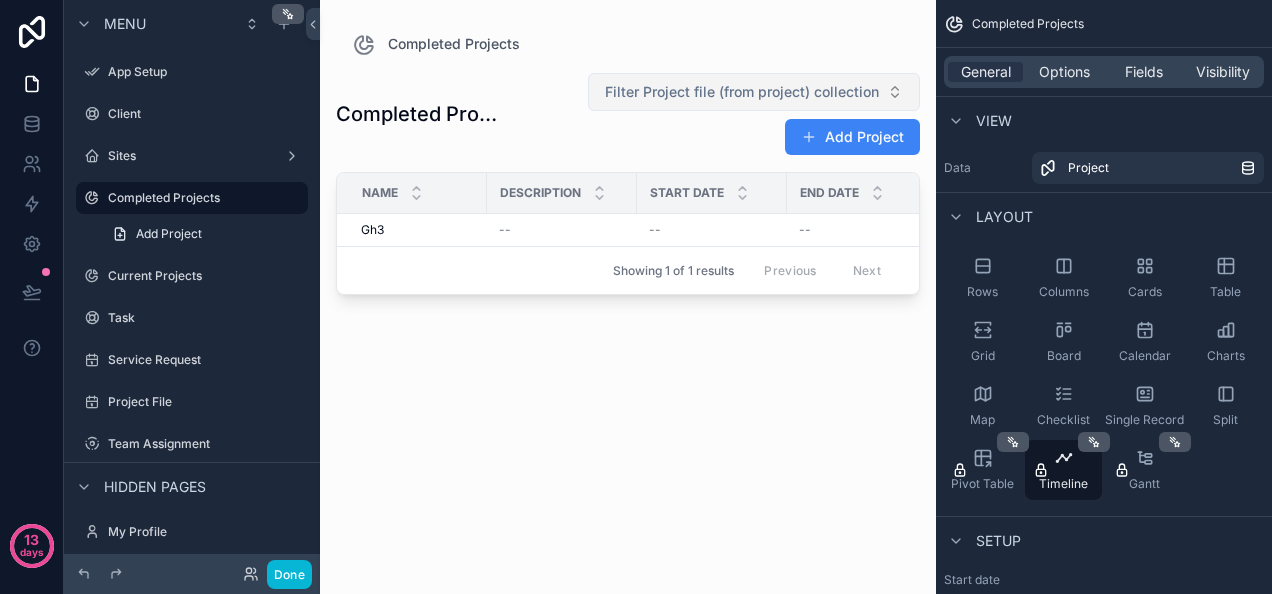 click on "Filter Project file (from project) collection" at bounding box center (754, 92) 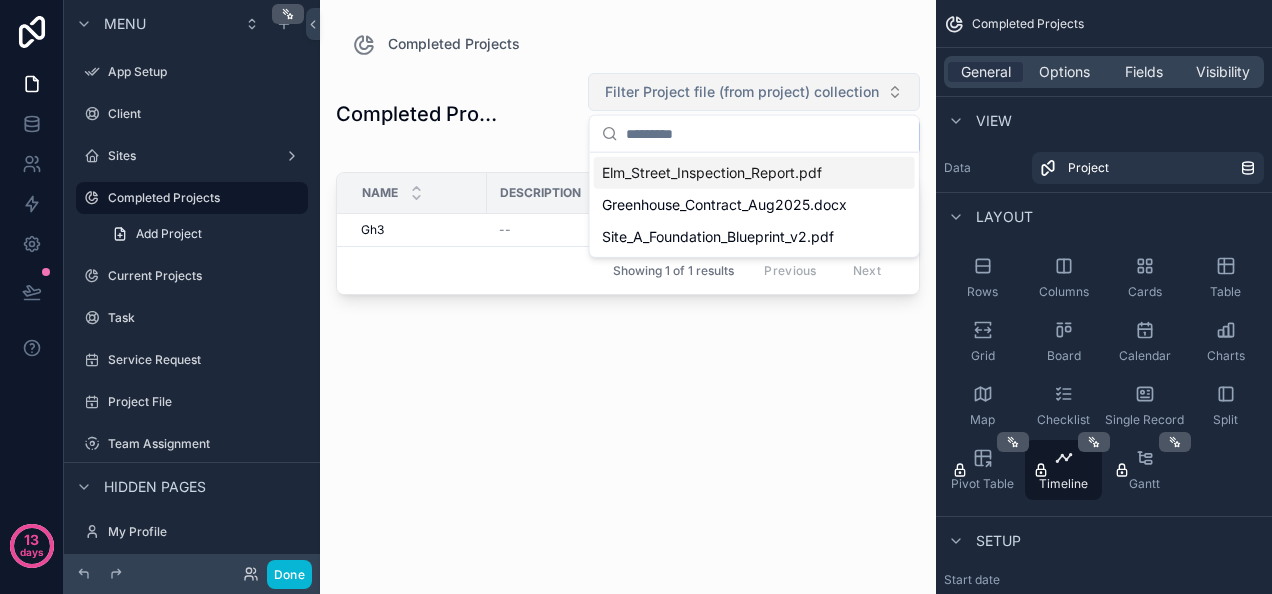 click on "Filter Project file (from project) collection" at bounding box center [754, 92] 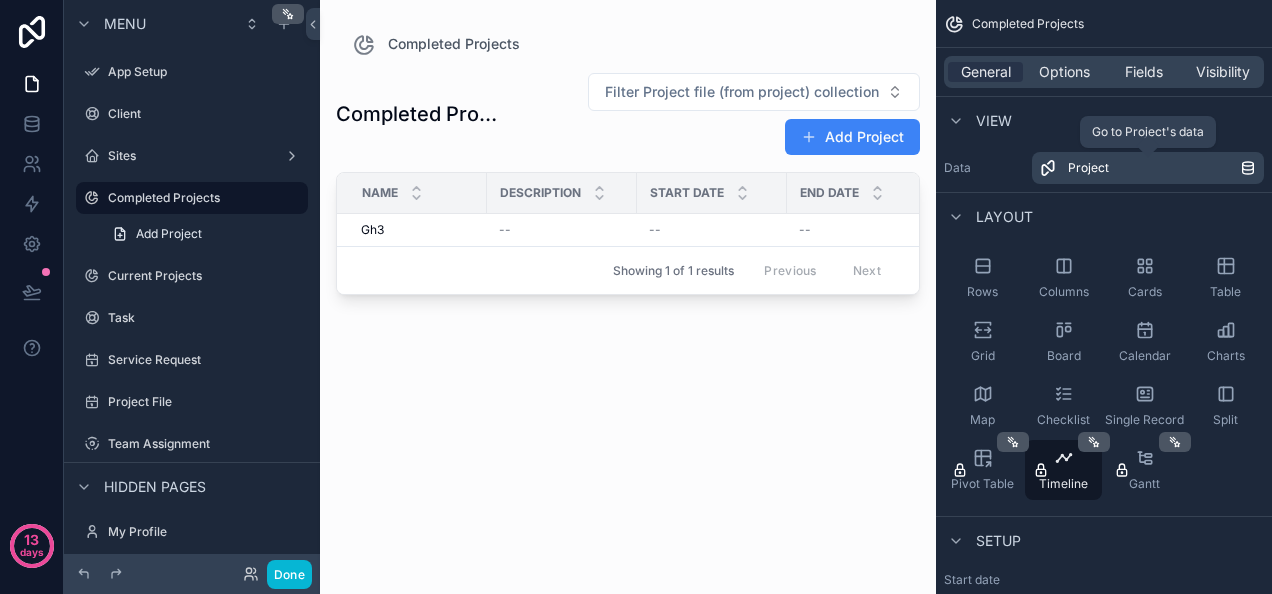 click 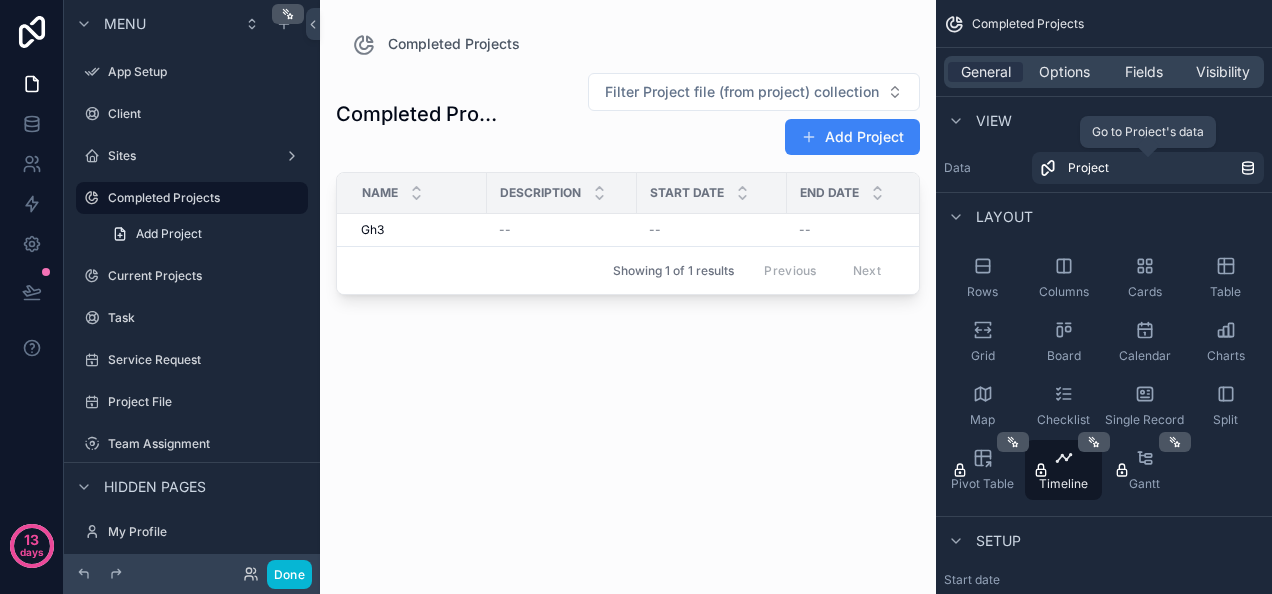 drag, startPoint x: 1100, startPoint y: 168, endPoint x: 1020, endPoint y: 135, distance: 86.53901 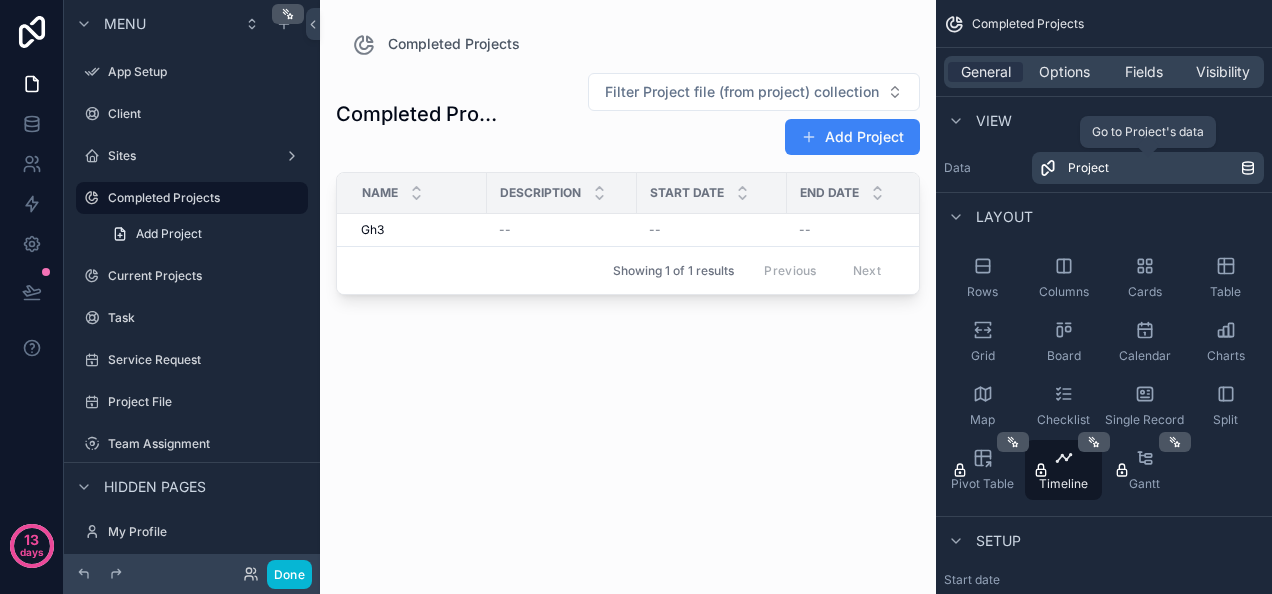 click 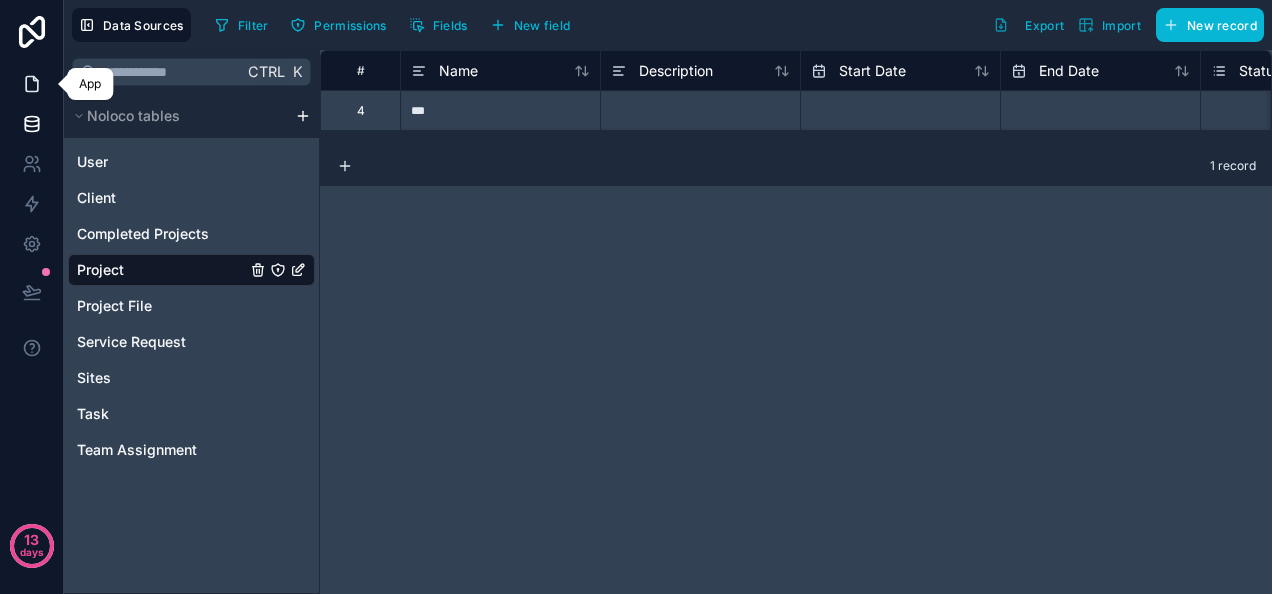 click 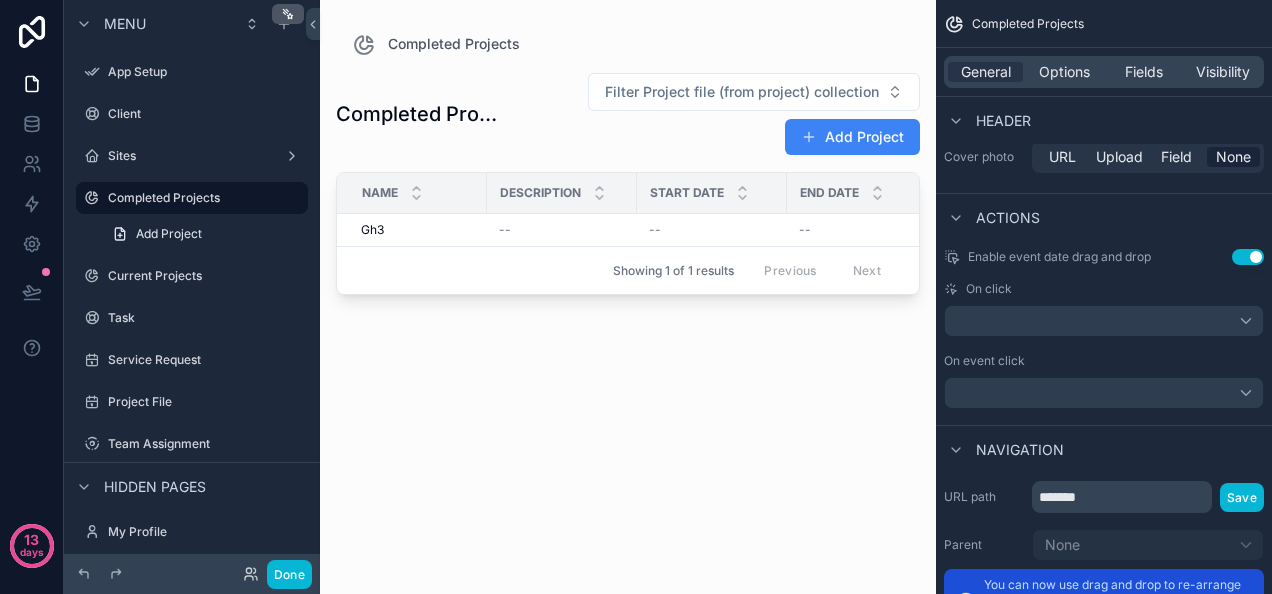 scroll, scrollTop: 1162, scrollLeft: 0, axis: vertical 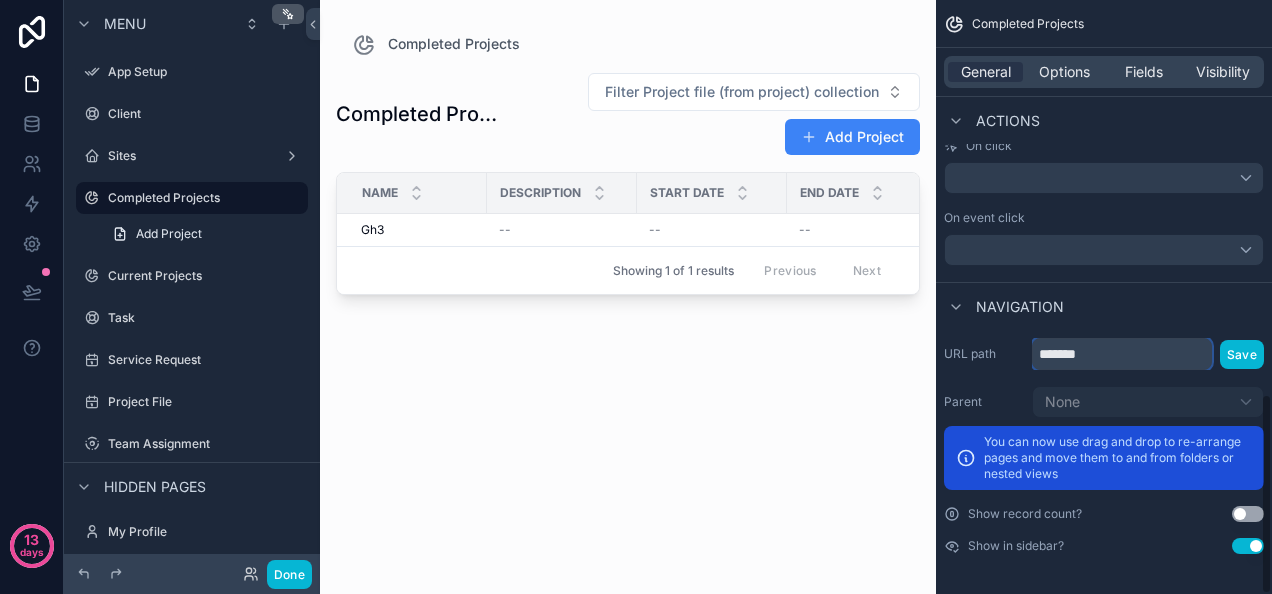 click on "*******" at bounding box center [1122, 354] 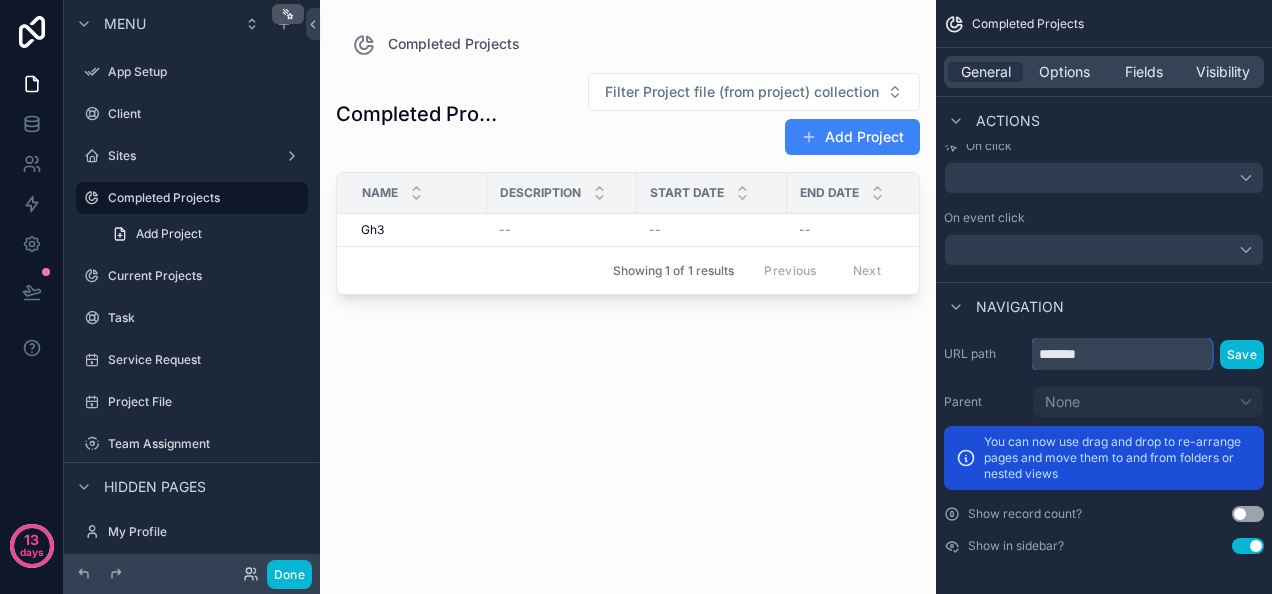 drag, startPoint x: 1110, startPoint y: 350, endPoint x: 1011, endPoint y: 357, distance: 99.24717 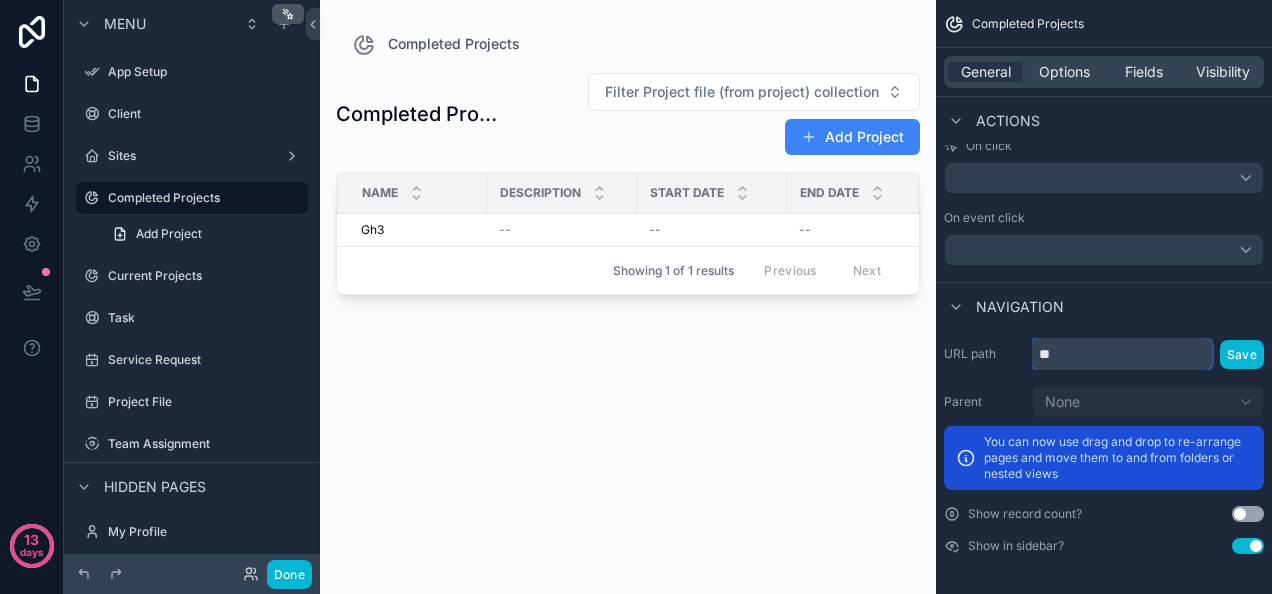 type on "*" 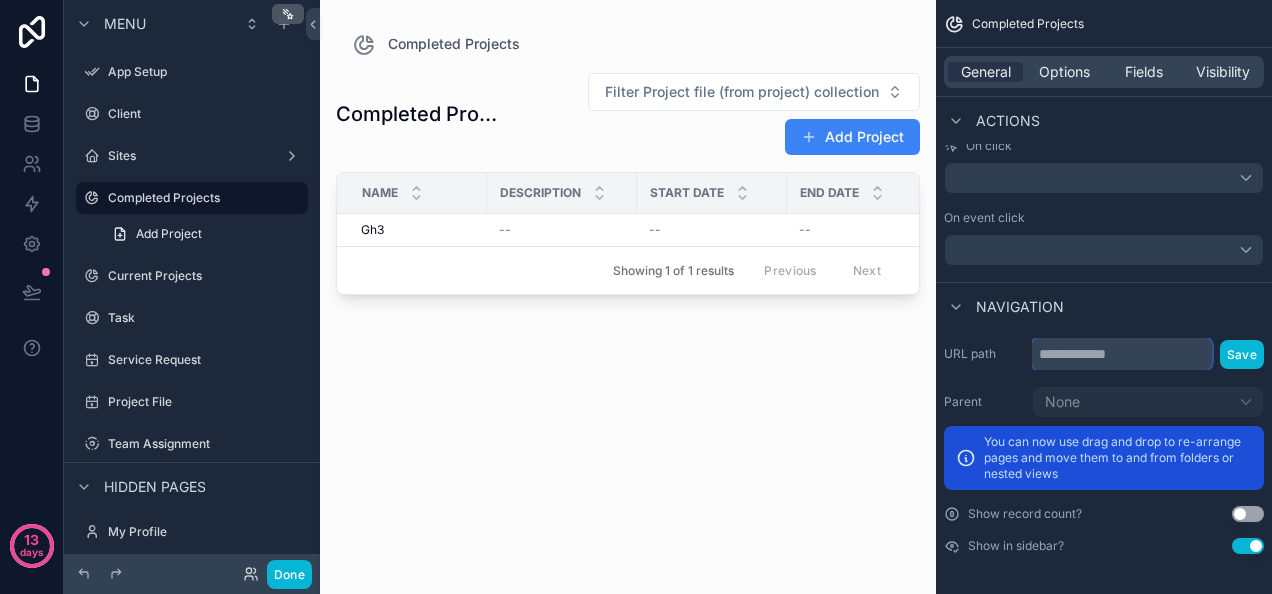type 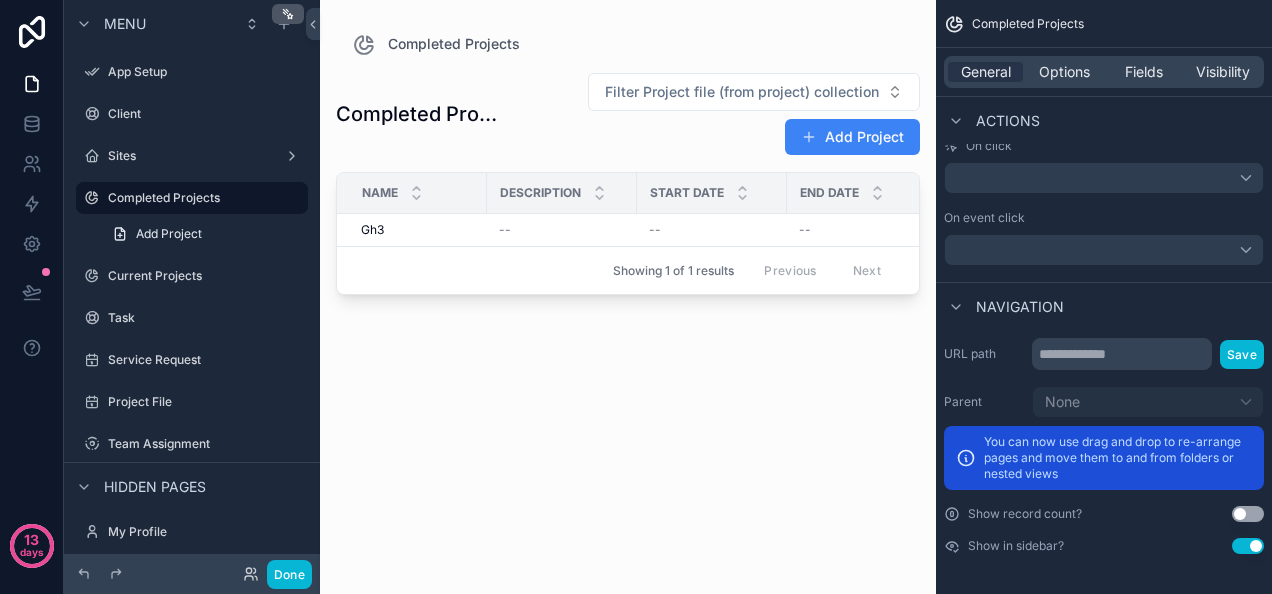 click on "Navigation" at bounding box center [1104, 306] 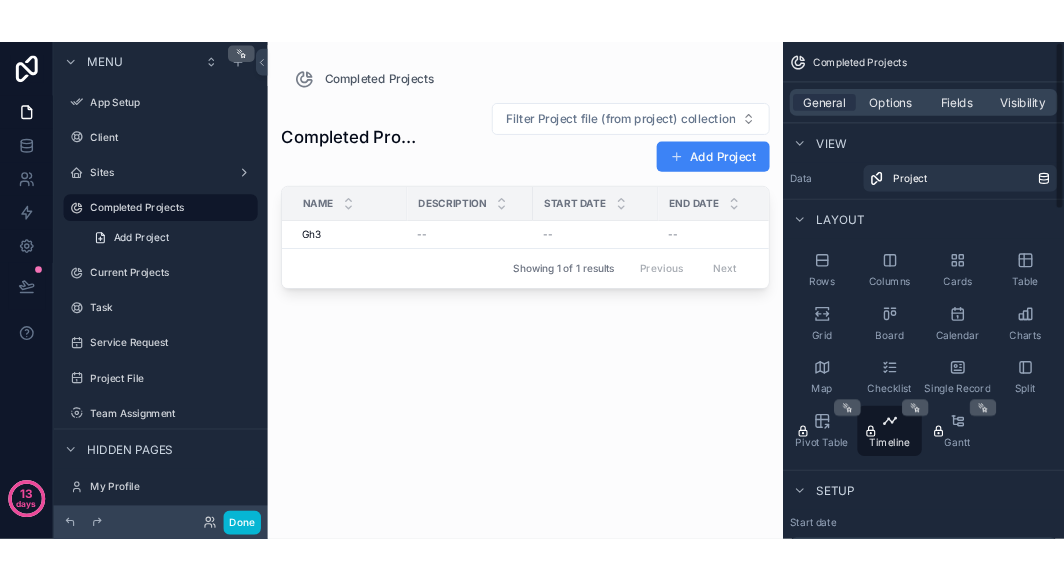 scroll, scrollTop: 0, scrollLeft: 0, axis: both 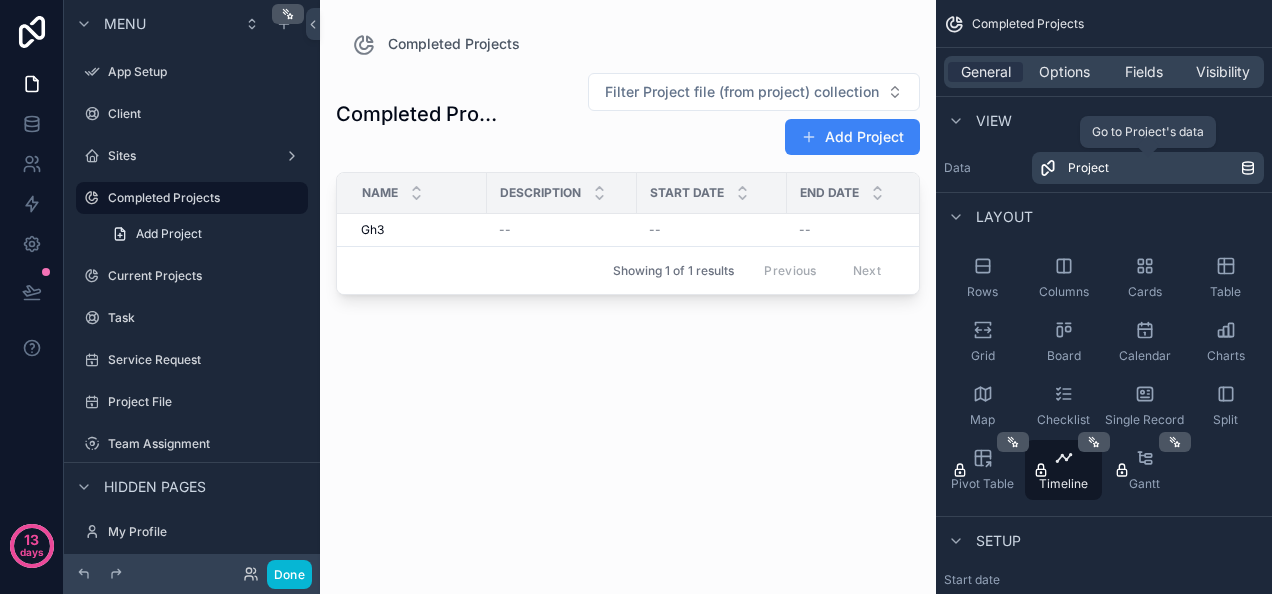 click 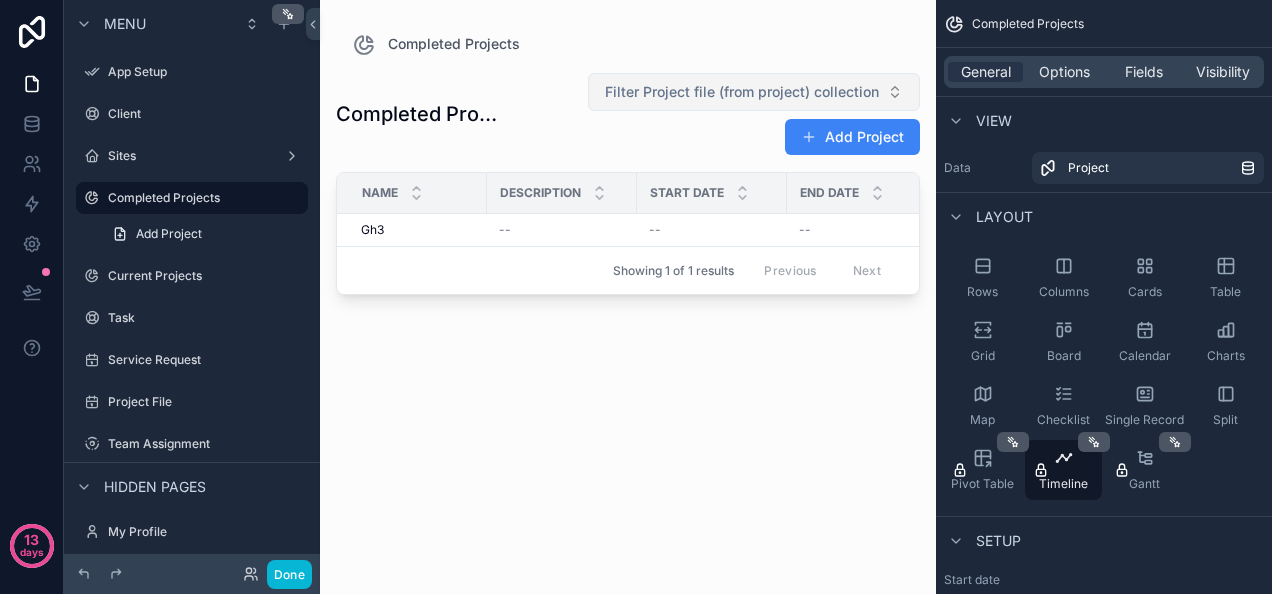 click on "Filter Project file (from project) collection" at bounding box center [754, 92] 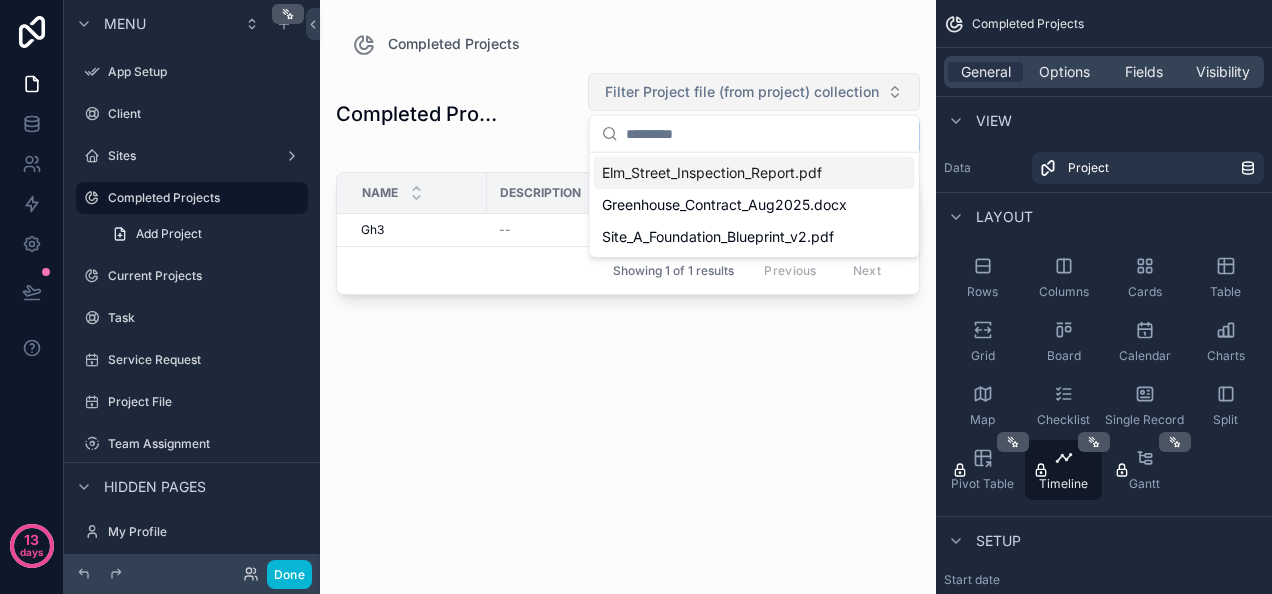 click on "Filter Project file (from project) collection" at bounding box center [754, 92] 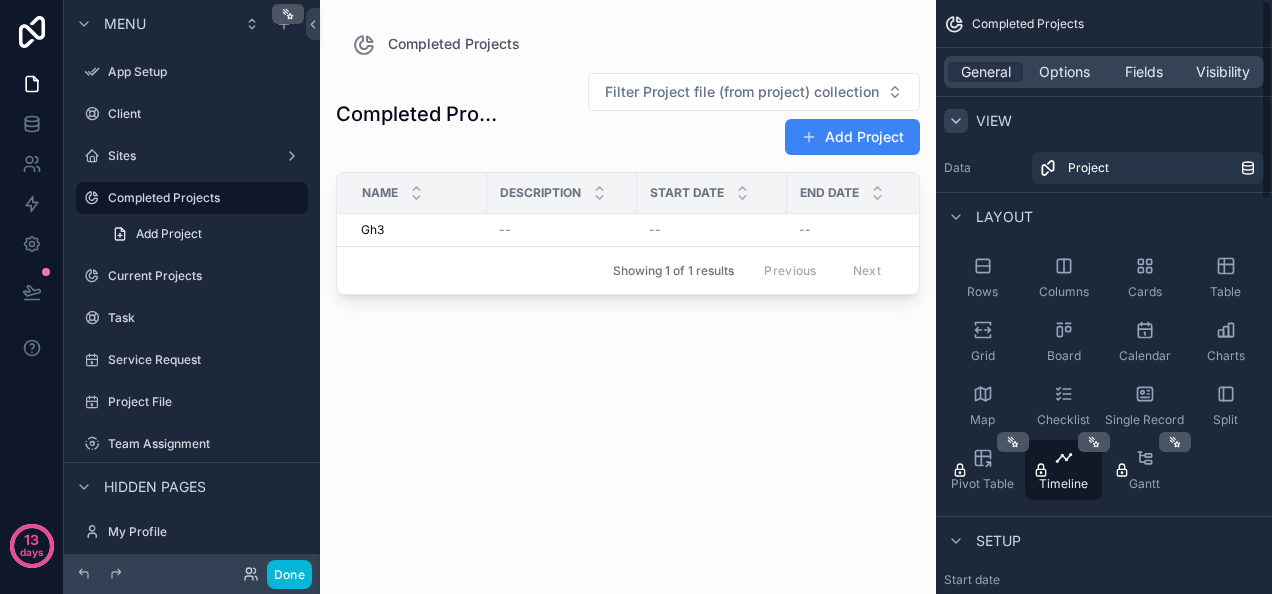 click at bounding box center [956, 121] 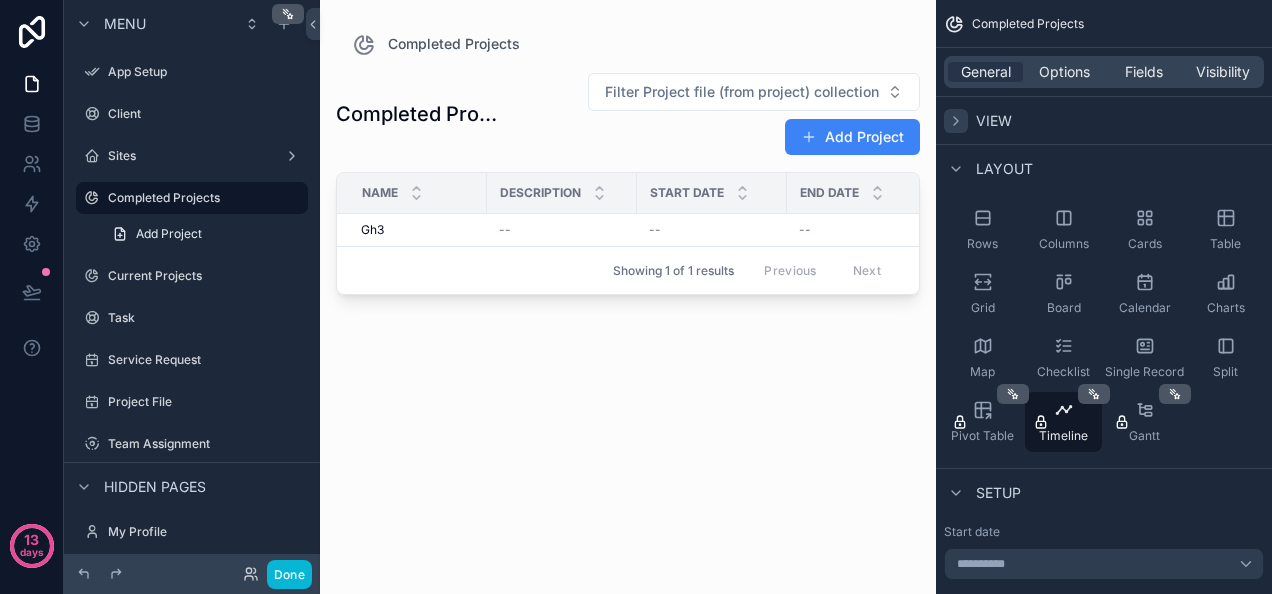 click at bounding box center (956, 121) 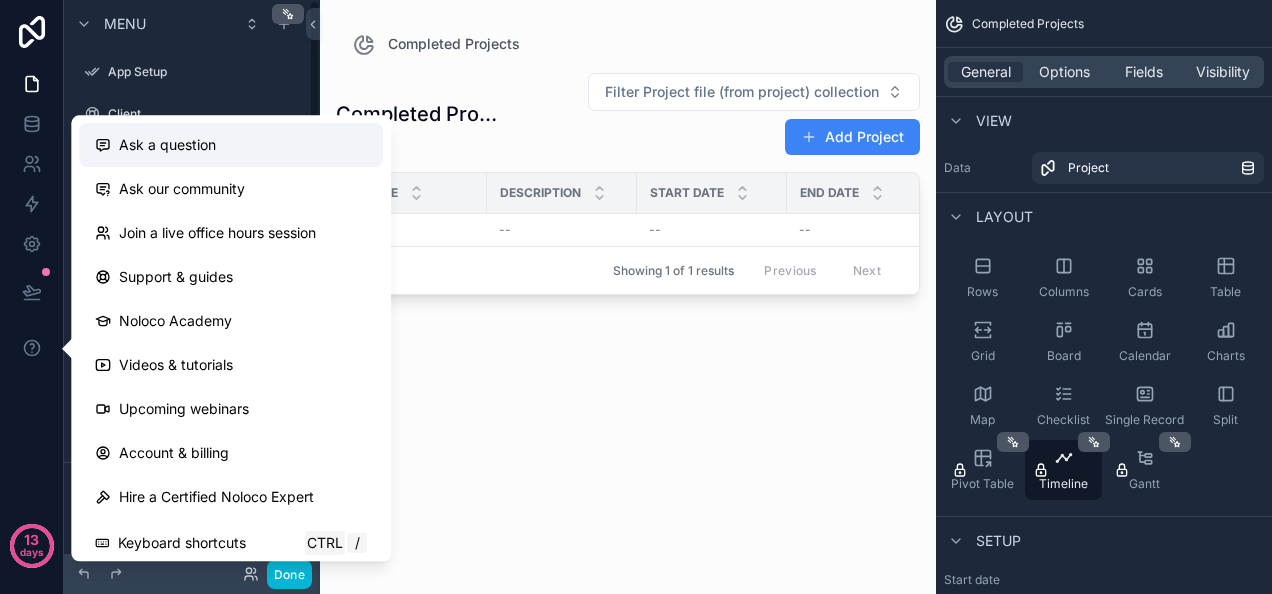 click on "Ask a question" at bounding box center (231, 145) 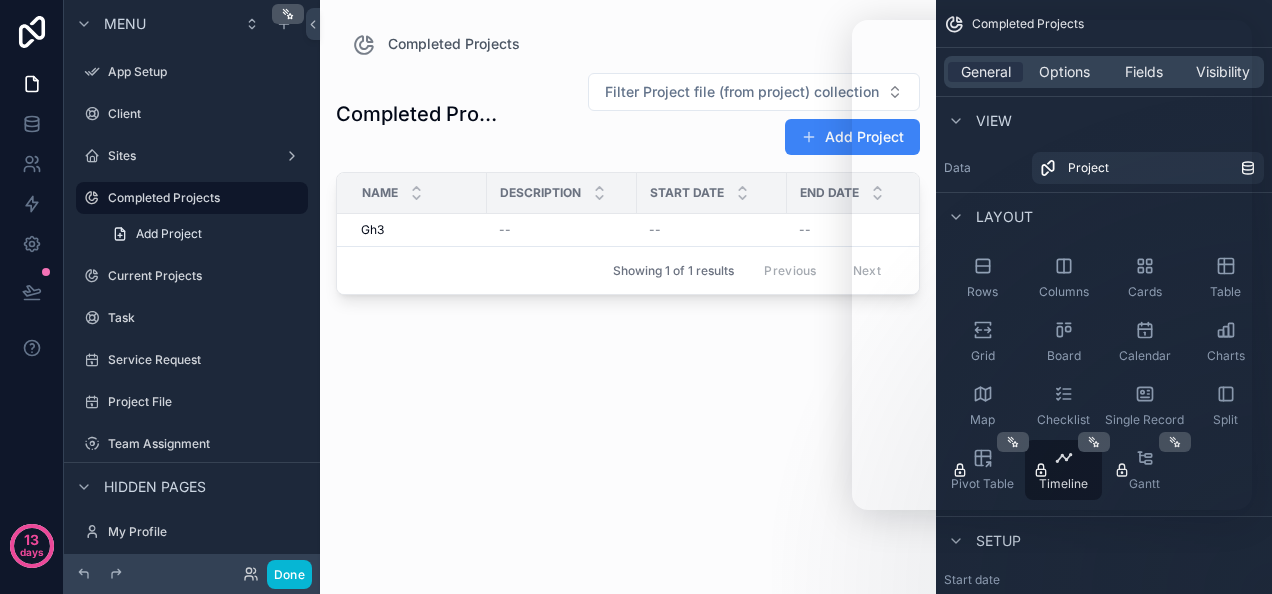 click on "Completed Projects Filter Project file (from project) collection Add Project Name Description Start Date End Date Status Budget Project Manager Id Site Client Task (from Project) Gh3 Gh3 -- -- -- -- -- -- -- -- -- Showing 1 of 1 results Previous Next" at bounding box center [628, 313] 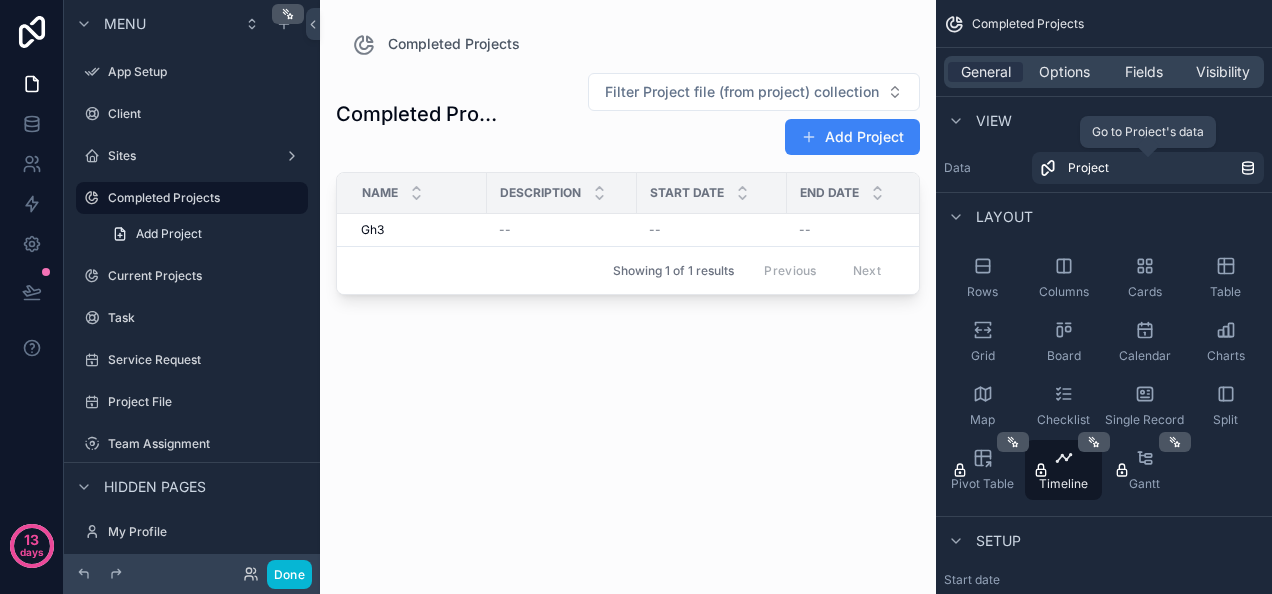 click on "Go to Project's data" at bounding box center [1148, 131] 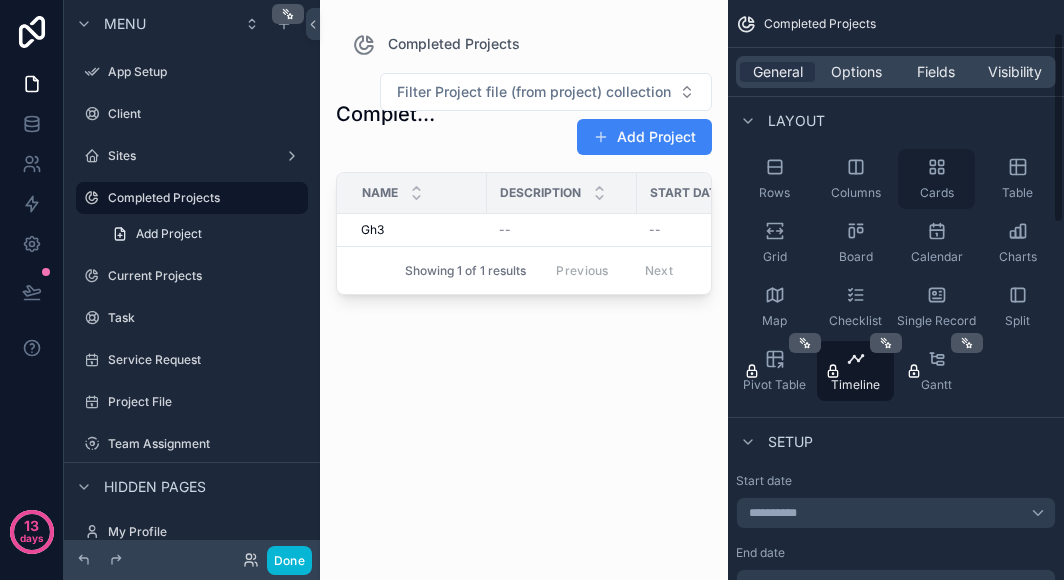 scroll, scrollTop: 0, scrollLeft: 0, axis: both 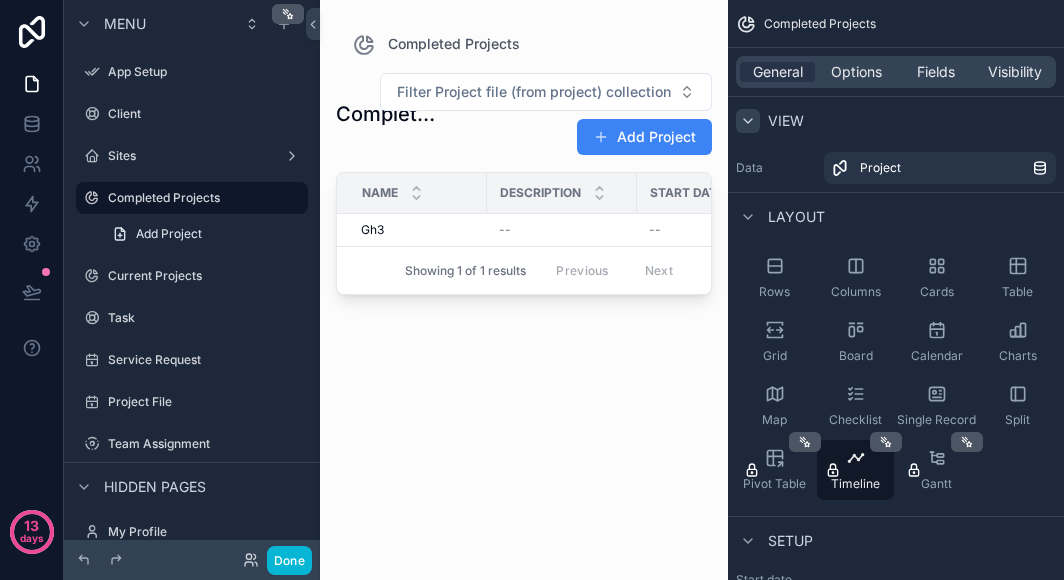 click 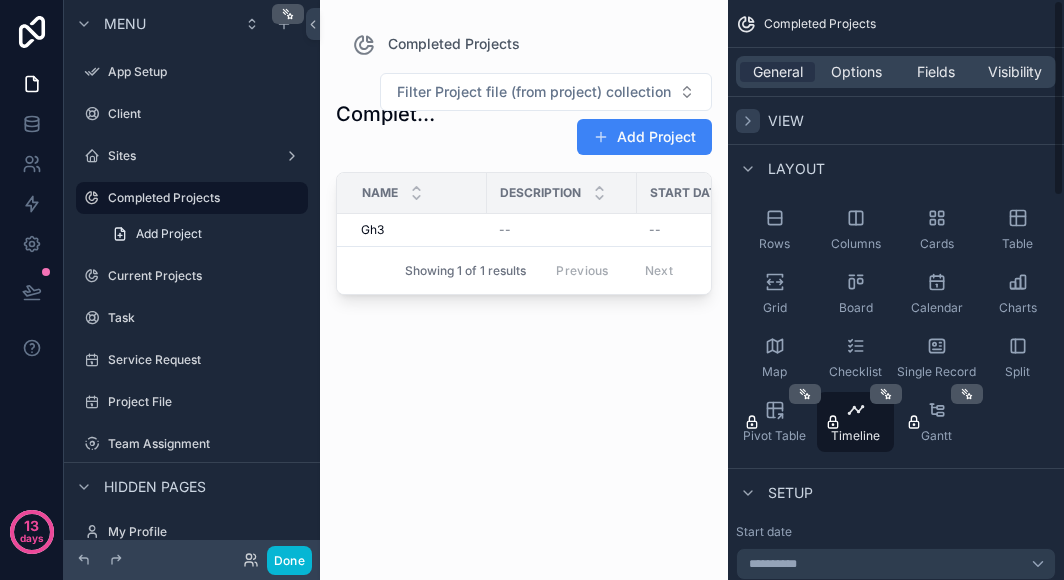 click 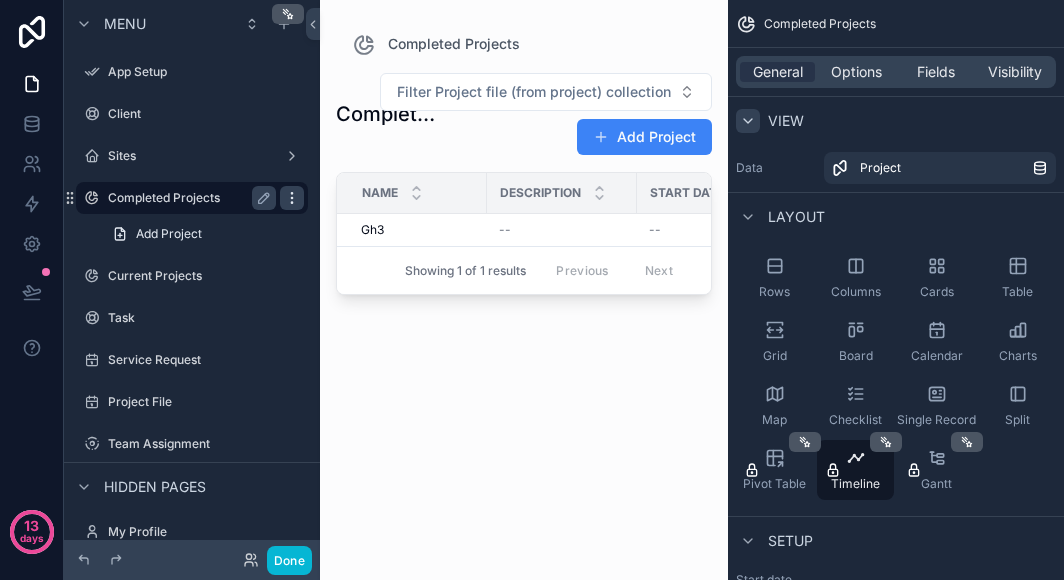 click 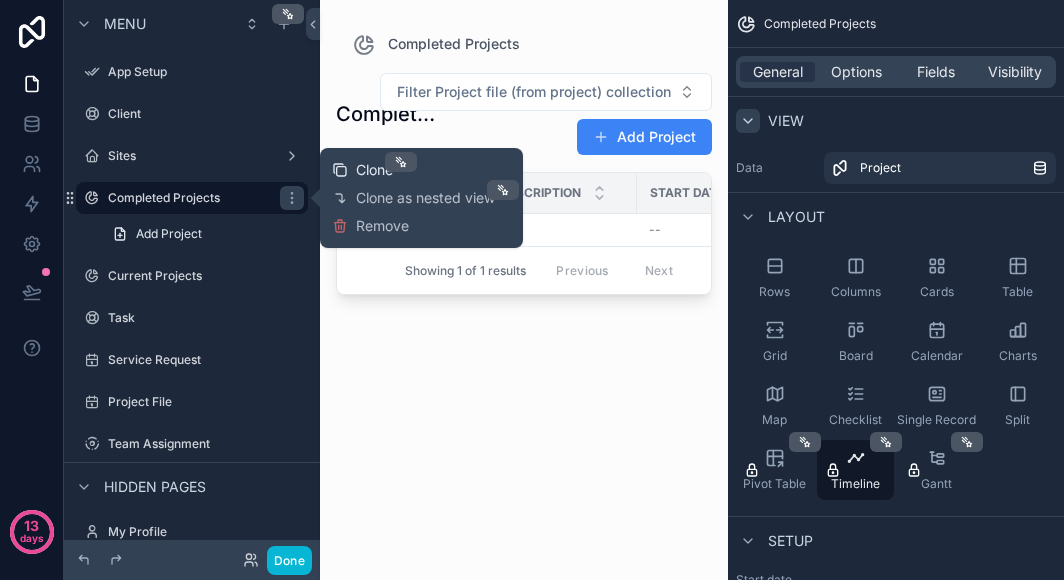 click on "Clone" at bounding box center (362, 170) 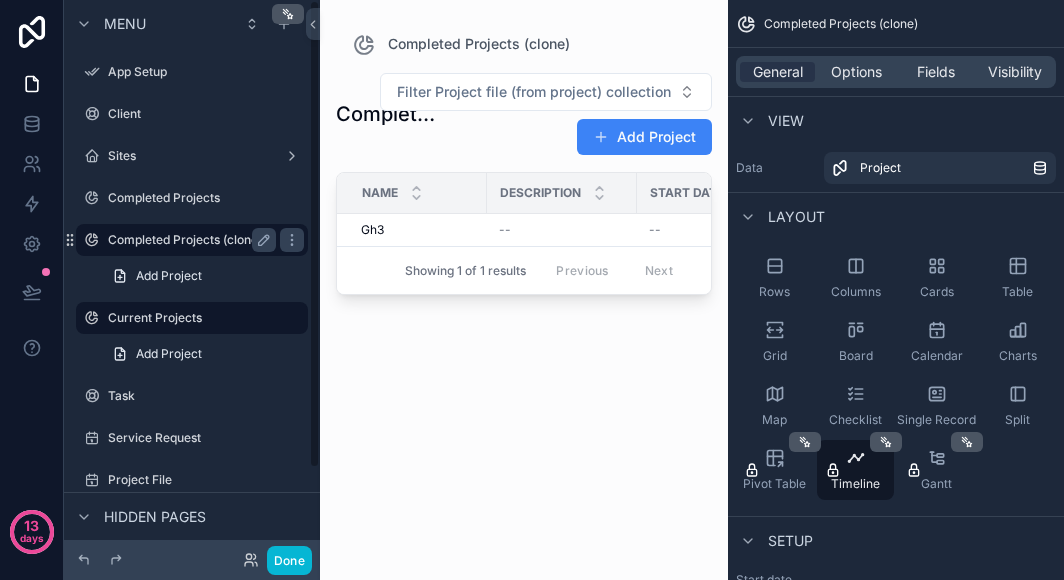 click on "Completed Projects (clone)" at bounding box center [188, 240] 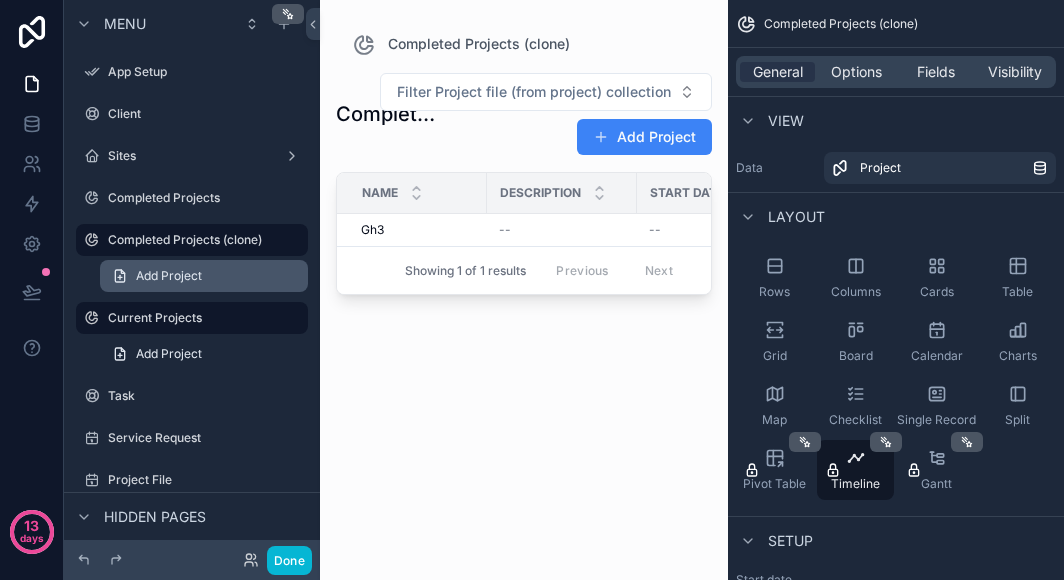 click on "Add Project" at bounding box center [204, 276] 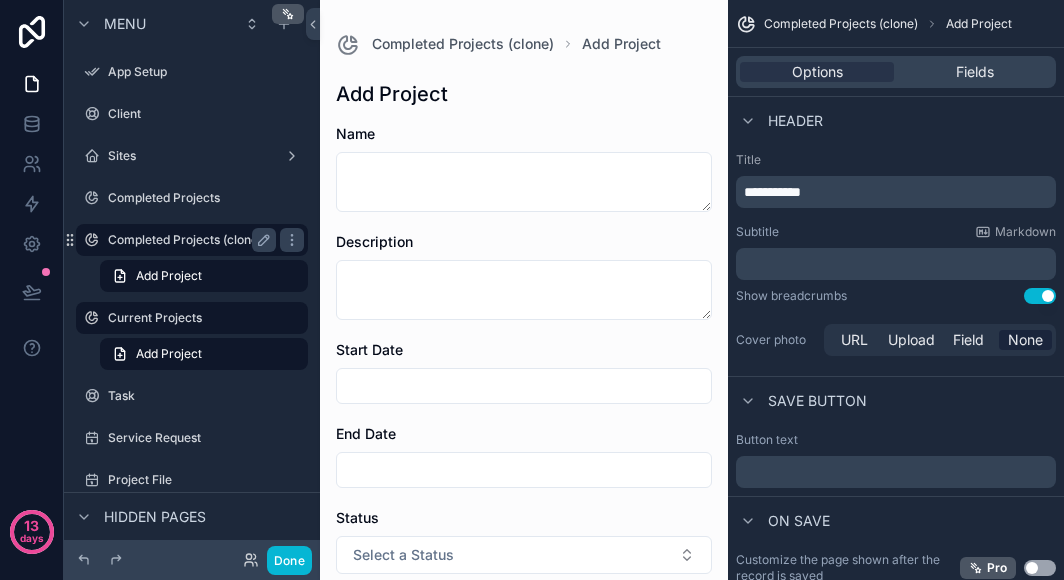 click on "Completed Projects (clone)" at bounding box center (188, 240) 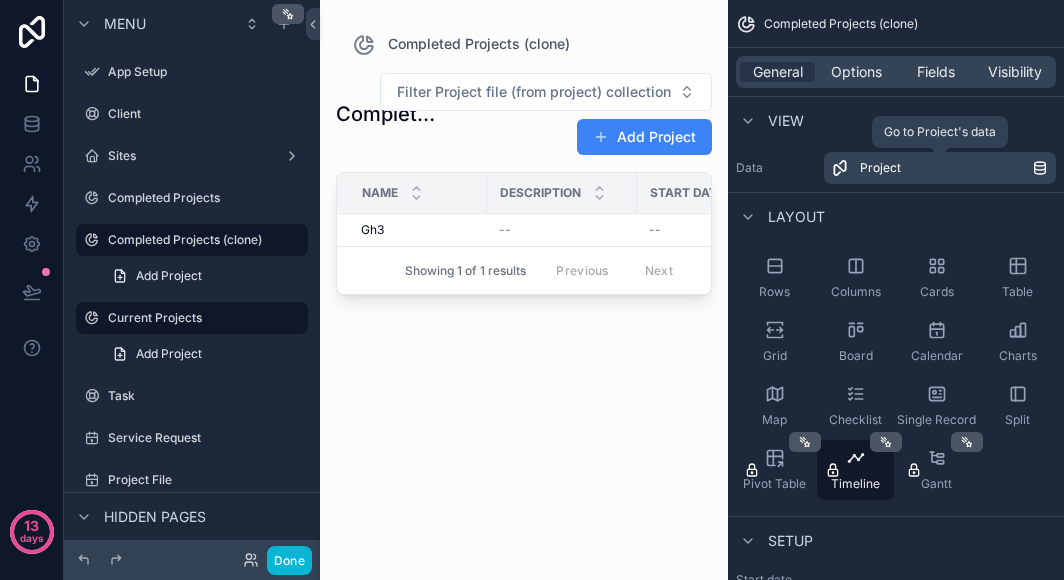 click on "Project" at bounding box center (946, 168) 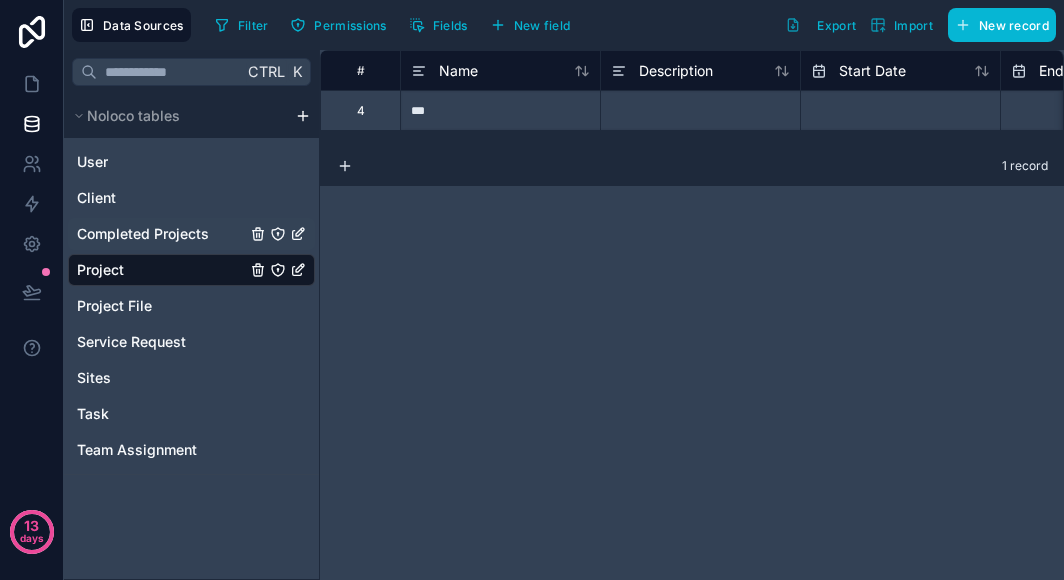 click on "Completed Projects" at bounding box center [191, 234] 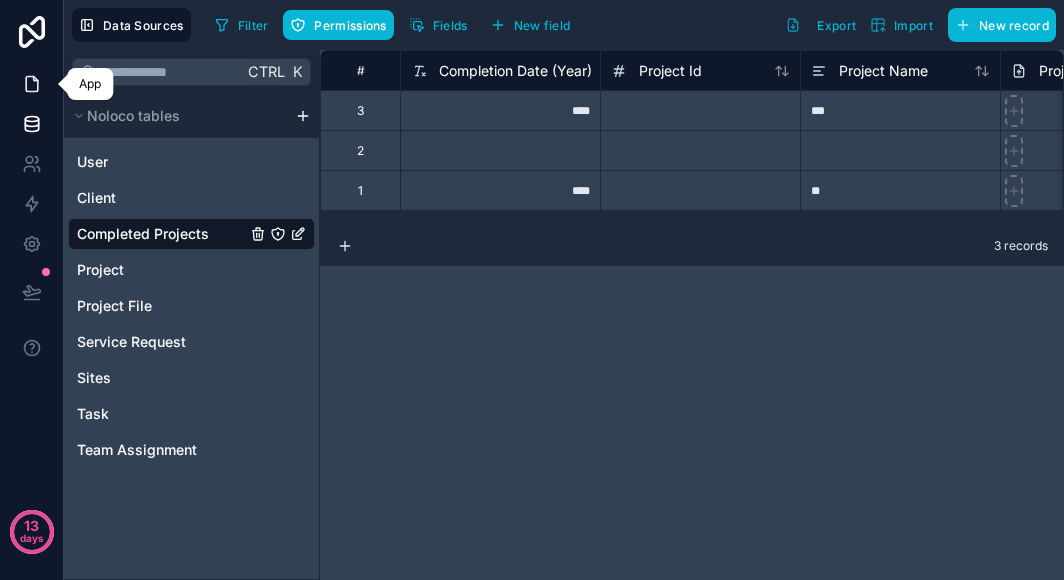 click 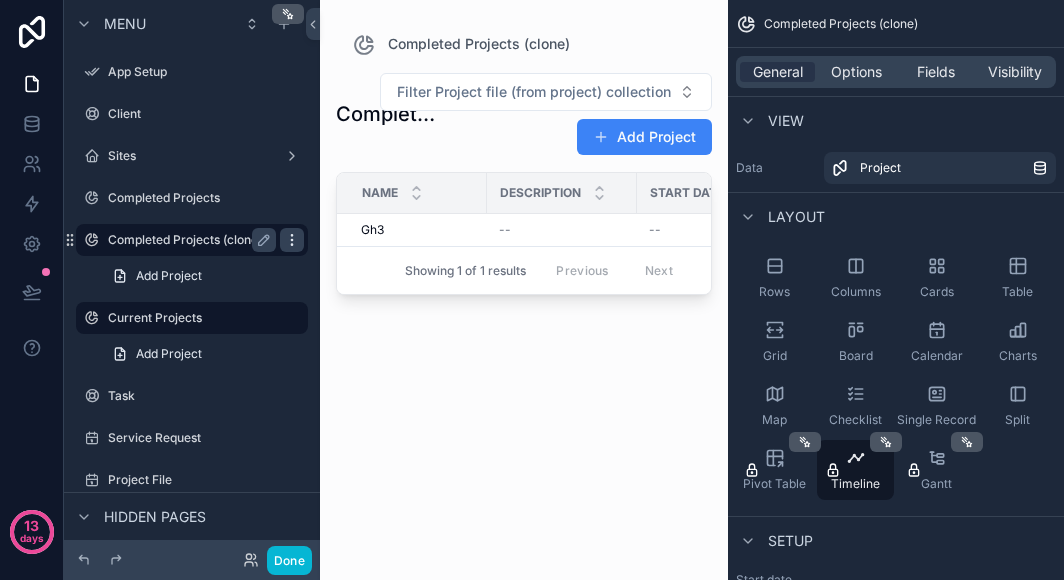 click 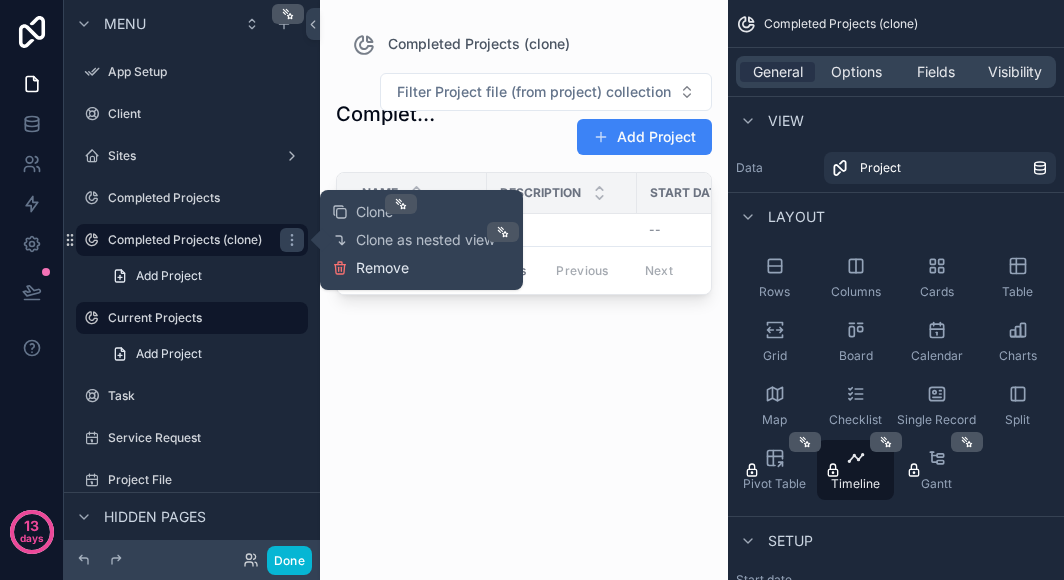 click on "Remove" at bounding box center (382, 268) 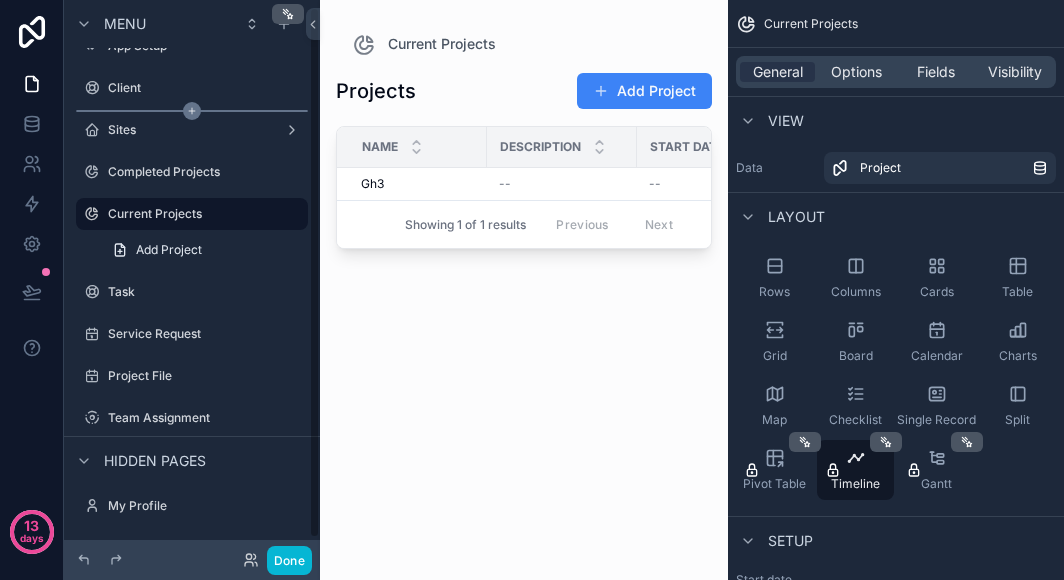 scroll, scrollTop: 0, scrollLeft: 0, axis: both 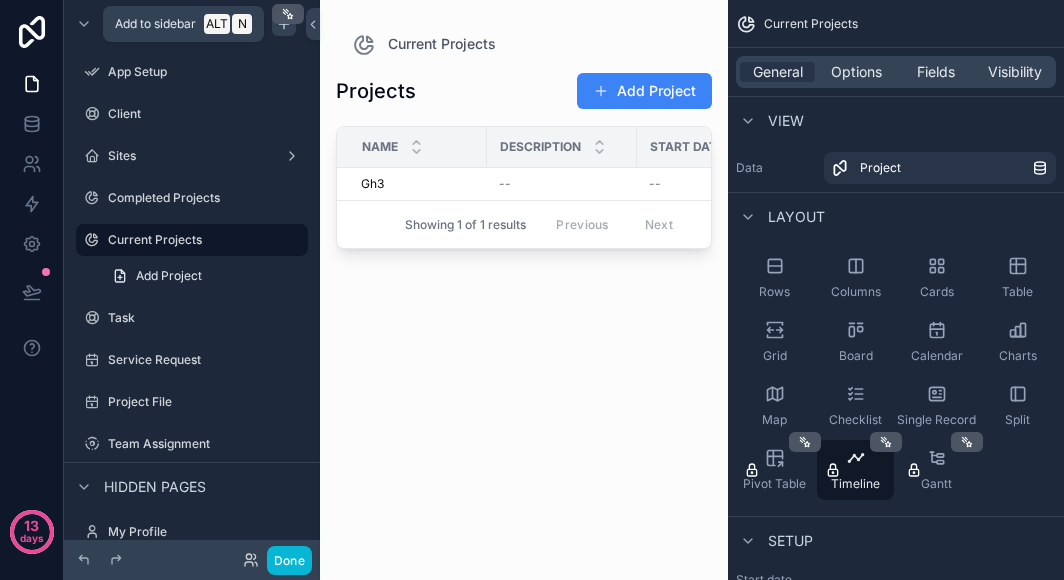 click 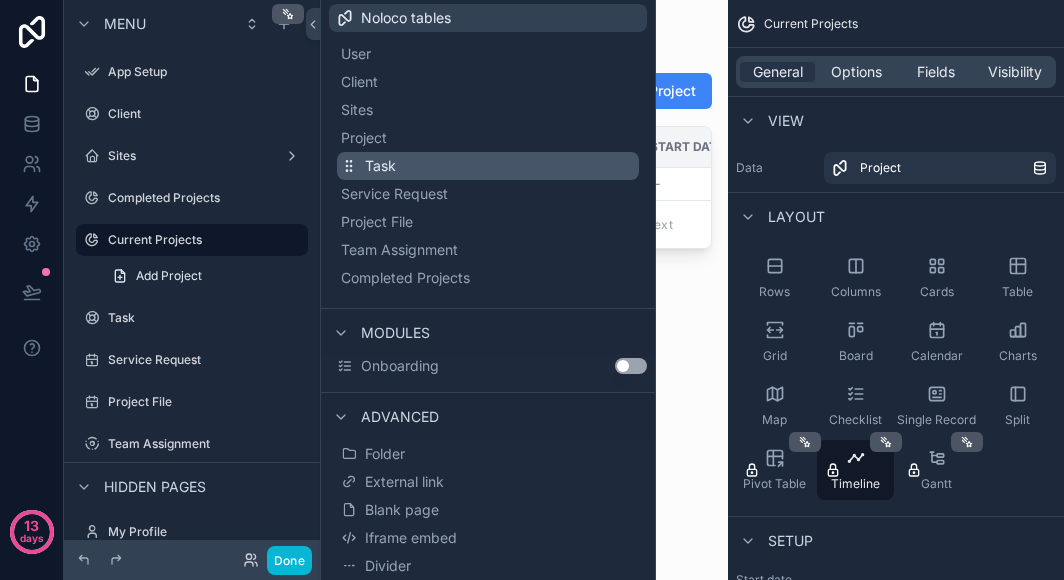 scroll, scrollTop: 0, scrollLeft: 0, axis: both 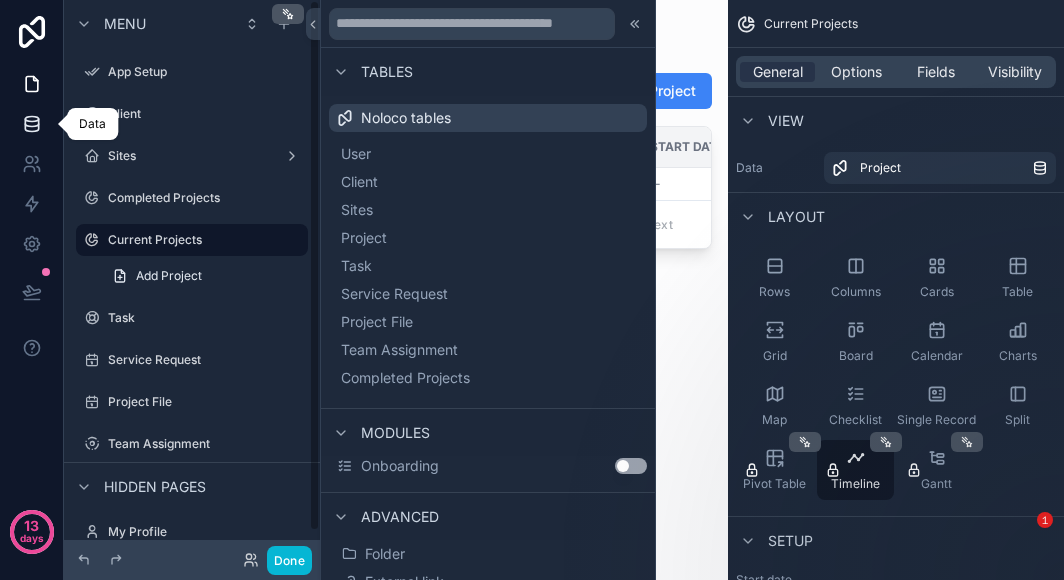 click at bounding box center [31, 124] 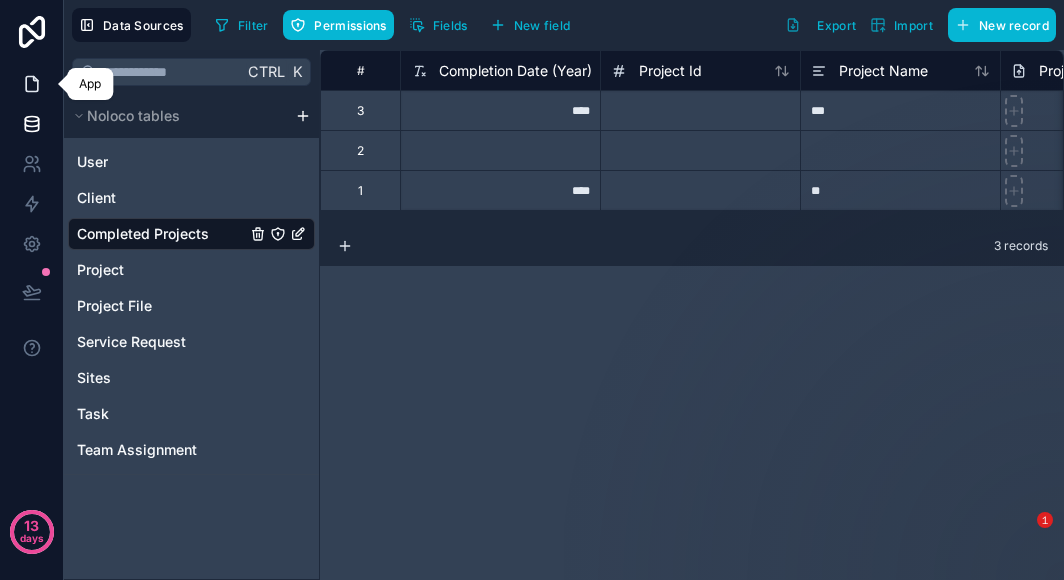 click 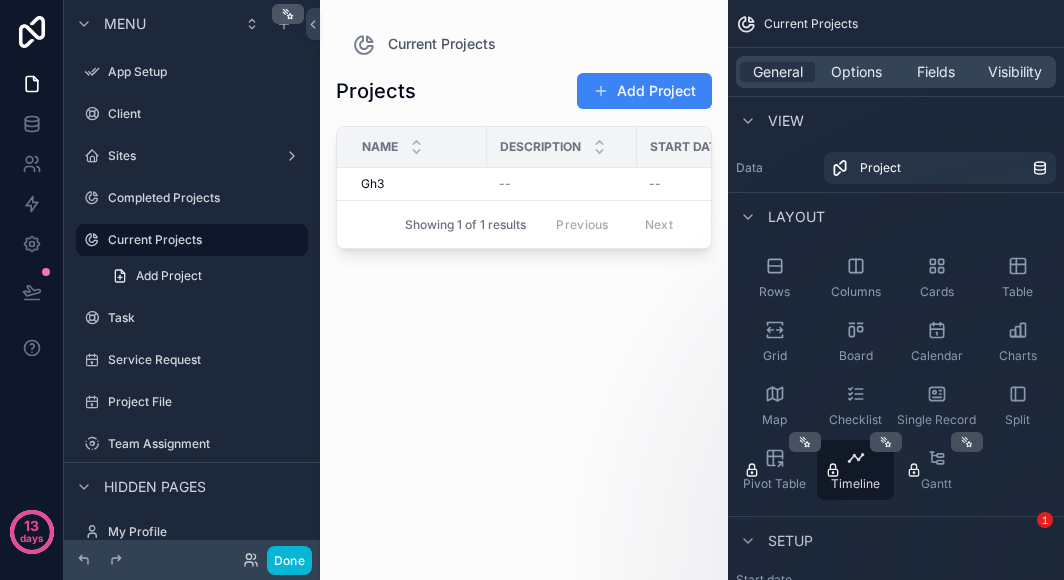 click at bounding box center (524, 278) 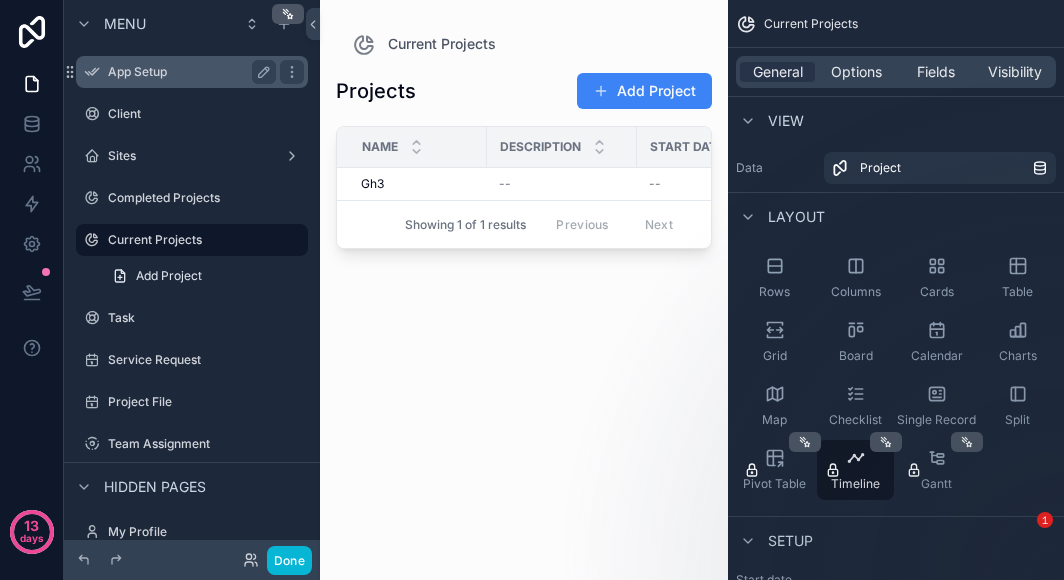 click on "App Setup" at bounding box center (188, 72) 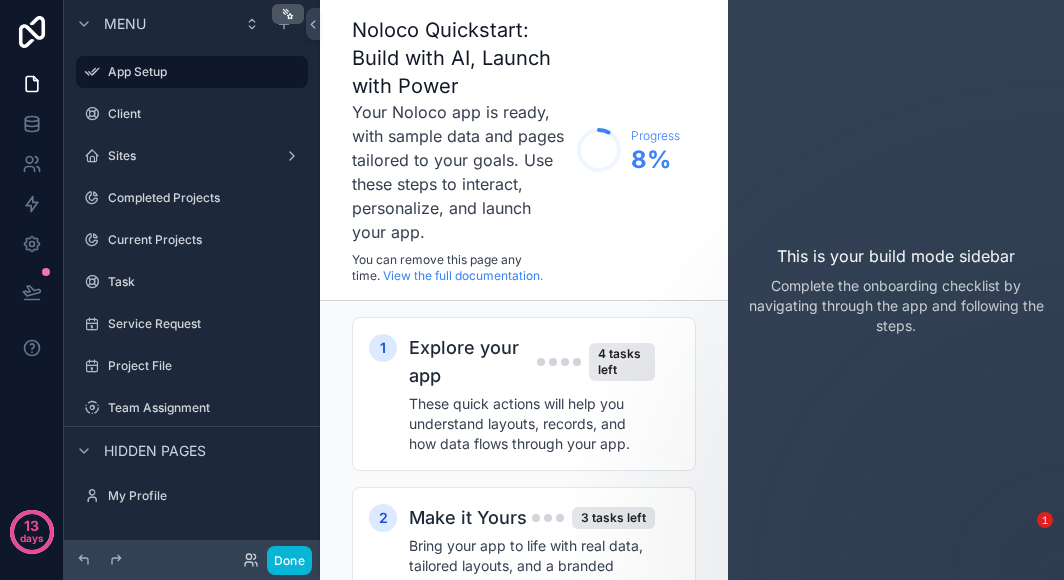 click on "Noloco Quickstart: Build with AI, Launch with Power Your Noloco app is ready, with sample data and pages tailored to your goals. Use these steps to interact, personalize, and launch your app. You can remove this page any time.   View the full documentation. Progress 8 %" at bounding box center [524, 150] 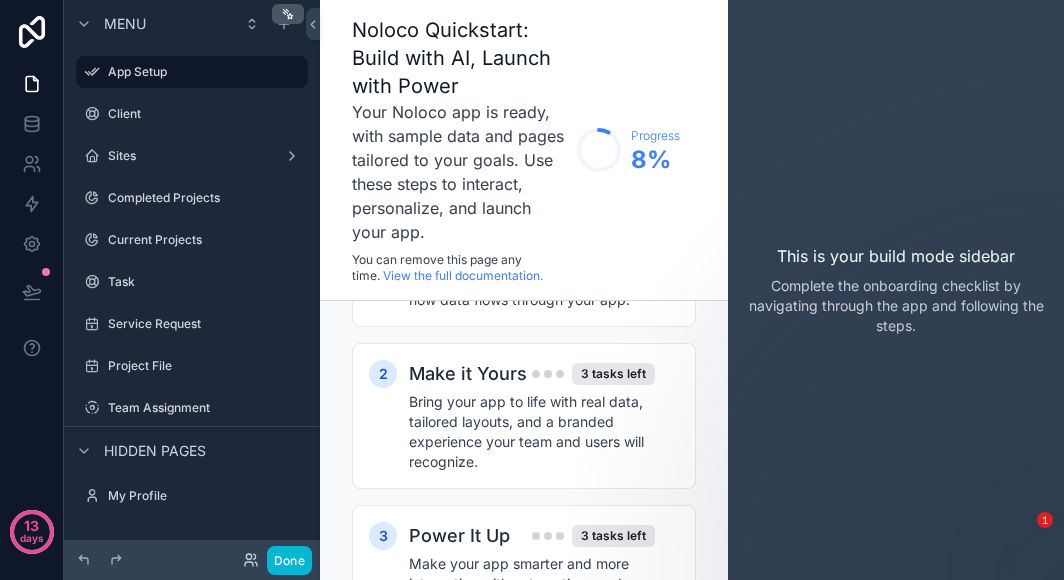 scroll, scrollTop: 0, scrollLeft: 0, axis: both 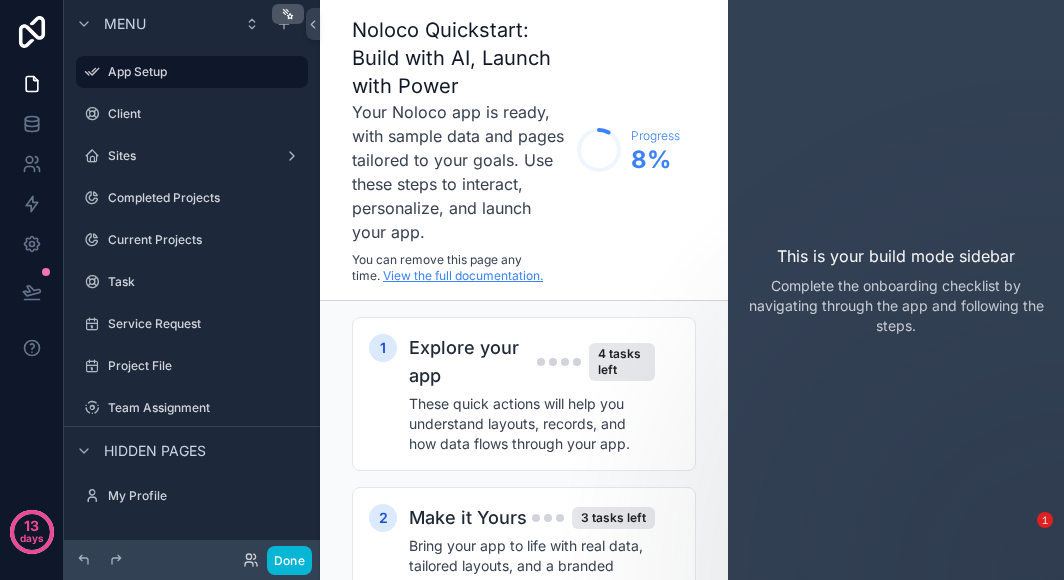 click on "View the full documentation." at bounding box center [463, 275] 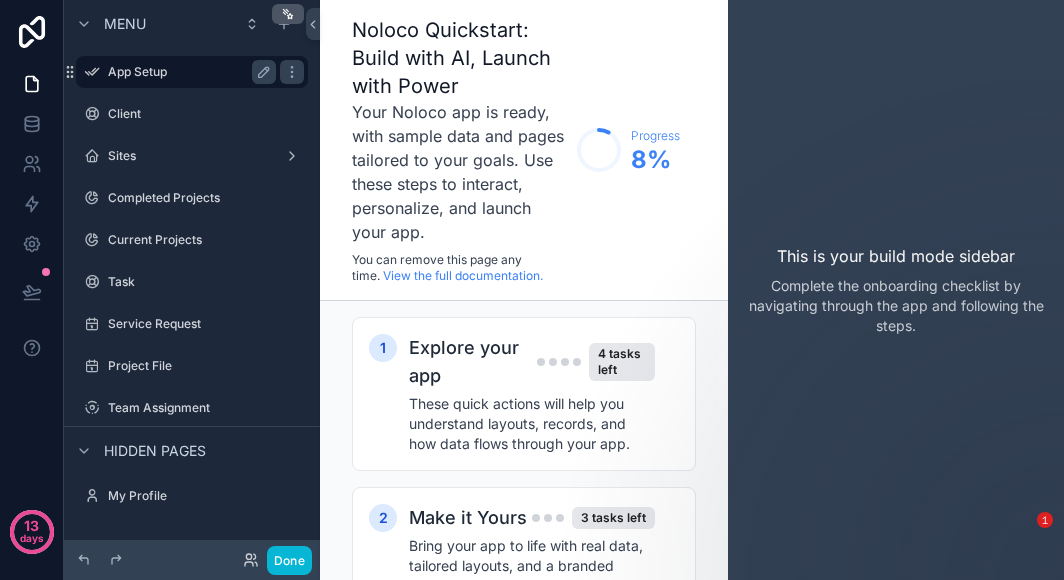 click on "App Setup" at bounding box center (188, 72) 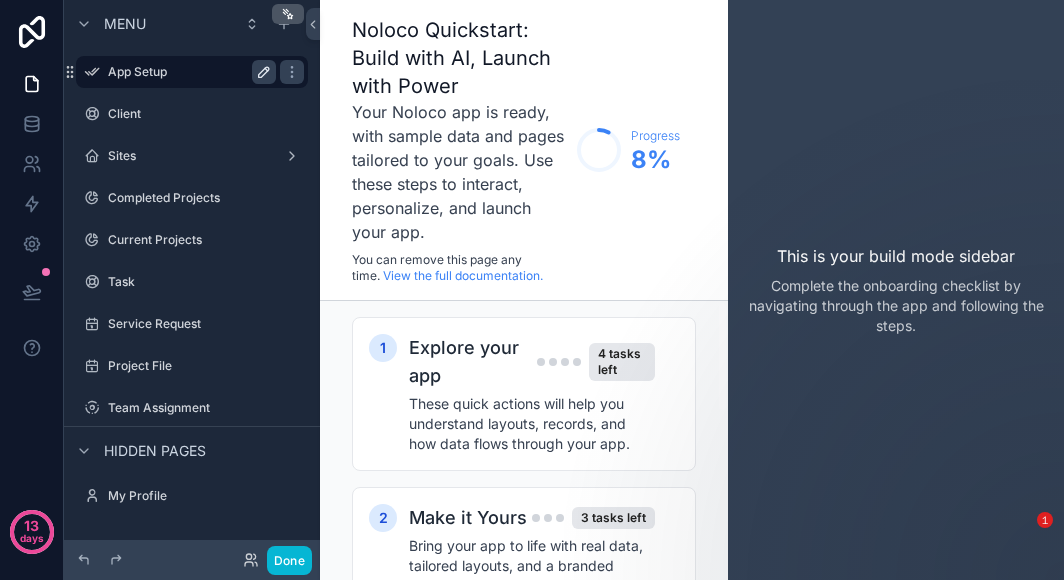 click 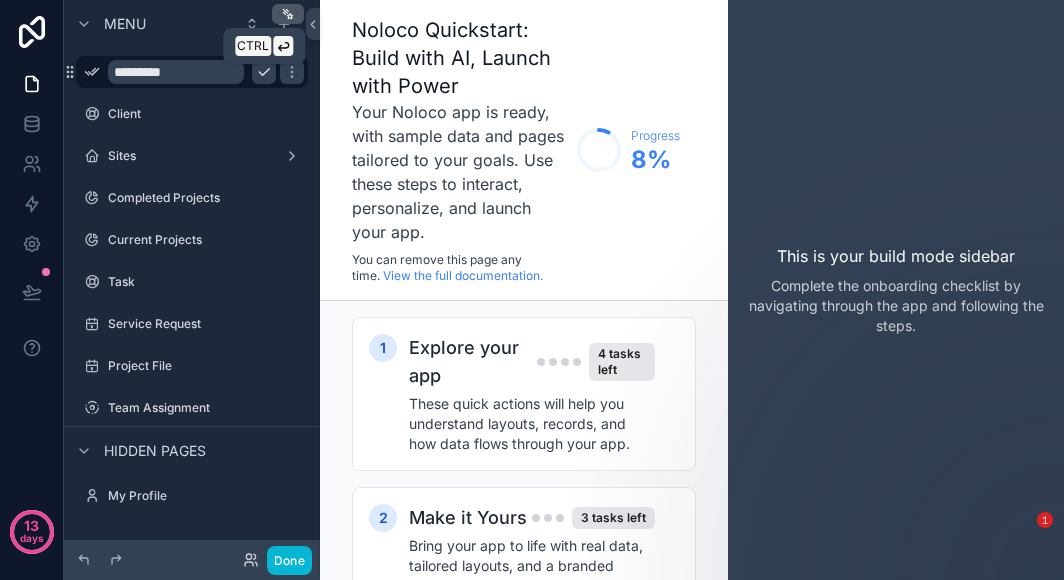 click 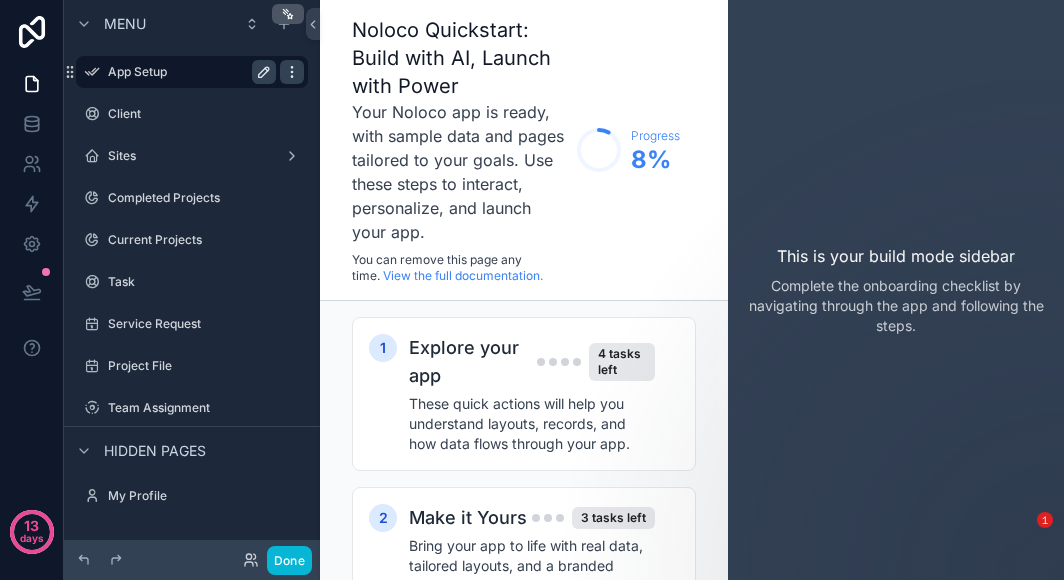 click at bounding box center [292, 72] 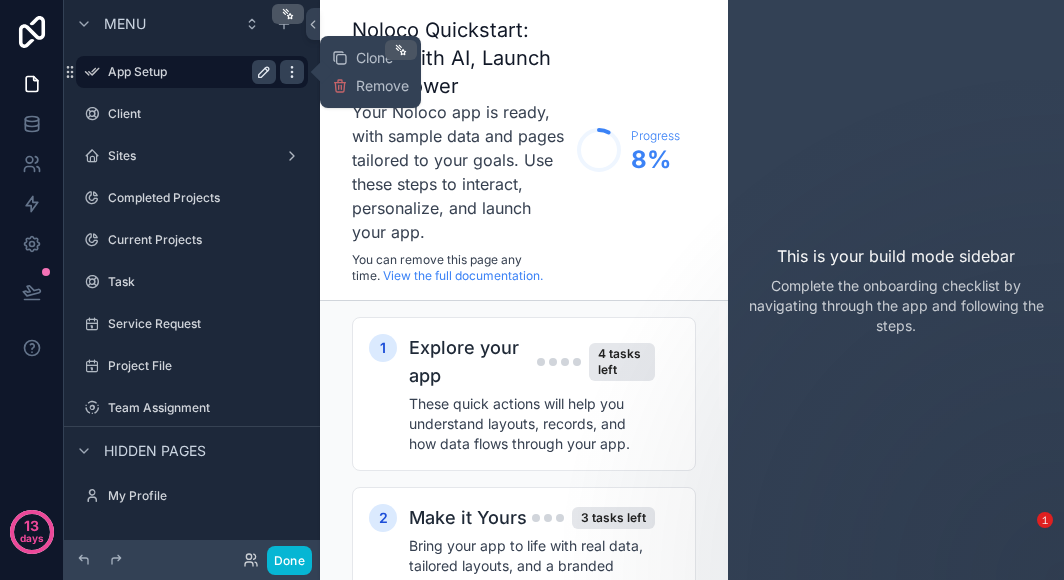 click at bounding box center [292, 72] 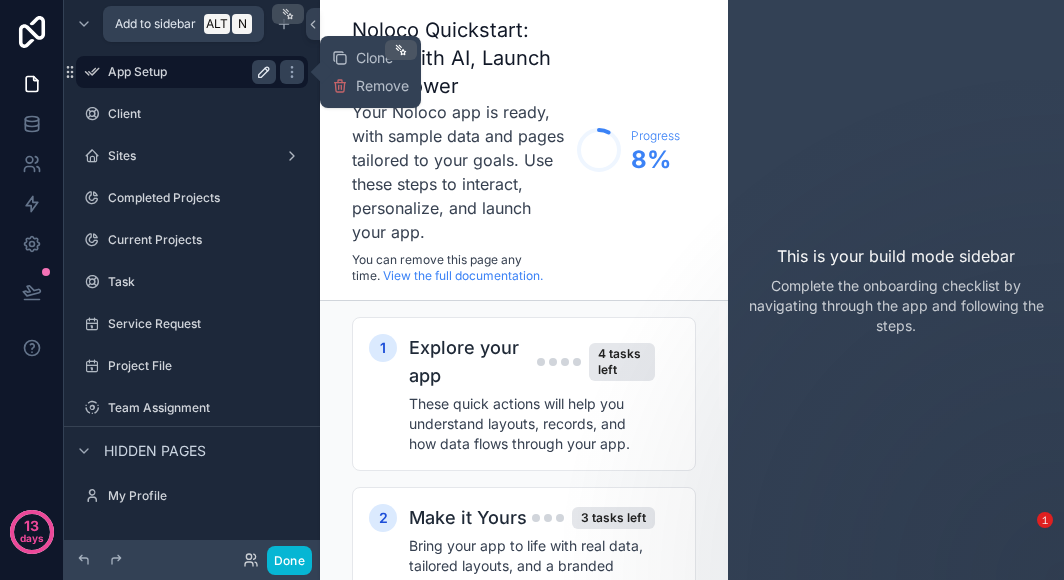 click at bounding box center [288, 14] 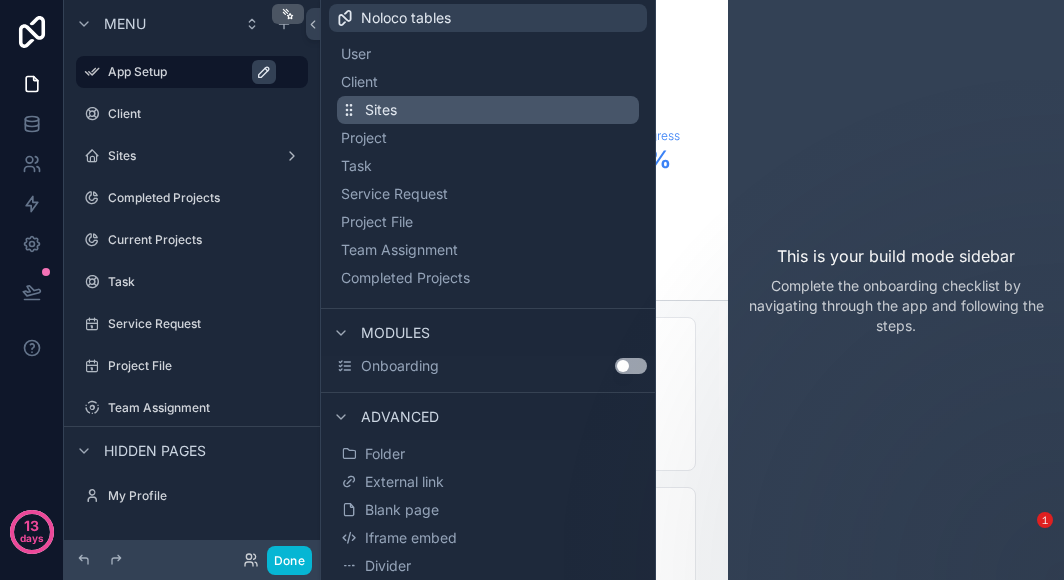 scroll, scrollTop: 0, scrollLeft: 0, axis: both 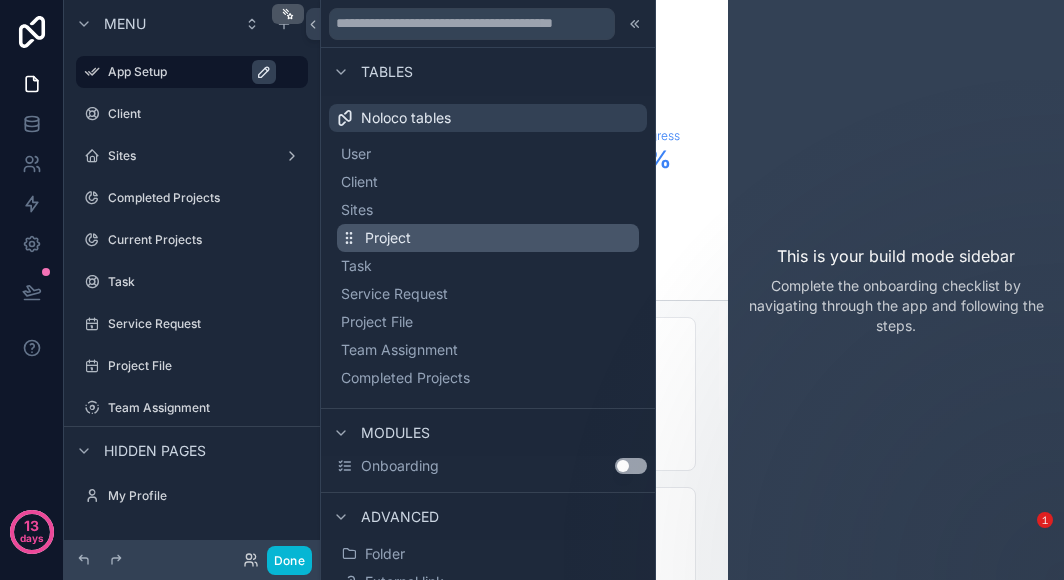 click on "Project" at bounding box center [488, 238] 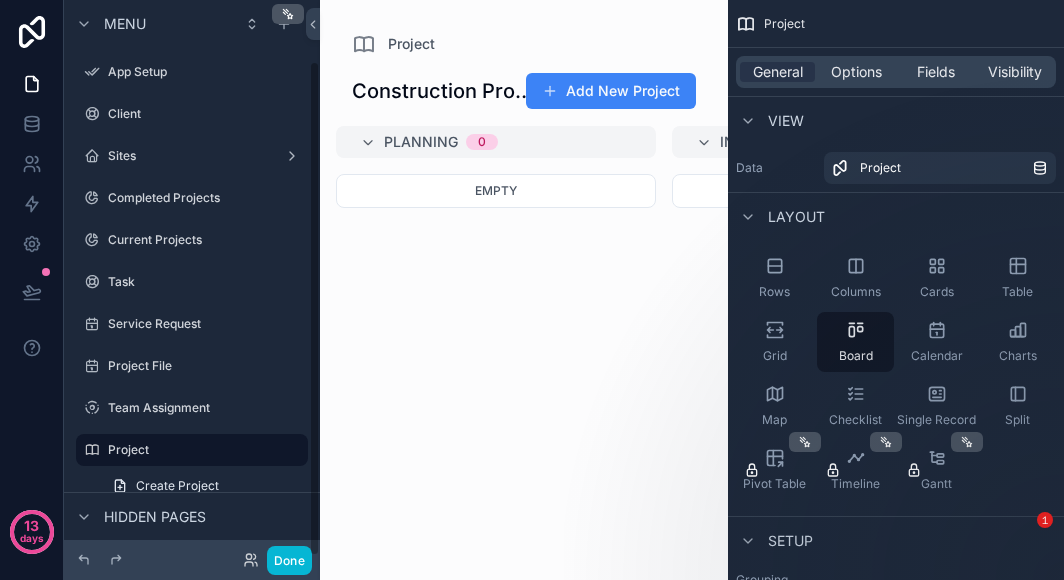 scroll, scrollTop: 68, scrollLeft: 0, axis: vertical 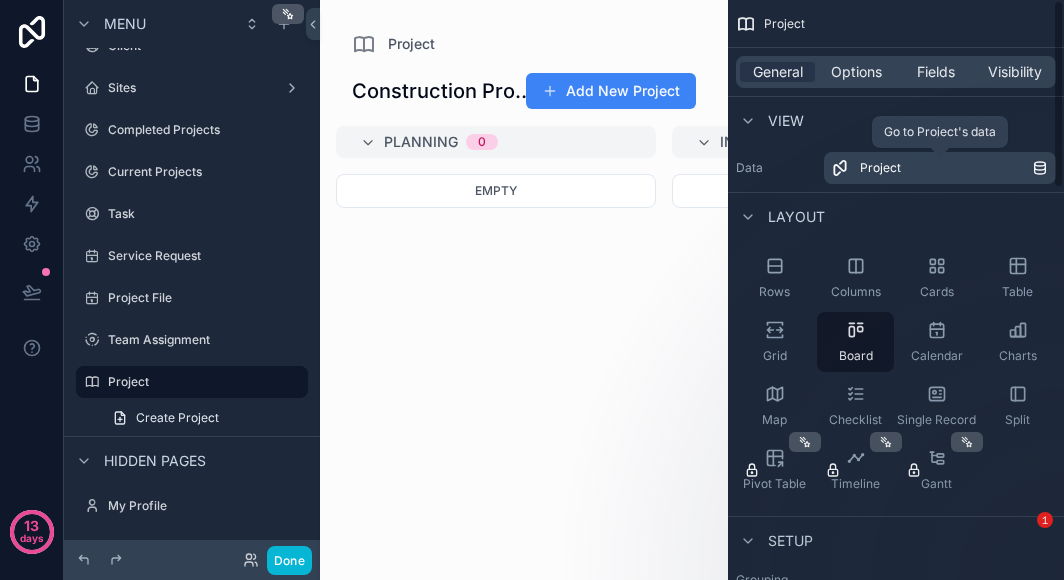click on "Project" at bounding box center (946, 168) 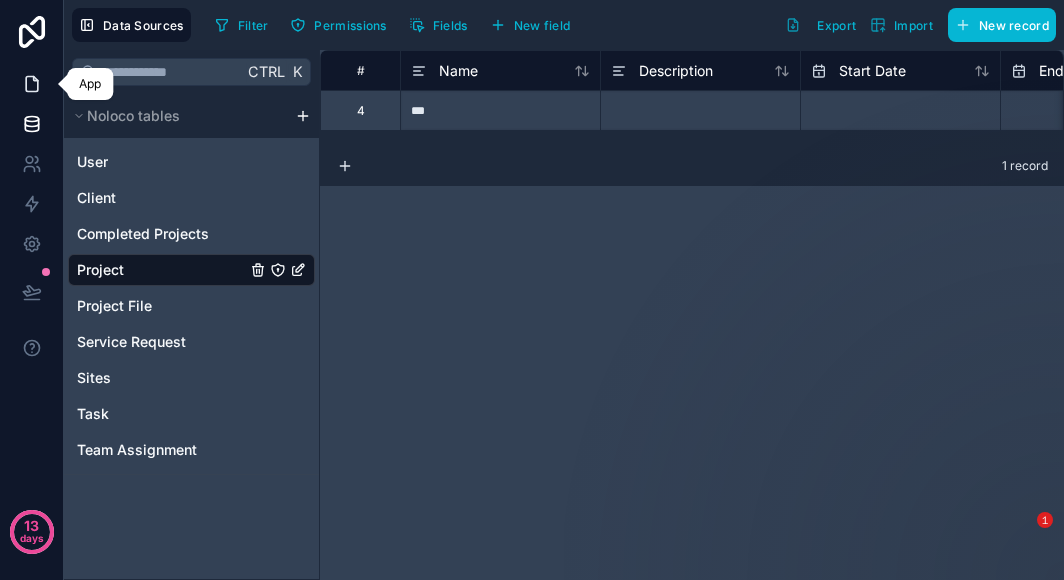 click 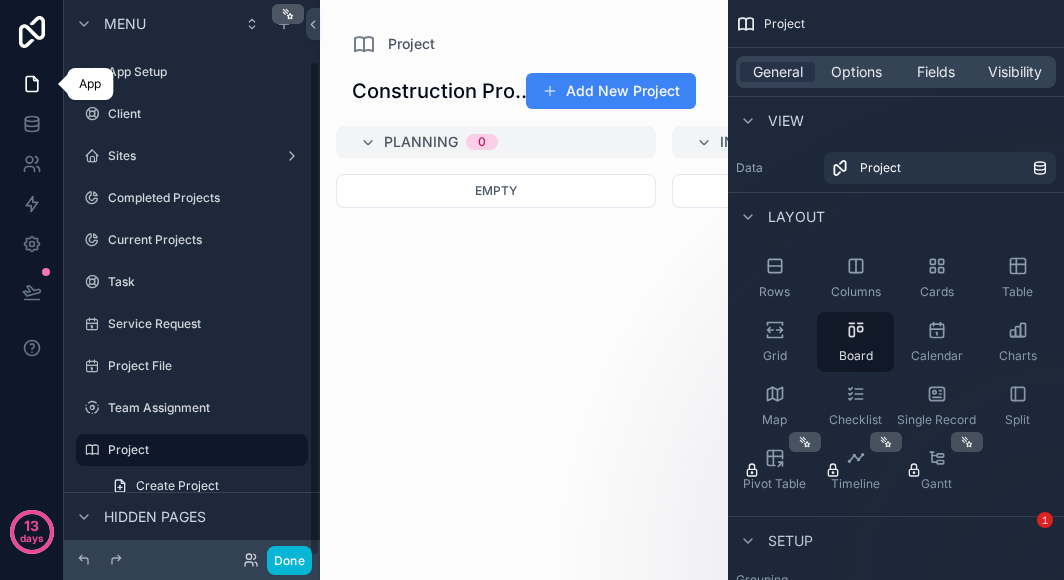 scroll, scrollTop: 68, scrollLeft: 0, axis: vertical 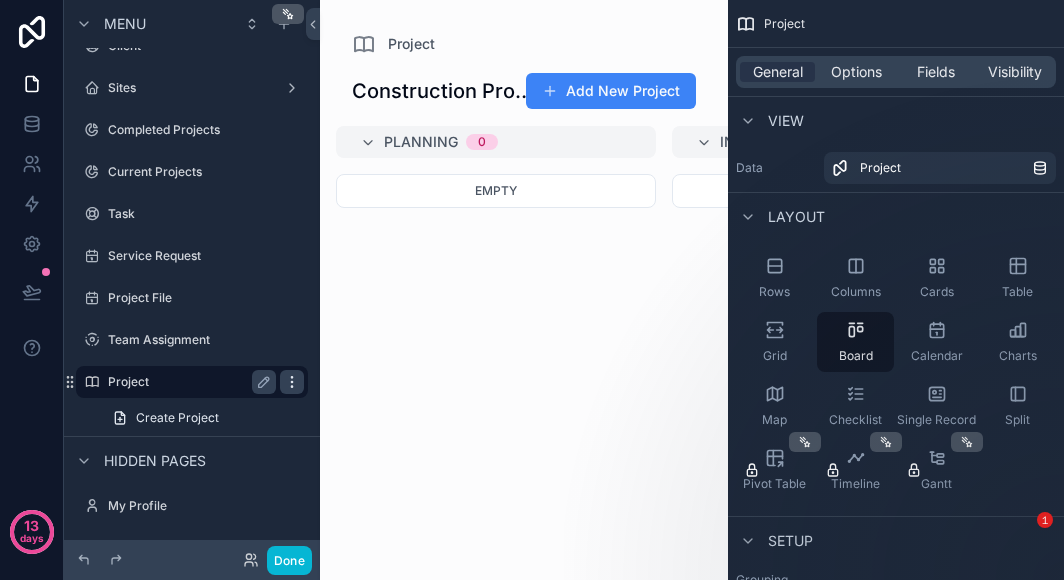 click at bounding box center [292, 382] 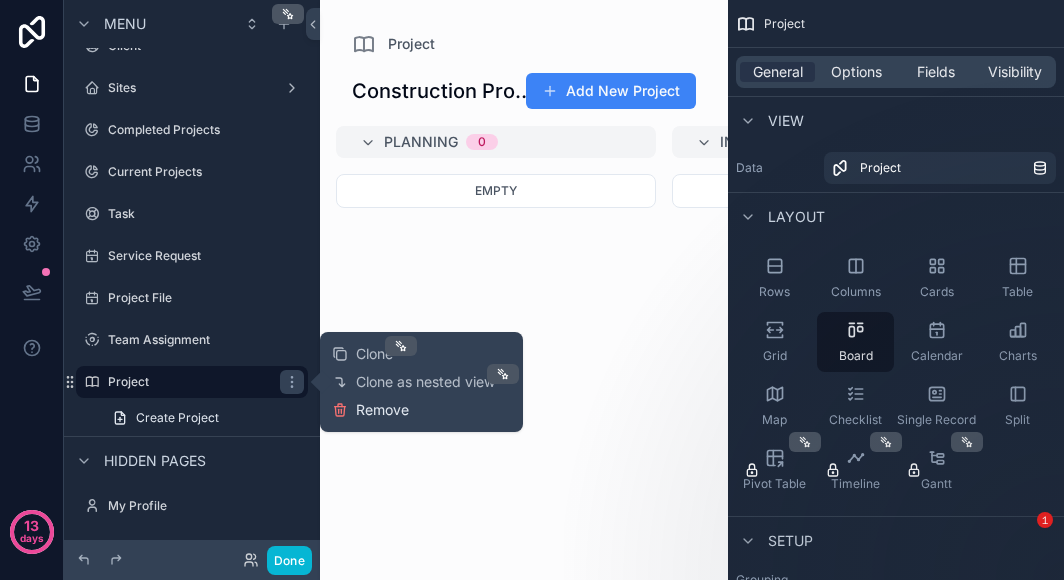 click on "Remove" at bounding box center [382, 410] 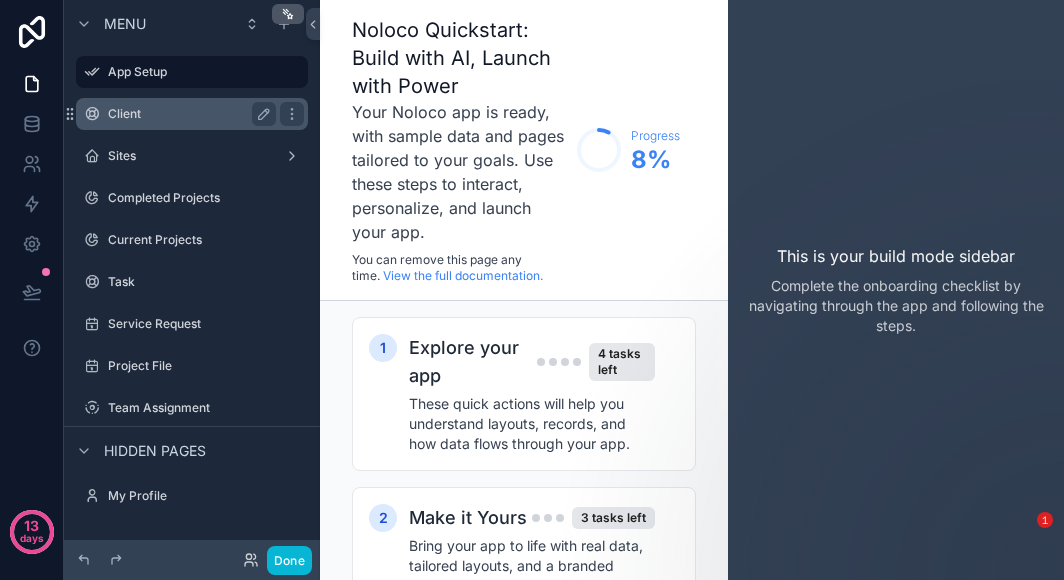 click on "Client" at bounding box center [192, 114] 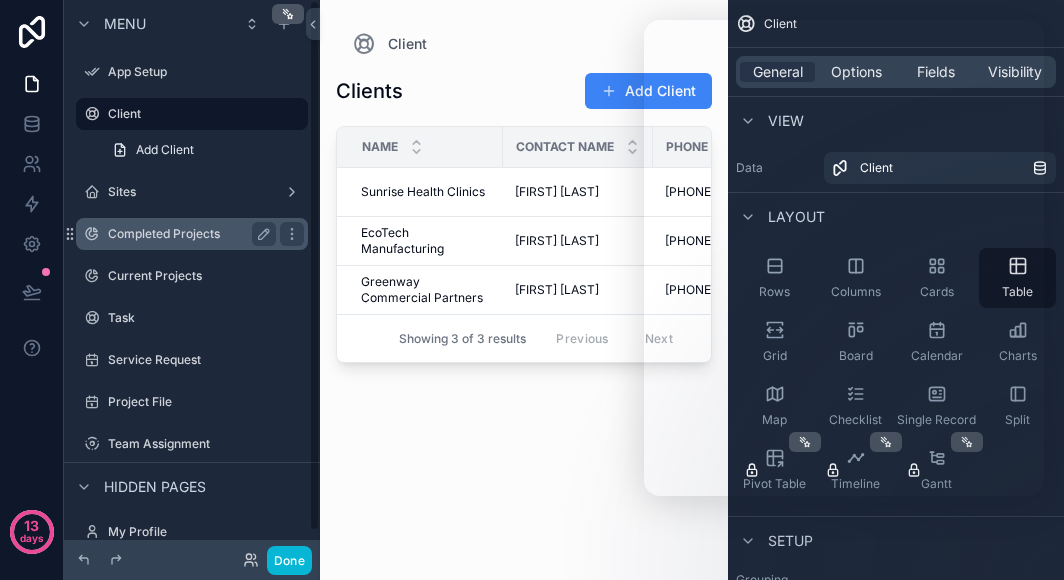click on "Completed Projects" at bounding box center (188, 234) 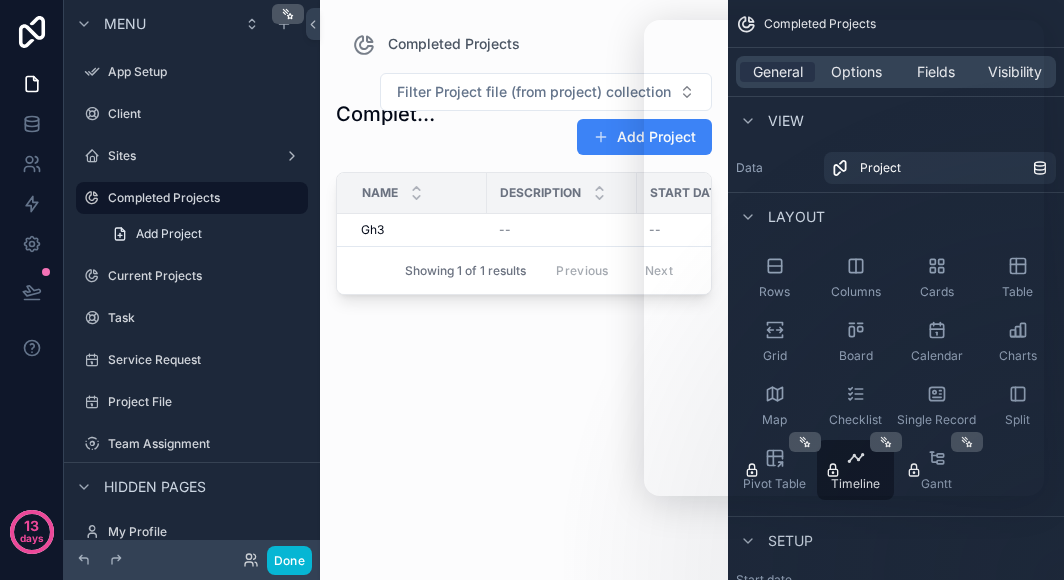 click at bounding box center [524, 278] 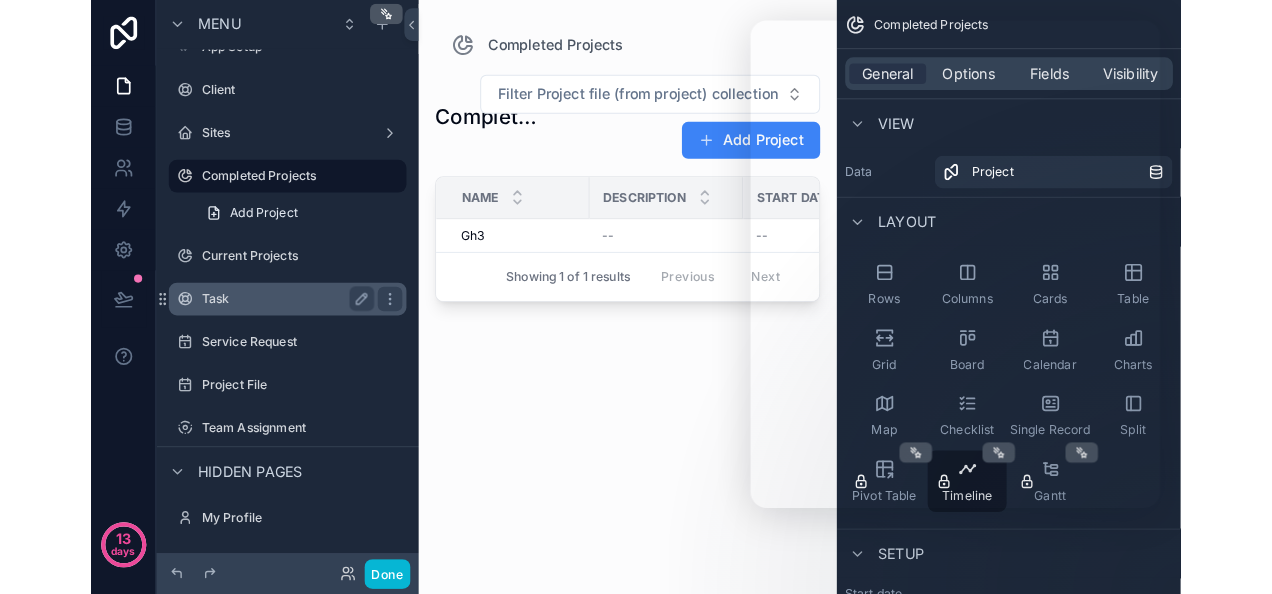 scroll, scrollTop: 0, scrollLeft: 0, axis: both 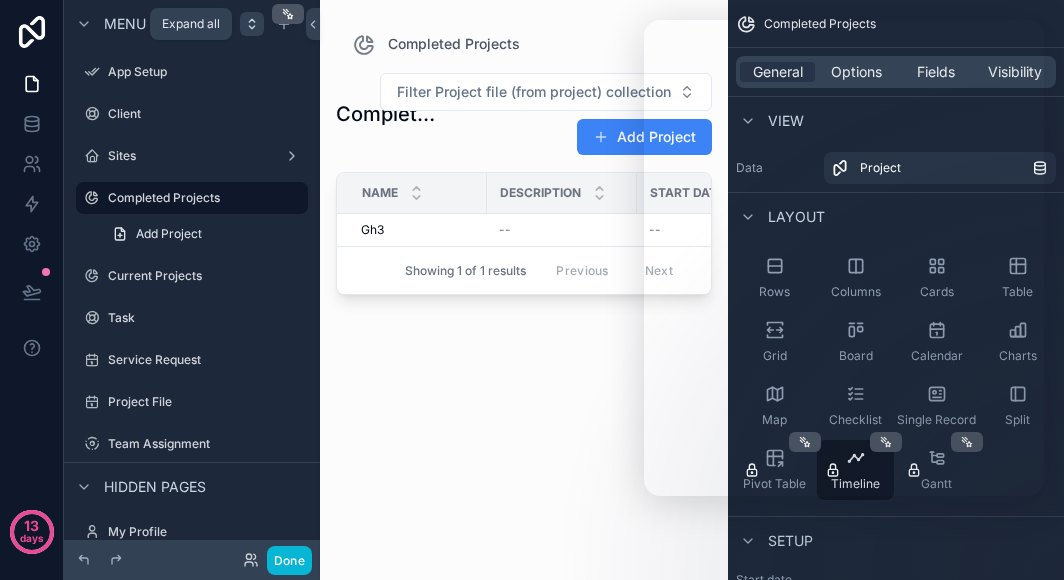 click 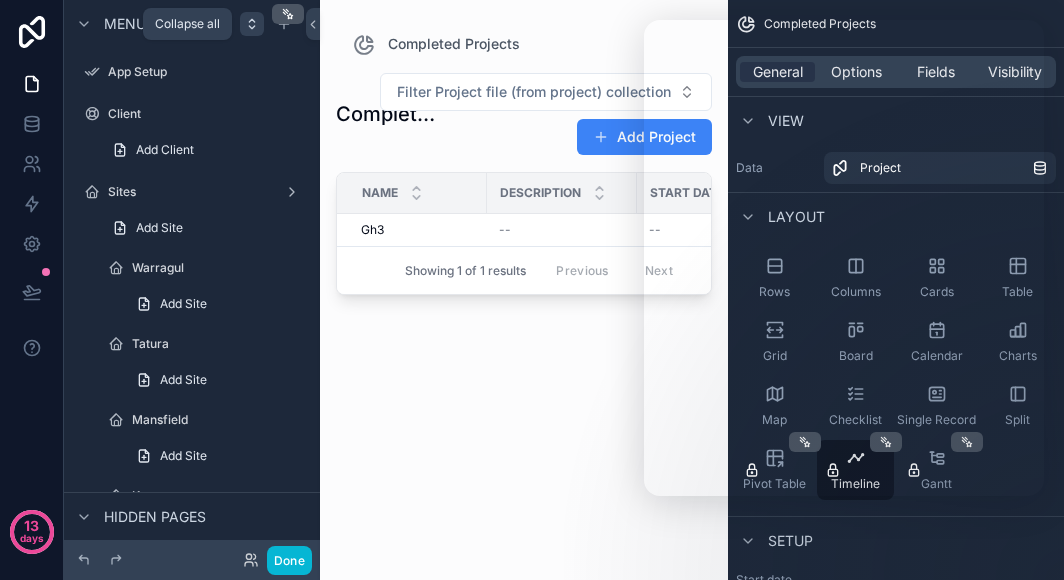 click 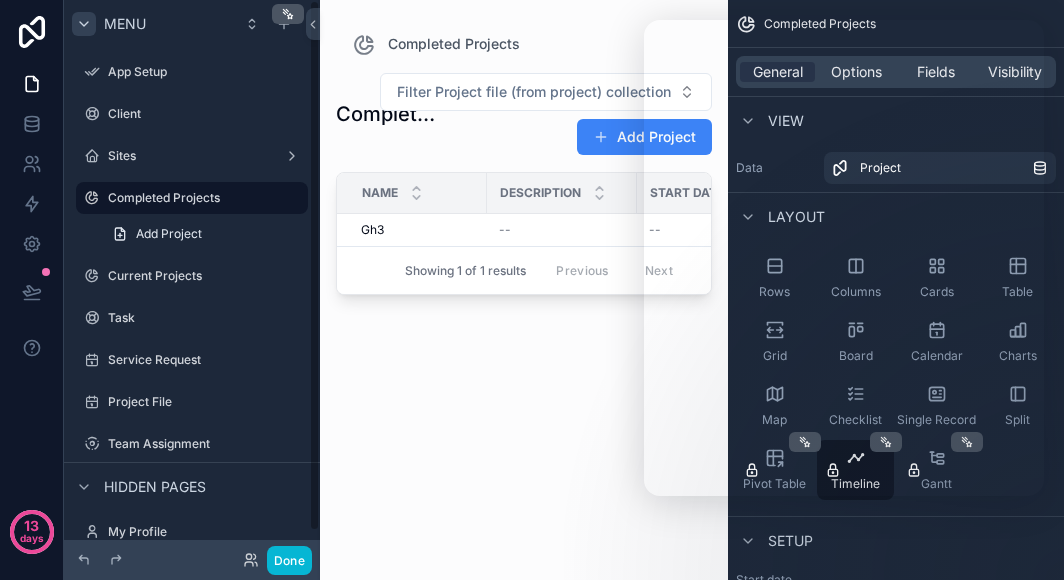 click 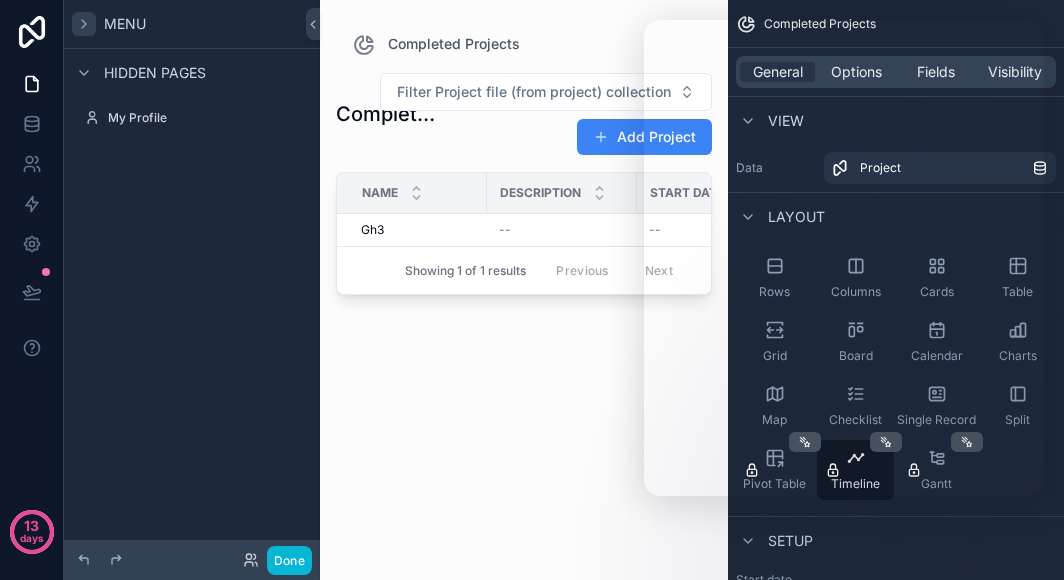 click 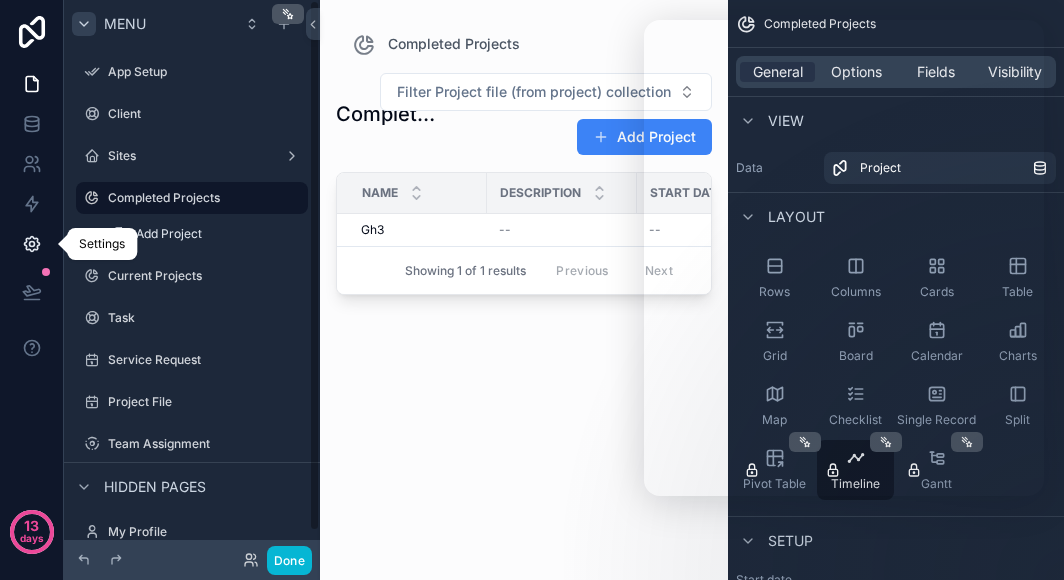 click at bounding box center [31, 244] 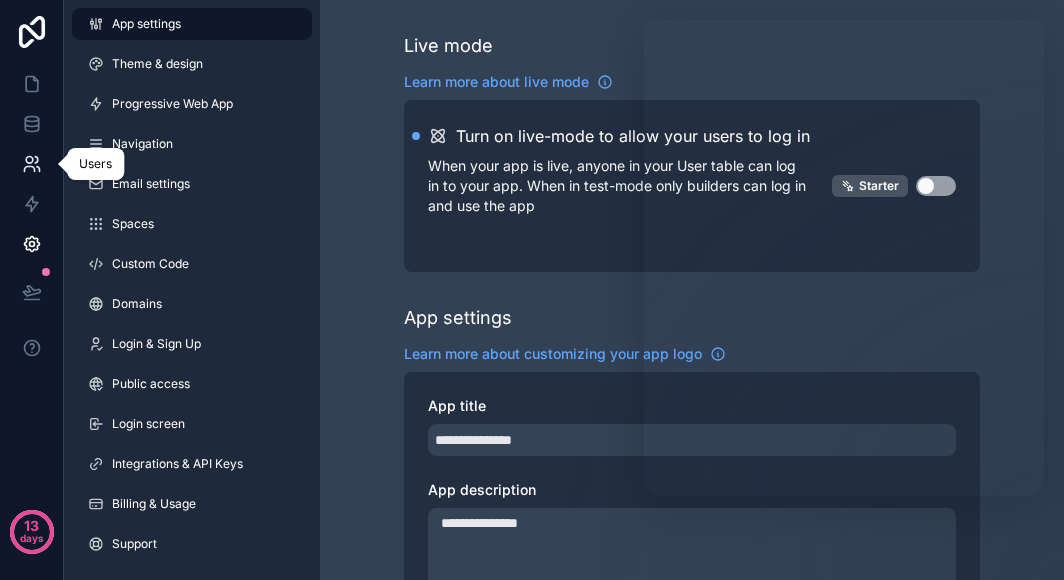 click 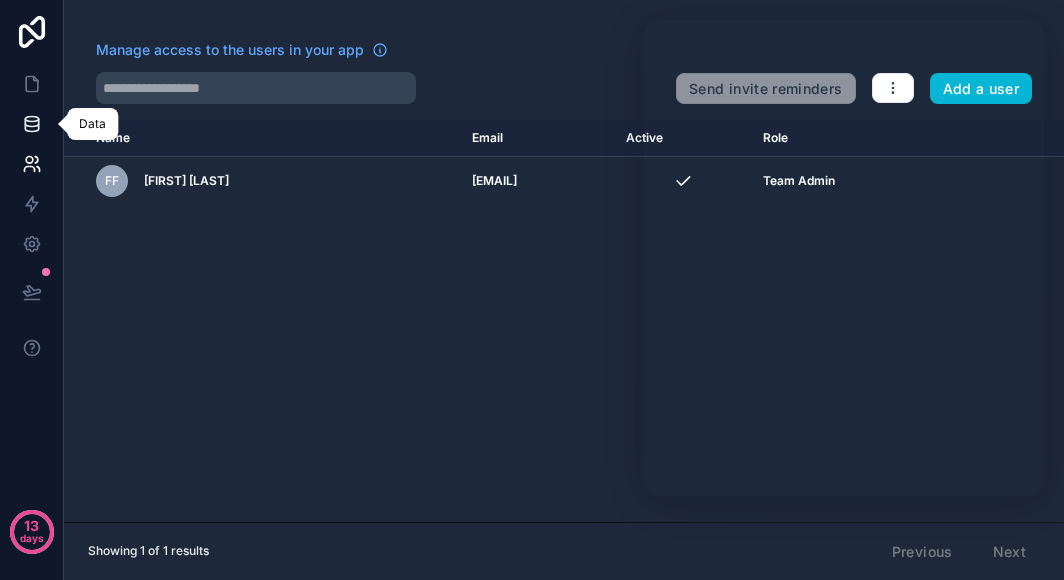 click at bounding box center [31, 124] 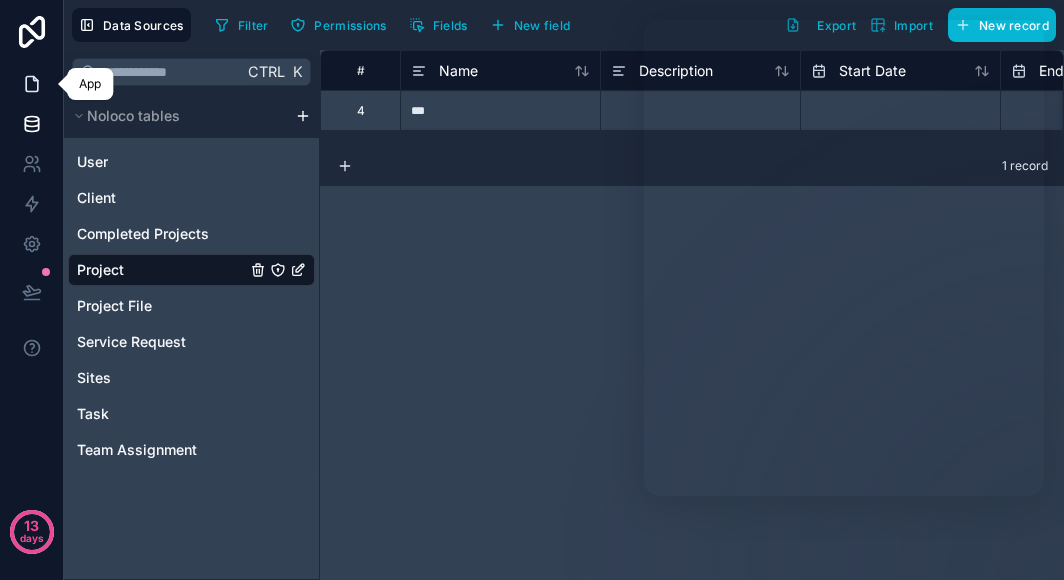 click 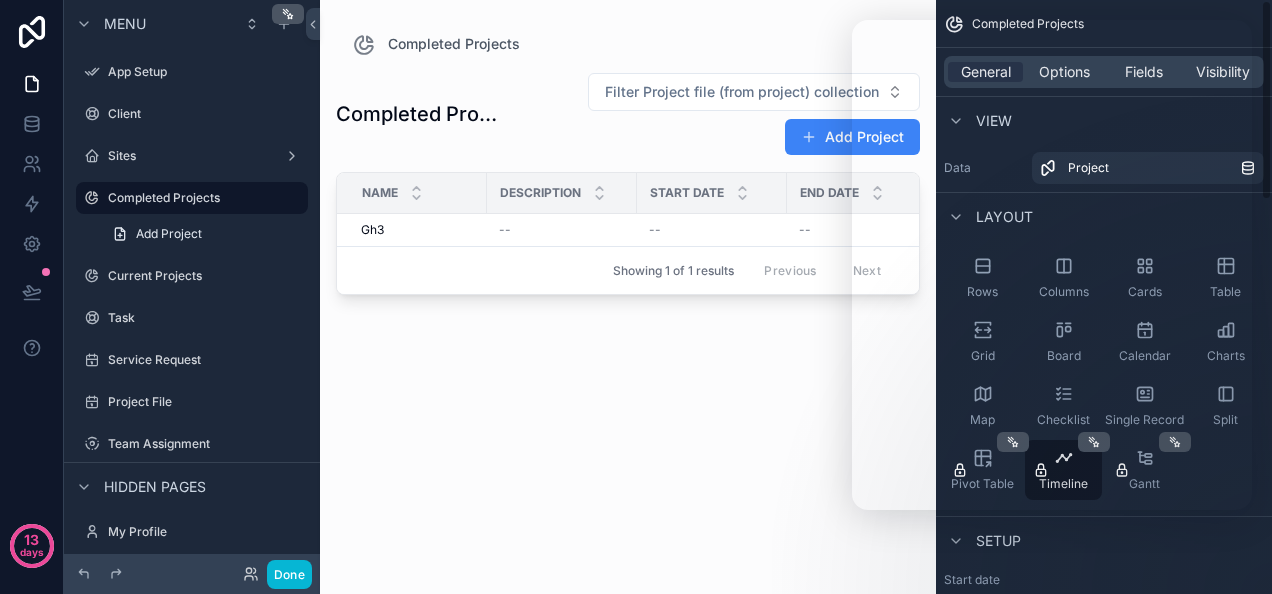 click on "Completed Projects" at bounding box center [1104, 24] 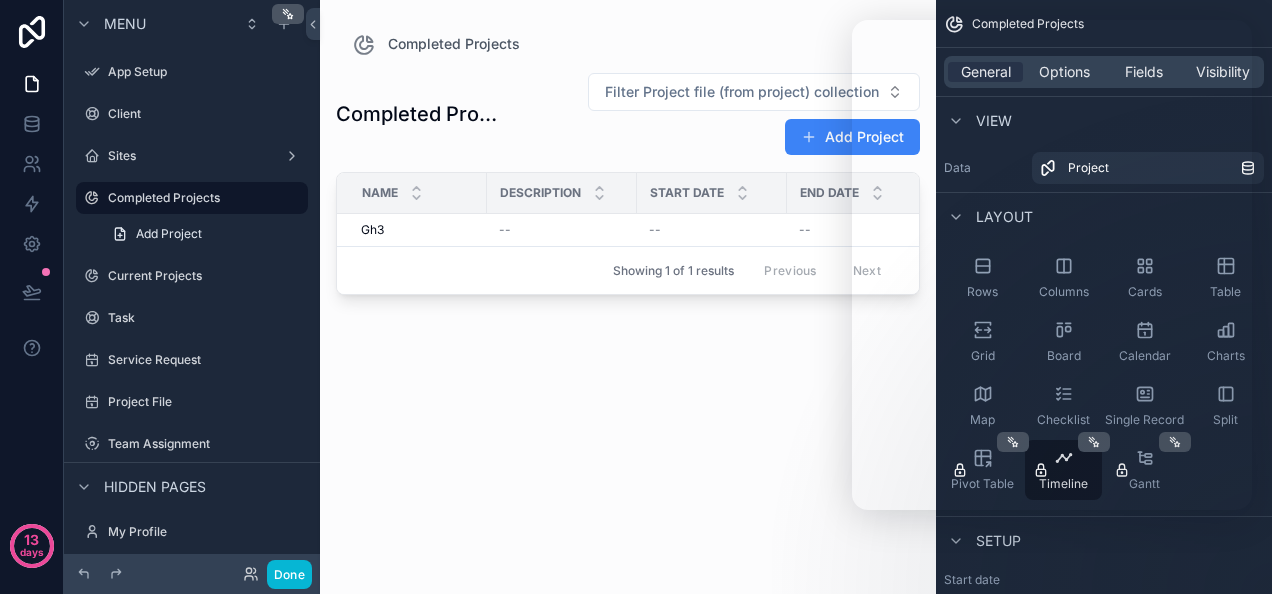 click on "Completed Projects Filter Project file (from project) collection Add Project Name Description Start Date End Date Status Budget Project Manager Id Site Client Task (from Project) Gh3 Gh3 -- -- -- -- -- -- -- -- -- Showing 1 of 1 results Previous Next" at bounding box center (628, 313) 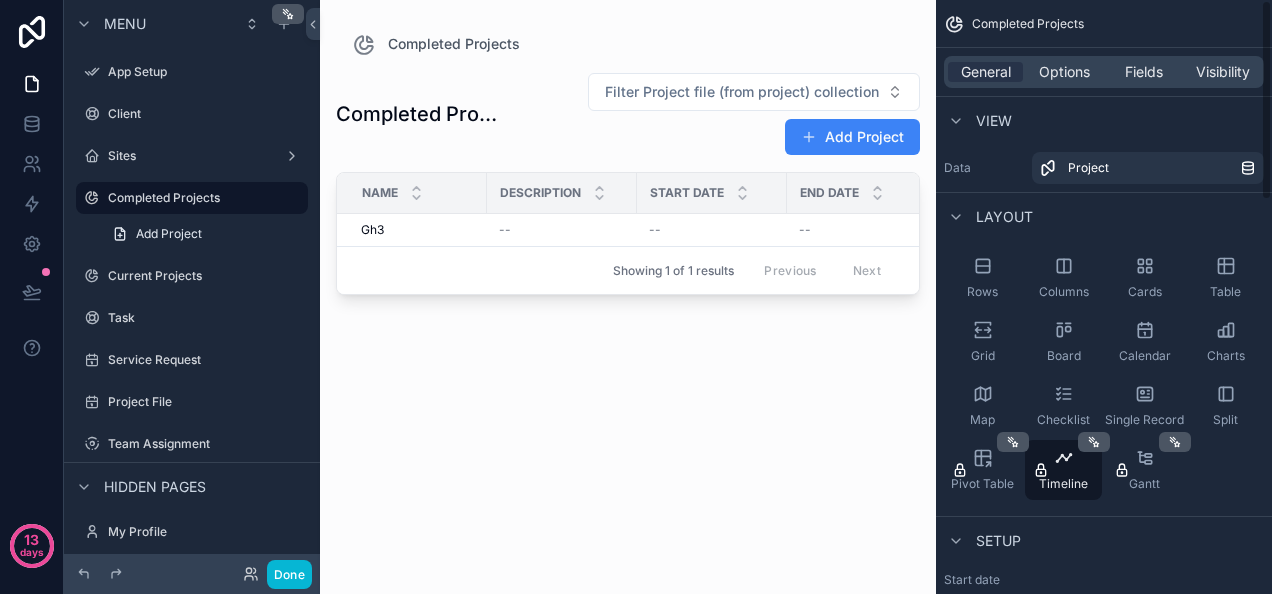 click on "Completed Projects Filter Project file (from project) collection Add Project Name Description Start Date End Date Status Budget Project Manager Id Site Client Task (from Project) Gh3 Gh3 -- -- -- -- -- -- -- -- -- Showing 1 of 1 results Previous Next" at bounding box center (628, 313) 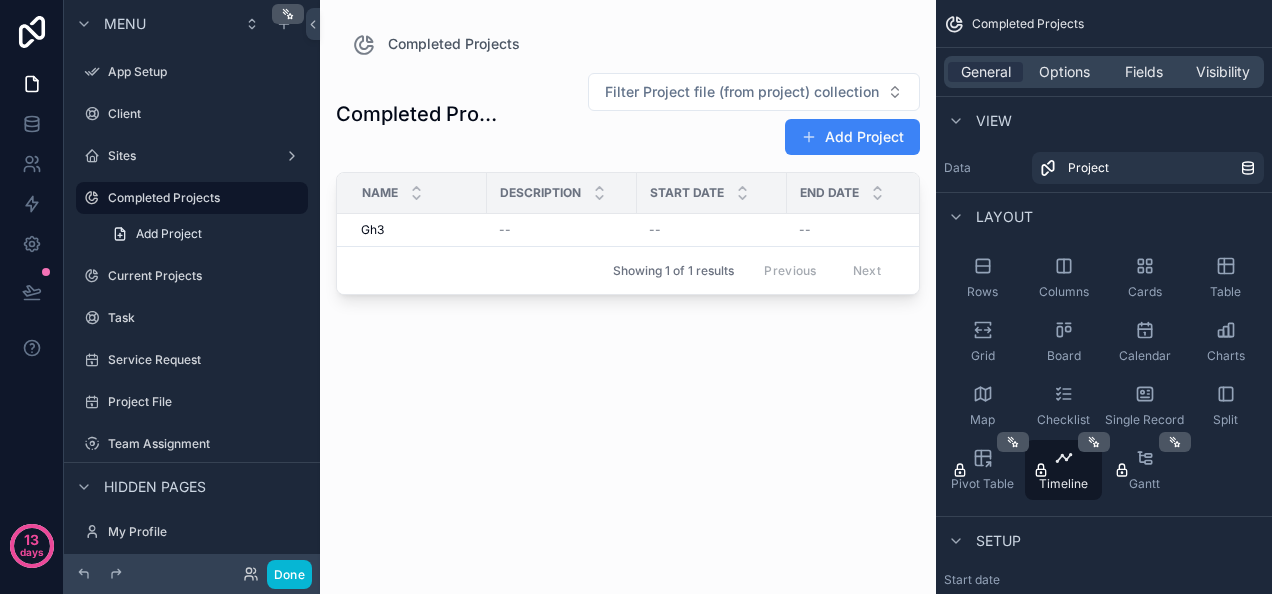 click on "Completed Projects Filter Project file (from project) collection Add Project Name Description Start Date End Date Status Budget Project Manager Id Site Client Task (from Project) Gh3 Gh3 -- -- -- -- -- -- -- -- -- Showing 1 of 1 results Previous Next" at bounding box center [628, 313] 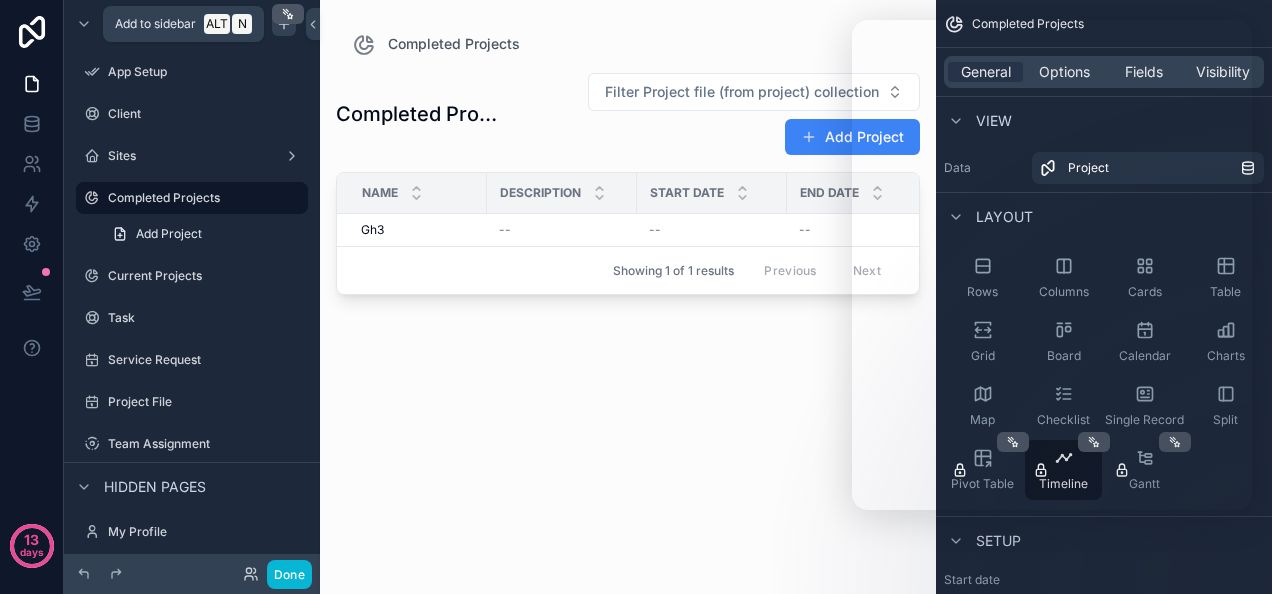 click 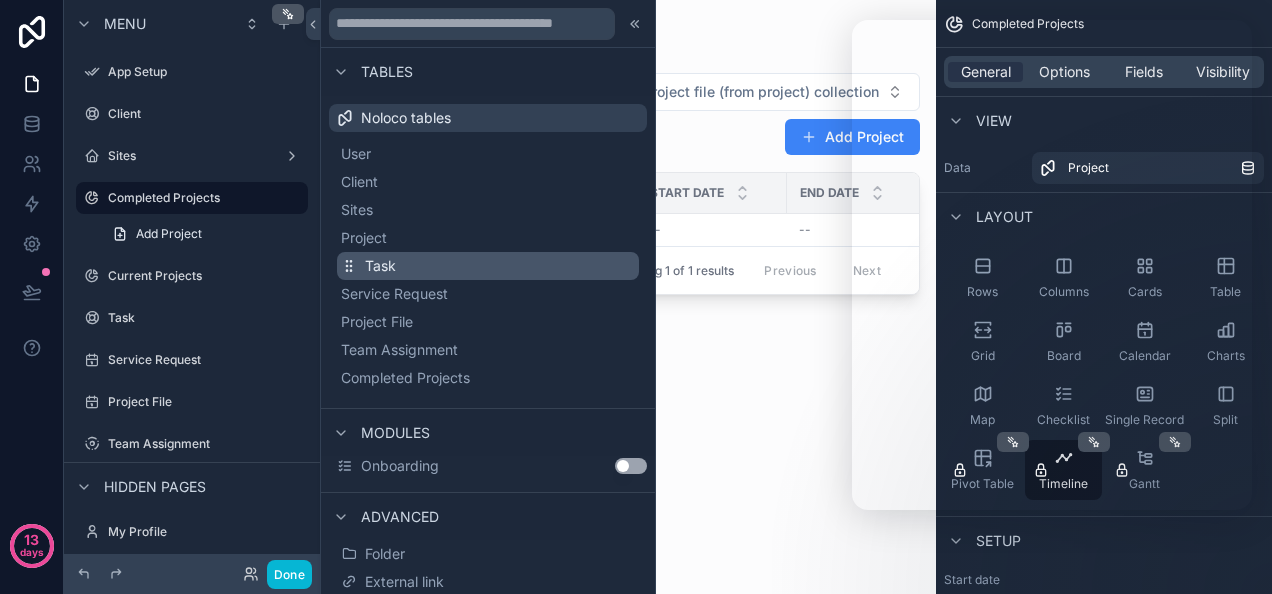 scroll, scrollTop: 86, scrollLeft: 0, axis: vertical 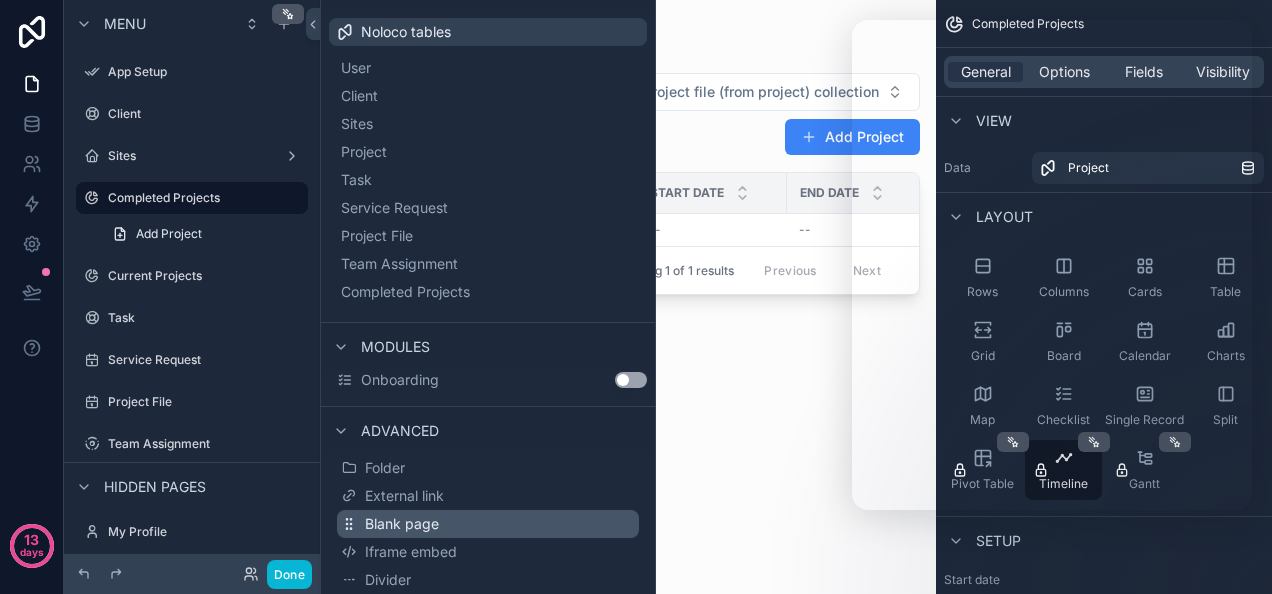 click on "Blank page" at bounding box center (488, 524) 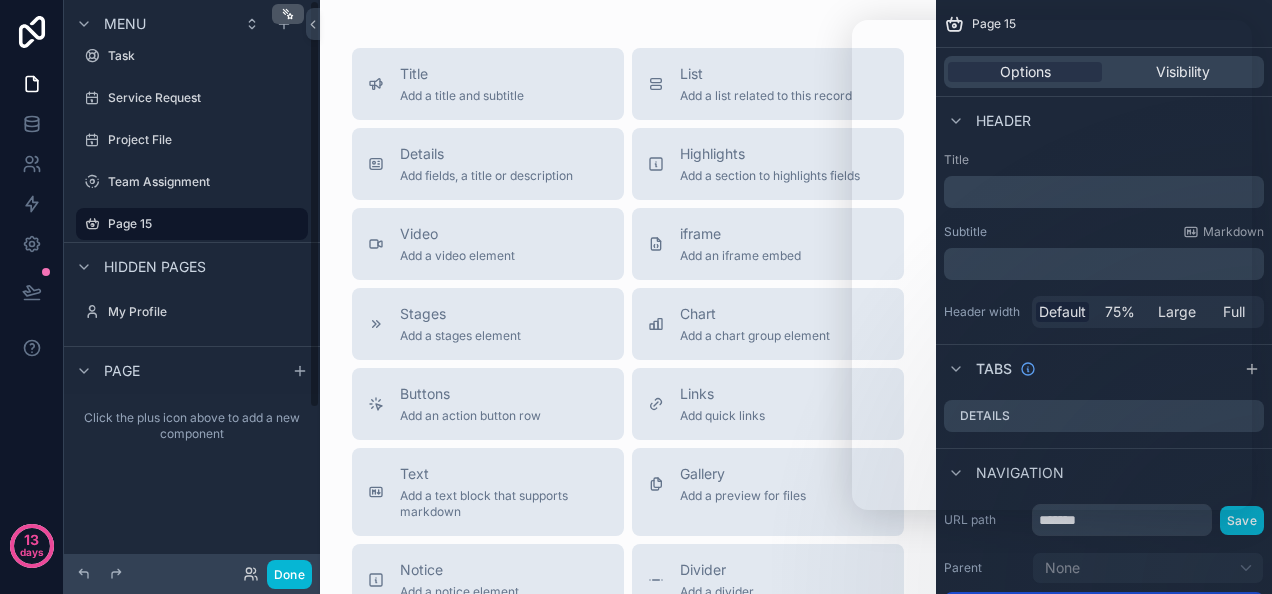 scroll, scrollTop: 0, scrollLeft: 0, axis: both 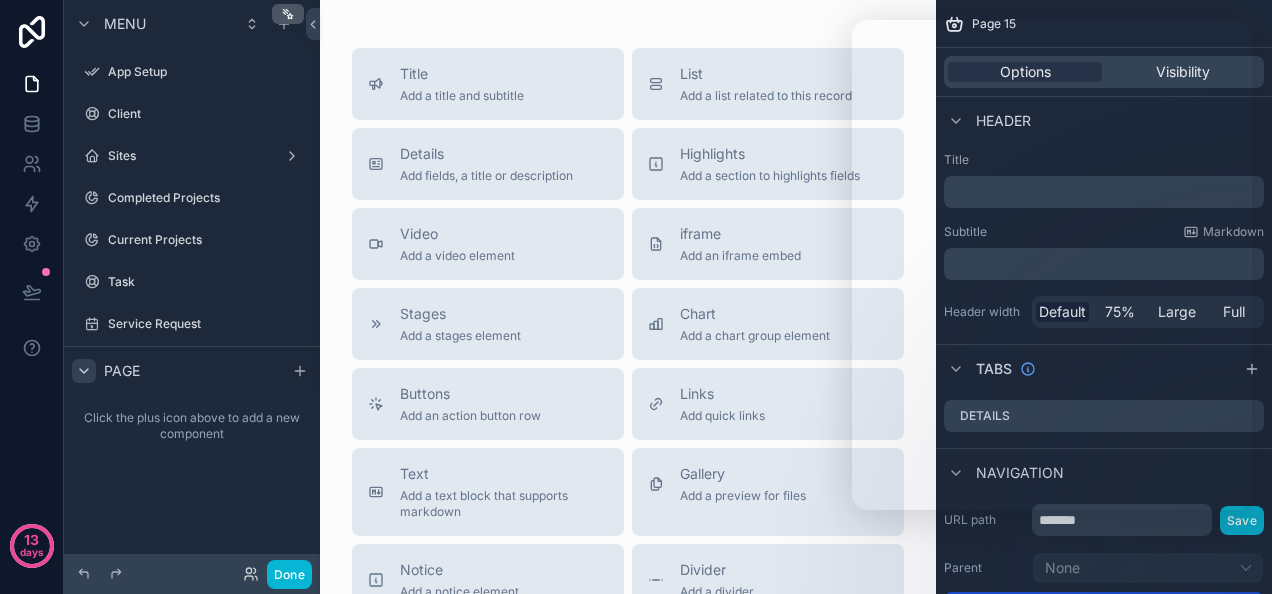 click 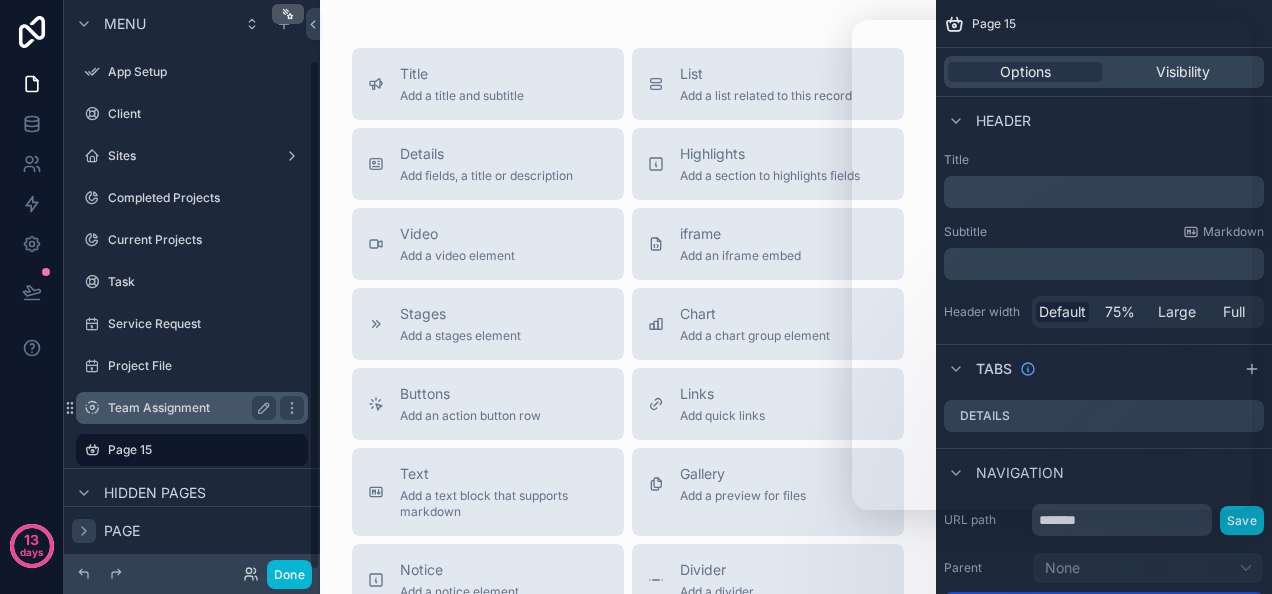 scroll, scrollTop: 66, scrollLeft: 0, axis: vertical 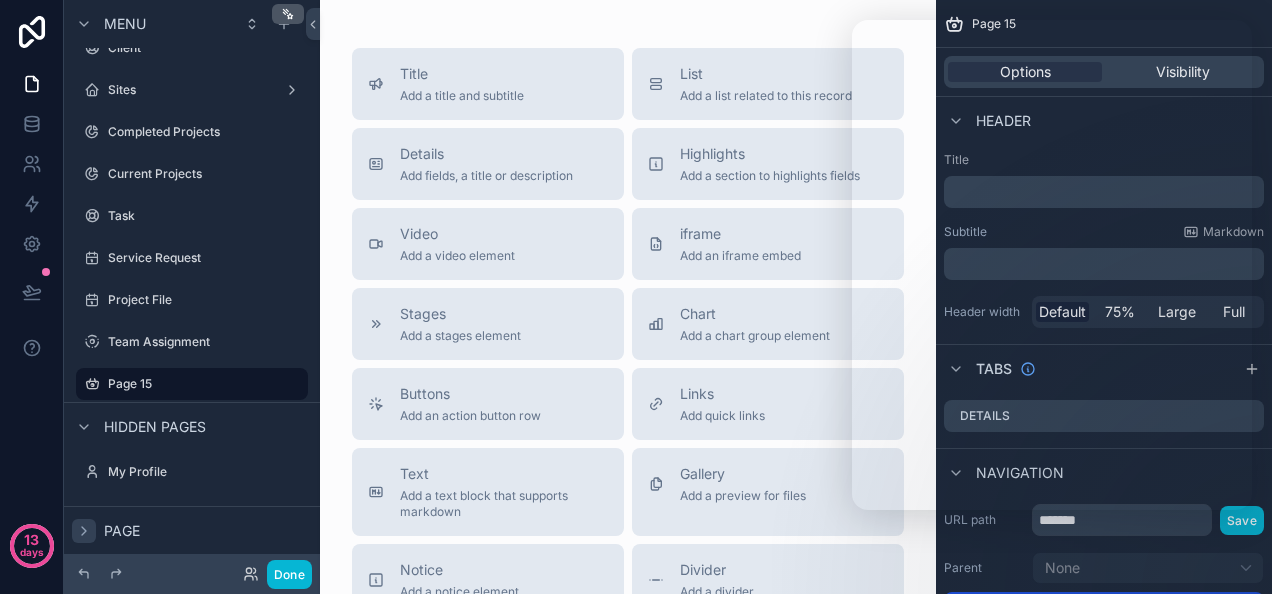 click 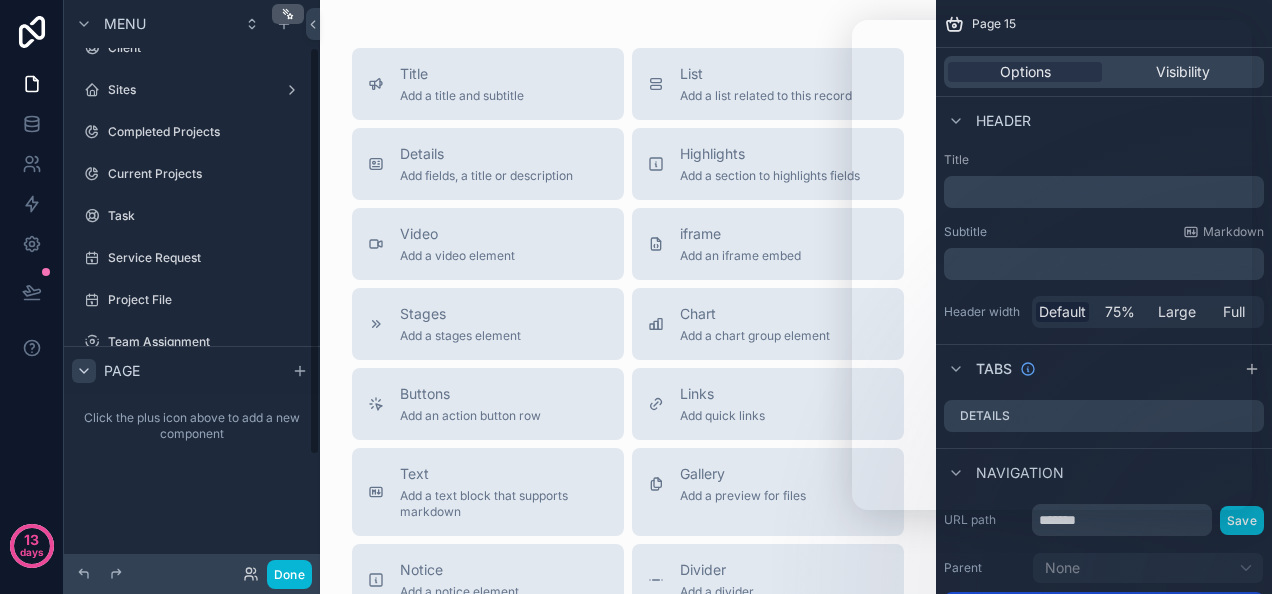 scroll, scrollTop: 50, scrollLeft: 0, axis: vertical 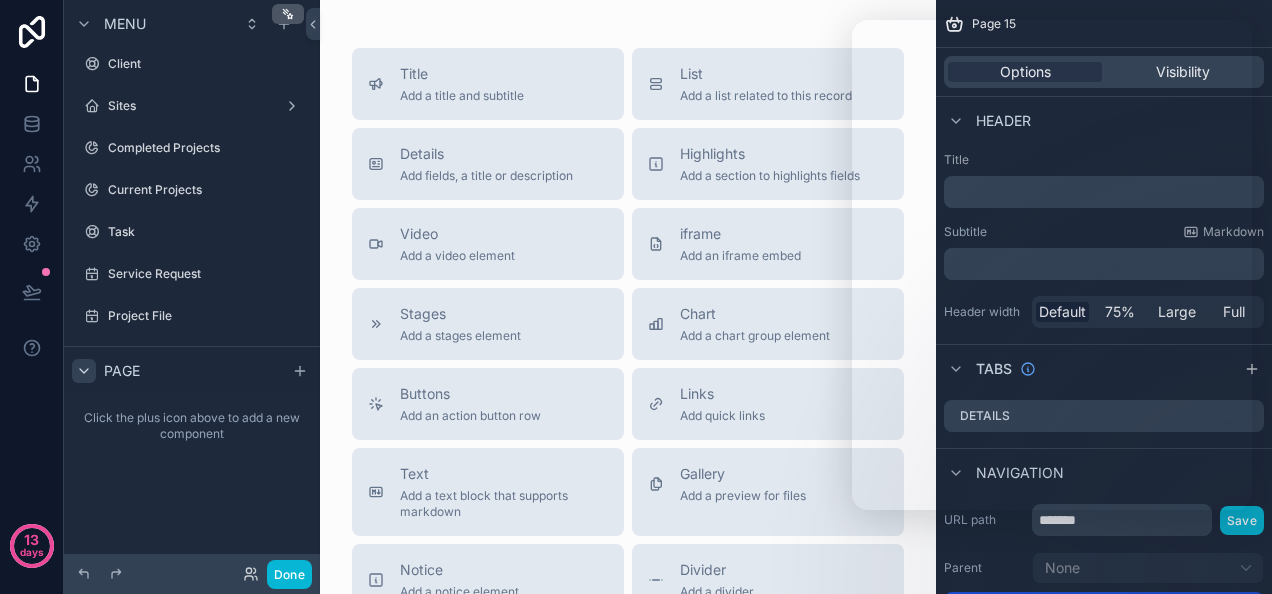 click 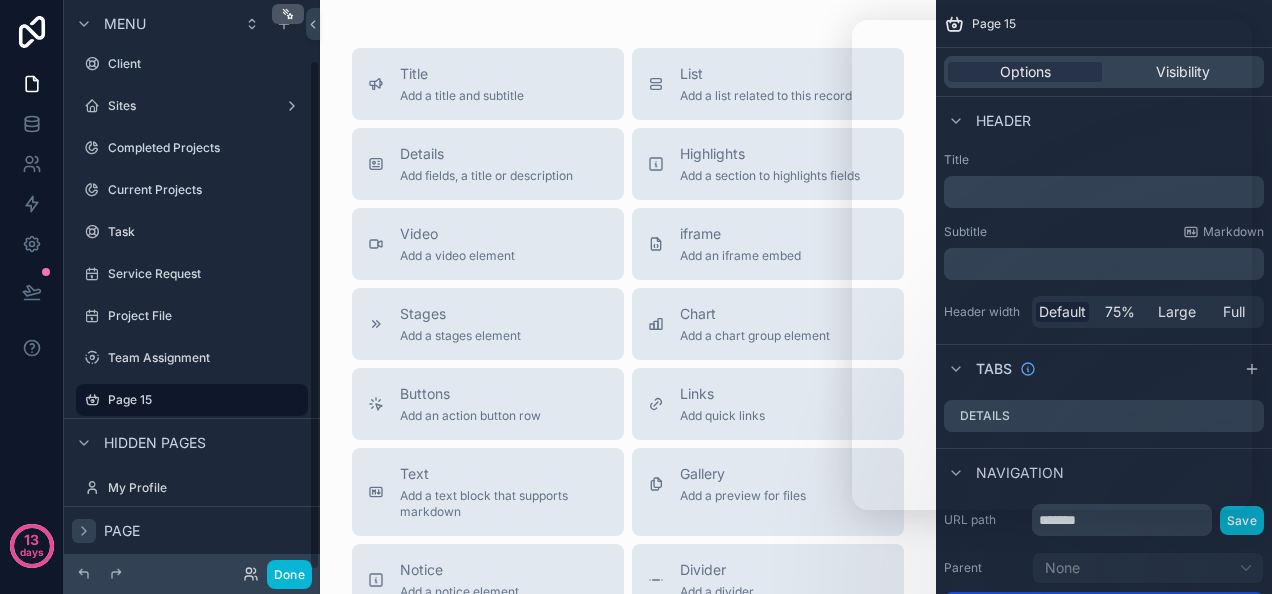 scroll, scrollTop: 66, scrollLeft: 0, axis: vertical 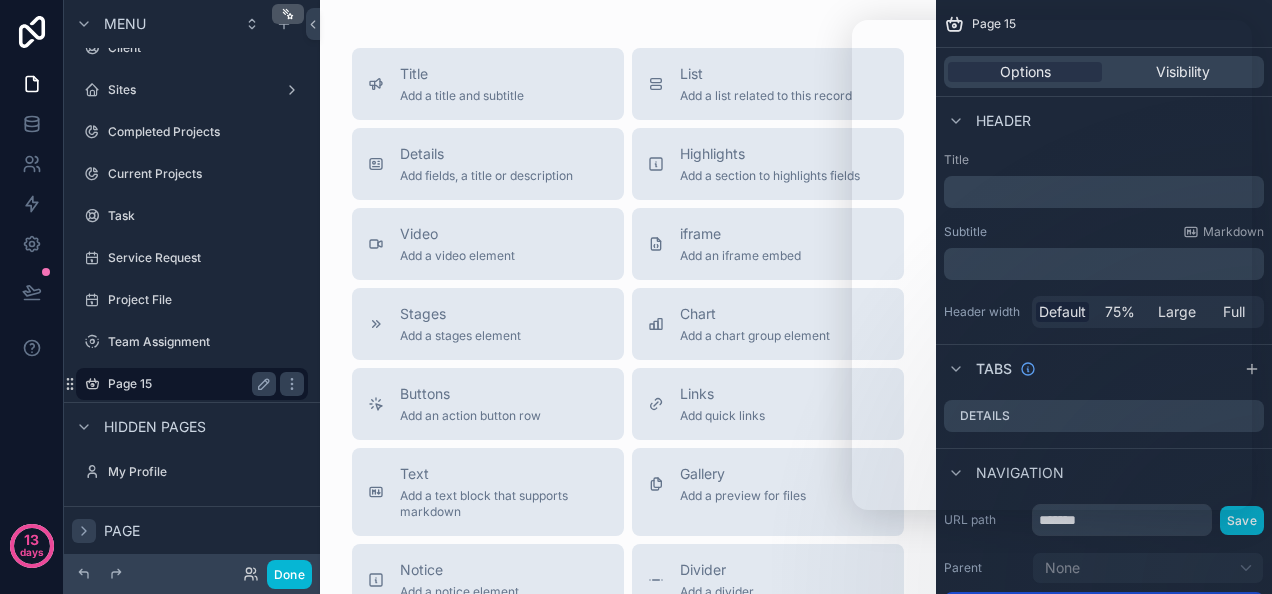 click on "Page 15" at bounding box center [188, 384] 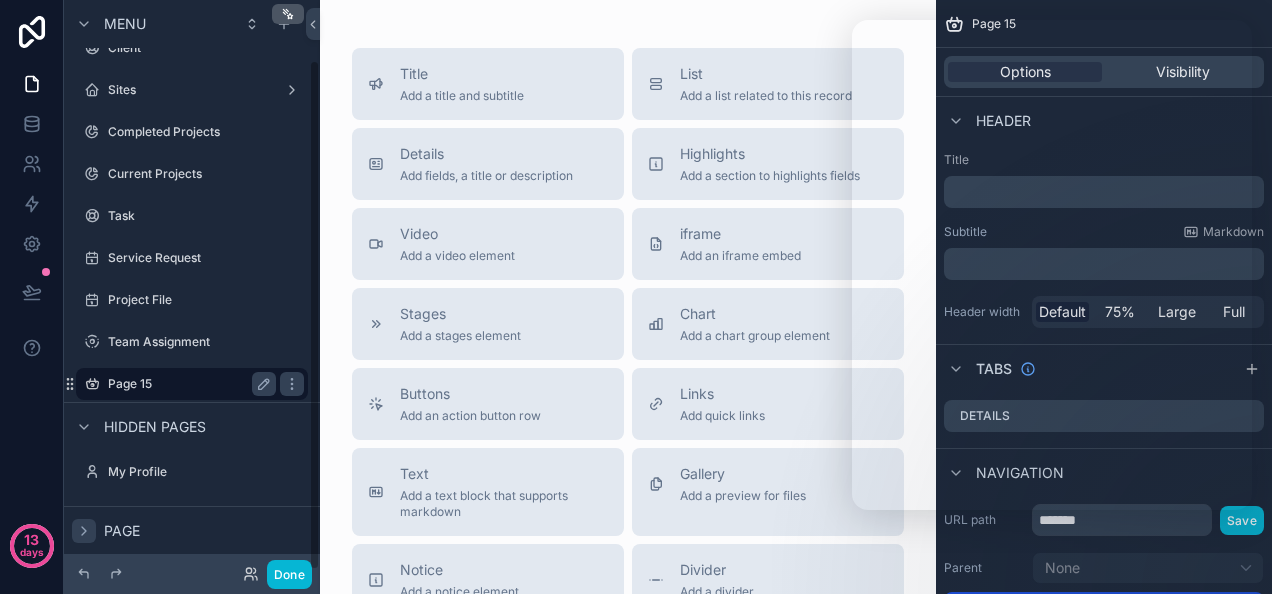click on "Page 15" at bounding box center [188, 384] 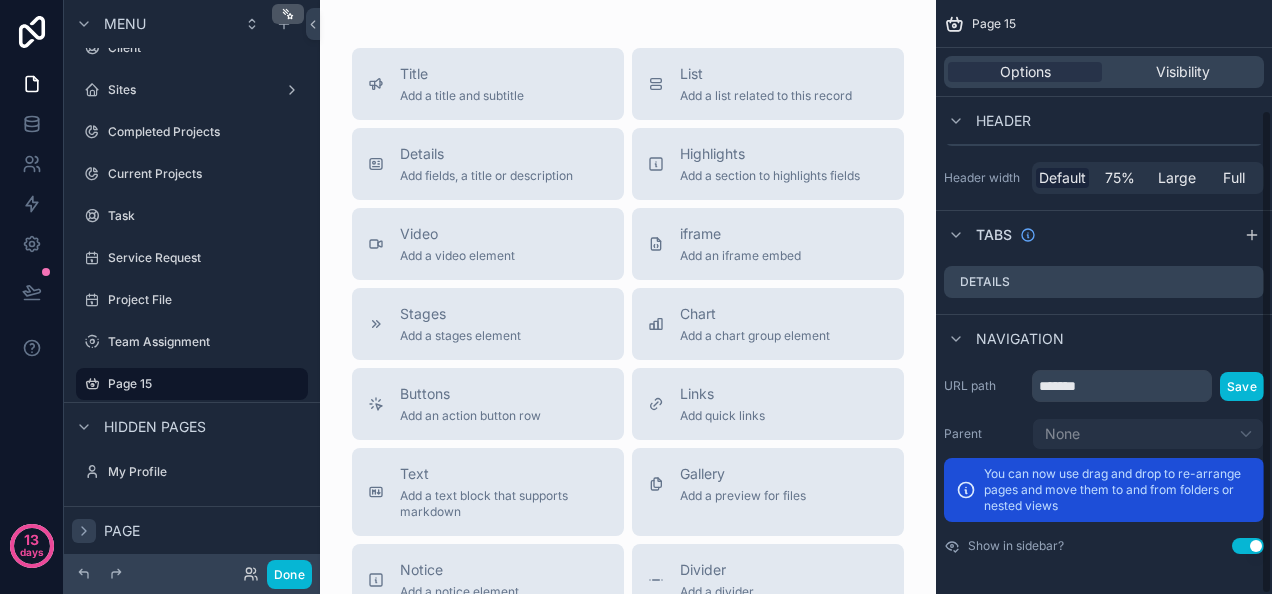scroll, scrollTop: 0, scrollLeft: 0, axis: both 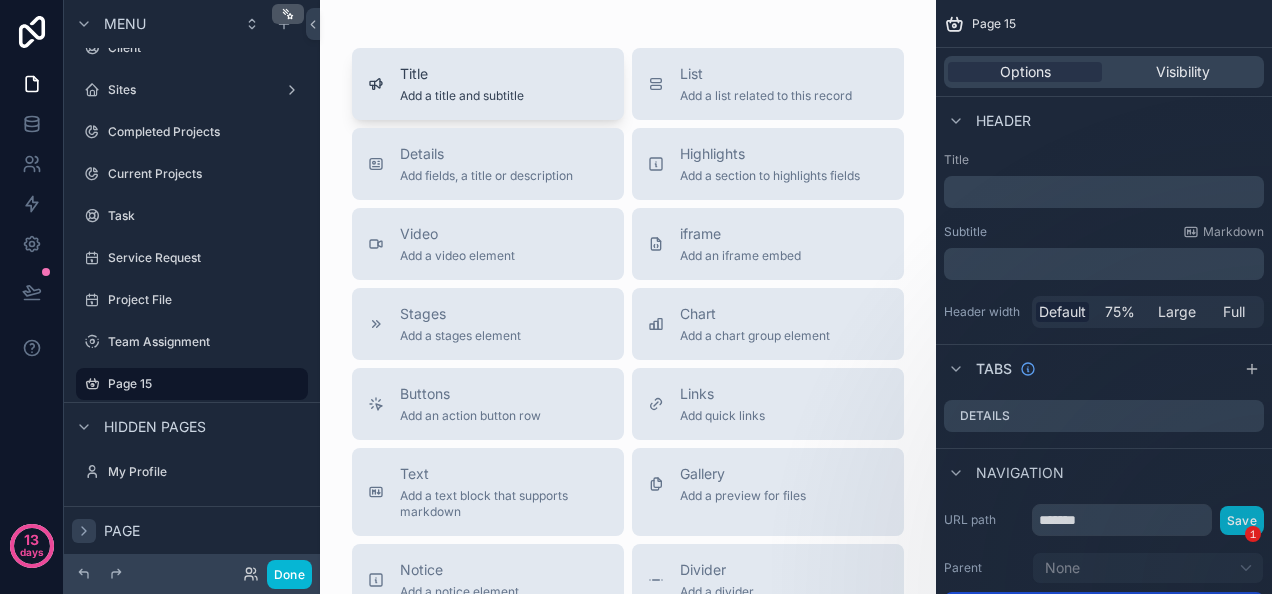 click on "Add a title and subtitle" at bounding box center [462, 96] 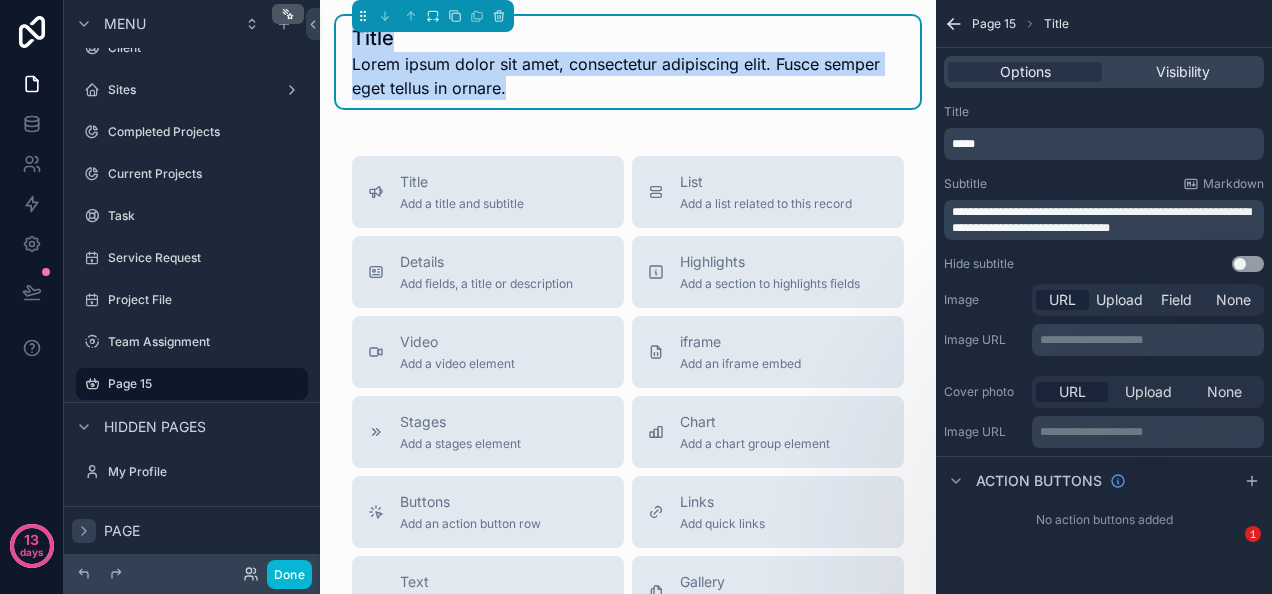 drag, startPoint x: 528, startPoint y: 88, endPoint x: 342, endPoint y: 34, distance: 193.68015 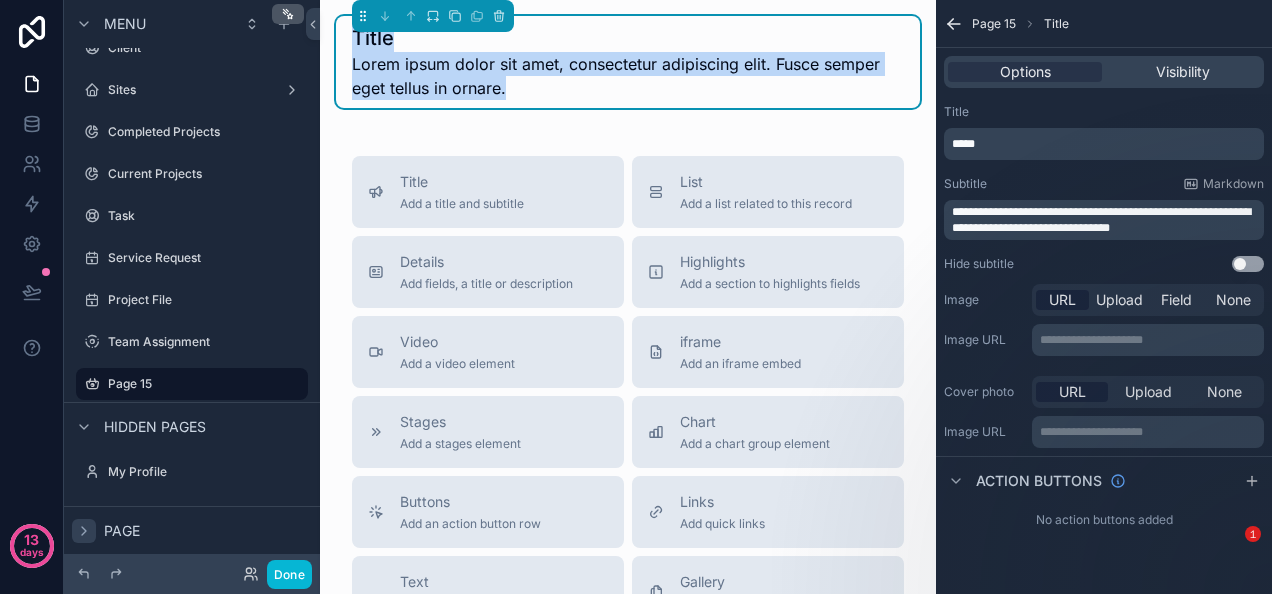 click on "Title Lorem ipsum dolor sit amet, consectetur adipiscing elit. Fusce semper eget tellus in ornare." at bounding box center (628, 62) 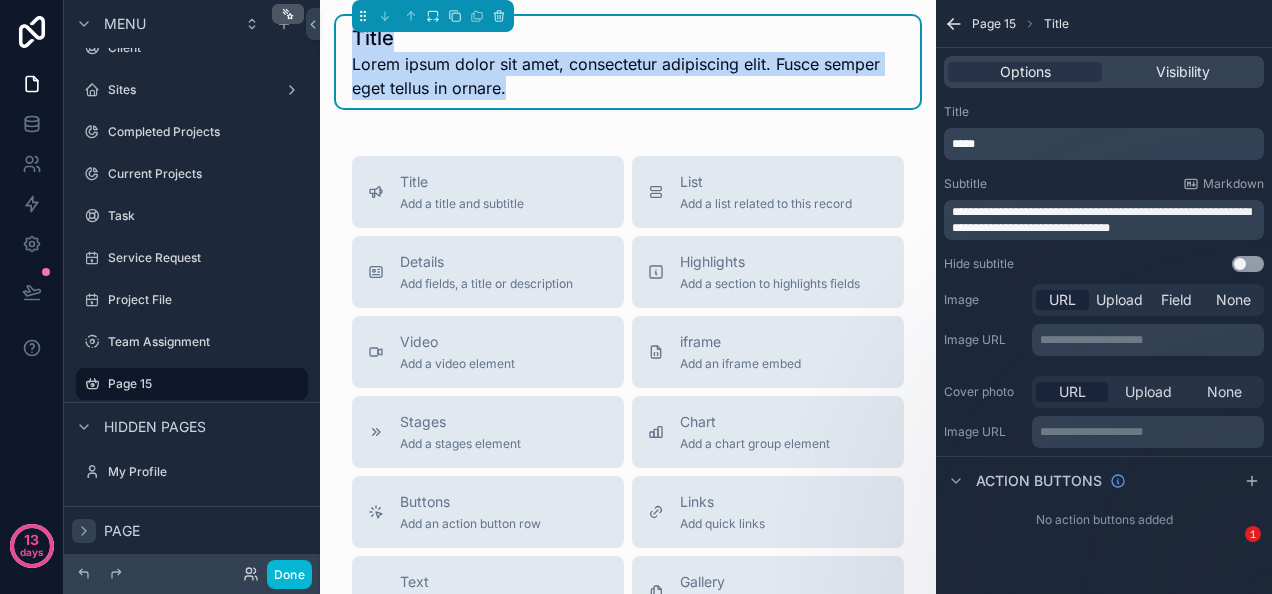 drag, startPoint x: 506, startPoint y: 86, endPoint x: 356, endPoint y: 41, distance: 156.6046 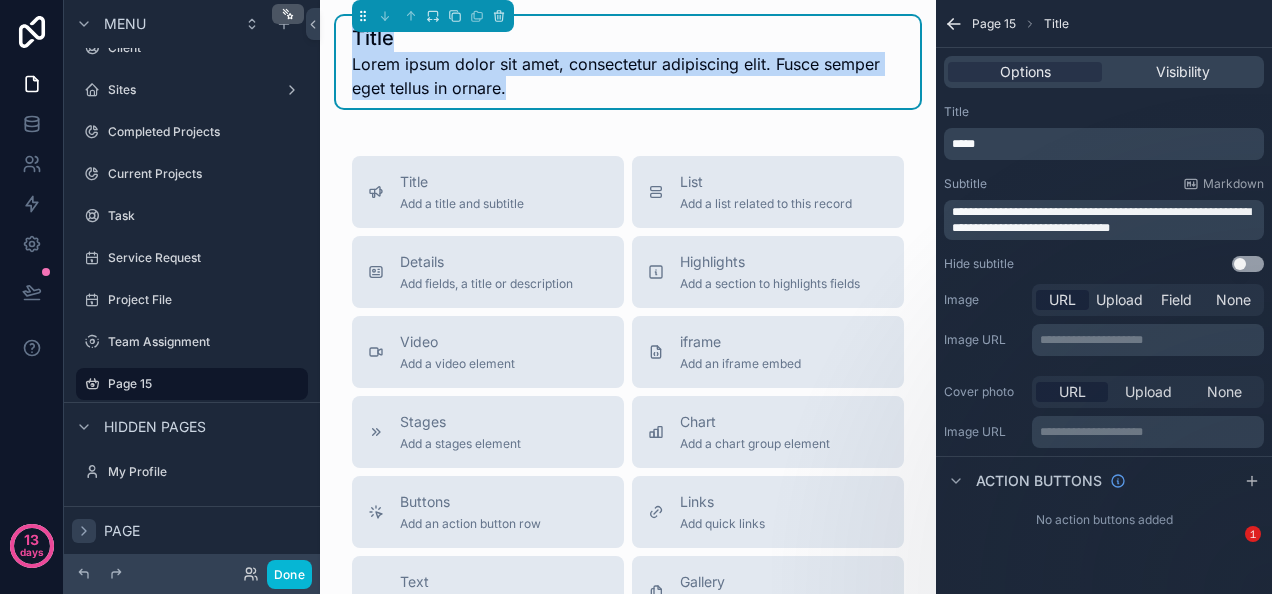click on "Title Lorem ipsum dolor sit amet, consectetur adipiscing elit. Fusce semper eget tellus in ornare." at bounding box center (628, 62) 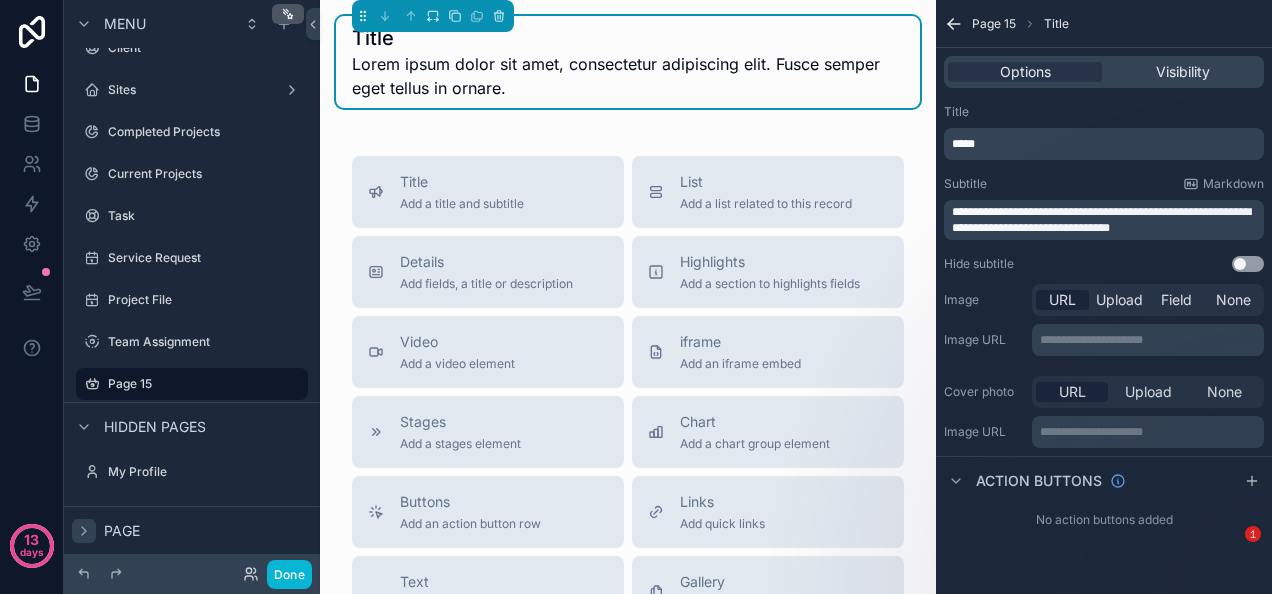 click on "Lorem ipsum dolor sit amet, consectetur adipiscing elit. Fusce semper eget tellus in ornare." at bounding box center [628, 76] 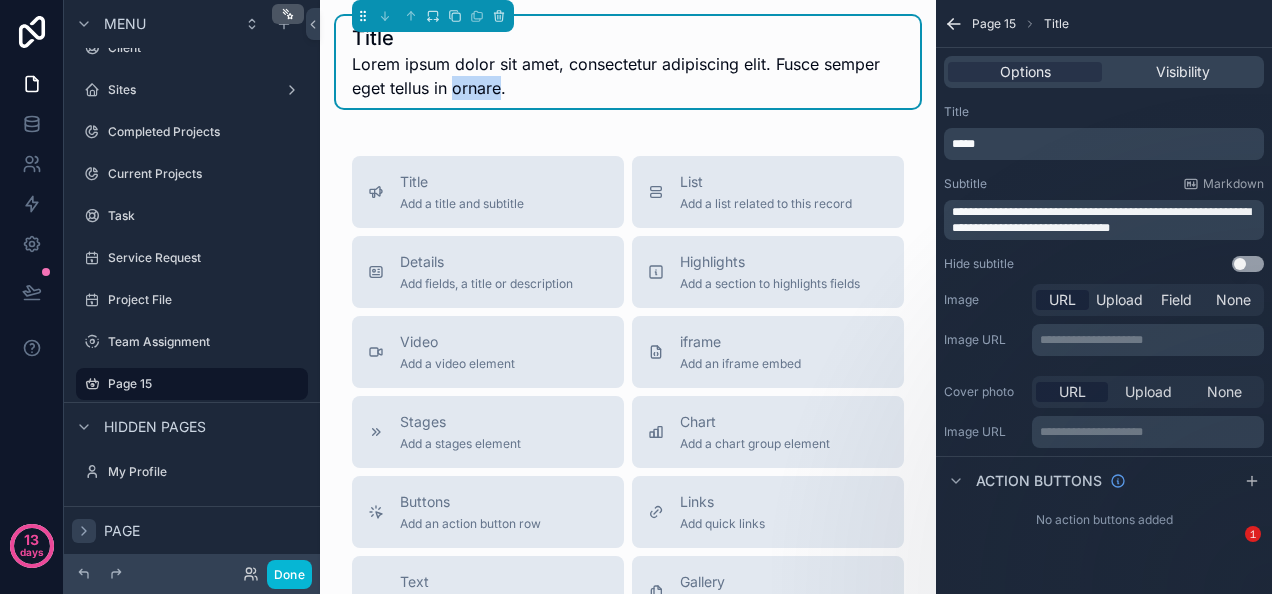 click on "Lorem ipsum dolor sit amet, consectetur adipiscing elit. Fusce semper eget tellus in ornare." at bounding box center [628, 76] 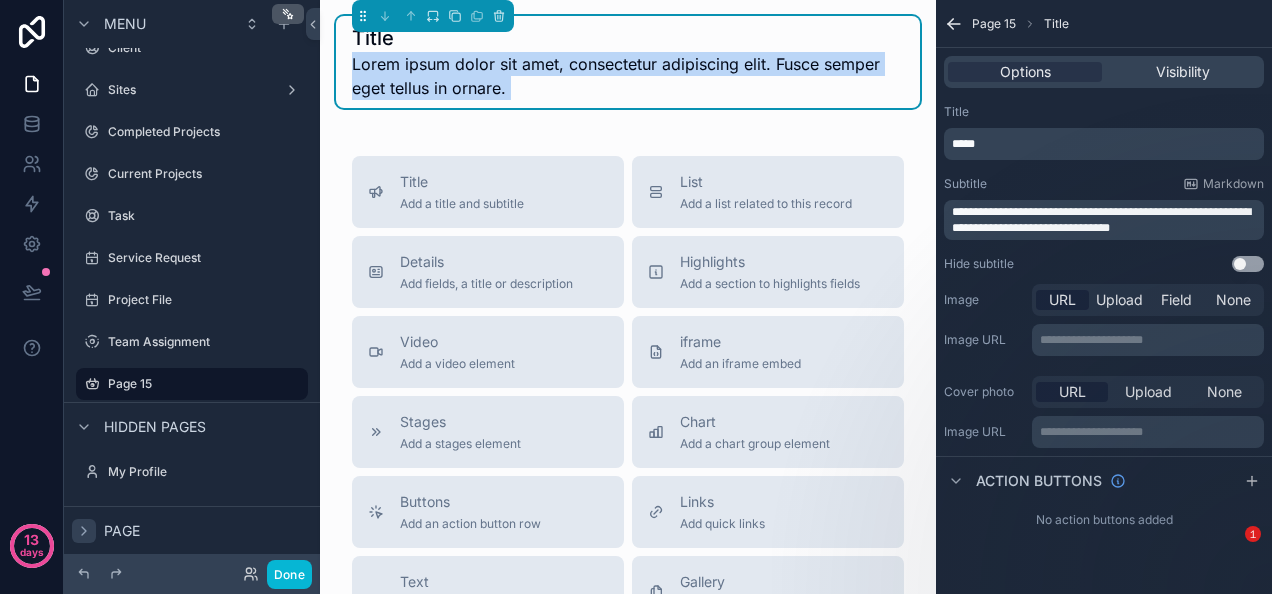 click on "Lorem ipsum dolor sit amet, consectetur adipiscing elit. Fusce semper eget tellus in ornare." at bounding box center (628, 76) 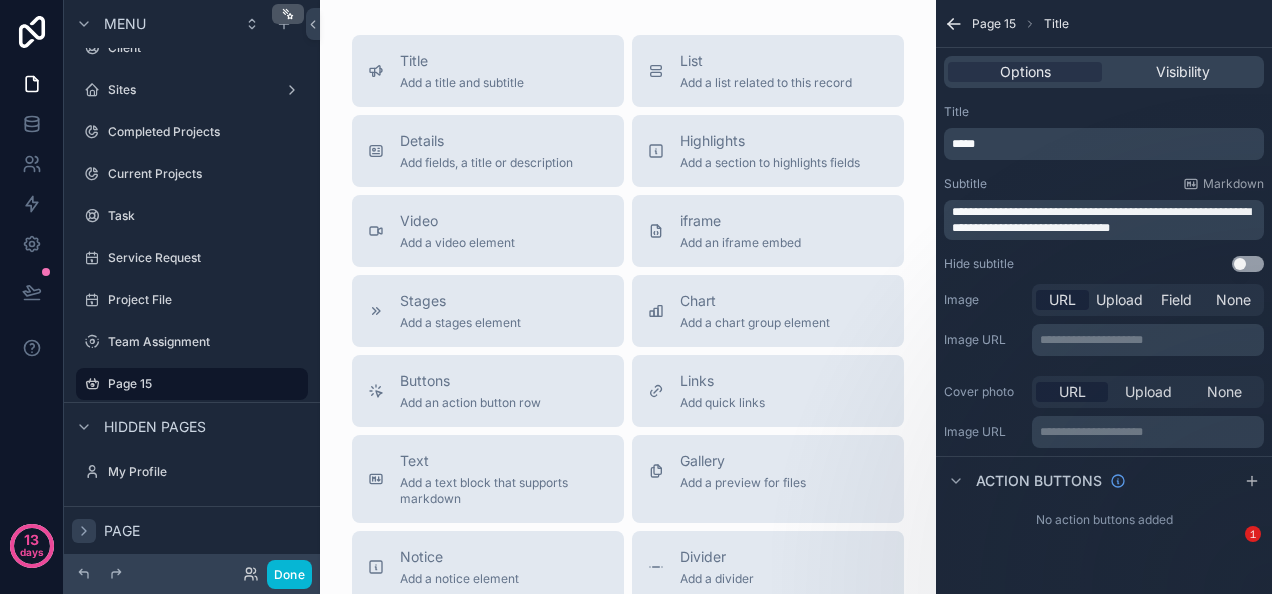 scroll, scrollTop: 0, scrollLeft: 0, axis: both 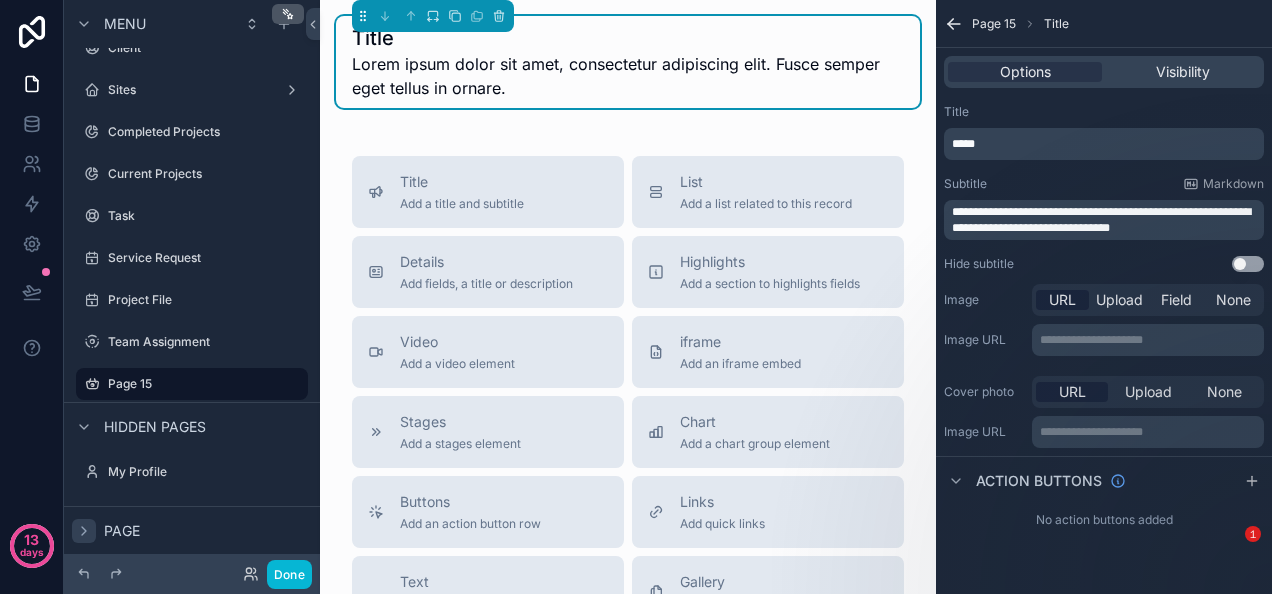 click on "*****" at bounding box center (1106, 144) 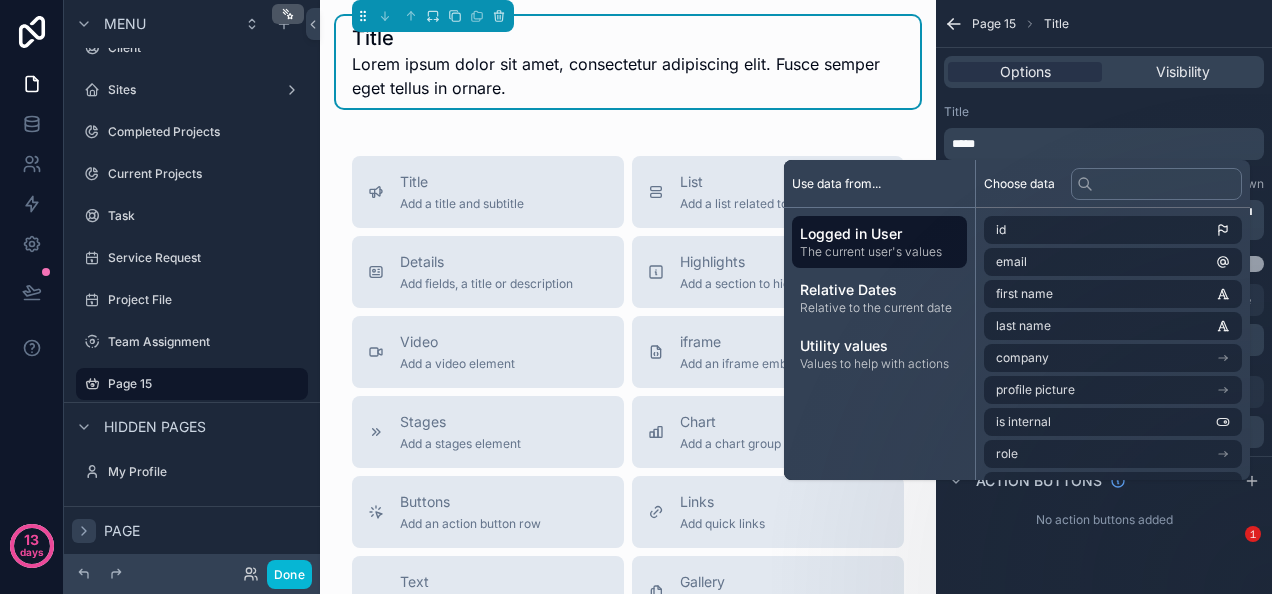 click on "*****" at bounding box center [1106, 144] 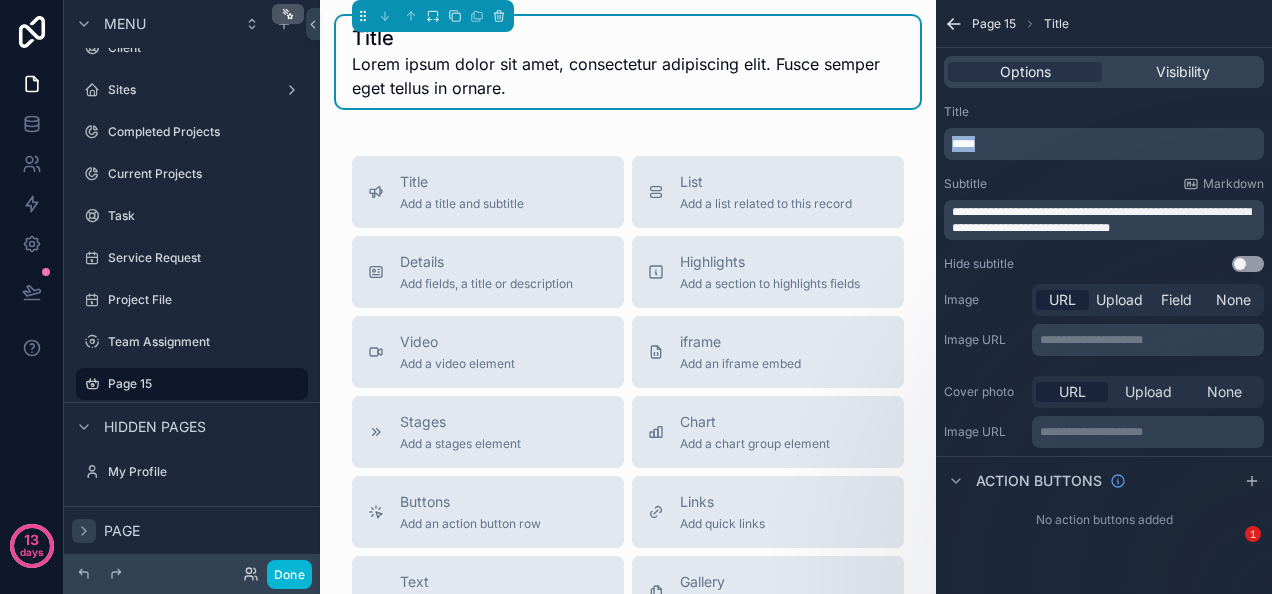 drag, startPoint x: 995, startPoint y: 142, endPoint x: 940, endPoint y: 143, distance: 55.00909 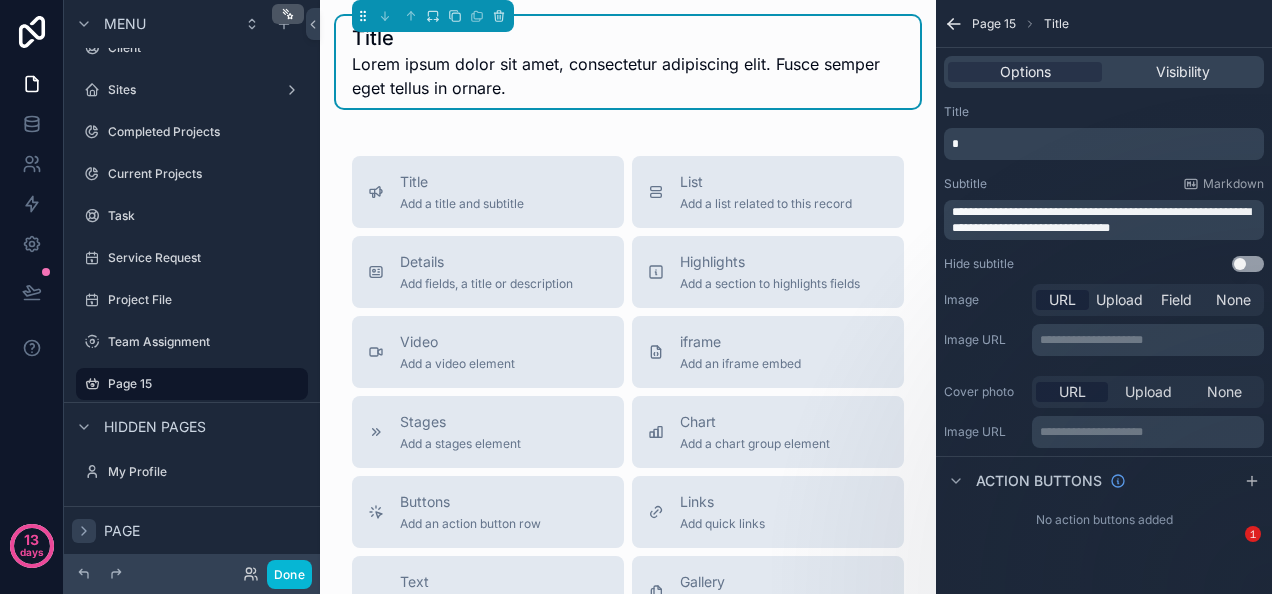 type 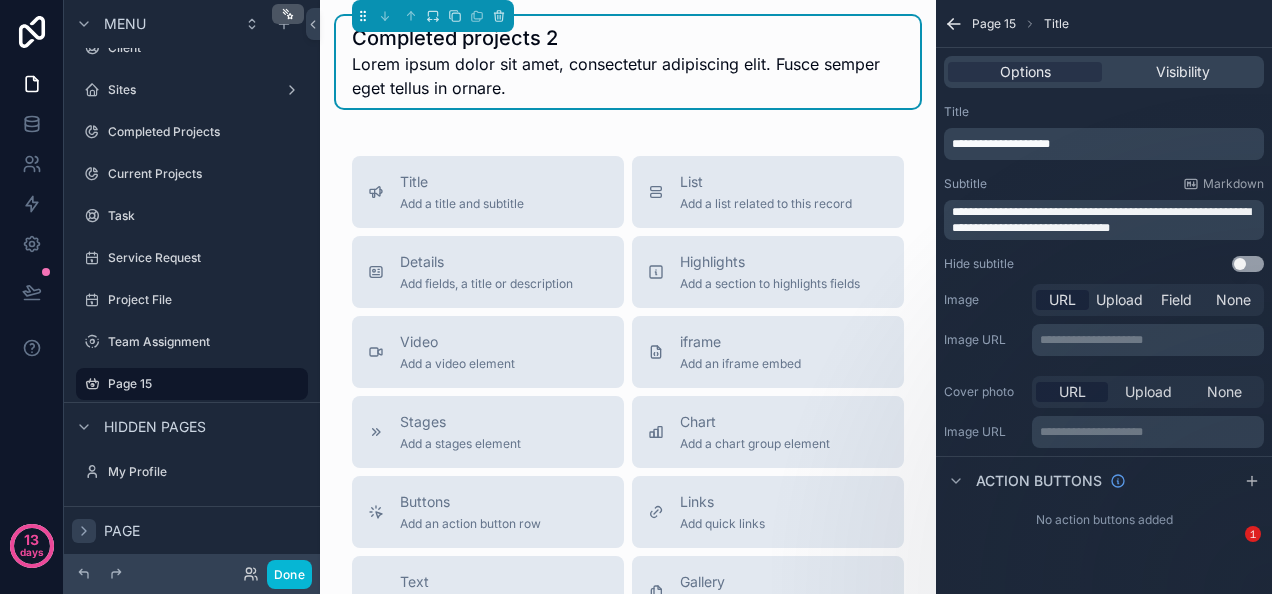 click on "Subtitle Markdown" at bounding box center [1104, 184] 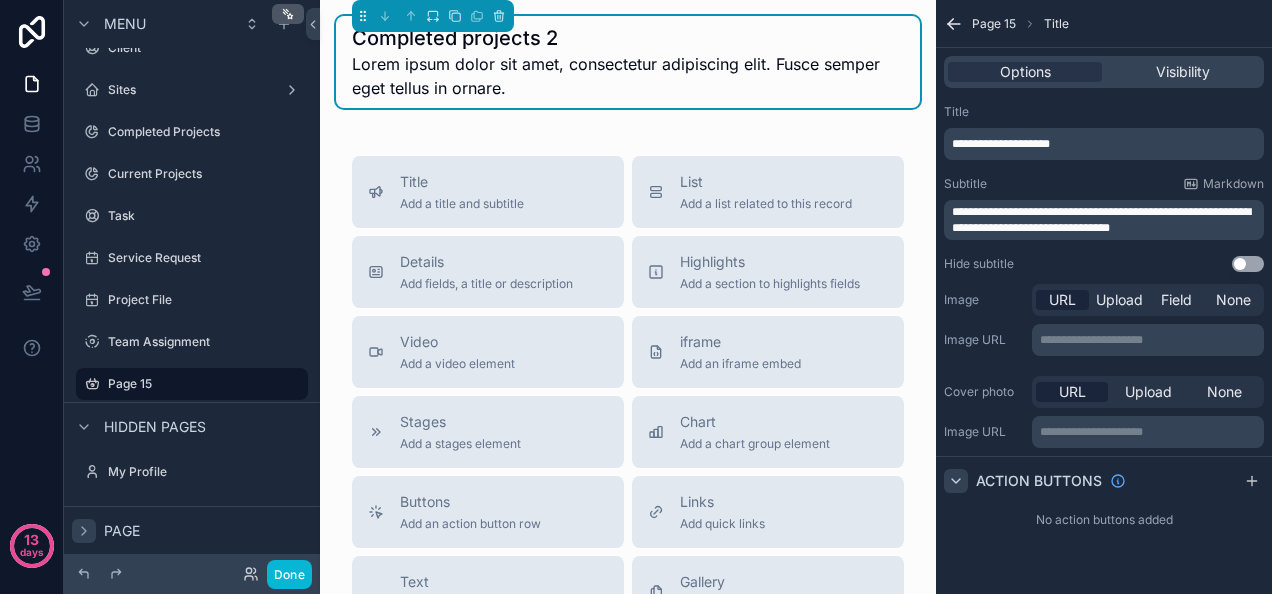 click 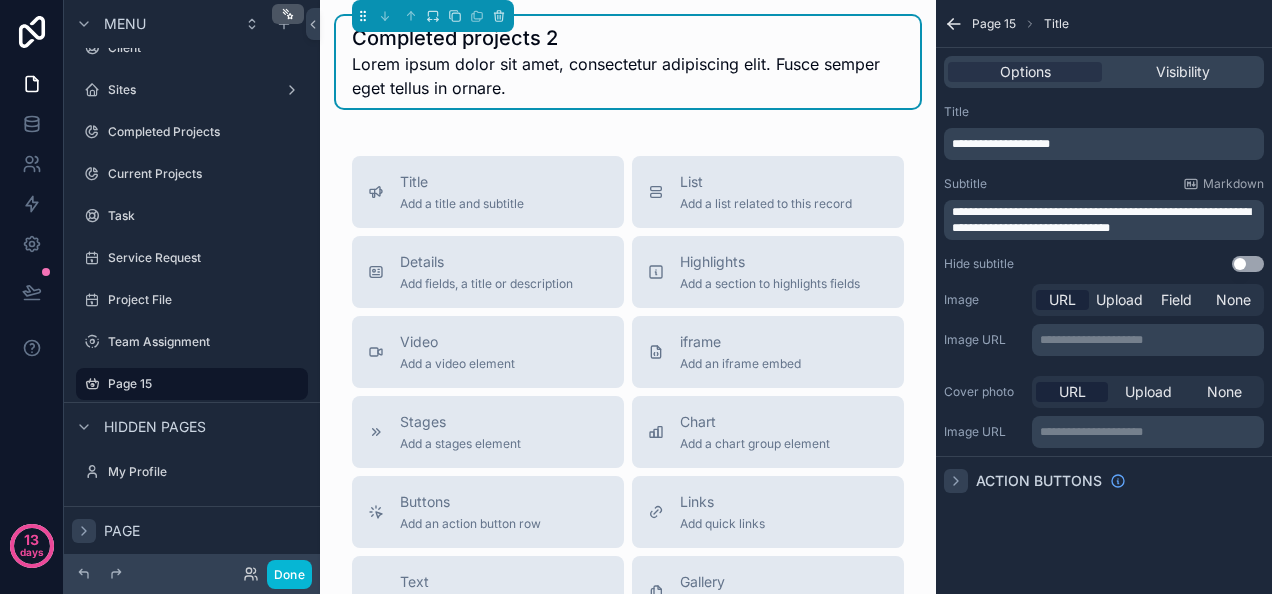 click 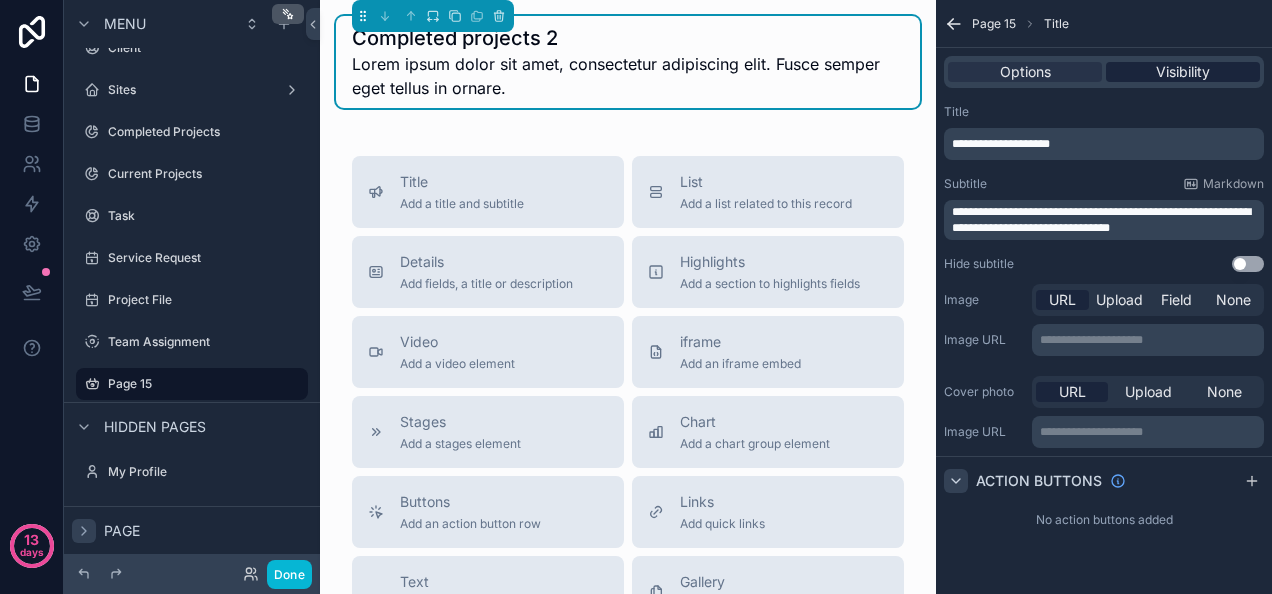 click on "Visibility" at bounding box center [1183, 72] 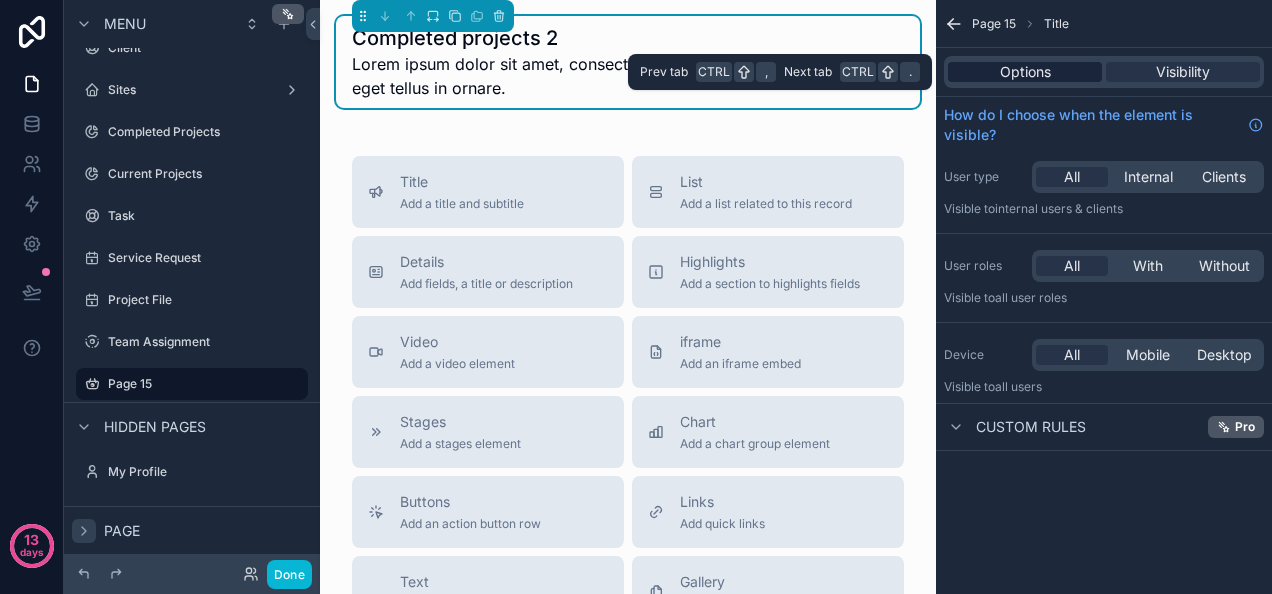 click on "Options" at bounding box center [1025, 72] 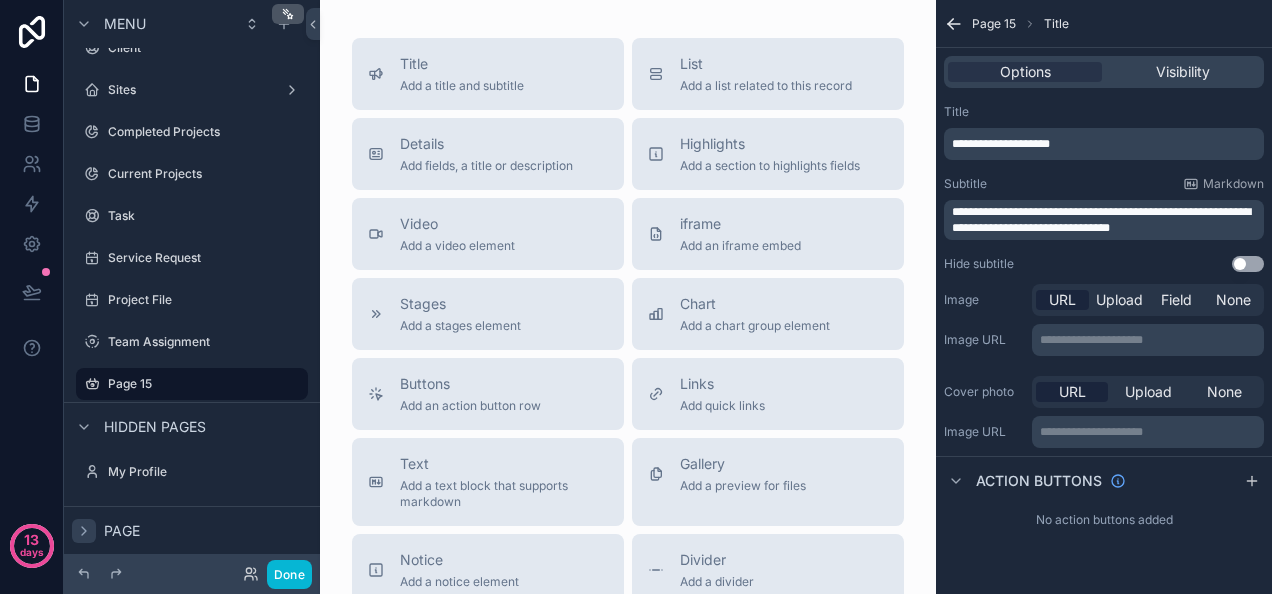 scroll, scrollTop: 117, scrollLeft: 0, axis: vertical 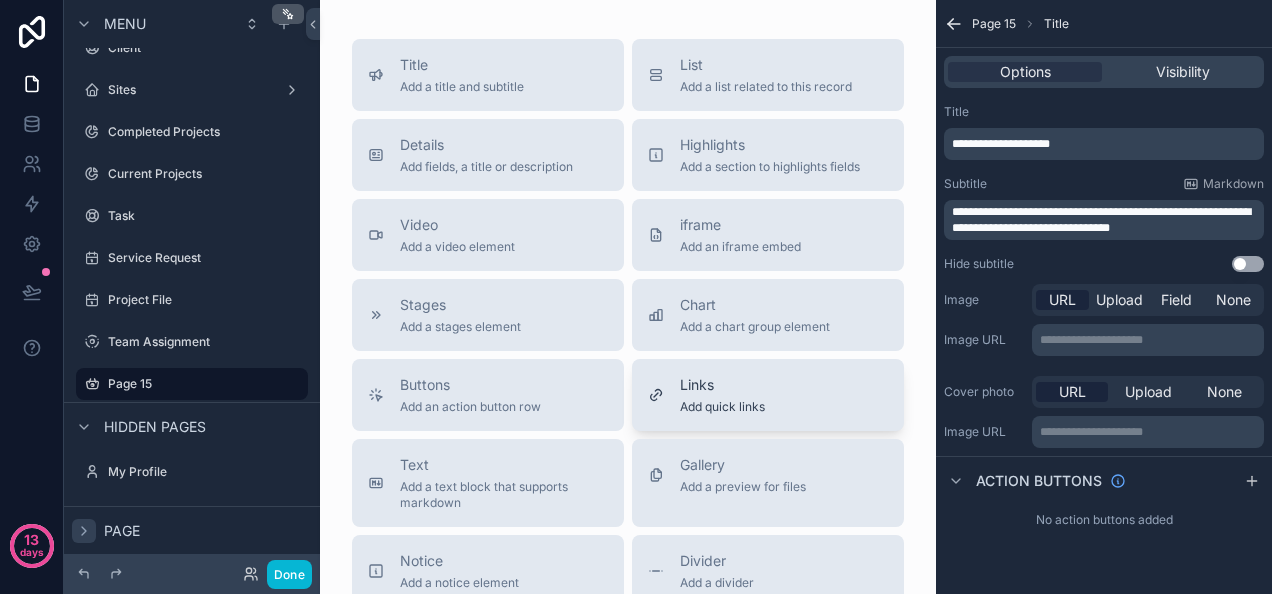 click on "Add quick links" at bounding box center [722, 407] 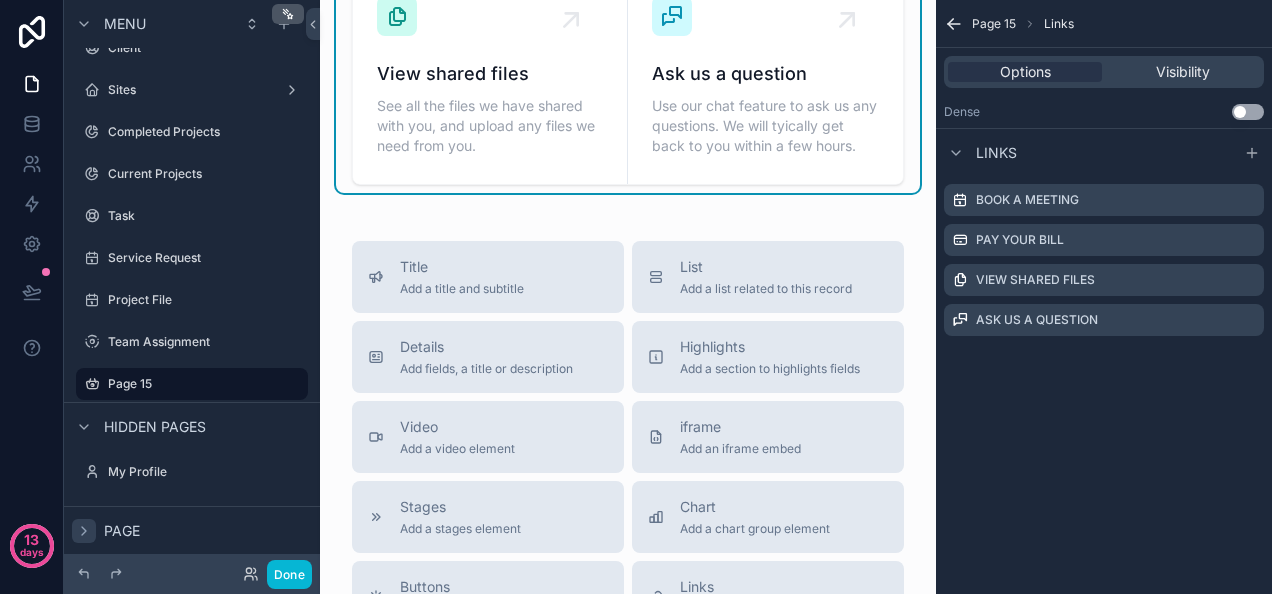 scroll, scrollTop: 0, scrollLeft: 0, axis: both 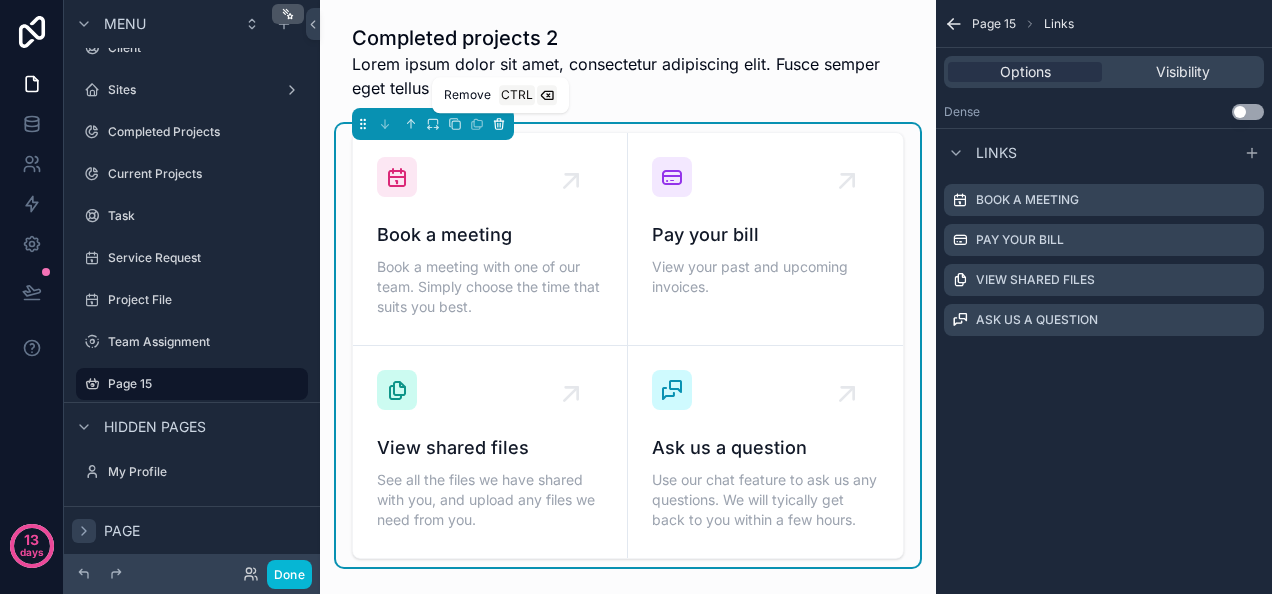 click 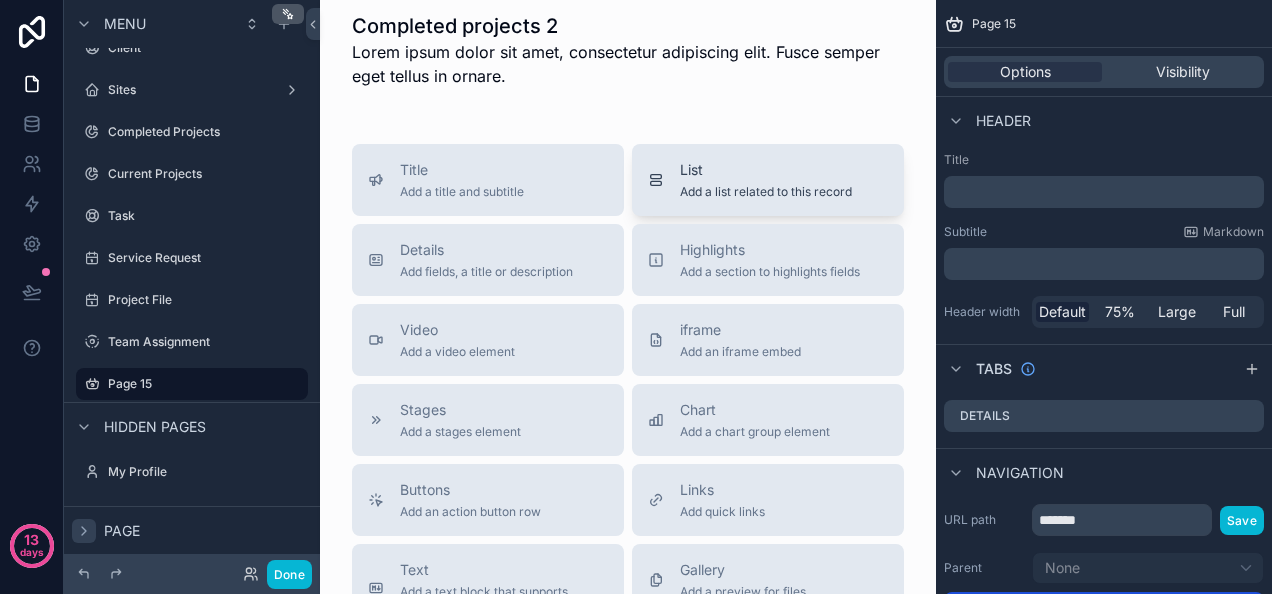 scroll, scrollTop: 13, scrollLeft: 0, axis: vertical 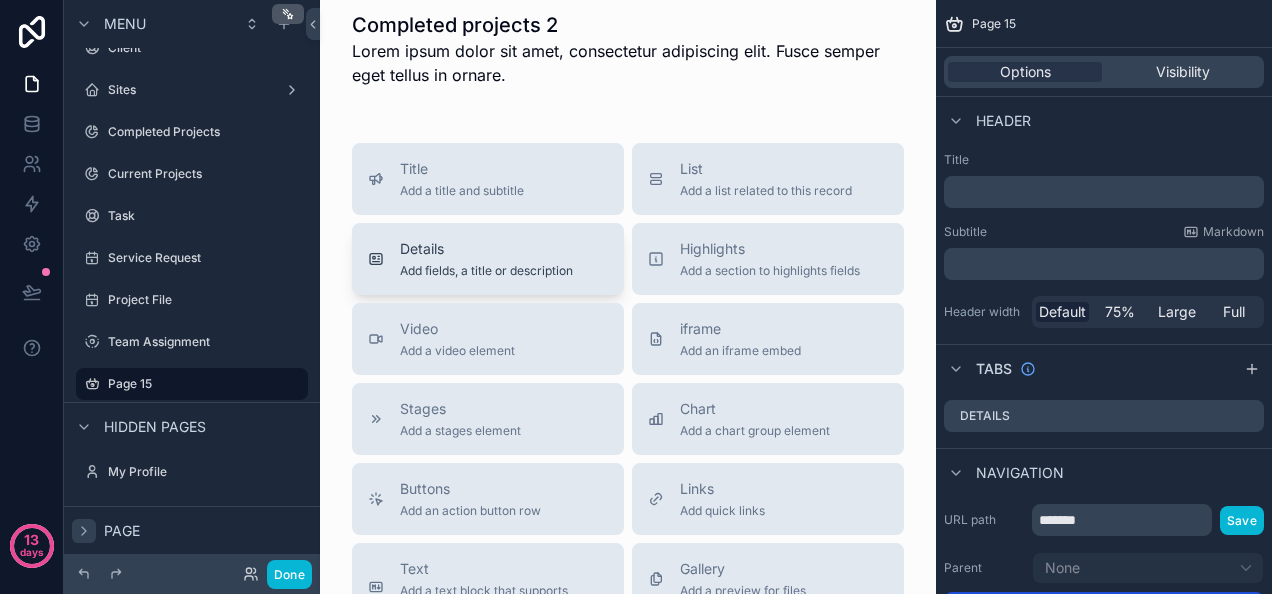 click on "Add fields, a title or description" at bounding box center [486, 271] 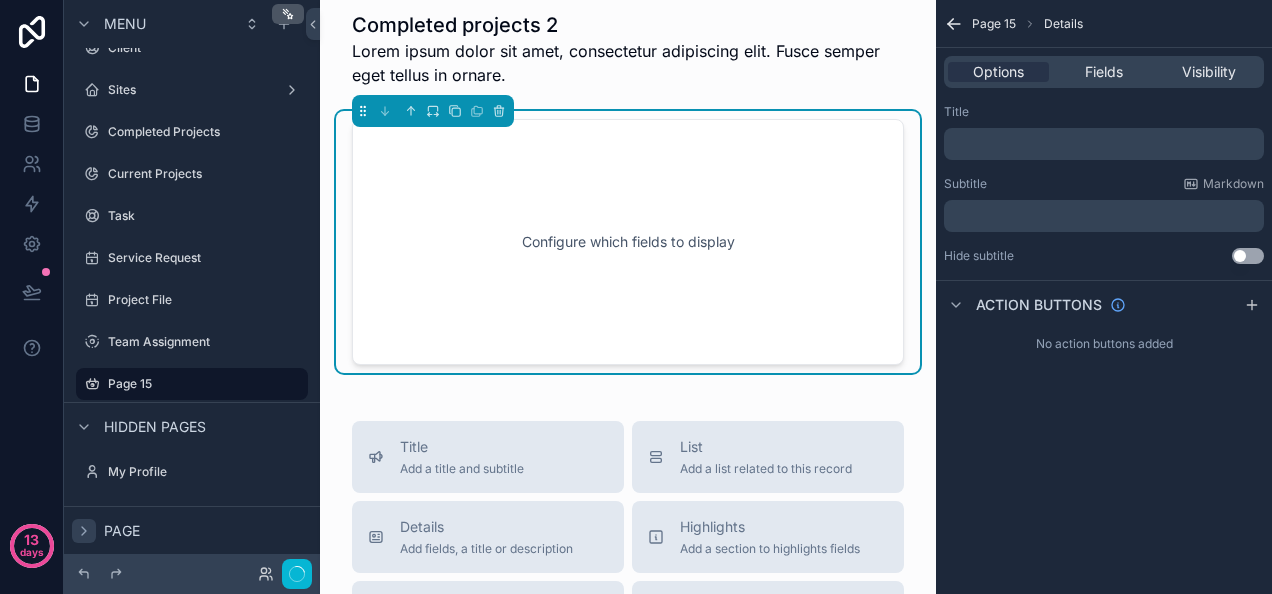 scroll, scrollTop: 0, scrollLeft: 0, axis: both 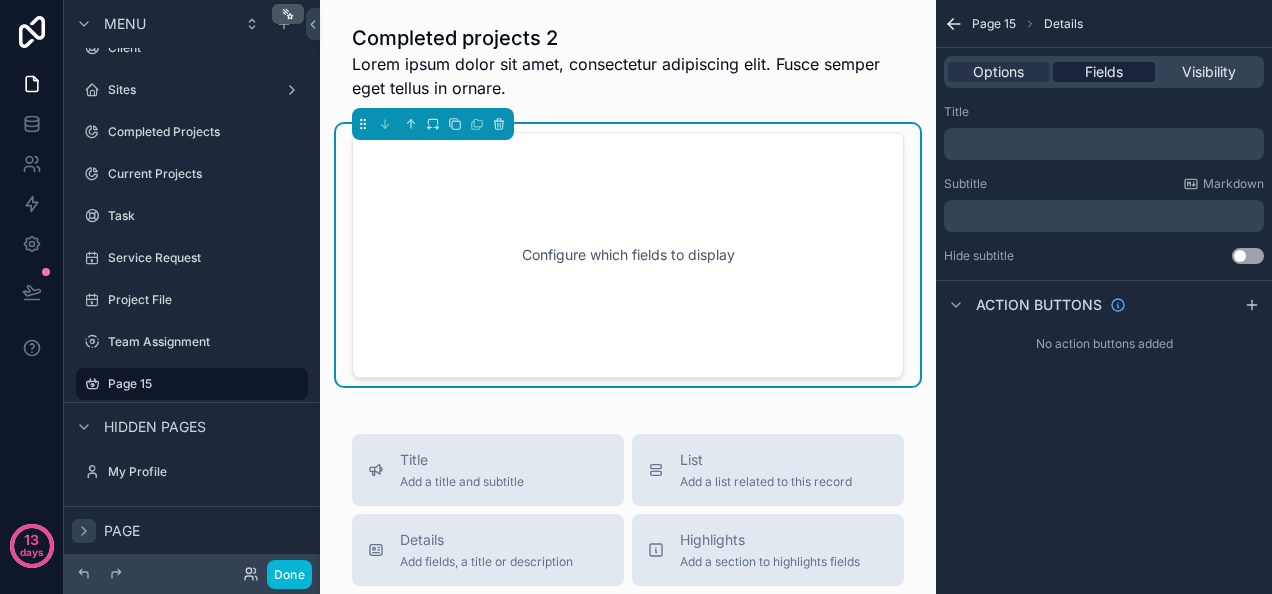 click on "Fields" at bounding box center (1104, 72) 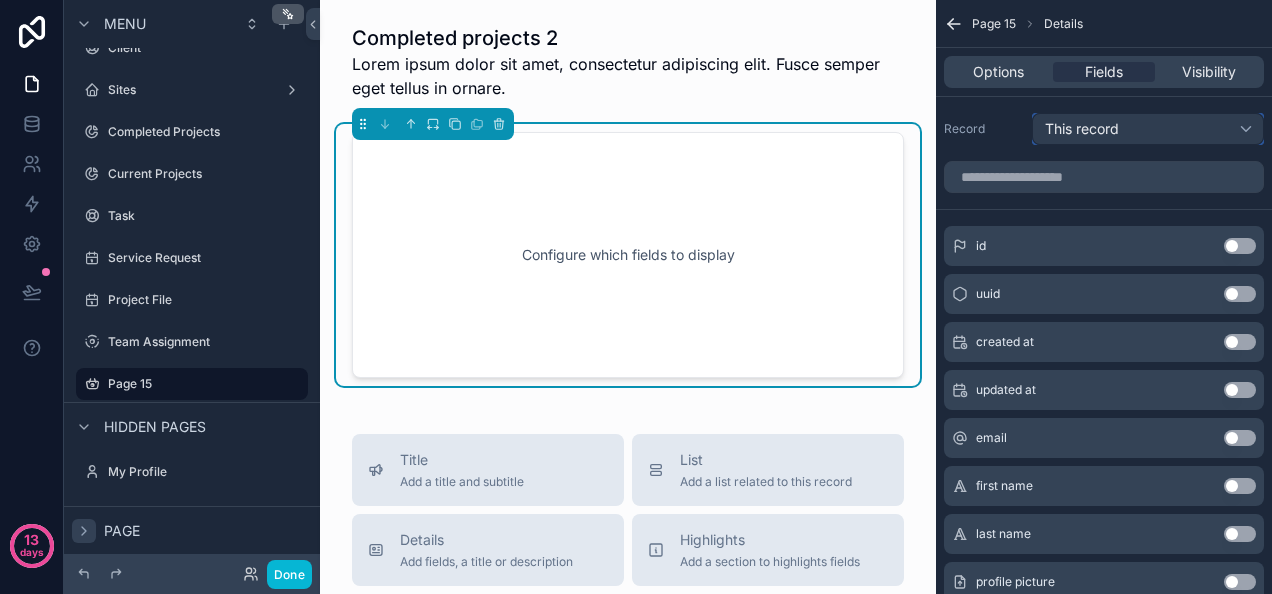 click on "This record" at bounding box center [1148, 129] 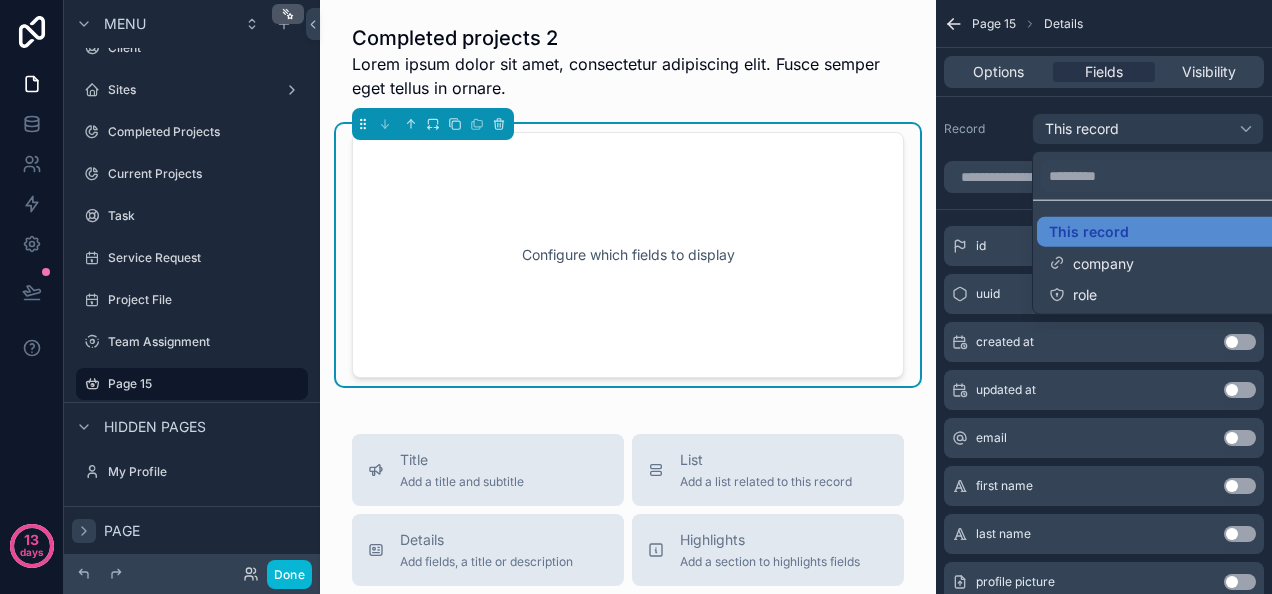click at bounding box center [636, 297] 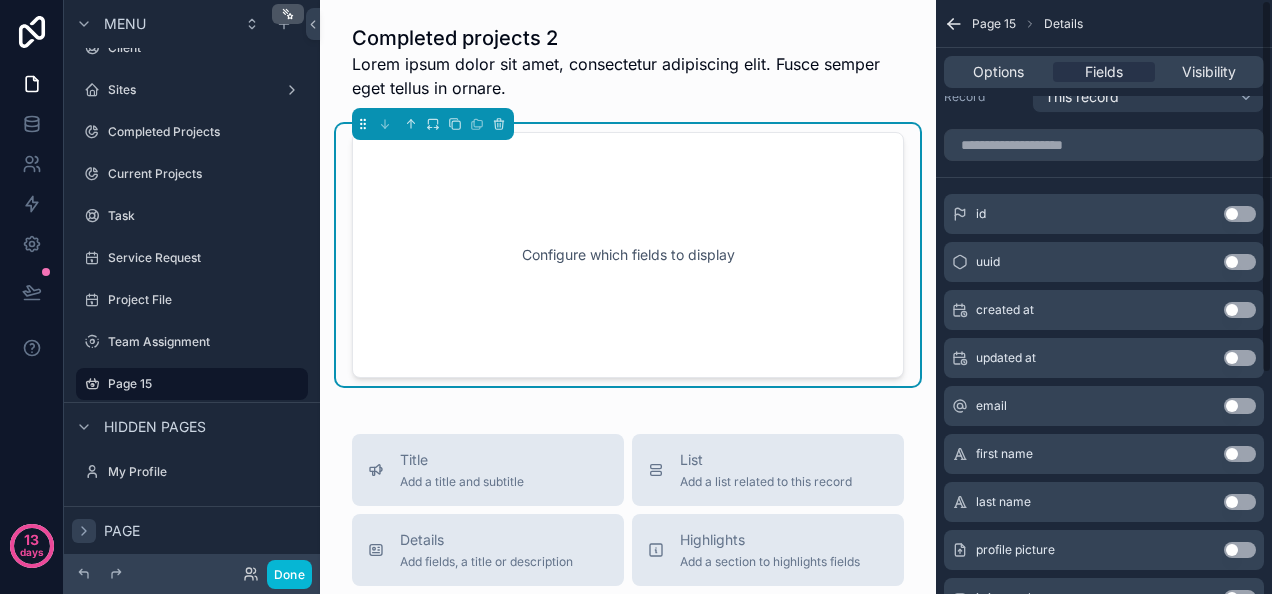 scroll, scrollTop: 0, scrollLeft: 0, axis: both 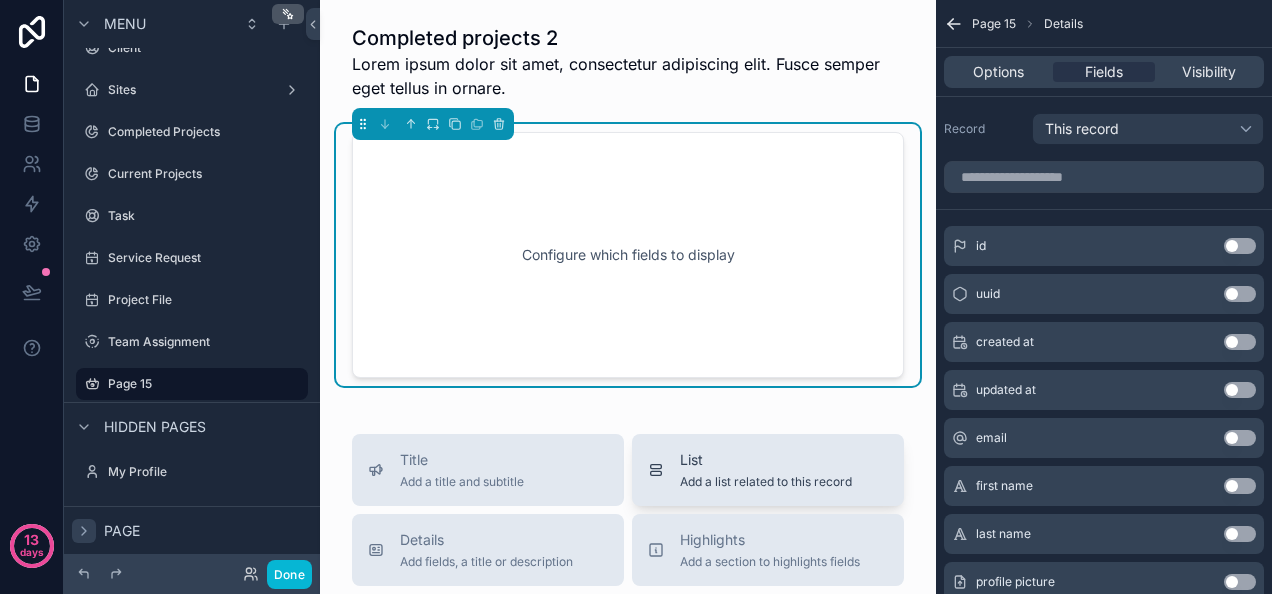 click on "List" at bounding box center (766, 460) 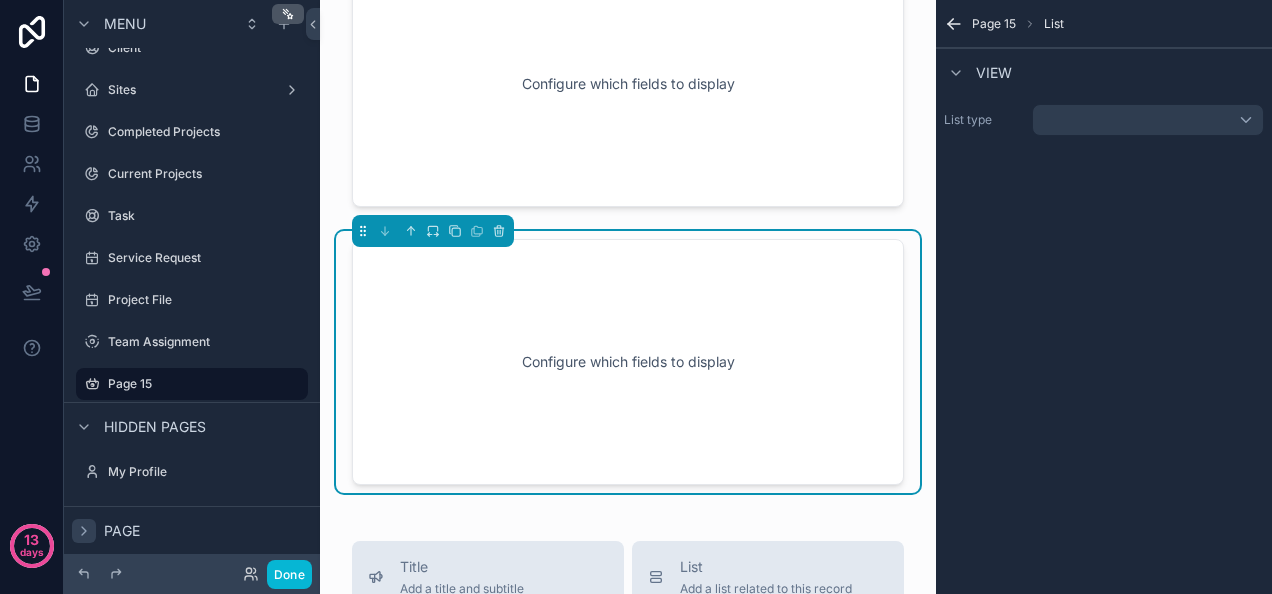 scroll, scrollTop: 235, scrollLeft: 0, axis: vertical 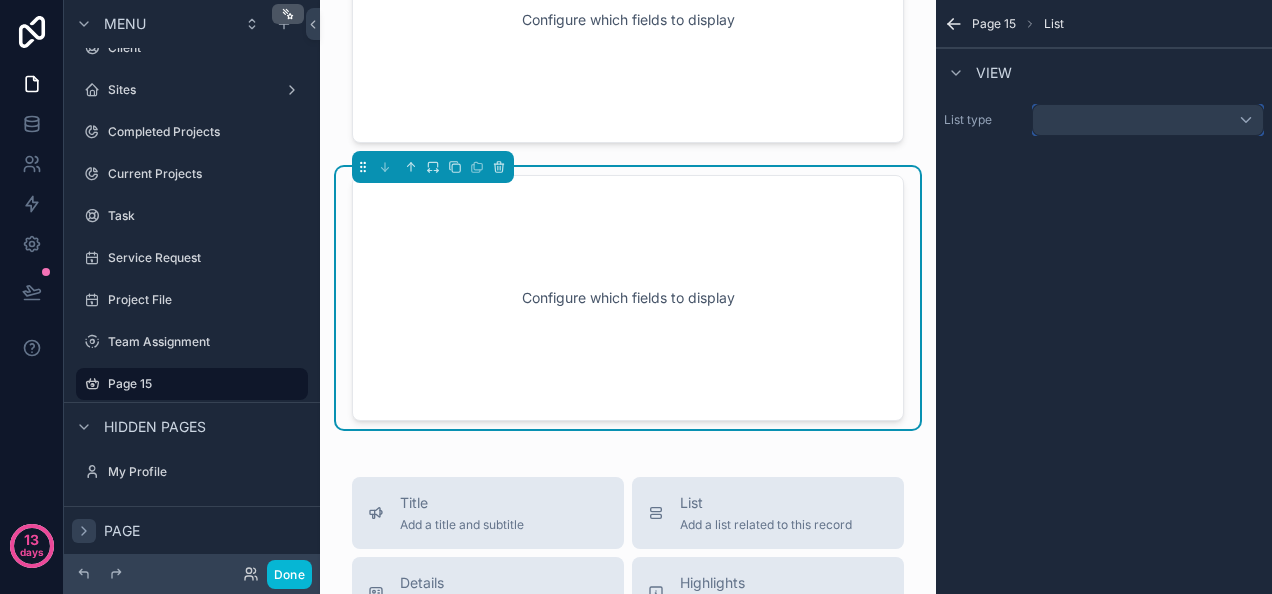 click at bounding box center (1148, 120) 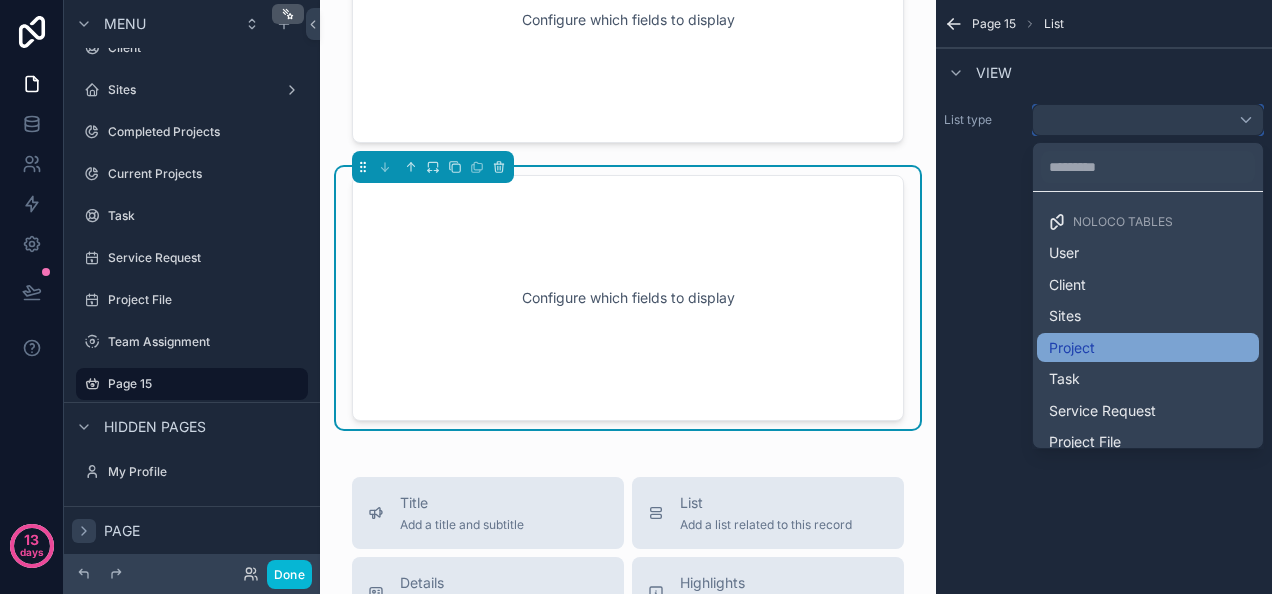 scroll, scrollTop: 75, scrollLeft: 0, axis: vertical 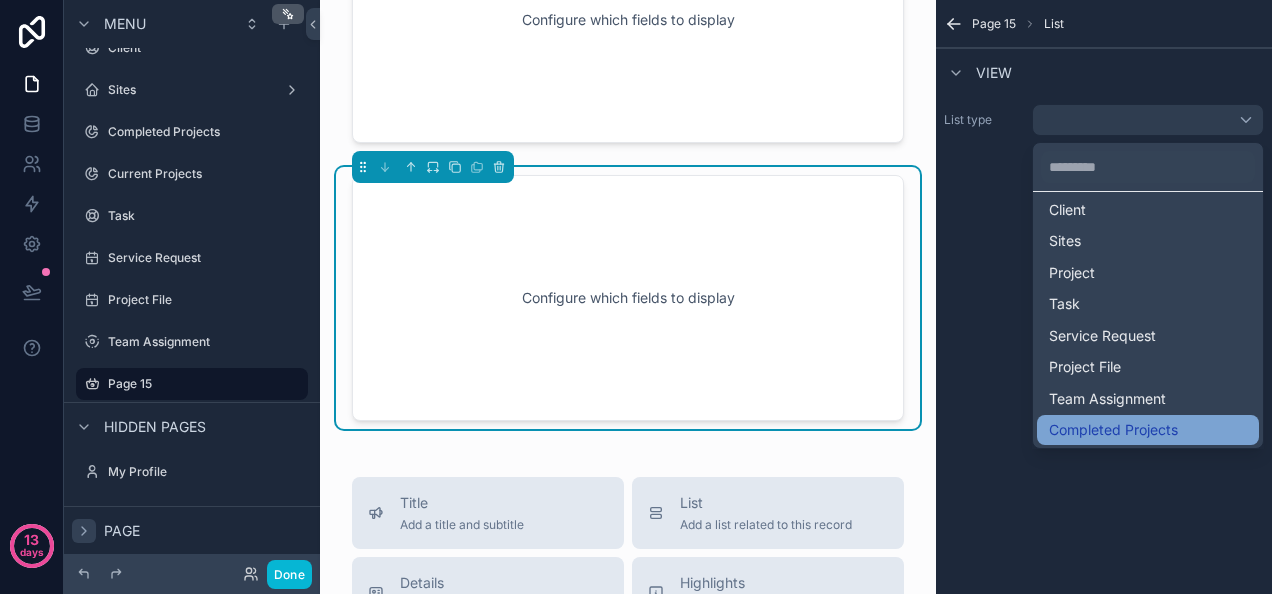 click on "Completed Projects" at bounding box center (1113, 430) 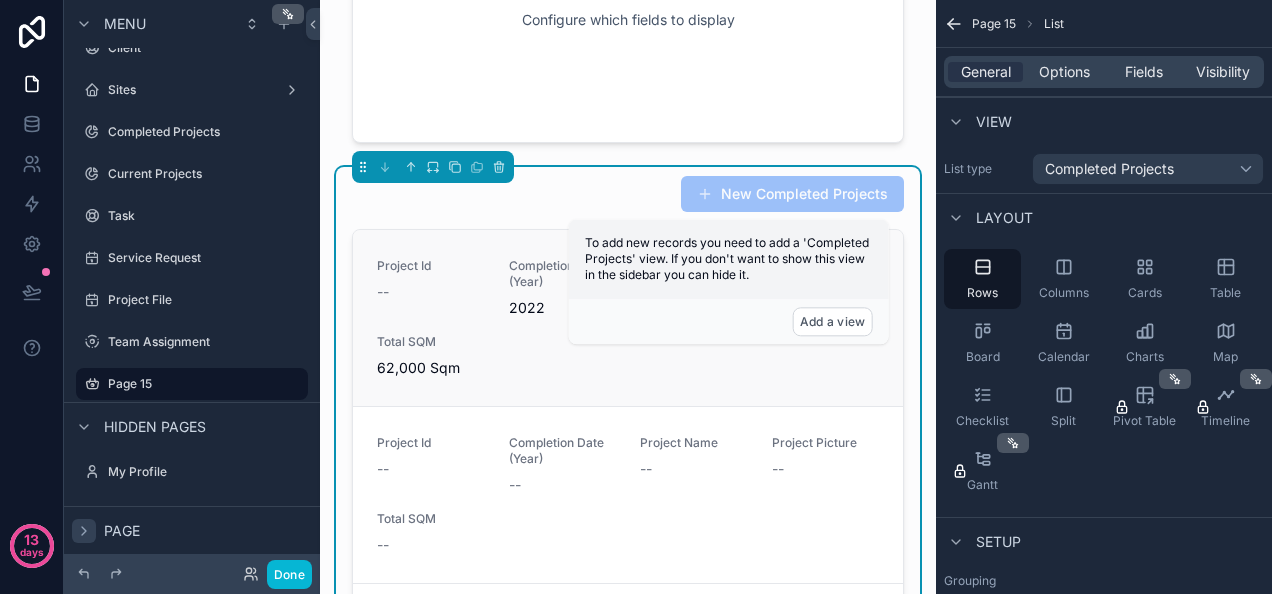 scroll, scrollTop: 133, scrollLeft: 0, axis: vertical 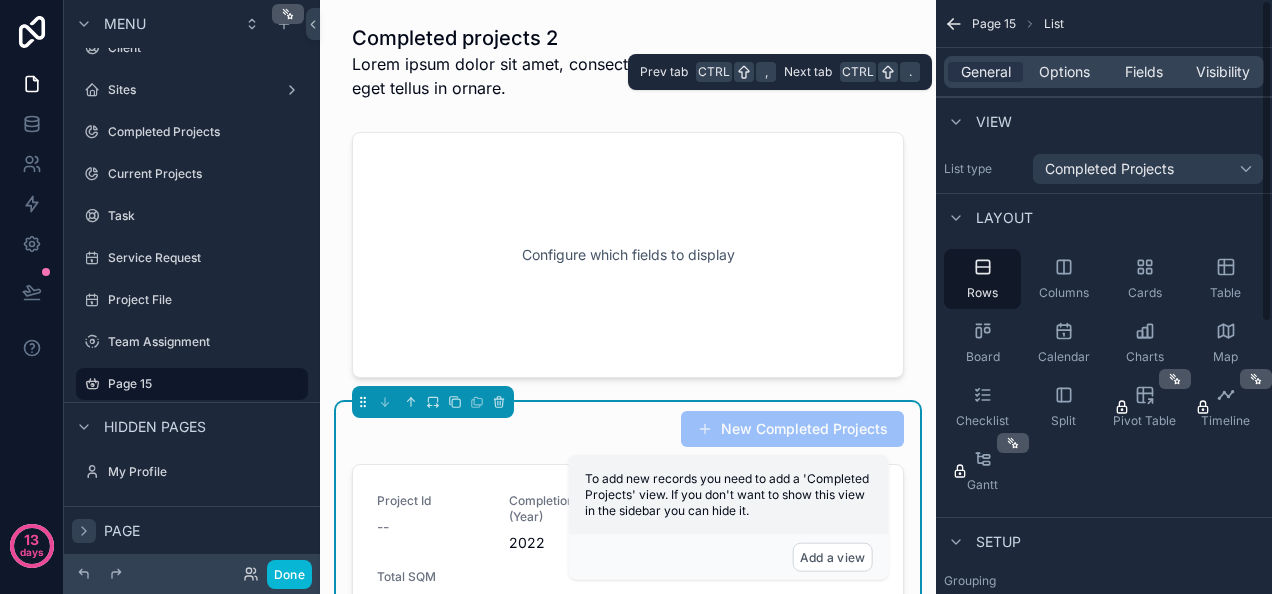 click on "General Options Fields Visibility" at bounding box center (1104, 72) 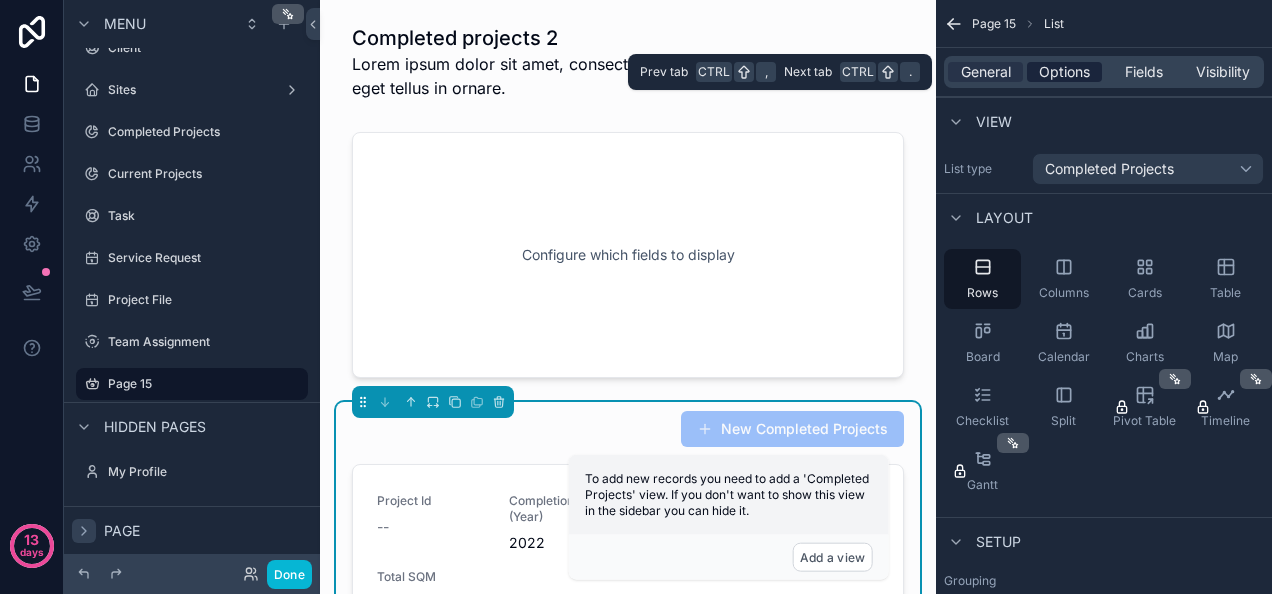 click on "Options" at bounding box center [1064, 72] 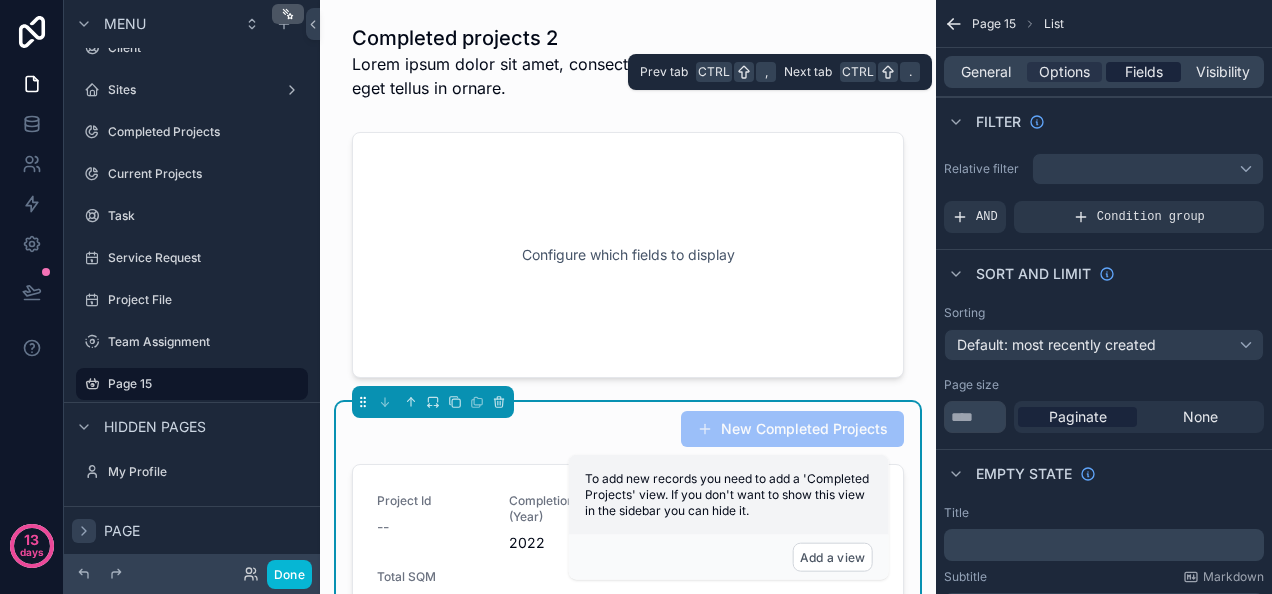 click on "Fields" at bounding box center [1144, 72] 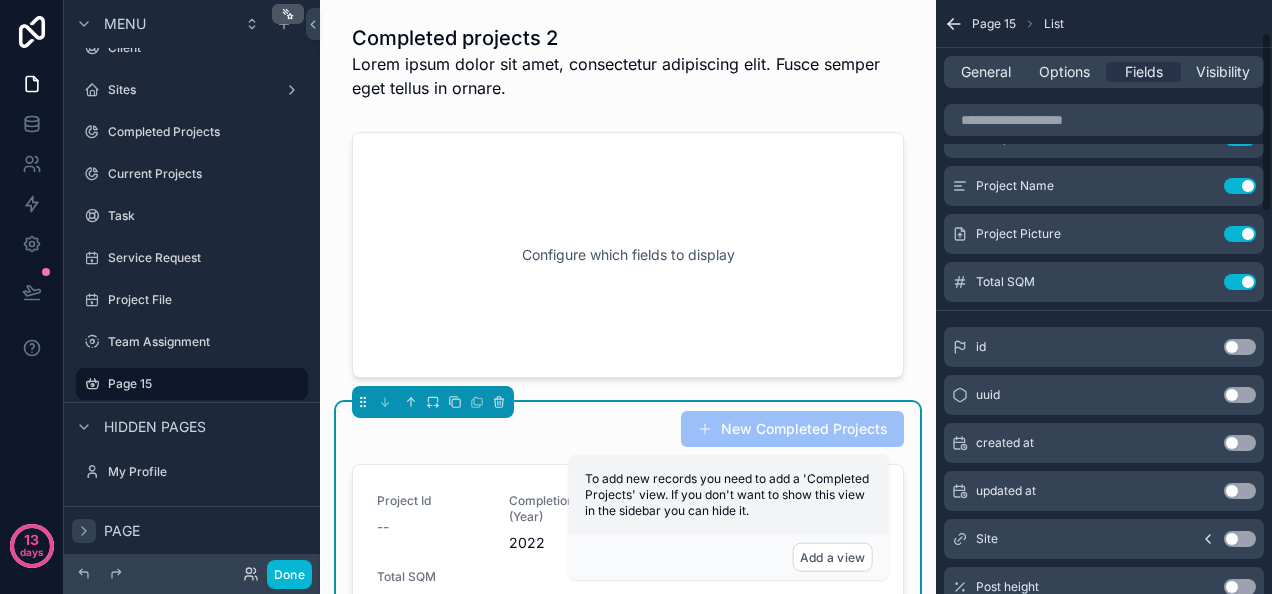 scroll, scrollTop: 139, scrollLeft: 0, axis: vertical 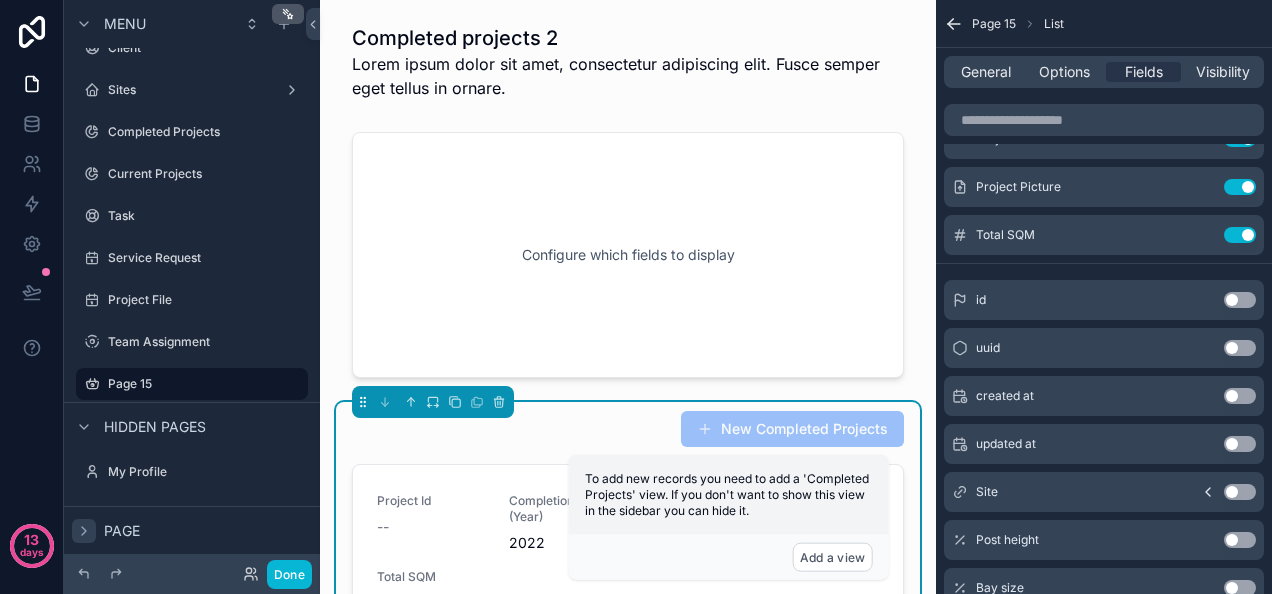 click on "Use setting" at bounding box center [1240, 300] 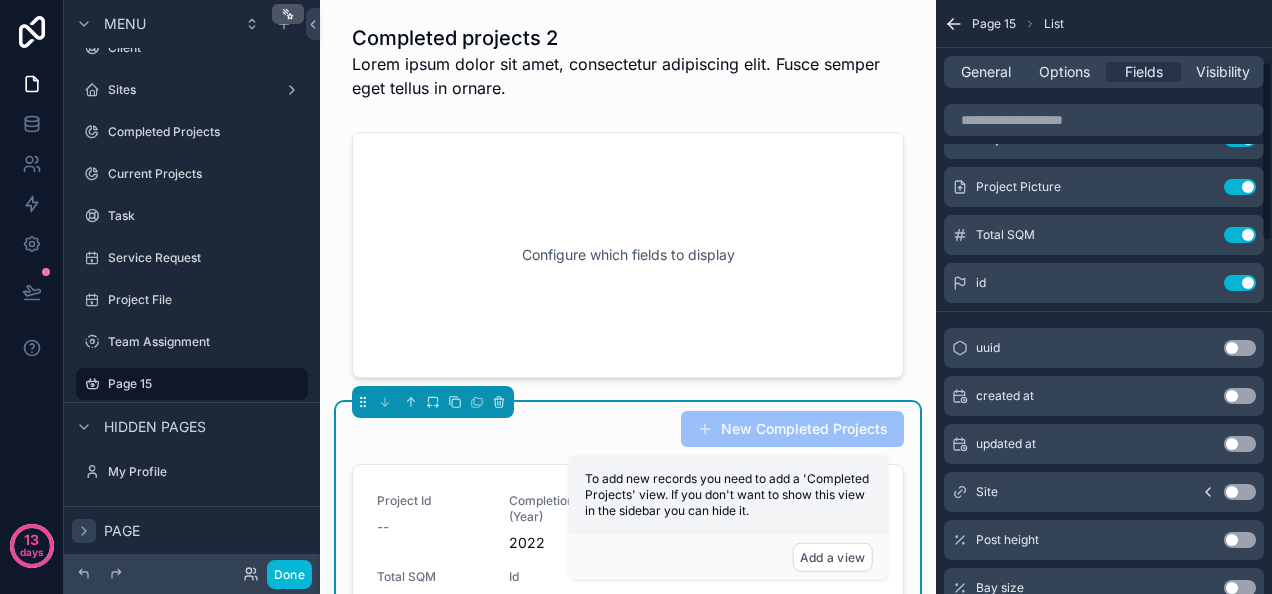 scroll, scrollTop: 307, scrollLeft: 0, axis: vertical 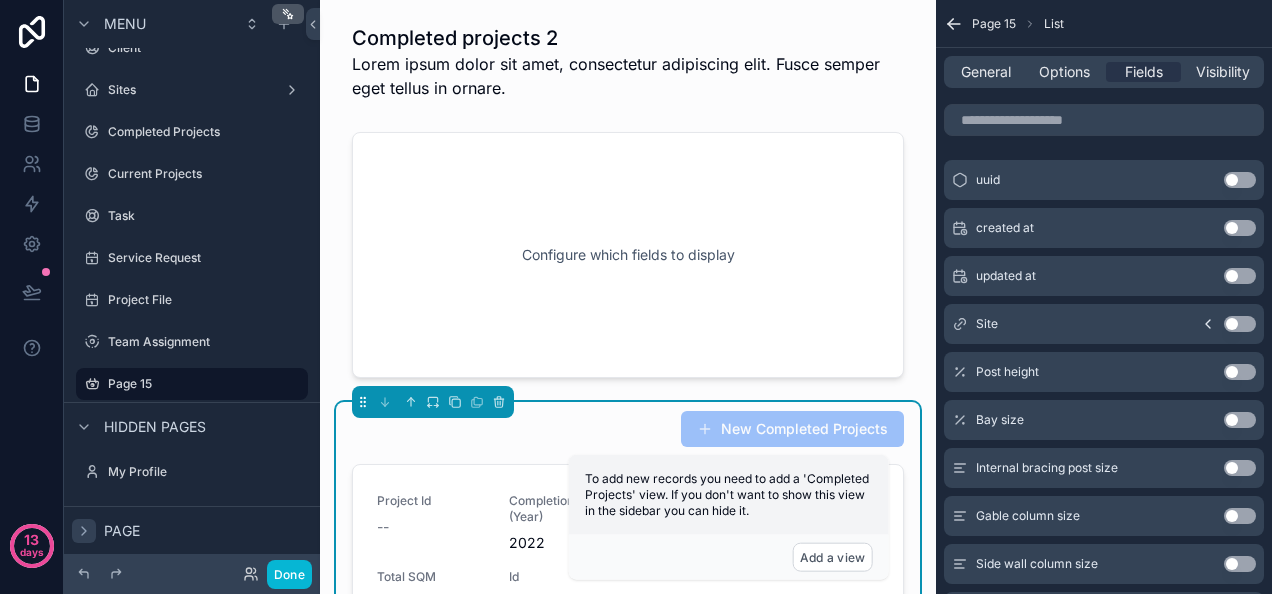 click on "Use setting" at bounding box center [1240, 324] 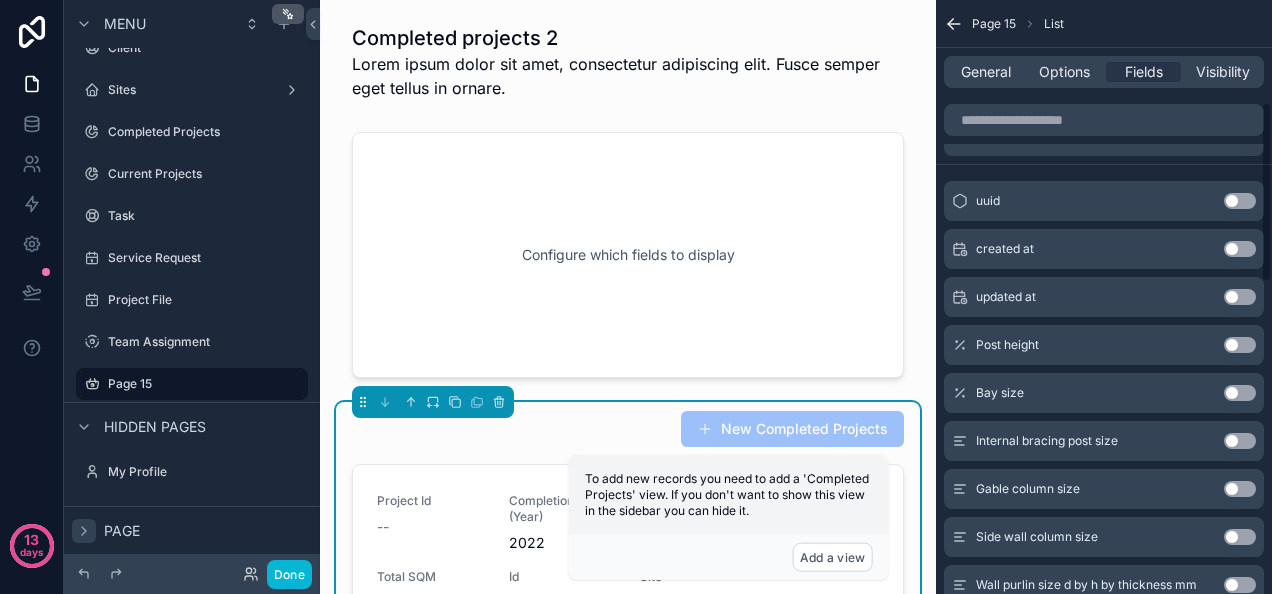 scroll, scrollTop: 335, scrollLeft: 0, axis: vertical 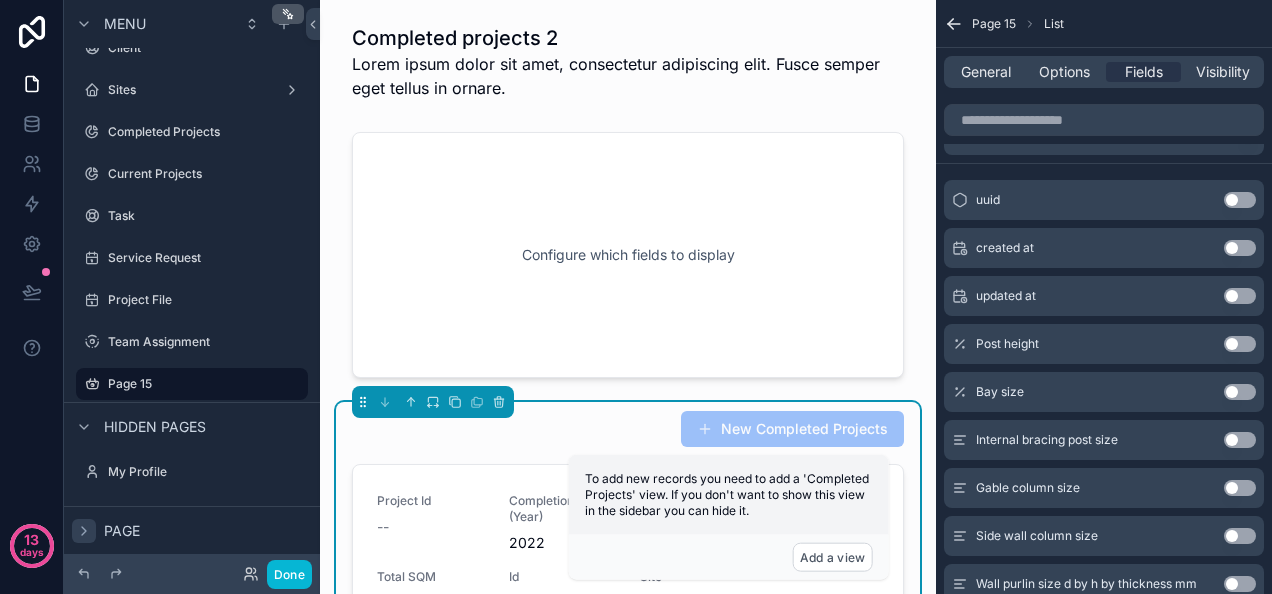 click on "Use setting" at bounding box center [1240, 344] 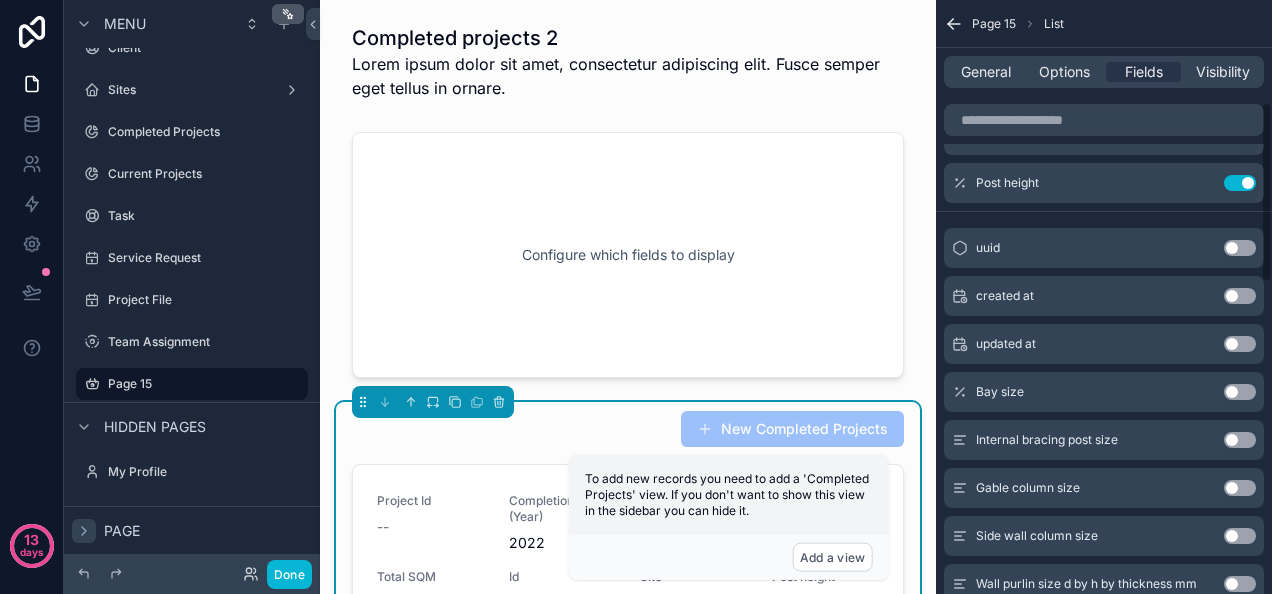 click on "Use setting" at bounding box center [1240, 392] 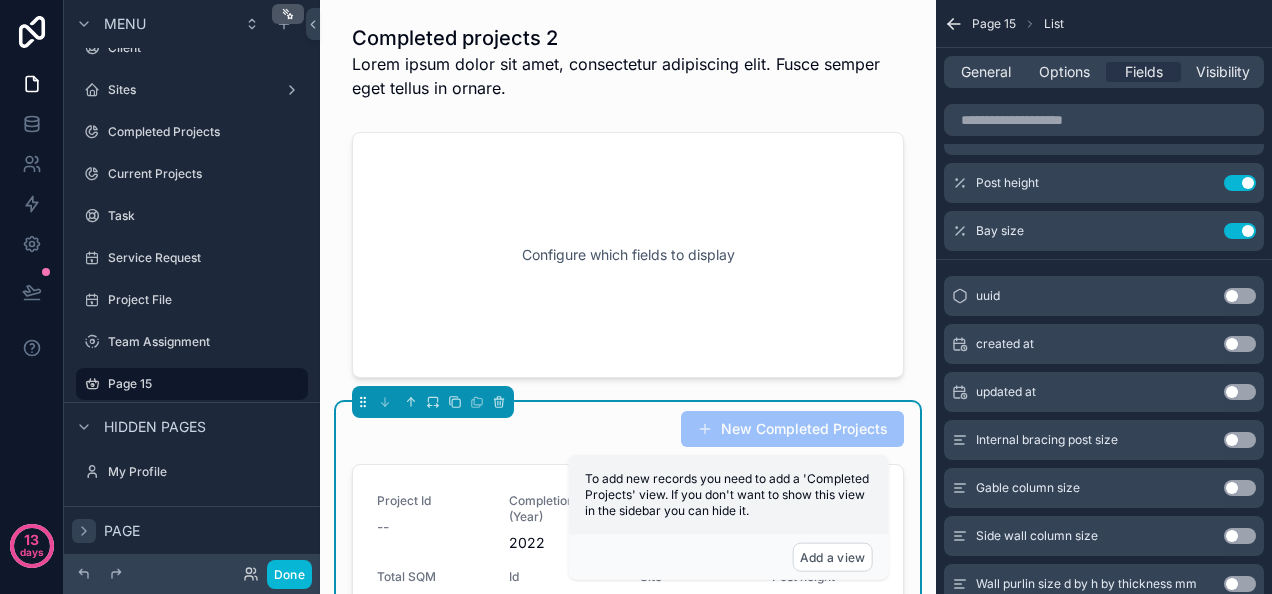 click on "Use setting" at bounding box center [1240, 440] 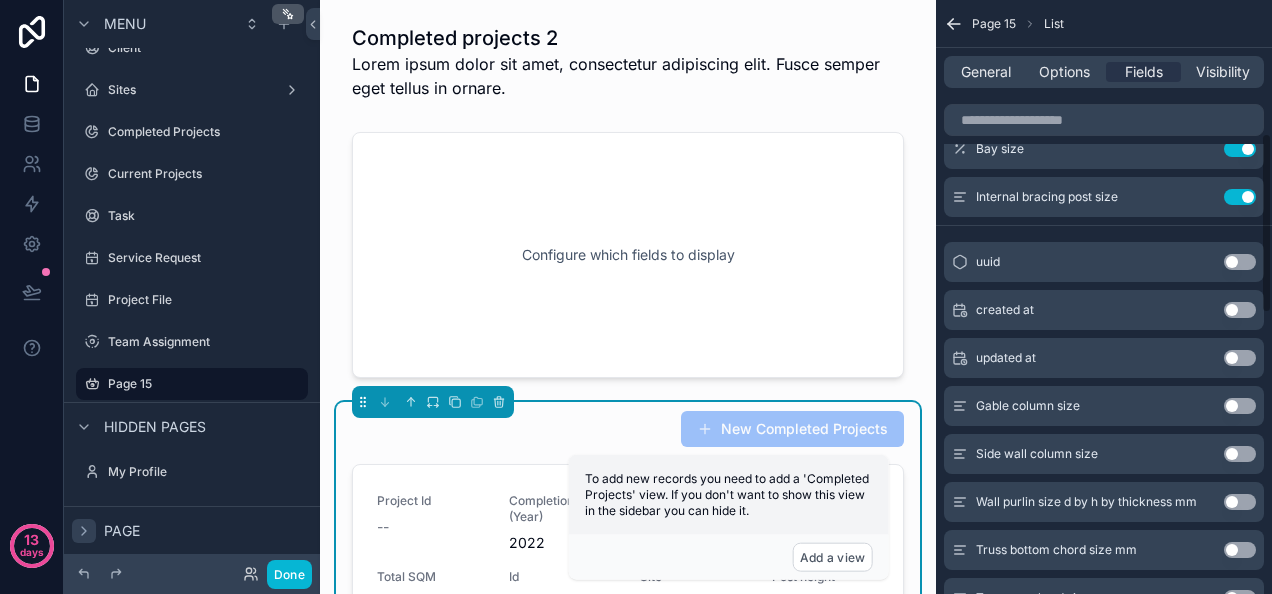 scroll, scrollTop: 438, scrollLeft: 0, axis: vertical 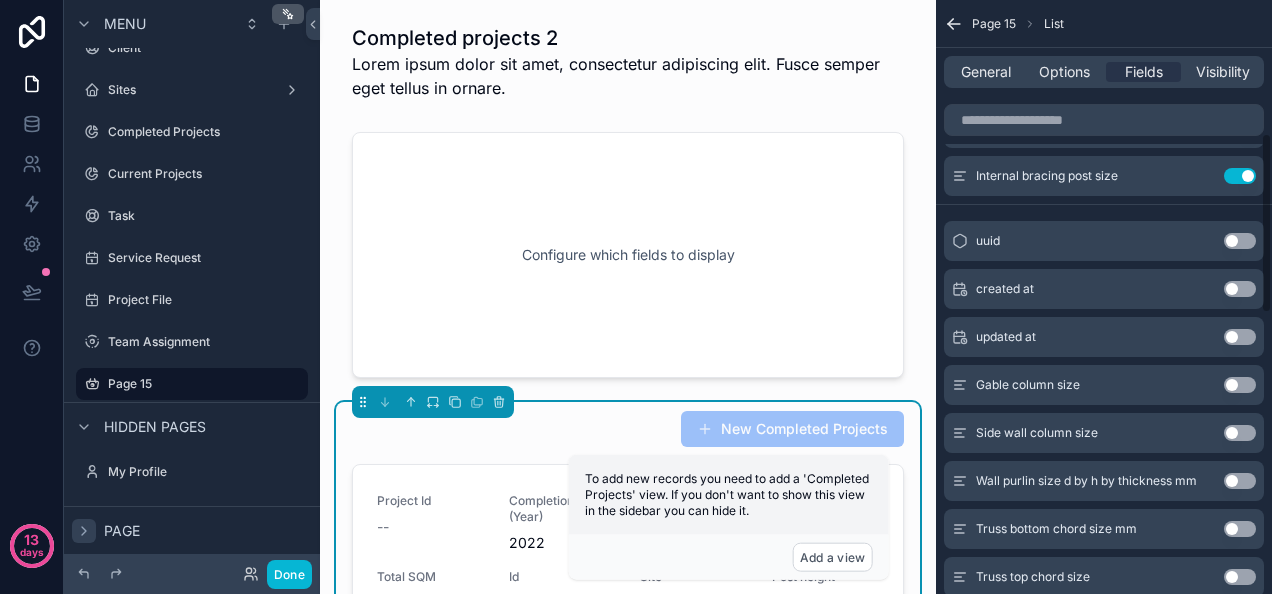 click on "Use setting" at bounding box center [1240, 385] 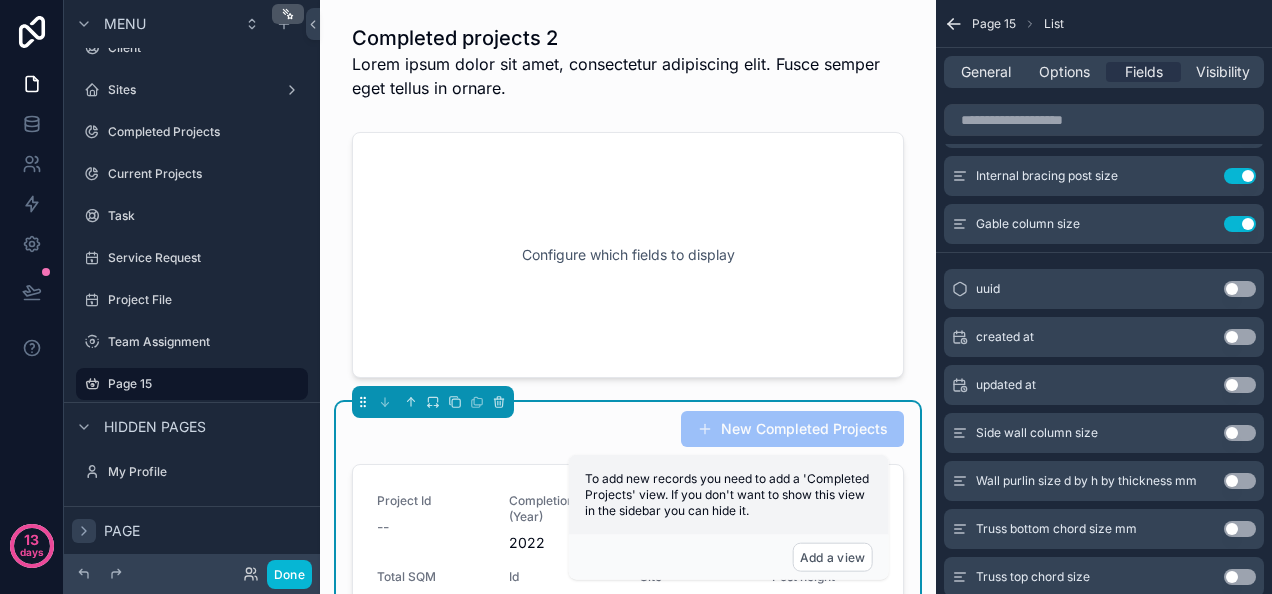 click on "Use setting" at bounding box center (1240, 433) 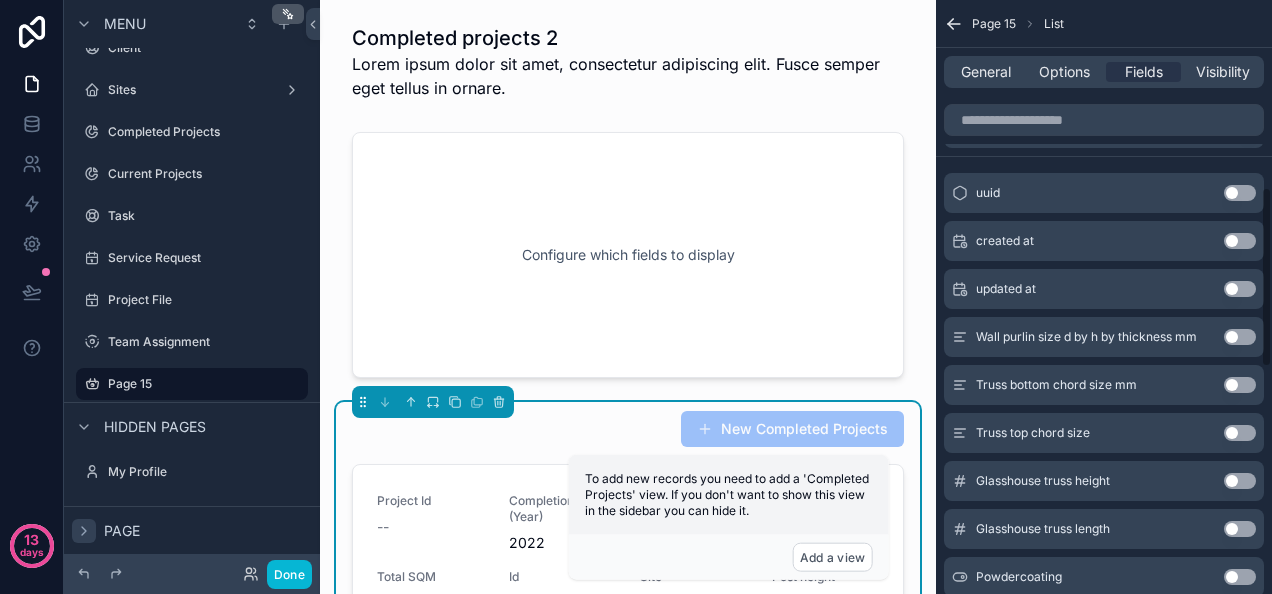 scroll, scrollTop: 627, scrollLeft: 0, axis: vertical 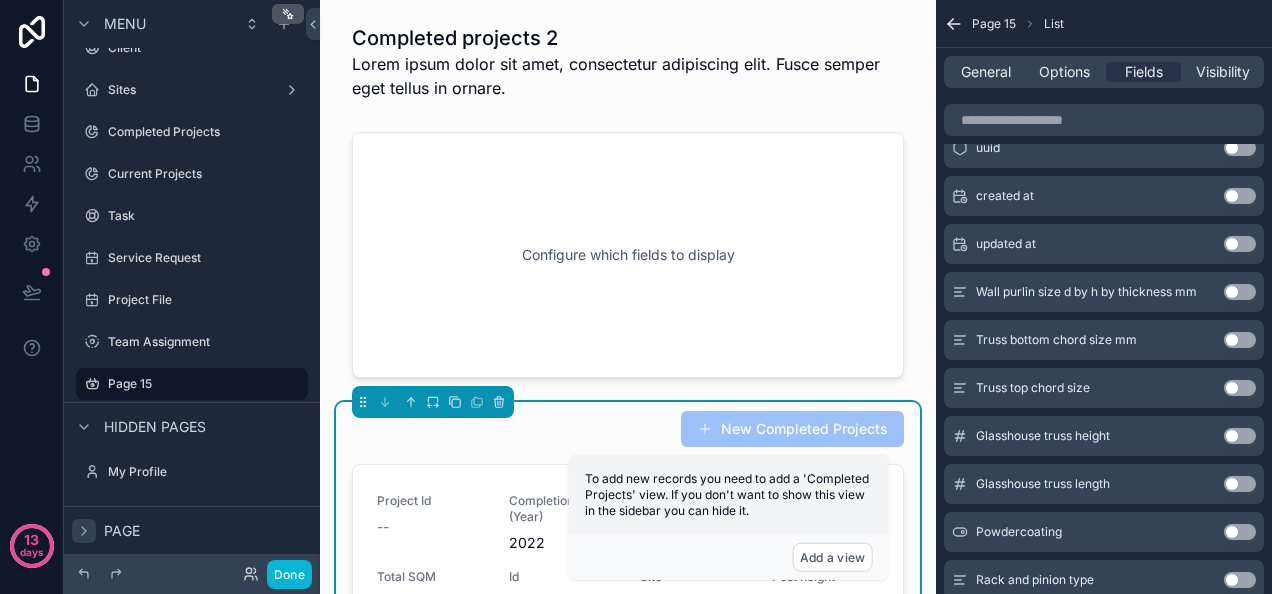 click on "Use setting" at bounding box center (1240, 292) 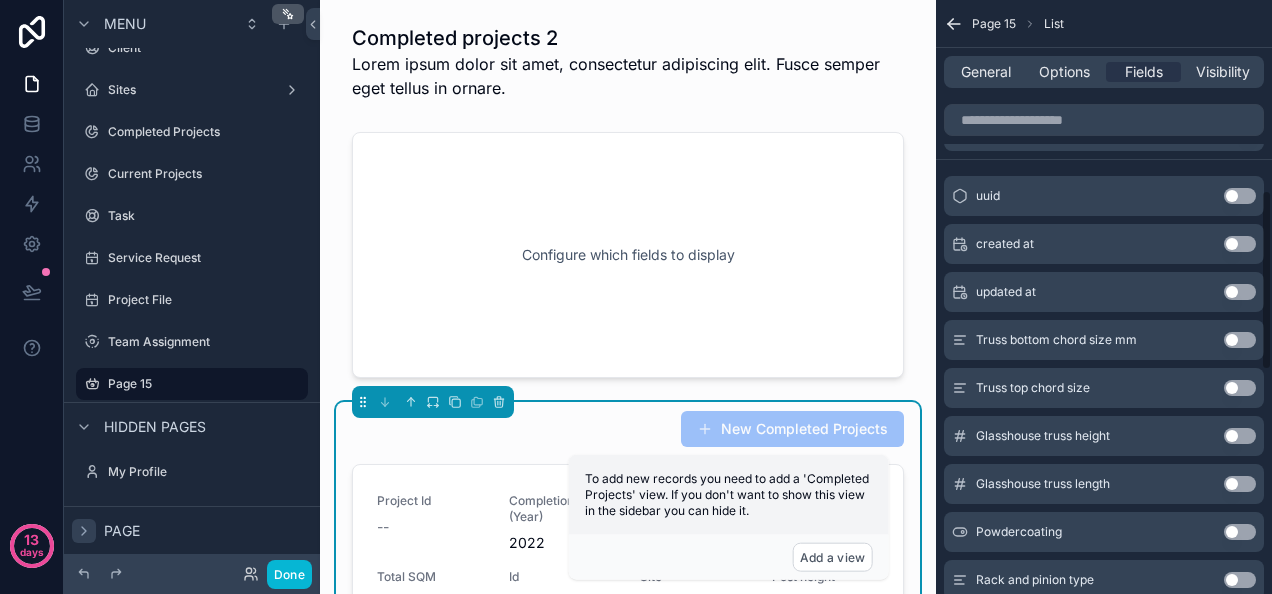 click on "Use setting" at bounding box center (1240, 340) 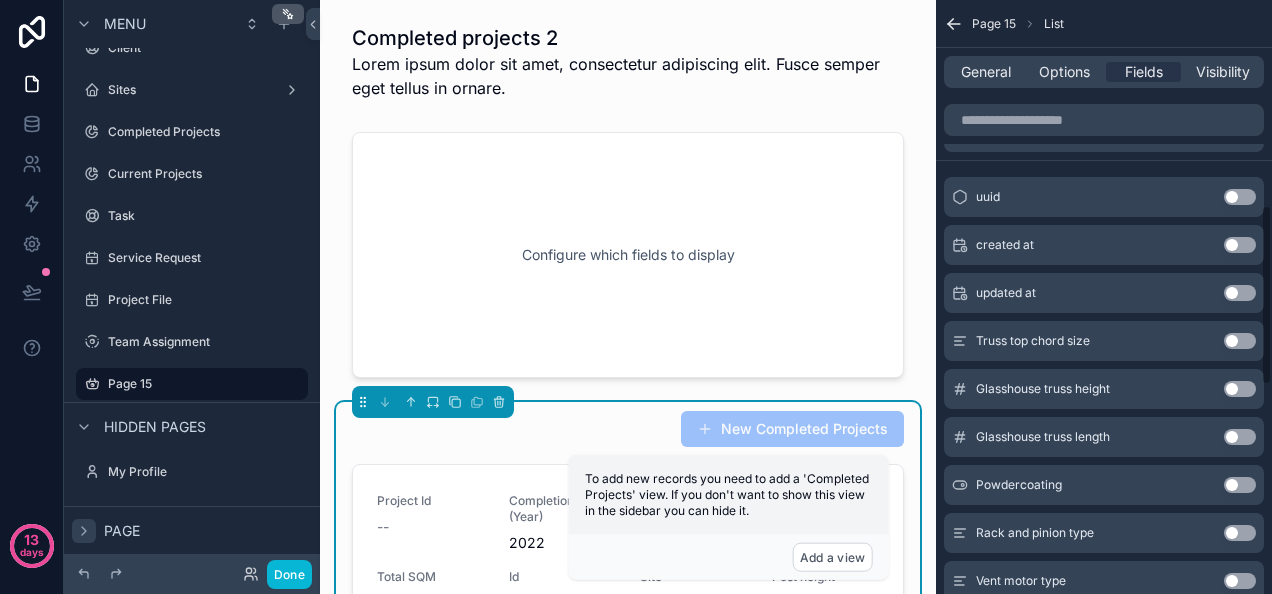 scroll, scrollTop: 675, scrollLeft: 0, axis: vertical 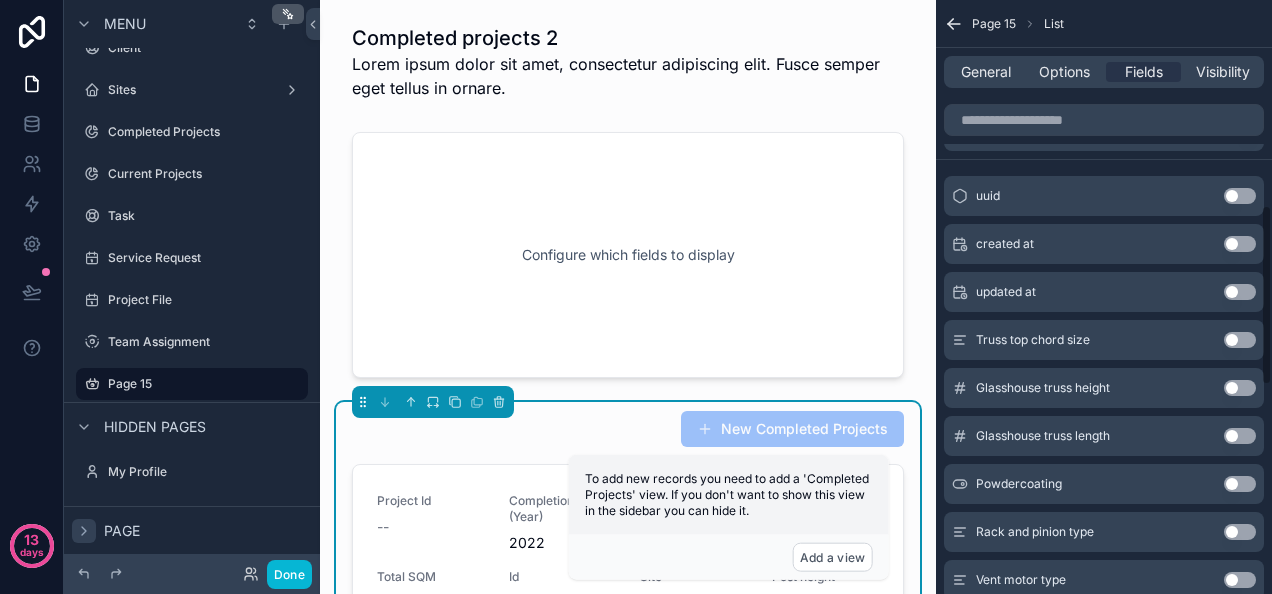 click on "Use setting" at bounding box center (1240, 340) 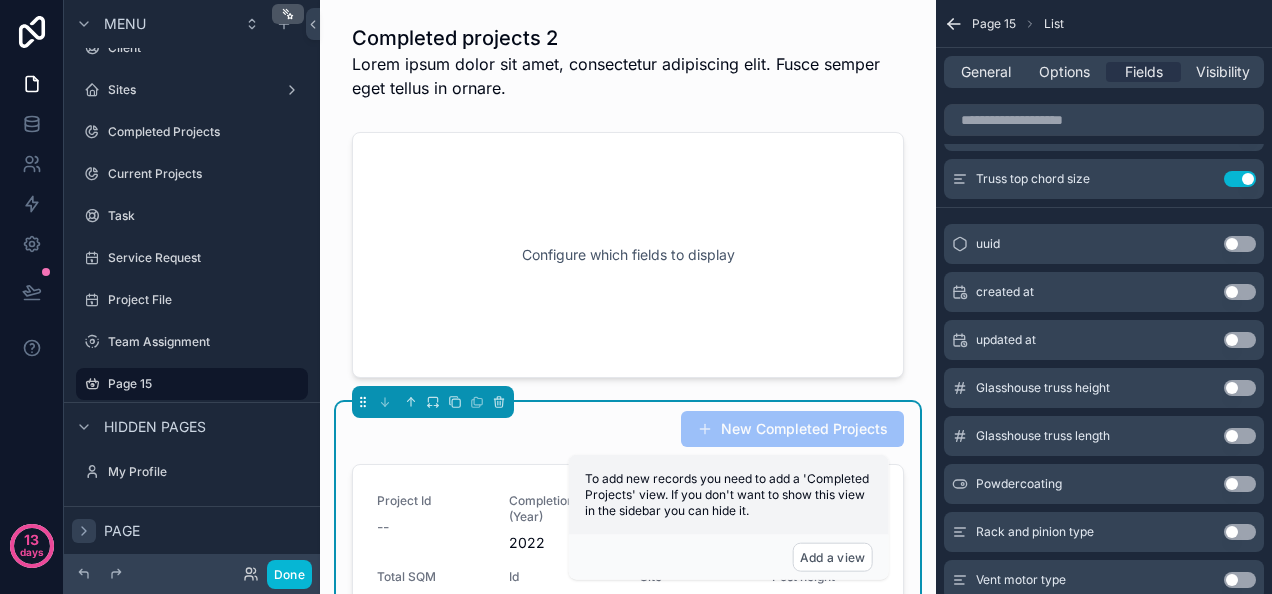 click on "Use setting" at bounding box center (1240, 388) 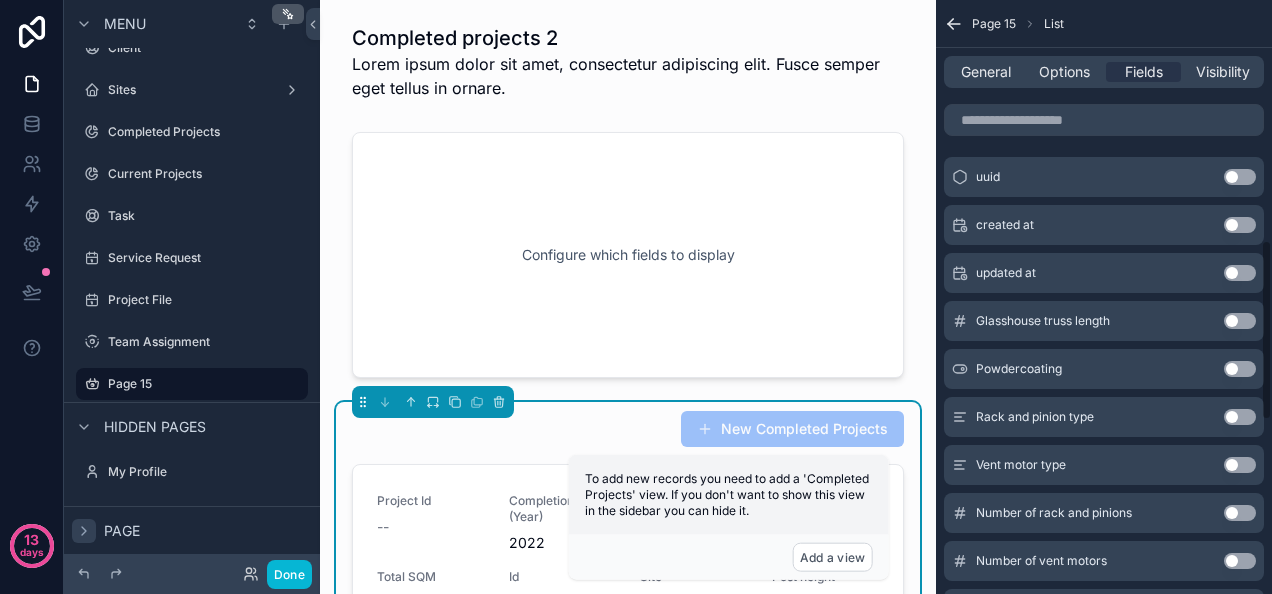 scroll, scrollTop: 791, scrollLeft: 0, axis: vertical 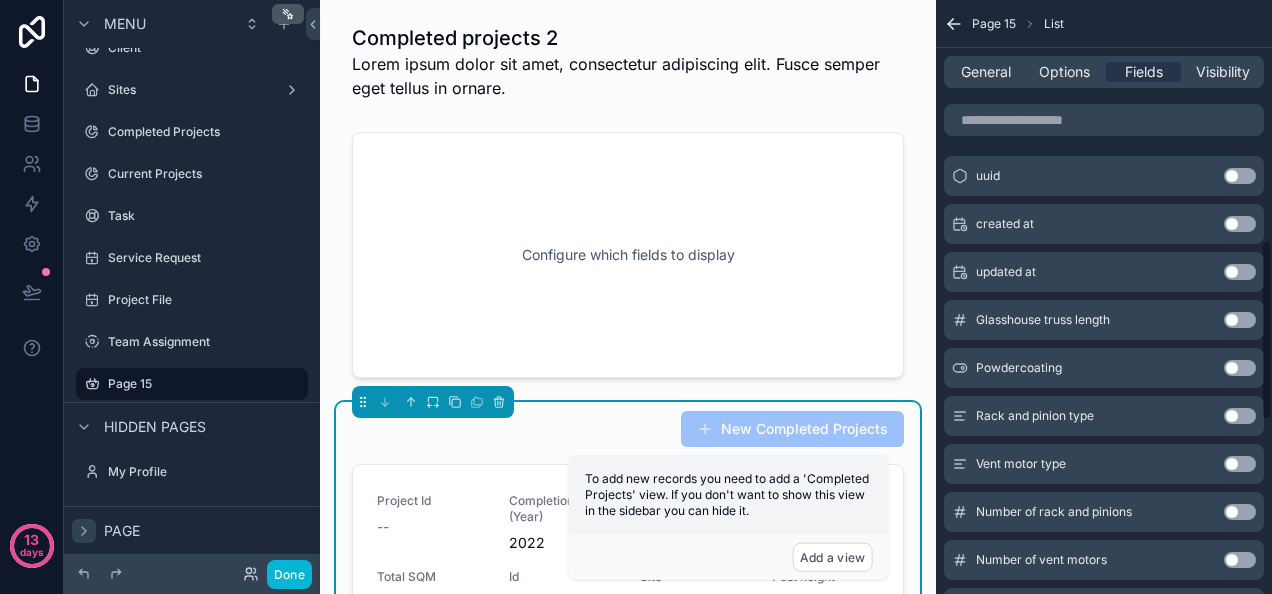 click on "Glasshouse truss length Use setting" at bounding box center [1104, 320] 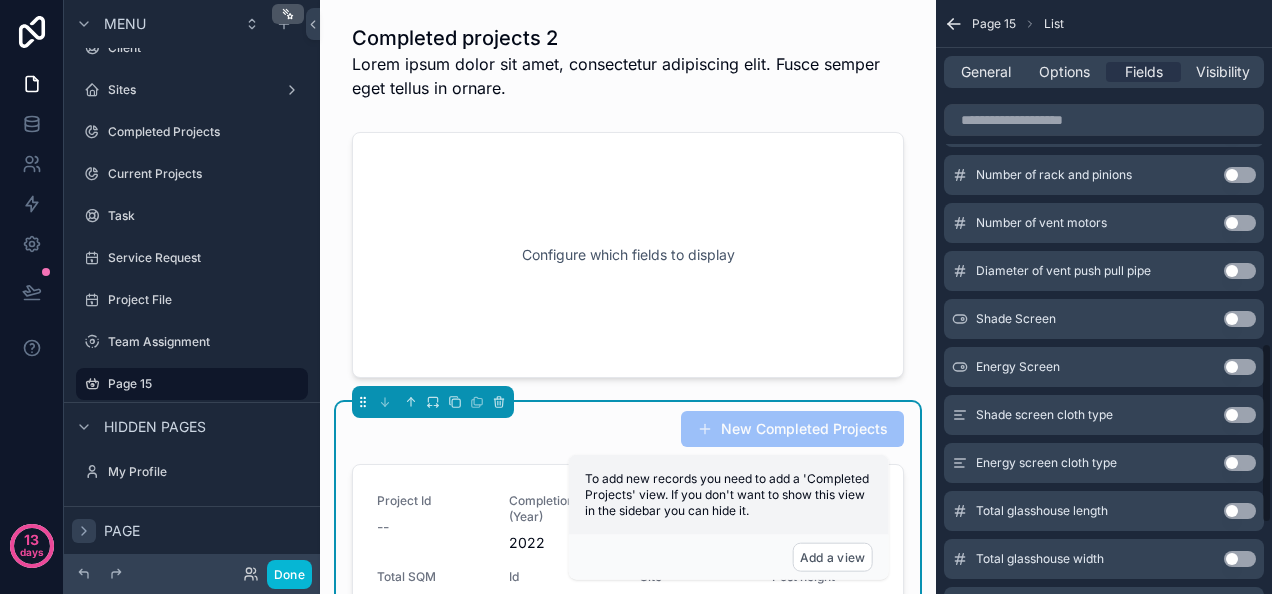 scroll, scrollTop: 1360, scrollLeft: 0, axis: vertical 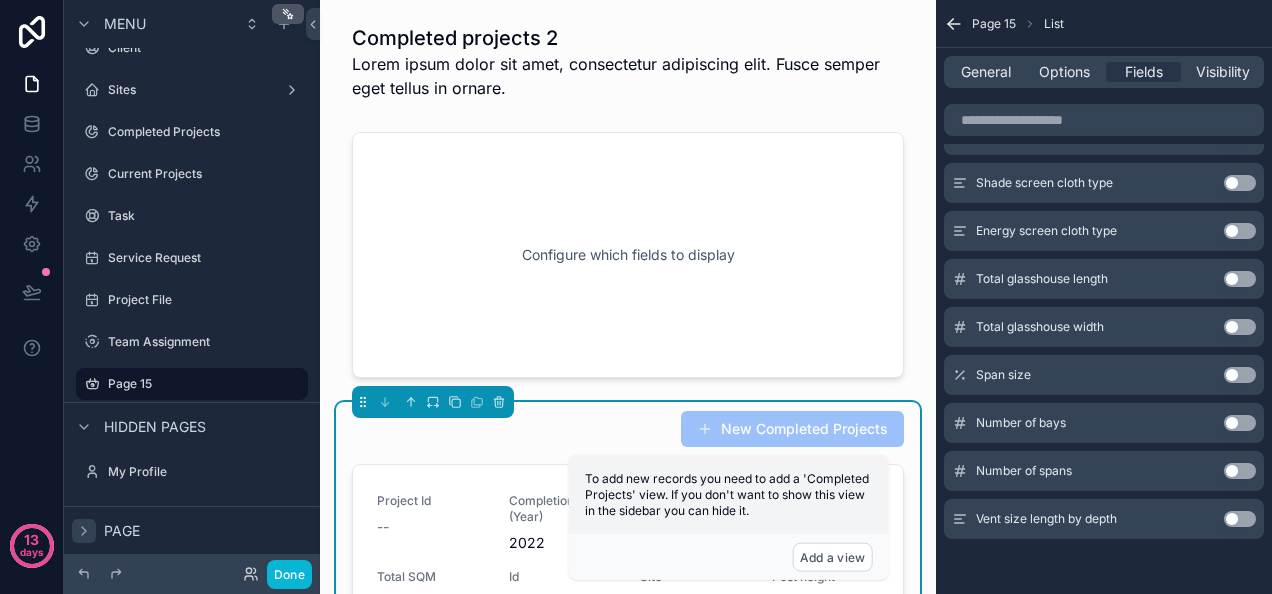 click on "Use setting" at bounding box center (1240, 519) 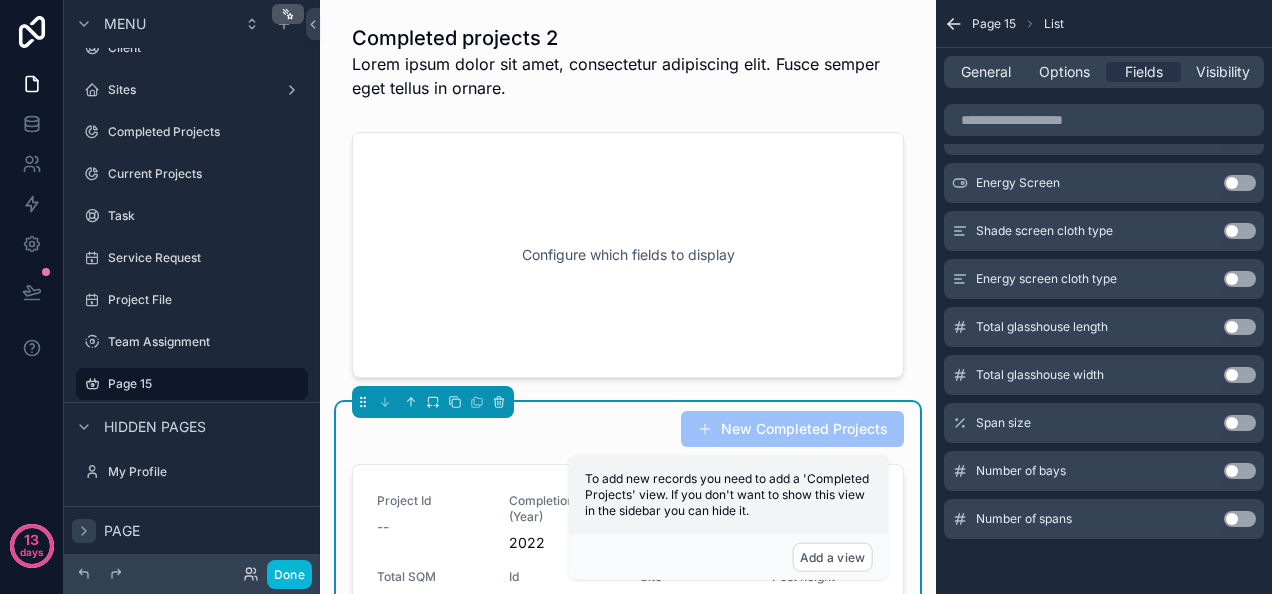 click on "Use setting" at bounding box center (1240, 471) 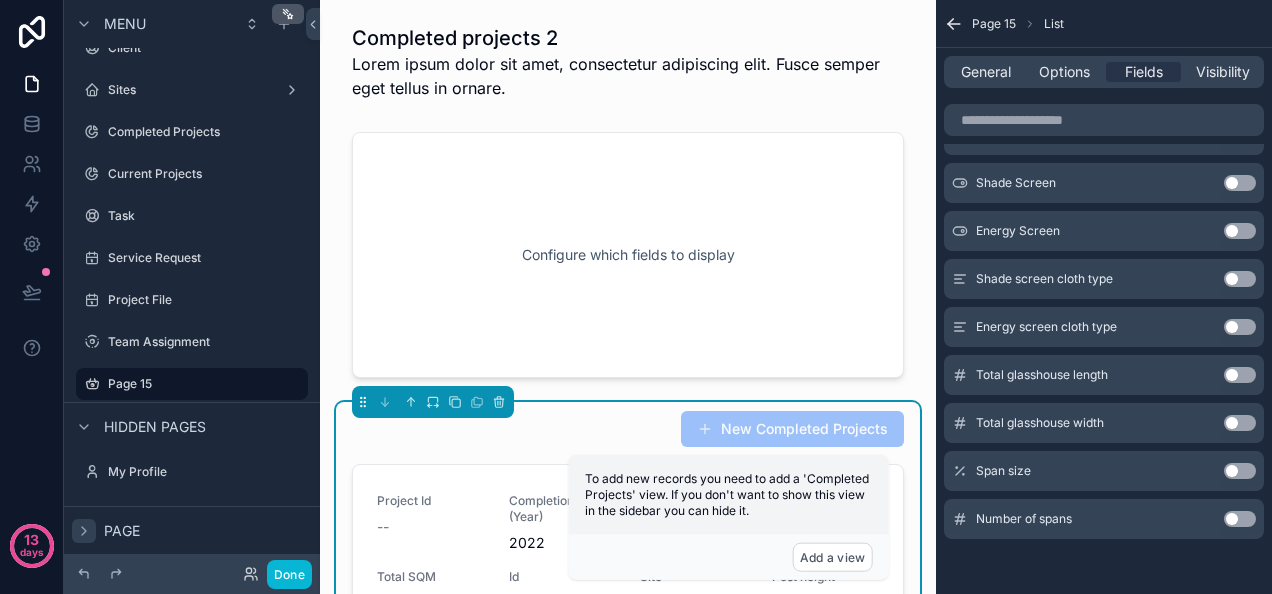click on "Use setting" at bounding box center (1240, 519) 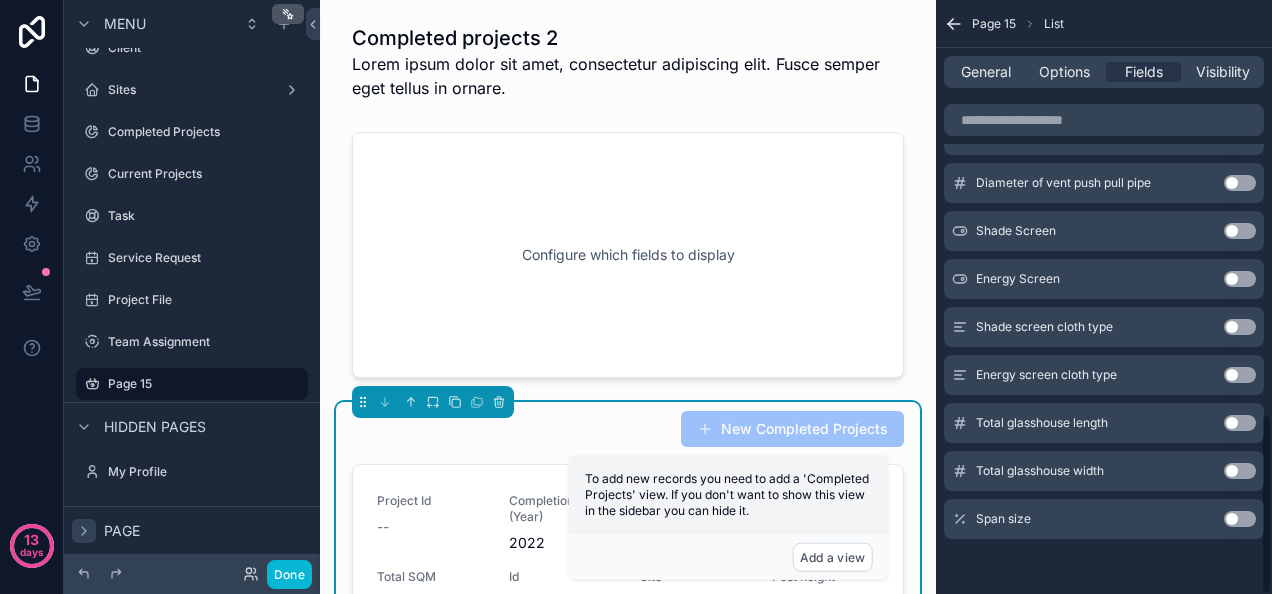 click on "Use setting" at bounding box center (1240, 519) 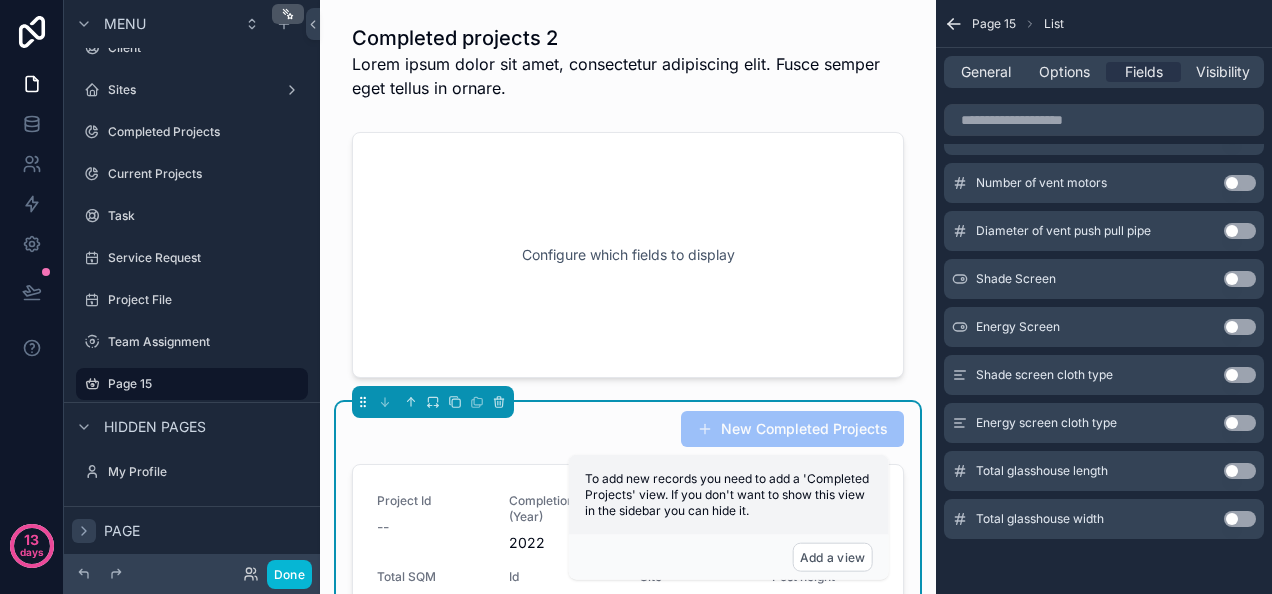 click on "Use setting" at bounding box center [1240, 519] 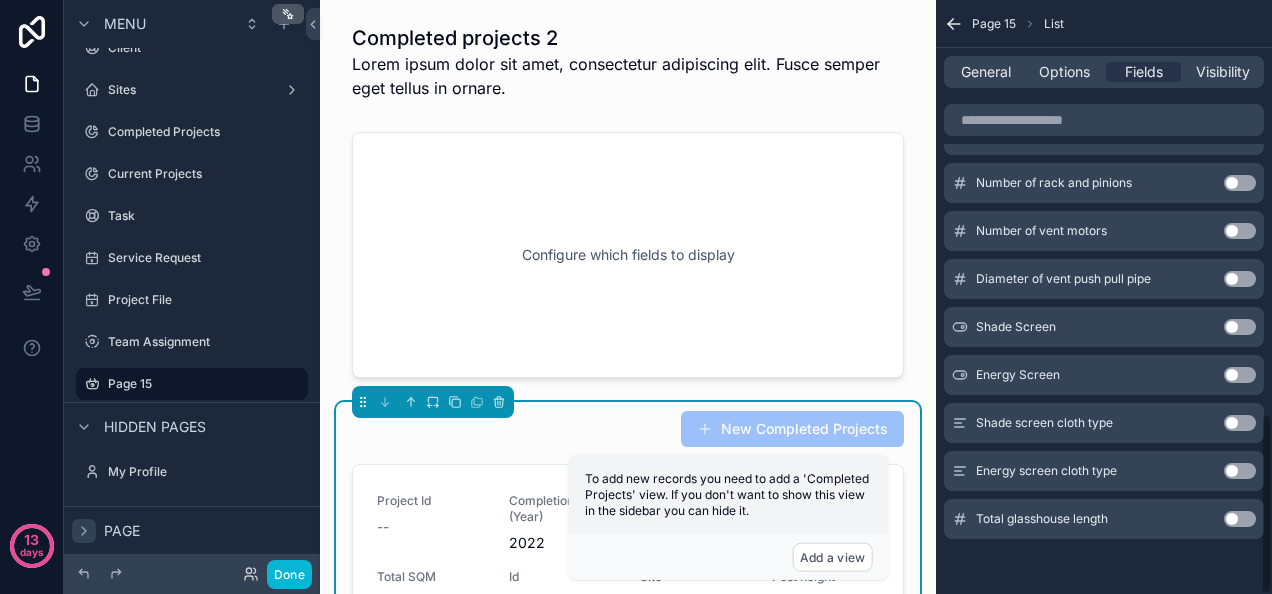 click on "Use setting" at bounding box center [1240, 519] 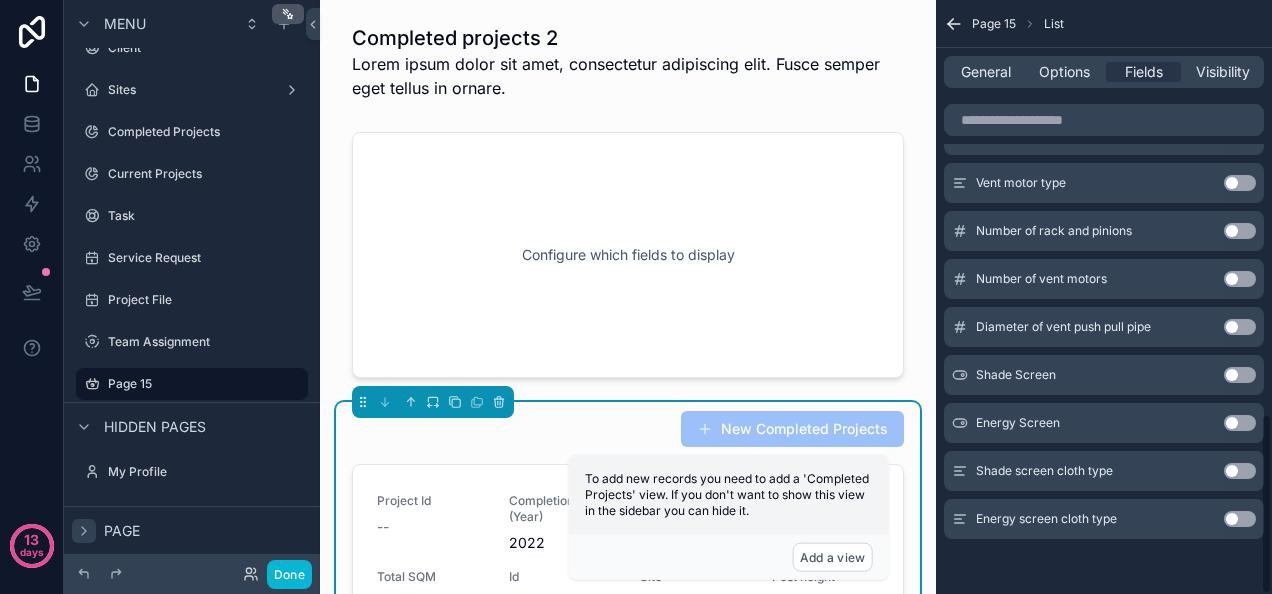 click on "Use setting" at bounding box center (1240, 519) 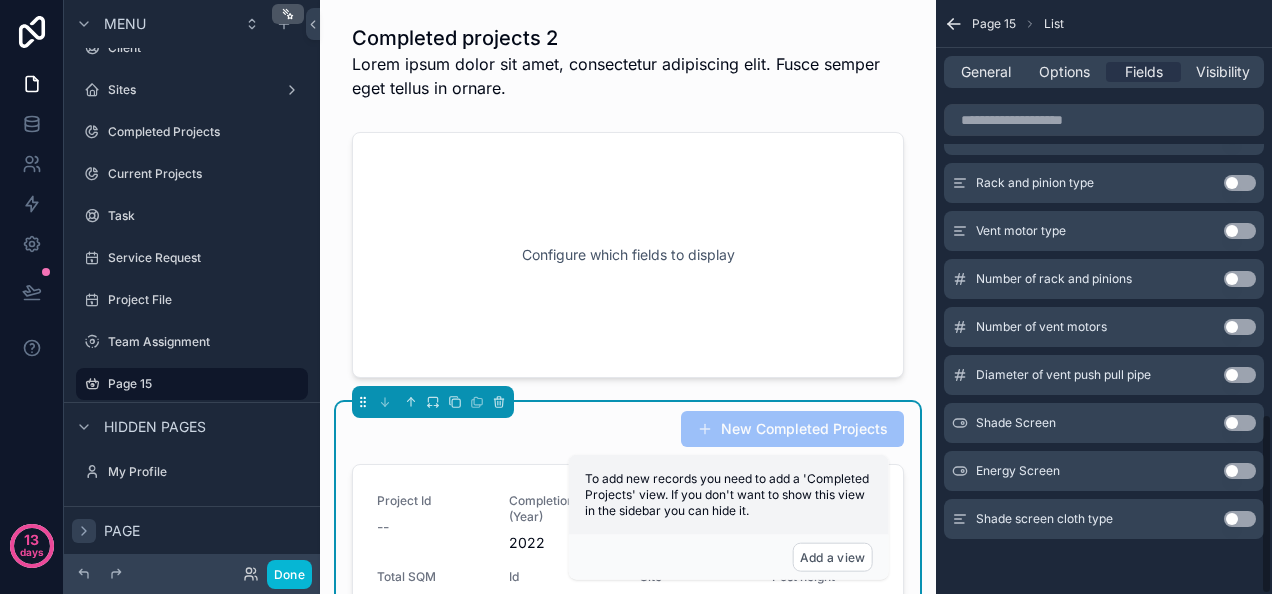 click on "Use setting" at bounding box center [1240, 519] 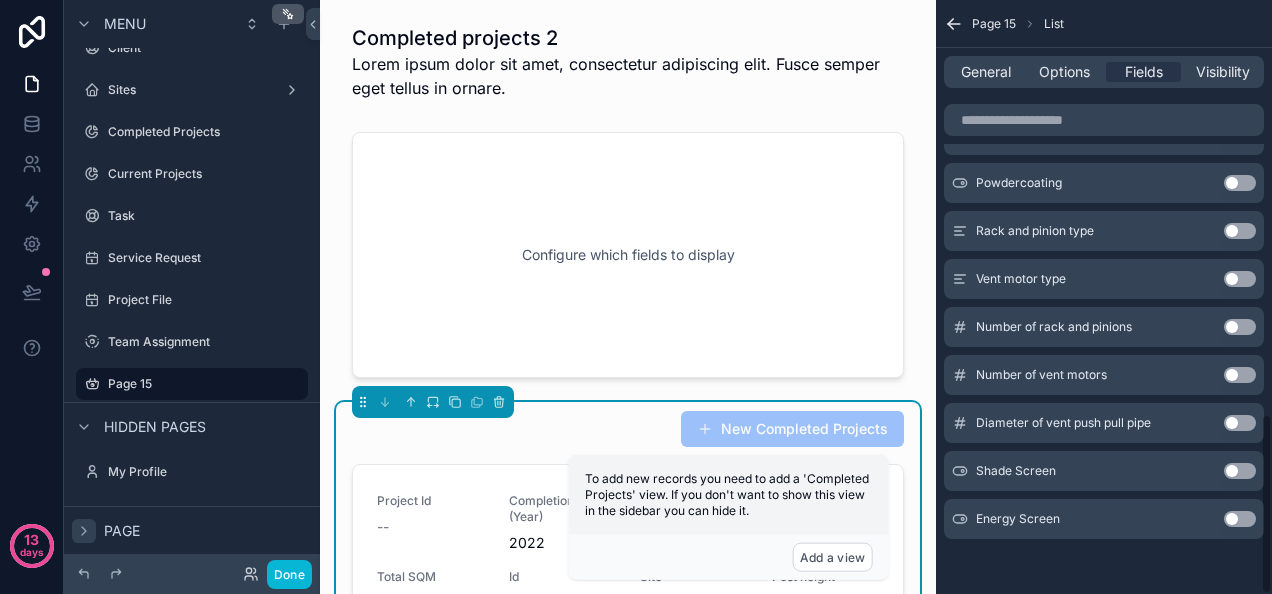 click on "Use setting" at bounding box center (1240, 519) 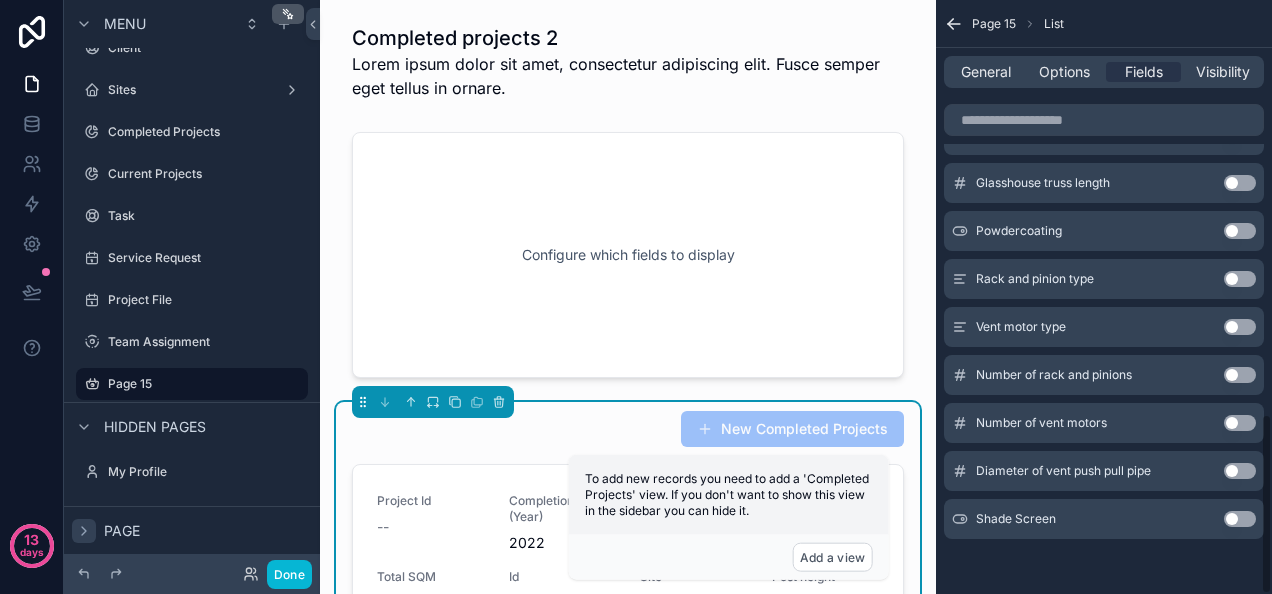 click on "Use setting" at bounding box center [1240, 519] 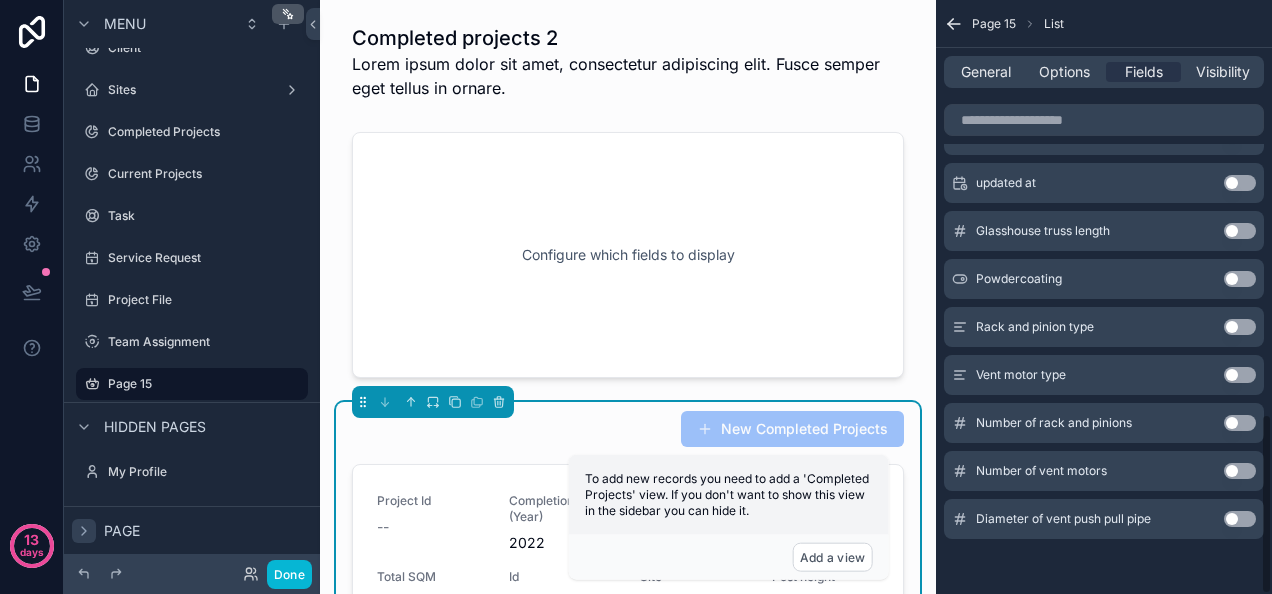 click on "Use setting" at bounding box center (1240, 519) 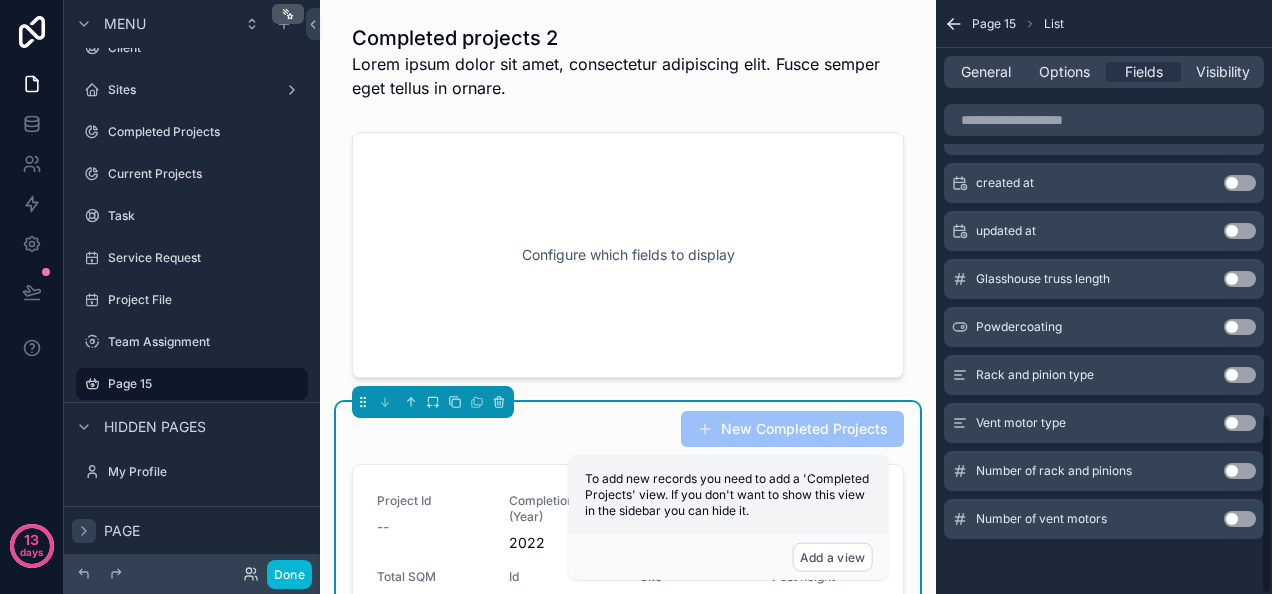 click on "Use setting" at bounding box center [1240, 519] 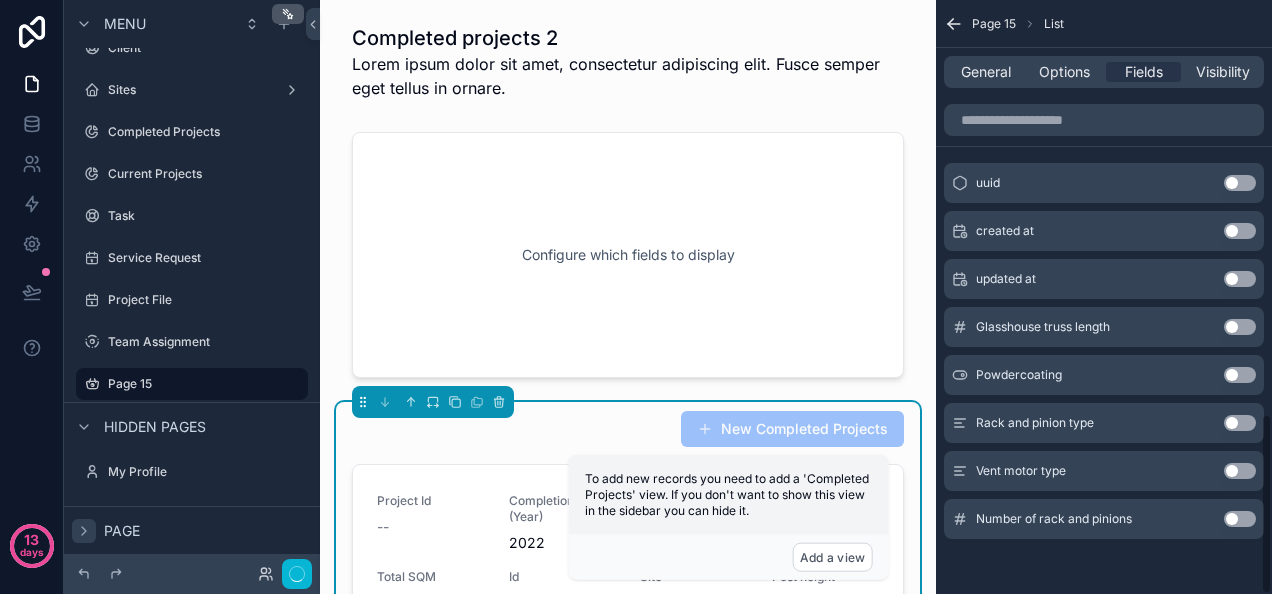 click on "Use setting" at bounding box center [1240, 519] 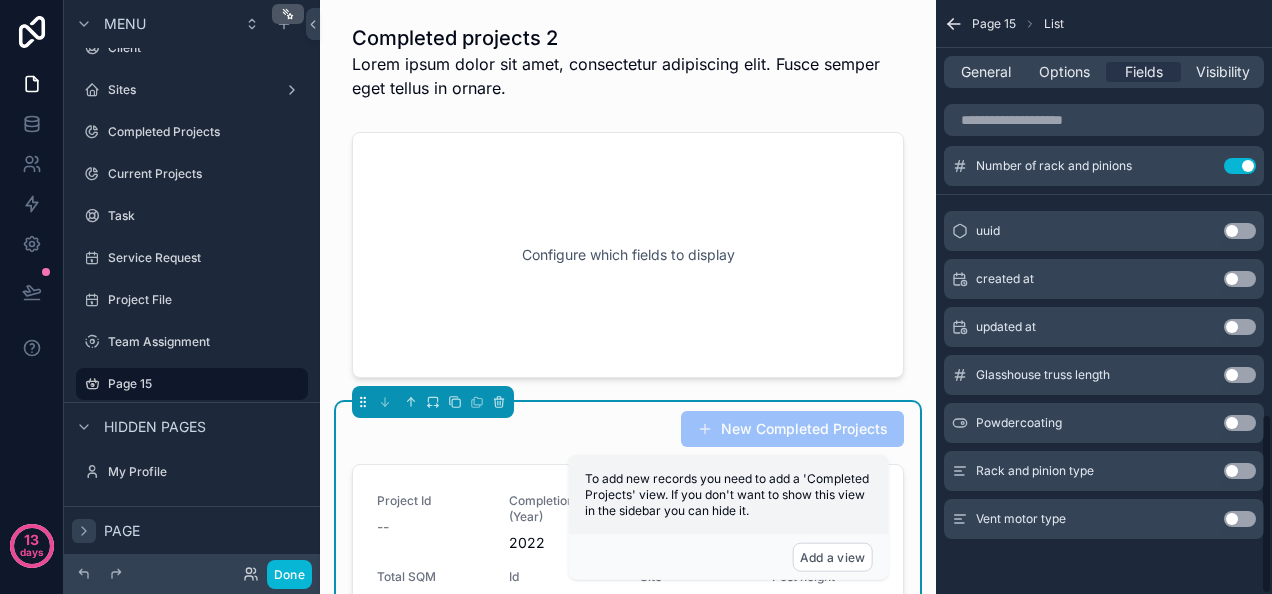 click on "Use setting" at bounding box center (1240, 519) 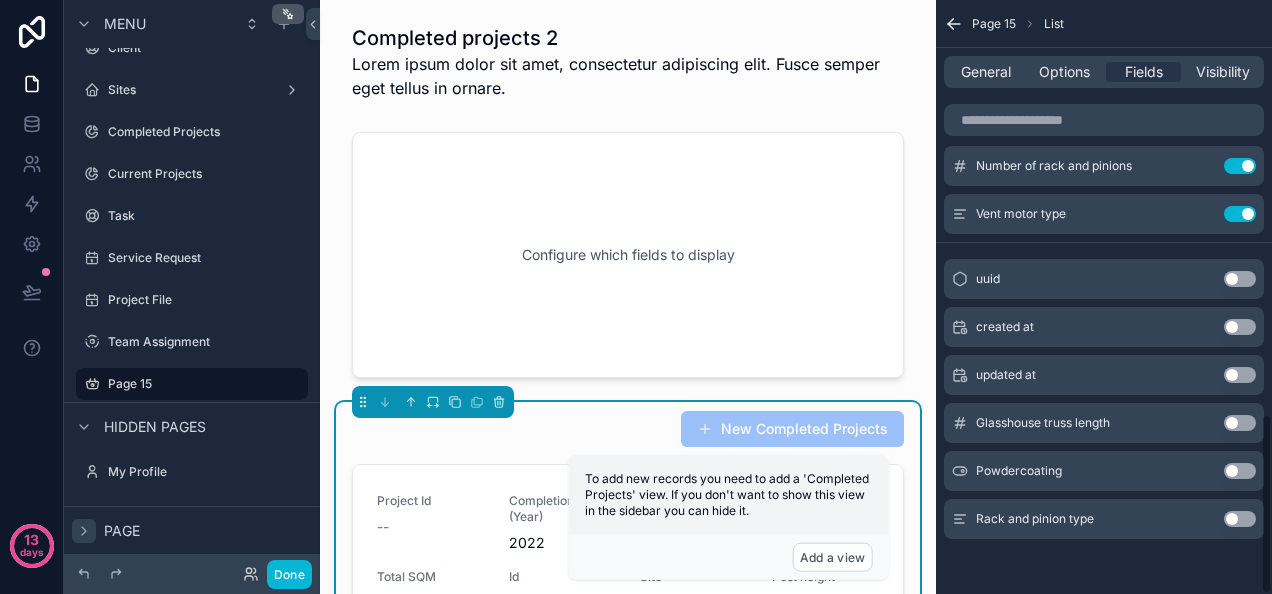 click on "Use setting" at bounding box center [1240, 519] 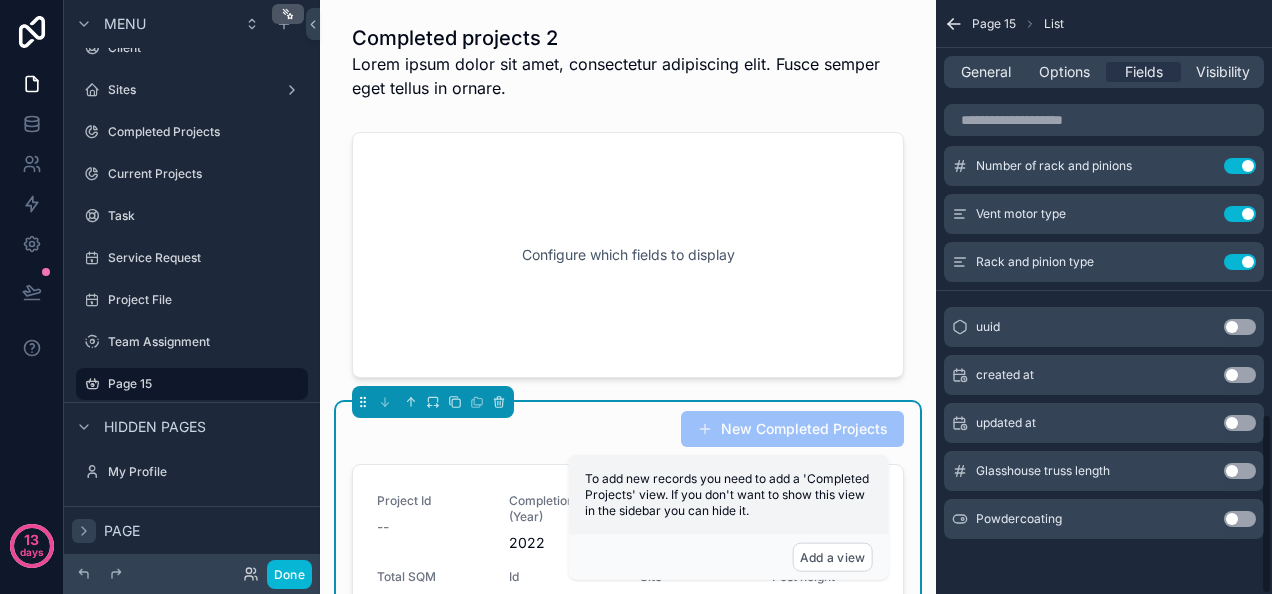 click on "Use setting" at bounding box center [1240, 519] 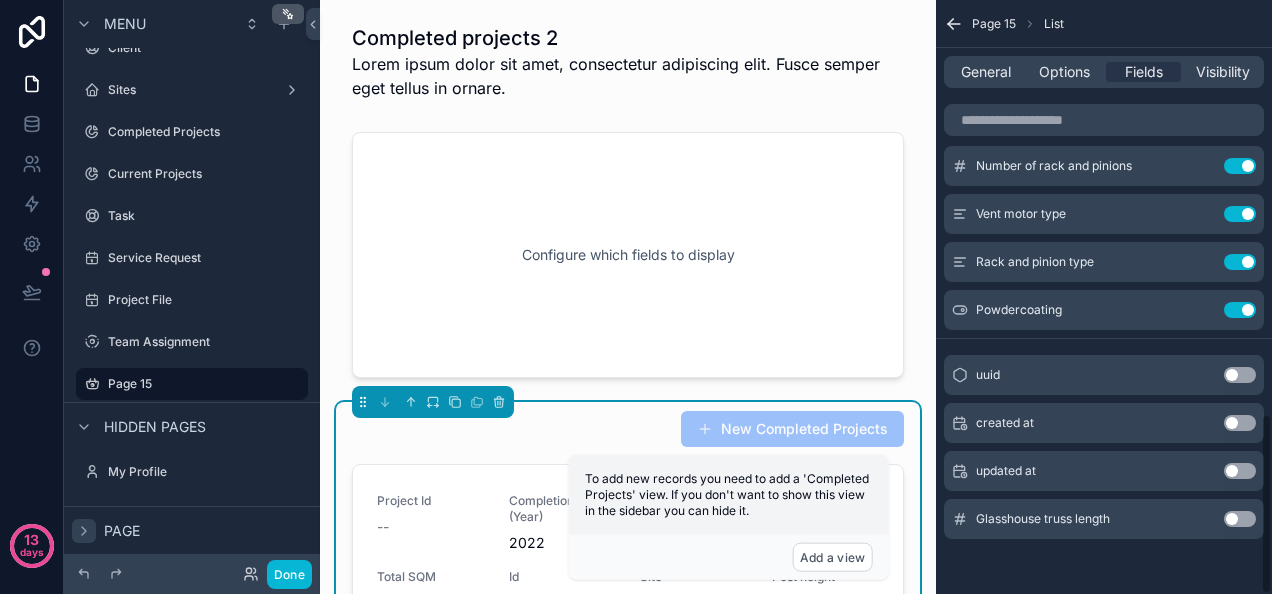 click on "Use setting" at bounding box center (1240, 519) 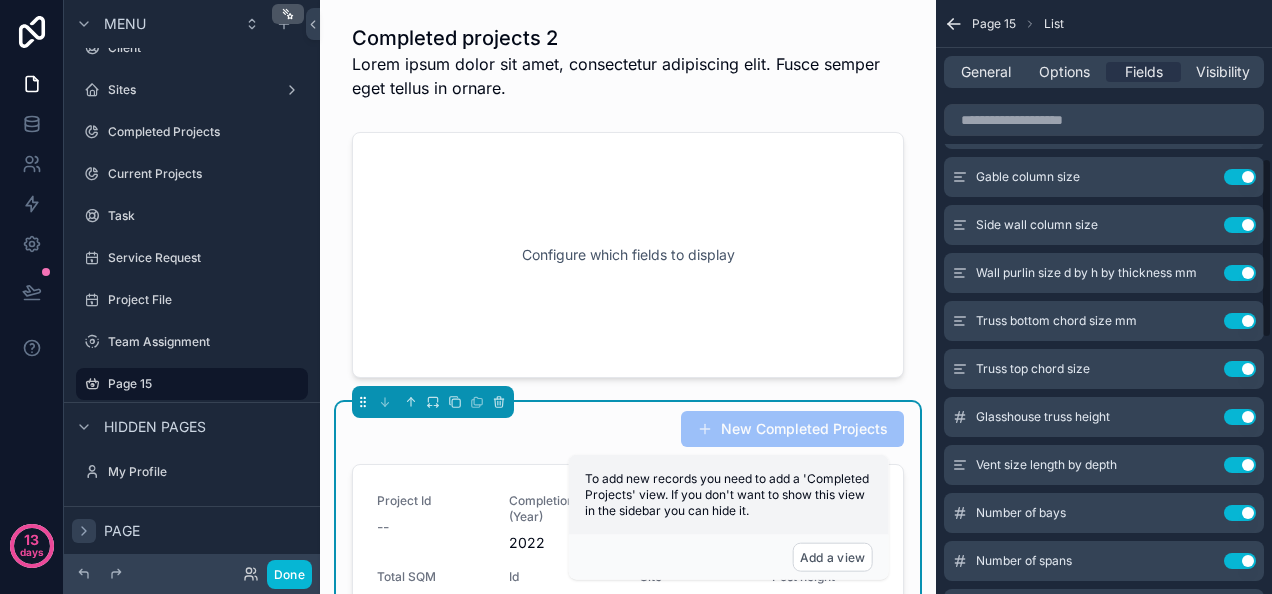 scroll, scrollTop: 484, scrollLeft: 0, axis: vertical 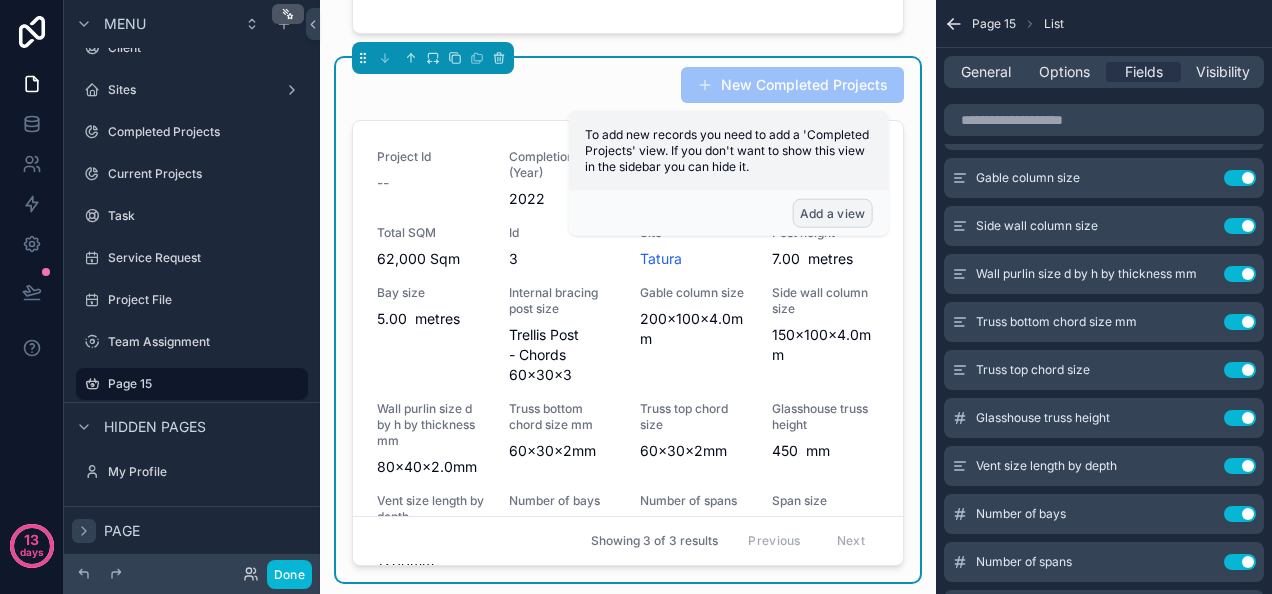 click on "Add a view" at bounding box center (833, 213) 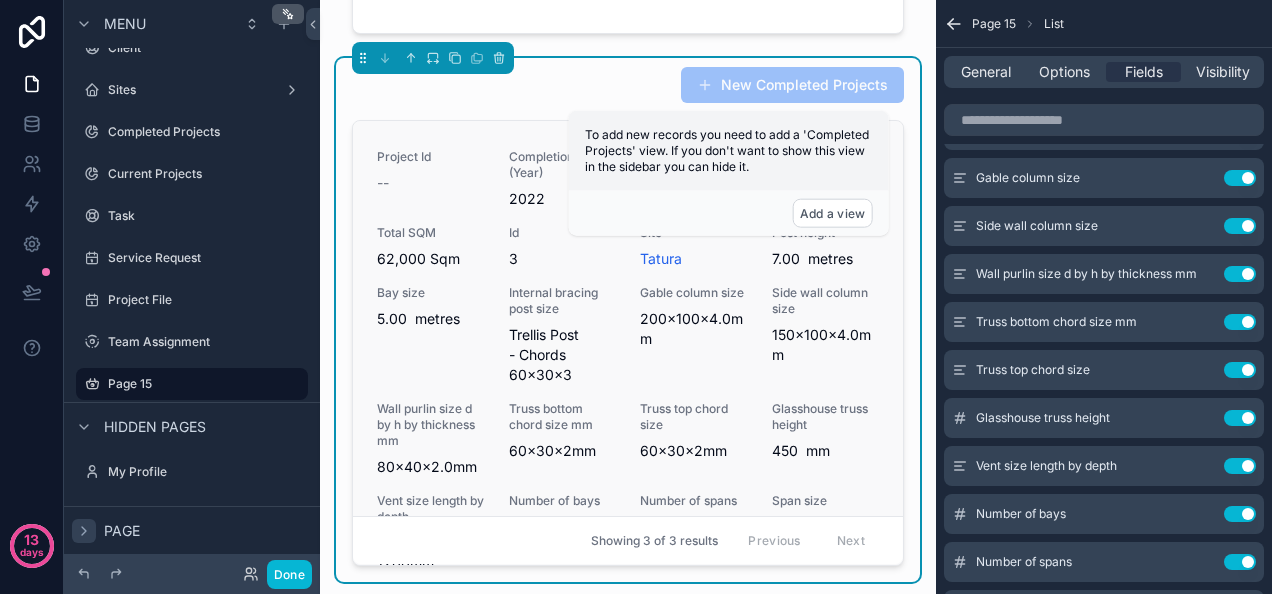 click on "Project Id -- Completion Date (Year) [DATE] Project Name GH5 Project Picture -- Total SQM 62,000 Sqm Id 3 Site Tatura Post height 7.00  metres Bay size 5.00  metres Internal bracing post size Trellis Post - Chords 60x30x3 Gable column size 200x100x4.0mm  Side wall column size 150x100x4.0mm  Wall purlin size d by h by thickness mm 80x40x2.0mm Truss bottom chord size mm 60x30x2mm Truss top chord size 60x30x2mm Glasshouse truss height 450  mm Vent size length by depth 2500 x 1200mm  Number of bays -- Number of spans -- Span size -- Total glasshouse width 240  metres Total glasshouse length 245  metres Energy screen cloth type cloth type Shade screen cloth type Energy Screen Shade Screen Diameter of vent push pull pipe 32  mm Number of vent motors 8 Number of rack and pinions 58 Vent motor type Ridder RW605 Rack and pinion type Ridder 710-1003 Powdercoating Glasshouse truss length 8,000  mm" at bounding box center (628, 523) 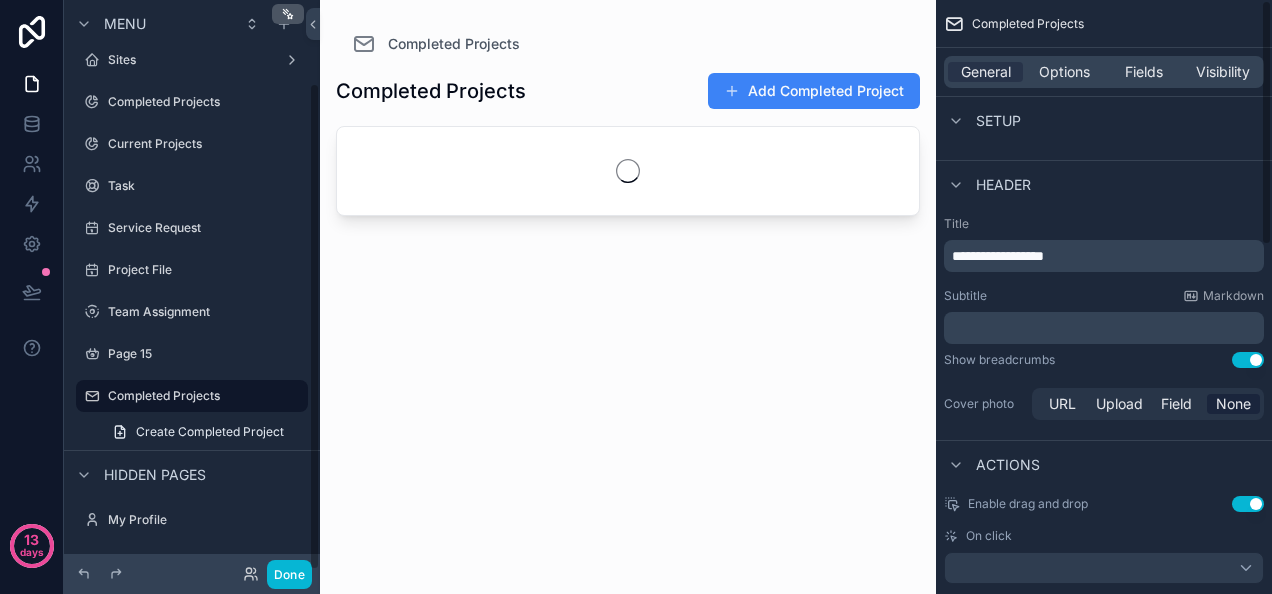 scroll, scrollTop: 96, scrollLeft: 0, axis: vertical 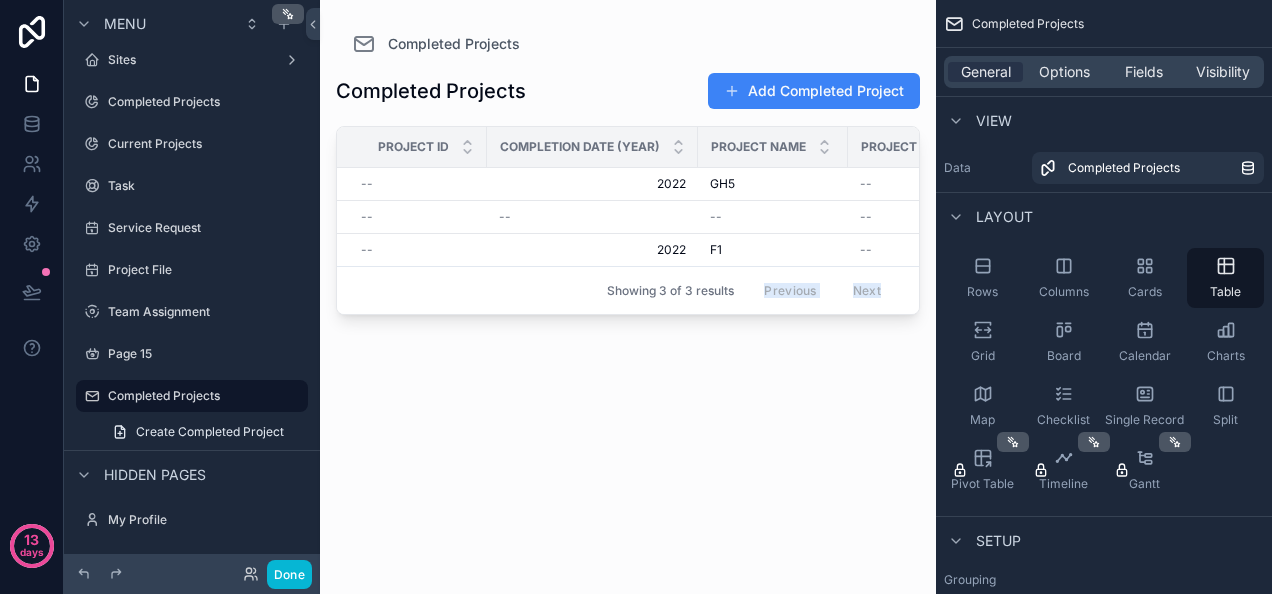 drag, startPoint x: 526, startPoint y: 312, endPoint x: 753, endPoint y: 306, distance: 227.07928 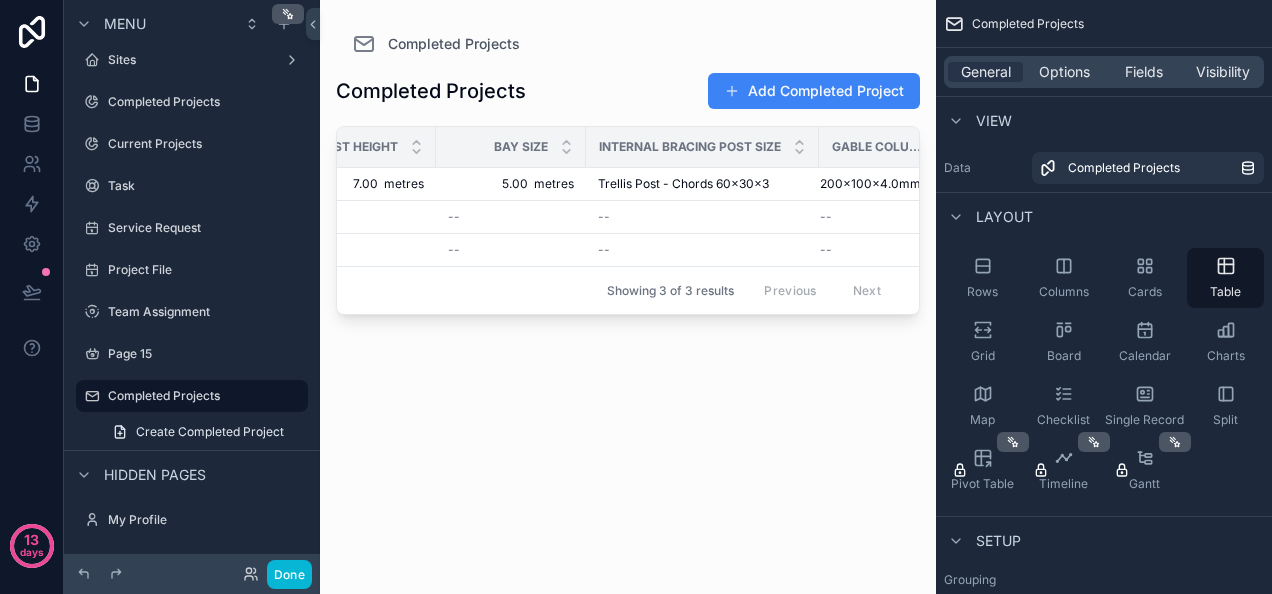 scroll, scrollTop: 0, scrollLeft: 1064, axis: horizontal 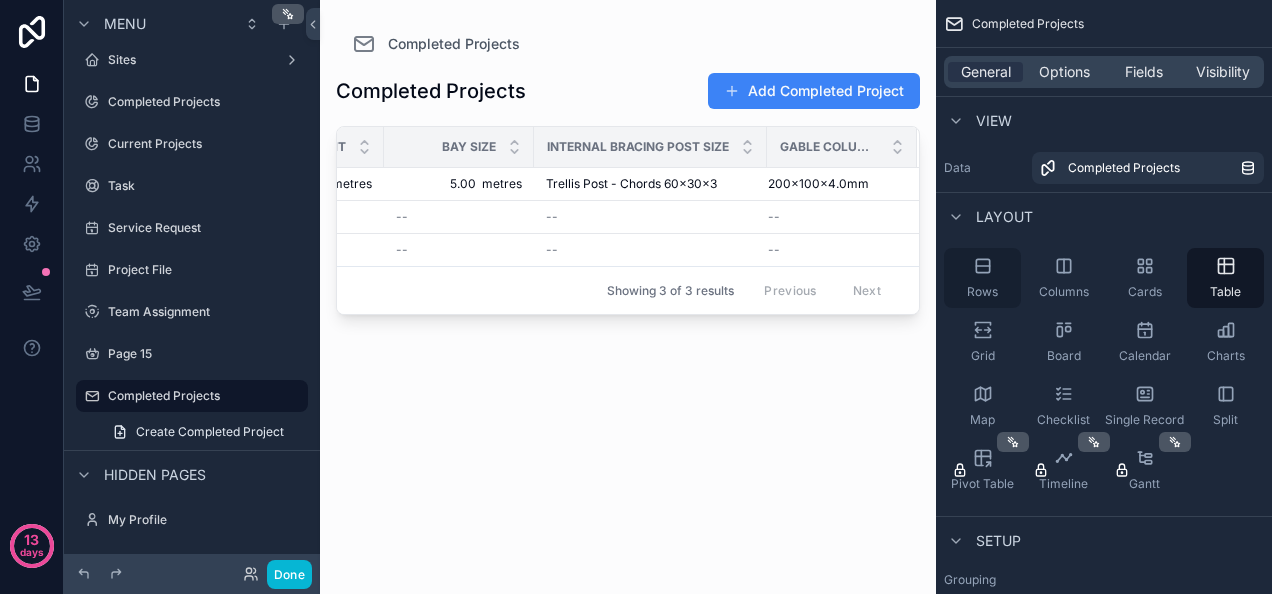 click on "Rows" at bounding box center (982, 278) 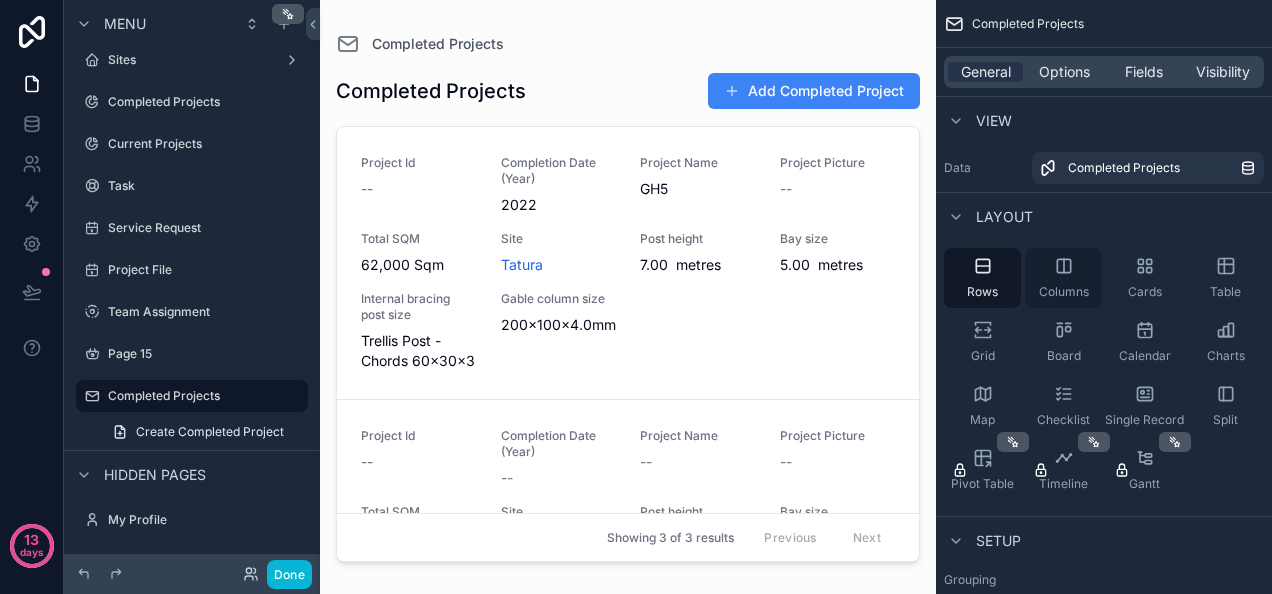 click 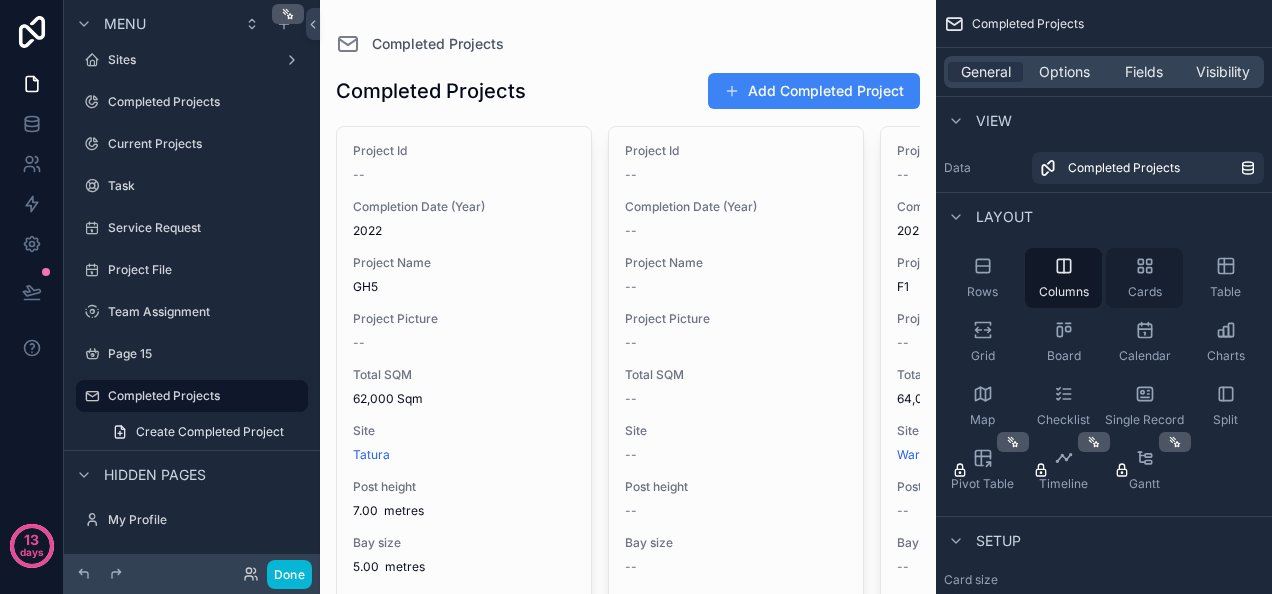 click on "Cards" at bounding box center [1145, 292] 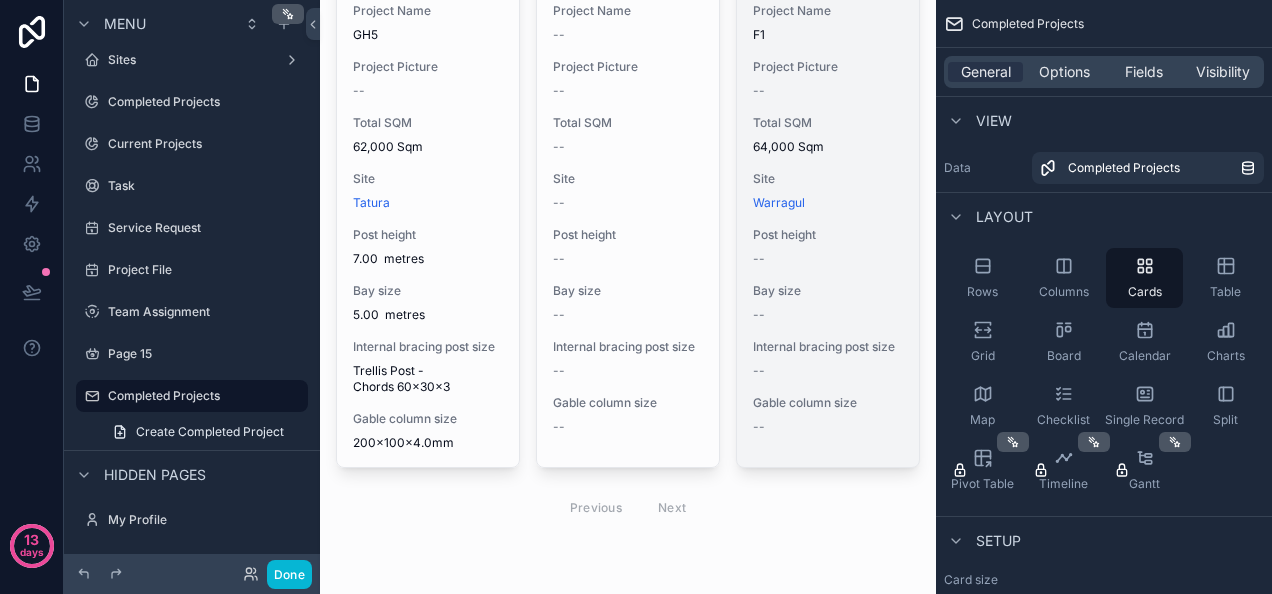 scroll, scrollTop: 0, scrollLeft: 0, axis: both 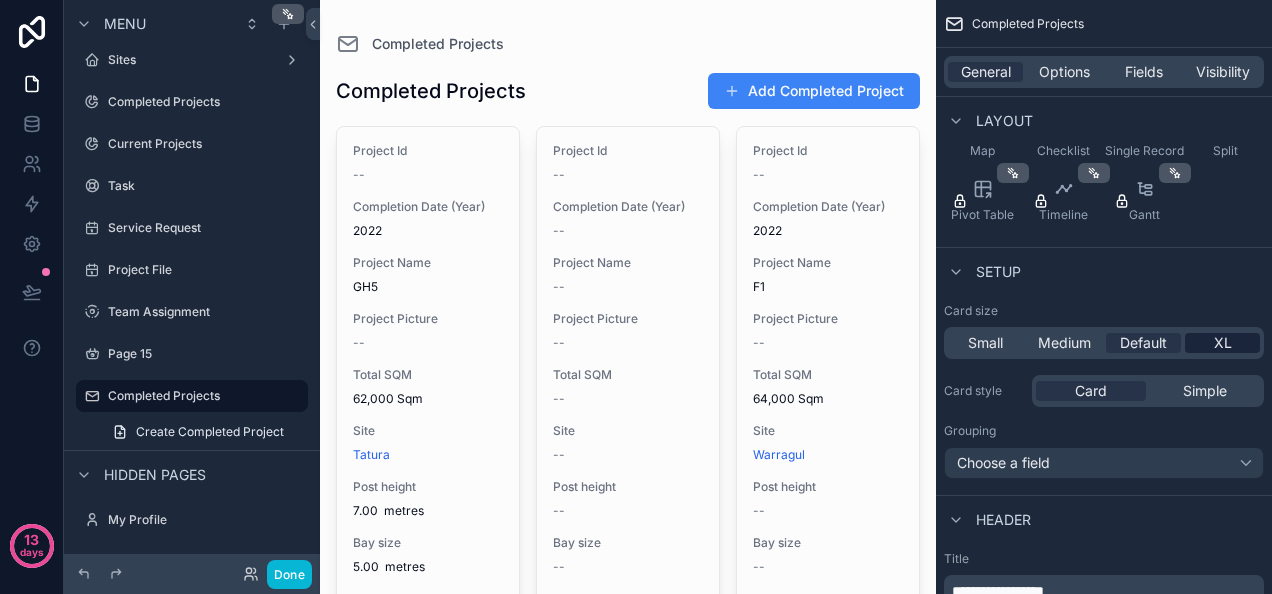 click on "XL" at bounding box center (1222, 343) 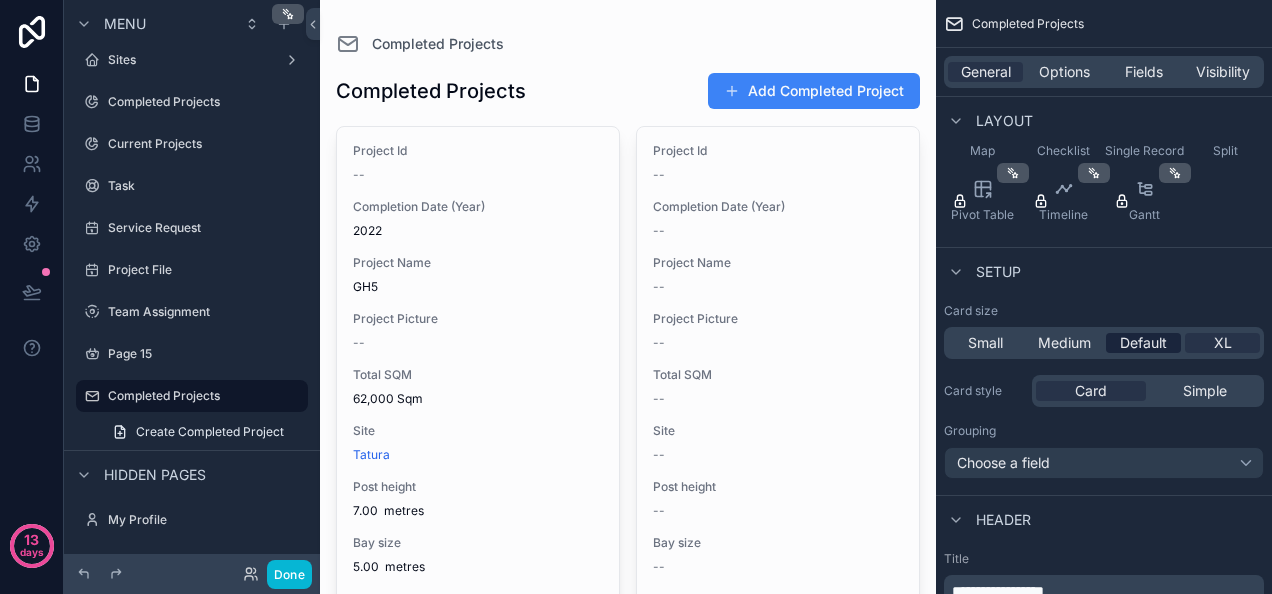 click on "Default" at bounding box center (1143, 343) 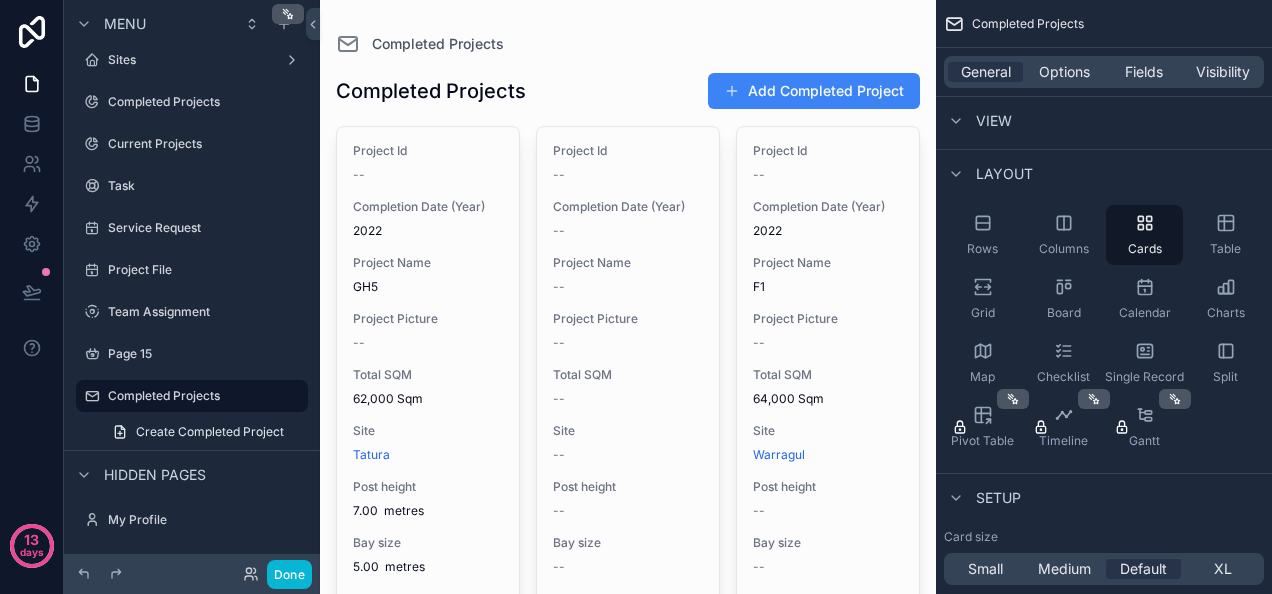 scroll, scrollTop: 0, scrollLeft: 0, axis: both 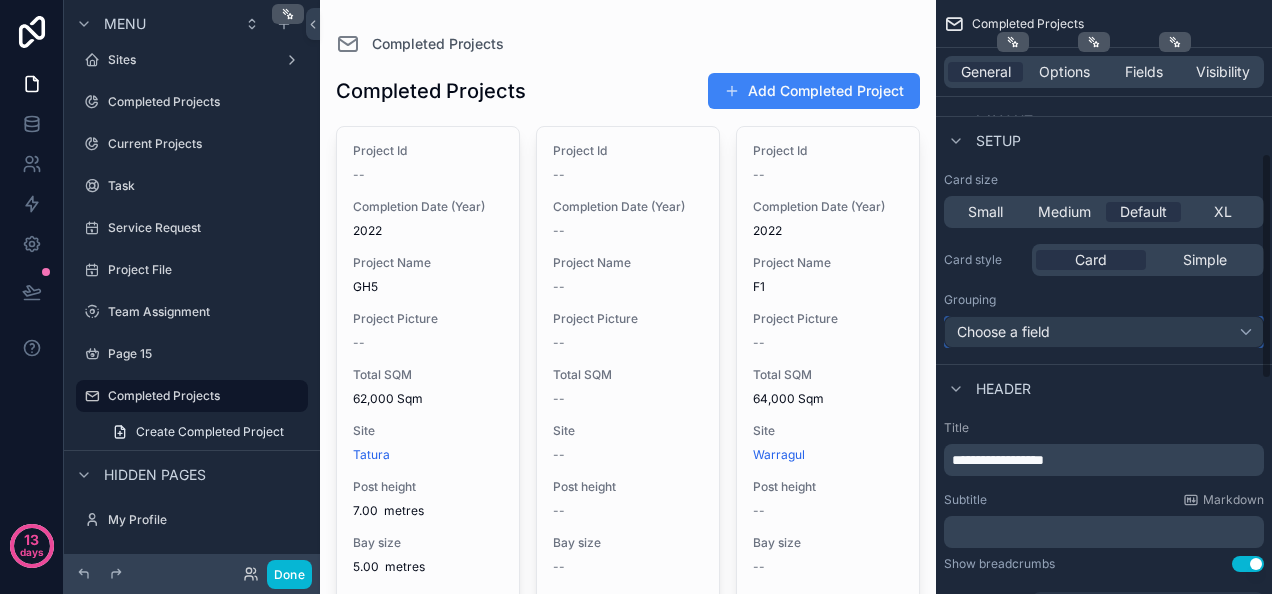 click on "Choose a field" at bounding box center (1104, 332) 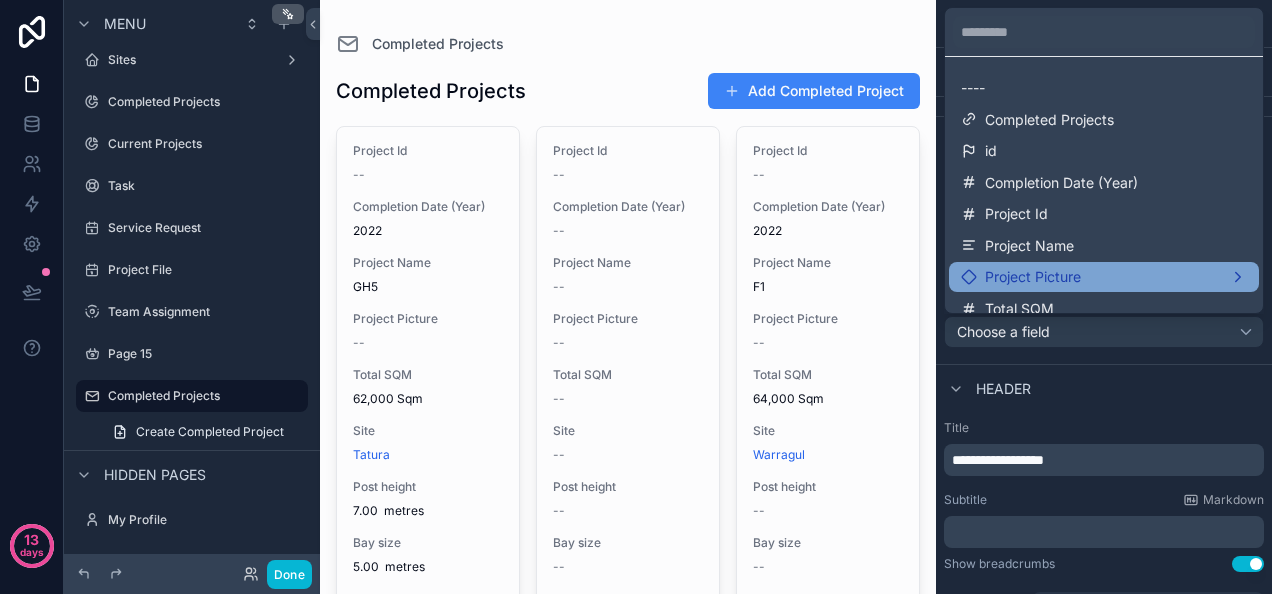 click on "Project Picture" at bounding box center [1104, 277] 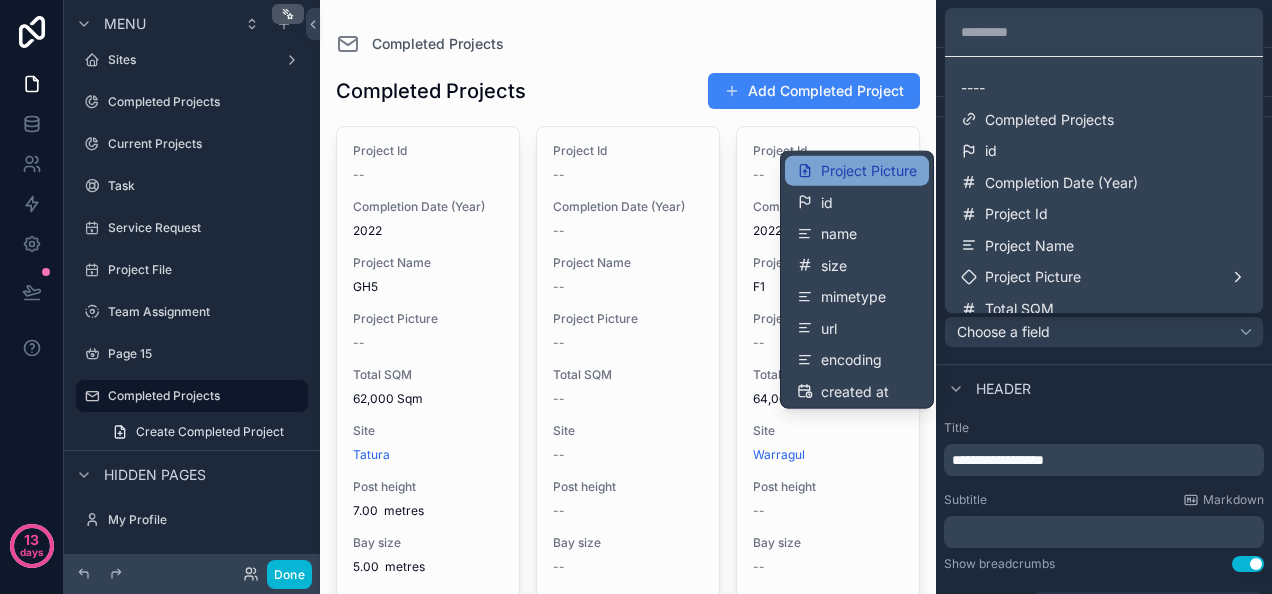 click on "Project Picture" at bounding box center (869, 171) 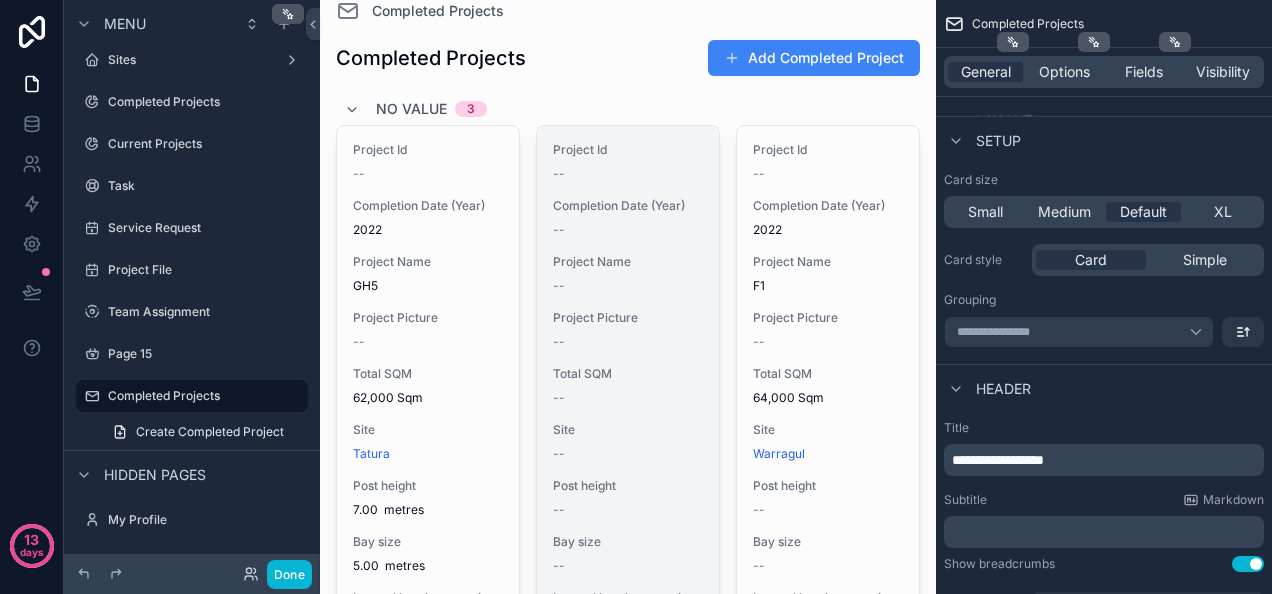 scroll, scrollTop: 284, scrollLeft: 0, axis: vertical 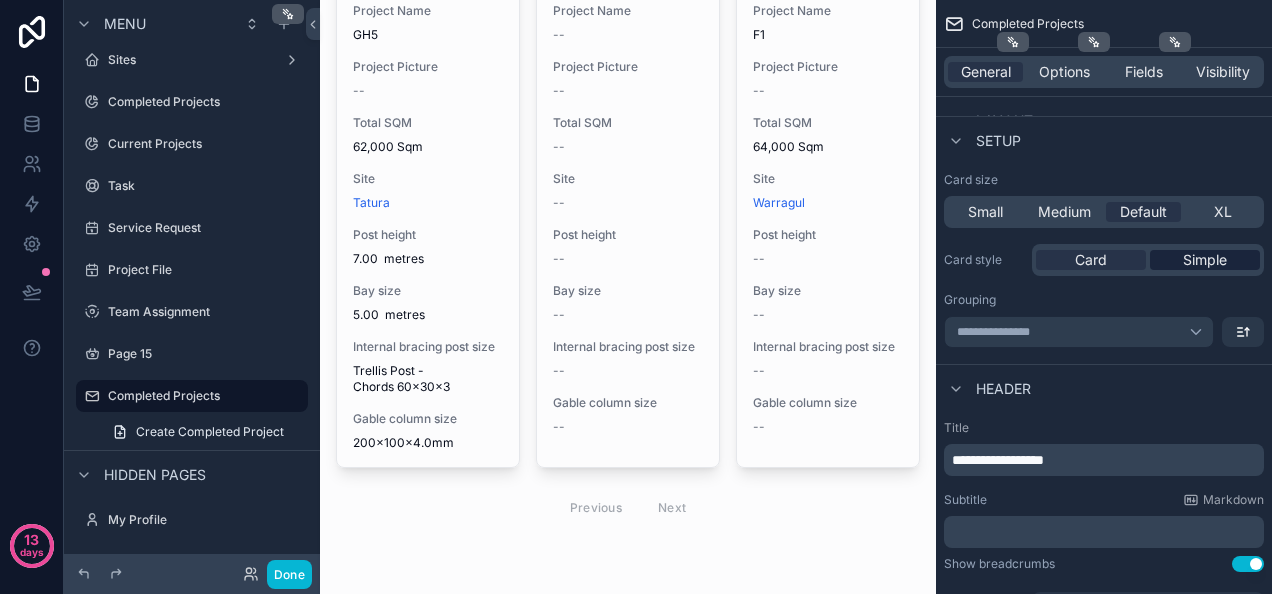 click on "Simple" at bounding box center [1205, 260] 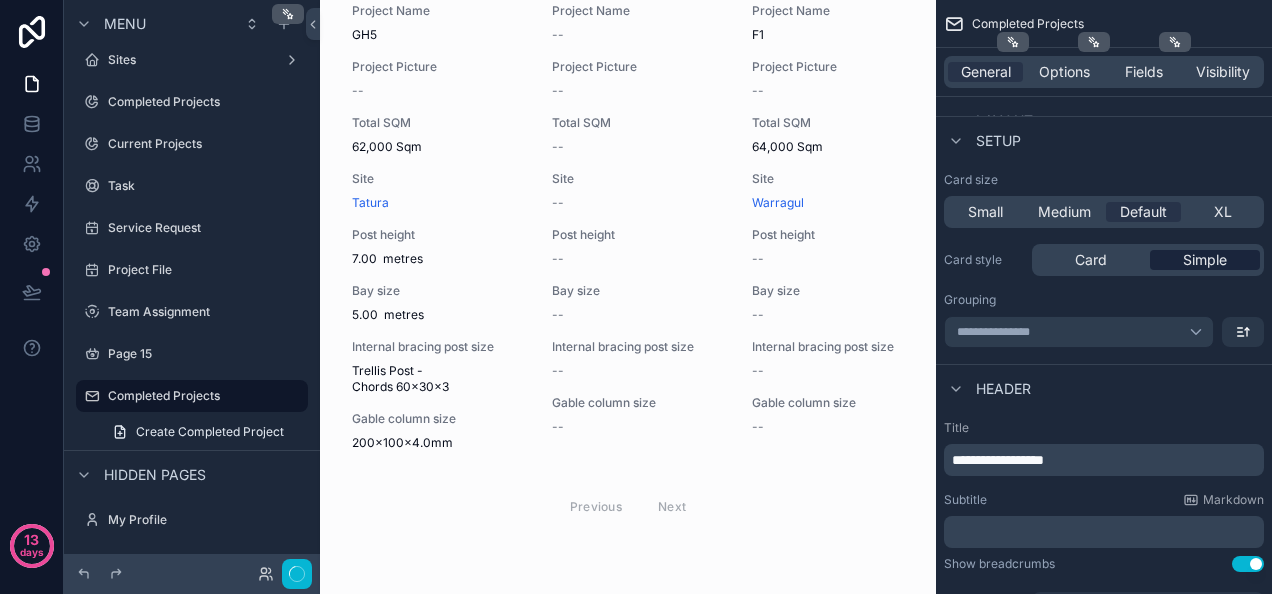 scroll, scrollTop: 283, scrollLeft: 0, axis: vertical 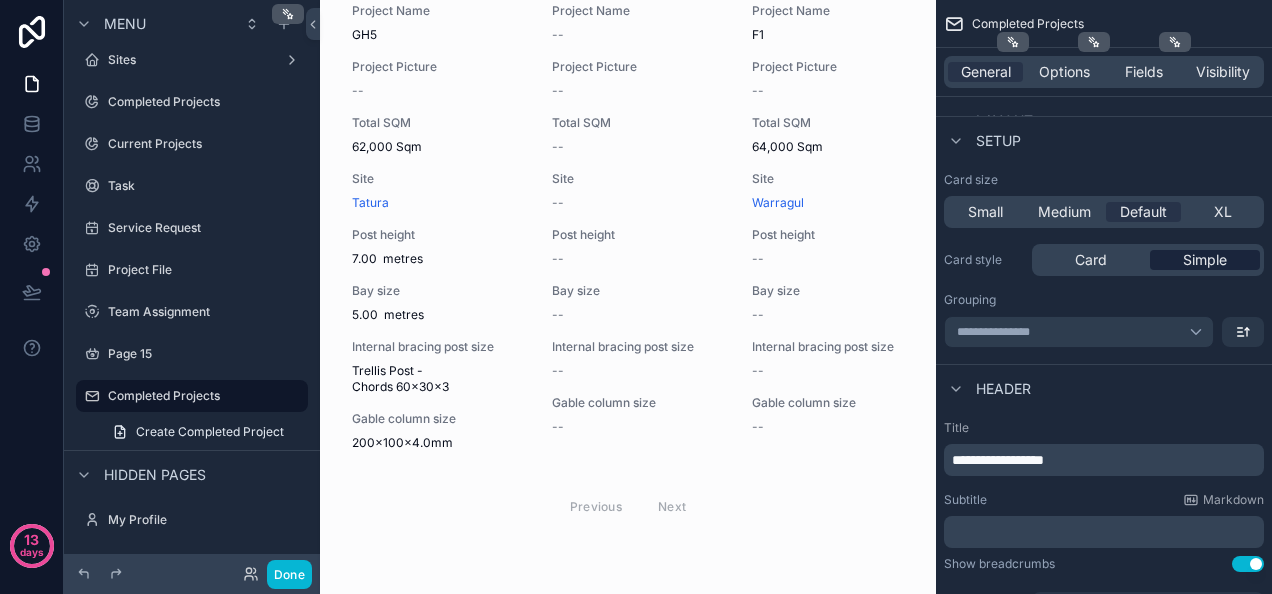 click on "Simple" at bounding box center [1205, 260] 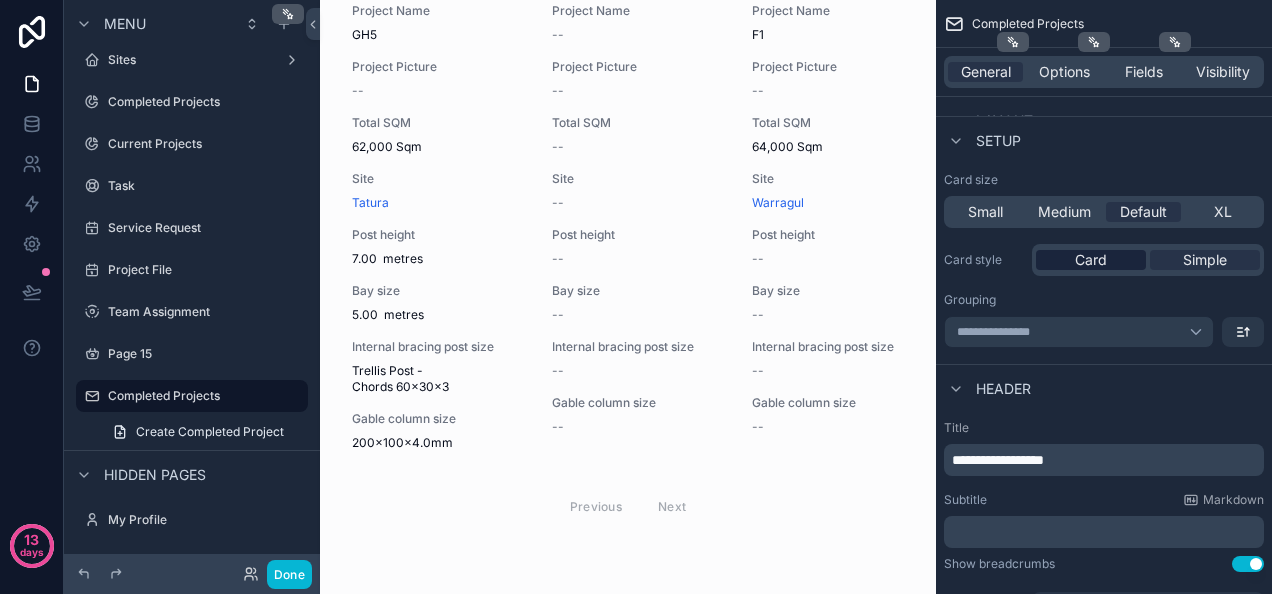 click on "Card" at bounding box center [1091, 260] 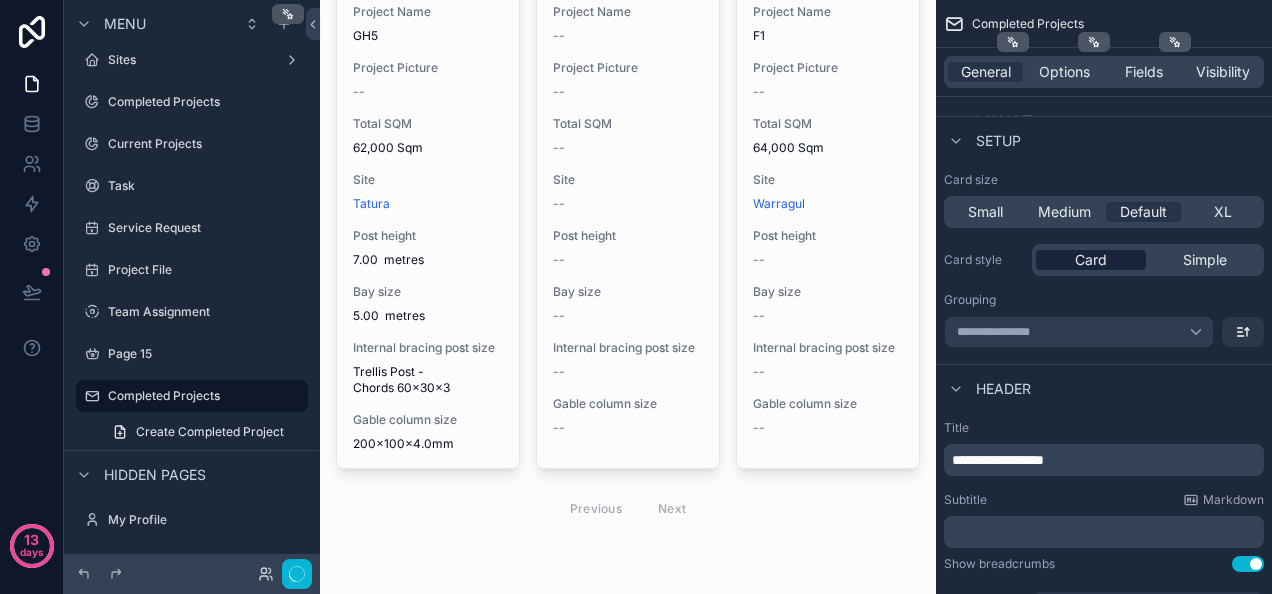 scroll, scrollTop: 284, scrollLeft: 0, axis: vertical 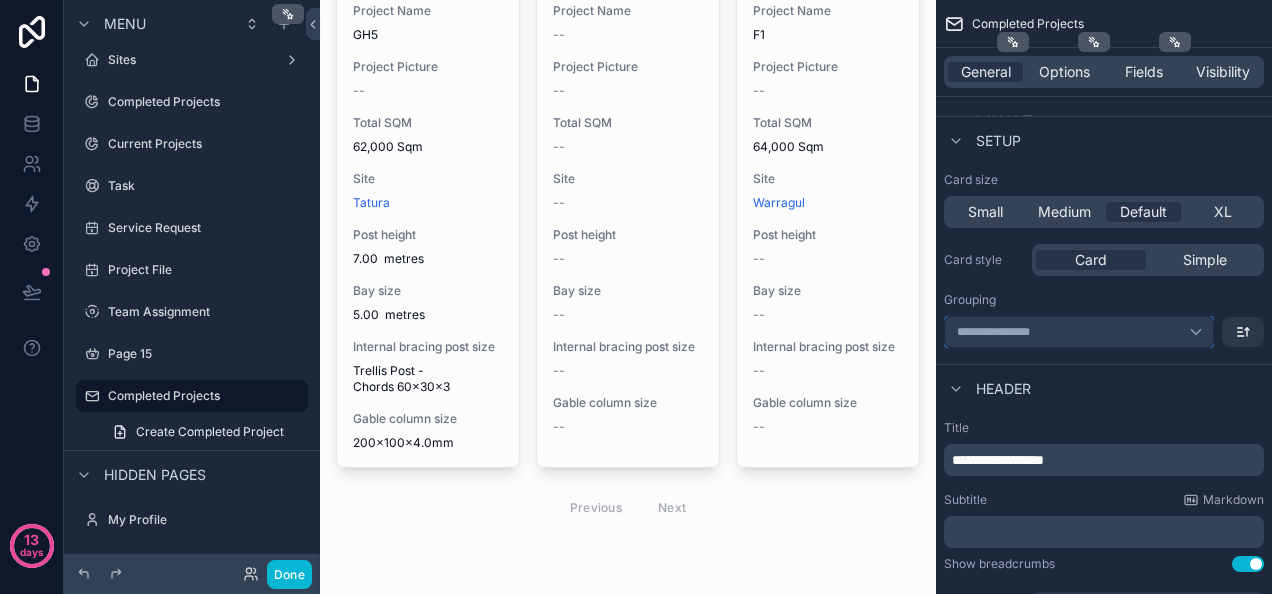 click on "**********" at bounding box center (1079, 332) 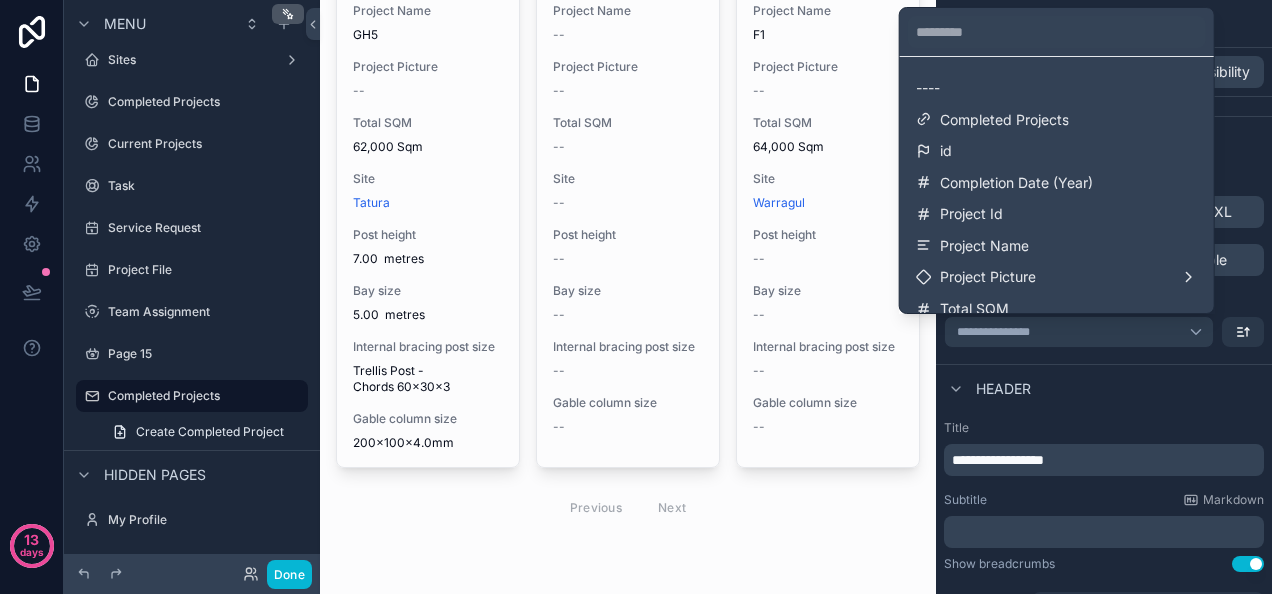 click at bounding box center [636, 297] 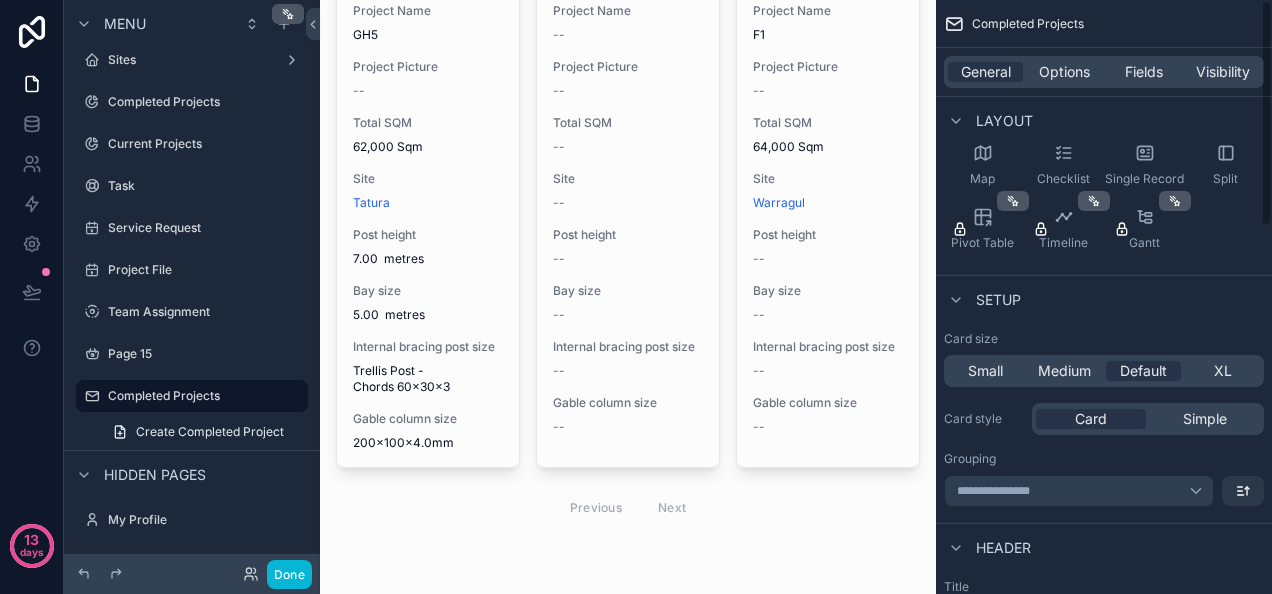 scroll, scrollTop: 0, scrollLeft: 0, axis: both 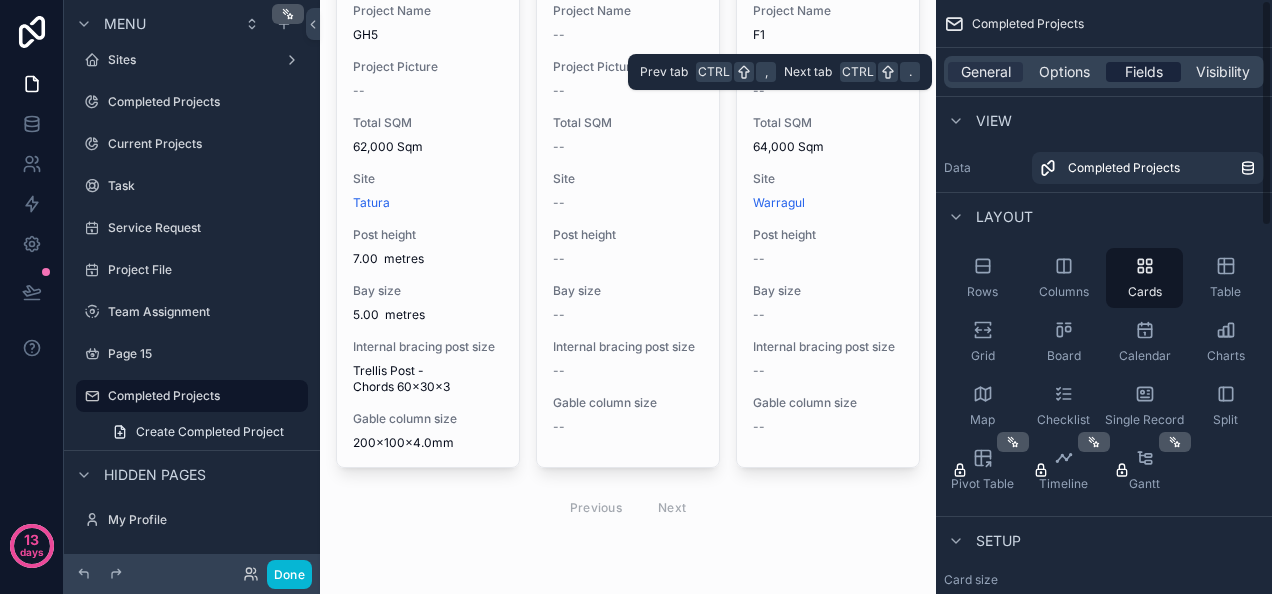 click on "Fields" at bounding box center [1144, 72] 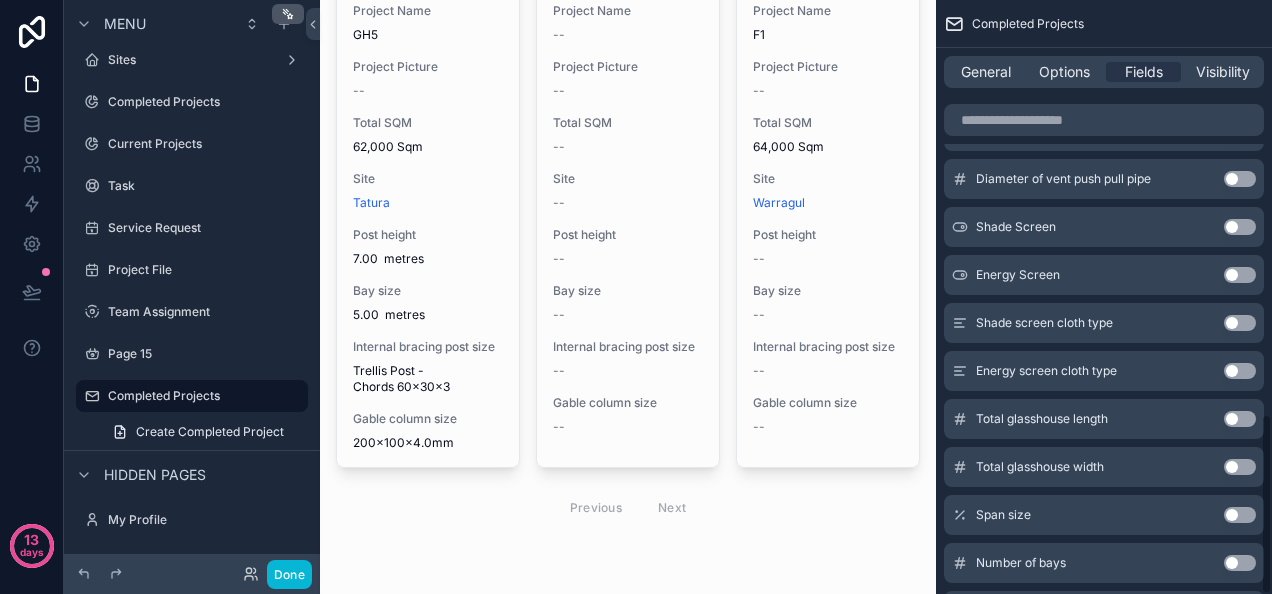 scroll, scrollTop: 1359, scrollLeft: 0, axis: vertical 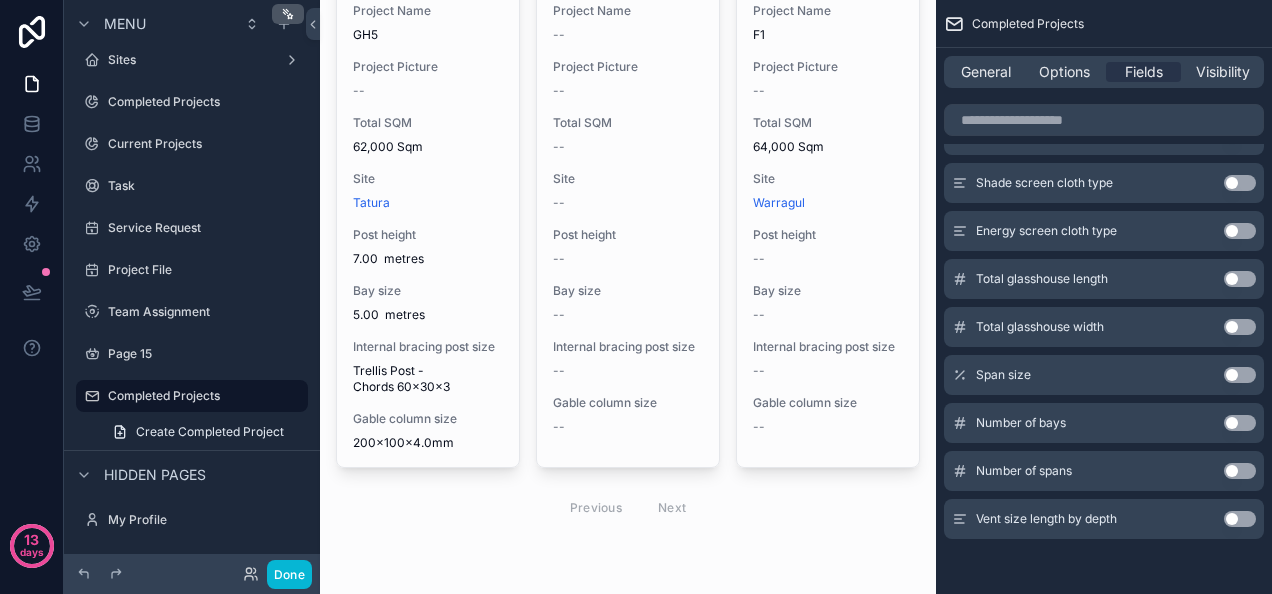 click on "Use setting" at bounding box center (1240, 519) 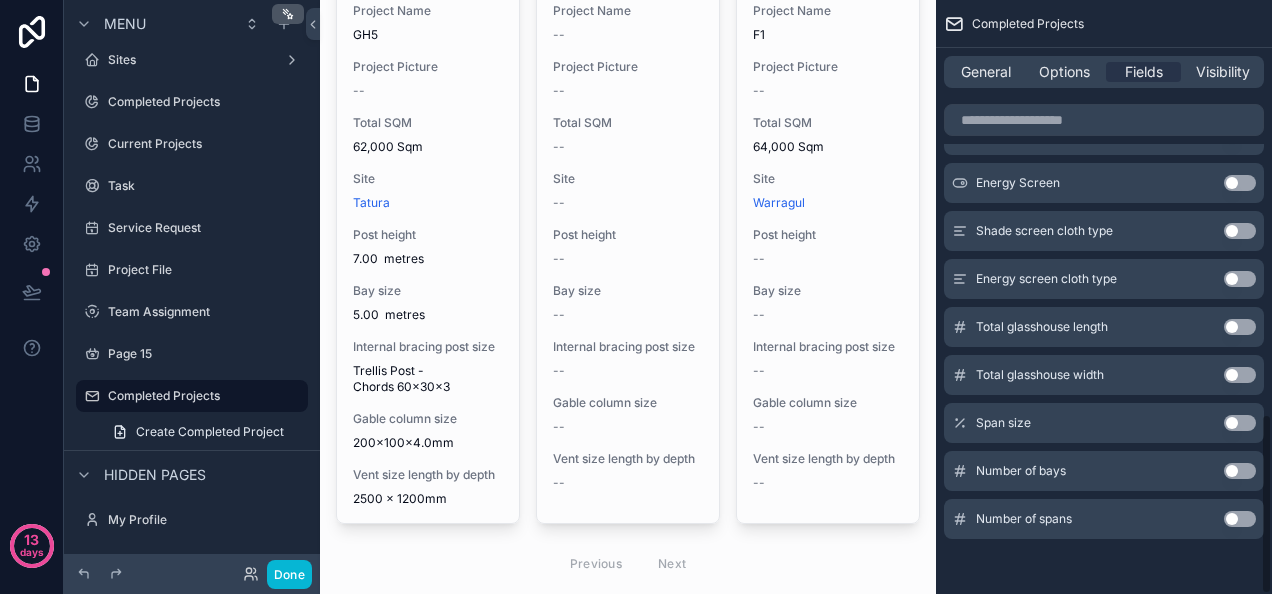 click on "Use setting" at bounding box center [1240, 519] 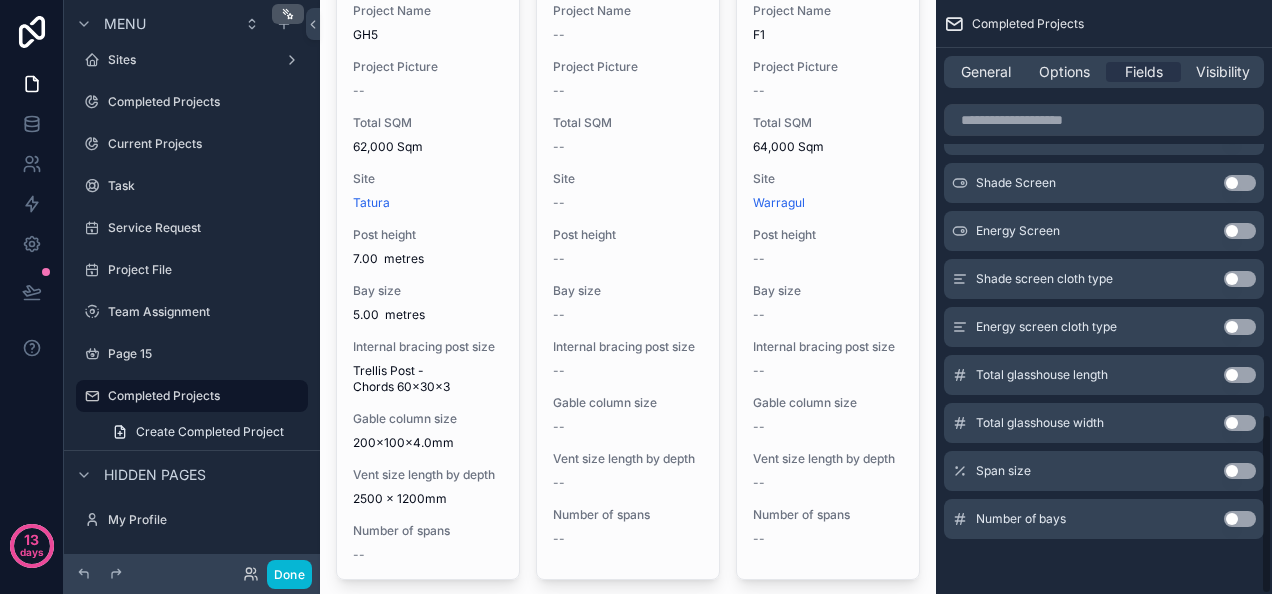 click on "Use setting" at bounding box center (1240, 519) 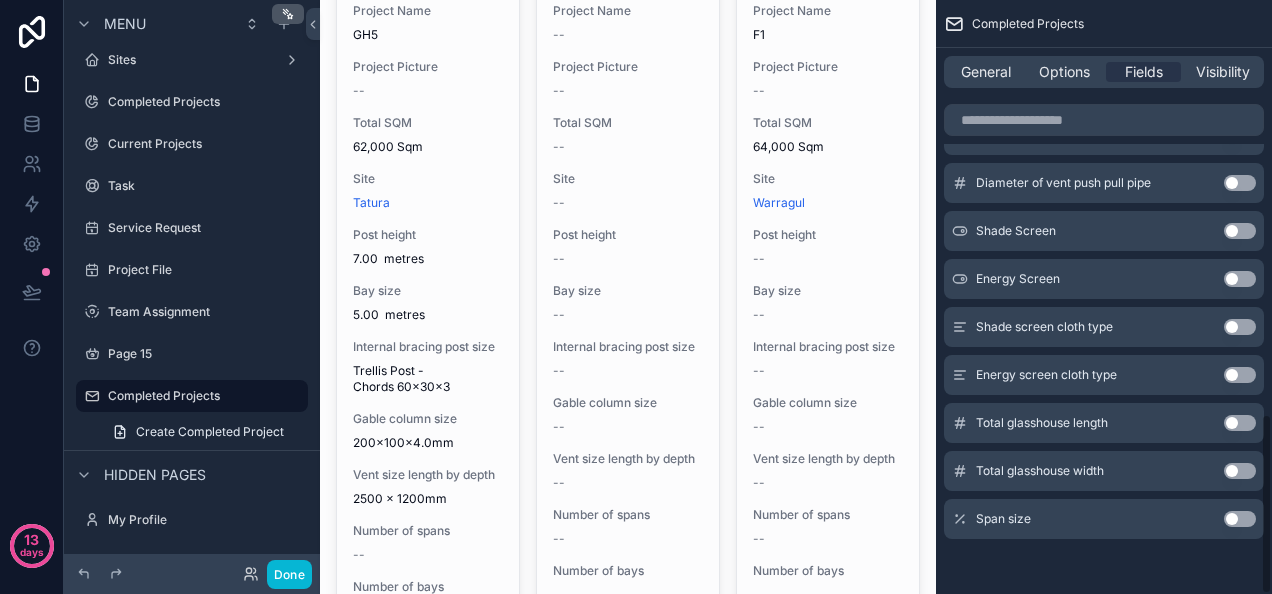 click on "Use setting" at bounding box center (1240, 519) 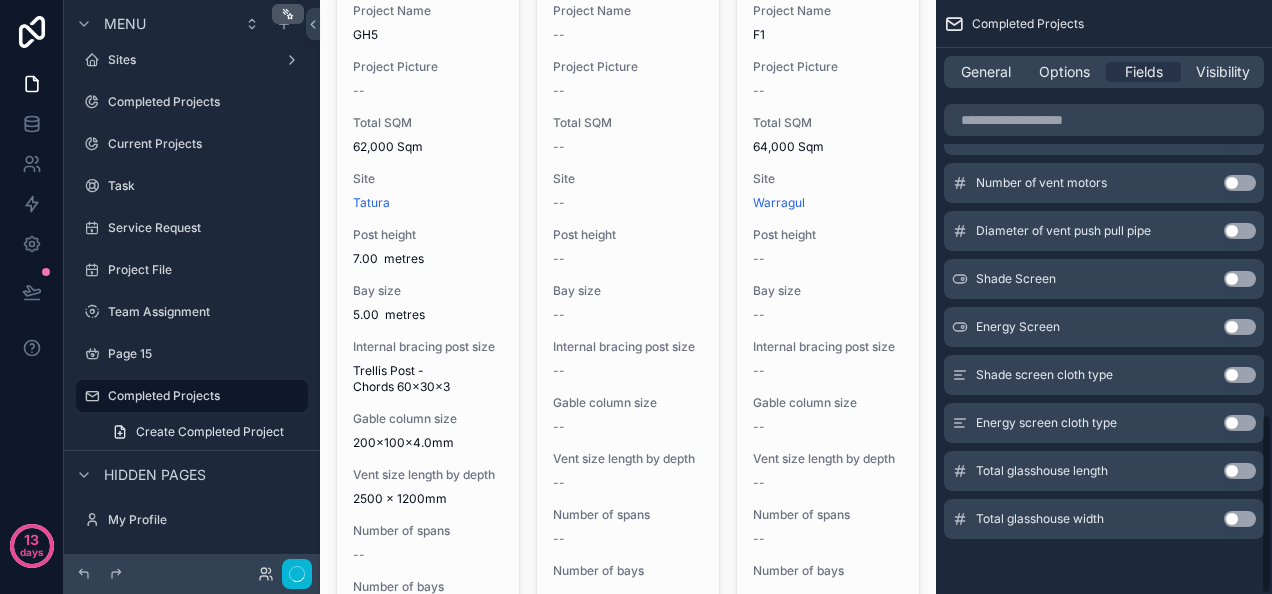 click on "Use setting" at bounding box center (1240, 519) 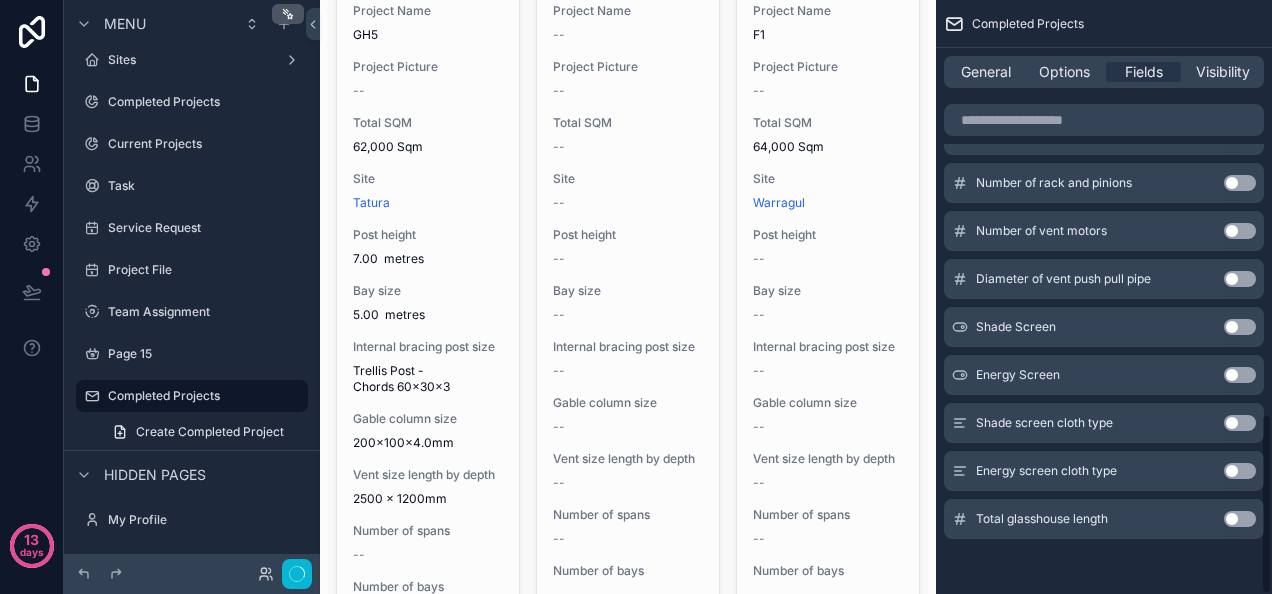 click on "Use setting" at bounding box center [1240, 519] 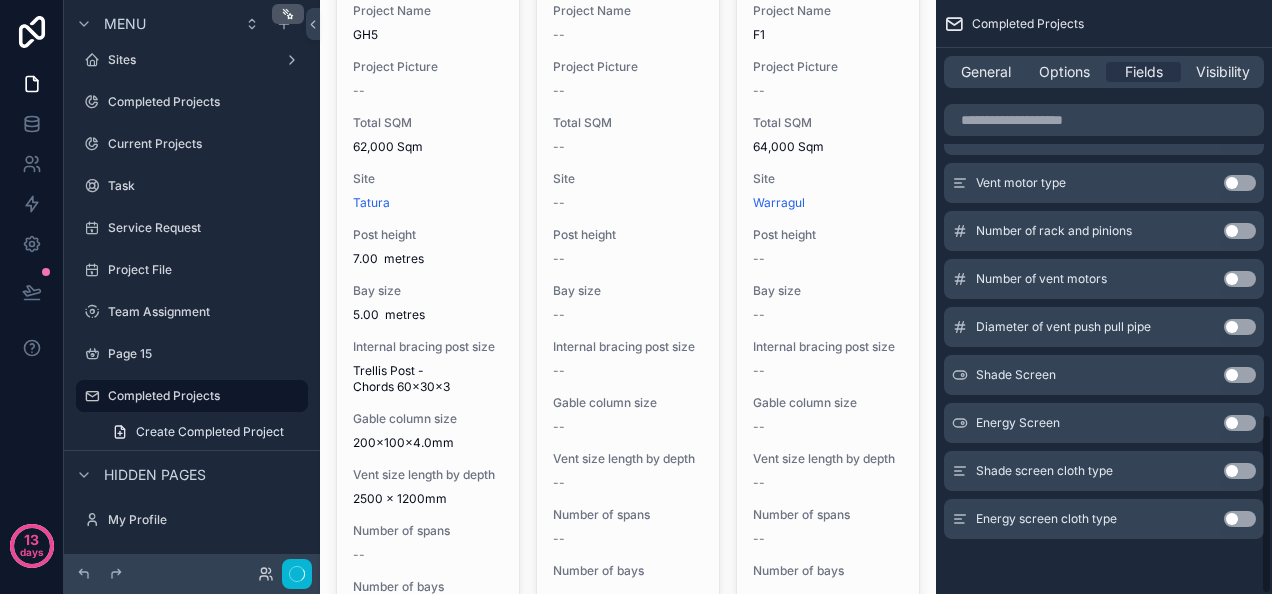 click on "Use setting" at bounding box center [1240, 519] 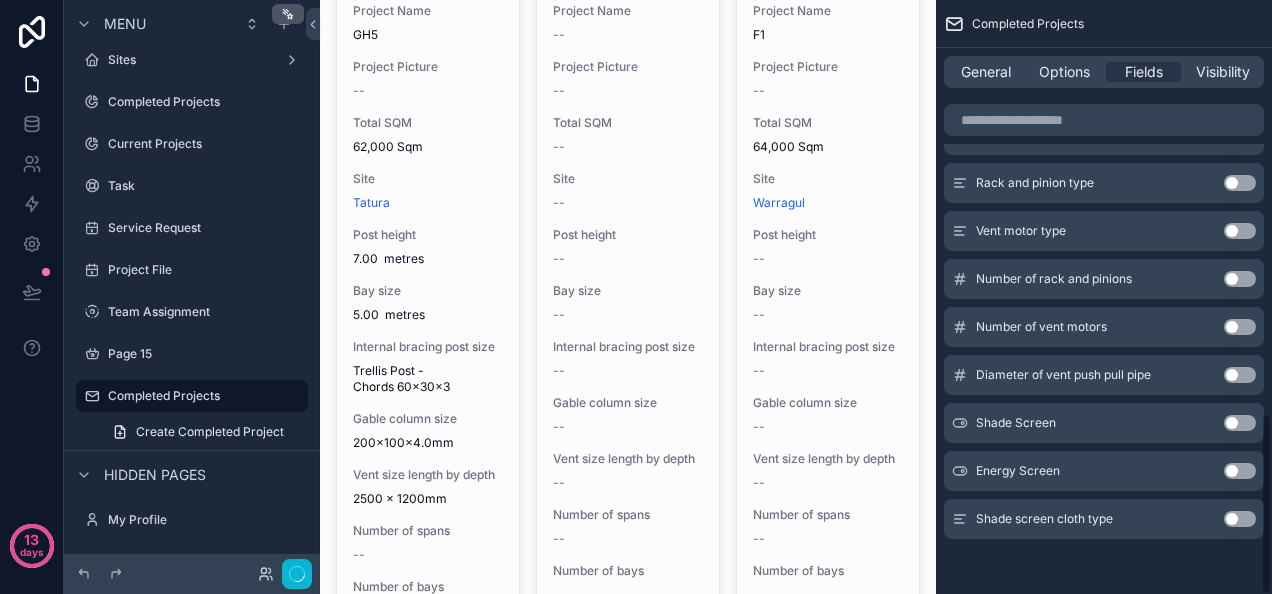 click on "Use setting" at bounding box center (1240, 519) 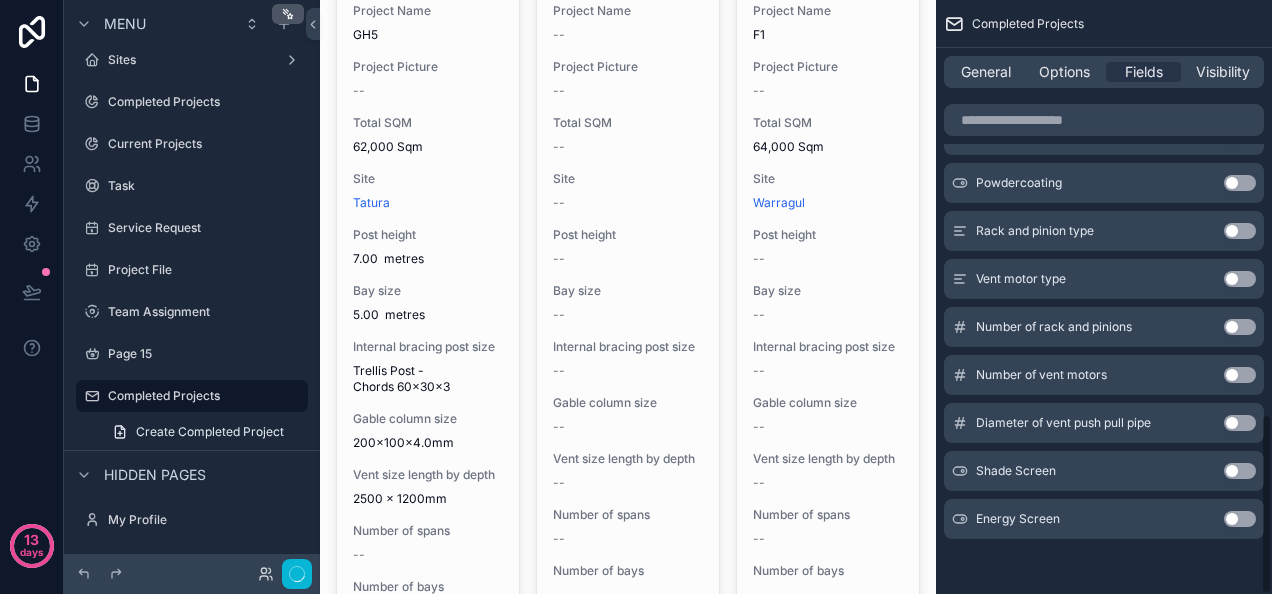 click on "Use setting" at bounding box center (1240, 519) 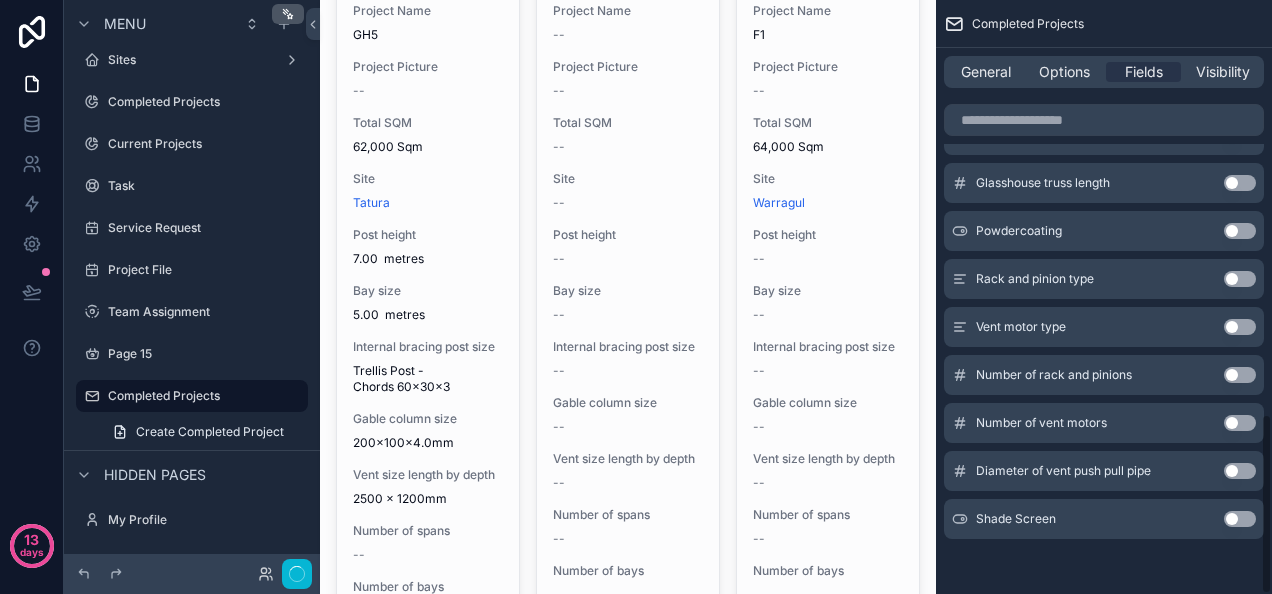 click on "Use setting" at bounding box center [1240, 519] 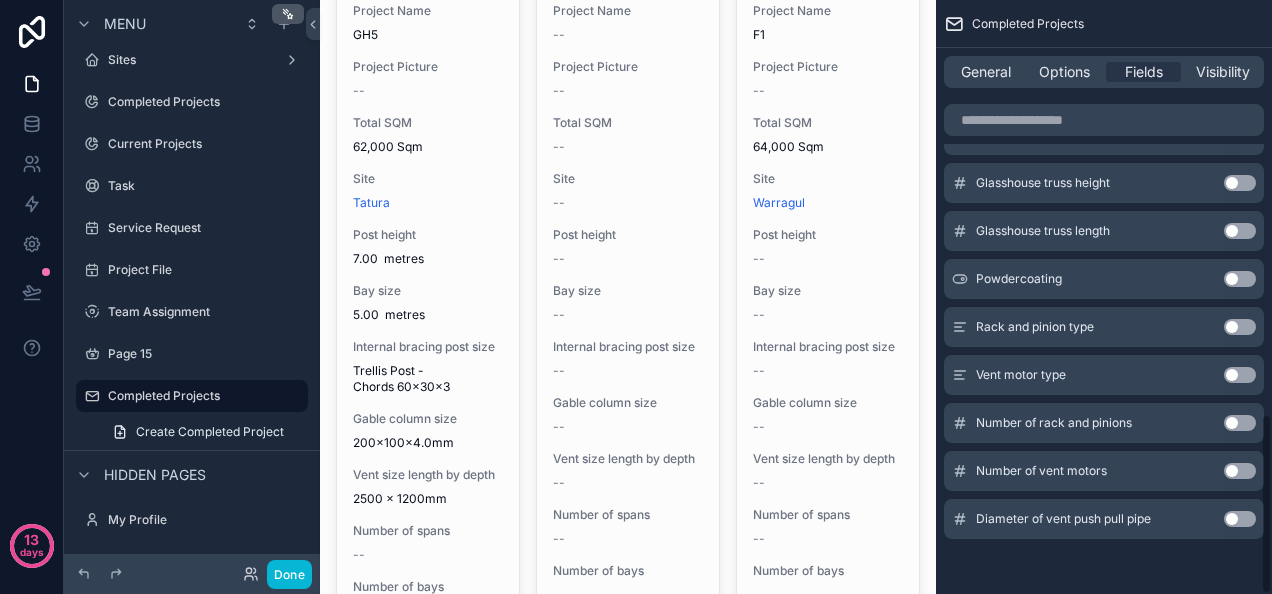 click on "Use setting" at bounding box center [1240, 519] 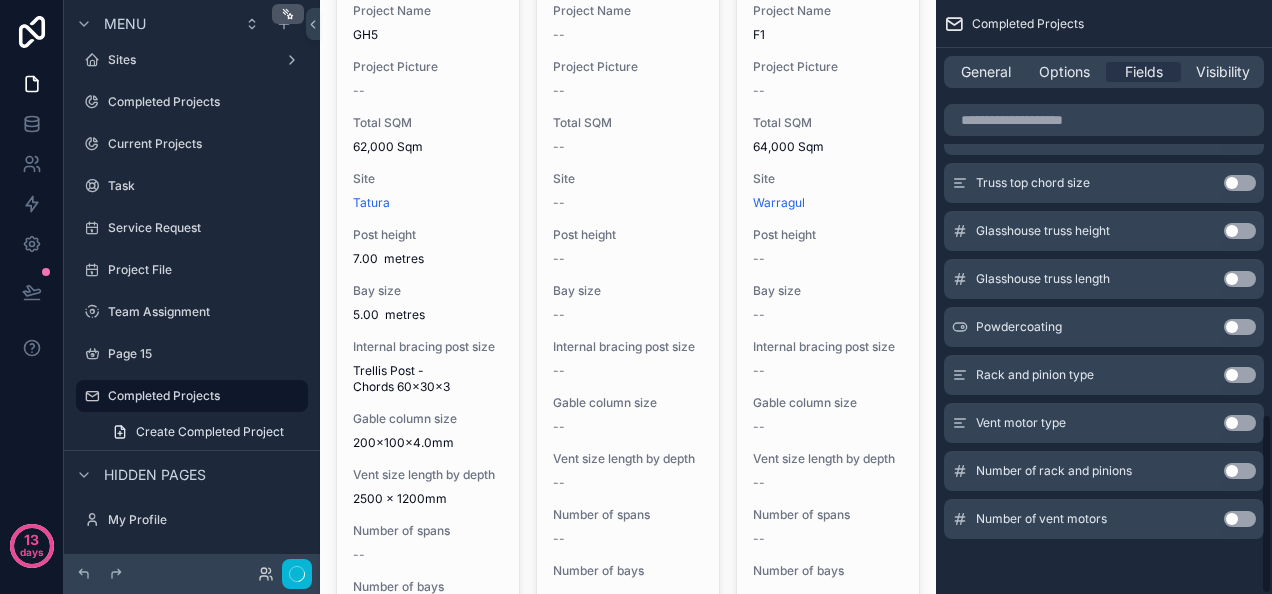 click on "Use setting" at bounding box center (1240, 519) 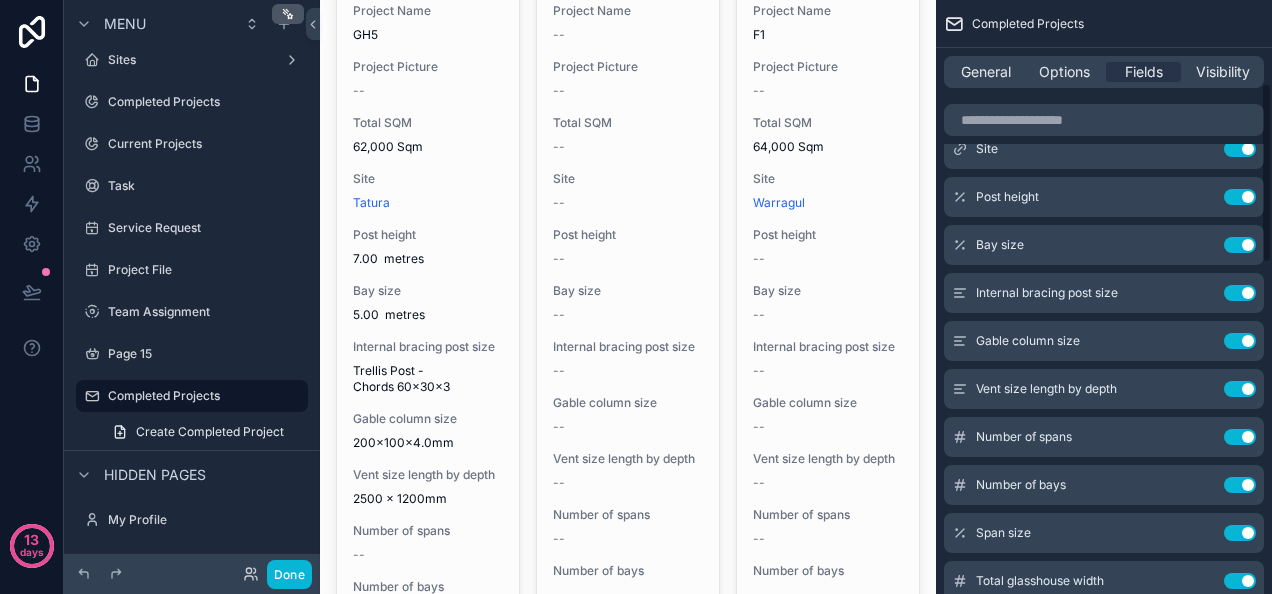 scroll, scrollTop: 0, scrollLeft: 0, axis: both 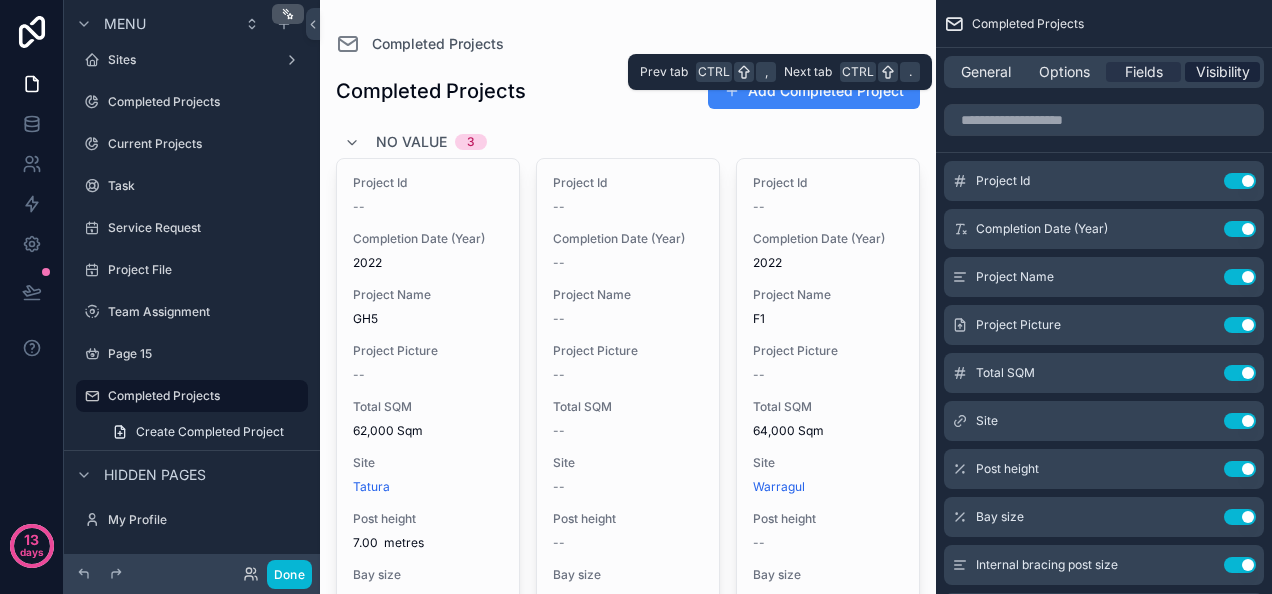 click on "Visibility" at bounding box center [1223, 72] 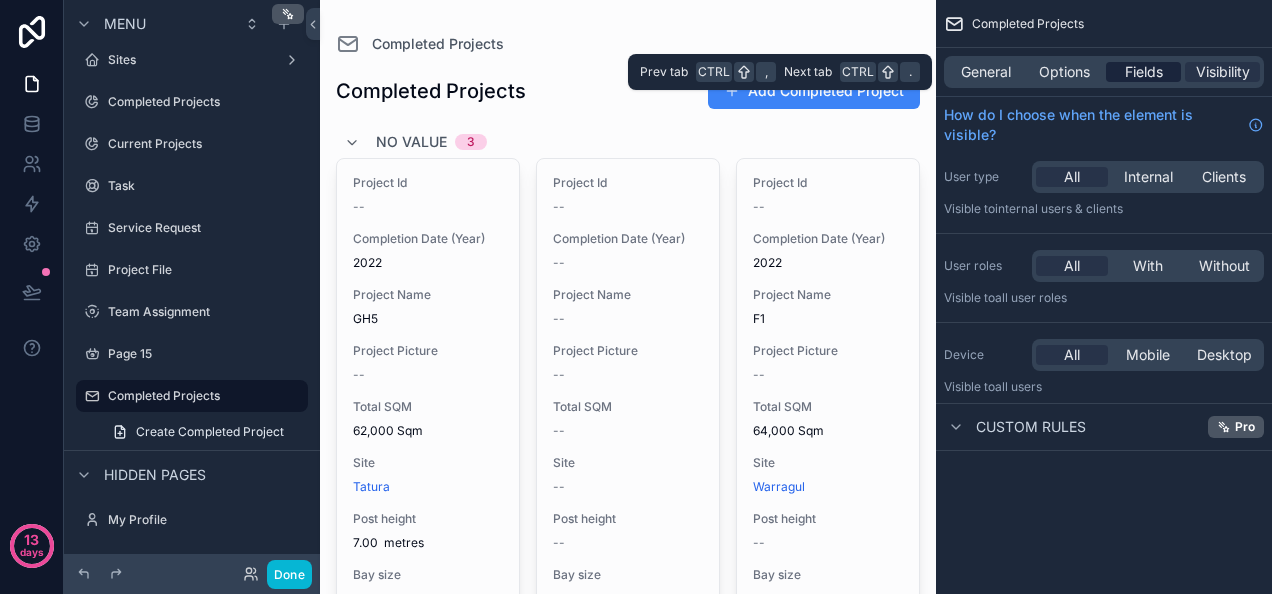 click on "Fields" at bounding box center (1144, 72) 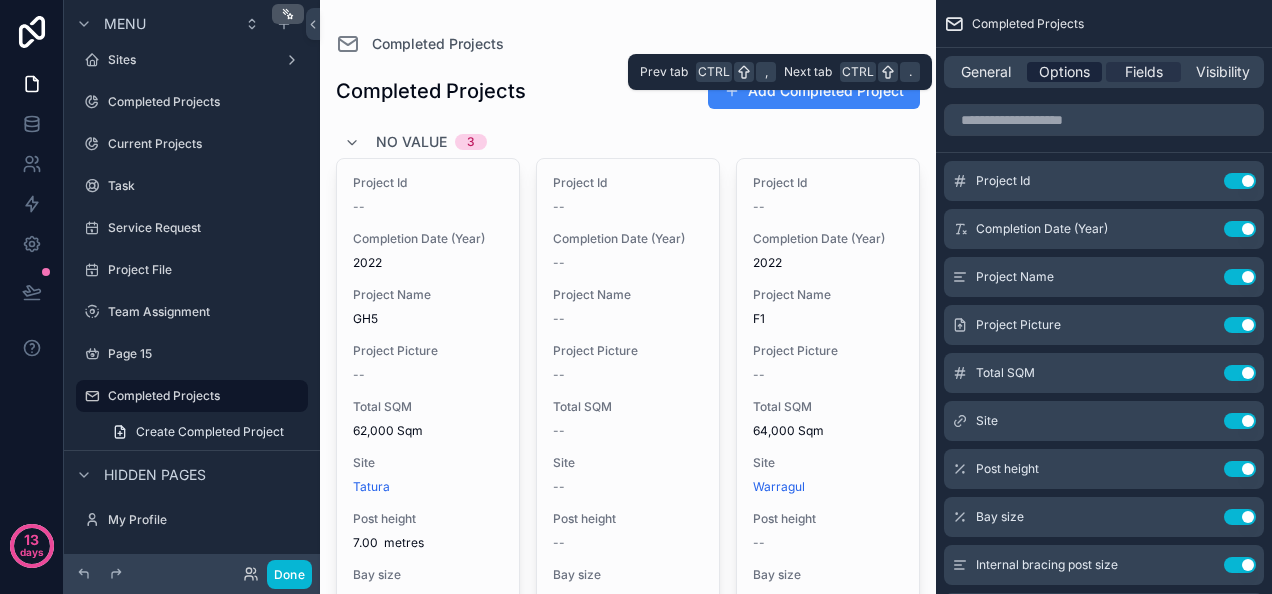 click on "Options" at bounding box center [1064, 72] 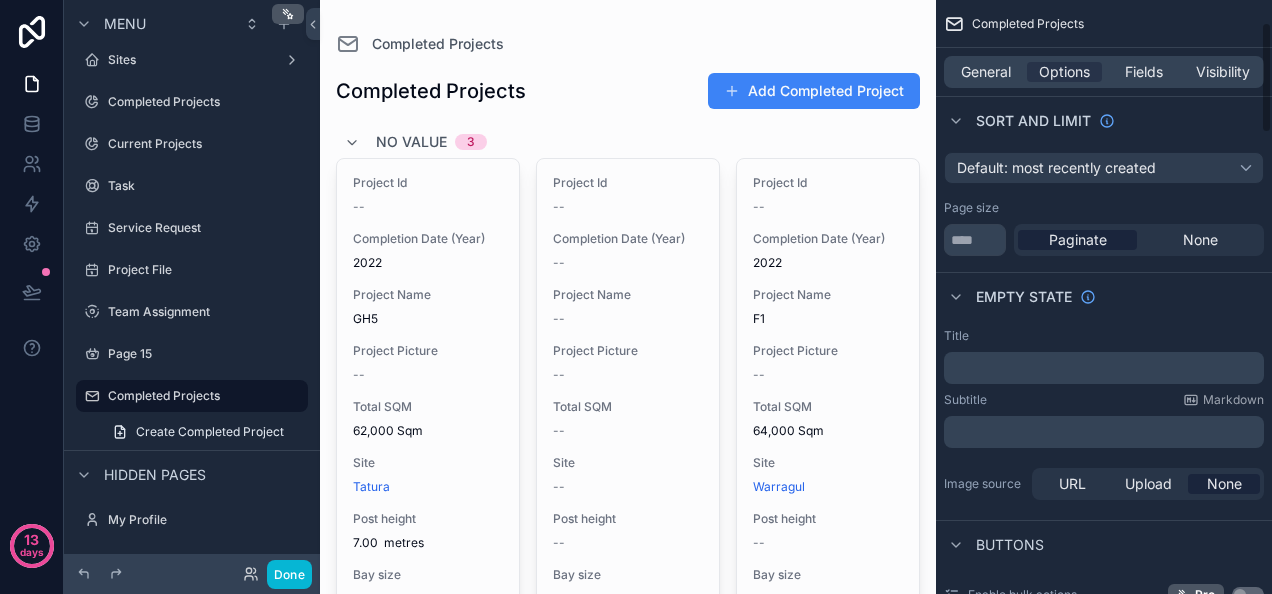 scroll, scrollTop: 183, scrollLeft: 0, axis: vertical 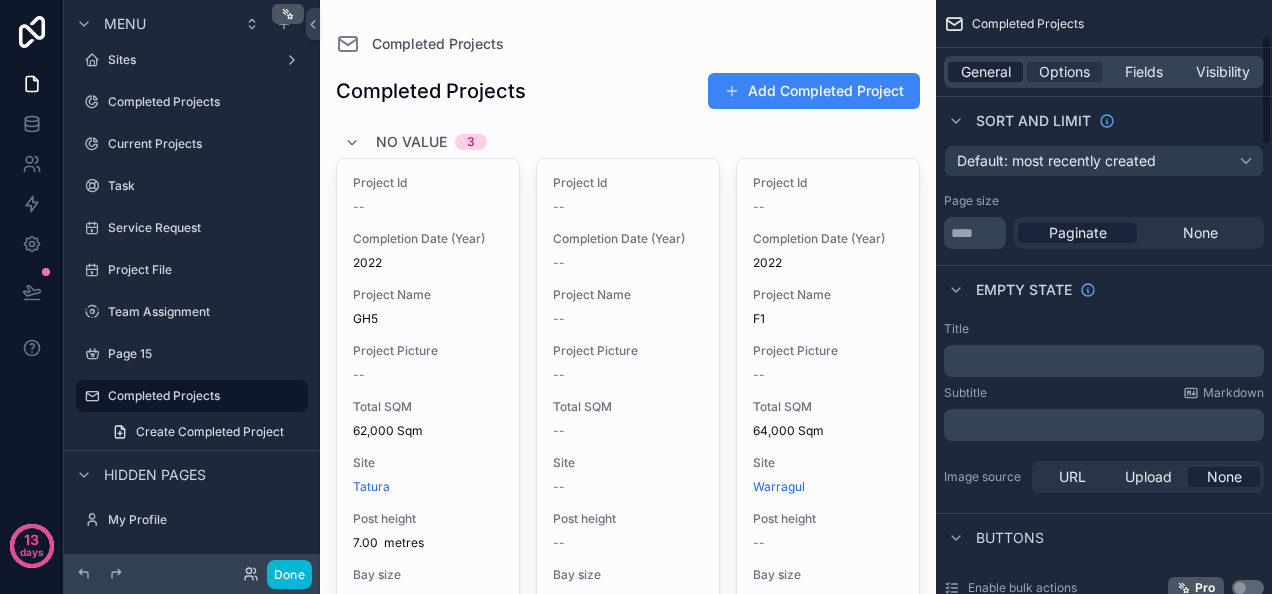 click on "General" at bounding box center (986, 72) 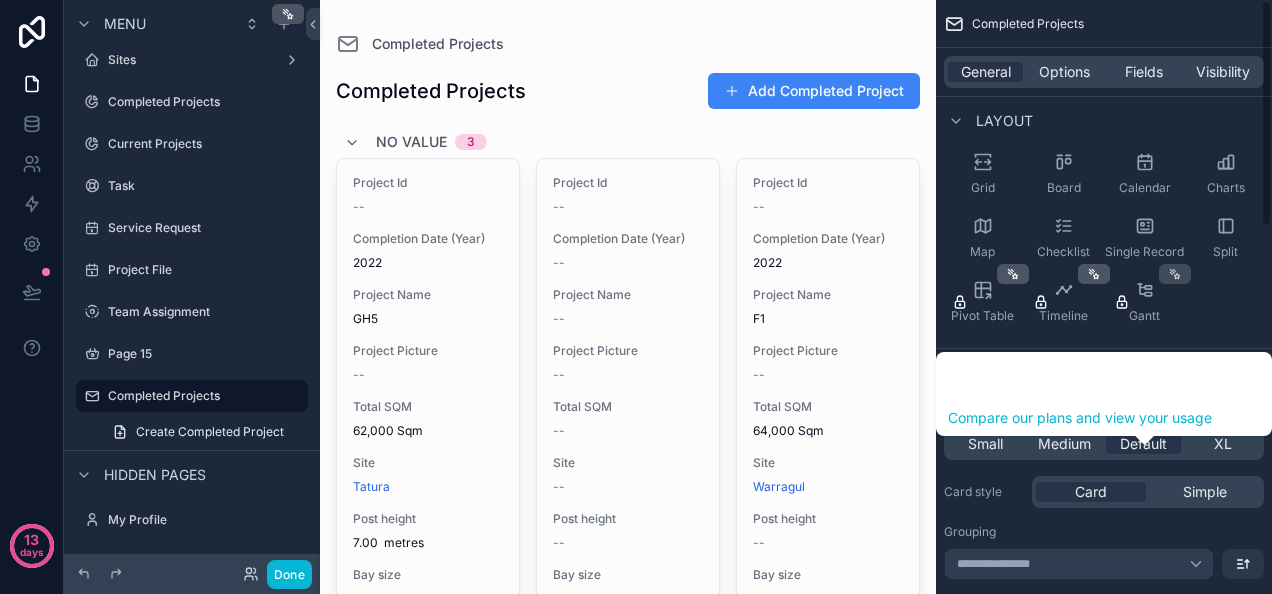 scroll, scrollTop: 0, scrollLeft: 0, axis: both 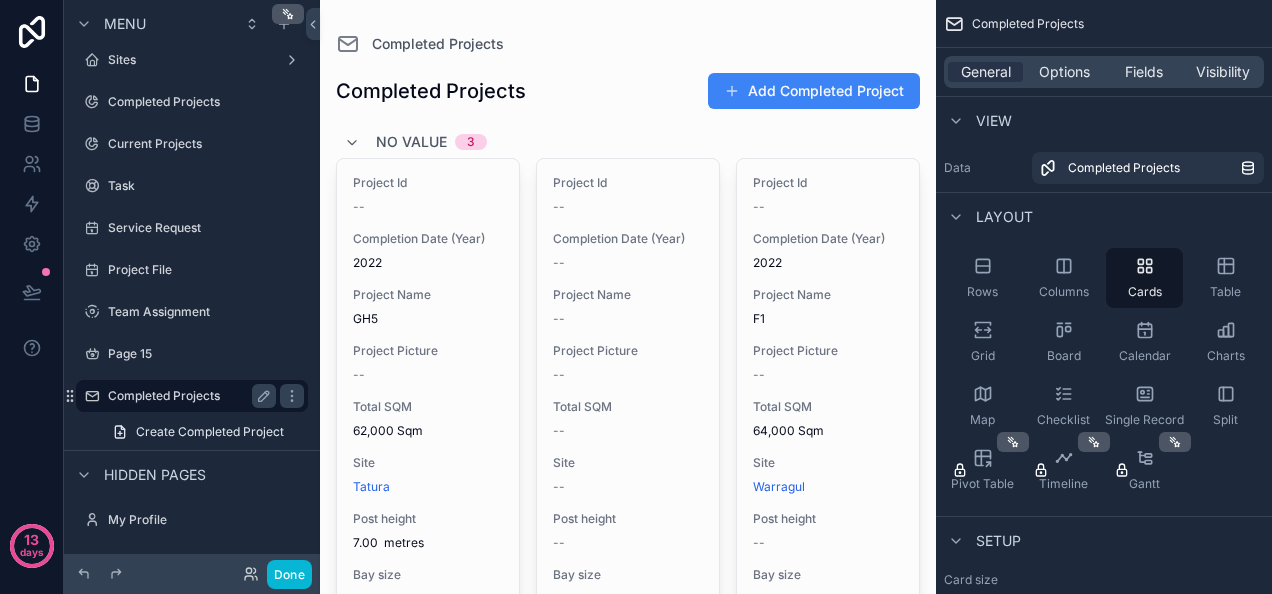 click on "Completed Projects" at bounding box center (188, 396) 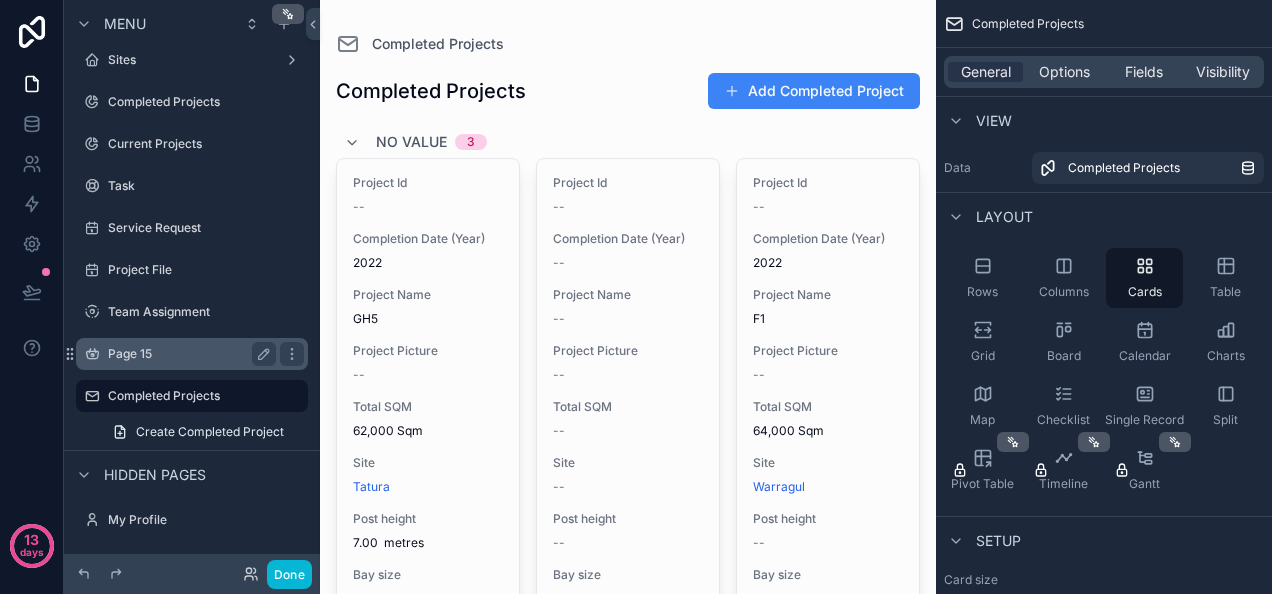 click on "Page 15" at bounding box center (188, 354) 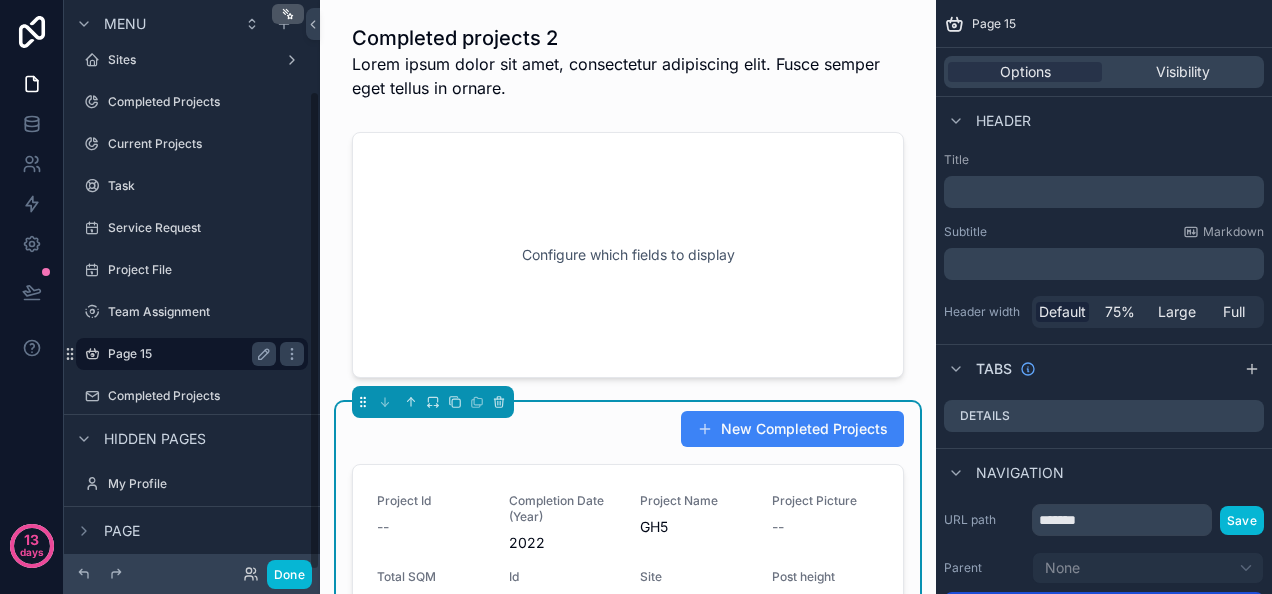 scroll, scrollTop: 108, scrollLeft: 0, axis: vertical 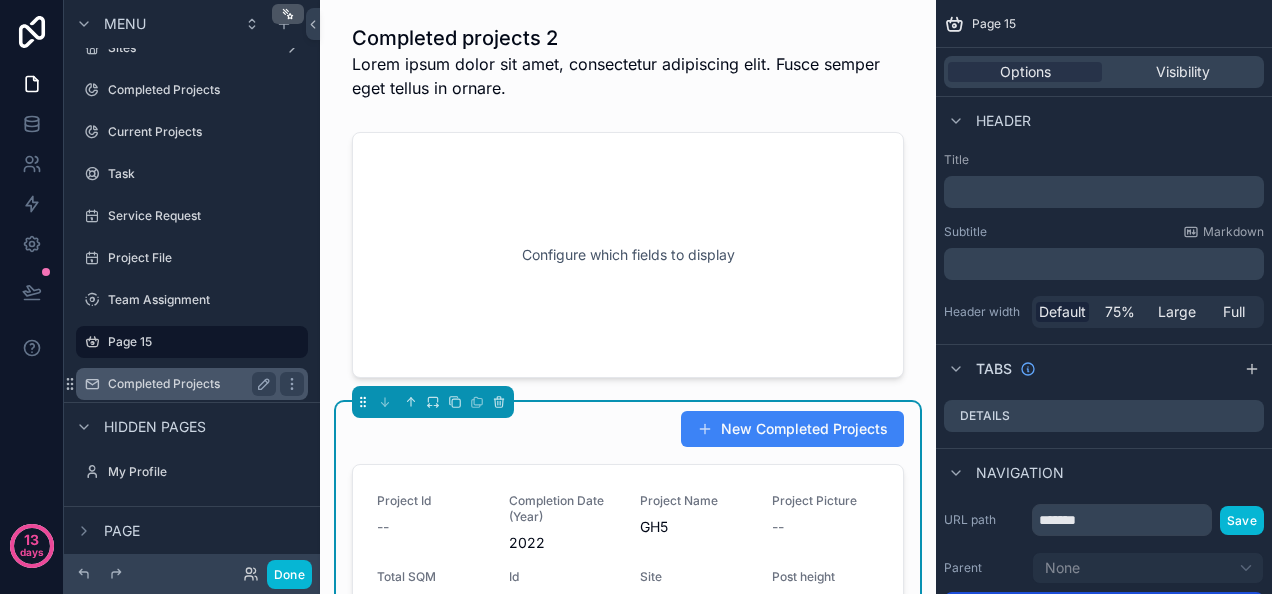 click on "Completed Projects" at bounding box center [188, 384] 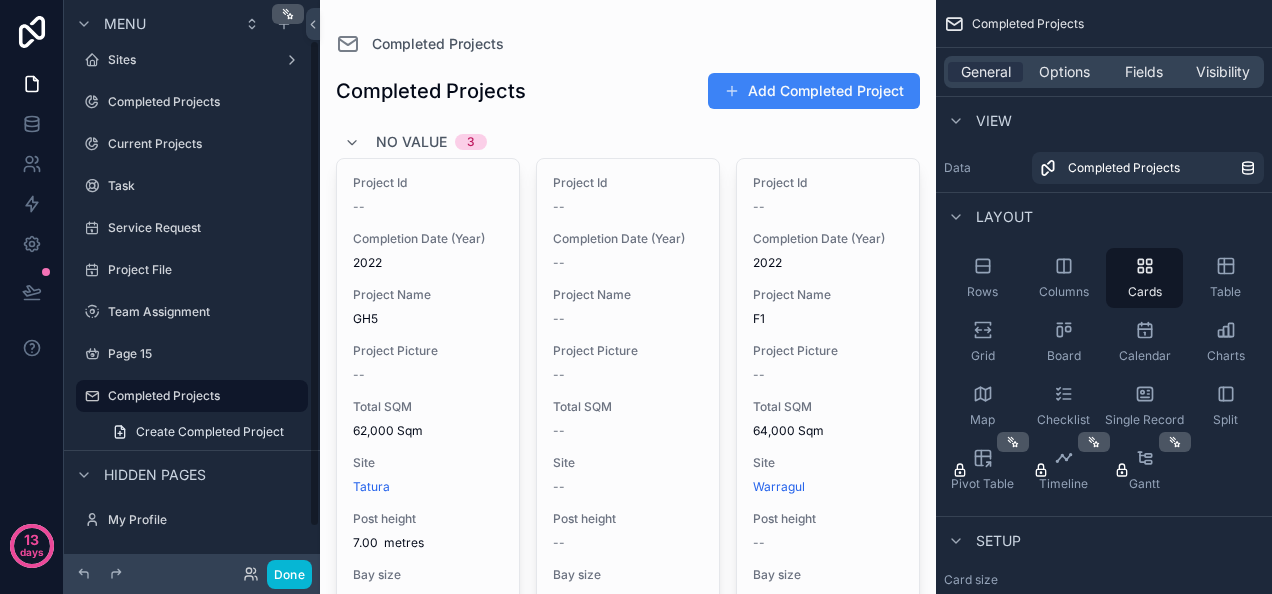 scroll, scrollTop: 0, scrollLeft: 0, axis: both 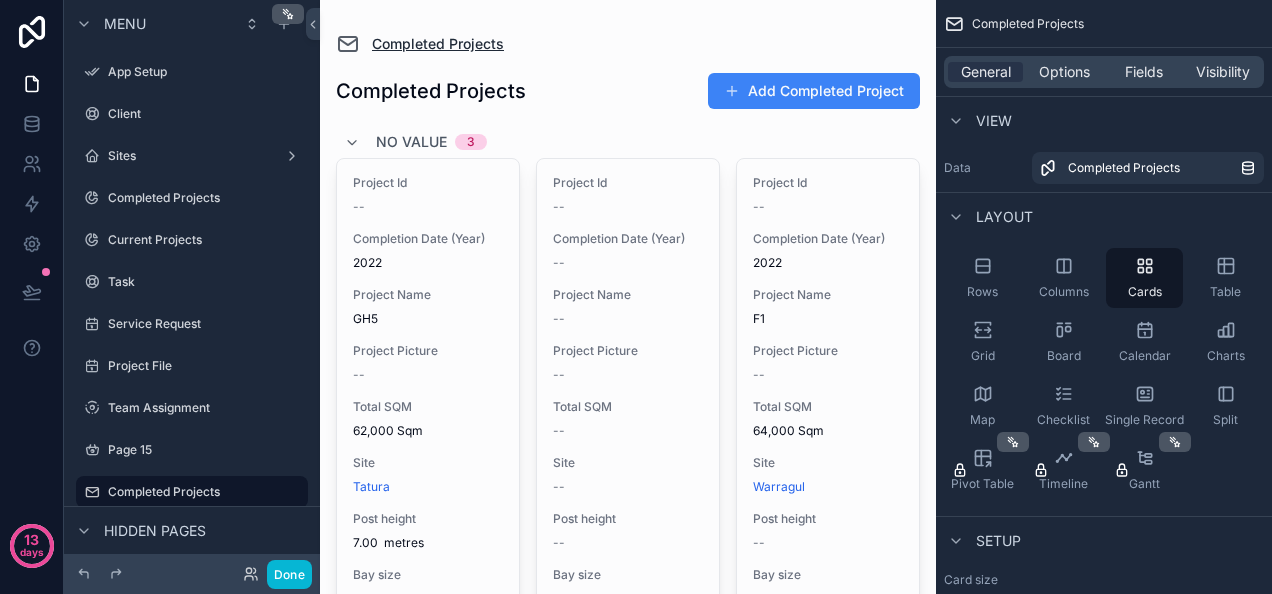 click on "Completed Projects" at bounding box center (420, 44) 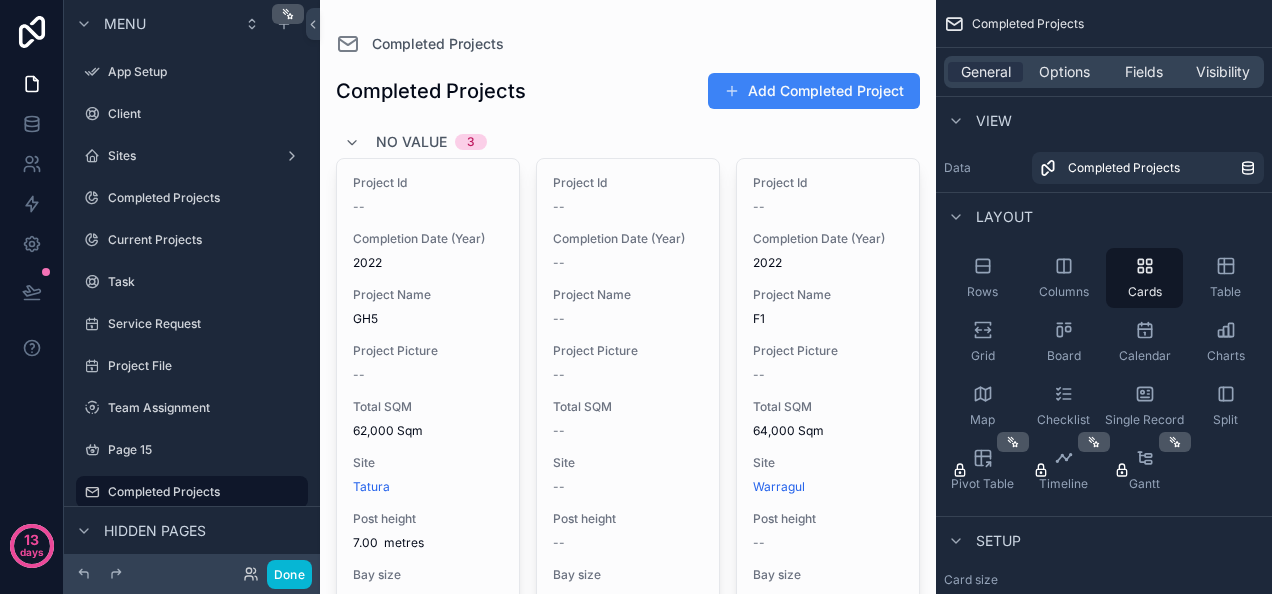 click at bounding box center [954, 24] 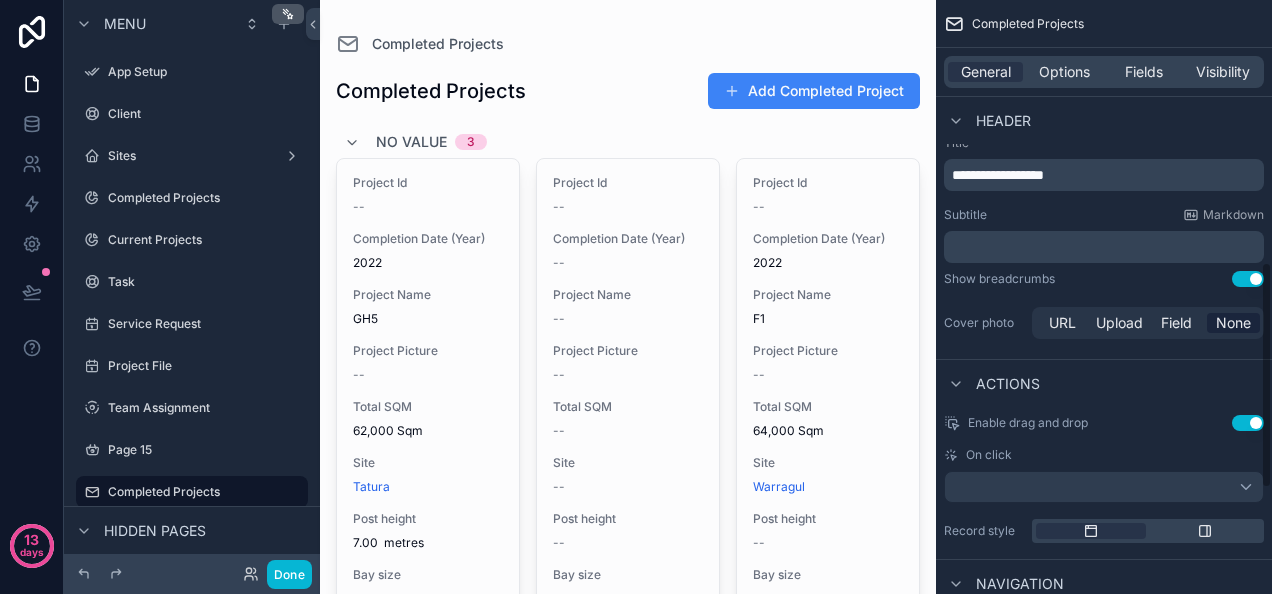 scroll, scrollTop: 0, scrollLeft: 0, axis: both 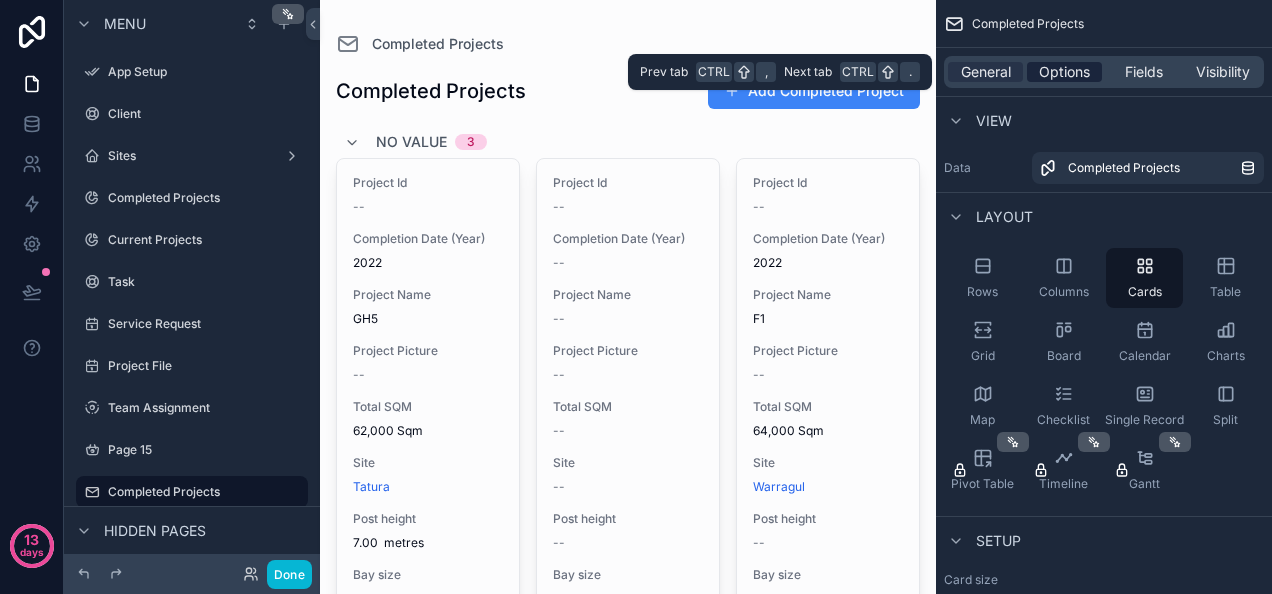 click on "Options" at bounding box center (1064, 72) 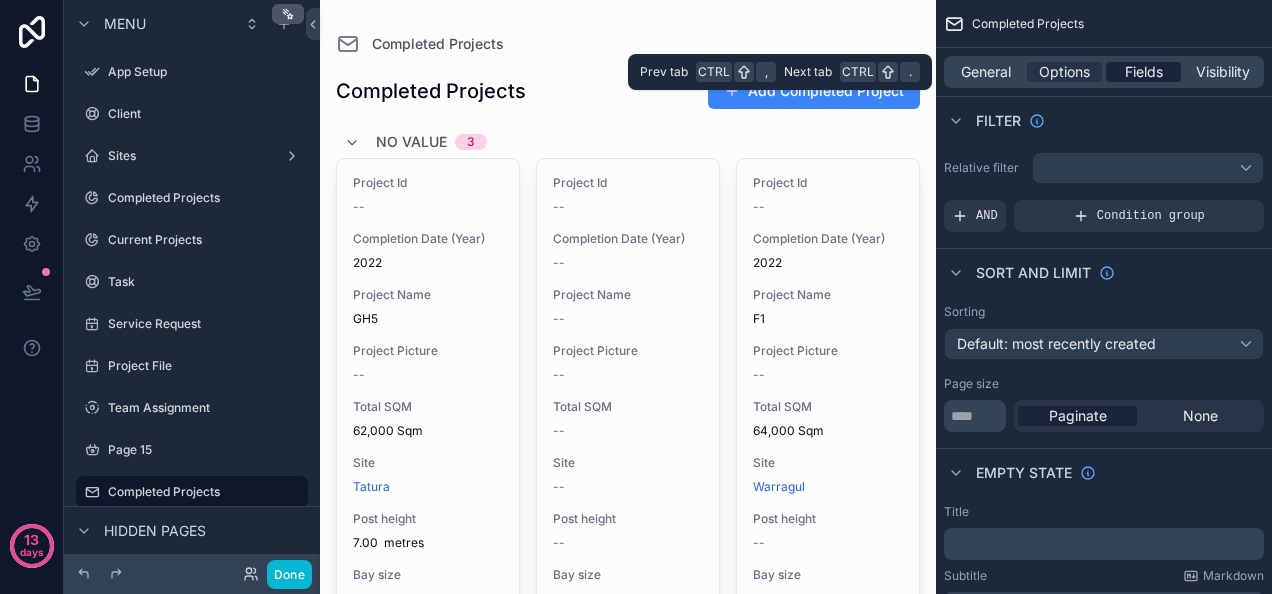 click on "Fields" at bounding box center [1144, 72] 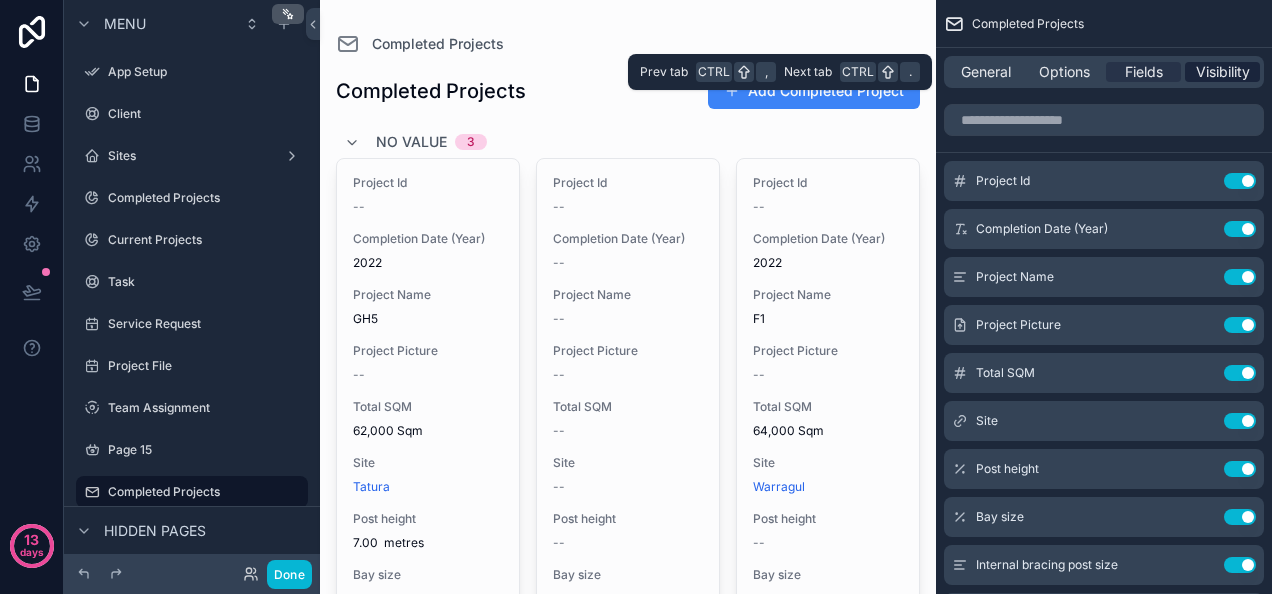 click on "Visibility" at bounding box center (1223, 72) 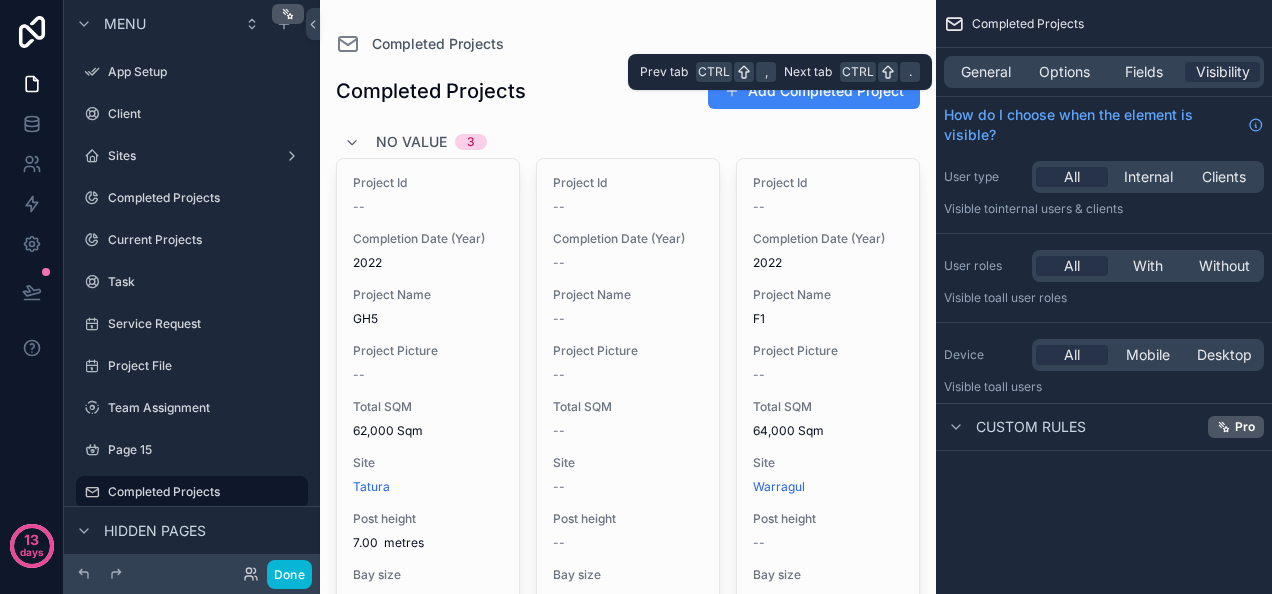 click on "General Options Fields Visibility" at bounding box center (1104, 72) 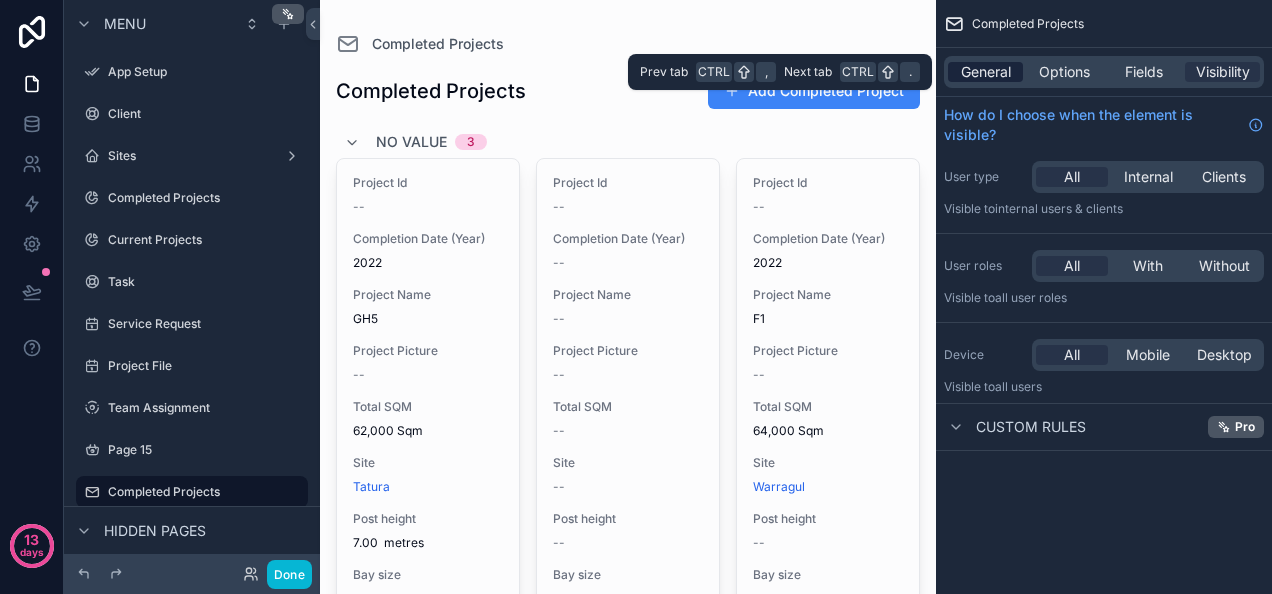 click on "General" at bounding box center (986, 72) 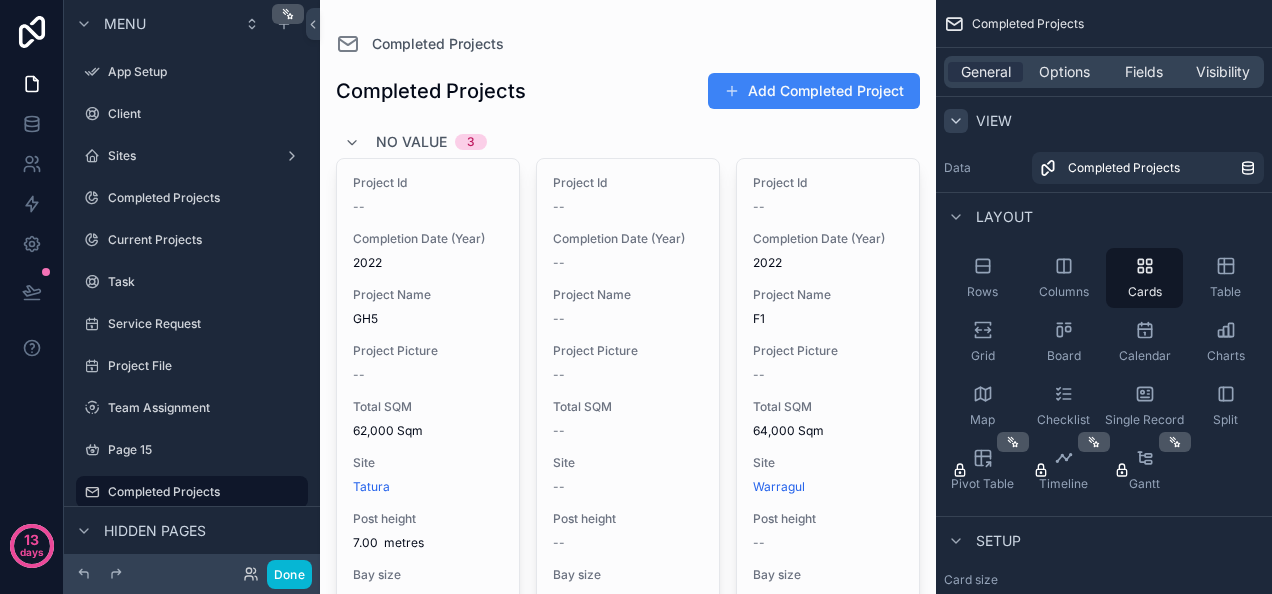 click 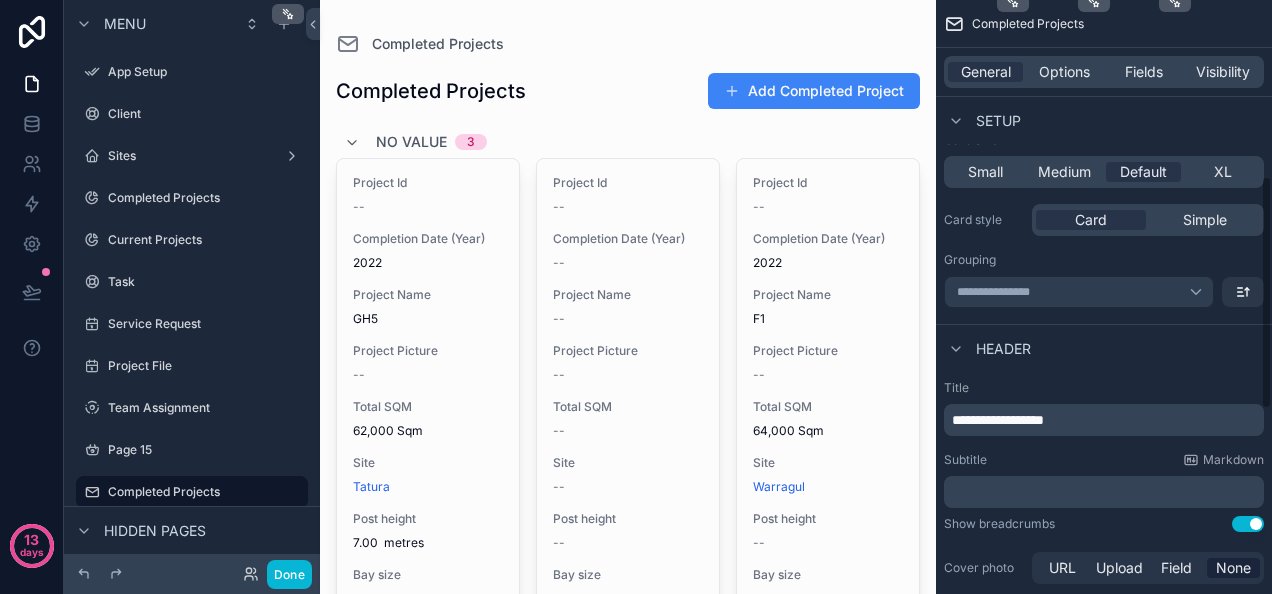 scroll, scrollTop: 452, scrollLeft: 0, axis: vertical 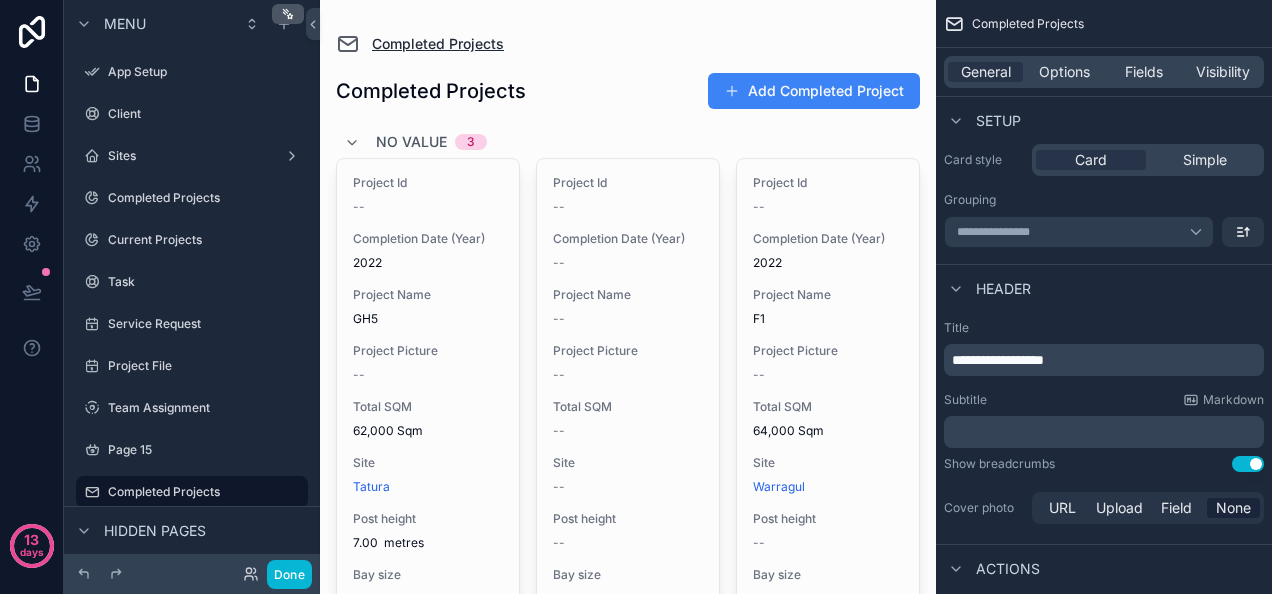 click at bounding box center [348, 44] 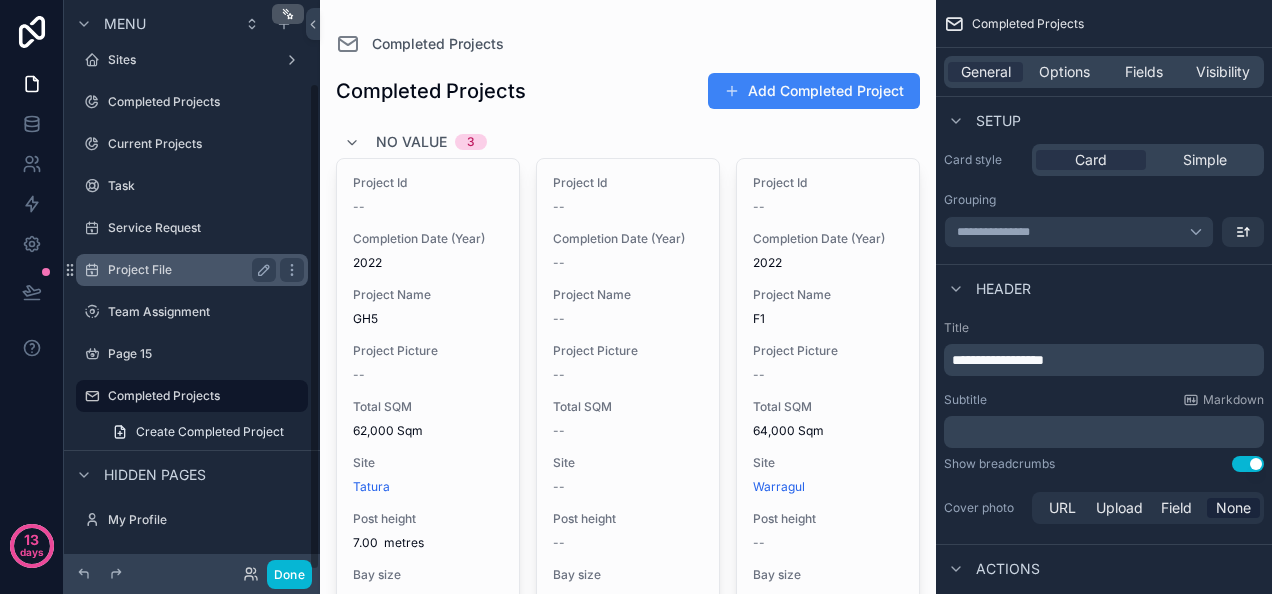 scroll, scrollTop: 0, scrollLeft: 0, axis: both 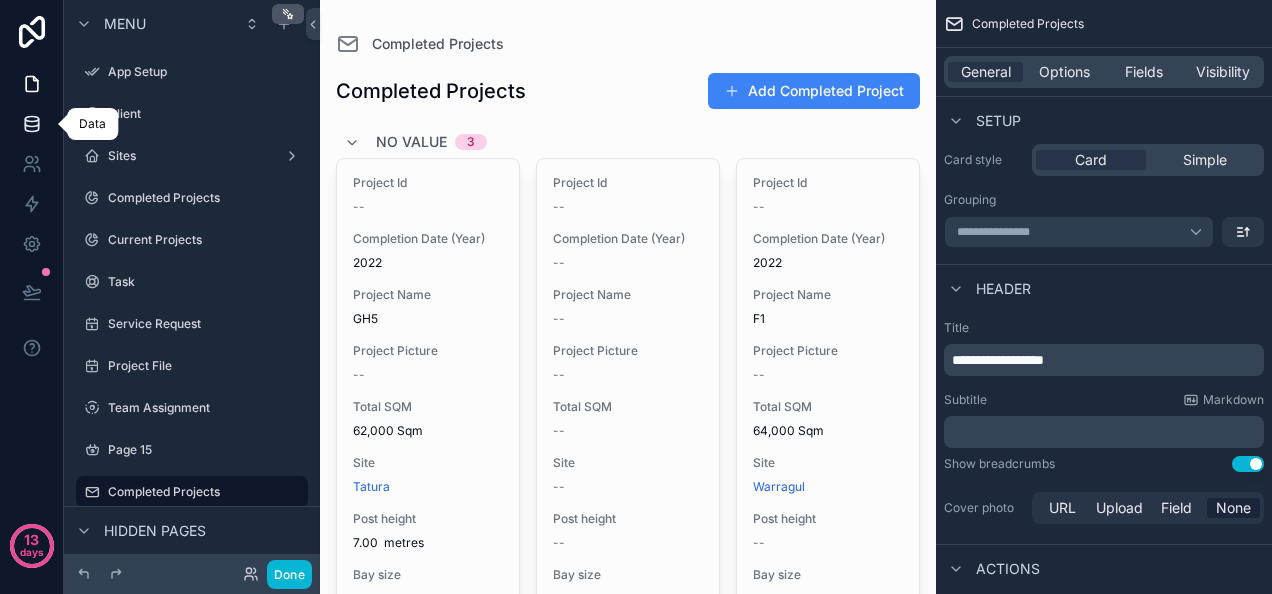 click 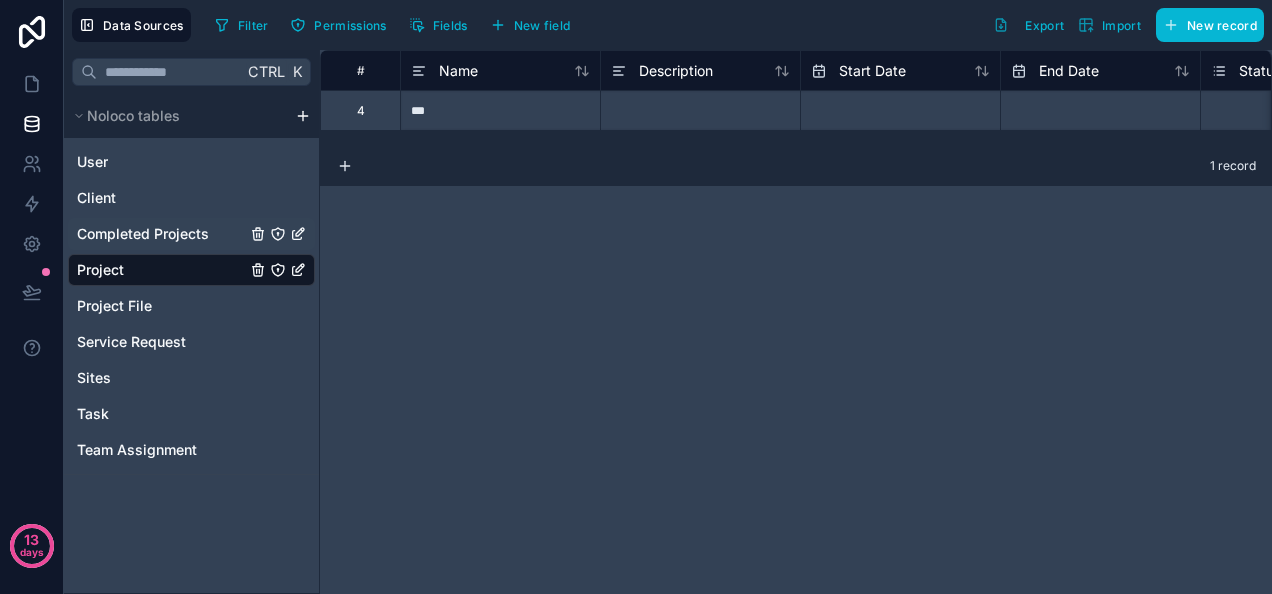 click on "Completed Projects" at bounding box center [143, 234] 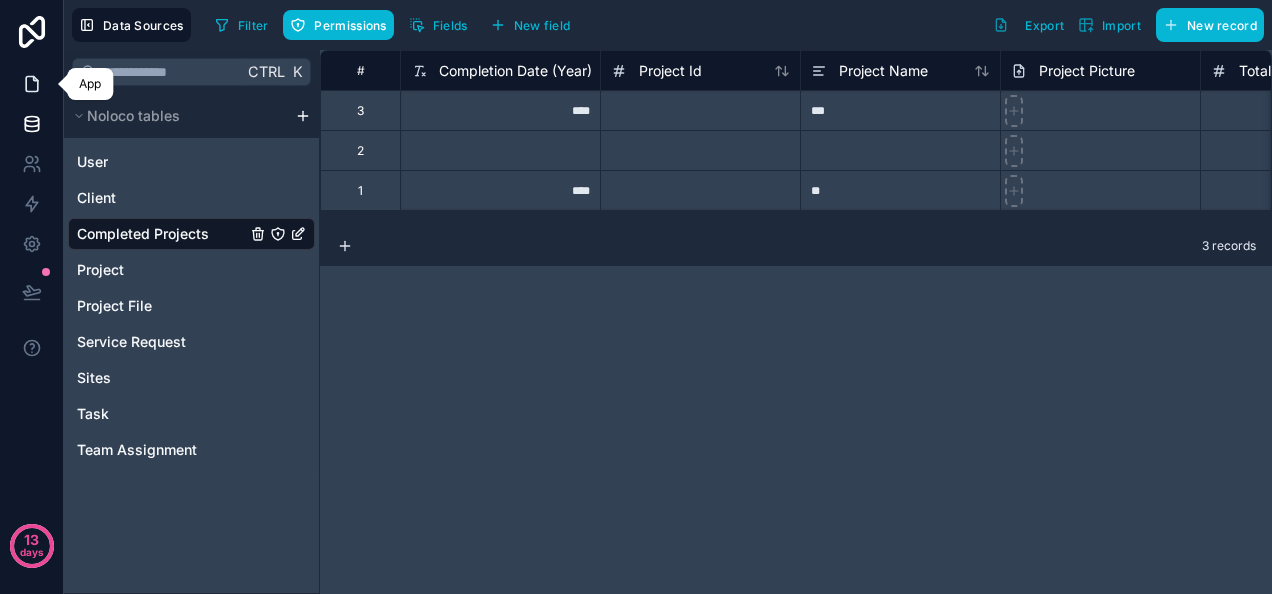 click 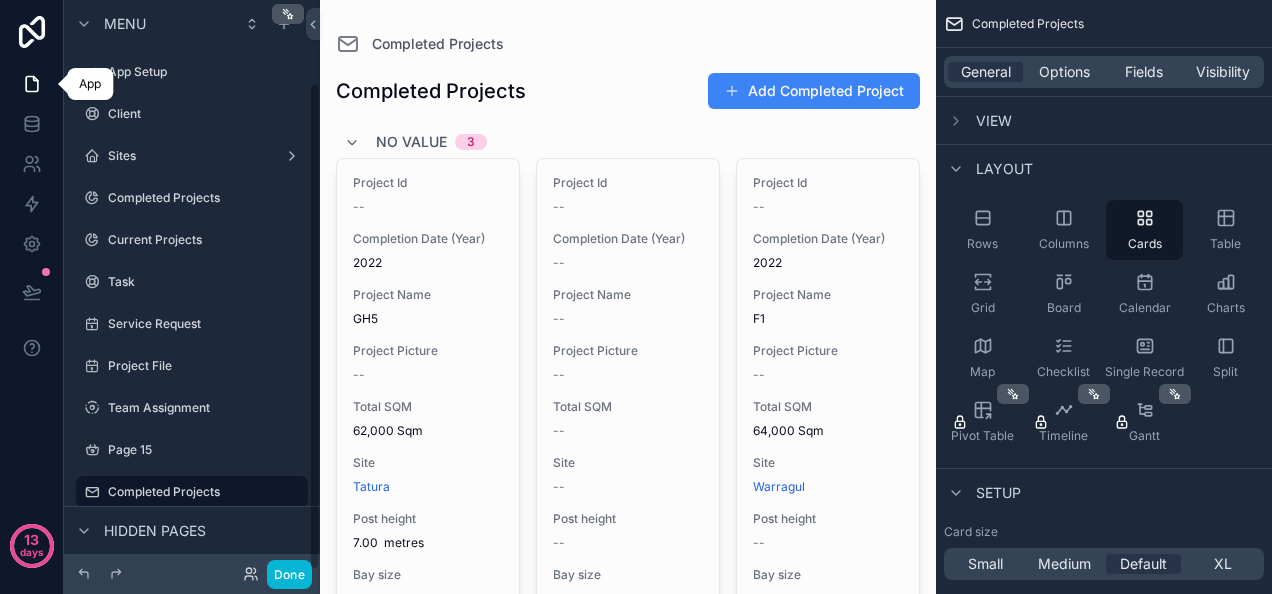 scroll, scrollTop: 96, scrollLeft: 0, axis: vertical 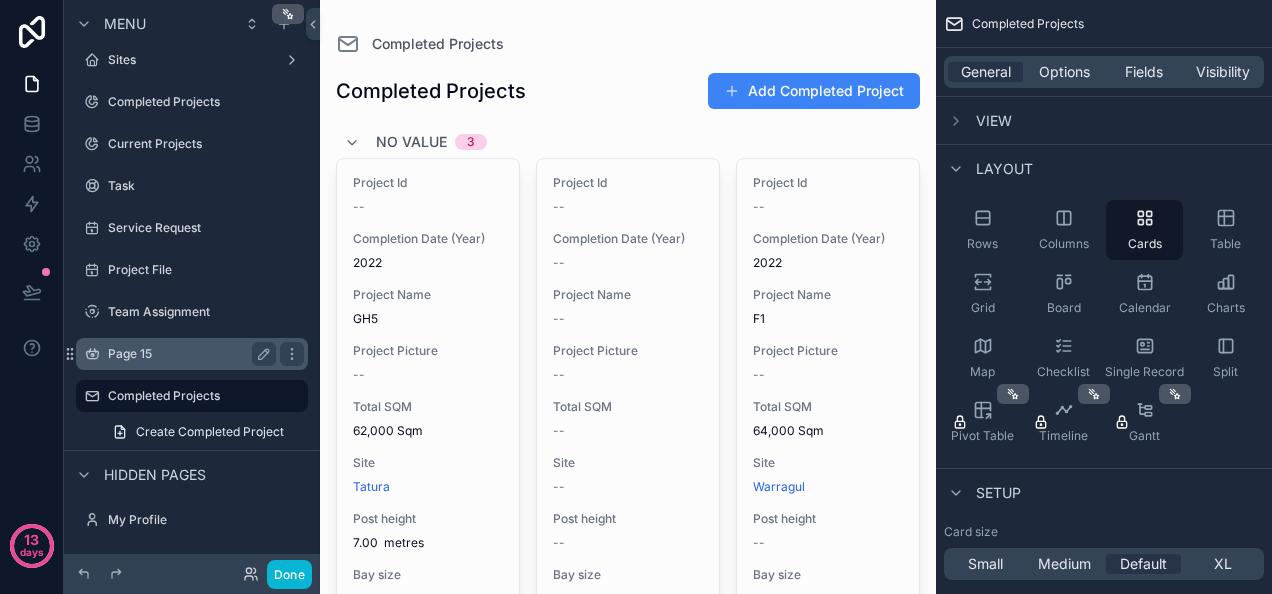 click on "Page 15" at bounding box center [188, 354] 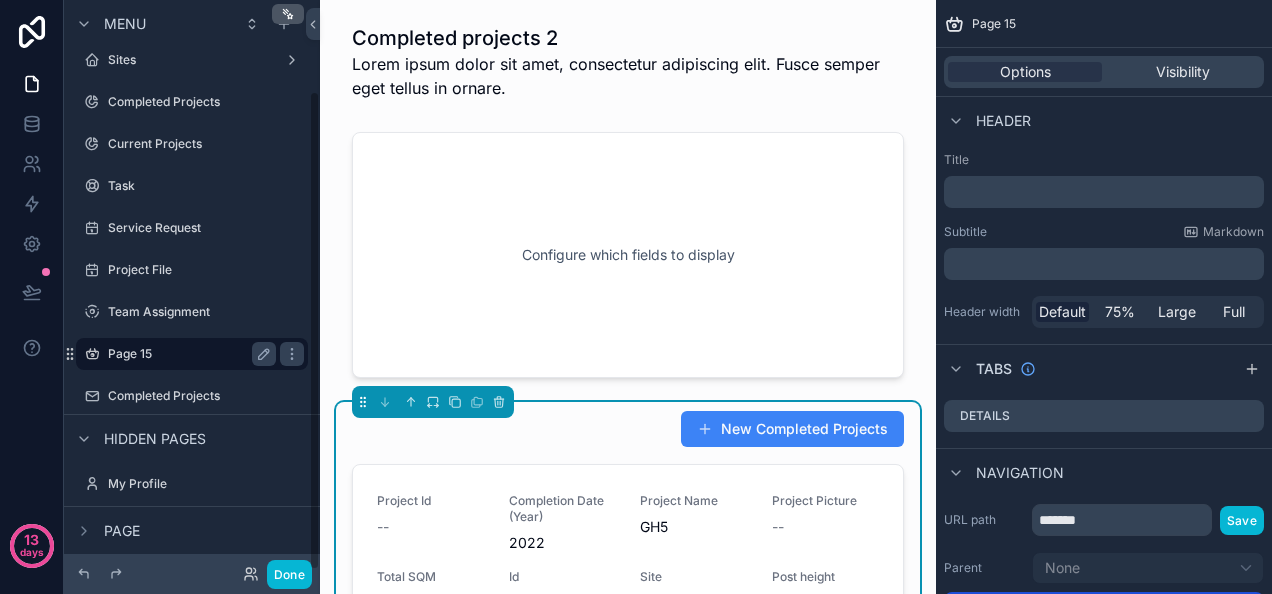 scroll, scrollTop: 108, scrollLeft: 0, axis: vertical 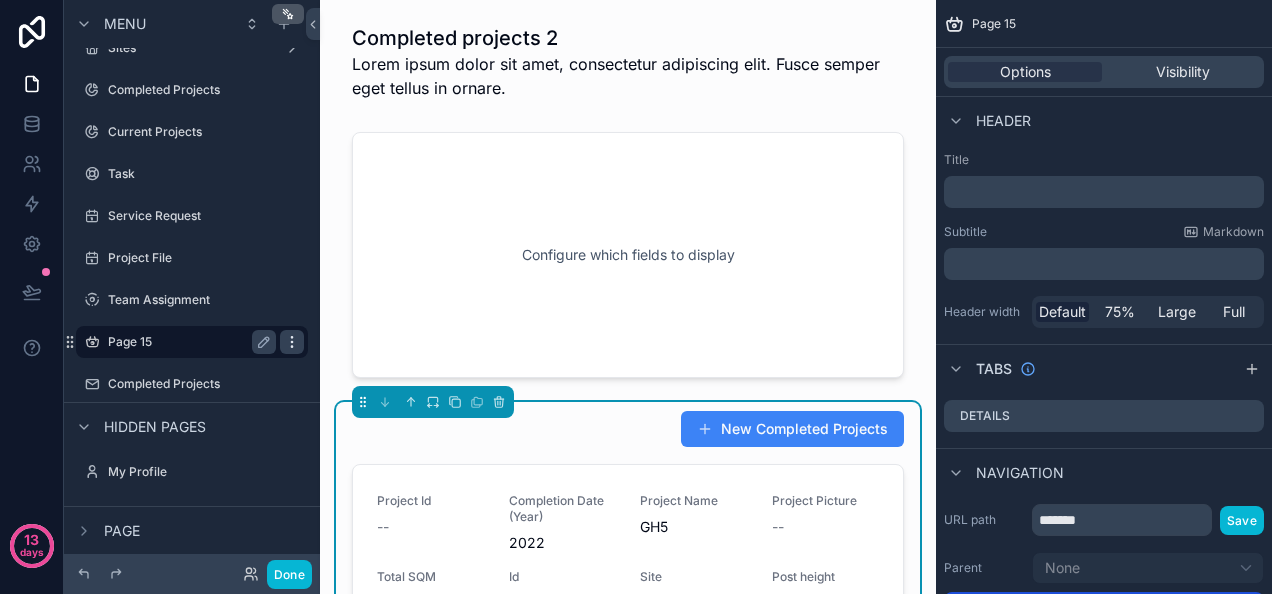 click 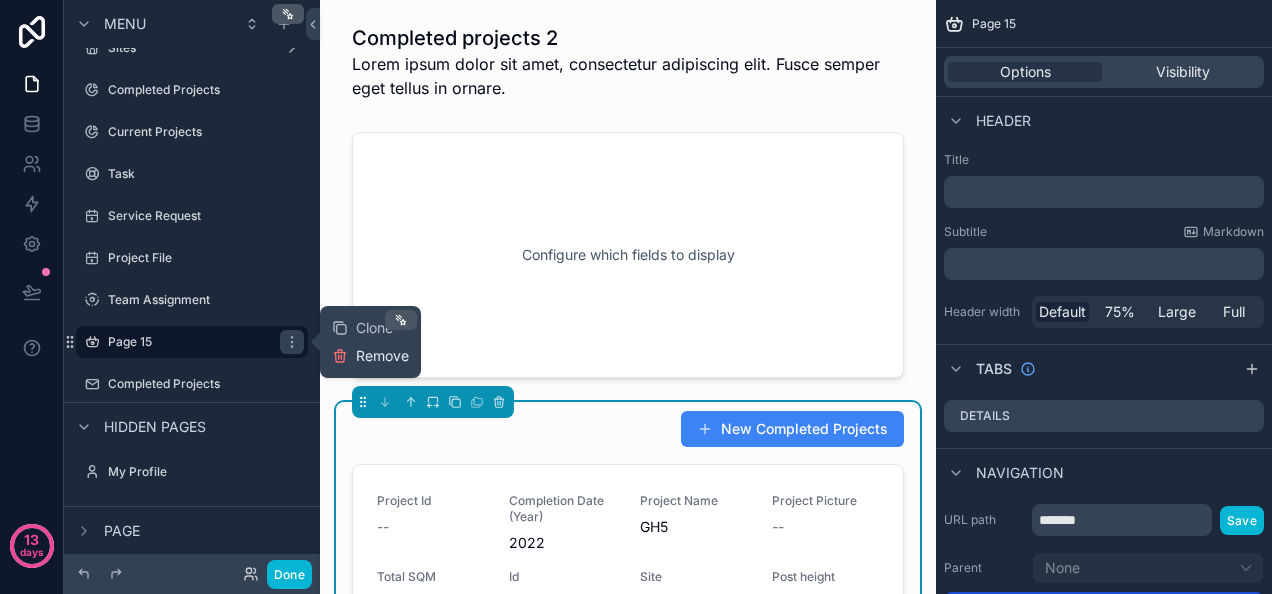 click on "Remove" at bounding box center (370, 356) 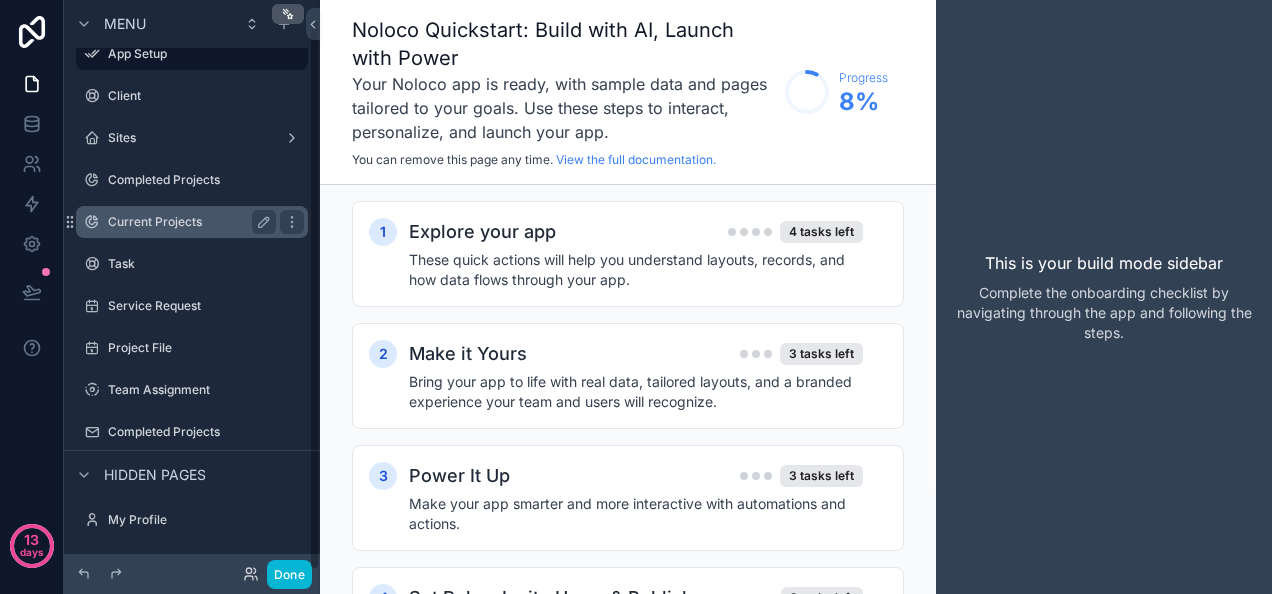 scroll, scrollTop: 0, scrollLeft: 0, axis: both 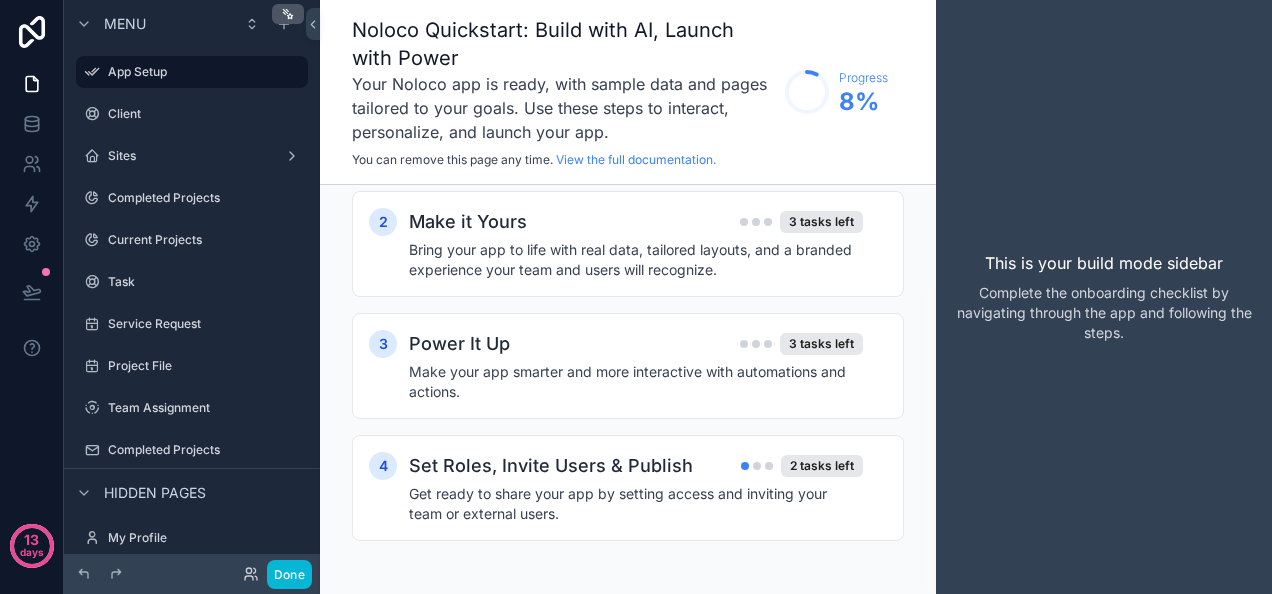 drag, startPoint x: 385, startPoint y: 501, endPoint x: 276, endPoint y: 475, distance: 112.05802 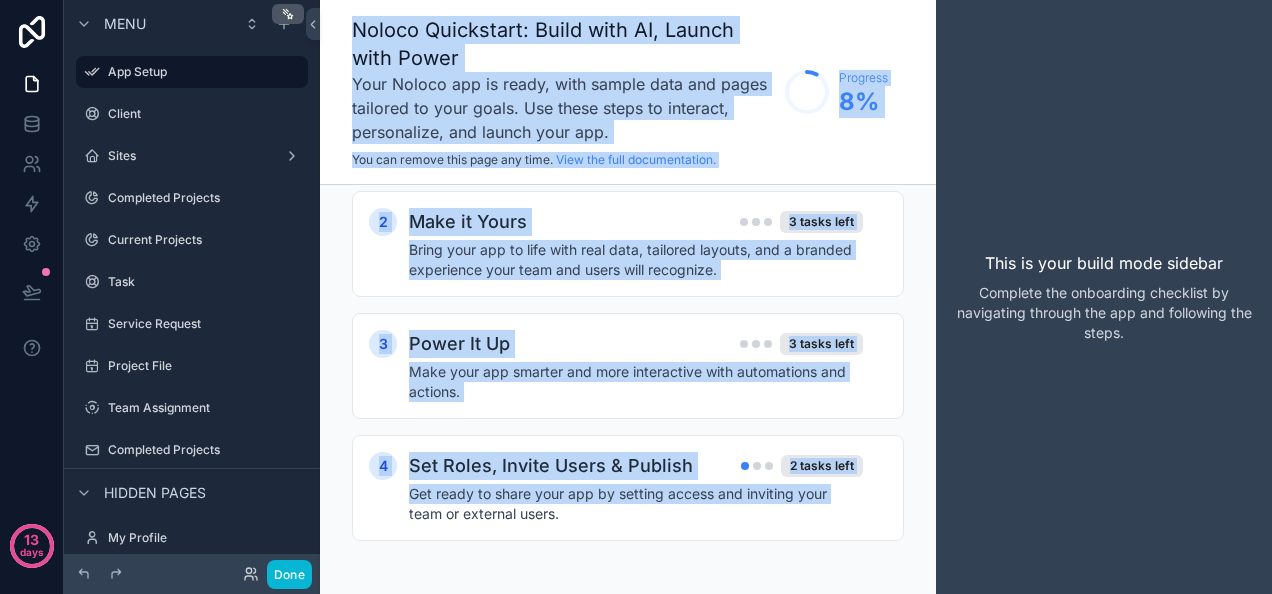 drag, startPoint x: 276, startPoint y: 475, endPoint x: 404, endPoint y: 309, distance: 209.6187 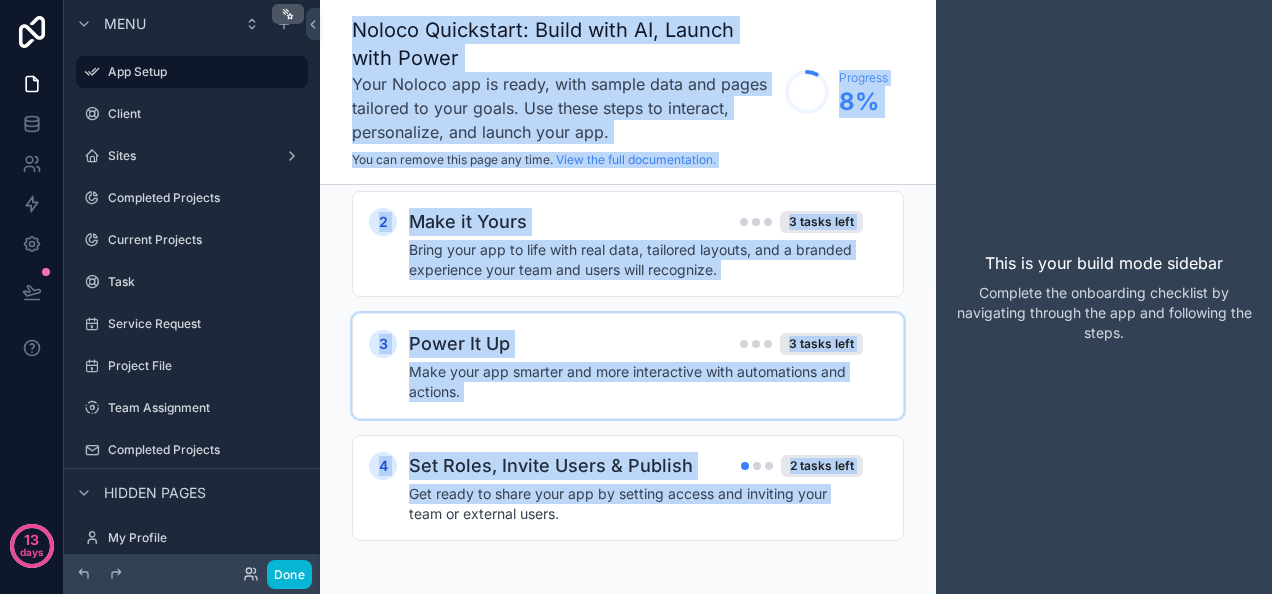 click on "Power It Up 3 tasks left" at bounding box center (636, 344) 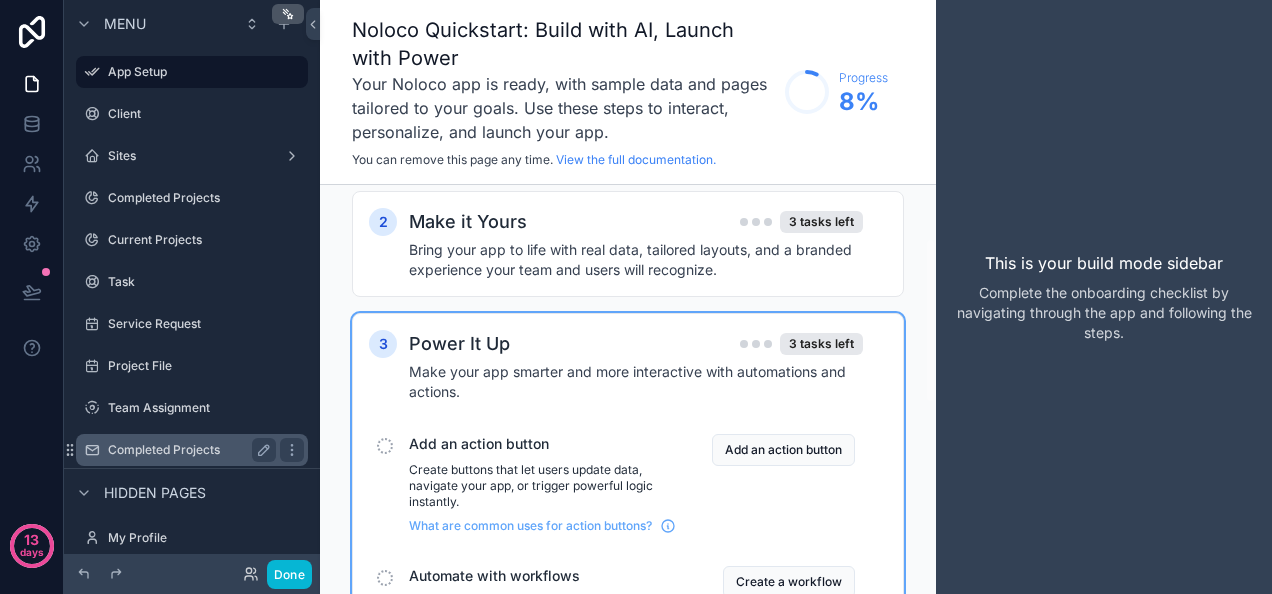 click on "Completed Projects" at bounding box center (188, 450) 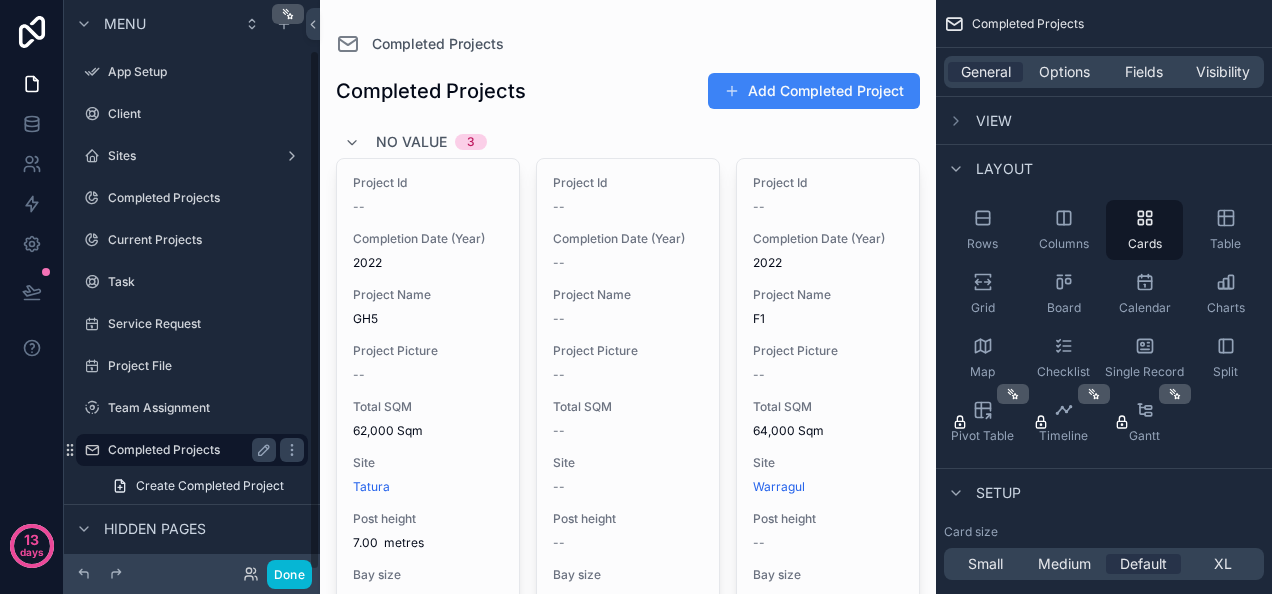 scroll, scrollTop: 54, scrollLeft: 0, axis: vertical 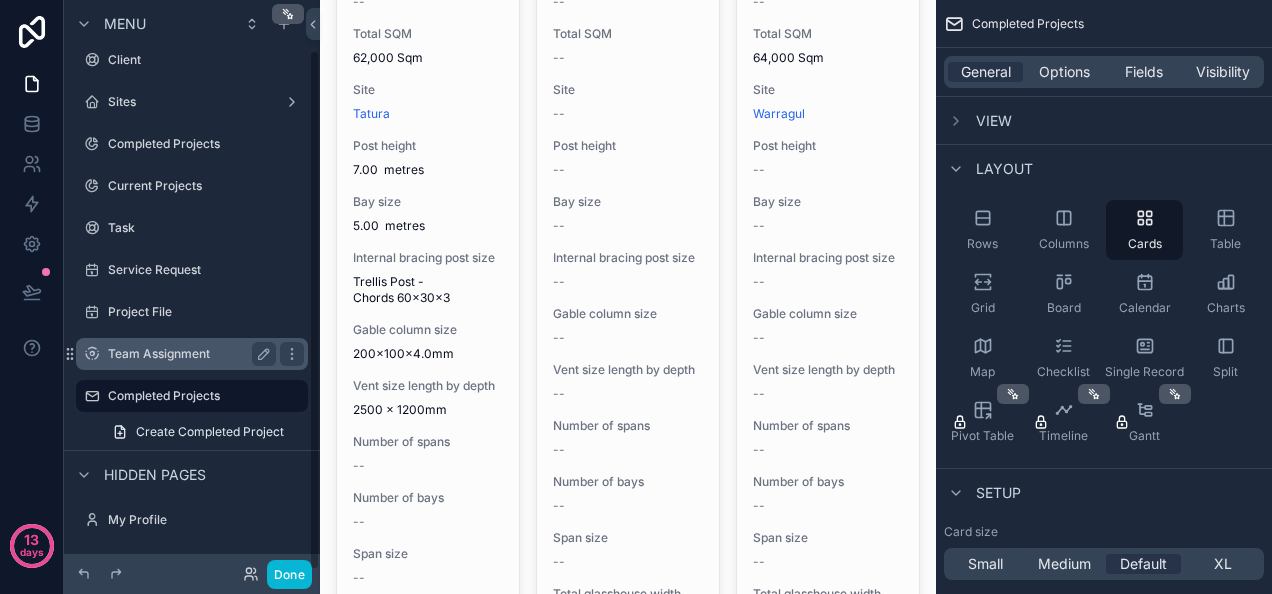 click on "Team Assignment" at bounding box center [188, 354] 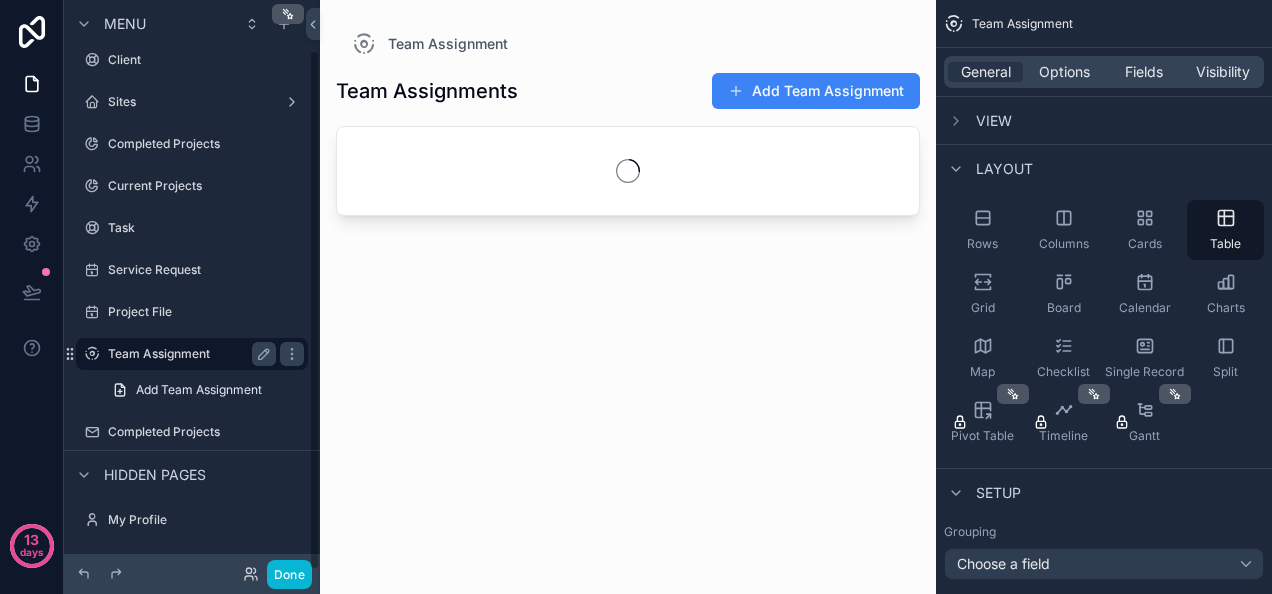 scroll, scrollTop: 0, scrollLeft: 0, axis: both 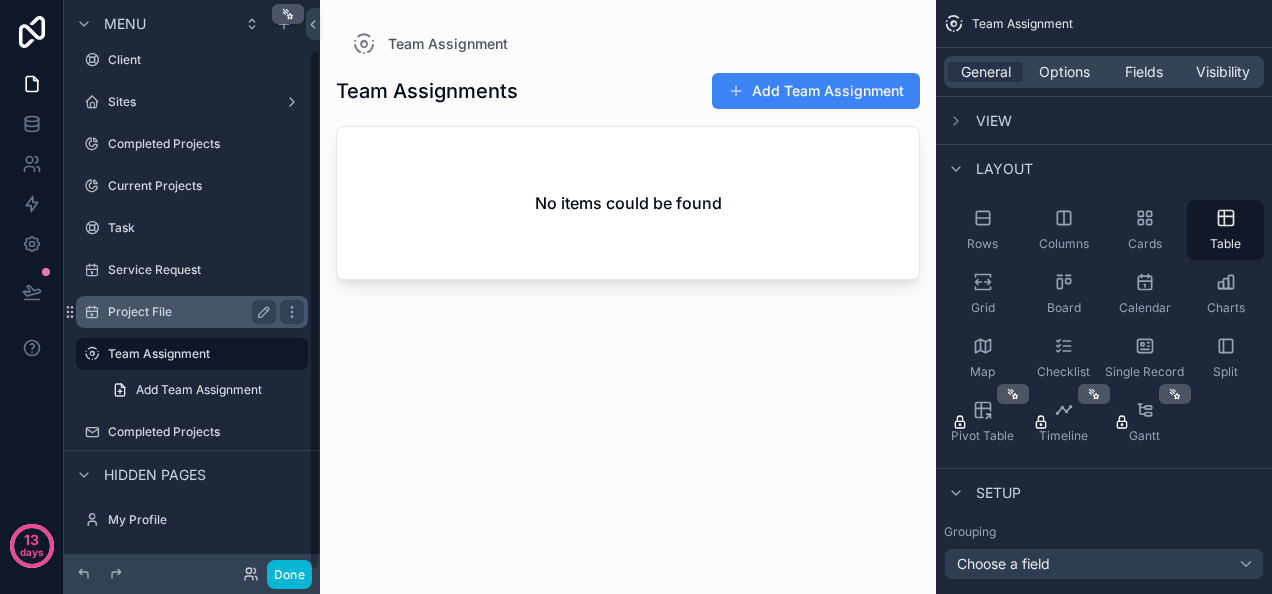 click on "Project File" at bounding box center [192, 312] 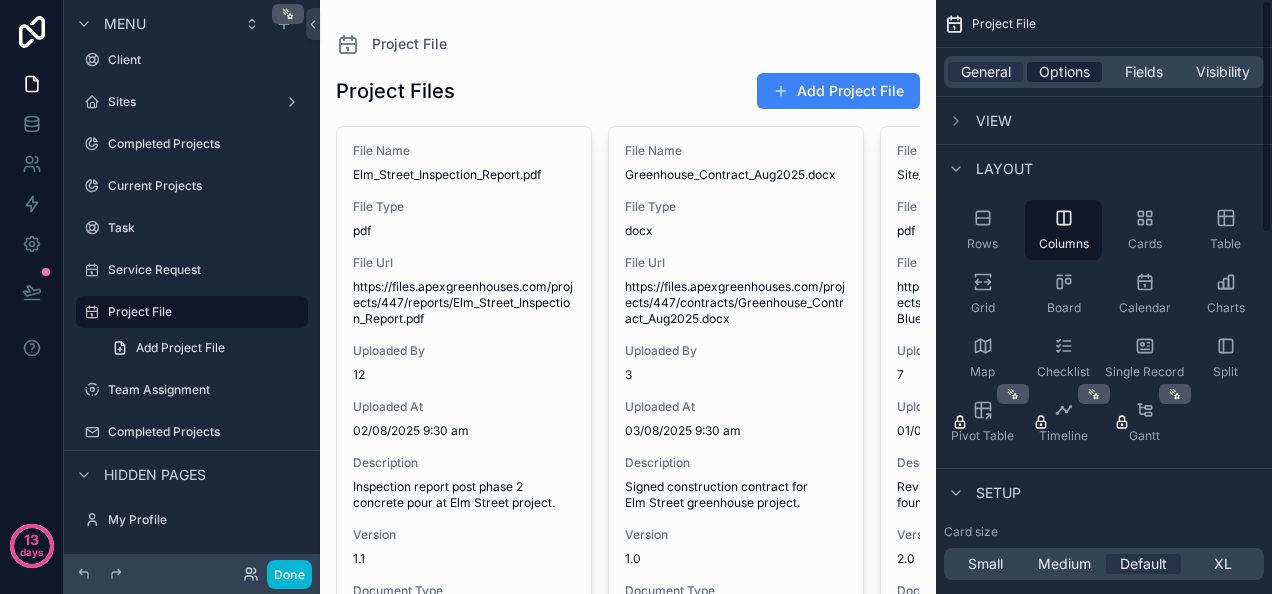 click on "Options" at bounding box center [1064, 72] 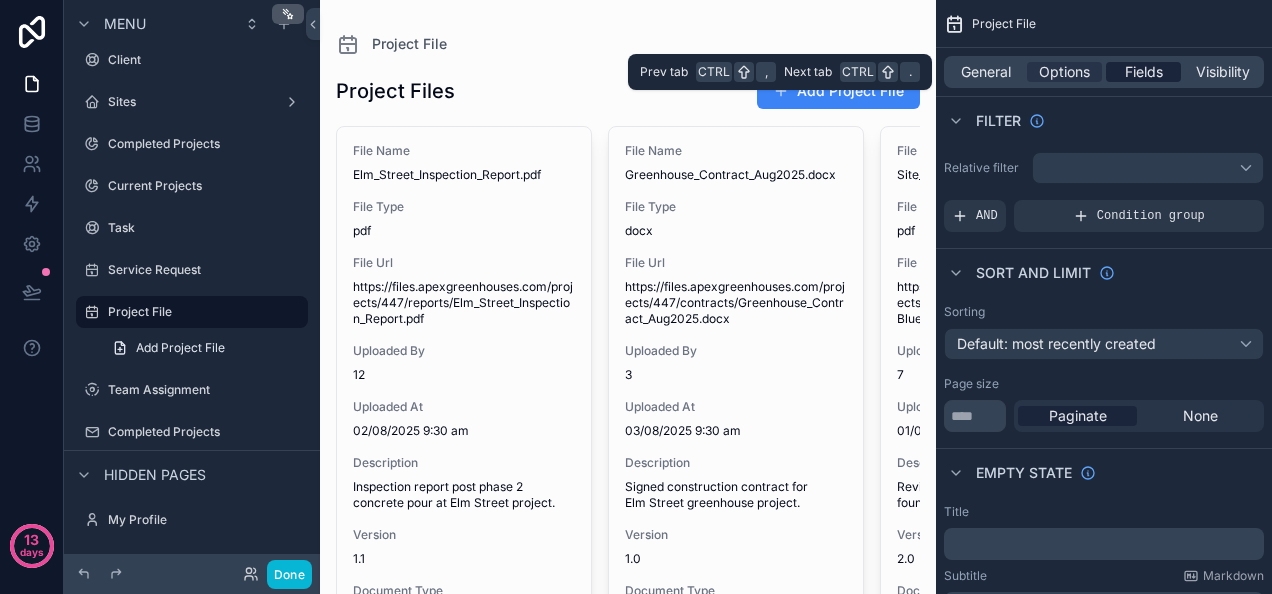 click on "Fields" at bounding box center [1144, 72] 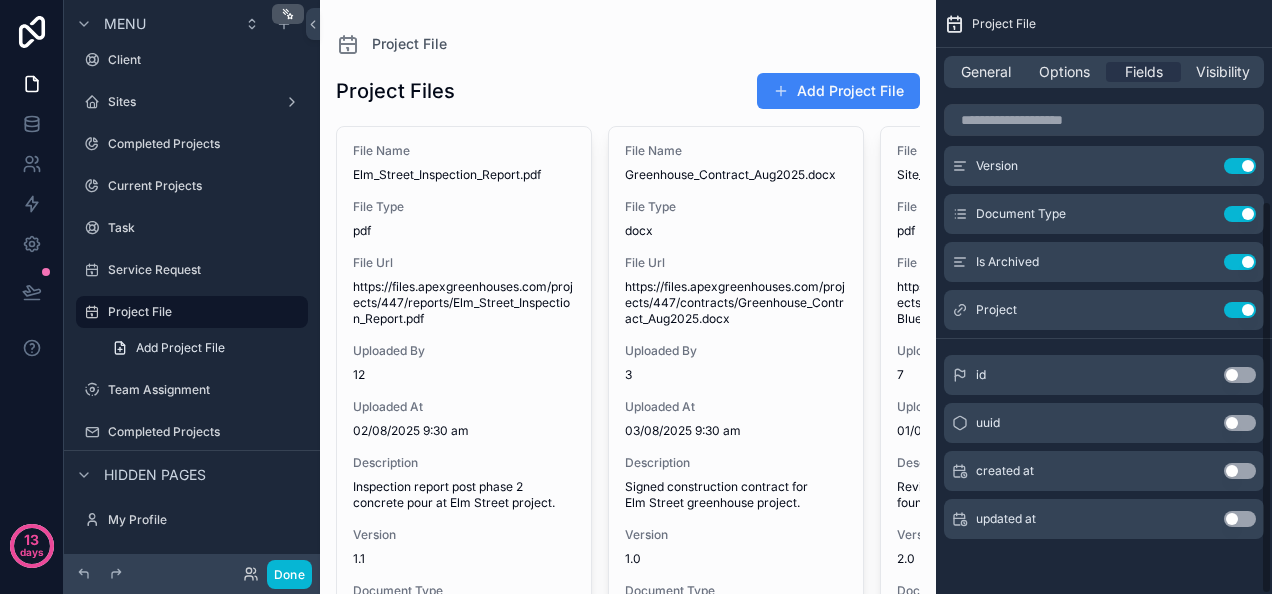 scroll, scrollTop: 0, scrollLeft: 0, axis: both 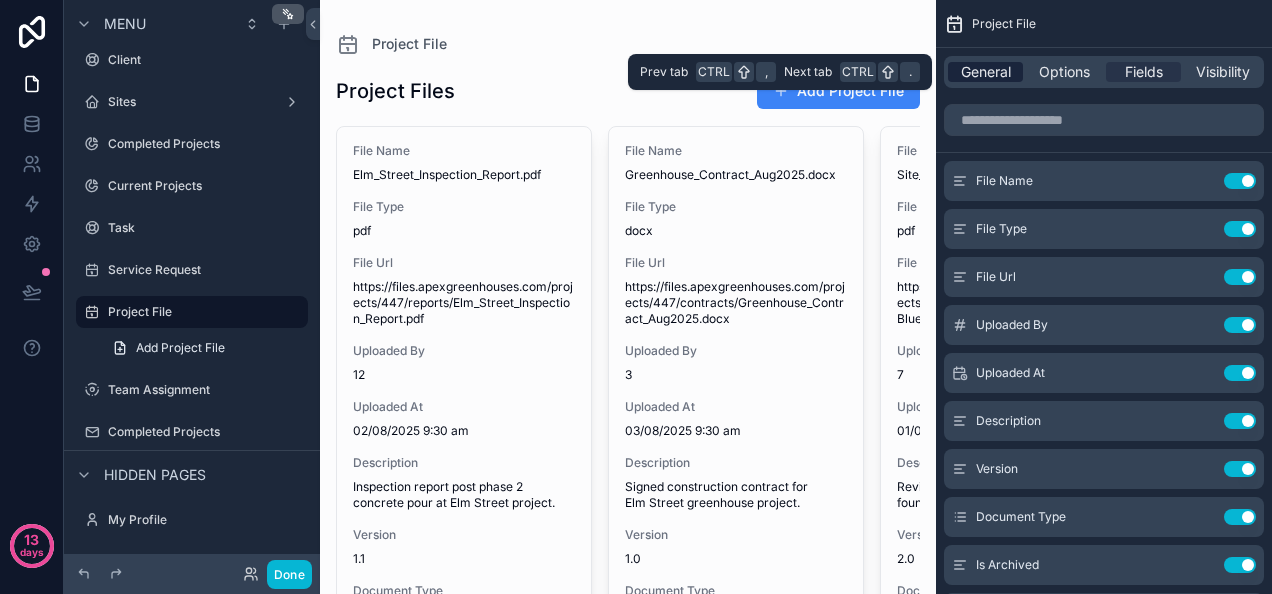 click on "General" at bounding box center (986, 72) 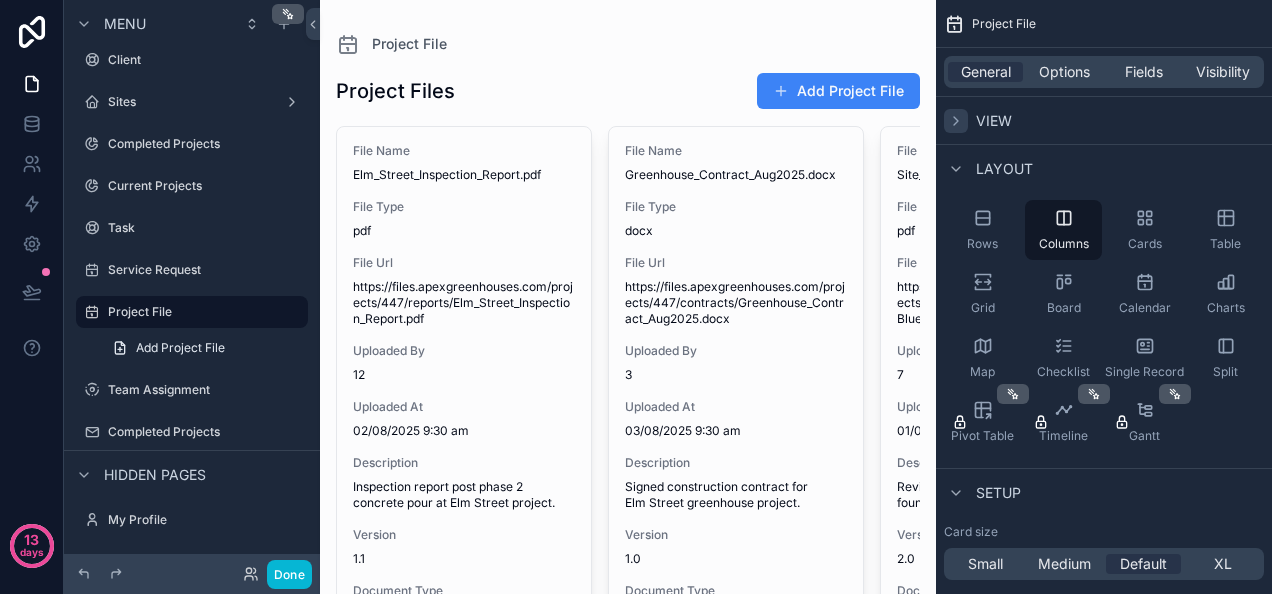 click 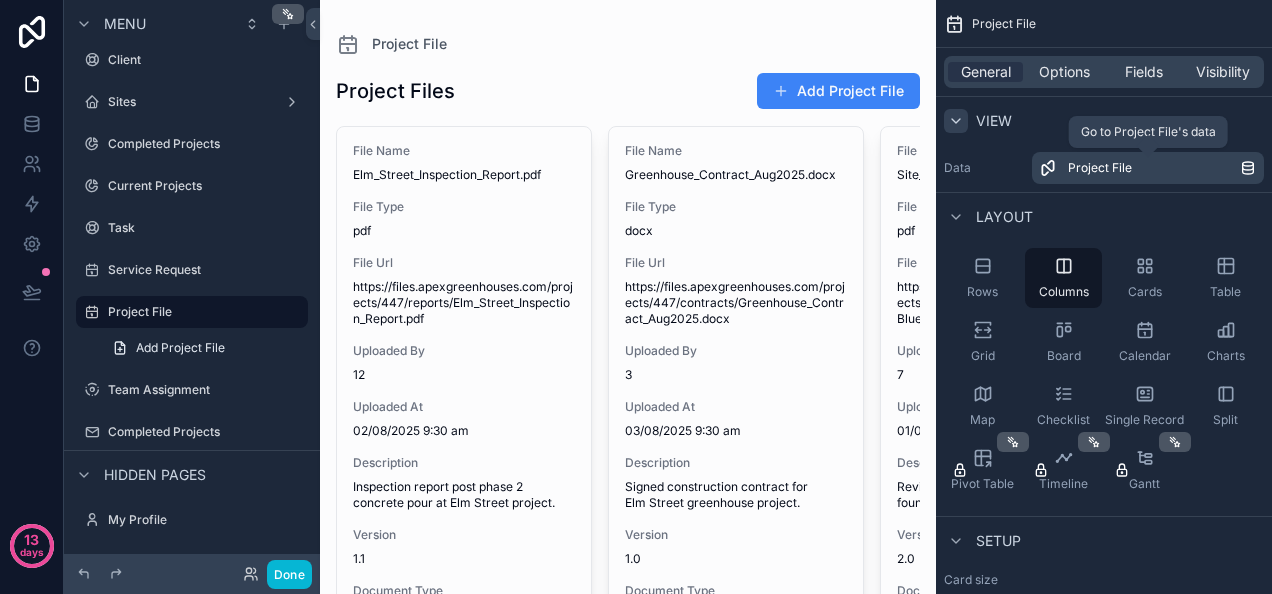 click 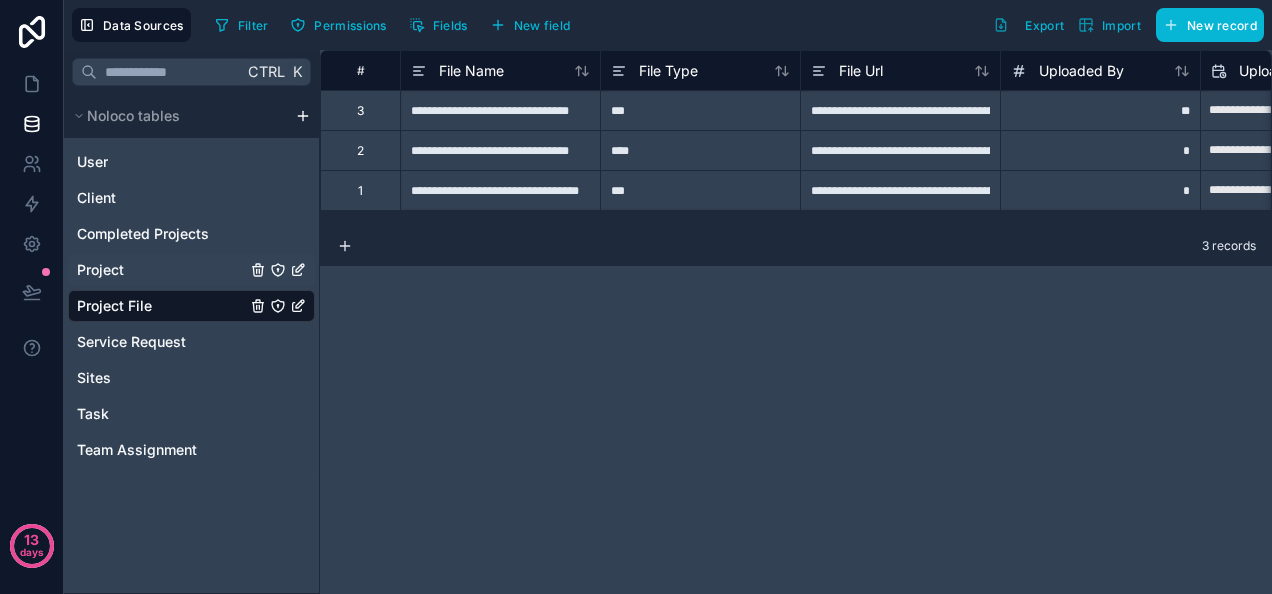 click on "Project" at bounding box center [191, 270] 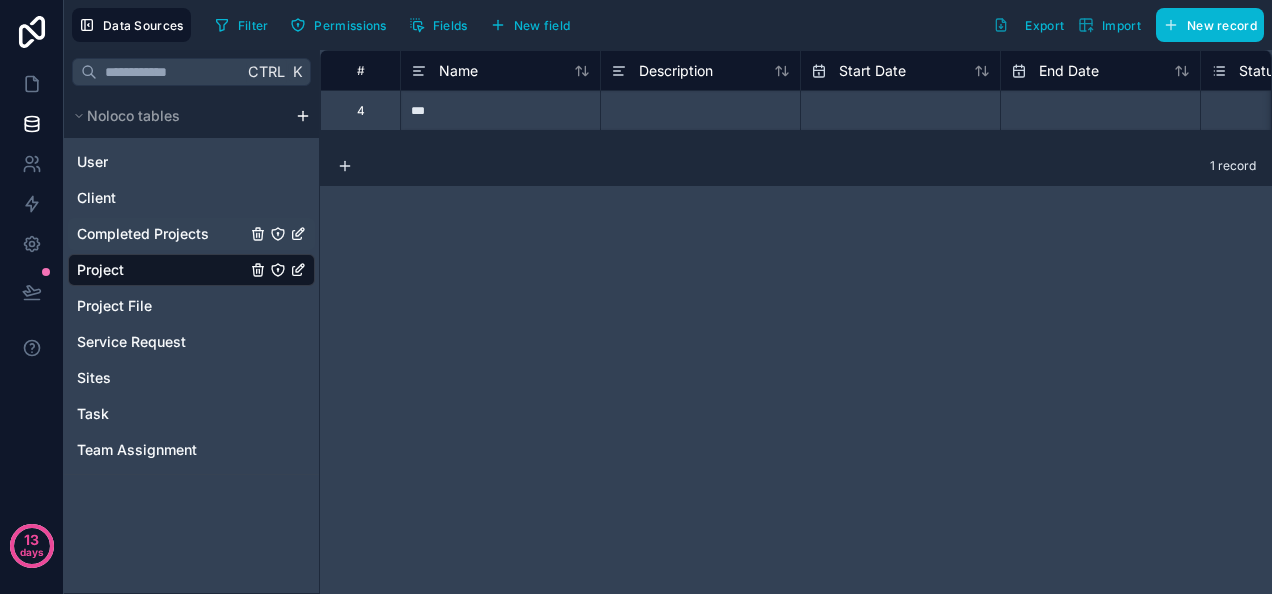 click on "Completed Projects" at bounding box center (143, 234) 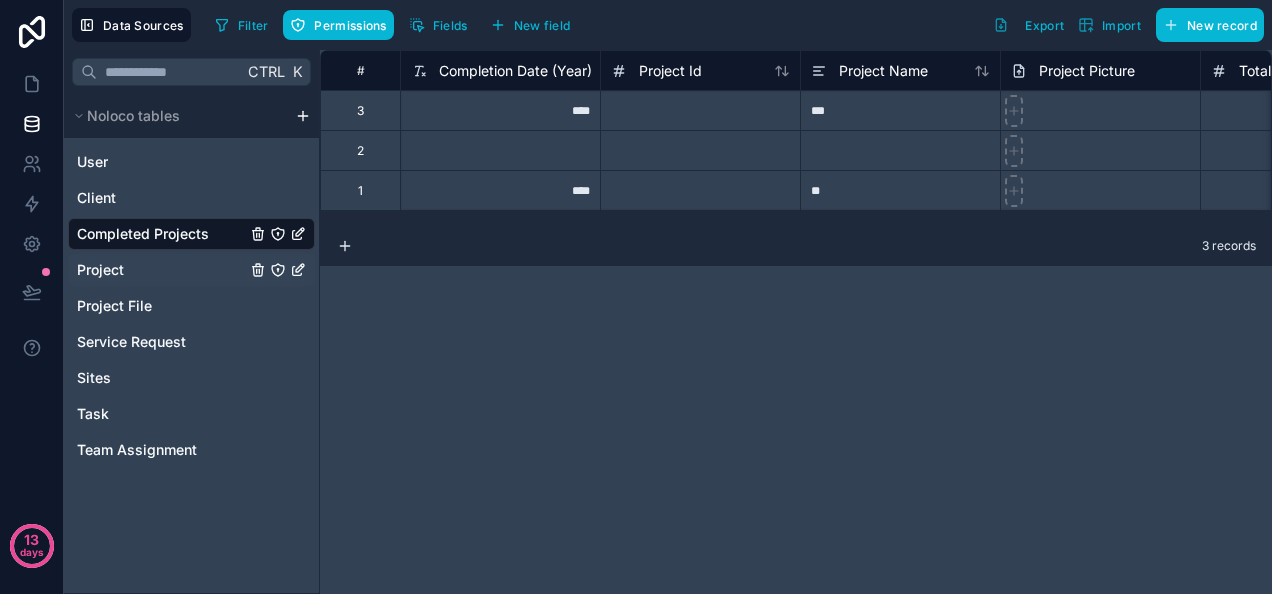 click on "Project" at bounding box center [191, 270] 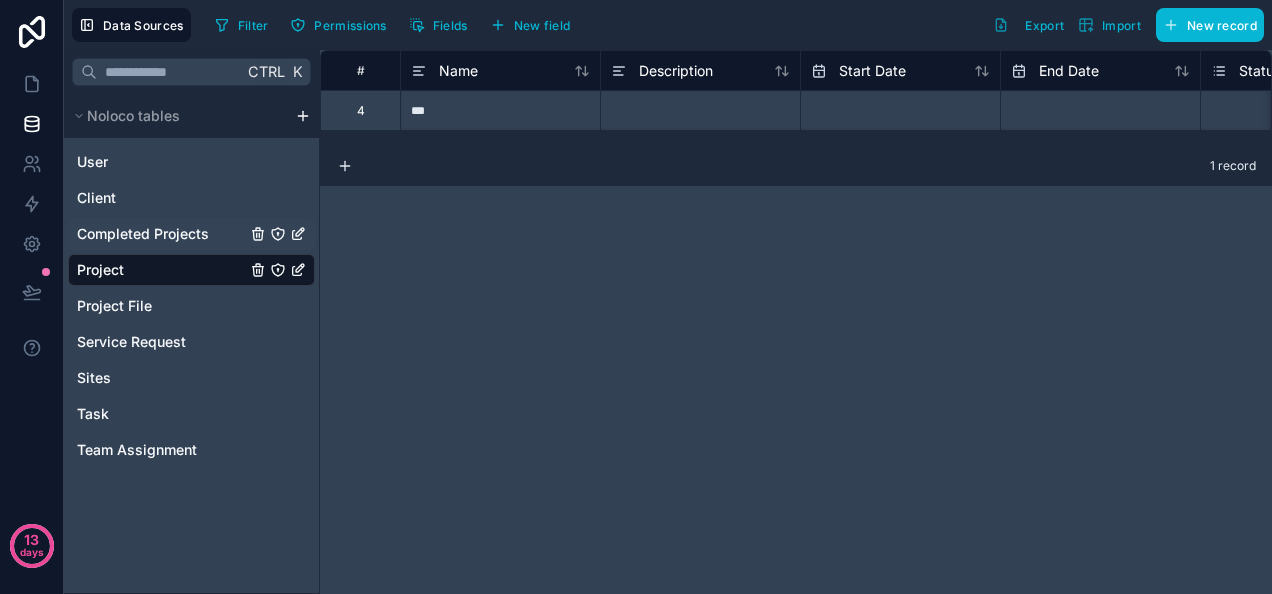 click on "Completed Projects" at bounding box center (143, 234) 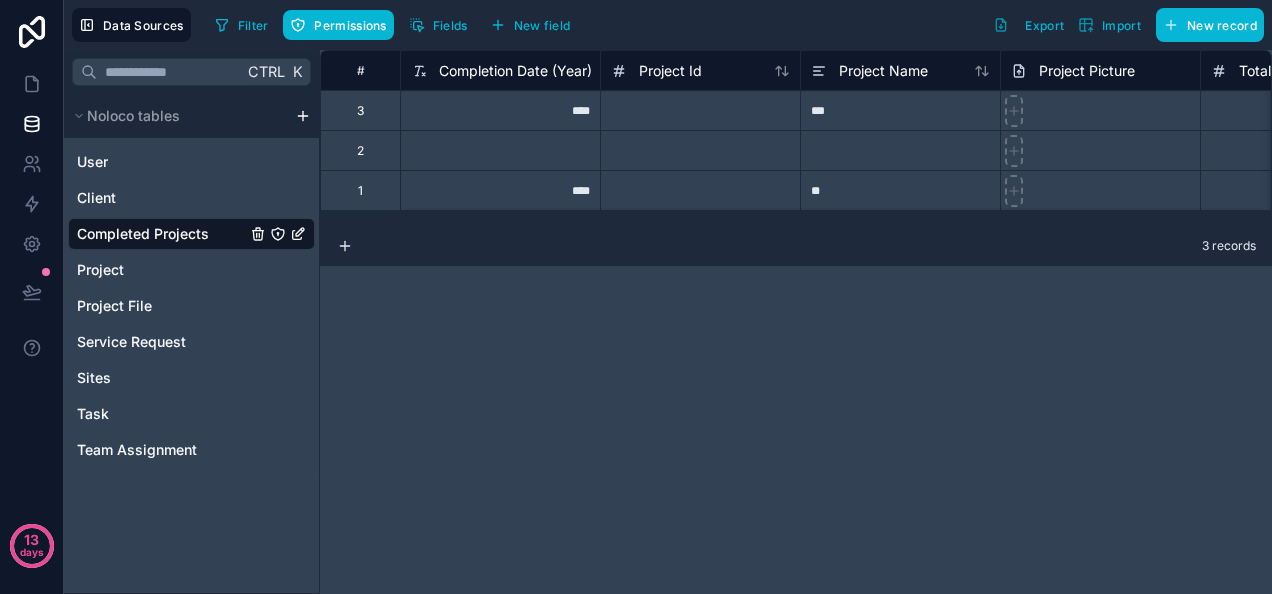 click on "User Client Completed Projects Project Project File Service Request Sites Task Team Assignment" at bounding box center (191, 302) 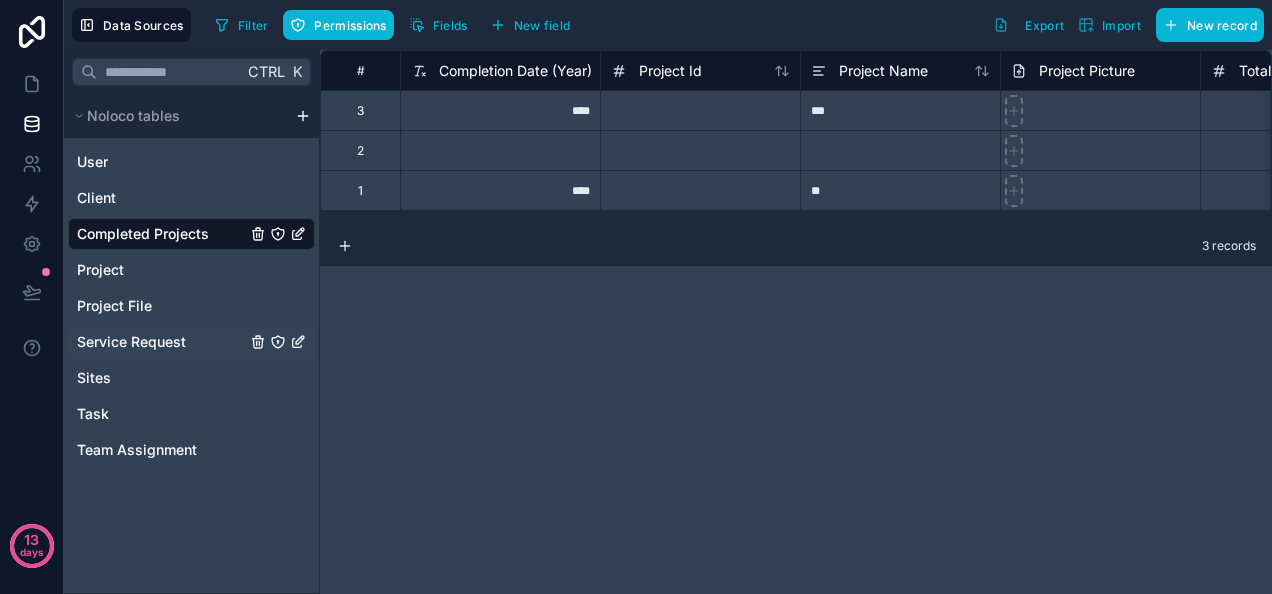 click on "Service Request" at bounding box center [131, 342] 